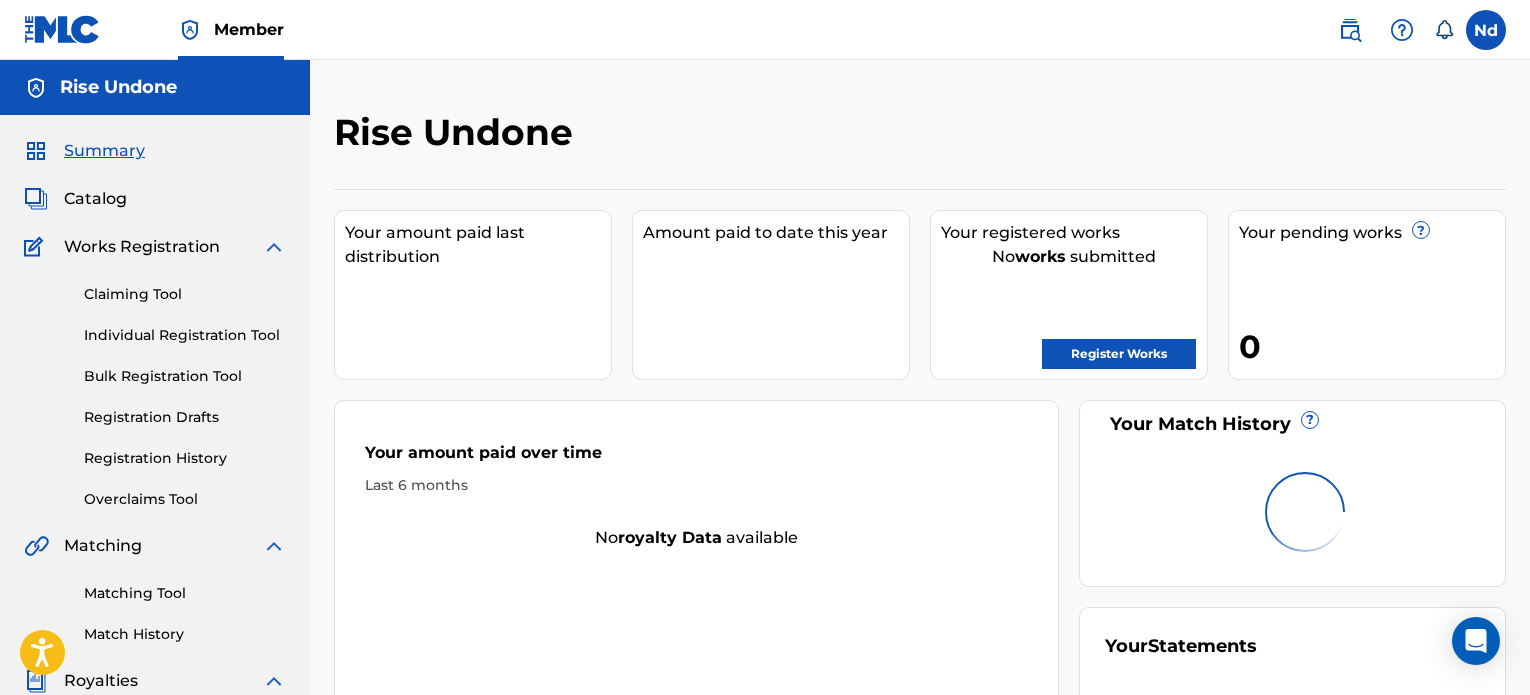 scroll, scrollTop: 0, scrollLeft: 0, axis: both 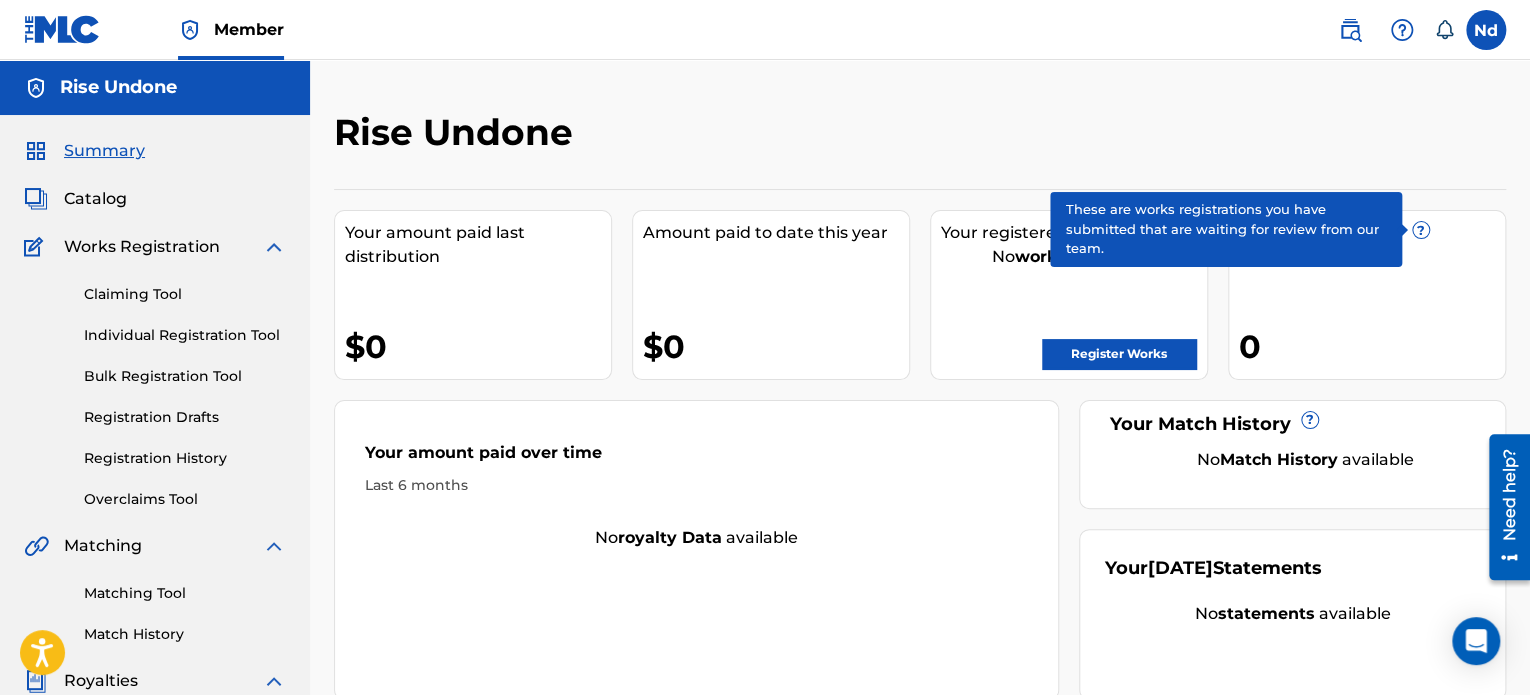 click on "?" at bounding box center (1421, 230) 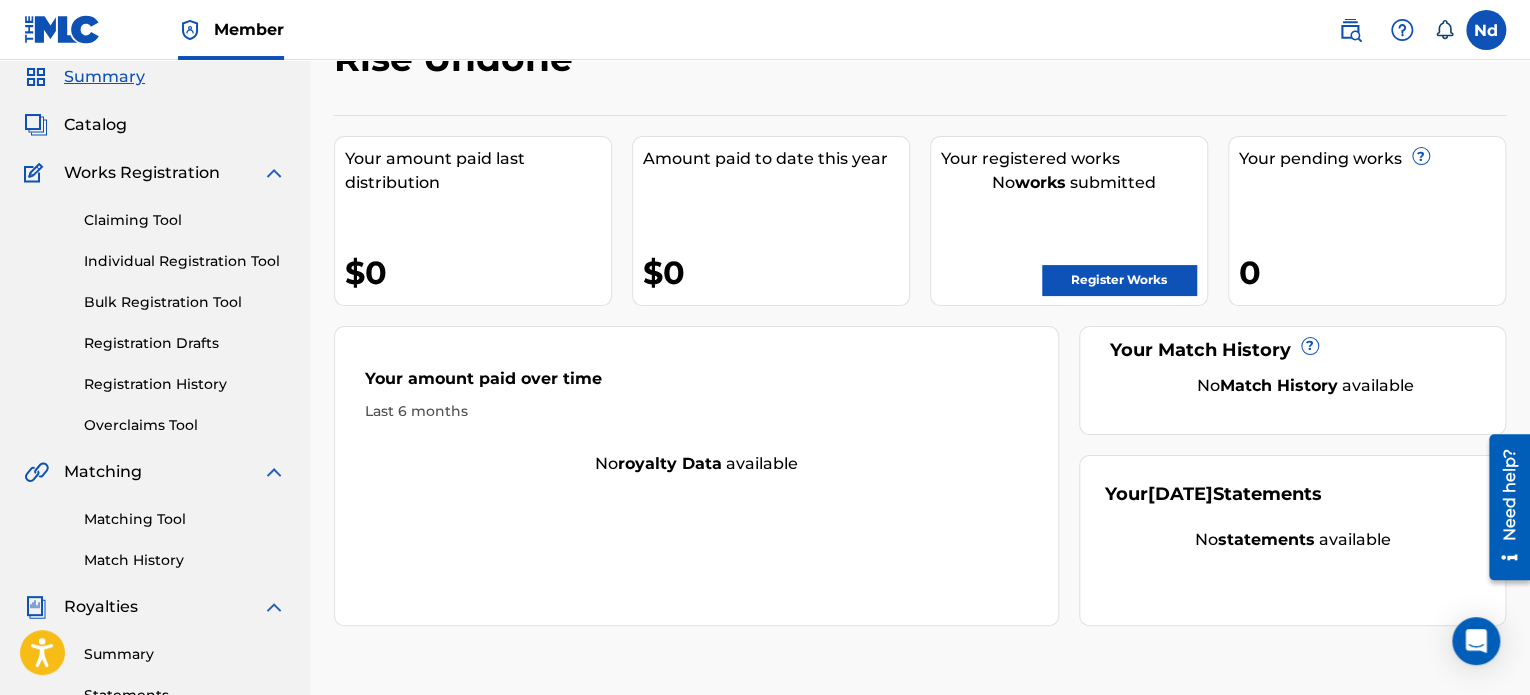 scroll, scrollTop: 0, scrollLeft: 0, axis: both 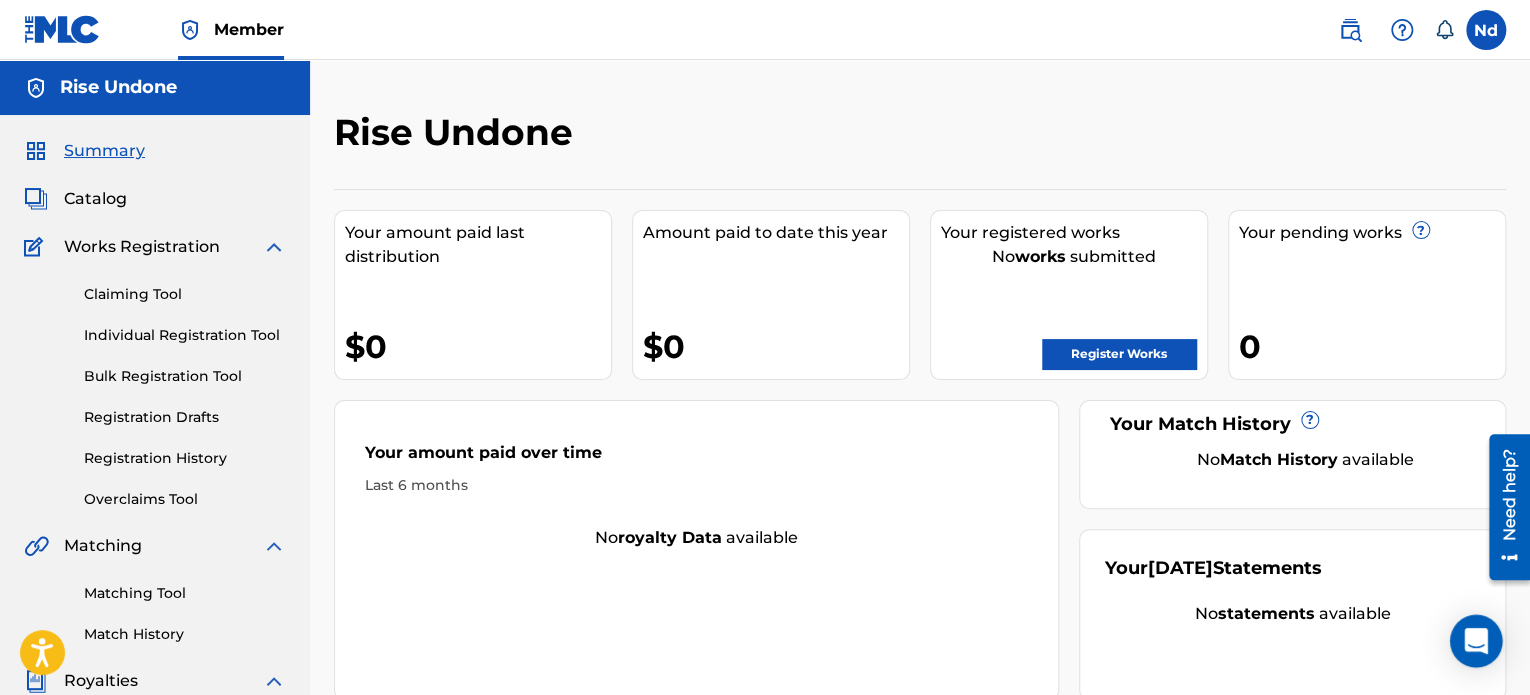 click at bounding box center (1476, 641) 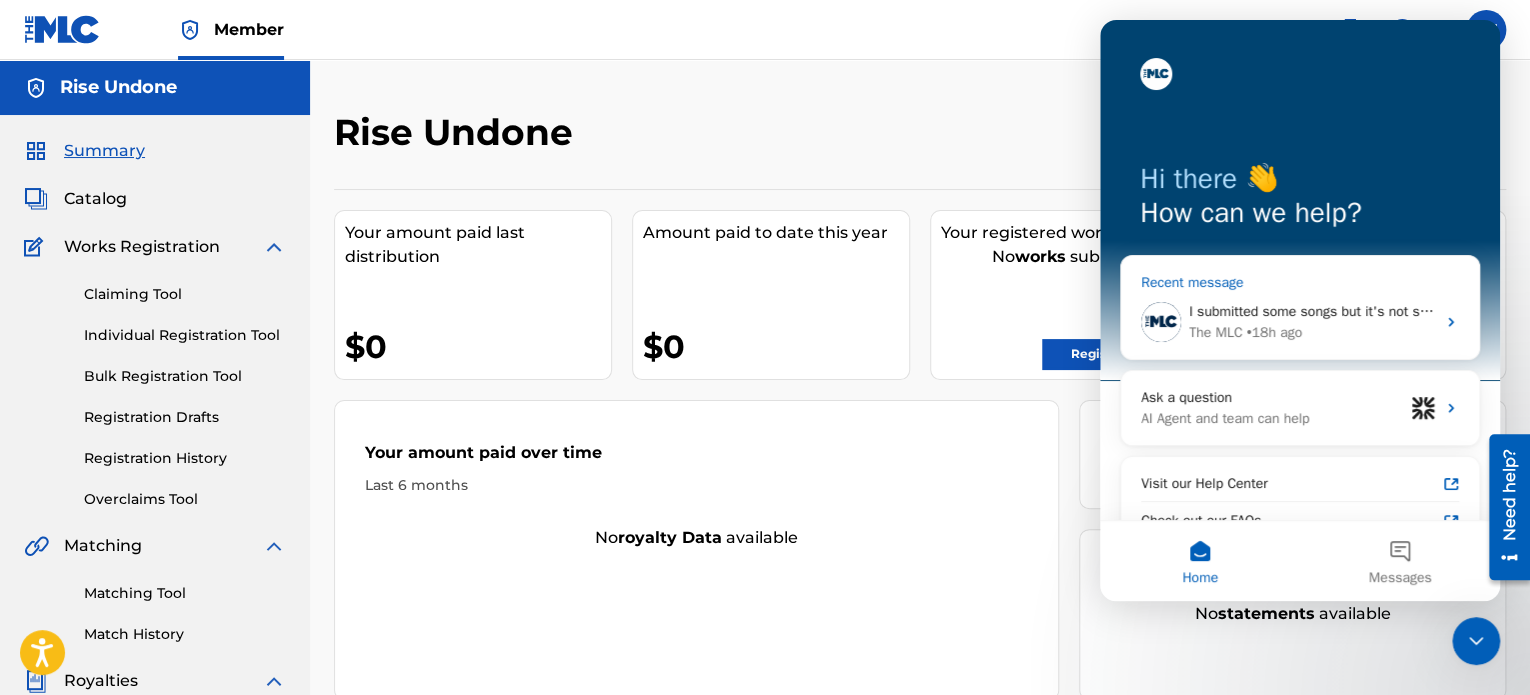 scroll, scrollTop: 0, scrollLeft: 0, axis: both 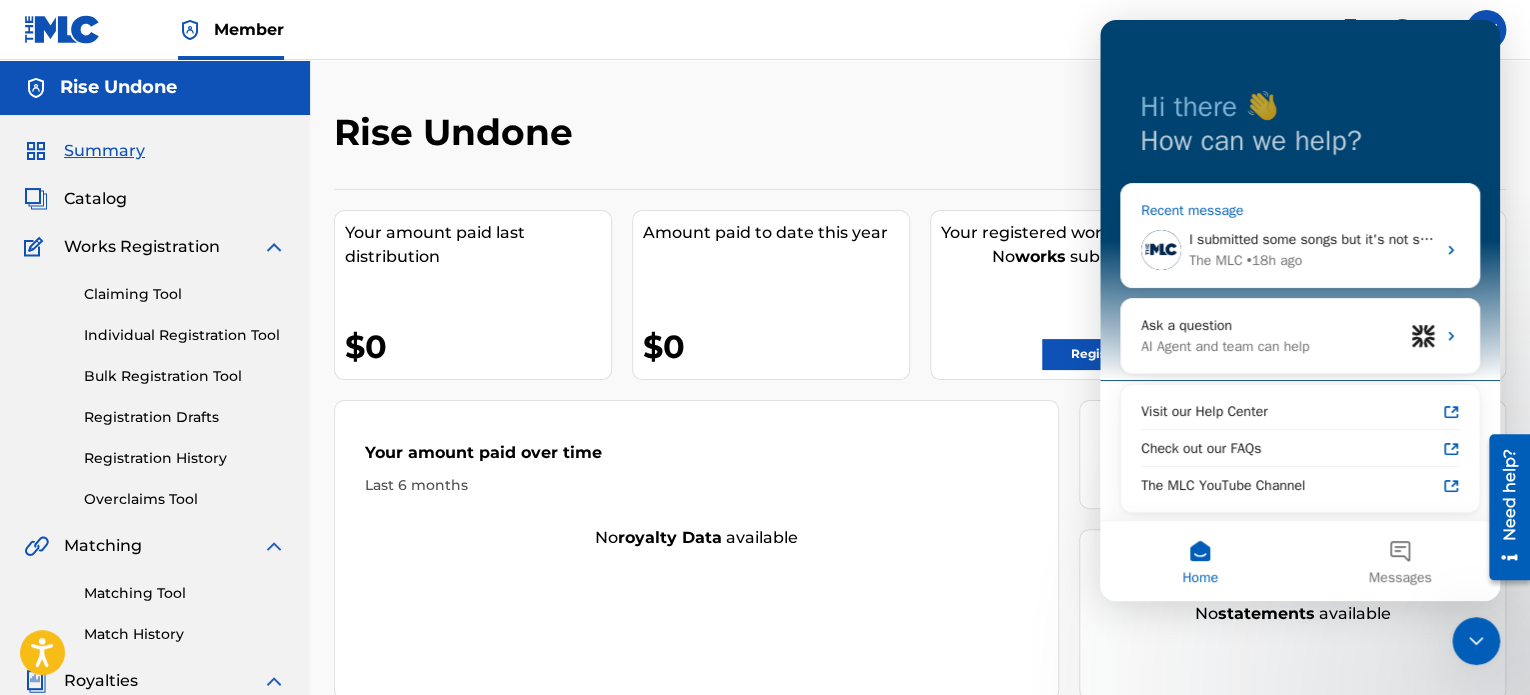 click on "I submitted some songs but it's not showing any of them. What happened? The MLC •  18h ago" at bounding box center [1300, 250] 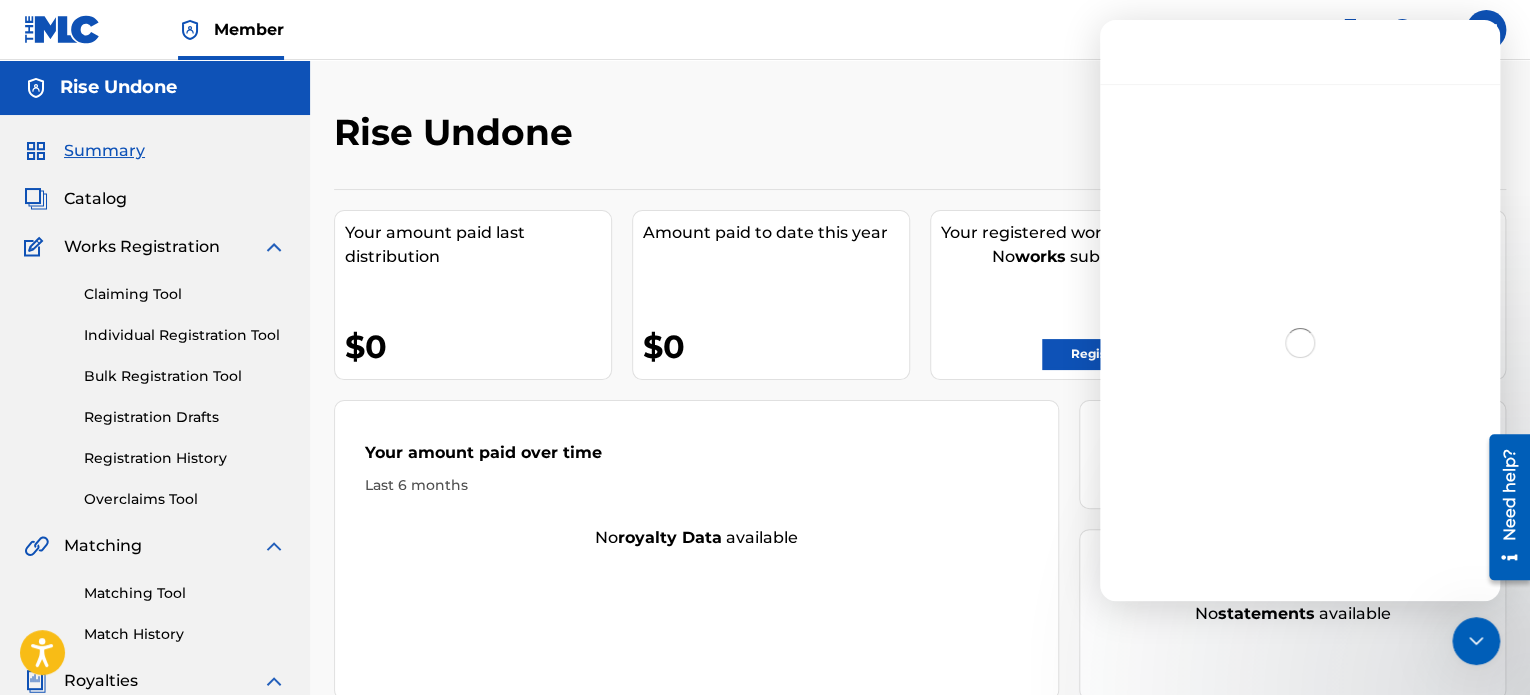 scroll, scrollTop: 0, scrollLeft: 0, axis: both 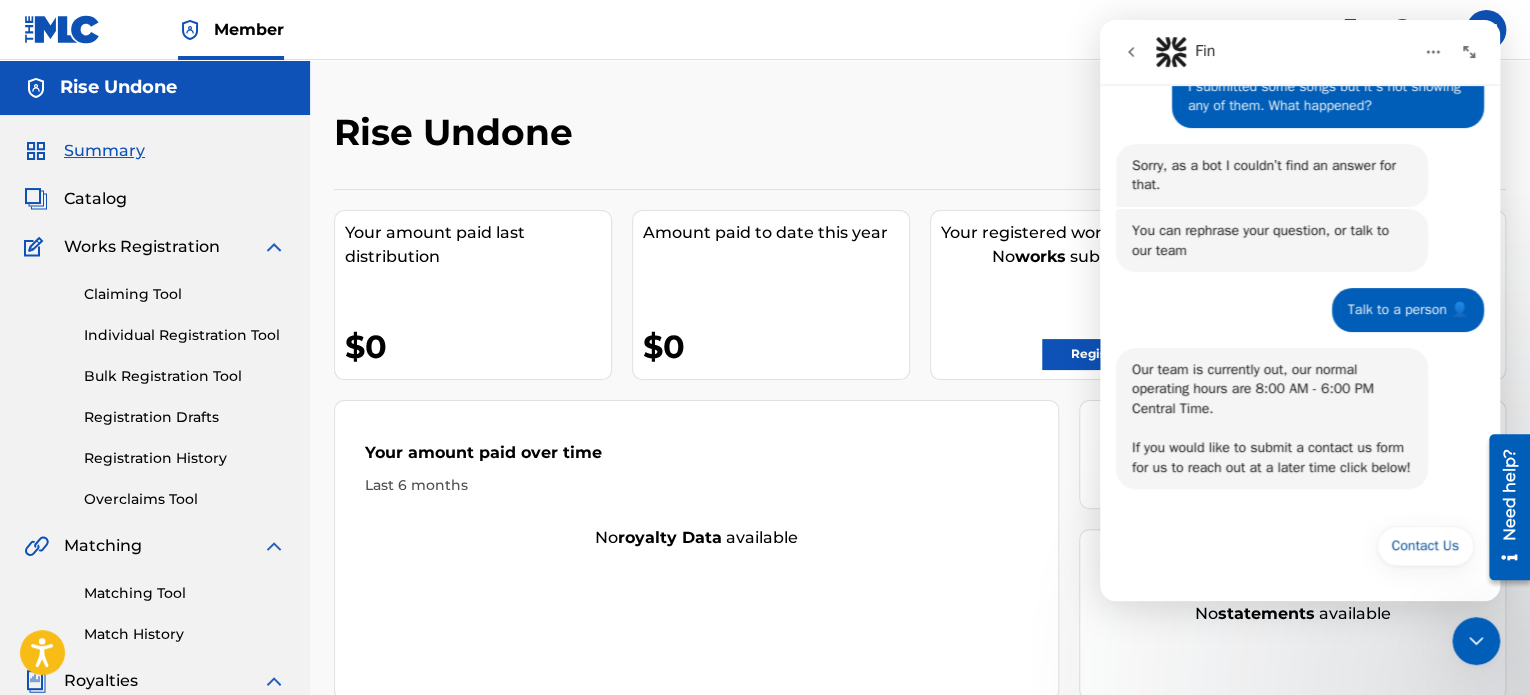 click on "Talk to a person 👤" at bounding box center [1408, 310] 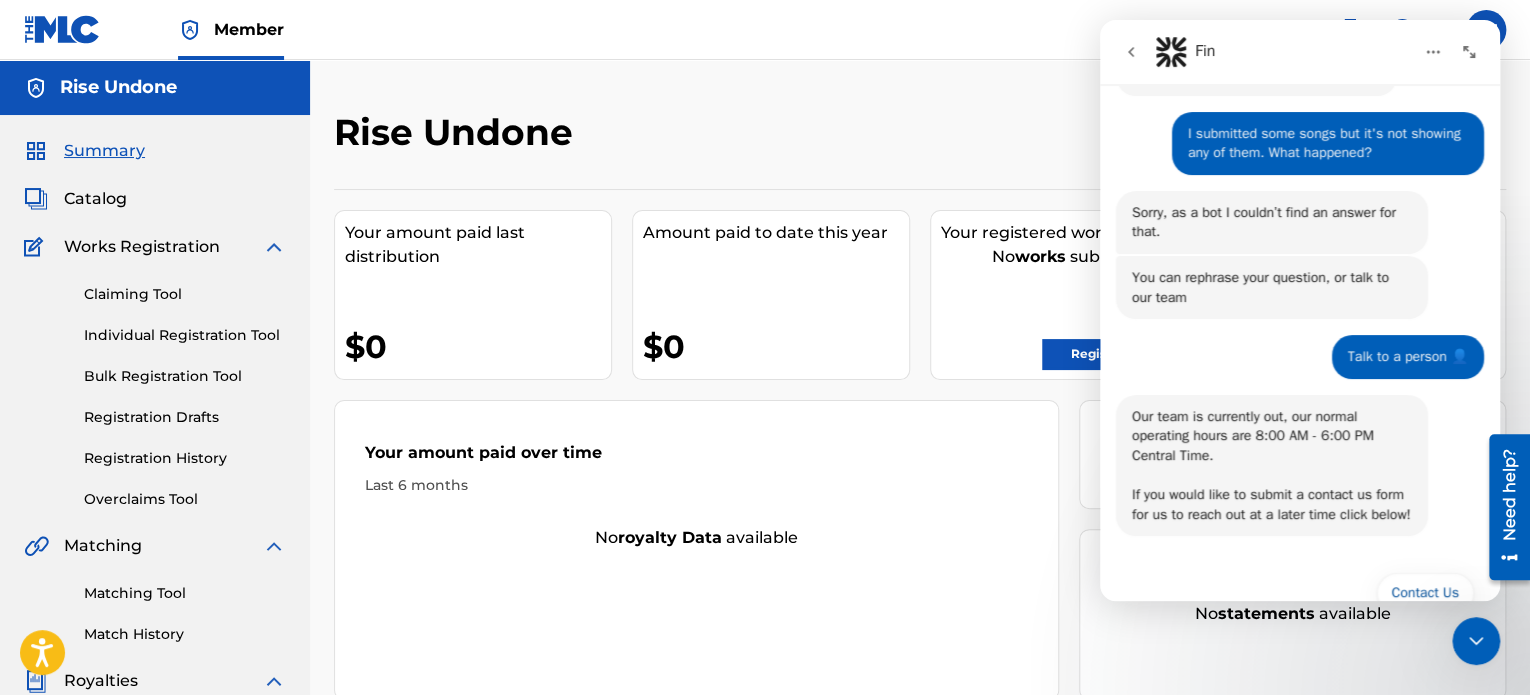 scroll, scrollTop: 0, scrollLeft: 0, axis: both 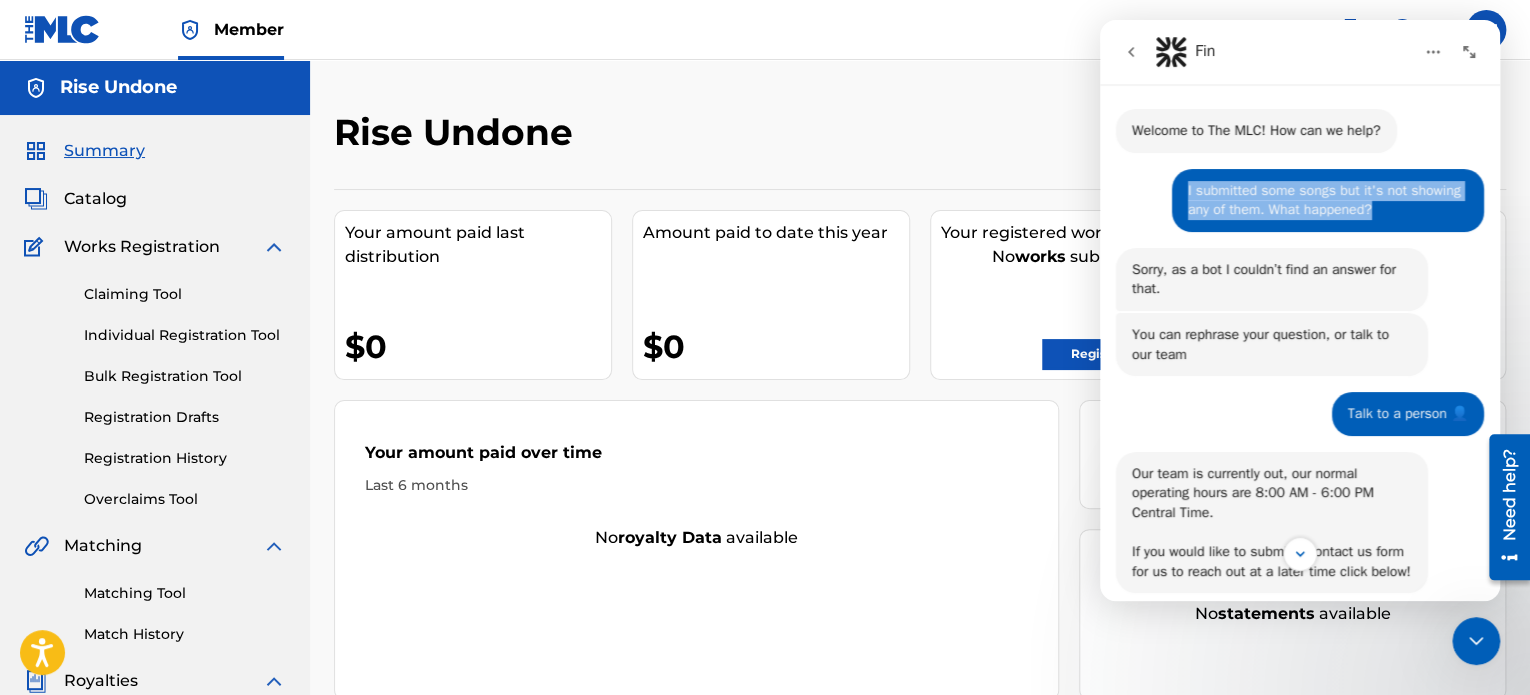 drag, startPoint x: 1385, startPoint y: 217, endPoint x: 1161, endPoint y: 183, distance: 226.56566 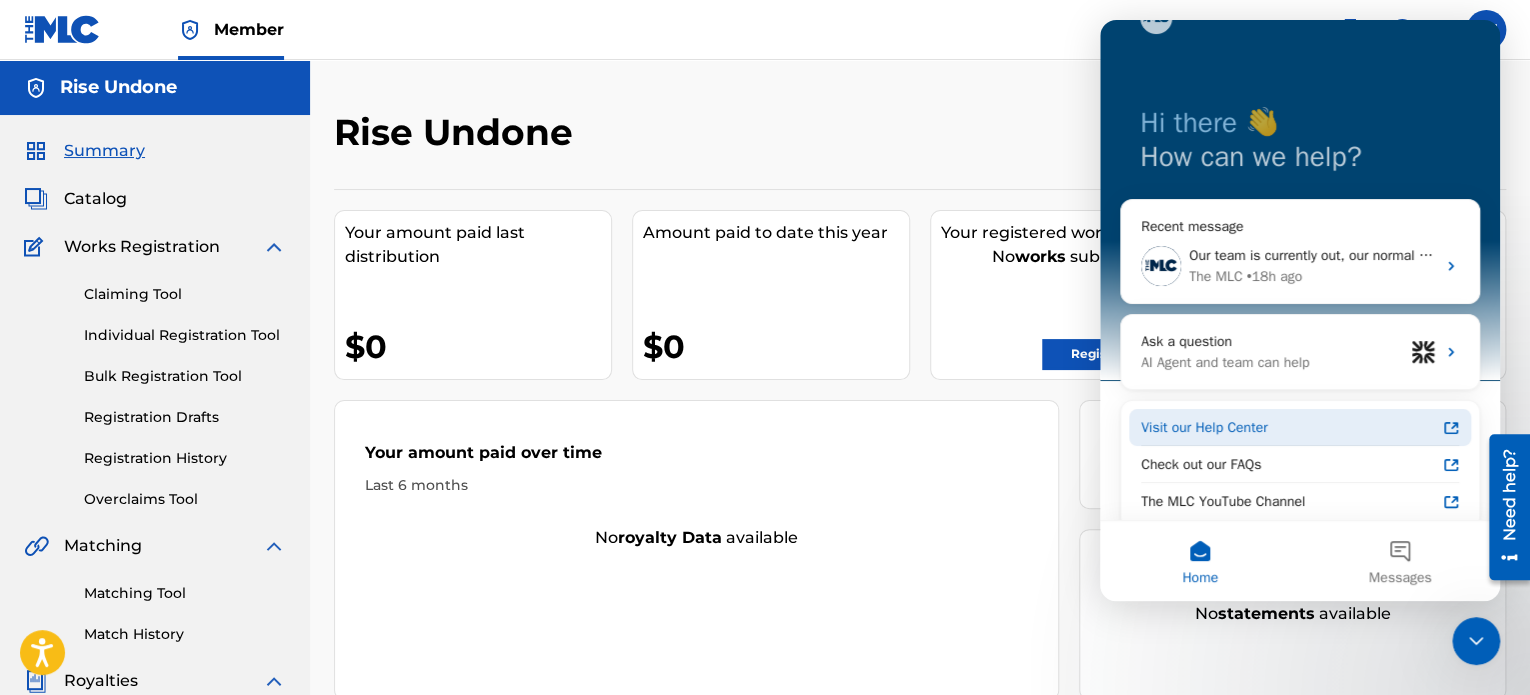 scroll, scrollTop: 72, scrollLeft: 0, axis: vertical 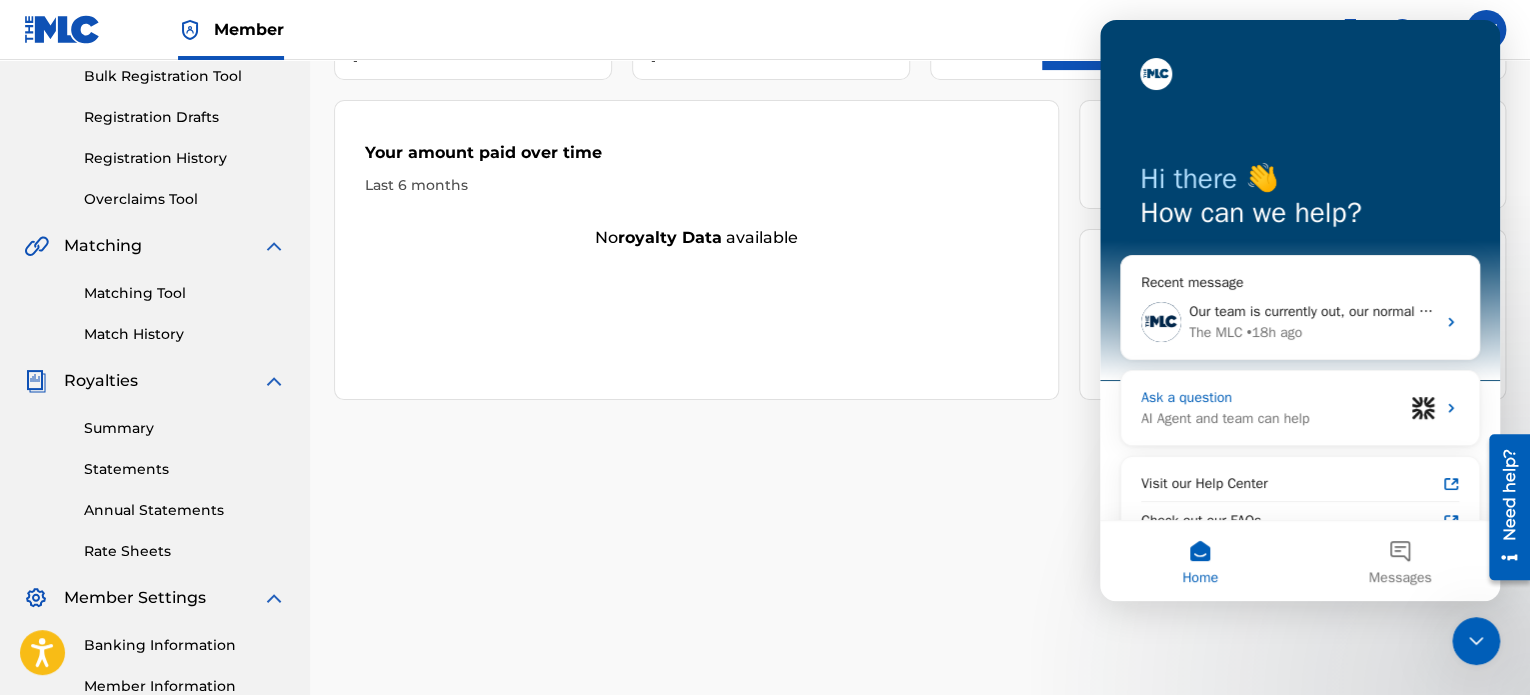 click 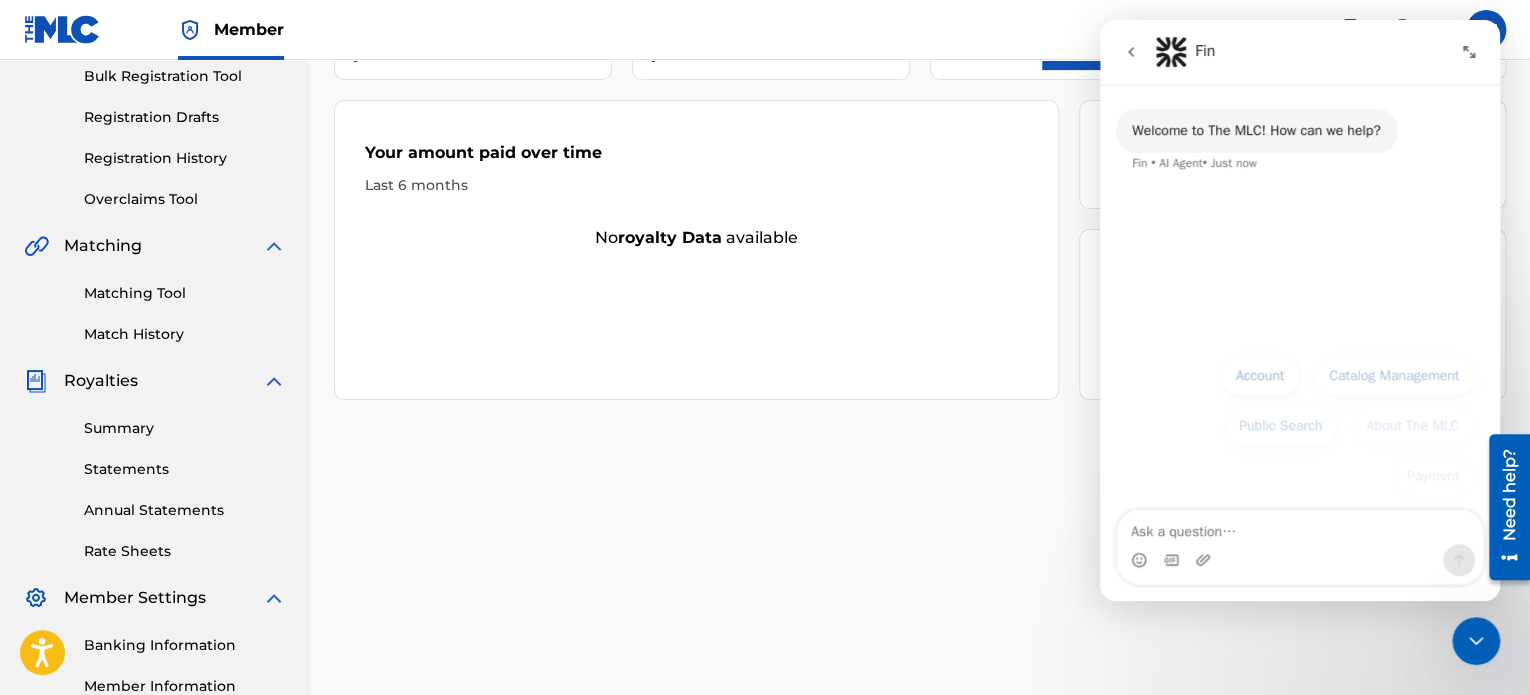 click on "Catalog Management" at bounding box center [1394, 376] 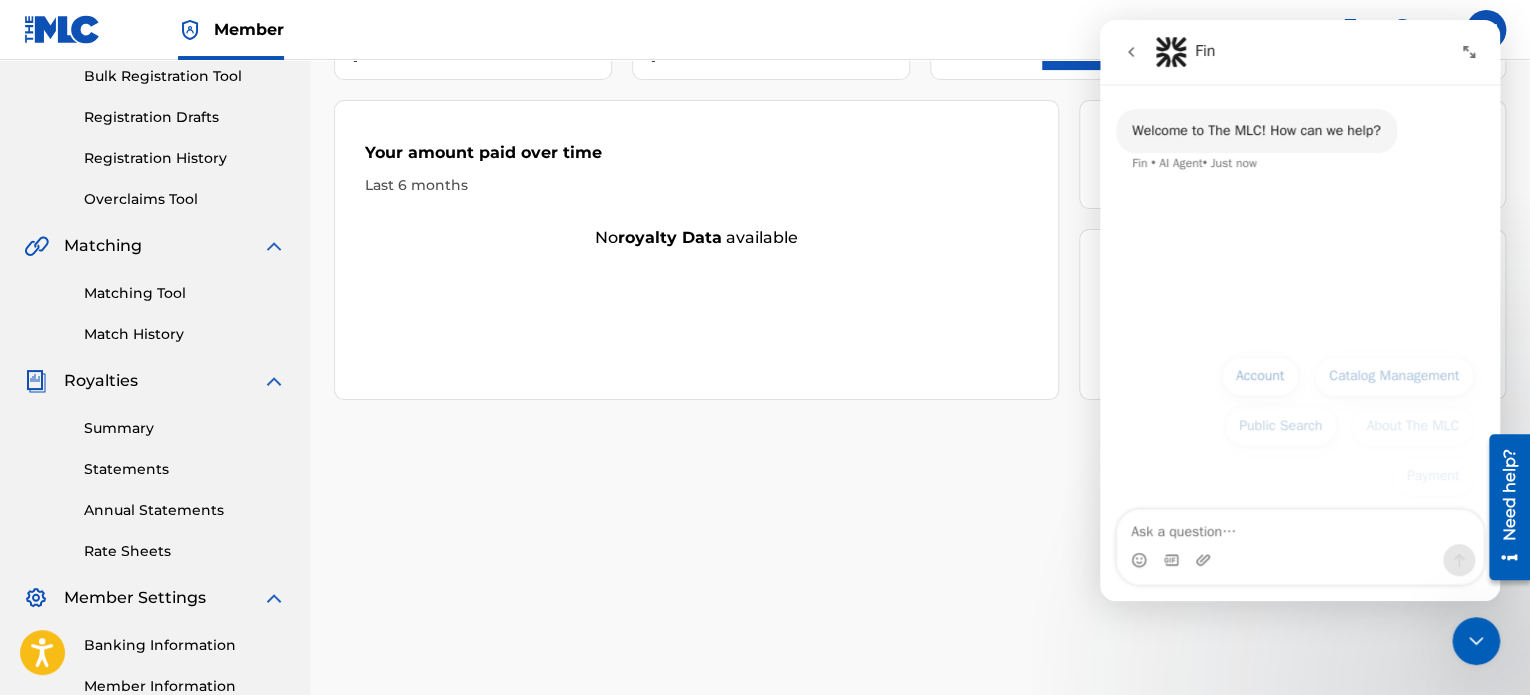 click on "Welcome to The MLC! How can we help? Fin   • AI Agent  •   Just now" at bounding box center (1300, 214) 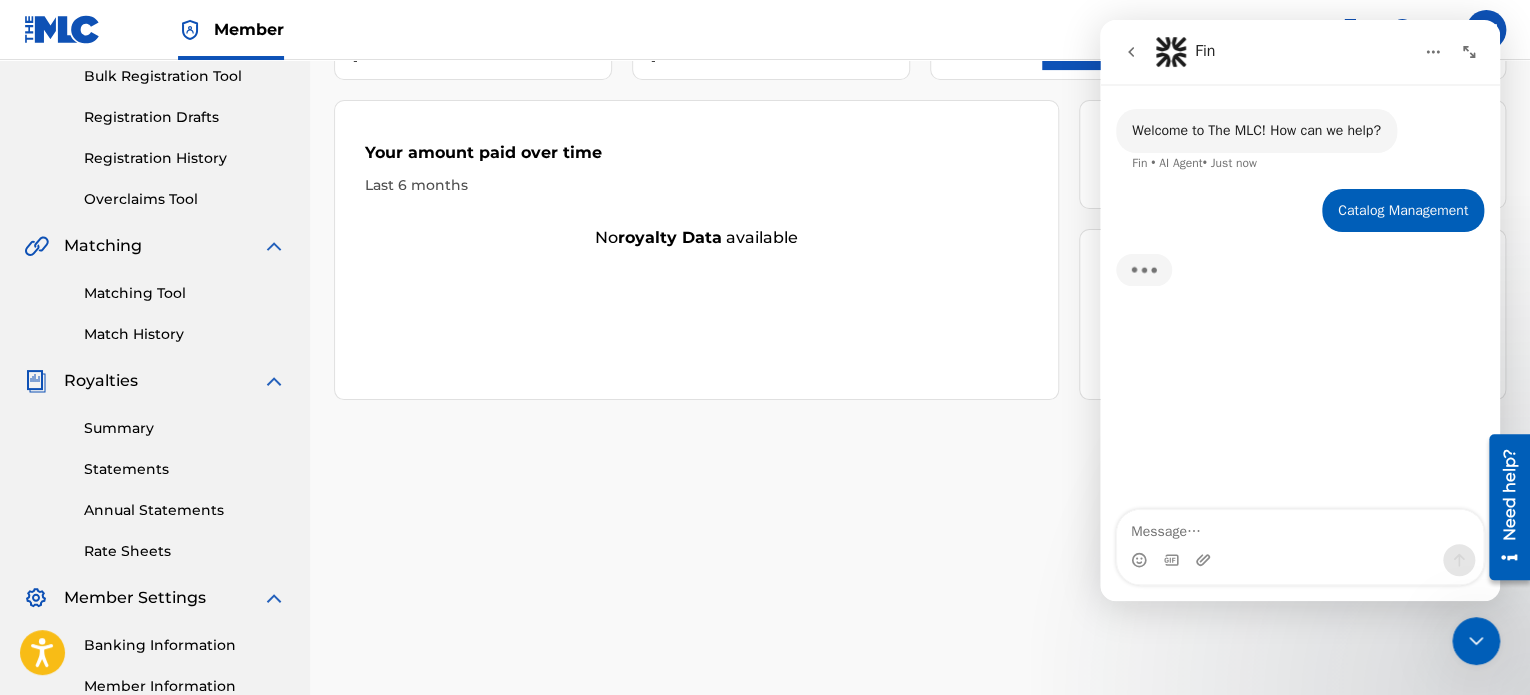 type on "I submitted some songs but it's not showing any of them. What happened?" 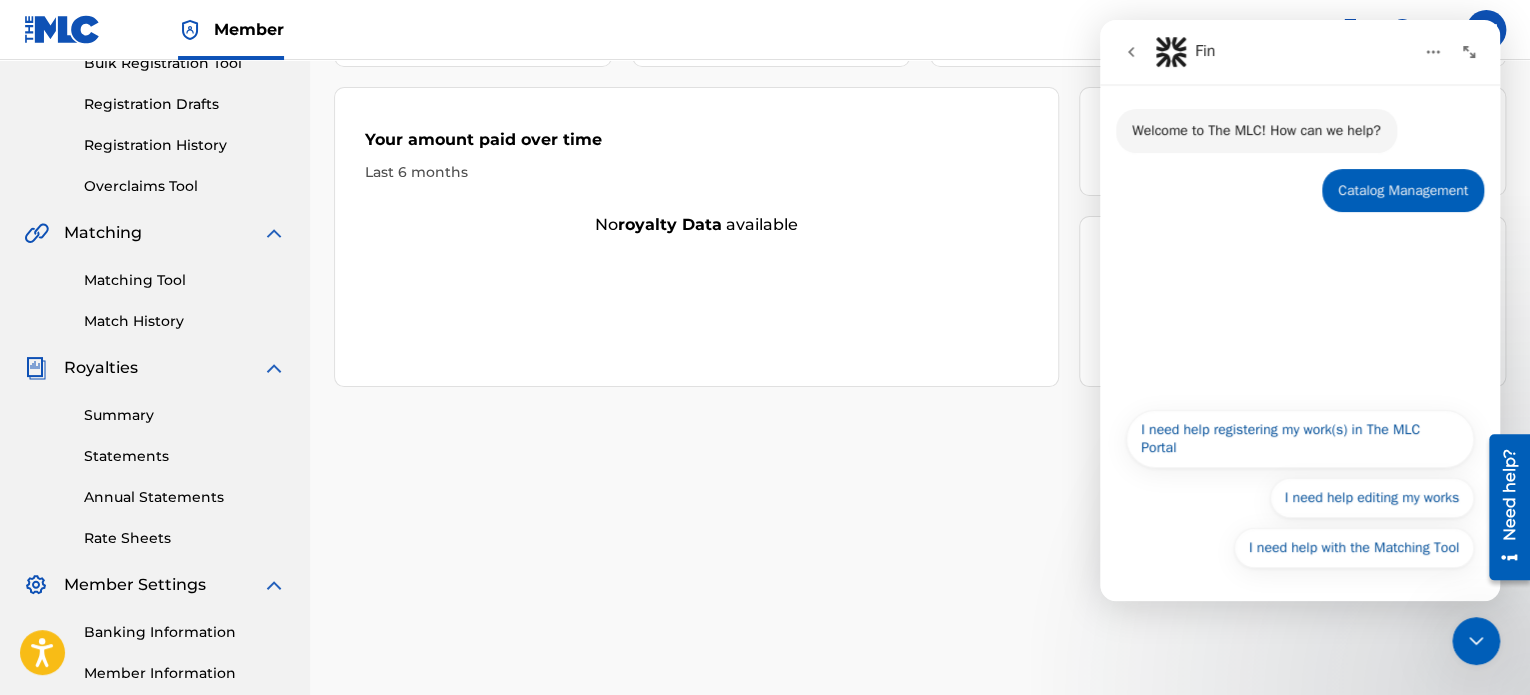 scroll, scrollTop: 200, scrollLeft: 0, axis: vertical 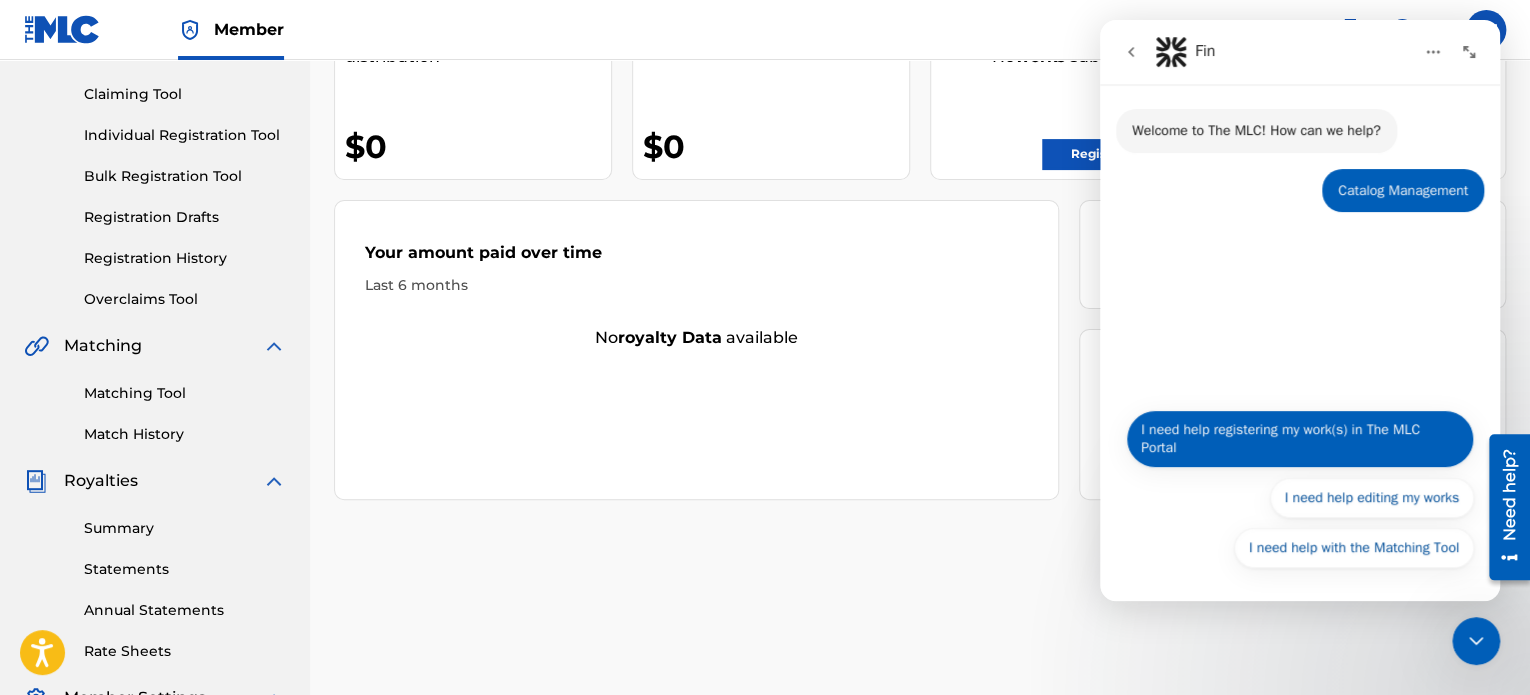 click on "I need help registering my work(s) in The MLC Portal" at bounding box center [1300, 439] 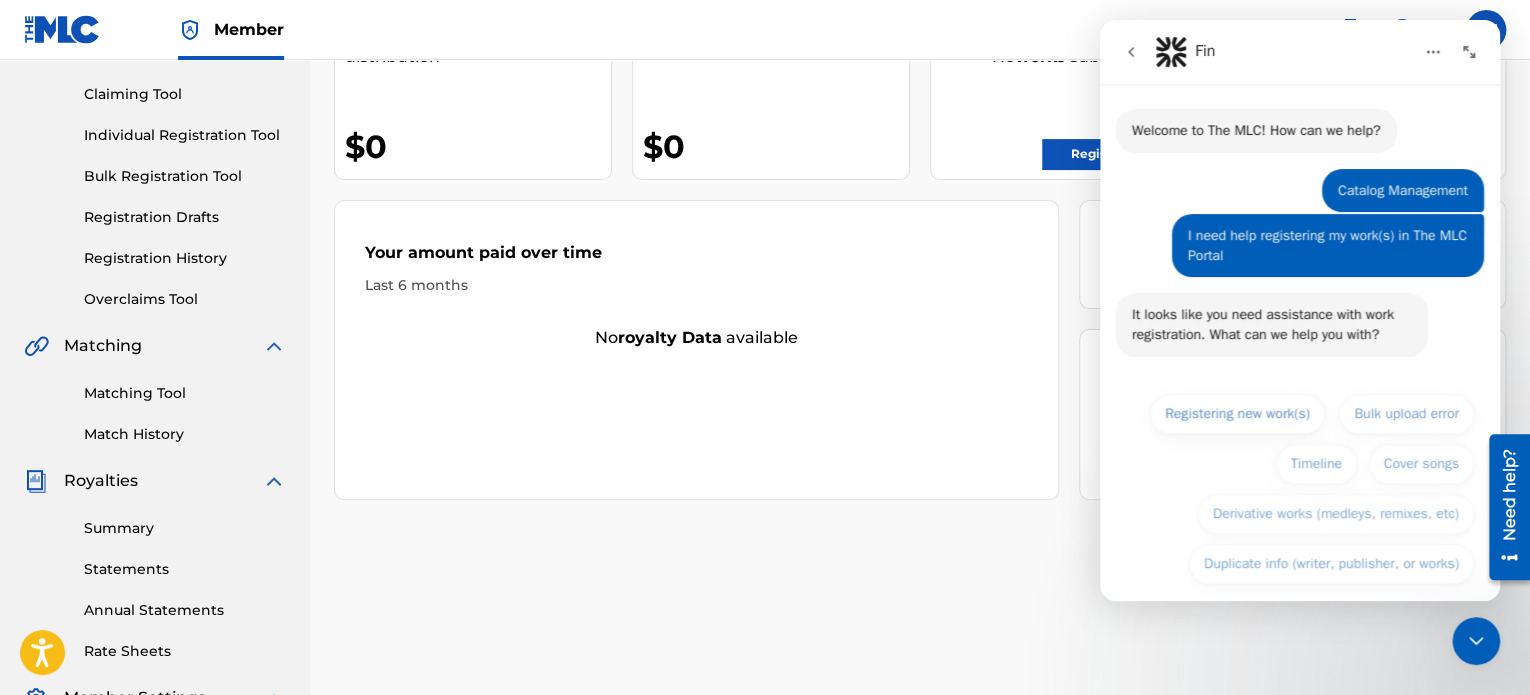 scroll, scrollTop: 15, scrollLeft: 0, axis: vertical 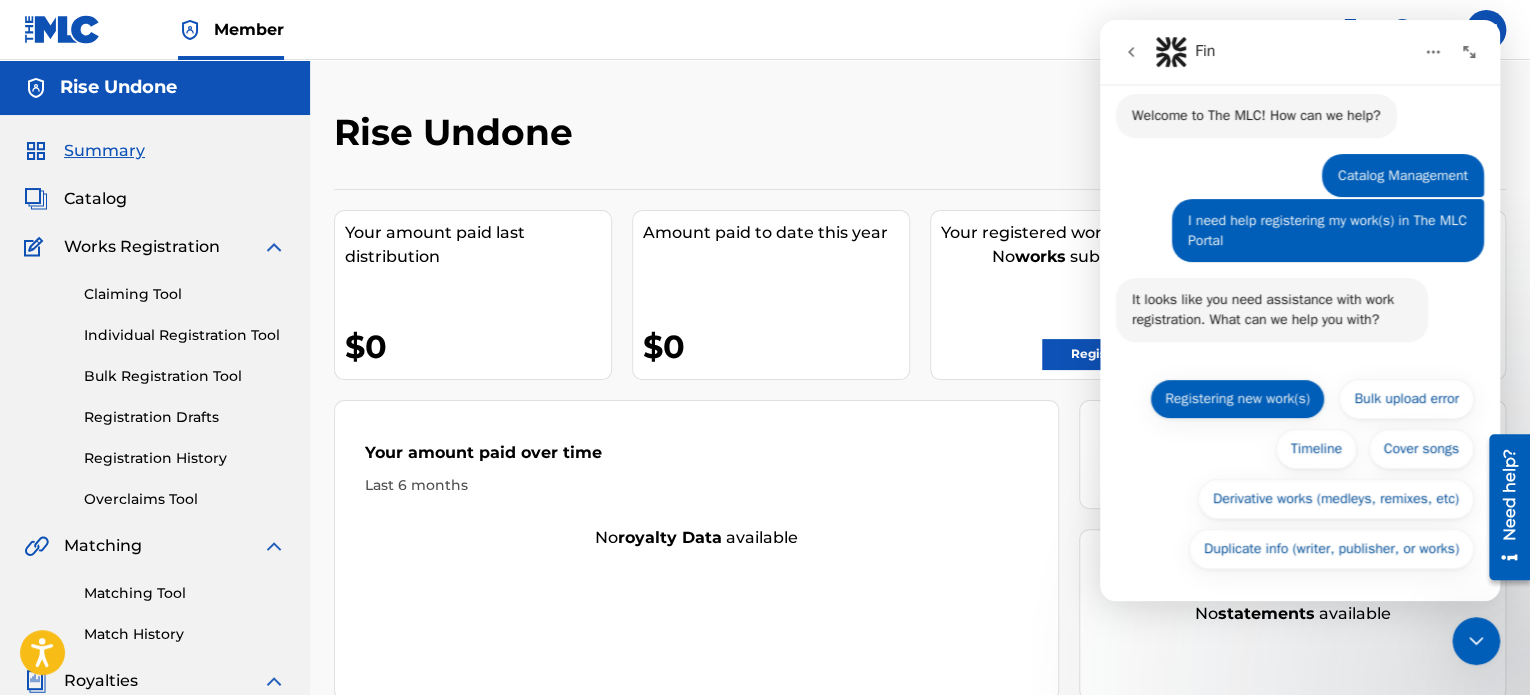 click on "Registering new work(s)" at bounding box center (1237, 399) 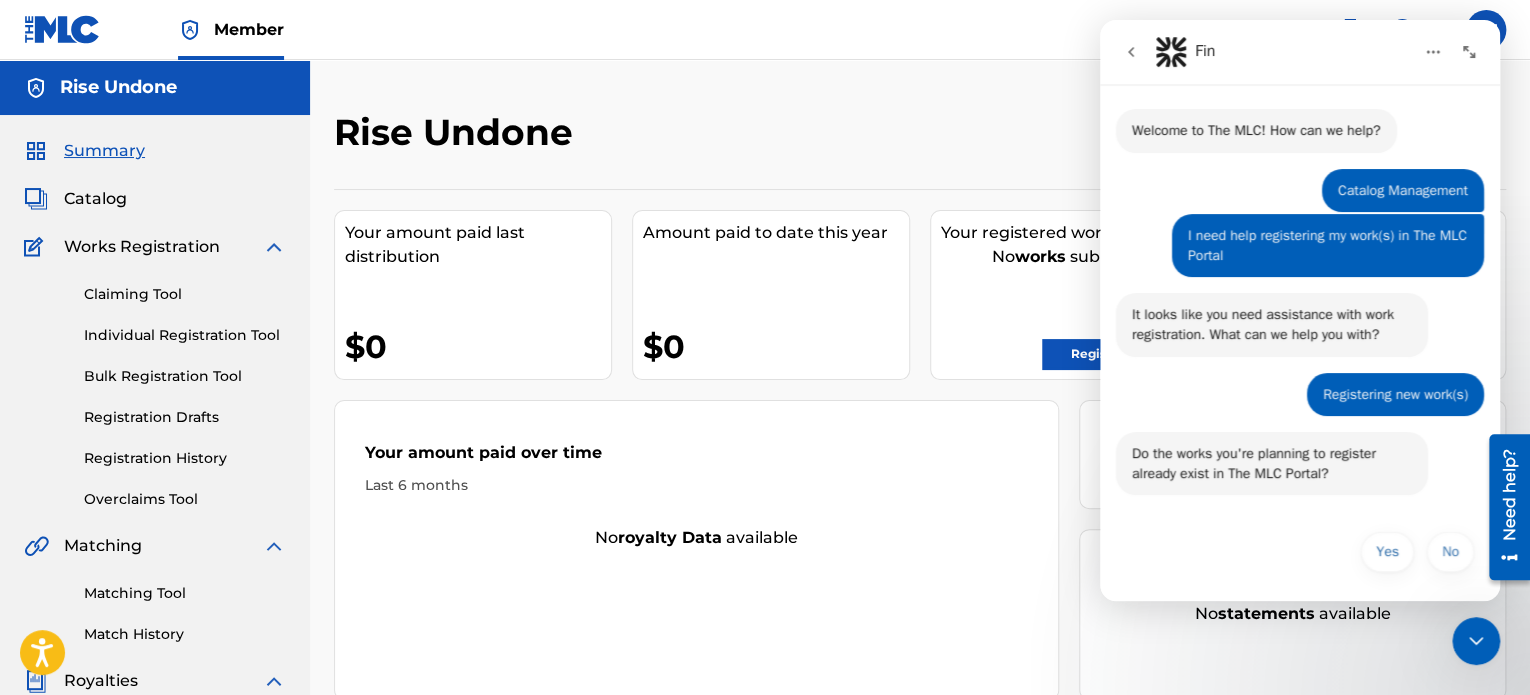 scroll, scrollTop: 5, scrollLeft: 0, axis: vertical 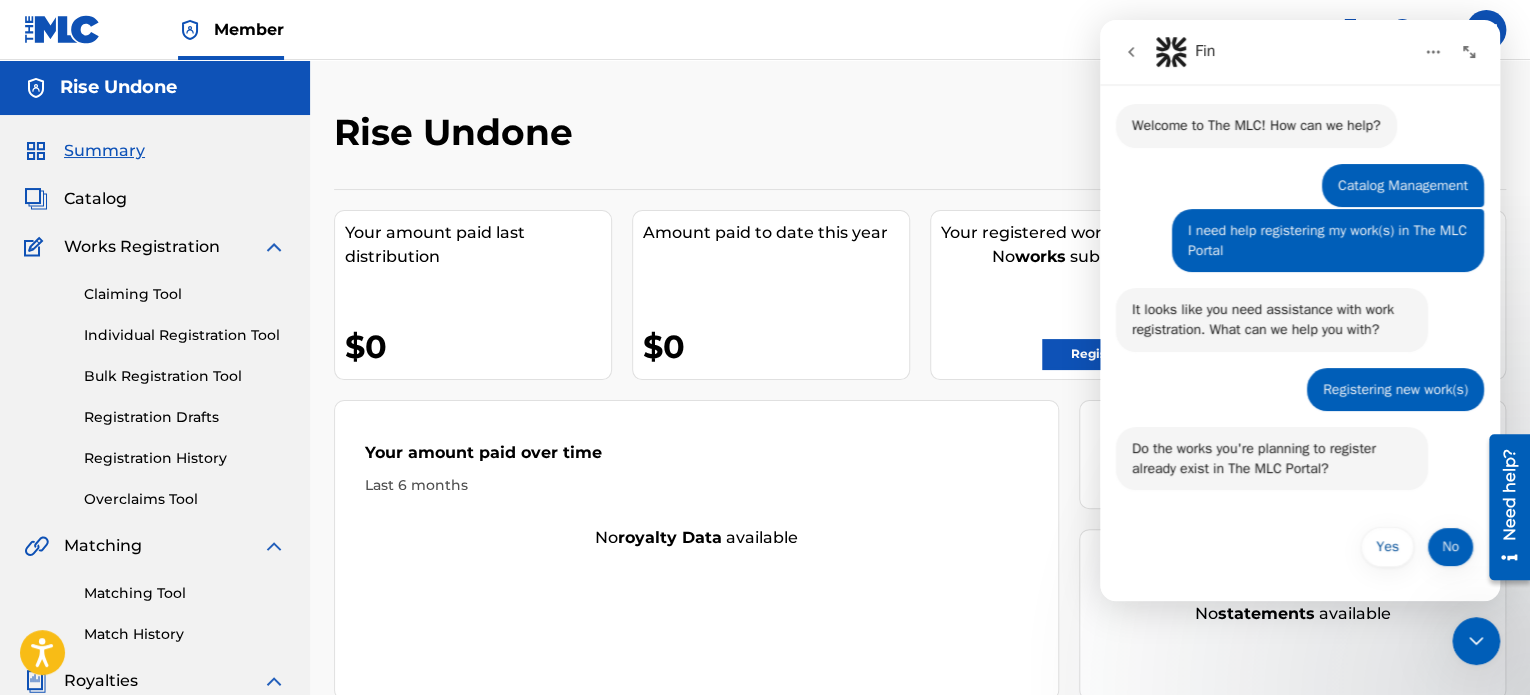 click on "No" at bounding box center (1450, 547) 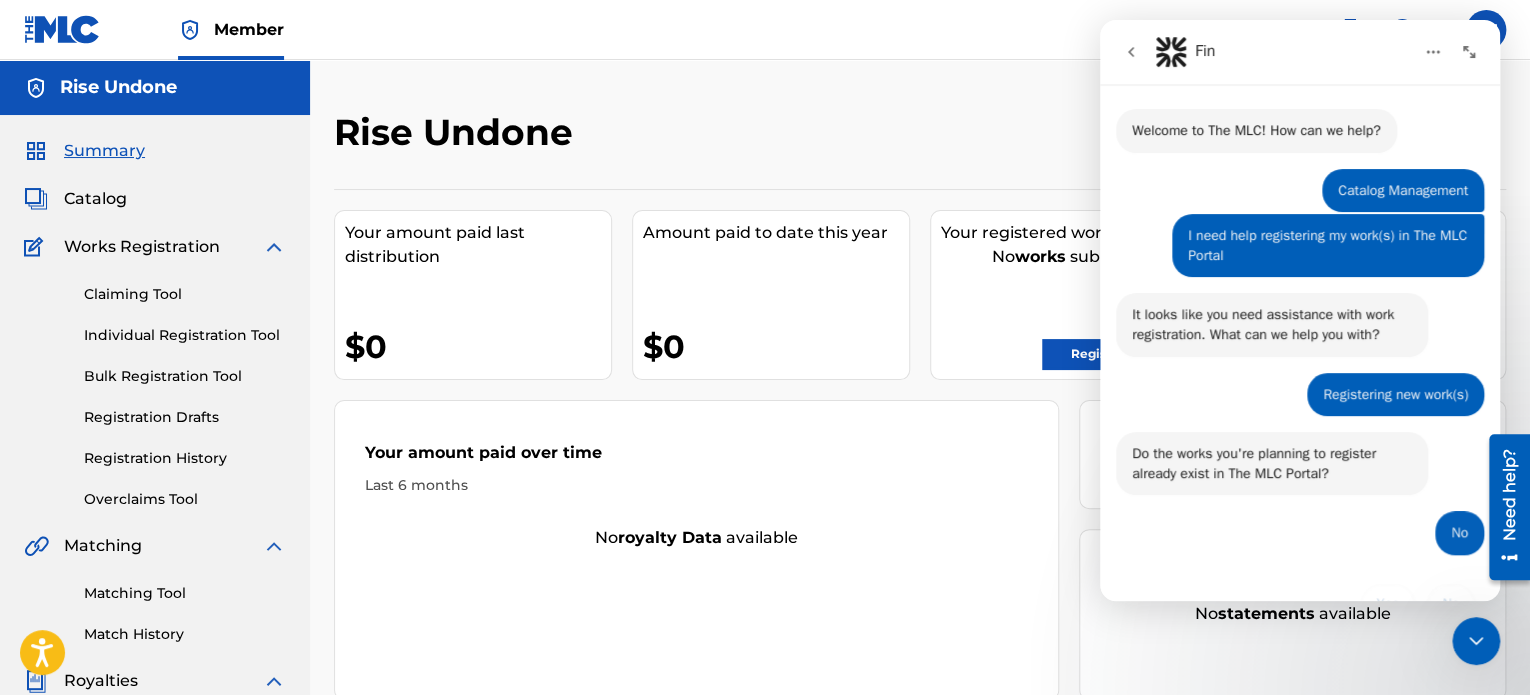 scroll, scrollTop: 0, scrollLeft: 0, axis: both 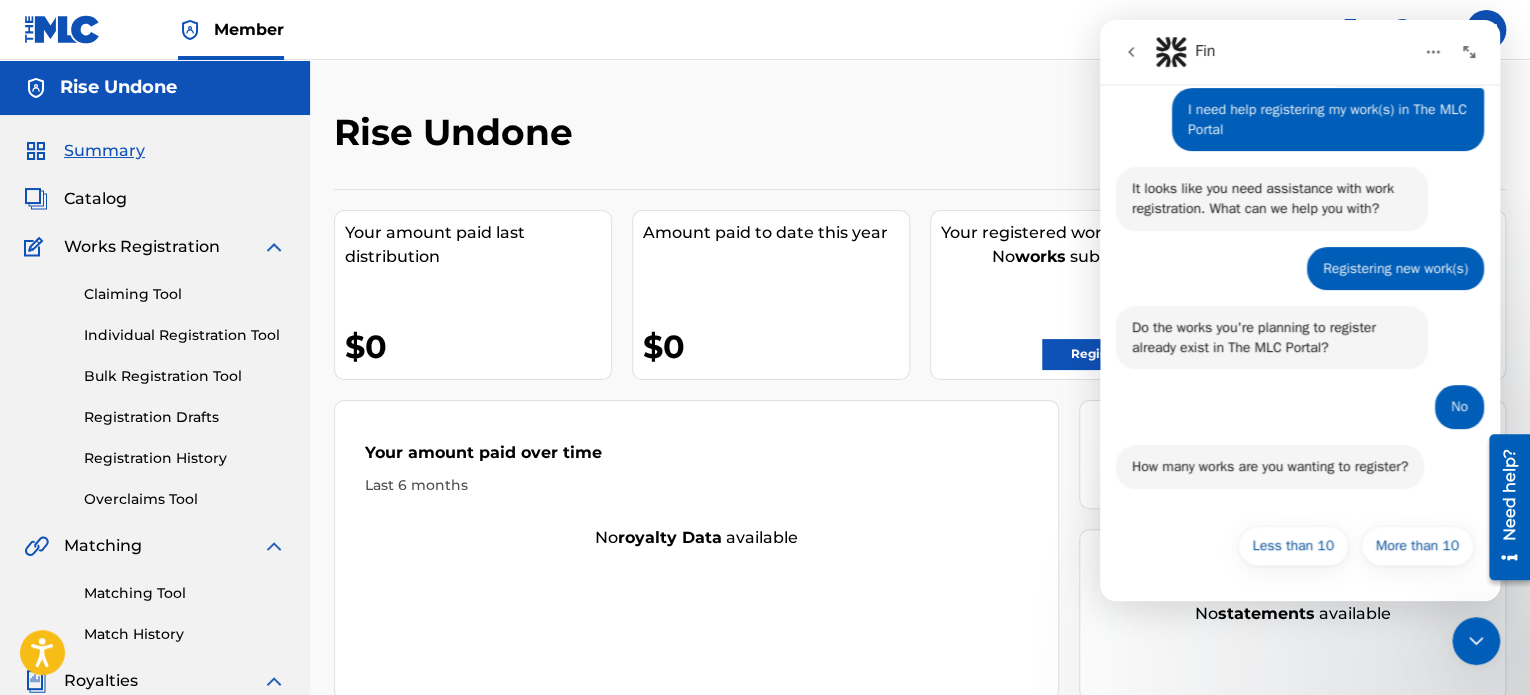 click on "Summary Catalog Works Registration Claiming Tool Individual Registration Tool Bulk Registration Tool Registration Drafts Registration History Overclaims Tool Matching Matching Tool Match History Royalties Summary Statements Annual Statements Rate Sheets Member Settings Banking Information Member Information User Permissions Contact Information Member Benefits" at bounding box center (155, 629) 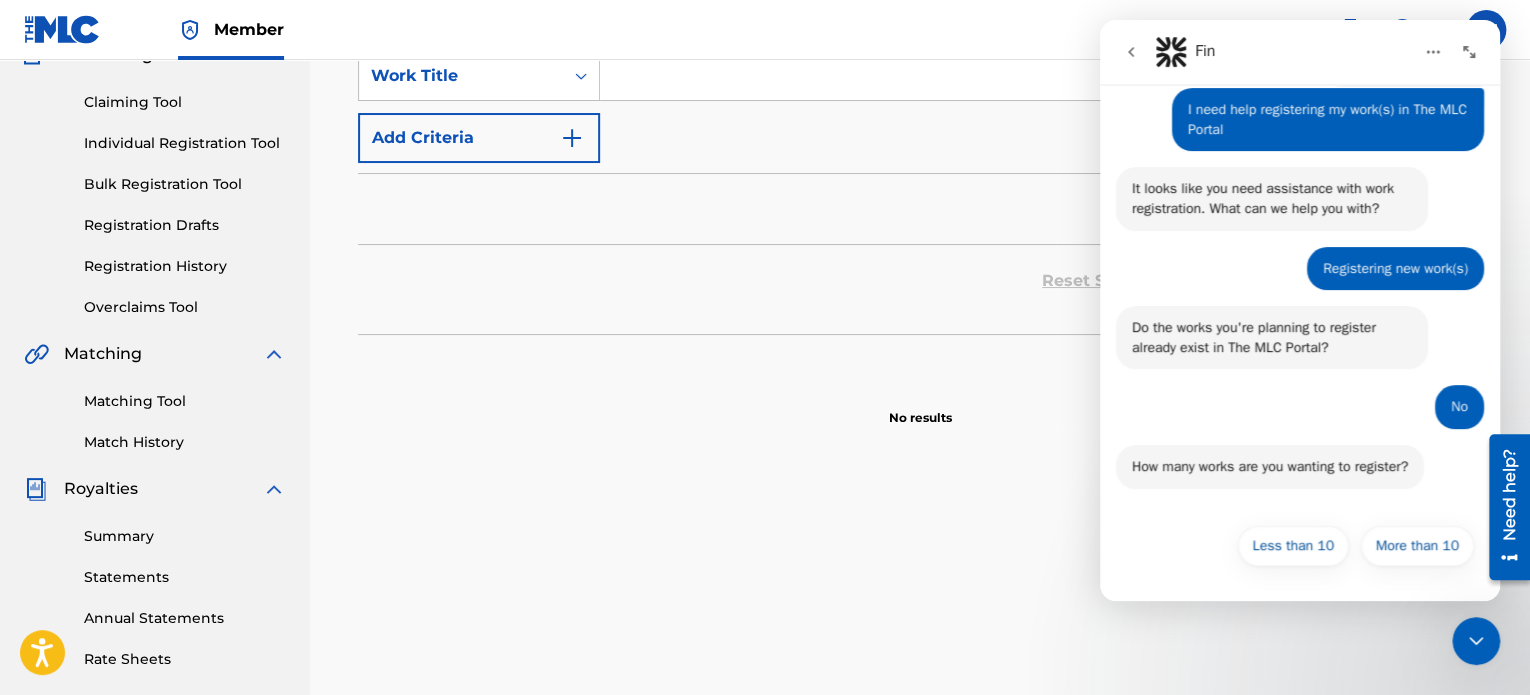 scroll, scrollTop: 0, scrollLeft: 0, axis: both 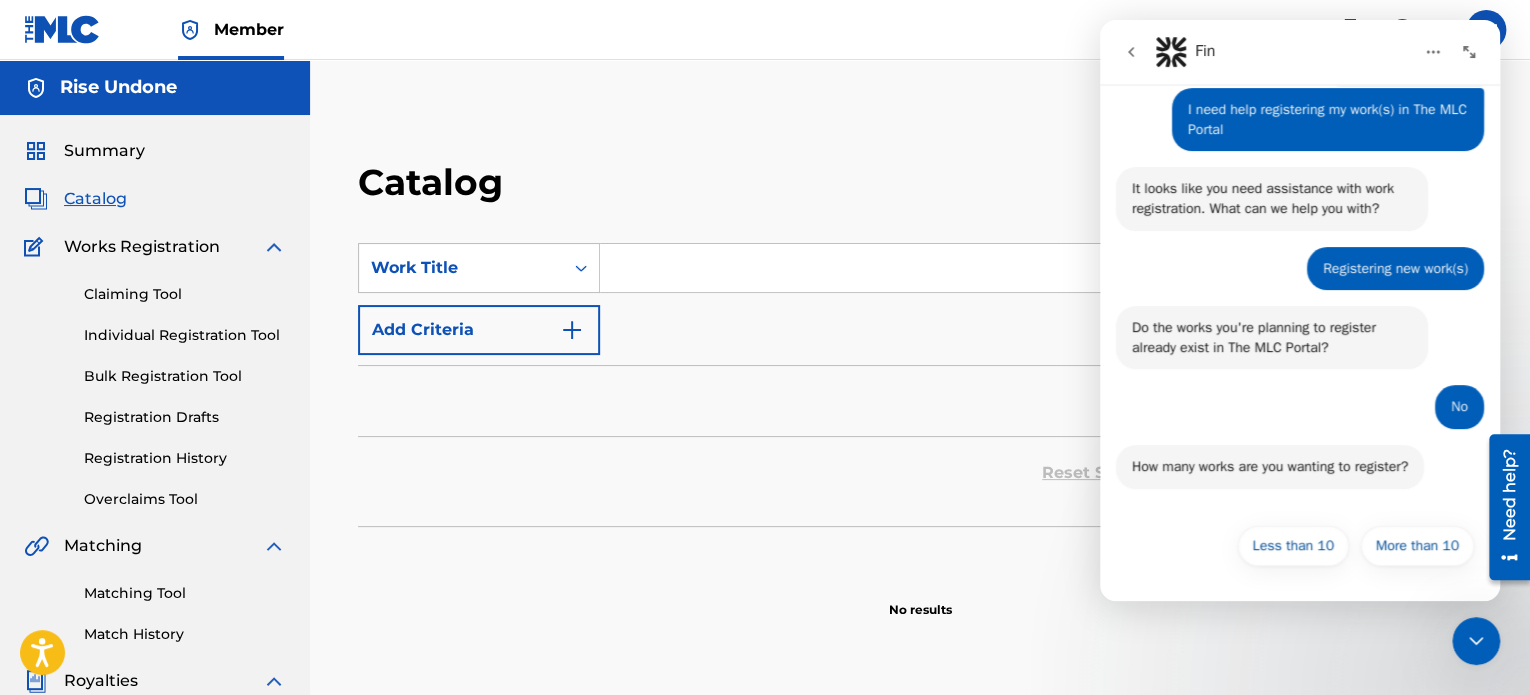 click on "Summary" at bounding box center (104, 151) 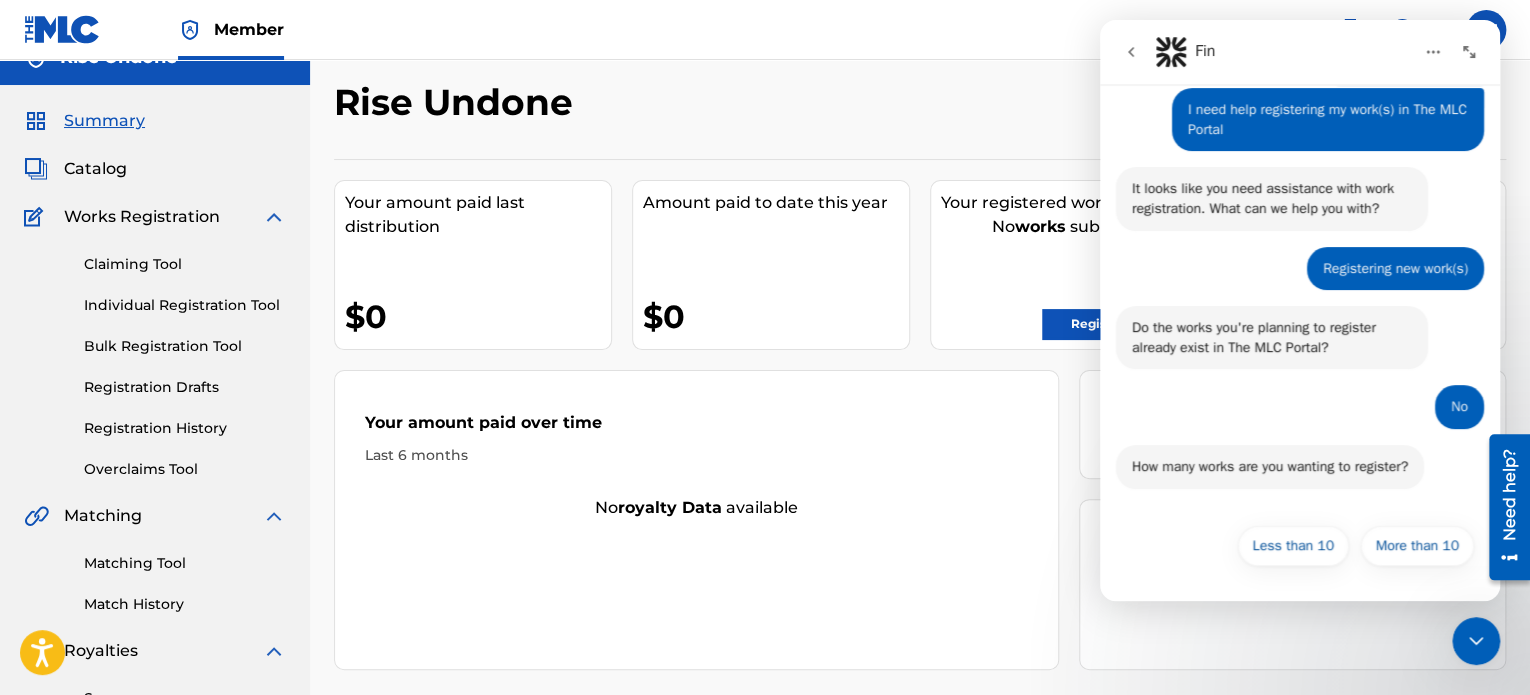 scroll, scrollTop: 0, scrollLeft: 0, axis: both 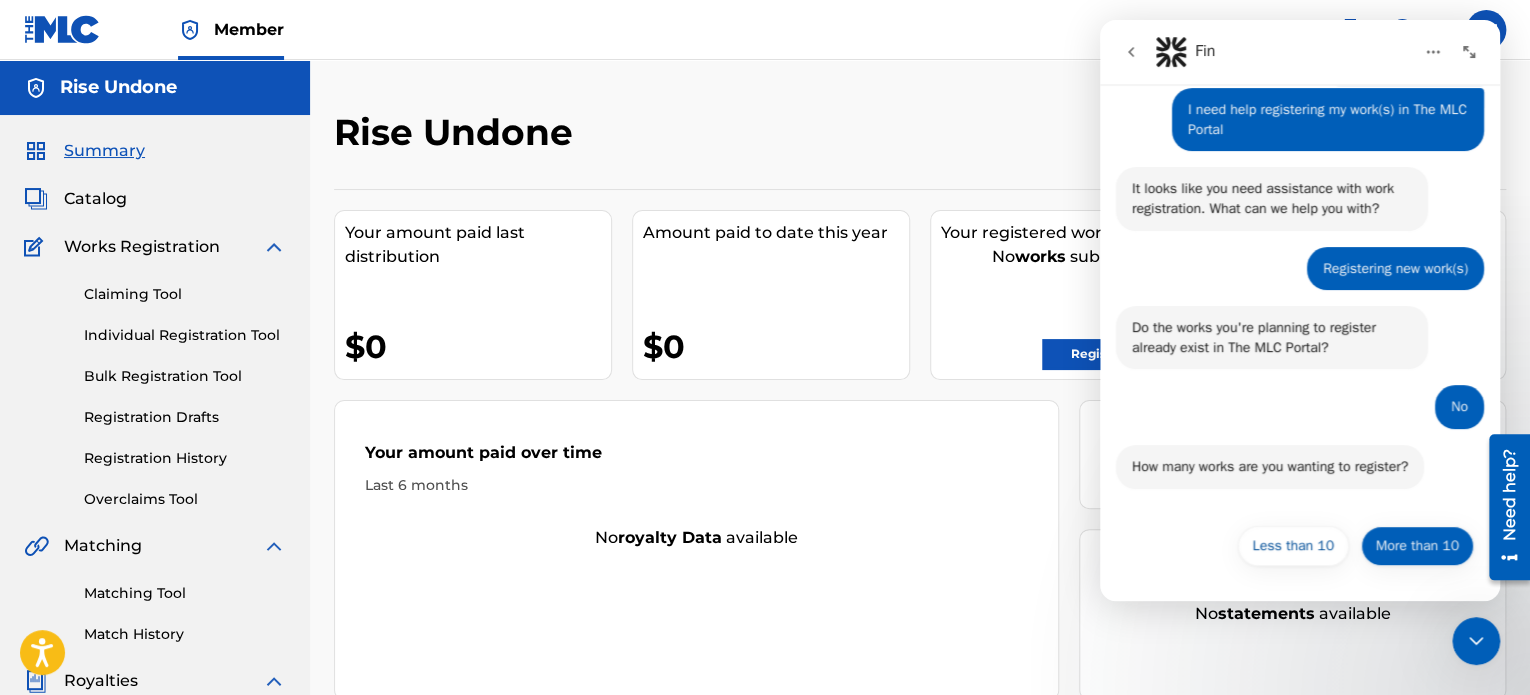 click on "More than 10" at bounding box center (1417, 546) 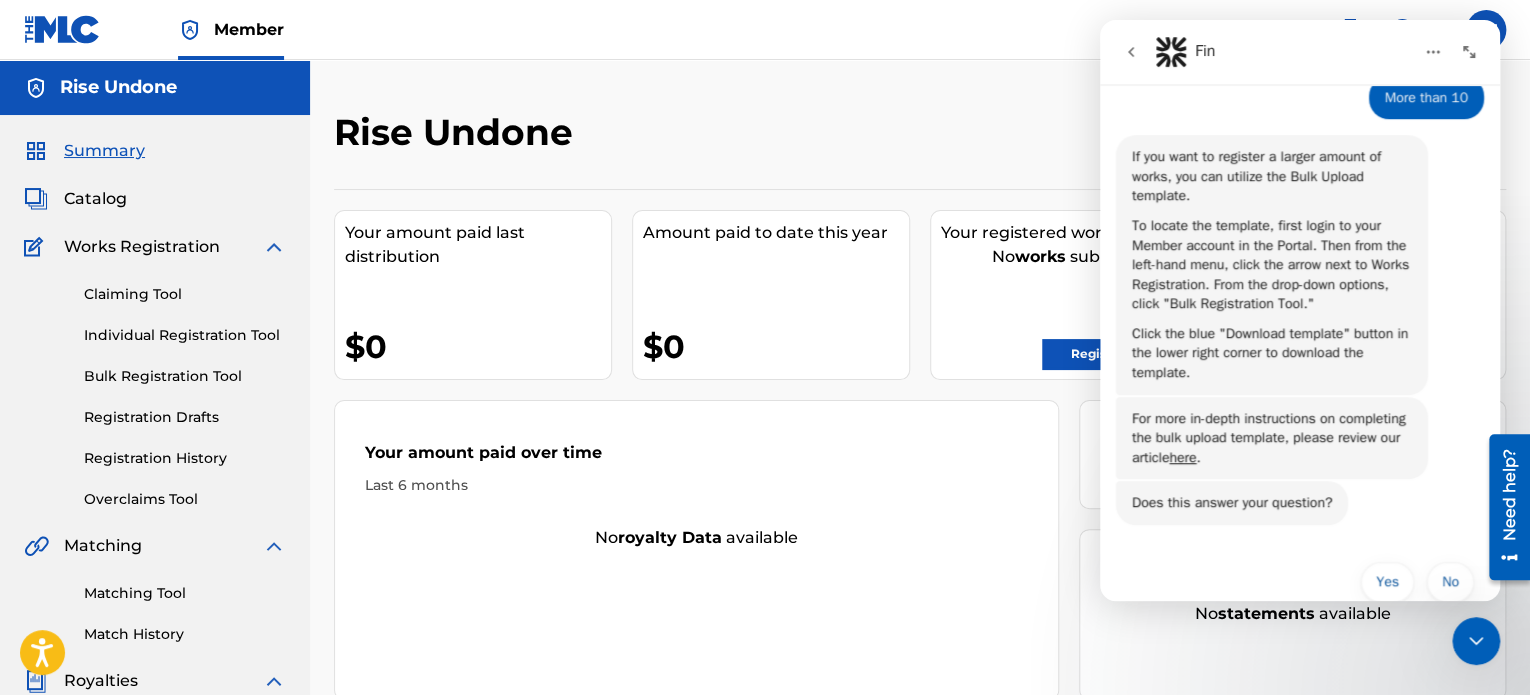 scroll, scrollTop: 643, scrollLeft: 0, axis: vertical 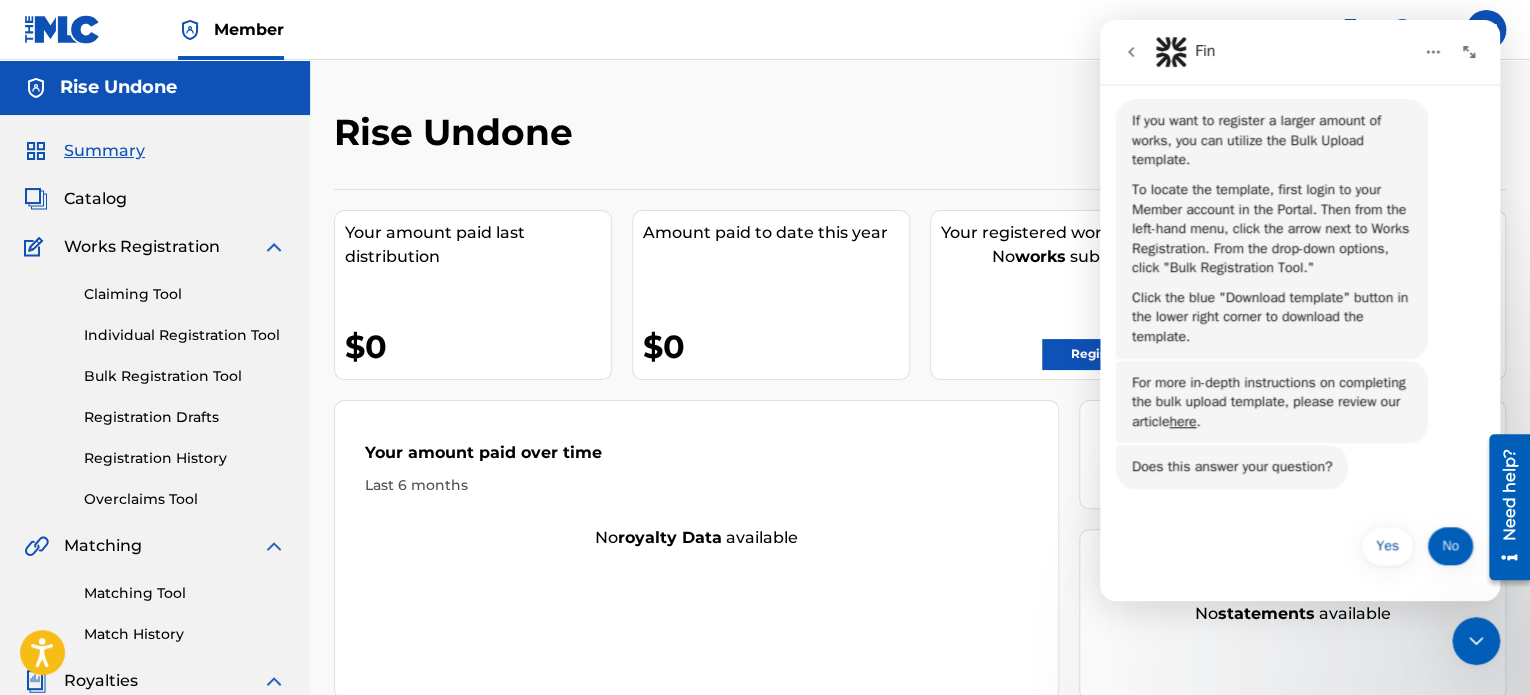 click on "No" at bounding box center [1450, 546] 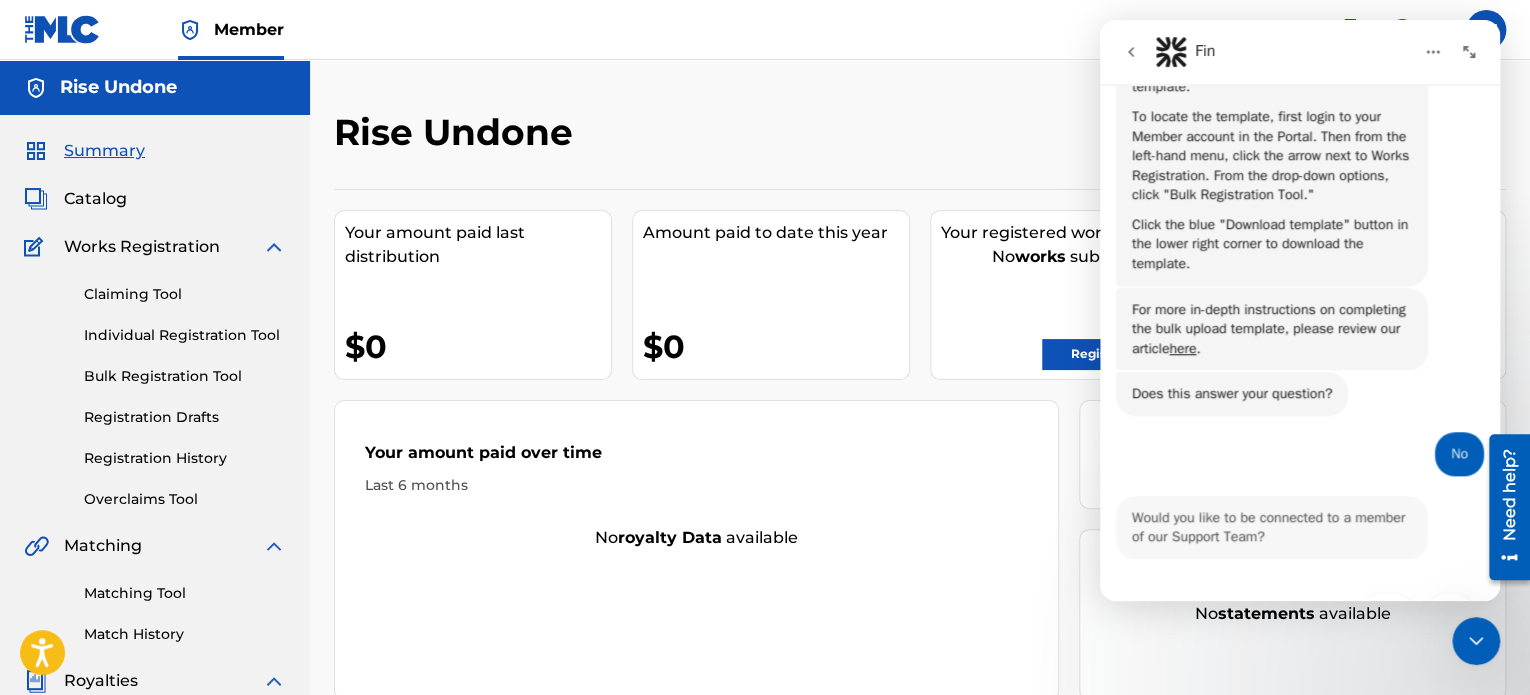scroll, scrollTop: 748, scrollLeft: 0, axis: vertical 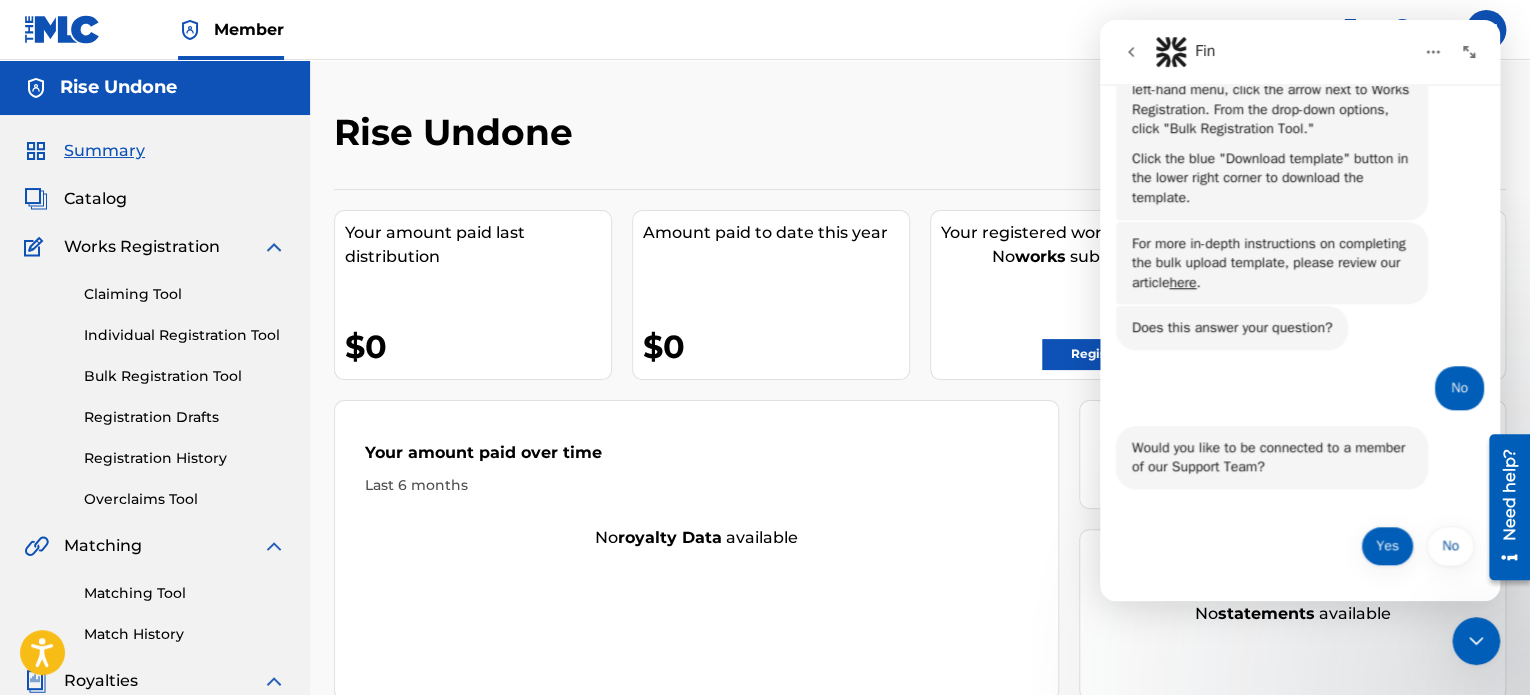 click on "Yes" at bounding box center [1387, 546] 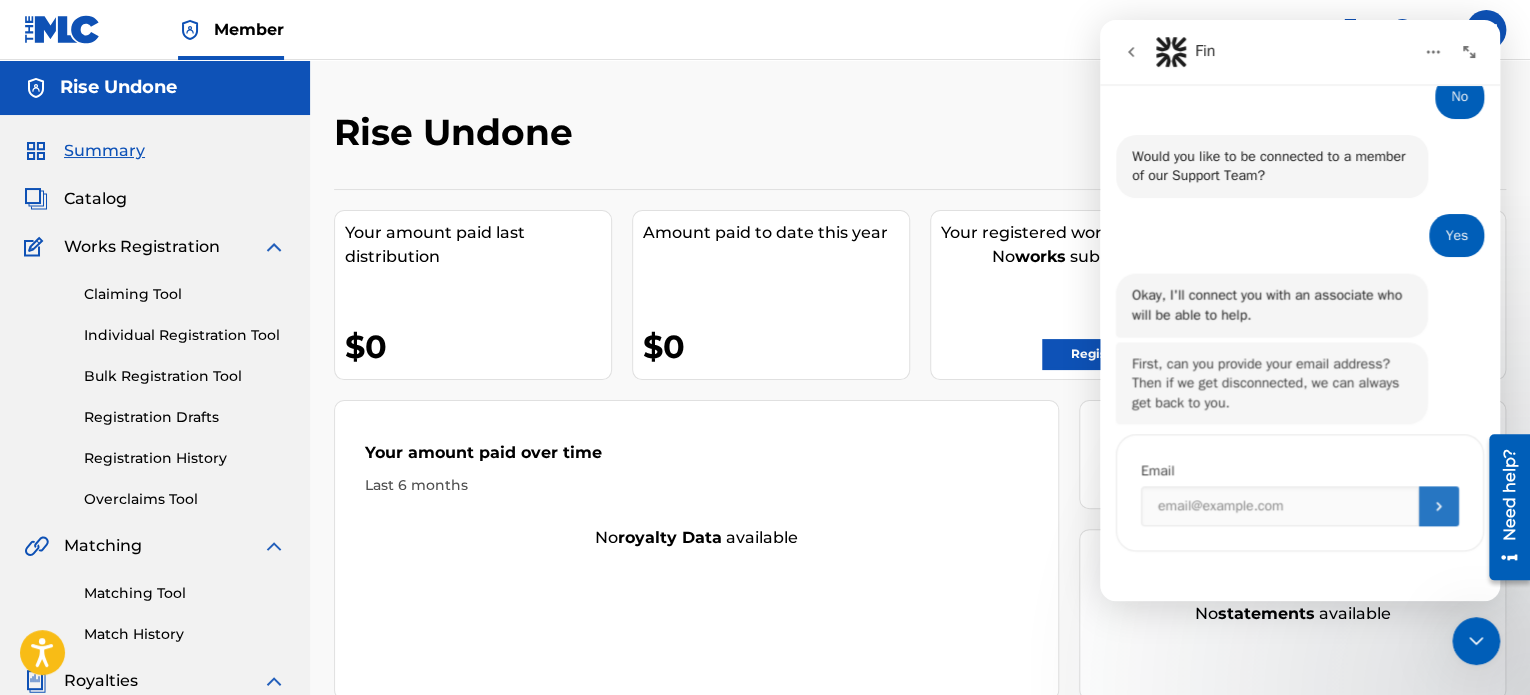 scroll, scrollTop: 1040, scrollLeft: 0, axis: vertical 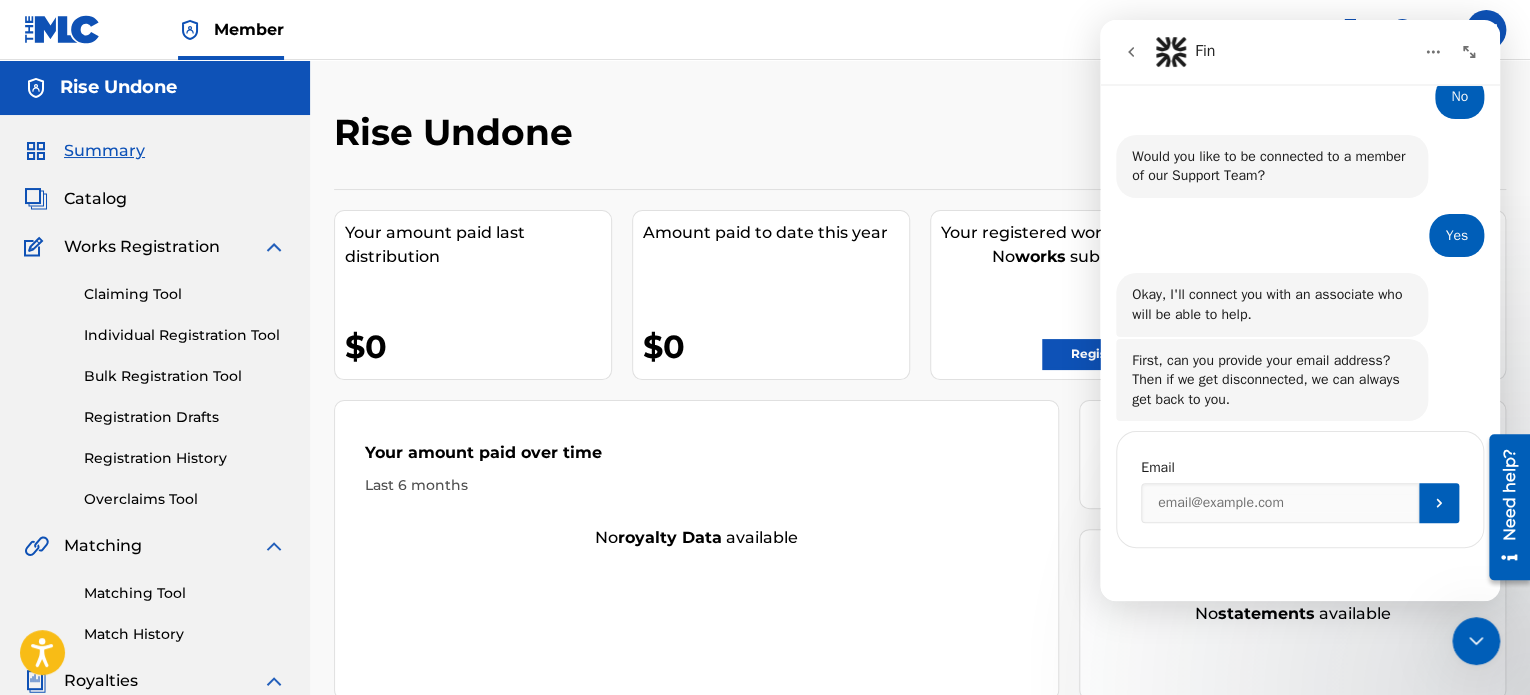 click on "Email" at bounding box center [1300, 489] 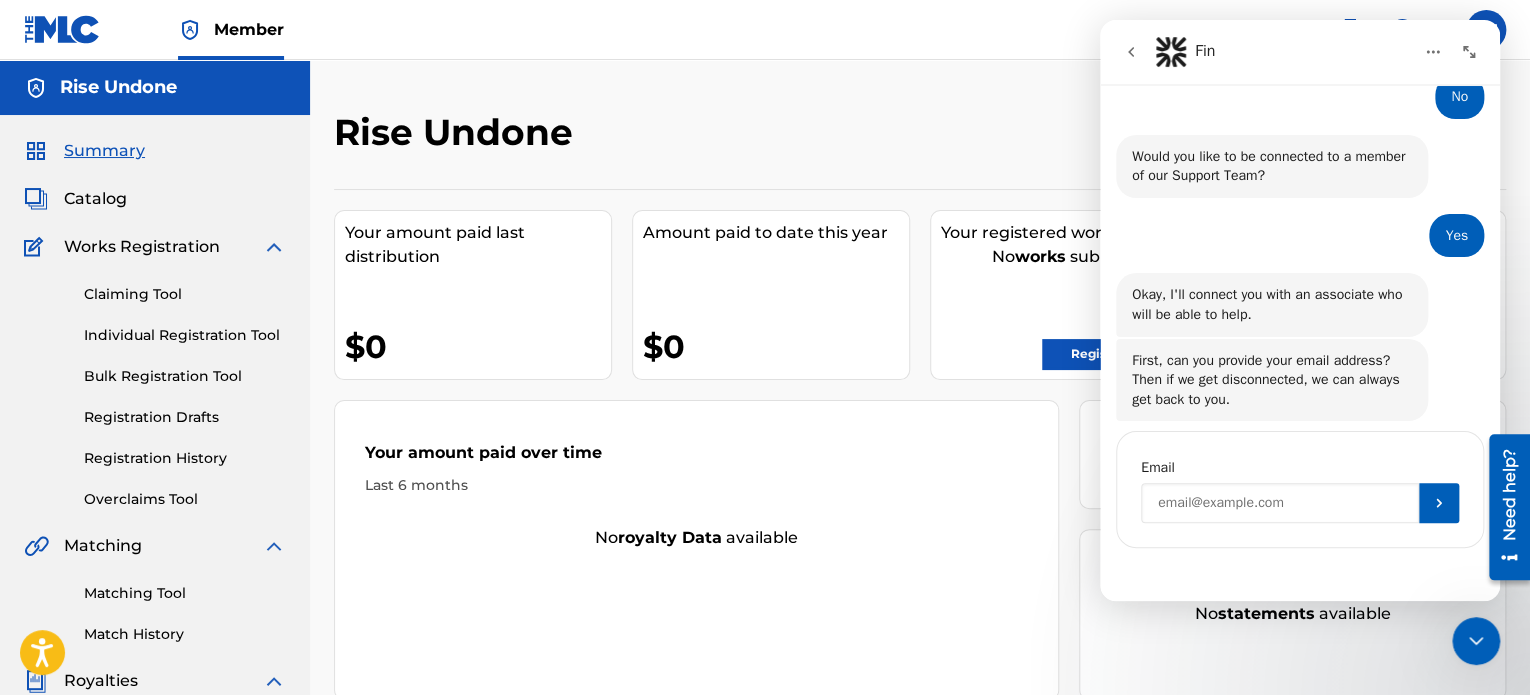 click at bounding box center [1280, 503] 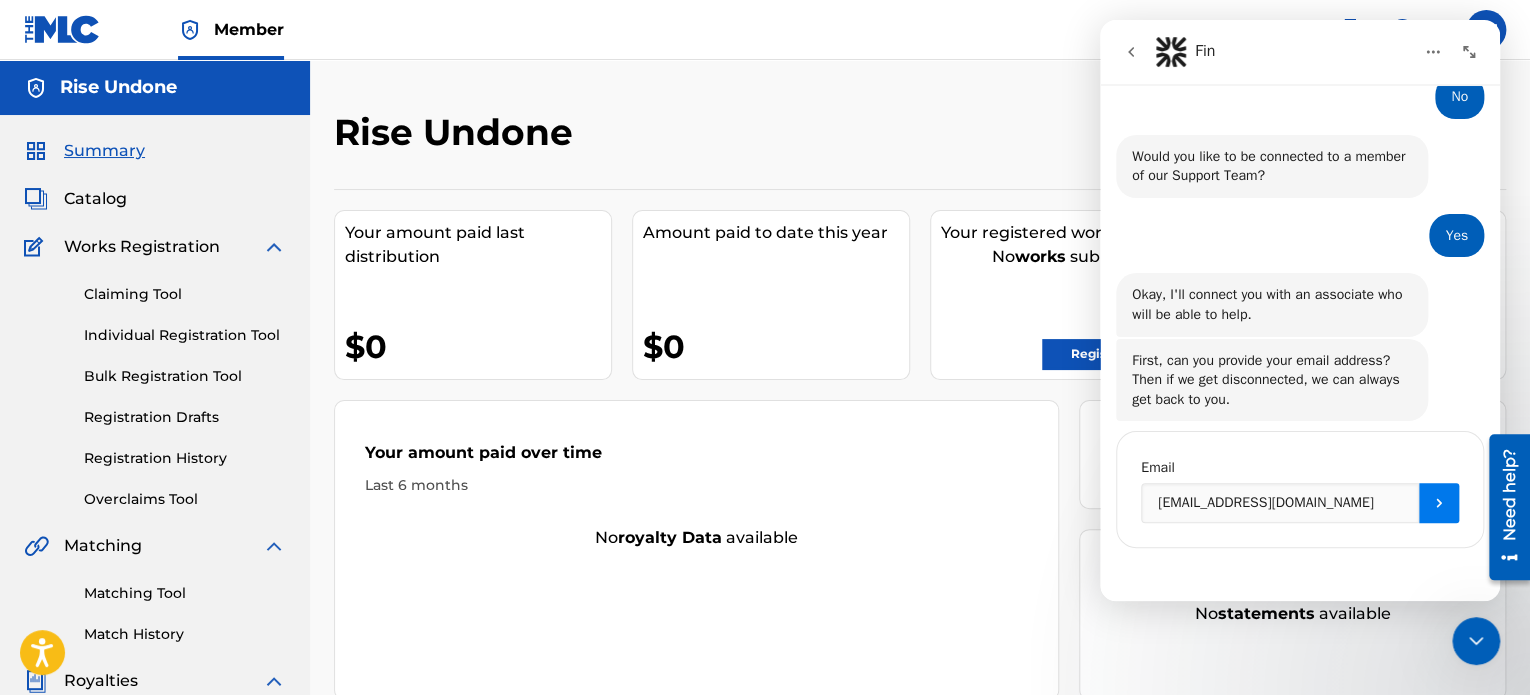 click 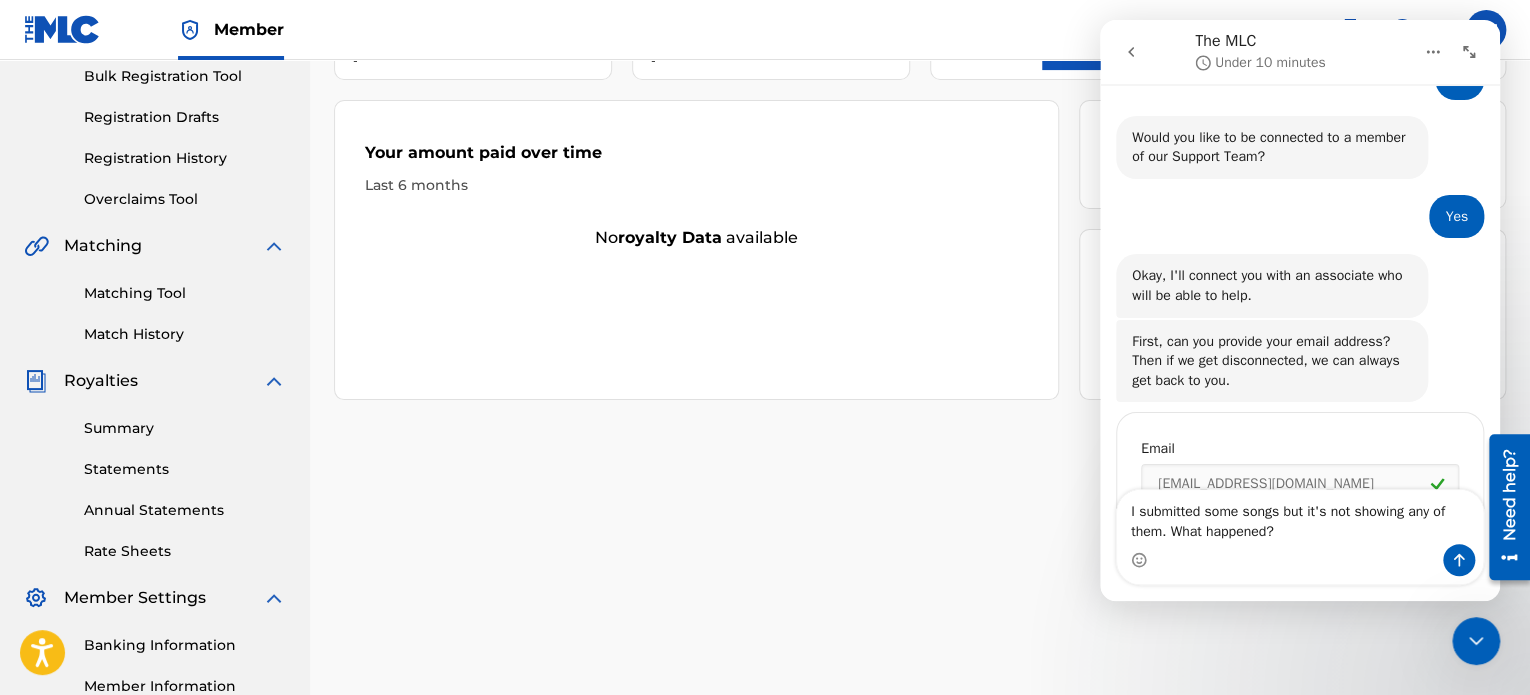 scroll, scrollTop: 0, scrollLeft: 0, axis: both 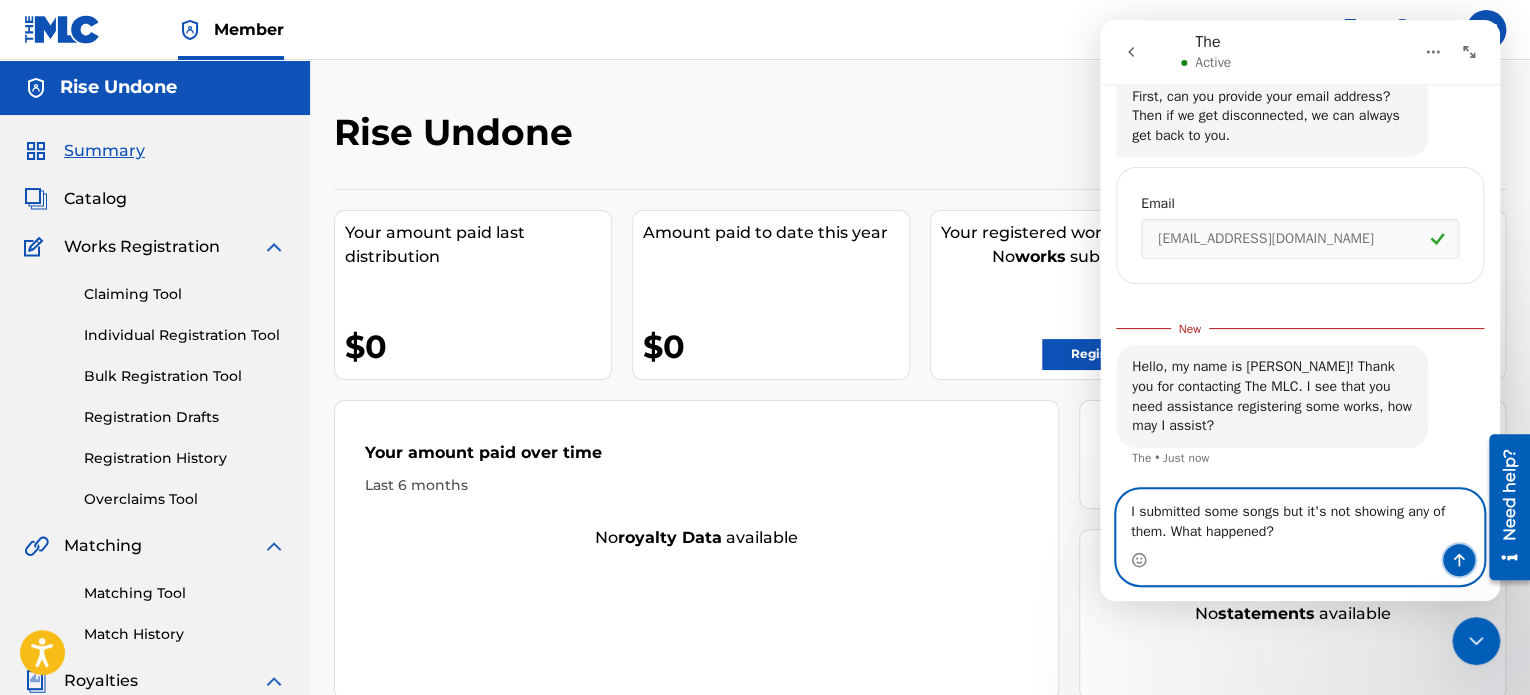 click 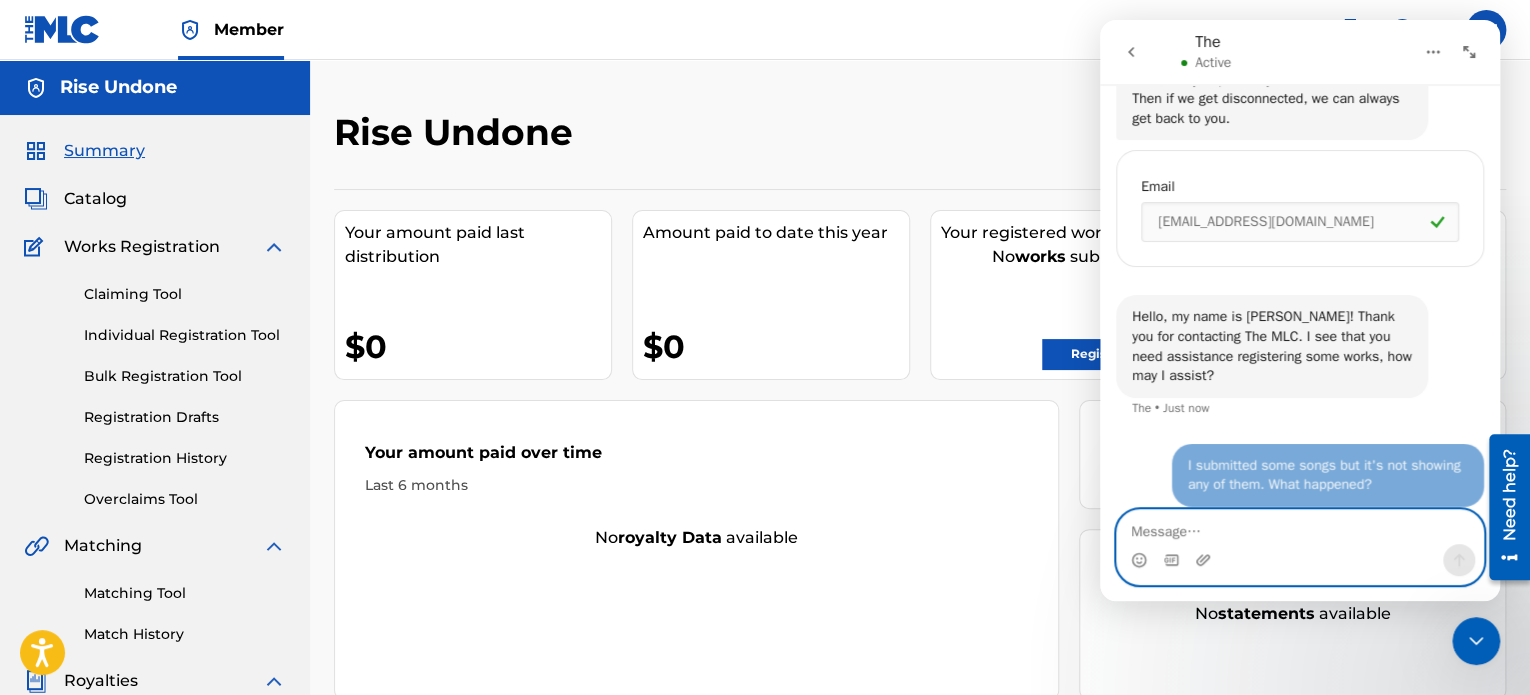 scroll, scrollTop: 1328, scrollLeft: 0, axis: vertical 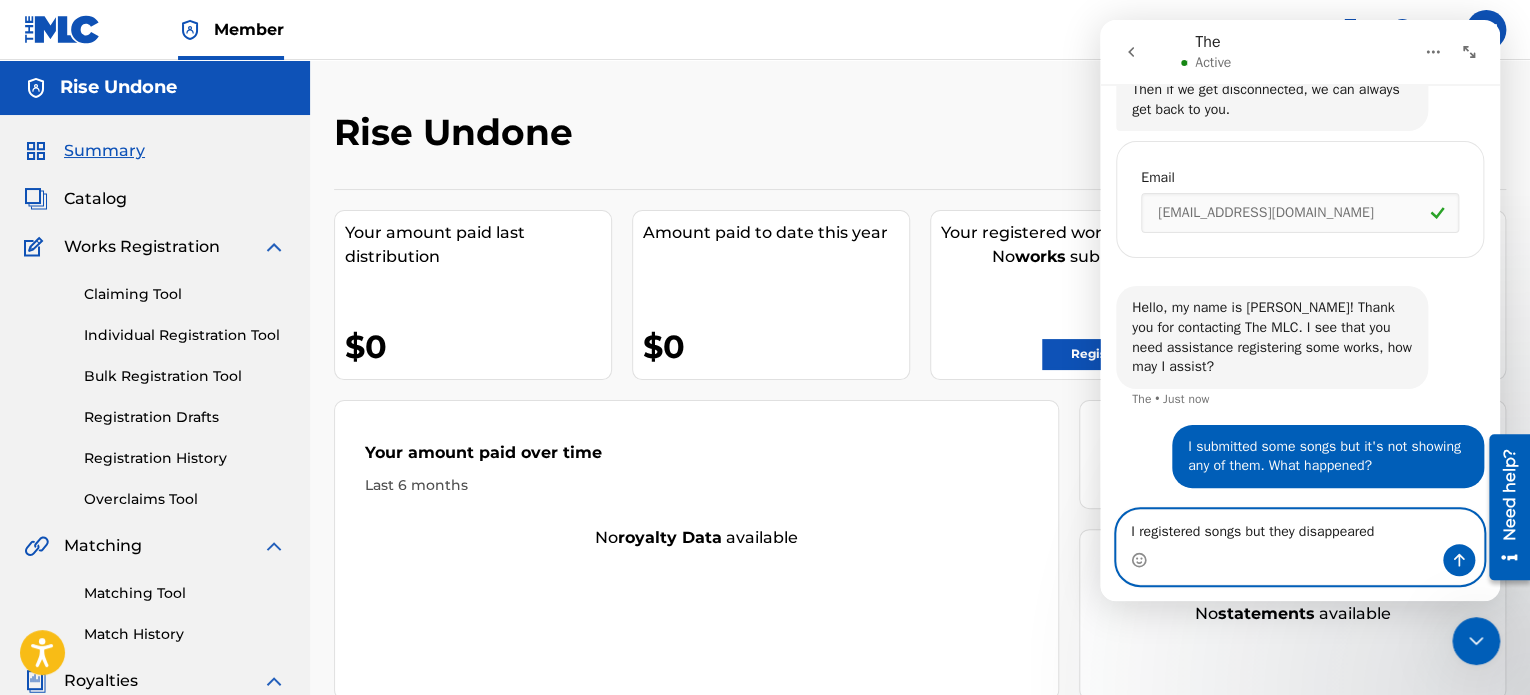 click on "I registered songs but they disappeared" at bounding box center [1300, 527] 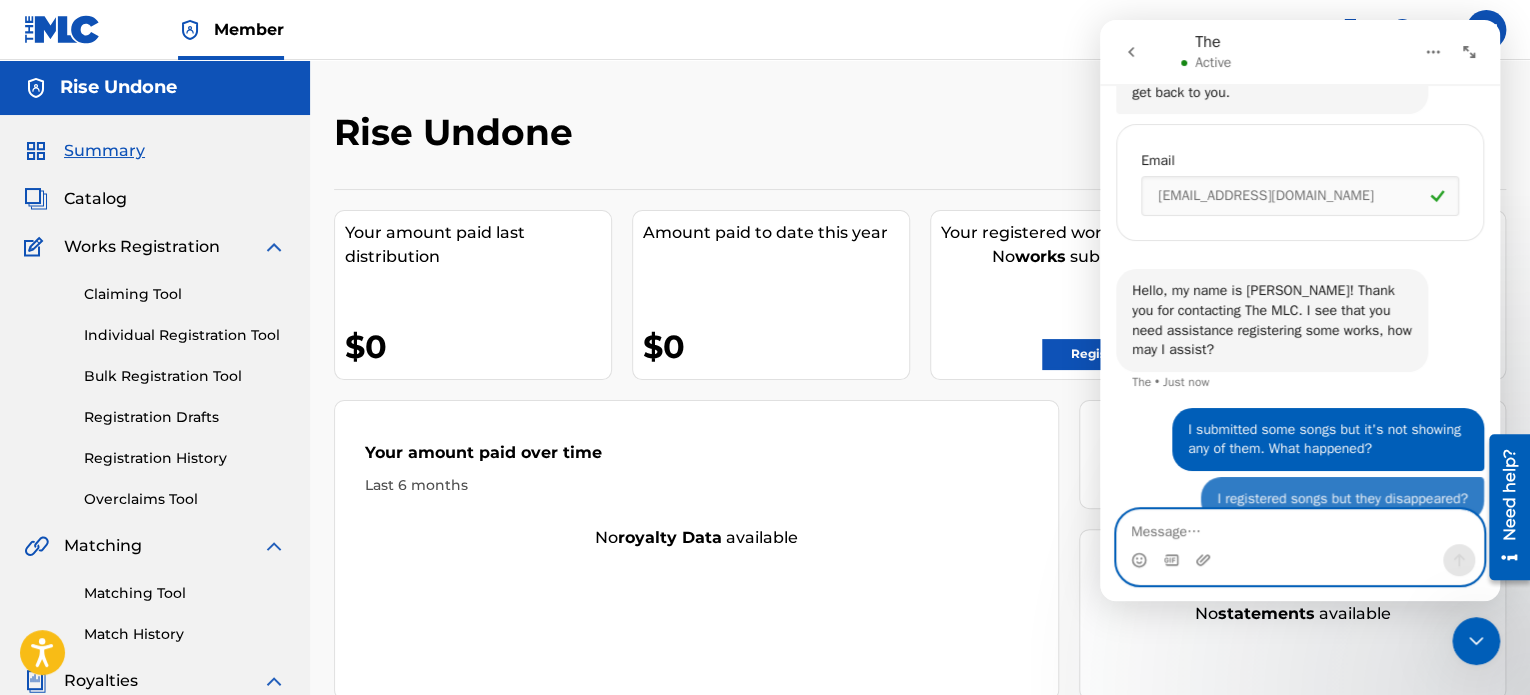 scroll, scrollTop: 1374, scrollLeft: 0, axis: vertical 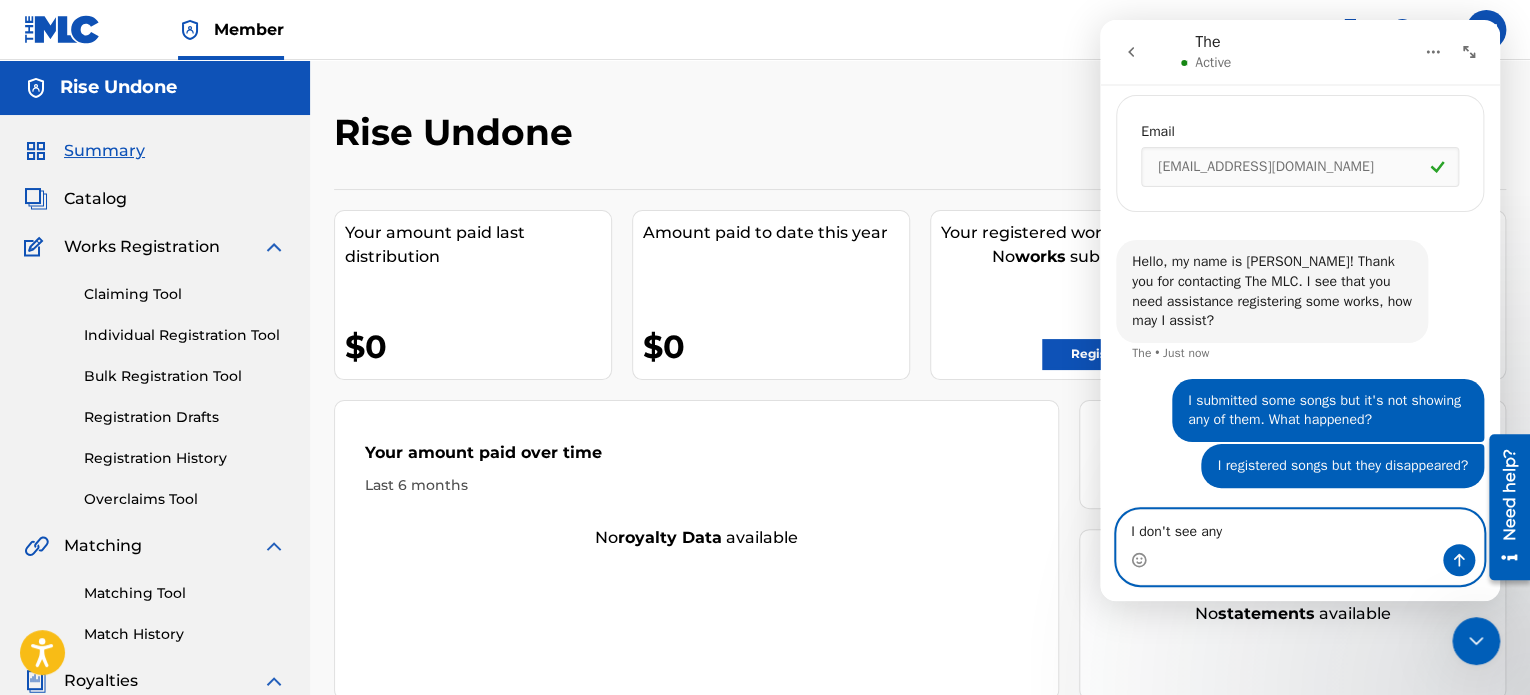 type on "I don't see any." 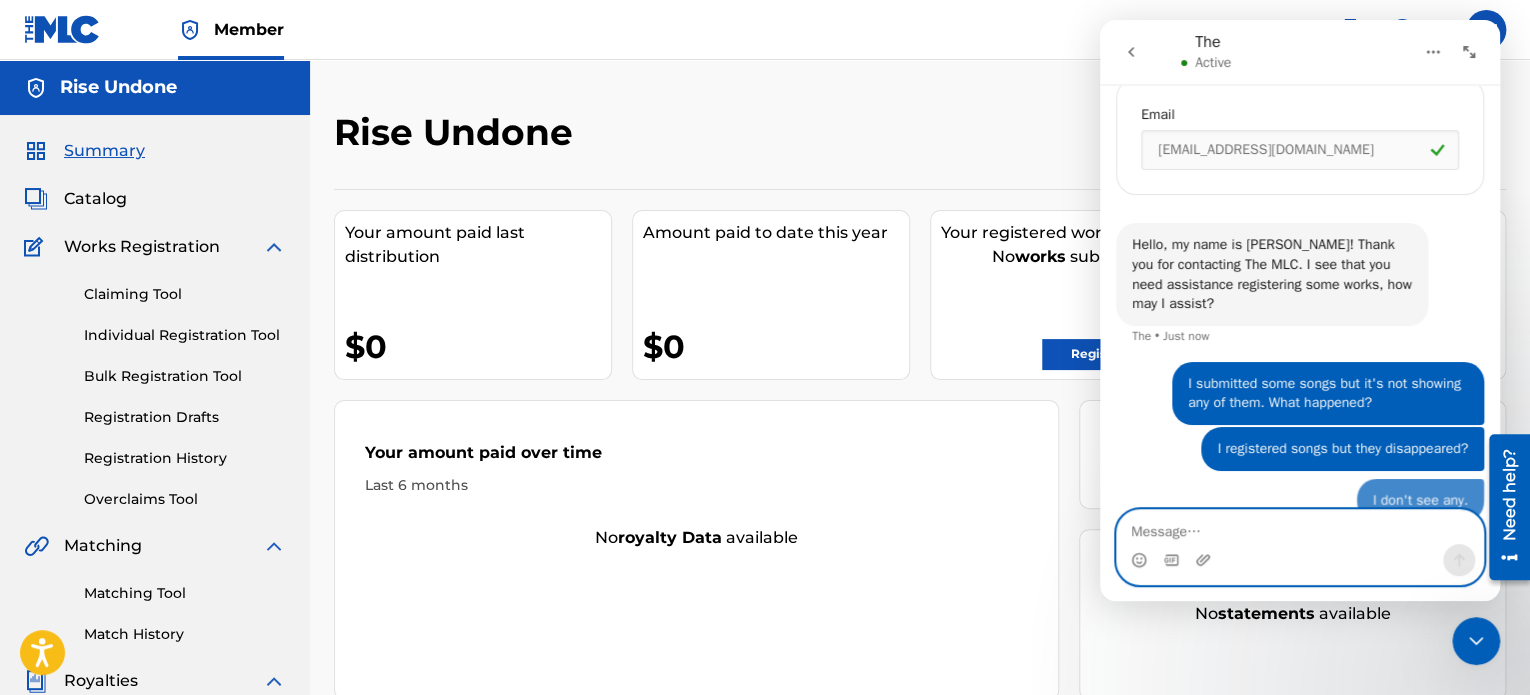 scroll, scrollTop: 1420, scrollLeft: 0, axis: vertical 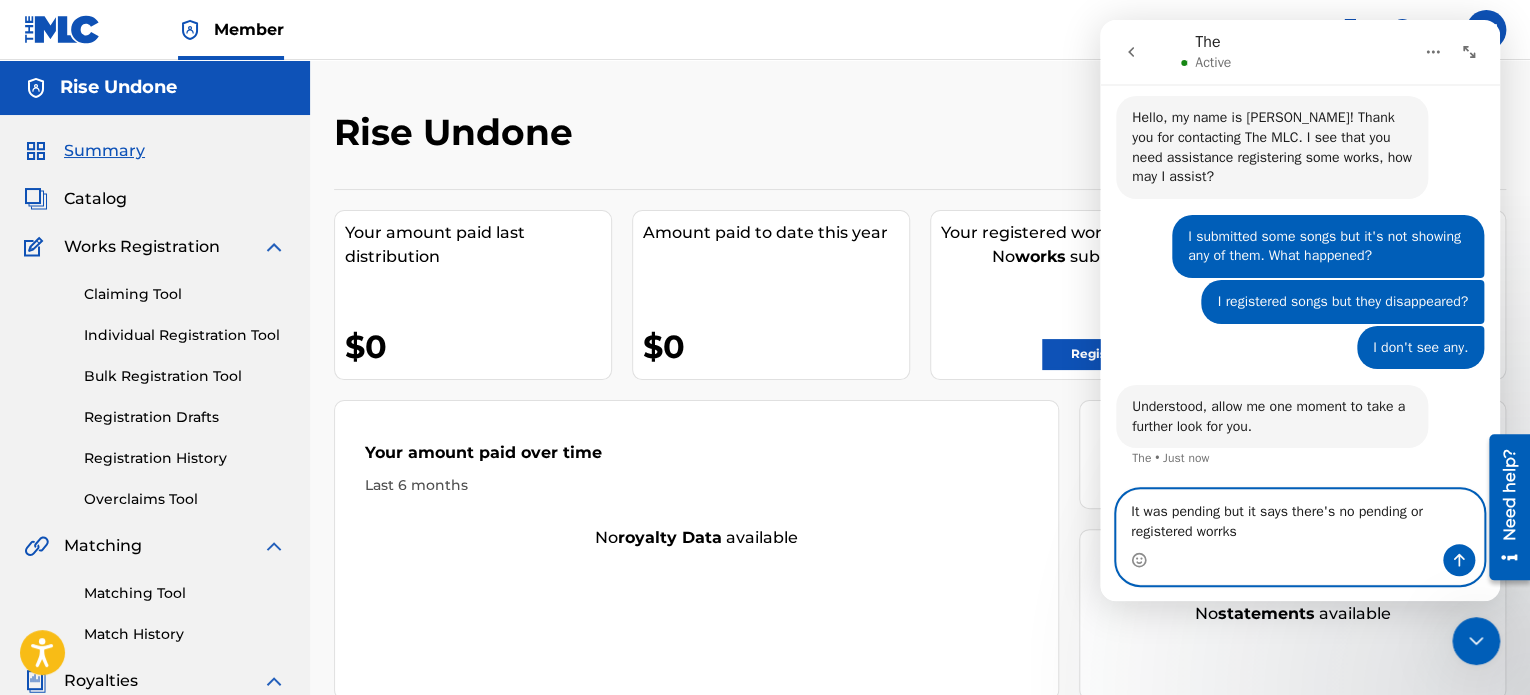 type on "It was pending but it says there's no pending or registered worrks." 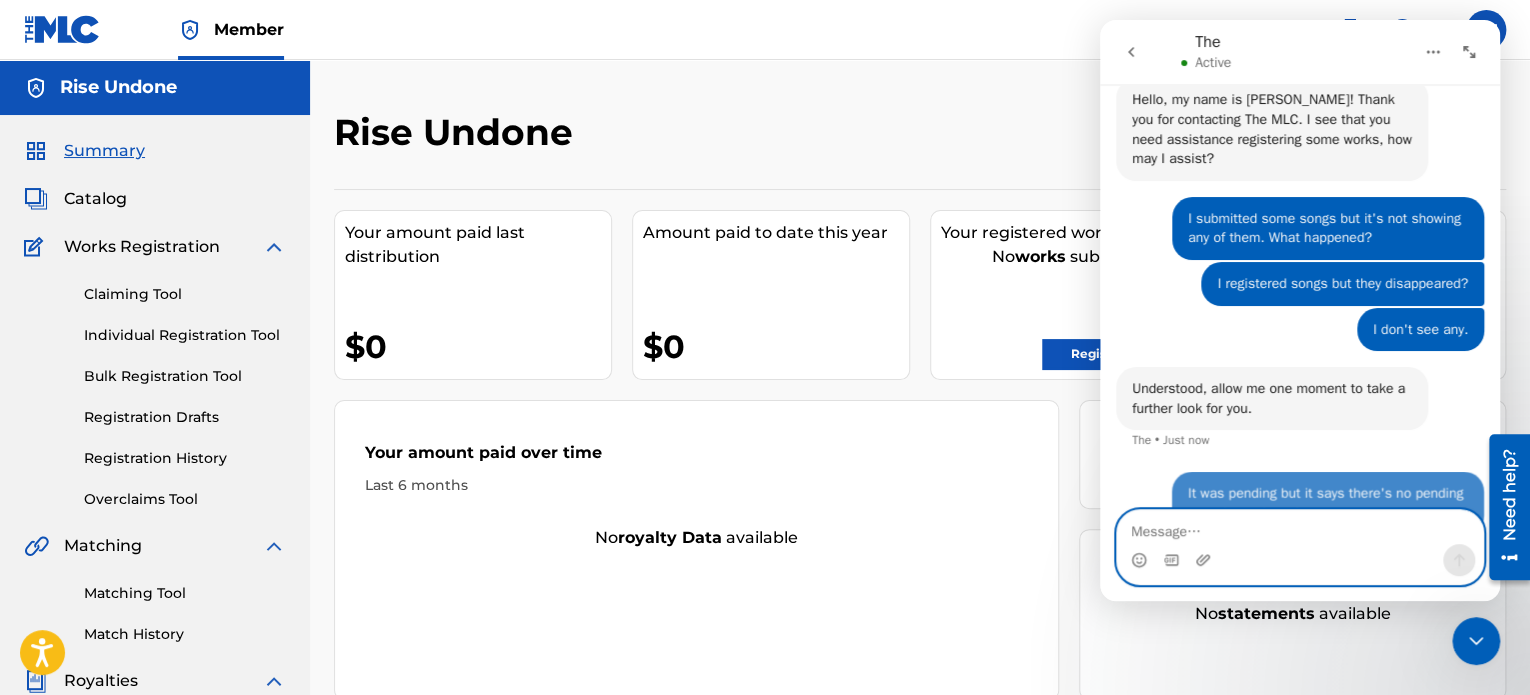 scroll, scrollTop: 1578, scrollLeft: 0, axis: vertical 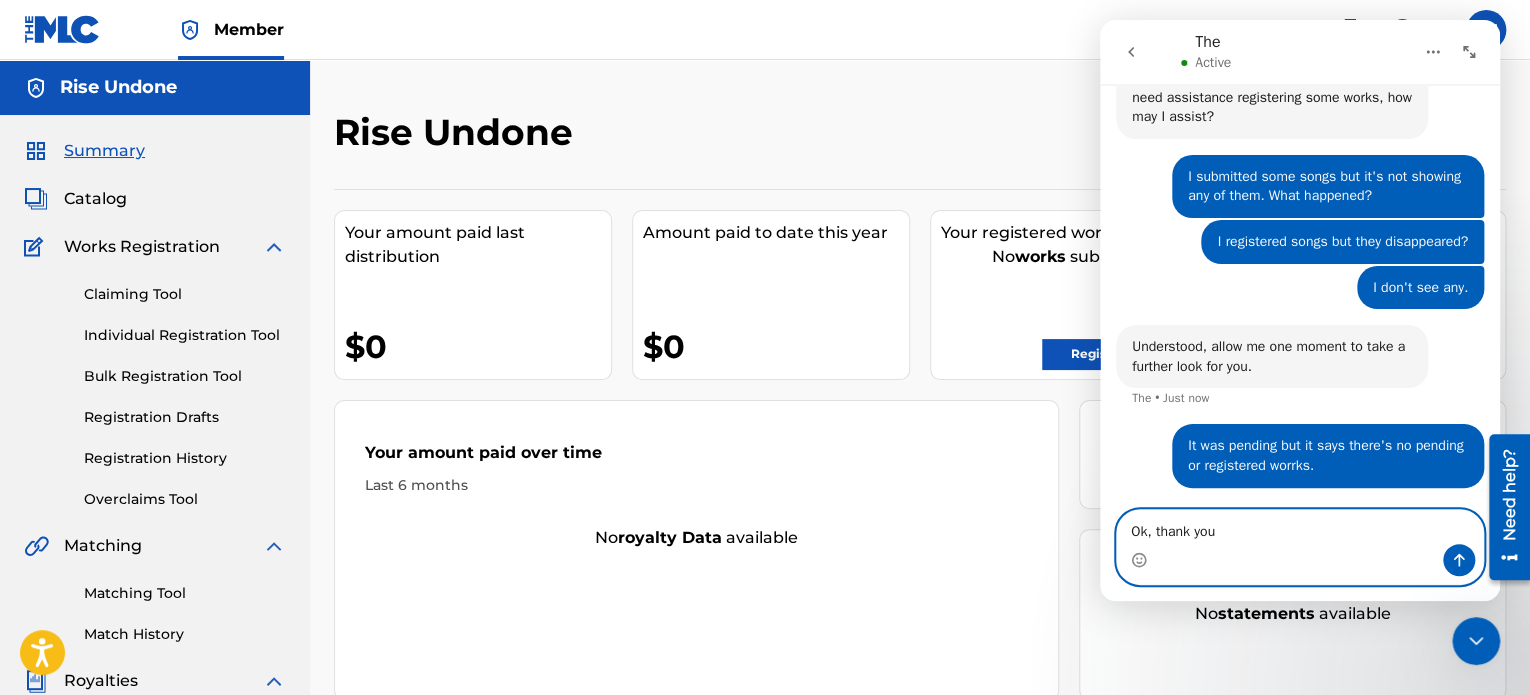 type on "Ok, thank you!" 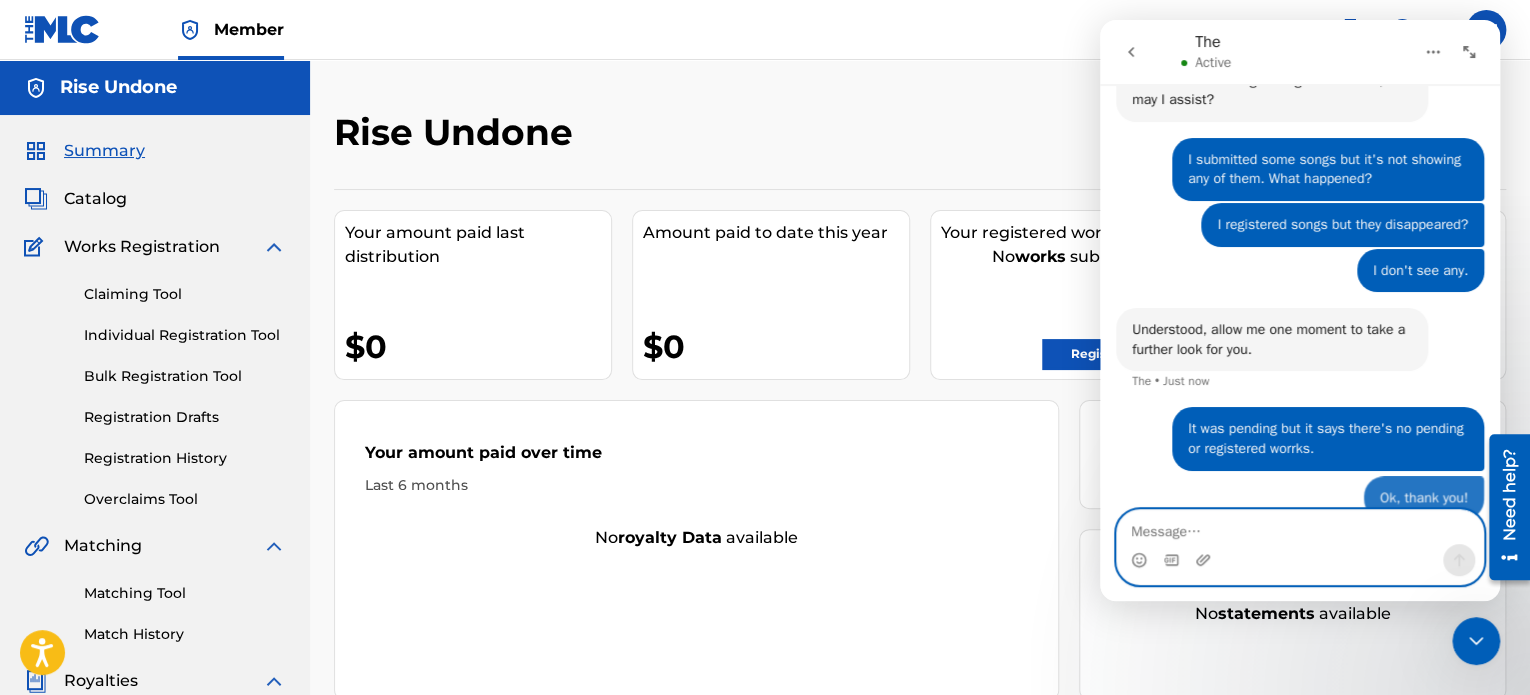 scroll, scrollTop: 1624, scrollLeft: 0, axis: vertical 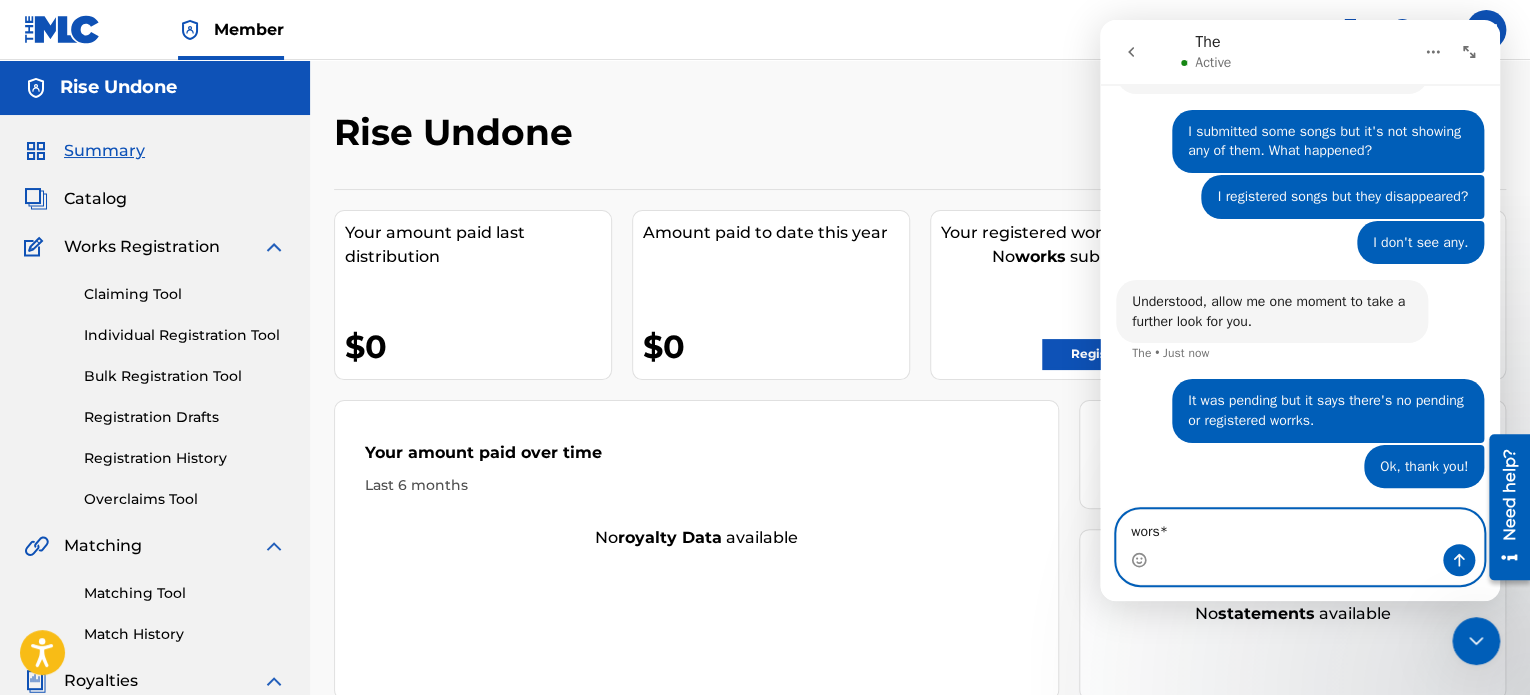 type on "works*" 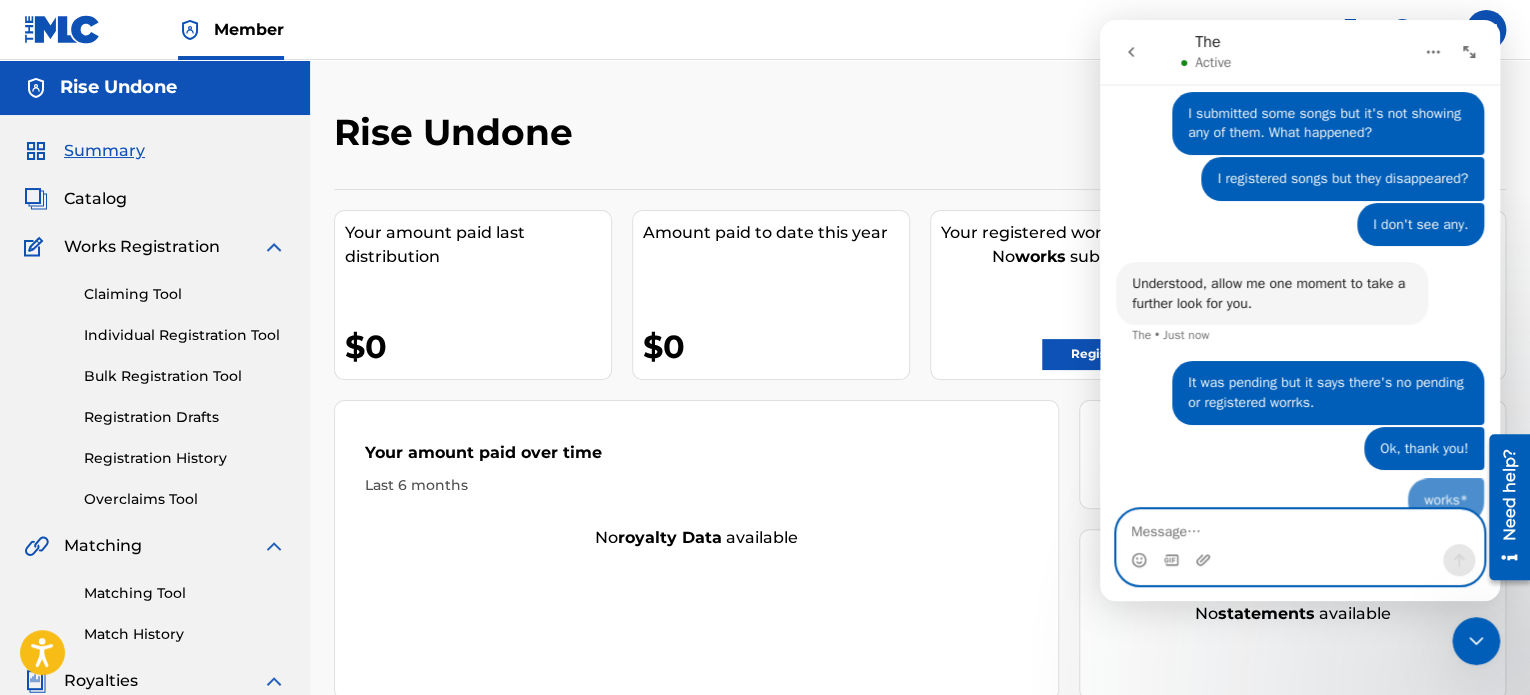scroll, scrollTop: 1669, scrollLeft: 0, axis: vertical 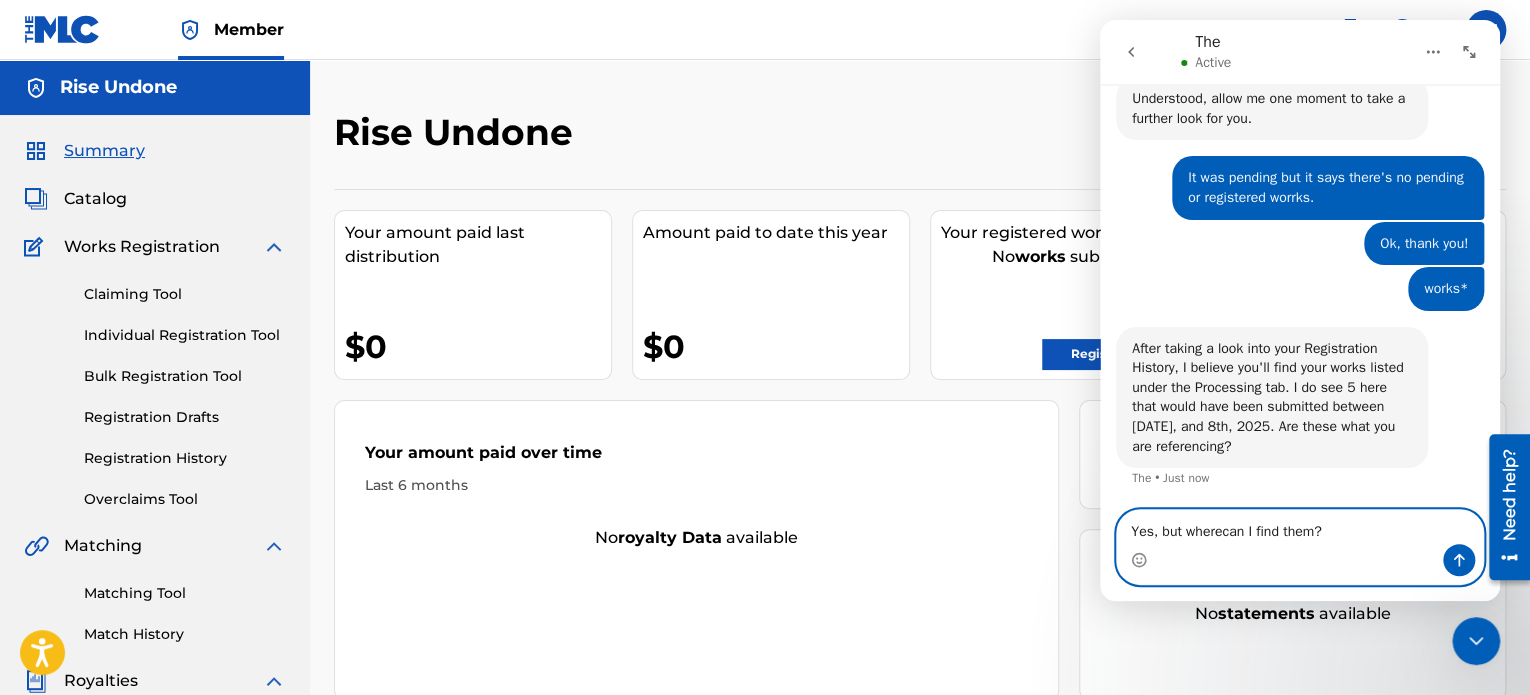 click on "Yes, but wherecan I find them?" at bounding box center (1300, 527) 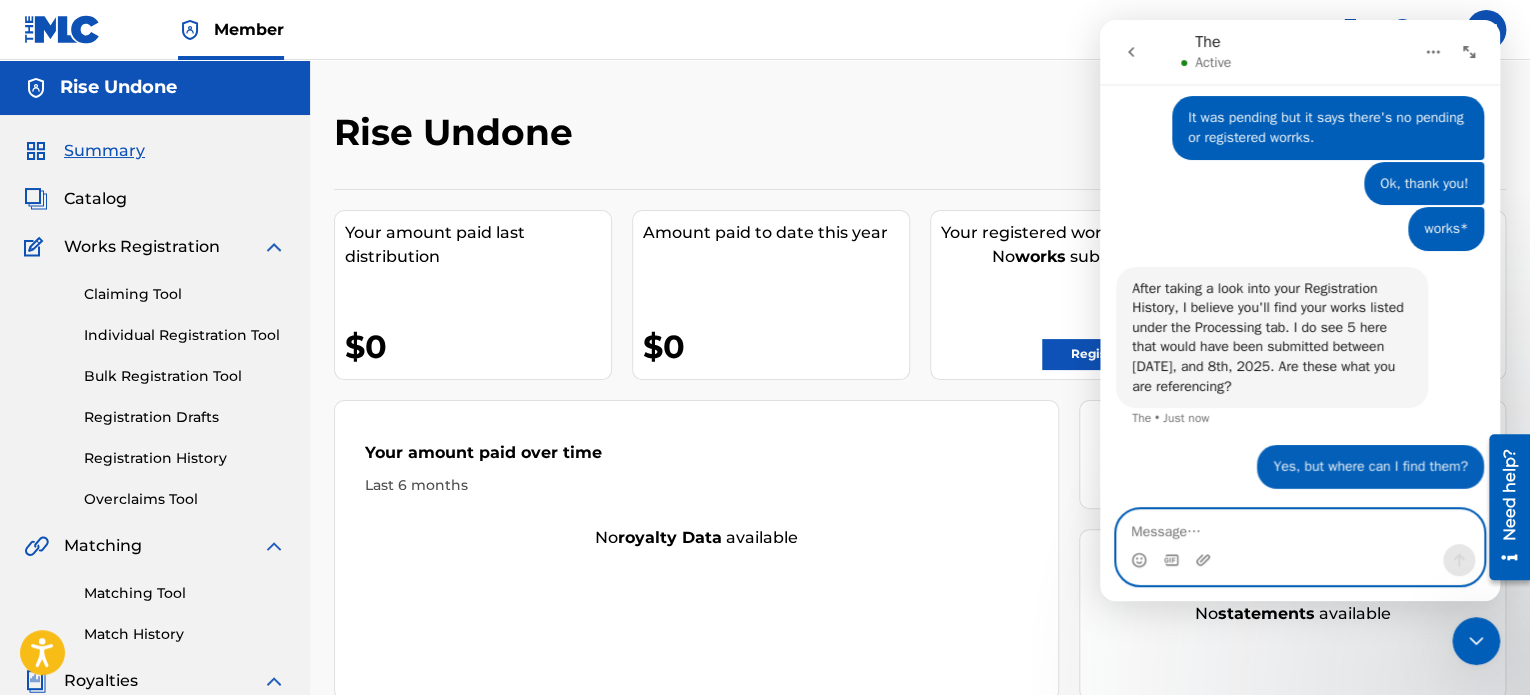 scroll, scrollTop: 1887, scrollLeft: 0, axis: vertical 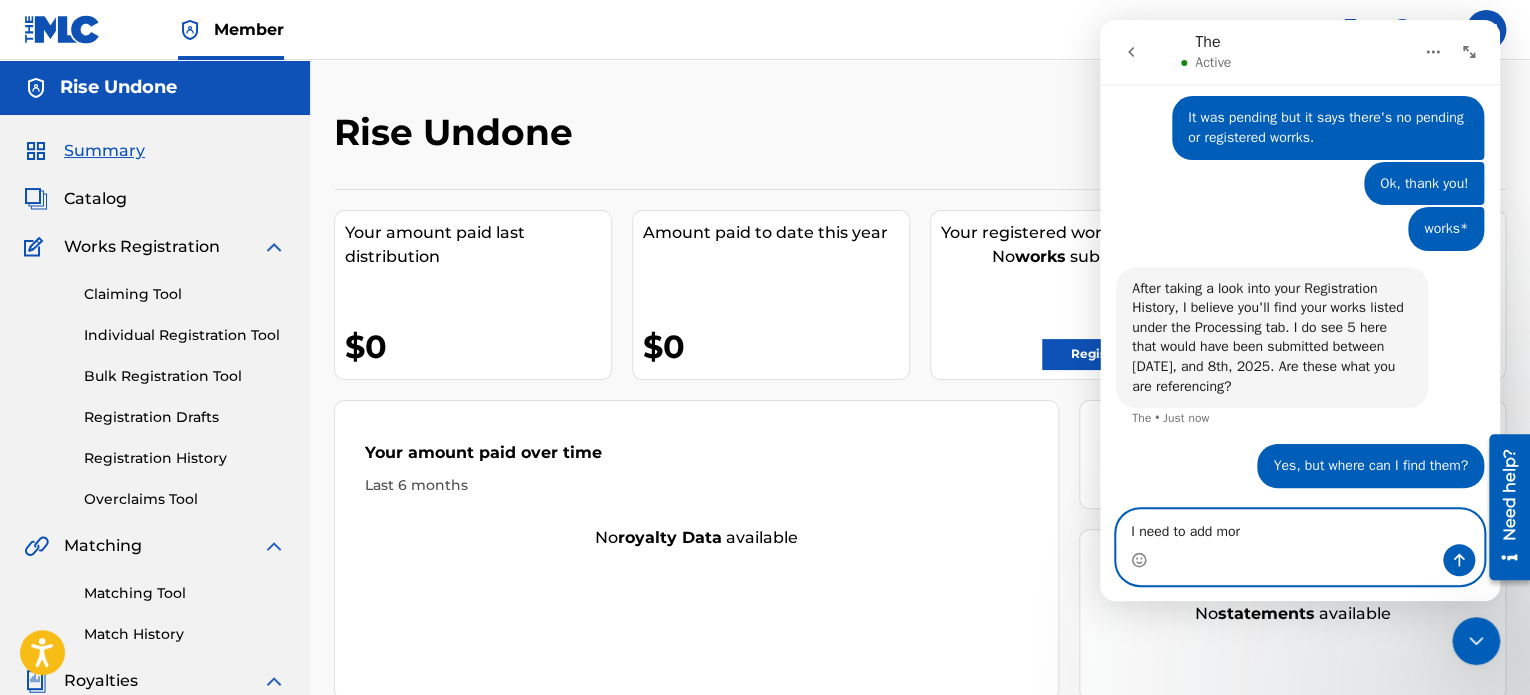 type on "I need to add more" 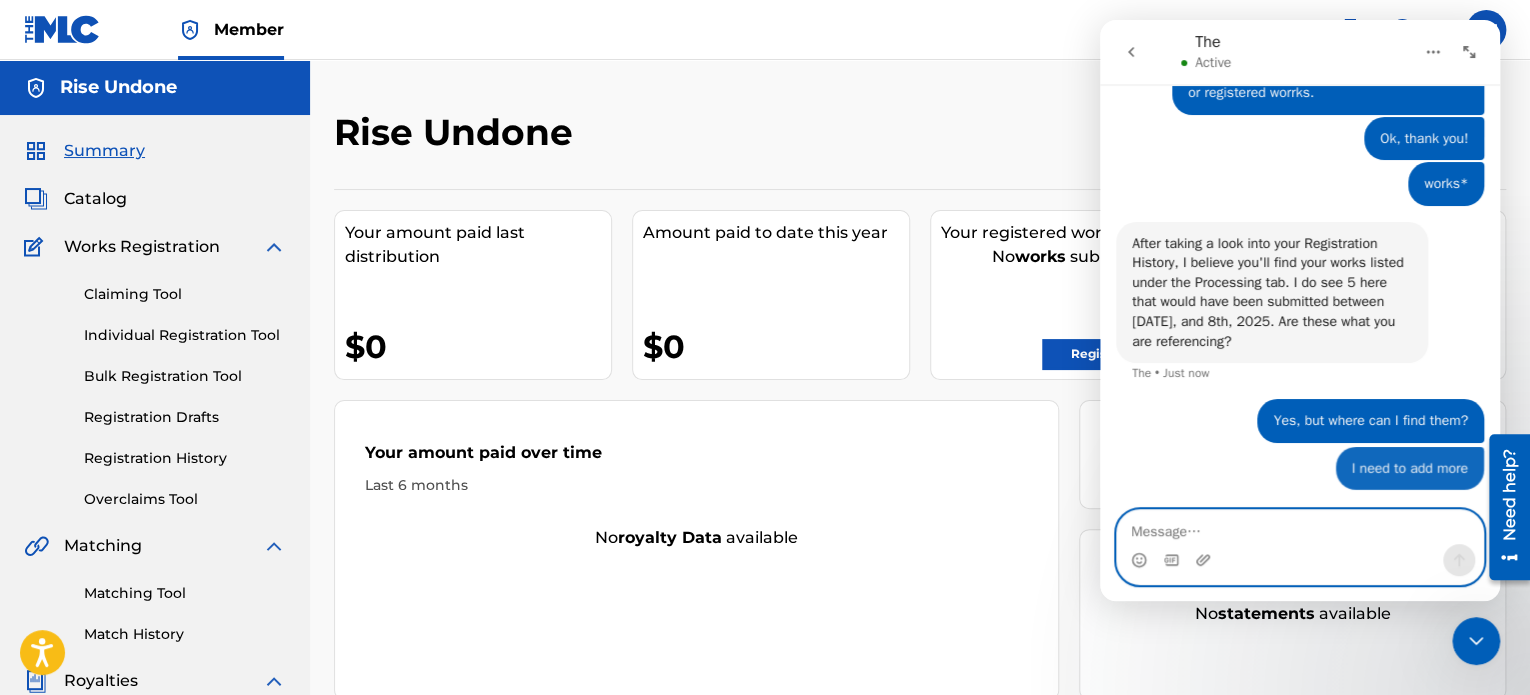 scroll, scrollTop: 1932, scrollLeft: 0, axis: vertical 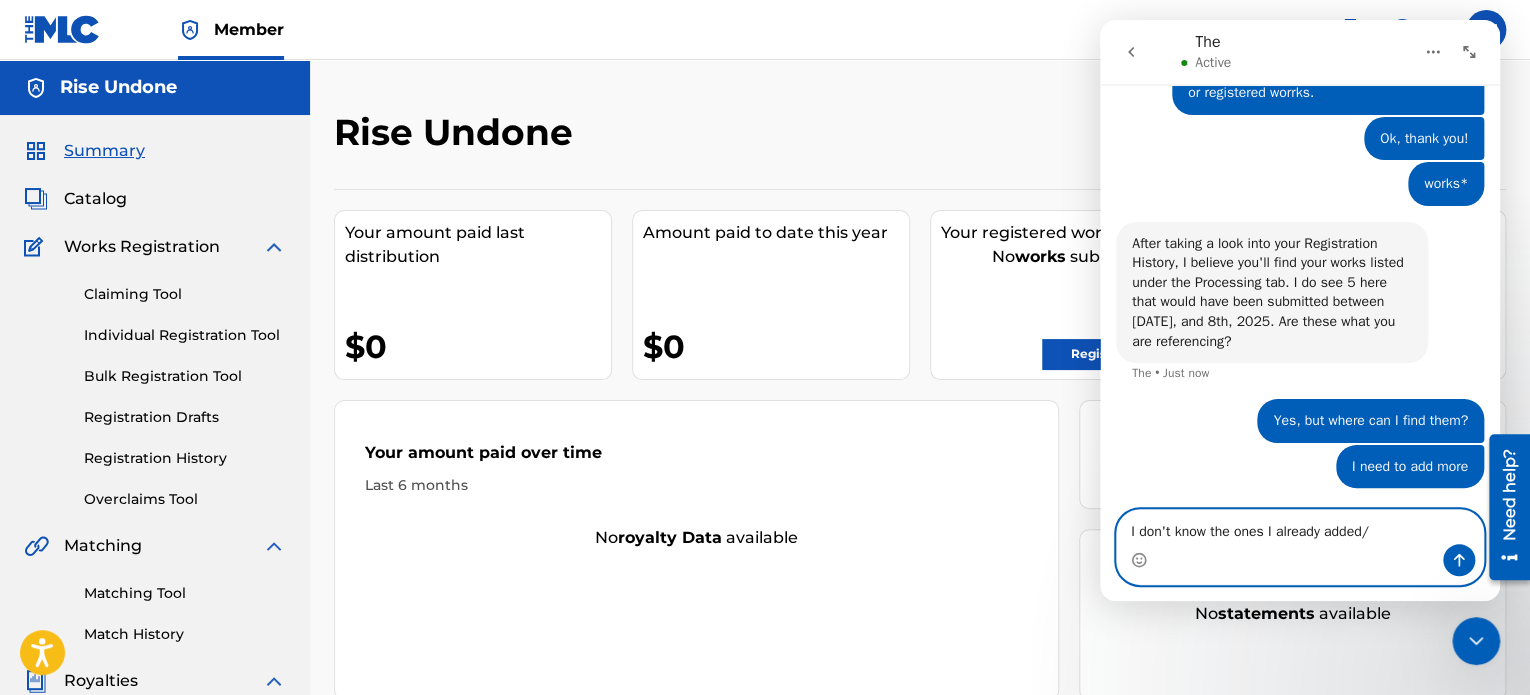 type on "I don't know the ones I already added" 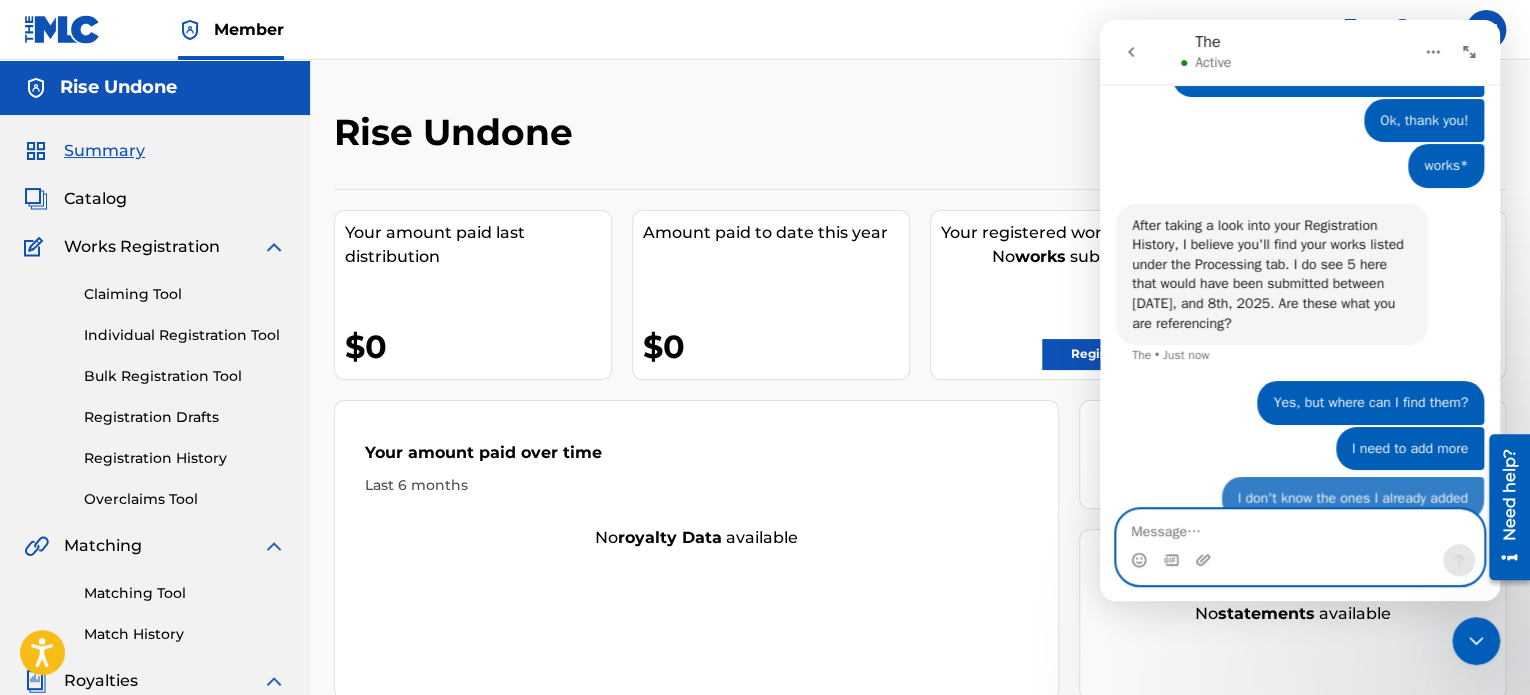 scroll, scrollTop: 1978, scrollLeft: 0, axis: vertical 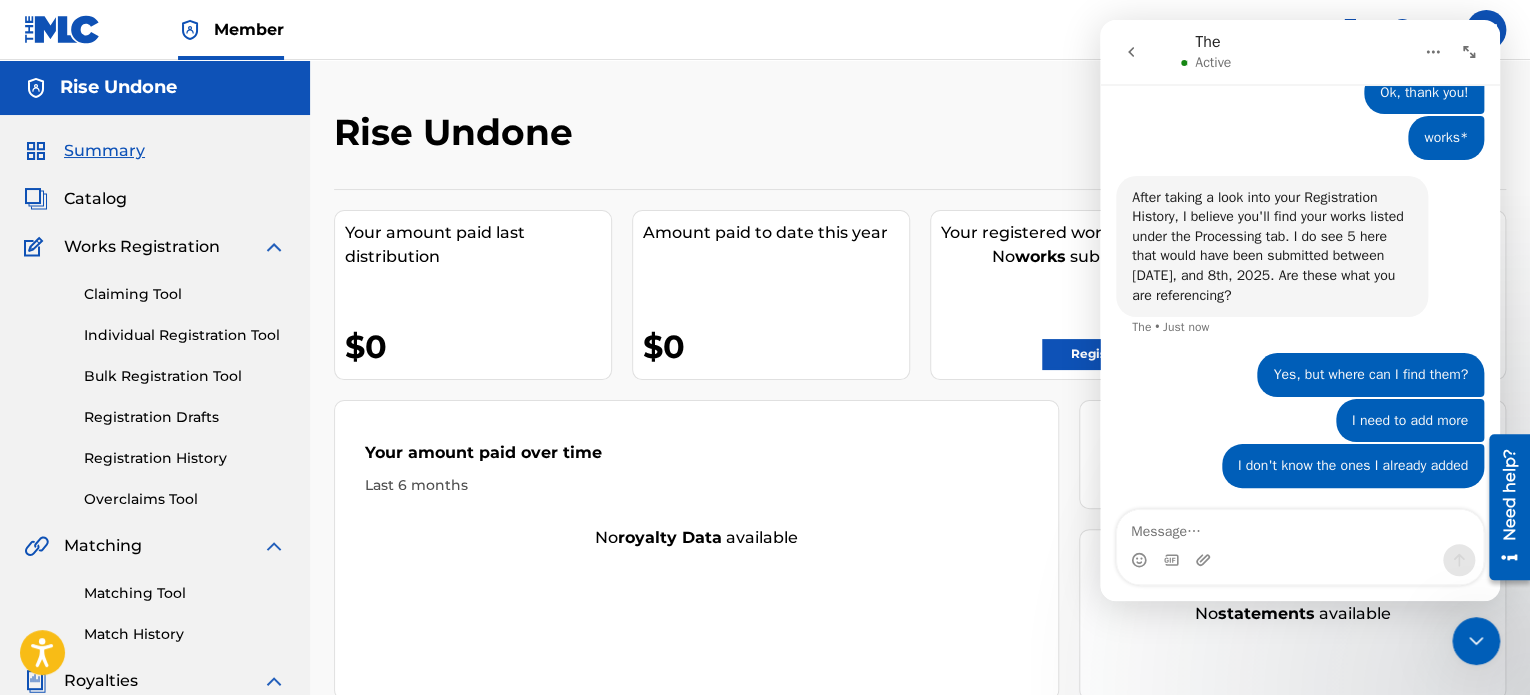 drag, startPoint x: 1359, startPoint y: 57, endPoint x: 1358, endPoint y: 128, distance: 71.00704 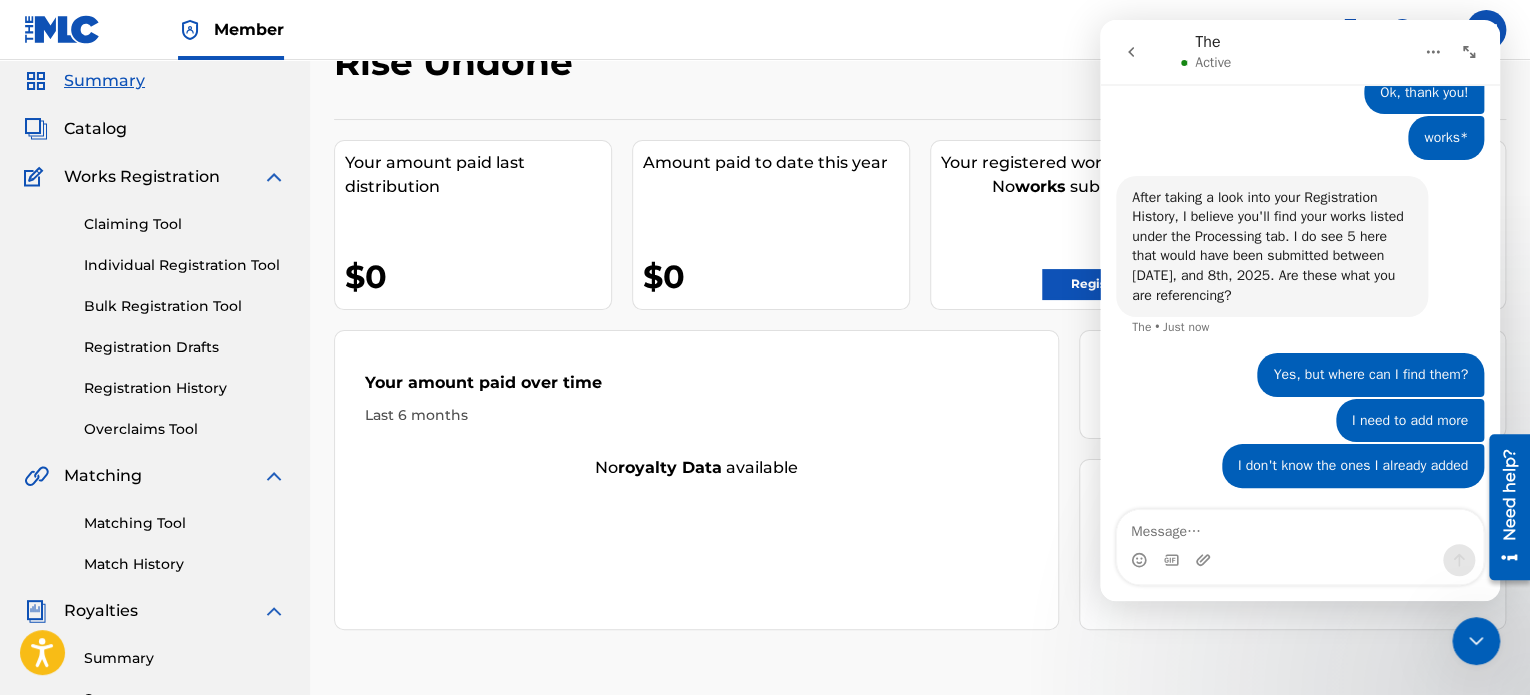 scroll, scrollTop: 0, scrollLeft: 0, axis: both 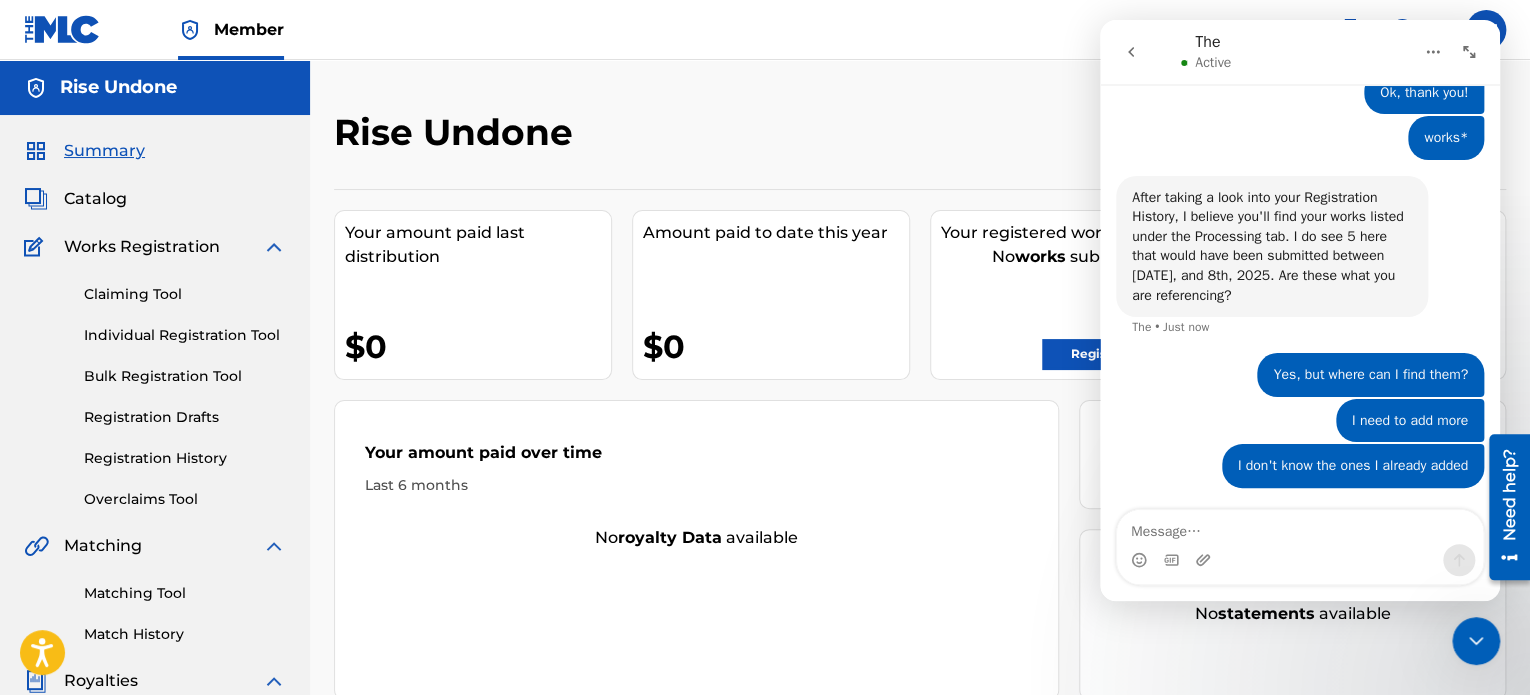 click on "Individual Registration Tool" at bounding box center (185, 335) 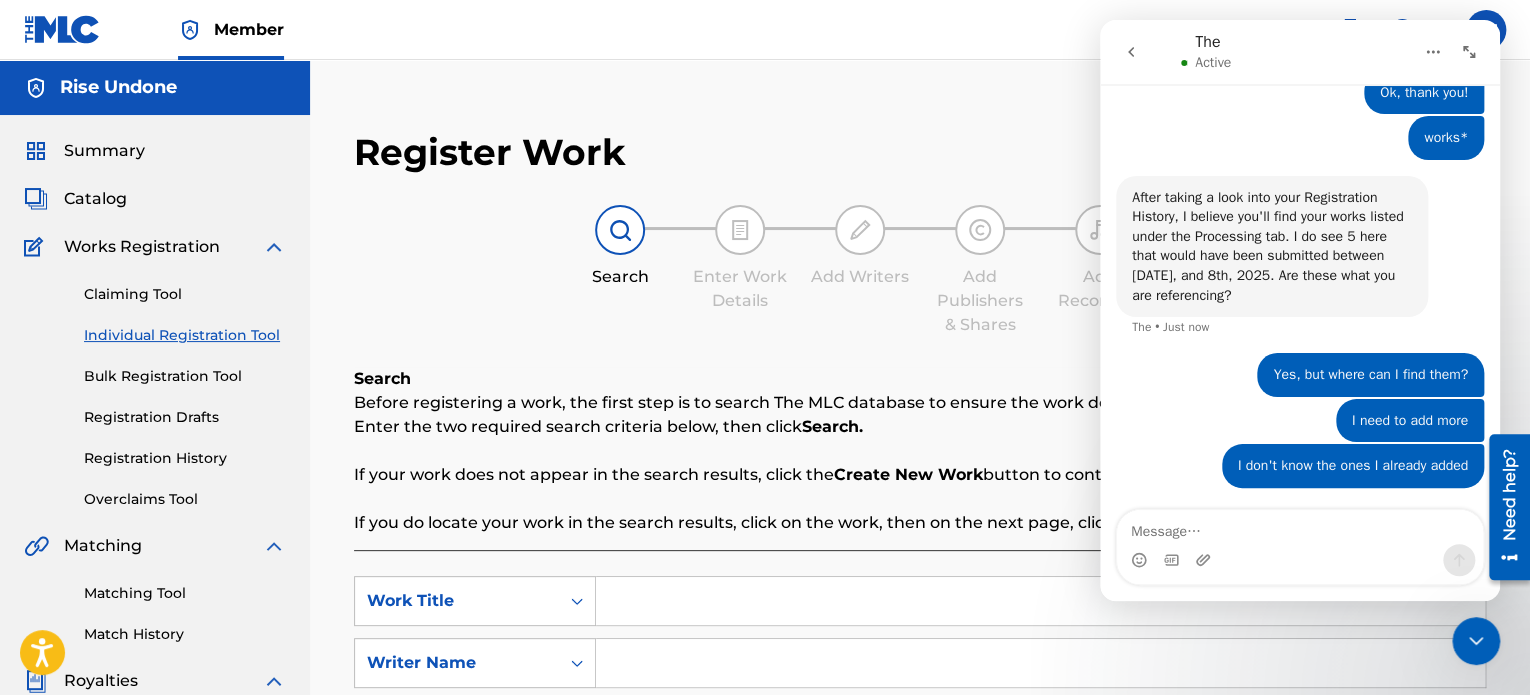 click on "Enter Work Details" at bounding box center (740, 259) 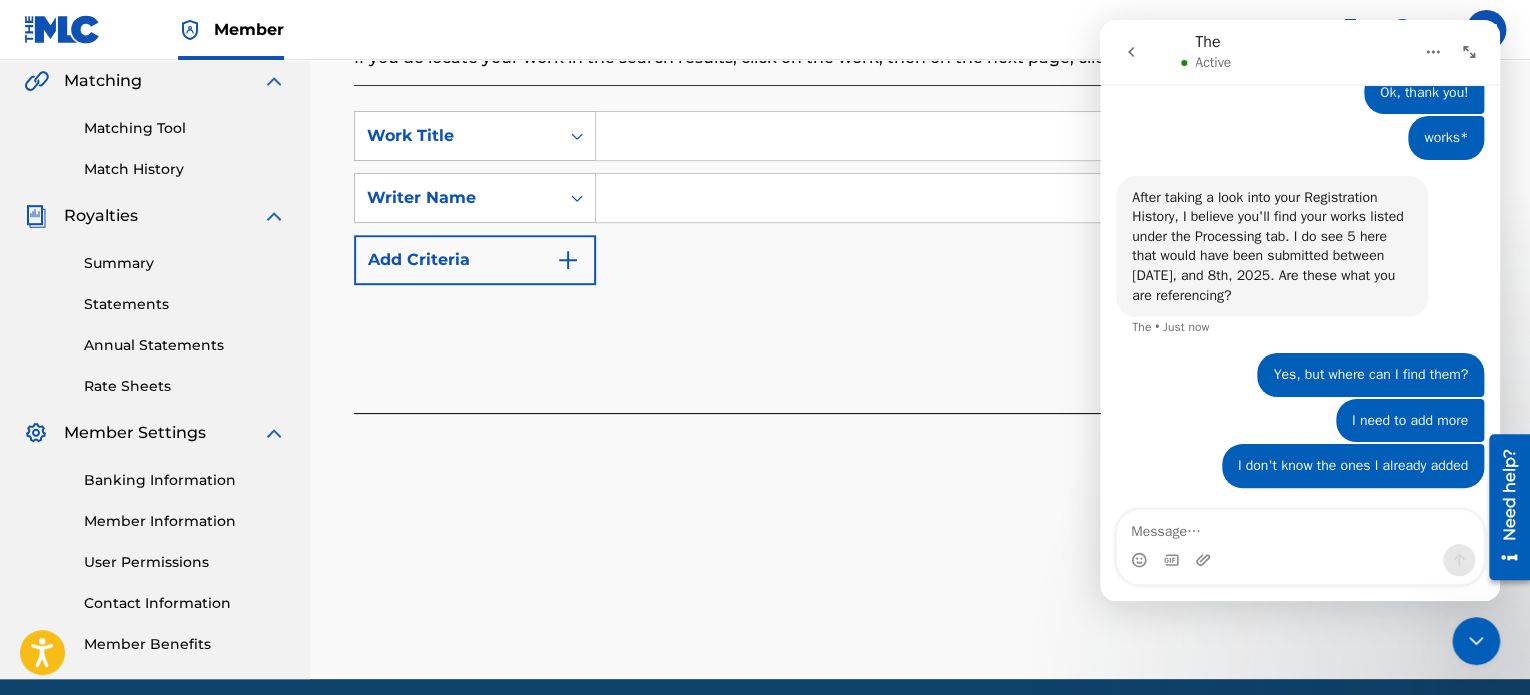 scroll, scrollTop: 544, scrollLeft: 0, axis: vertical 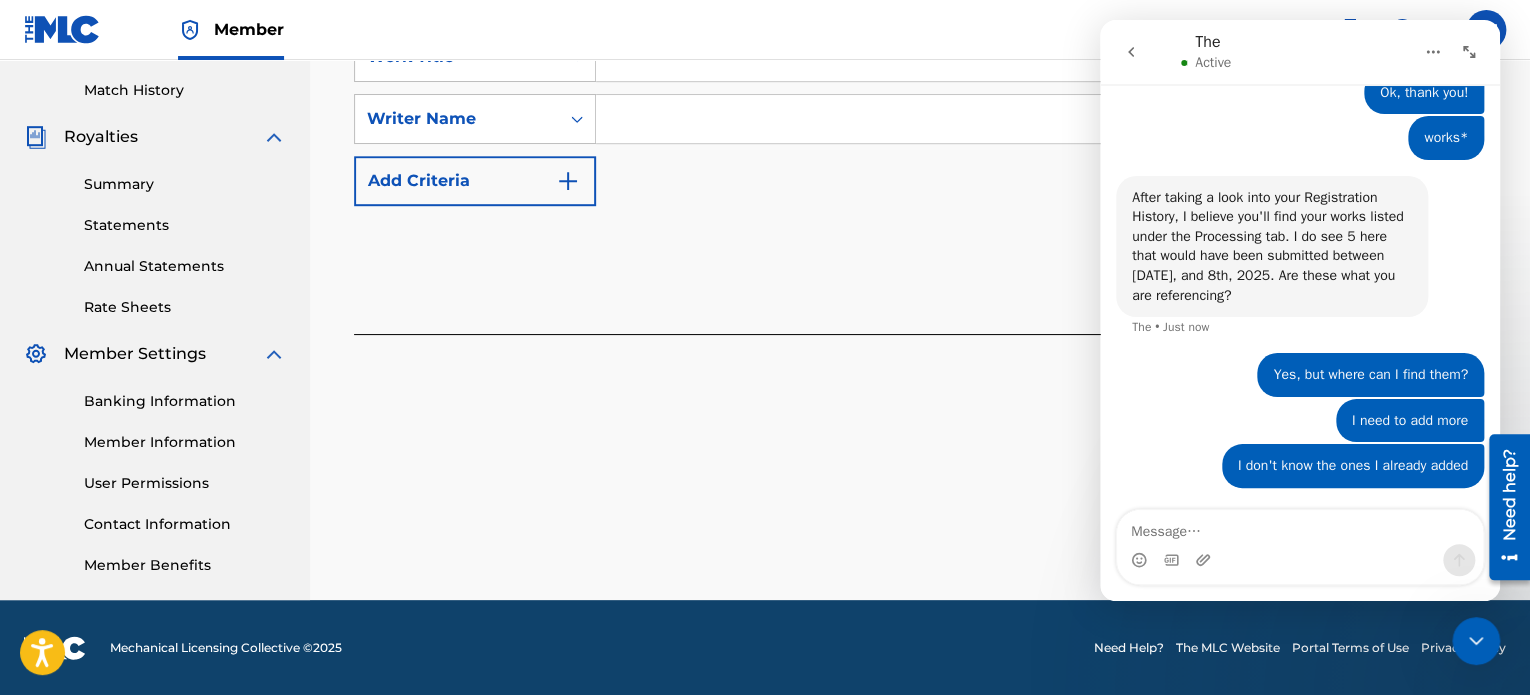 click on "Summary Statements Annual Statements Rate Sheets" at bounding box center [155, 233] 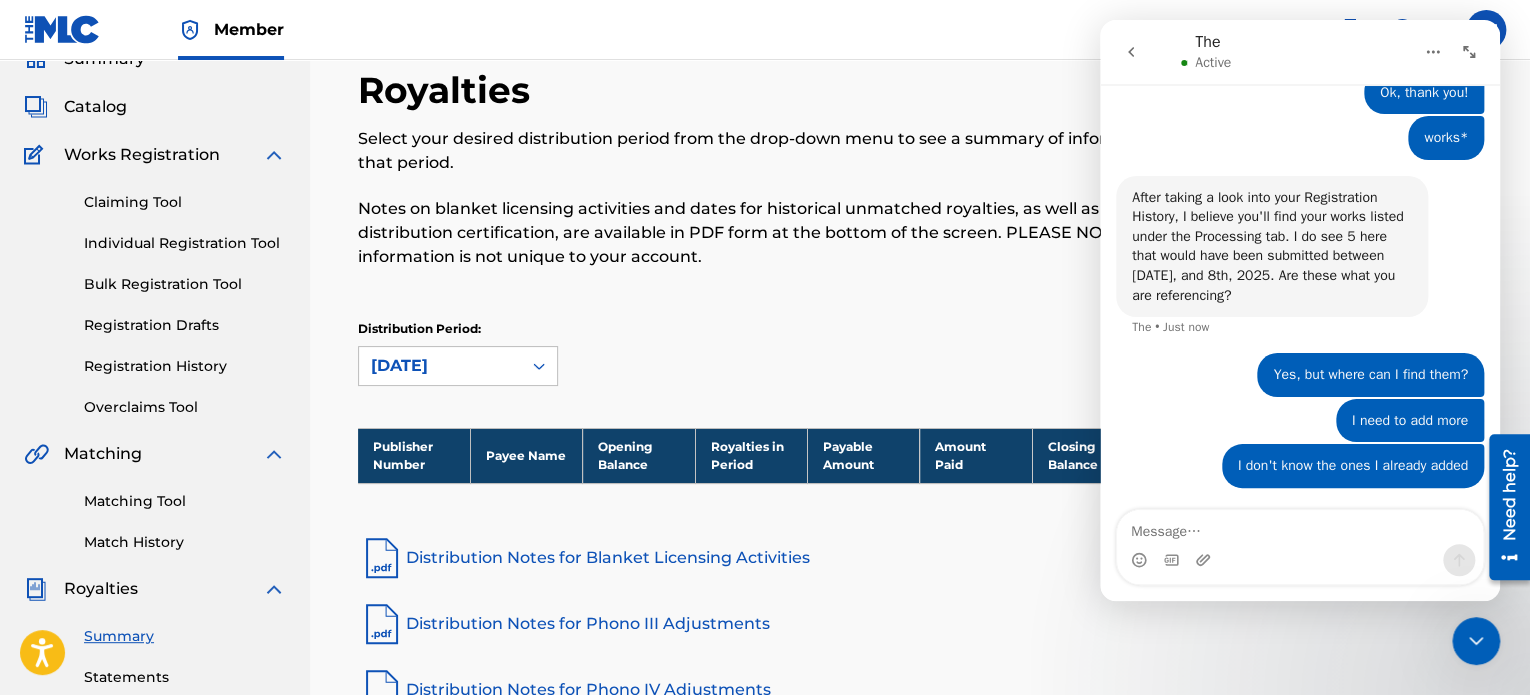 scroll, scrollTop: 0, scrollLeft: 0, axis: both 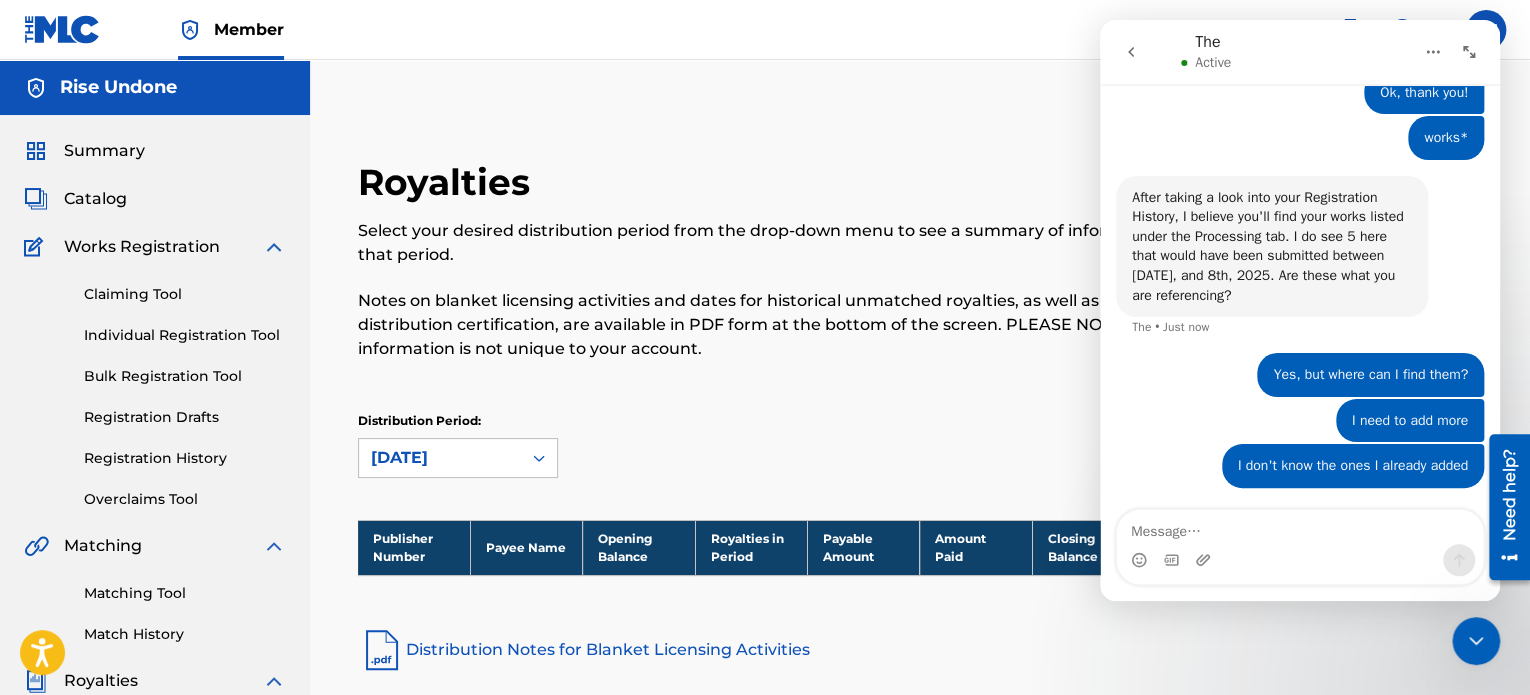 click on "Overclaims Tool" at bounding box center (185, 499) 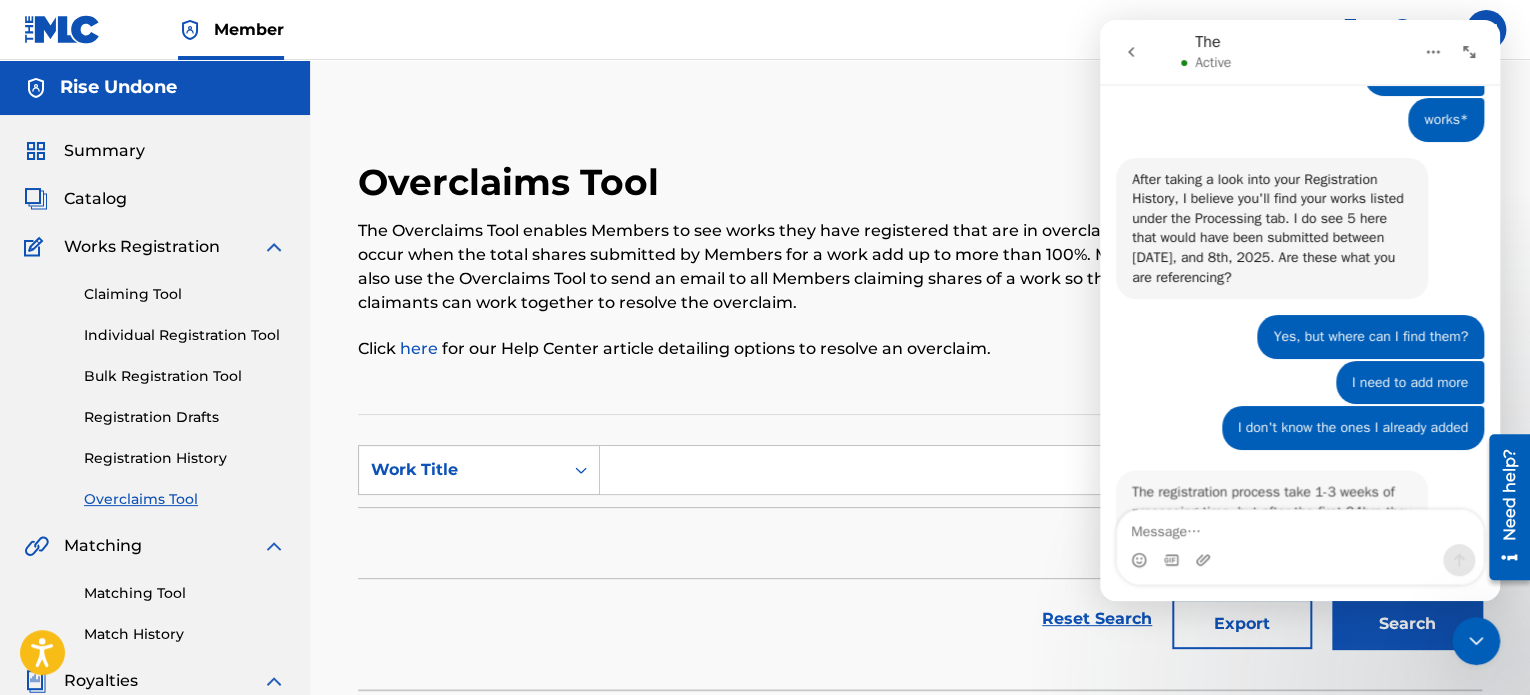 scroll, scrollTop: 2076, scrollLeft: 0, axis: vertical 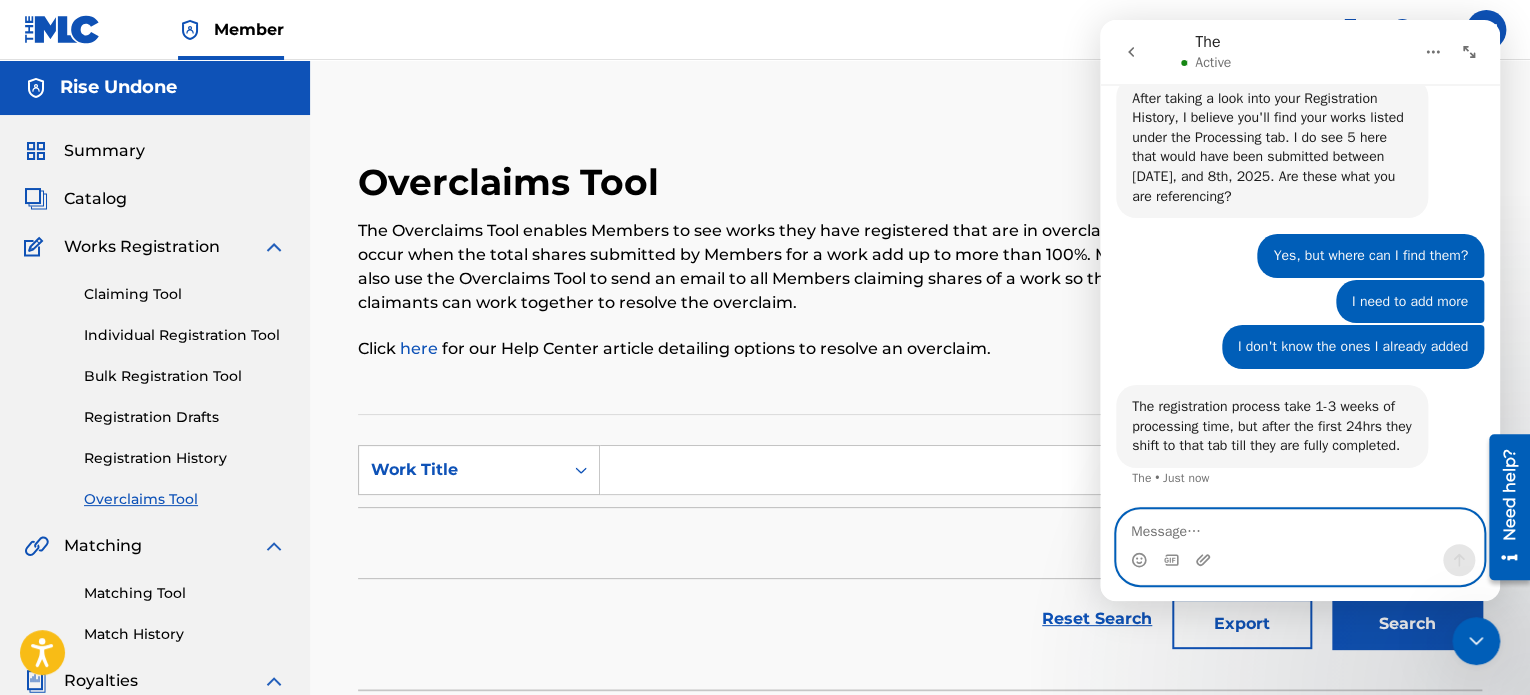 click at bounding box center (1300, 527) 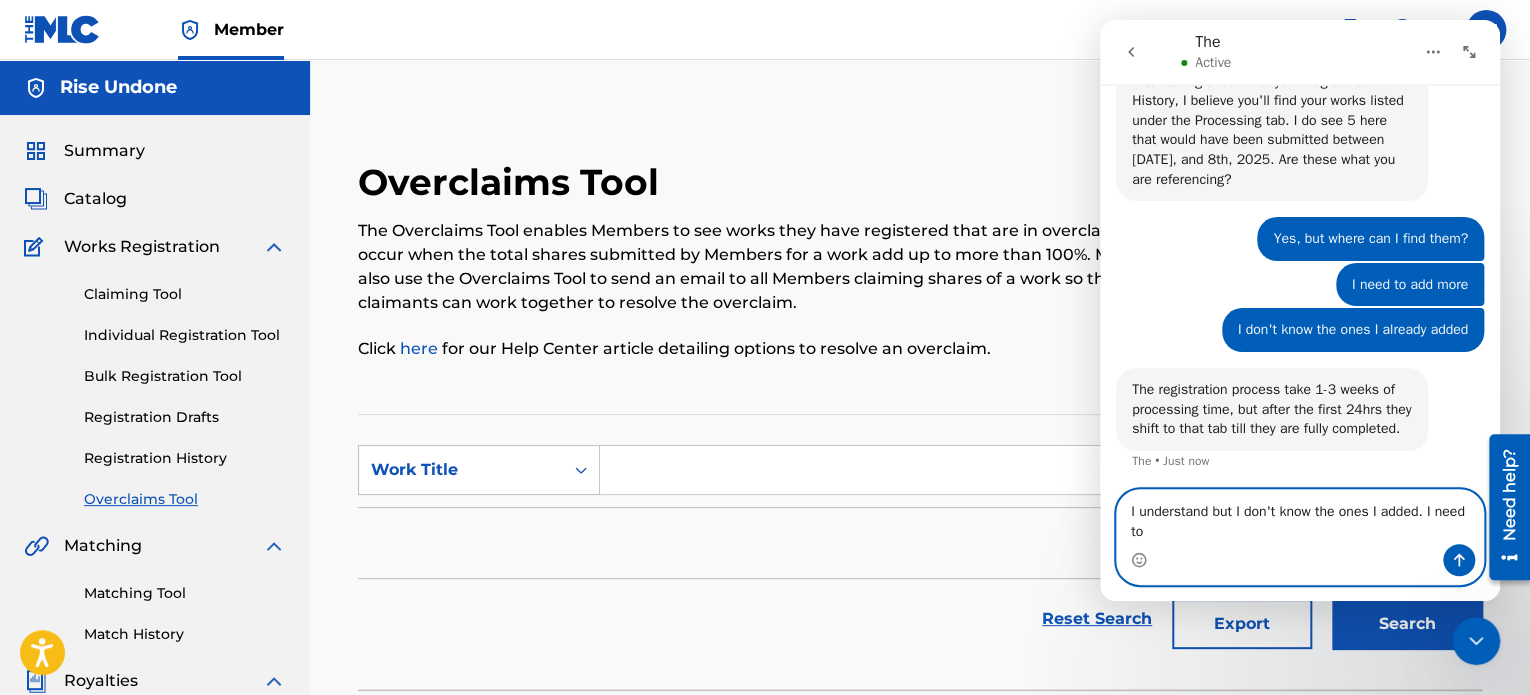 scroll, scrollTop: 2096, scrollLeft: 0, axis: vertical 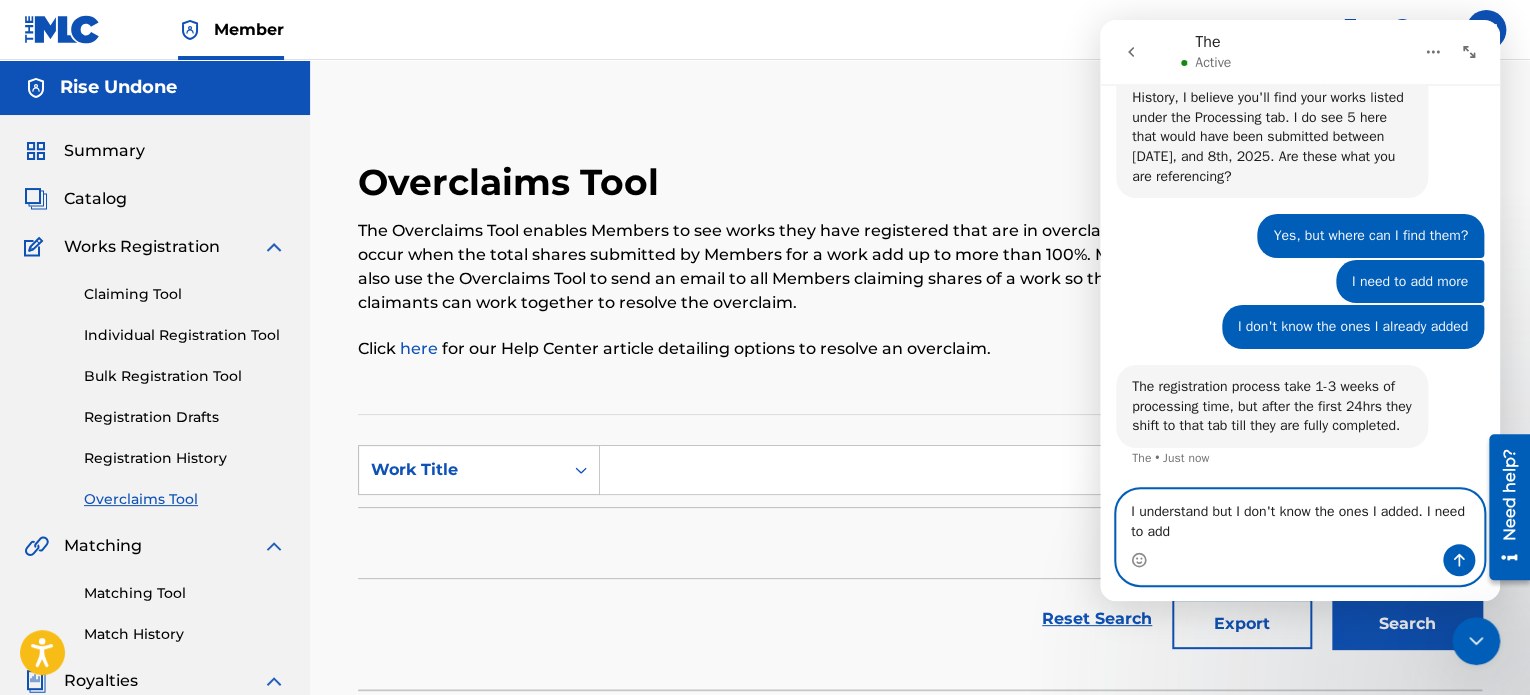 type on "I understand but I don't know the ones I added. I need to add" 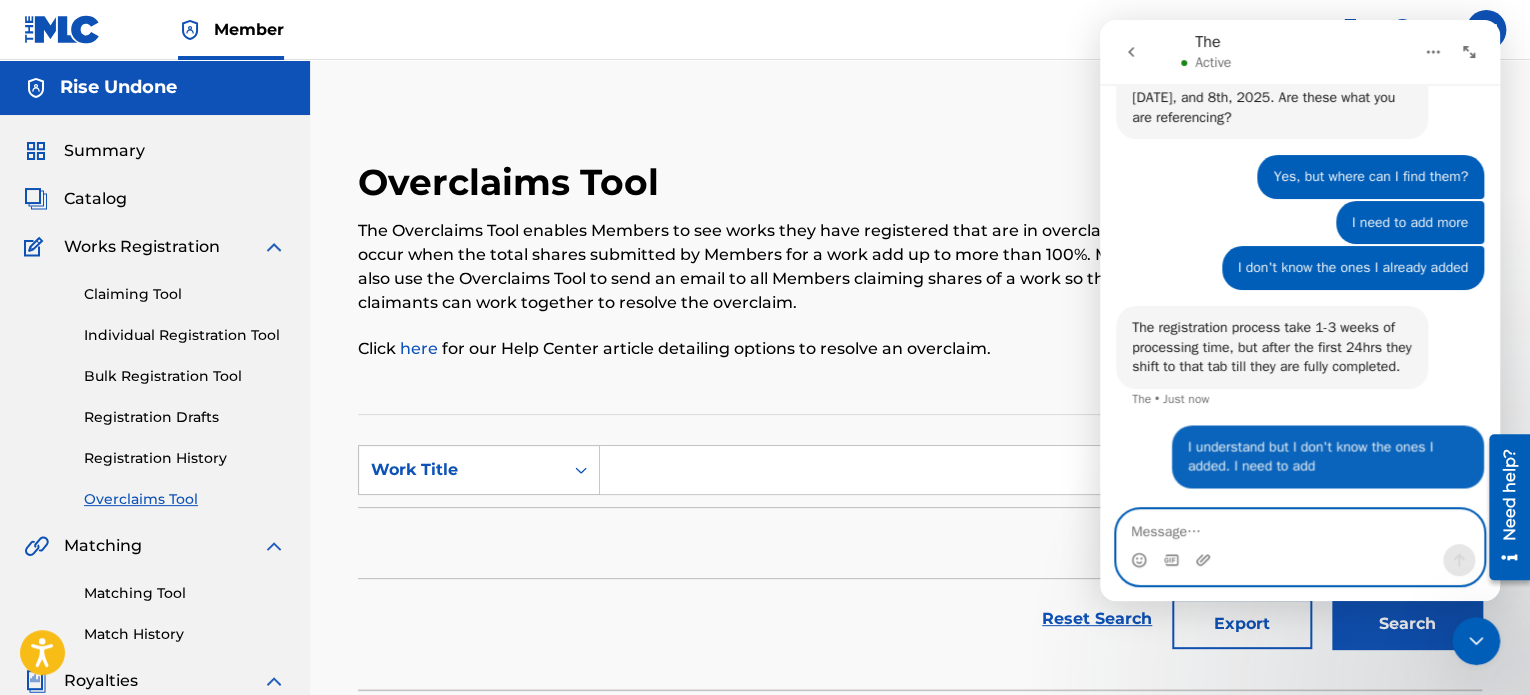 scroll, scrollTop: 2156, scrollLeft: 0, axis: vertical 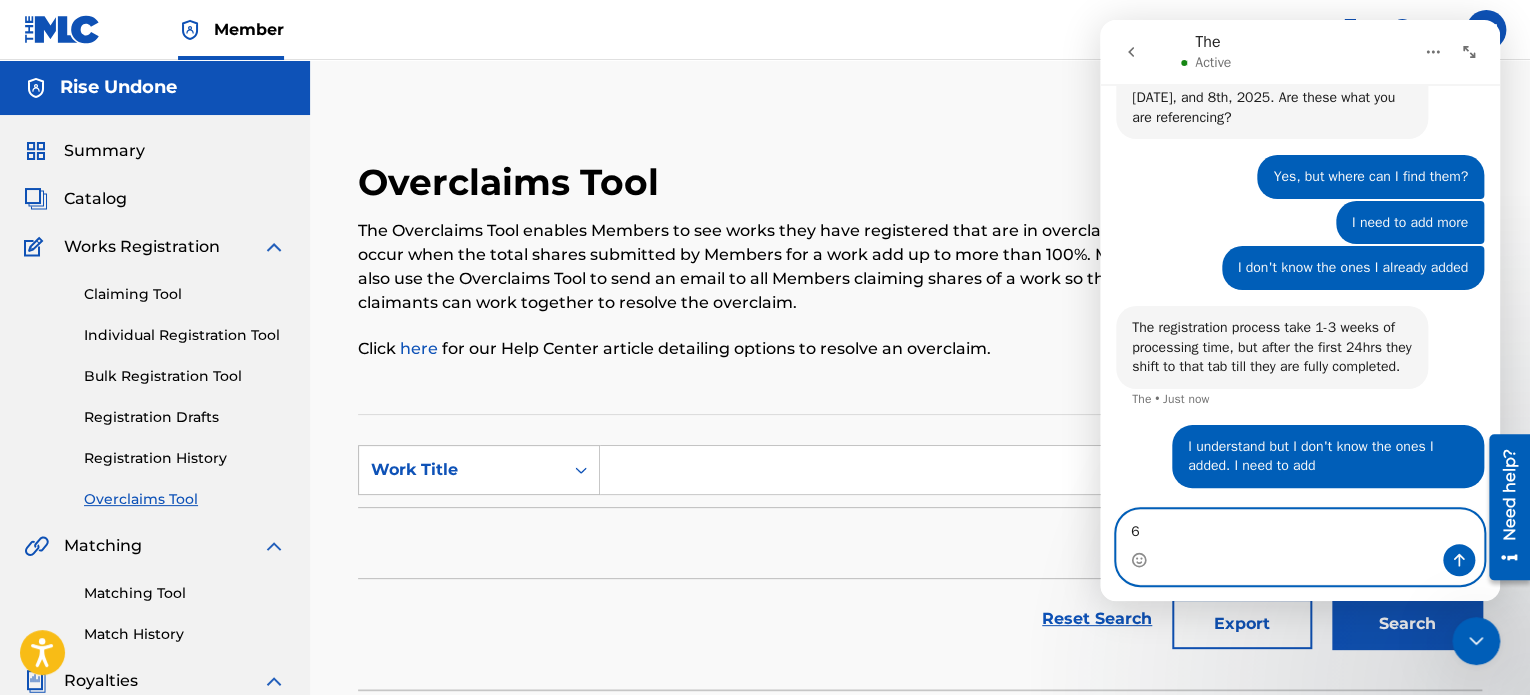 type on "61" 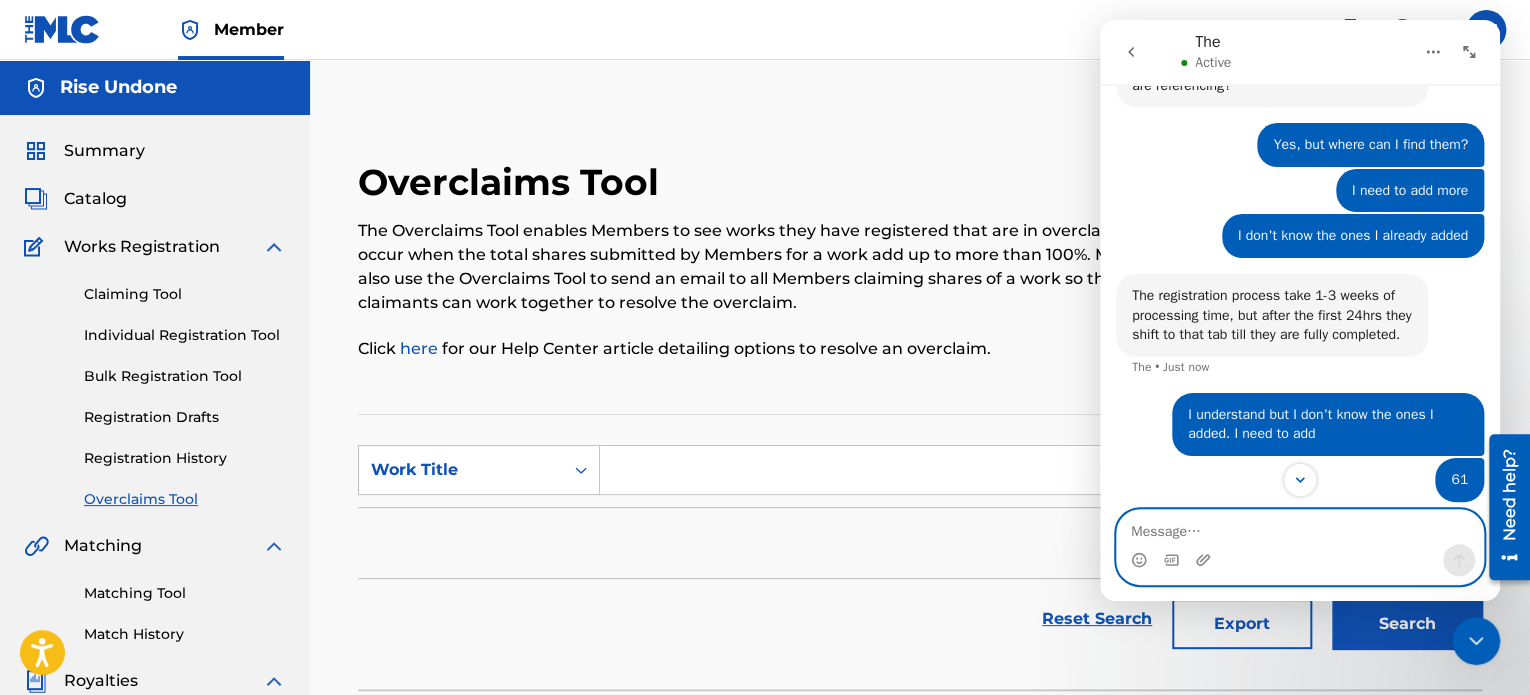 scroll, scrollTop: 2201, scrollLeft: 0, axis: vertical 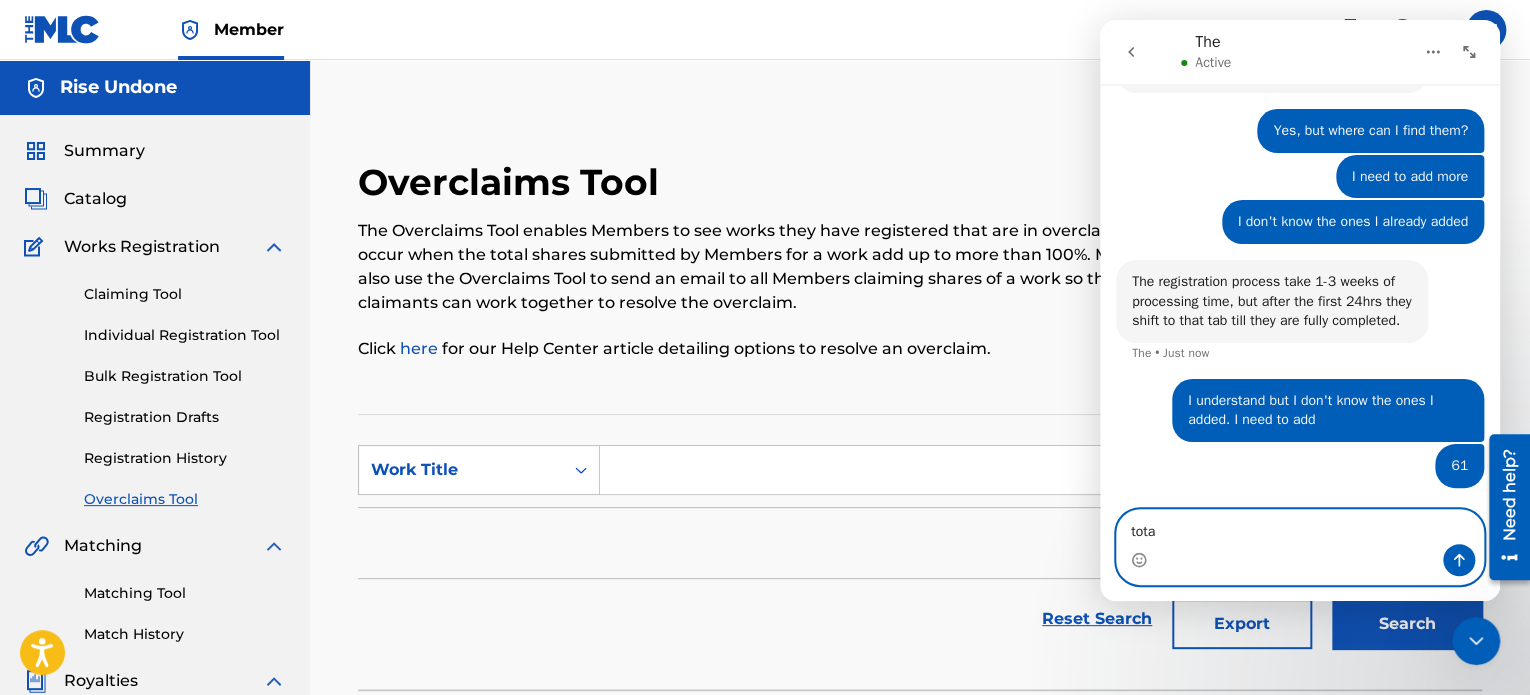 type on "total" 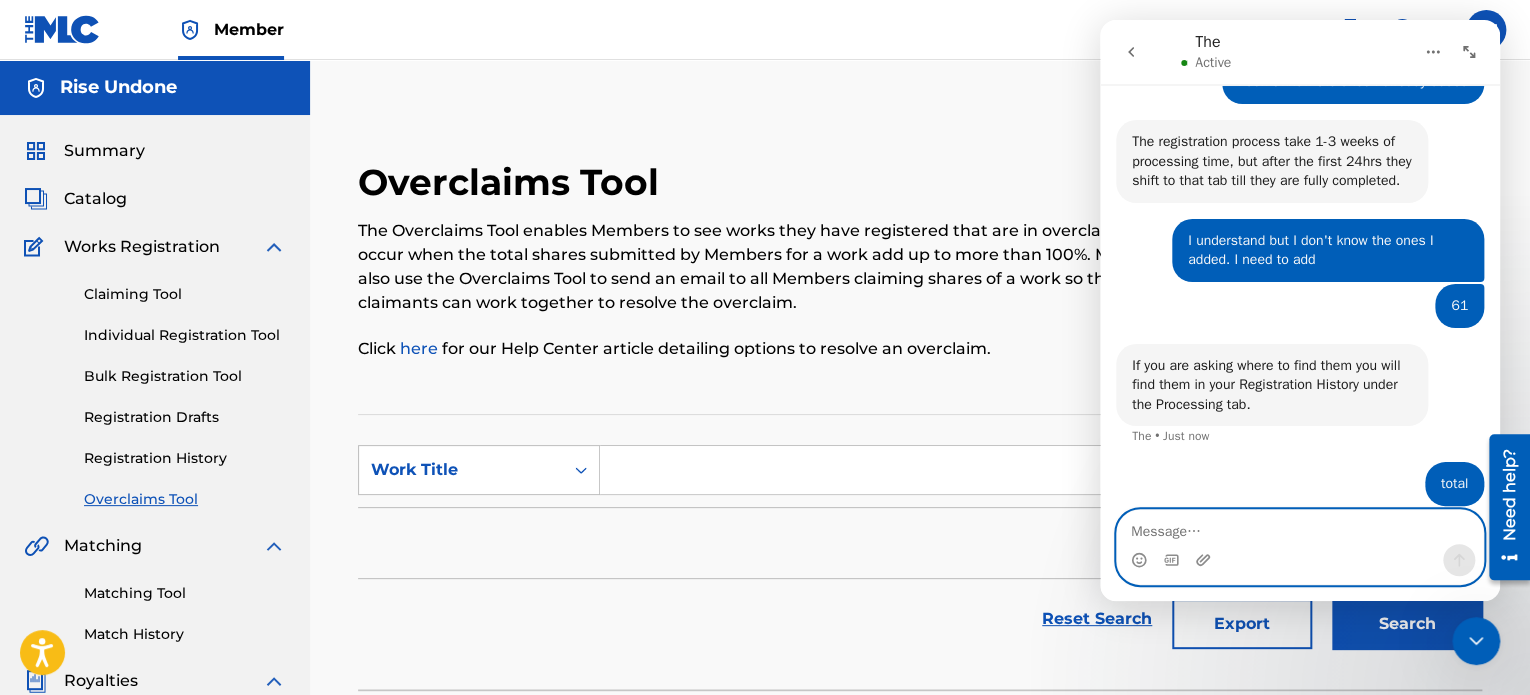 scroll, scrollTop: 2360, scrollLeft: 0, axis: vertical 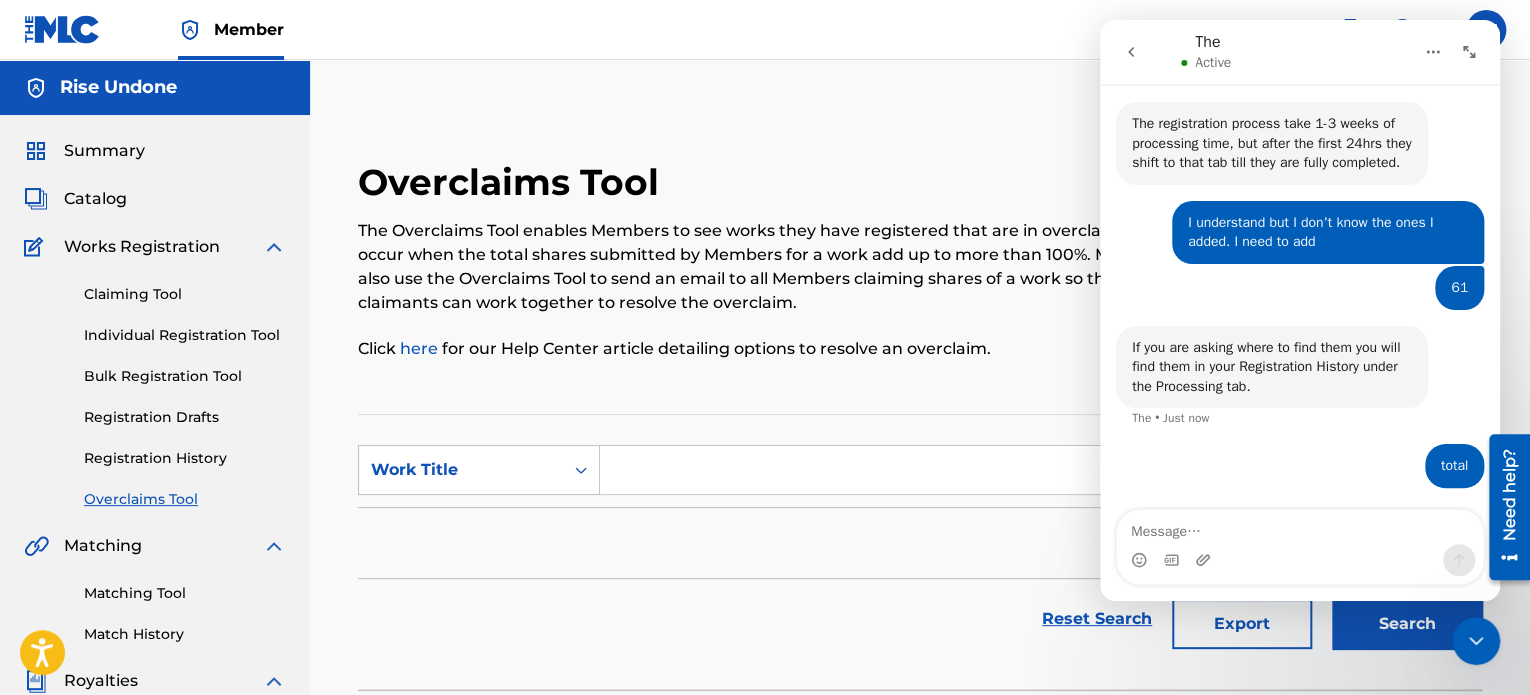 click on "Registration Drafts" at bounding box center (185, 417) 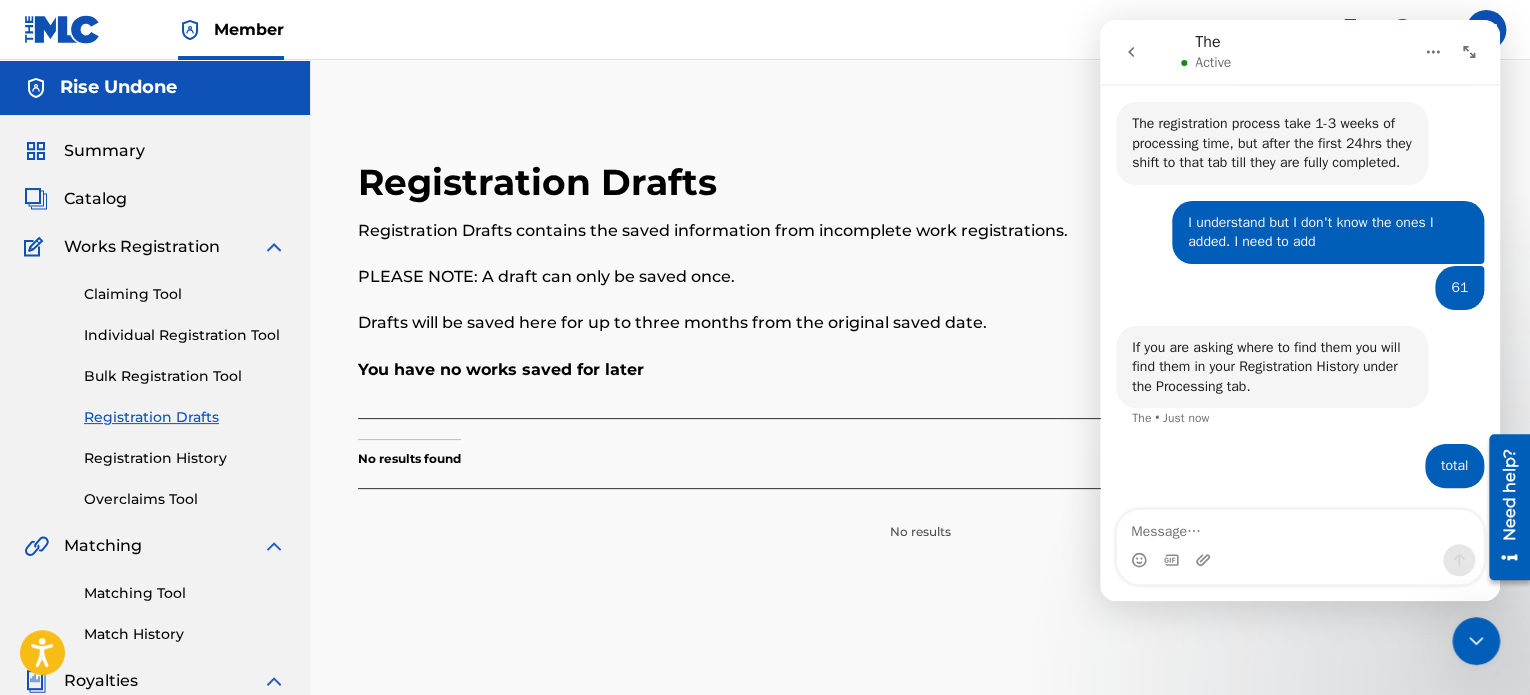 click on "Registration History" at bounding box center [185, 458] 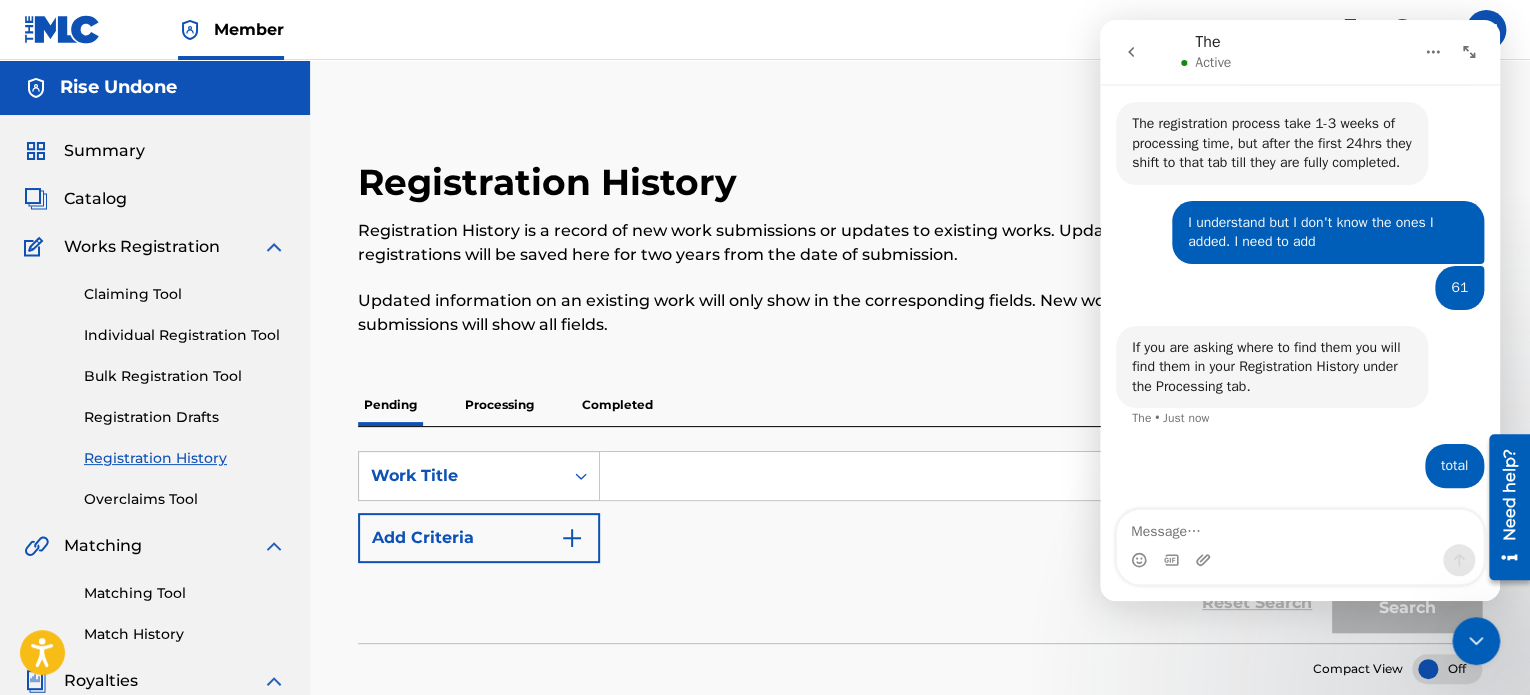 click on "Processing" at bounding box center [499, 405] 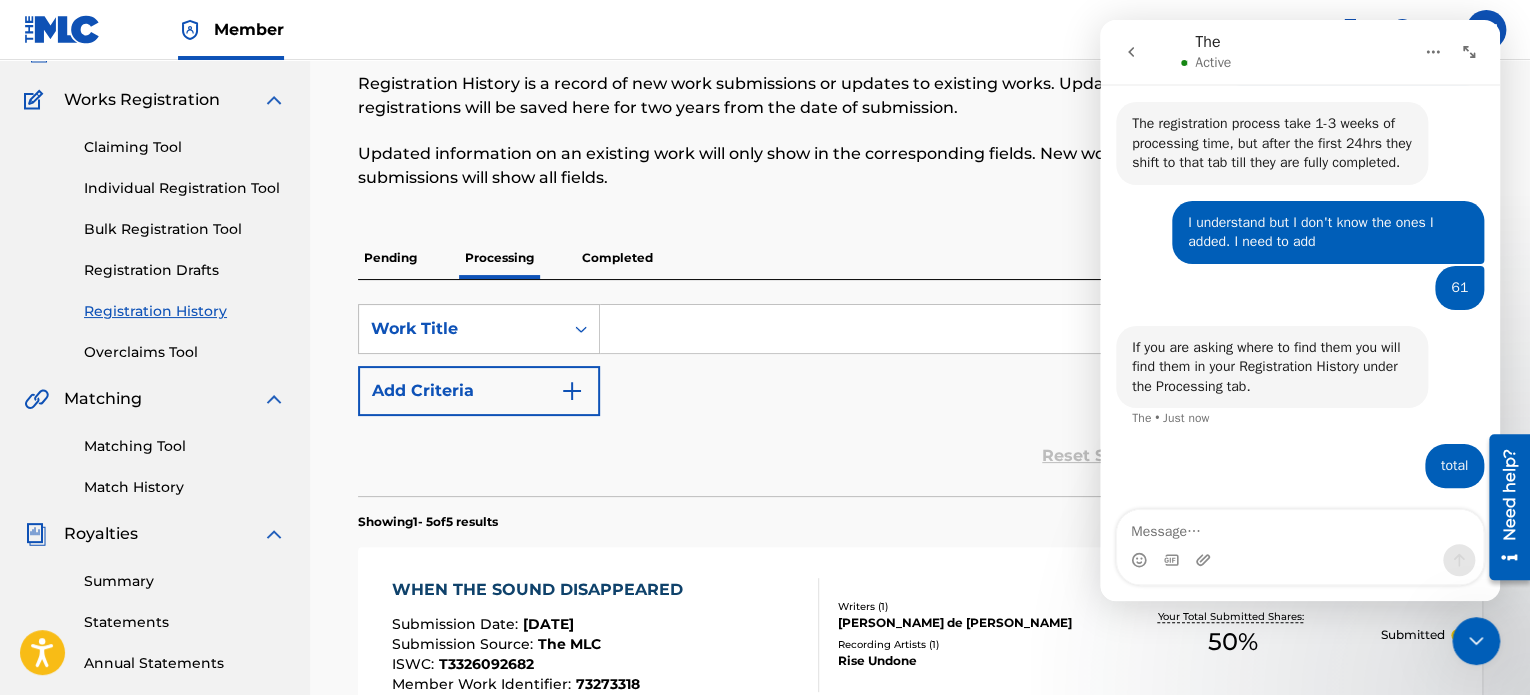 scroll, scrollTop: 600, scrollLeft: 0, axis: vertical 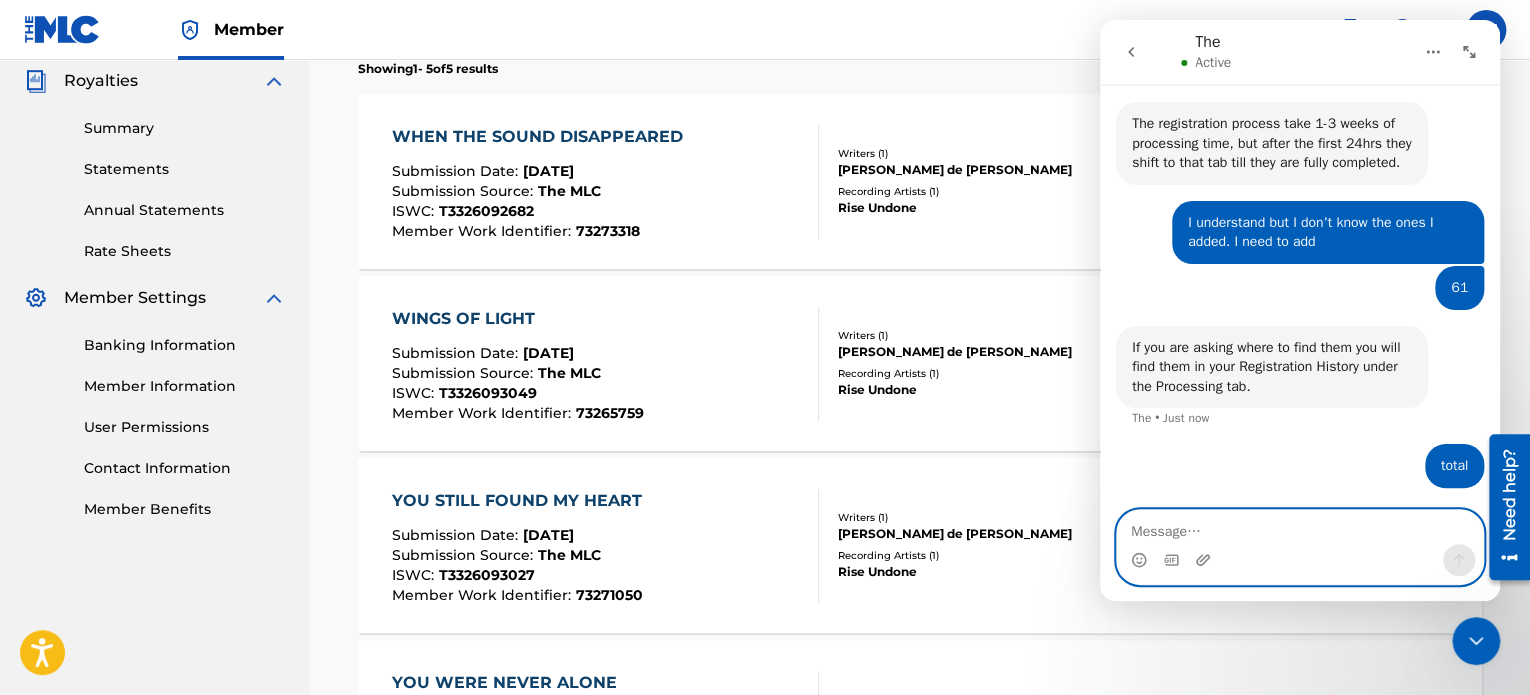 click at bounding box center [1300, 527] 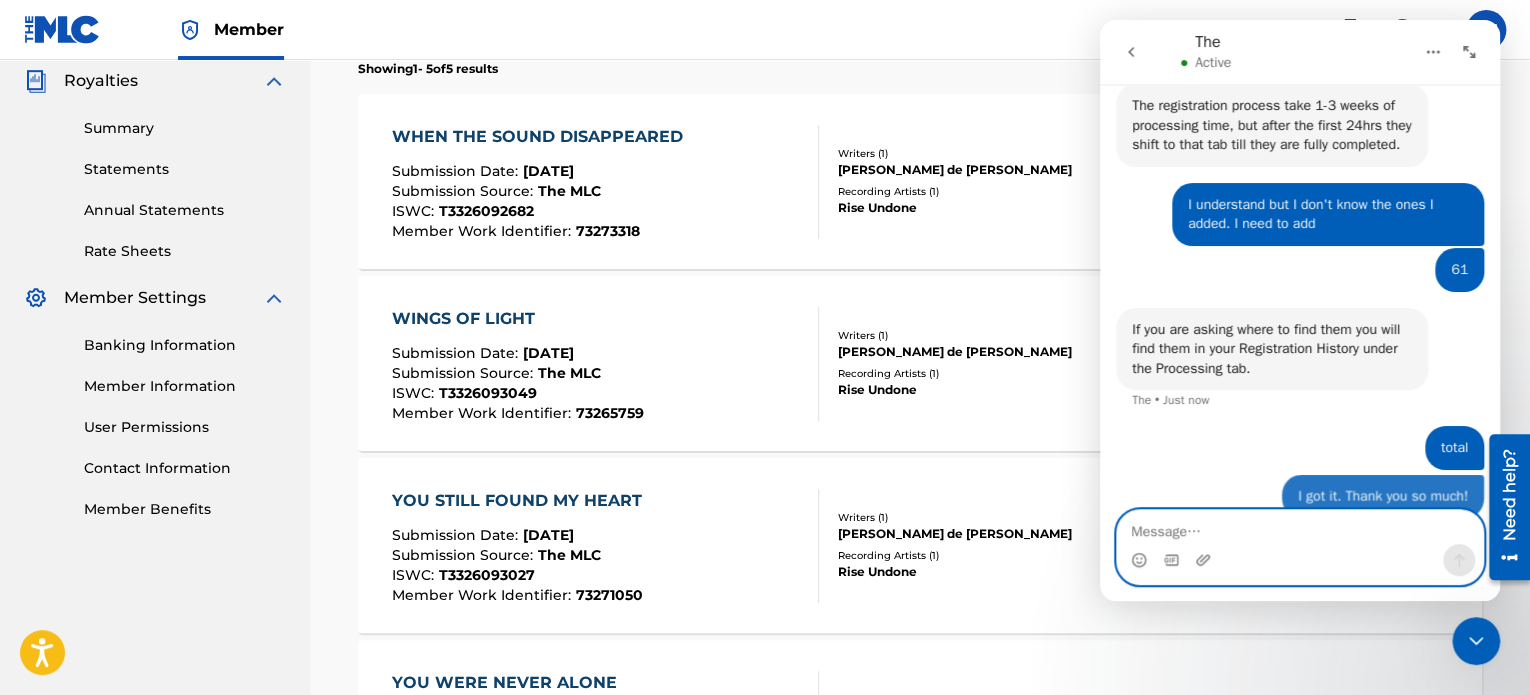 scroll, scrollTop: 2405, scrollLeft: 0, axis: vertical 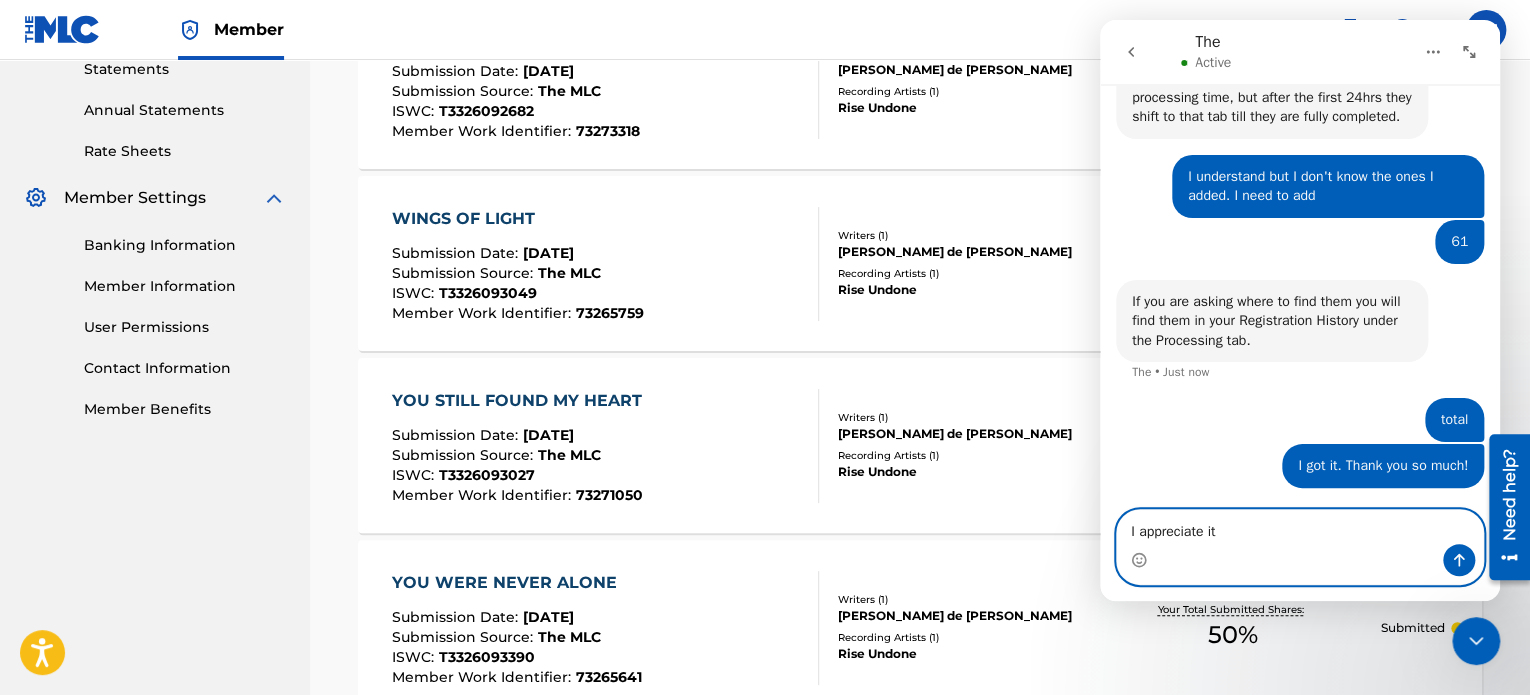 type on "I appreciate it!" 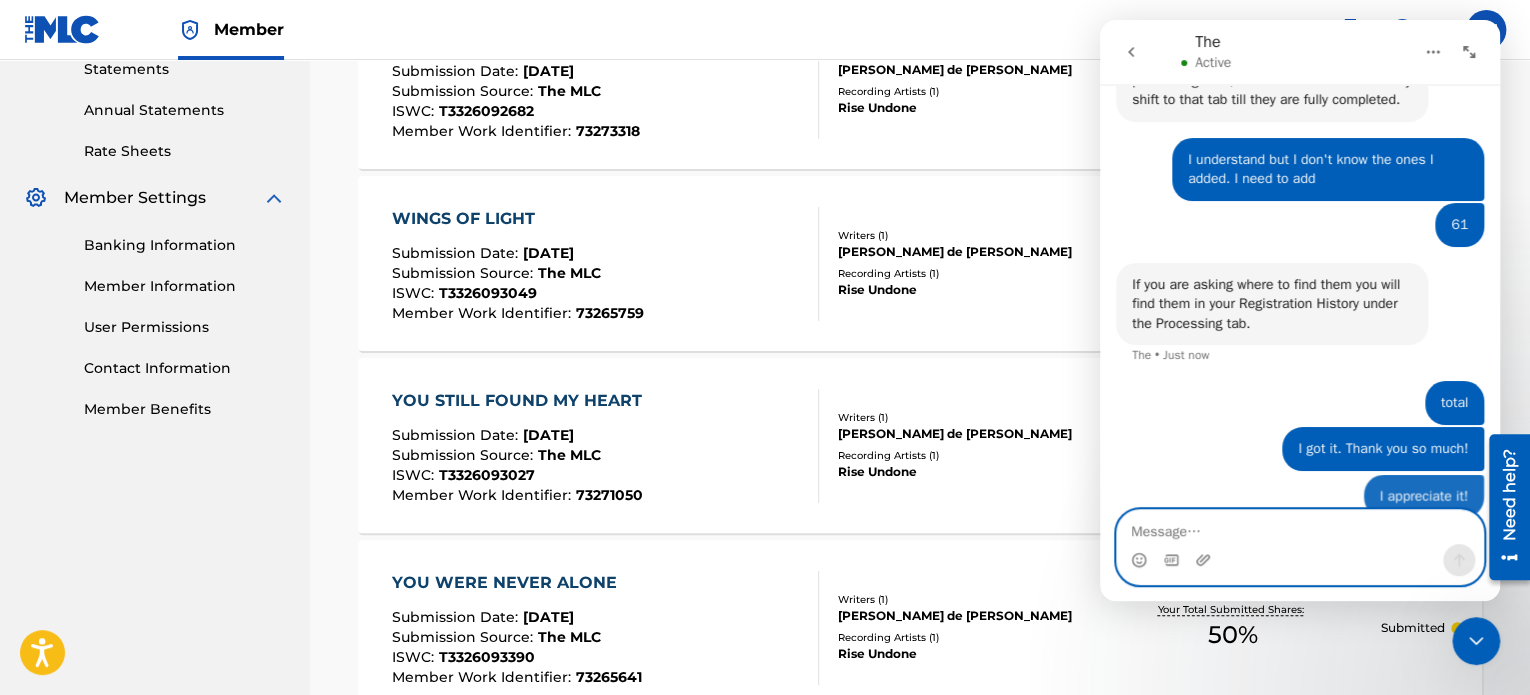 scroll, scrollTop: 2451, scrollLeft: 0, axis: vertical 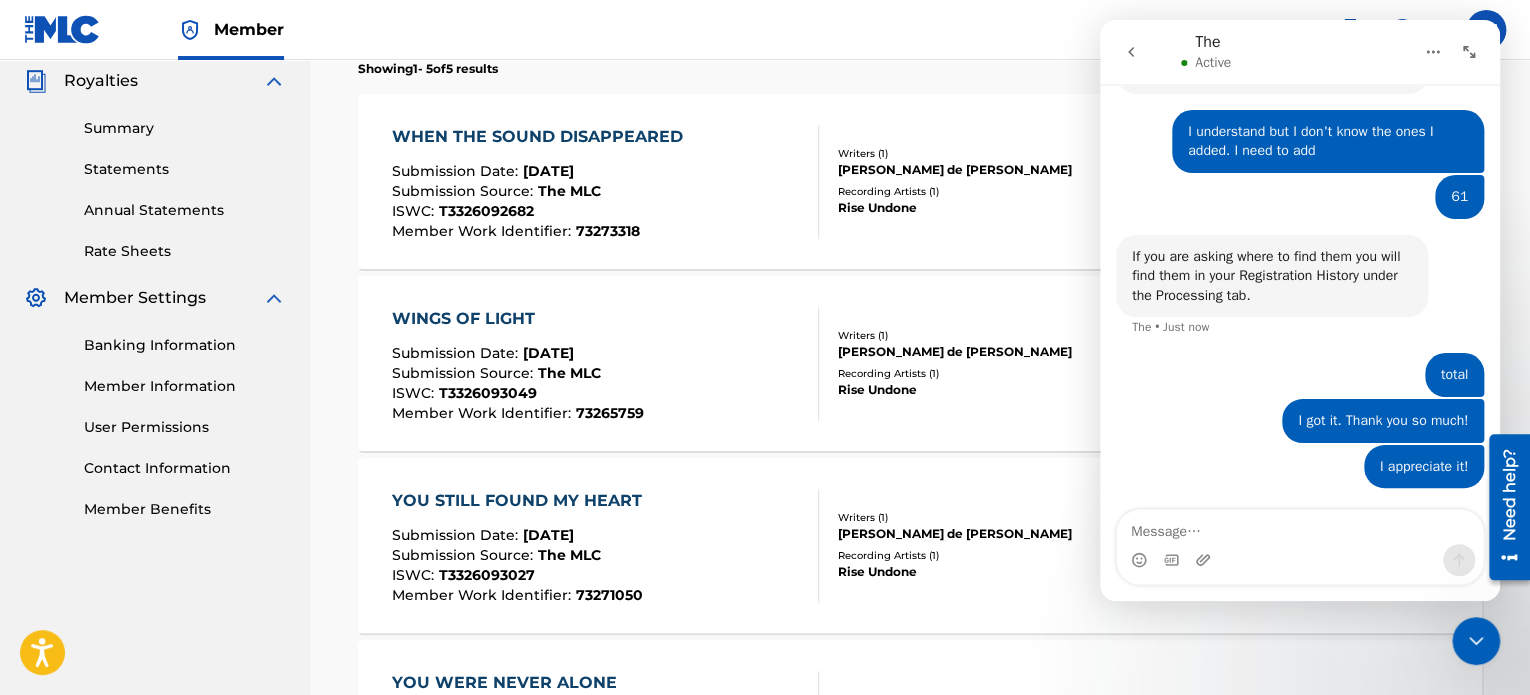 click at bounding box center (1469, 52) 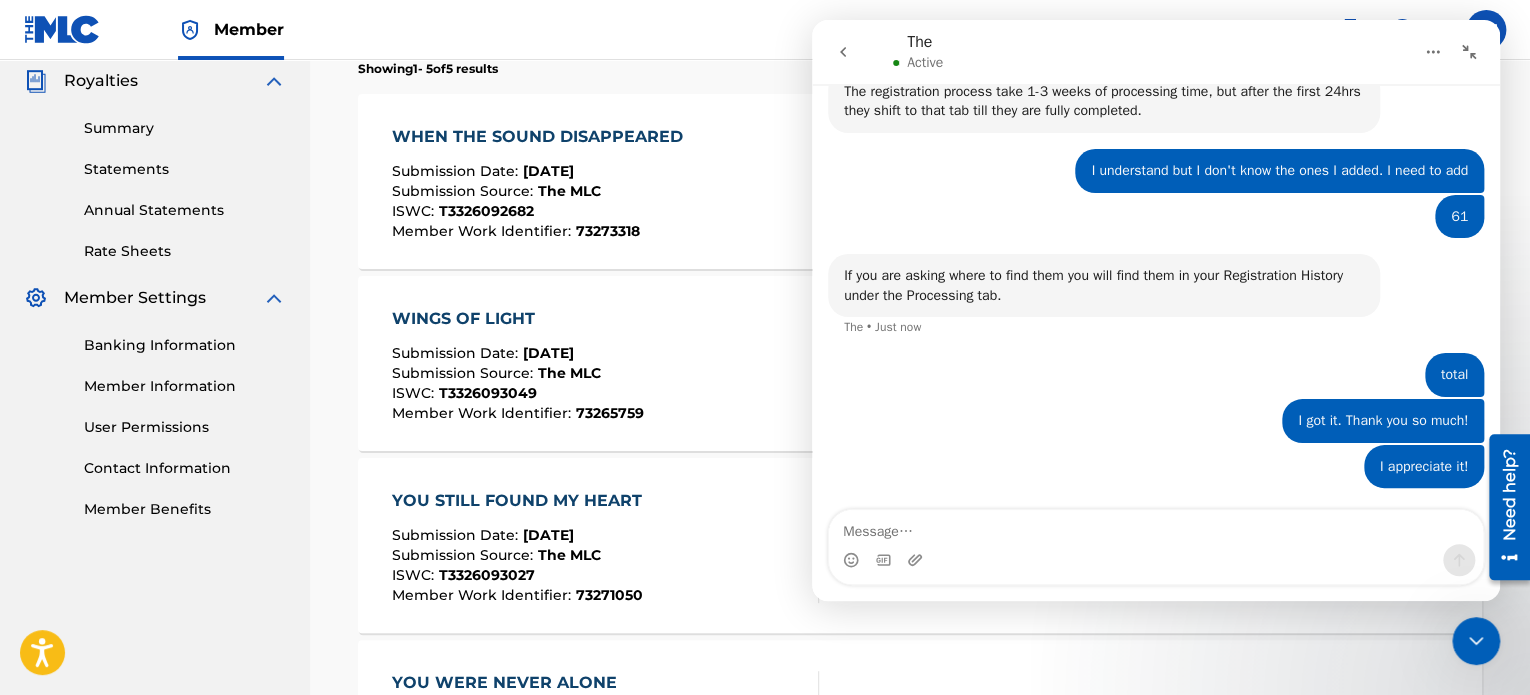 scroll, scrollTop: 2000, scrollLeft: 0, axis: vertical 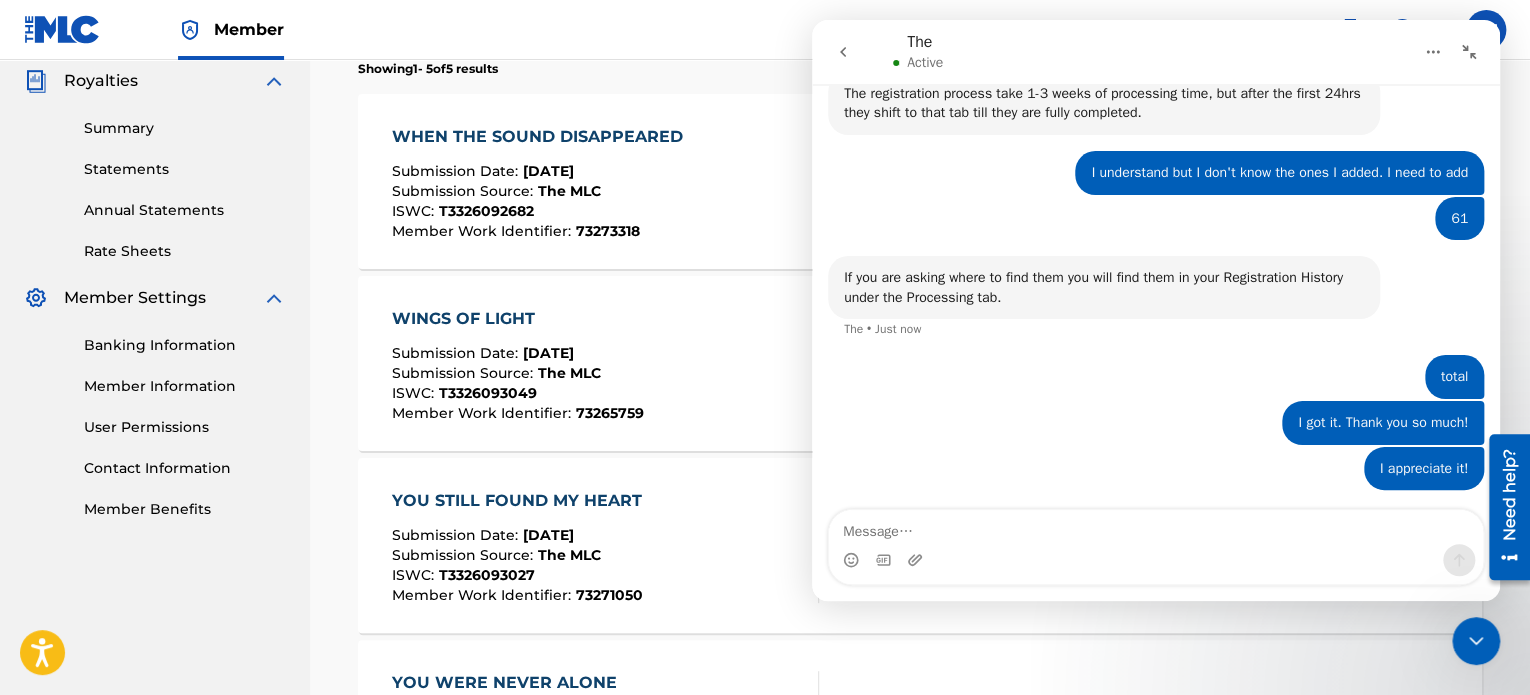 click 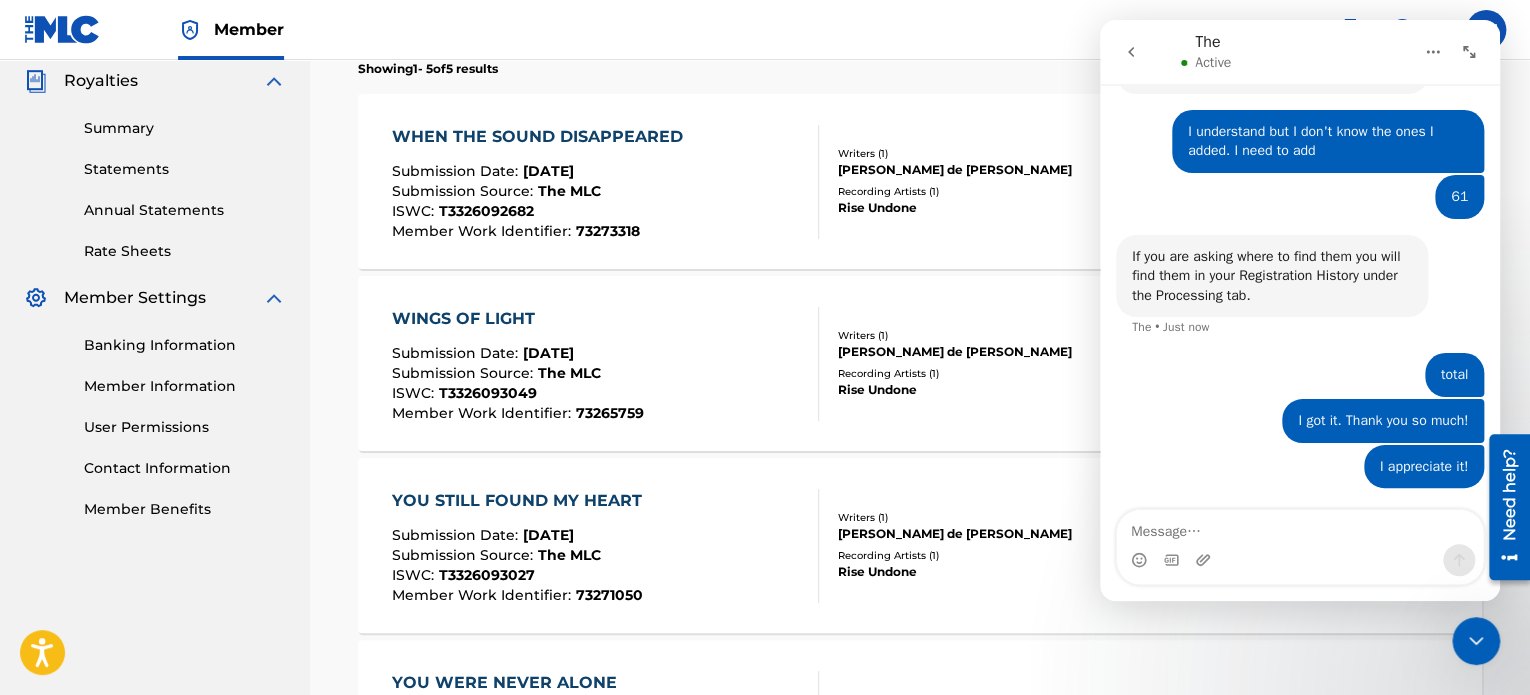 click 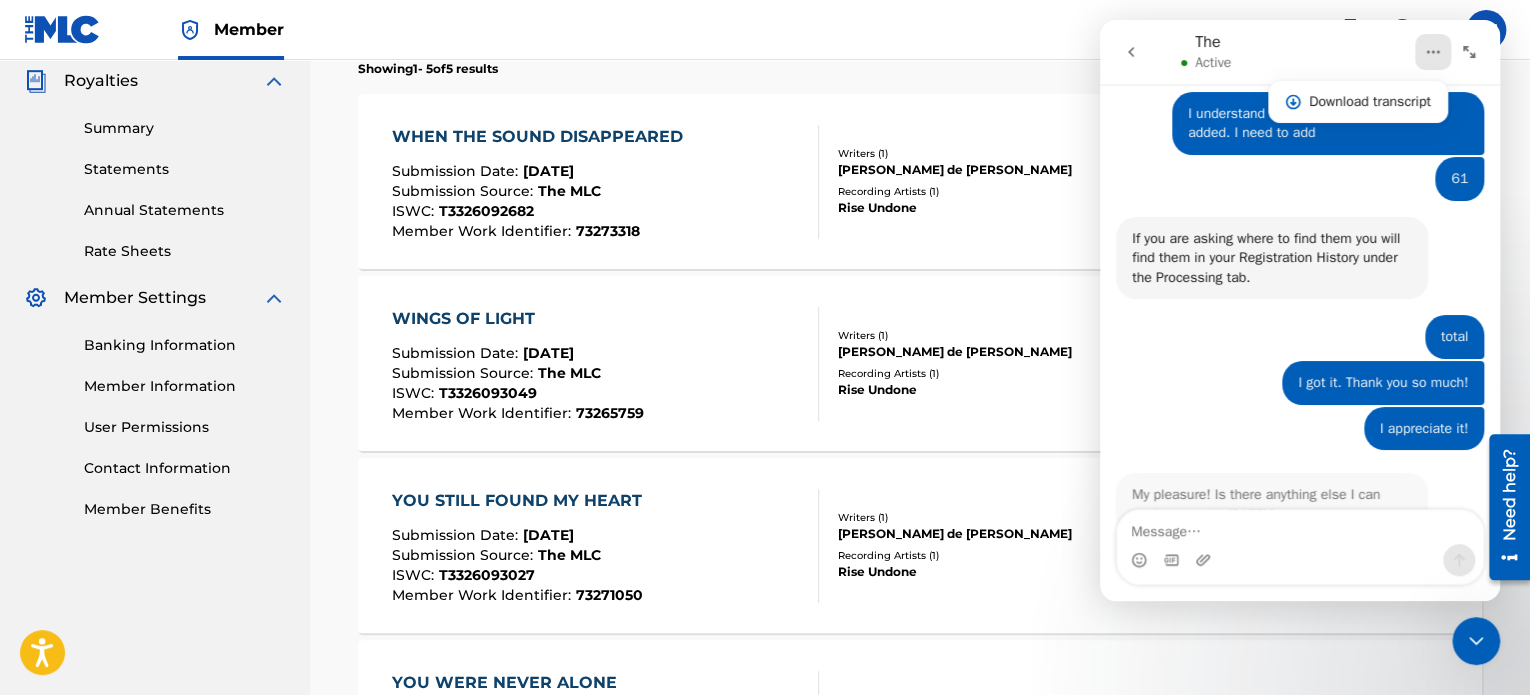 scroll, scrollTop: 2530, scrollLeft: 0, axis: vertical 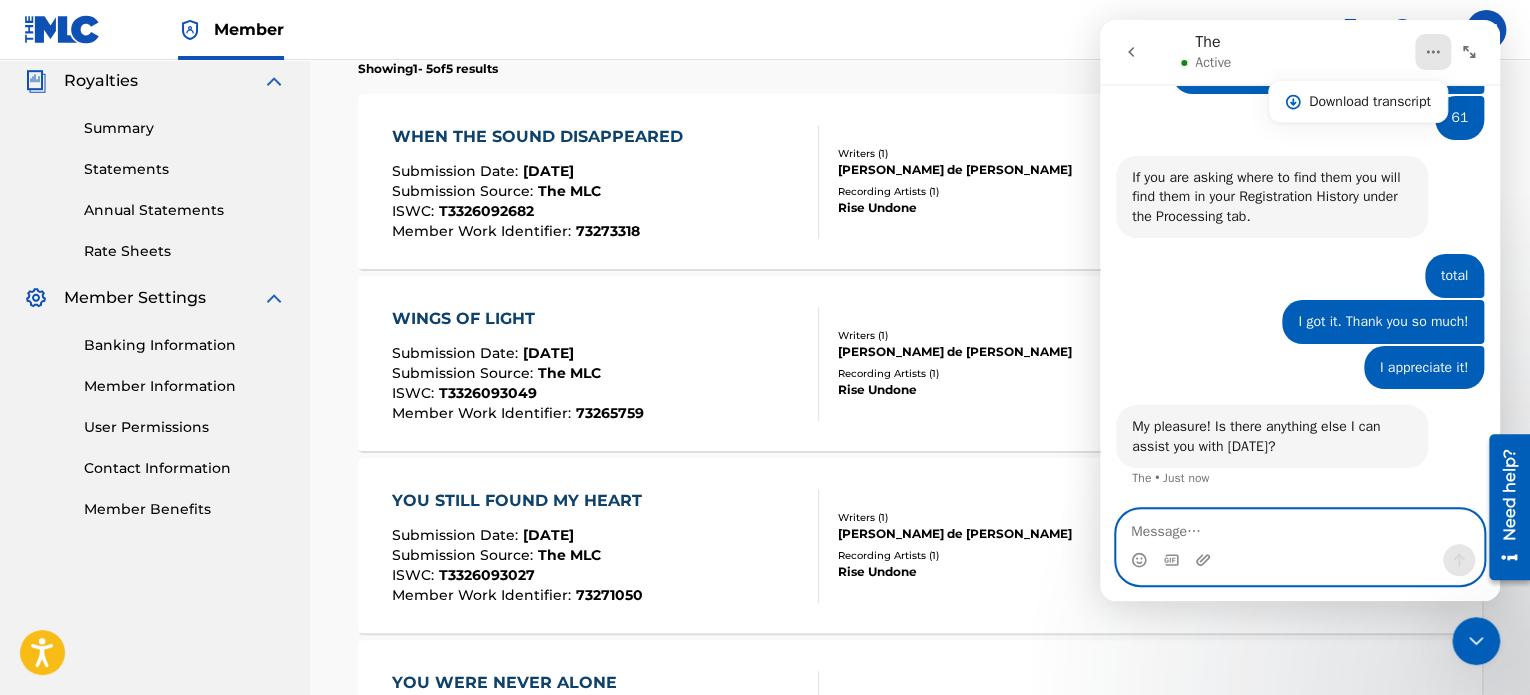 click at bounding box center [1300, 527] 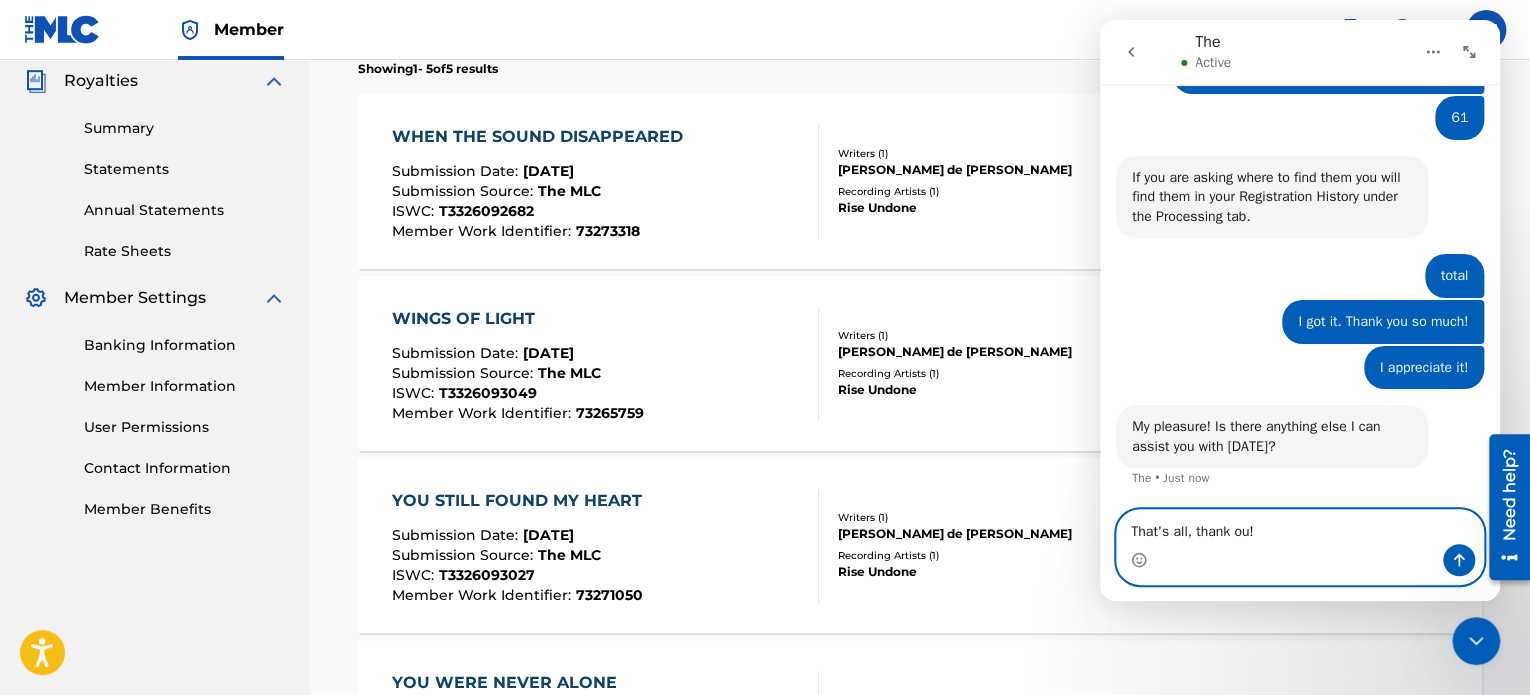 type on "That's all, thank you!" 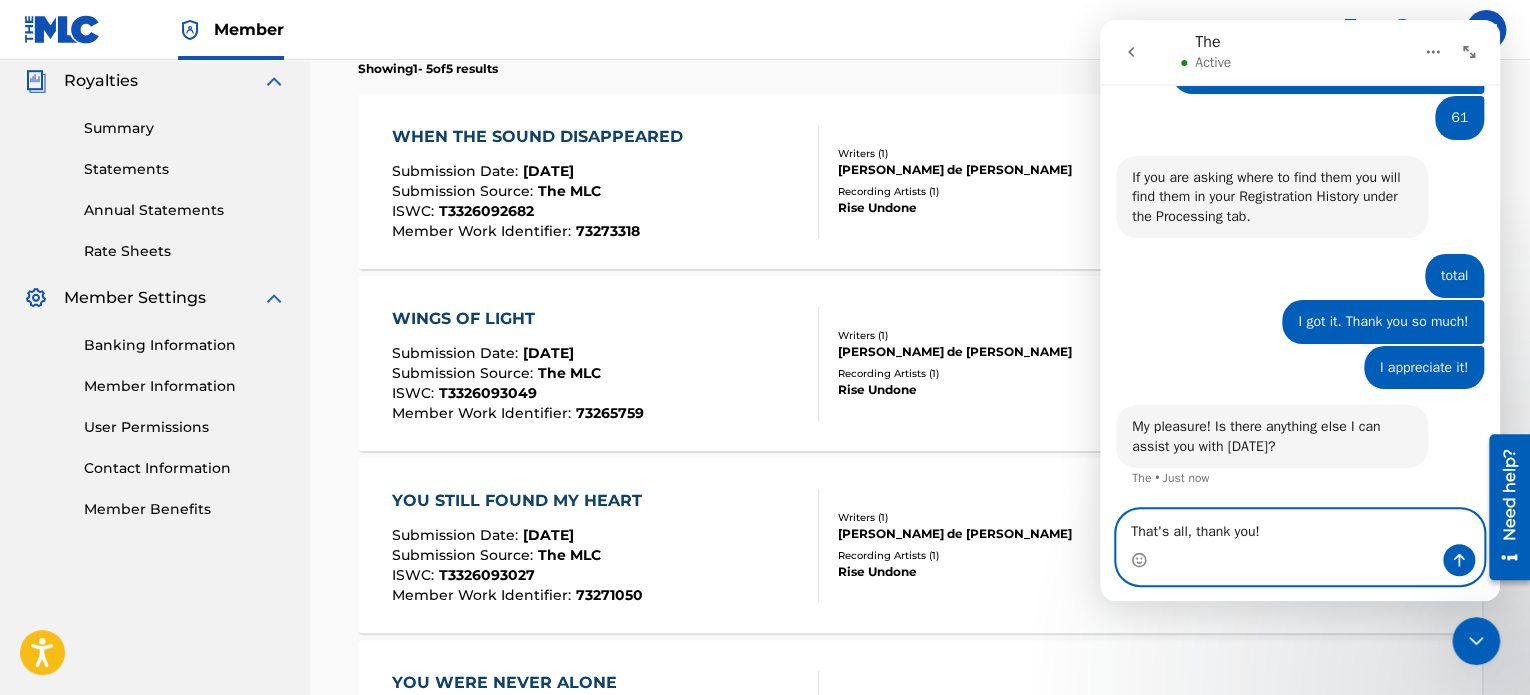 type 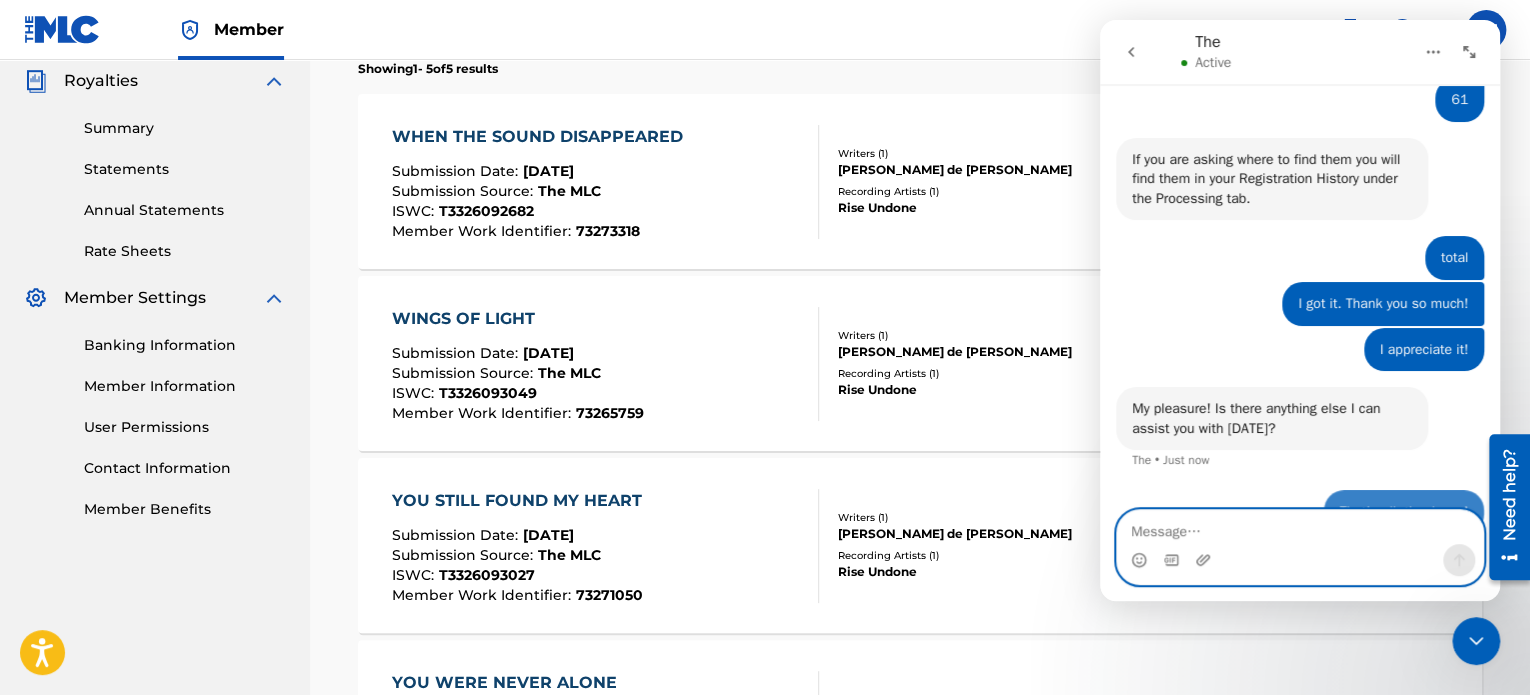 scroll, scrollTop: 2590, scrollLeft: 0, axis: vertical 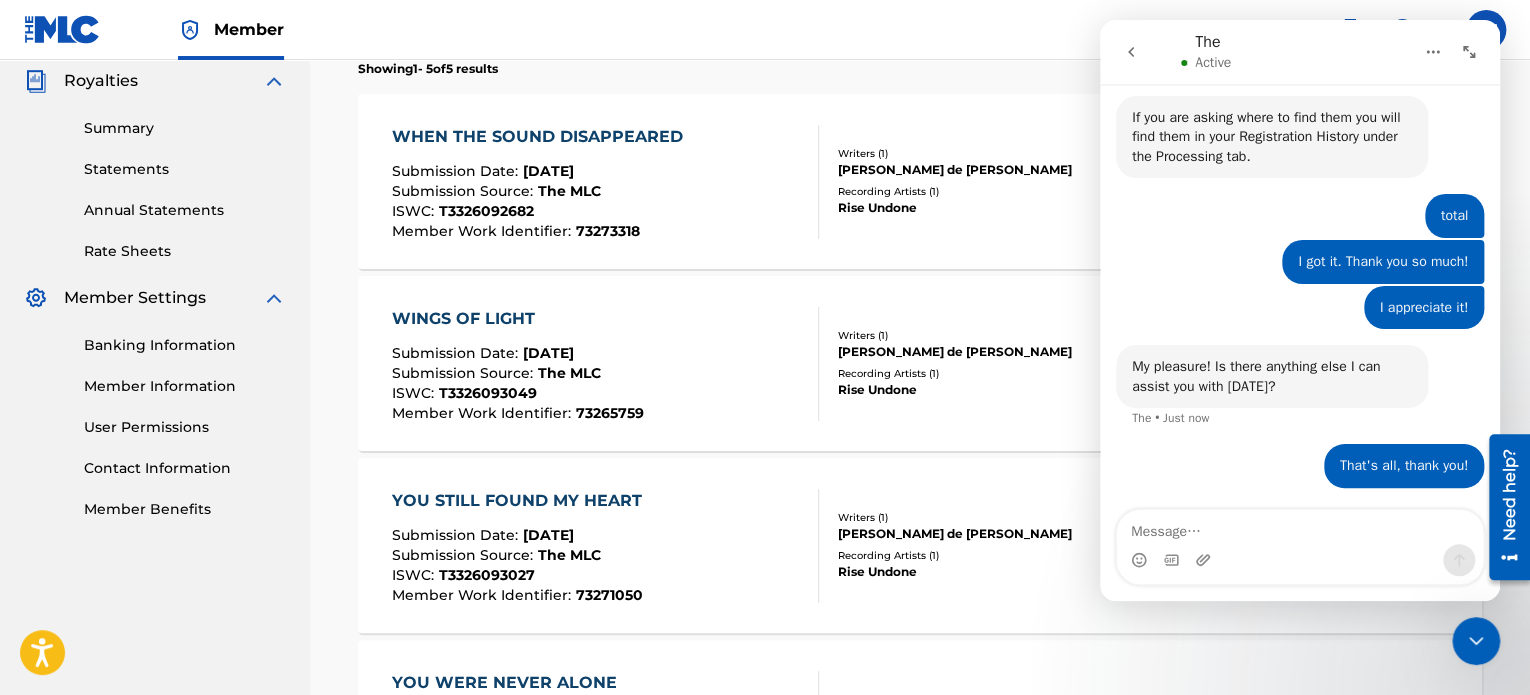 click at bounding box center (1476, 641) 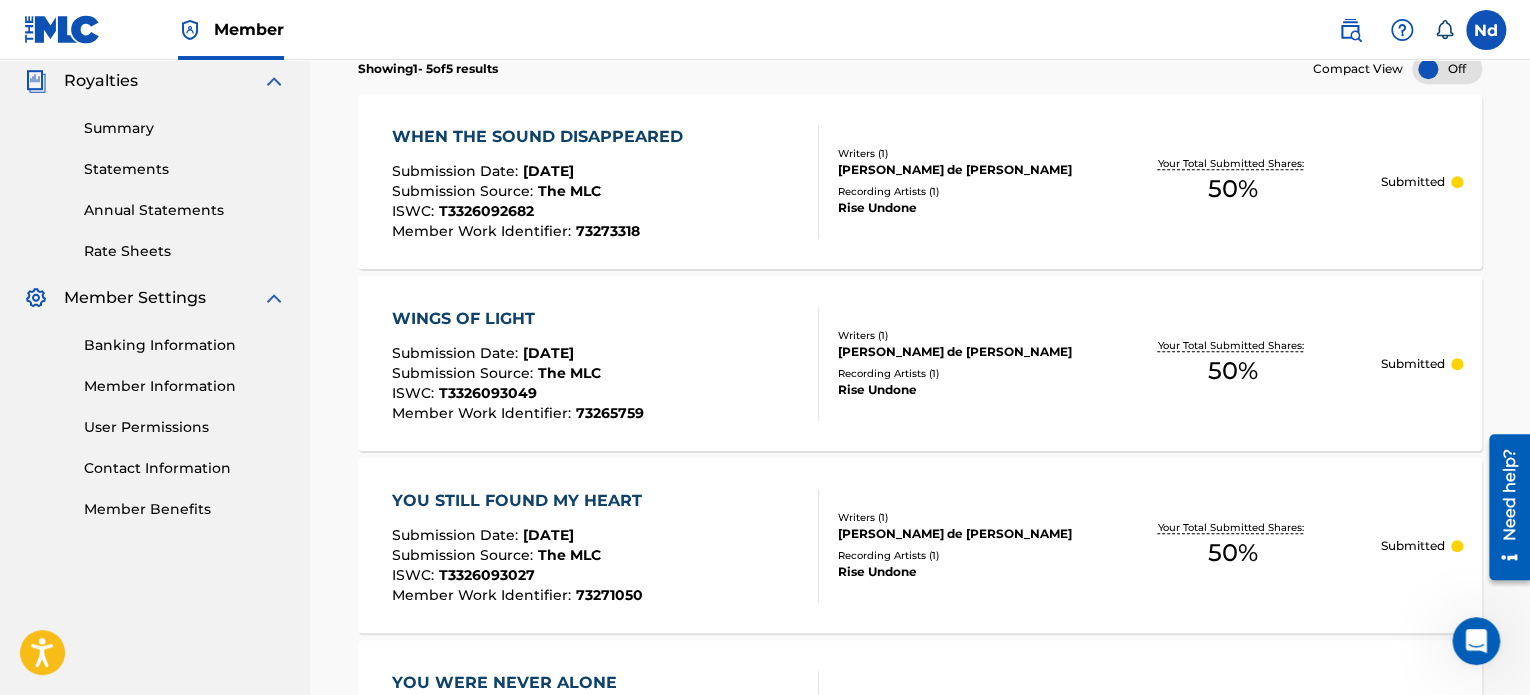 scroll, scrollTop: 0, scrollLeft: 0, axis: both 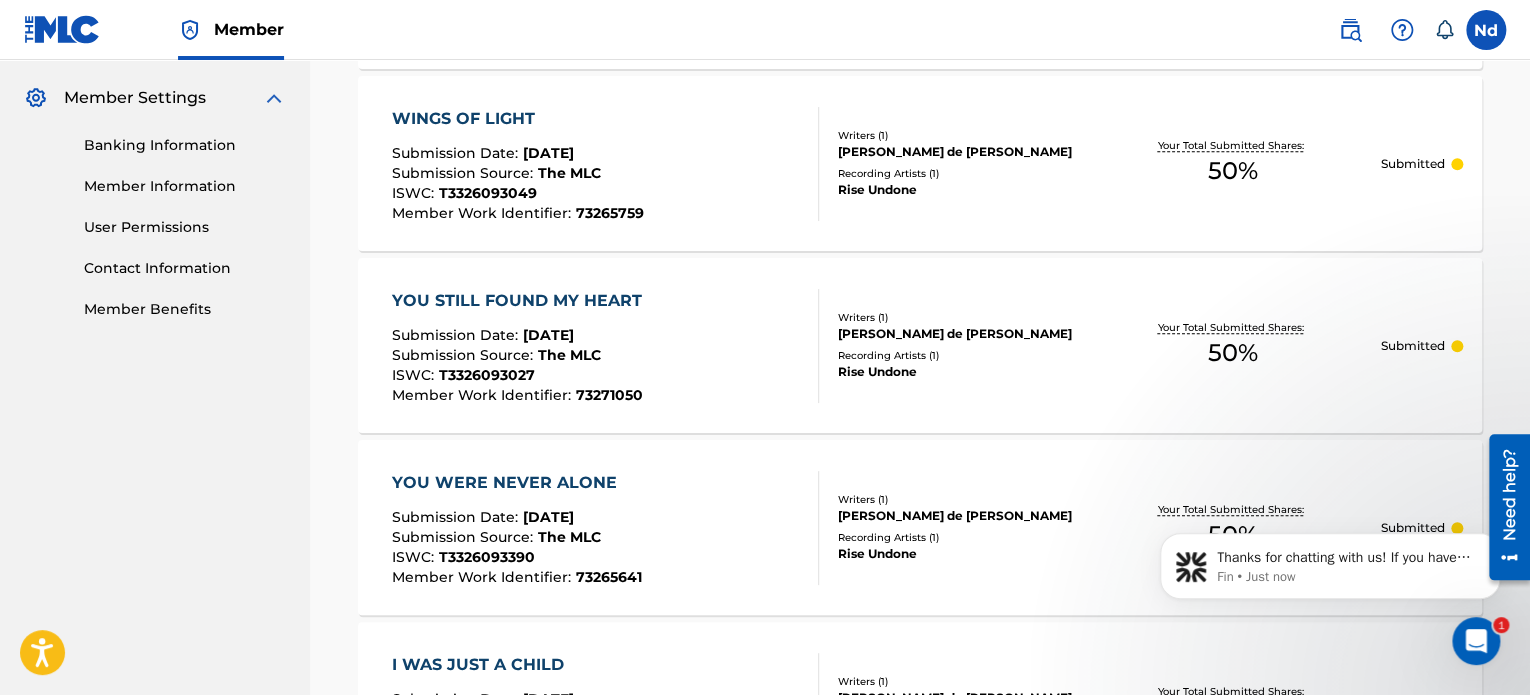 click 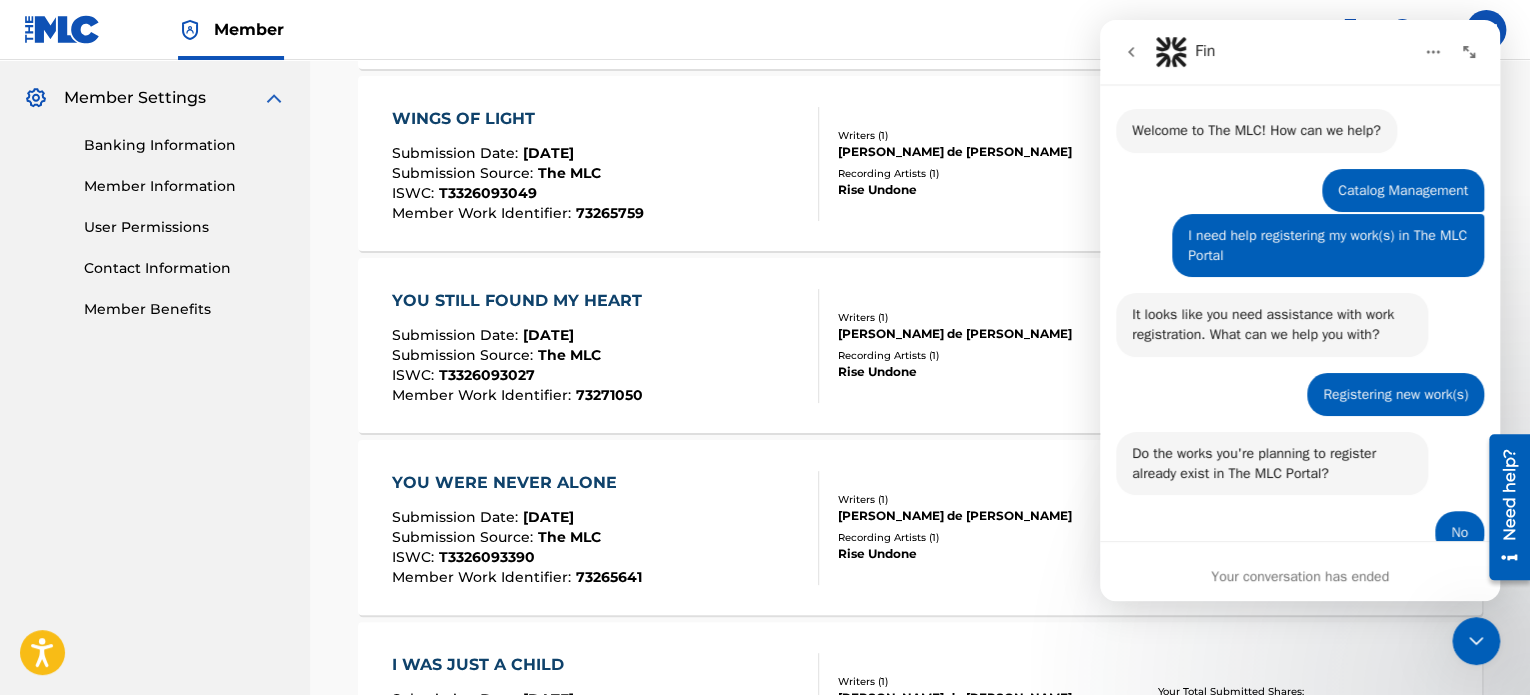 scroll, scrollTop: 24, scrollLeft: 0, axis: vertical 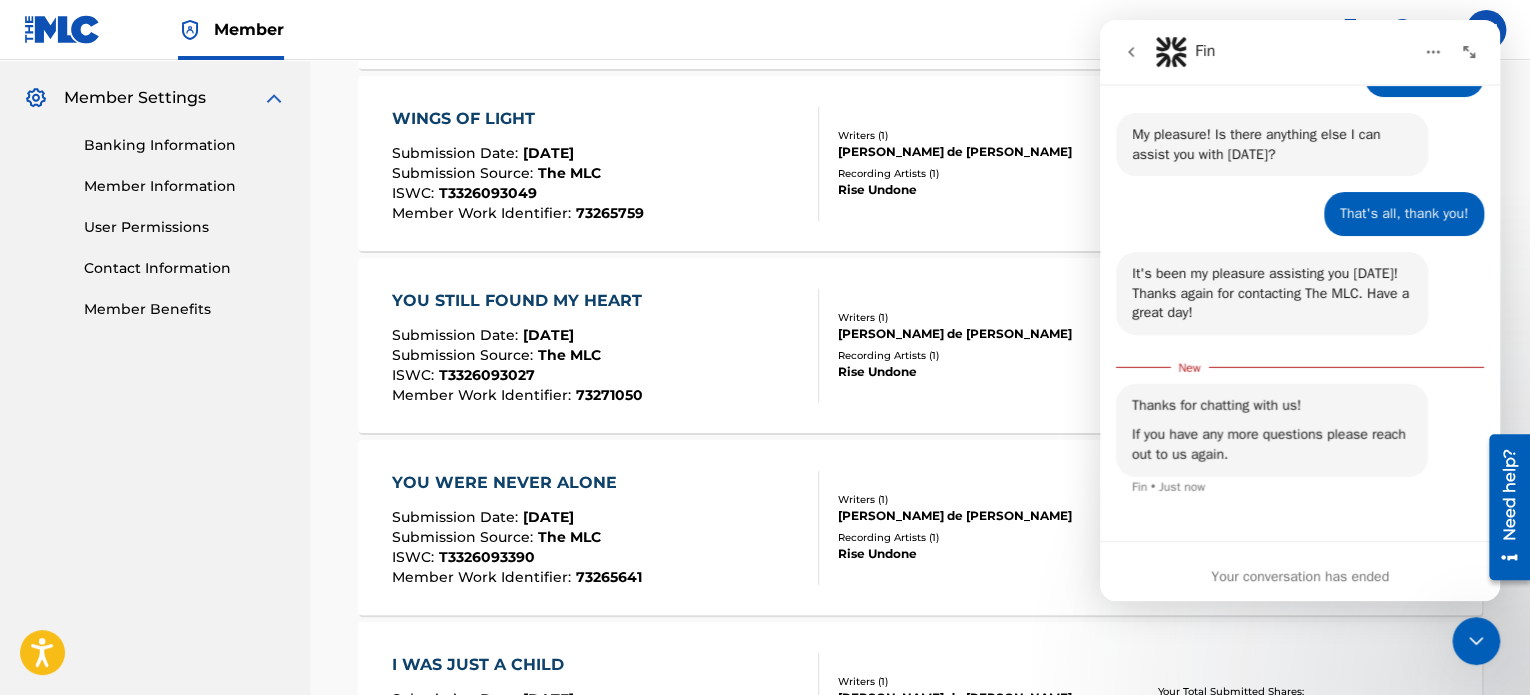 click 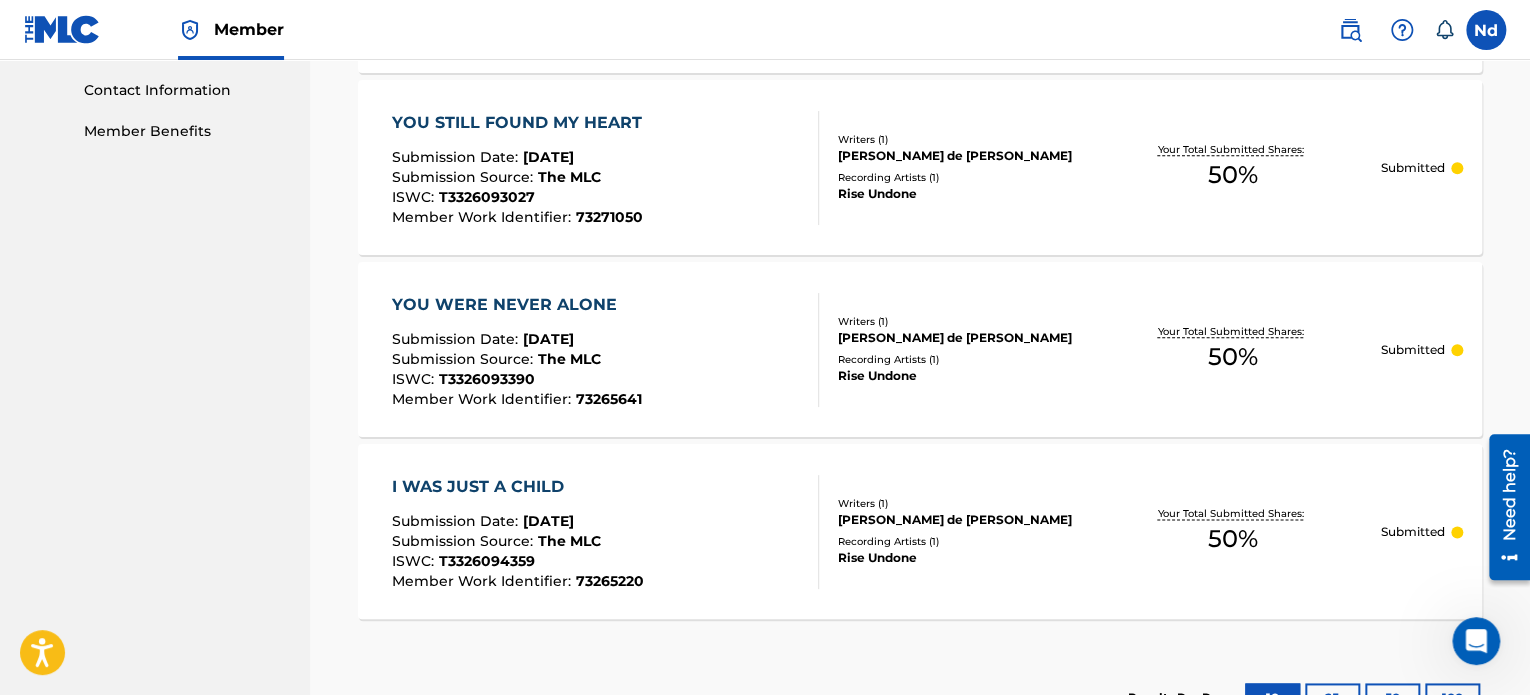scroll, scrollTop: 923, scrollLeft: 0, axis: vertical 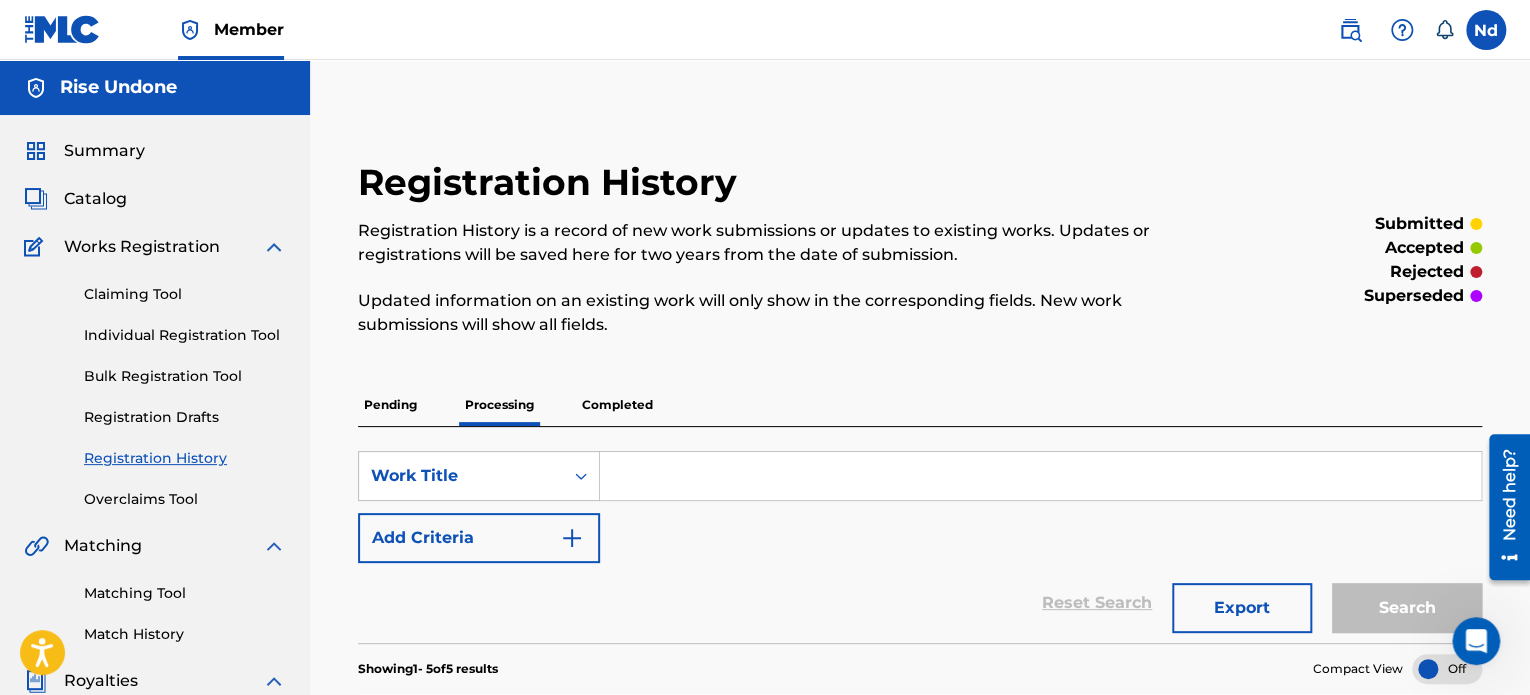 click on "Registration Drafts" at bounding box center [185, 417] 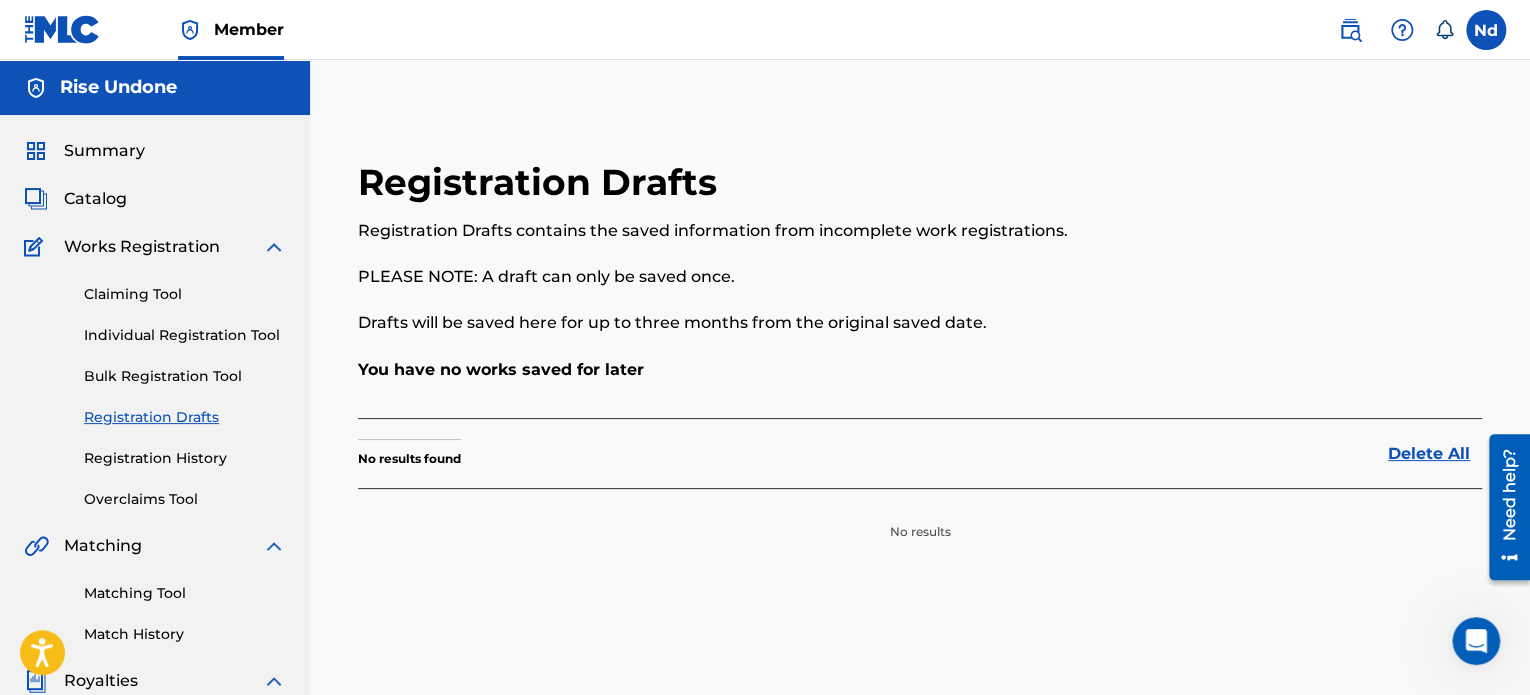 drag, startPoint x: 431, startPoint y: 446, endPoint x: 414, endPoint y: 444, distance: 17.117243 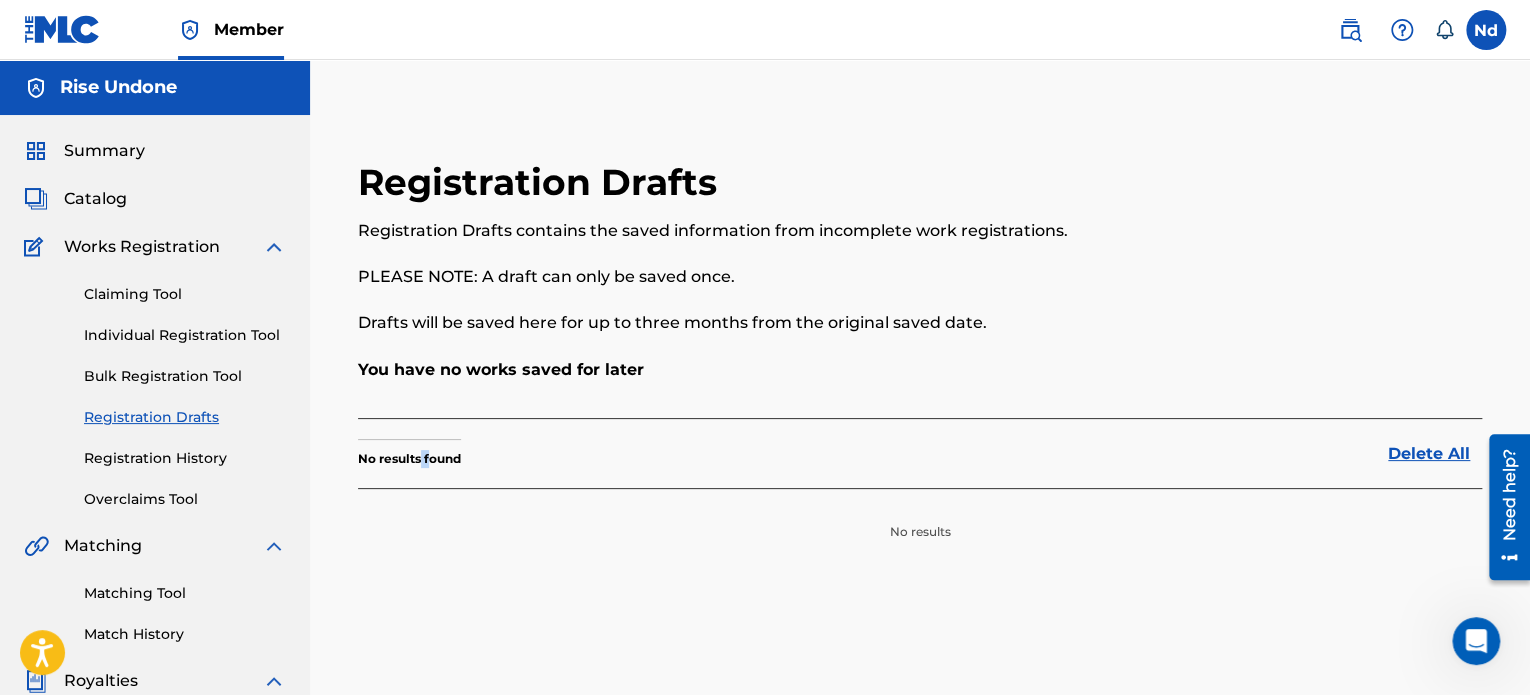 click on "Individual Registration Tool" at bounding box center (185, 335) 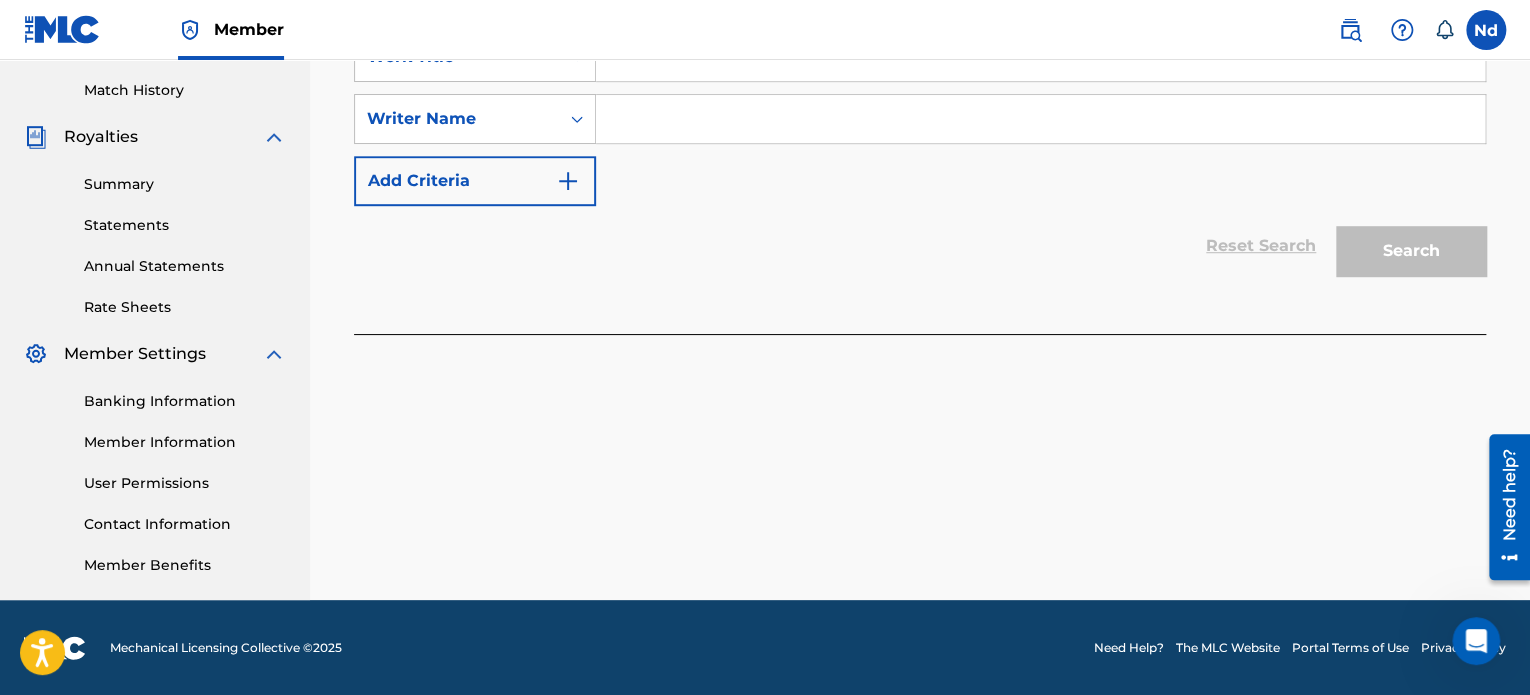 scroll, scrollTop: 344, scrollLeft: 0, axis: vertical 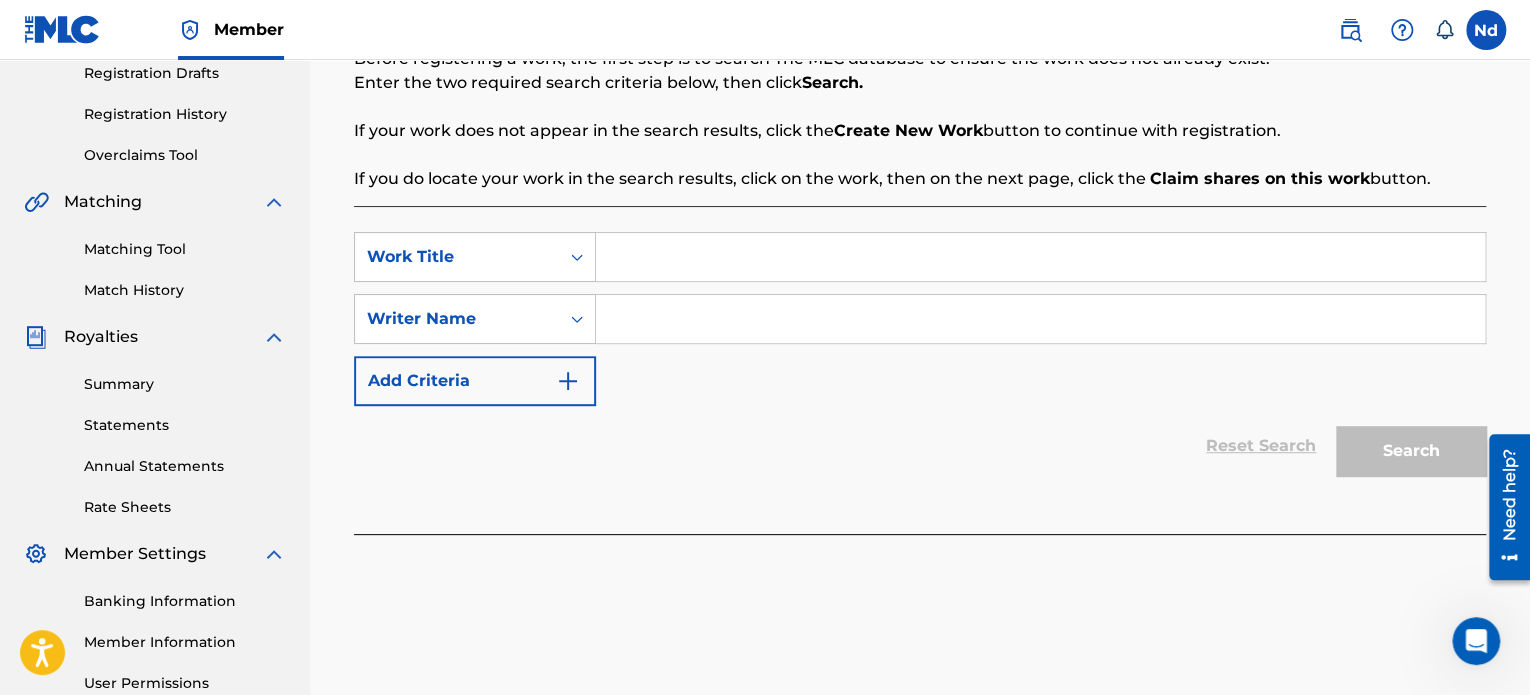 click at bounding box center (1040, 257) 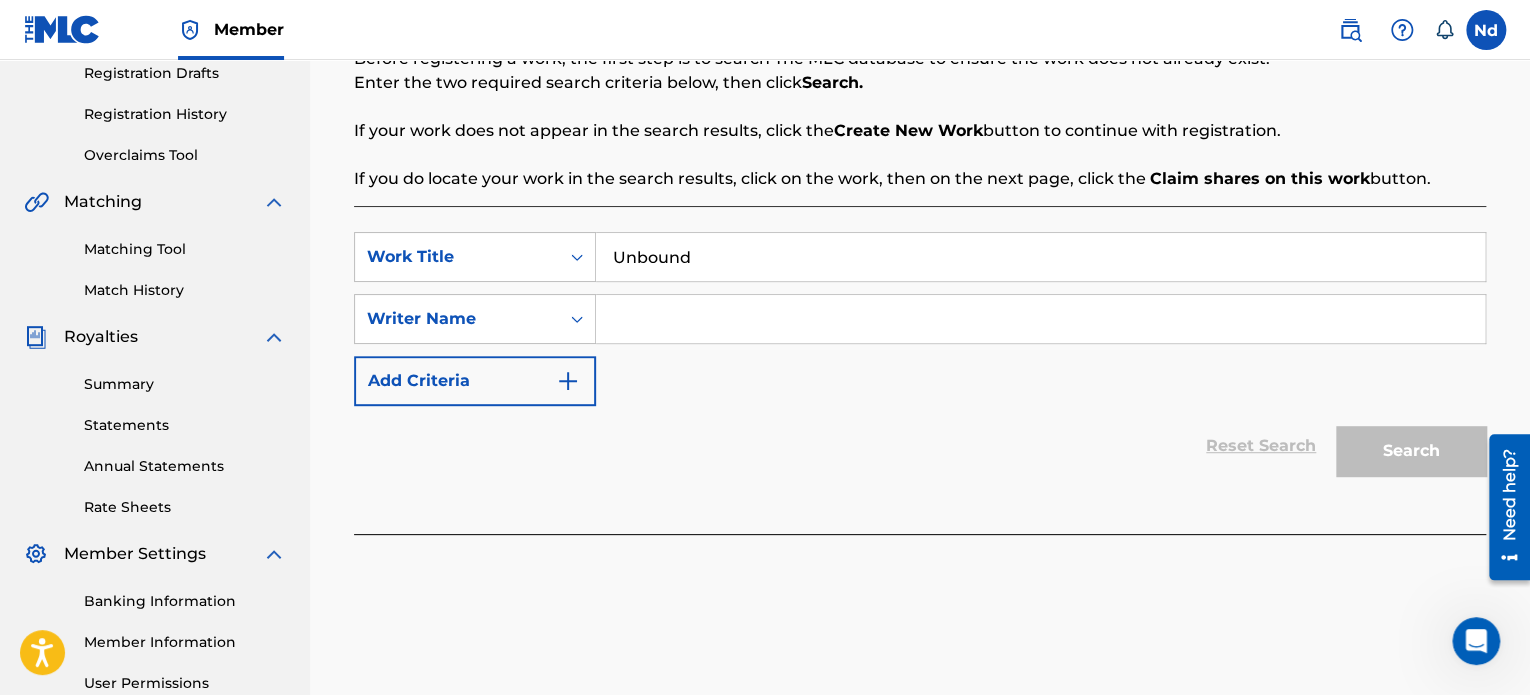type on "Unbound" 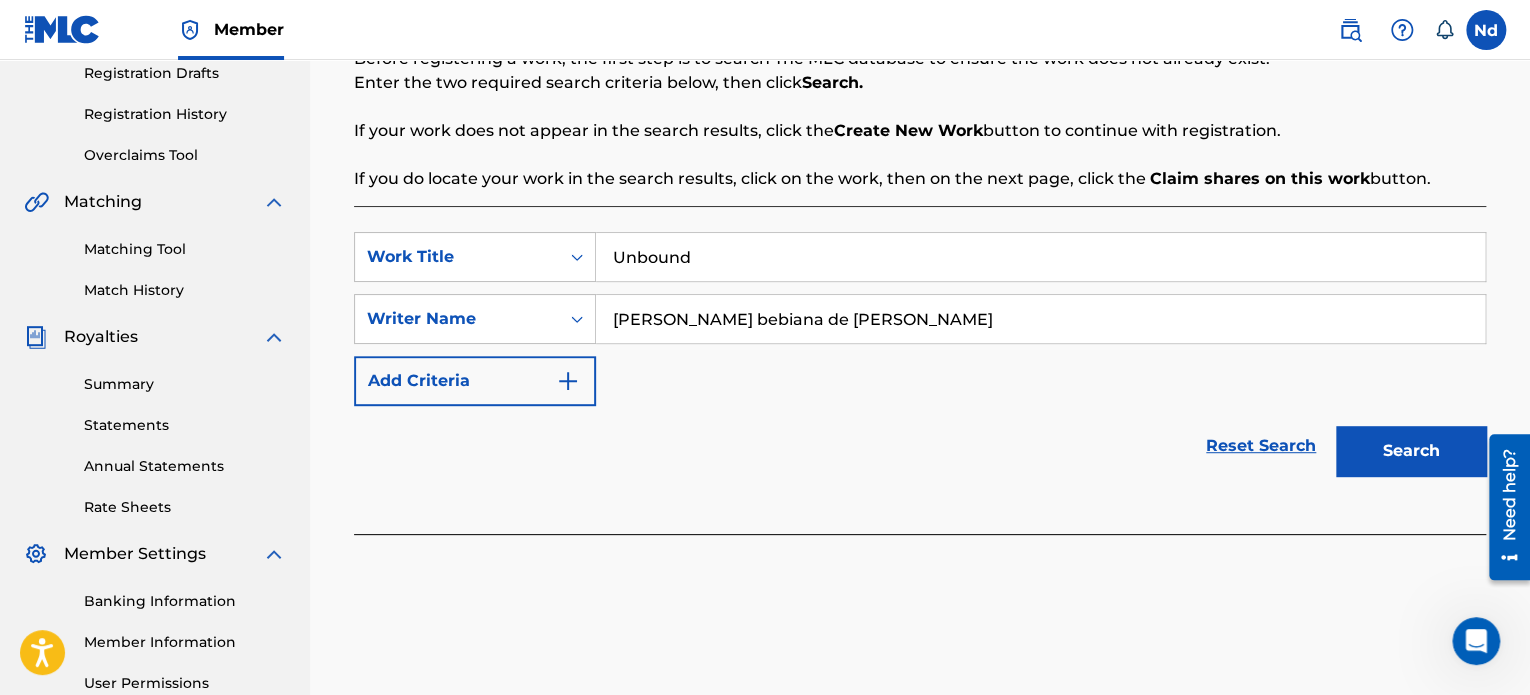 click on "Search" at bounding box center (1411, 451) 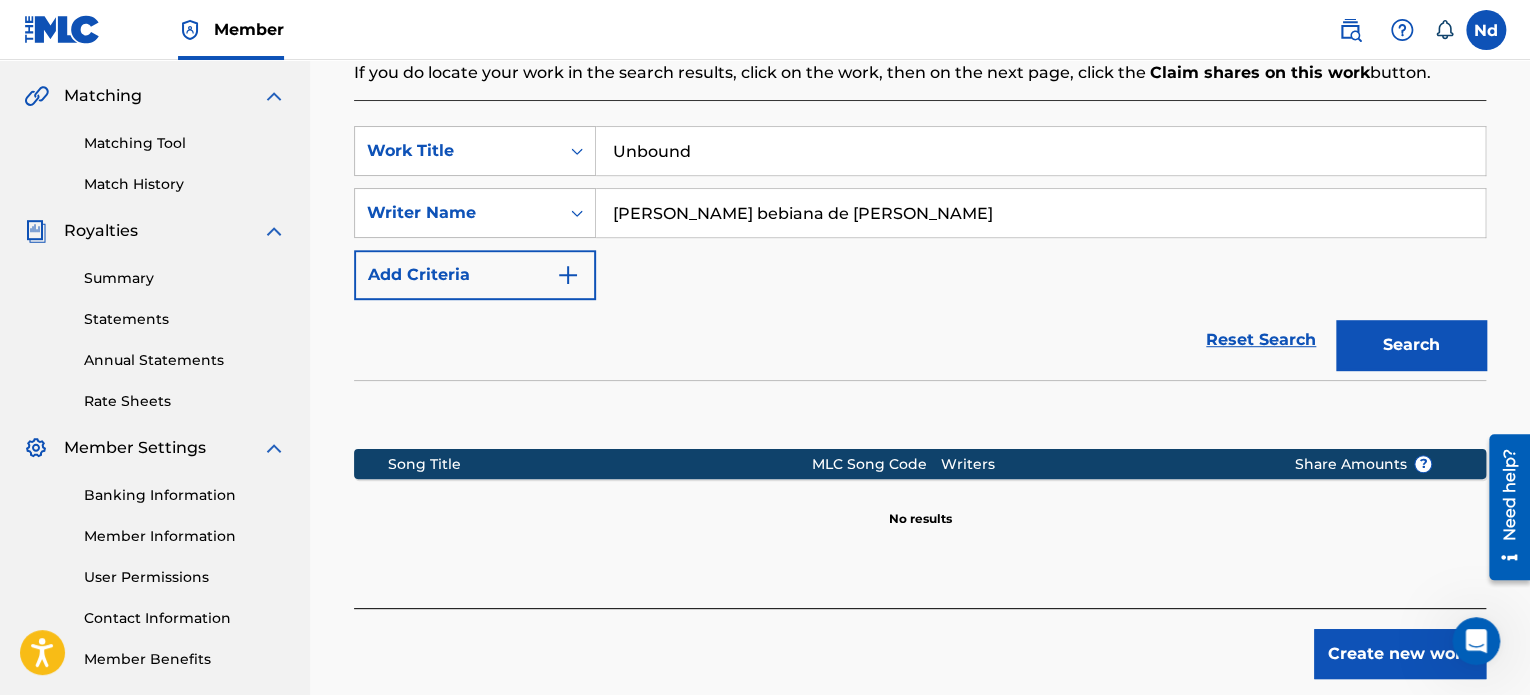 scroll, scrollTop: 549, scrollLeft: 0, axis: vertical 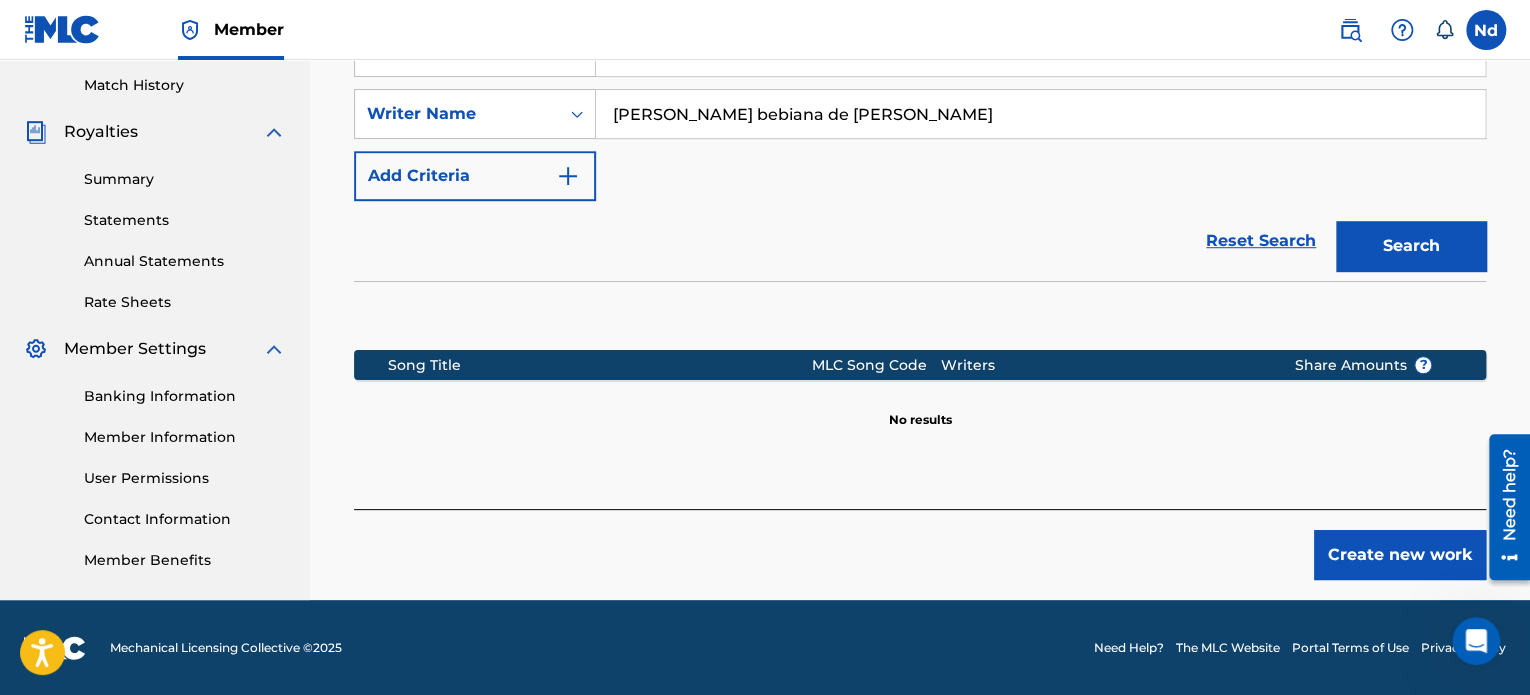 click on "Create new work" at bounding box center (1400, 555) 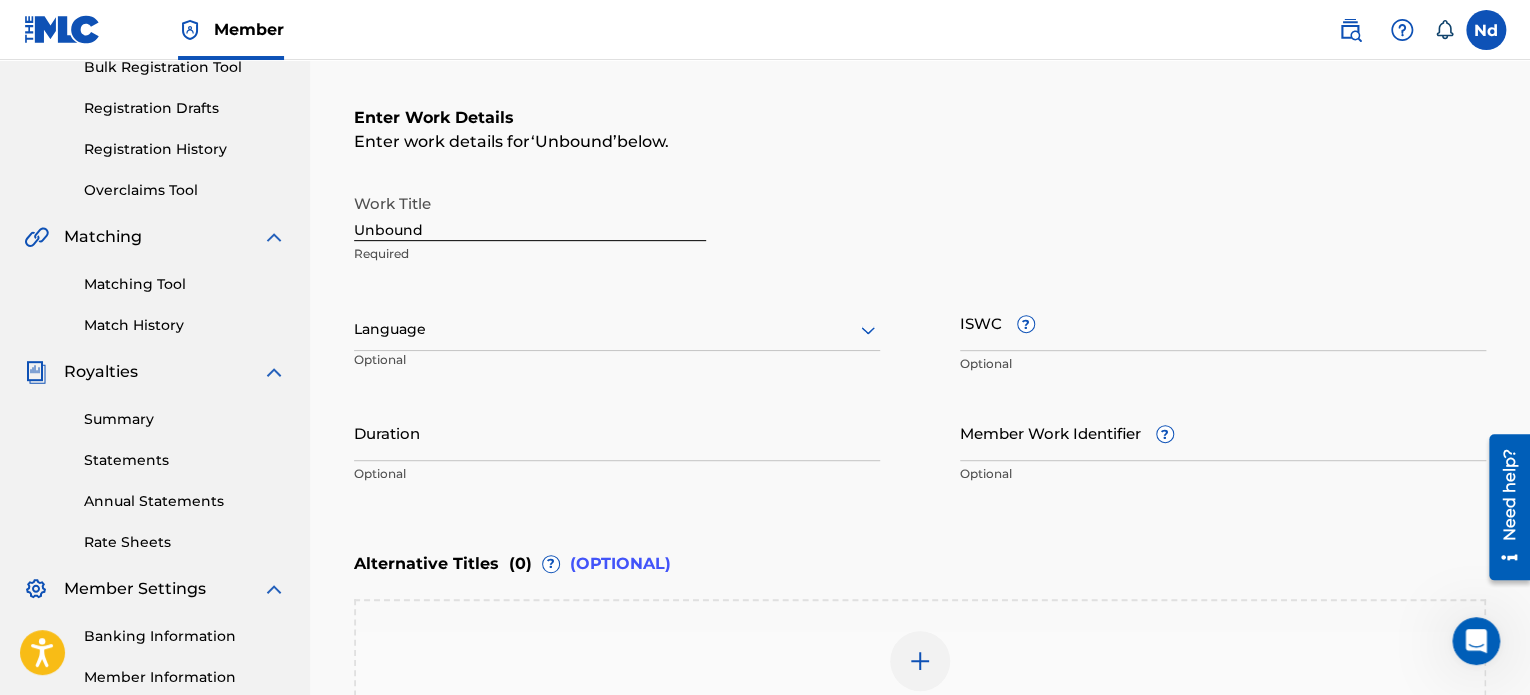 scroll, scrollTop: 396, scrollLeft: 0, axis: vertical 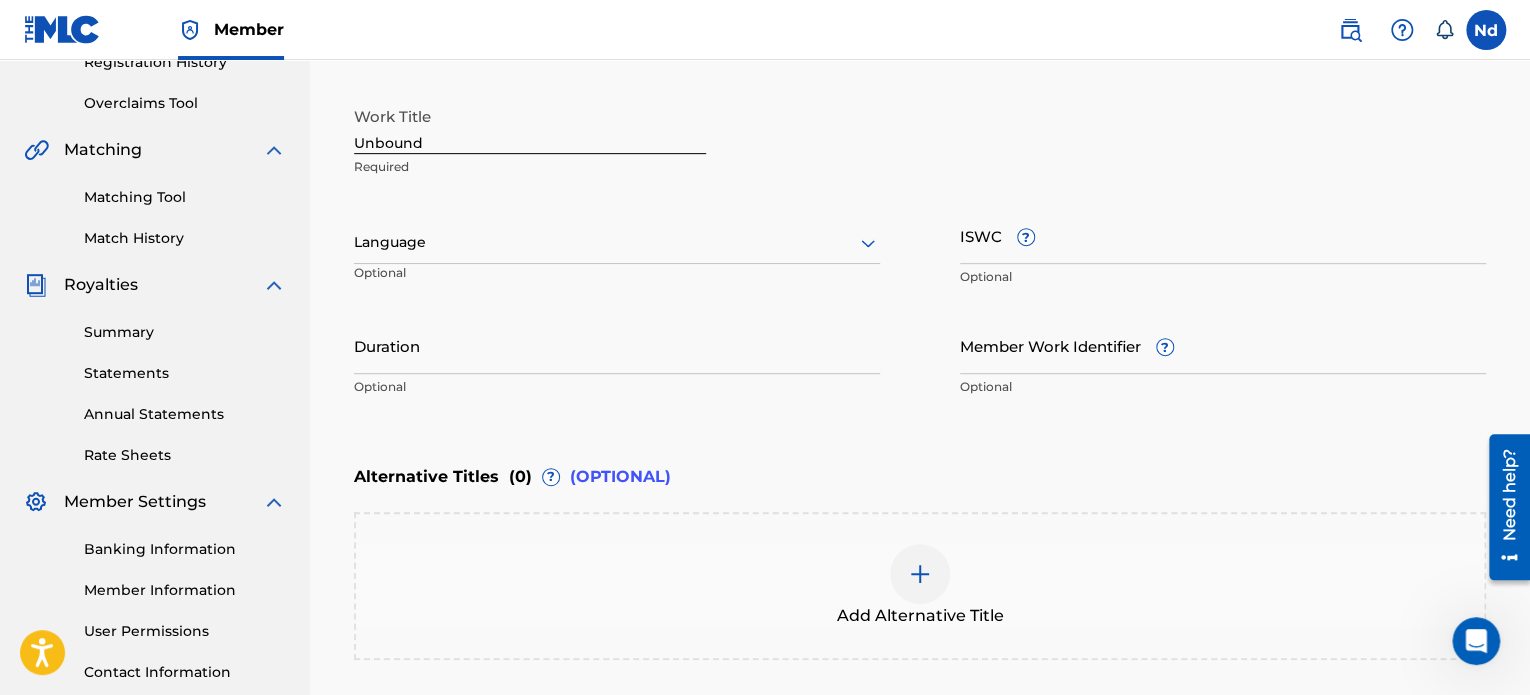 click on "Language" at bounding box center (617, 243) 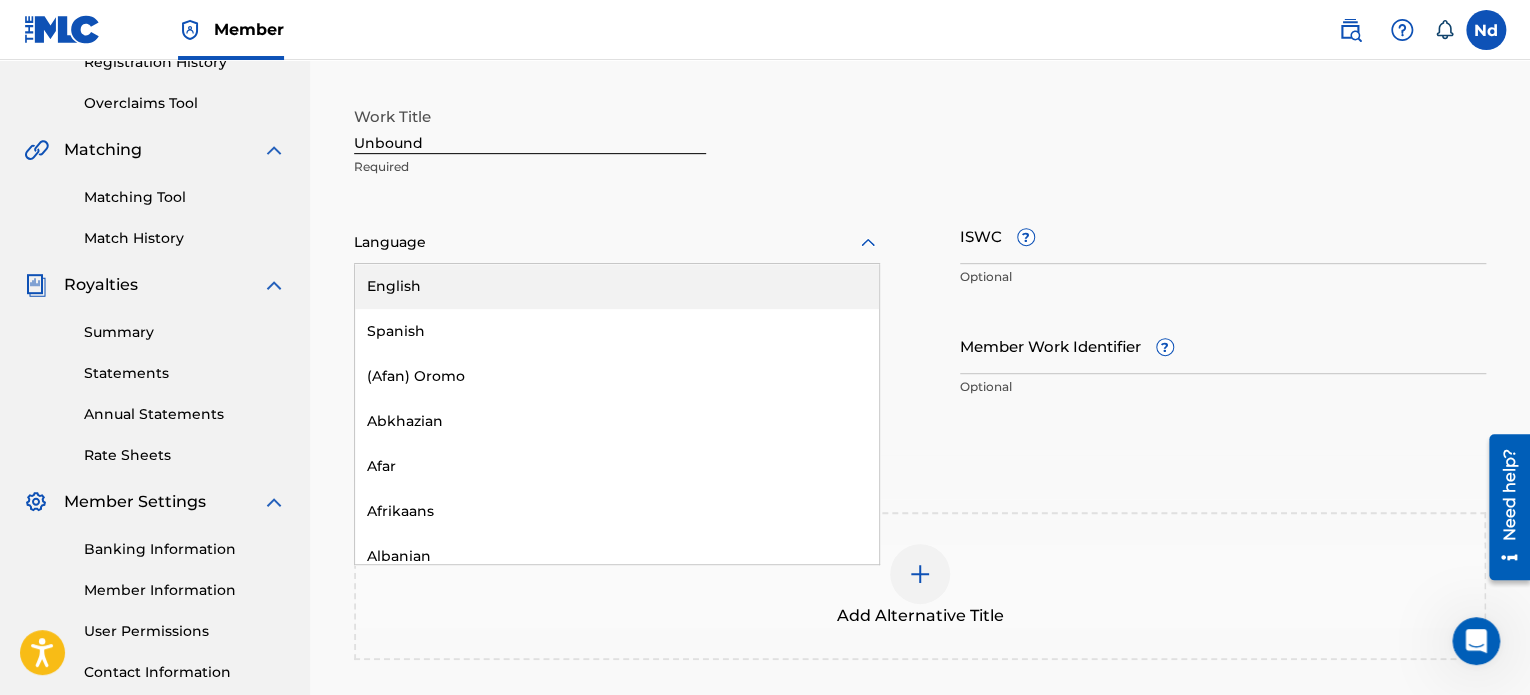 click on "English" at bounding box center (617, 286) 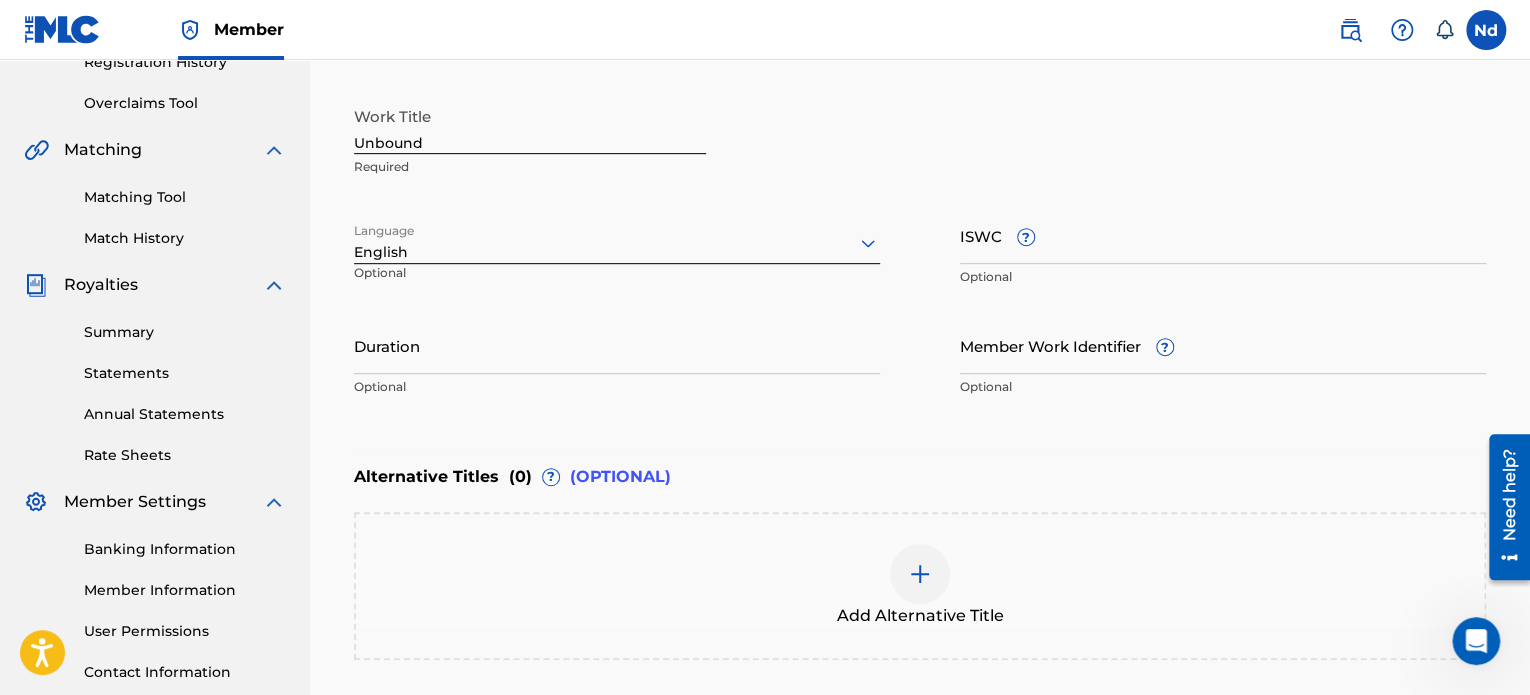 click on "Duration" at bounding box center (617, 345) 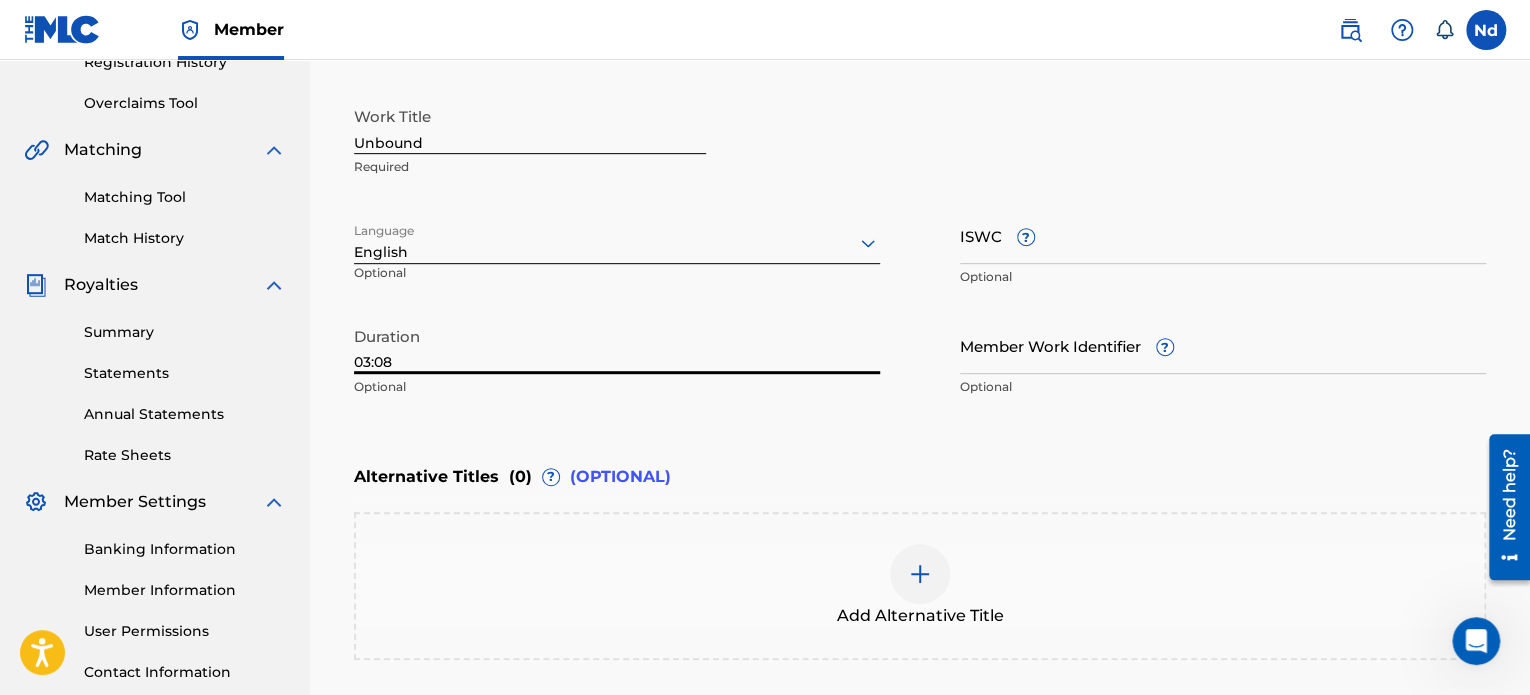 type on "03:08" 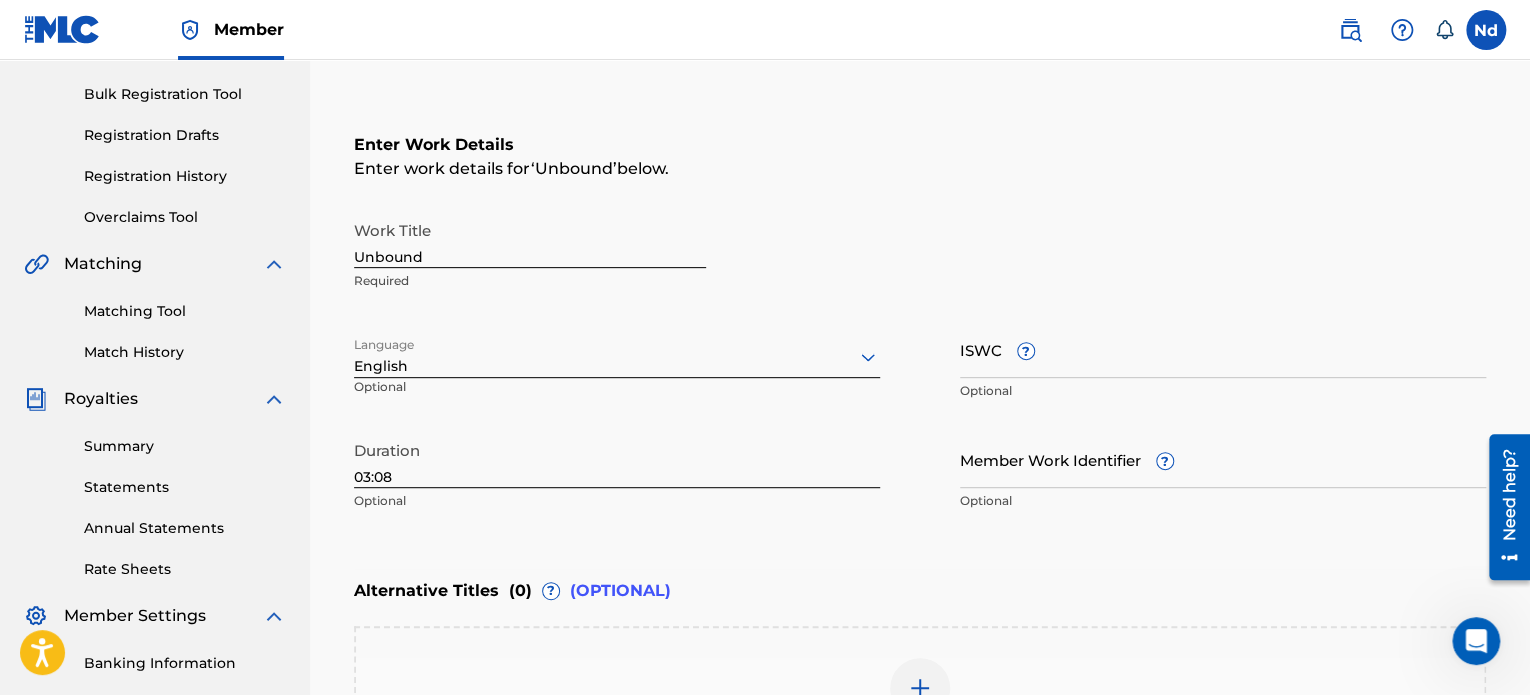 scroll, scrollTop: 396, scrollLeft: 0, axis: vertical 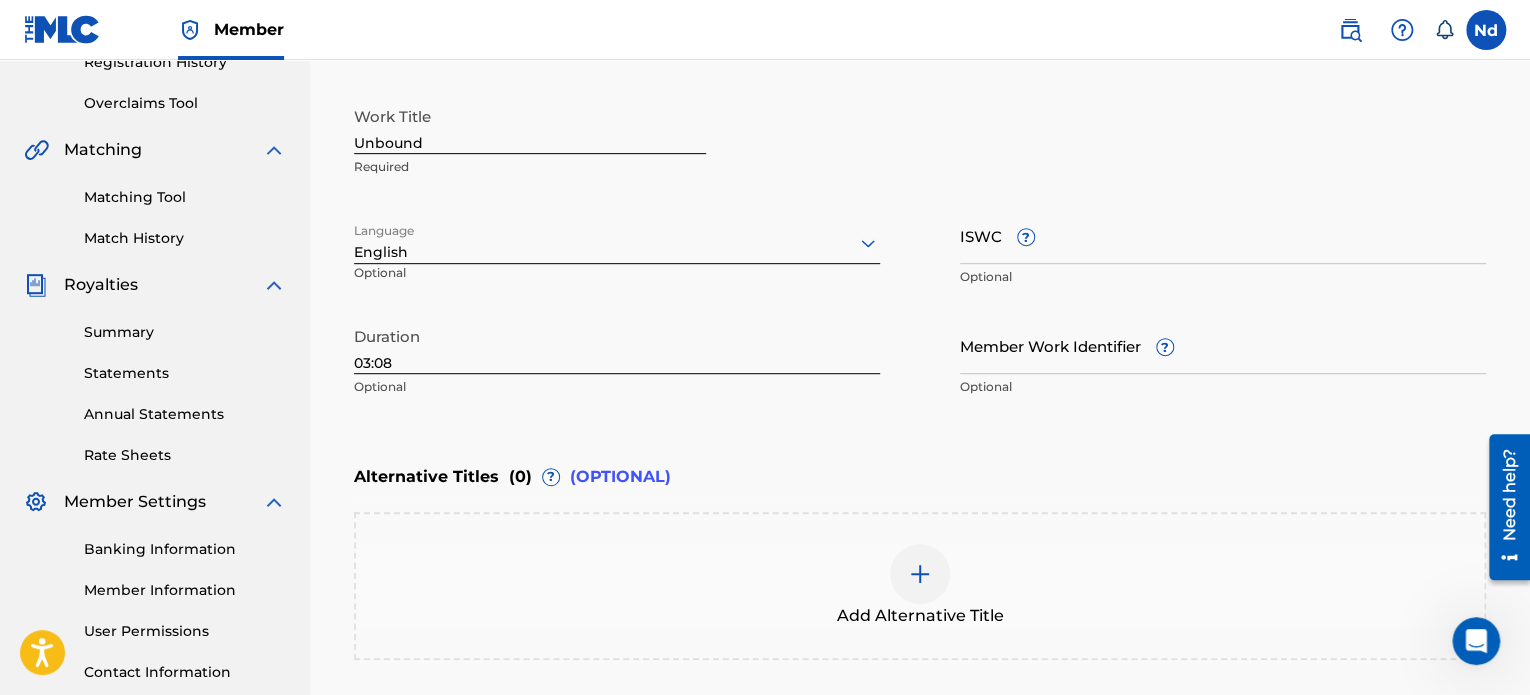 click on "ISWC   ?" at bounding box center [1223, 235] 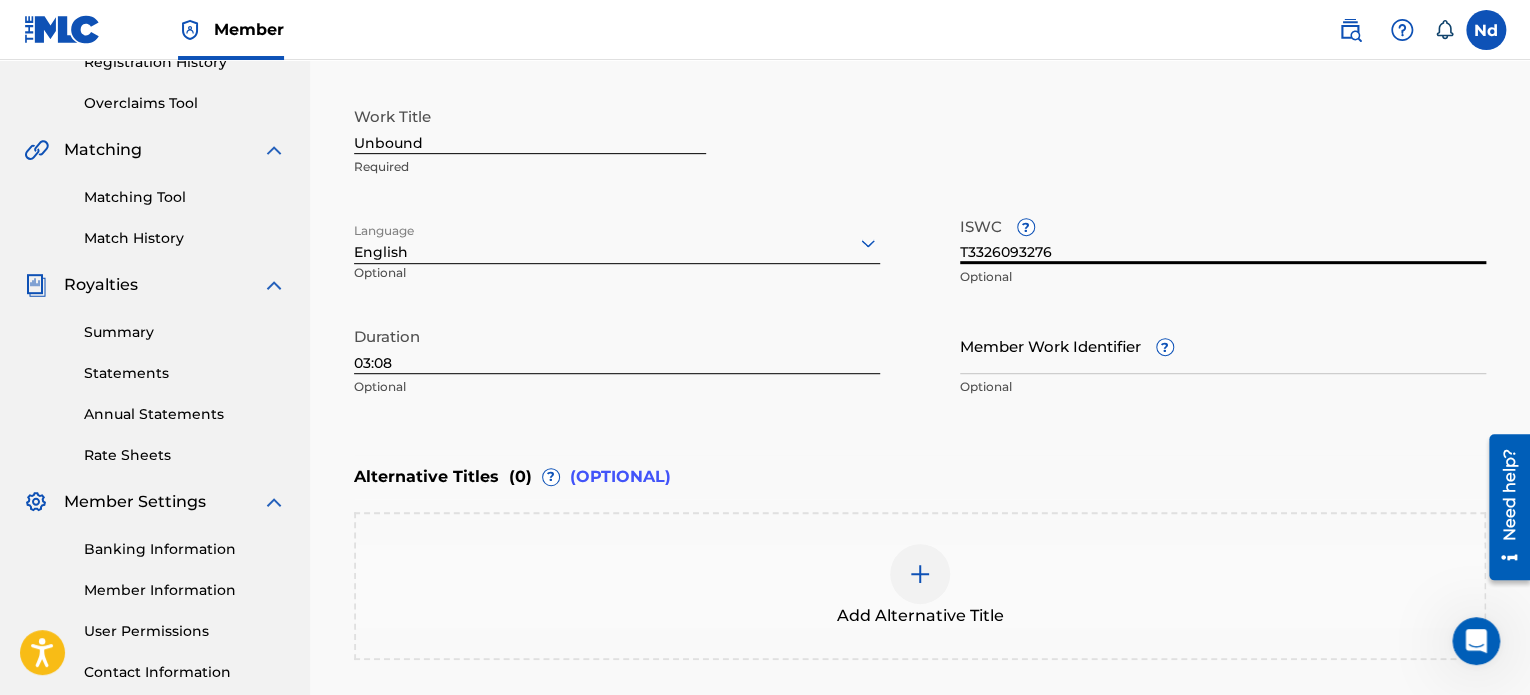 type on "T3326093276" 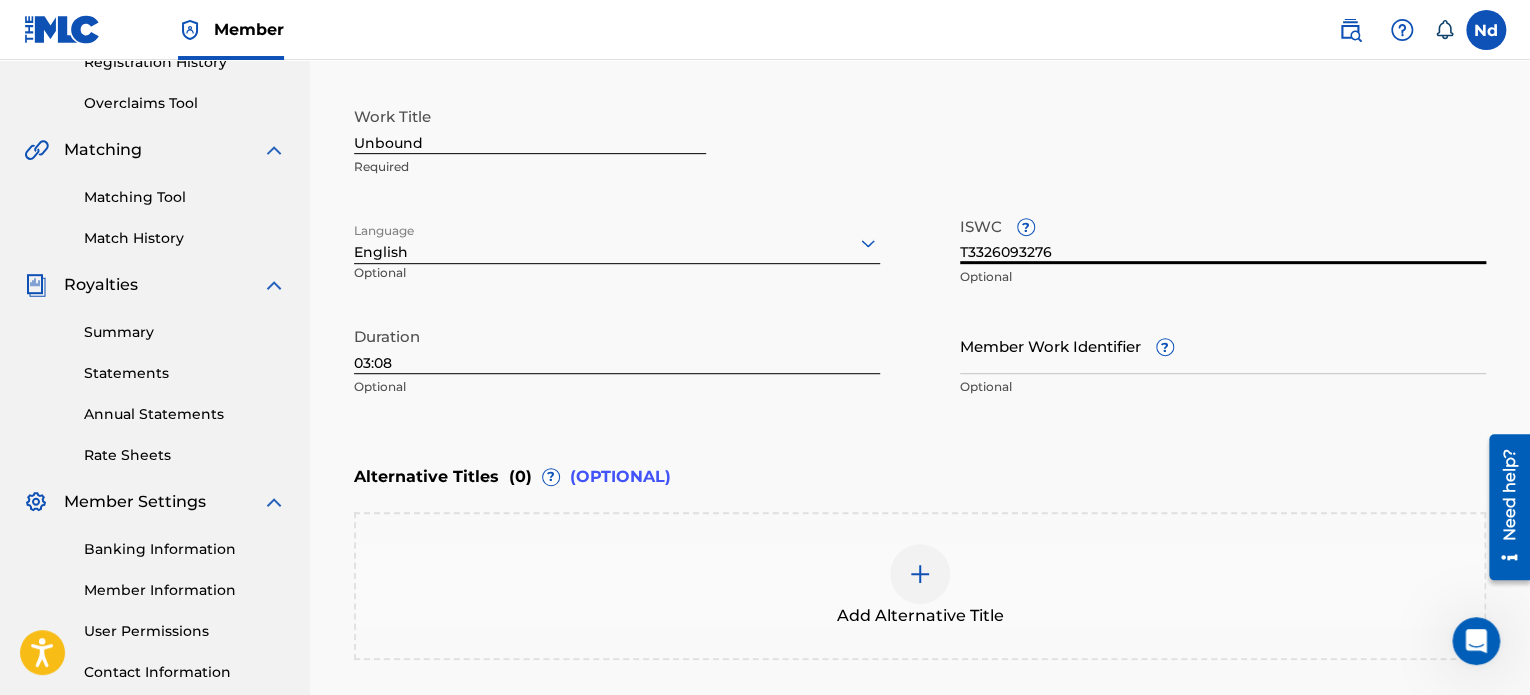click on "Member Work Identifier   ?" at bounding box center (1223, 345) 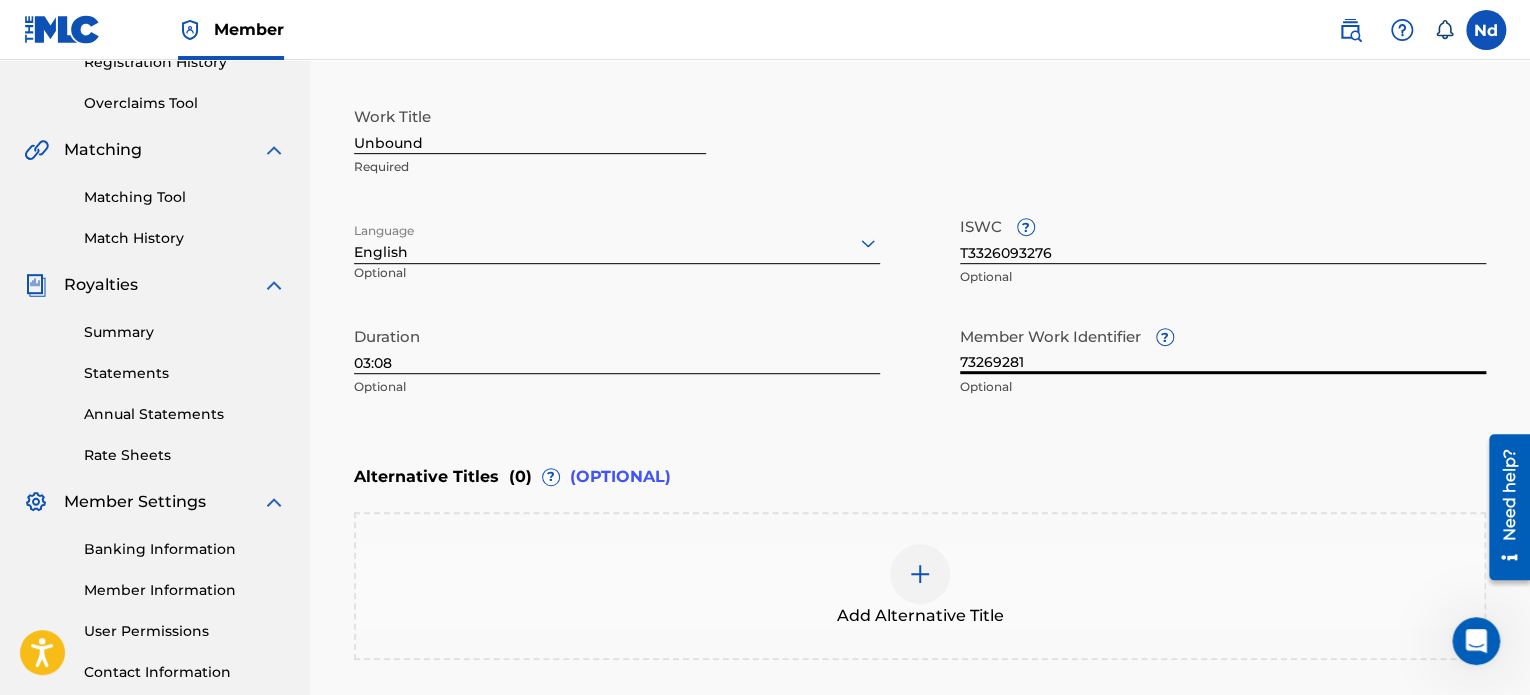 type on "73269281" 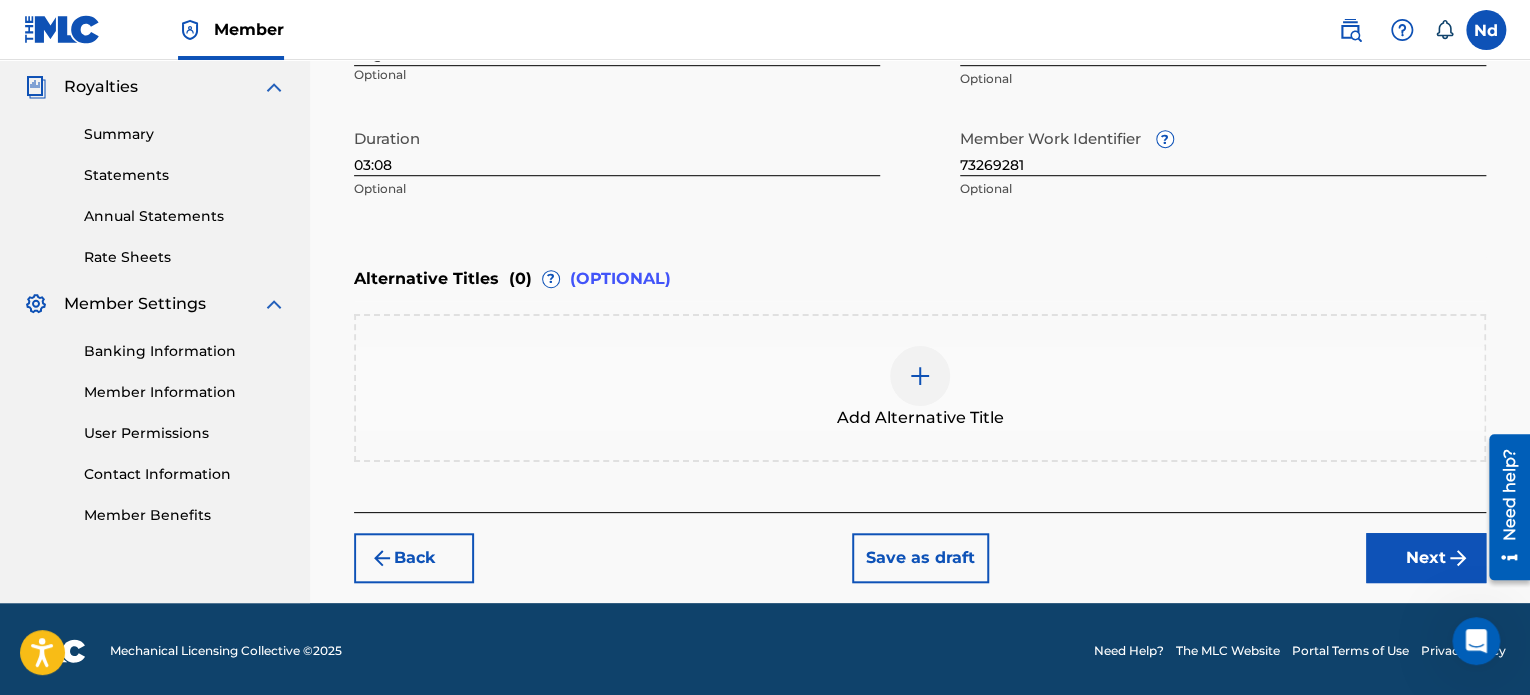 scroll, scrollTop: 596, scrollLeft: 0, axis: vertical 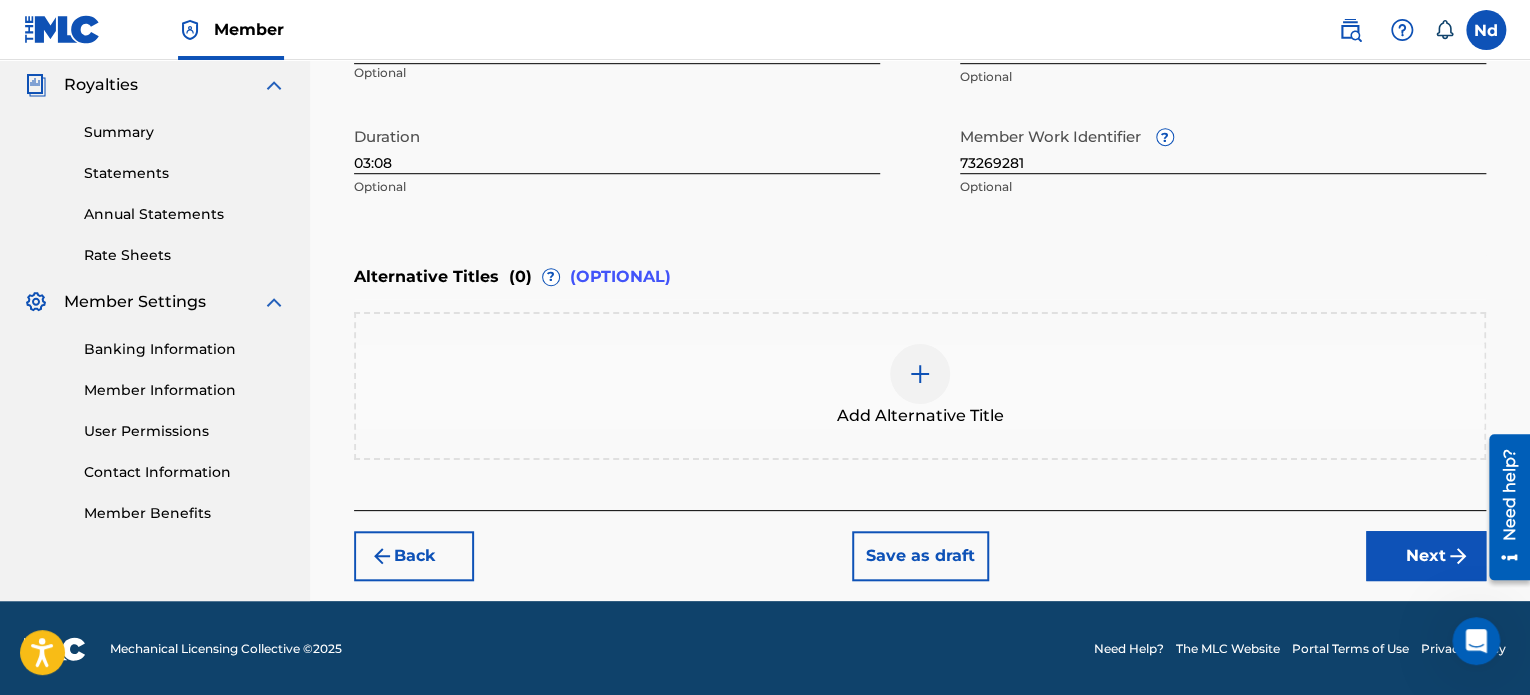 click on "Next" at bounding box center (1426, 556) 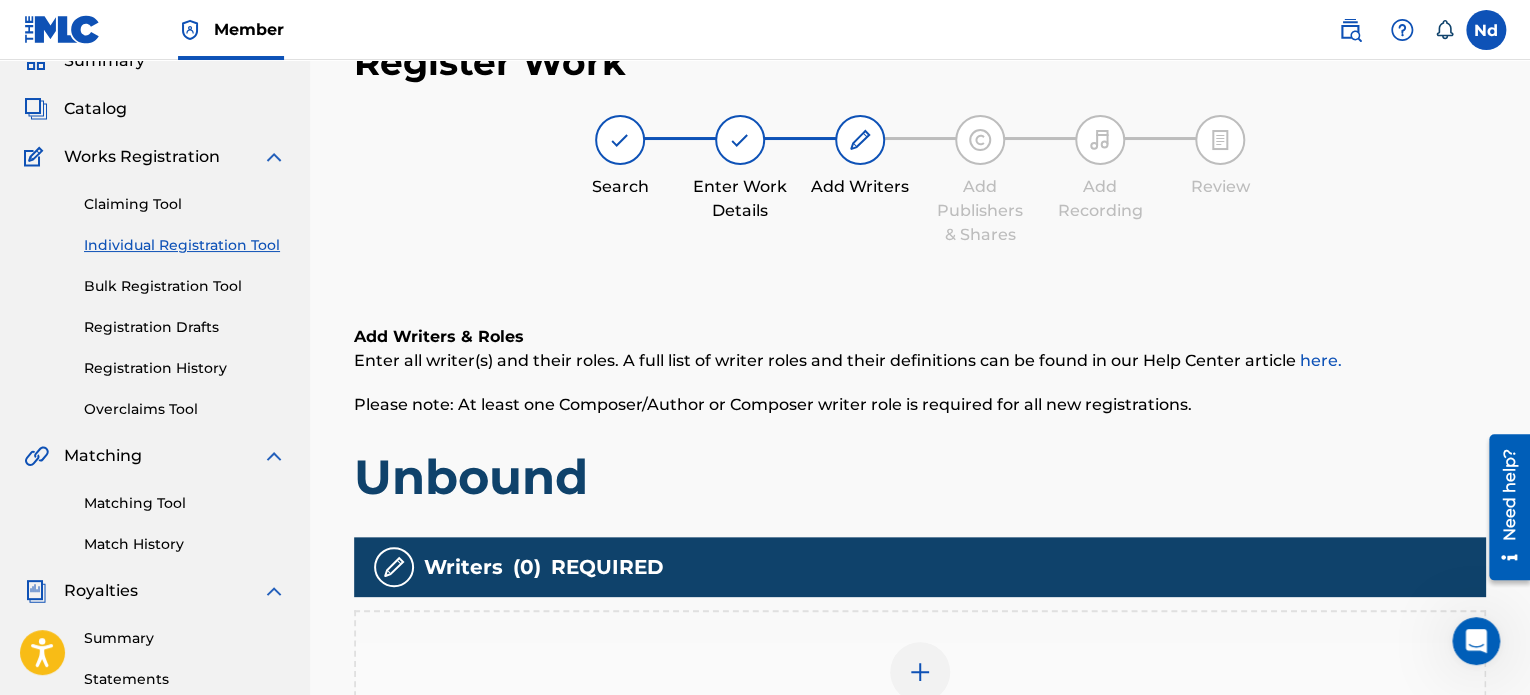 scroll, scrollTop: 390, scrollLeft: 0, axis: vertical 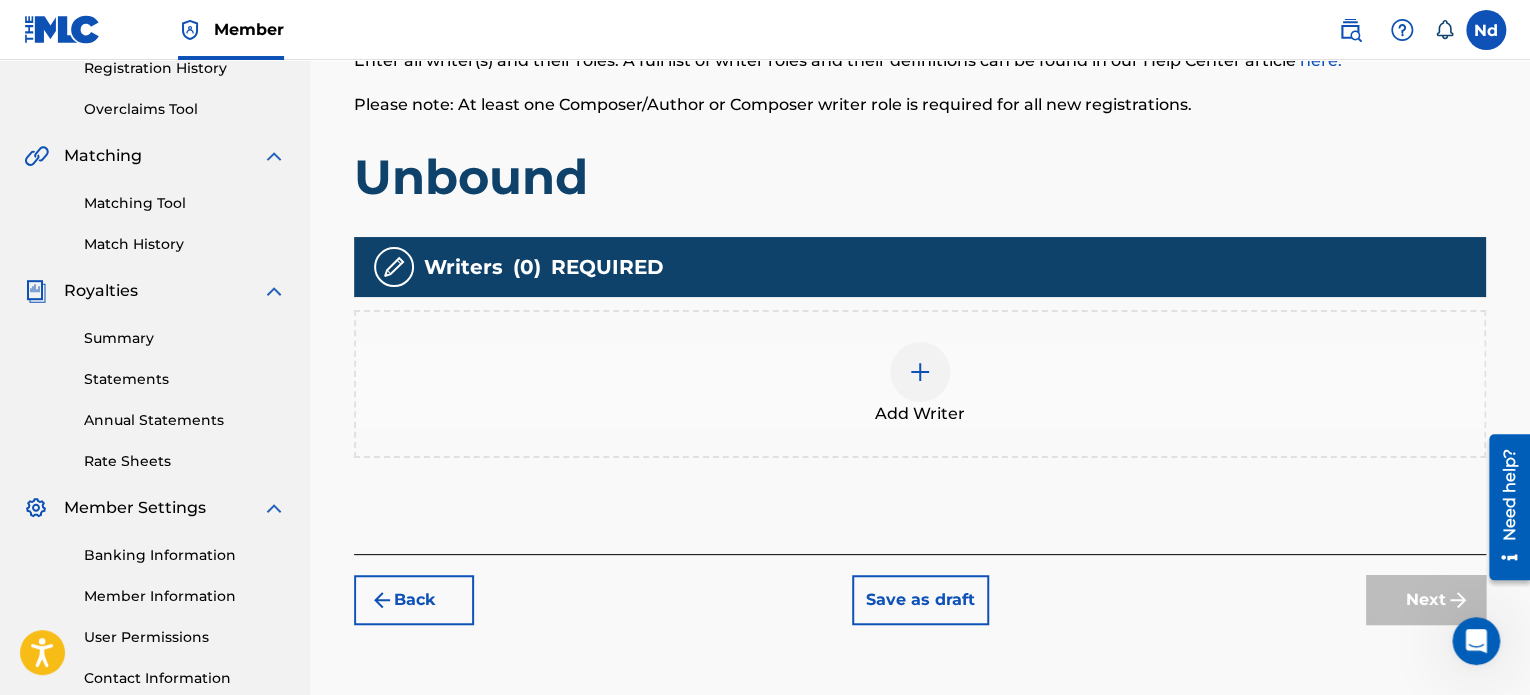 click on "Add Writer" at bounding box center (920, 384) 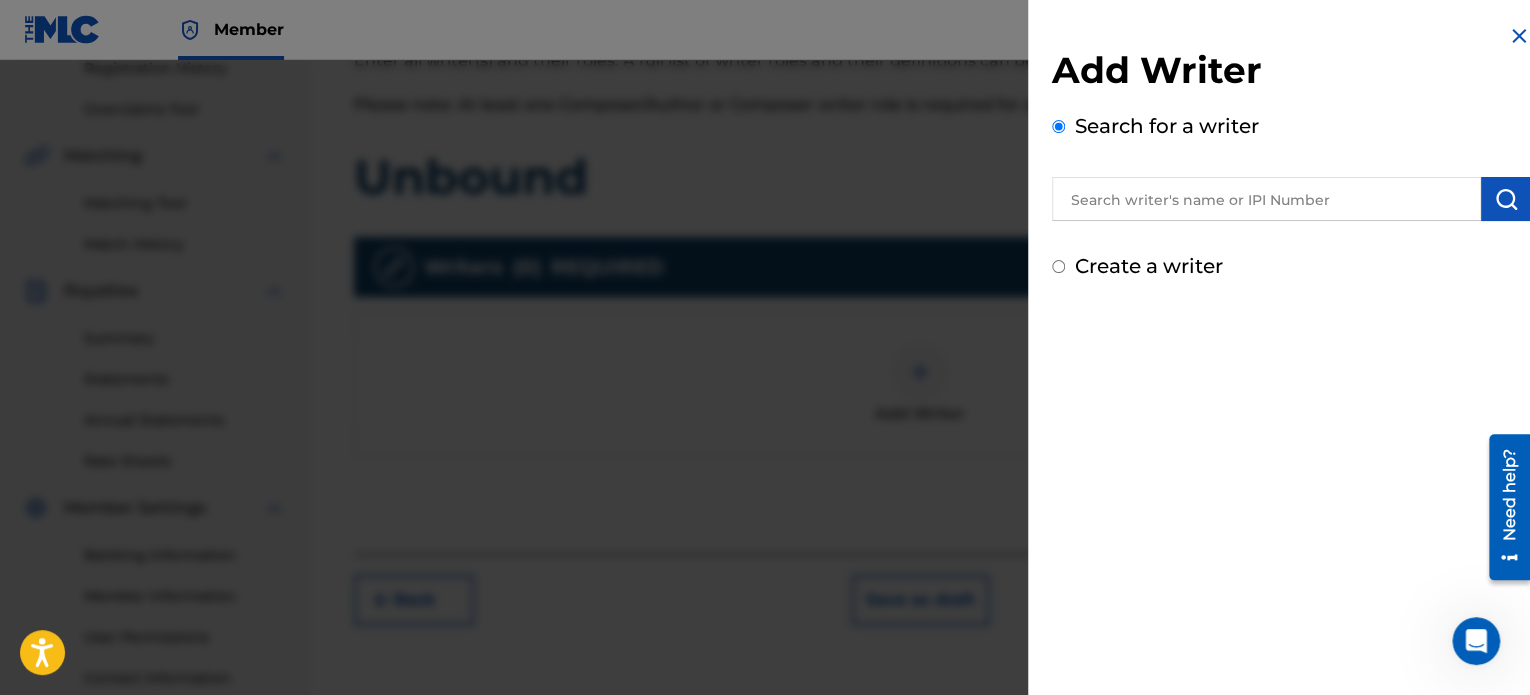 click at bounding box center (765, 407) 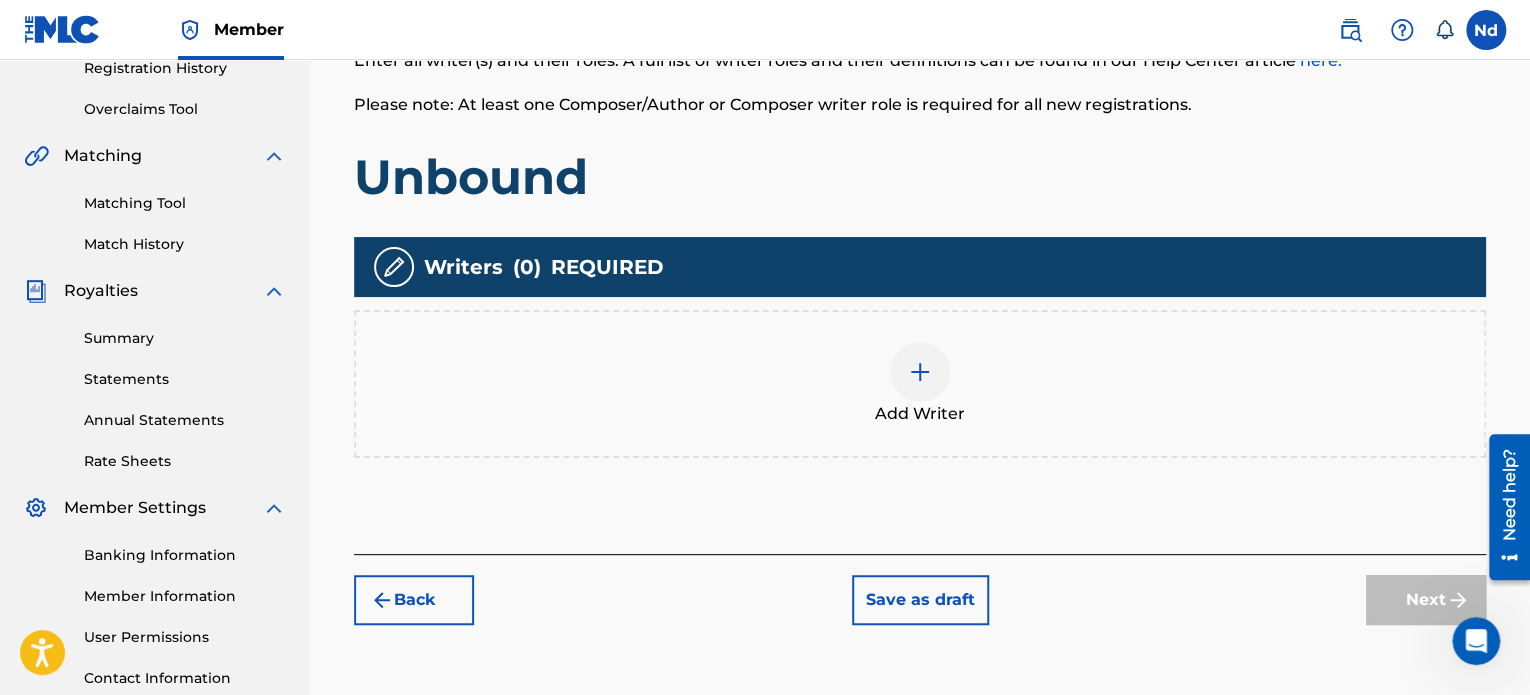 click on "Add Writer" at bounding box center (920, 414) 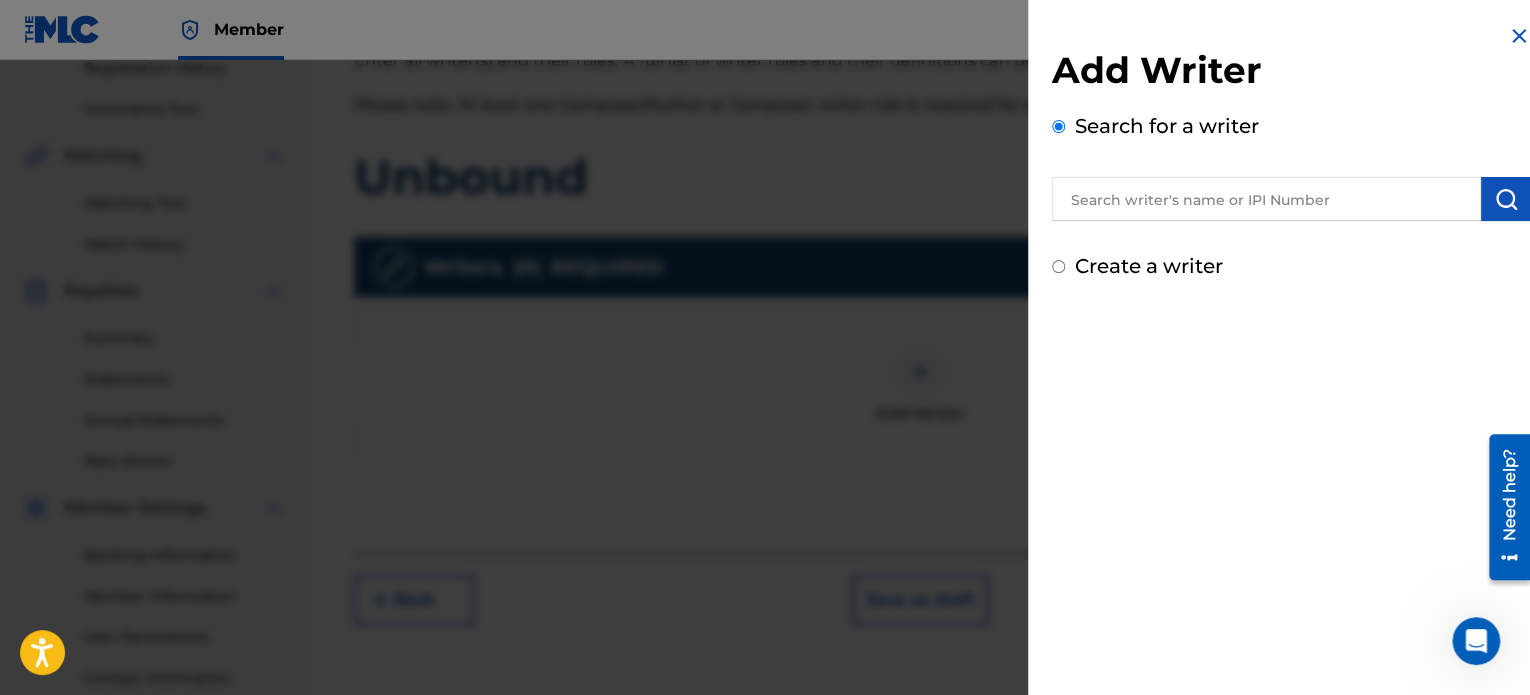 click at bounding box center (1266, 199) 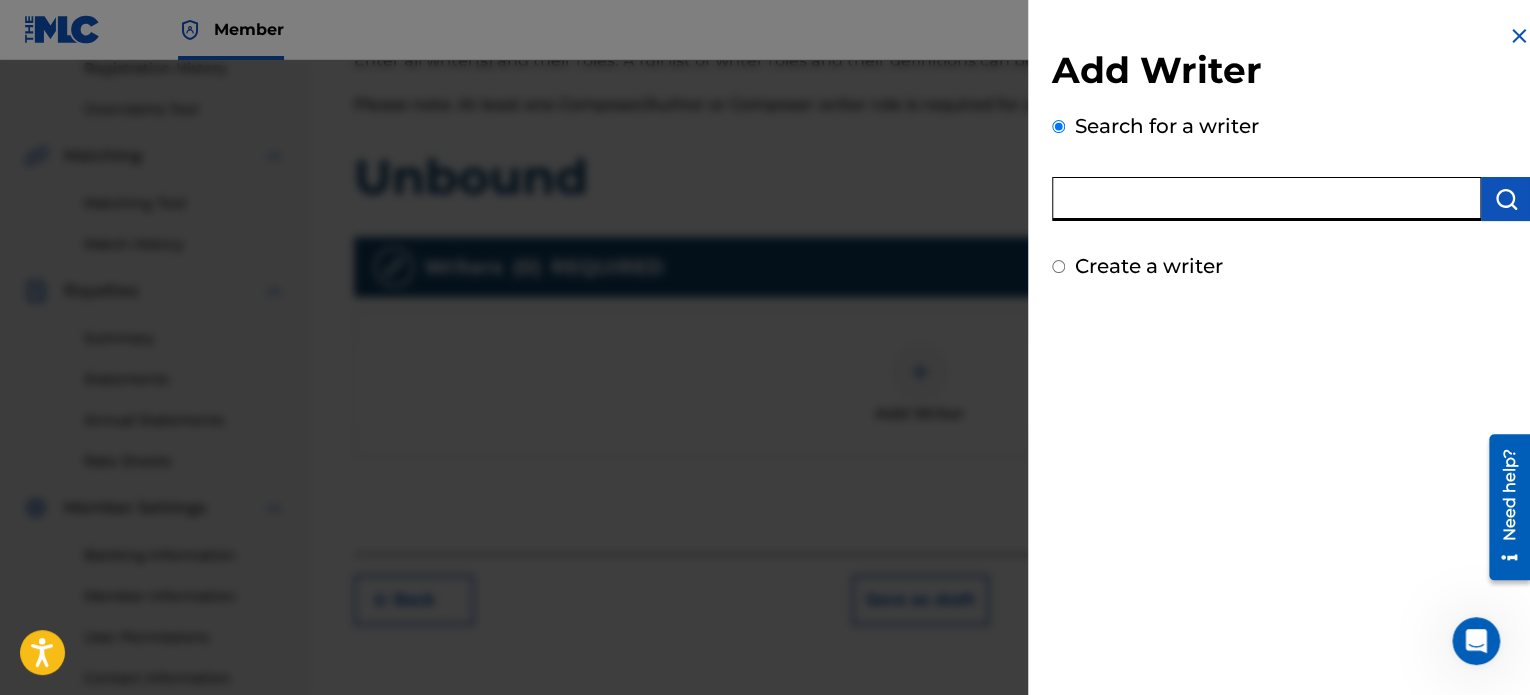 type on "a" 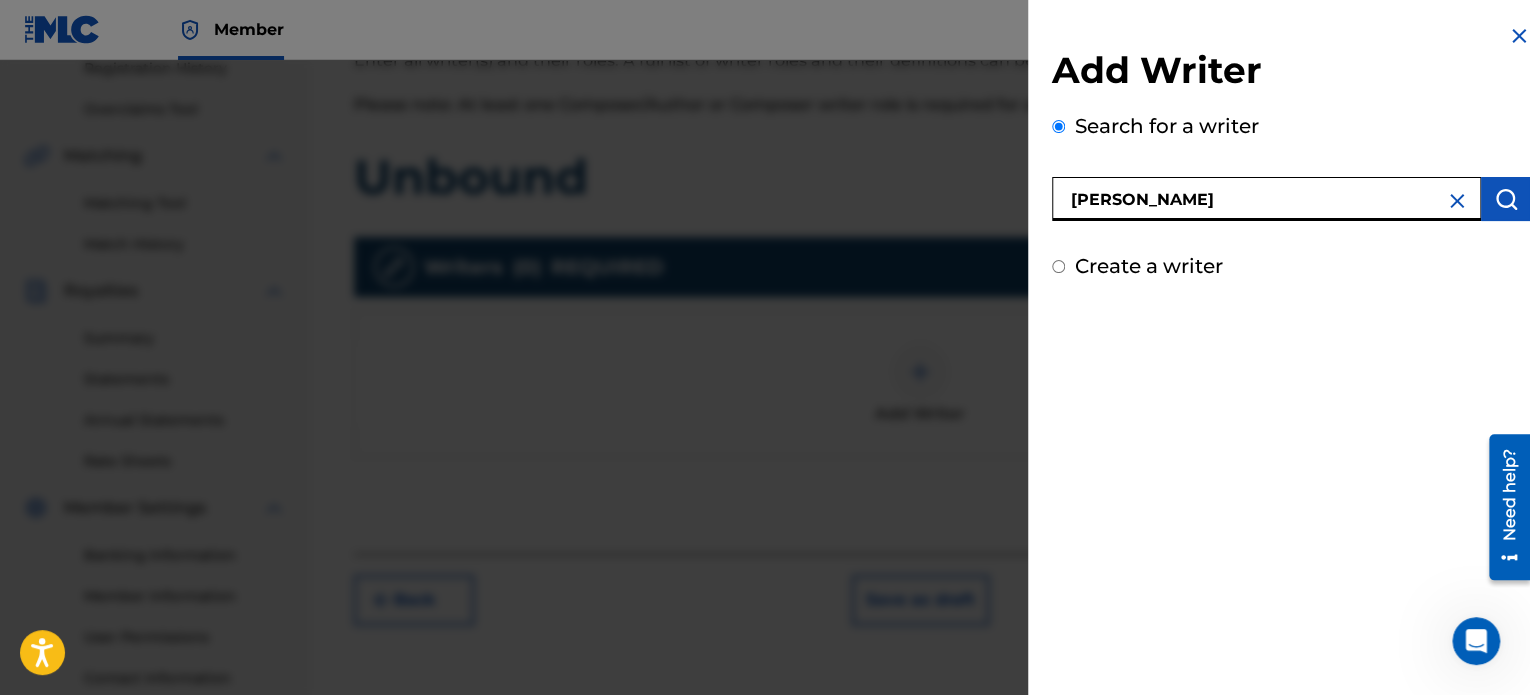 type on "[PERSON_NAME]" 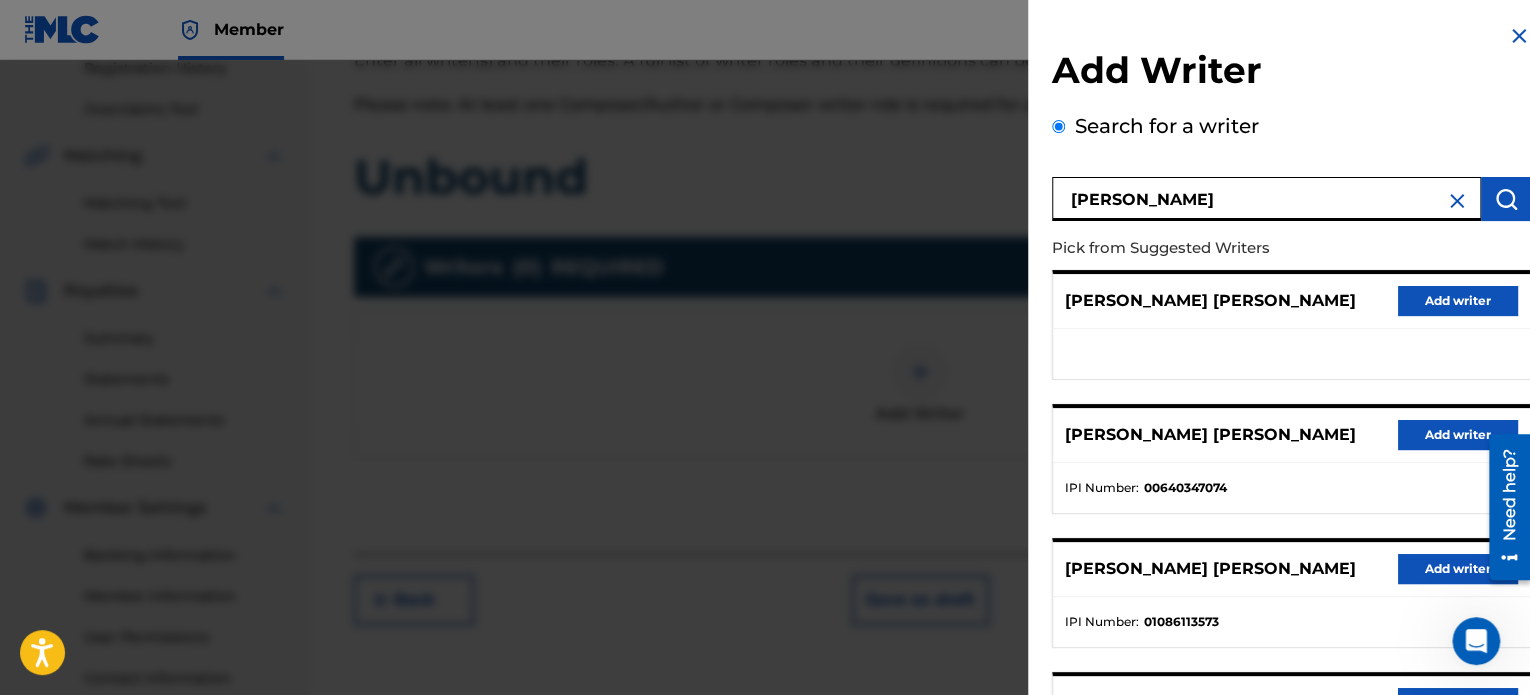 scroll, scrollTop: 344, scrollLeft: 0, axis: vertical 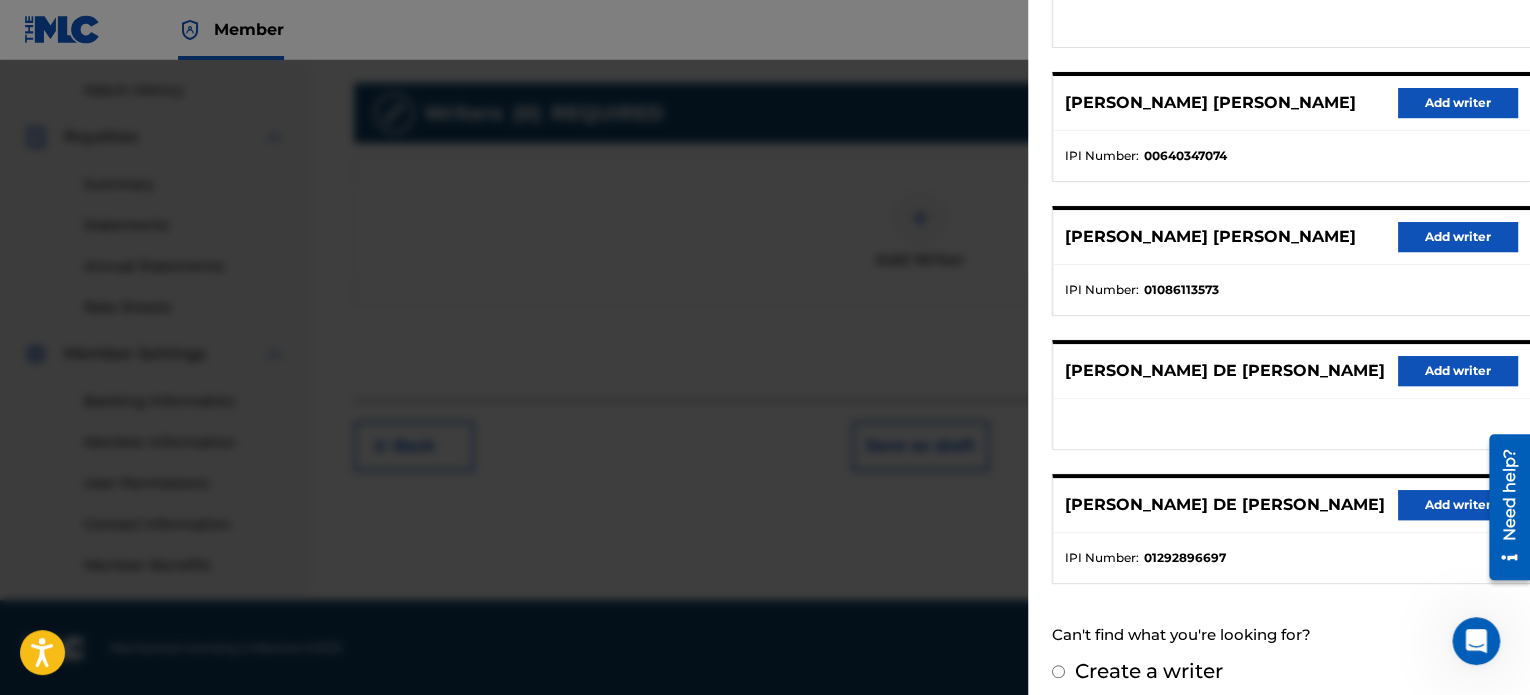 click on "Add writer" at bounding box center [1458, 505] 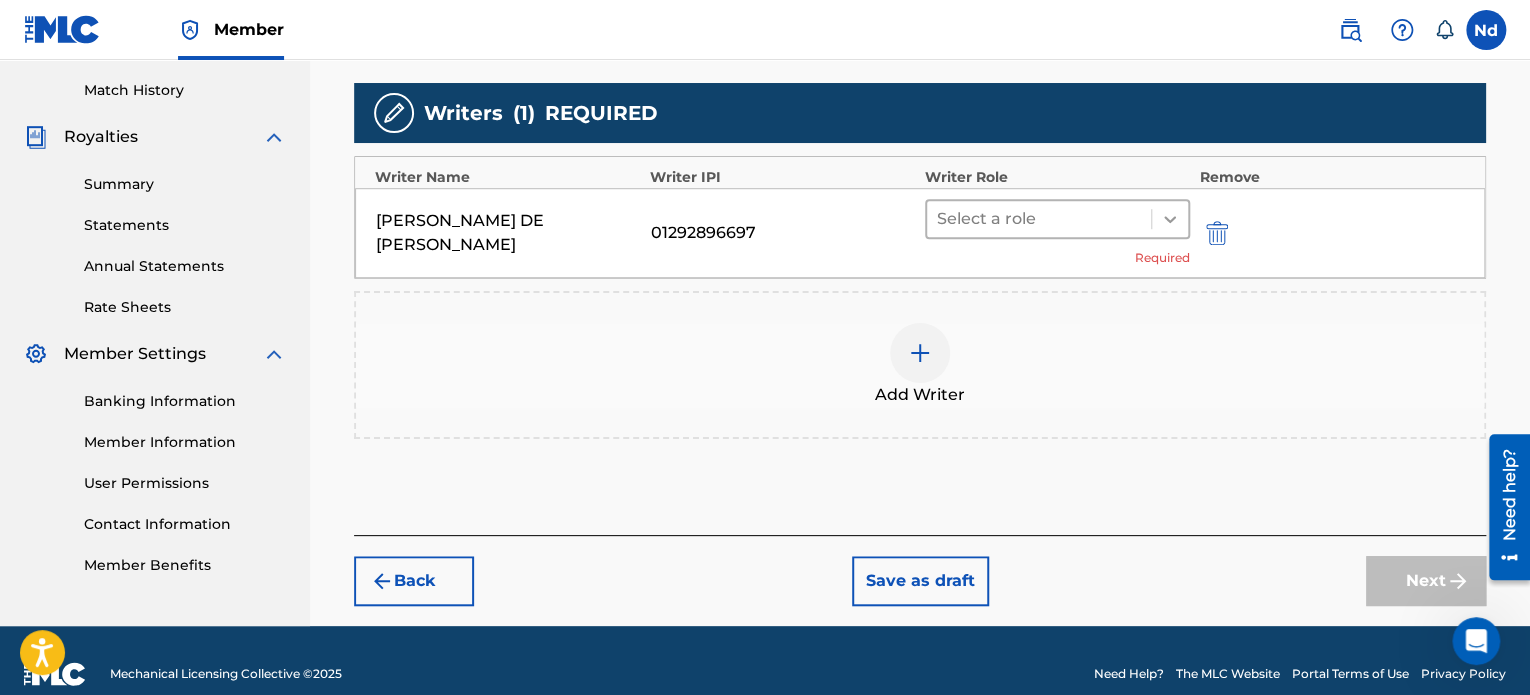 drag, startPoint x: 1185, startPoint y: 228, endPoint x: 1173, endPoint y: 227, distance: 12.0415945 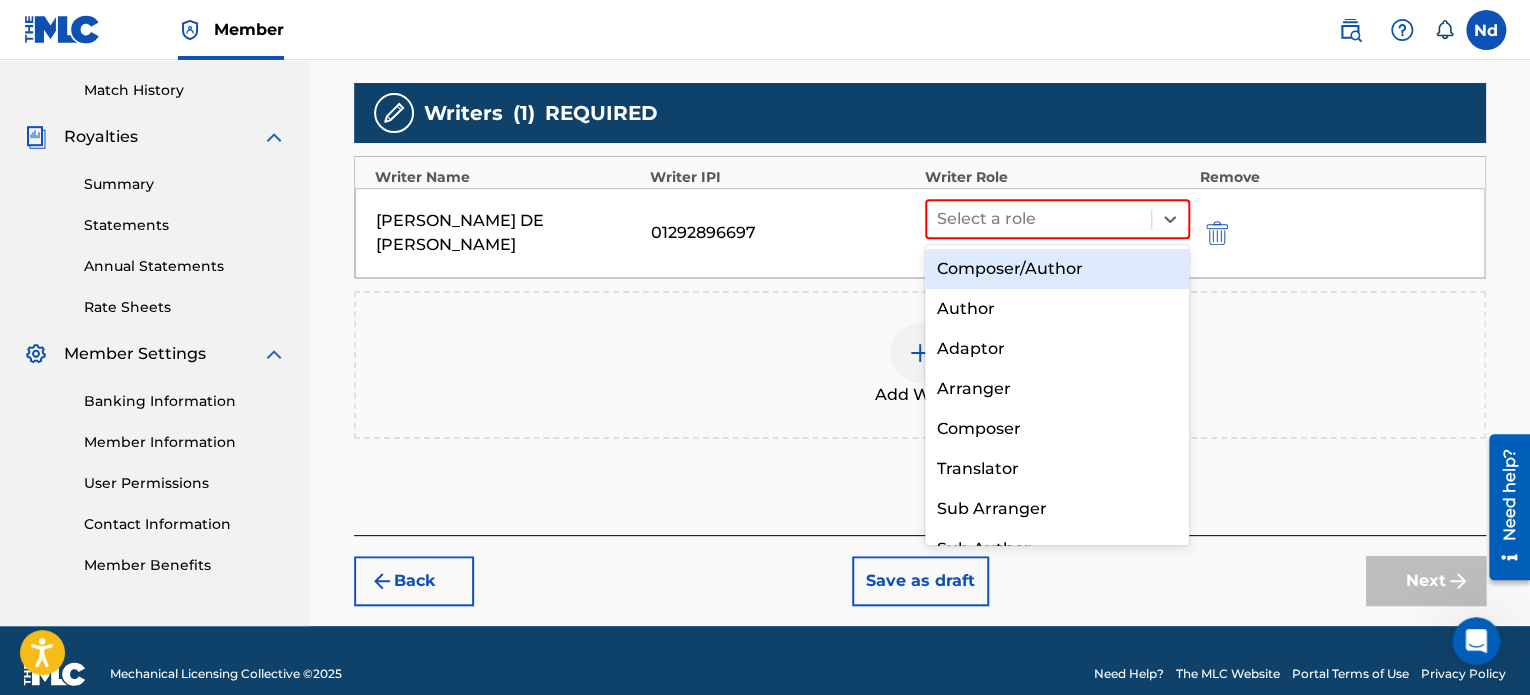 click on "Composer/Author" at bounding box center [1057, 269] 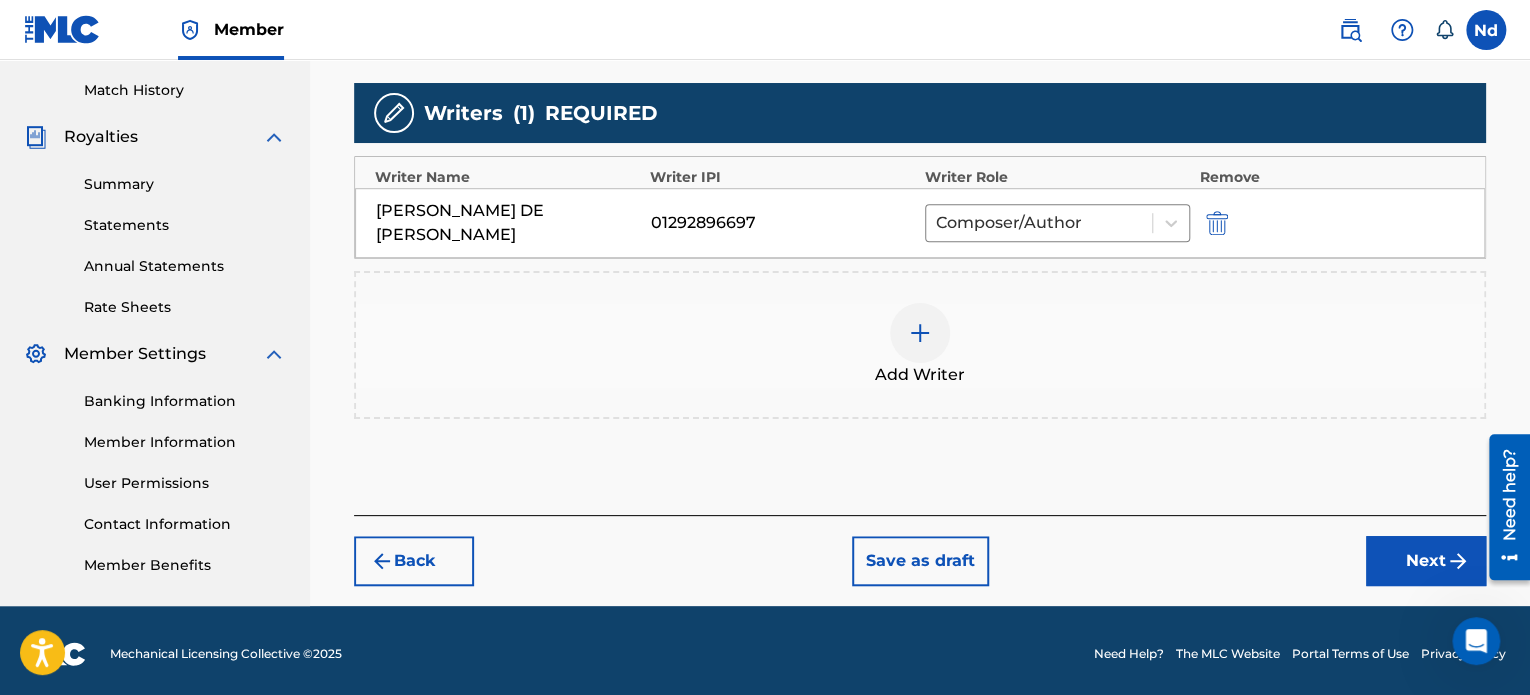 click on "Next" at bounding box center [1426, 561] 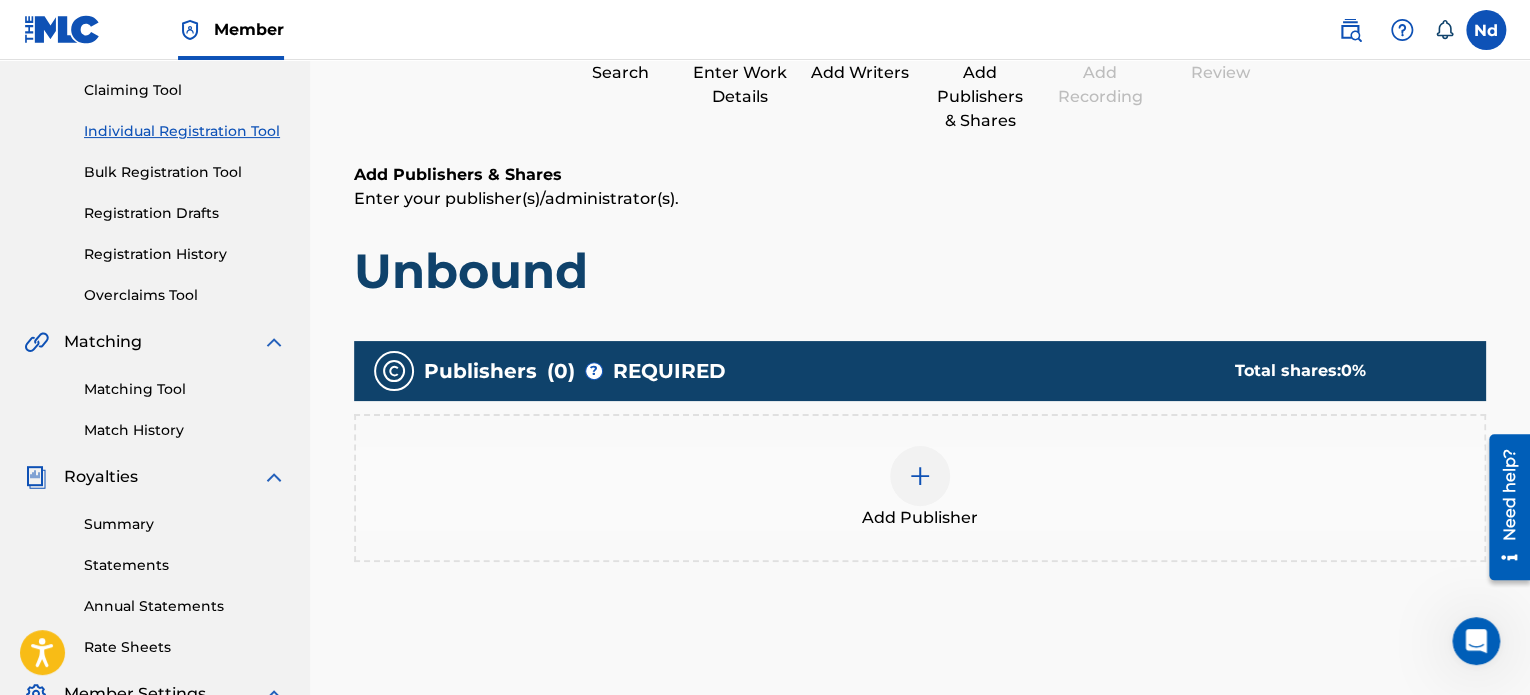 scroll, scrollTop: 390, scrollLeft: 0, axis: vertical 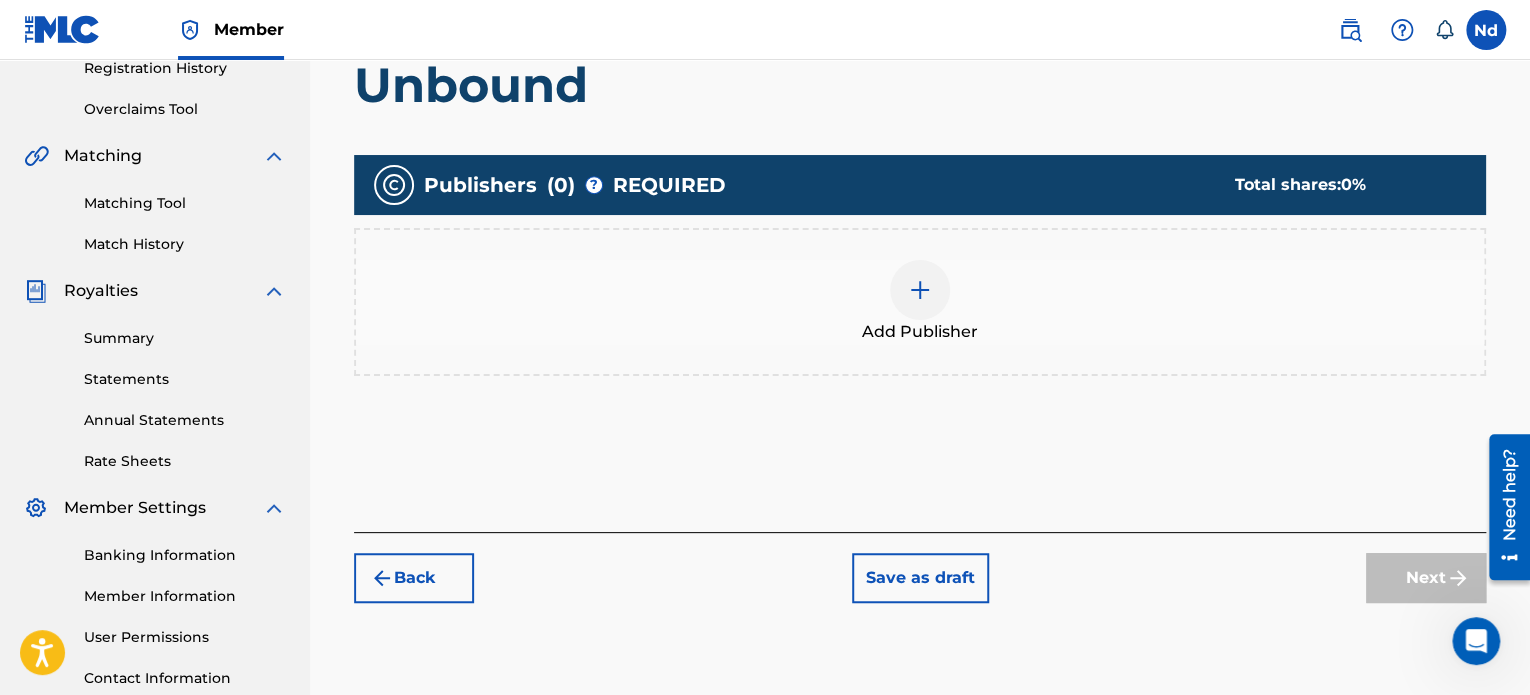 click at bounding box center (920, 290) 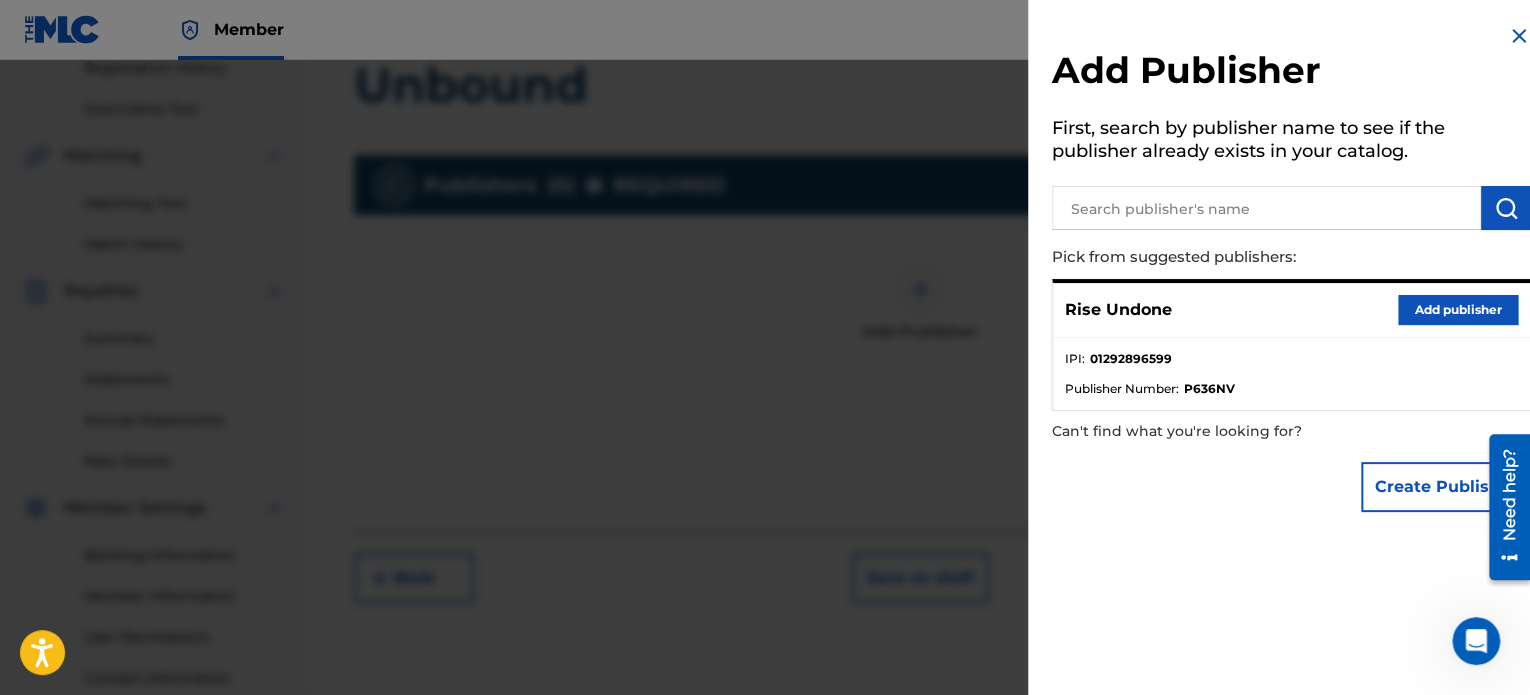 click on "Add publisher" at bounding box center (1458, 310) 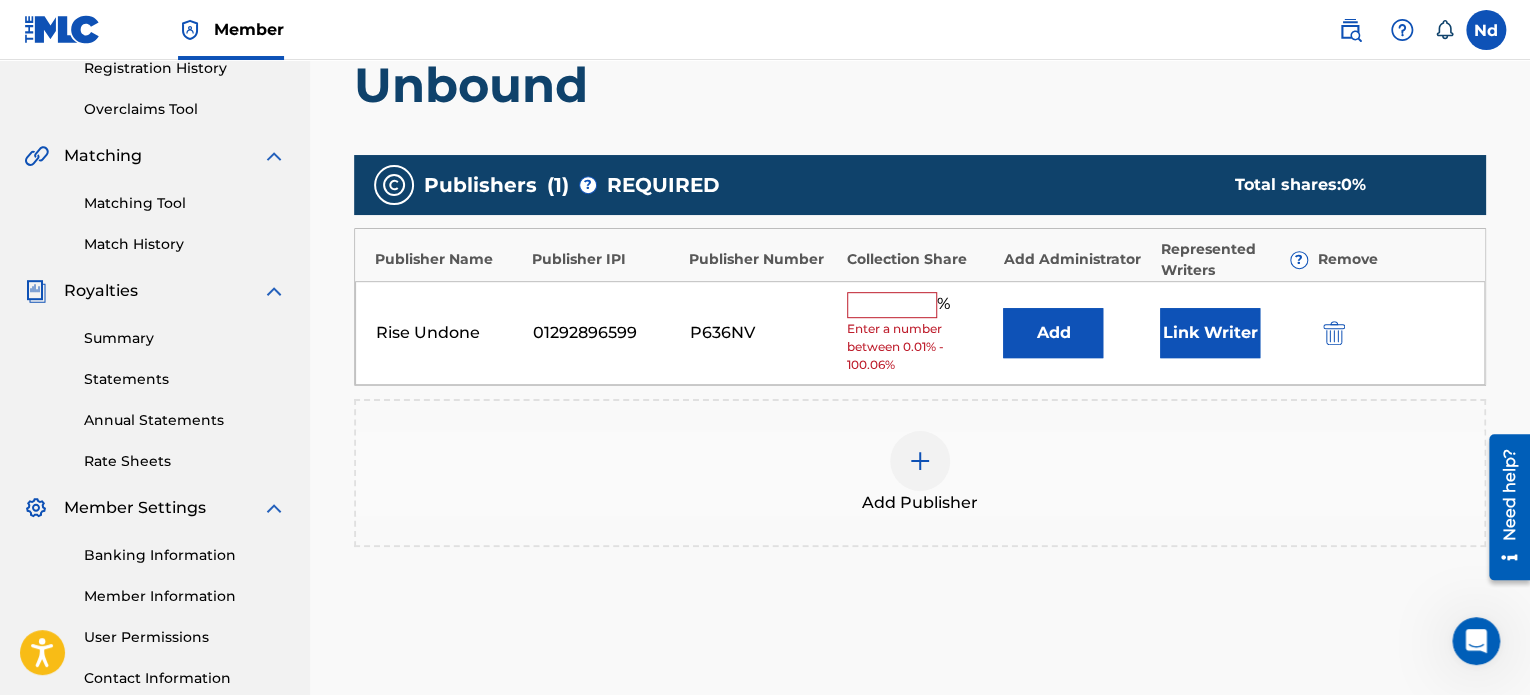 click at bounding box center [892, 305] 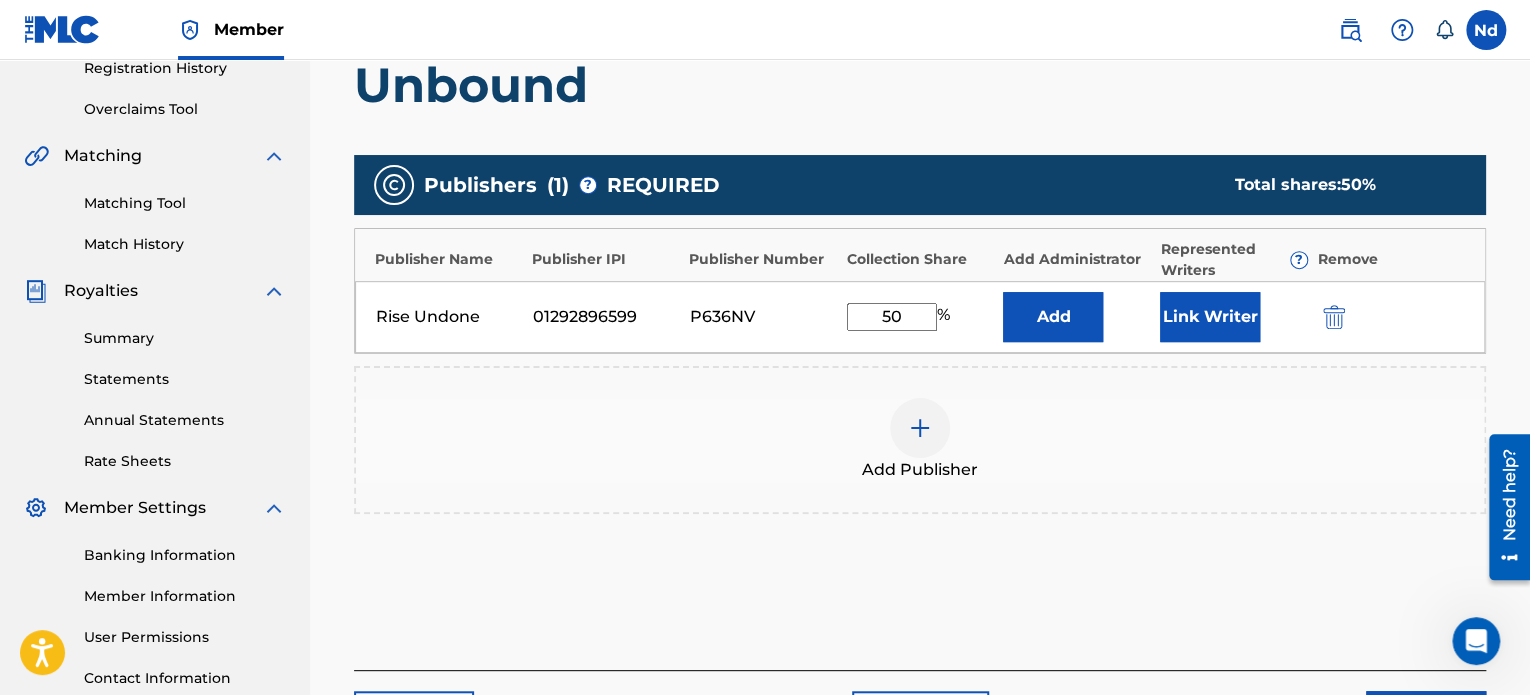 type on "50" 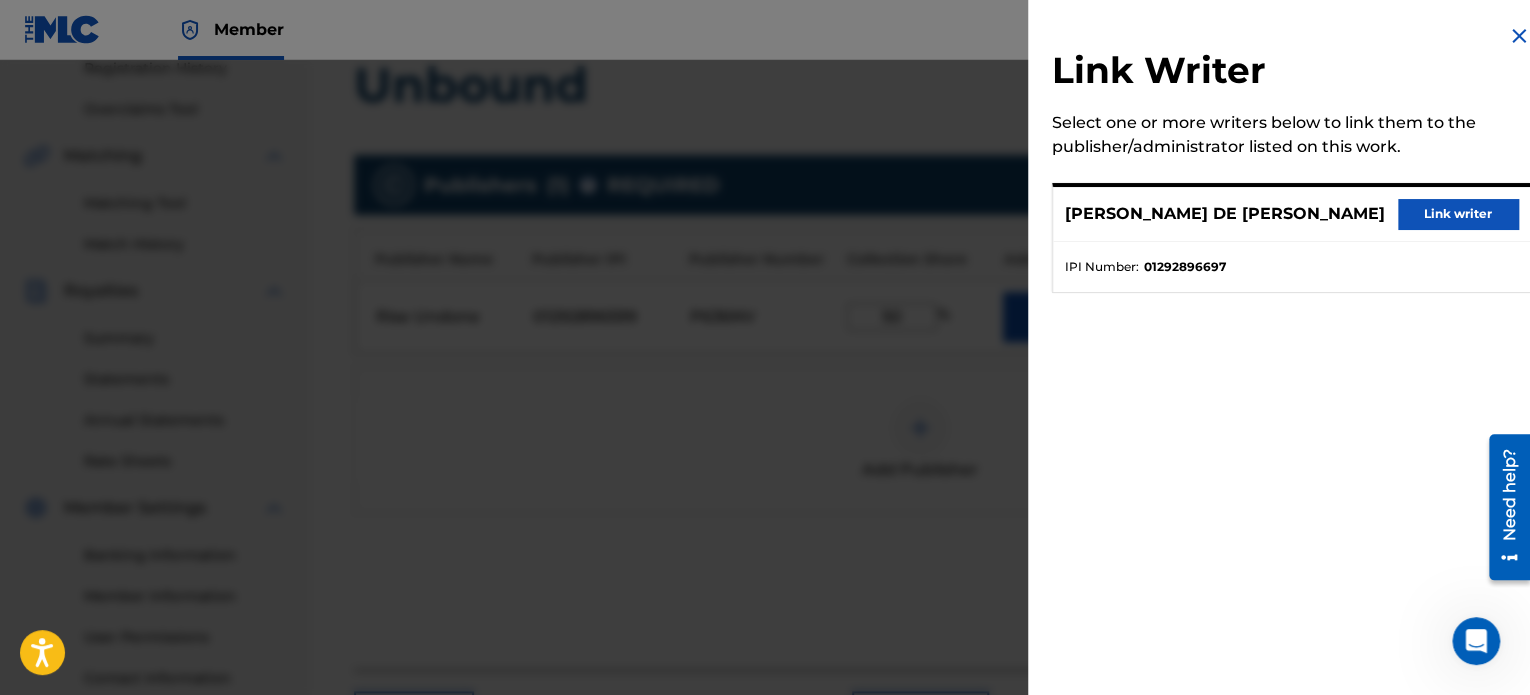 click on "Link writer" at bounding box center (1458, 214) 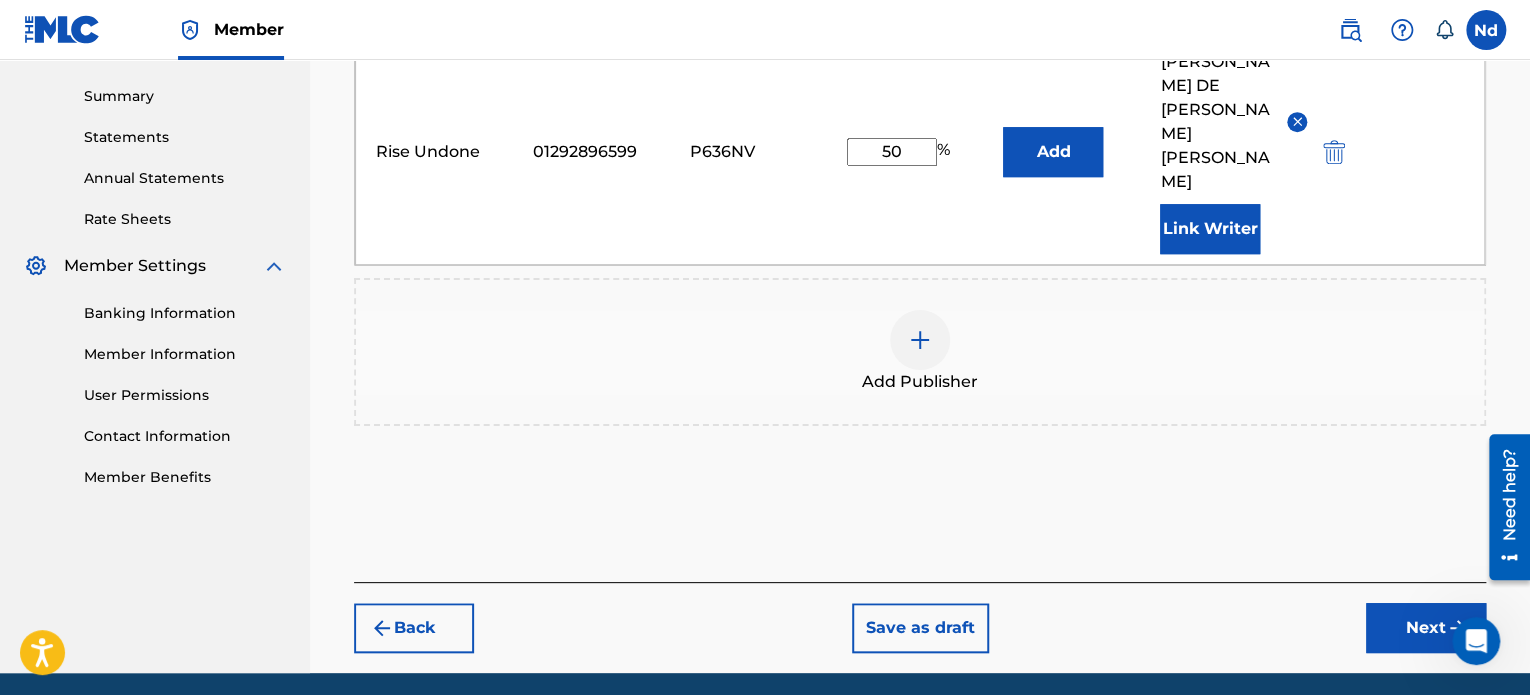 click on "Next" at bounding box center [1426, 628] 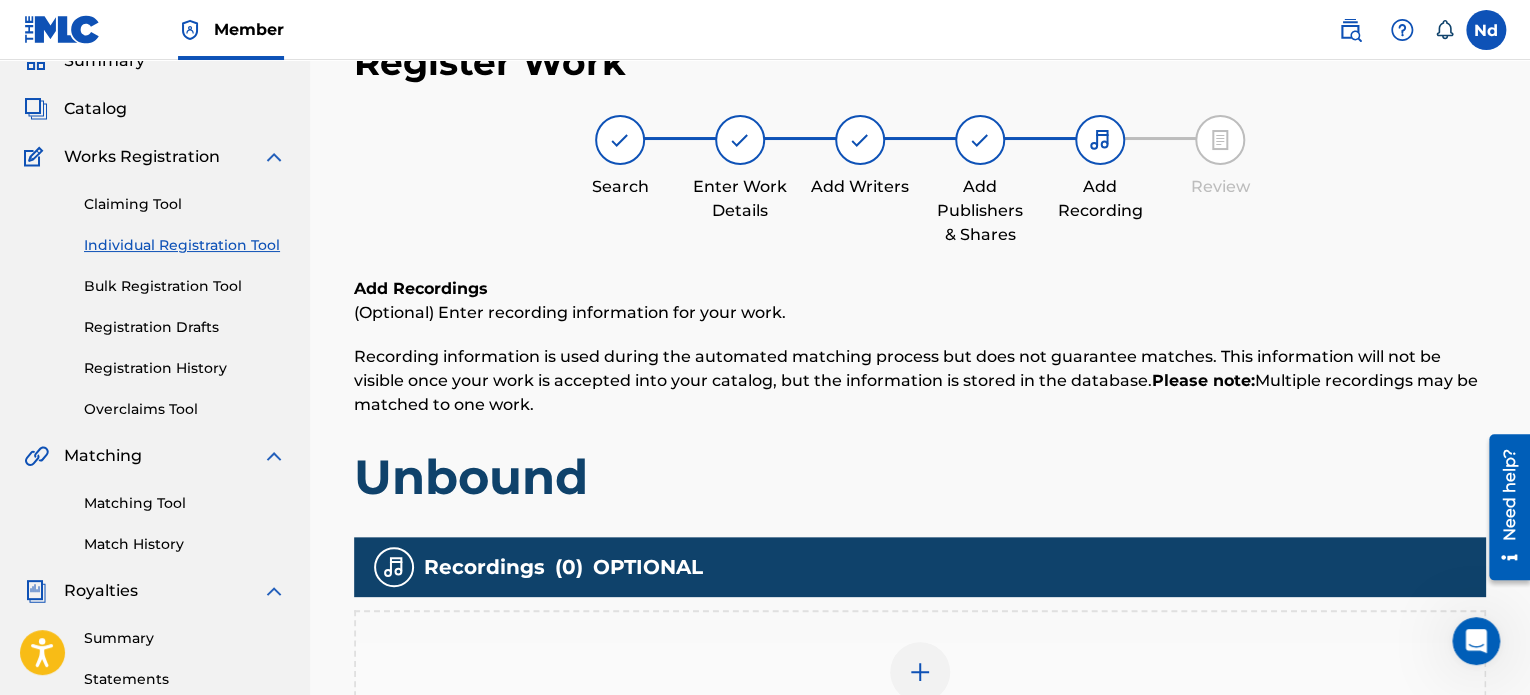 scroll, scrollTop: 490, scrollLeft: 0, axis: vertical 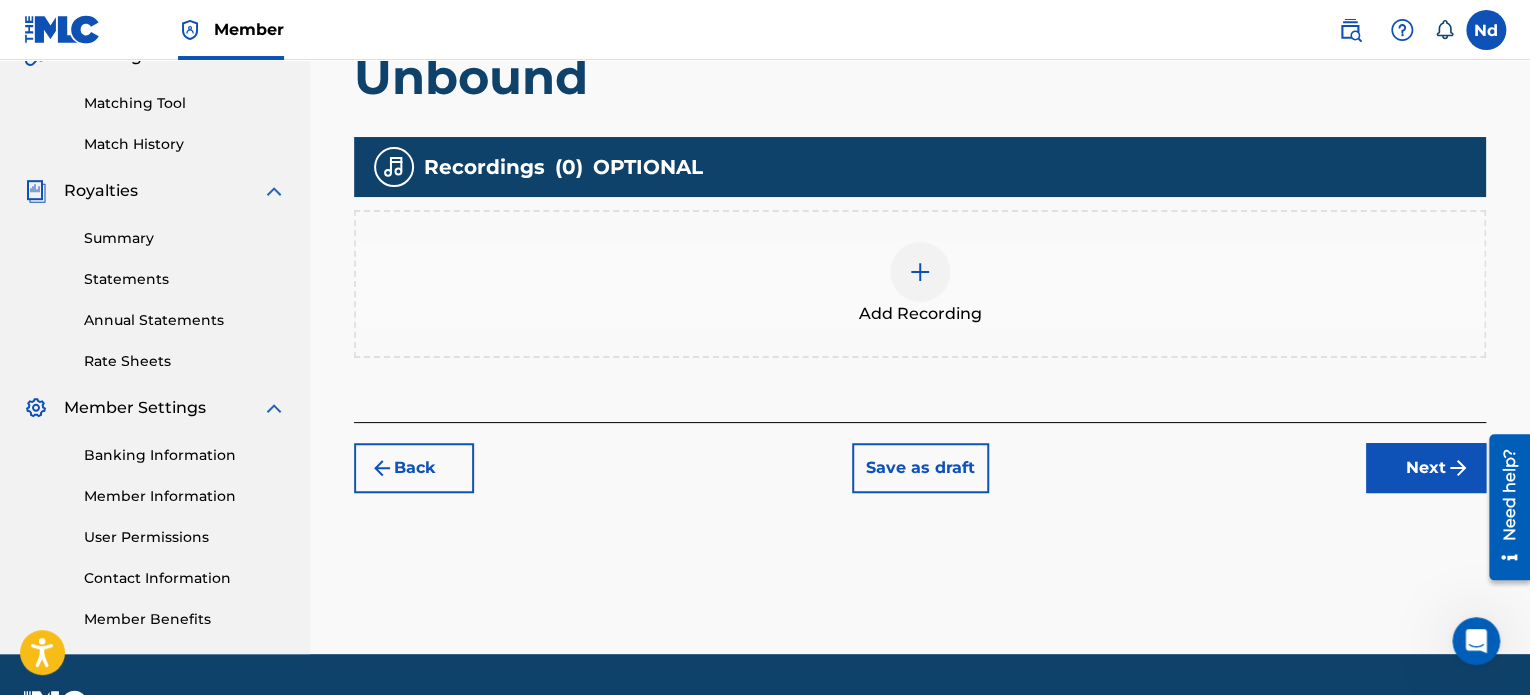 click at bounding box center (920, 272) 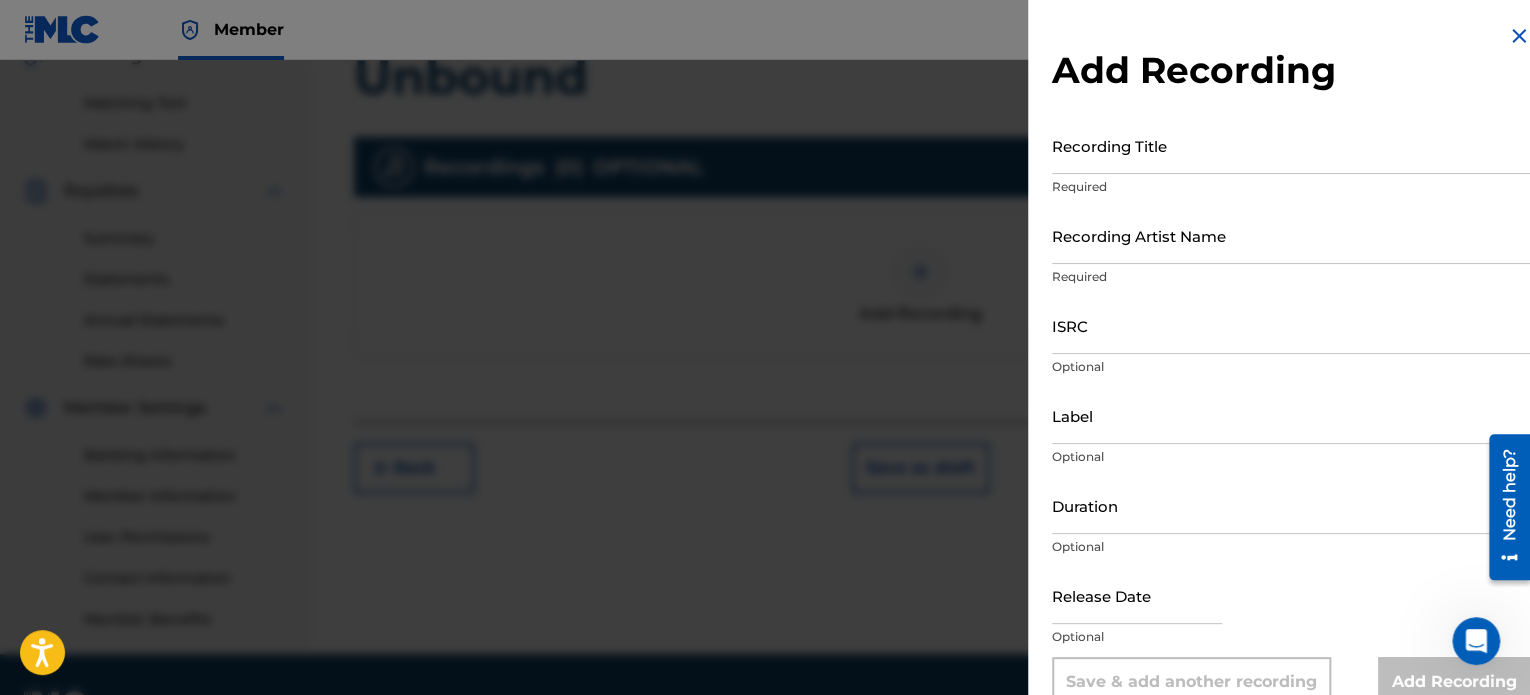click on "Recording Title" at bounding box center (1291, 145) 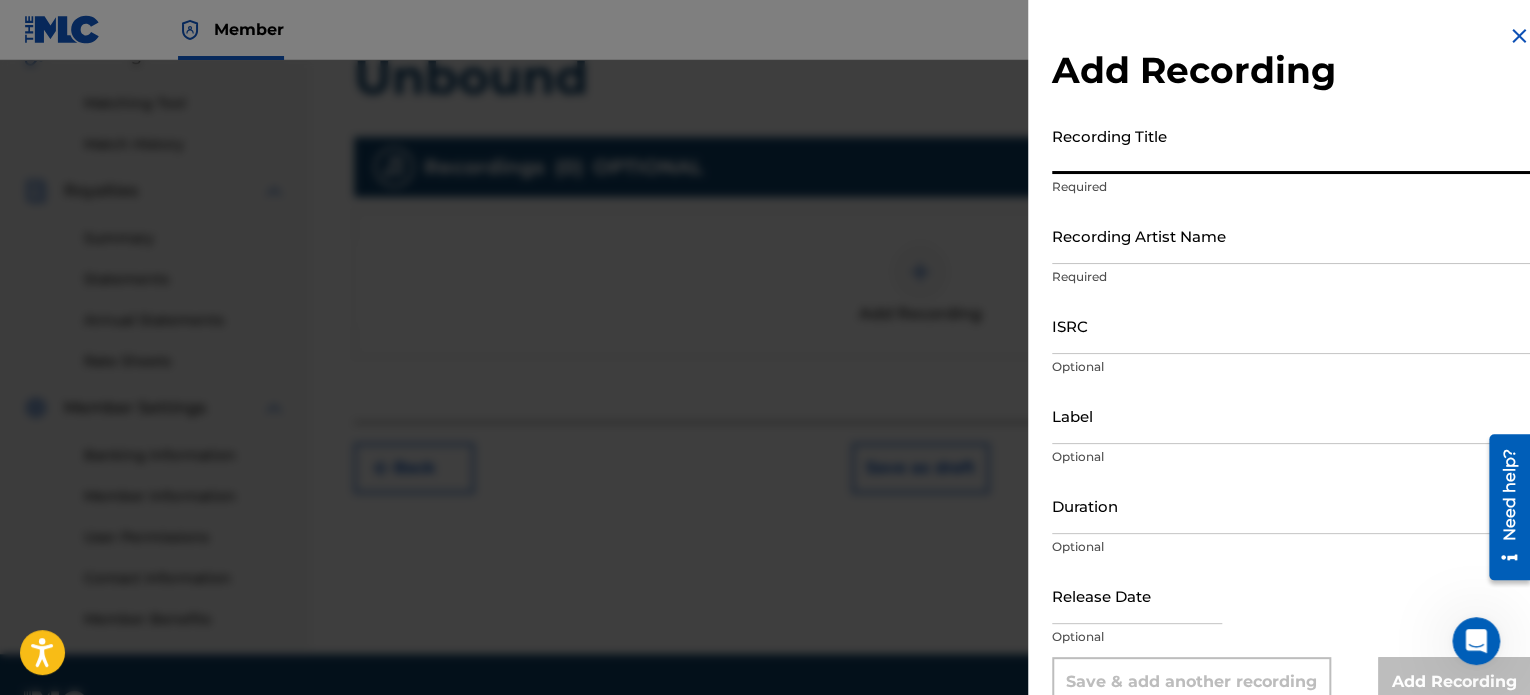 paste on "73269281" 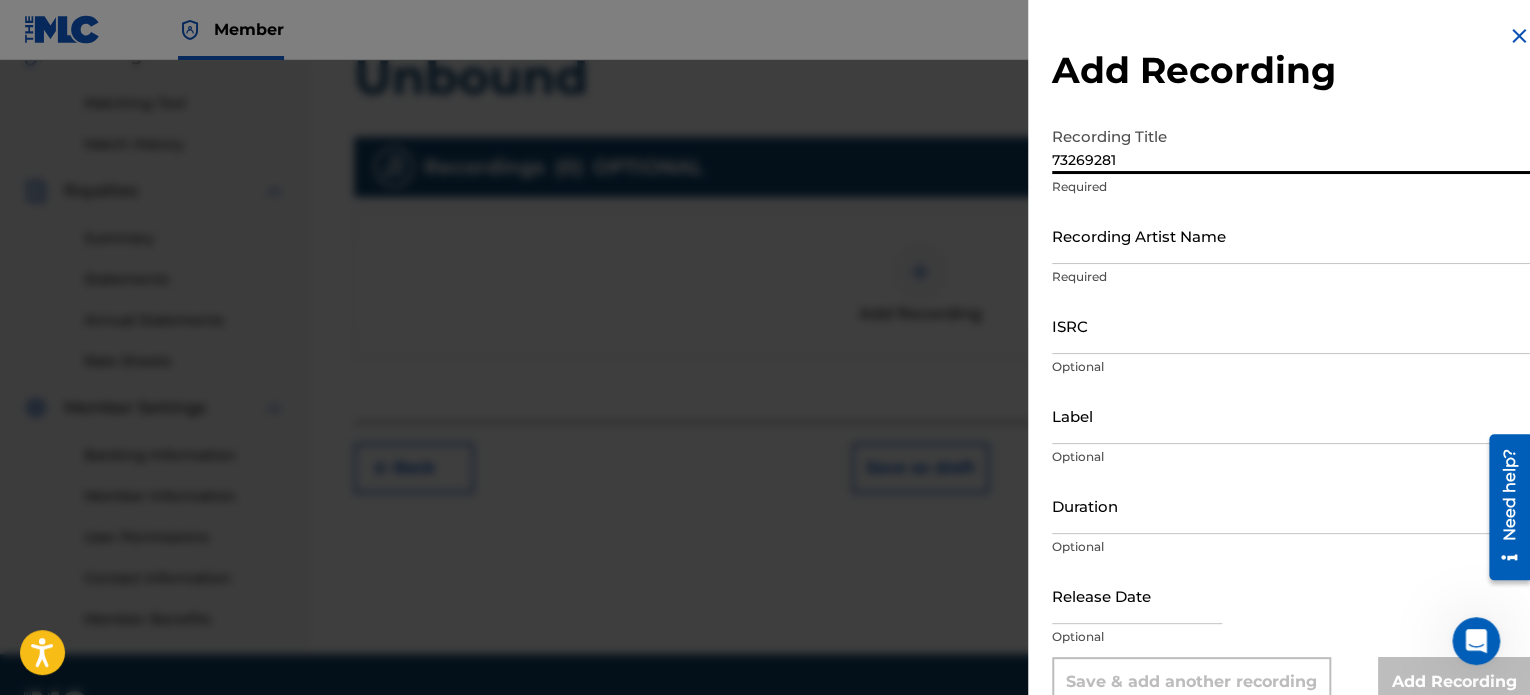 click on "73269281" at bounding box center [1291, 145] 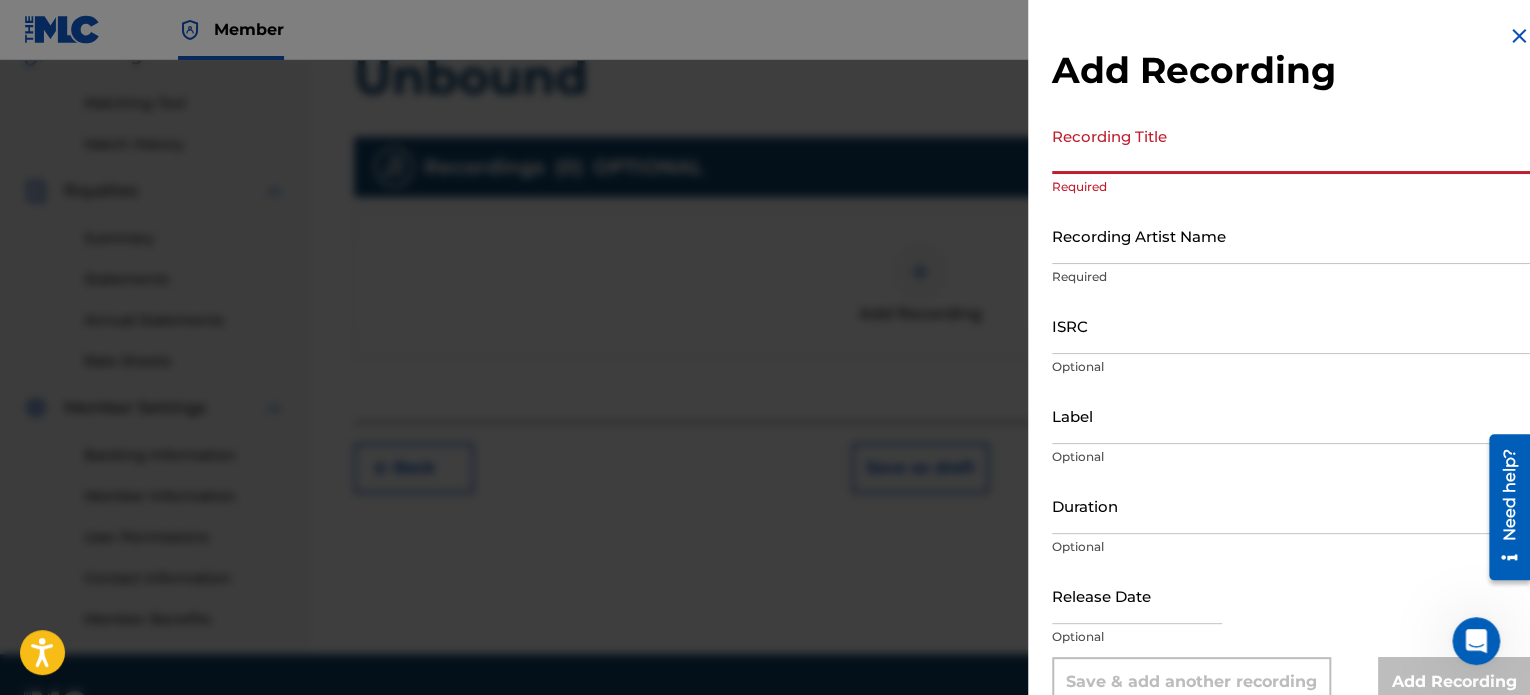 paste on "Unbound" 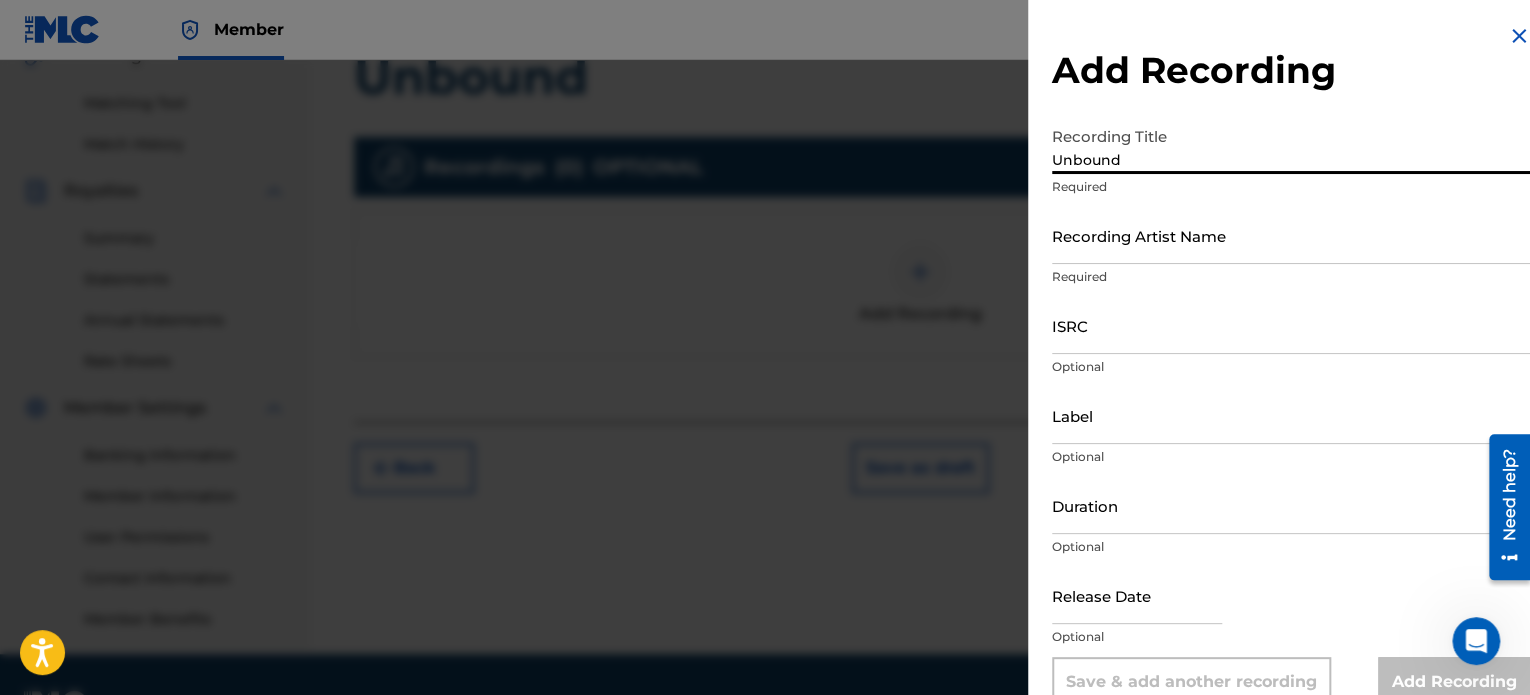 type on "Unbound" 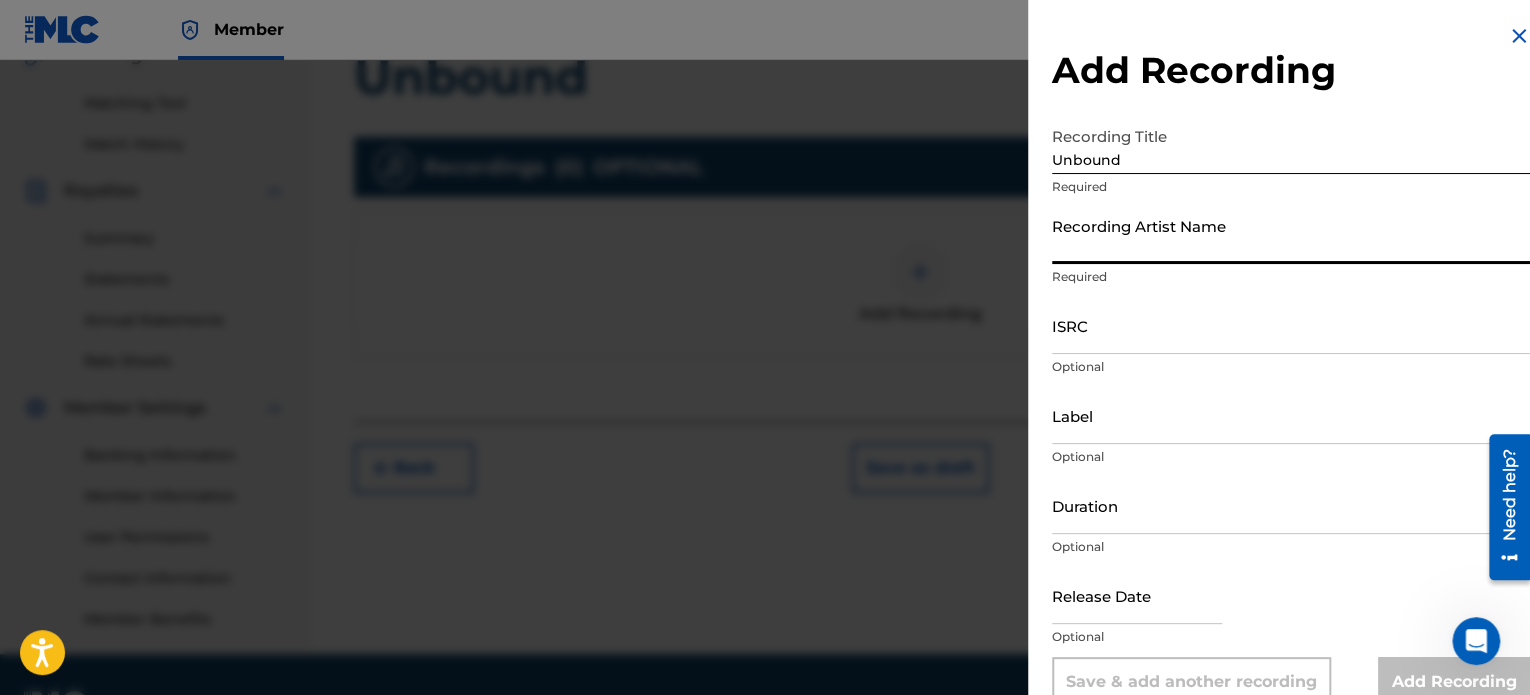 type on "Rise Undone" 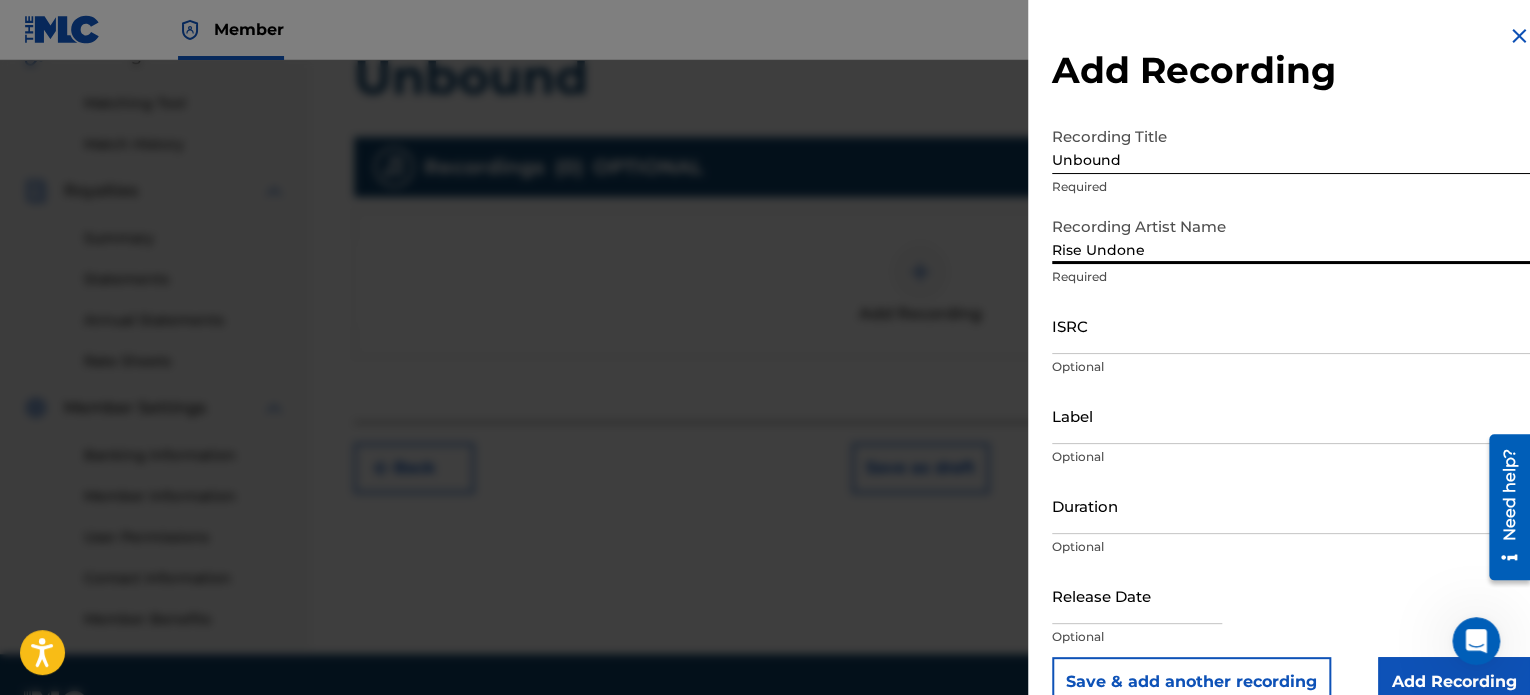 scroll, scrollTop: 36, scrollLeft: 0, axis: vertical 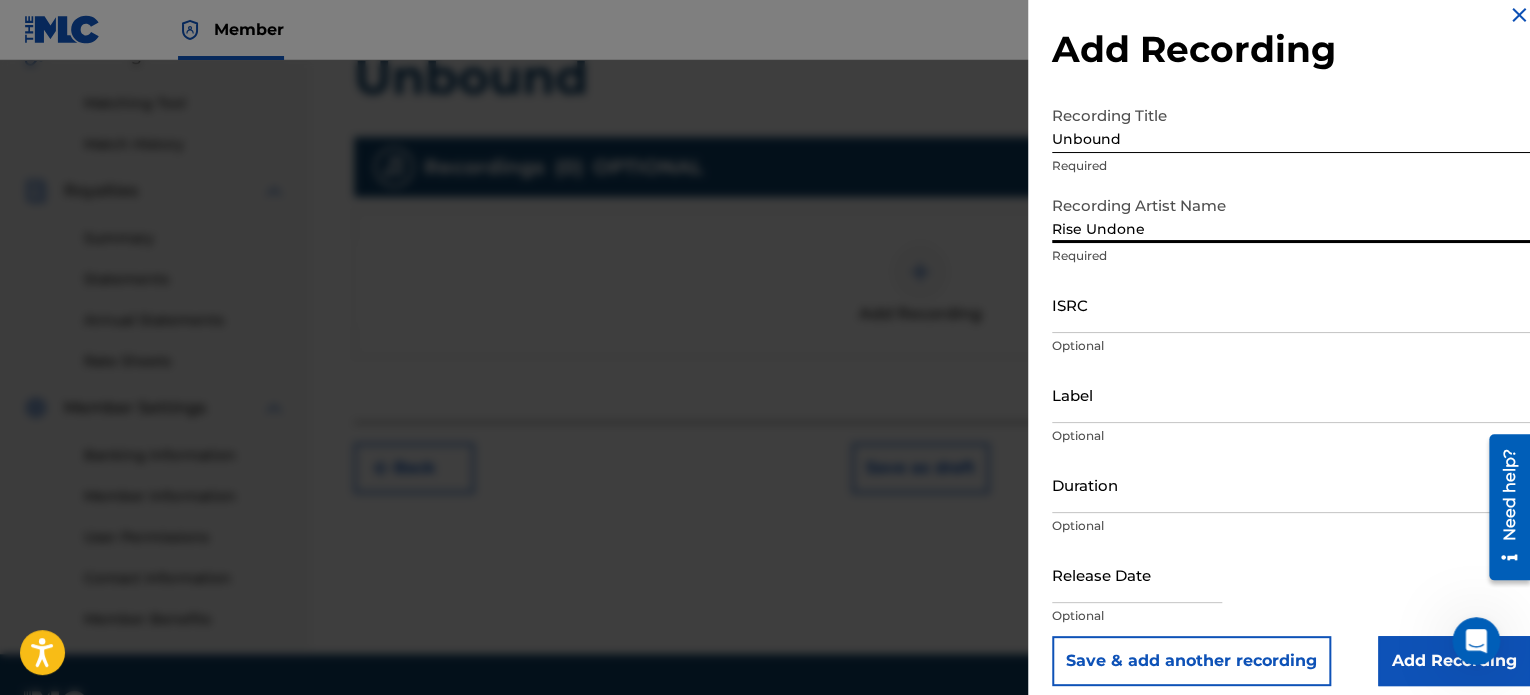 click on "ISRC" at bounding box center (1291, 304) 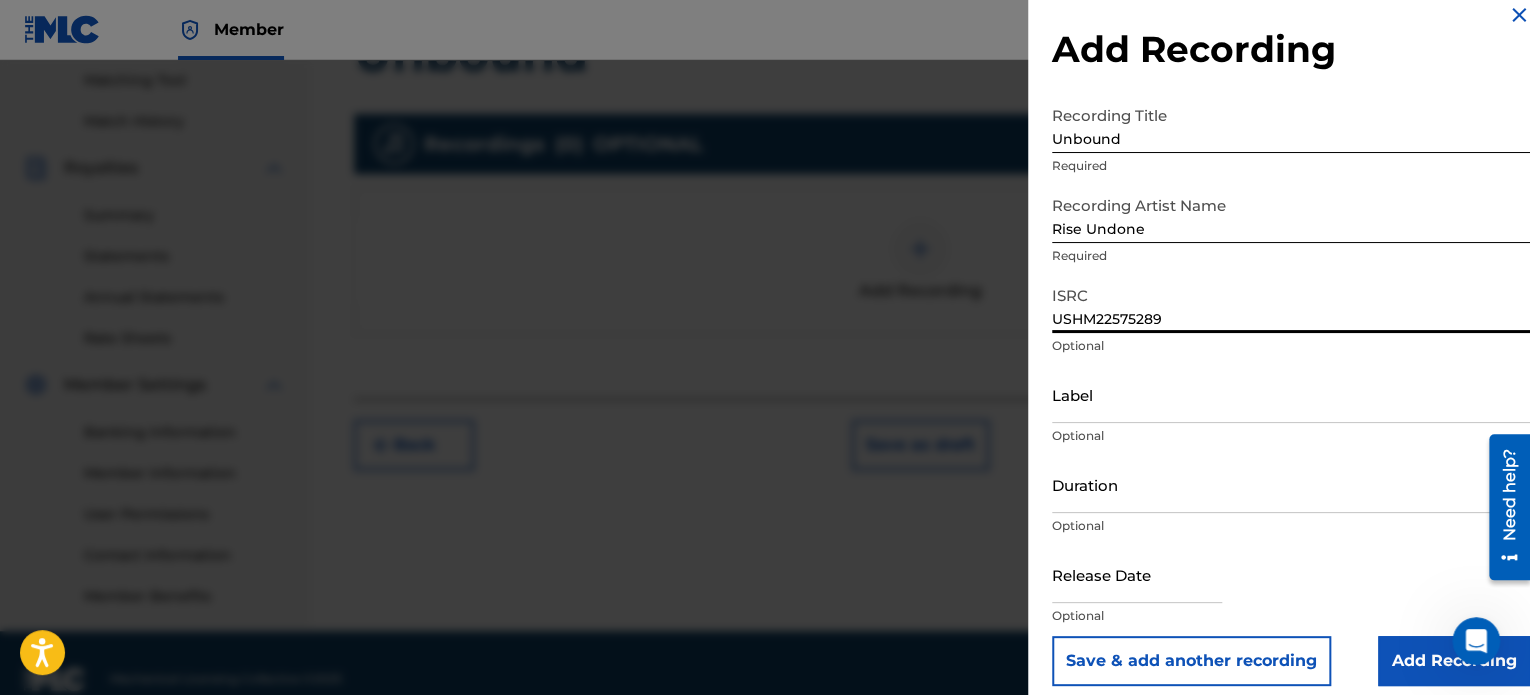 scroll, scrollTop: 544, scrollLeft: 0, axis: vertical 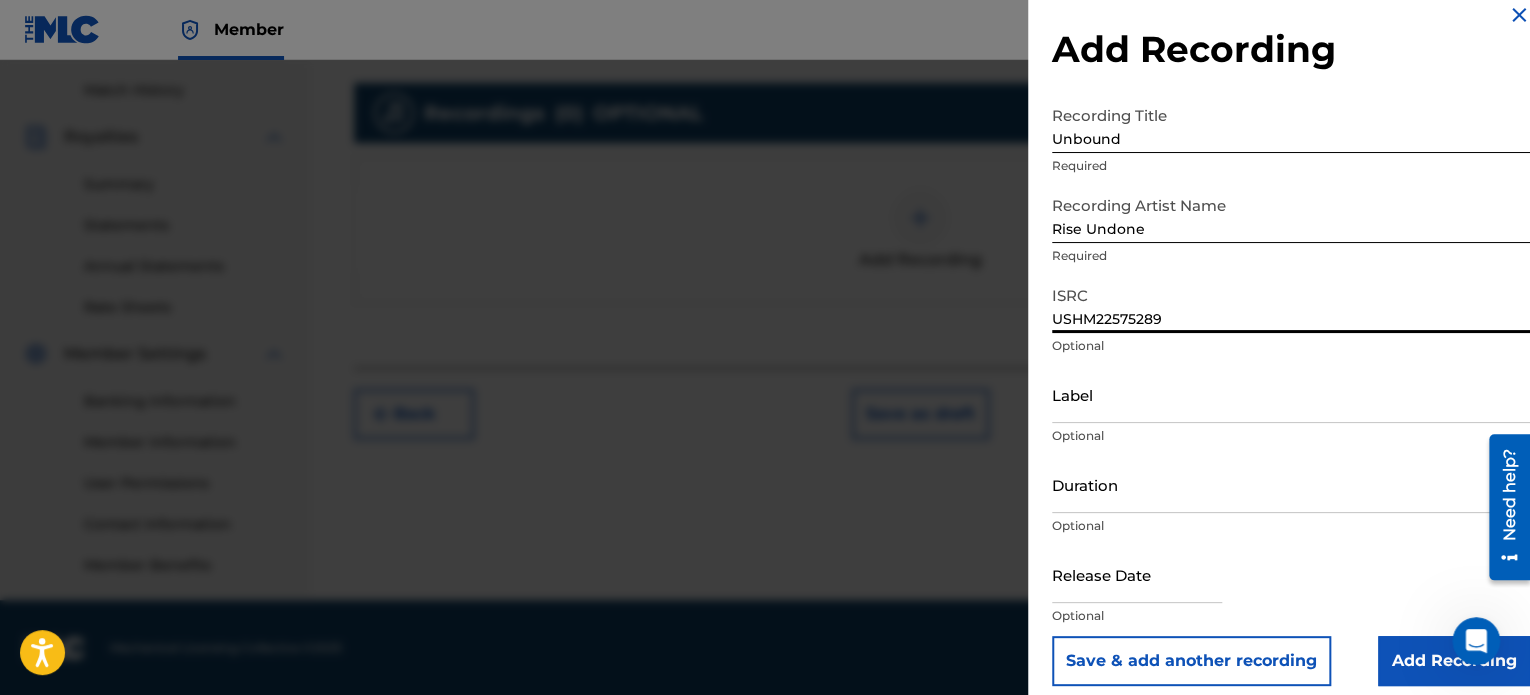 type on "USHM22575289" 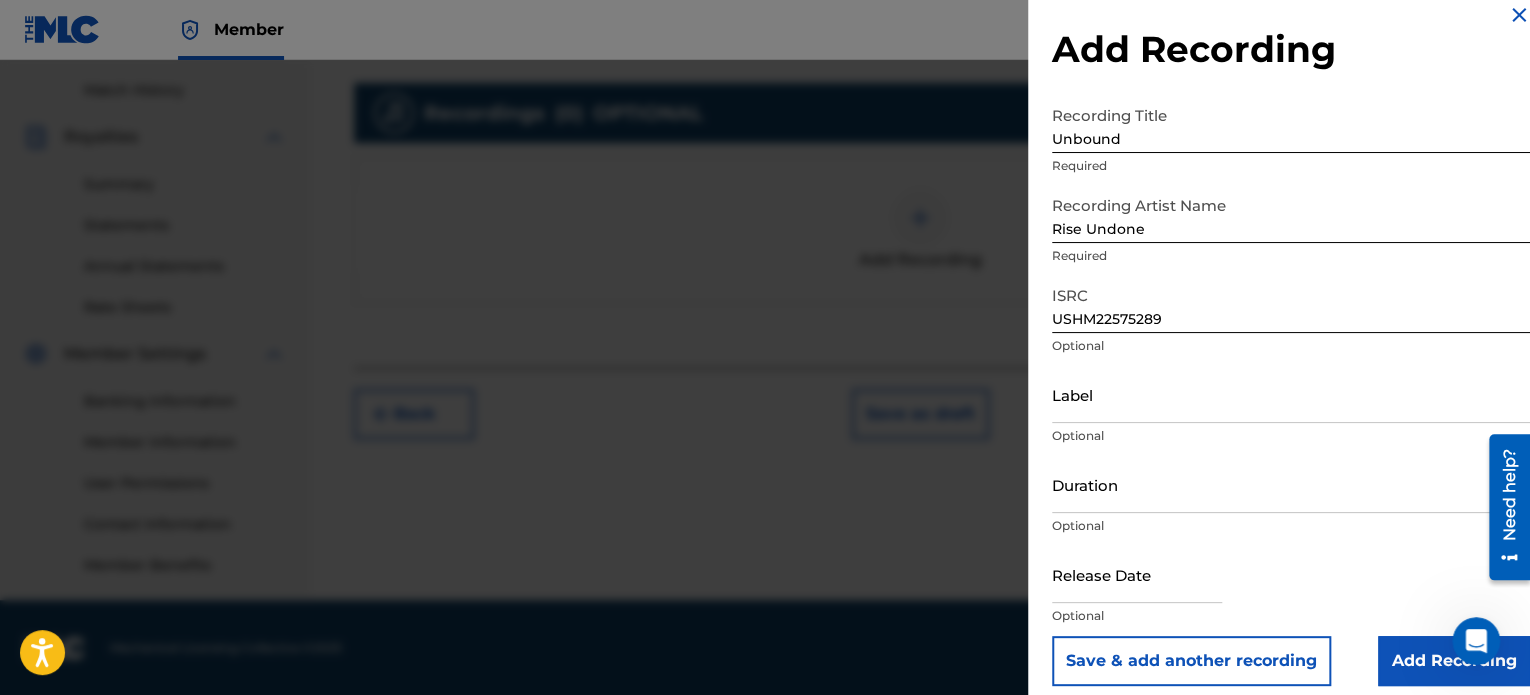 click on "Label" at bounding box center (1291, 394) 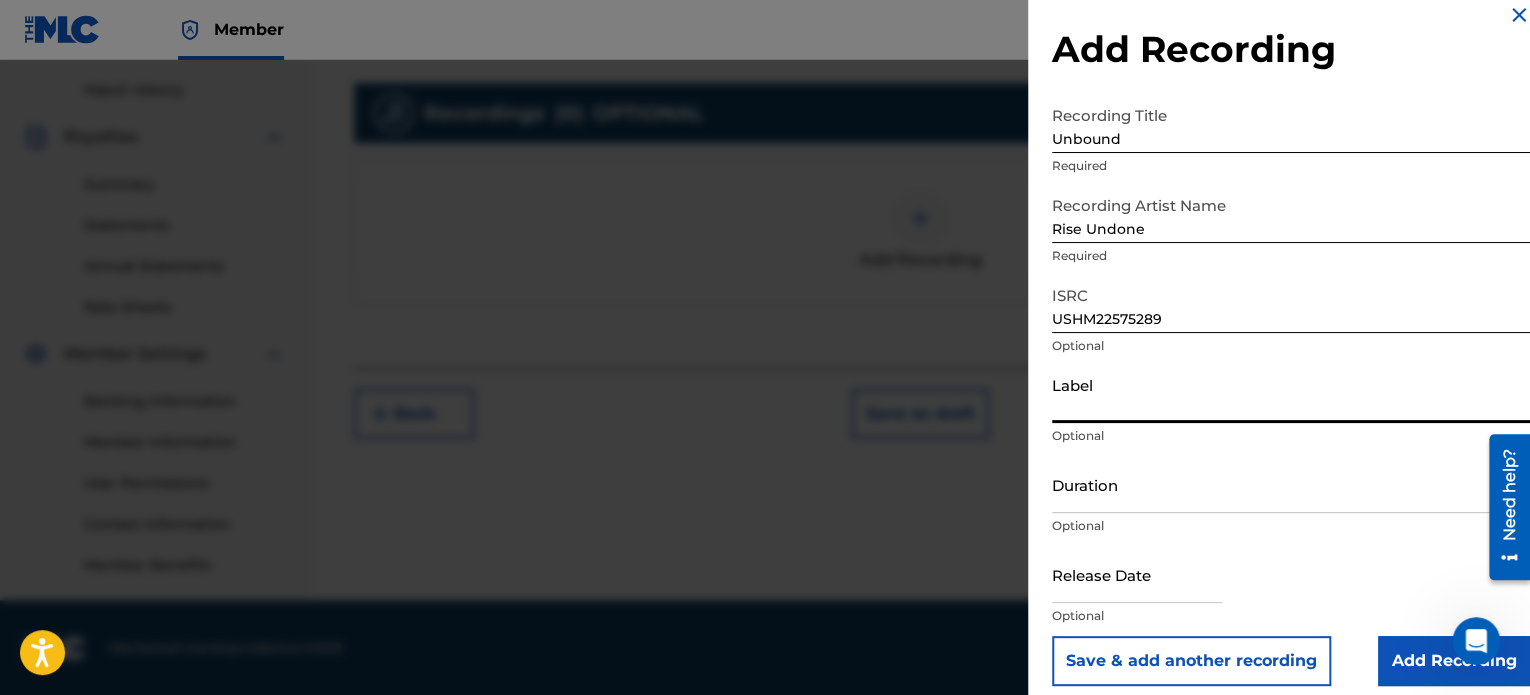 type on "Rise Undone" 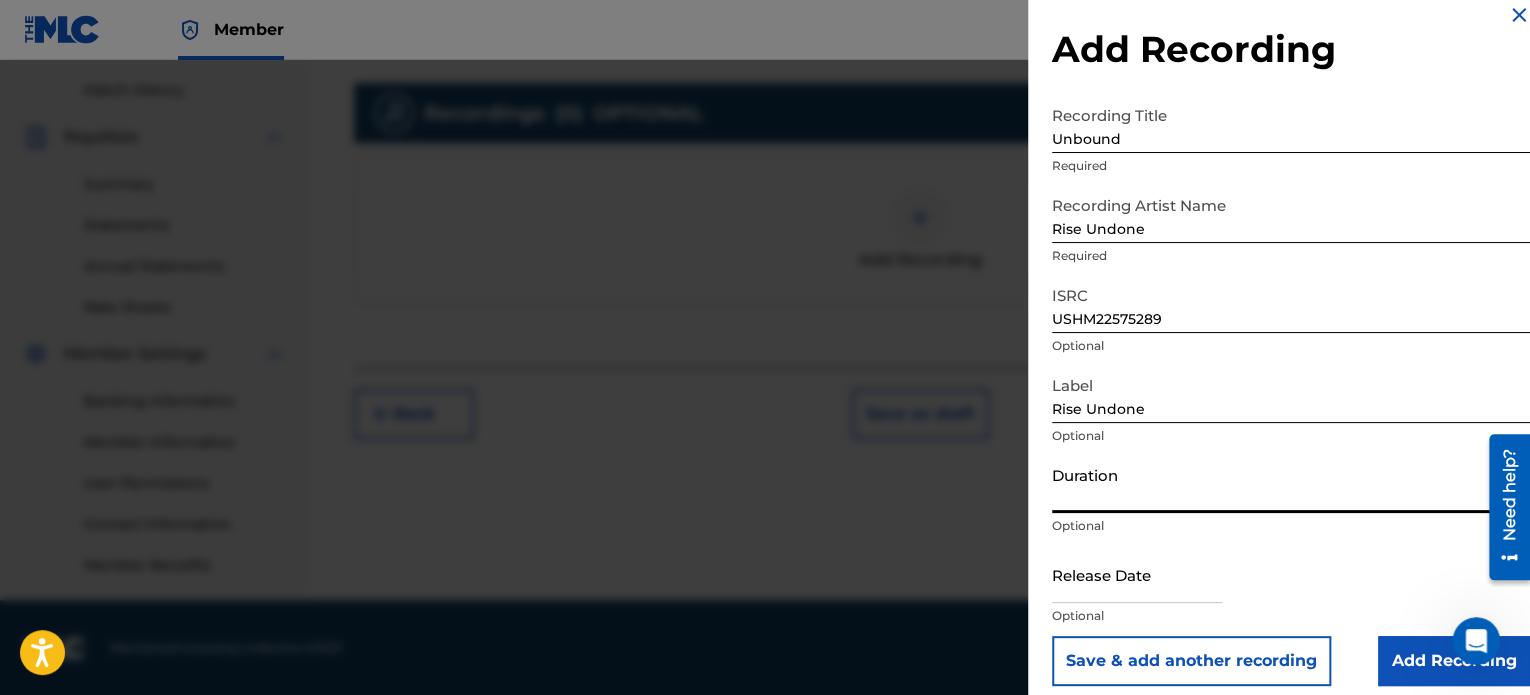 click on "Duration" at bounding box center (1291, 484) 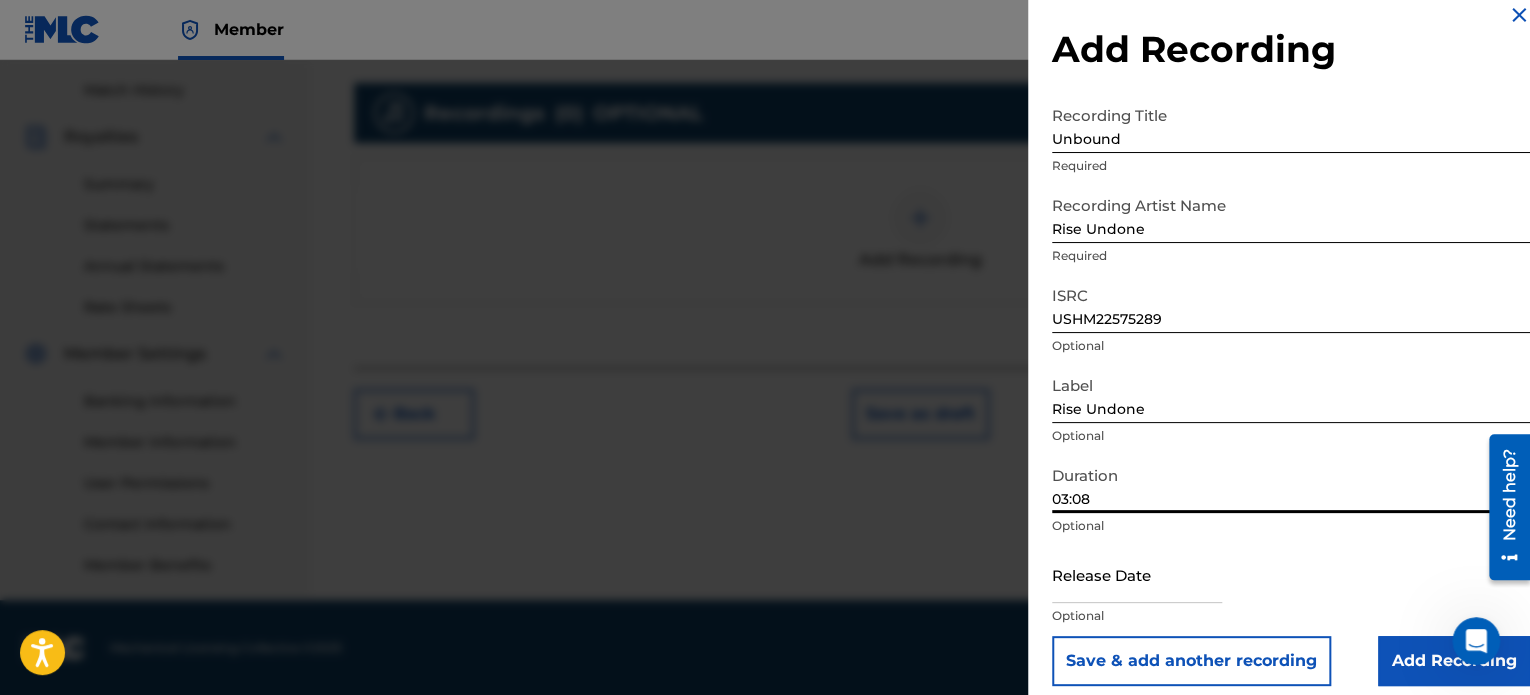 click on "Release Date Optional" at bounding box center [1291, 591] 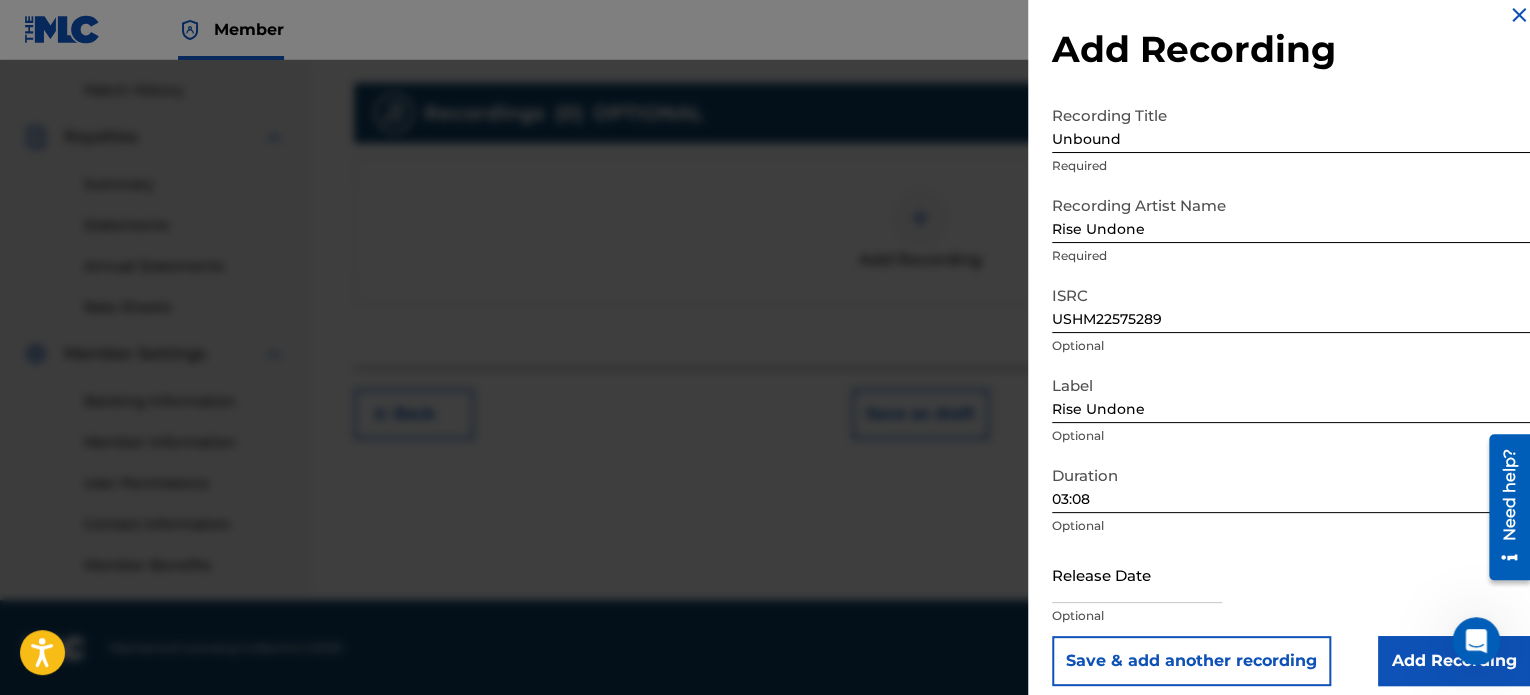 click at bounding box center (1137, 574) 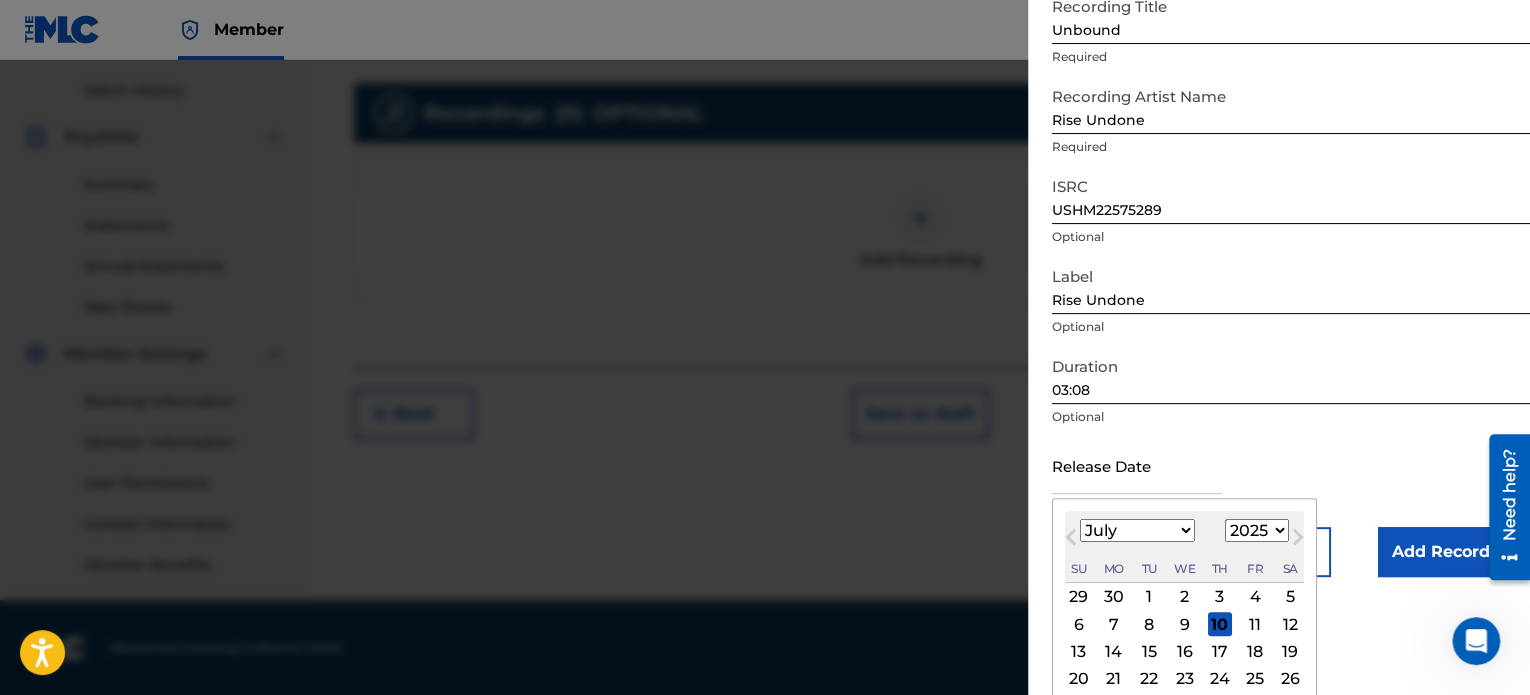 scroll, scrollTop: 194, scrollLeft: 0, axis: vertical 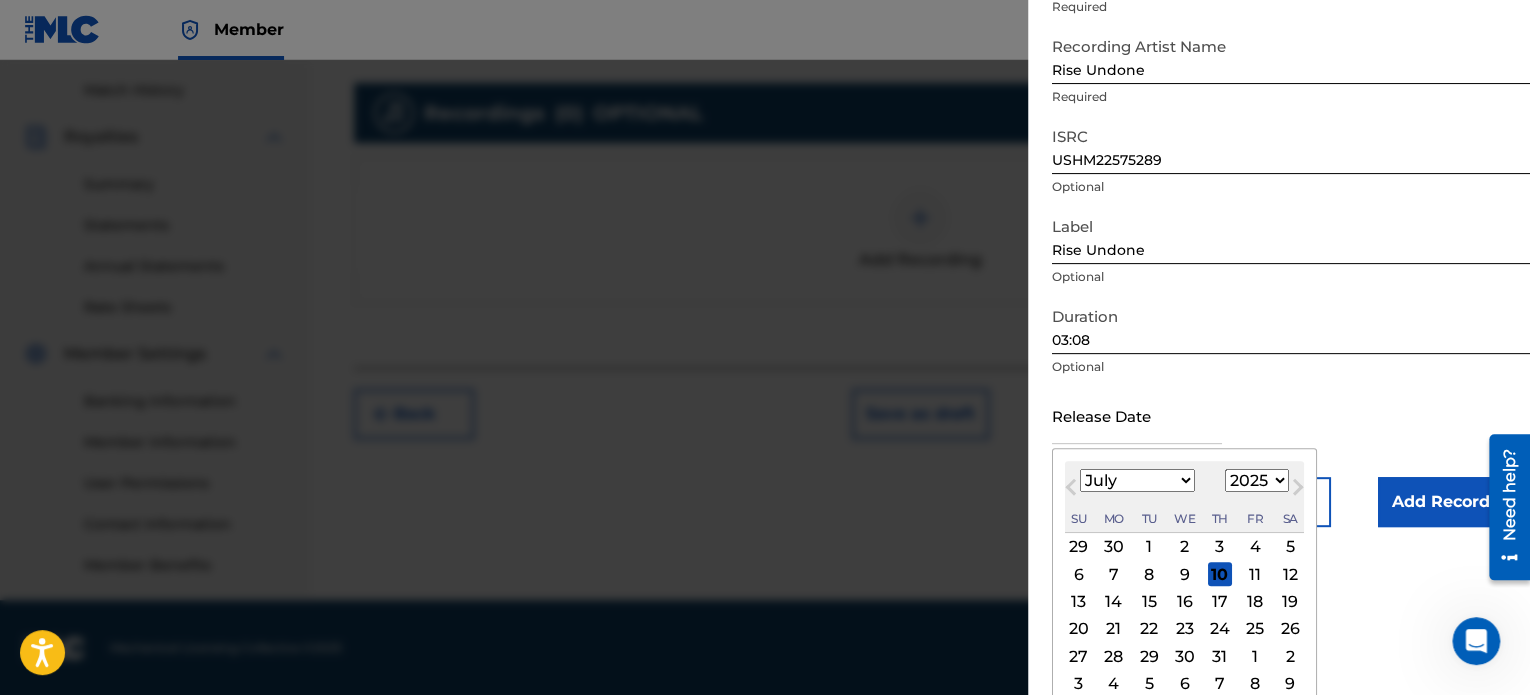 type on "[DATE]" 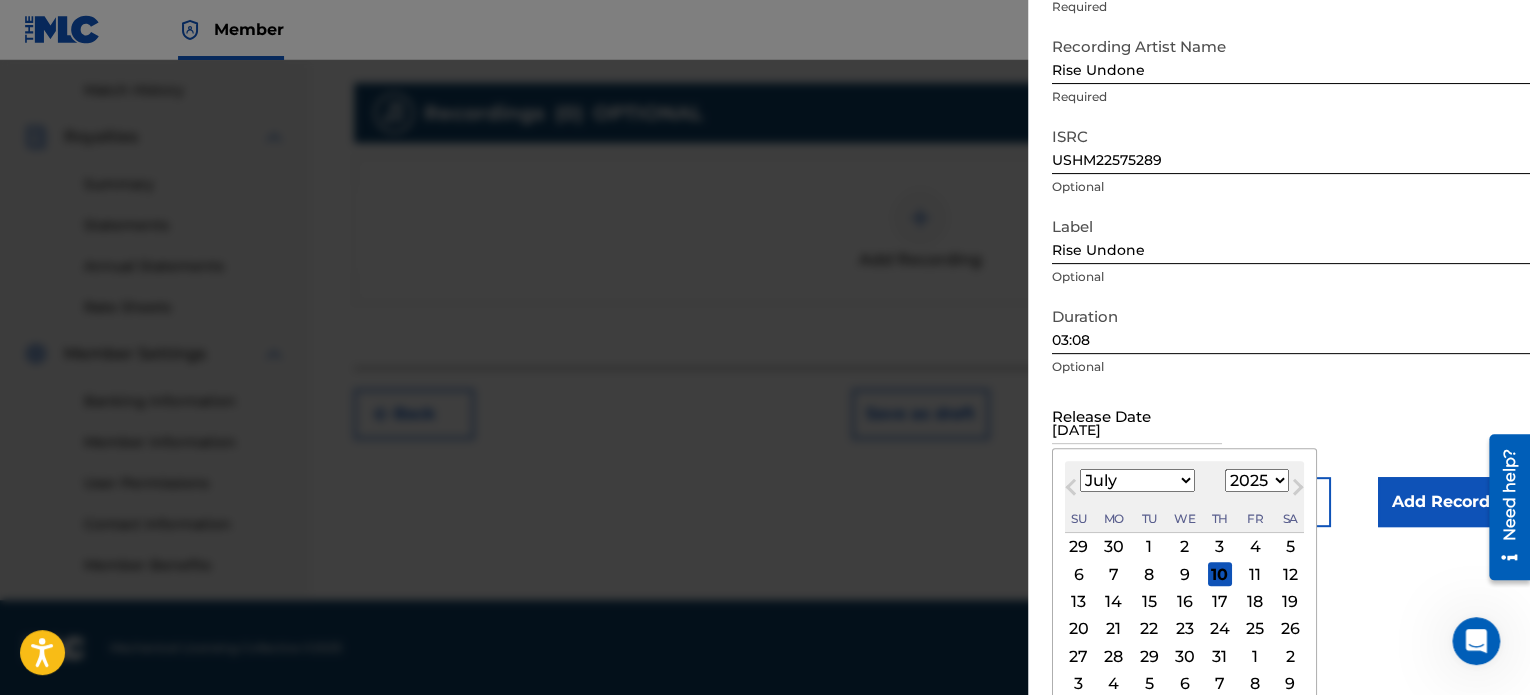 select on "4" 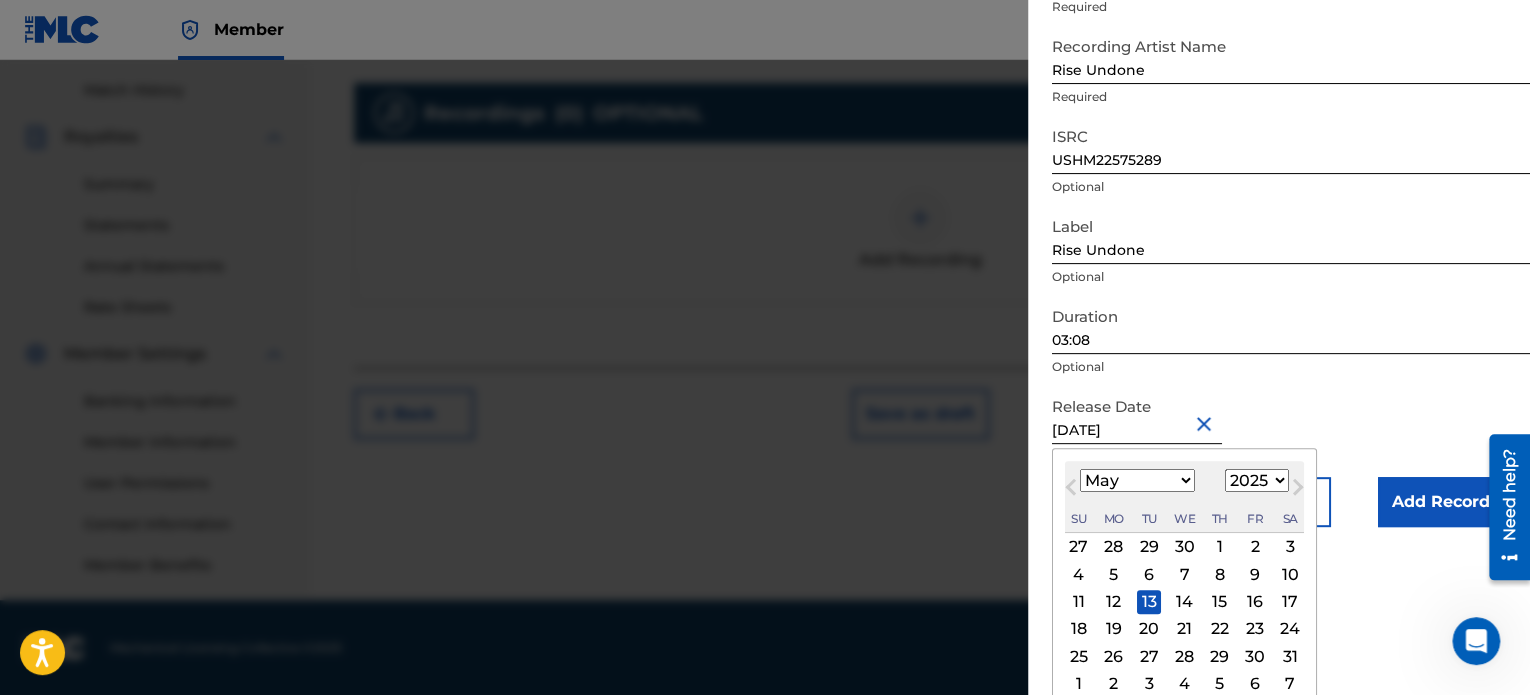 scroll, scrollTop: 36, scrollLeft: 0, axis: vertical 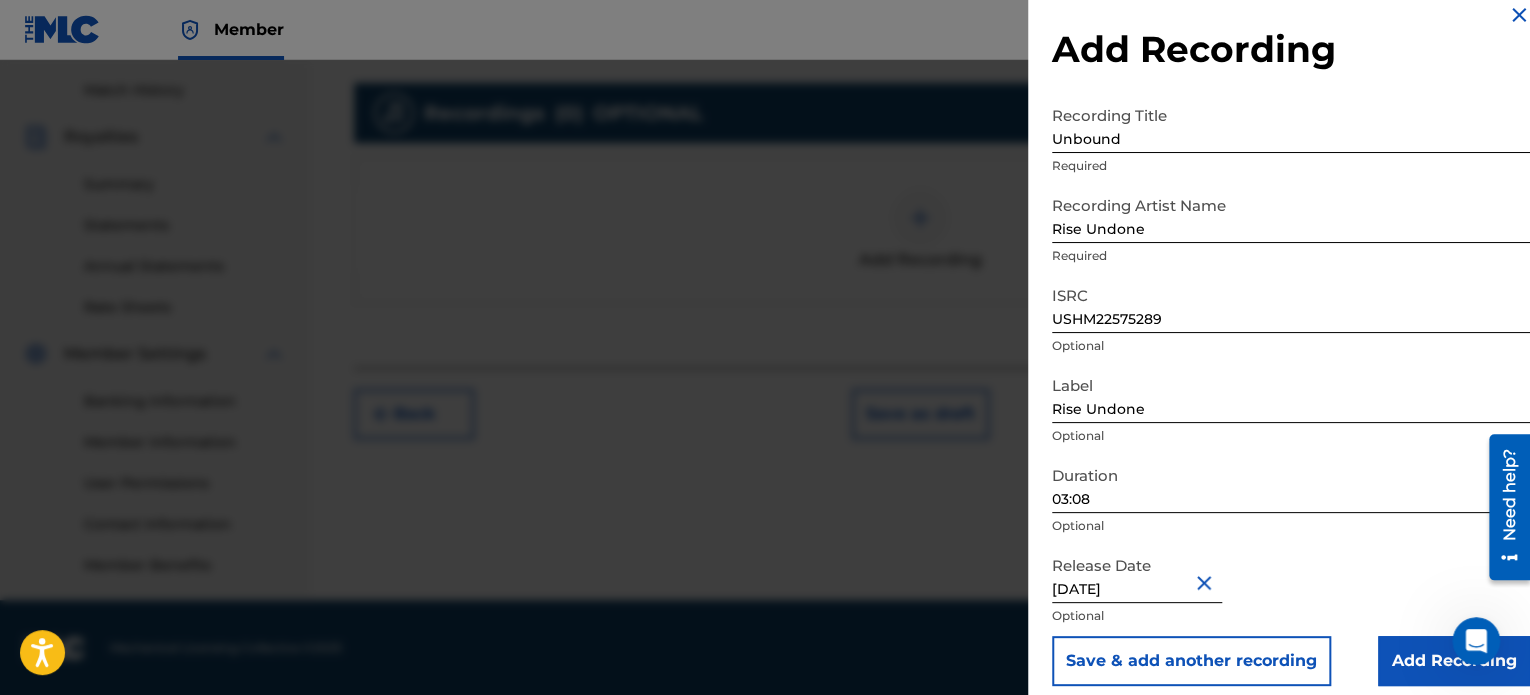click on "Add Recording" at bounding box center [1454, 661] 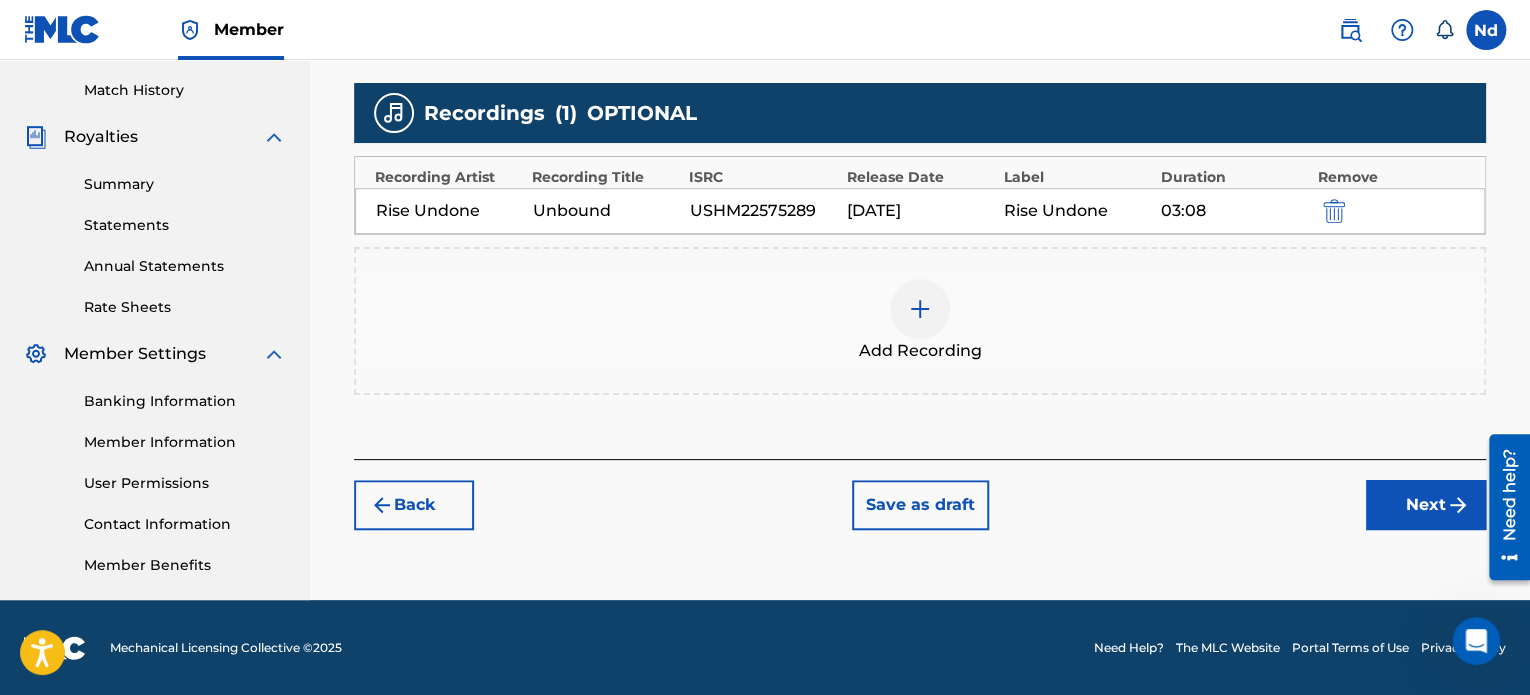 click on "Next" at bounding box center [1426, 505] 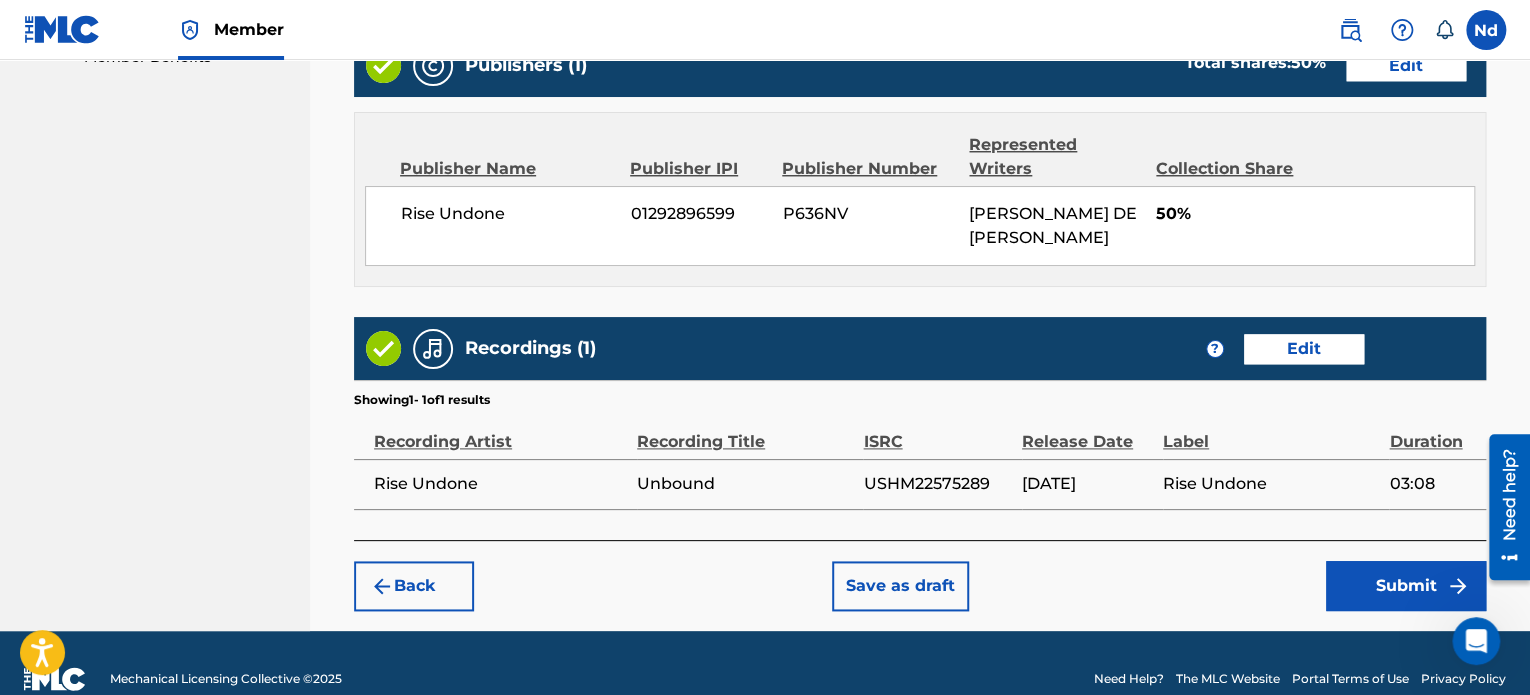 scroll, scrollTop: 1081, scrollLeft: 0, axis: vertical 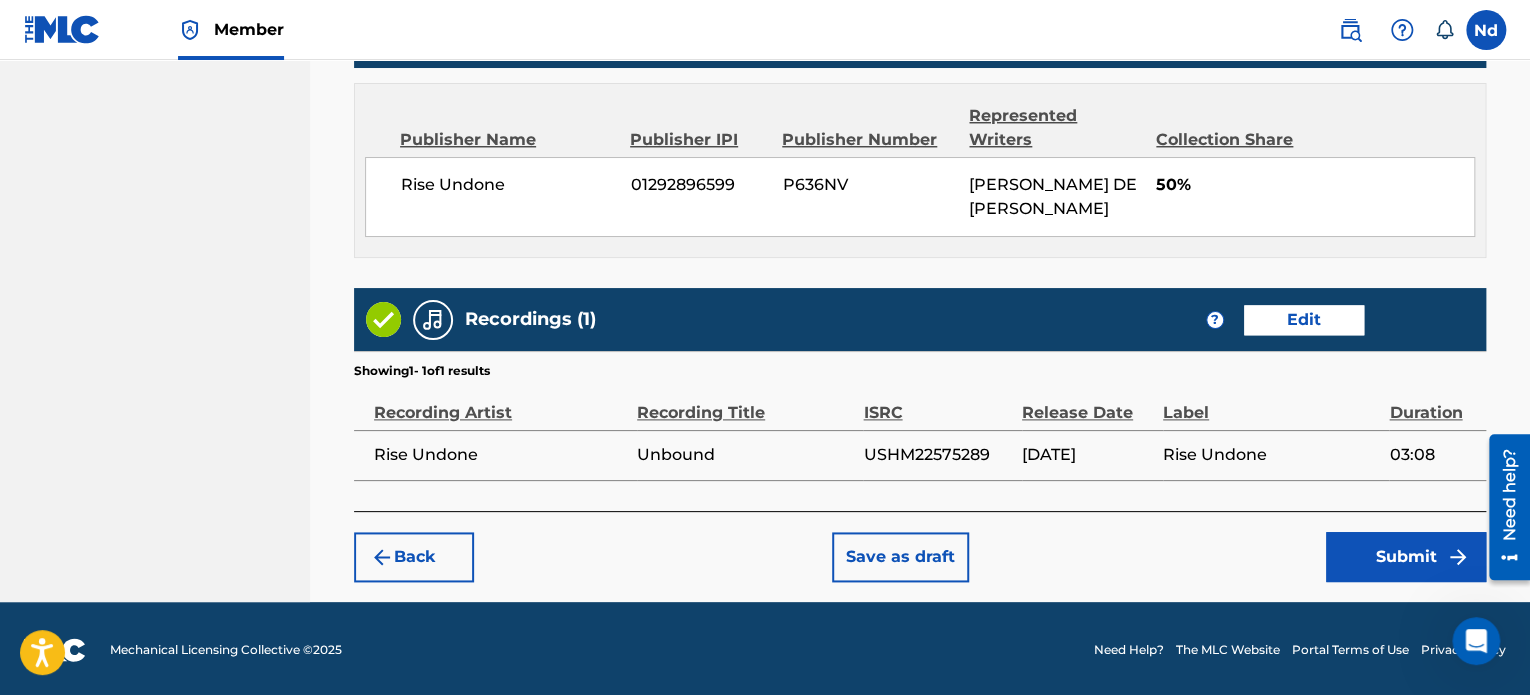 click on "Submit" at bounding box center (1406, 557) 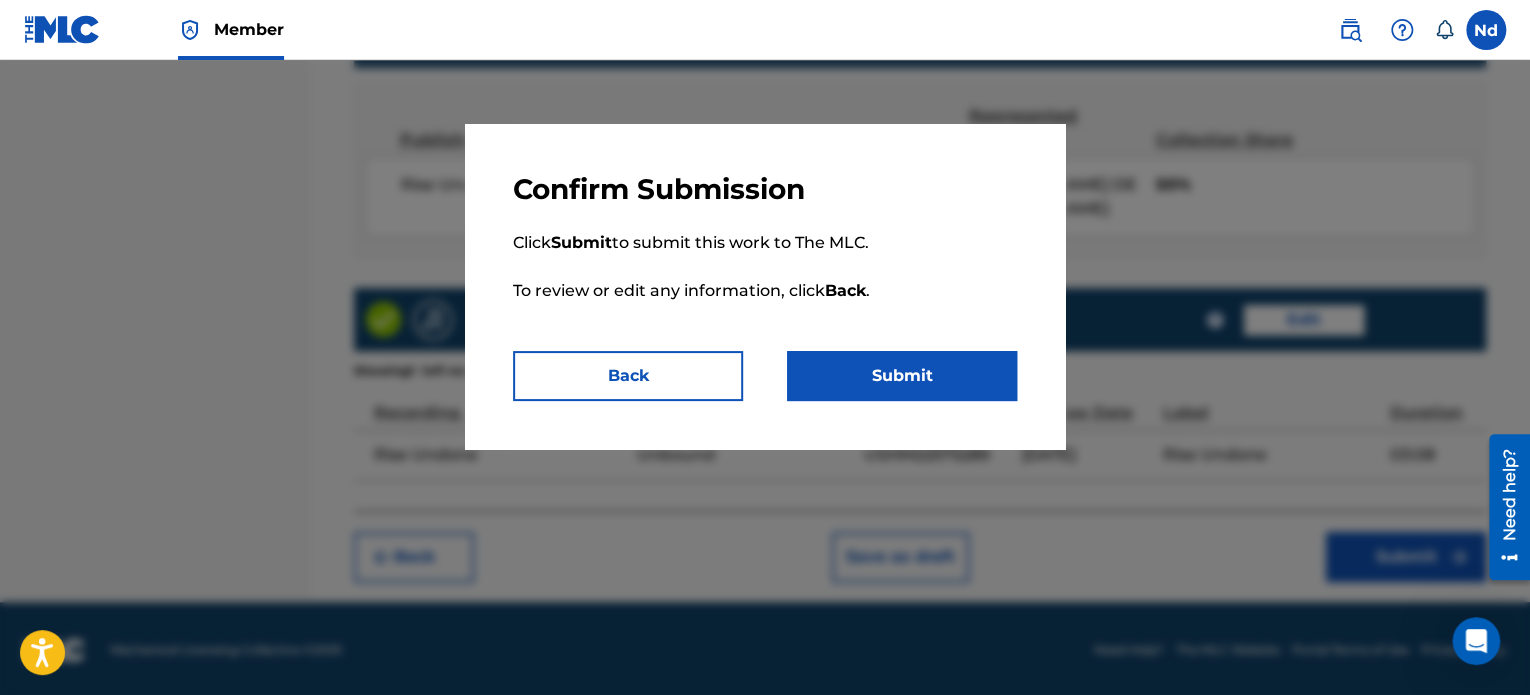 click on "Submit" at bounding box center [902, 376] 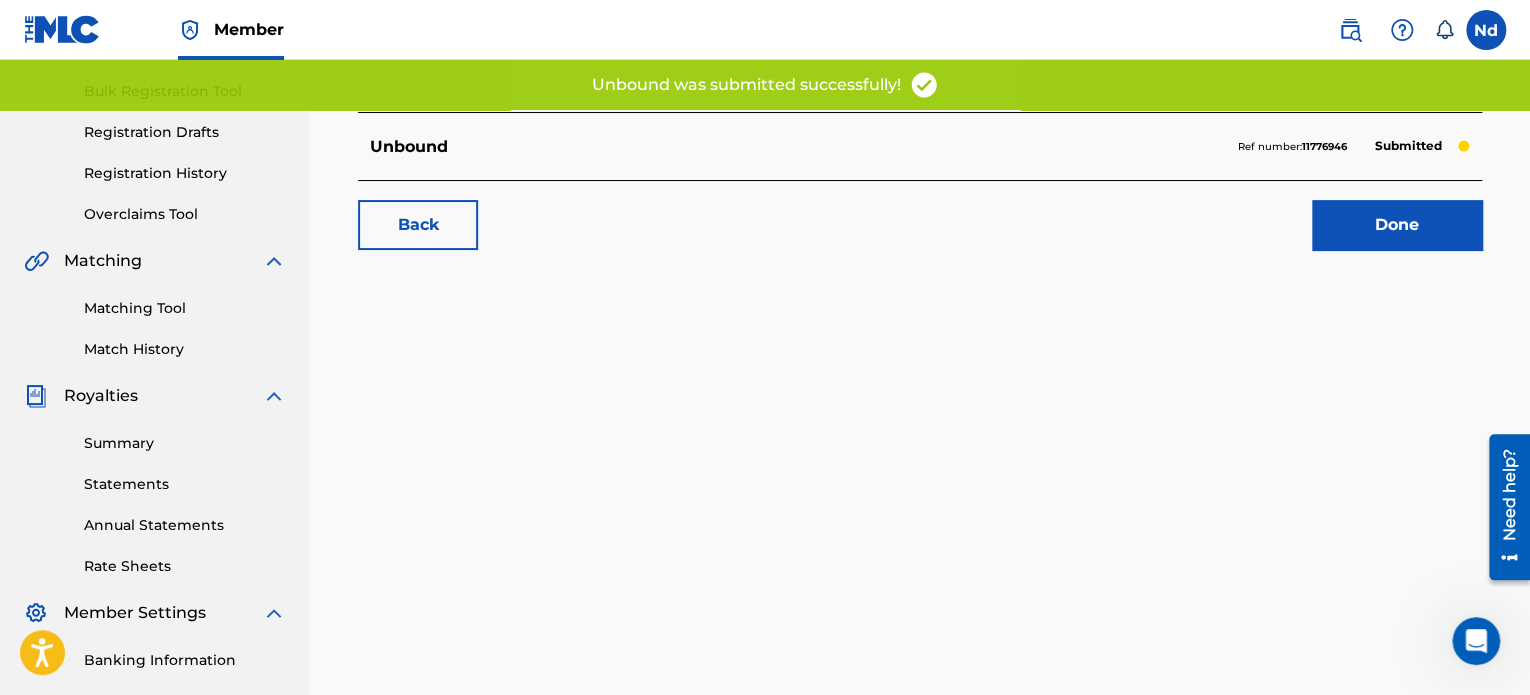scroll, scrollTop: 200, scrollLeft: 0, axis: vertical 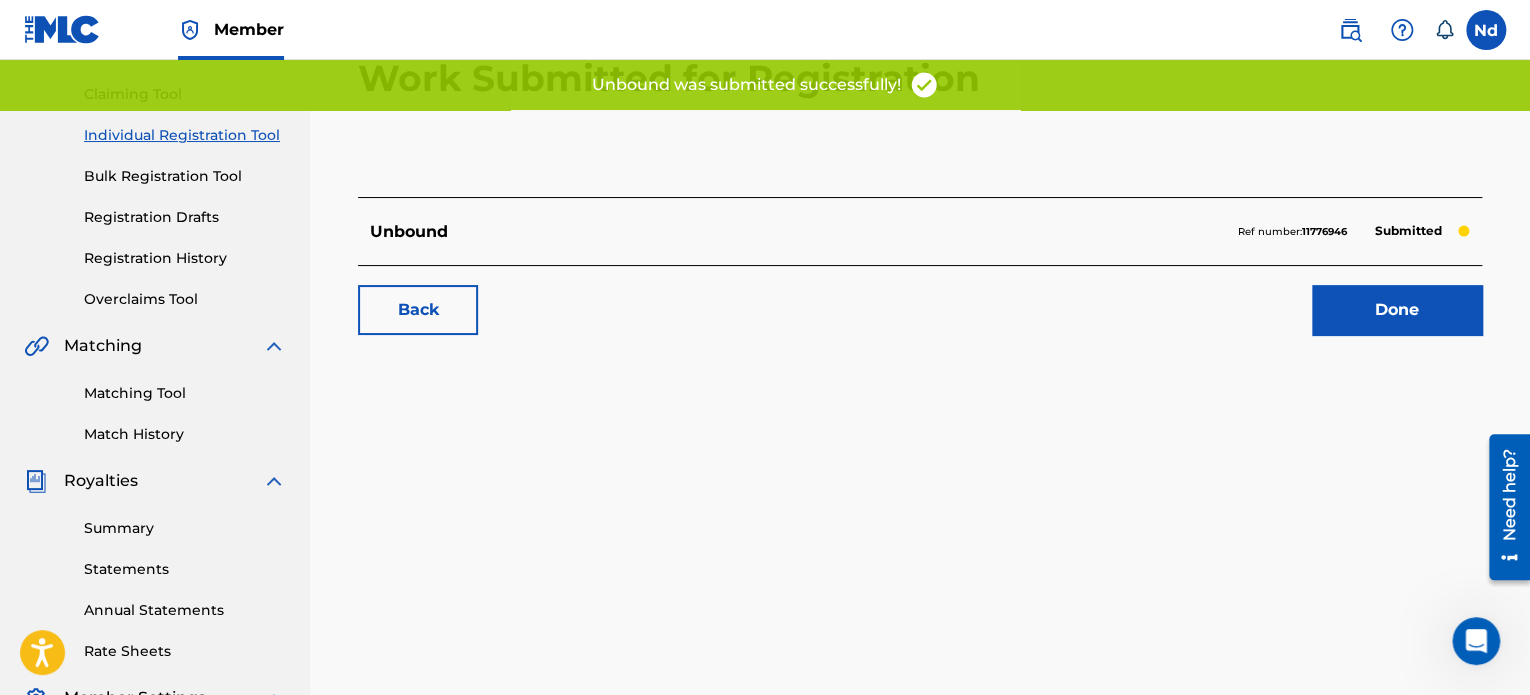 click on "Done" at bounding box center [1397, 310] 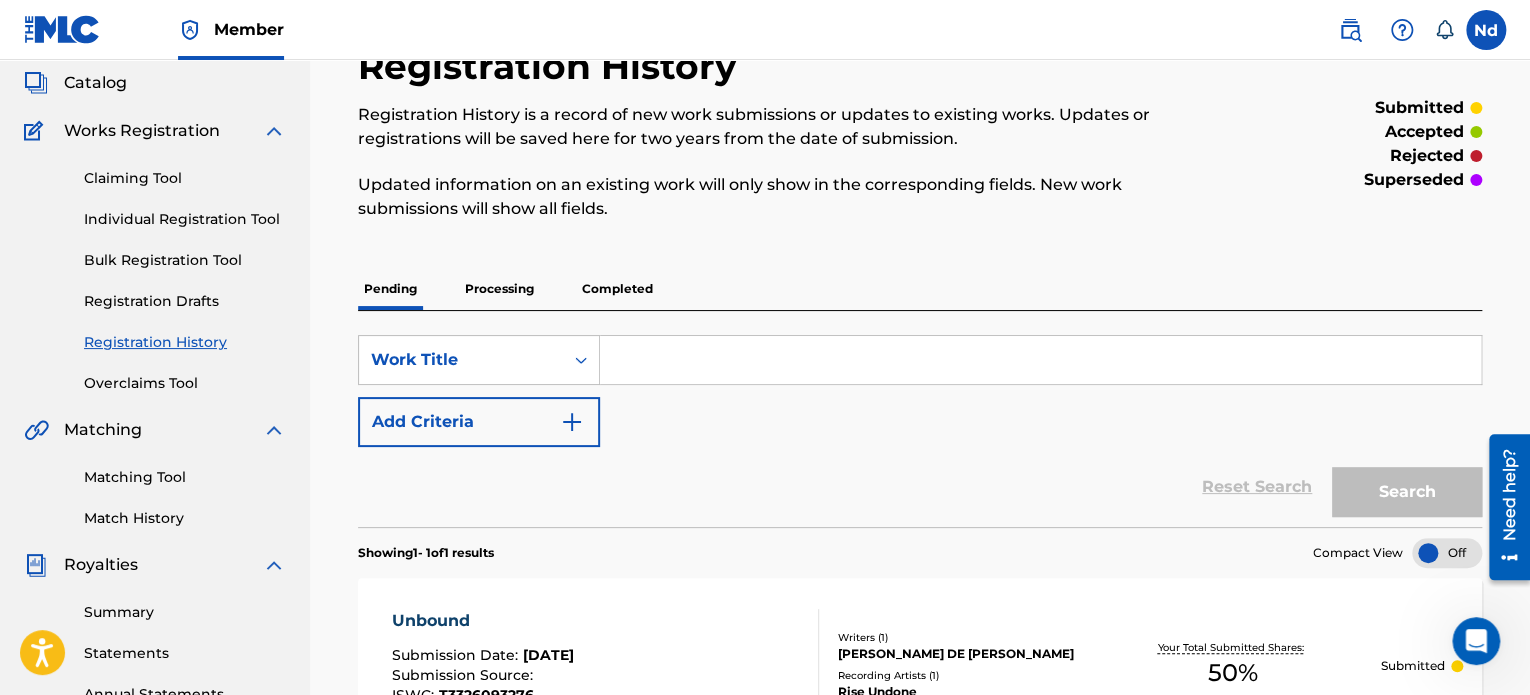 scroll, scrollTop: 200, scrollLeft: 0, axis: vertical 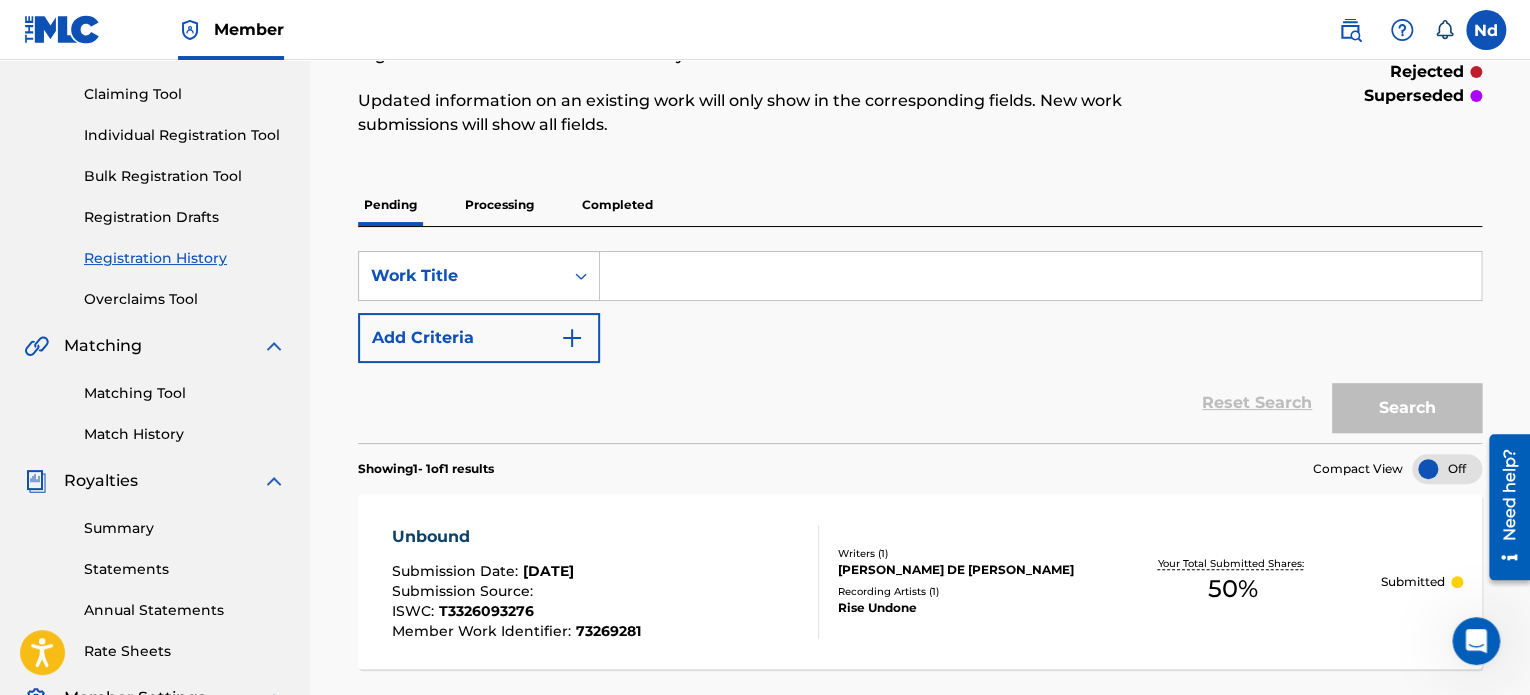 click at bounding box center (1040, 276) 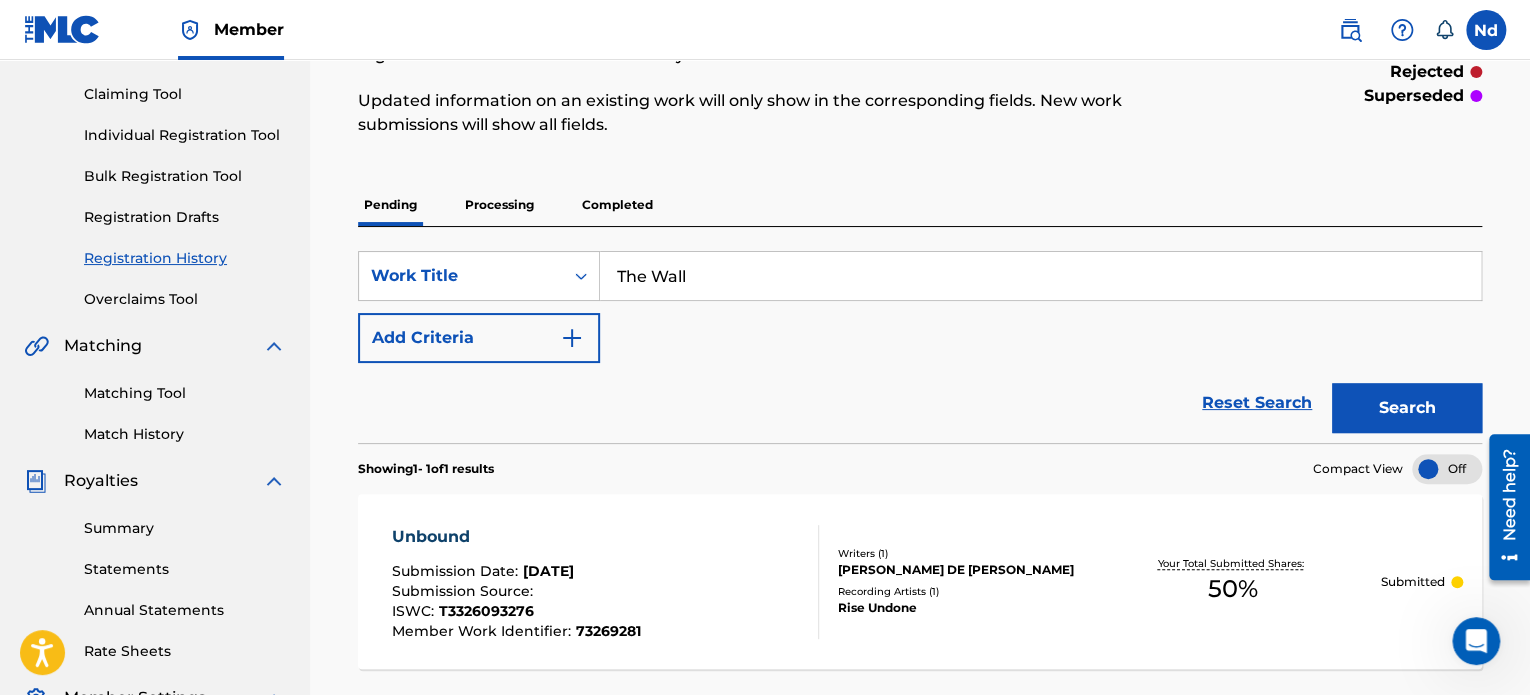 type on "The Wall" 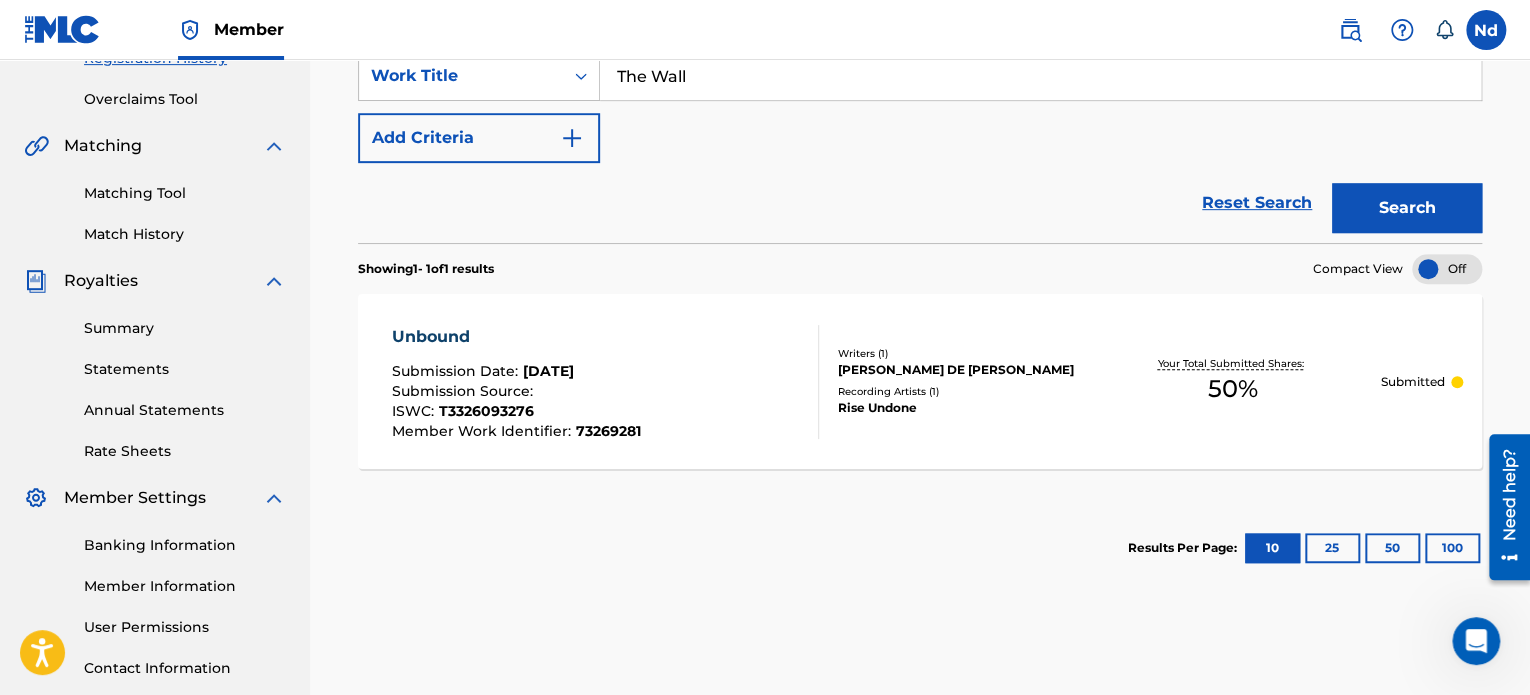click on "Search" at bounding box center (1407, 208) 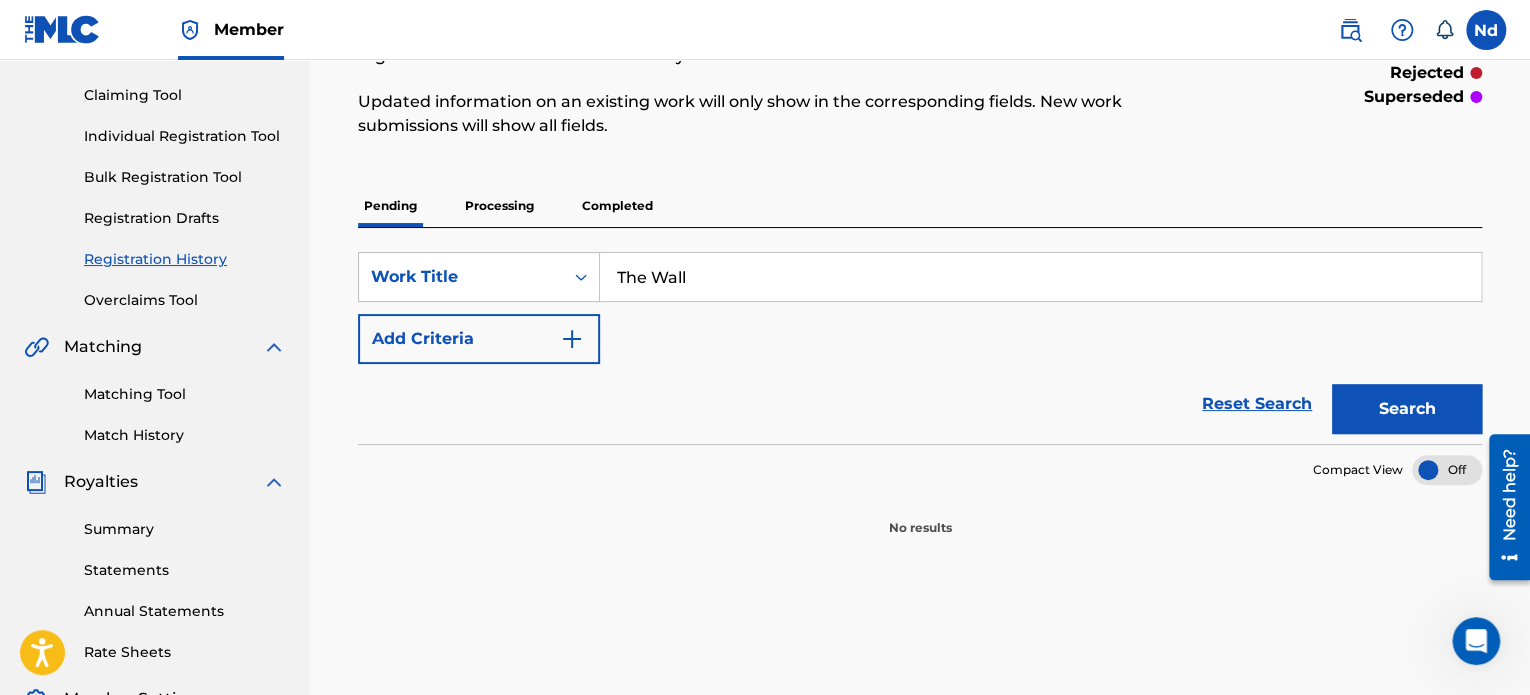 scroll, scrollTop: 0, scrollLeft: 0, axis: both 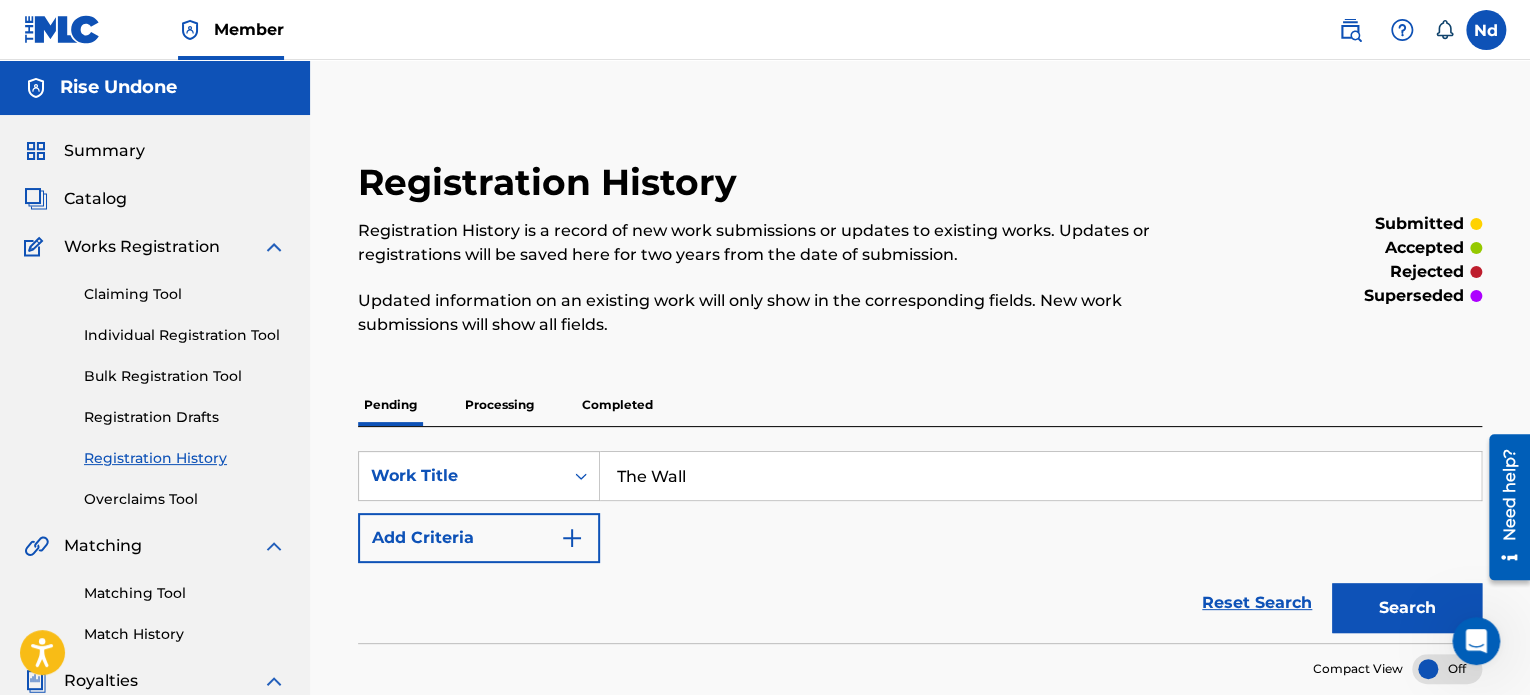 click on "Individual Registration Tool" at bounding box center [185, 335] 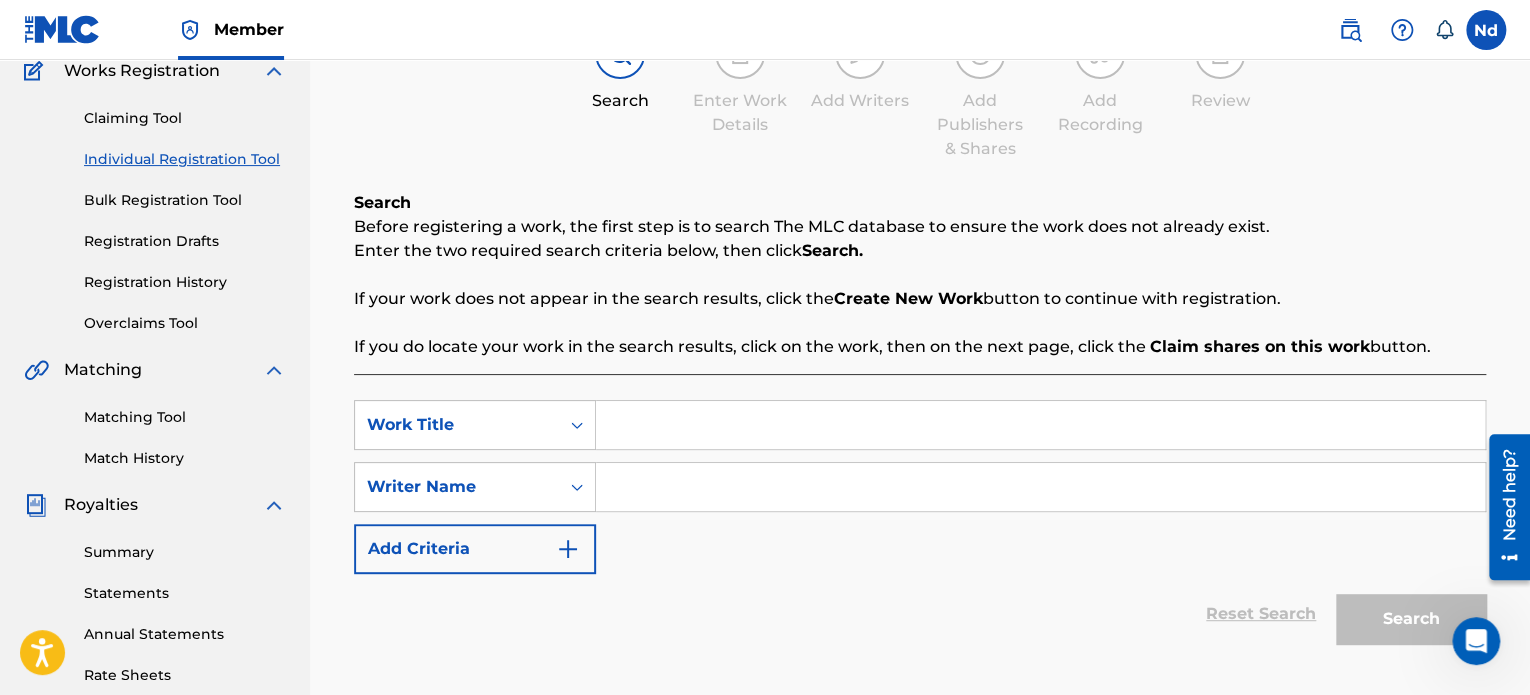 scroll, scrollTop: 300, scrollLeft: 0, axis: vertical 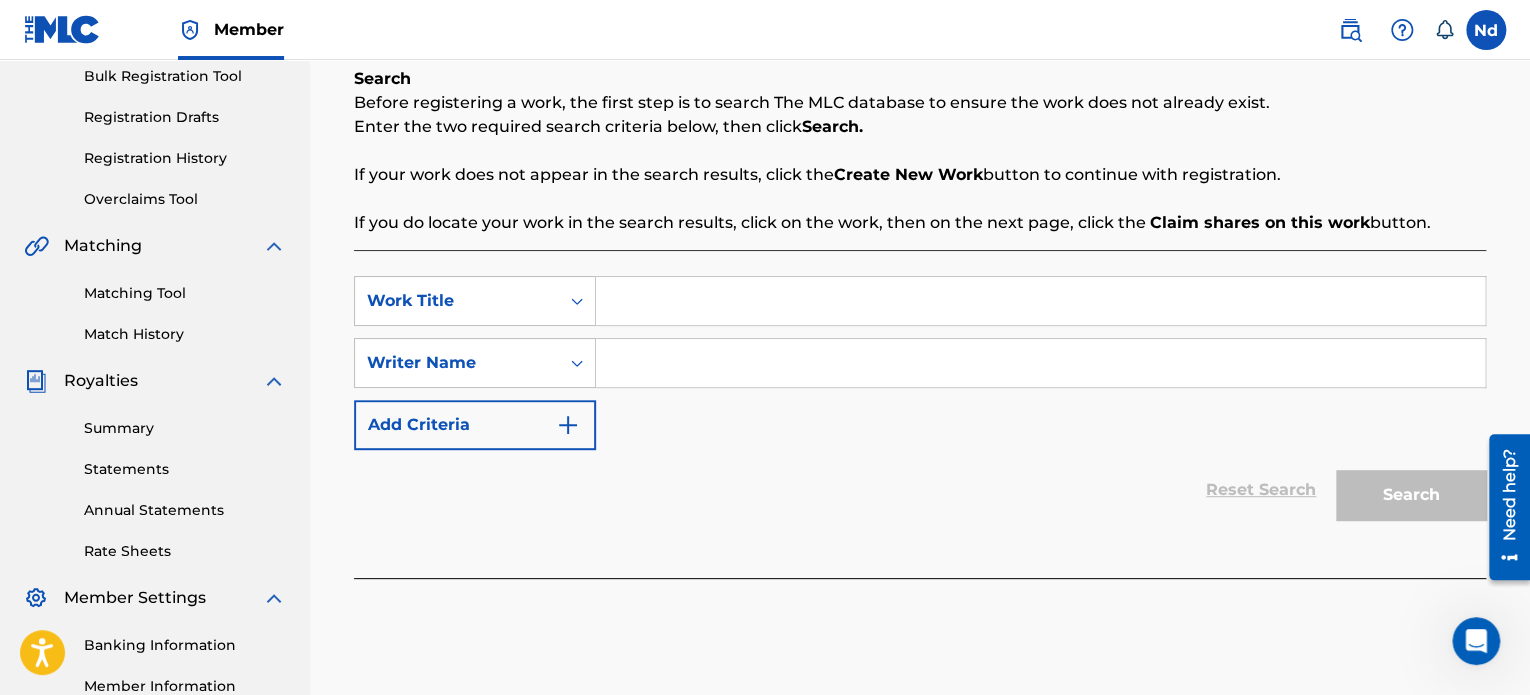 click at bounding box center [1040, 301] 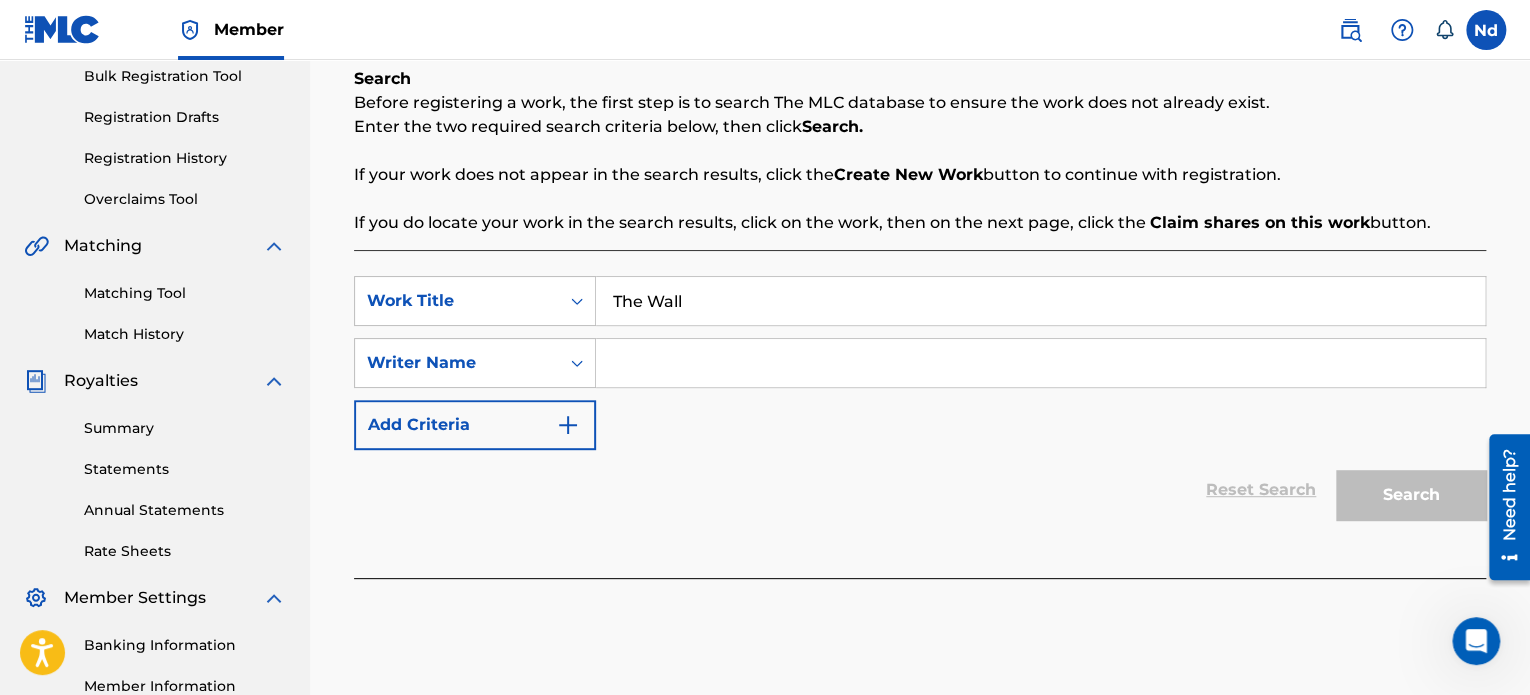 type on "The Wall" 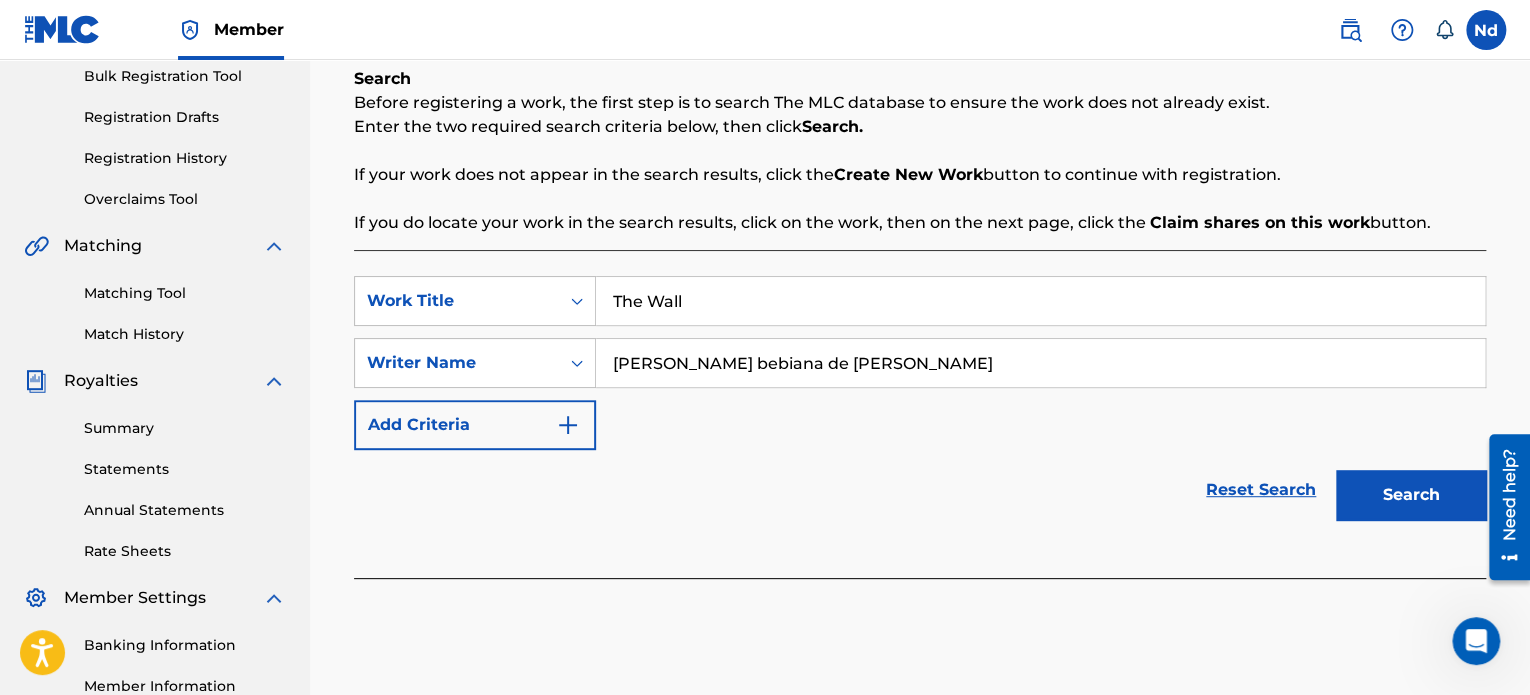 click on "Search" at bounding box center (1411, 495) 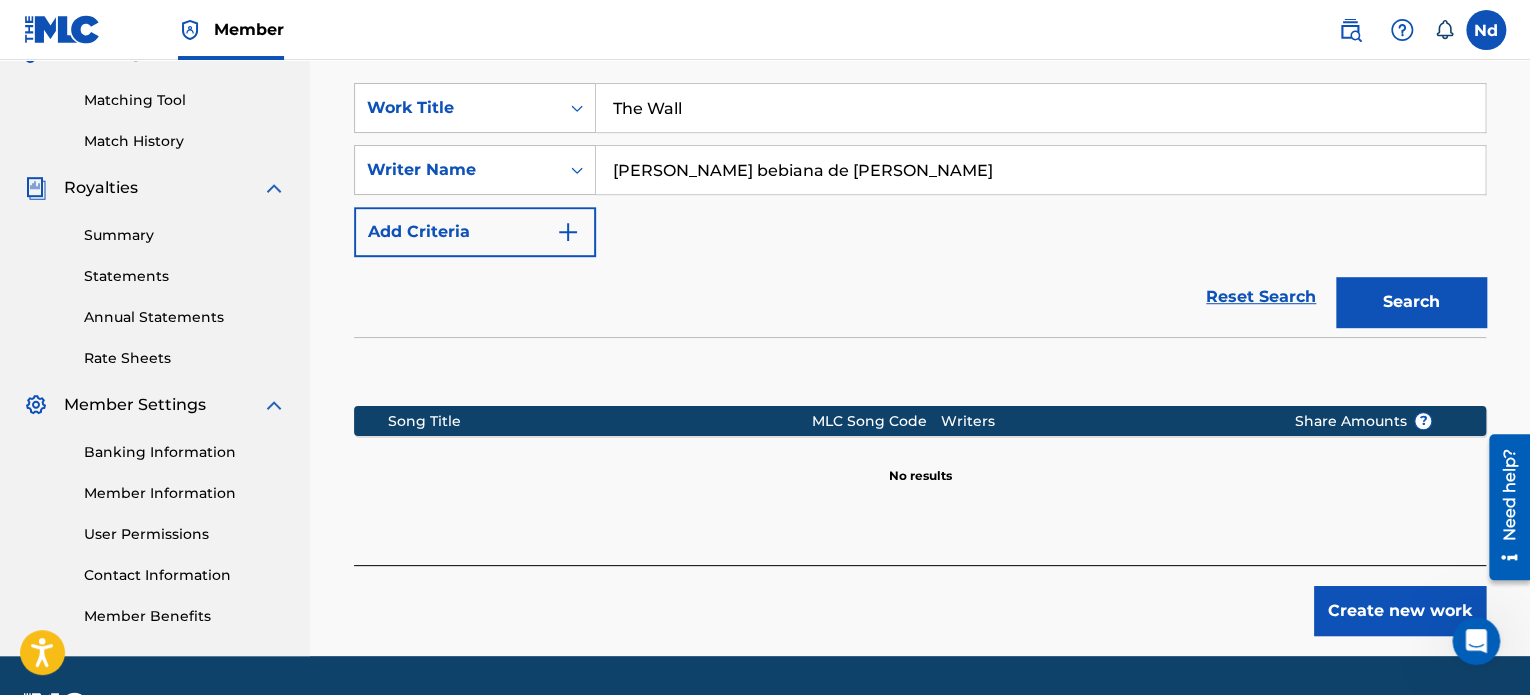 scroll, scrollTop: 549, scrollLeft: 0, axis: vertical 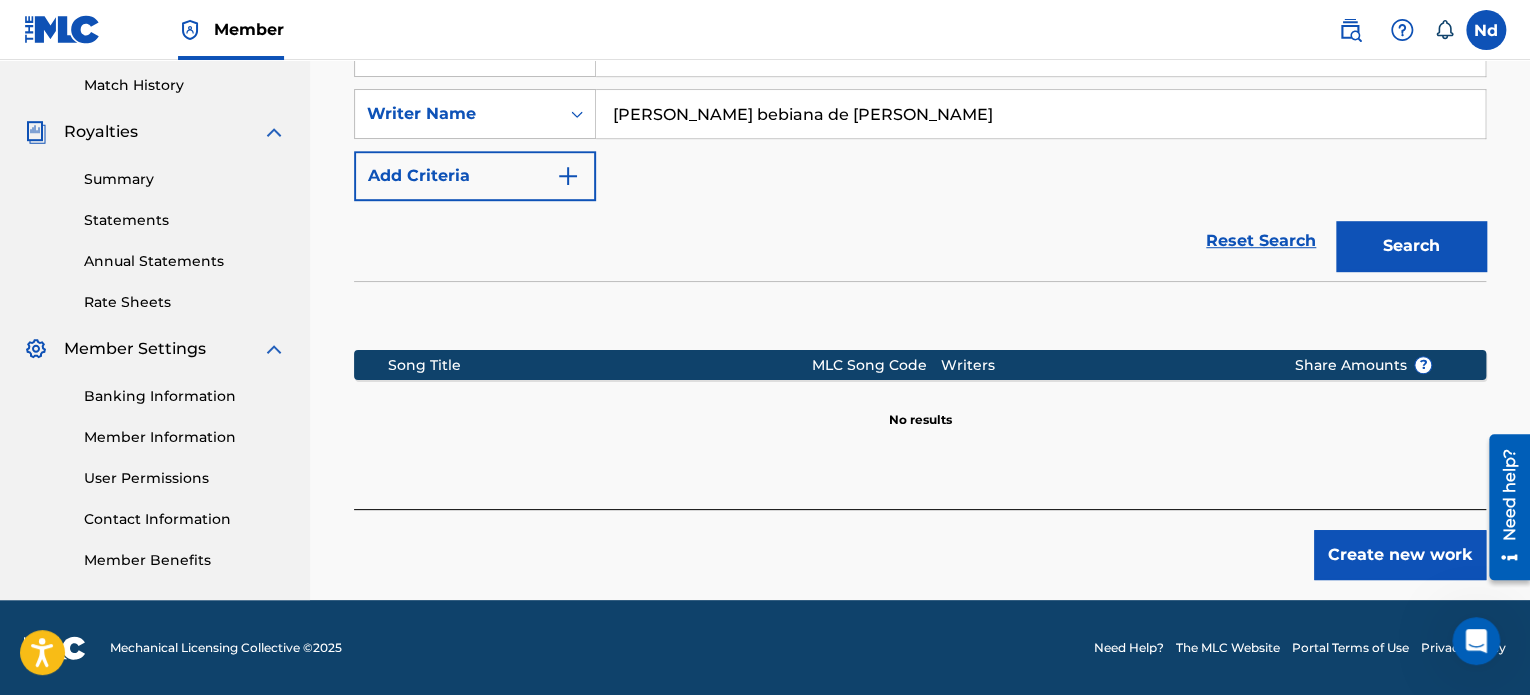click on "Create new work" at bounding box center (1400, 555) 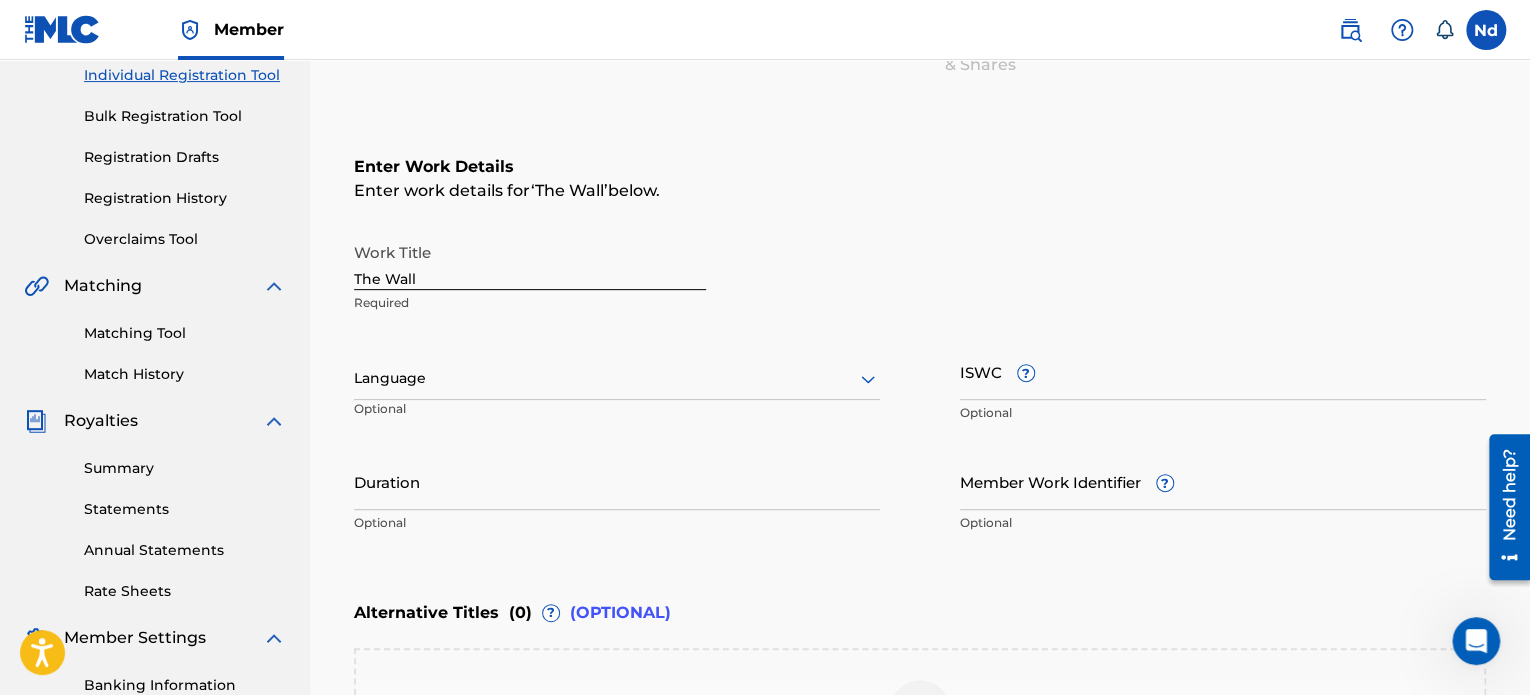 scroll, scrollTop: 400, scrollLeft: 0, axis: vertical 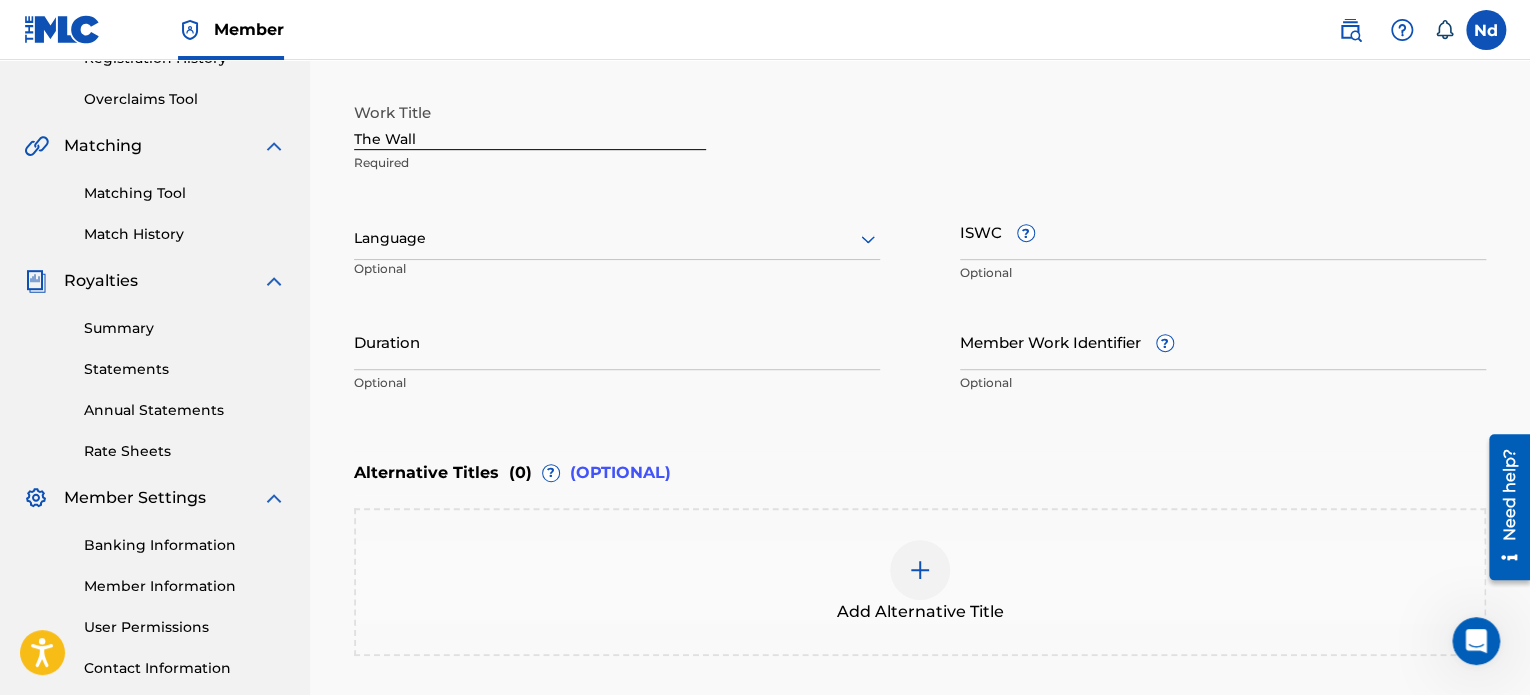 click at bounding box center (617, 238) 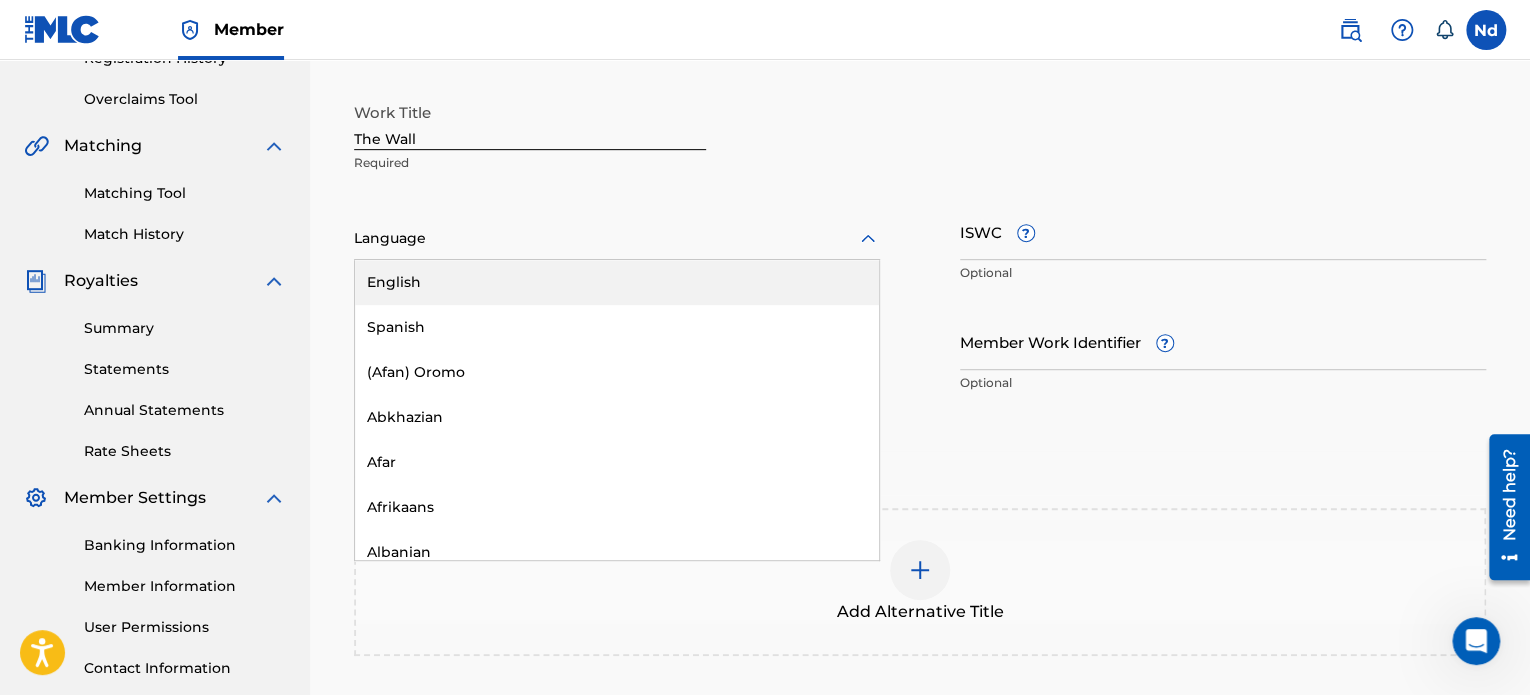 click on "English" at bounding box center (617, 282) 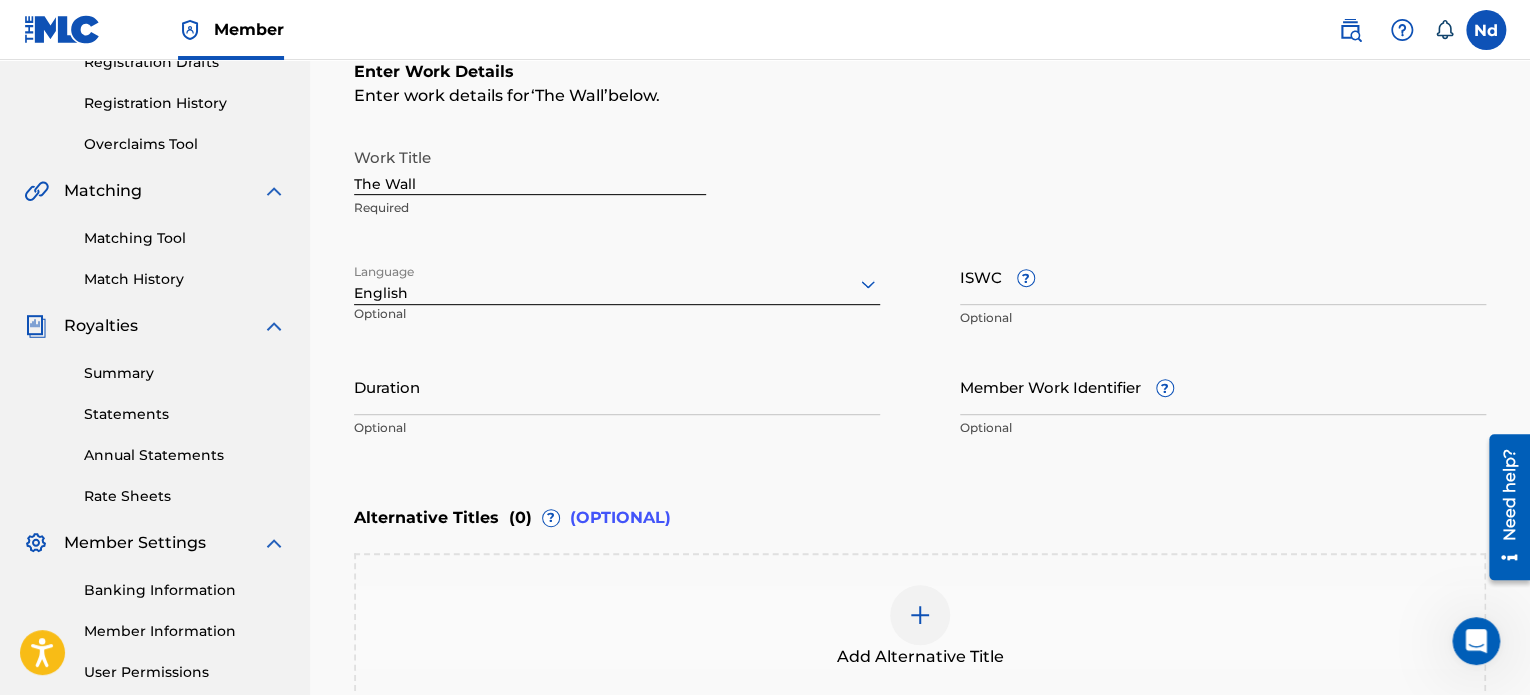 scroll, scrollTop: 400, scrollLeft: 0, axis: vertical 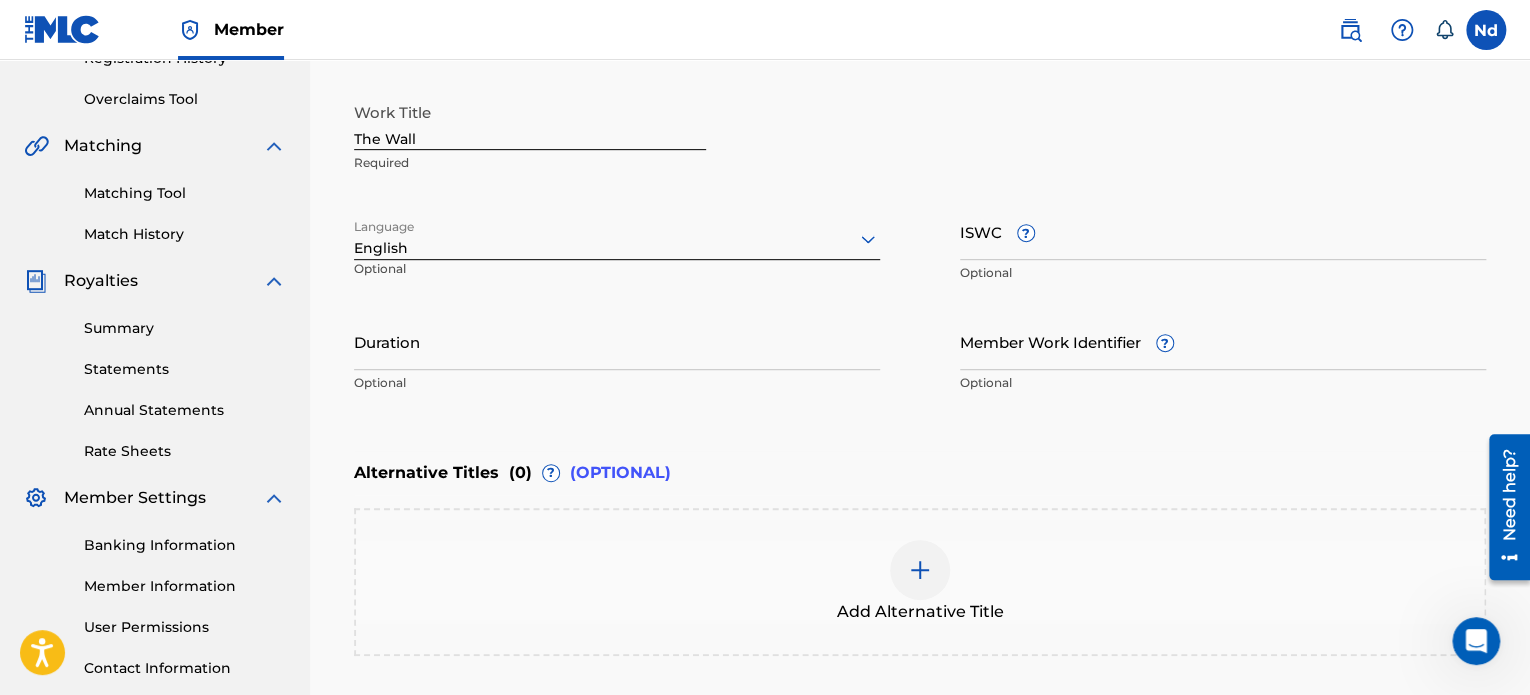 click on "ISWC   ?" at bounding box center (1223, 231) 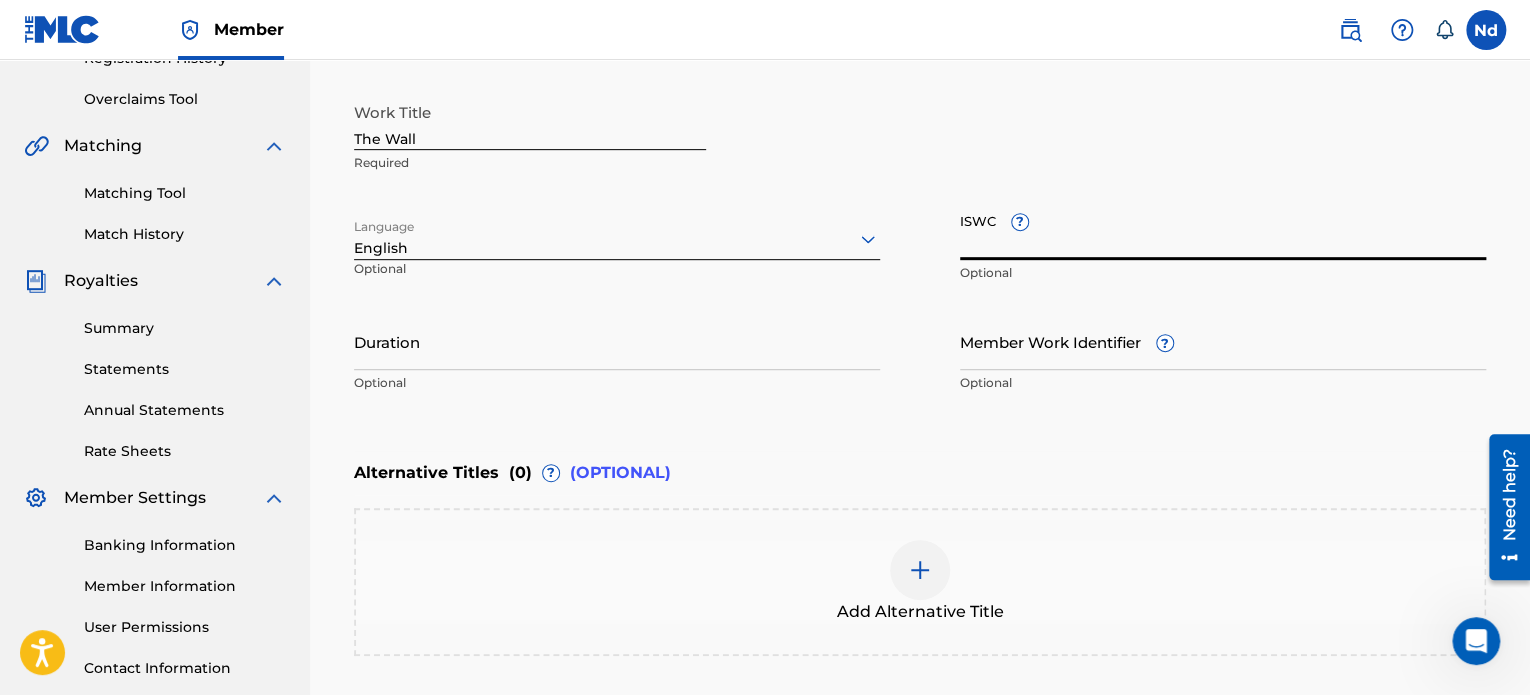 paste on "T3326092864" 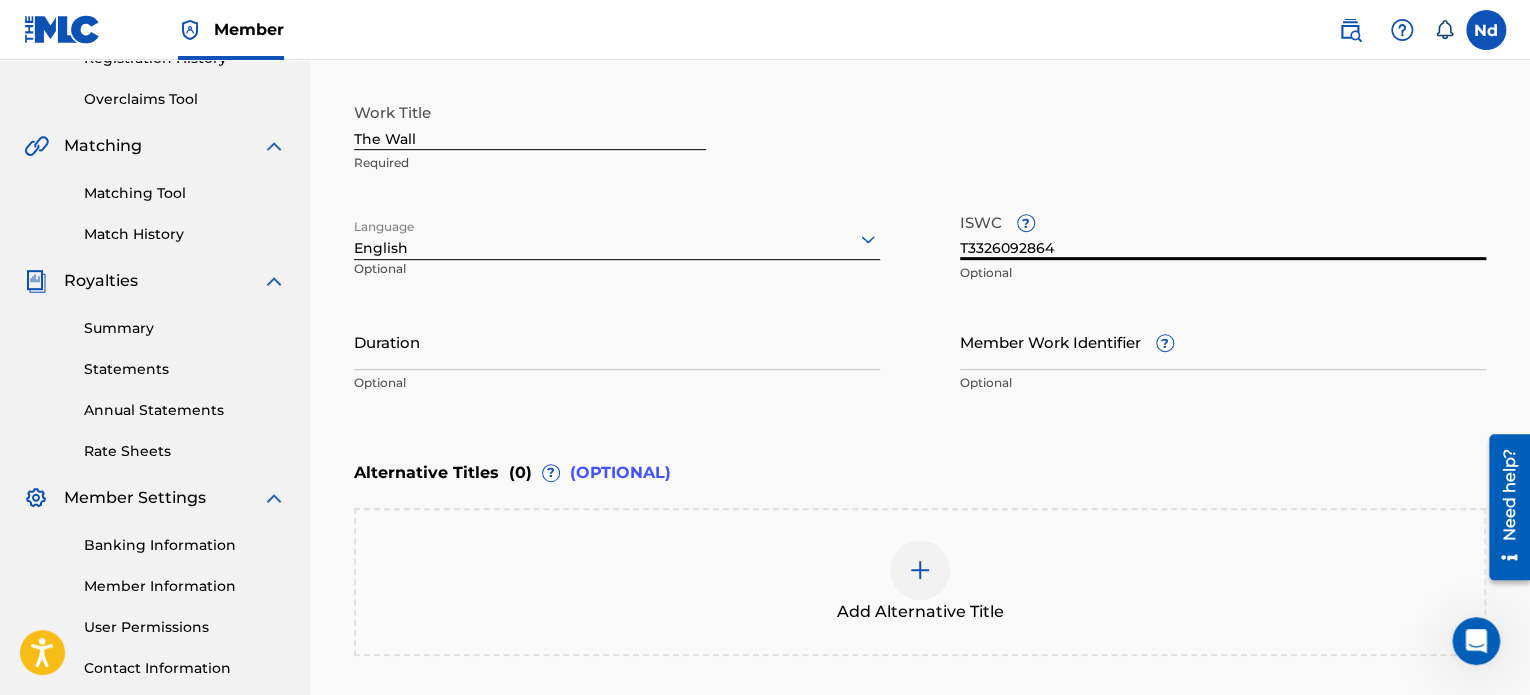 type on "T3326092864" 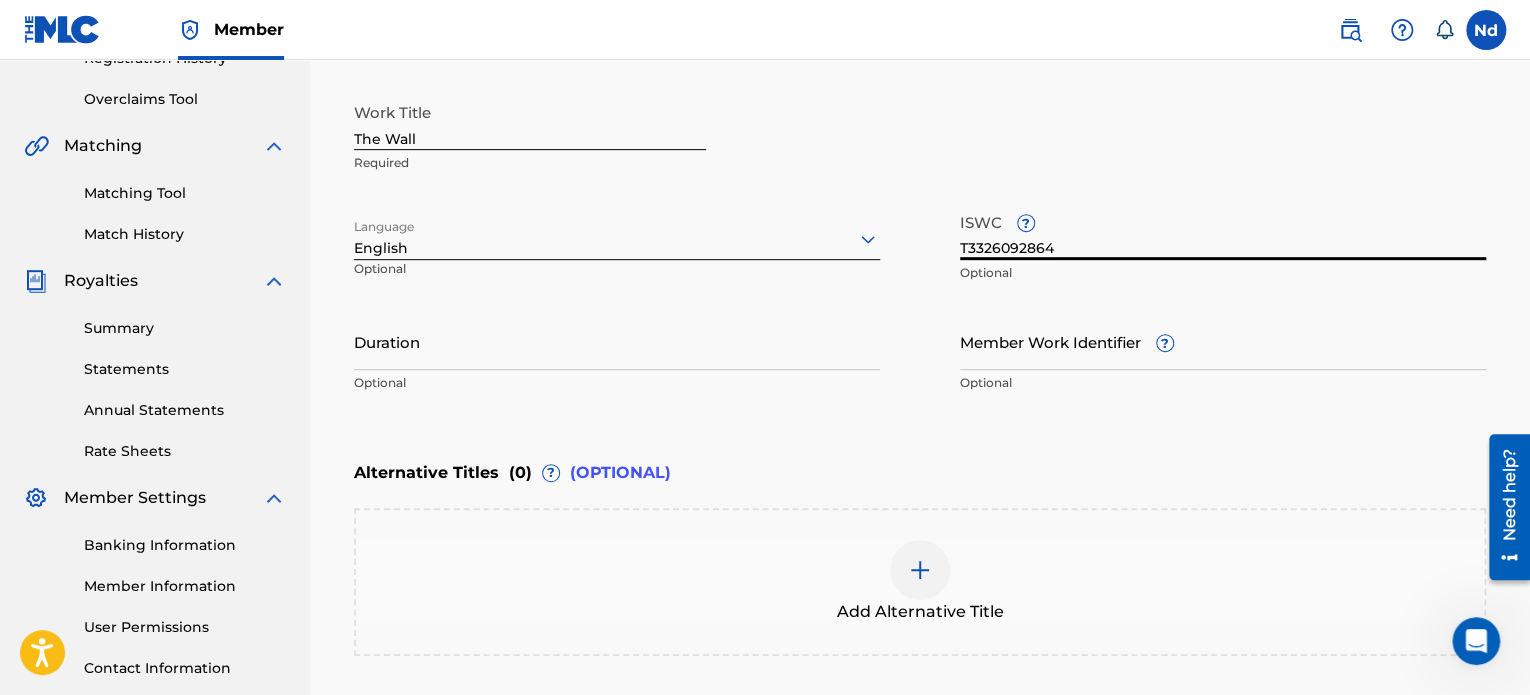 click on "Member Work Identifier   ?" at bounding box center (1223, 341) 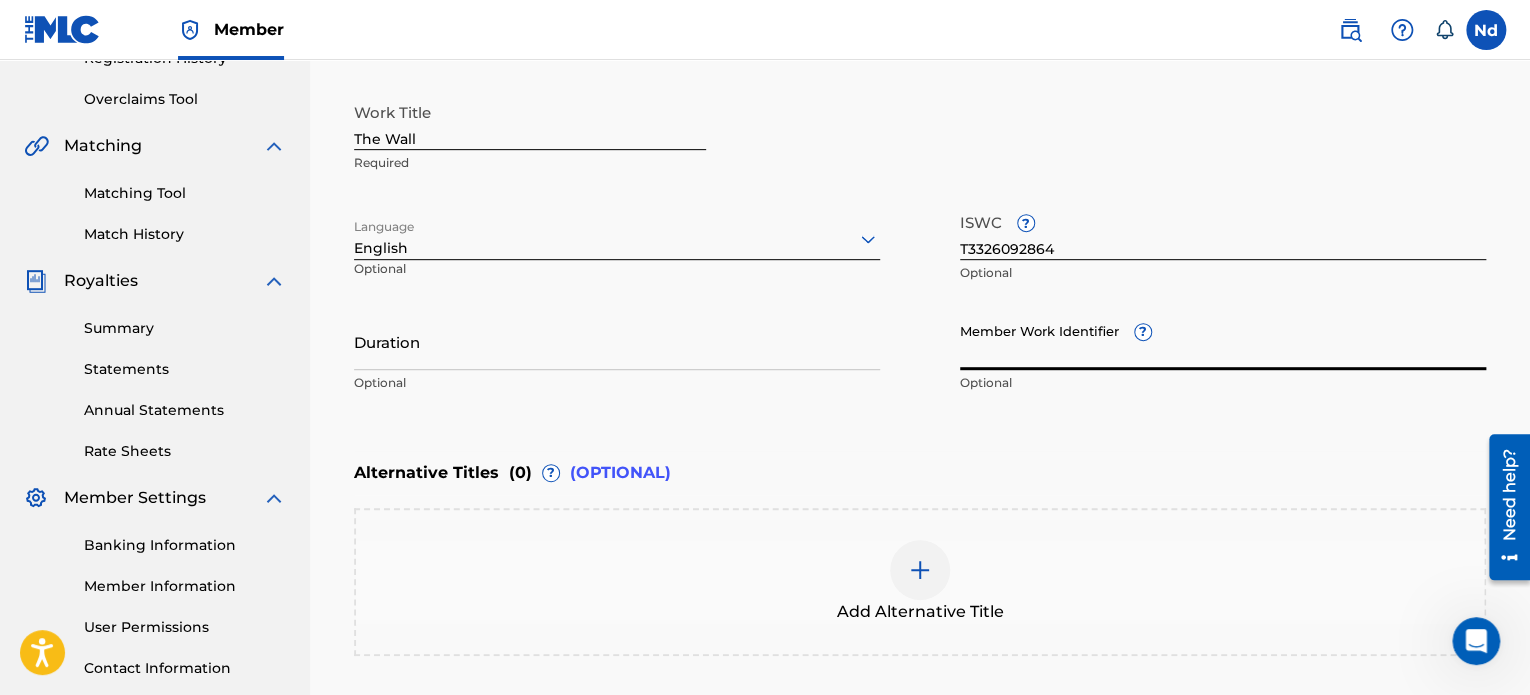 paste on "73265249" 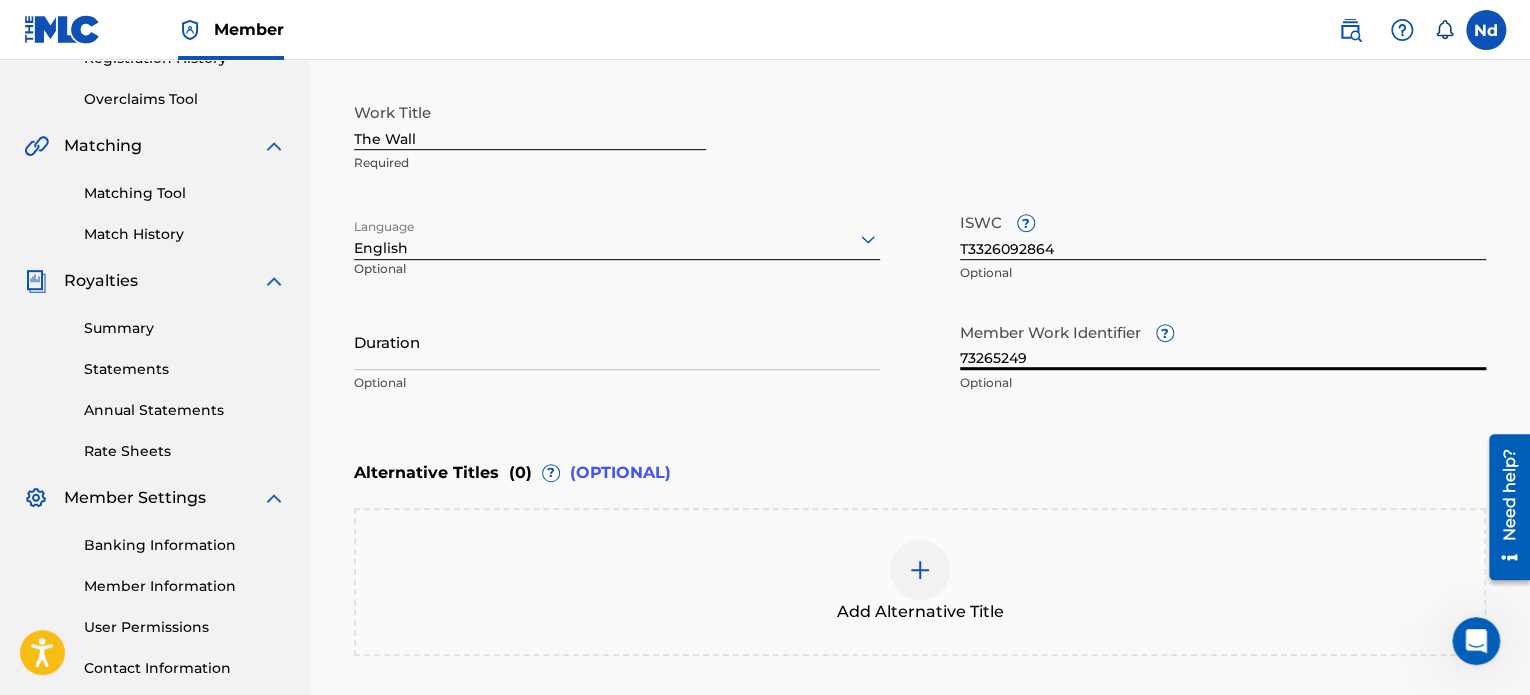 type on "73265249" 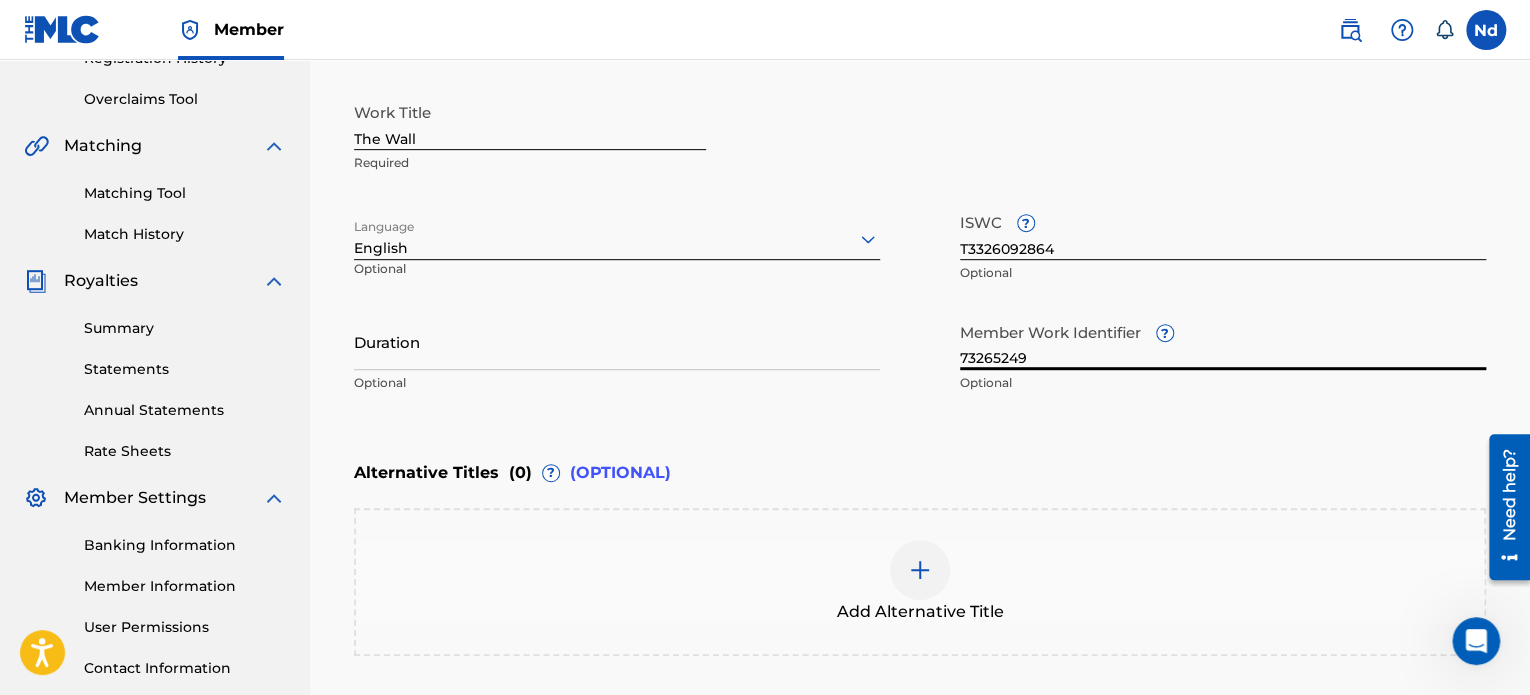 click on "Duration" at bounding box center [617, 341] 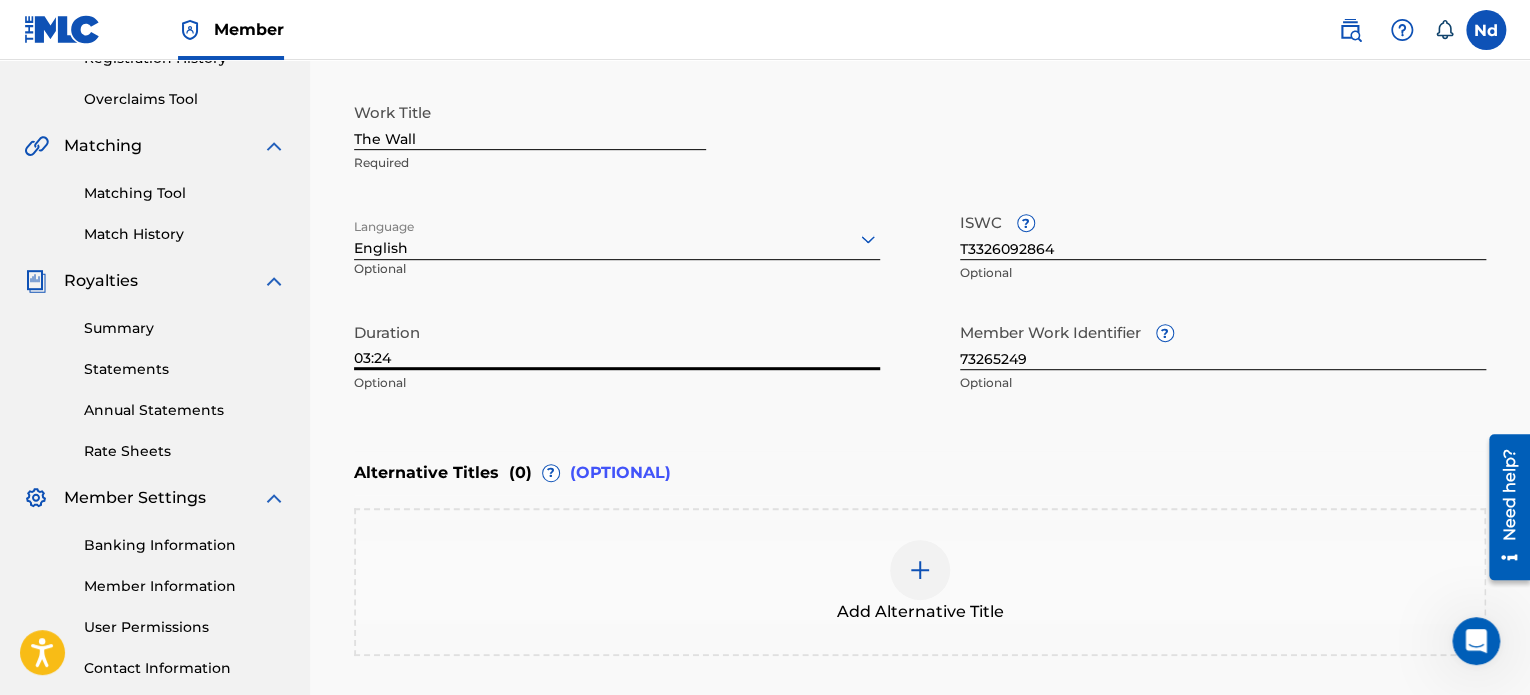 type on "03:24" 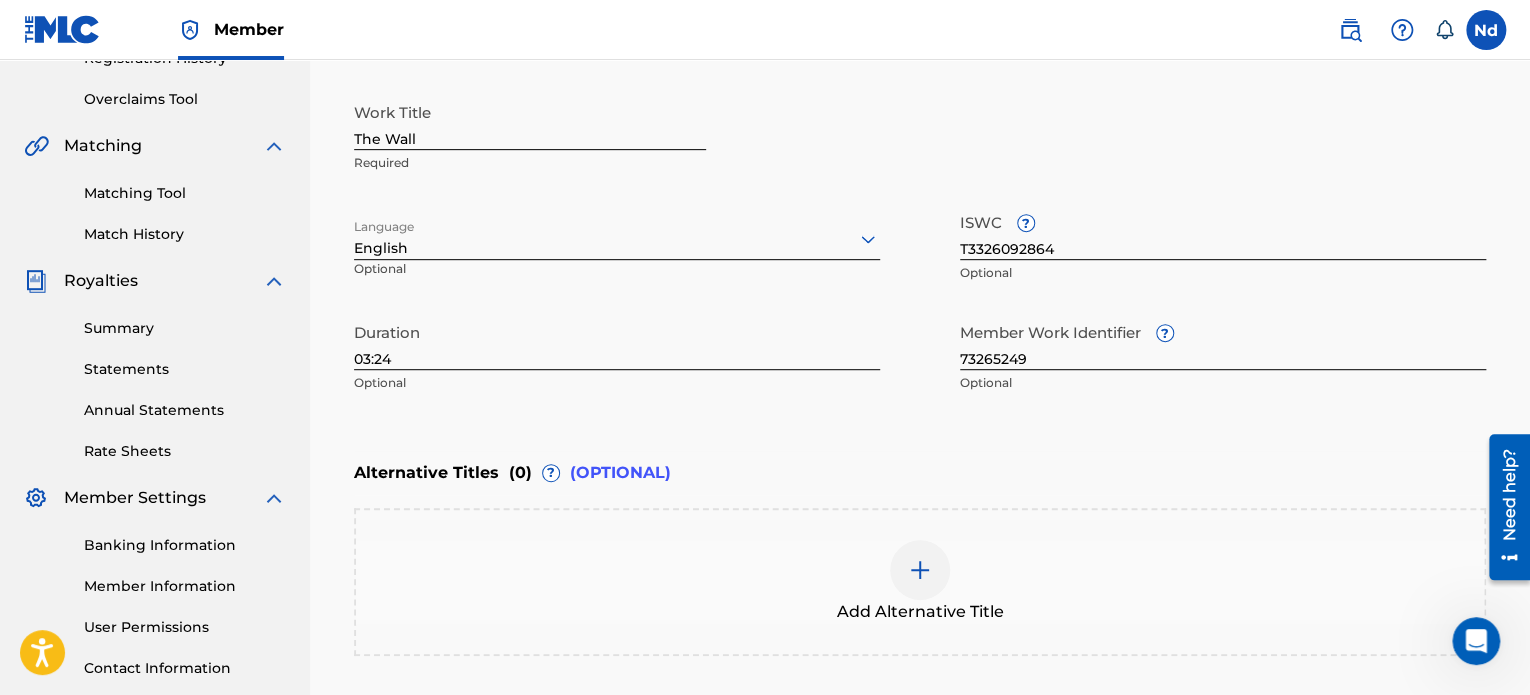 click on "Register Work Search Enter Work Details Add Writers Add Publishers & Shares Add Recording Review Enter Work Details Enter work details for  ‘ The Wall ’  below. Work Title   The Wall Required Language English Optional ISWC   ? T3326092864 Optional Duration   03:24 Optional Member Work Identifier   ? 73265249 Optional Alternative Titles ( 0 ) ? (OPTIONAL) Add Alternative Title Back Save as draft Next" at bounding box center (920, 253) 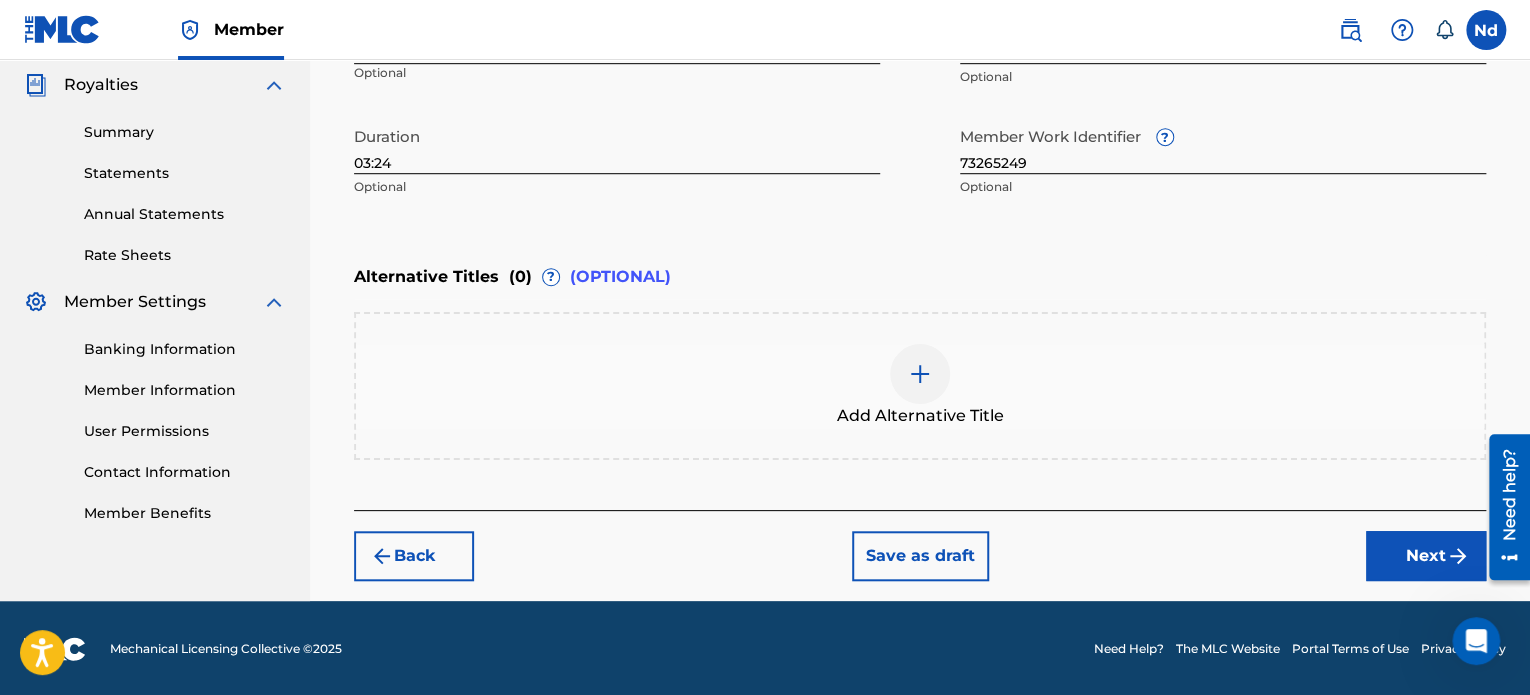 click on "Next" at bounding box center (1426, 556) 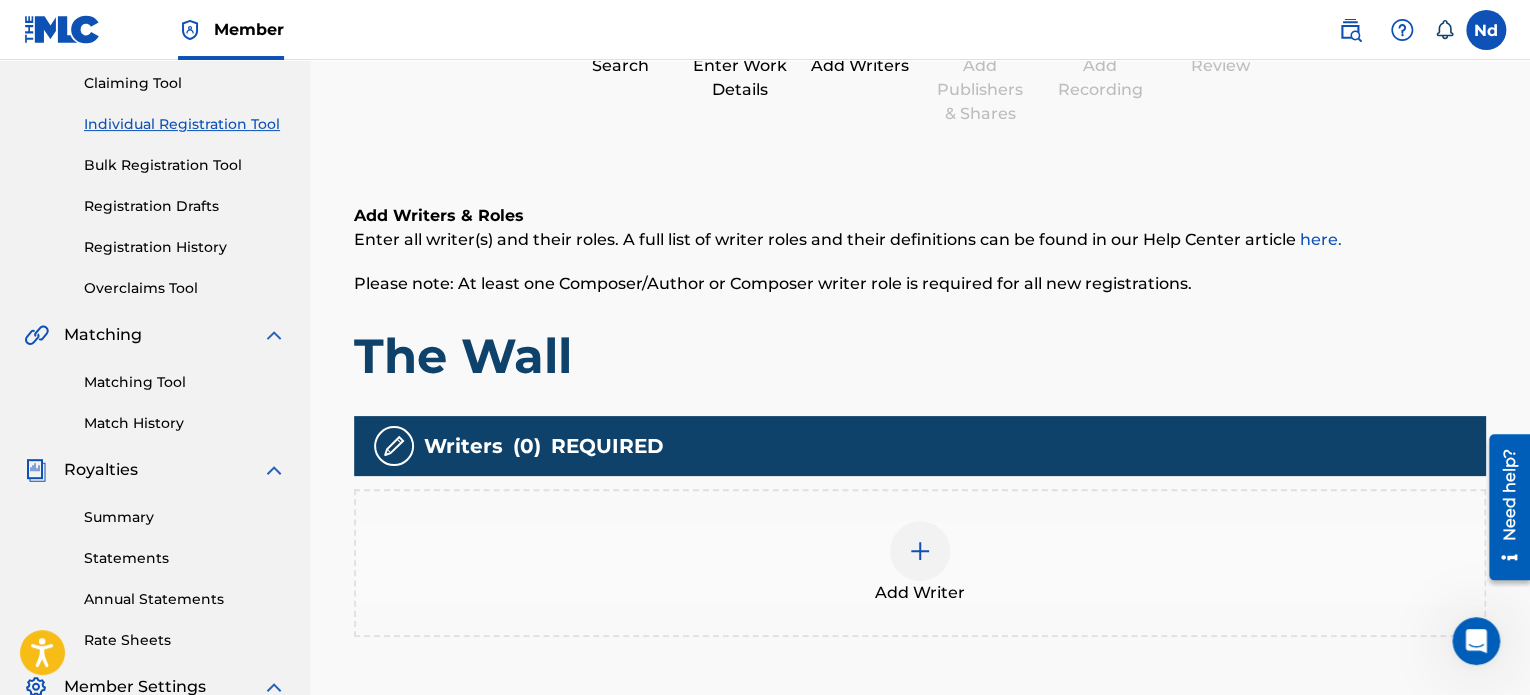 scroll, scrollTop: 490, scrollLeft: 0, axis: vertical 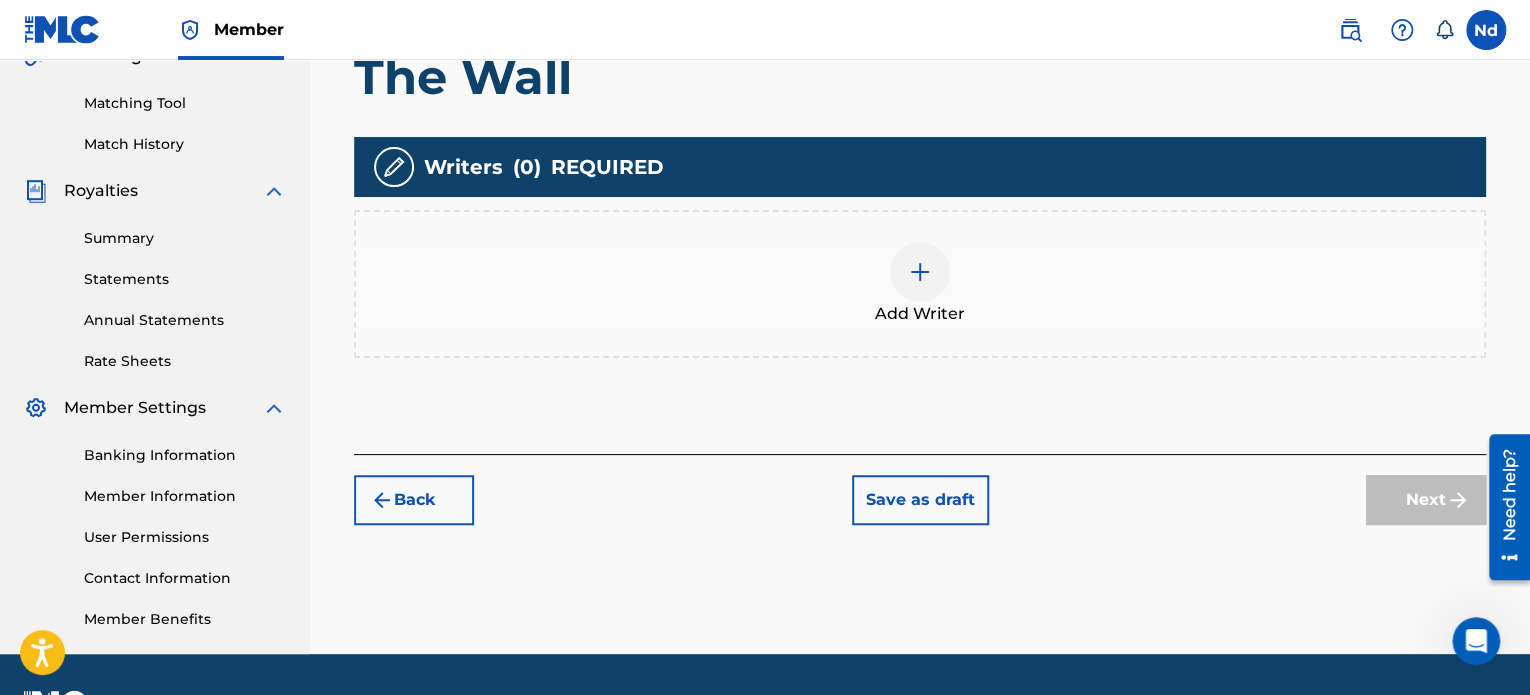 click at bounding box center (920, 272) 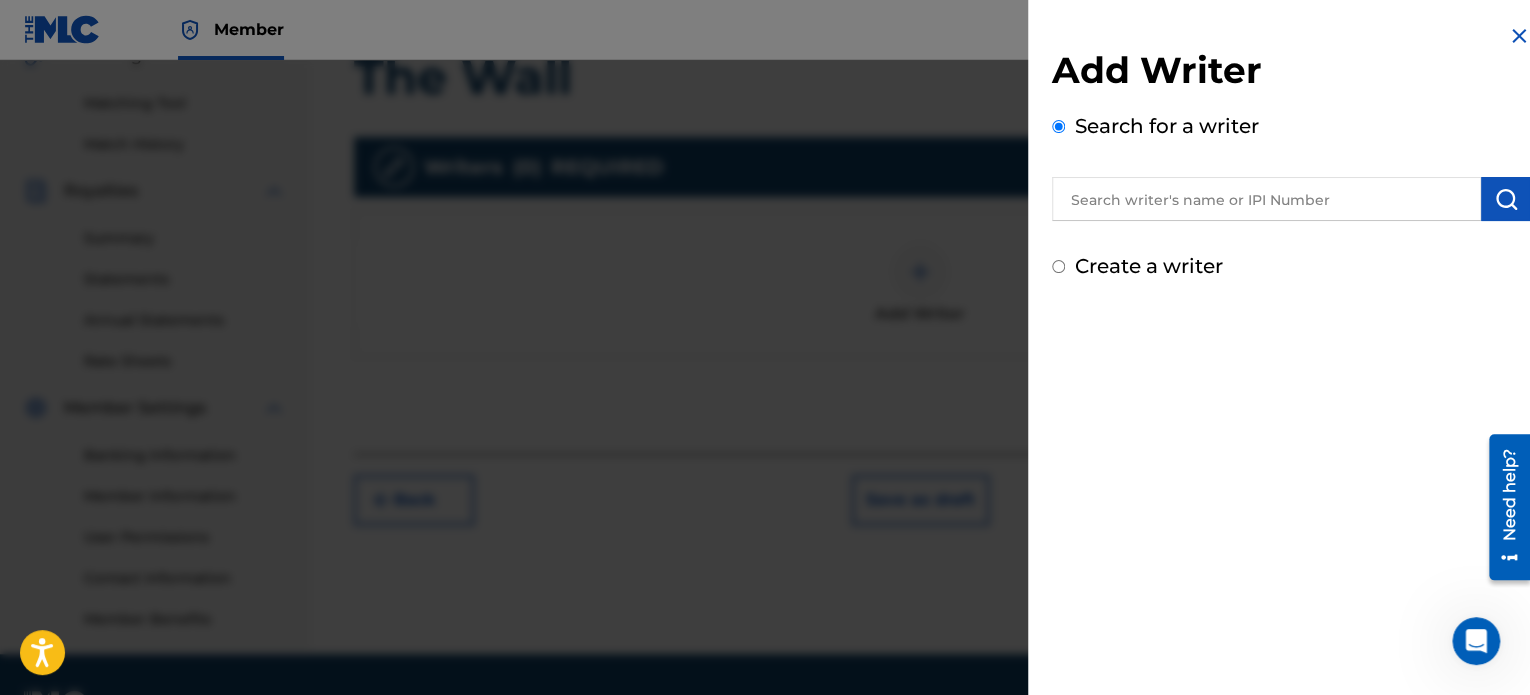 click at bounding box center (1266, 199) 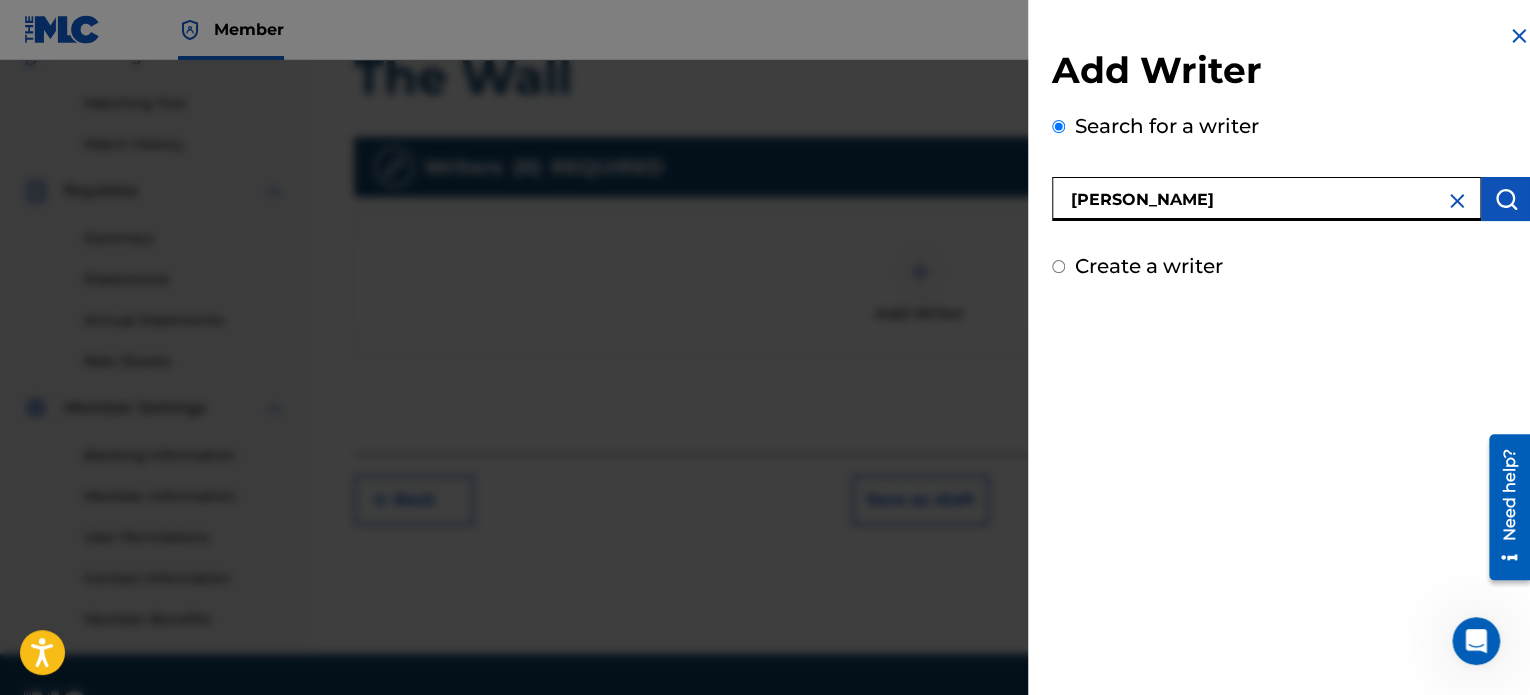 type on "[PERSON_NAME]" 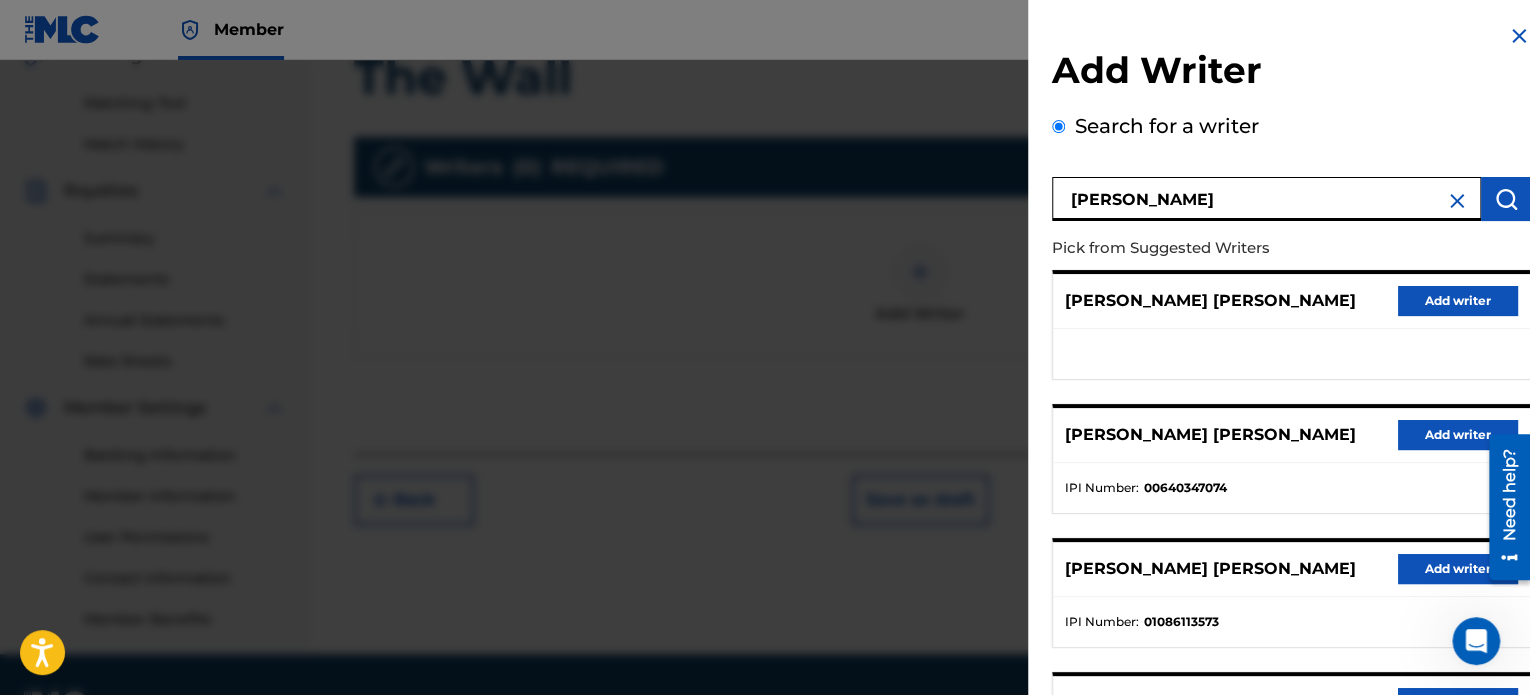 scroll, scrollTop: 344, scrollLeft: 0, axis: vertical 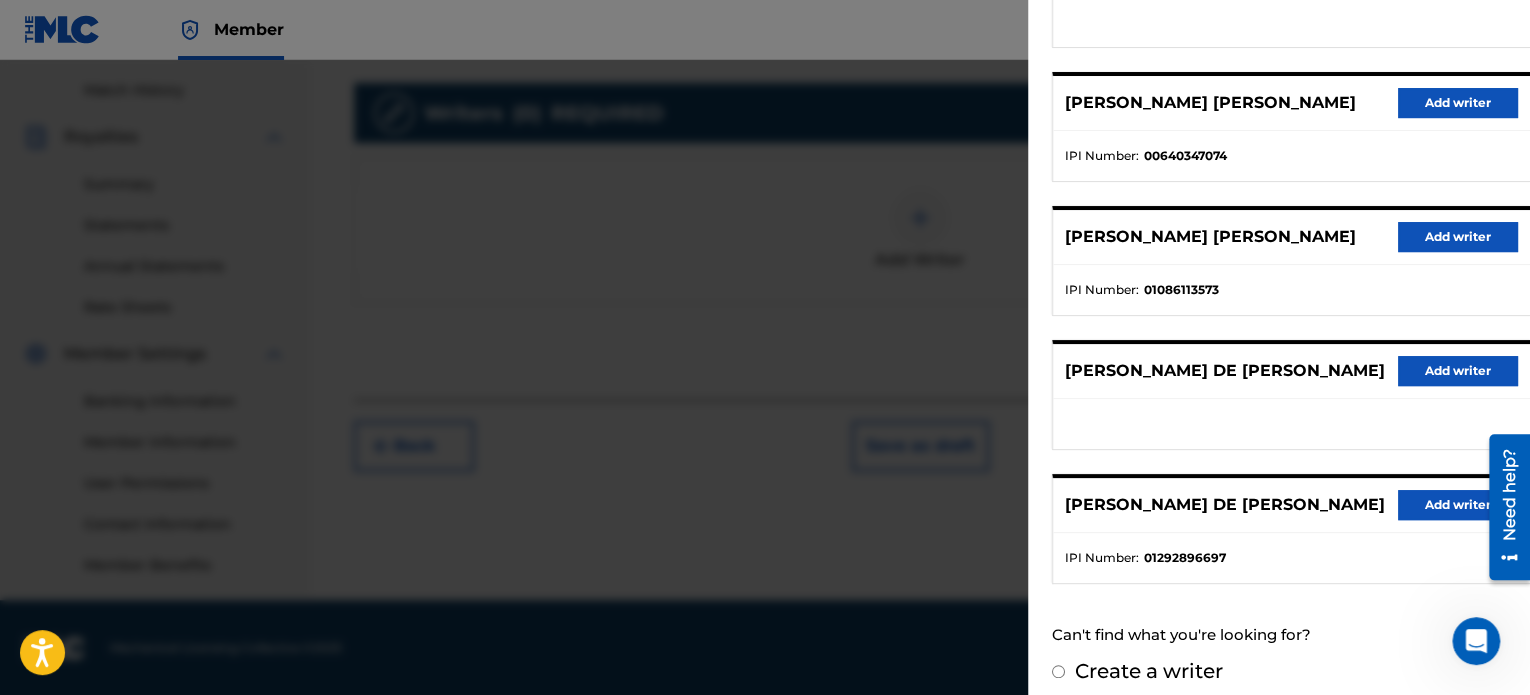 click on "Add writer" at bounding box center [1458, 505] 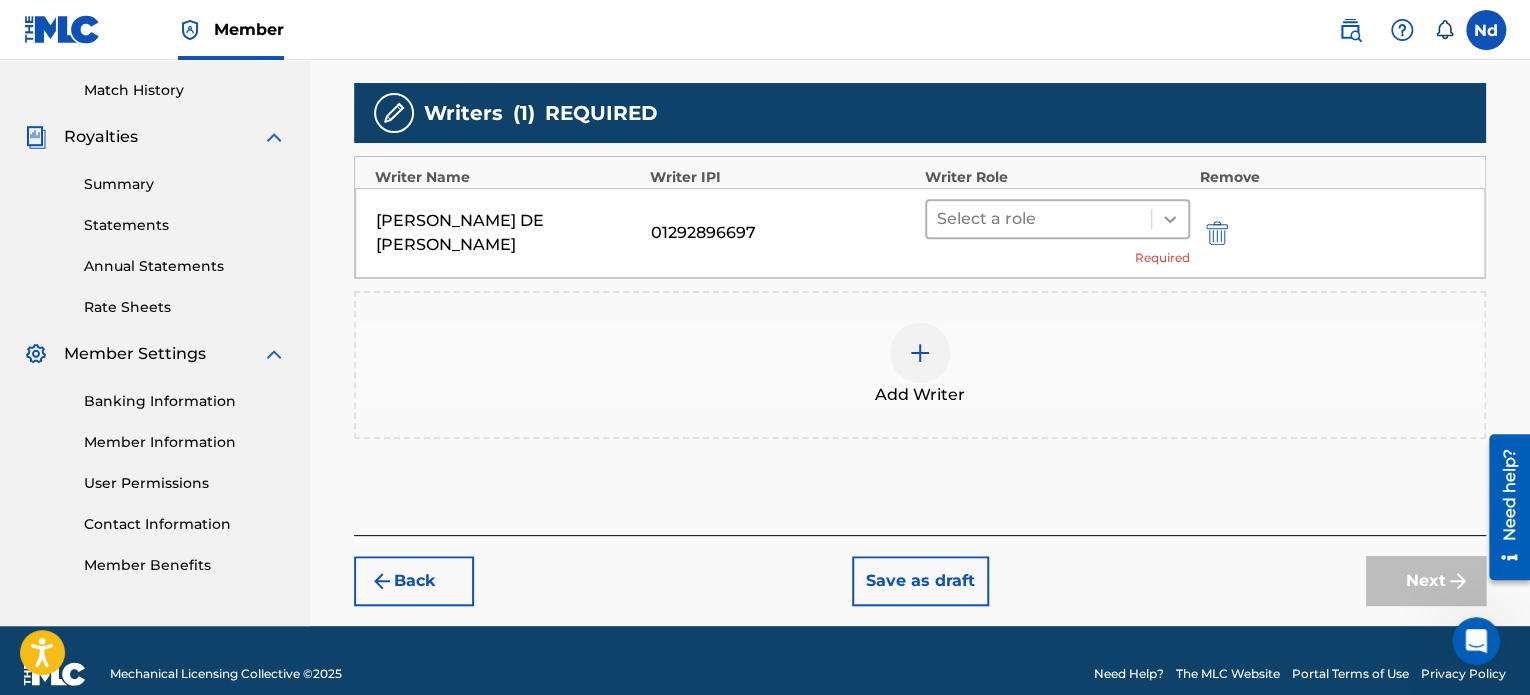 click 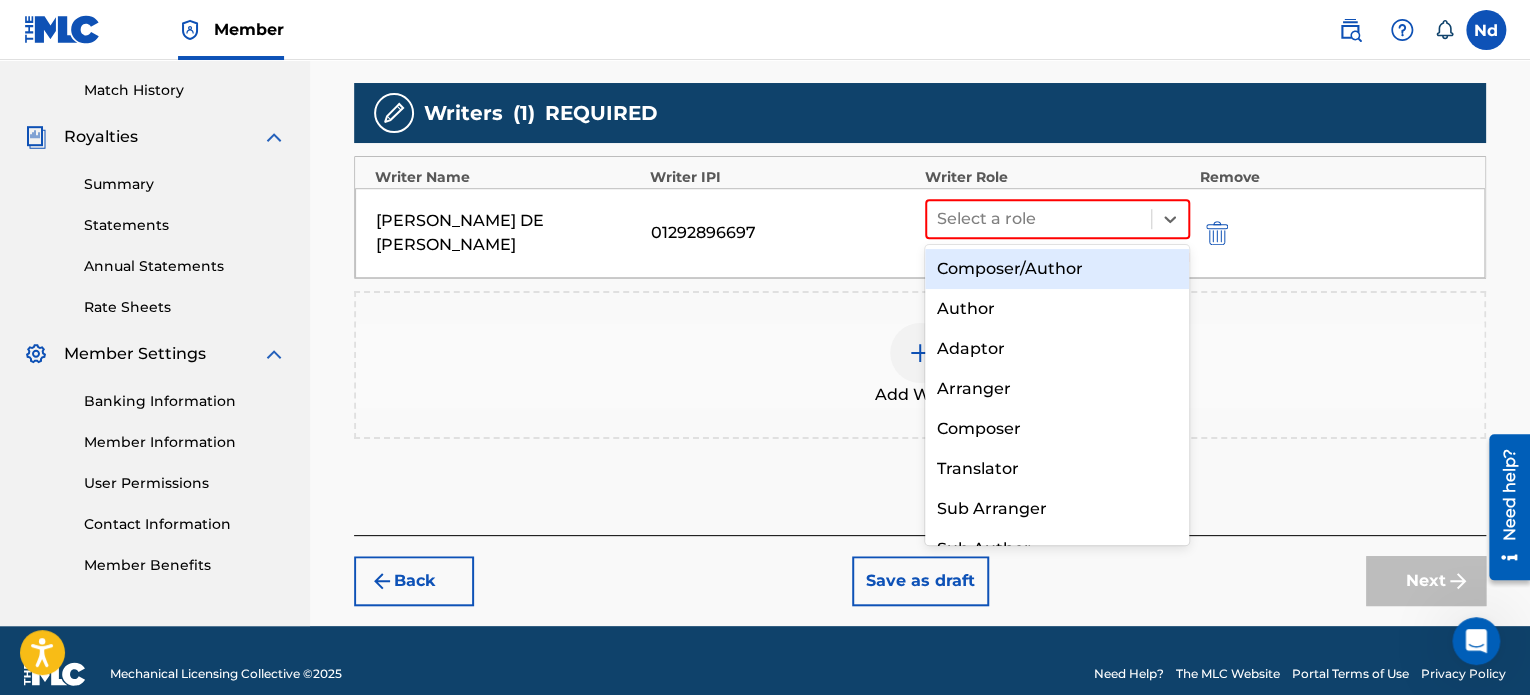 click on "Composer/Author" at bounding box center [1057, 269] 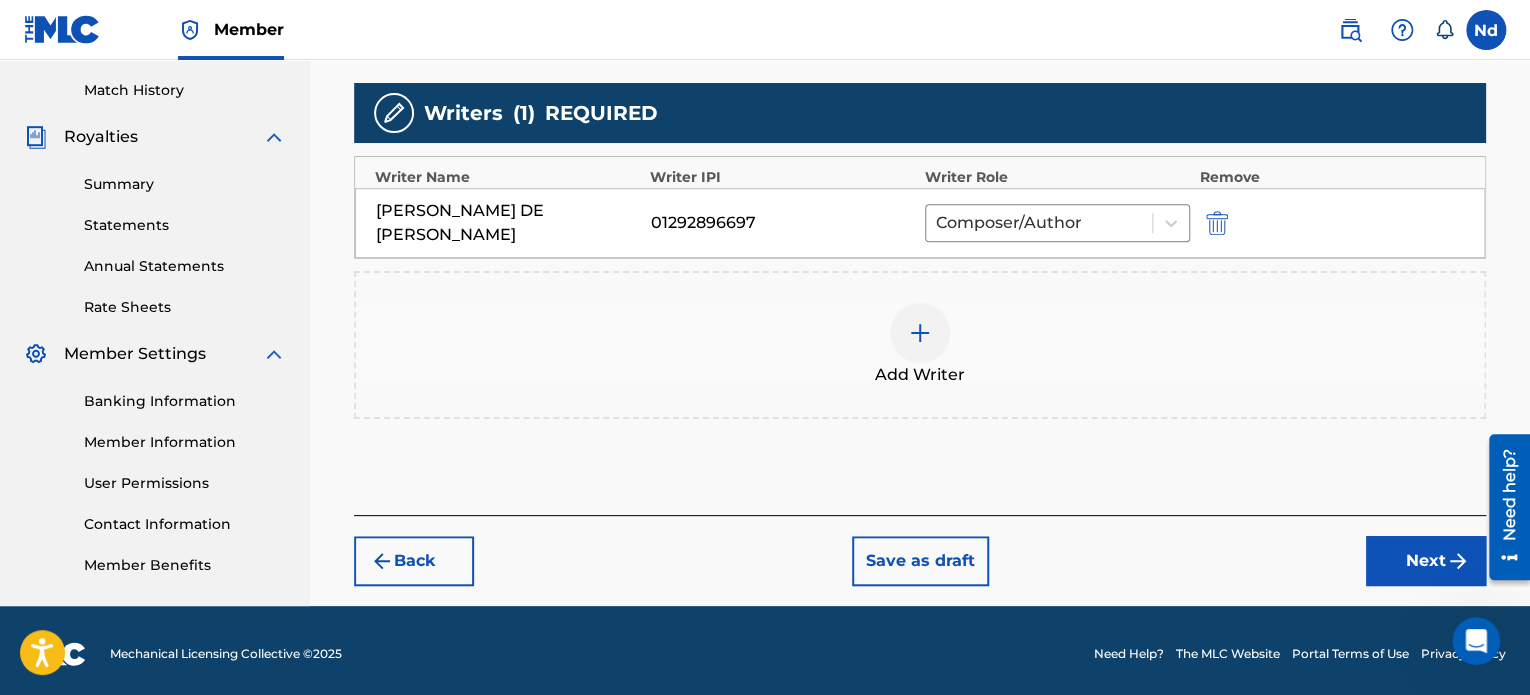 click on "Next" at bounding box center (1426, 561) 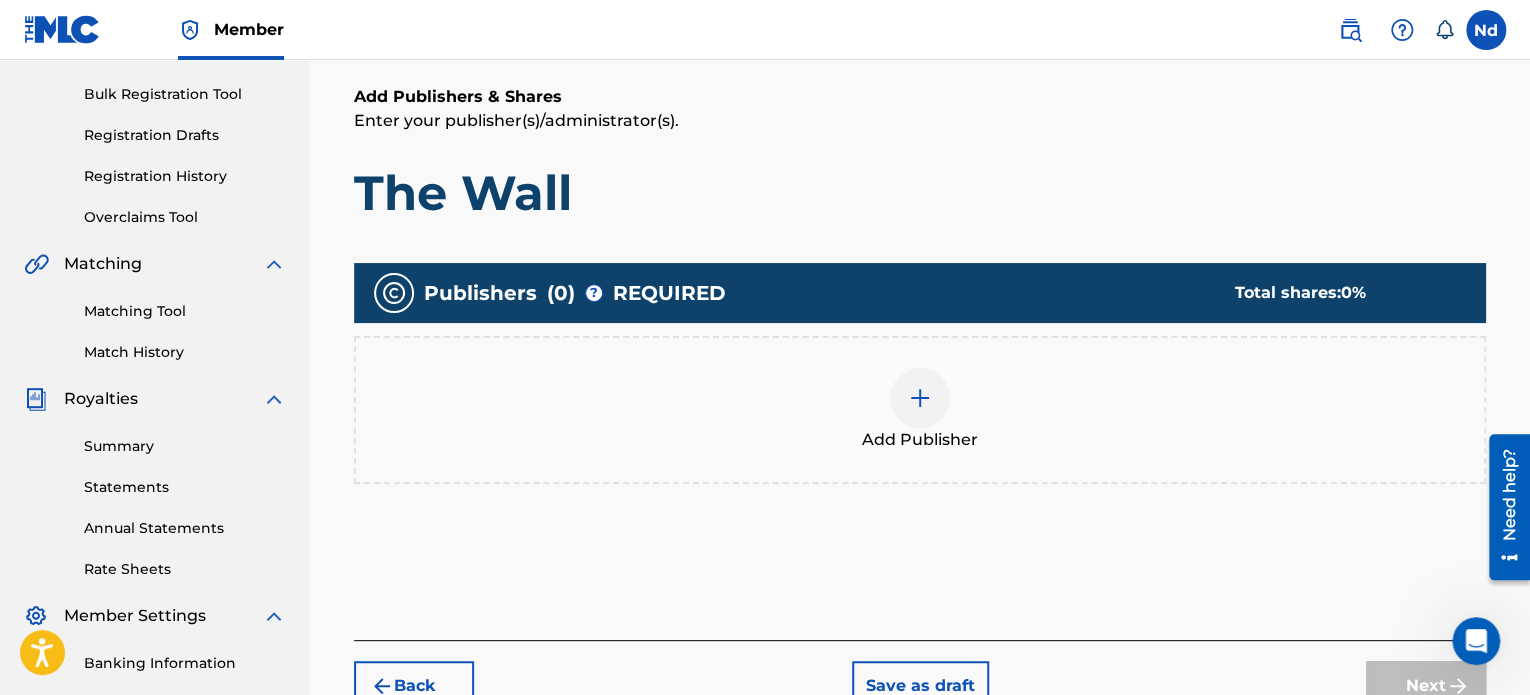 scroll, scrollTop: 390, scrollLeft: 0, axis: vertical 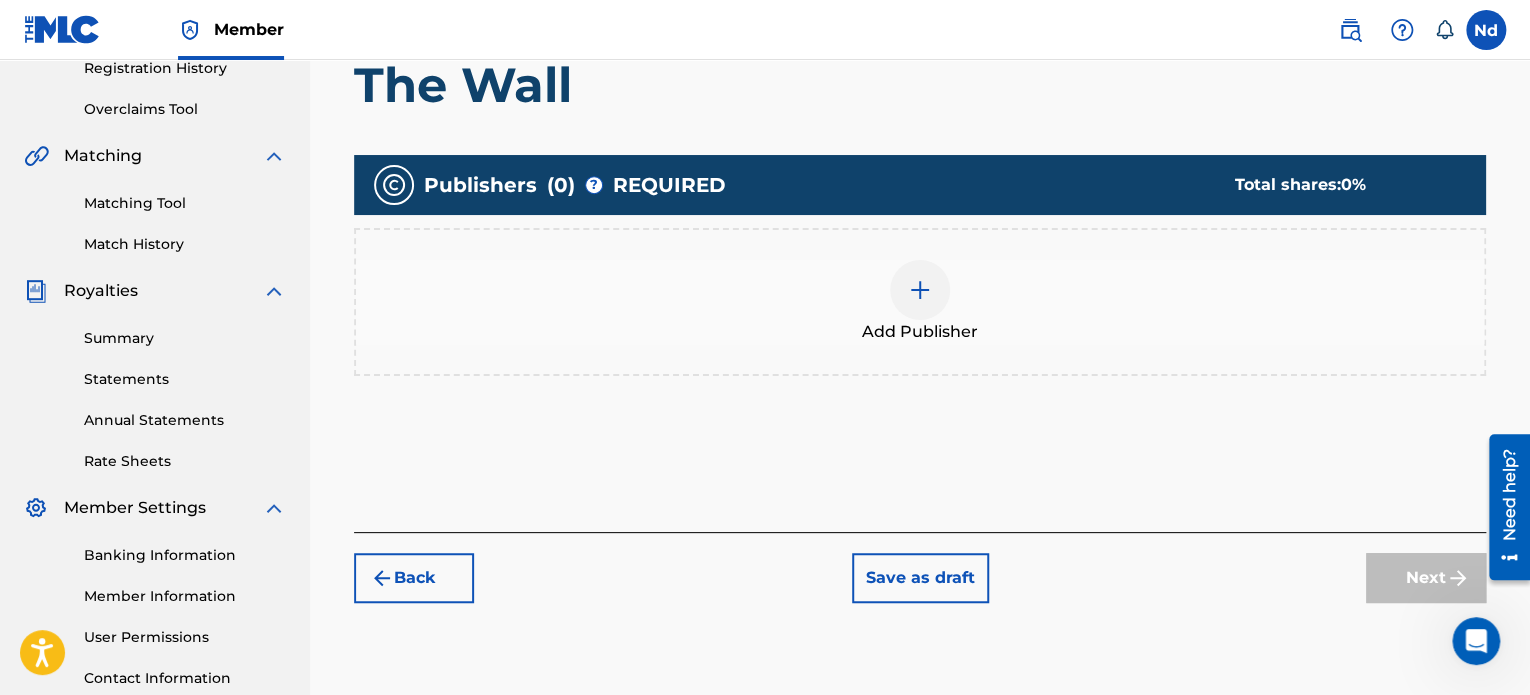 click on "Add Publisher" at bounding box center [920, 332] 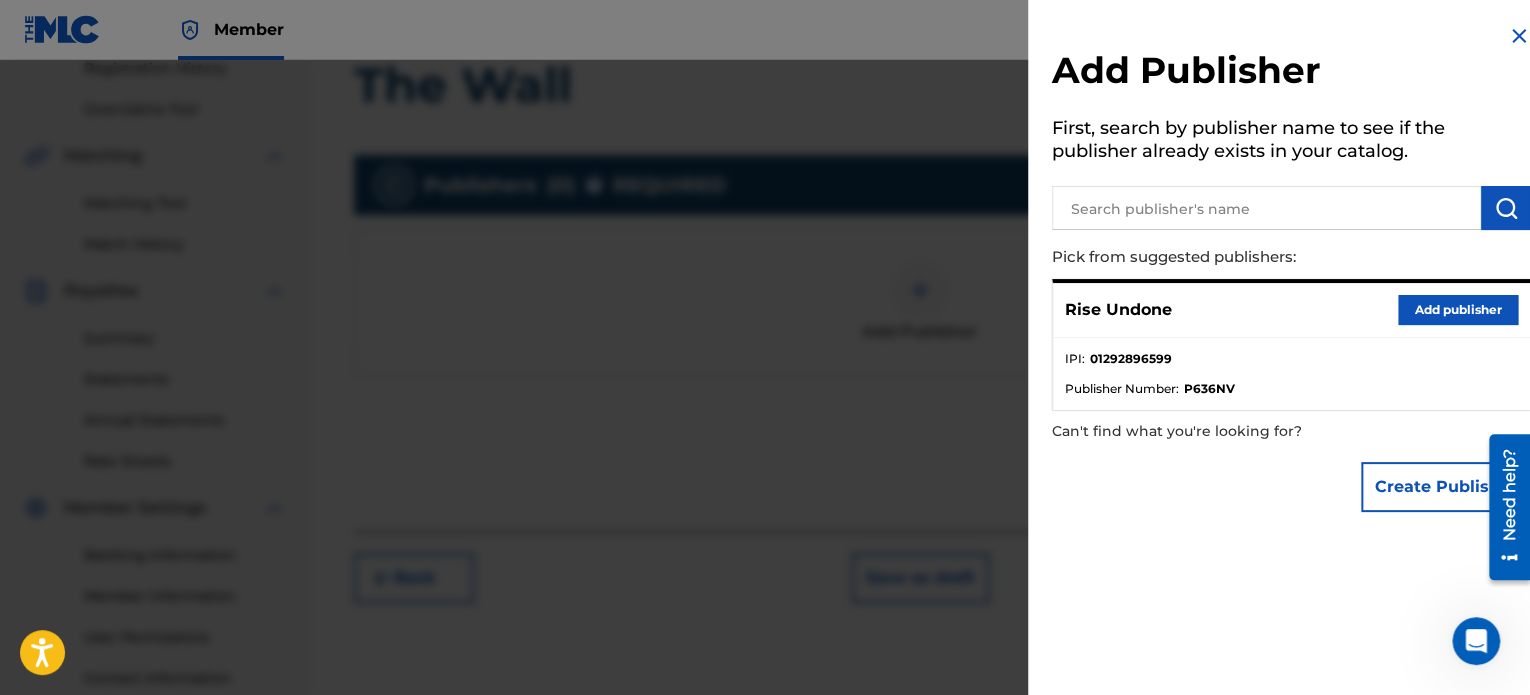 click on "Add publisher" at bounding box center [1458, 310] 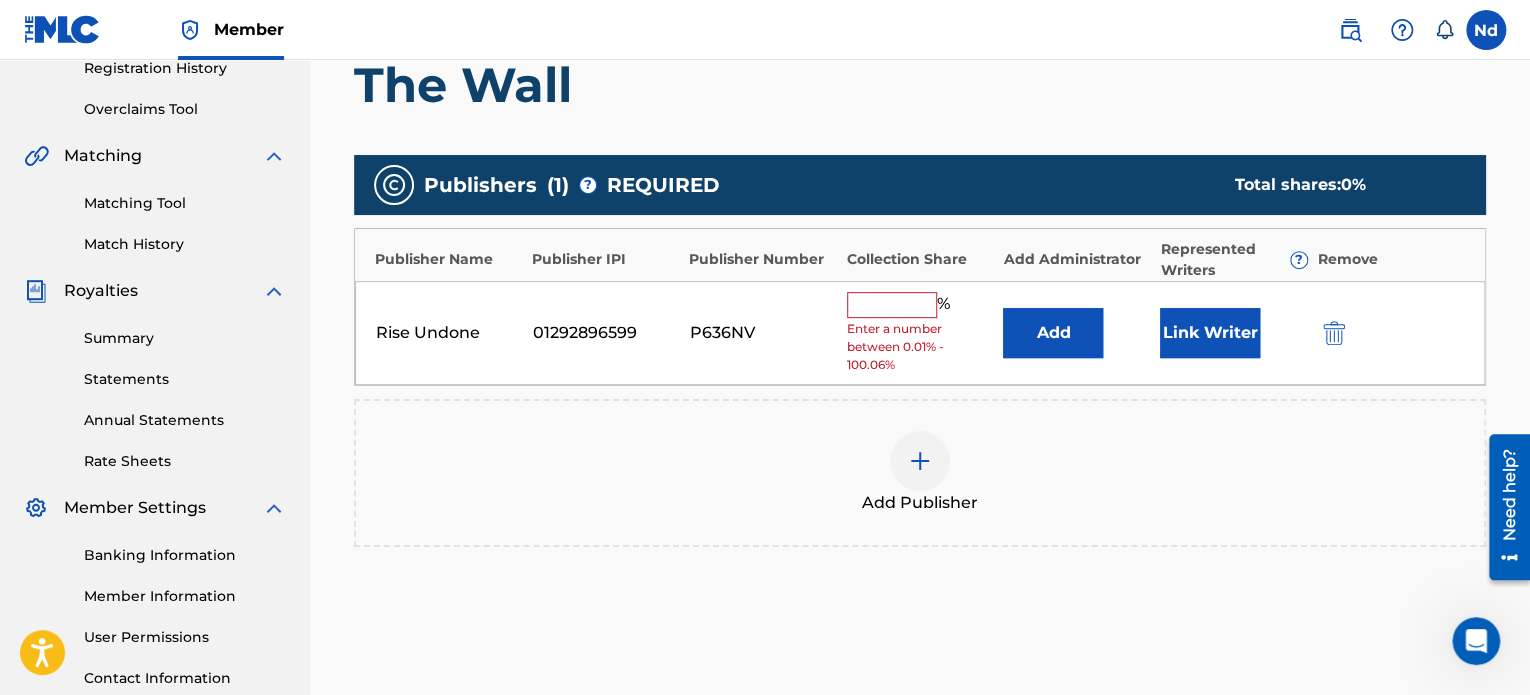 click on "Link Writer" at bounding box center [1210, 333] 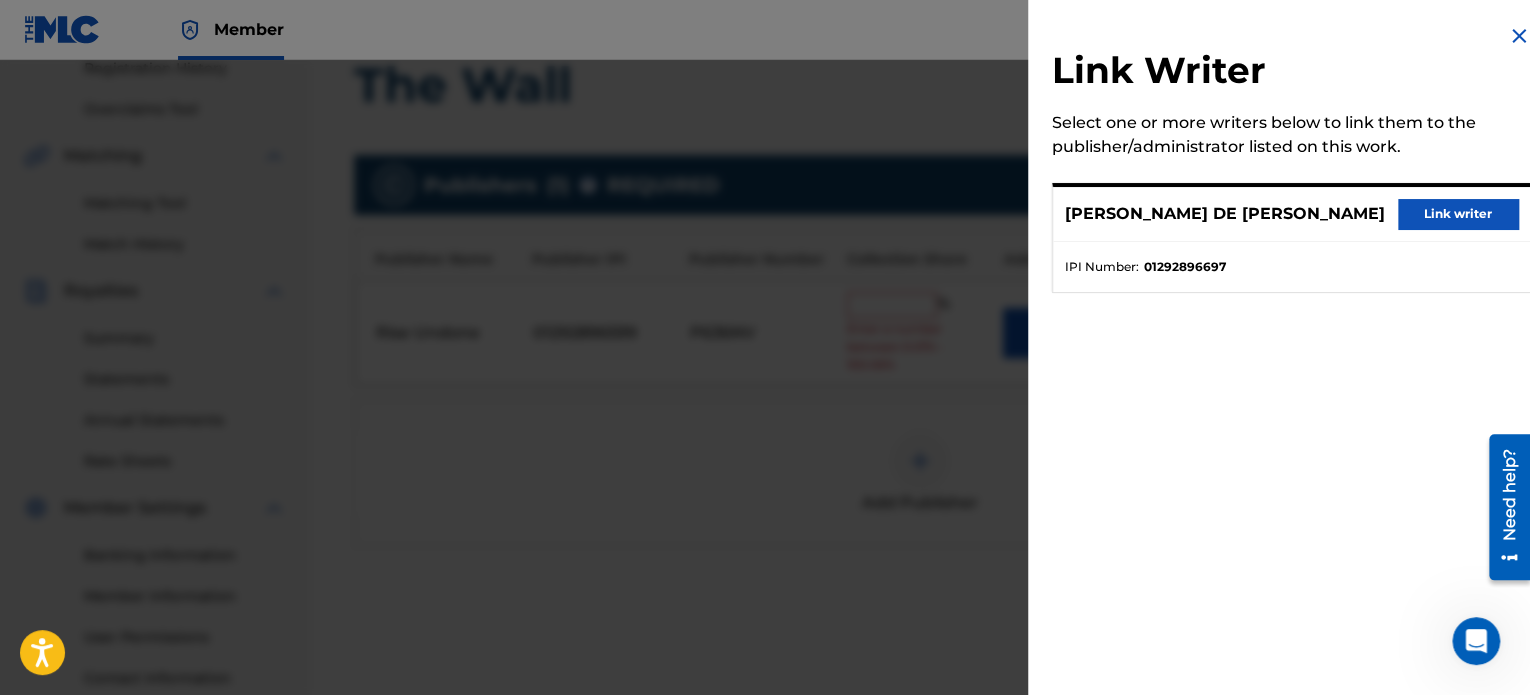 click on "Link writer" at bounding box center [1458, 214] 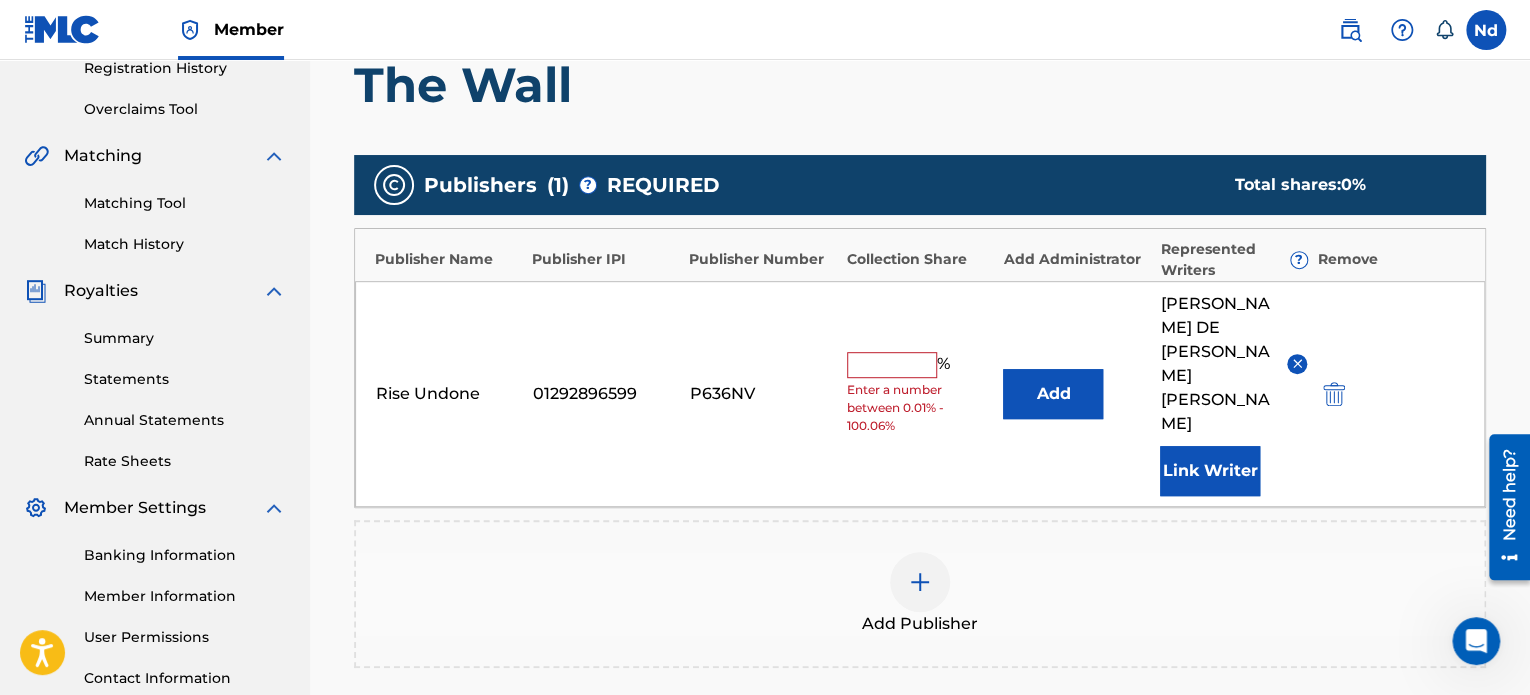 click at bounding box center [892, 365] 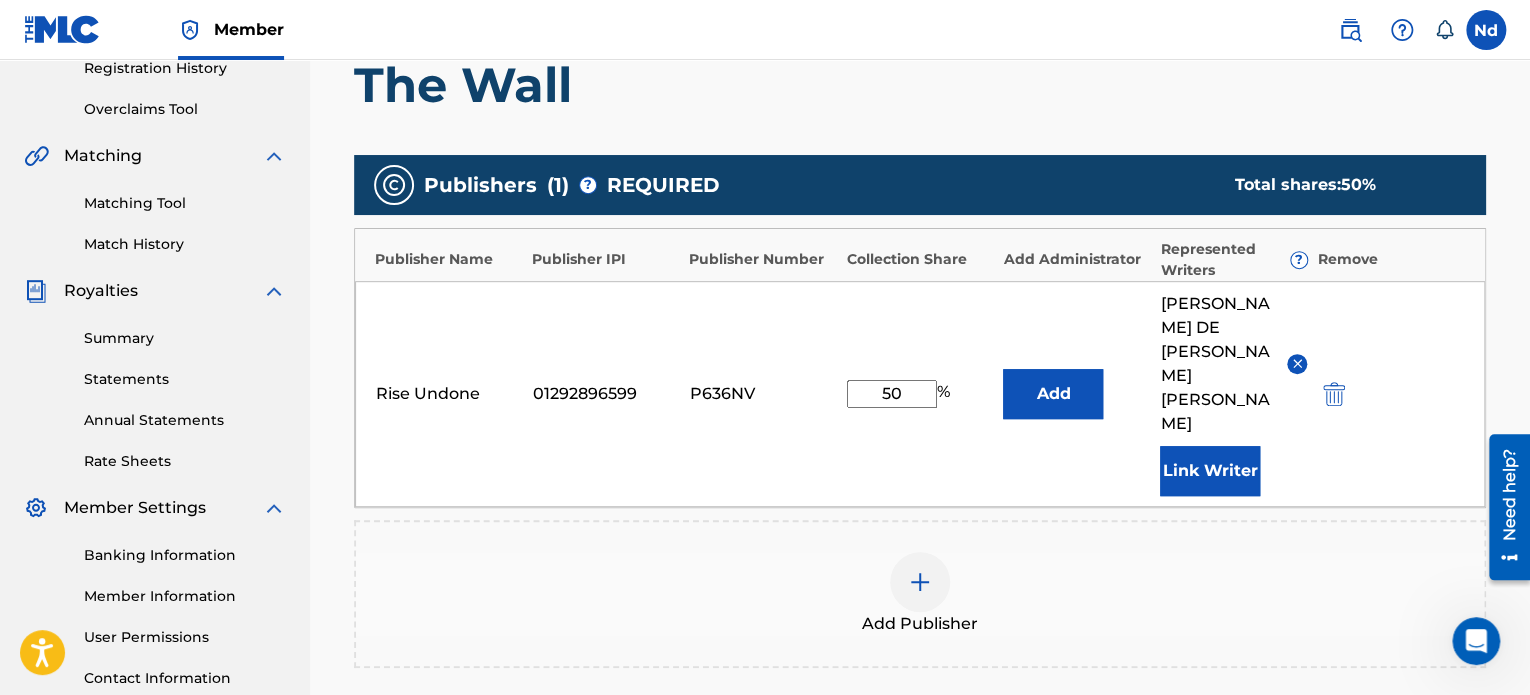 type on "50" 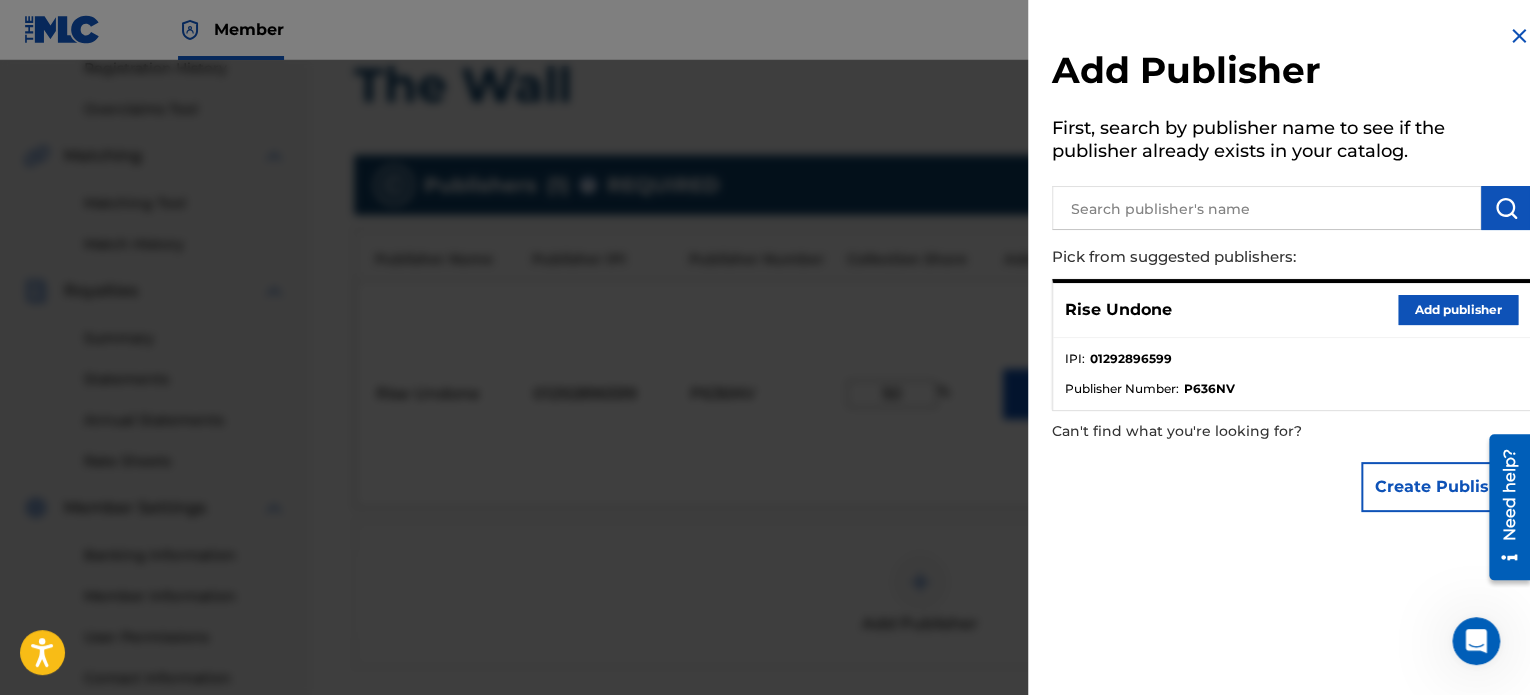 click on "Add publisher" at bounding box center [1458, 310] 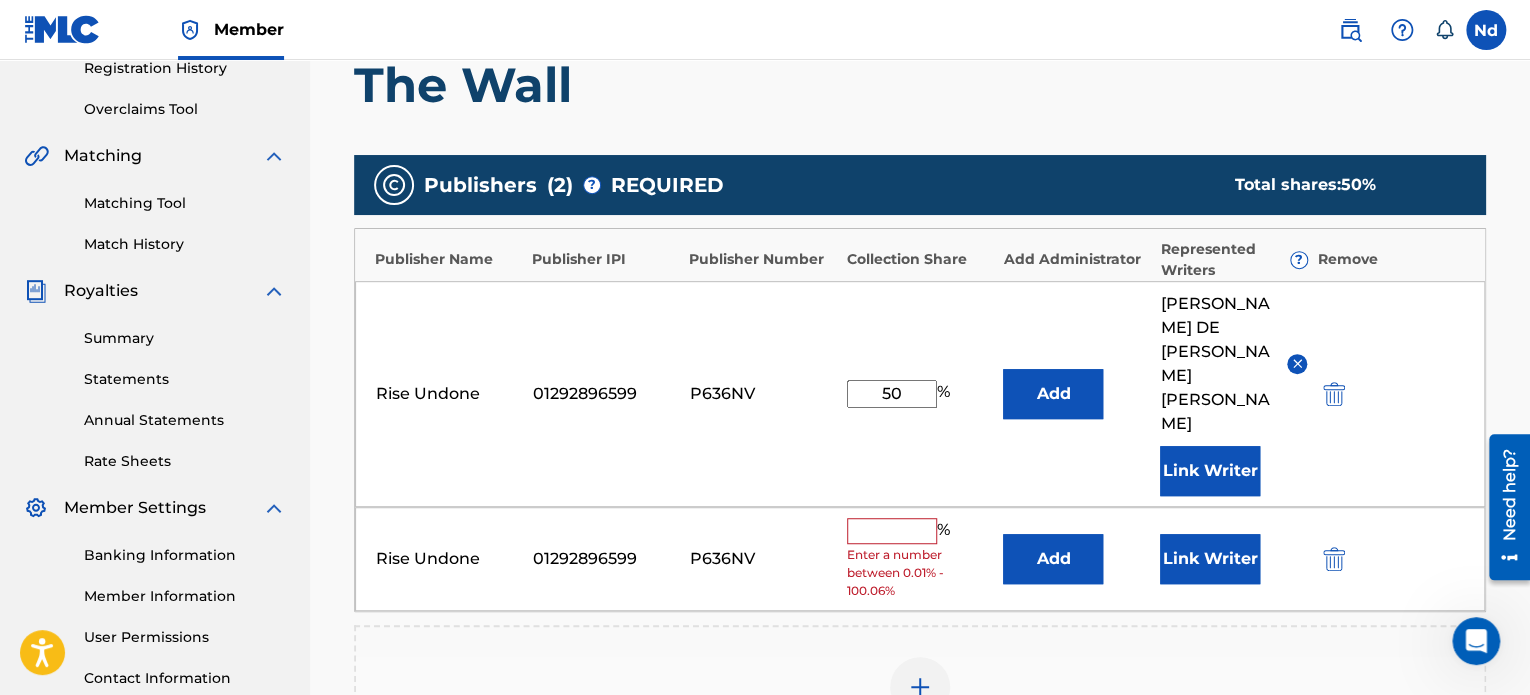 click at bounding box center [1334, 559] 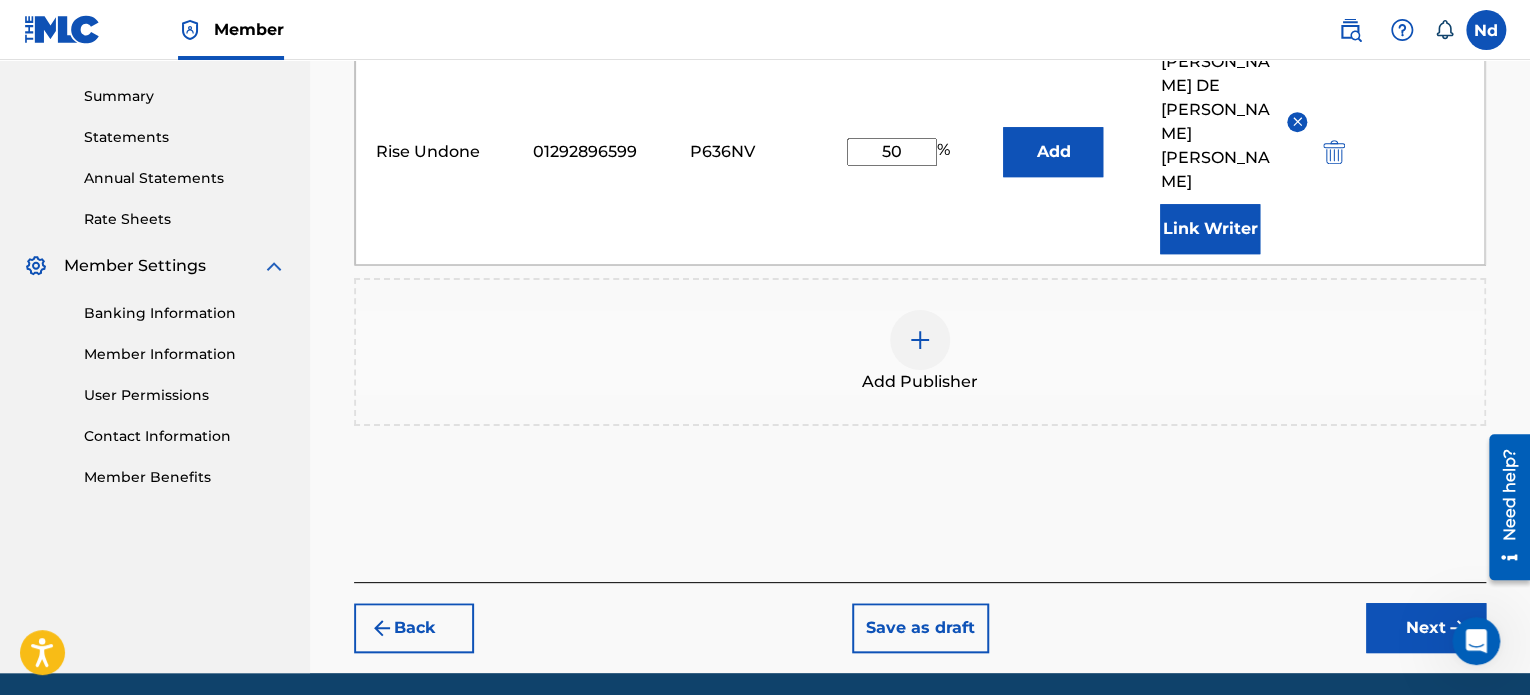 click on "Next" at bounding box center [1426, 628] 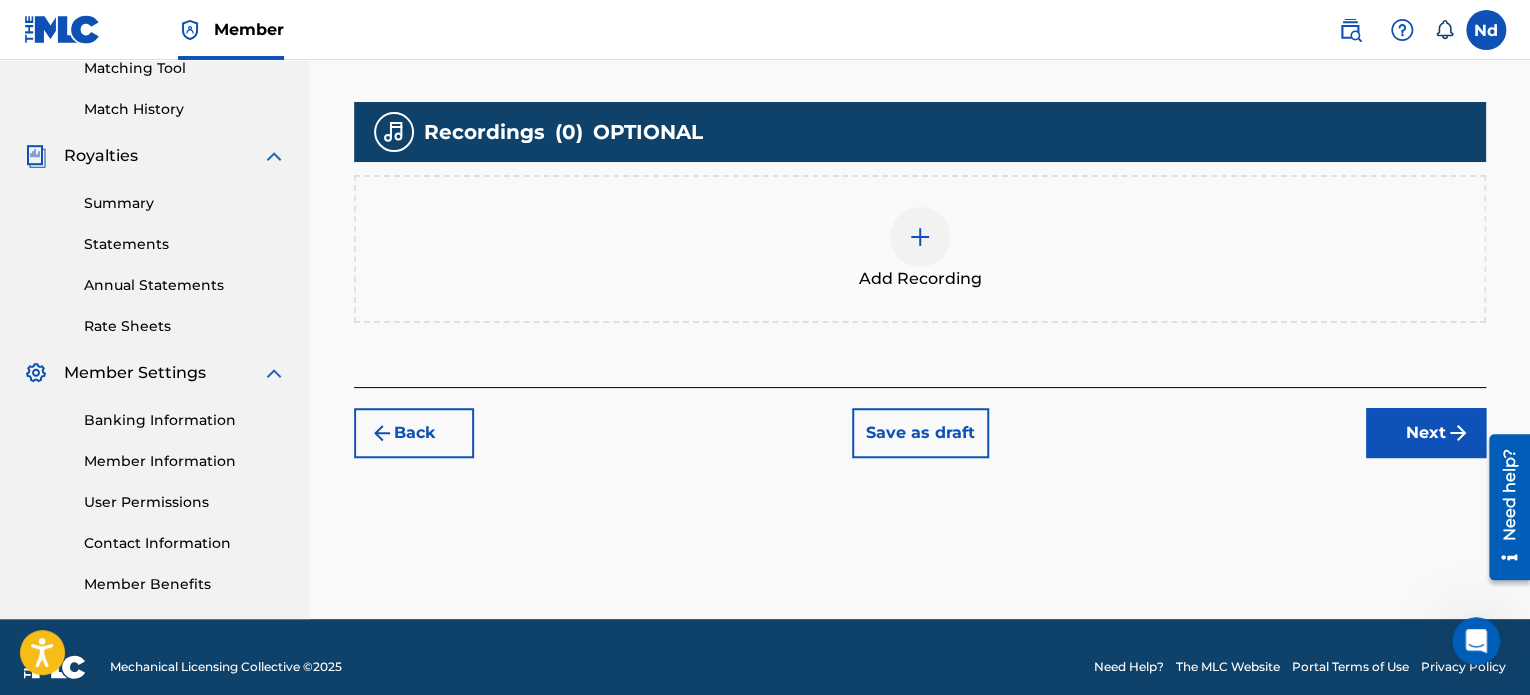 scroll, scrollTop: 544, scrollLeft: 0, axis: vertical 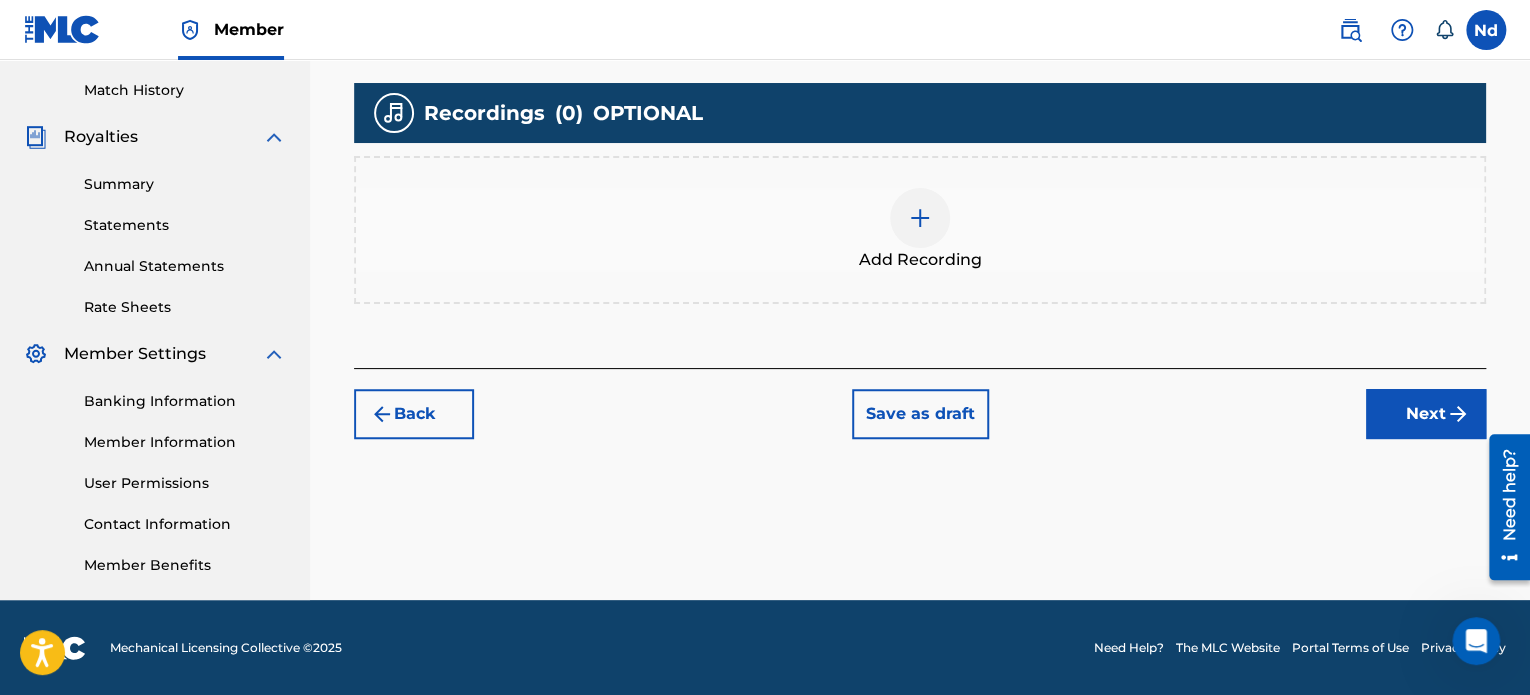 click on "Add Recording" at bounding box center [920, 230] 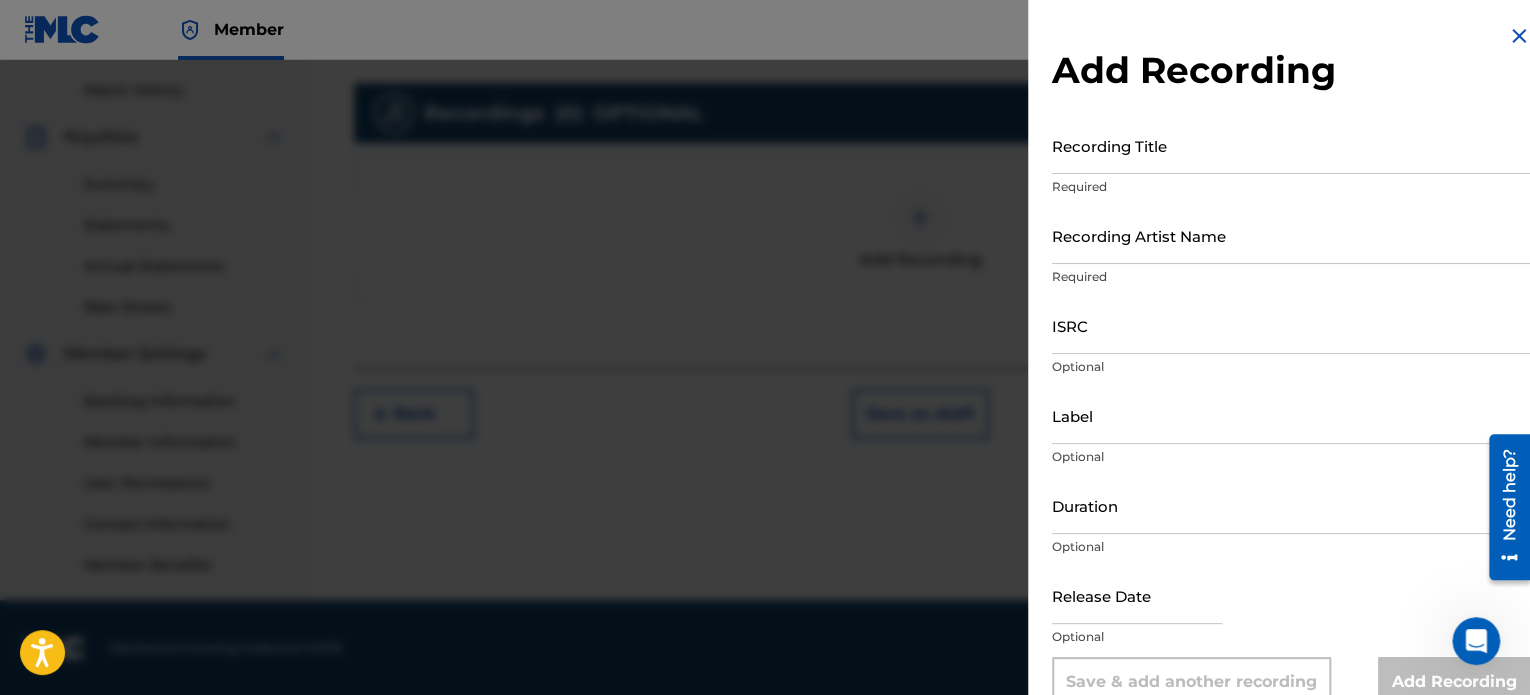 click on "Recording Title" at bounding box center [1291, 145] 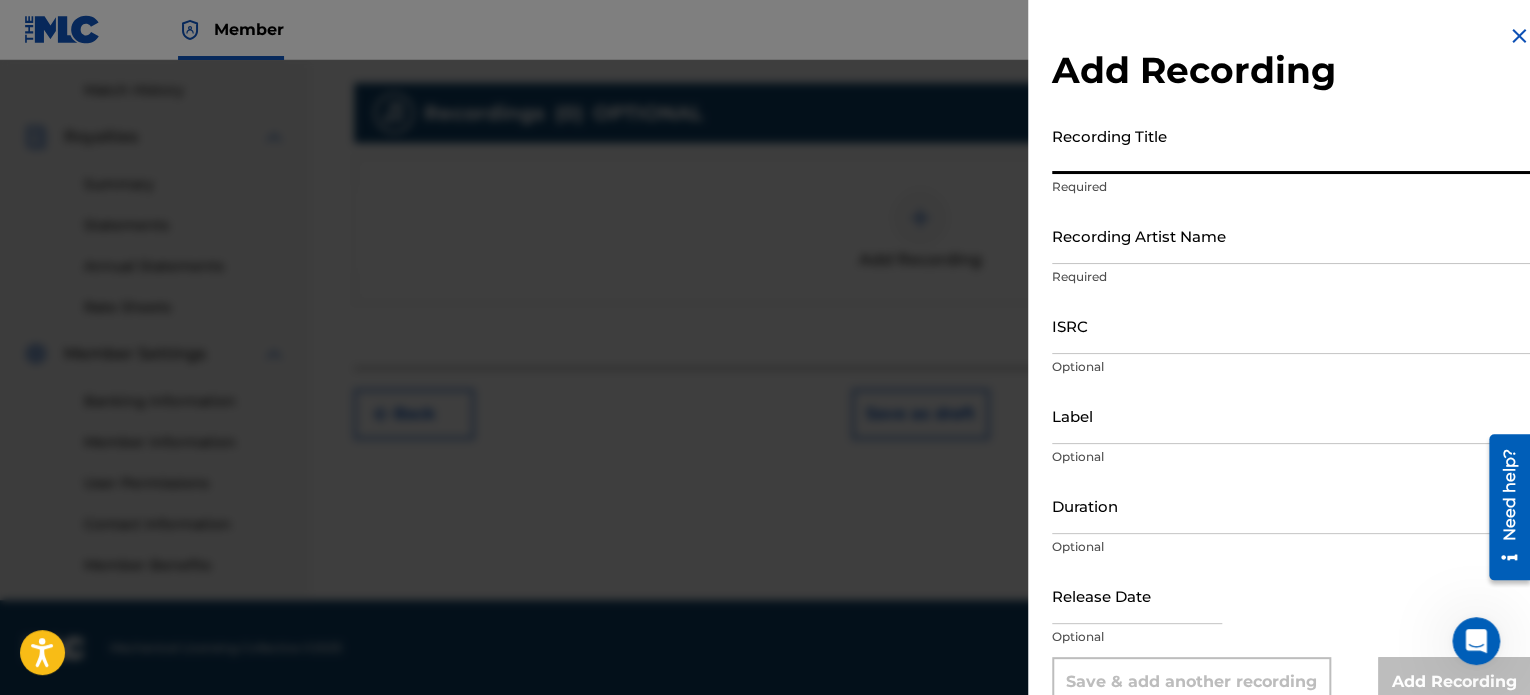 paste on "The Wall" 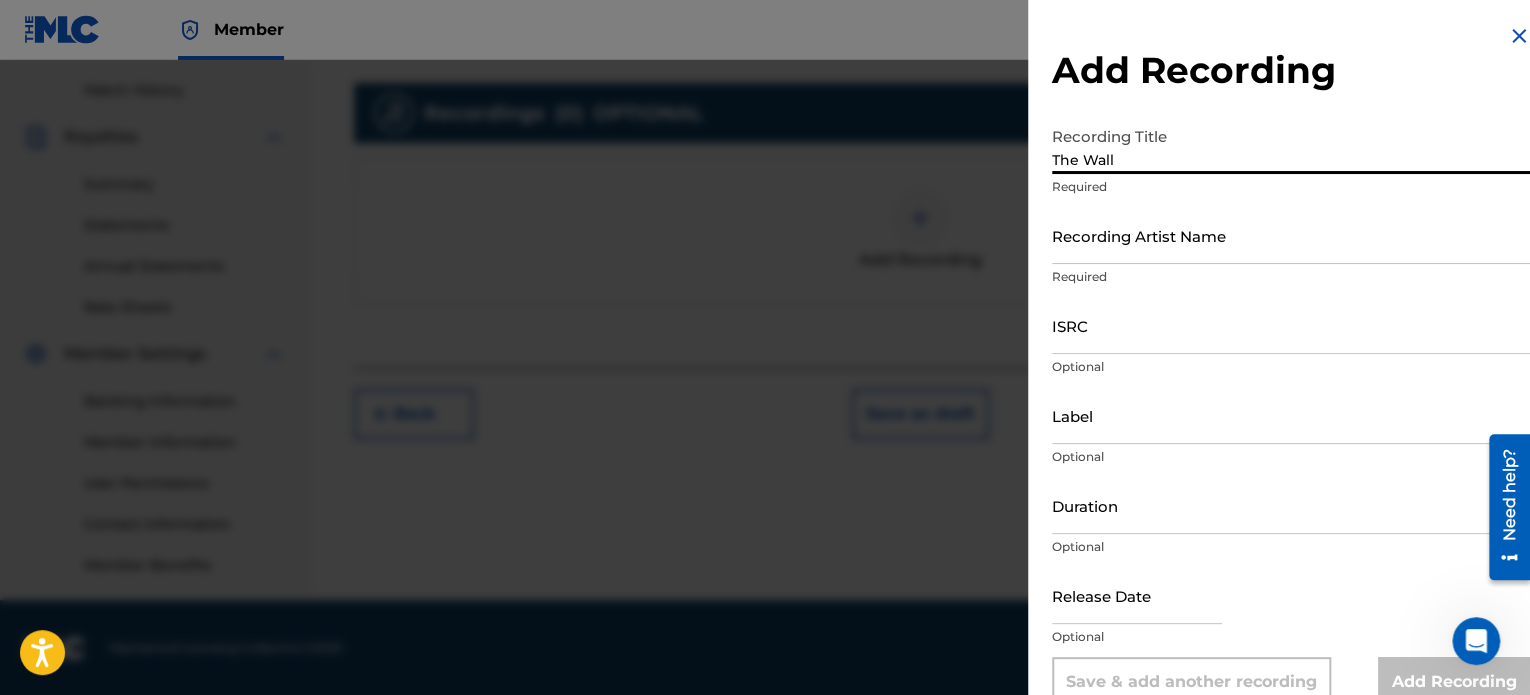 type on "The Wall" 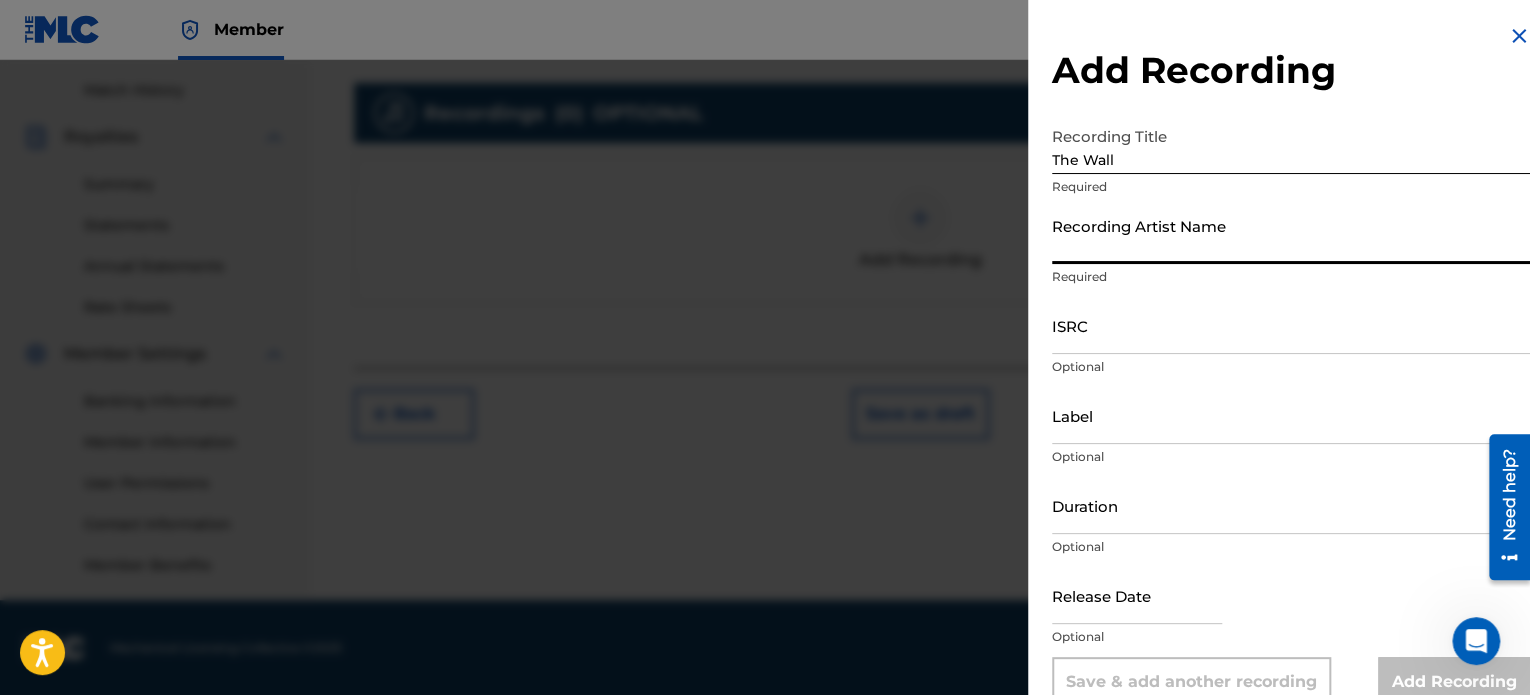 type on "Rise Undone" 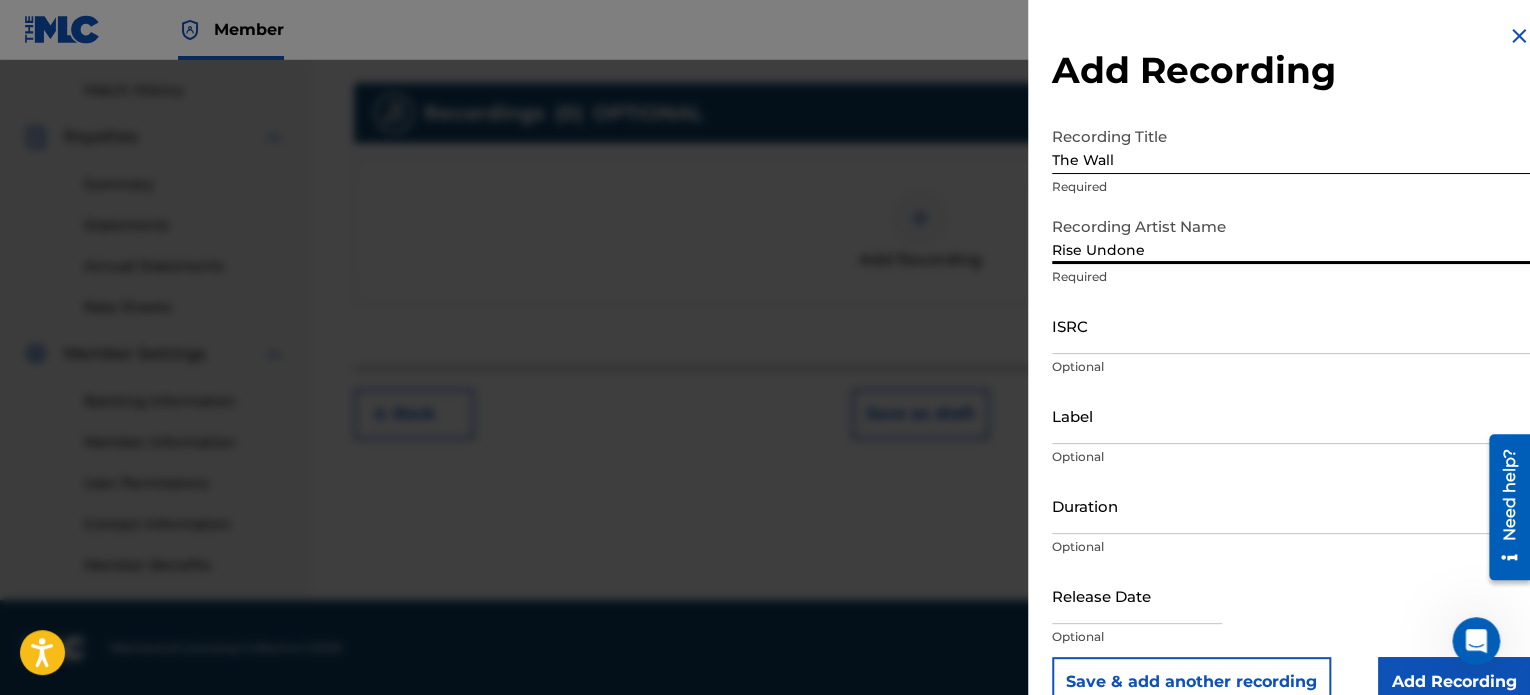 click on "ISRC" at bounding box center (1291, 325) 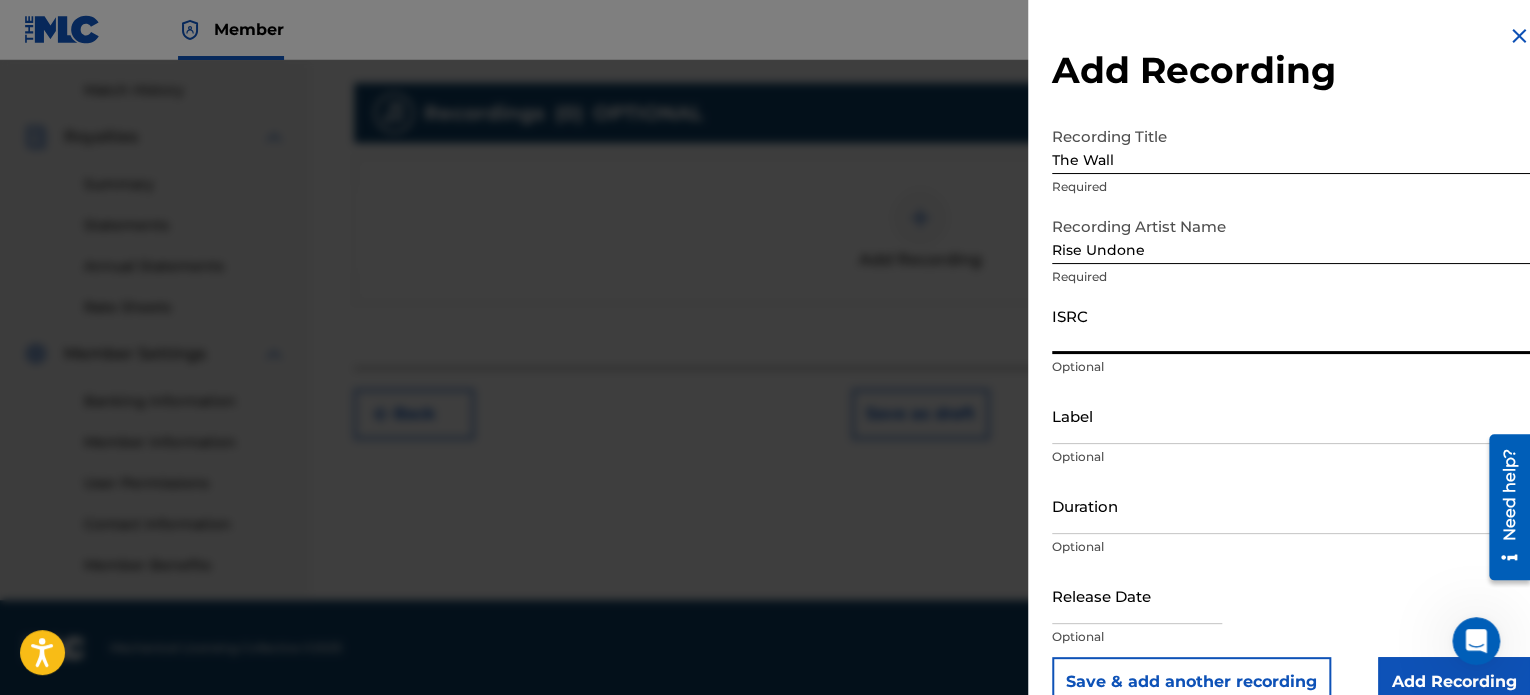 paste on "USHM22575299" 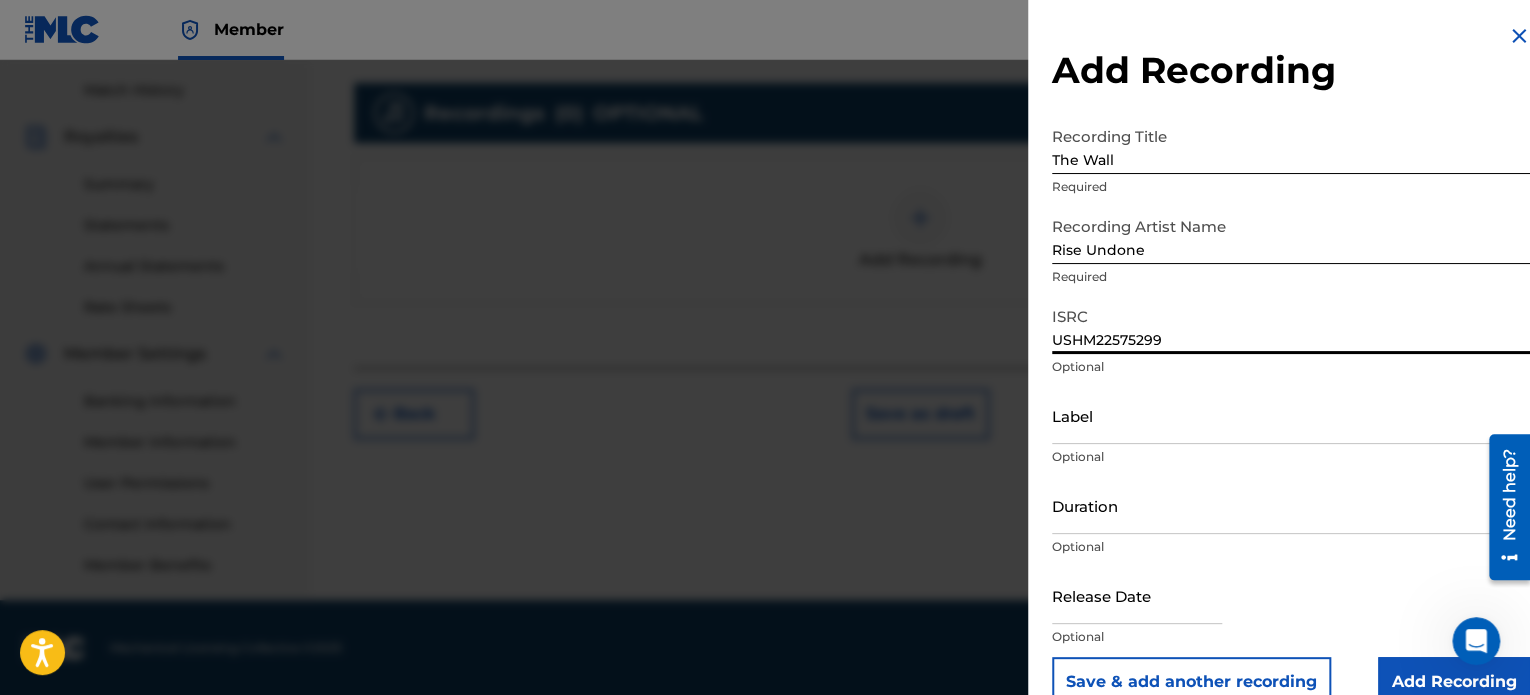 type on "USHM22575299" 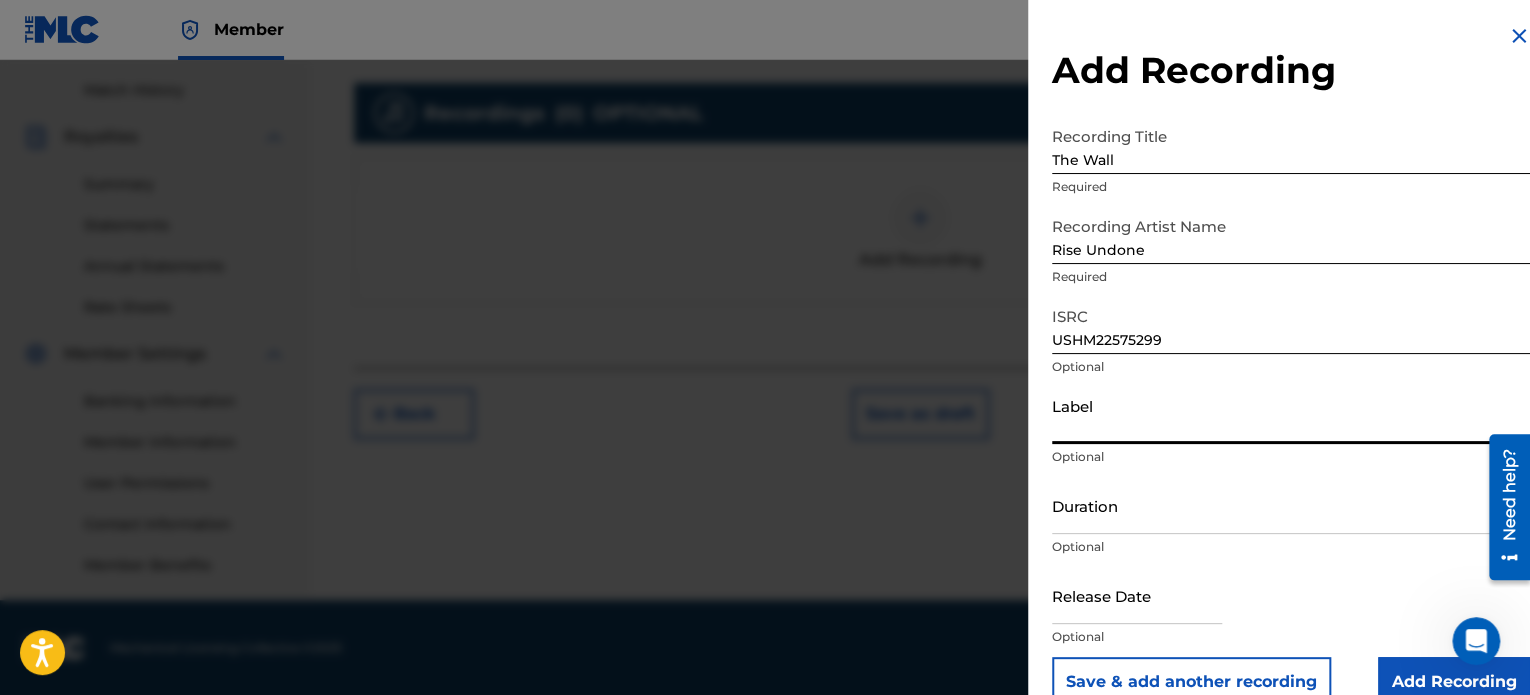 type on "Rise Undone" 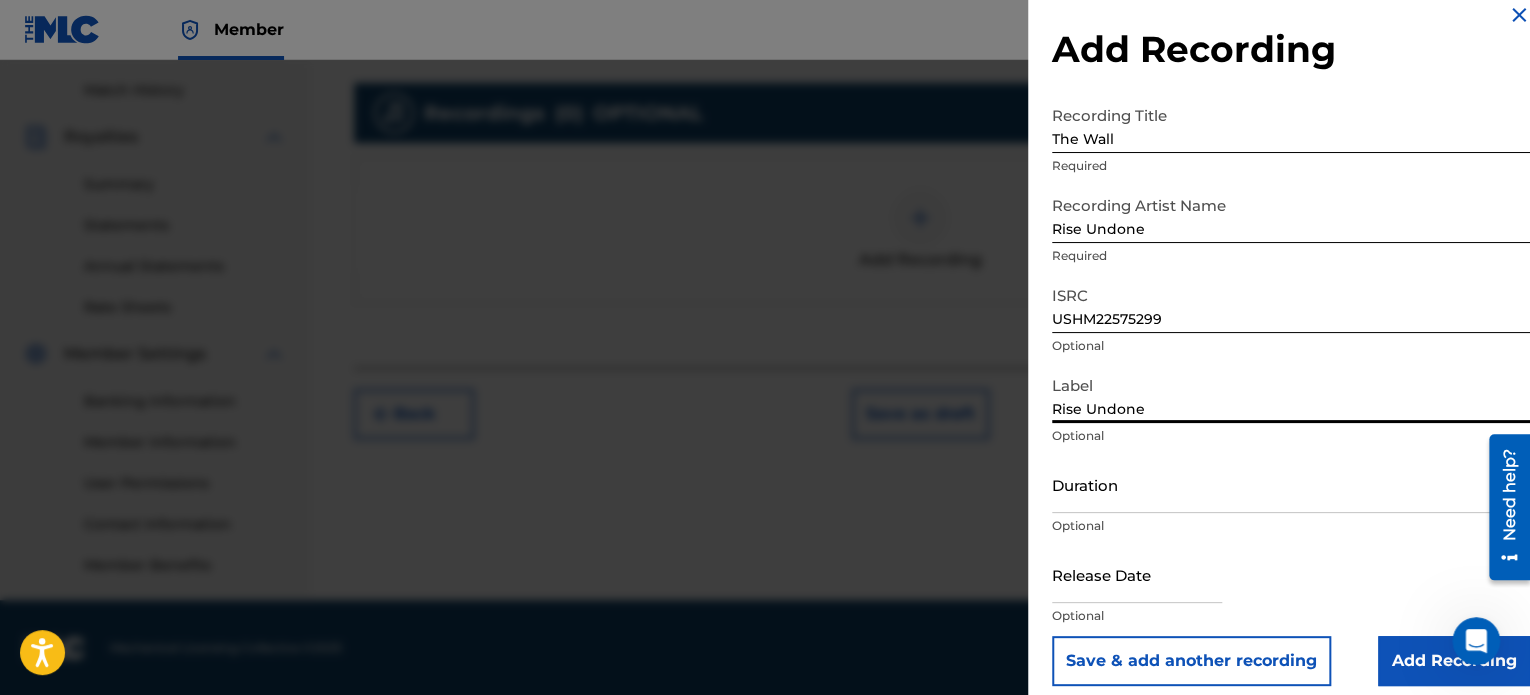 scroll, scrollTop: 36, scrollLeft: 0, axis: vertical 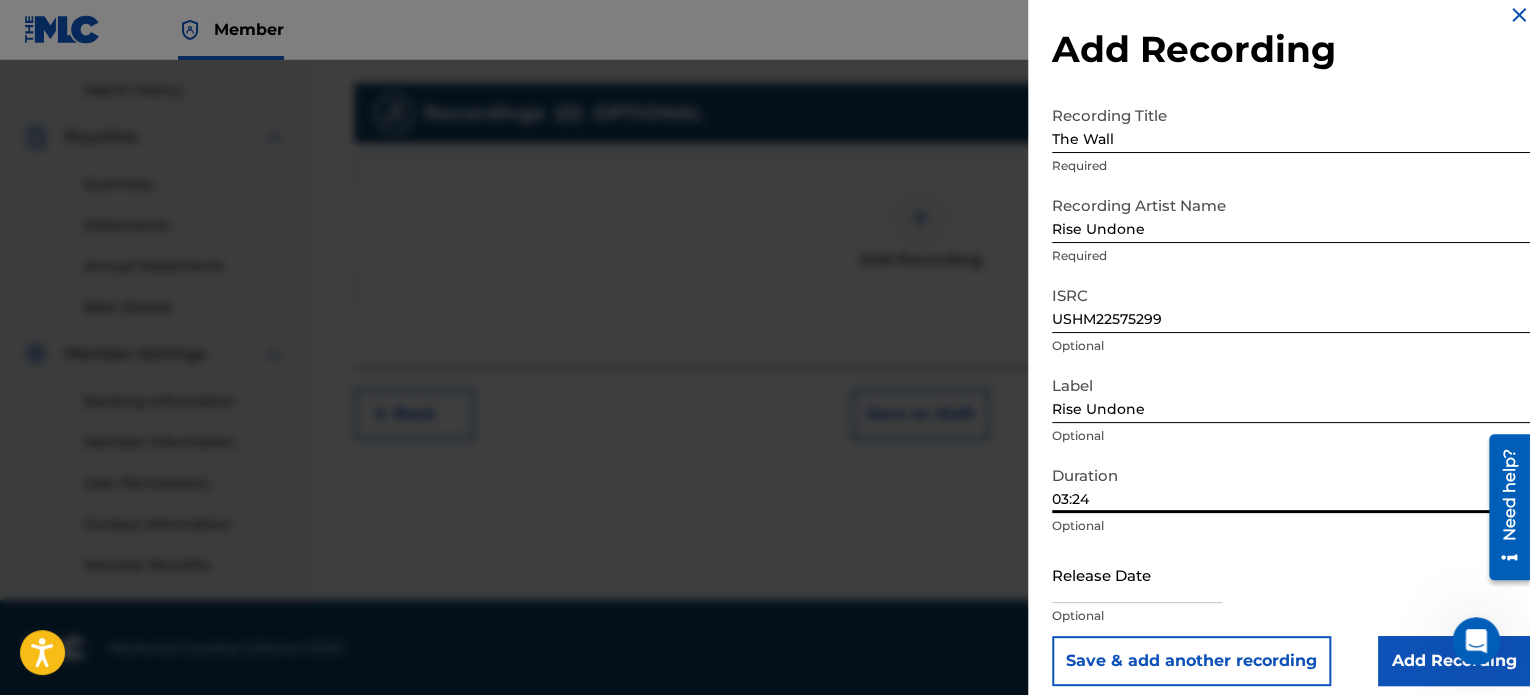 type on "03:24" 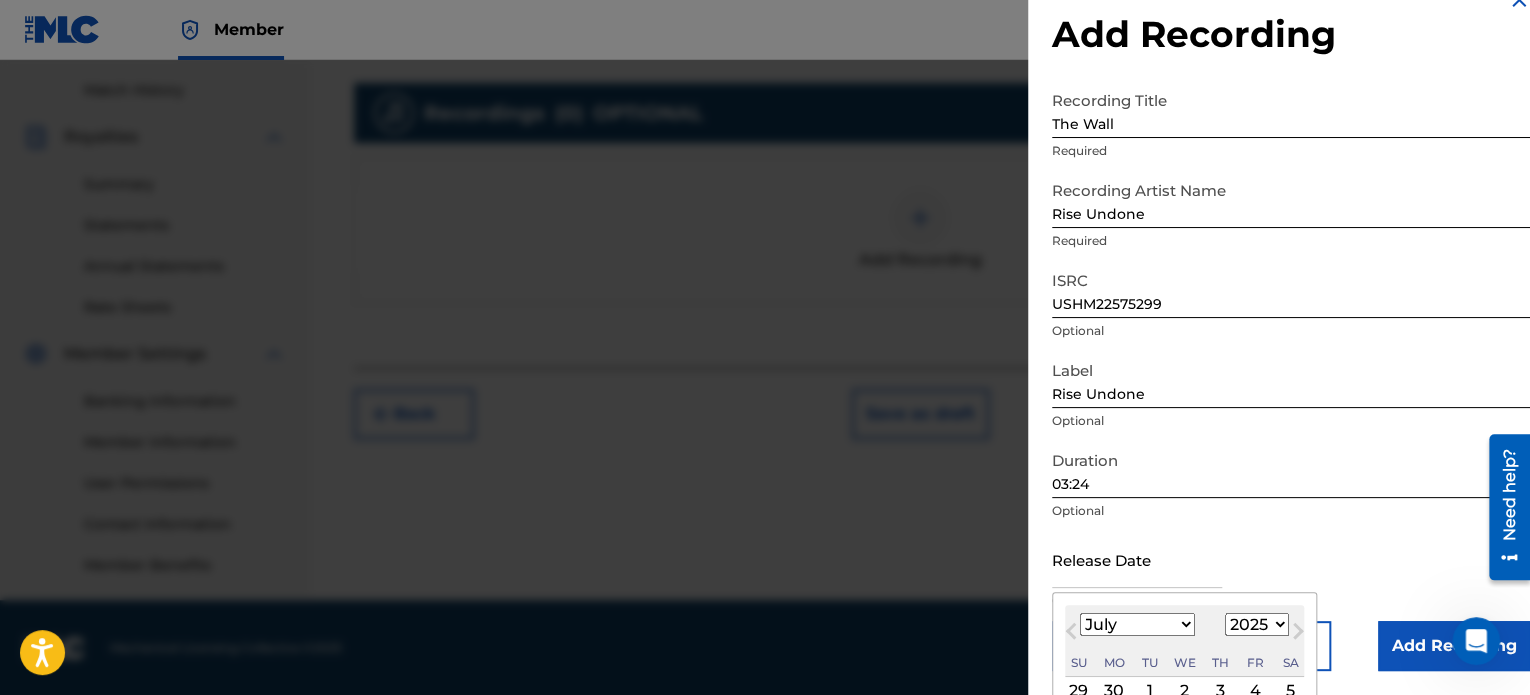 type on "[DATE]" 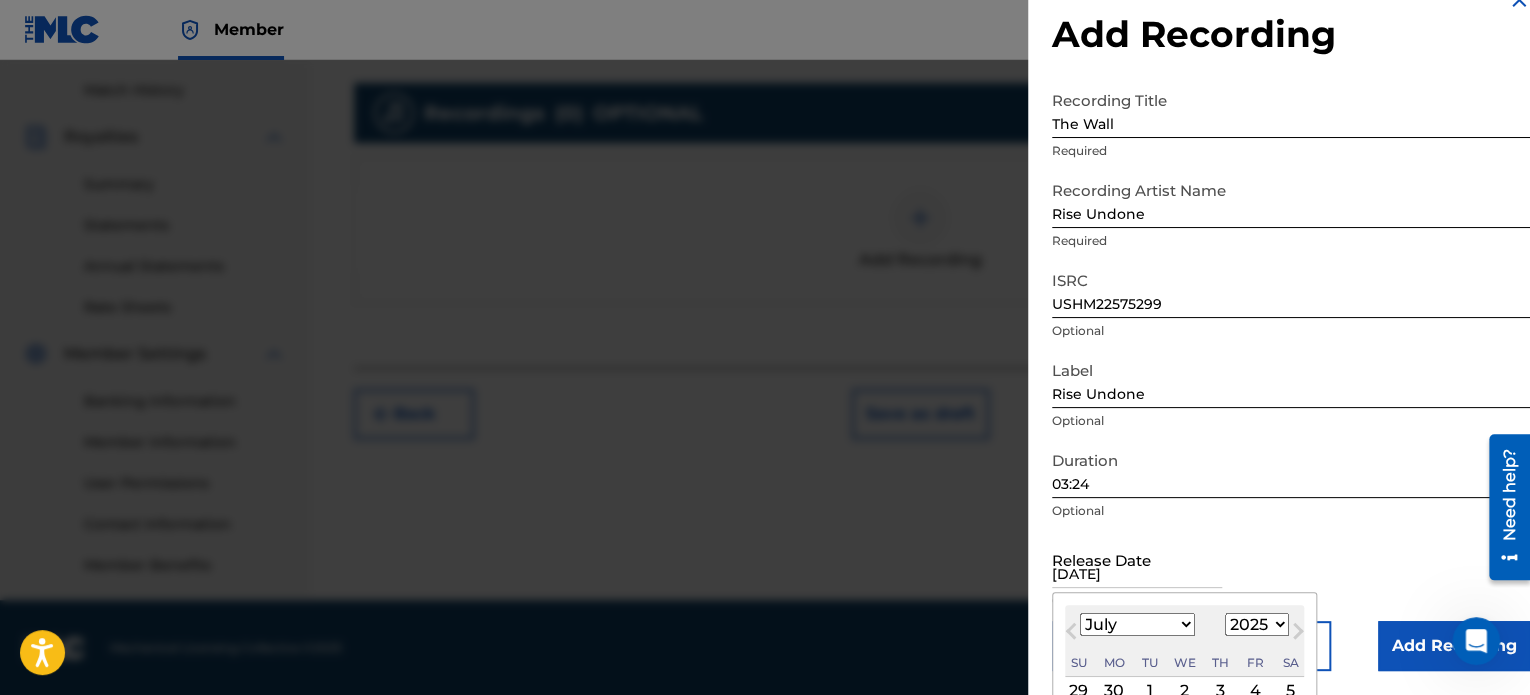 select on "4" 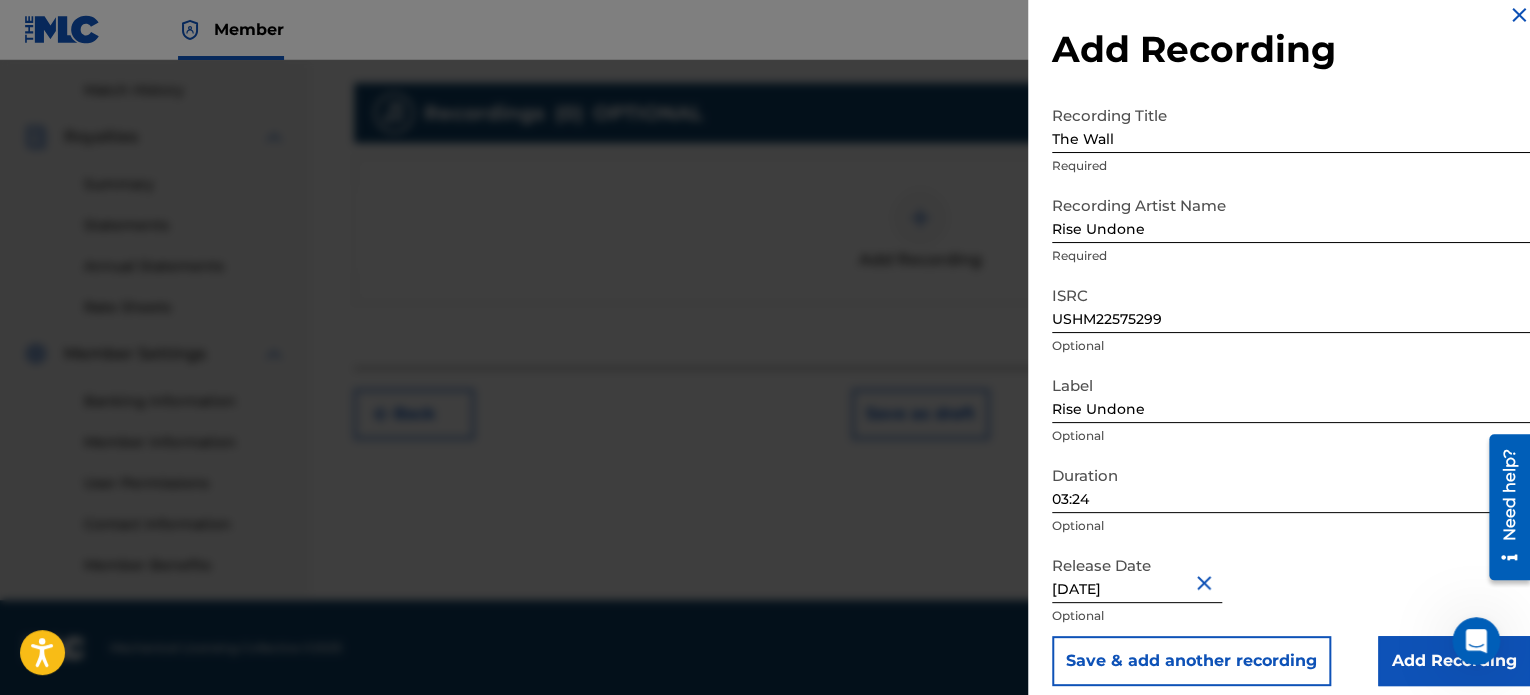 click on "Release Date [DATE] Optional" at bounding box center [1291, 591] 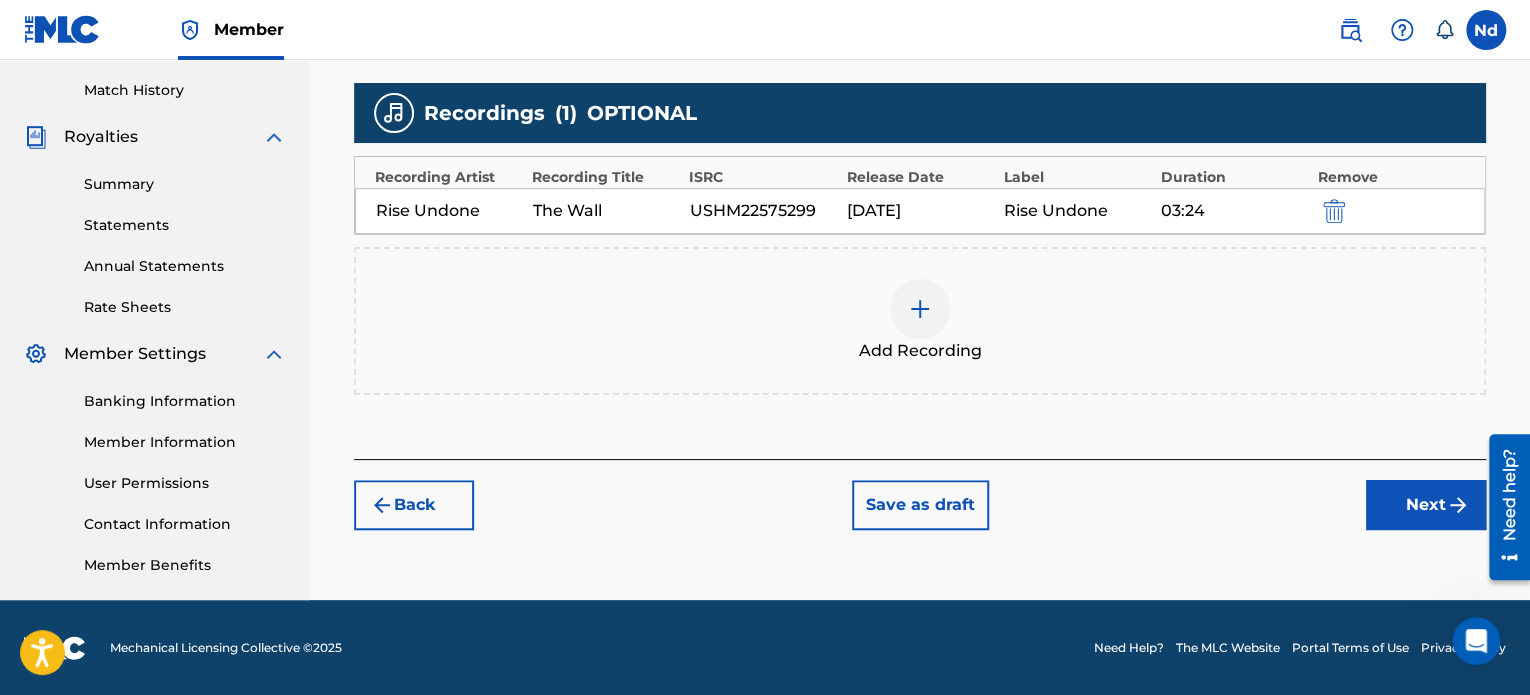 click on "Next" at bounding box center (1426, 505) 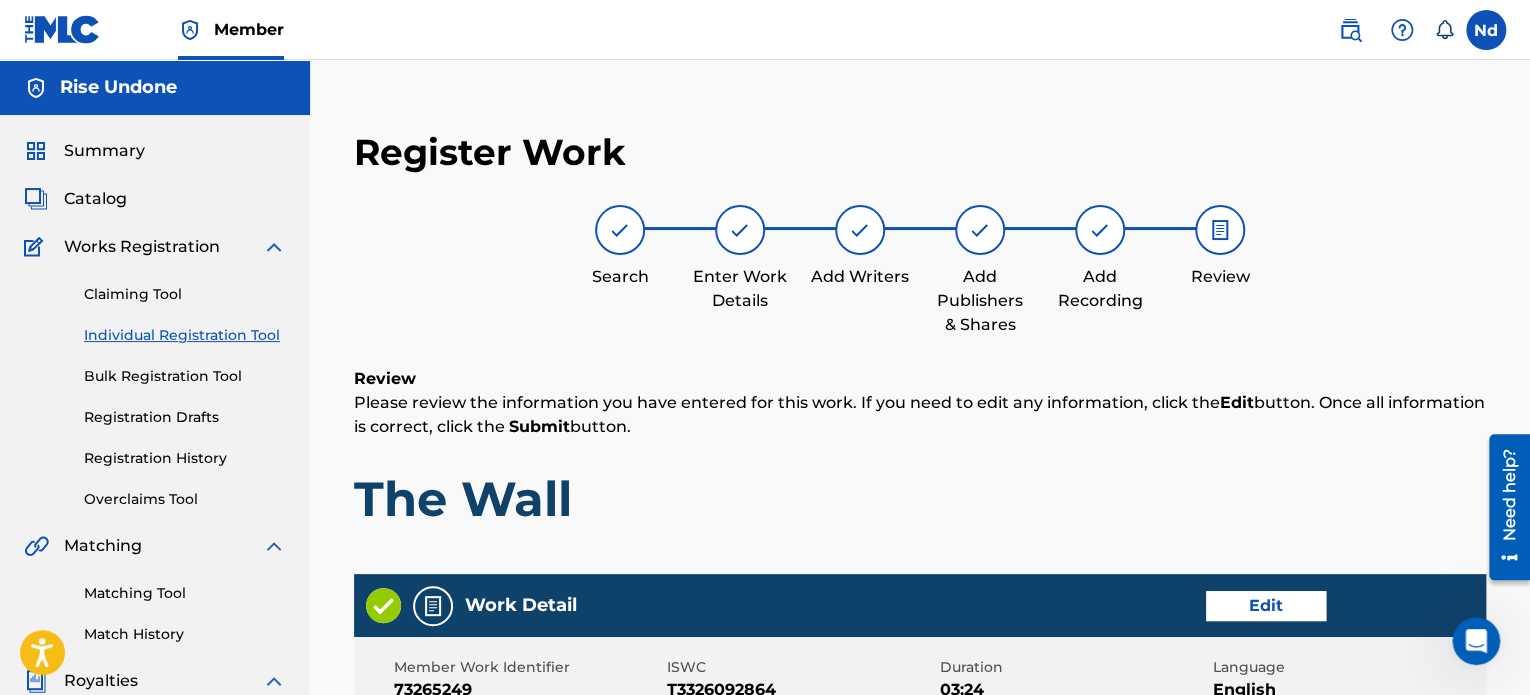 scroll, scrollTop: 1081, scrollLeft: 0, axis: vertical 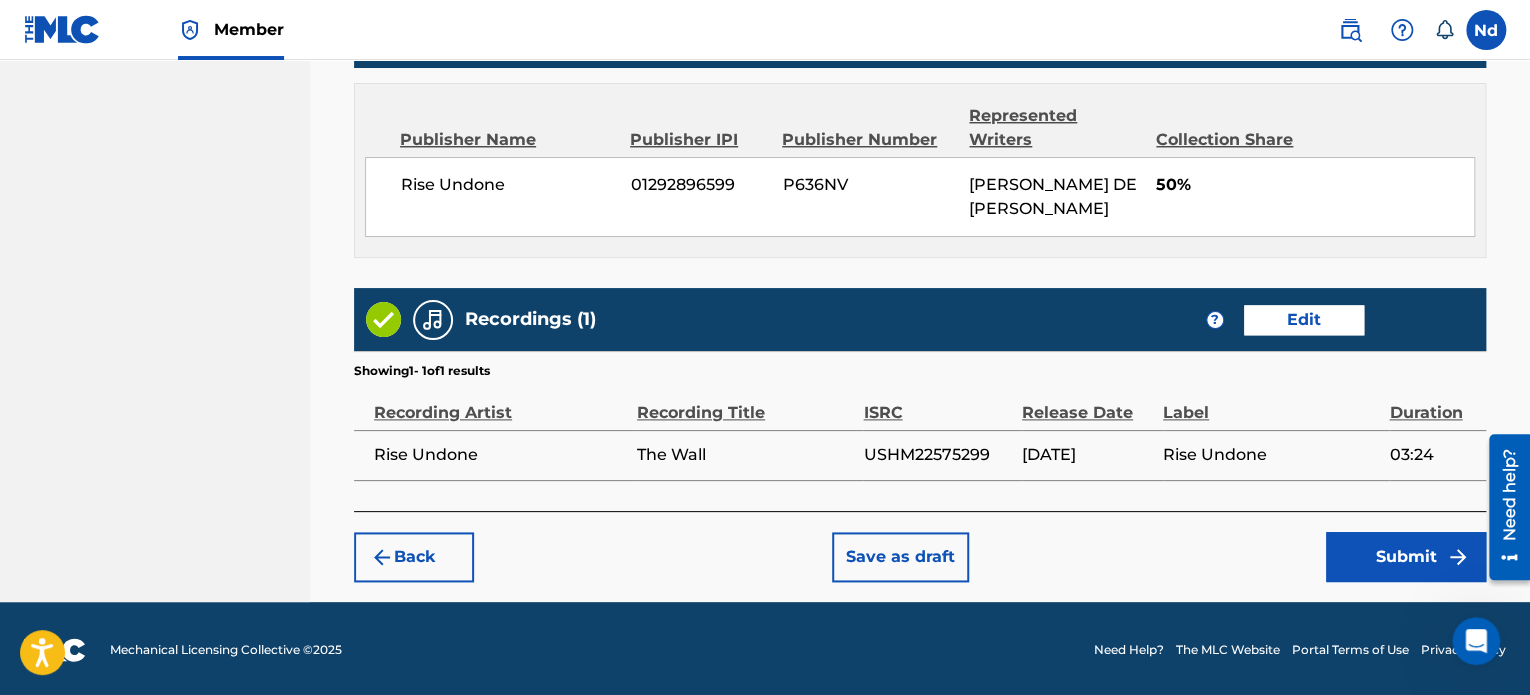 click on "Submit" at bounding box center (1406, 557) 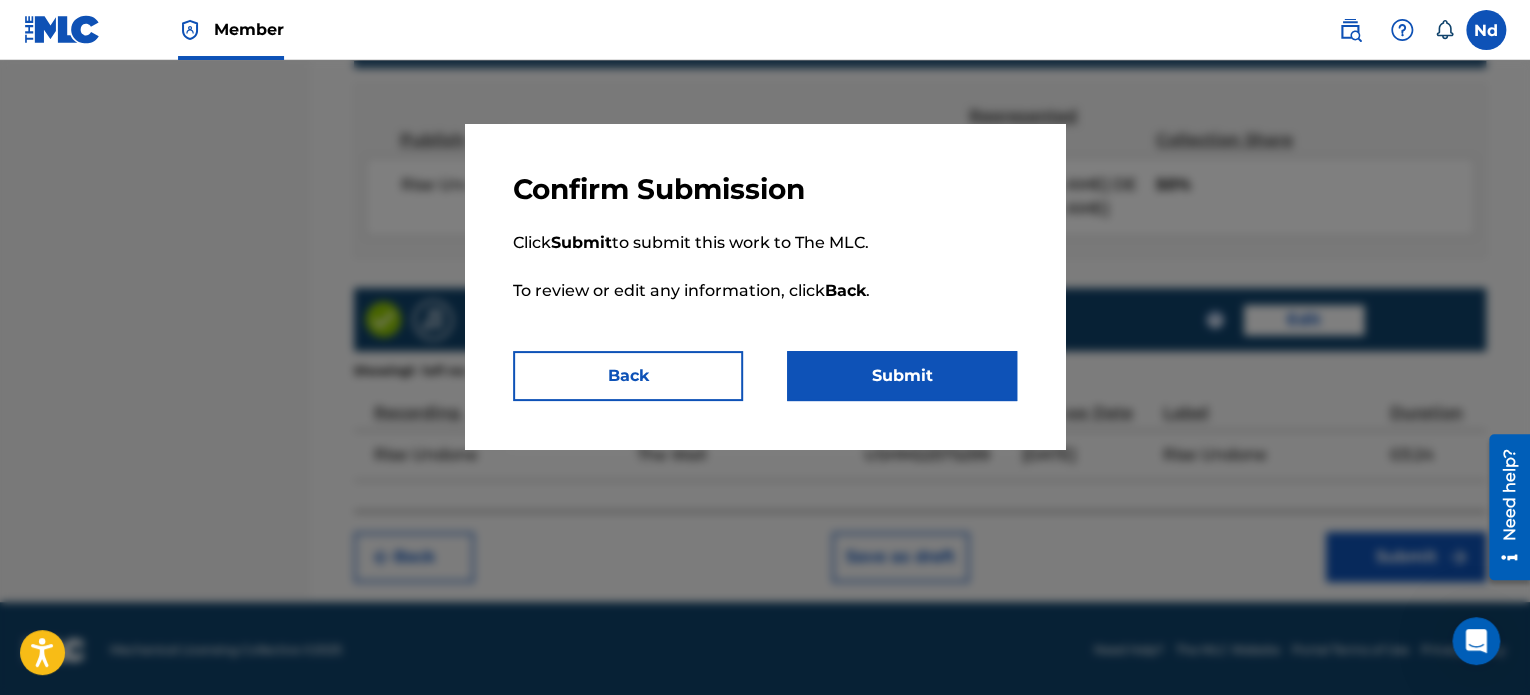 click on "Submit" at bounding box center [902, 376] 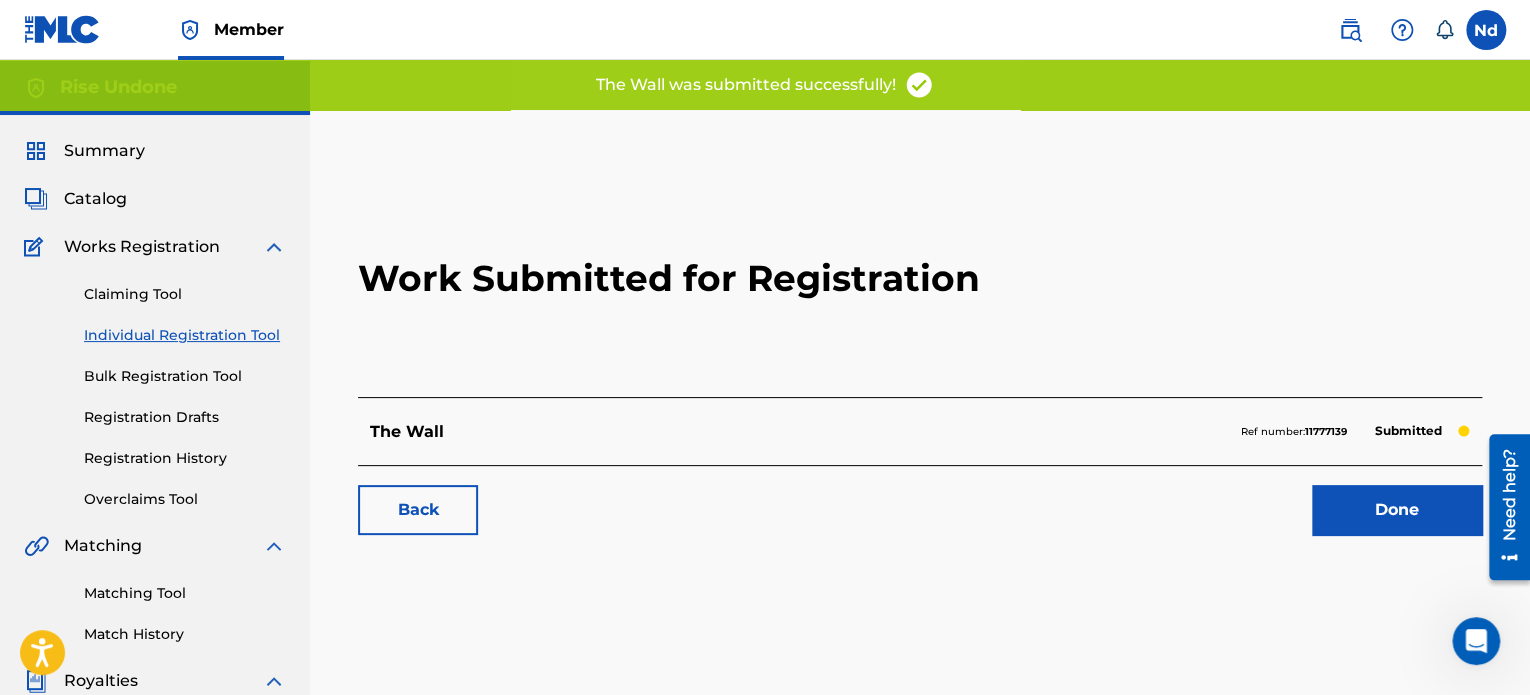 click on "Done" at bounding box center [1397, 510] 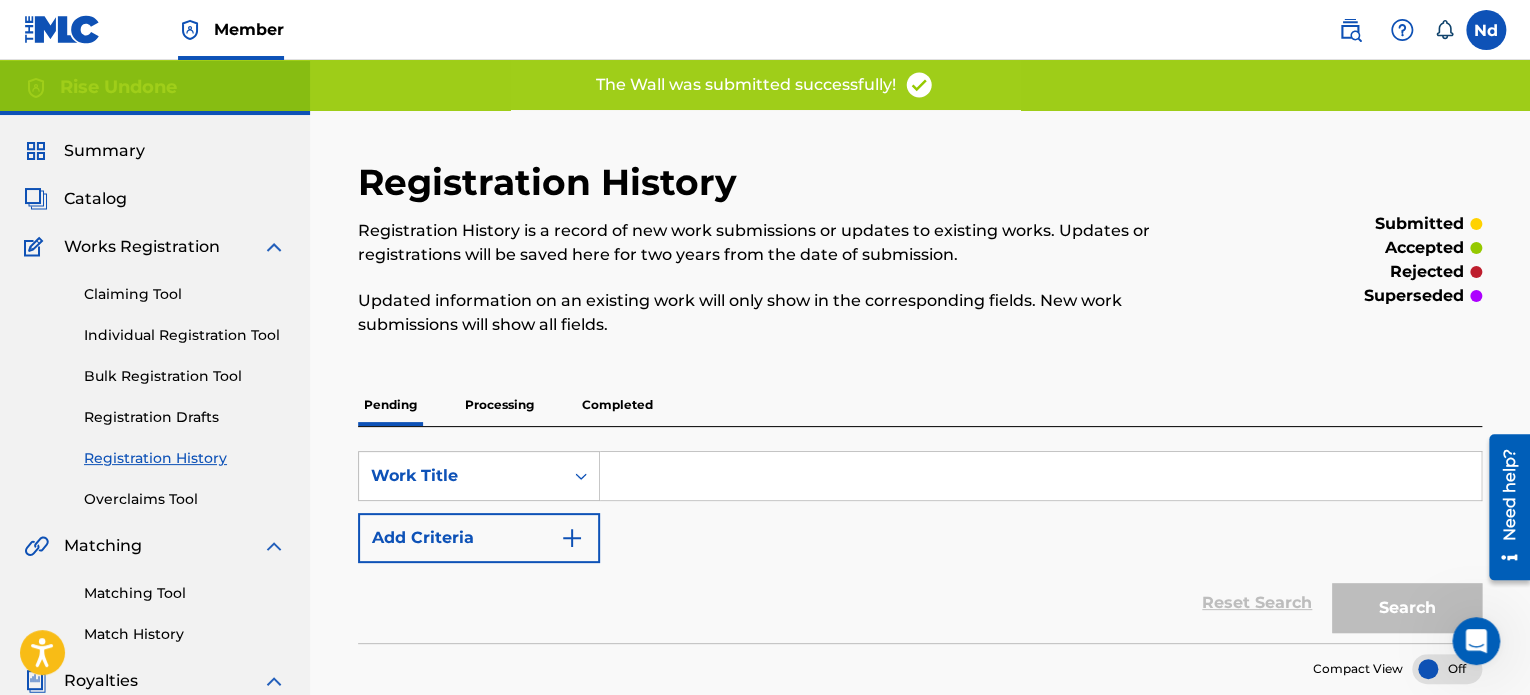 click on "Individual Registration Tool" at bounding box center [185, 335] 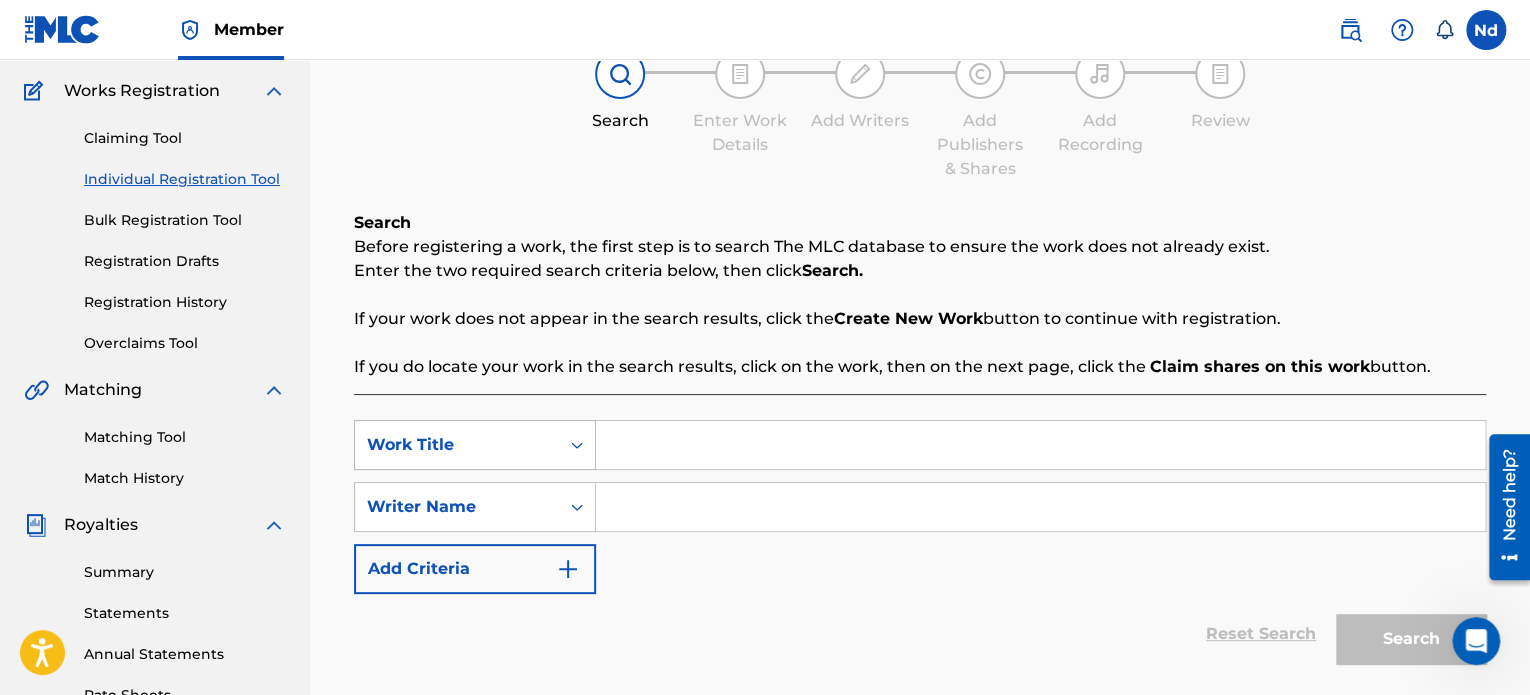 scroll, scrollTop: 300, scrollLeft: 0, axis: vertical 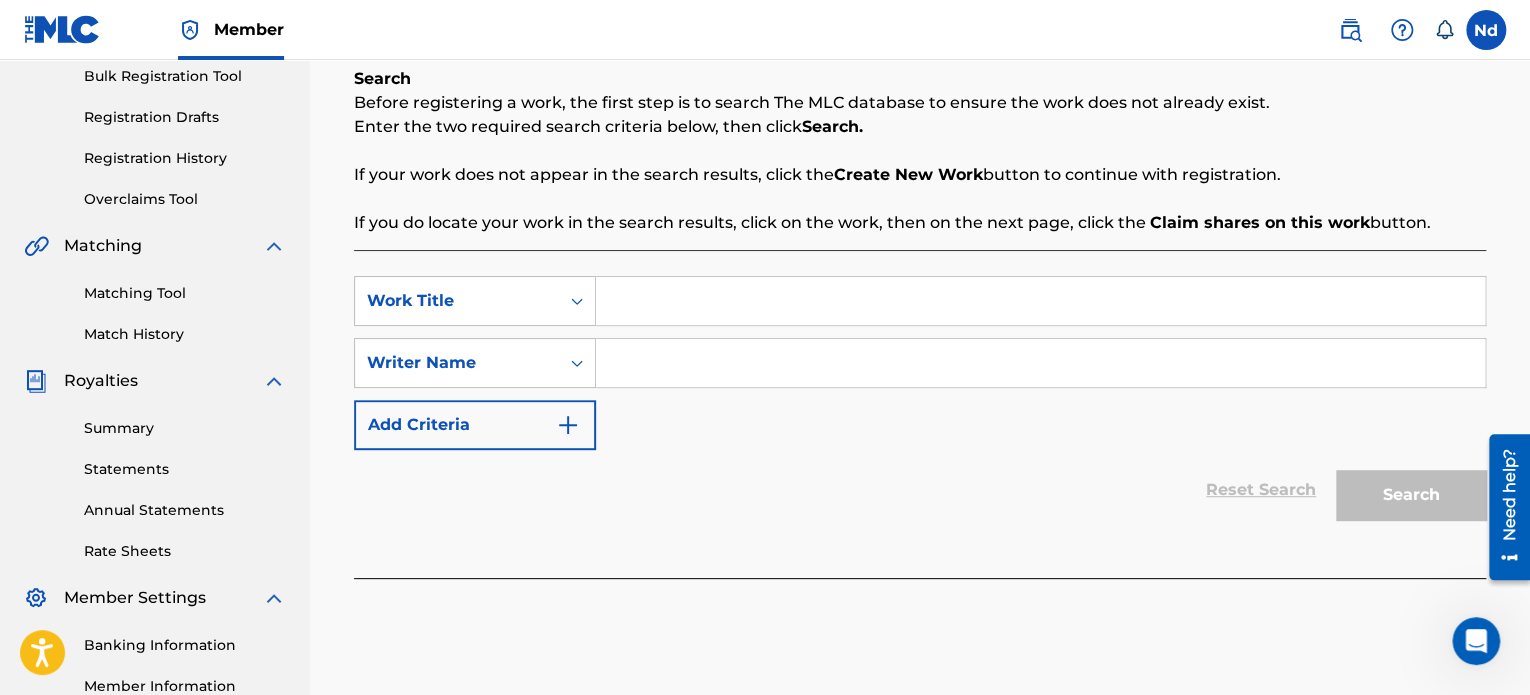 click at bounding box center (1040, 301) 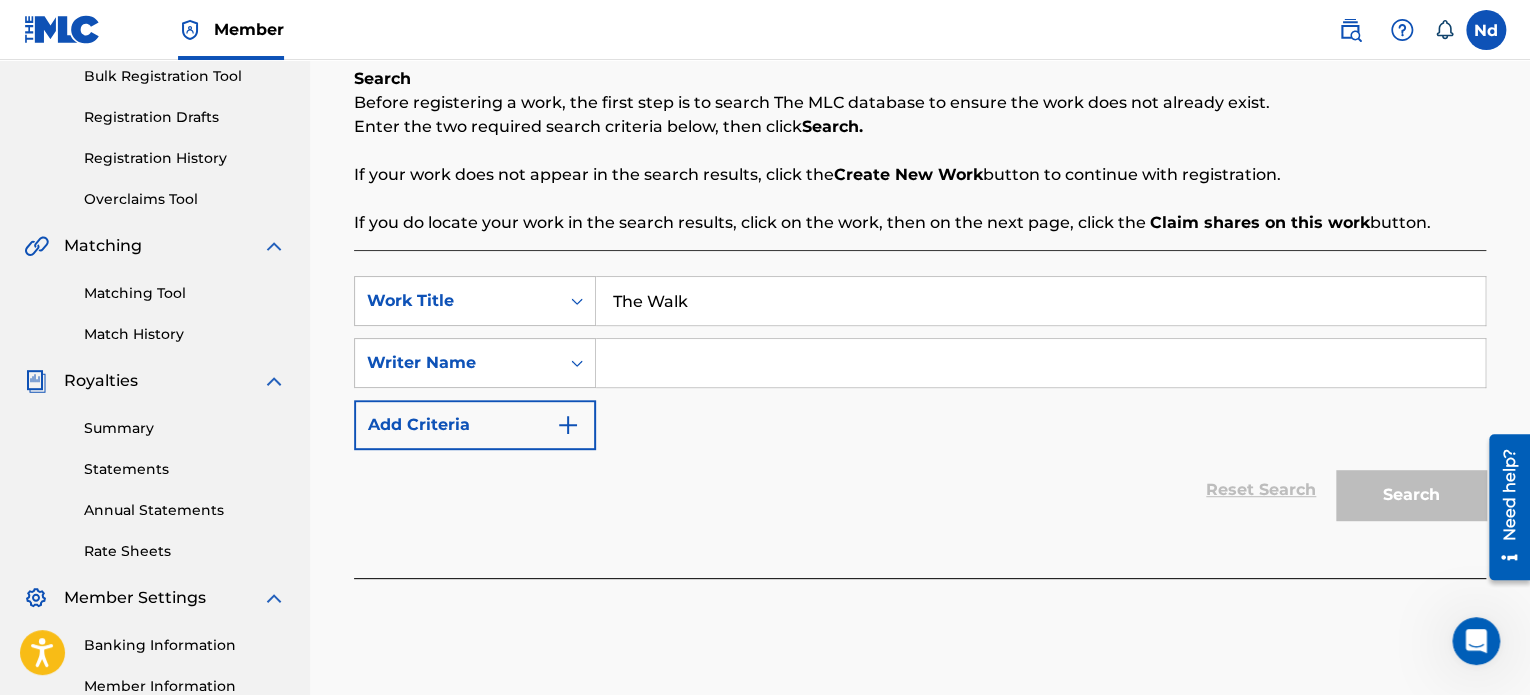 type on "The Walk" 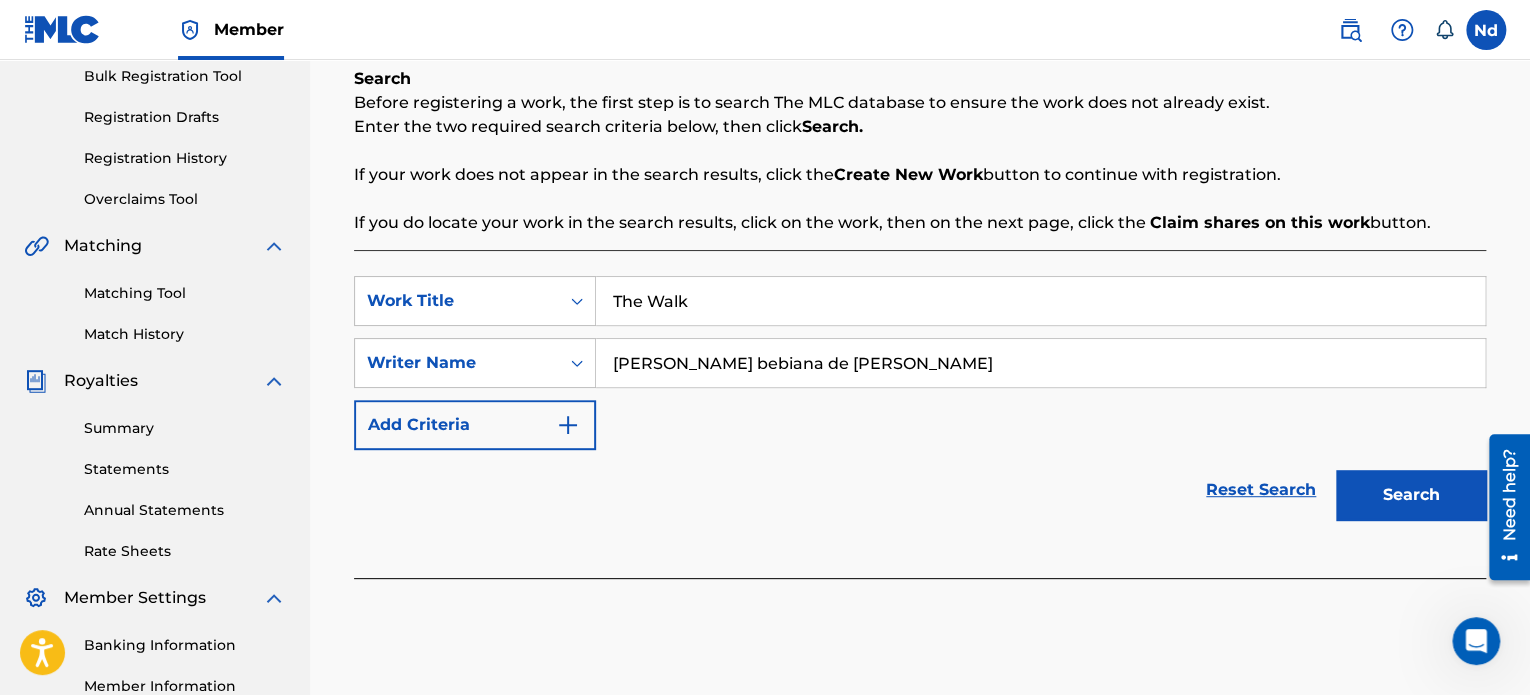 click on "Search" at bounding box center [1411, 495] 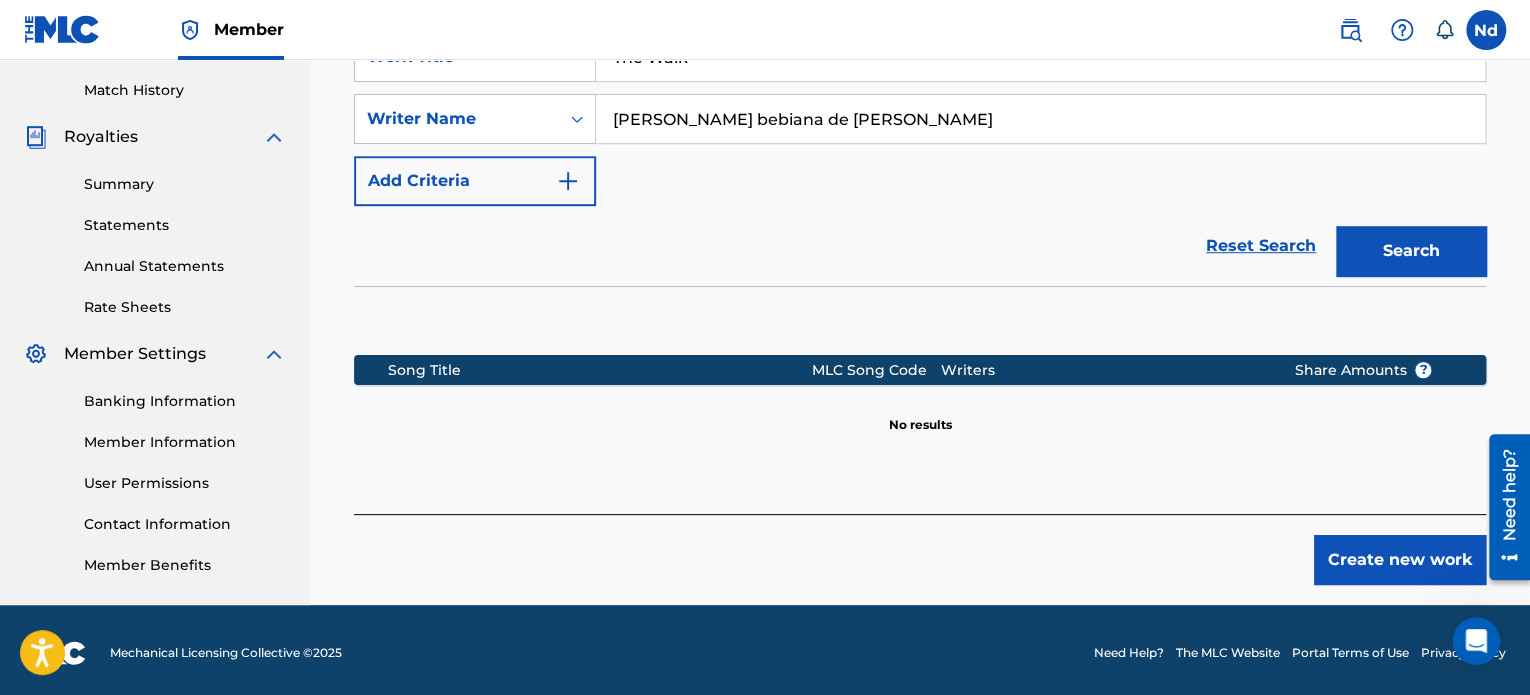 scroll, scrollTop: 549, scrollLeft: 0, axis: vertical 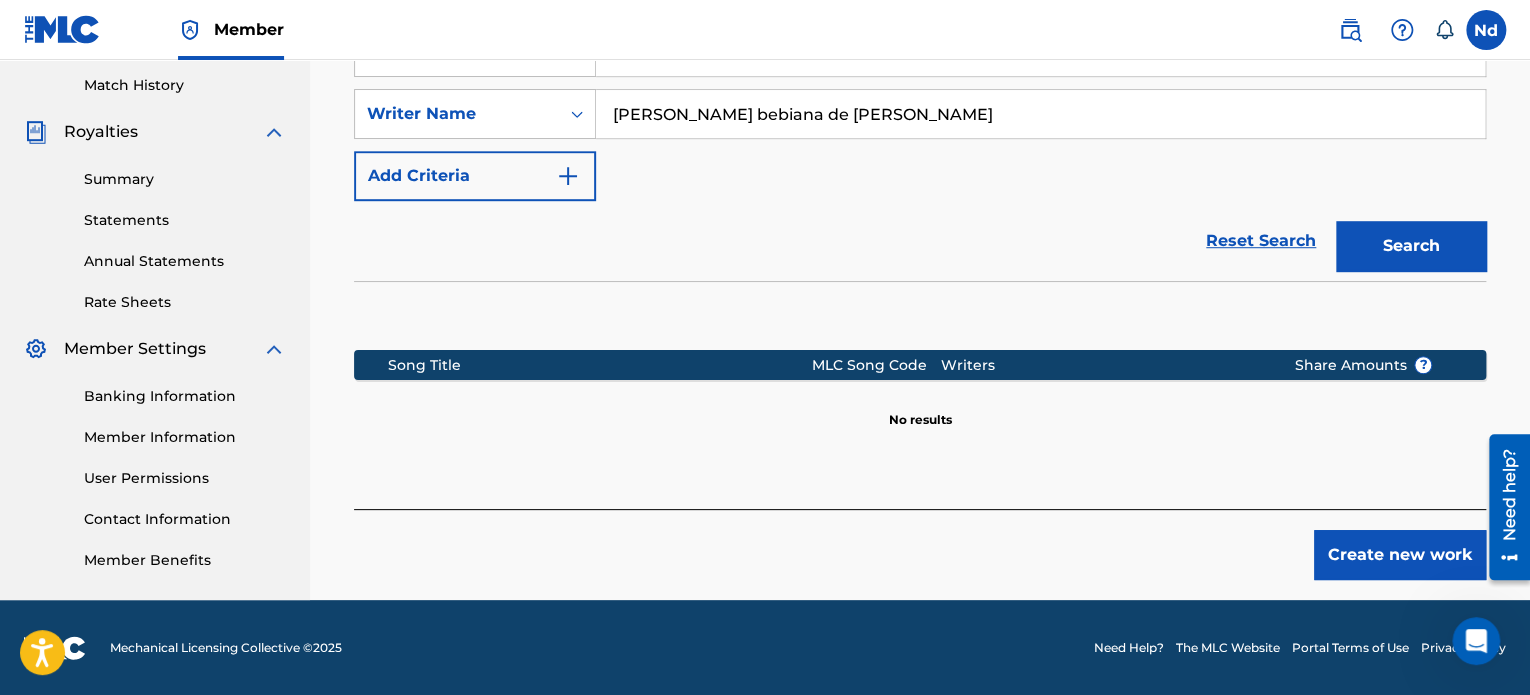 click on "Create new work" at bounding box center [1400, 555] 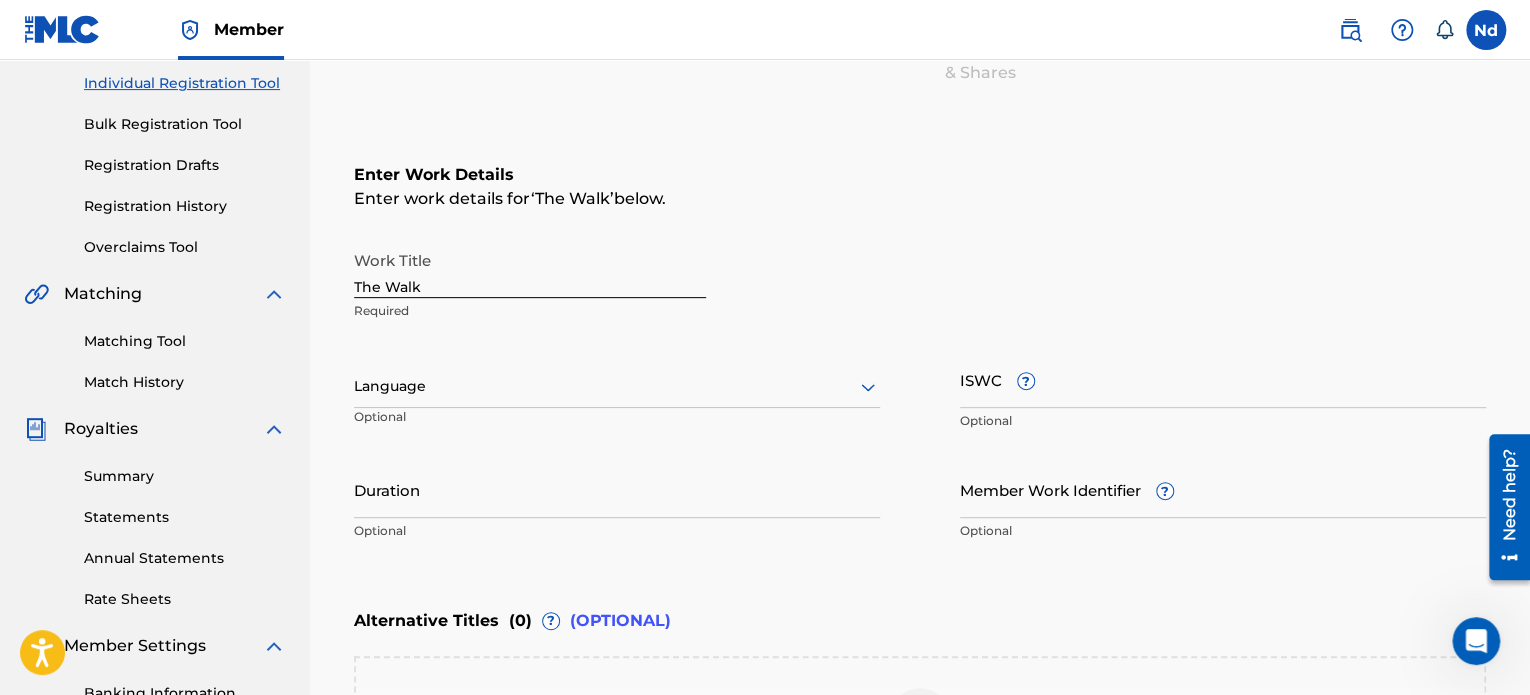scroll, scrollTop: 449, scrollLeft: 0, axis: vertical 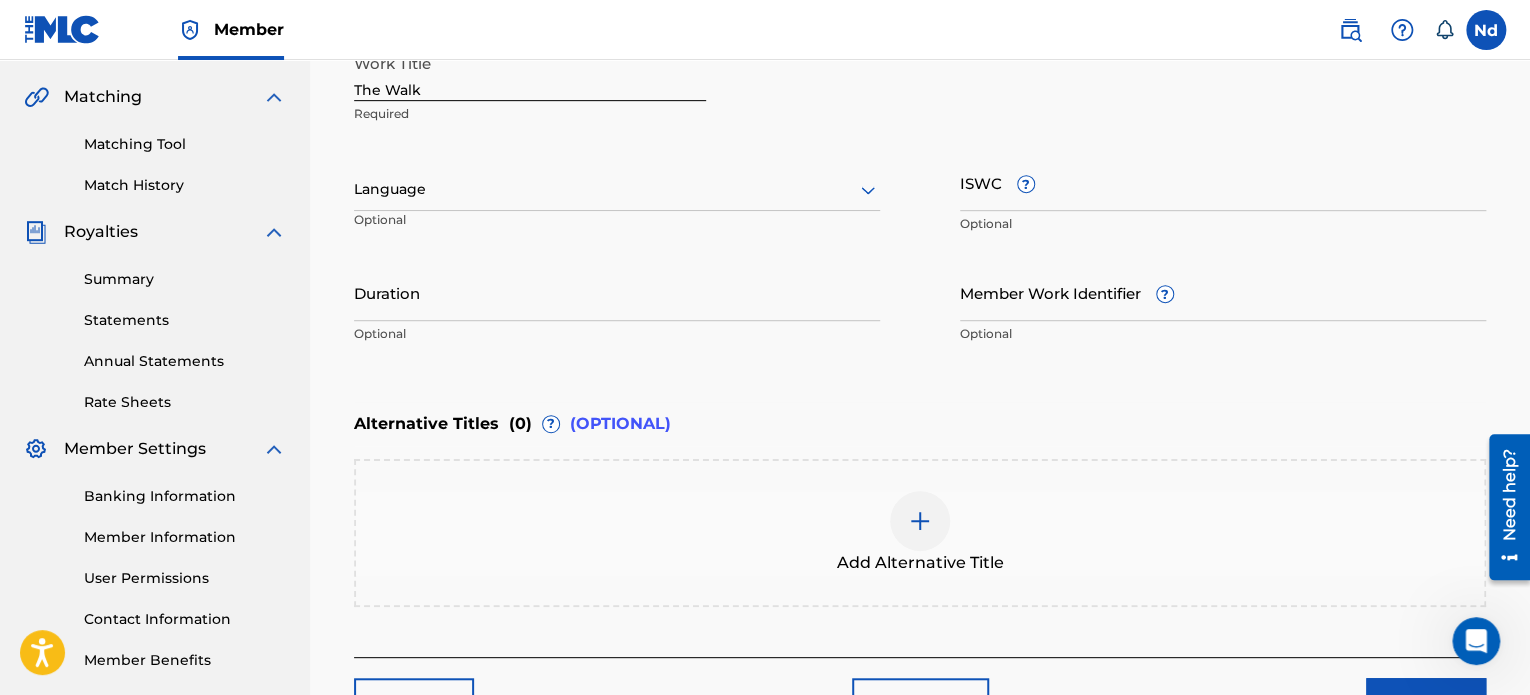 click at bounding box center (617, 189) 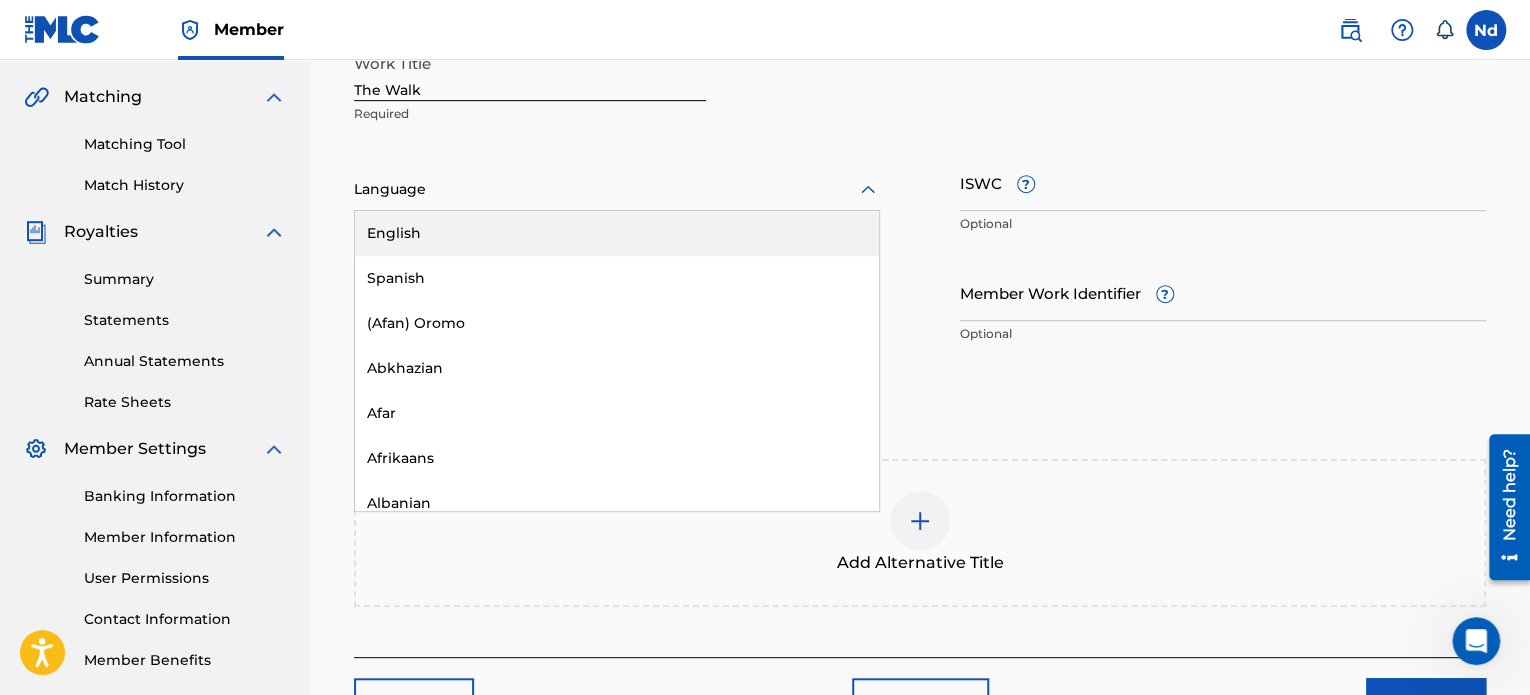 click on "English" at bounding box center (617, 233) 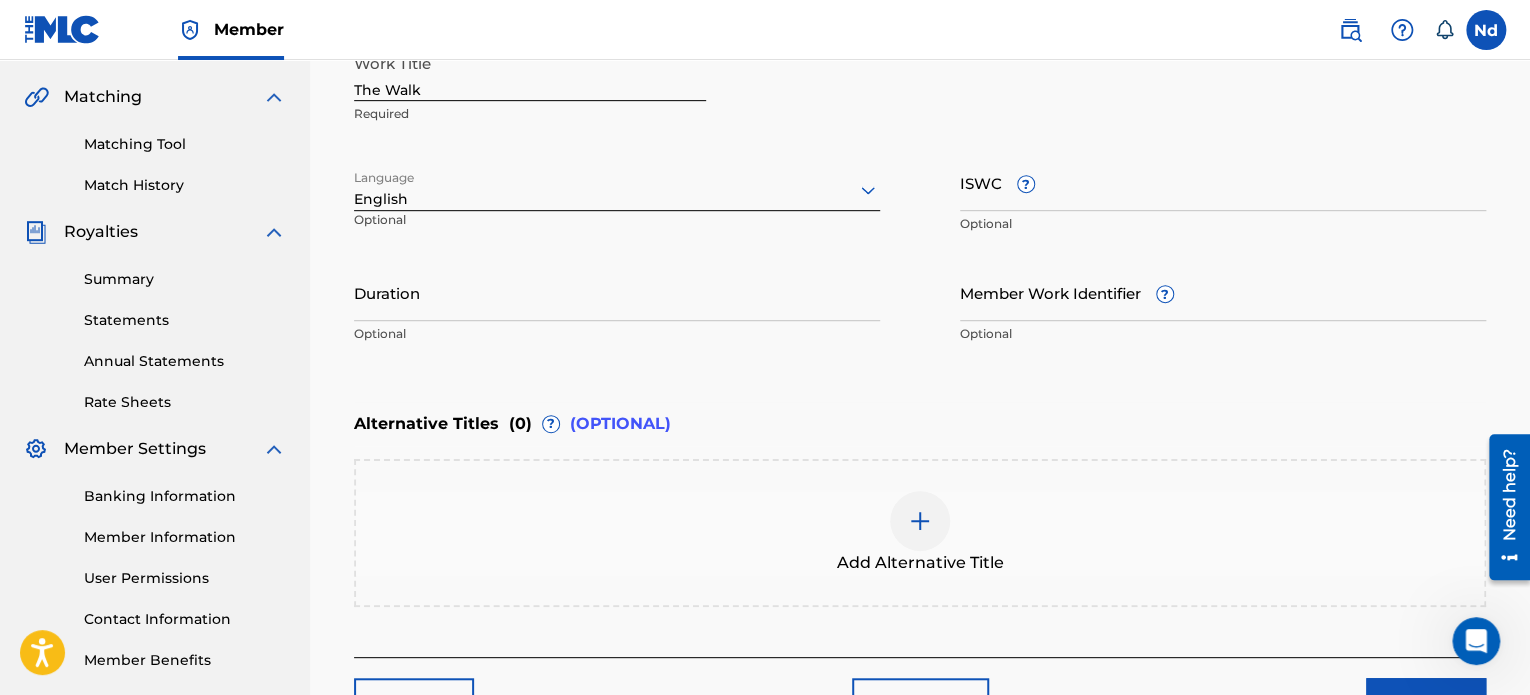 click on "ISWC   ?" at bounding box center (1223, 182) 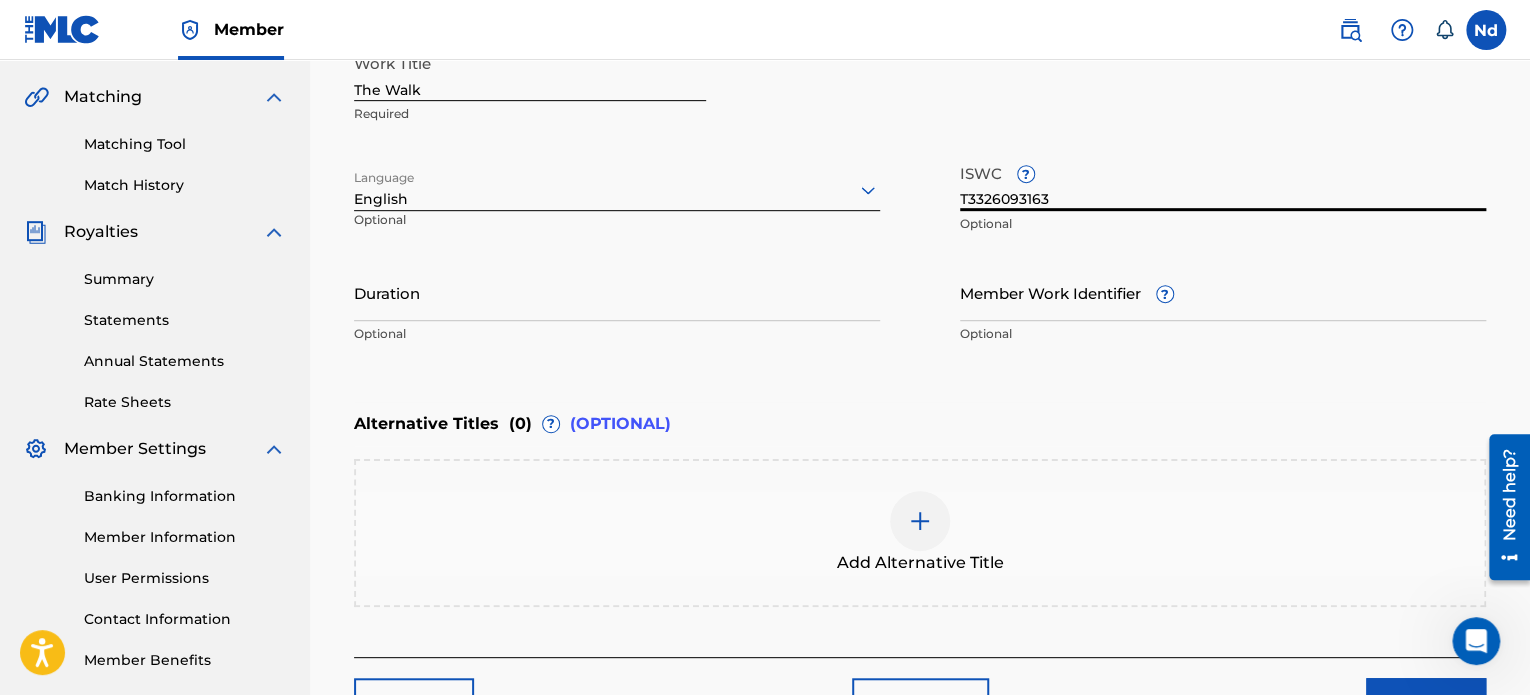 type on "T3326093163" 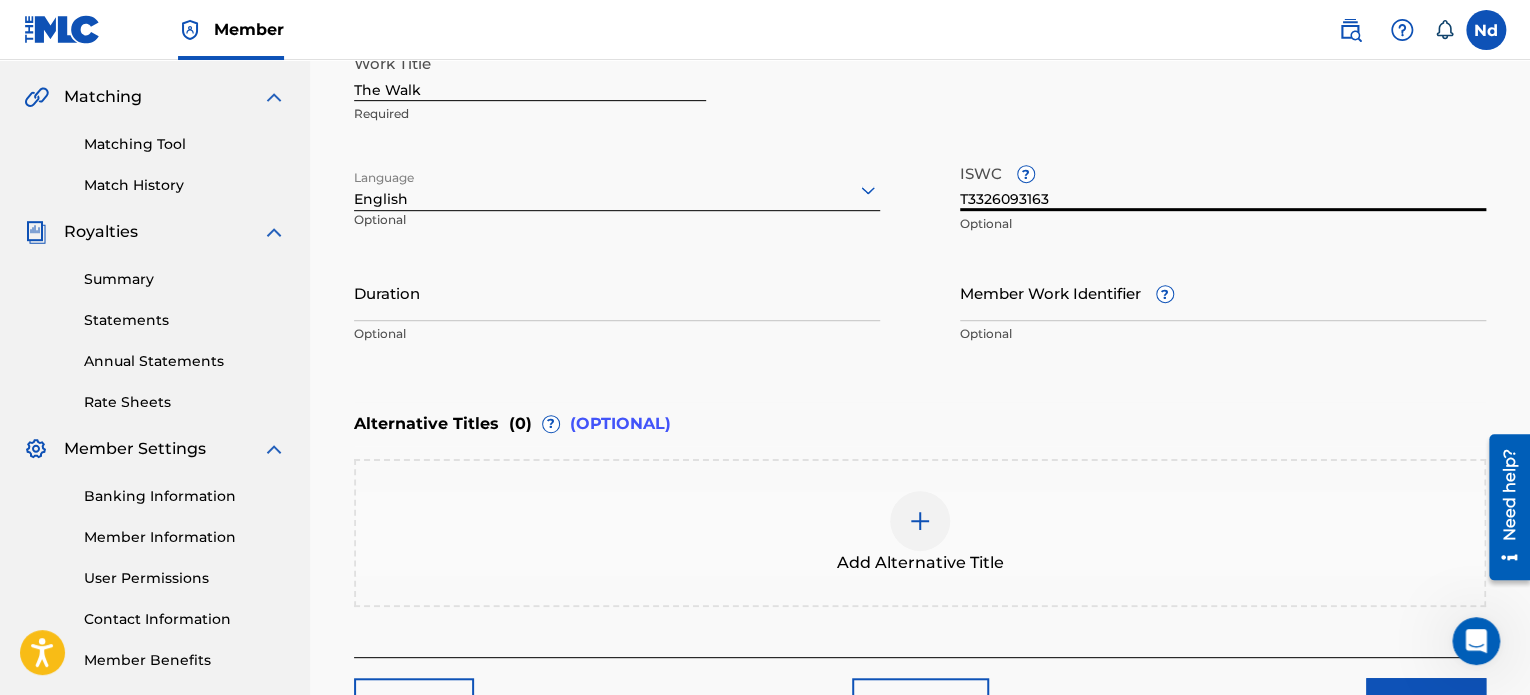 click on "Member Work Identifier   ?" at bounding box center (1223, 292) 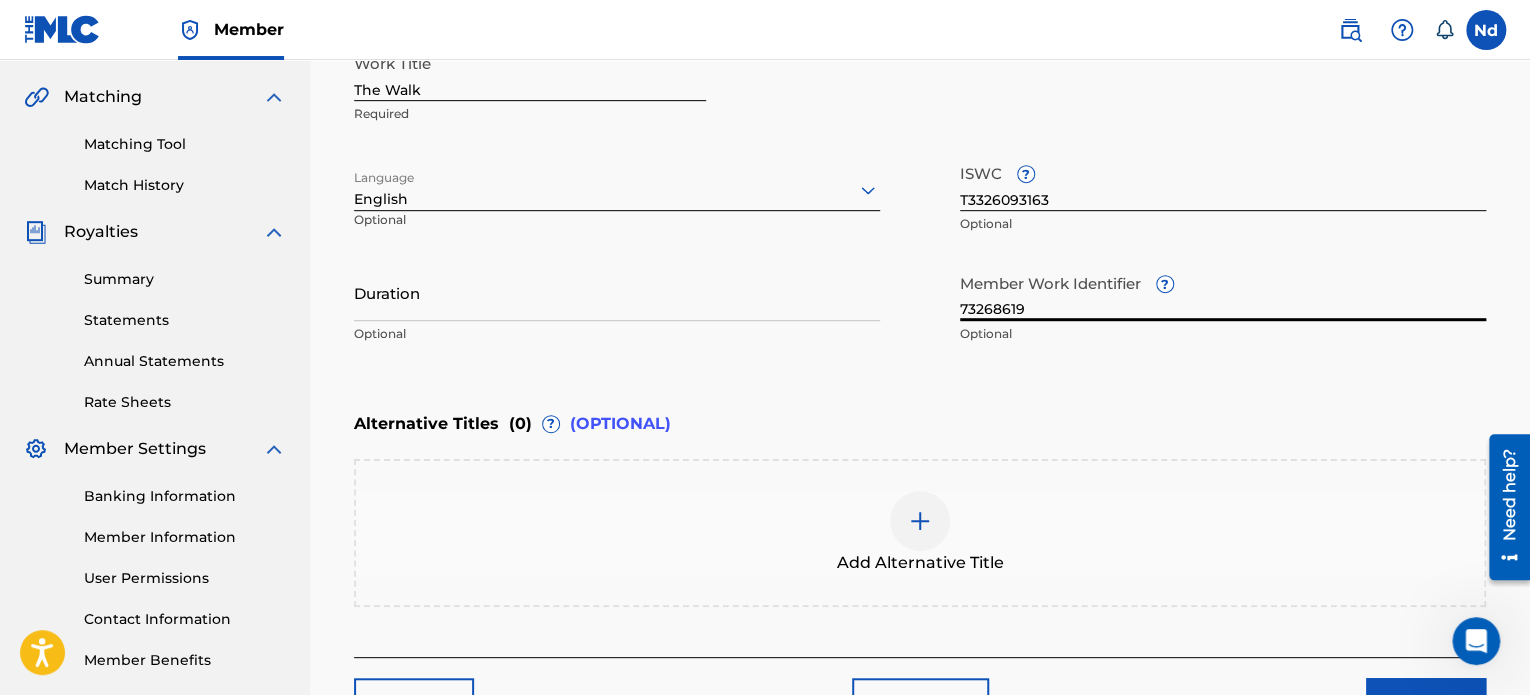 type on "73268619" 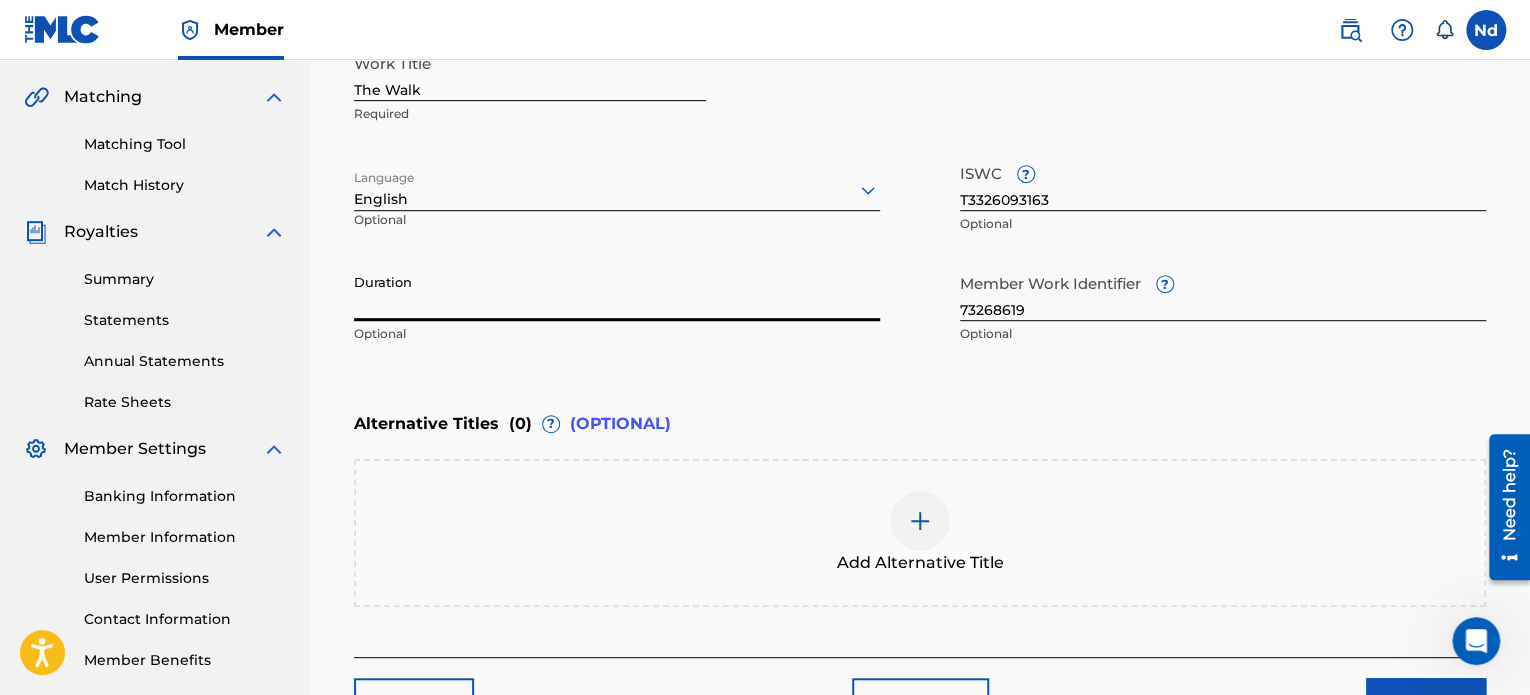 click on "Duration" at bounding box center [617, 292] 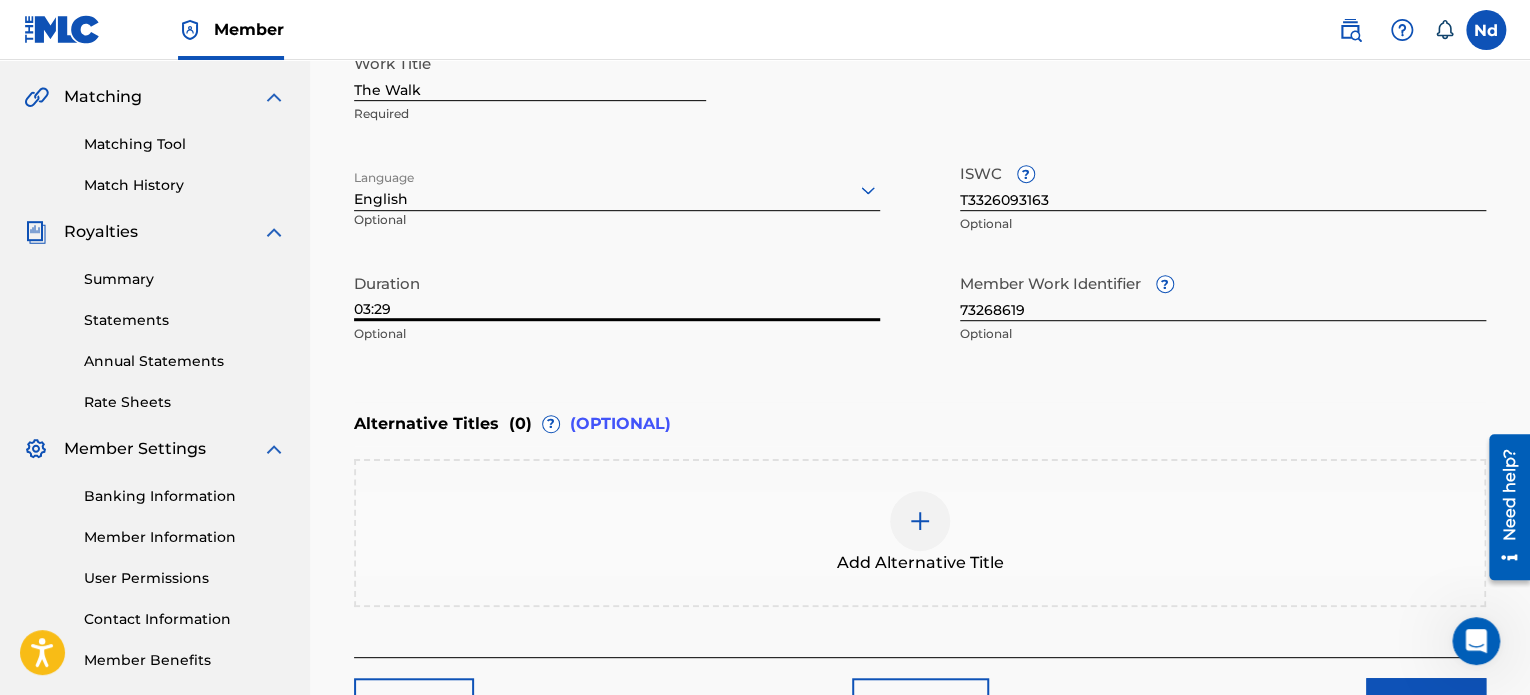 type on "03:29" 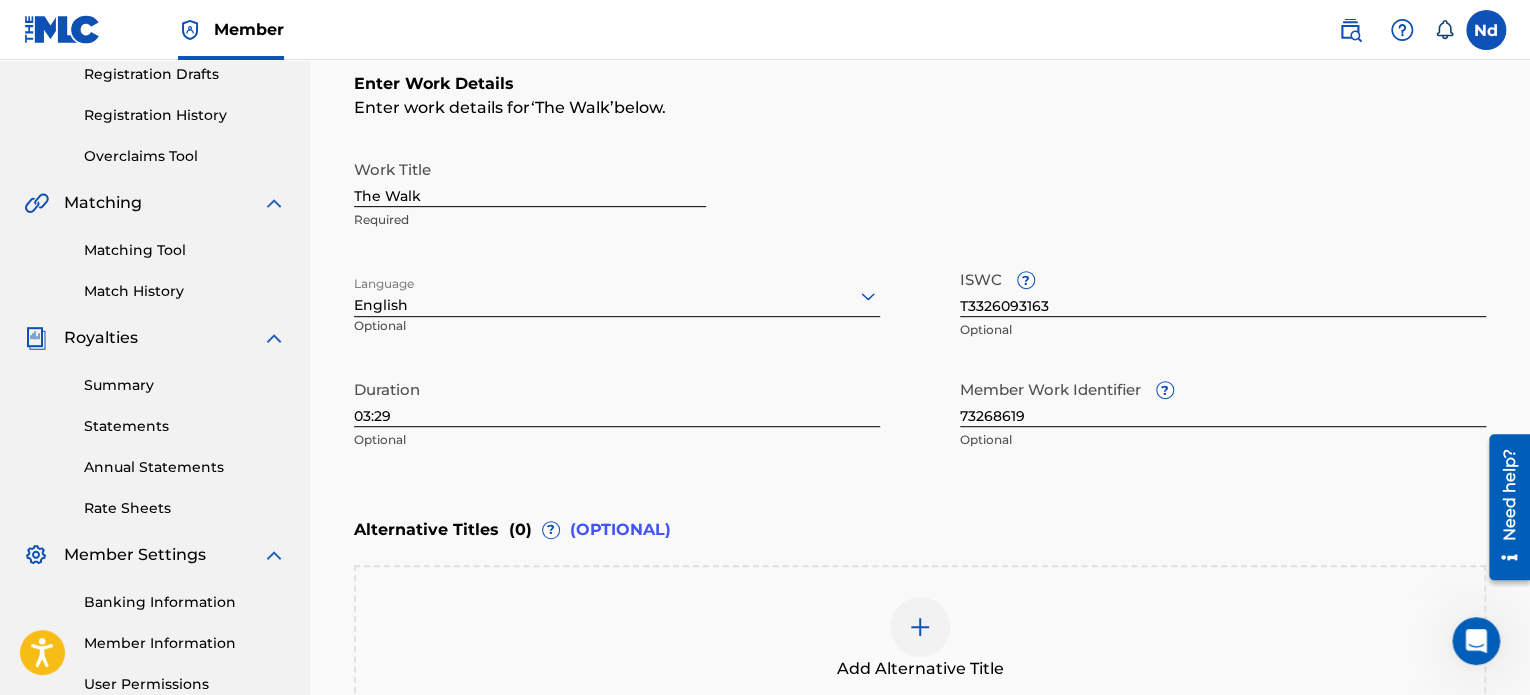 scroll, scrollTop: 0, scrollLeft: 0, axis: both 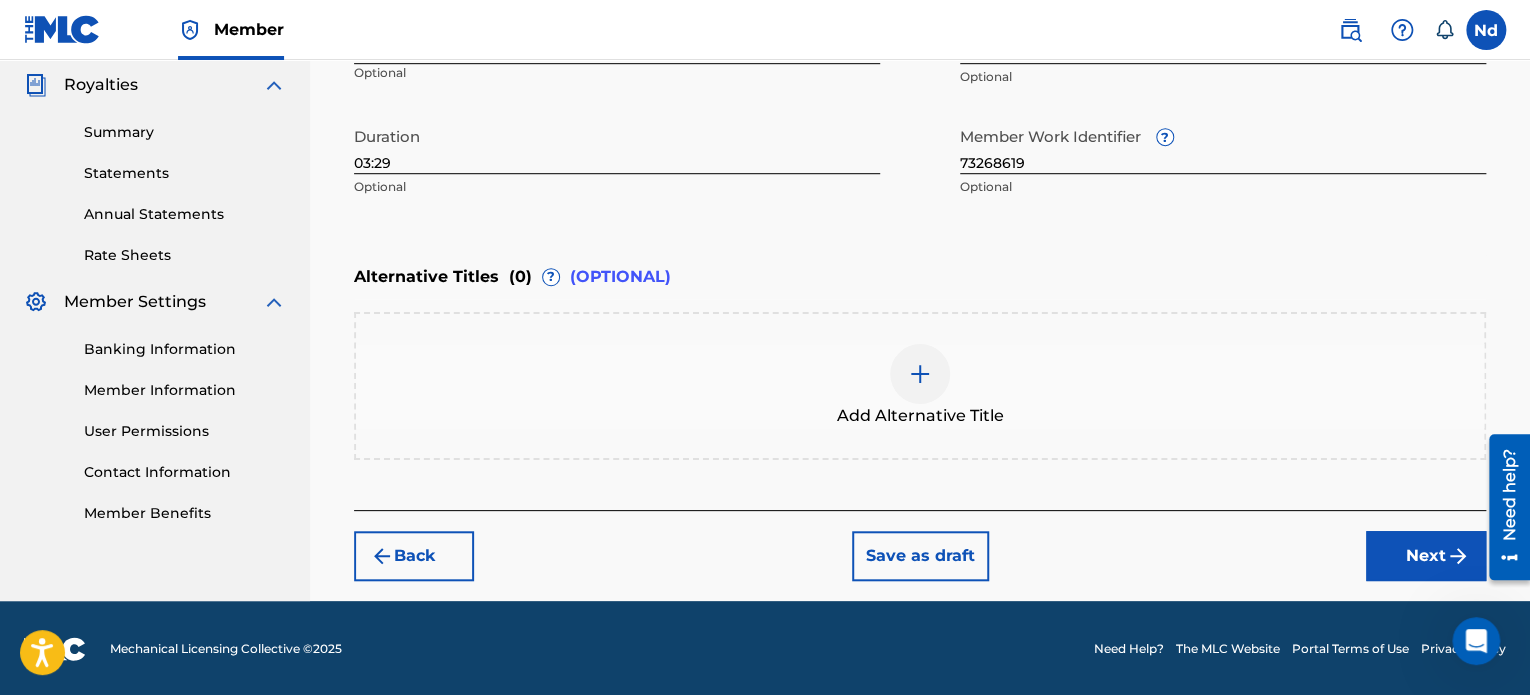 click on "Next" at bounding box center (1426, 556) 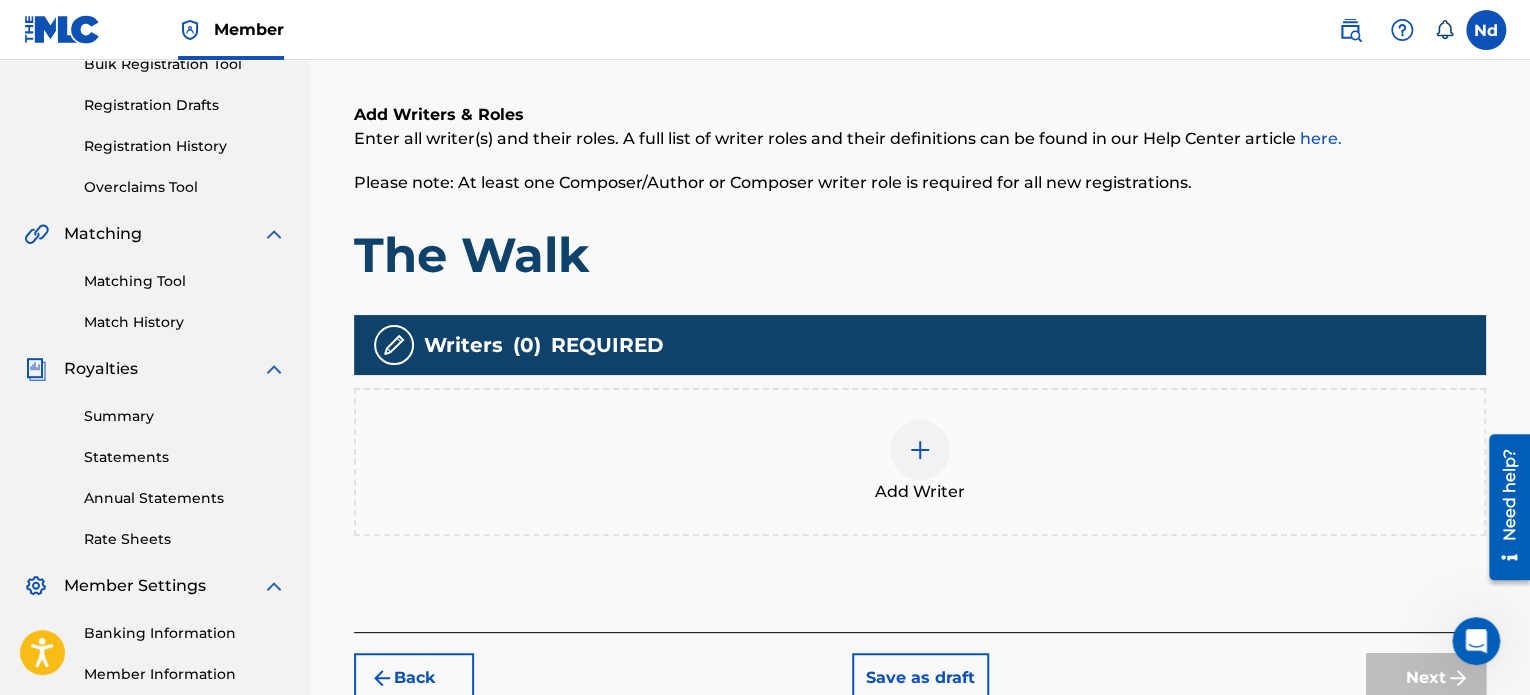 scroll, scrollTop: 544, scrollLeft: 0, axis: vertical 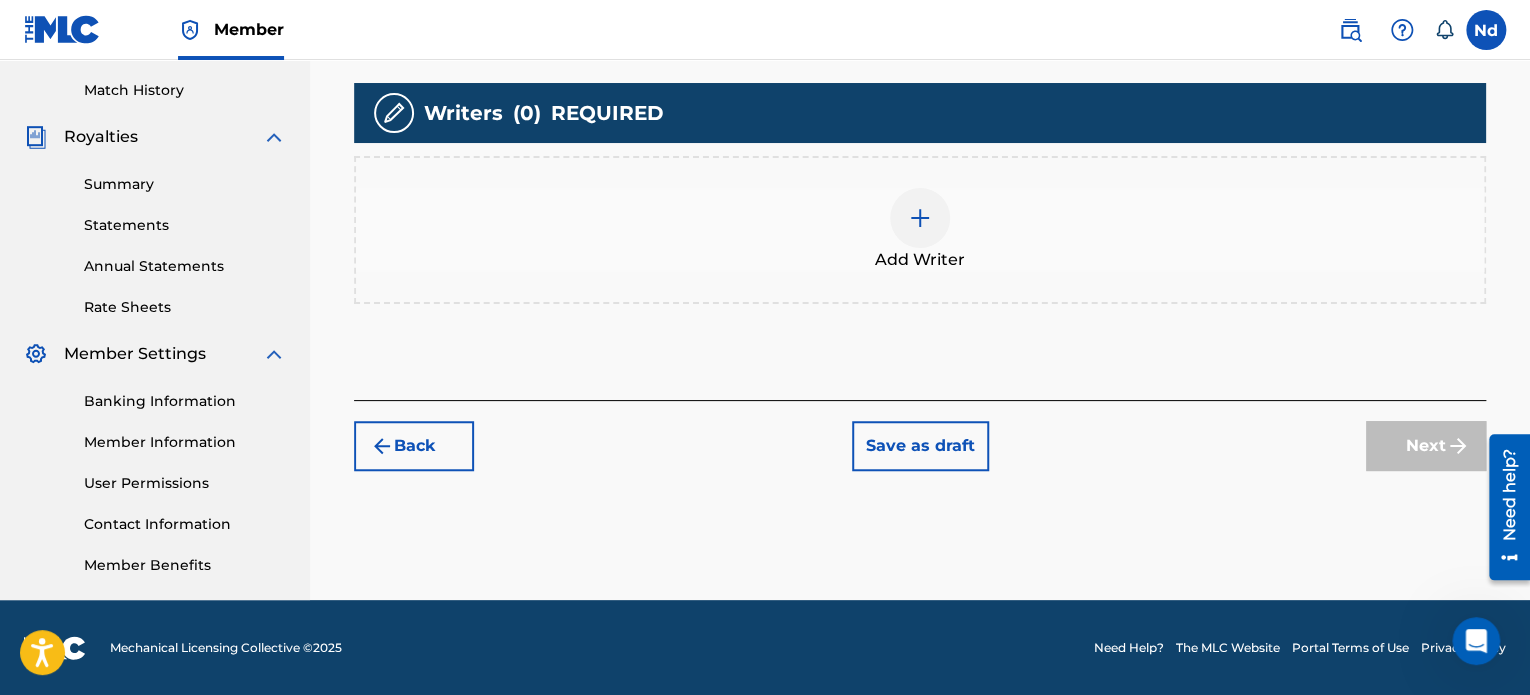 click on "Add Writer" at bounding box center (920, 230) 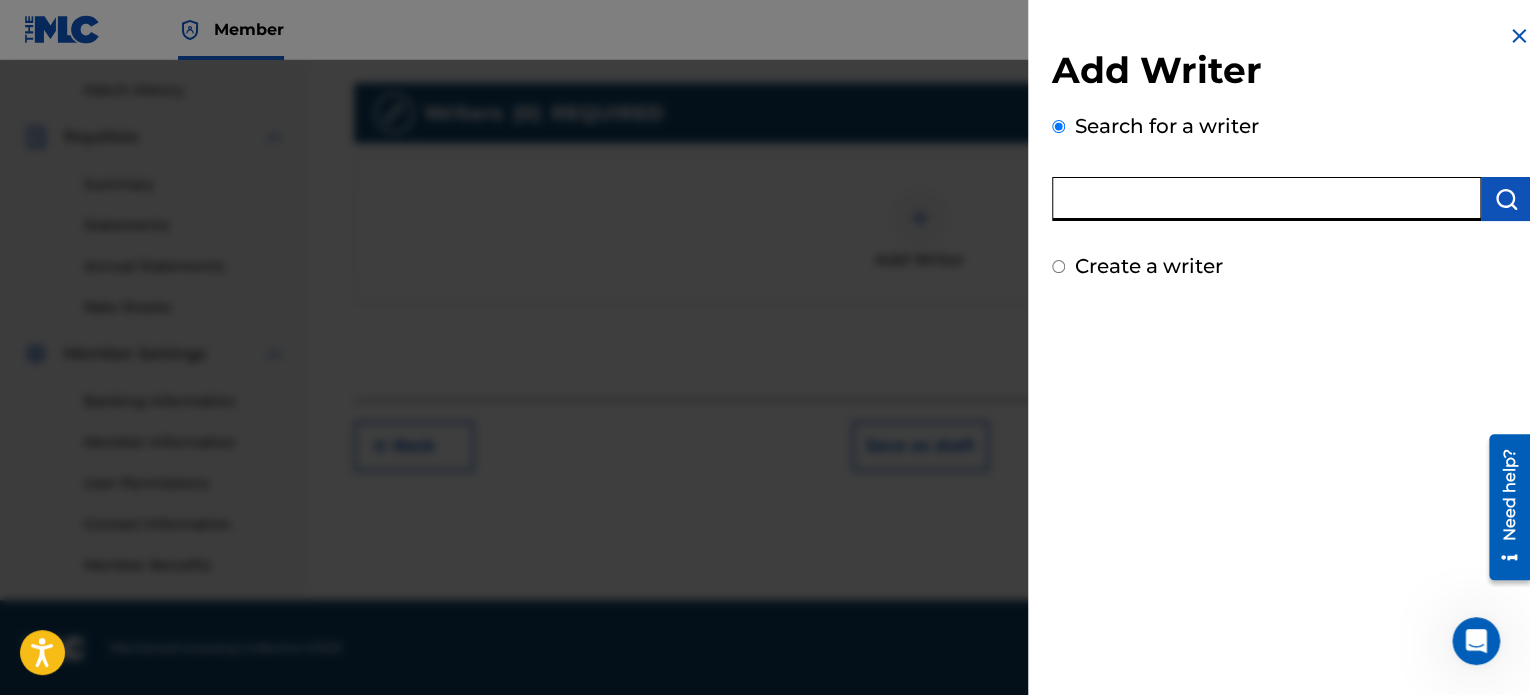 click at bounding box center [1266, 199] 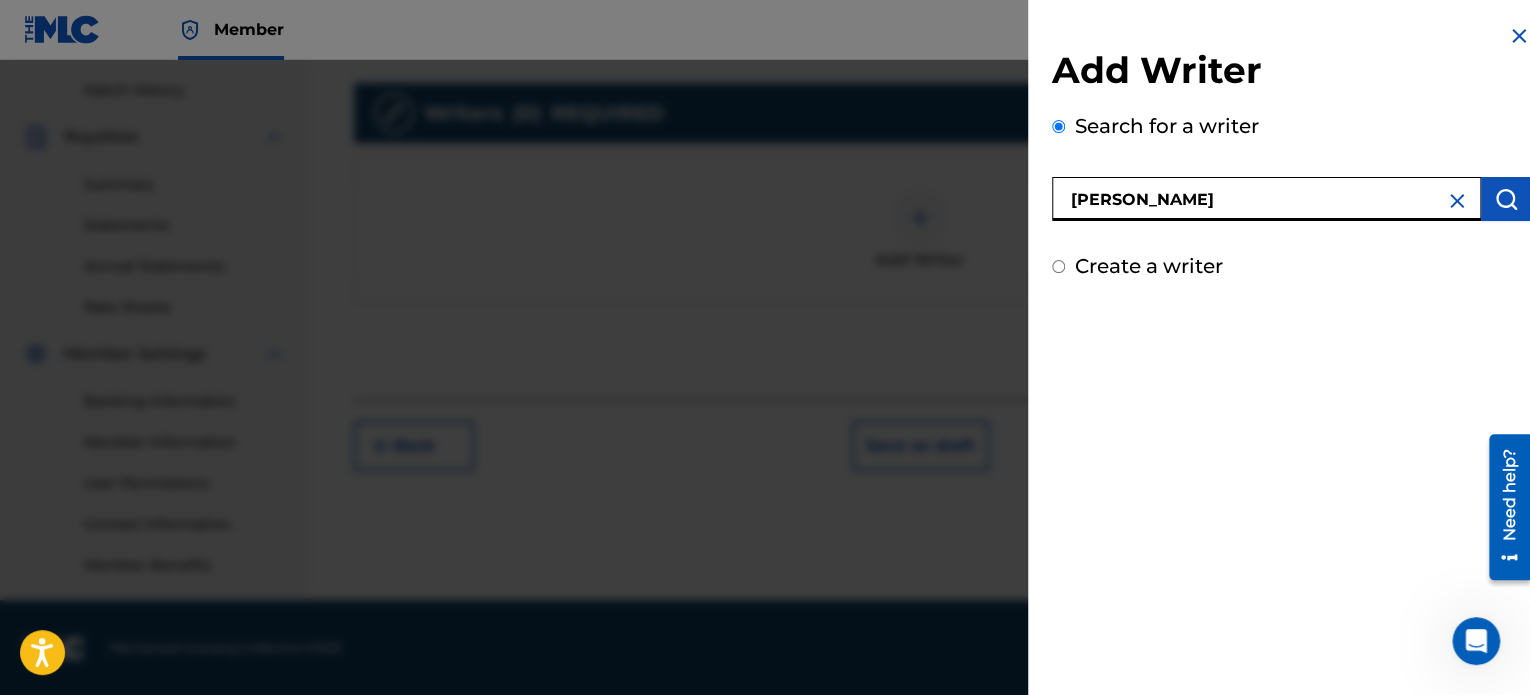 type on "[PERSON_NAME]" 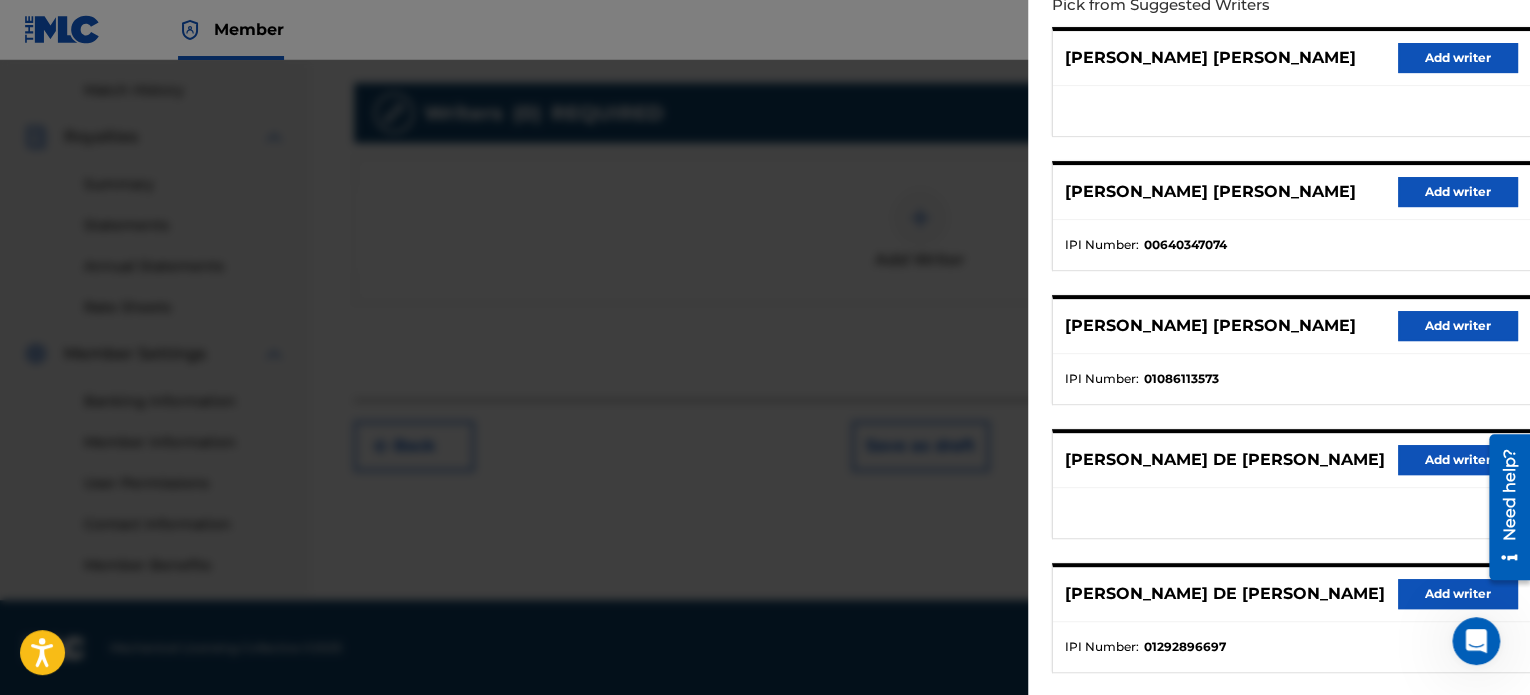 scroll, scrollTop: 344, scrollLeft: 0, axis: vertical 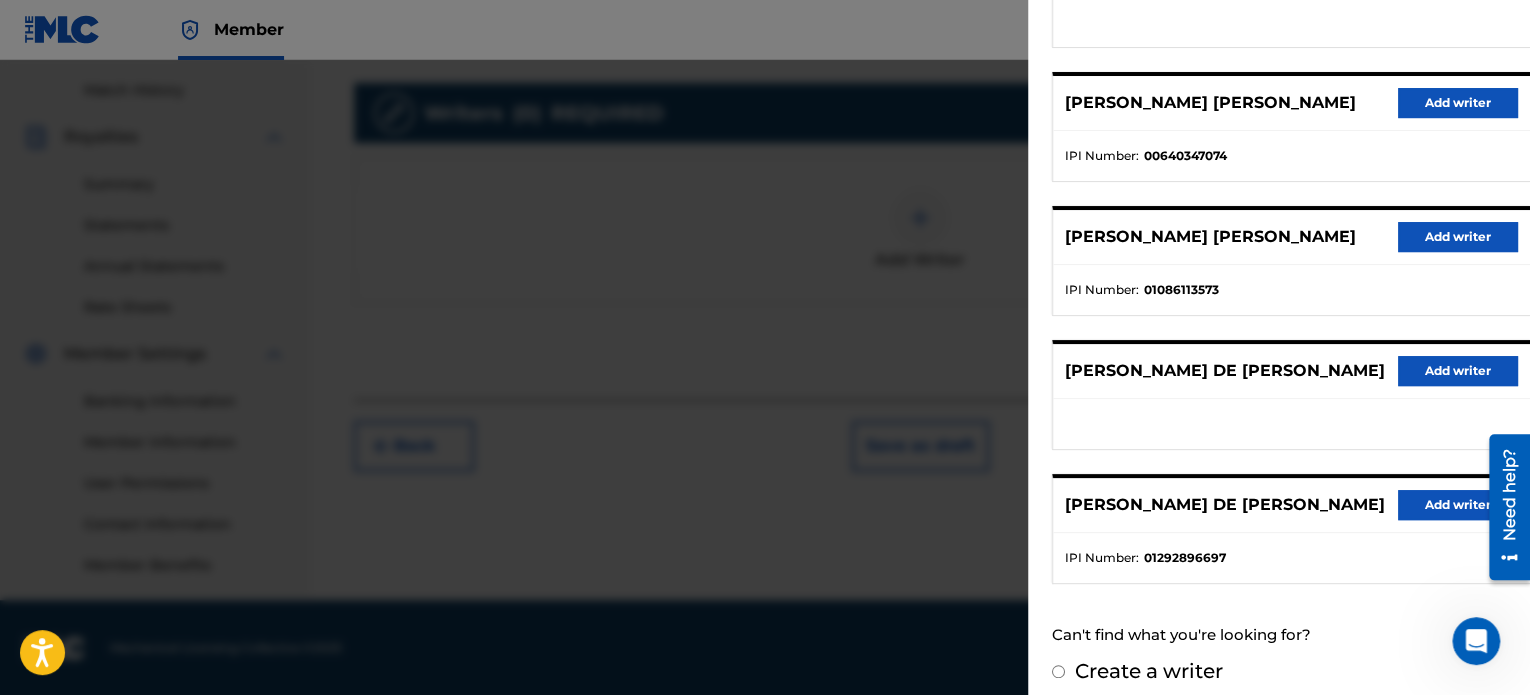 click on "Add writer" at bounding box center (1458, 505) 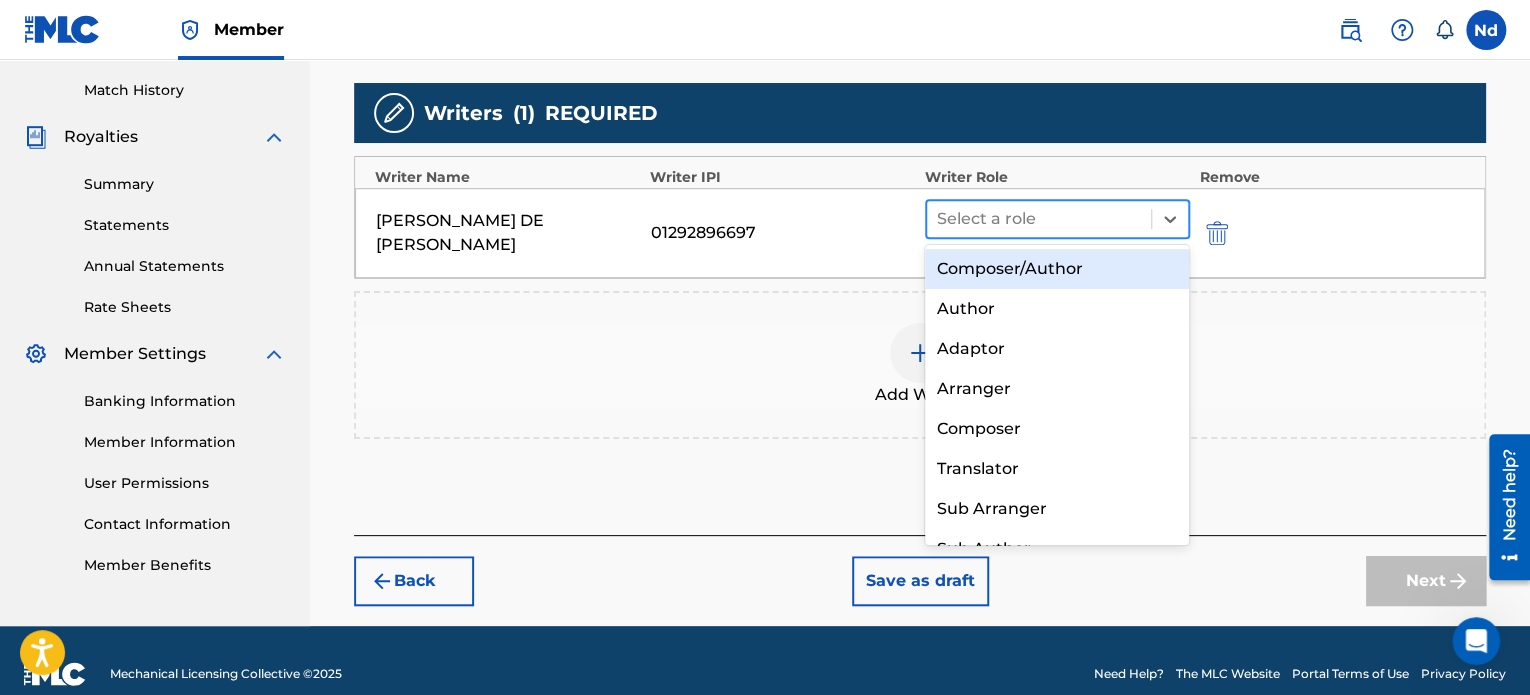click at bounding box center [1039, 219] 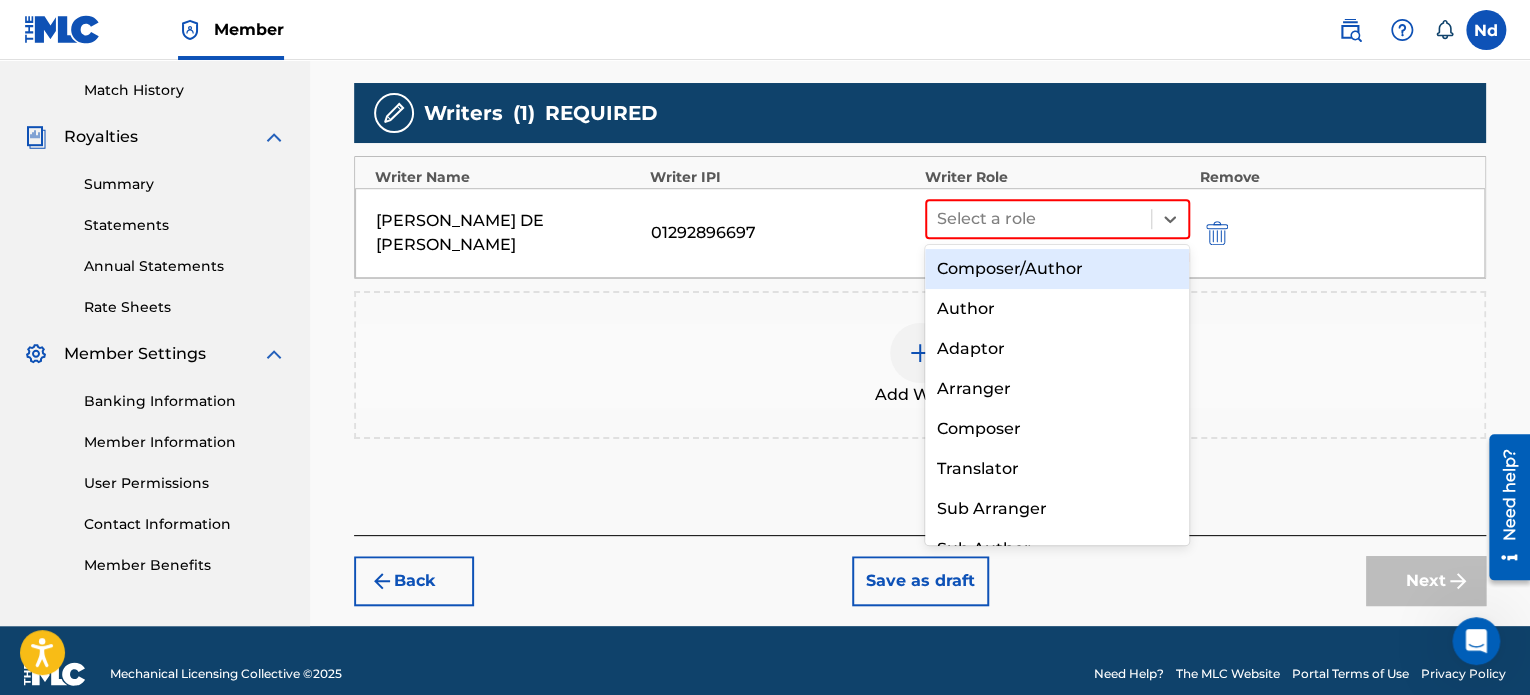click on "Composer/Author" at bounding box center [1057, 269] 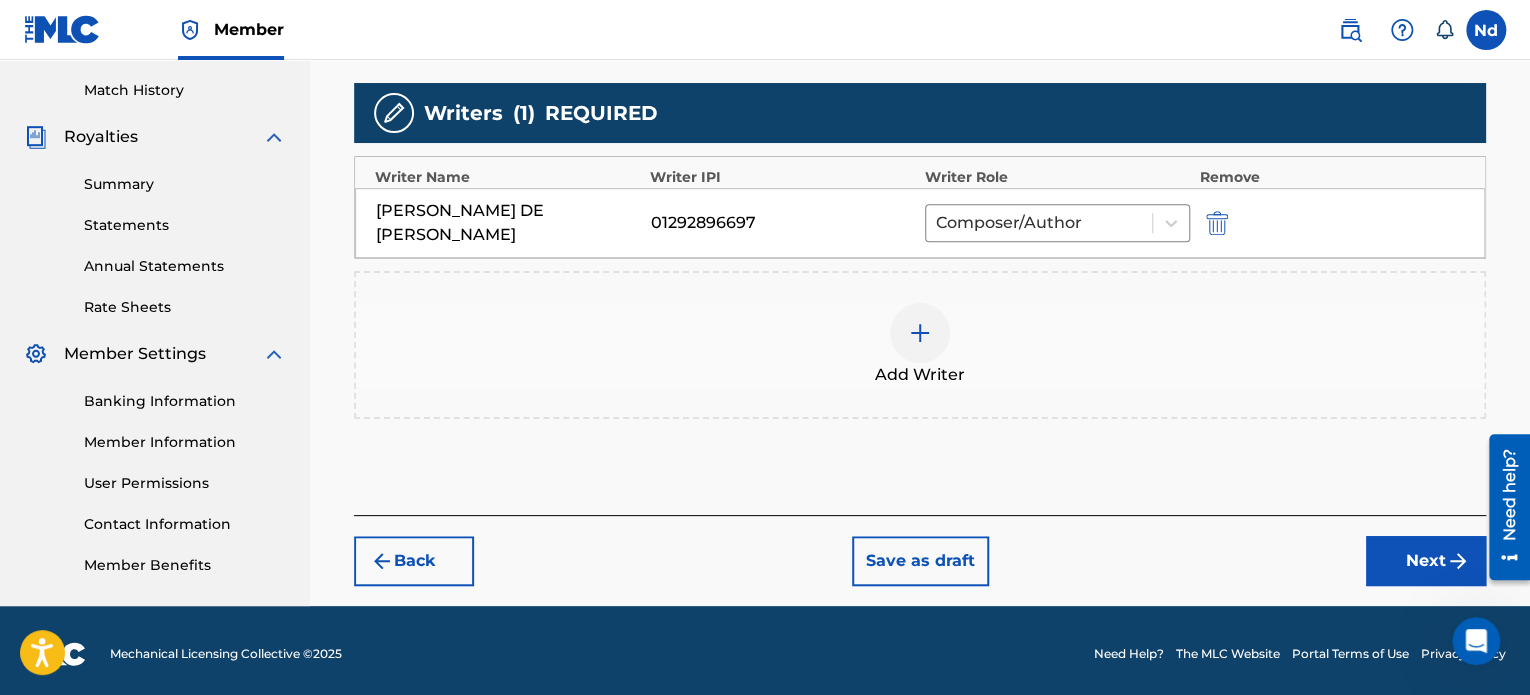 click on "Next" at bounding box center [1426, 561] 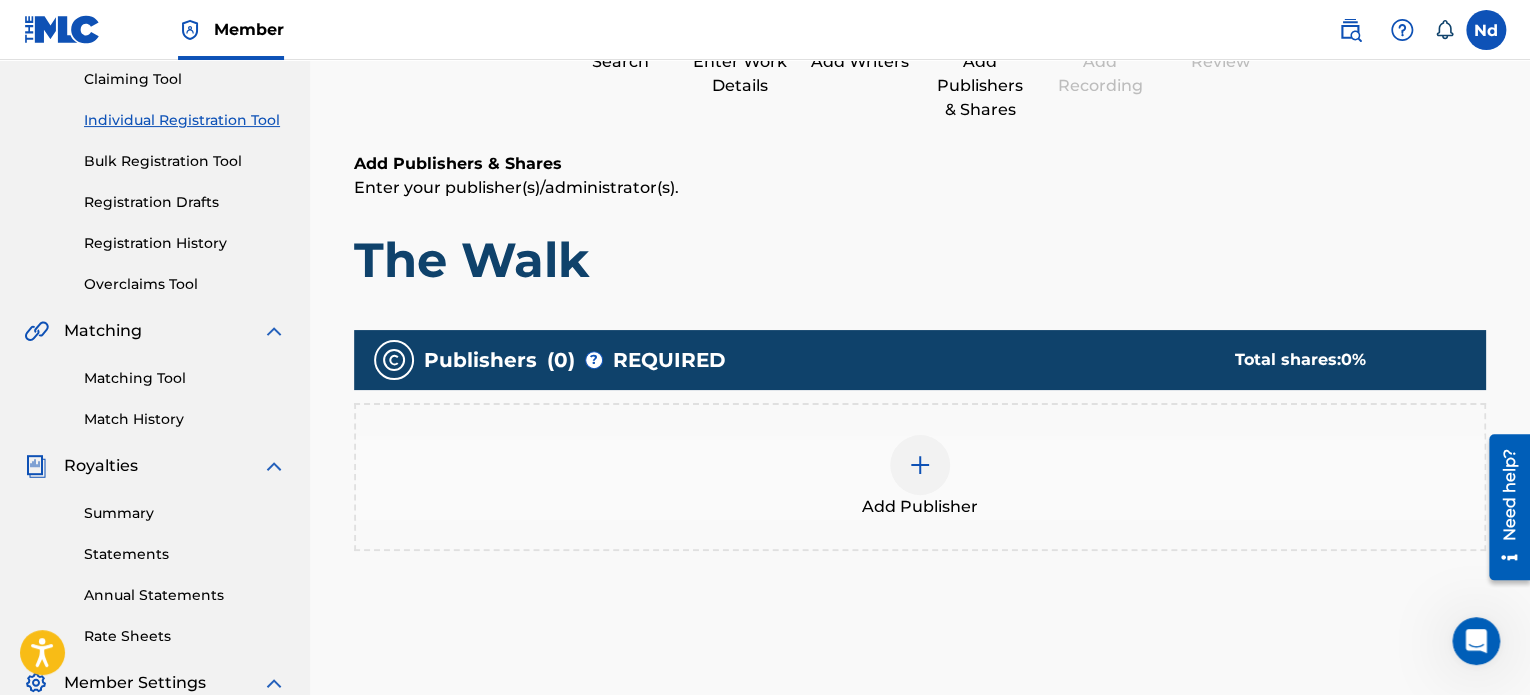 scroll, scrollTop: 390, scrollLeft: 0, axis: vertical 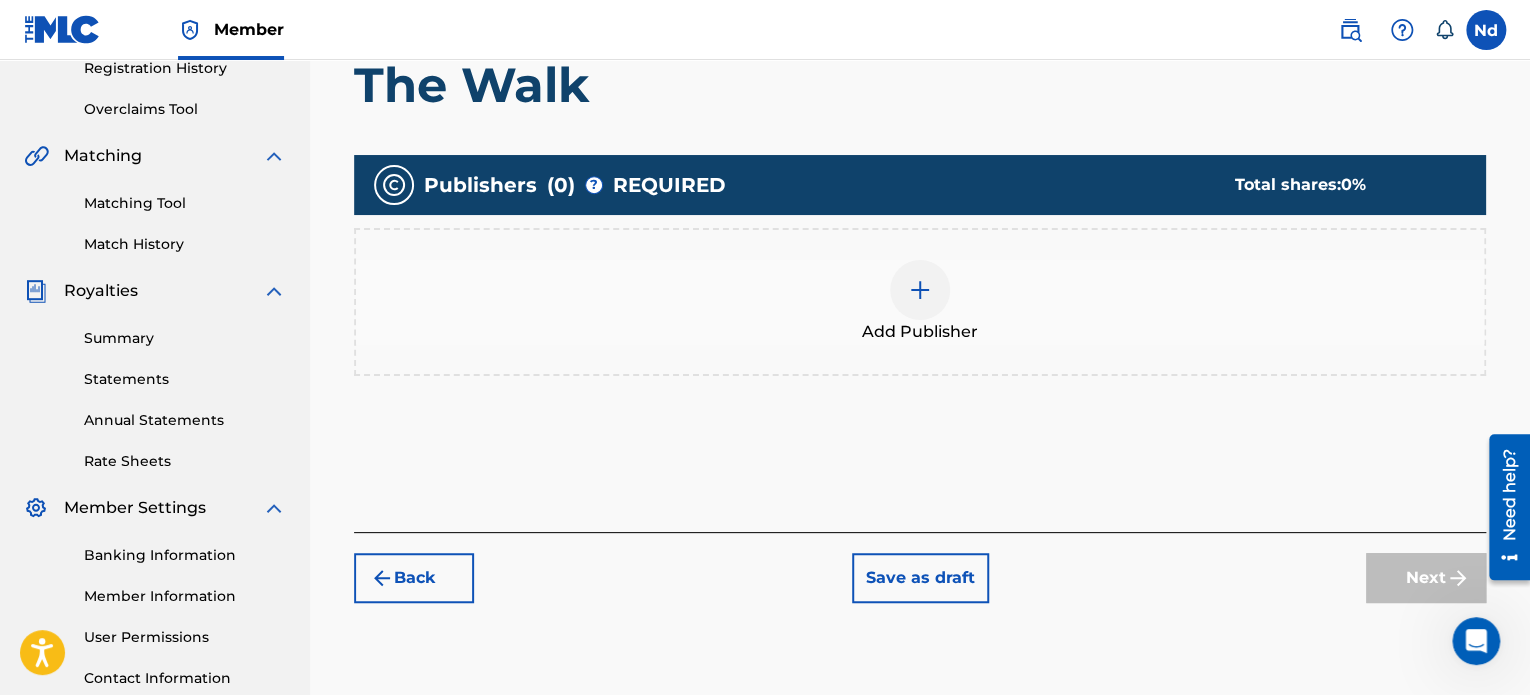 click at bounding box center [920, 290] 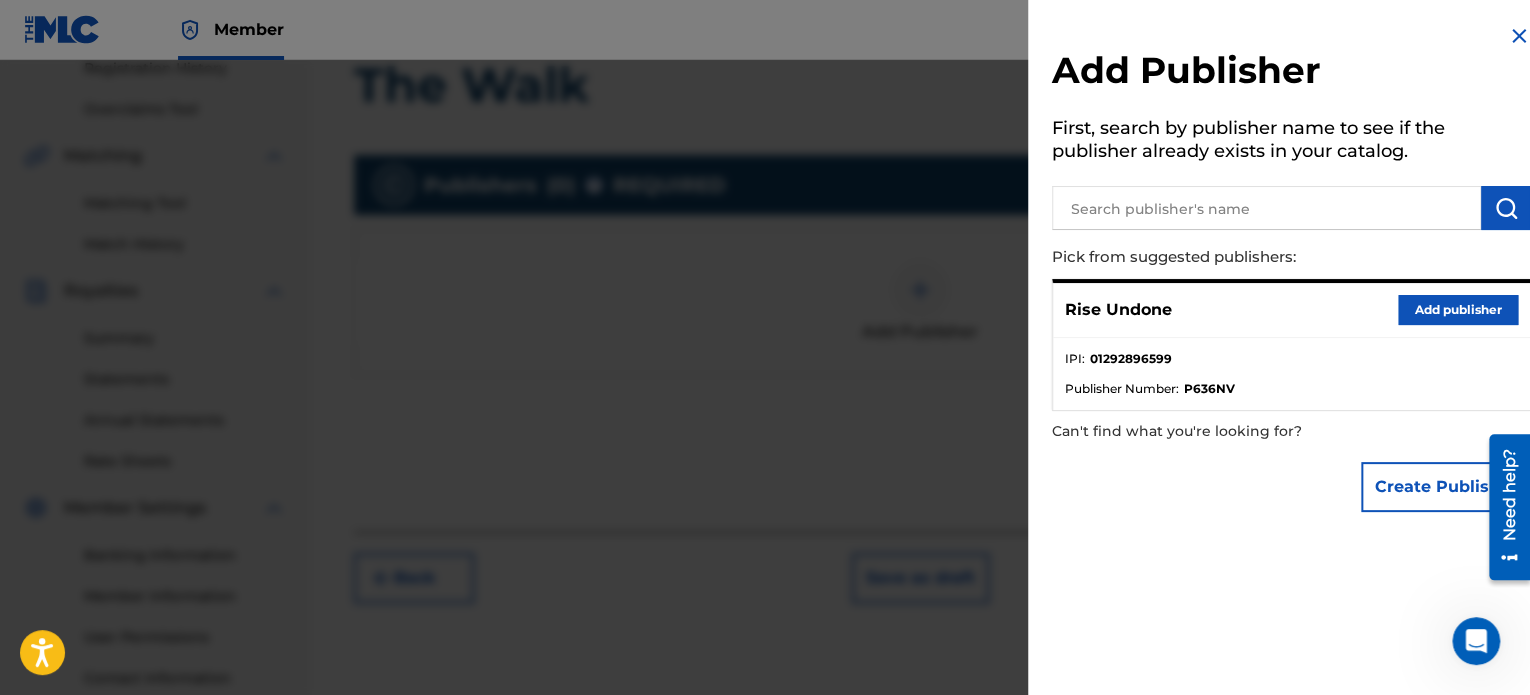 click on "Rise Undone Add publisher" at bounding box center (1291, 310) 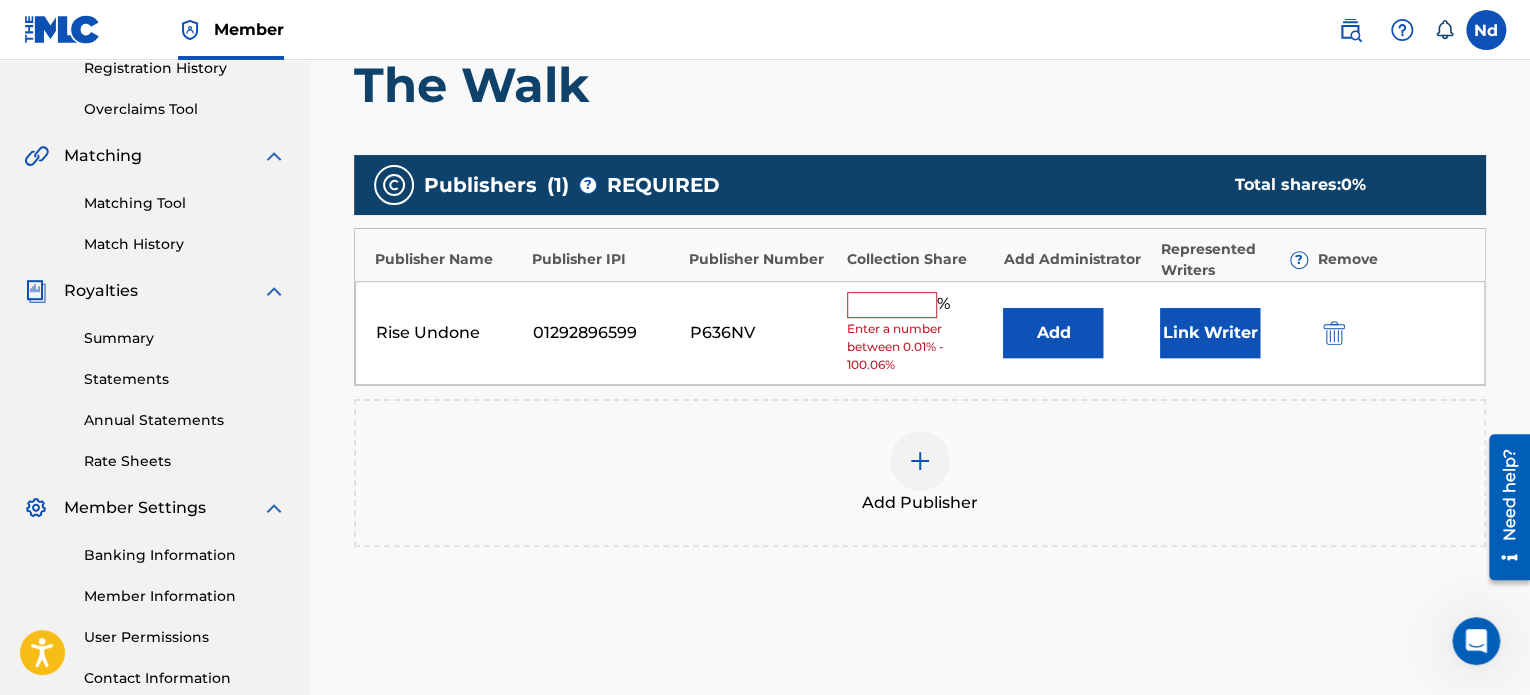 click on "Link Writer" at bounding box center [1210, 333] 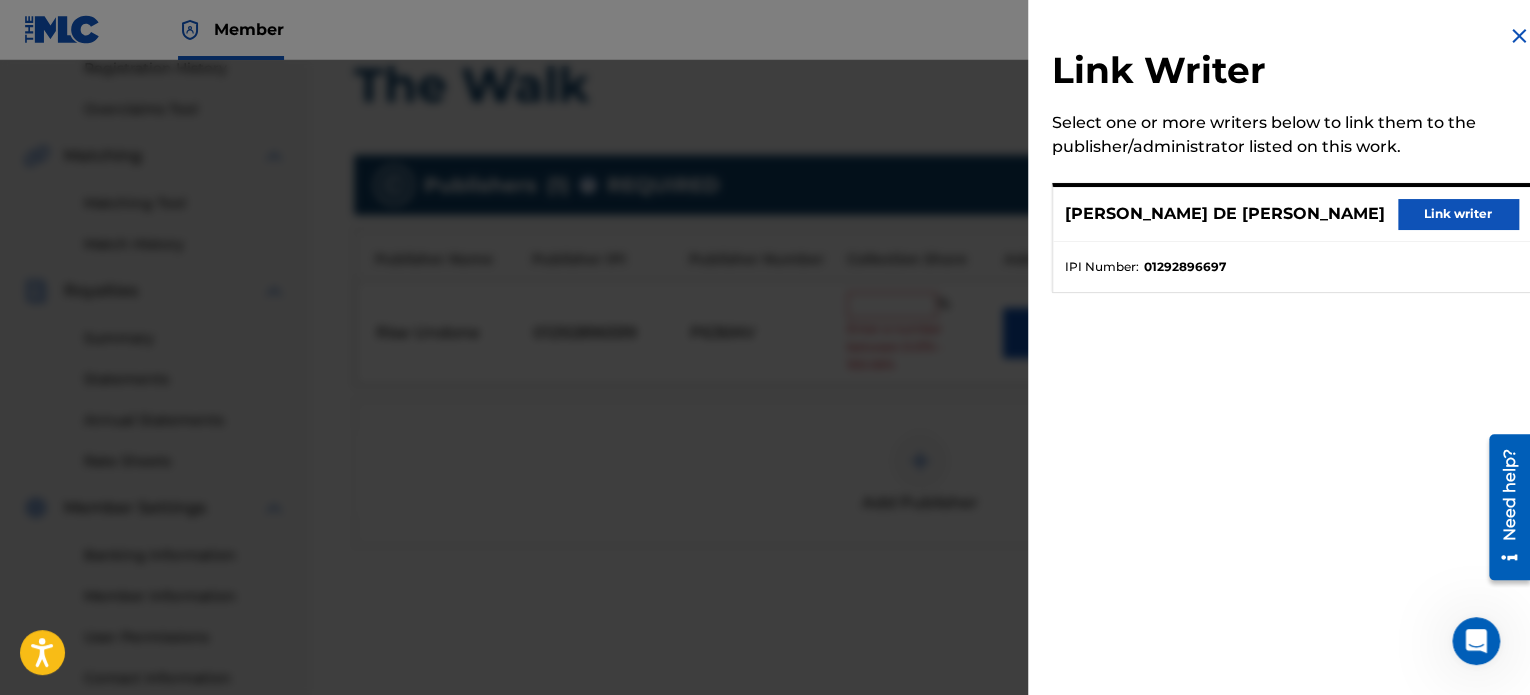 click on "Link writer" at bounding box center [1458, 214] 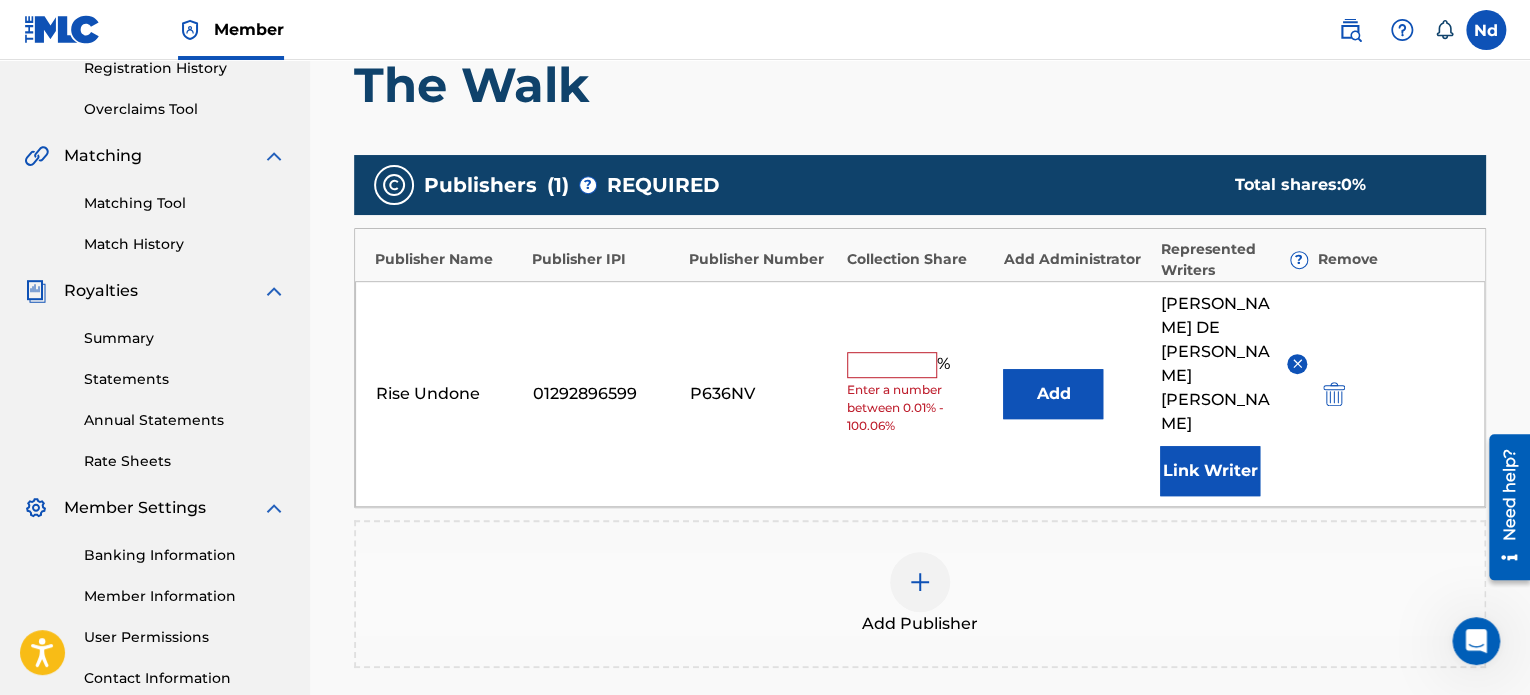 click at bounding box center [892, 365] 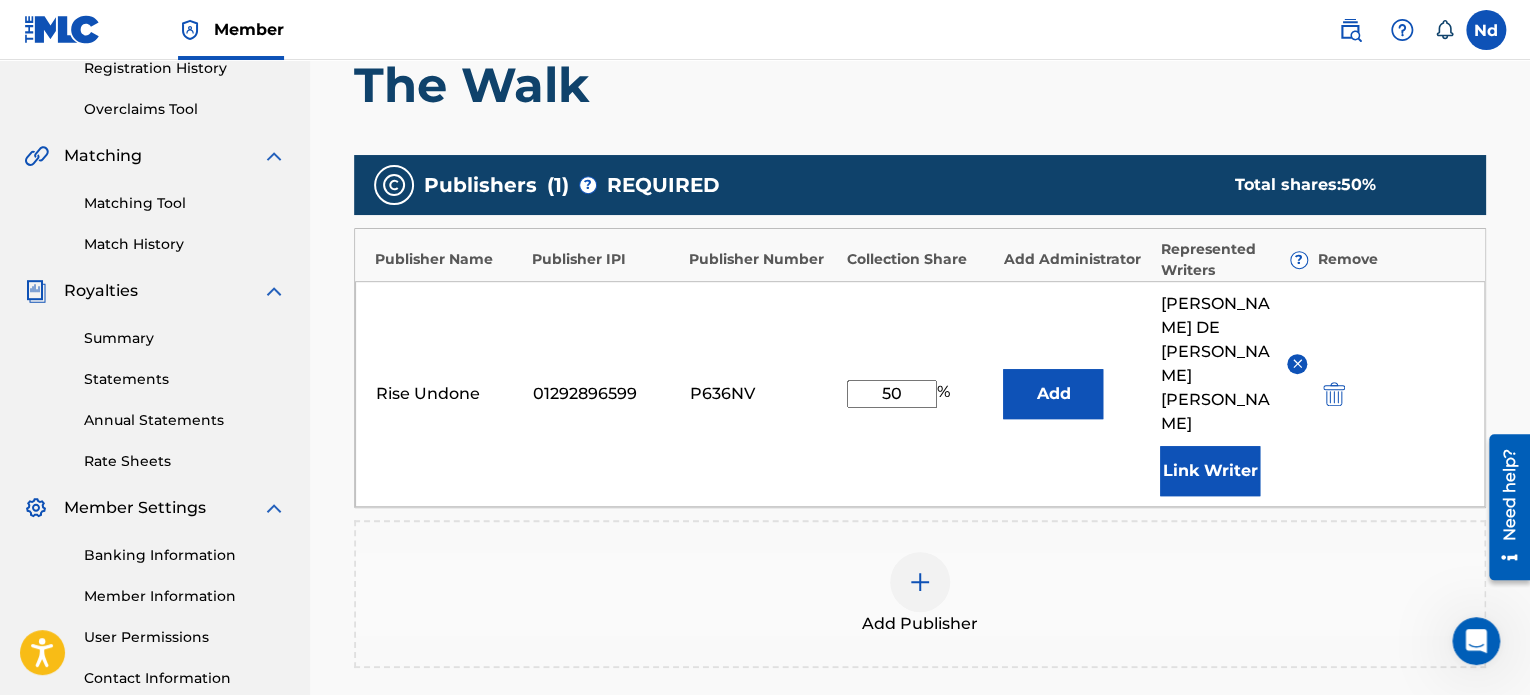 type on "50" 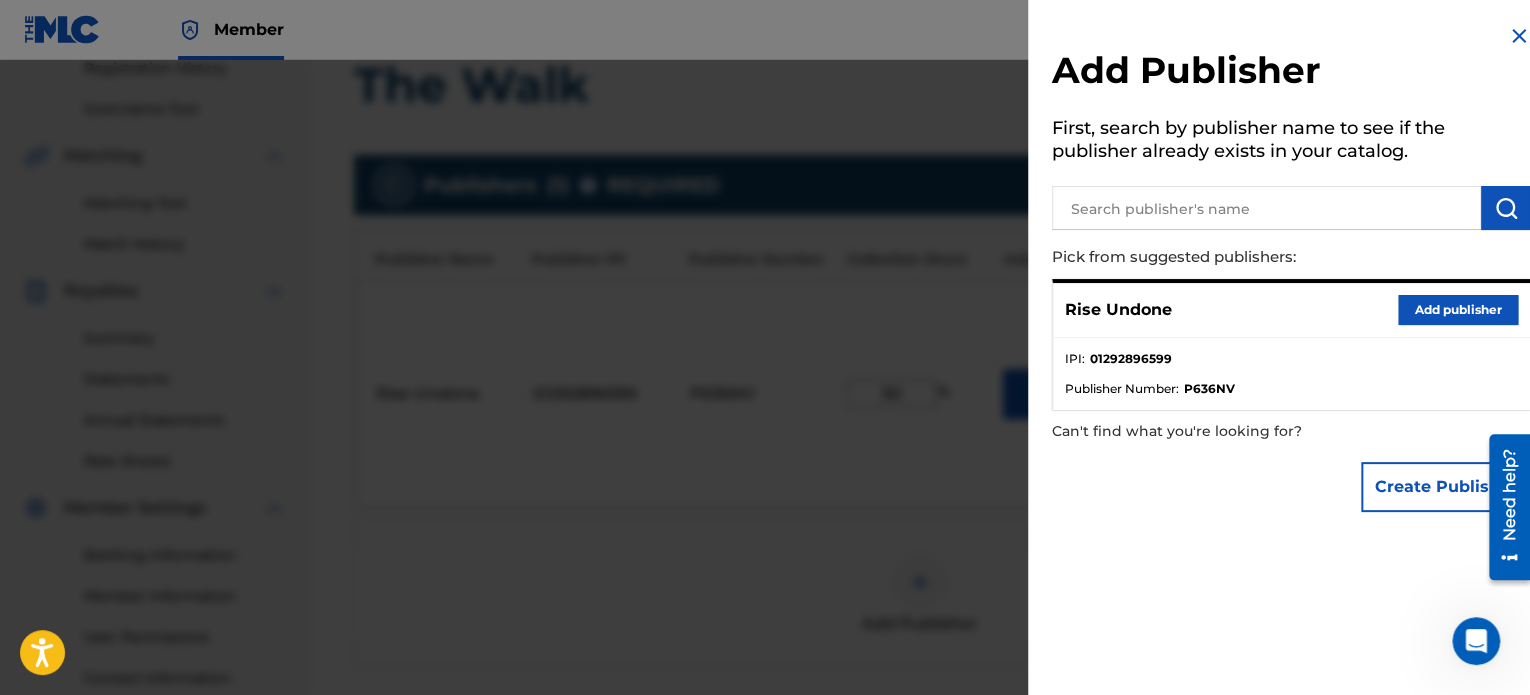 click at bounding box center (1519, 36) 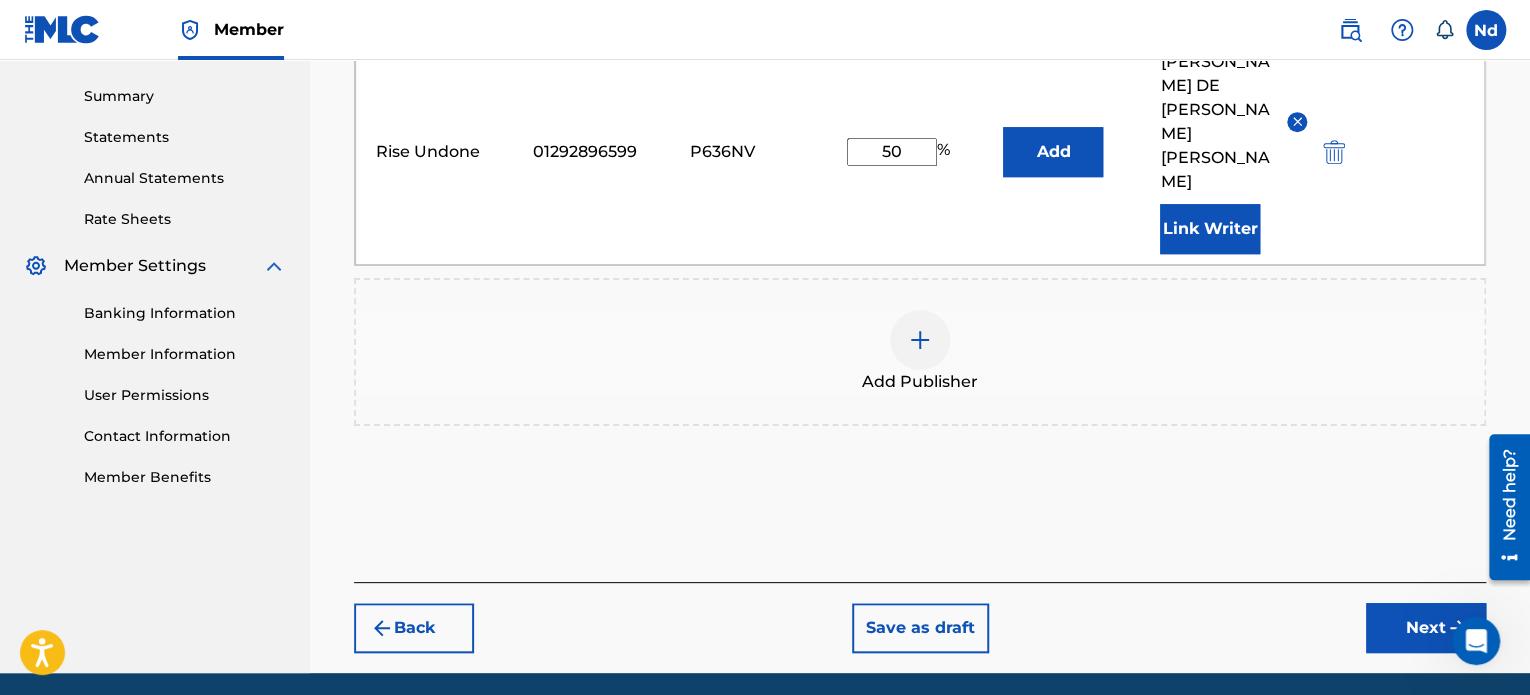 click on "Next" at bounding box center (1426, 628) 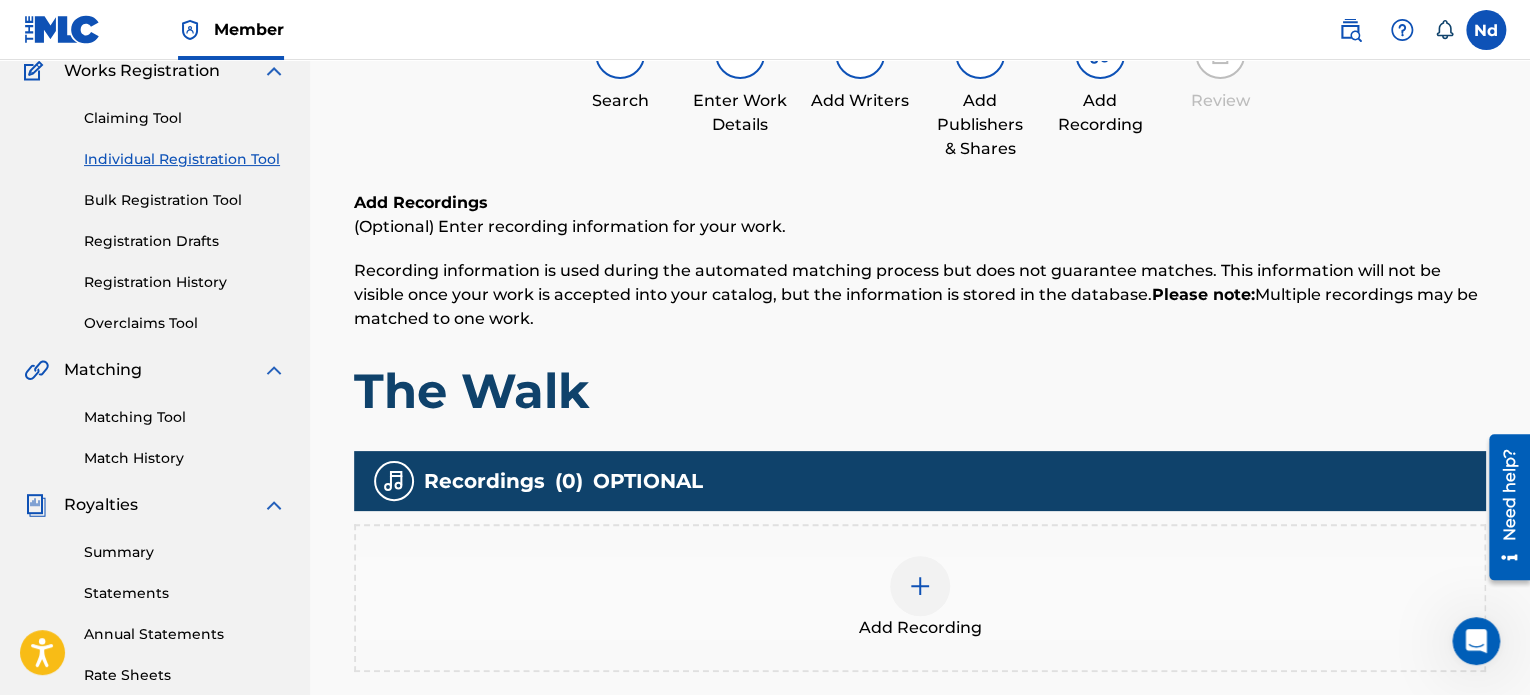 scroll, scrollTop: 390, scrollLeft: 0, axis: vertical 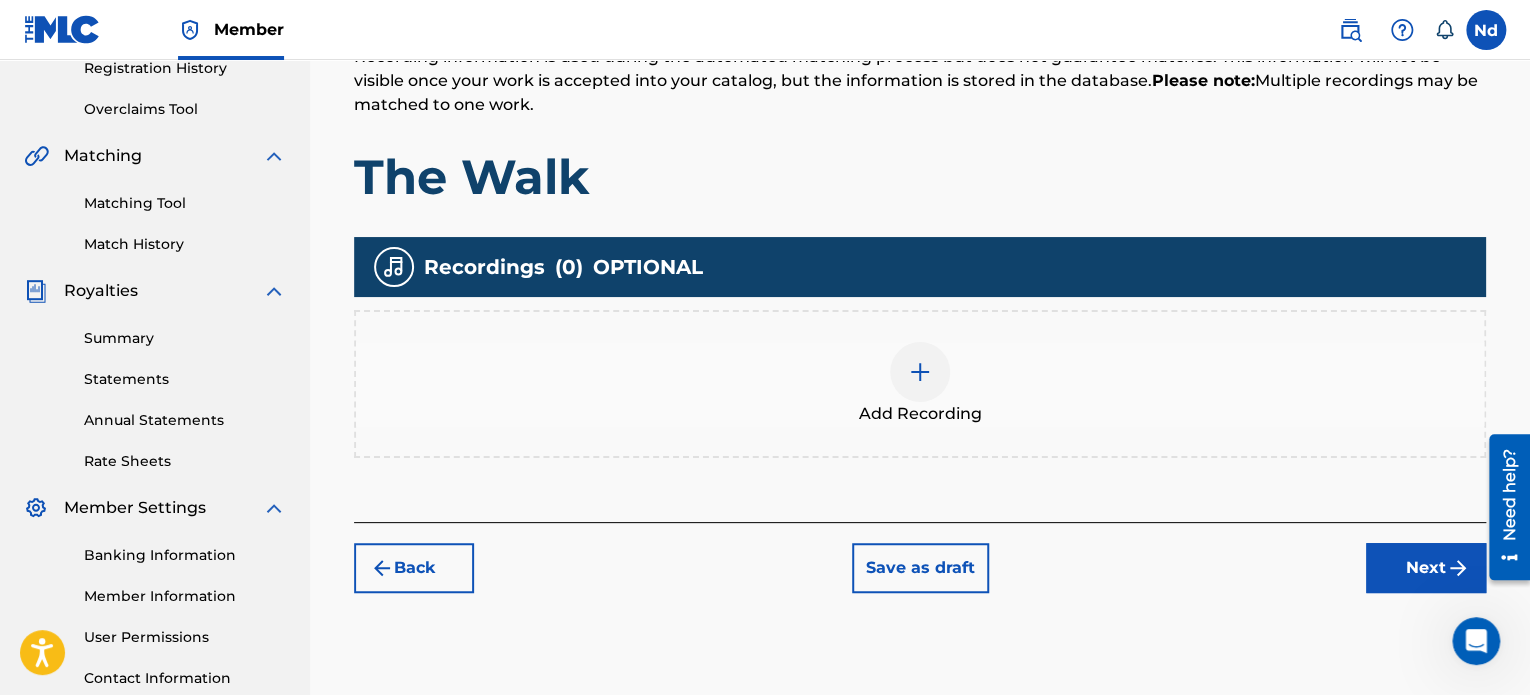 click on "Add Recording" at bounding box center (920, 384) 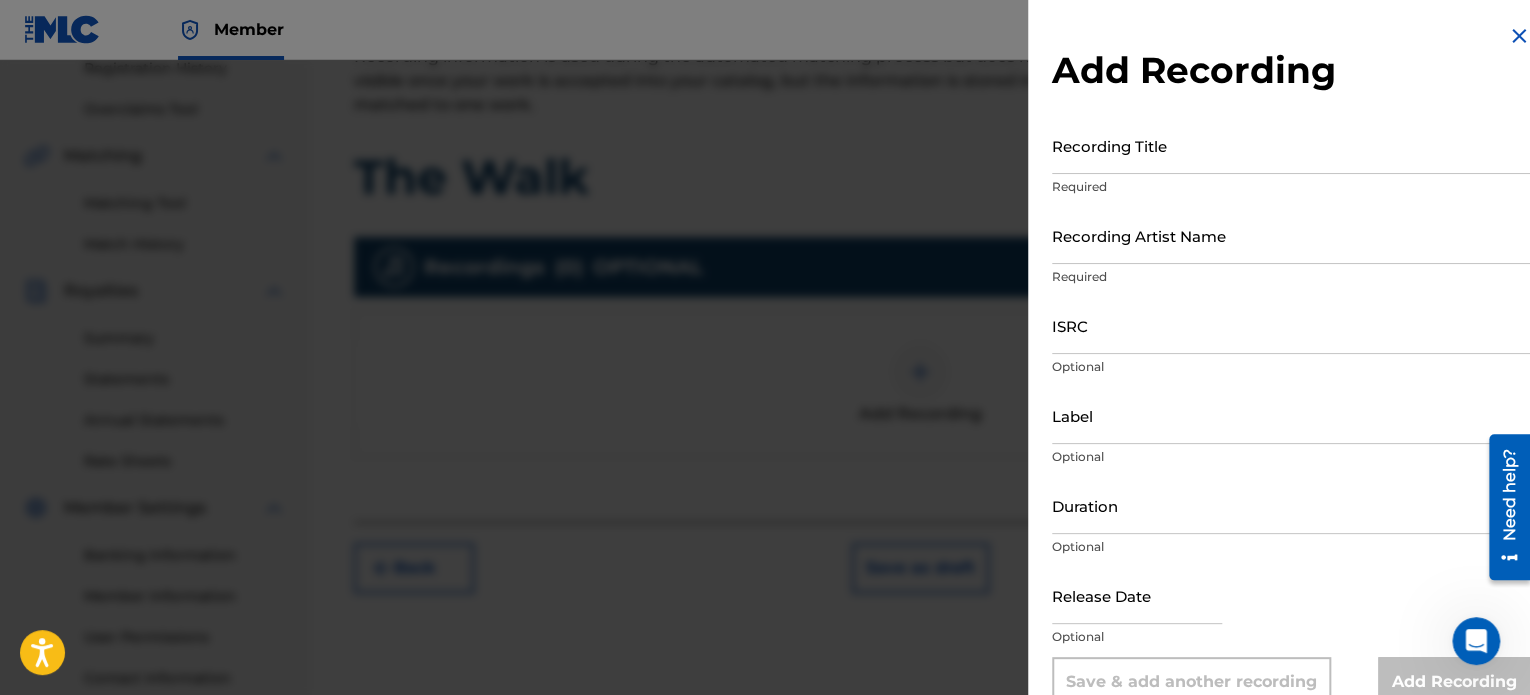 click on "Recording Title" at bounding box center (1291, 145) 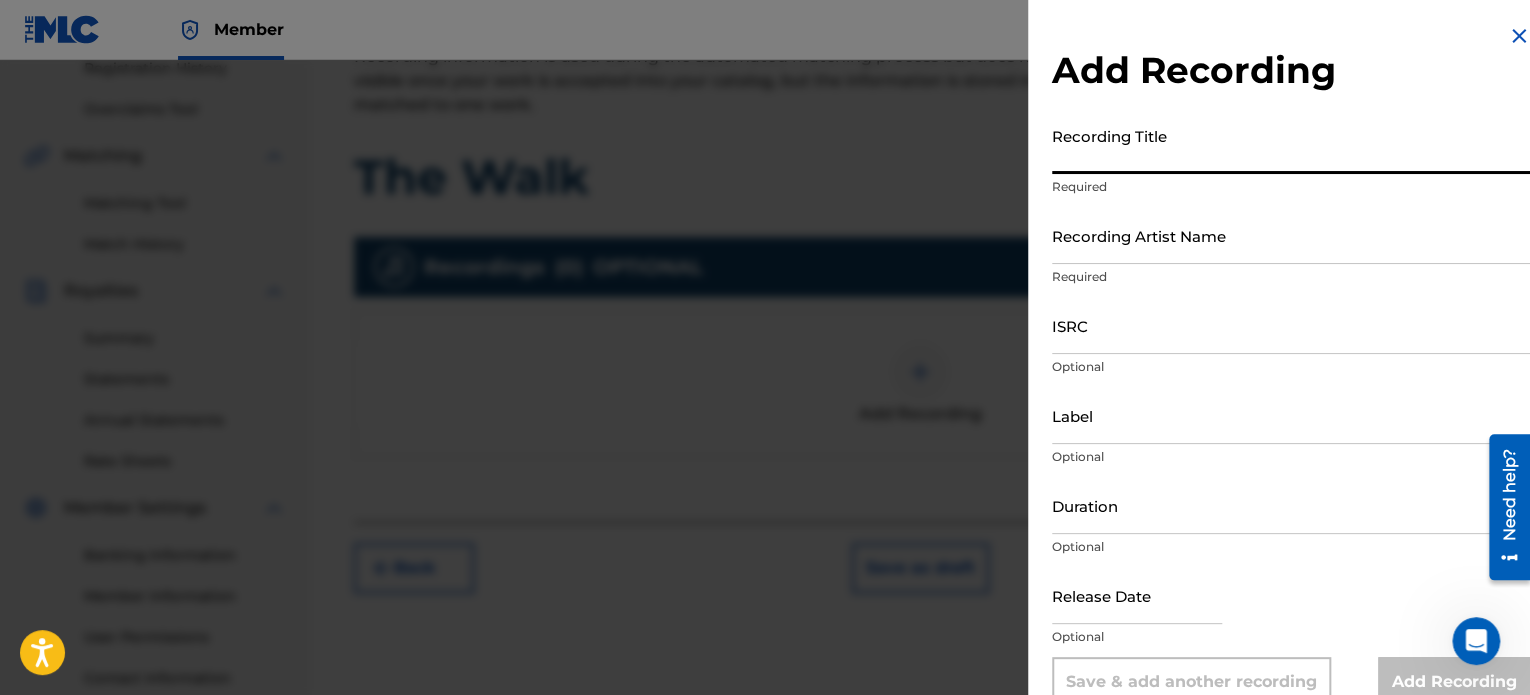 paste on "The Walk" 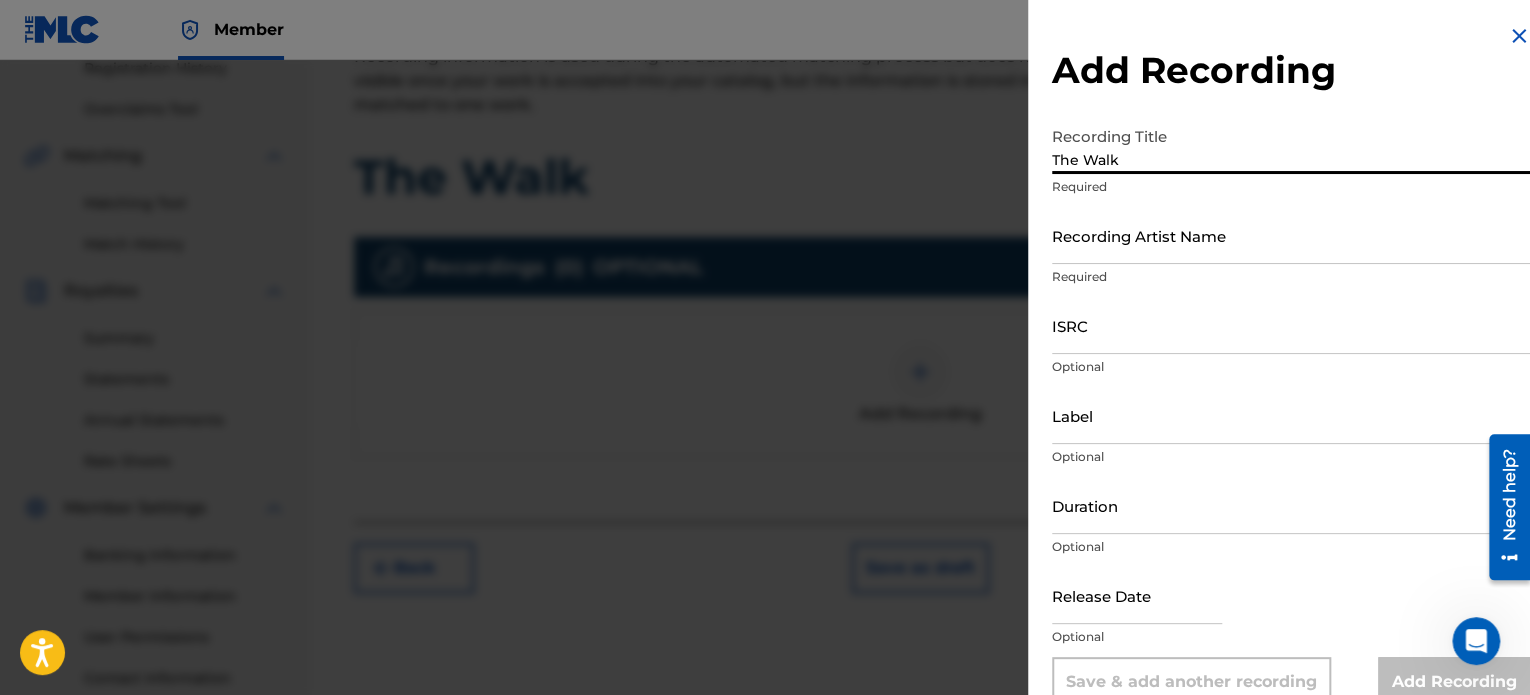 type on "The Walk" 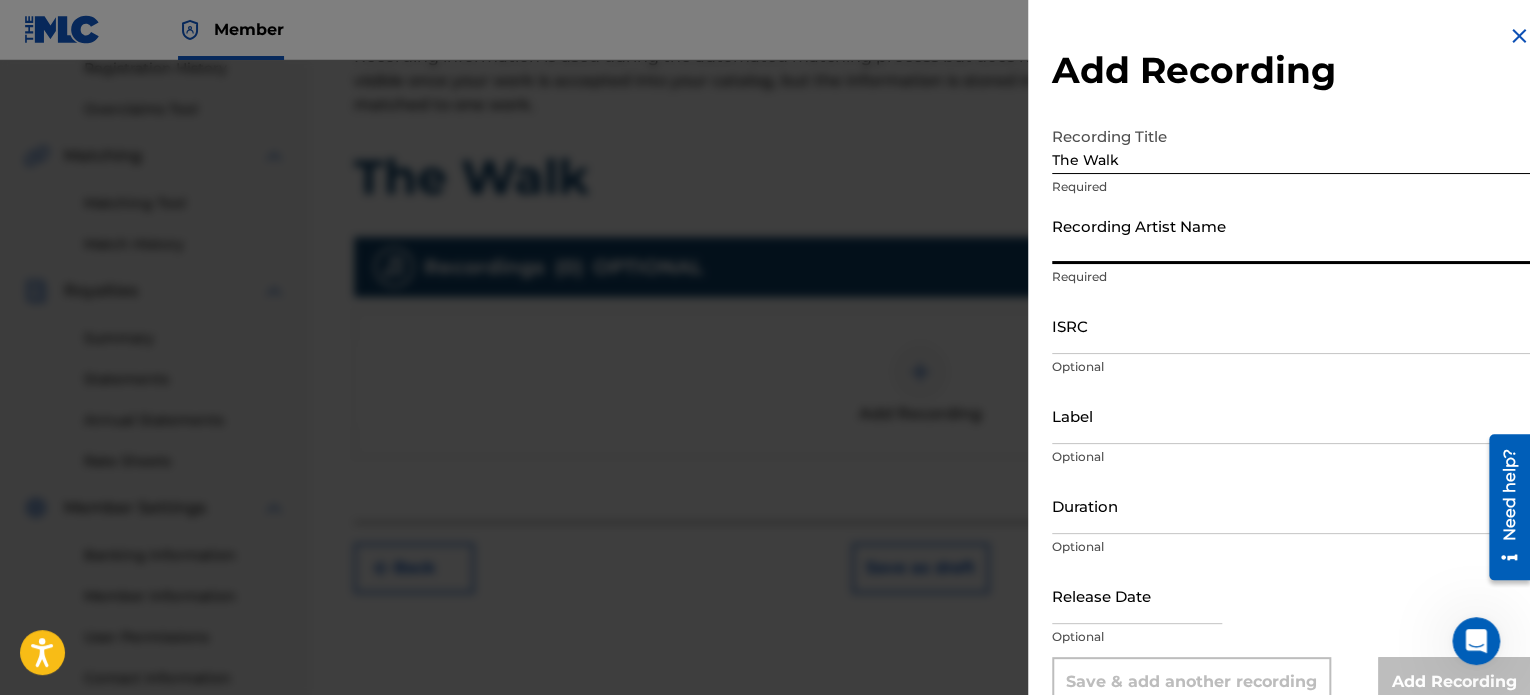 type on "Rise Undone" 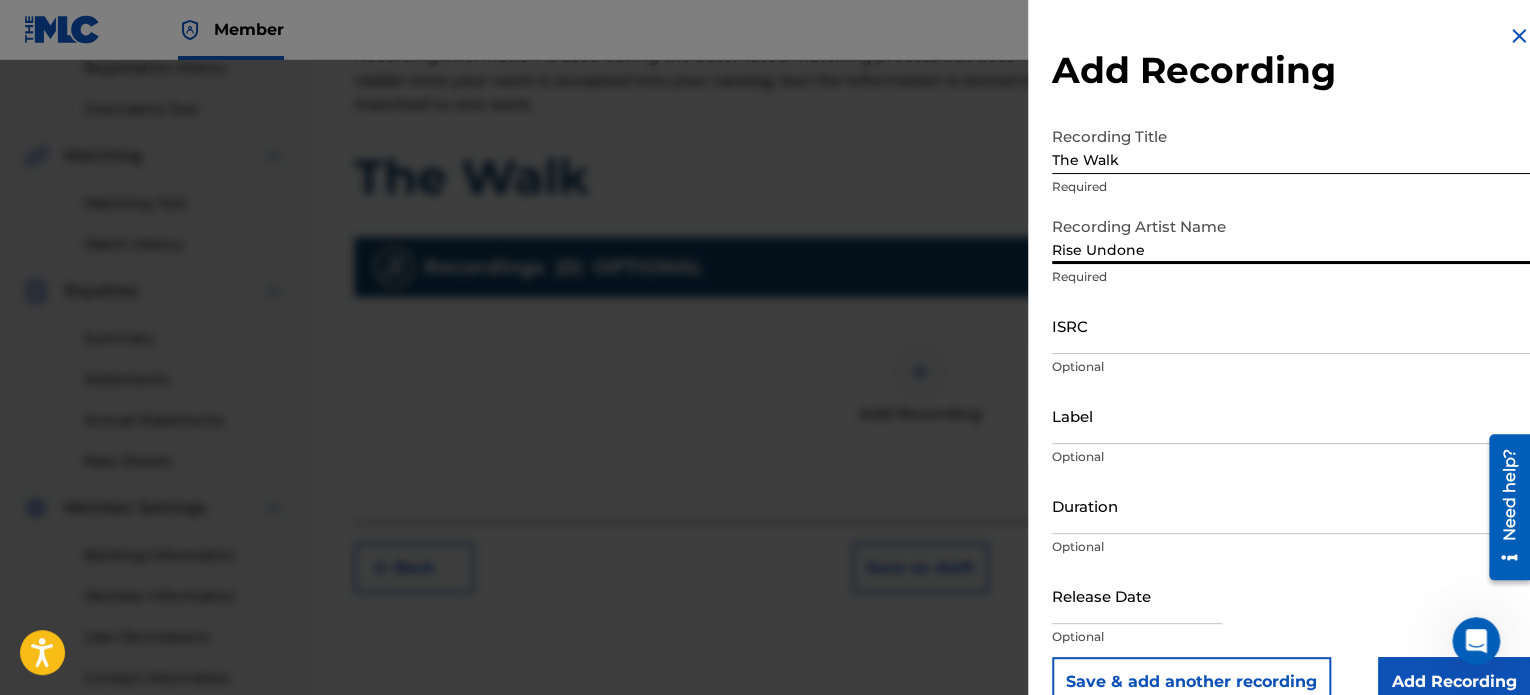 click on "ISRC" at bounding box center [1291, 325] 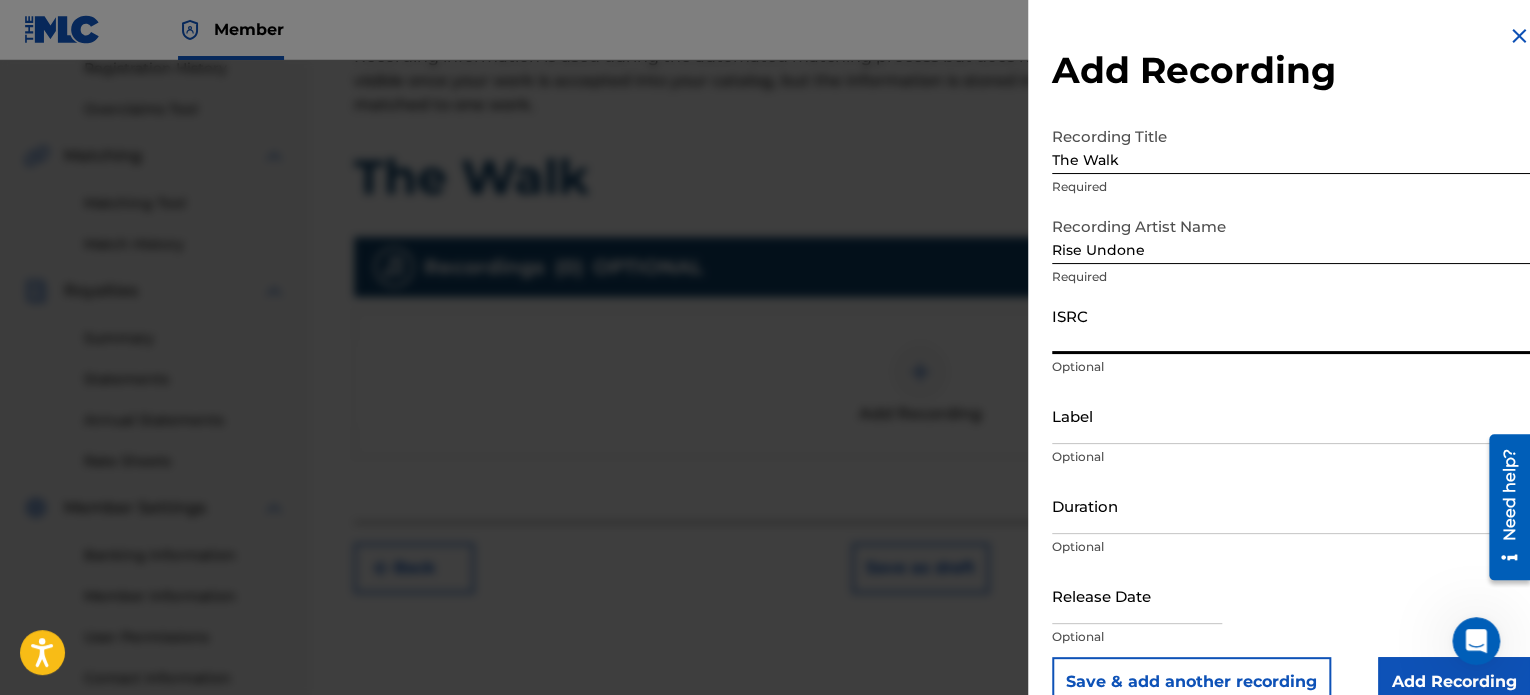 paste on "USHM22575291" 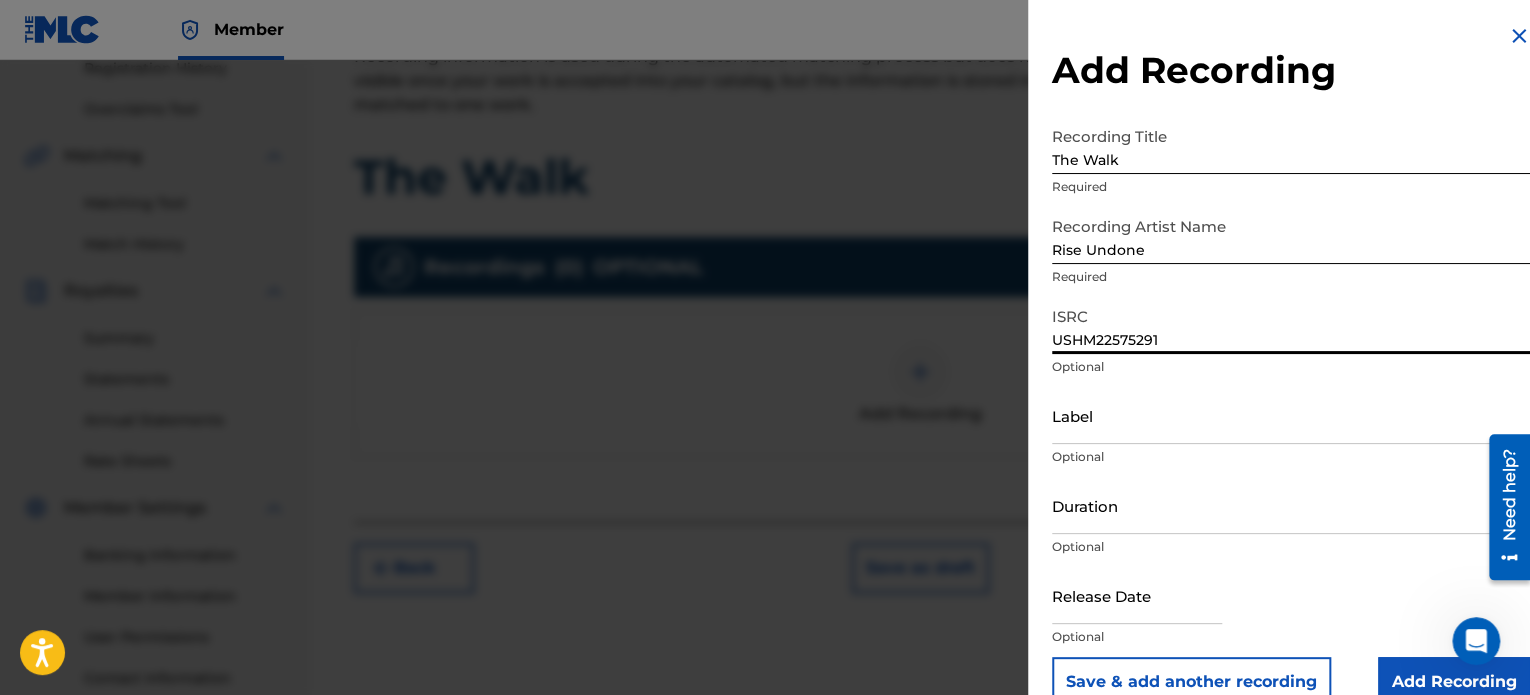 scroll, scrollTop: 36, scrollLeft: 0, axis: vertical 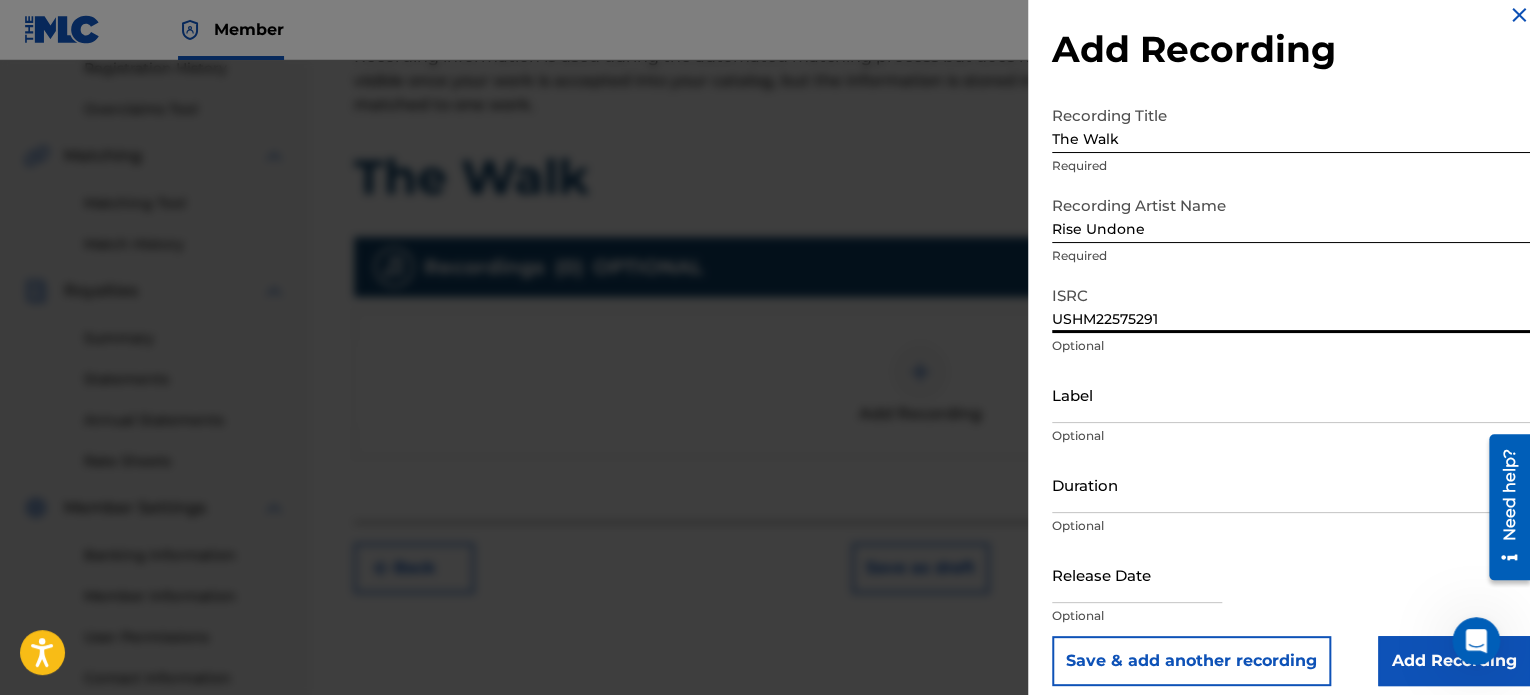 type on "USHM22575291" 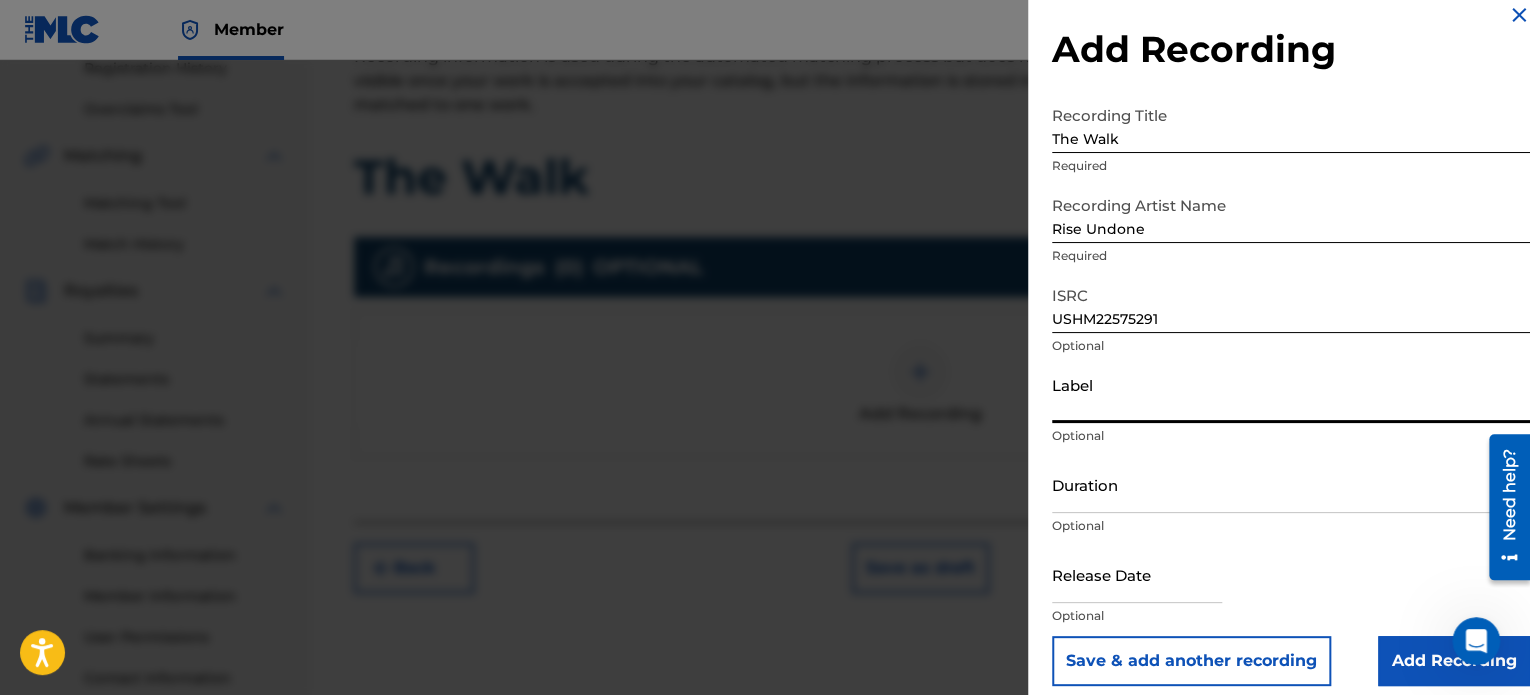 type on "Rise Undone" 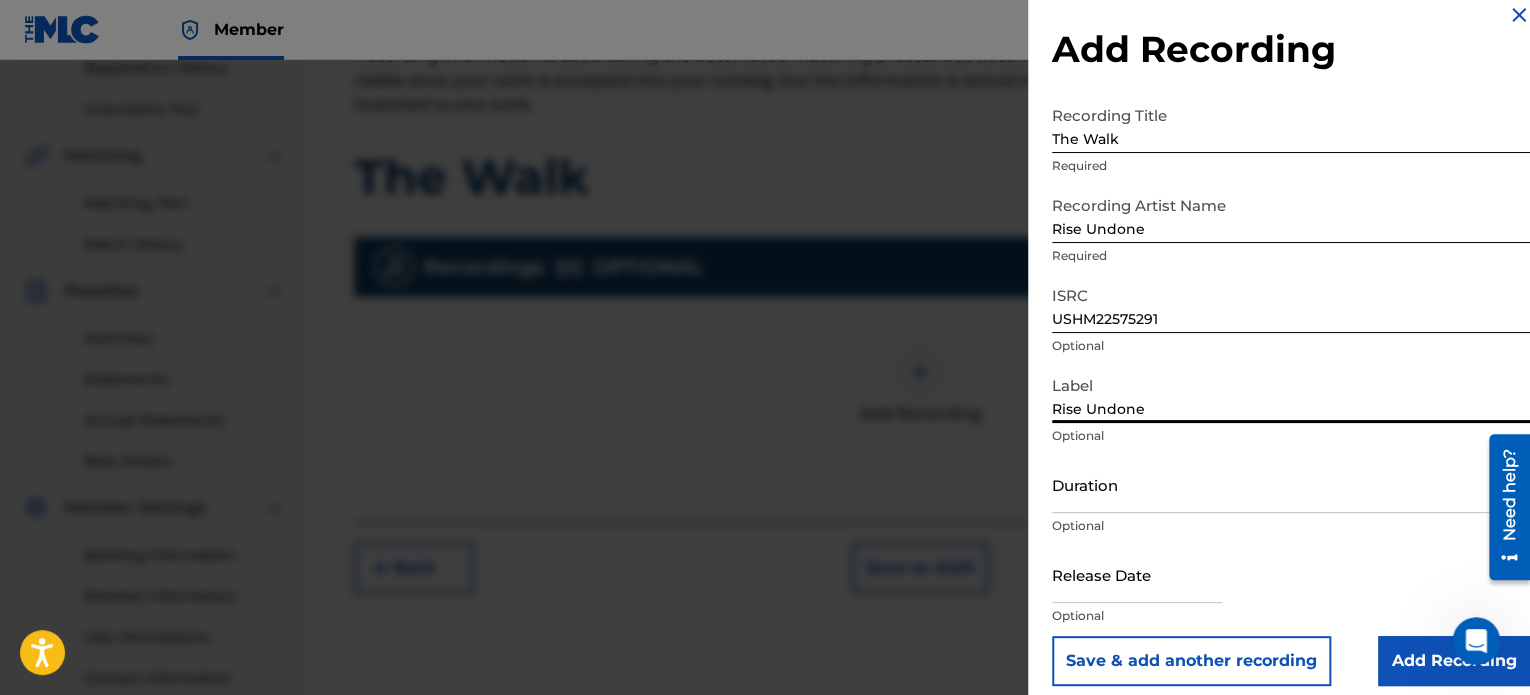 click on "Duration" at bounding box center [1291, 484] 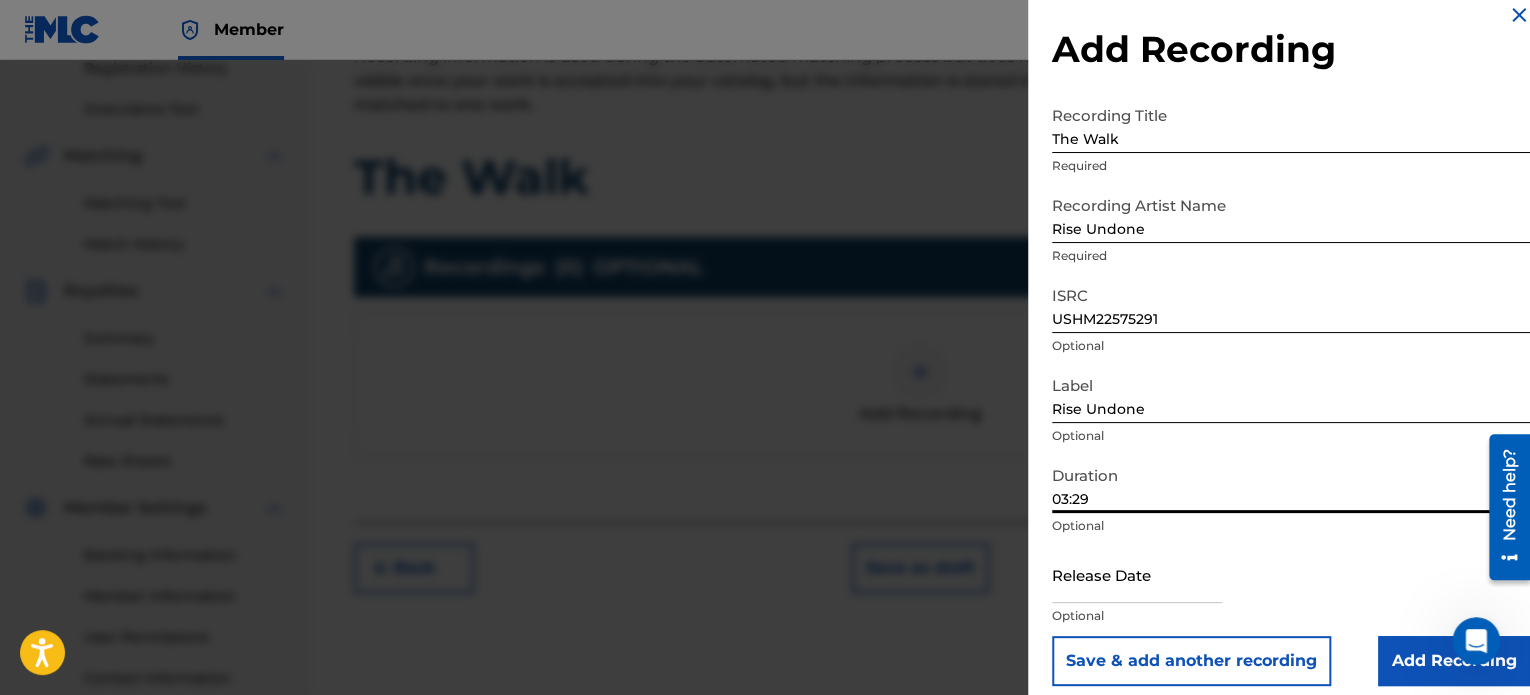 type on "03:29" 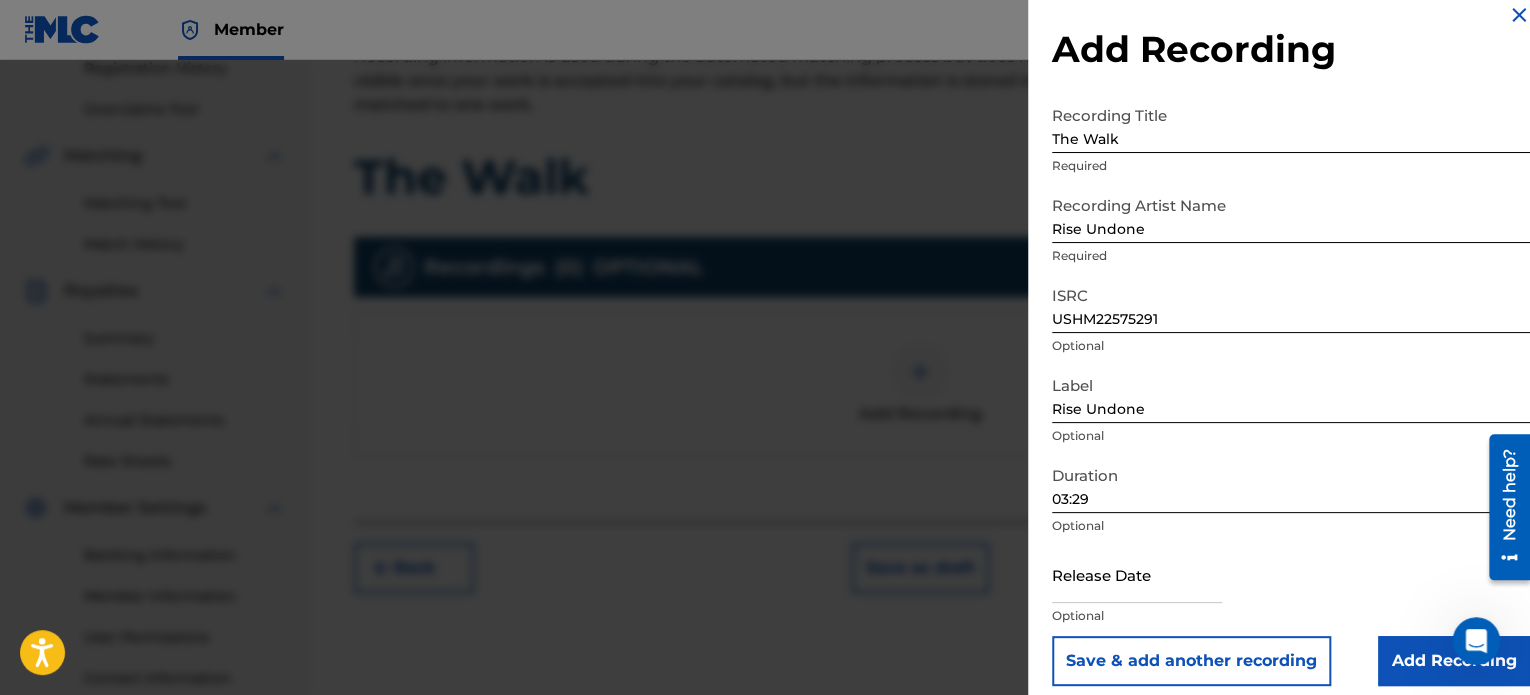 click at bounding box center (1137, 574) 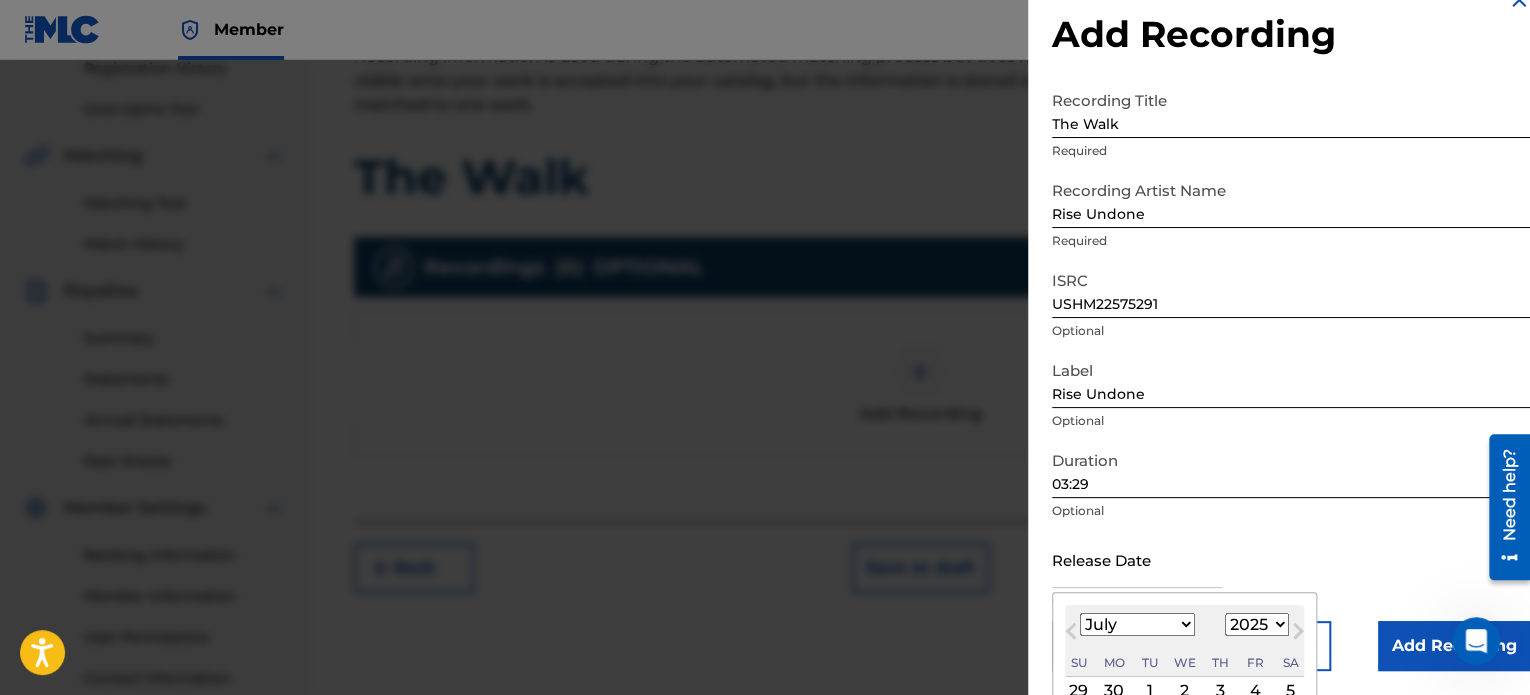 type on "[DATE]" 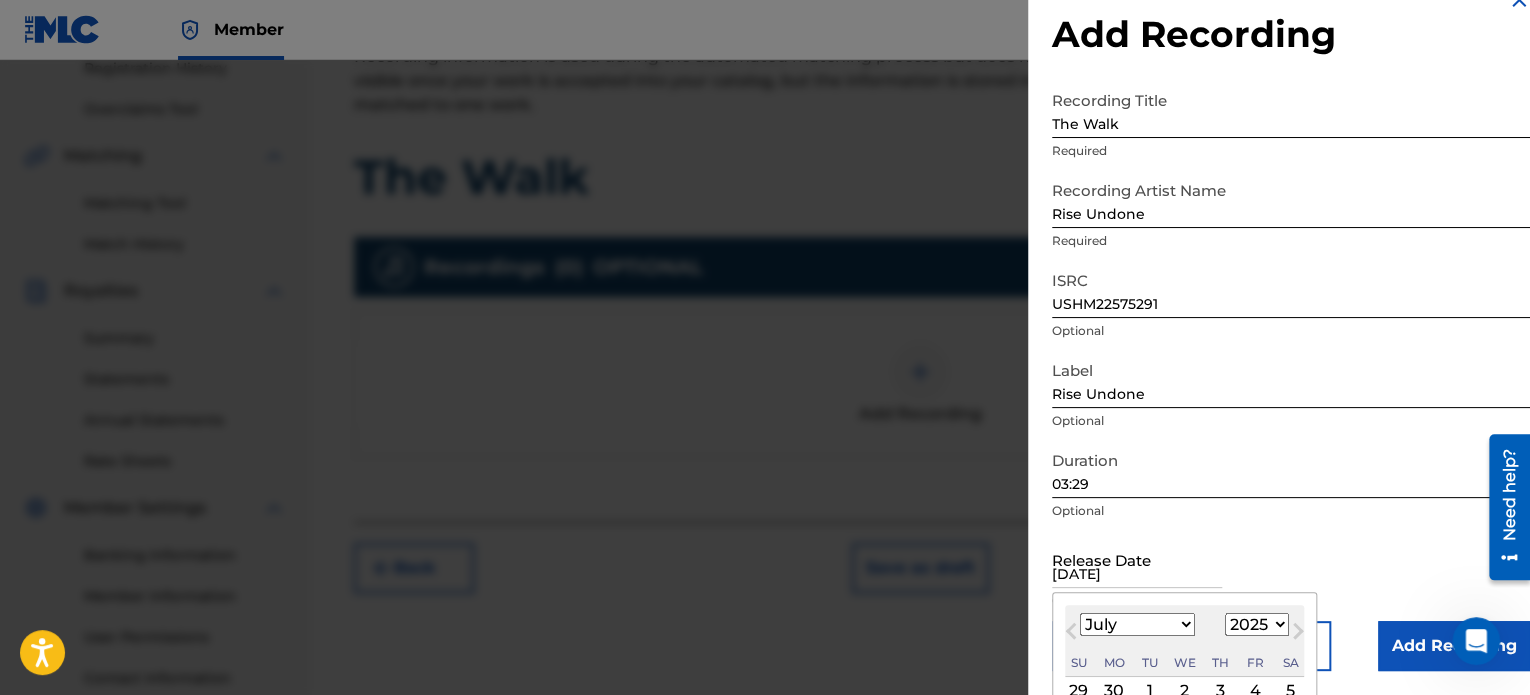 select on "4" 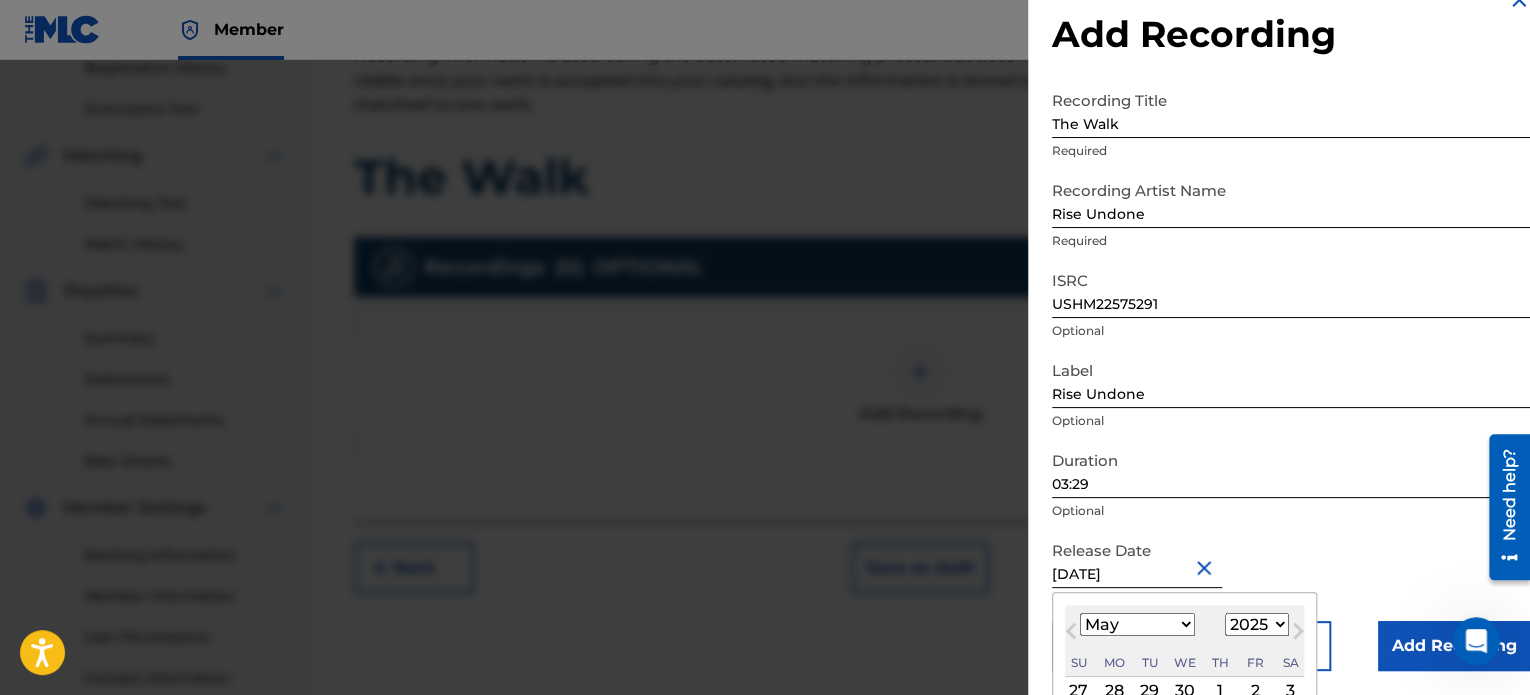 click on "Release Date [DATE] [DATE] Previous Month Next Month May [DATE] February March April May June July August September October November [DATE] 1900 1901 1902 1903 1904 1905 1906 1907 1908 1909 1910 1911 1912 1913 1914 1915 1916 1917 1918 1919 1920 1921 1922 1923 1924 1925 1926 1927 1928 1929 1930 1931 1932 1933 1934 1935 1936 1937 1938 1939 1940 1941 1942 1943 1944 1945 1946 1947 1948 1949 1950 1951 1952 1953 1954 1955 1956 1957 1958 1959 1960 1961 1962 1963 1964 1965 1966 1967 1968 1969 1970 1971 1972 1973 1974 1975 1976 1977 1978 1979 1980 1981 1982 1983 1984 1985 1986 1987 1988 1989 1990 1991 1992 1993 1994 1995 1996 1997 1998 1999 2000 2001 2002 2003 2004 2005 2006 2007 2008 2009 2010 2011 2012 2013 2014 2015 2016 2017 2018 2019 2020 2021 2022 2023 2024 2025 2026 2027 2028 2029 2030 2031 2032 2033 2034 2035 2036 2037 2038 2039 2040 2041 2042 2043 2044 2045 2046 2047 2048 2049 2050 2051 2052 2053 2054 2055 2056 2057 2058 2059 2060 2061 2062 2063 2064 2065 2066 2067 2068 2069 2070 2071 2072" at bounding box center [1291, 576] 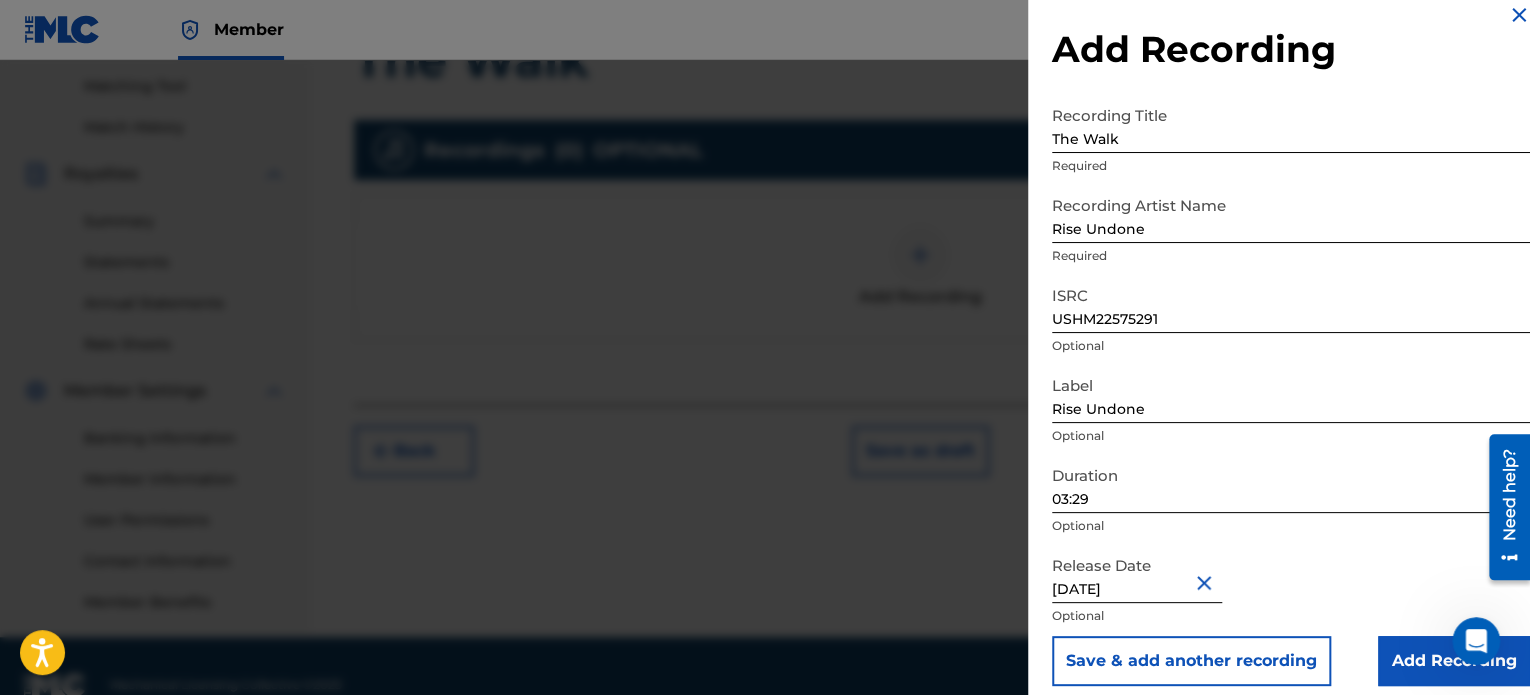 scroll, scrollTop: 544, scrollLeft: 0, axis: vertical 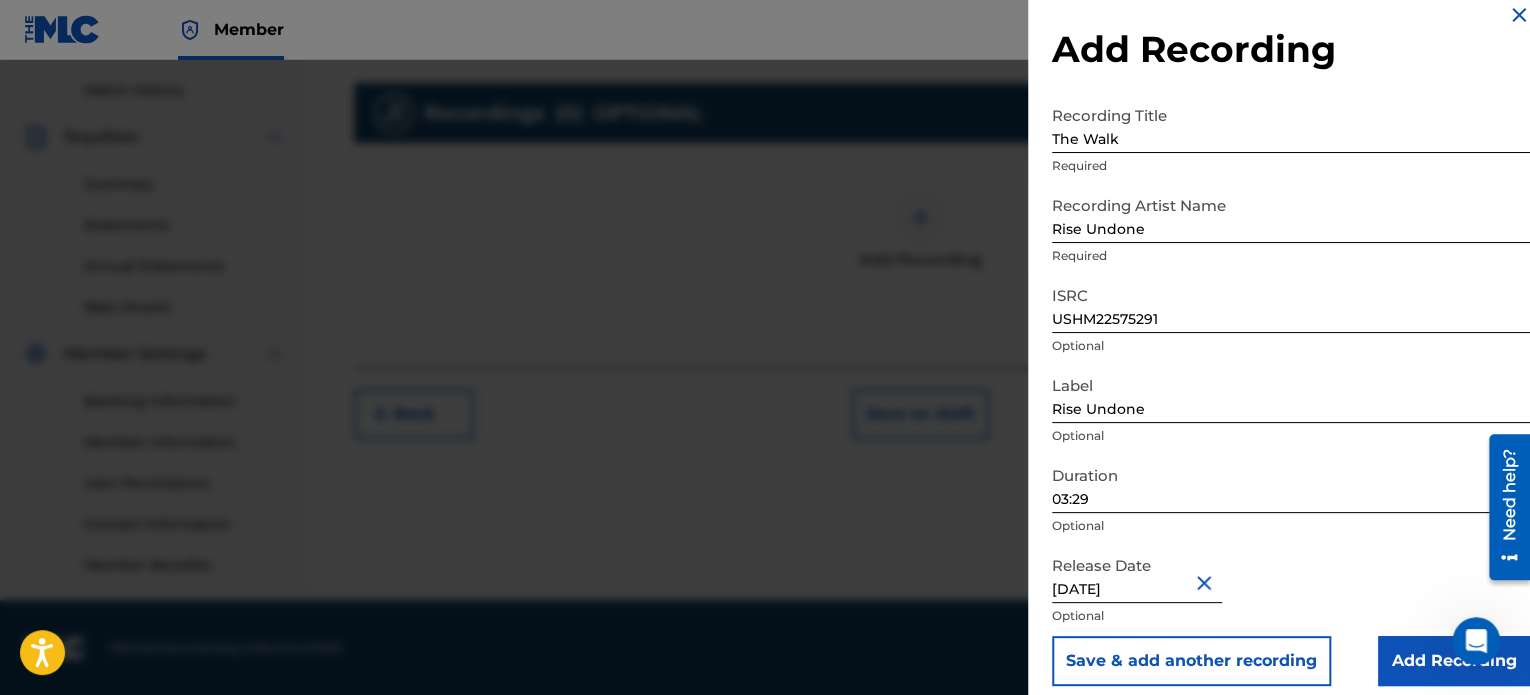 click on "Add Recording" at bounding box center [1454, 661] 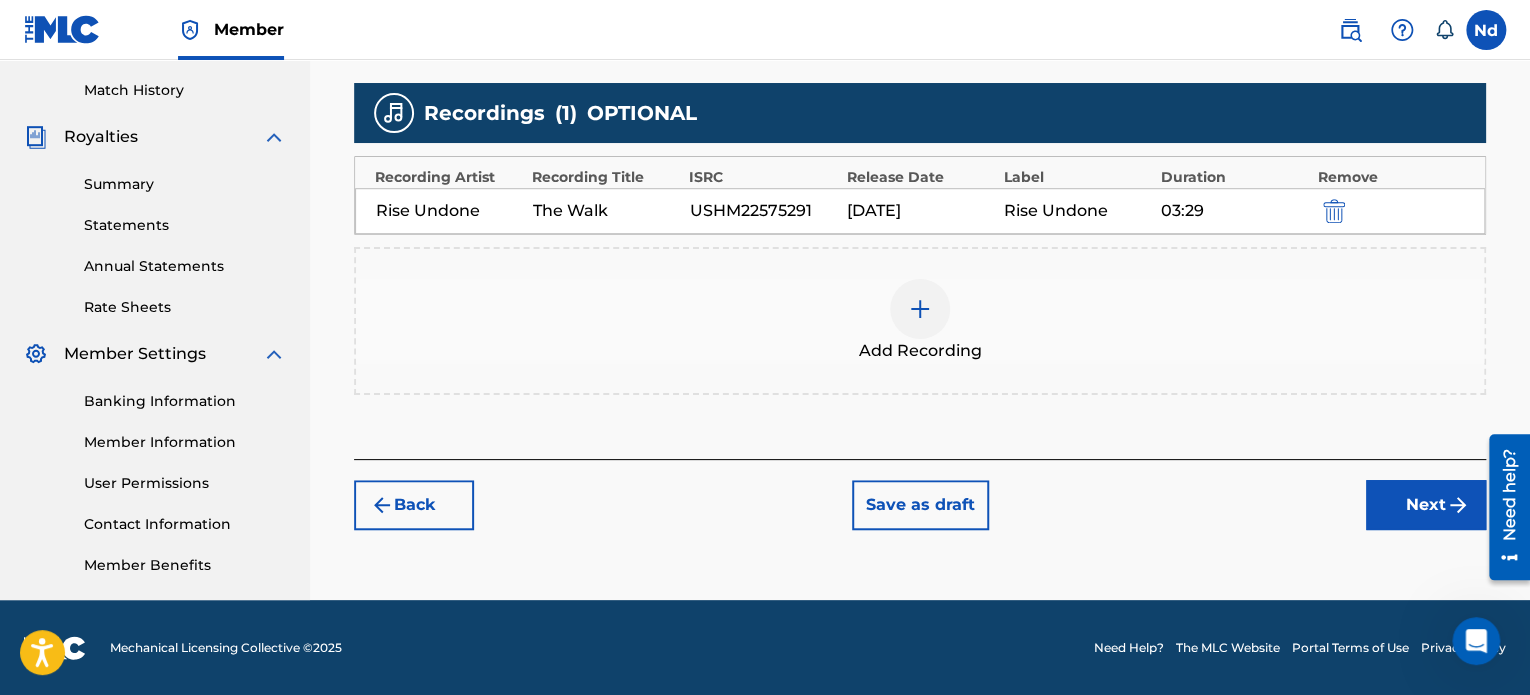 click on "Next" at bounding box center (1426, 505) 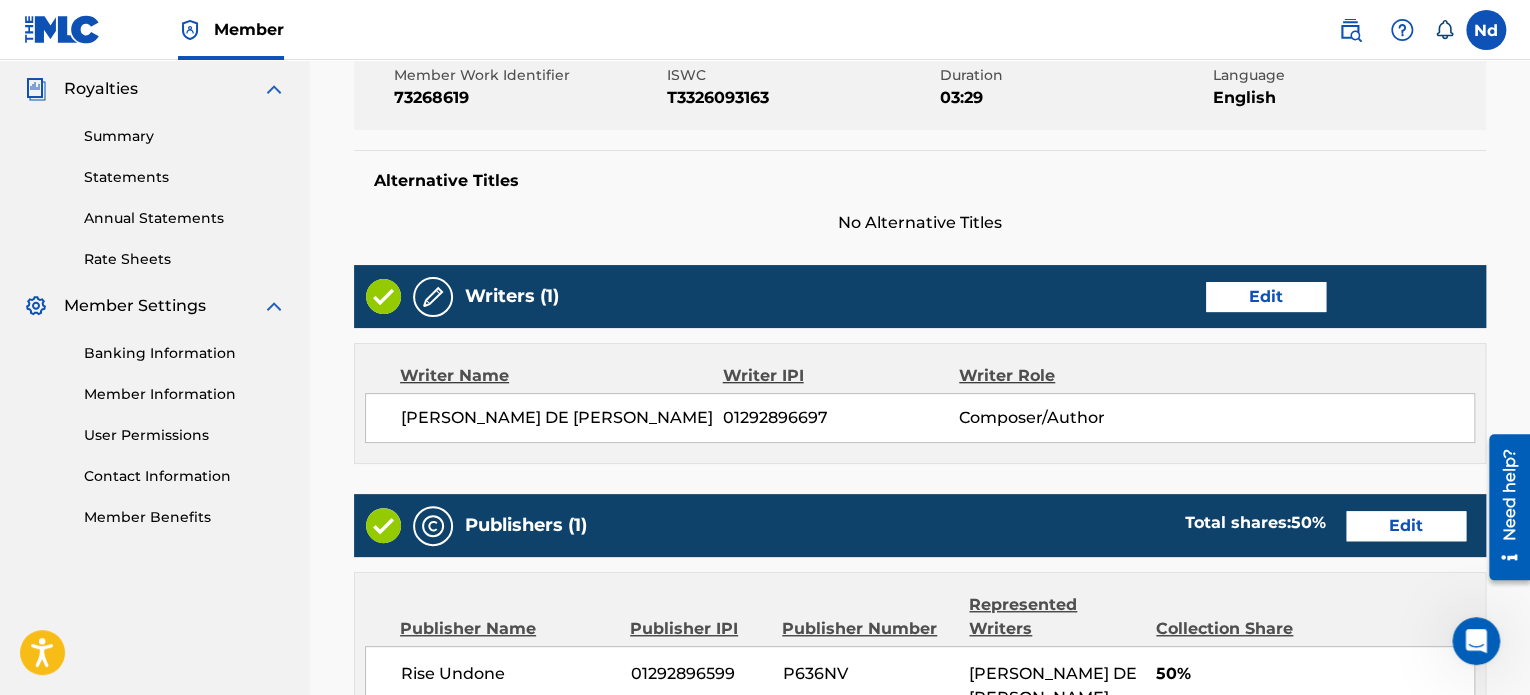 scroll, scrollTop: 1081, scrollLeft: 0, axis: vertical 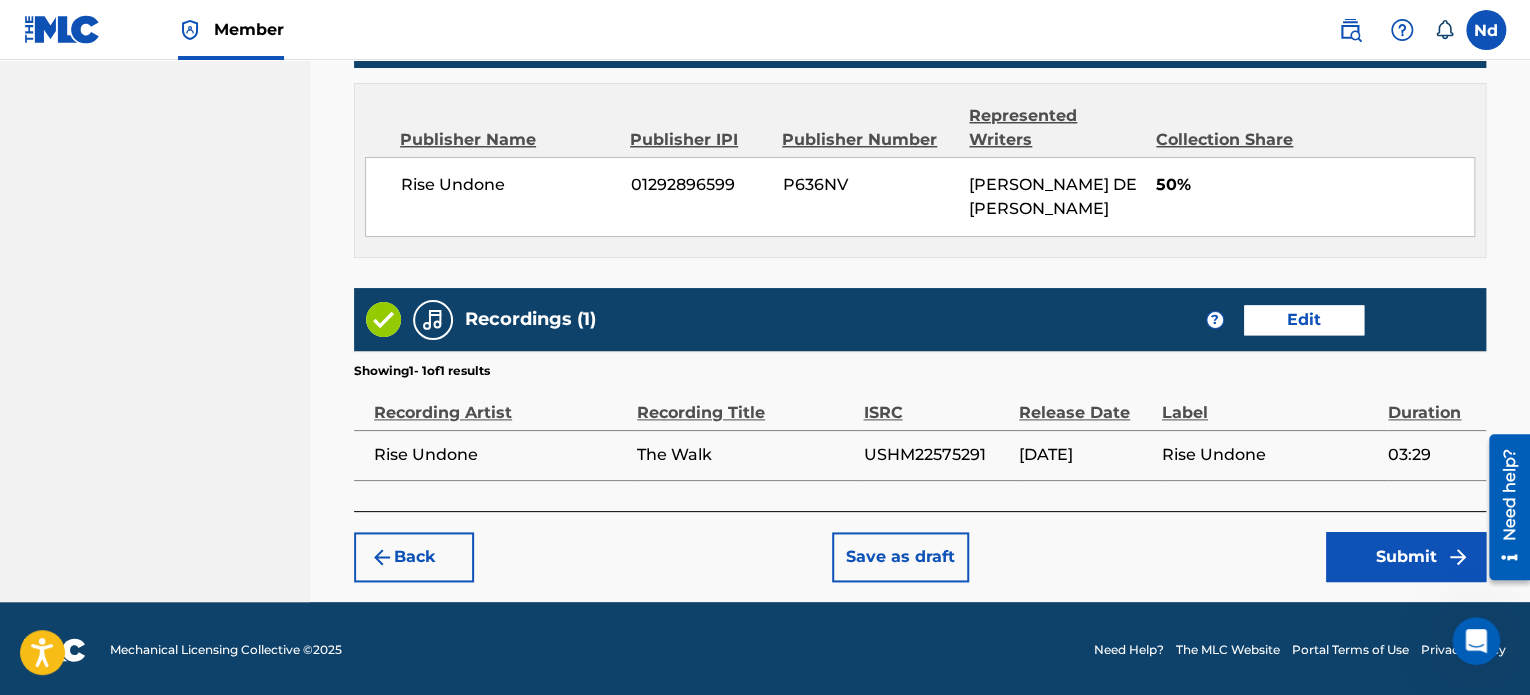 click on "Back Save as draft Submit" at bounding box center (920, 546) 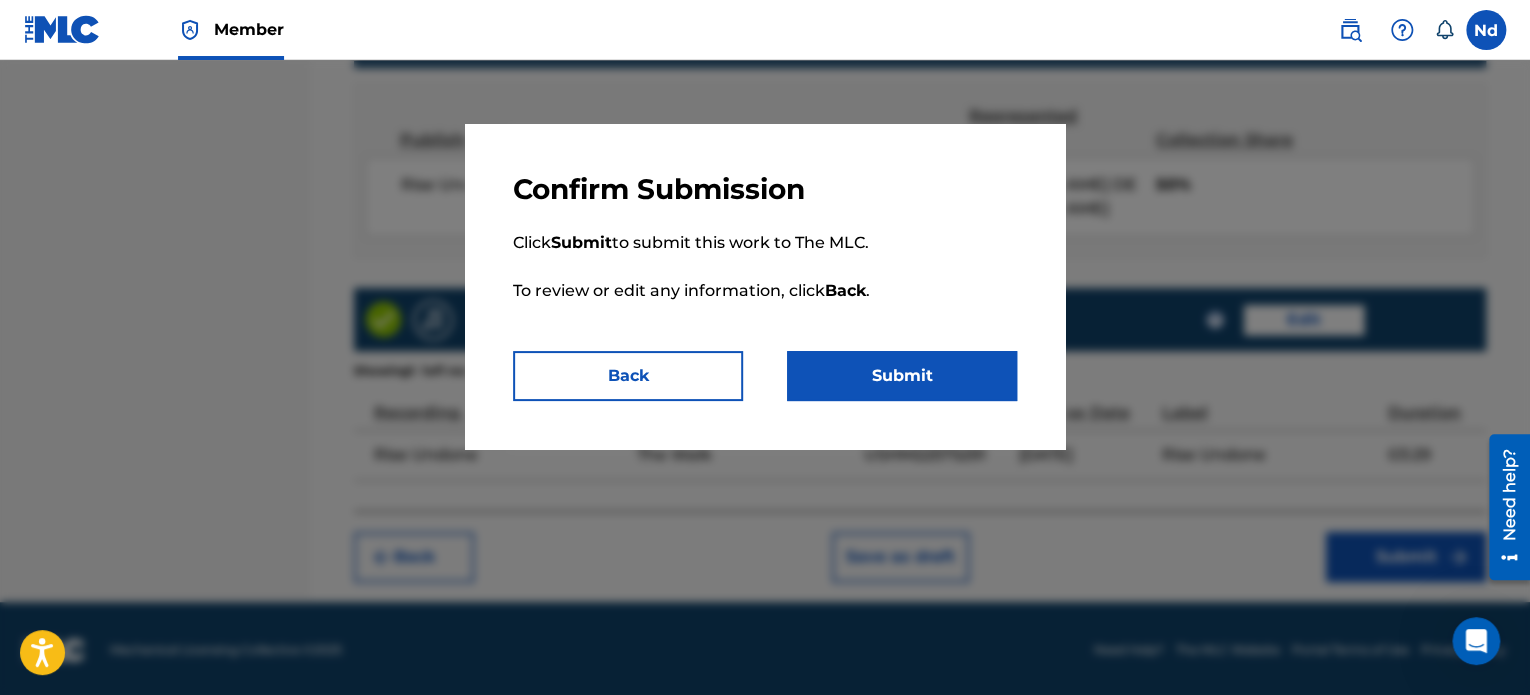 click on "Submit" at bounding box center (902, 376) 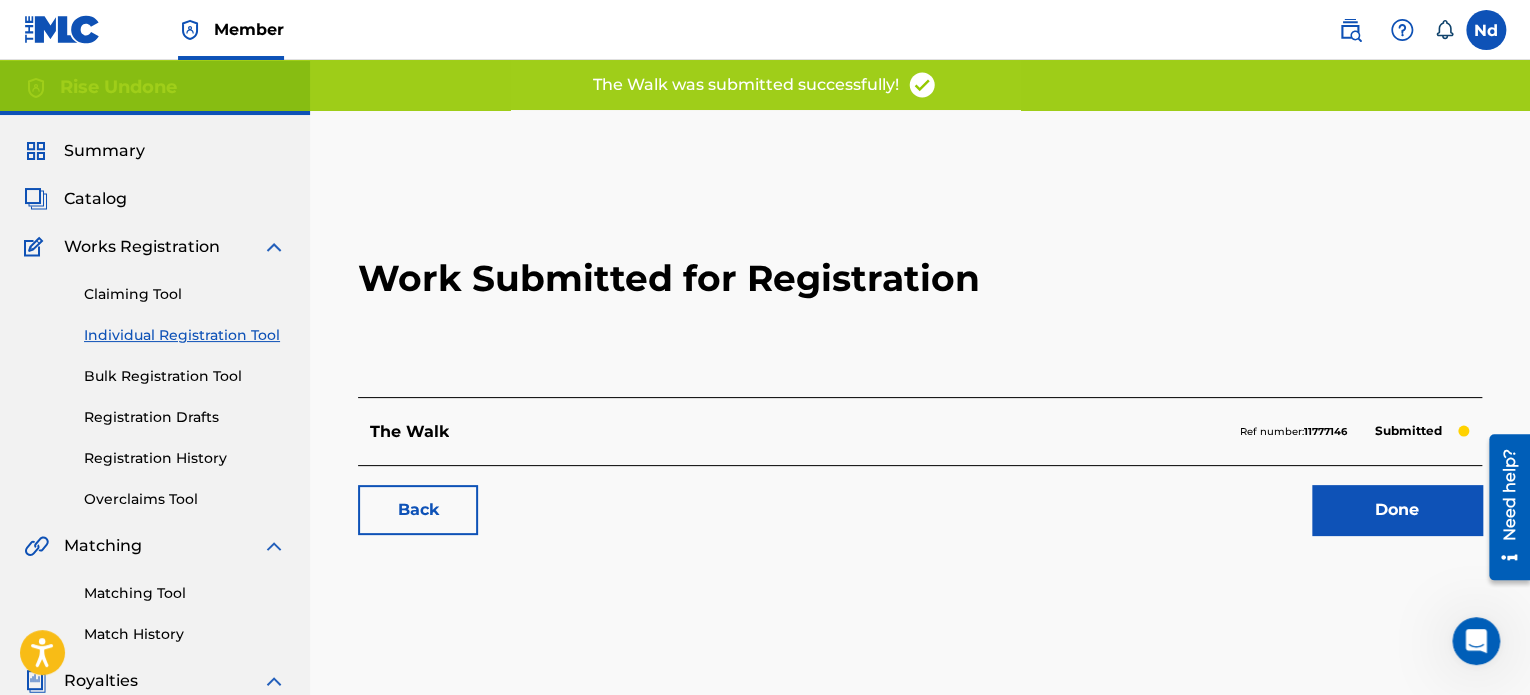 click on "Done" at bounding box center (1397, 510) 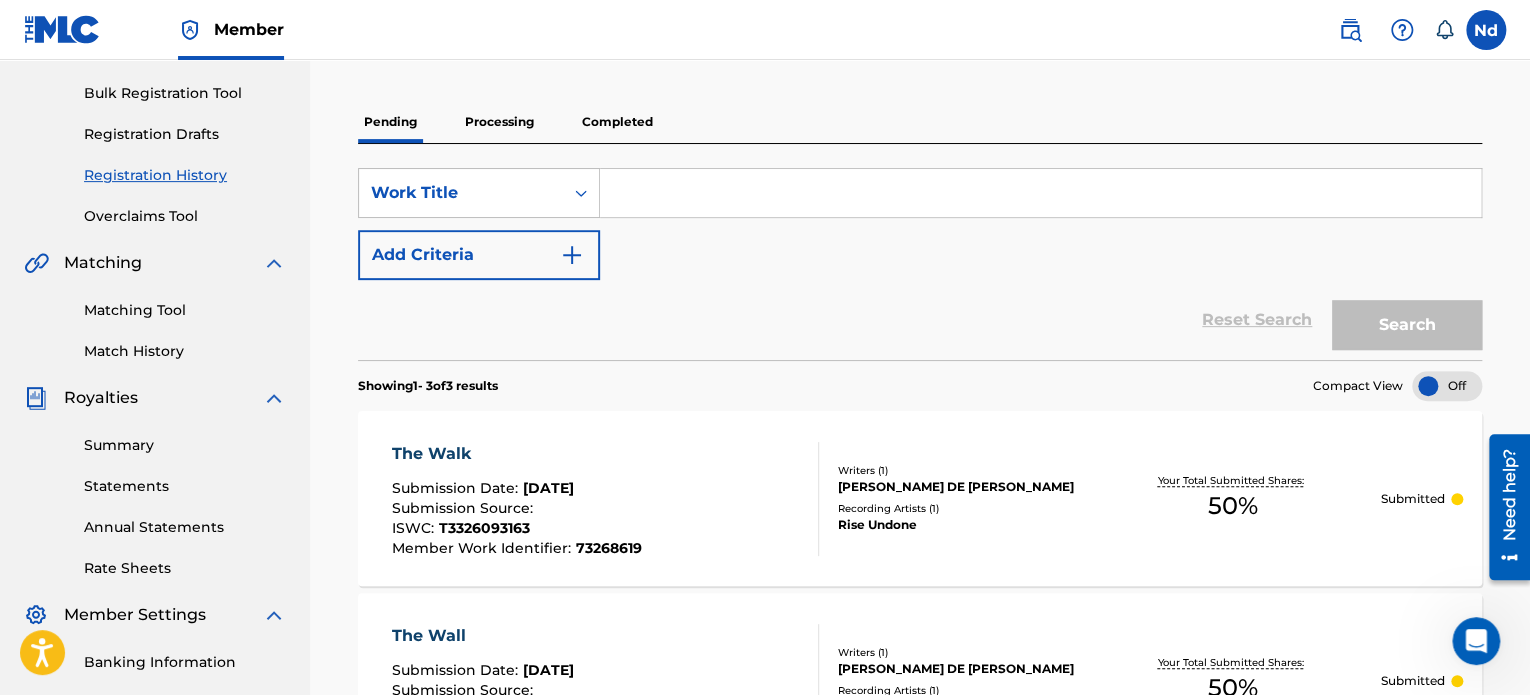 scroll, scrollTop: 259, scrollLeft: 0, axis: vertical 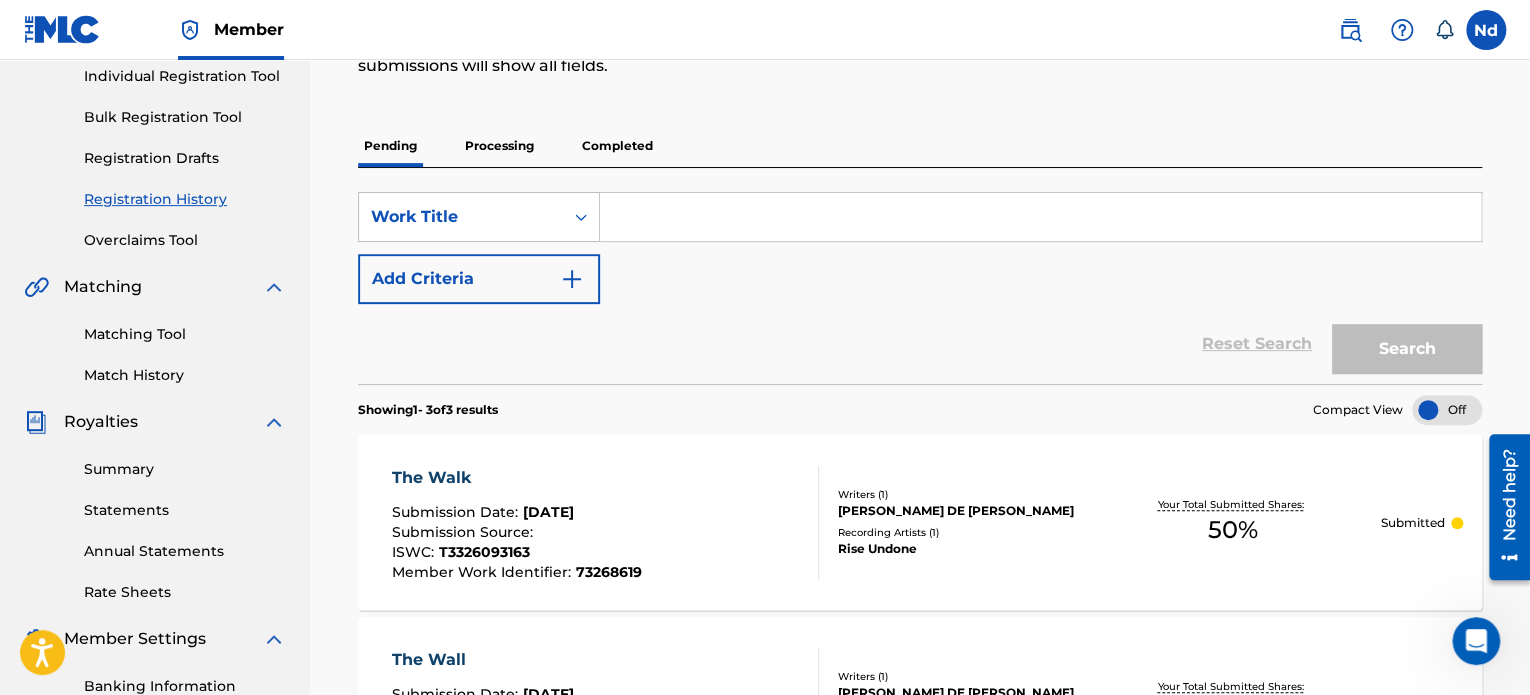click at bounding box center (1040, 217) 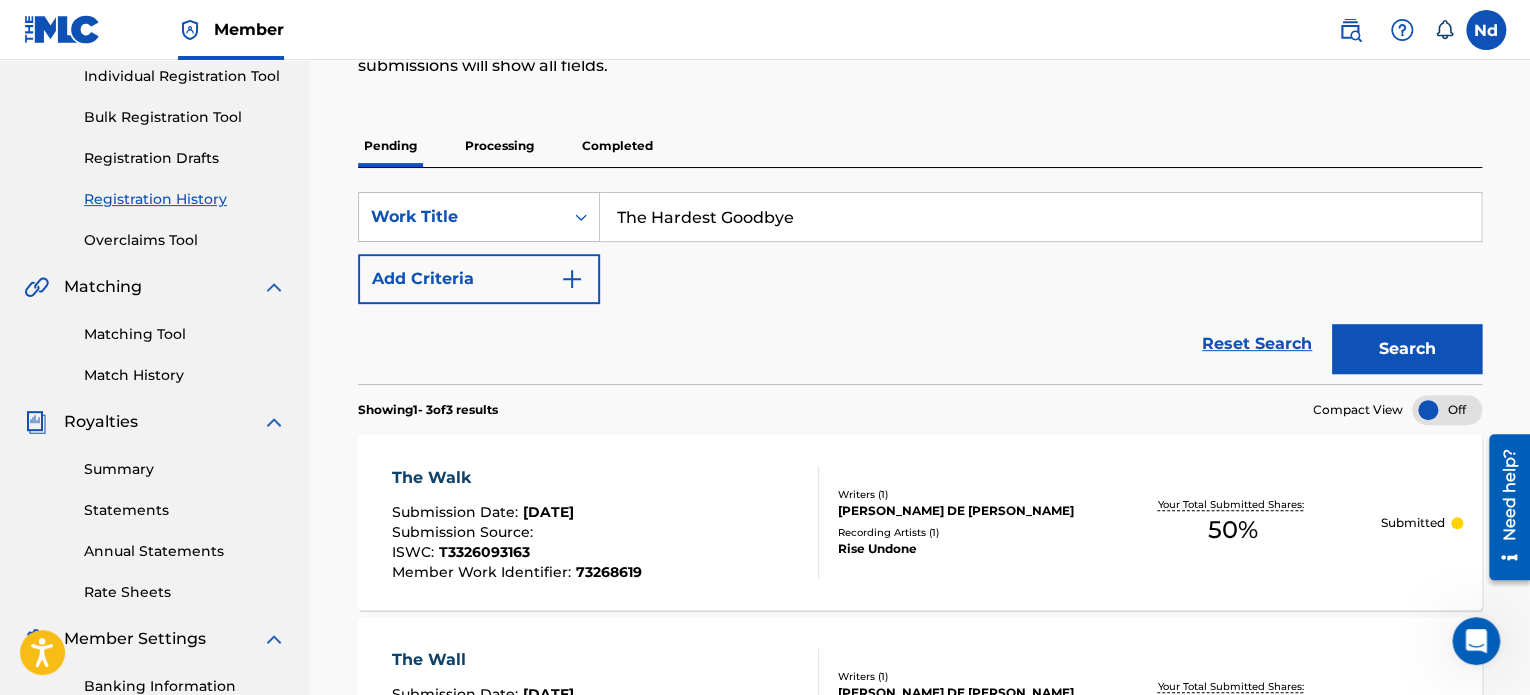 type on "The Hardest Goodbye" 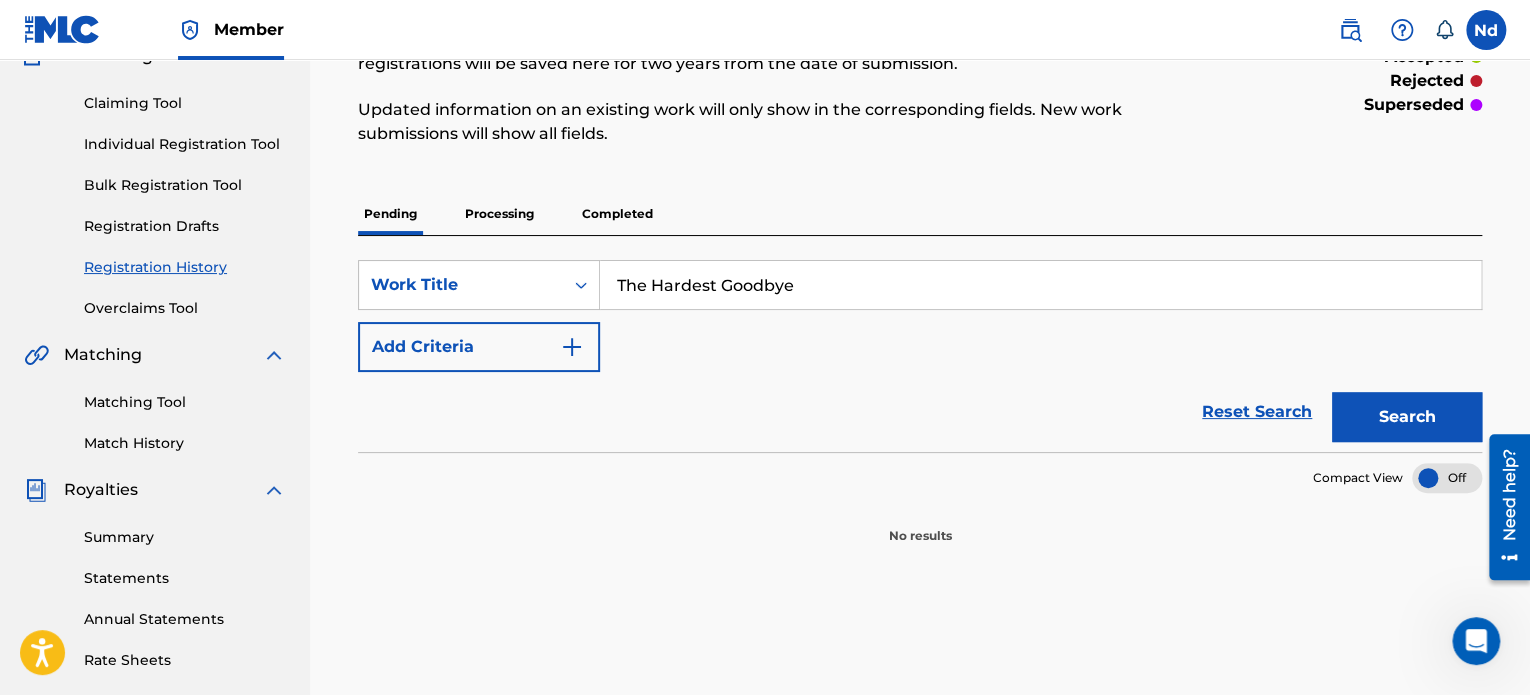 scroll, scrollTop: 59, scrollLeft: 0, axis: vertical 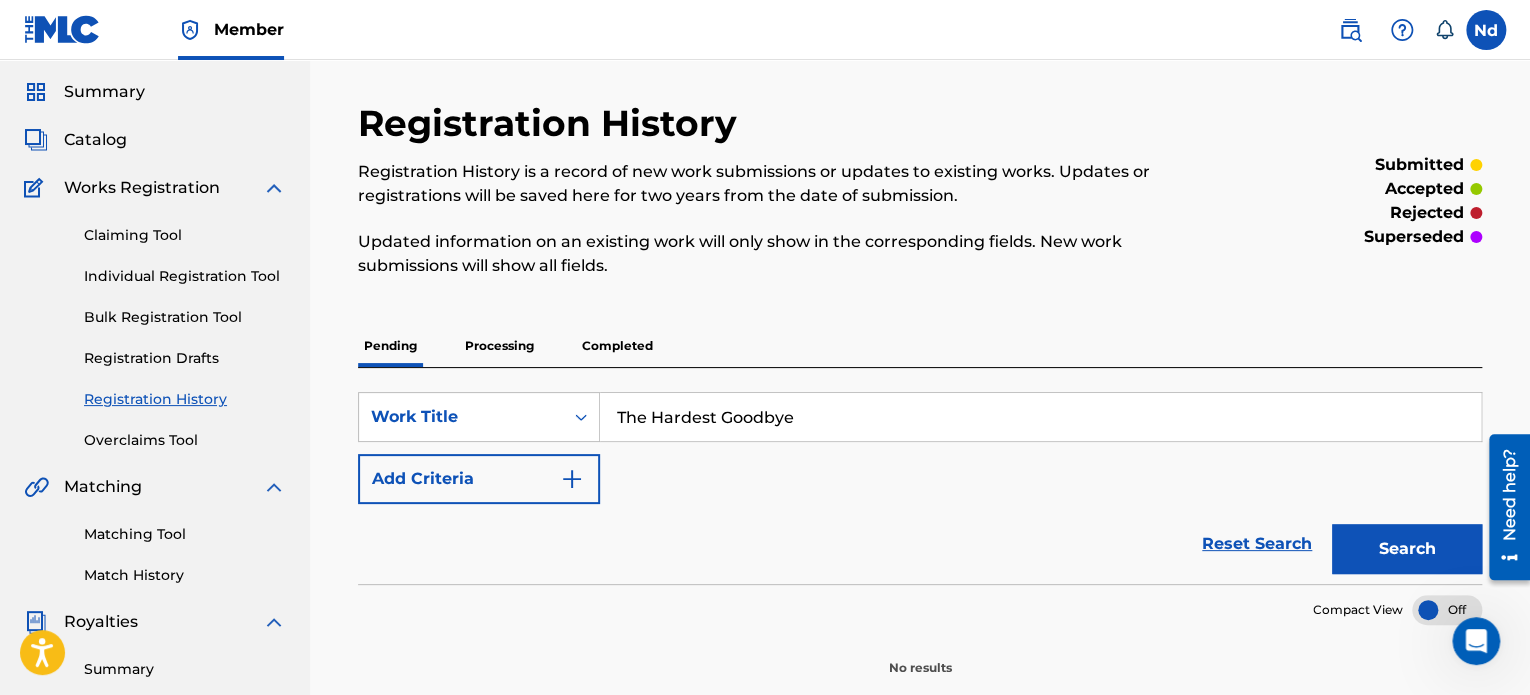 click on "Individual Registration Tool" at bounding box center (185, 276) 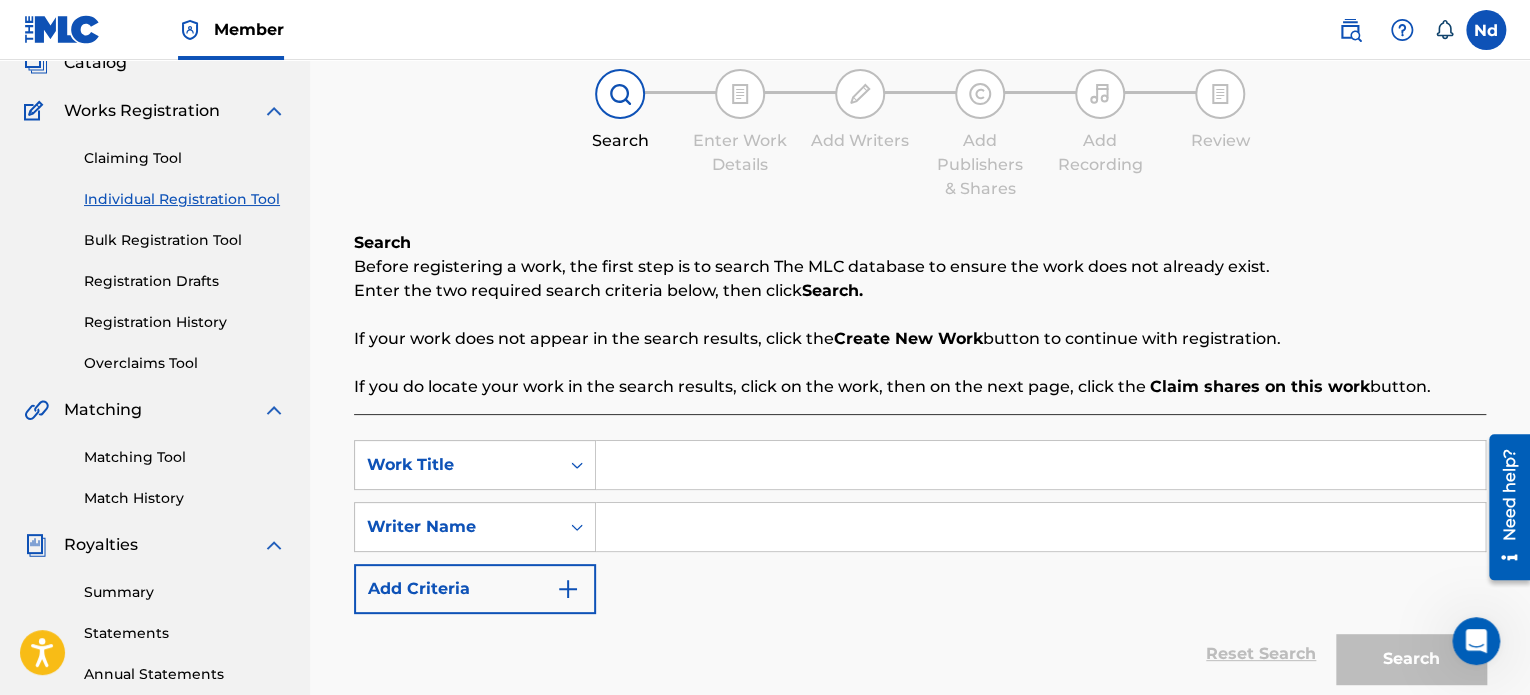 scroll, scrollTop: 300, scrollLeft: 0, axis: vertical 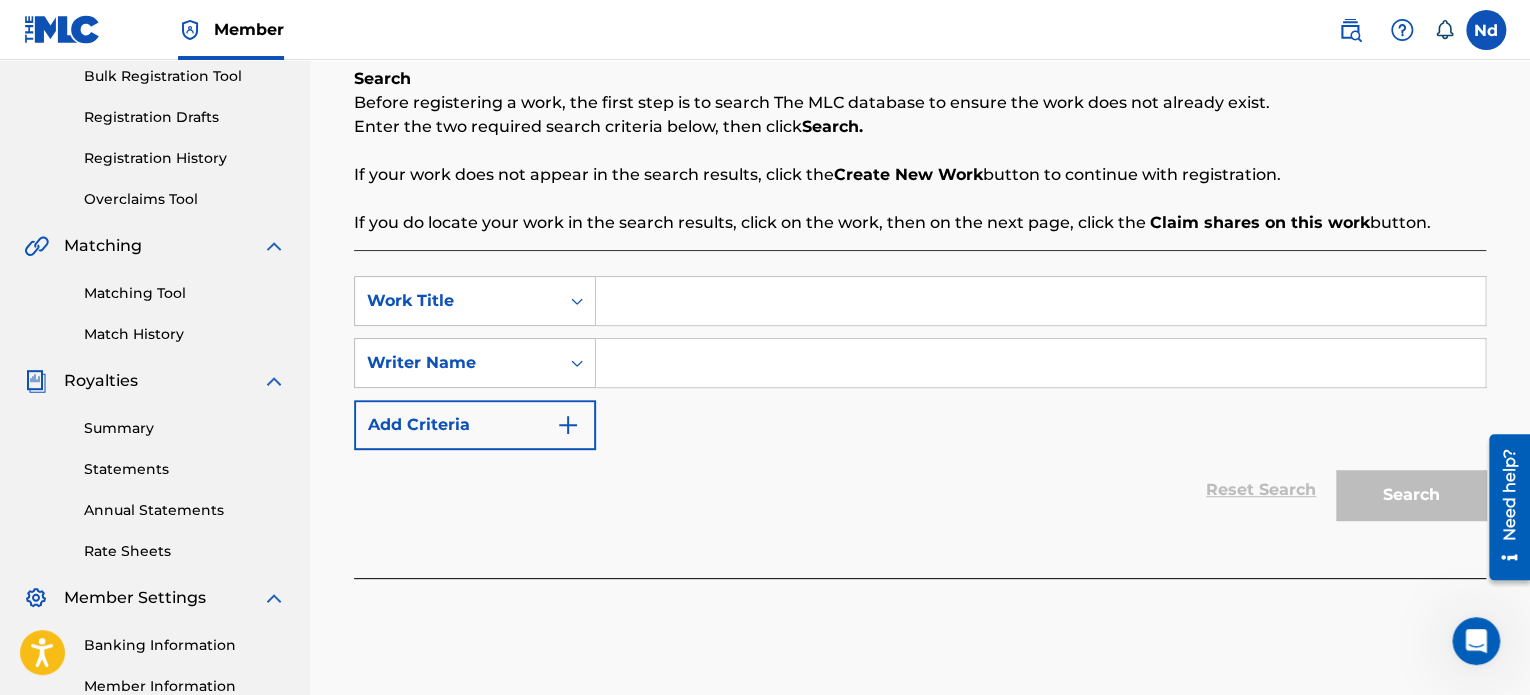 click at bounding box center [1040, 301] 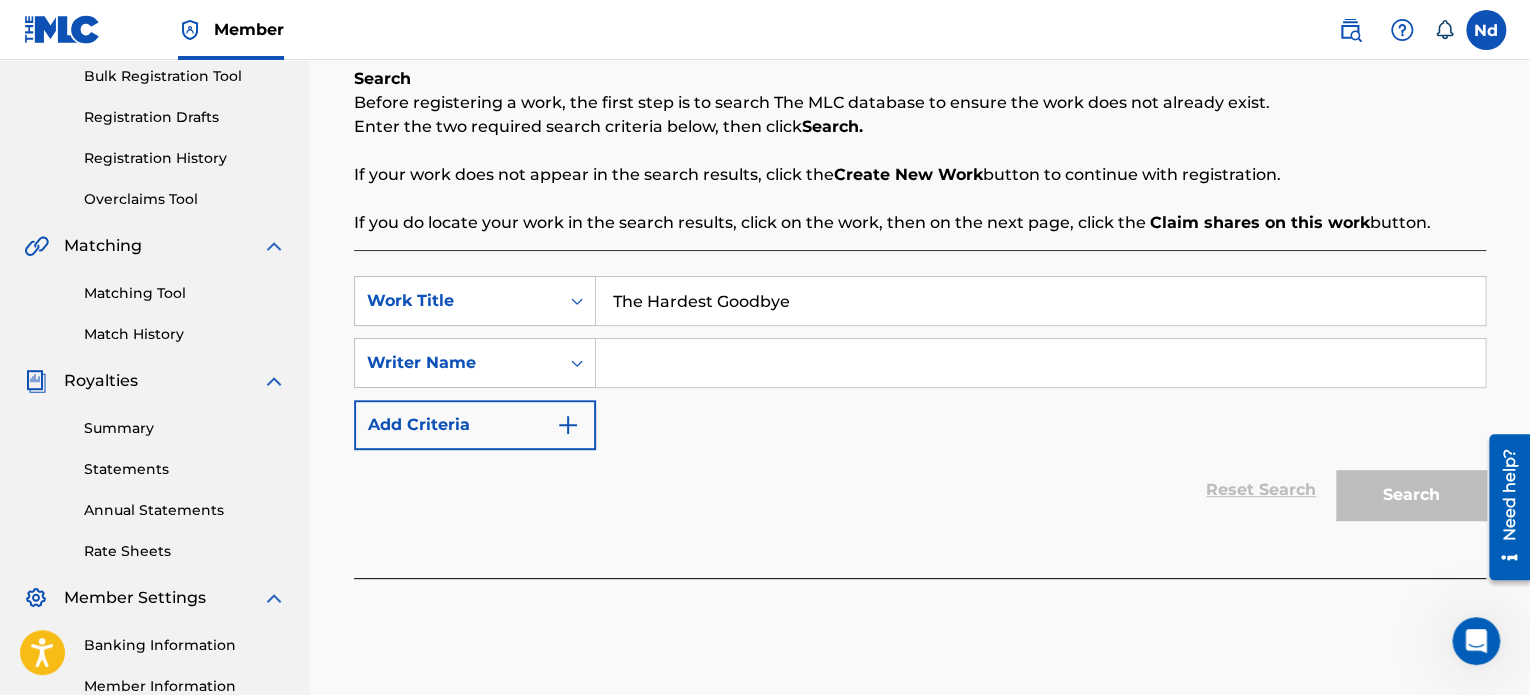 type on "The Hardest Goodbye" 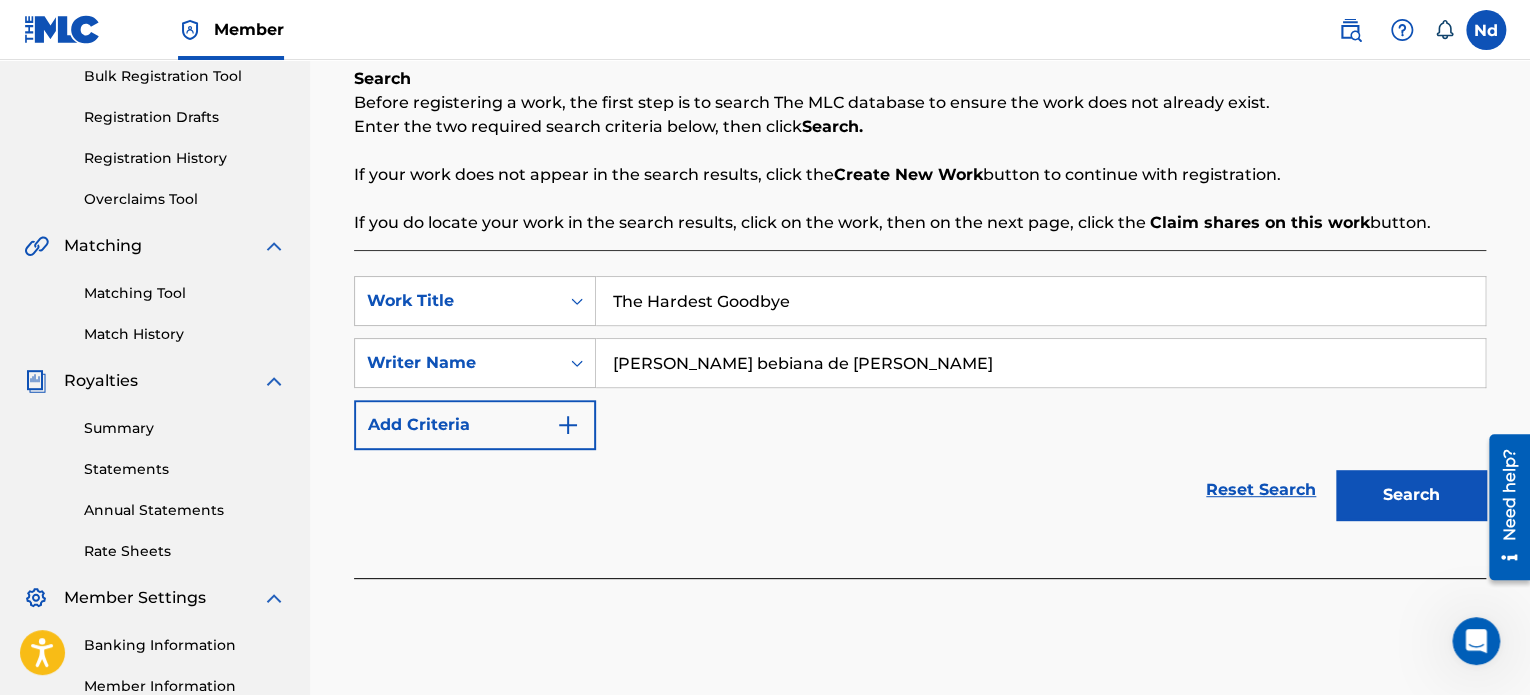 click on "Search" at bounding box center [1411, 495] 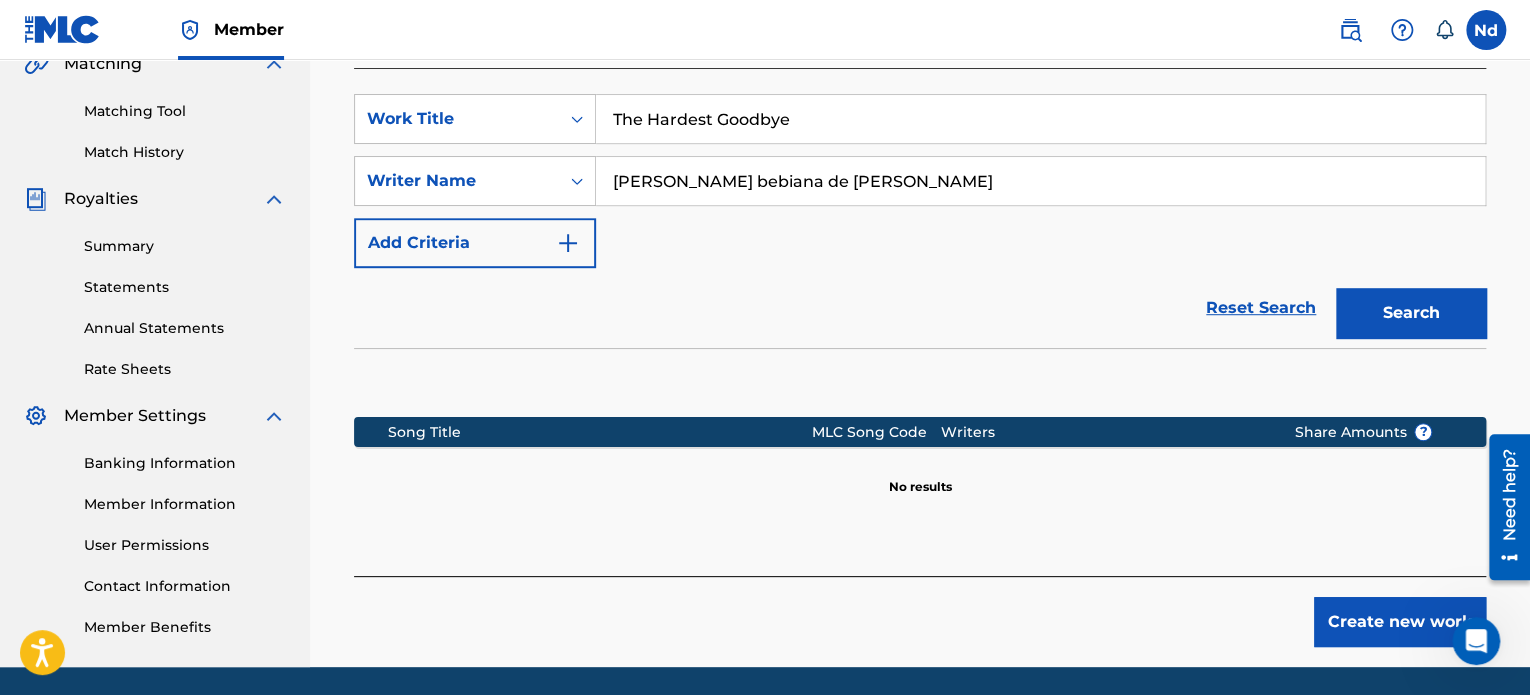 scroll, scrollTop: 549, scrollLeft: 0, axis: vertical 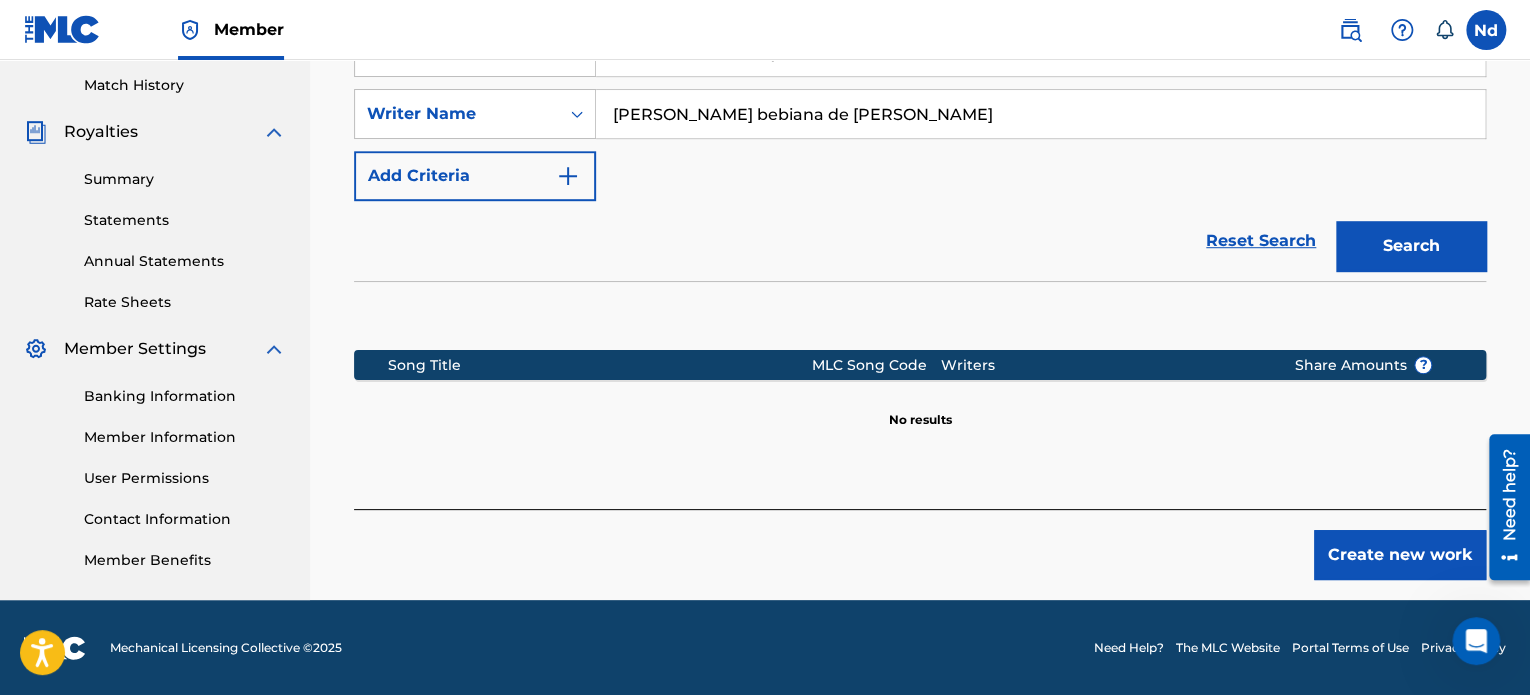 click on "Create new work" at bounding box center (1400, 555) 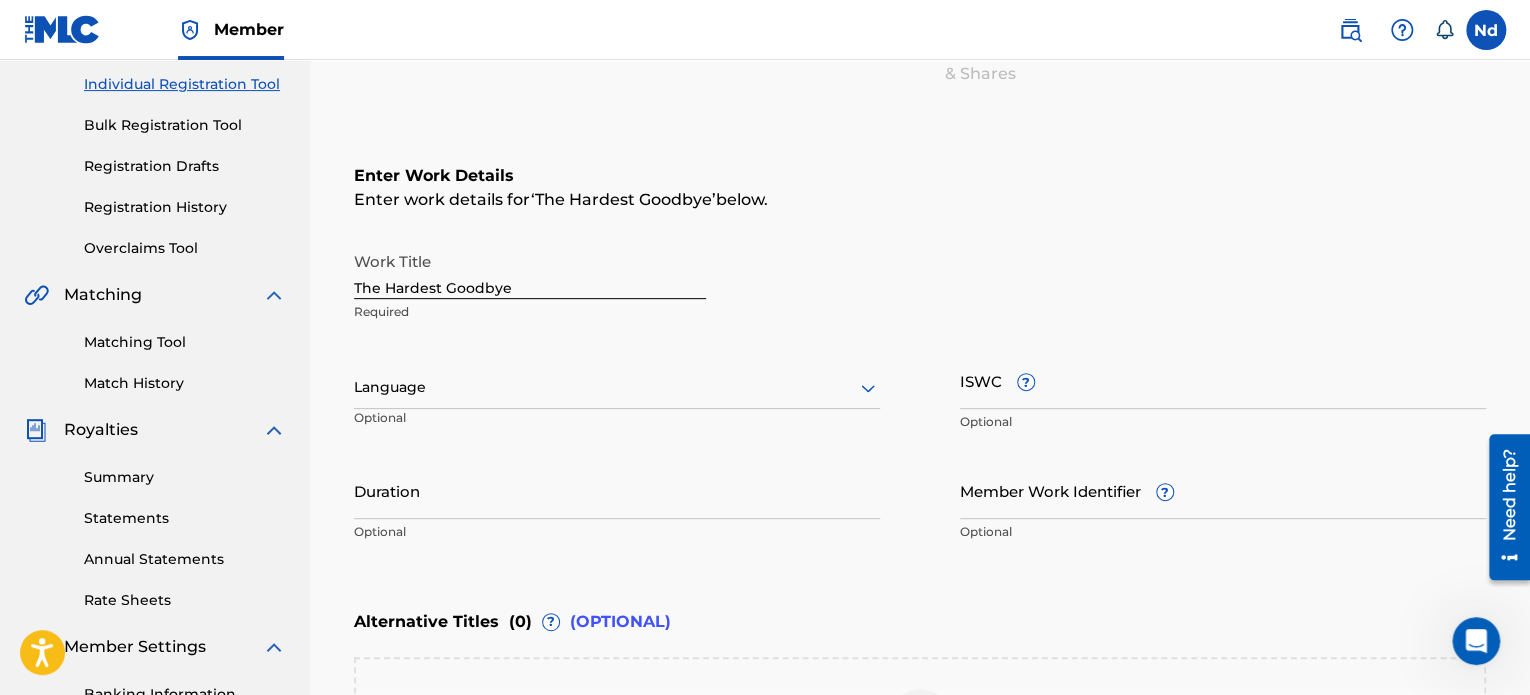 scroll, scrollTop: 249, scrollLeft: 0, axis: vertical 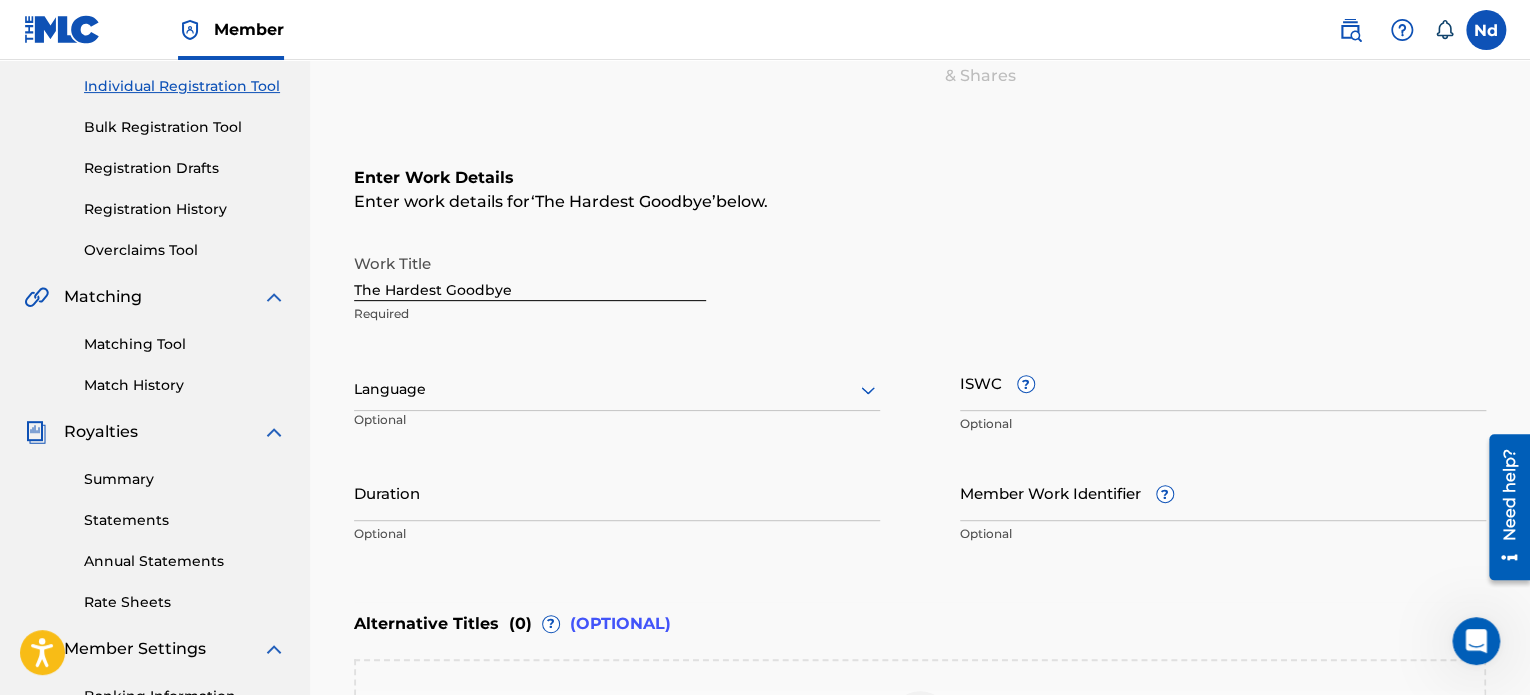 click at bounding box center (617, 389) 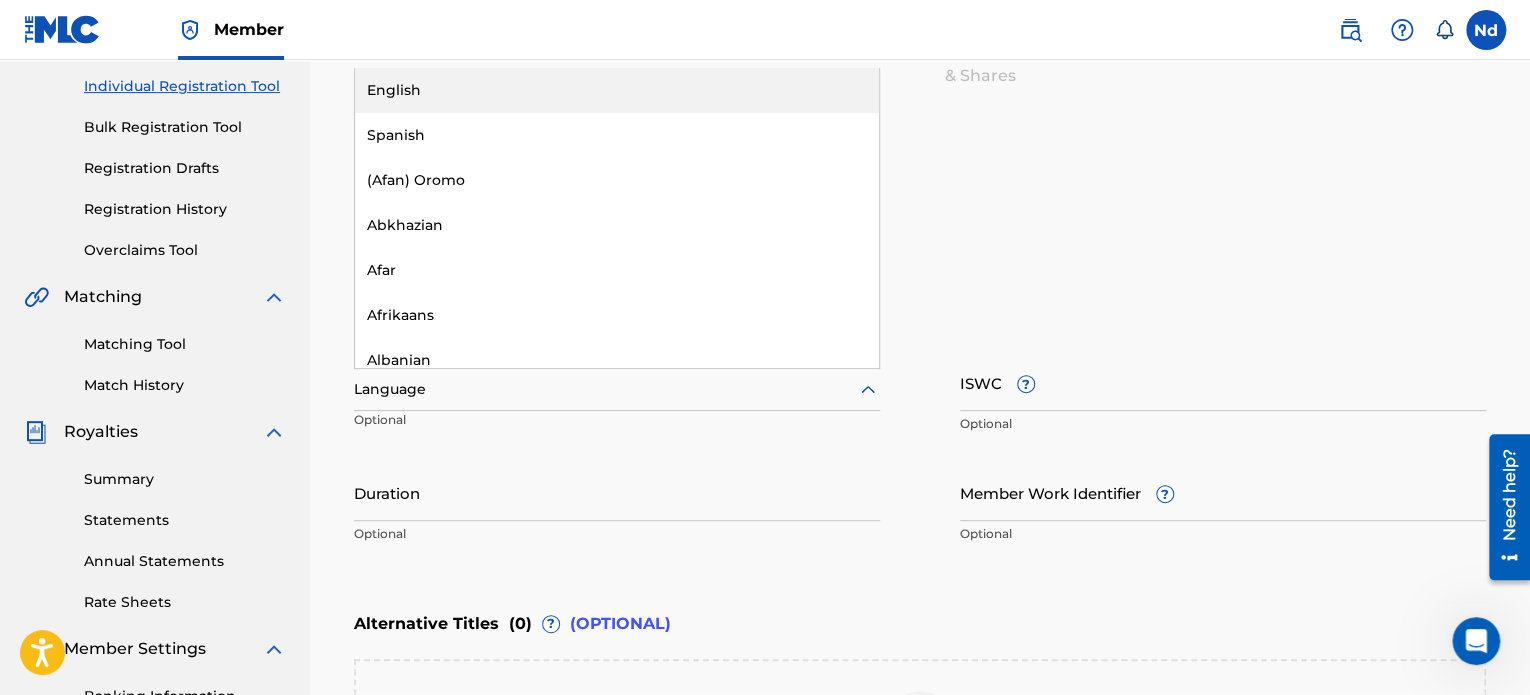 click on "English" at bounding box center (617, 90) 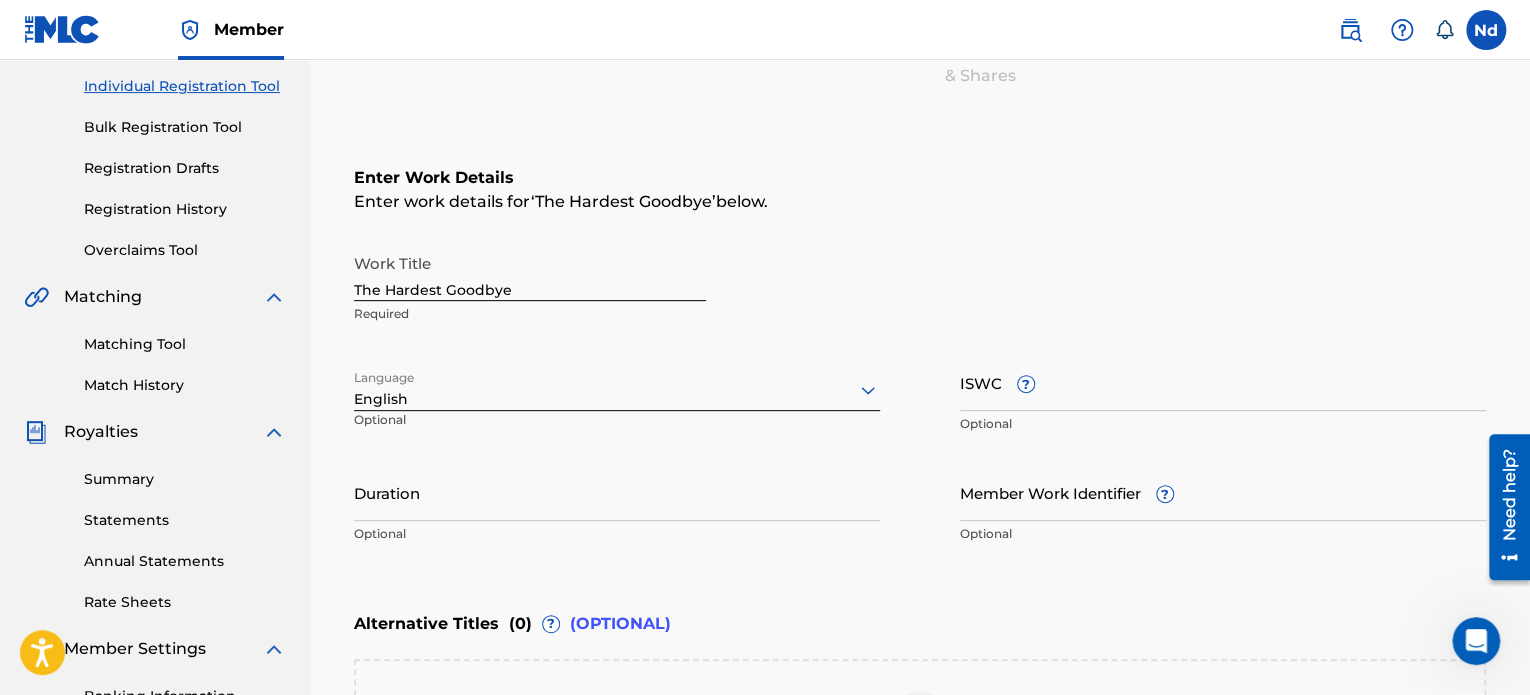 click on "ISWC   ?" at bounding box center (1223, 382) 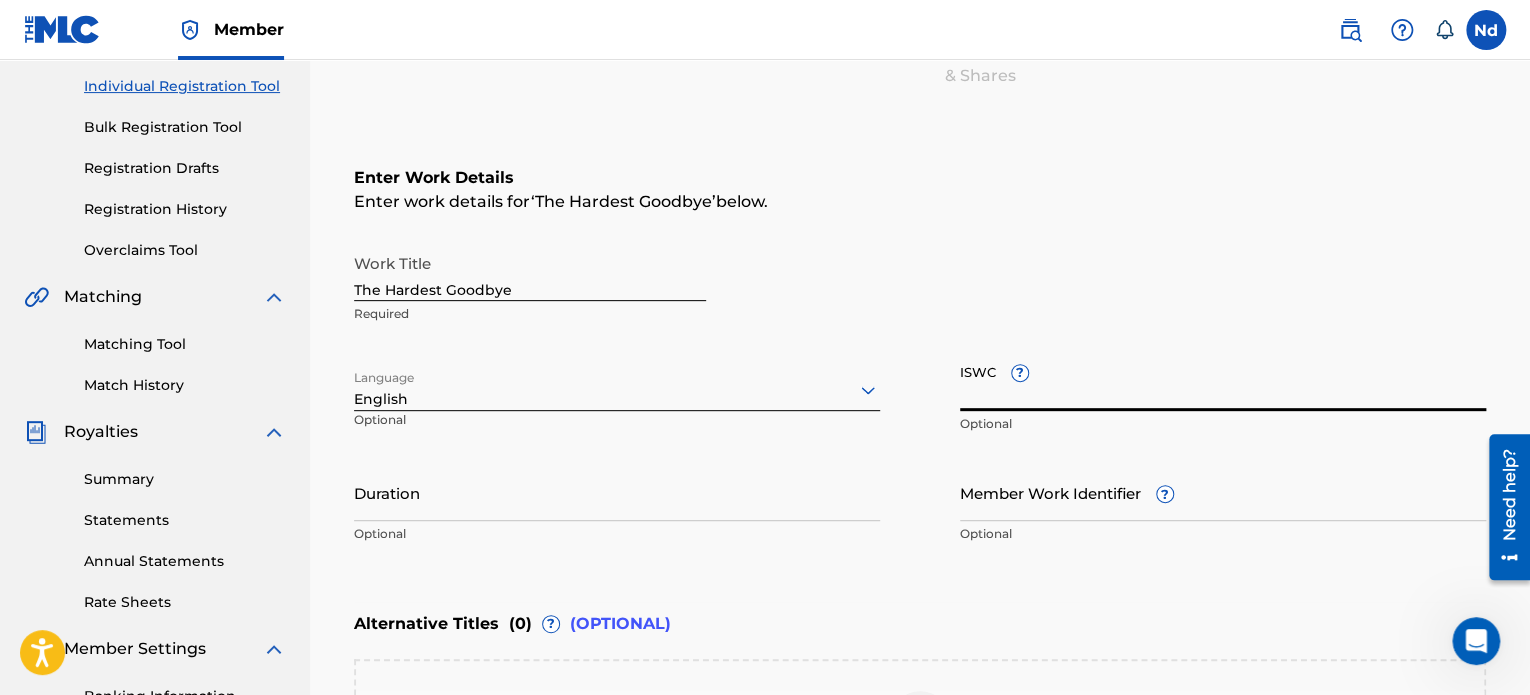 paste on "T3326093470" 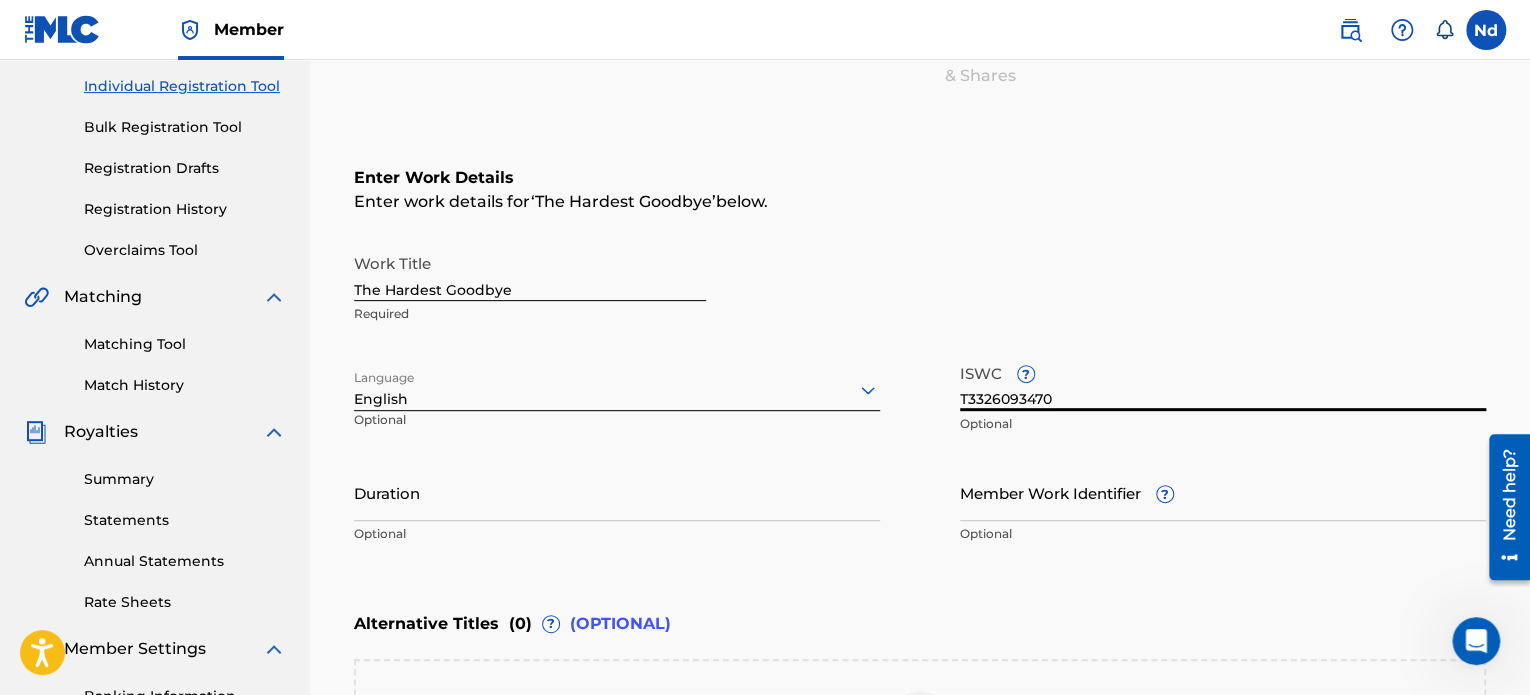 type on "T3326093470" 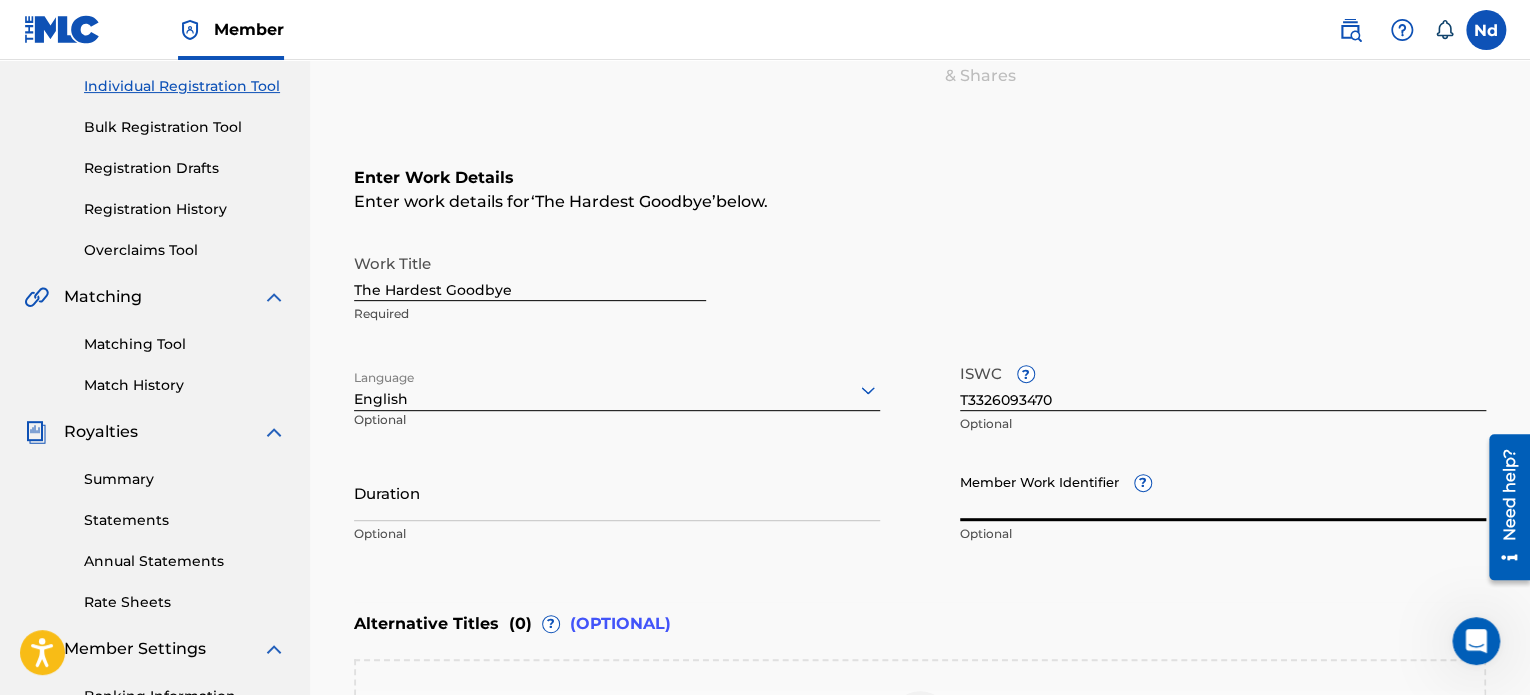 paste on "73269237" 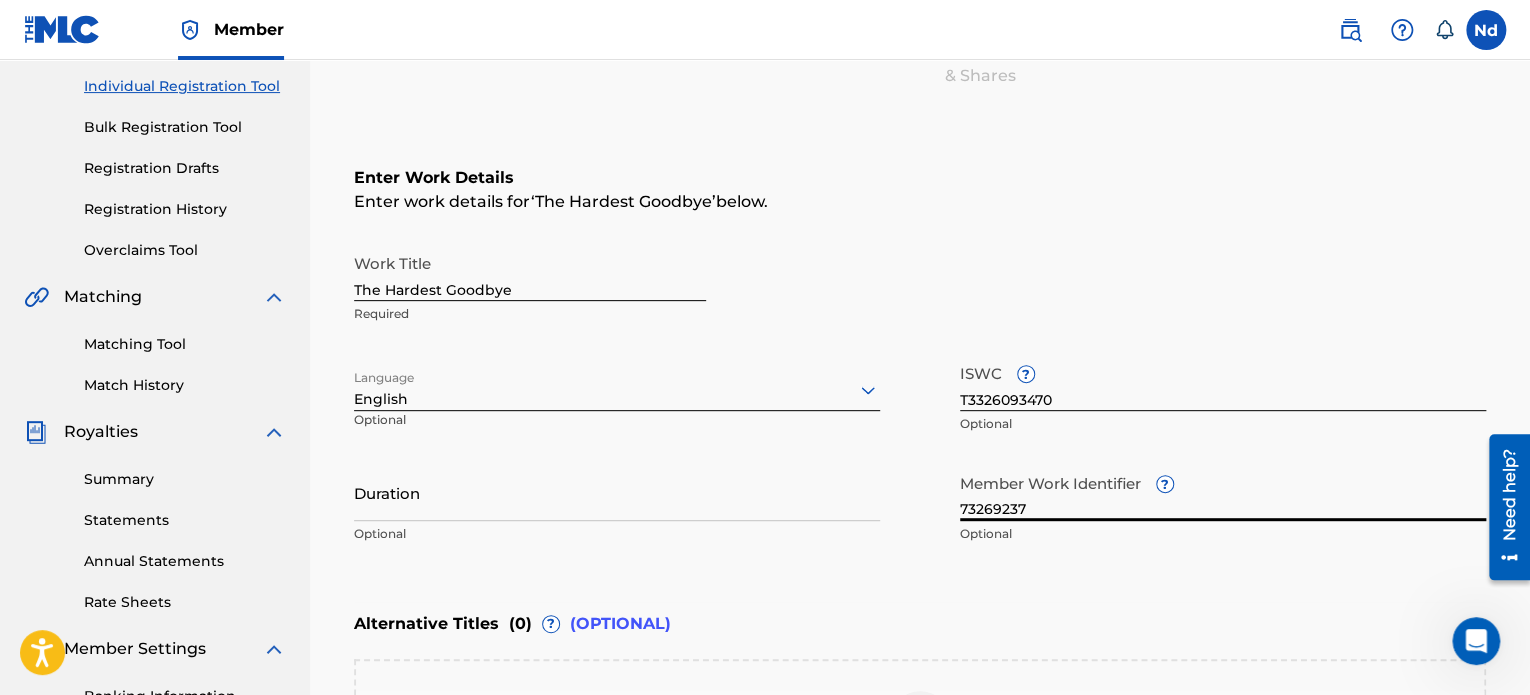 type on "73269237" 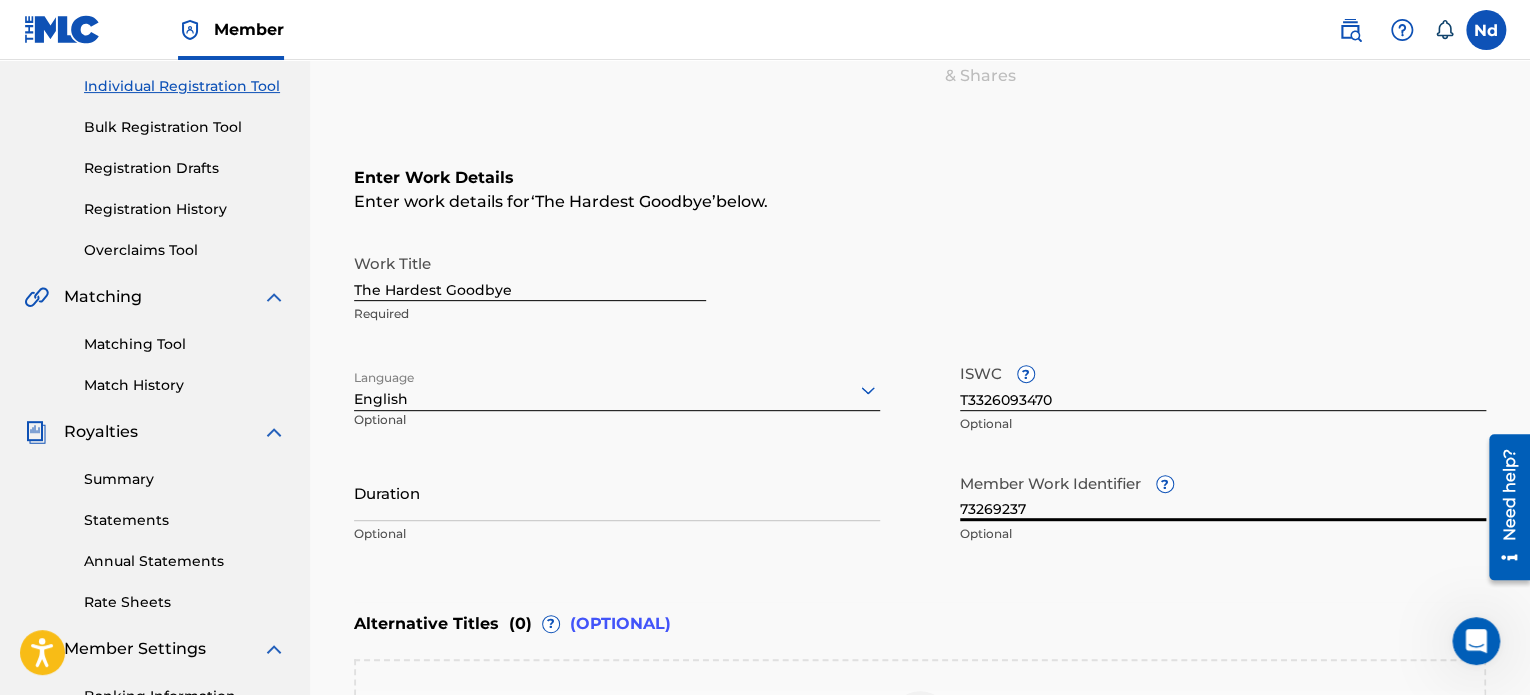 click on "Duration" at bounding box center [617, 492] 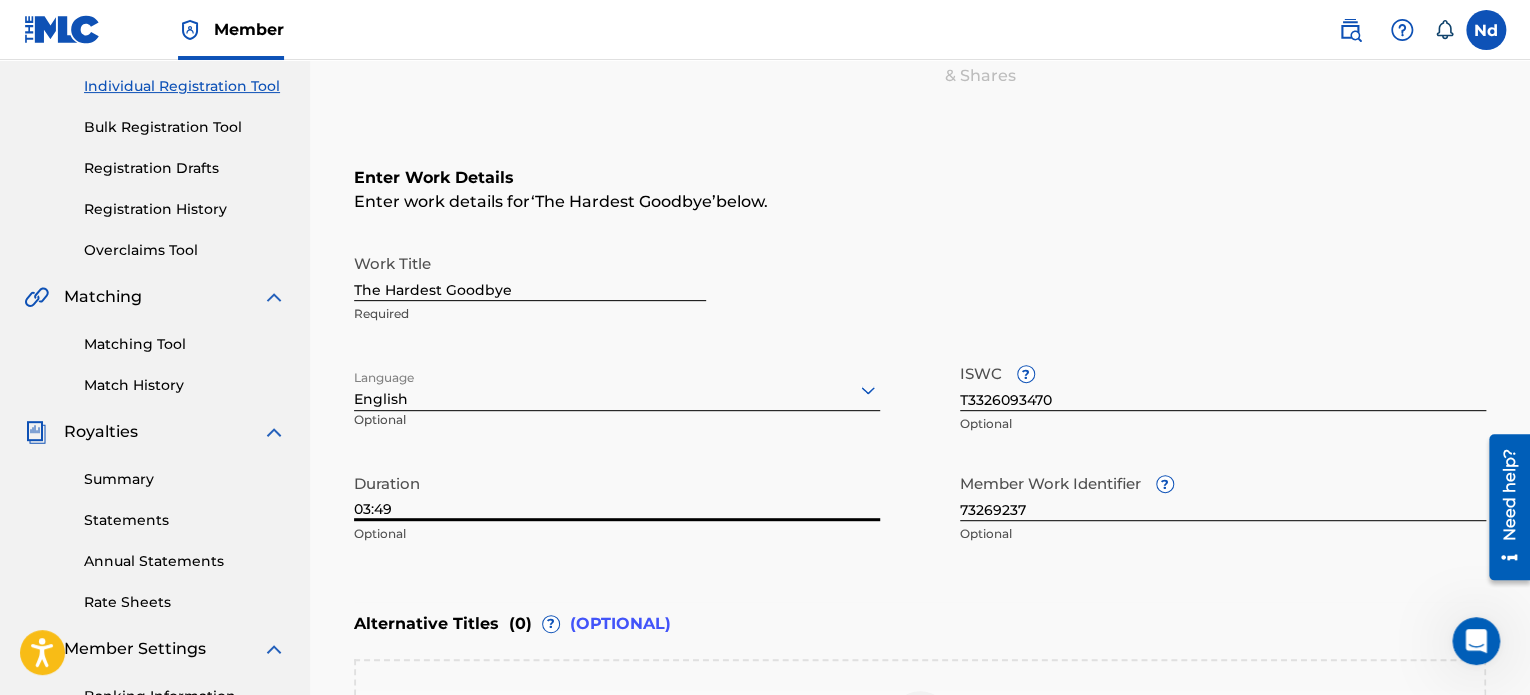 type on "03:49" 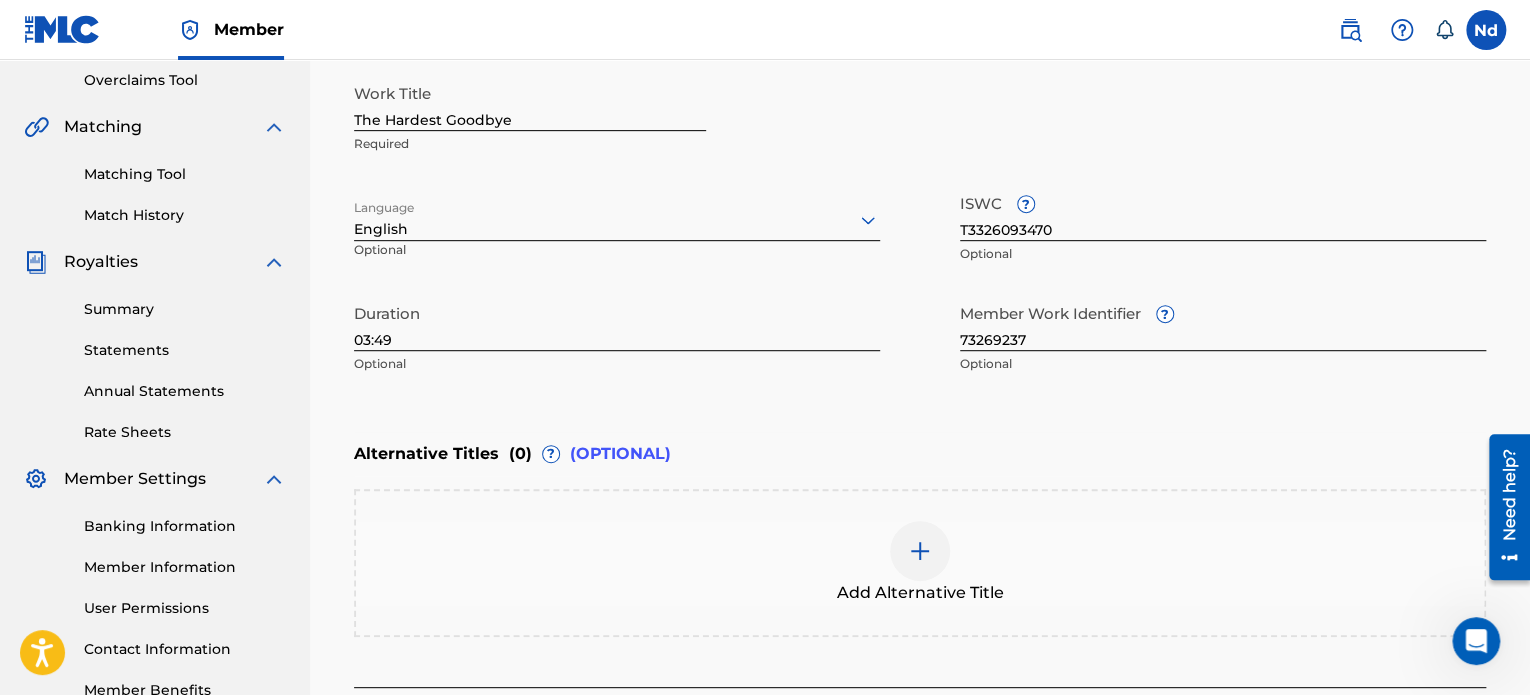 scroll, scrollTop: 596, scrollLeft: 0, axis: vertical 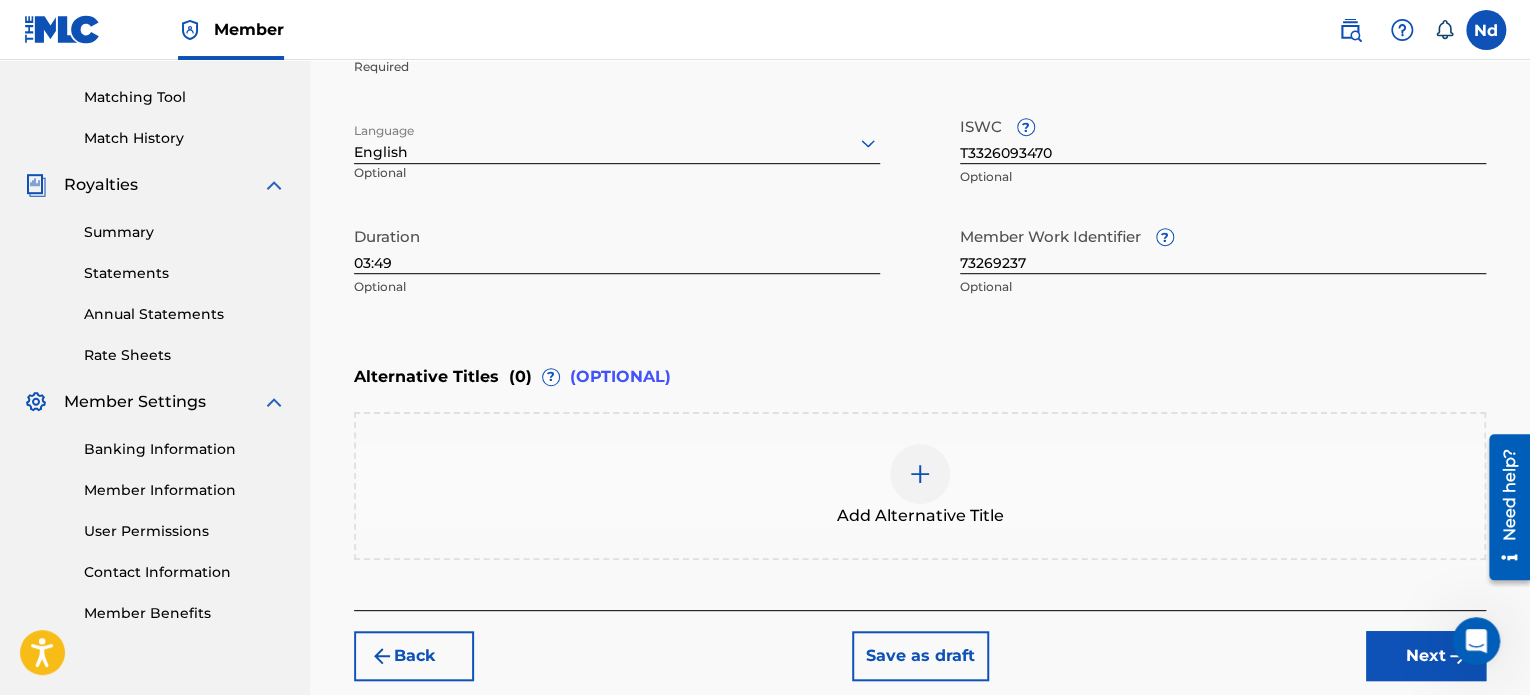 click on "Next" at bounding box center (1426, 656) 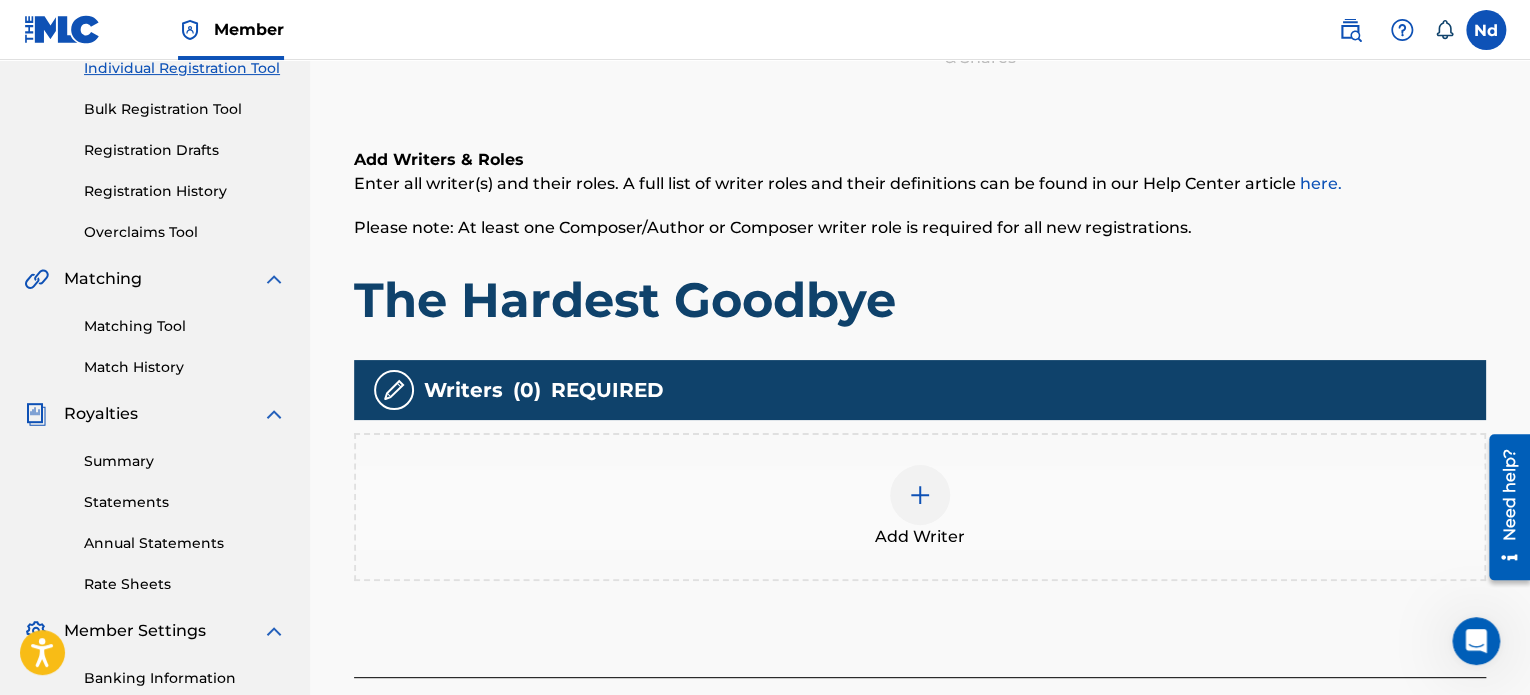 scroll, scrollTop: 390, scrollLeft: 0, axis: vertical 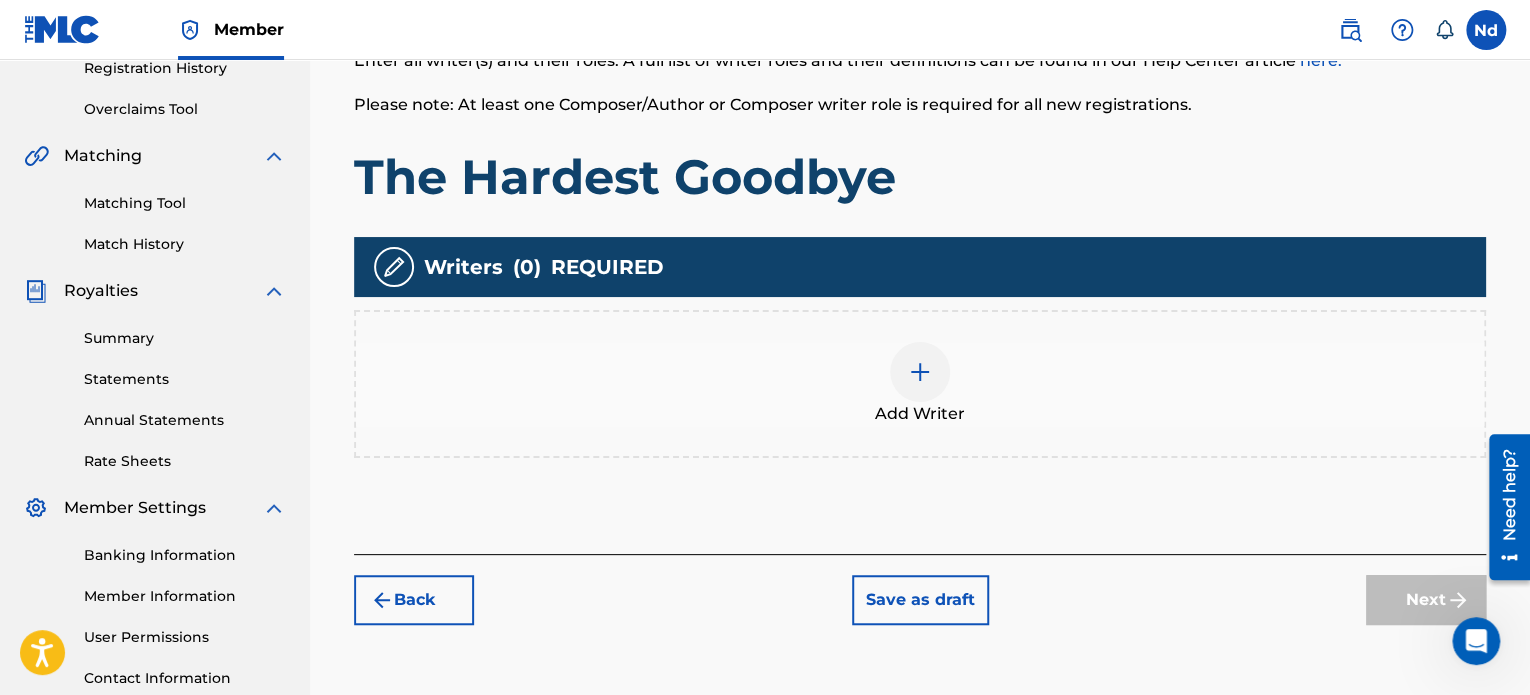click on "Add Writer" at bounding box center [920, 384] 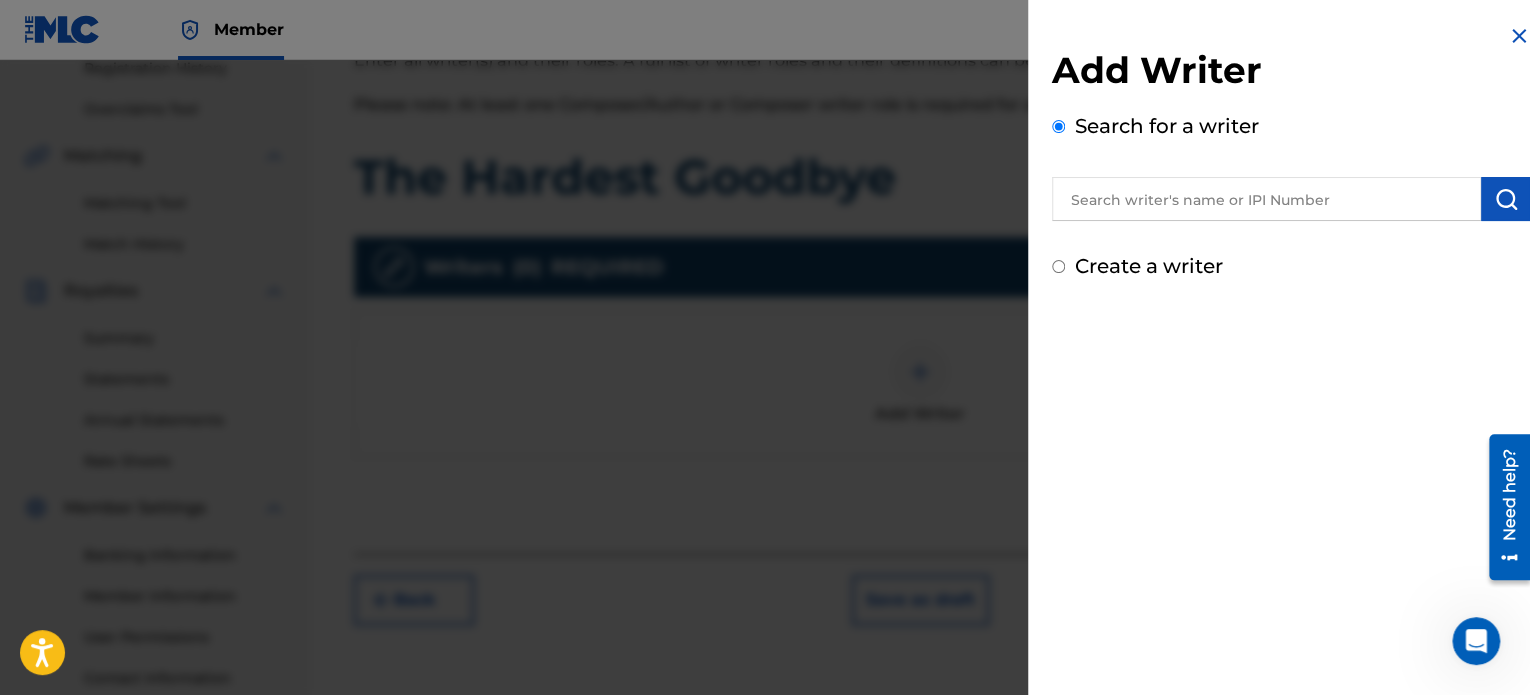 click at bounding box center (765, 407) 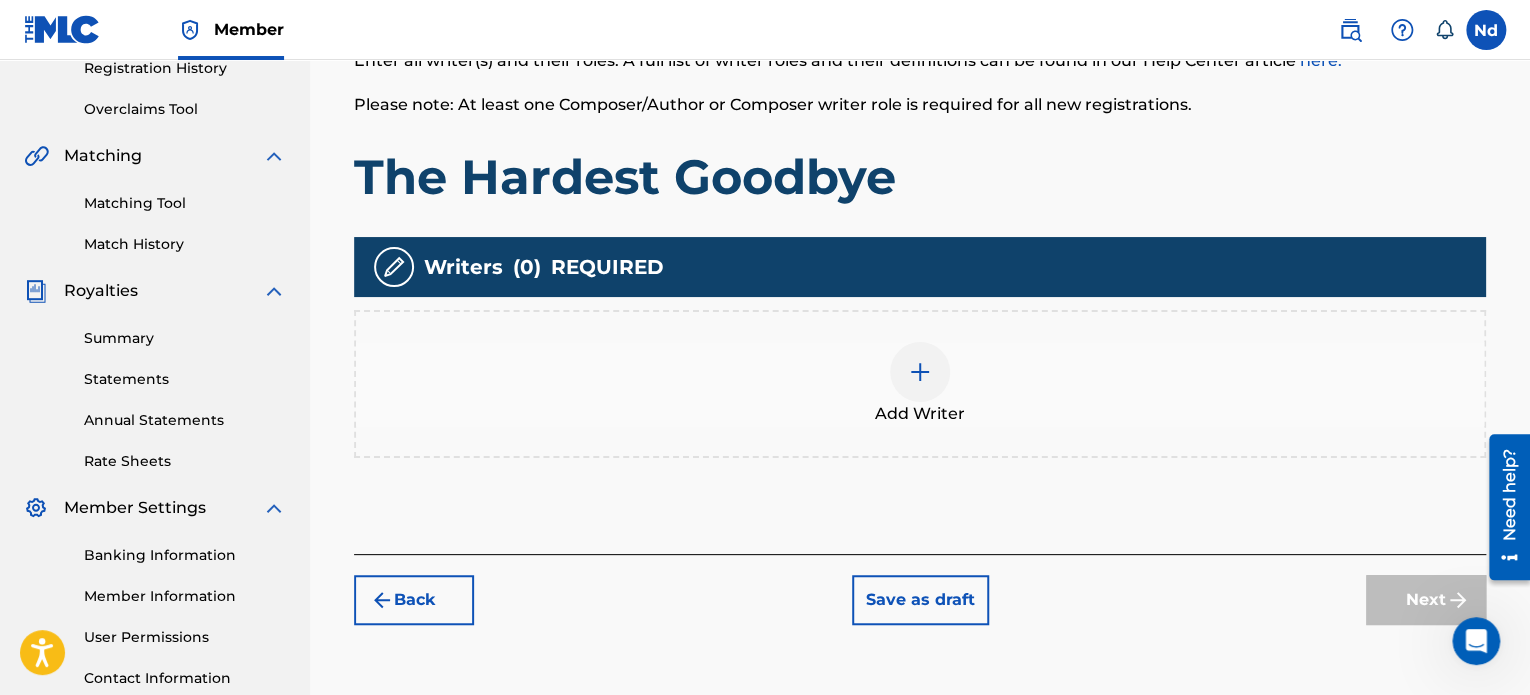 click at bounding box center (920, 372) 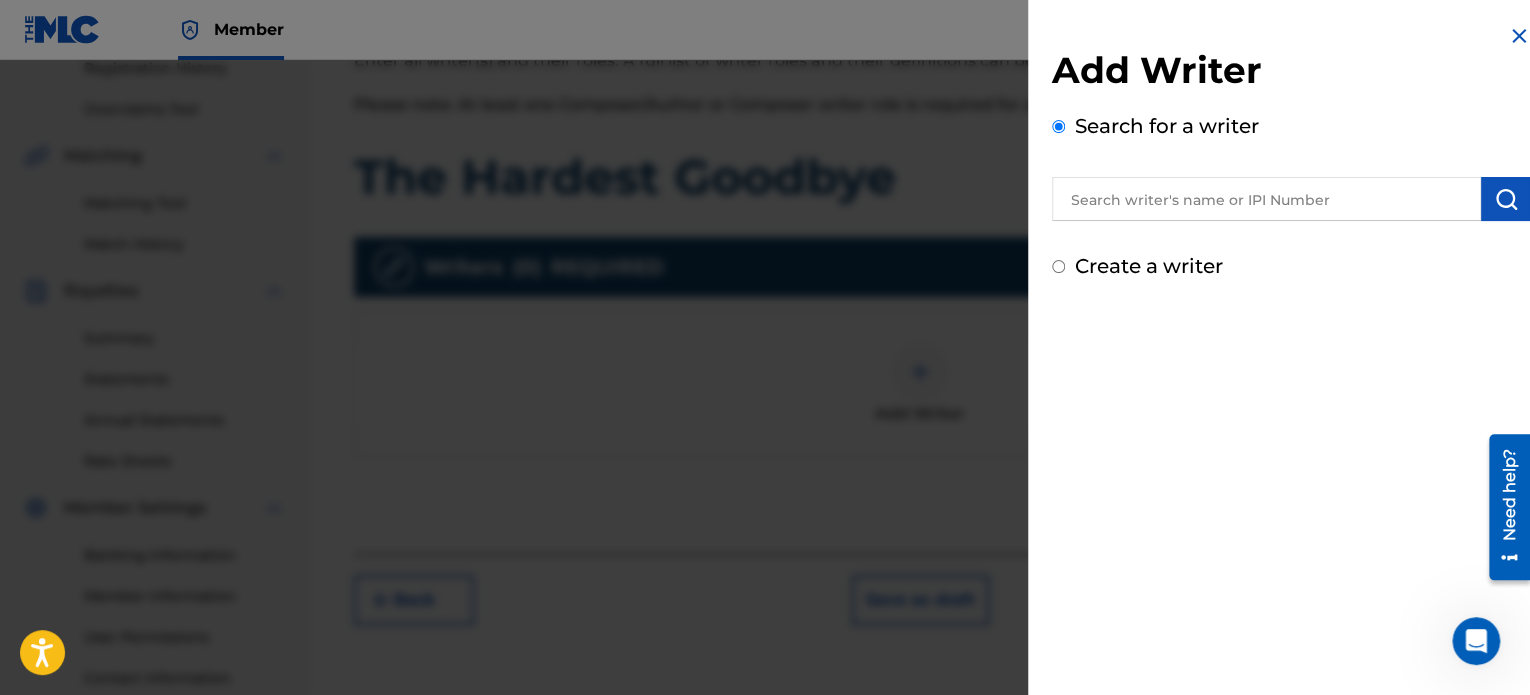 click at bounding box center (1266, 199) 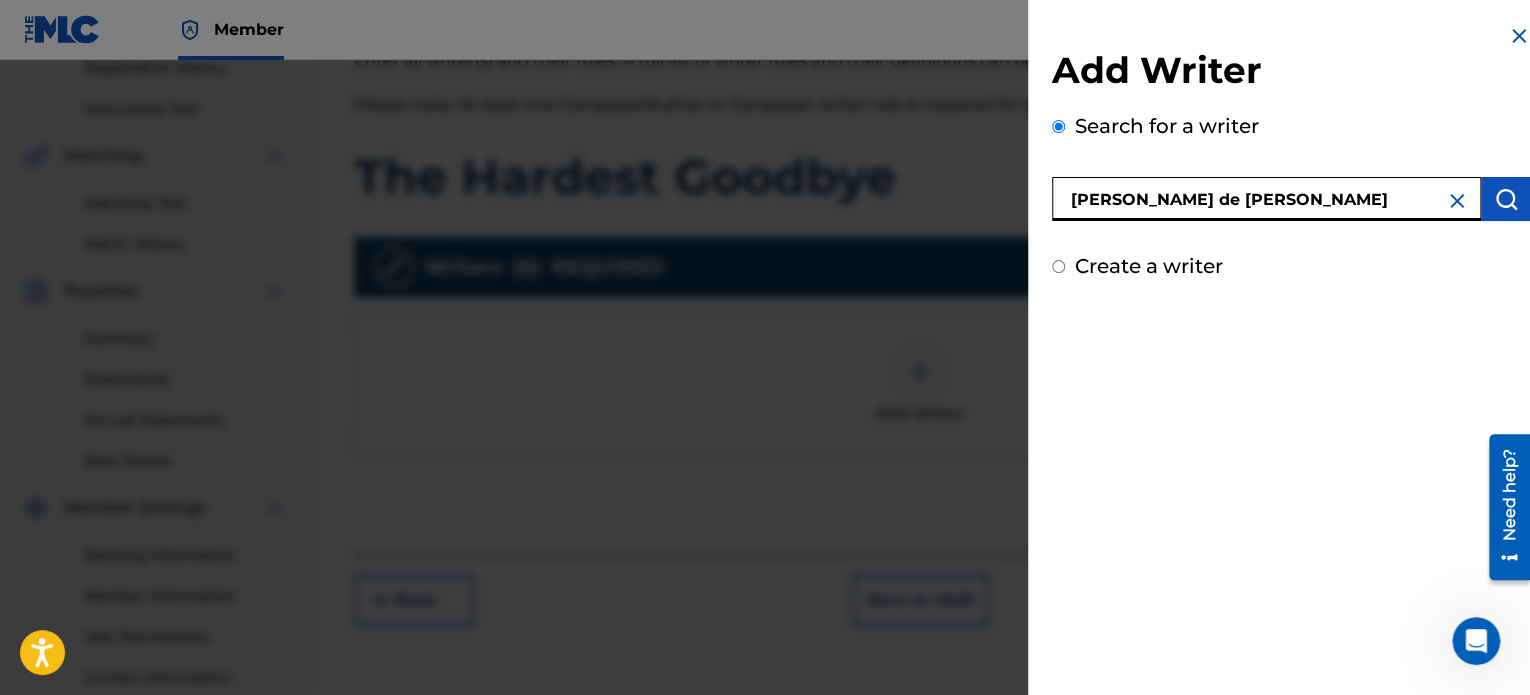 type on "[PERSON_NAME] de [PERSON_NAME]" 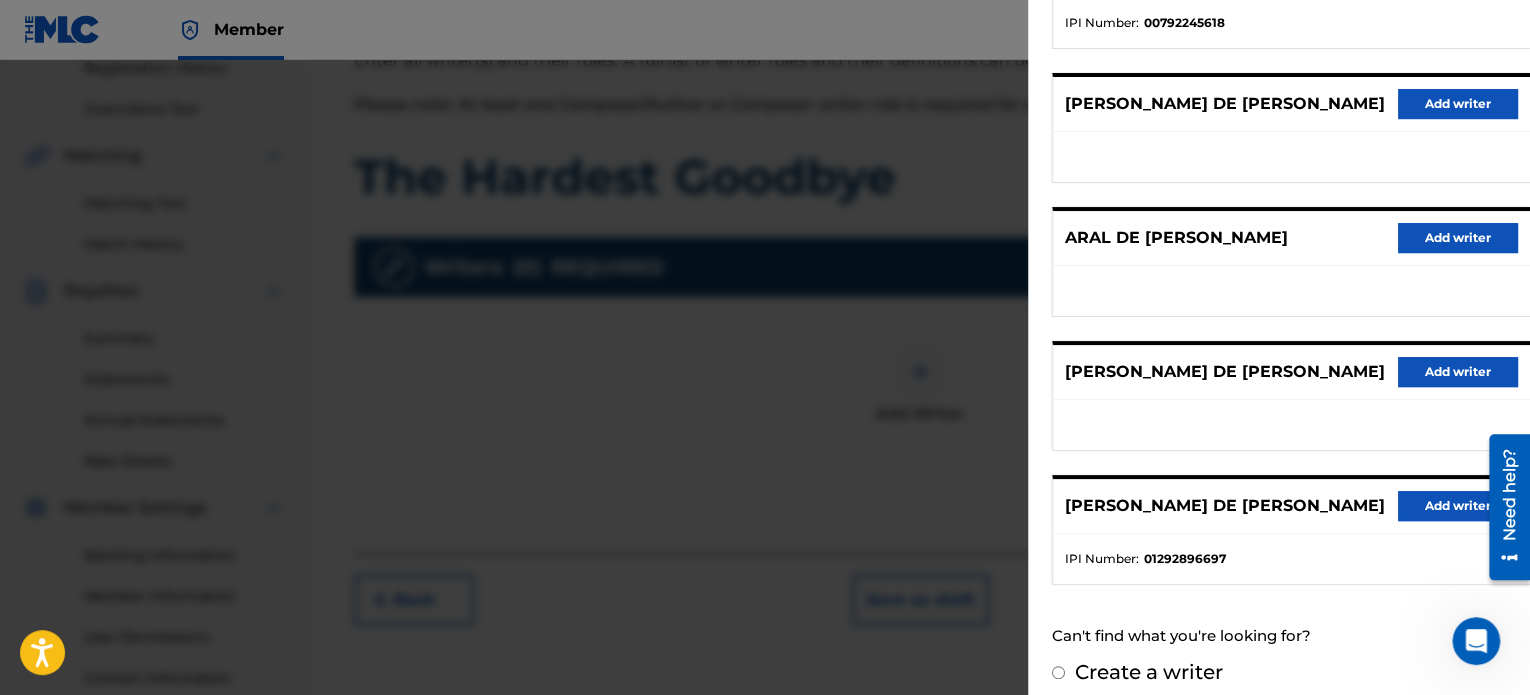 scroll, scrollTop: 344, scrollLeft: 0, axis: vertical 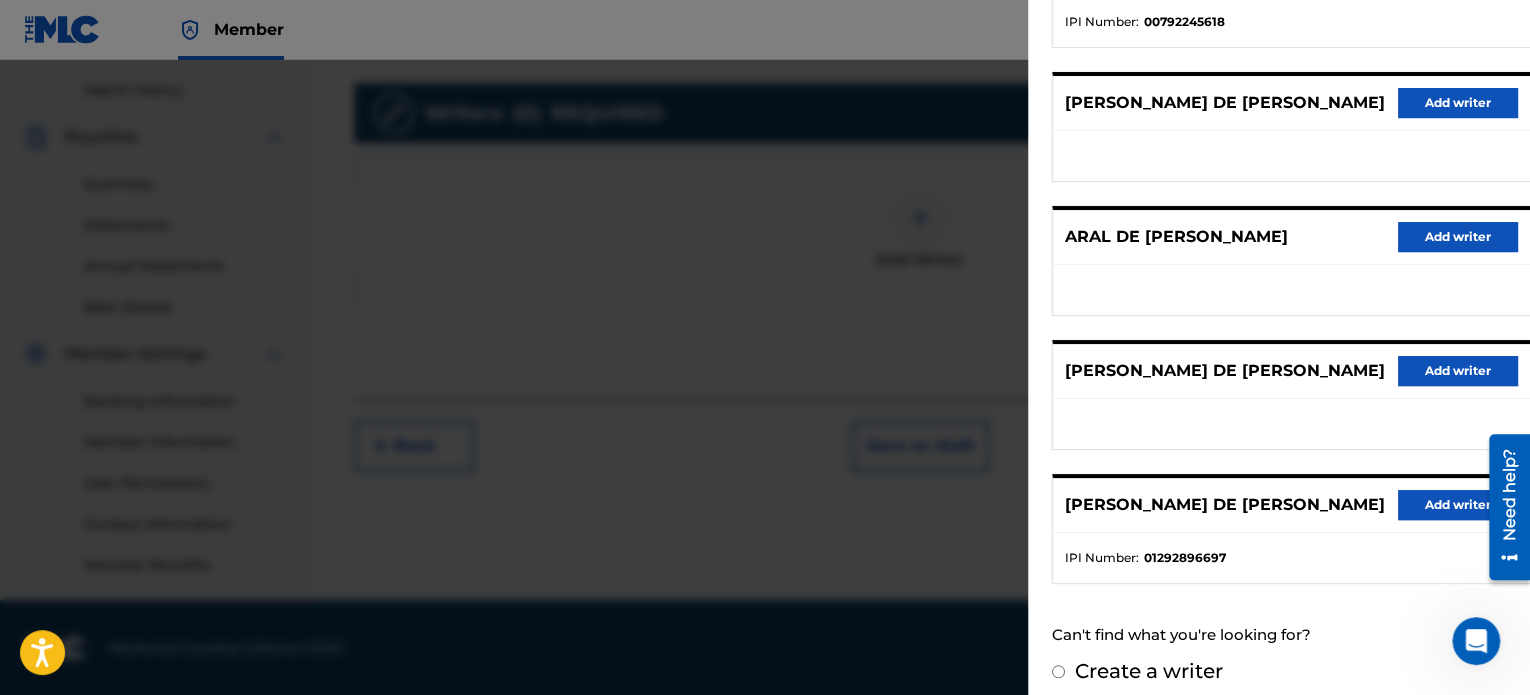 click on "Add writer" at bounding box center (1458, 505) 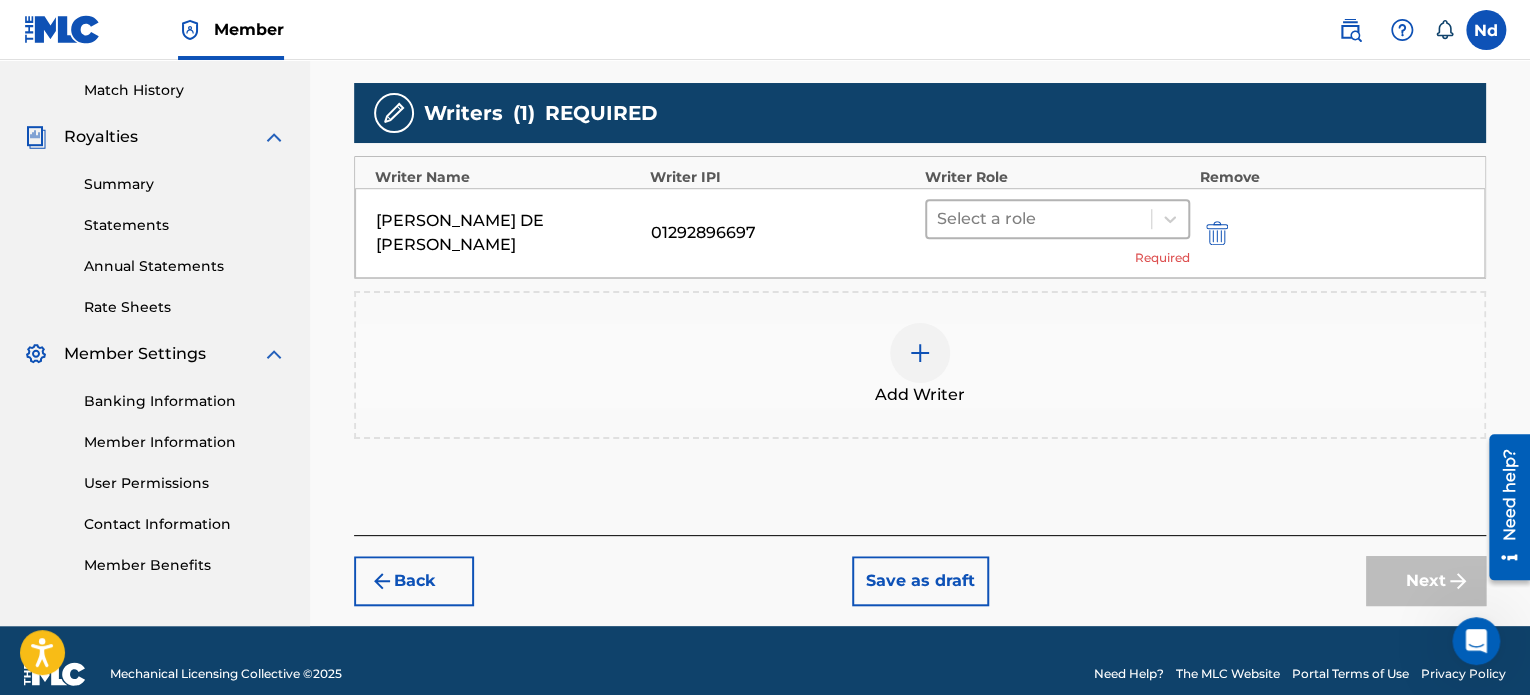 click at bounding box center [1039, 219] 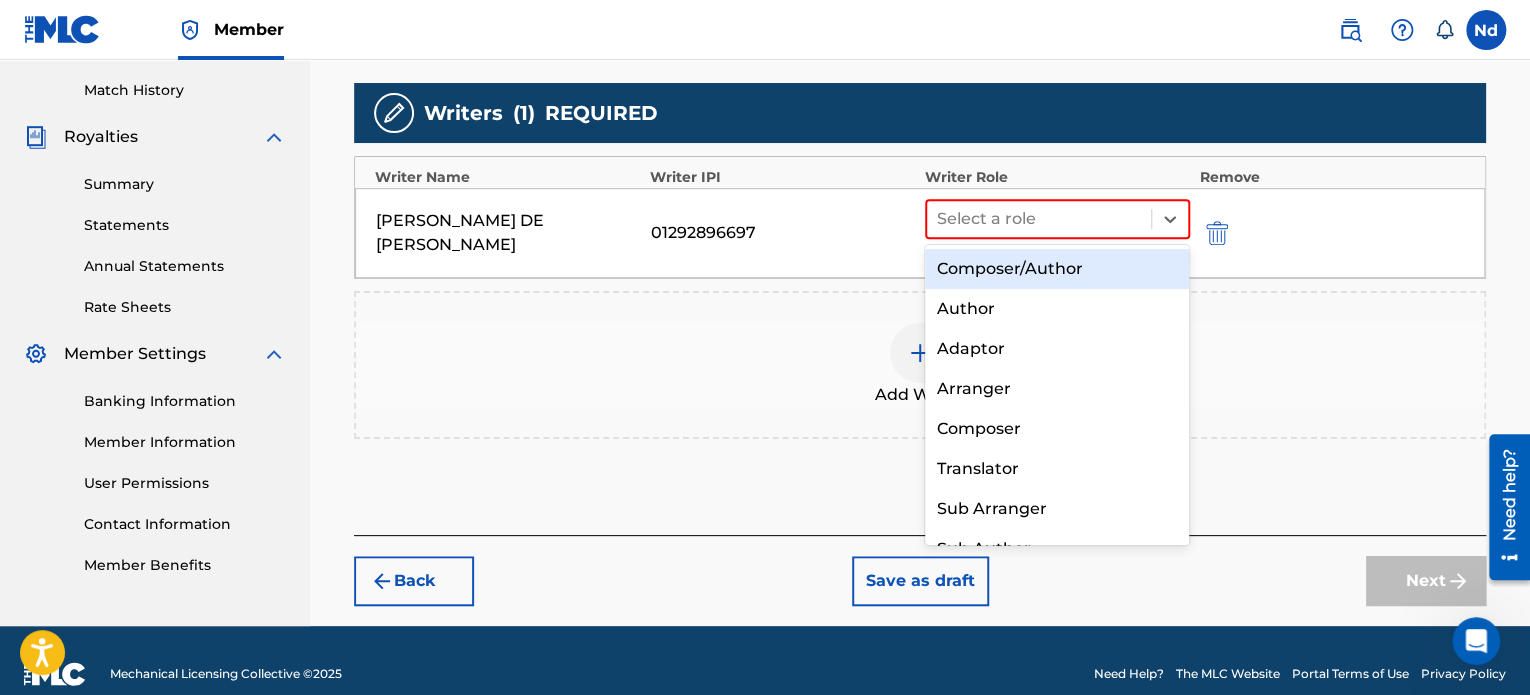 click on "Composer/Author" at bounding box center (1057, 269) 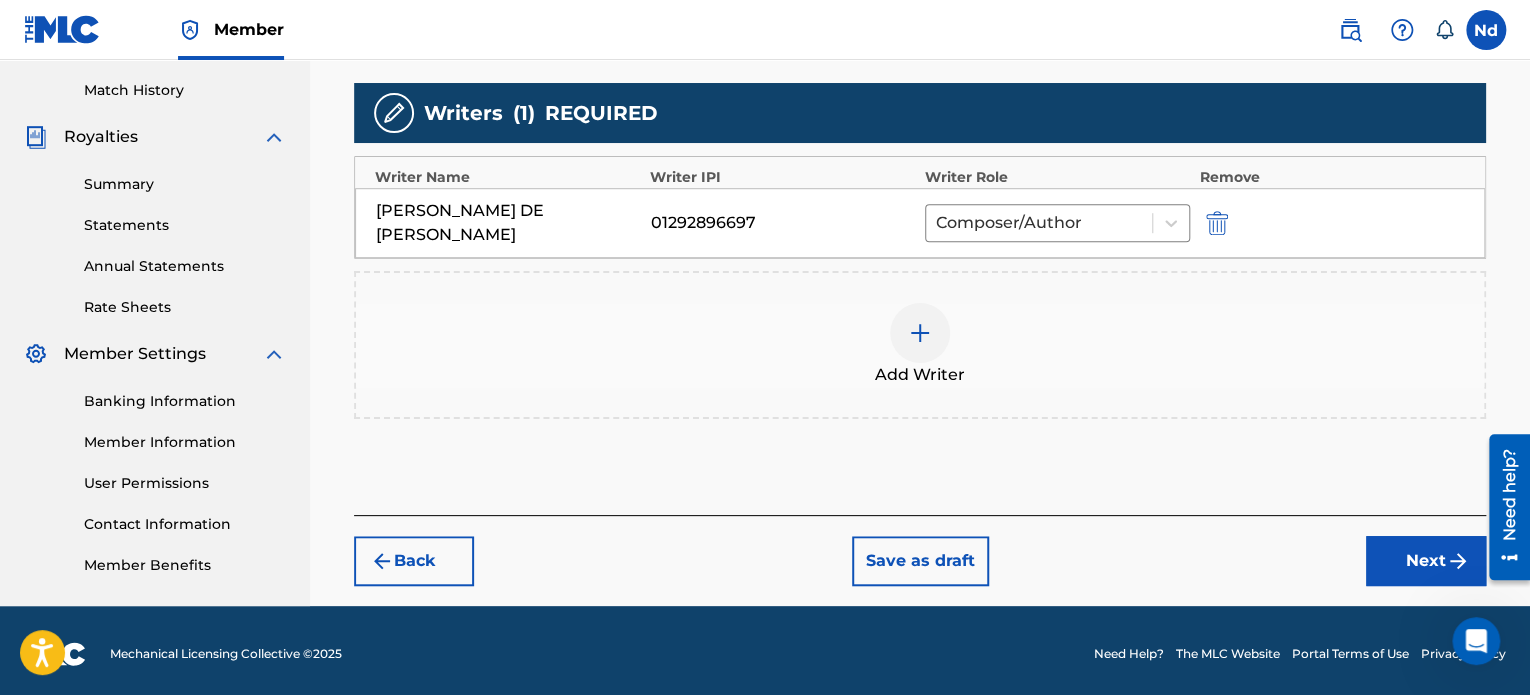 click on "Next" at bounding box center [1426, 561] 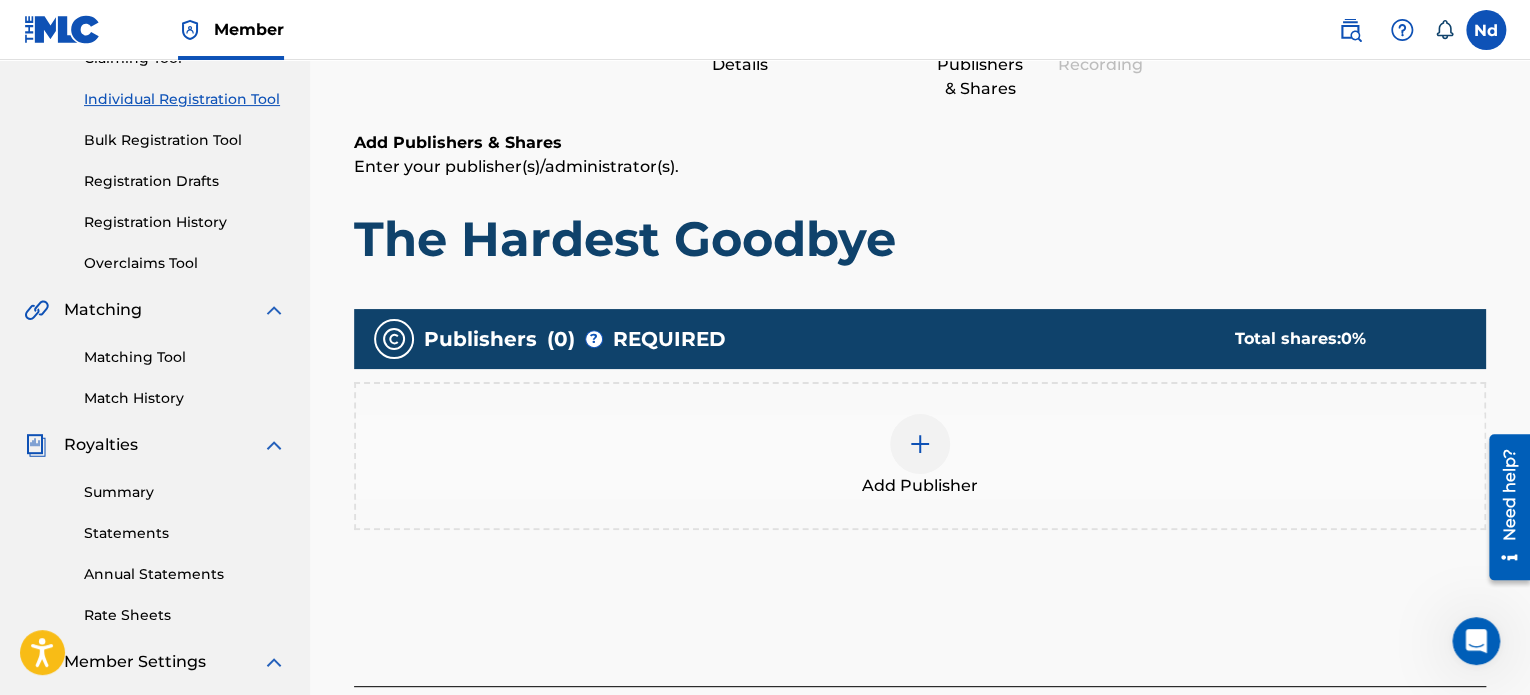 scroll, scrollTop: 390, scrollLeft: 0, axis: vertical 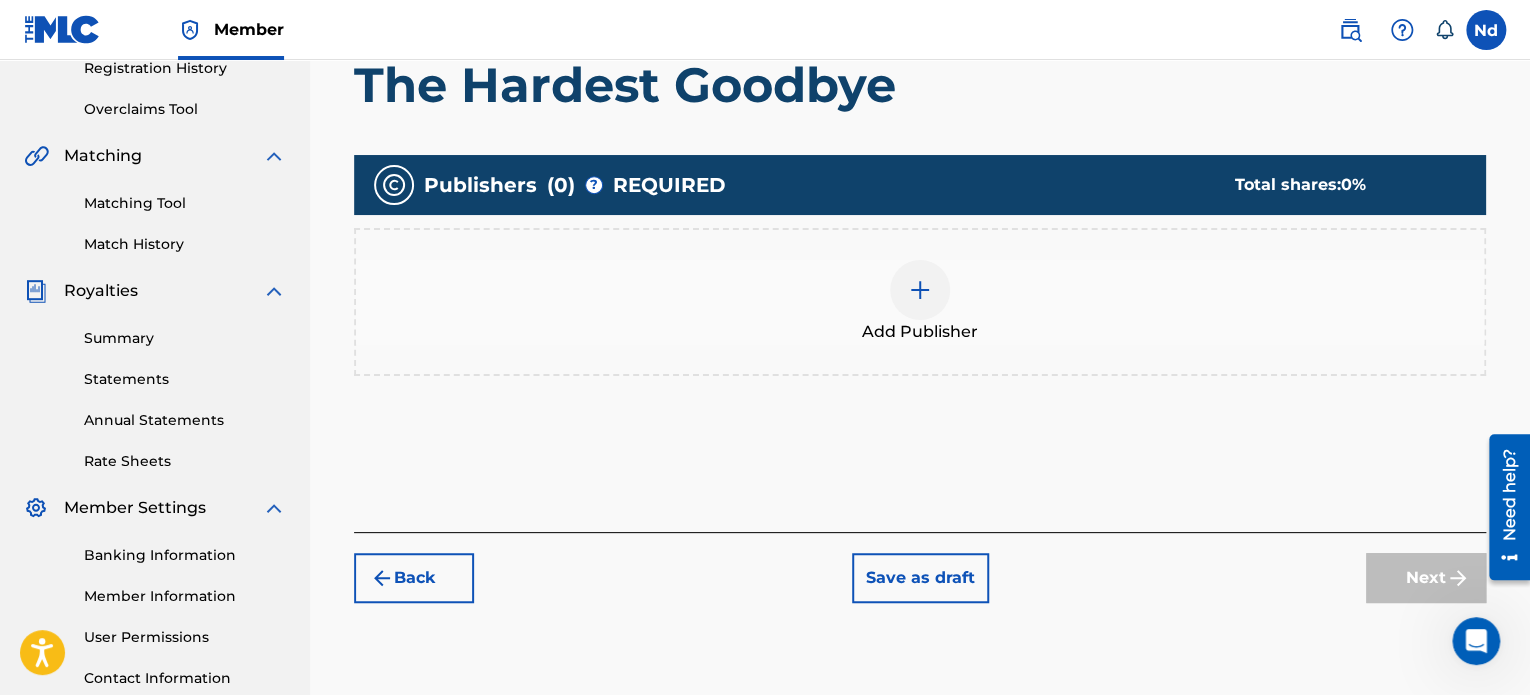 click at bounding box center (920, 290) 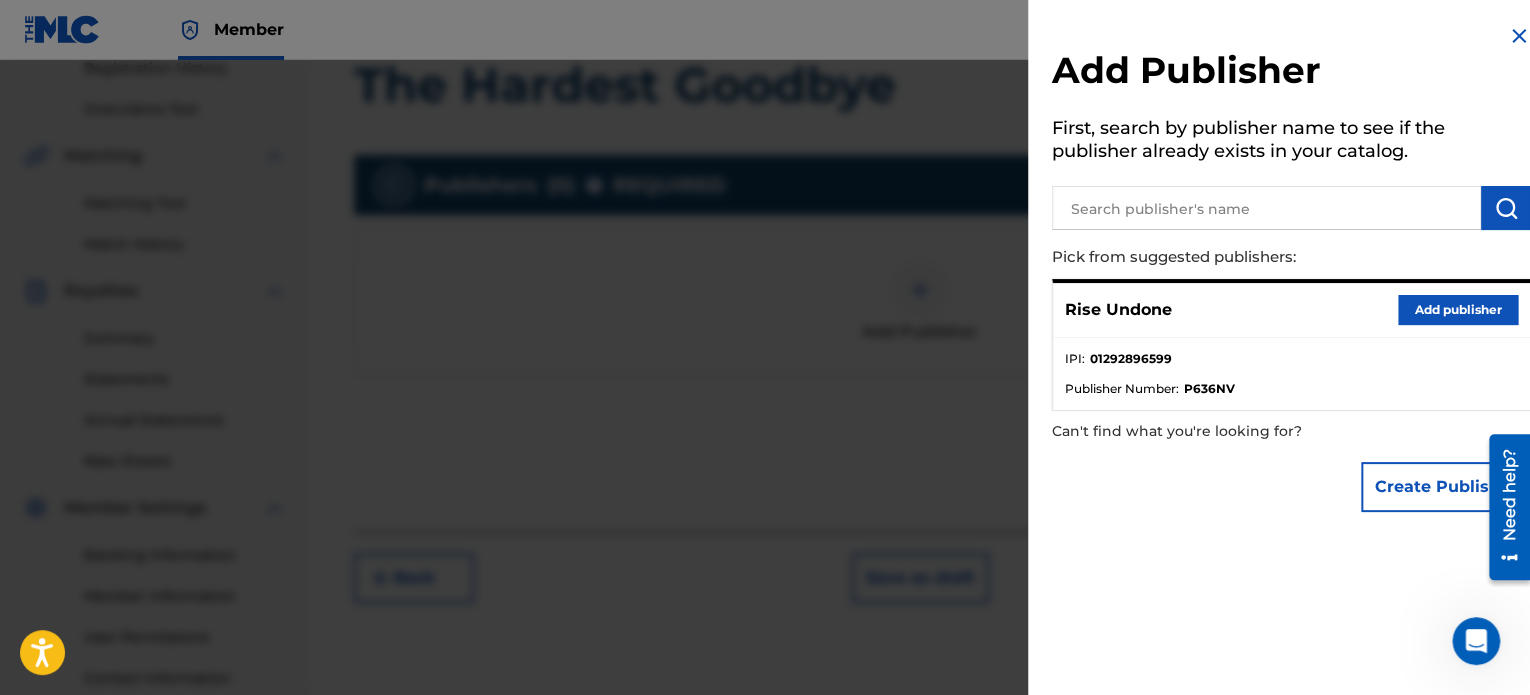 click on "Add publisher" at bounding box center [1458, 310] 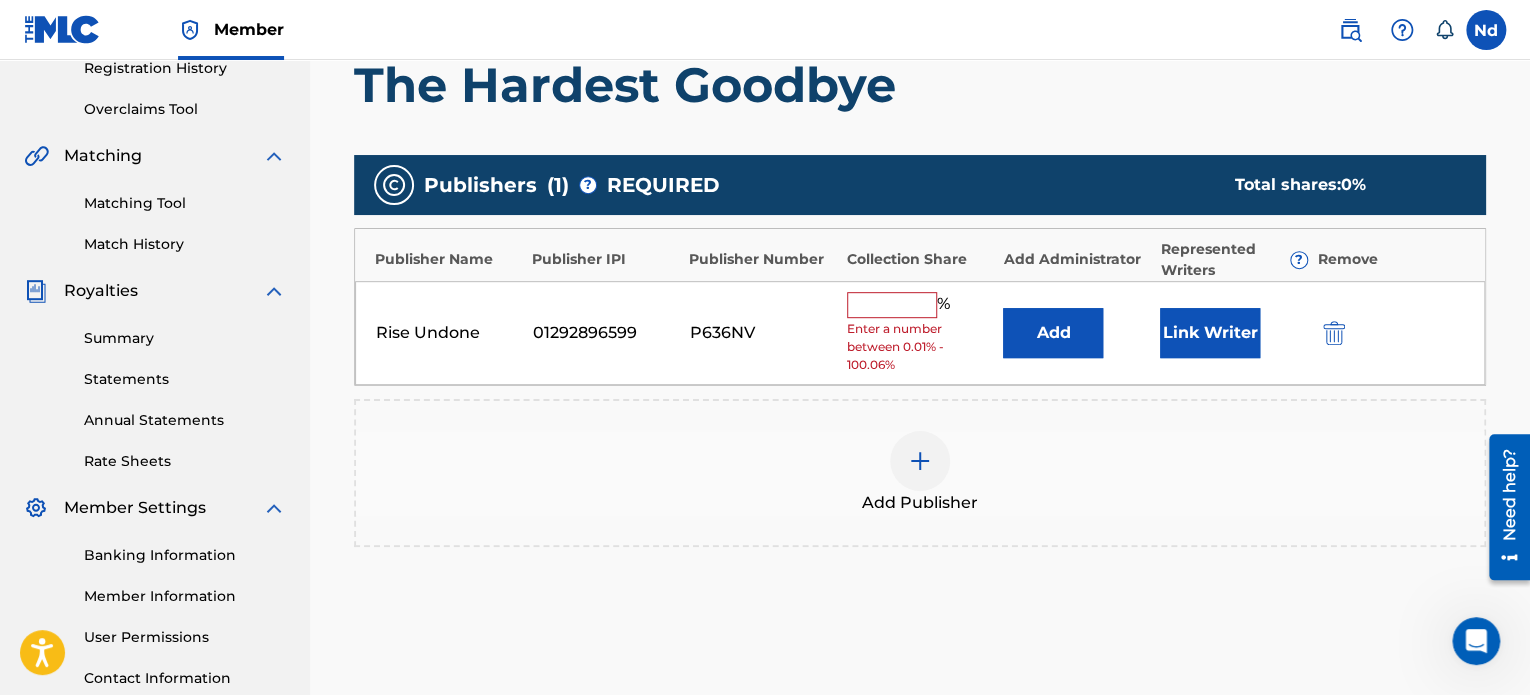 click at bounding box center [892, 305] 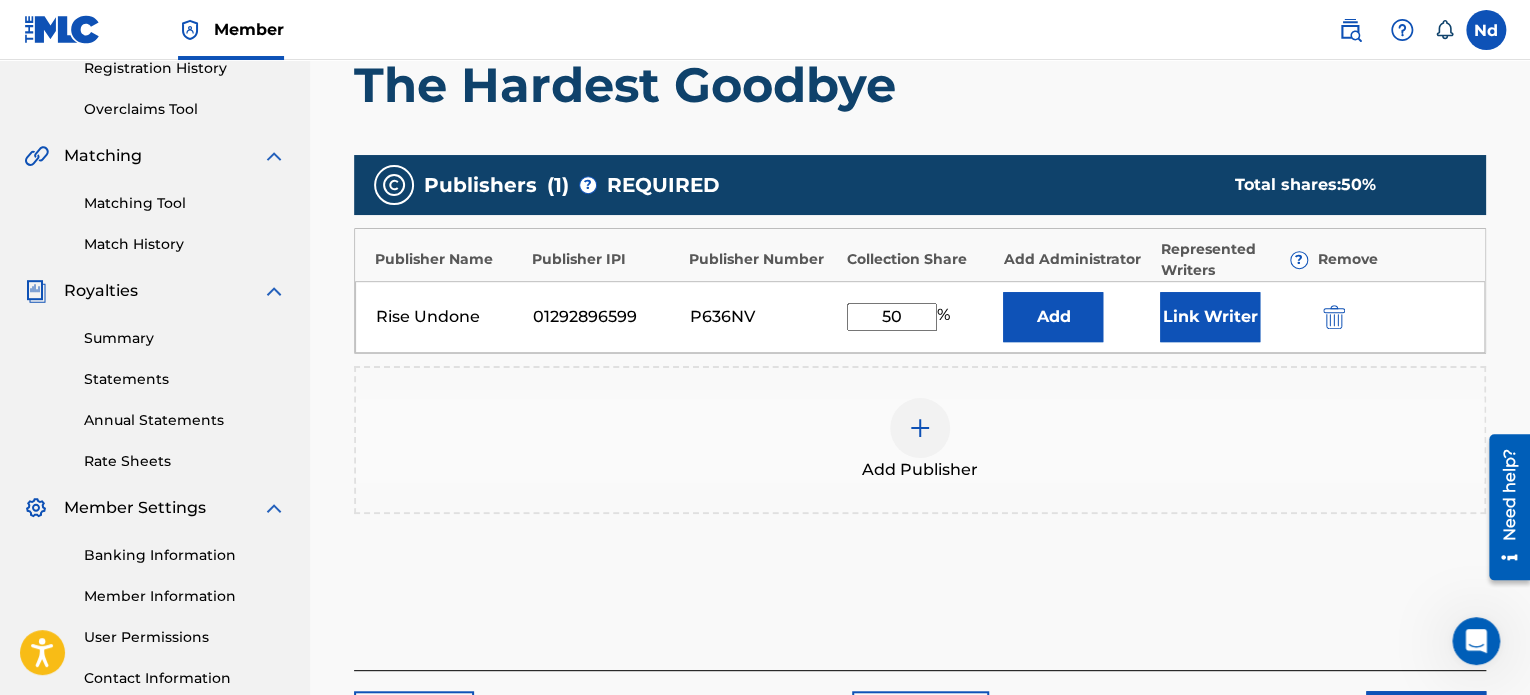 type on "50" 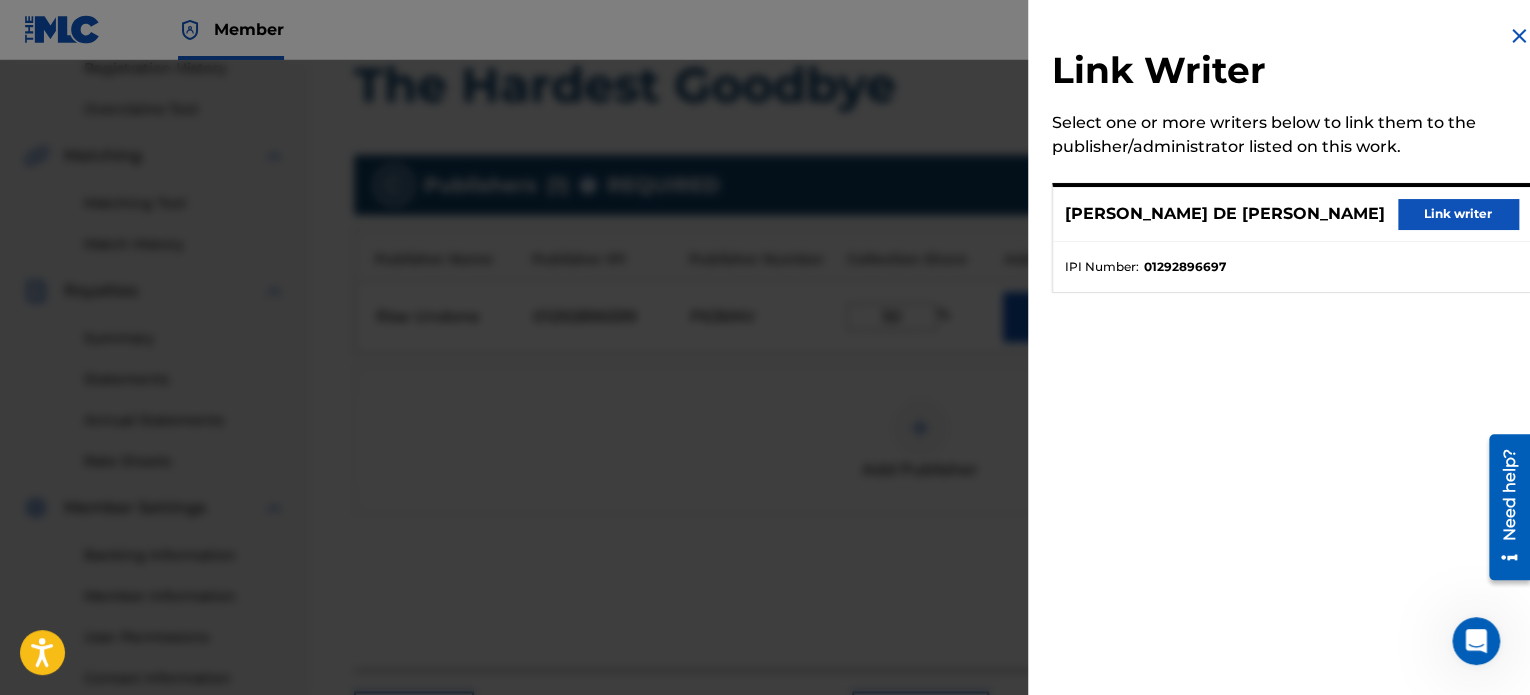 click on "Link writer" at bounding box center [1458, 214] 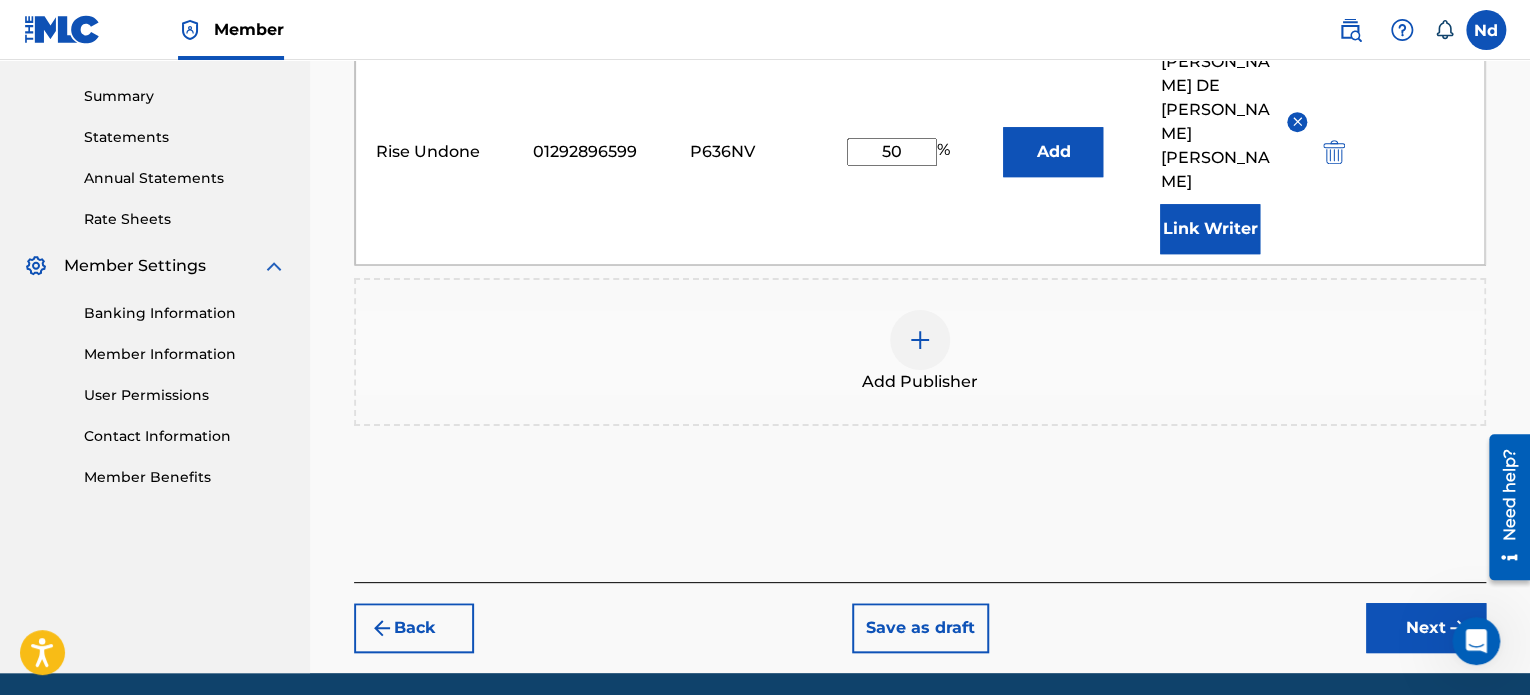 click on "Next" at bounding box center (1426, 628) 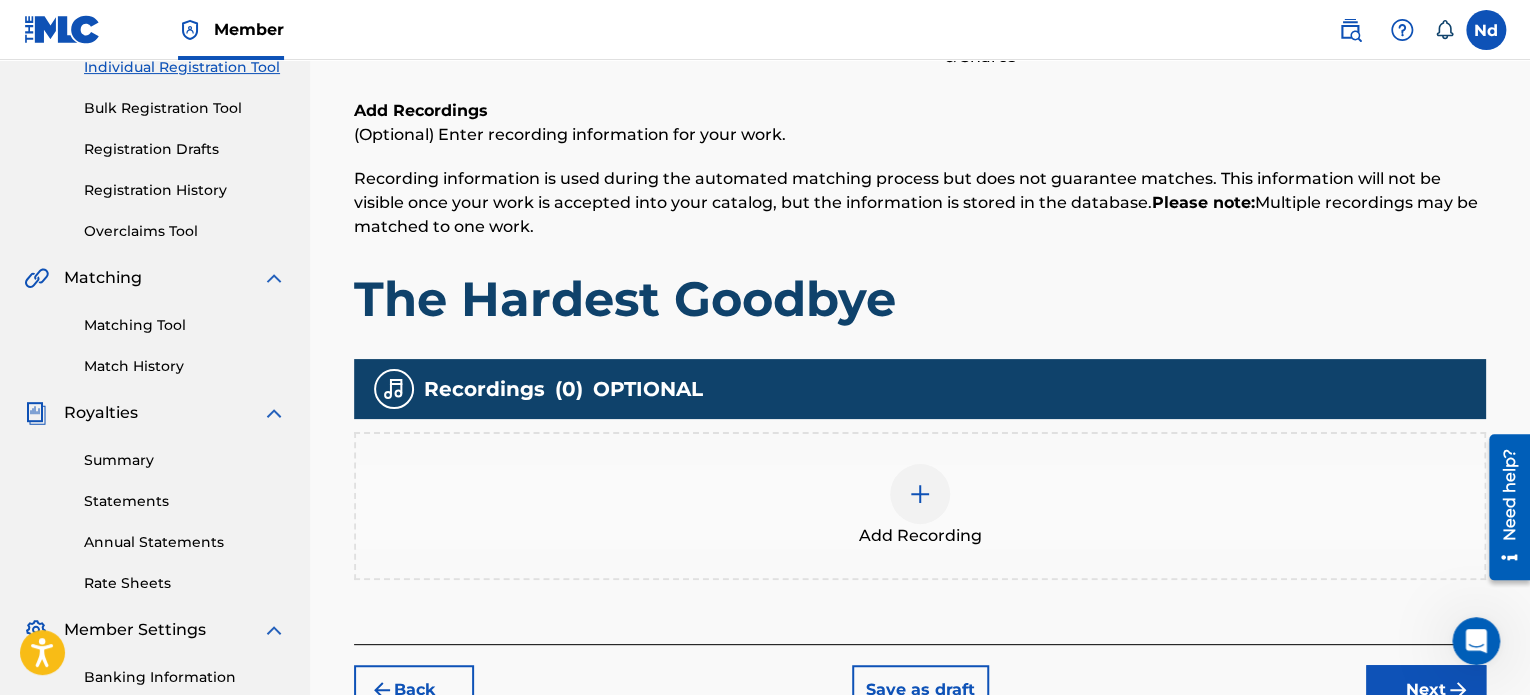 scroll, scrollTop: 390, scrollLeft: 0, axis: vertical 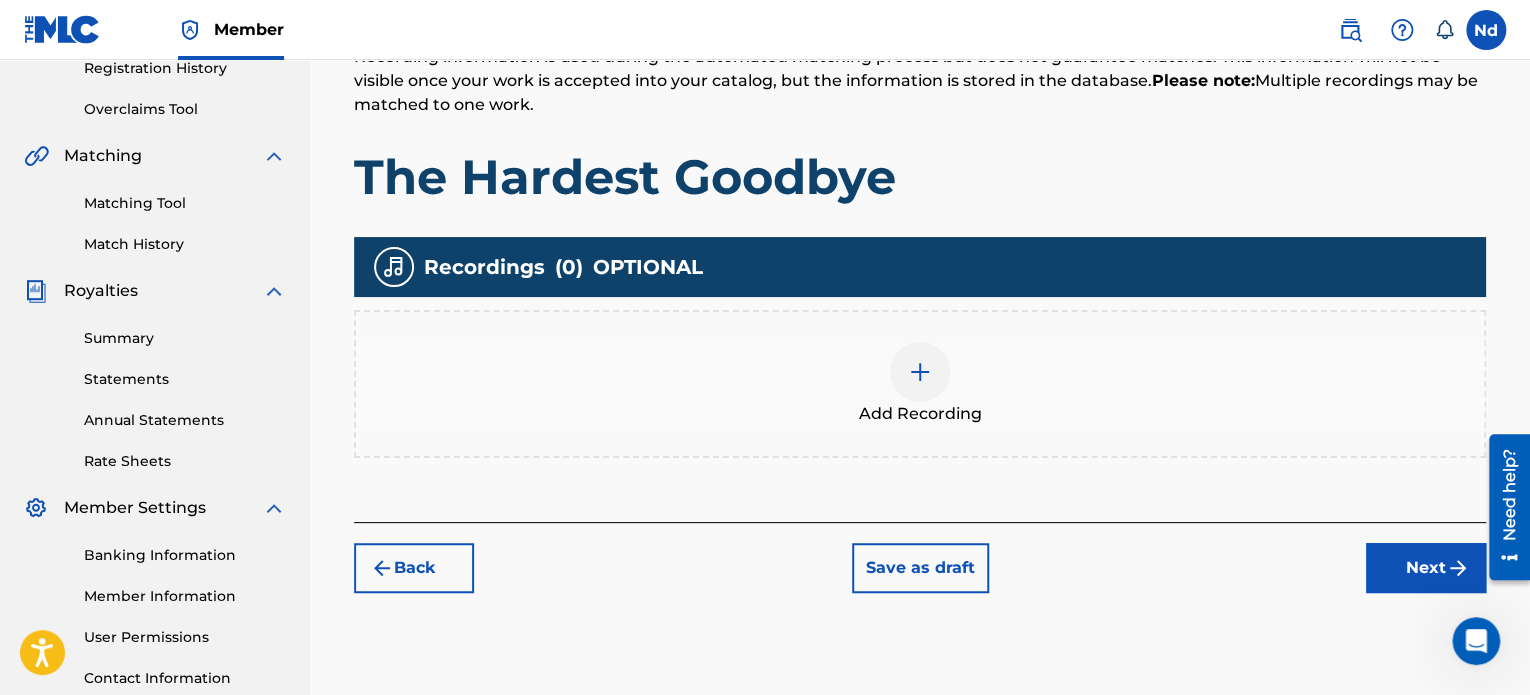 click at bounding box center [920, 372] 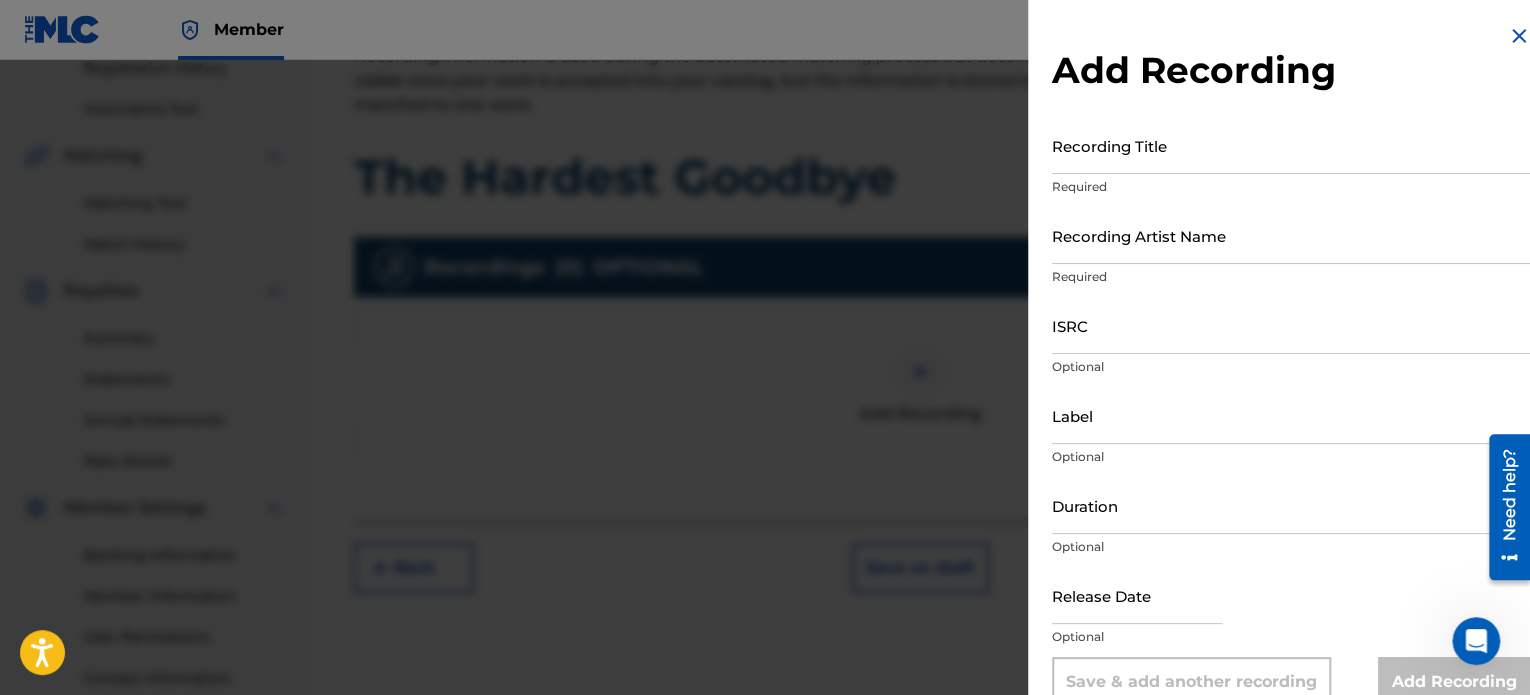 click on "Recording Title" at bounding box center [1291, 145] 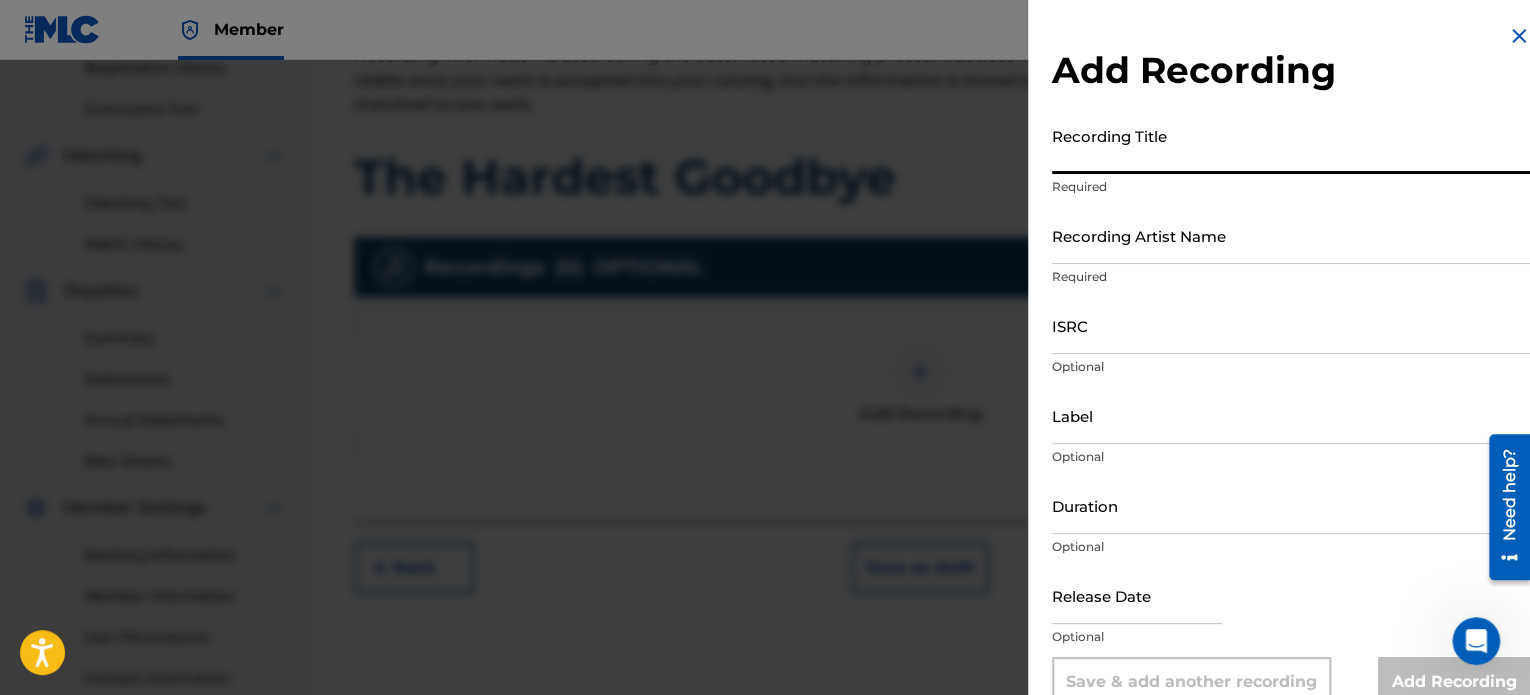 paste on "The Hardest Goodbye" 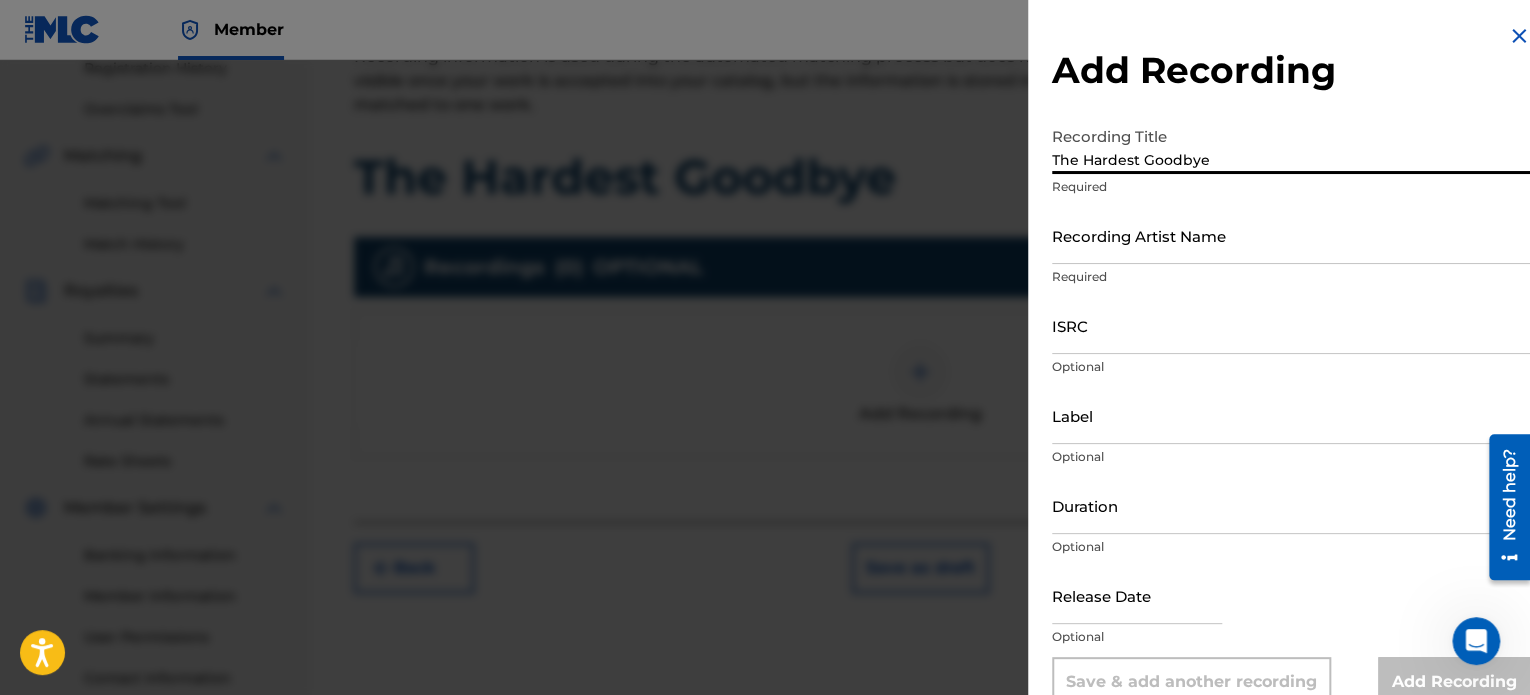 type on "The Hardest Goodbye" 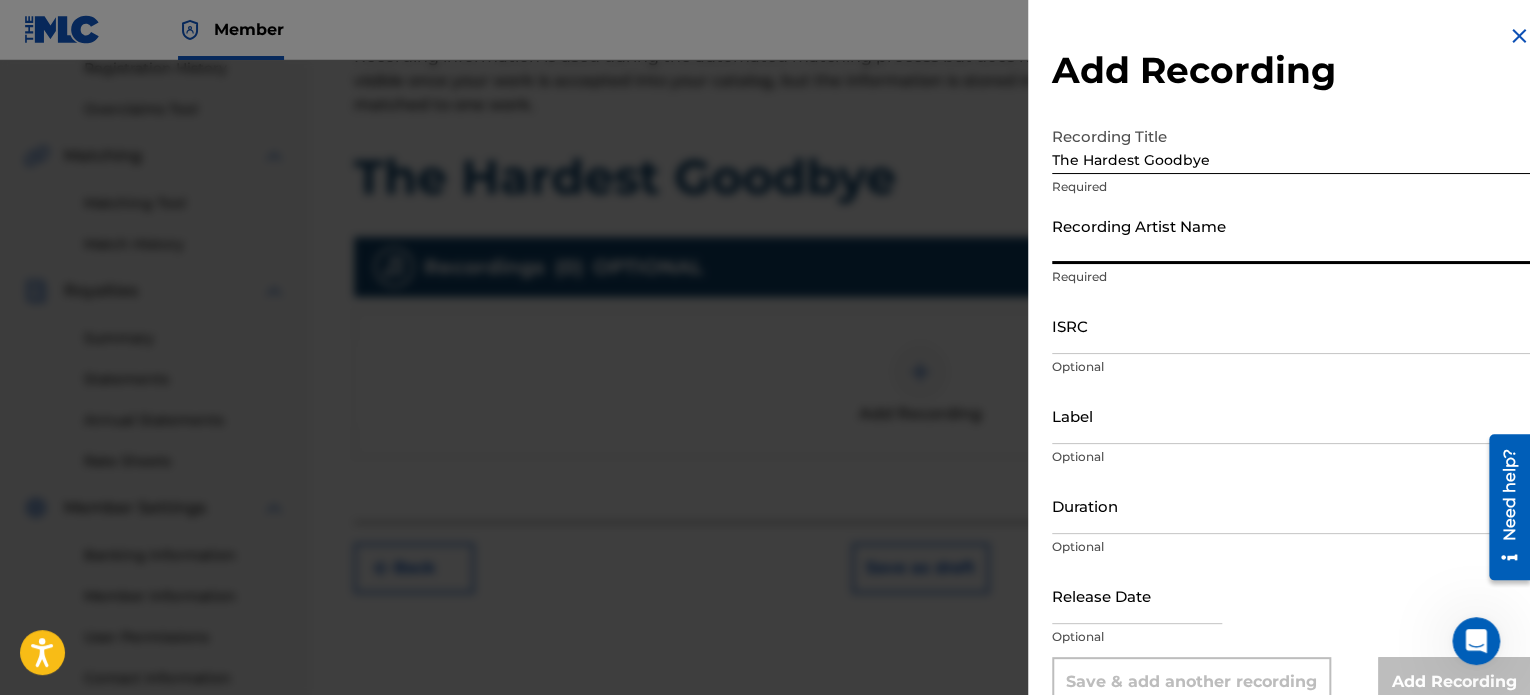 type on "Rise Undone" 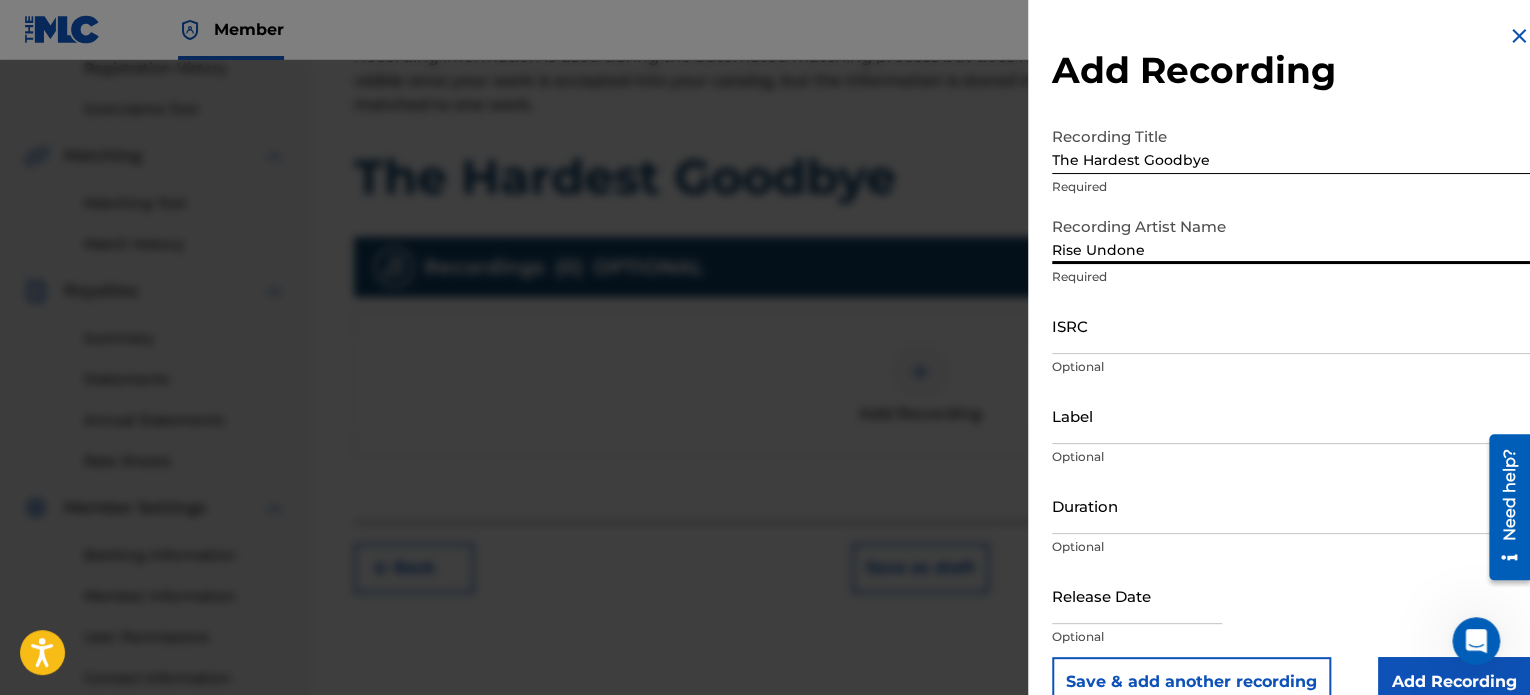 click on "ISRC" at bounding box center (1291, 325) 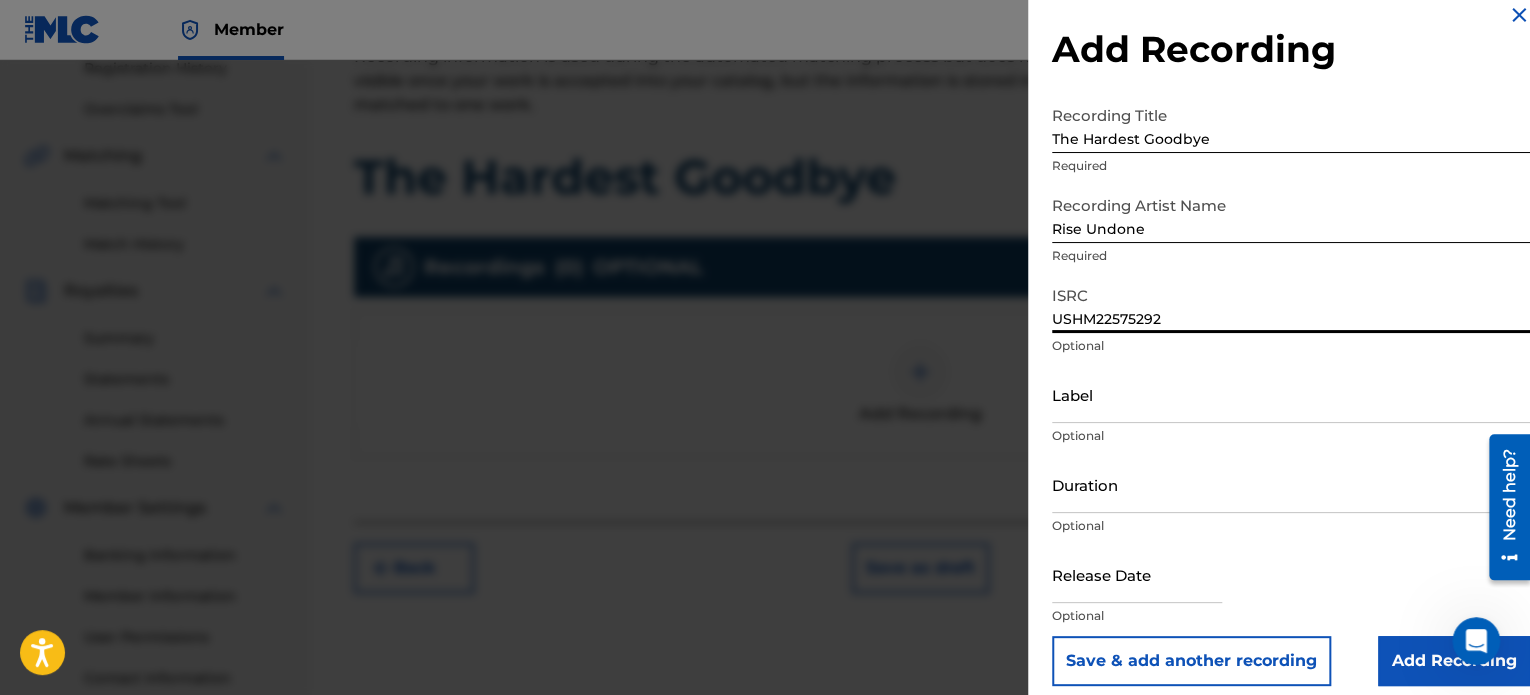 scroll, scrollTop: 36, scrollLeft: 0, axis: vertical 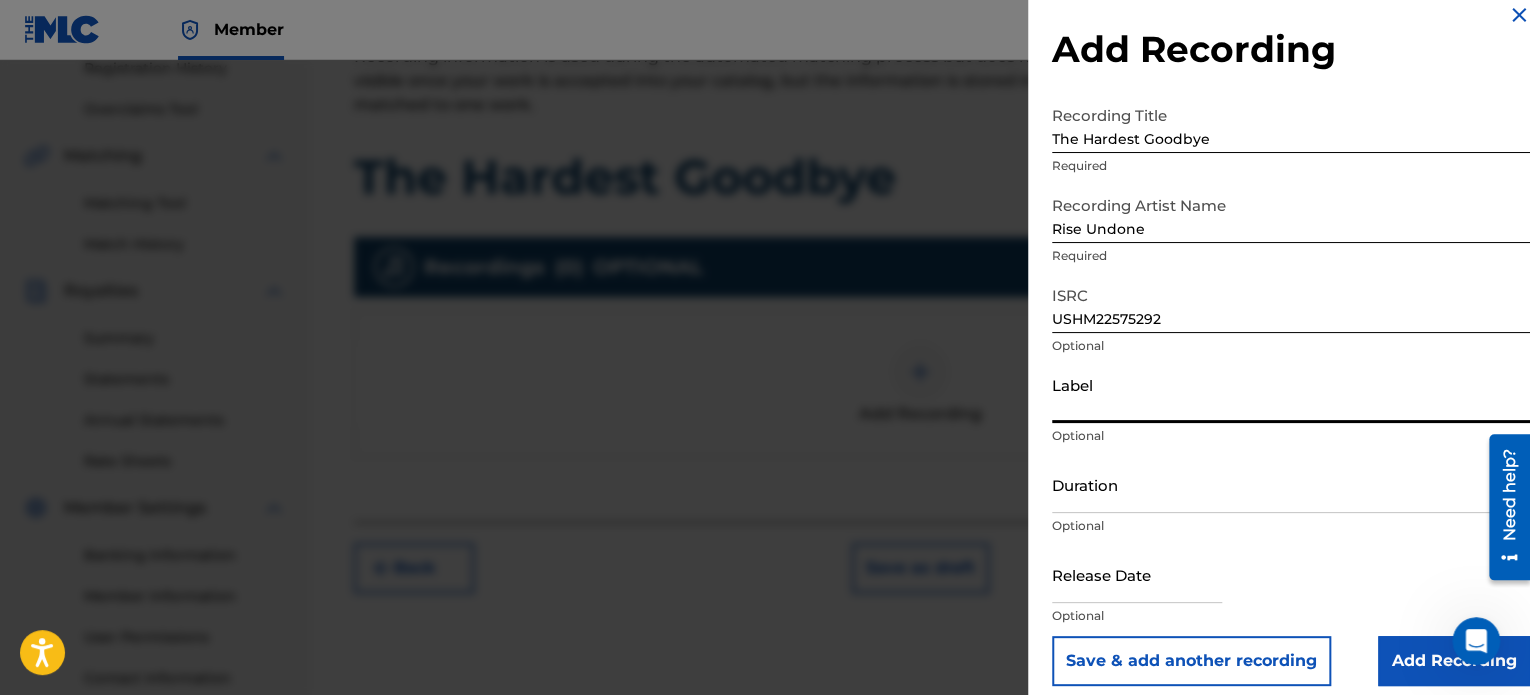 type on "Rise Undone" 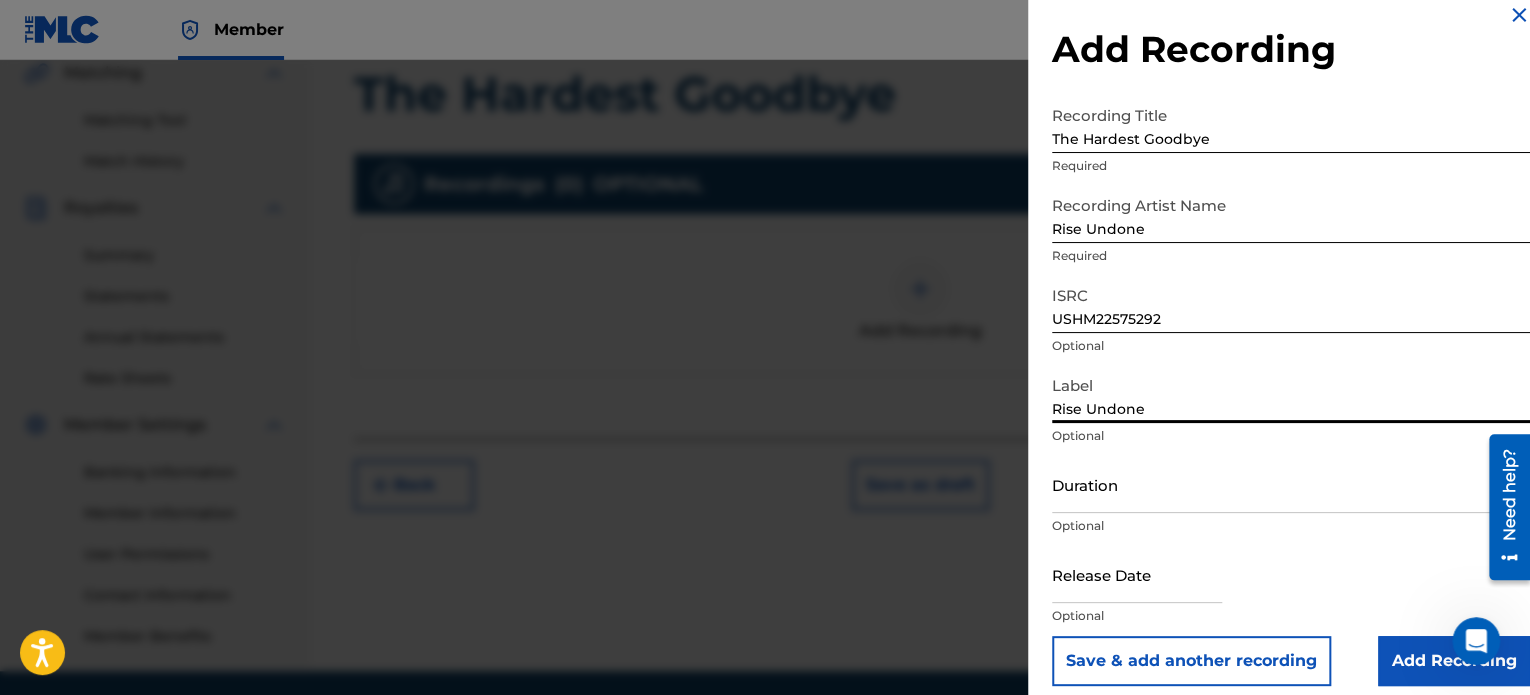 scroll, scrollTop: 544, scrollLeft: 0, axis: vertical 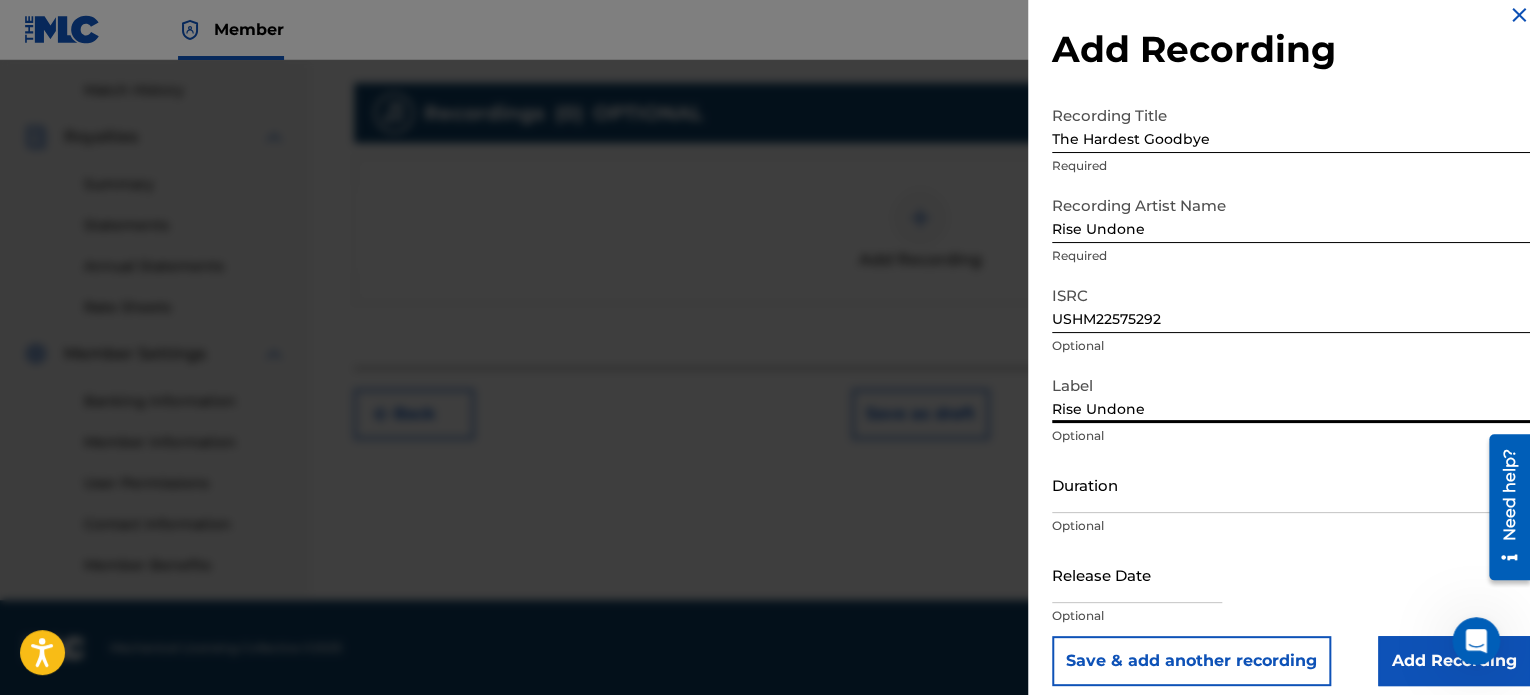click on "Duration" at bounding box center (1291, 484) 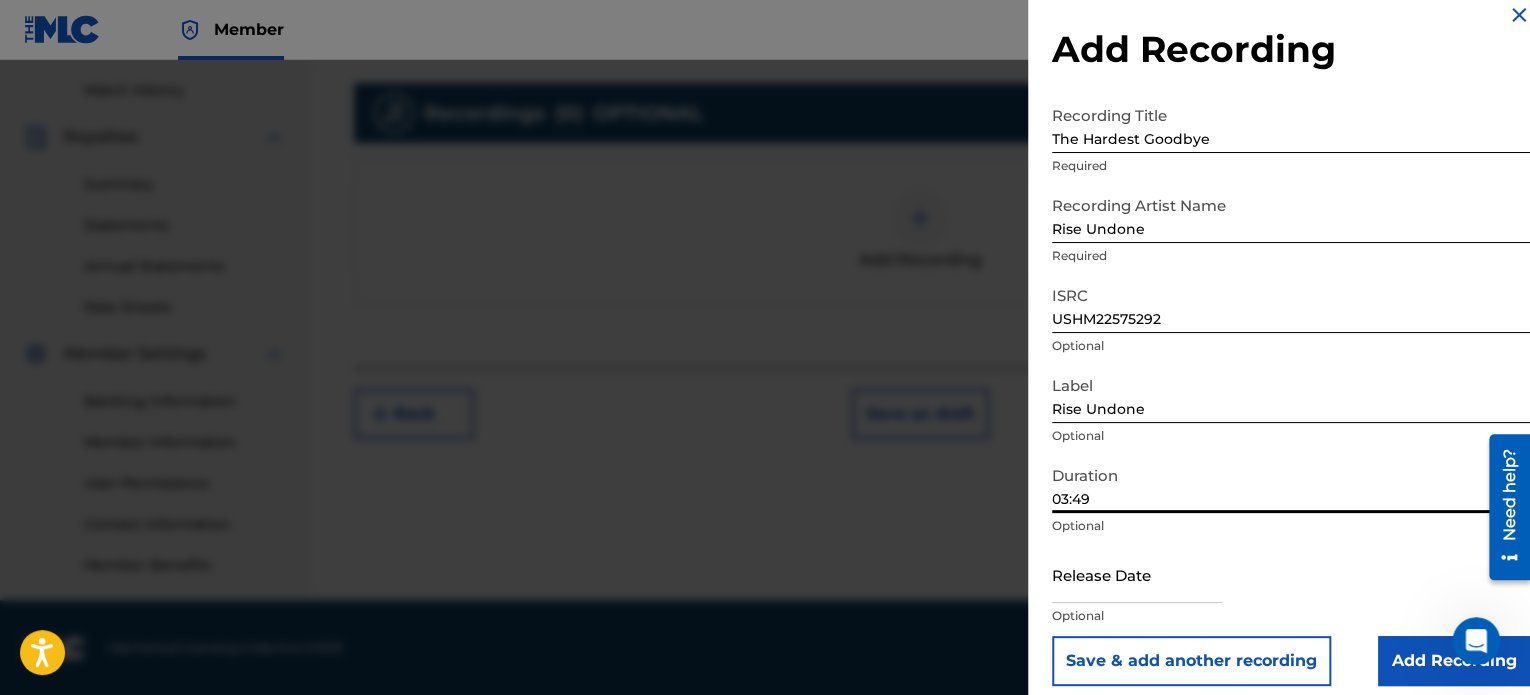 type on "03:49" 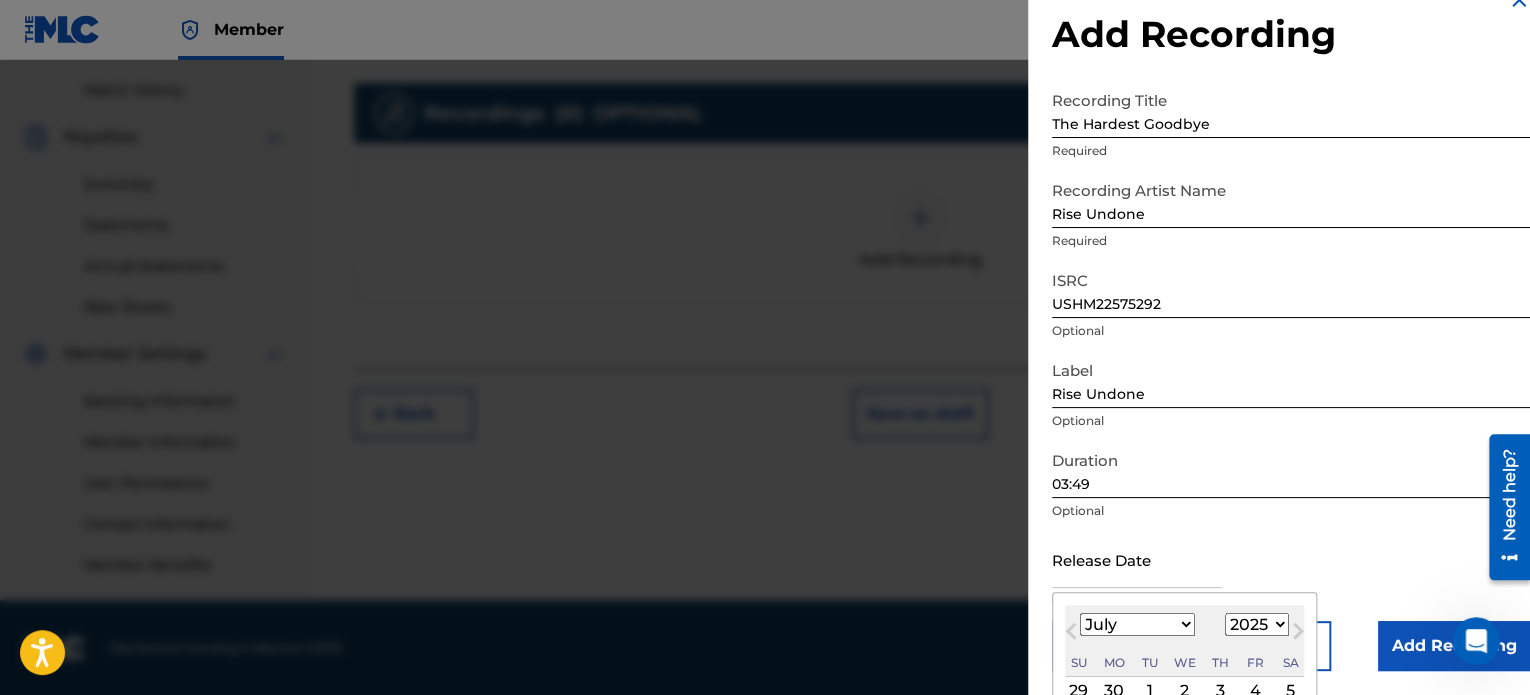 type on "[DATE]" 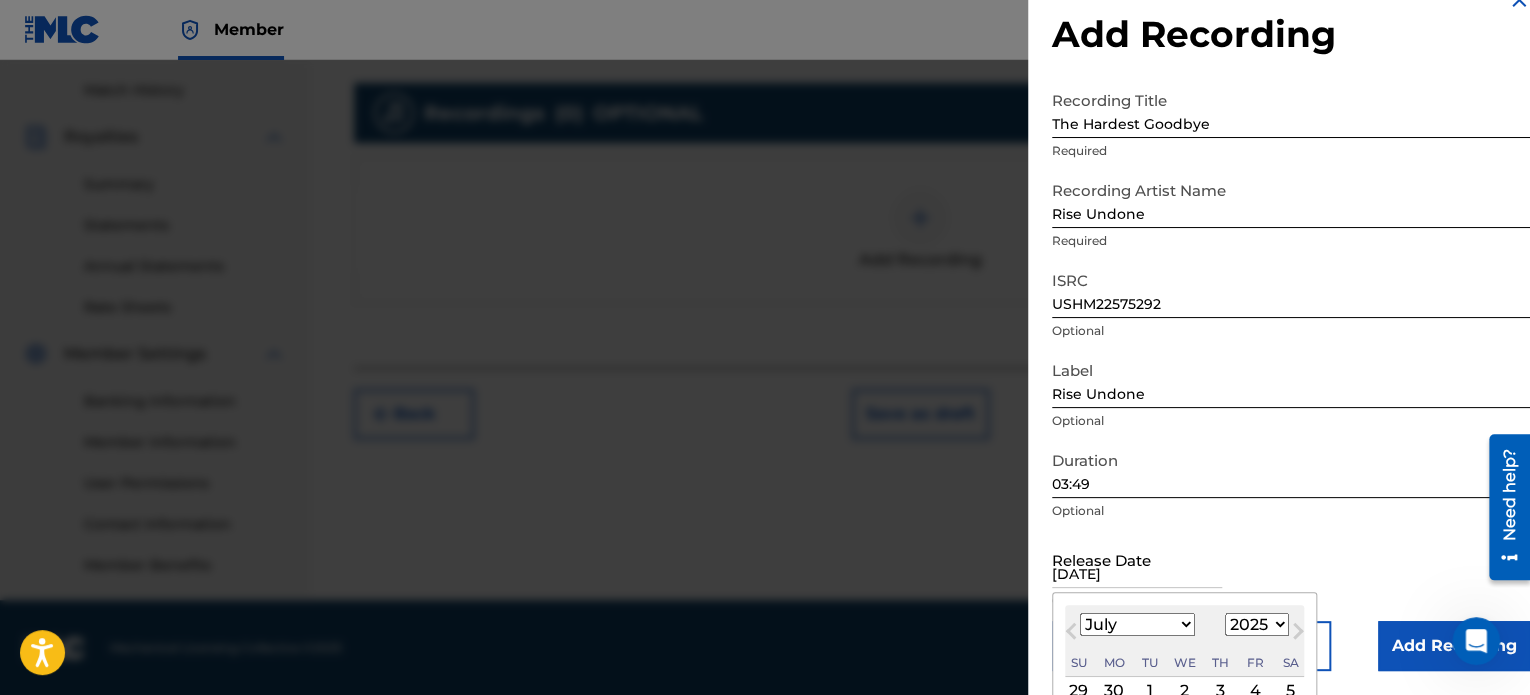 select on "4" 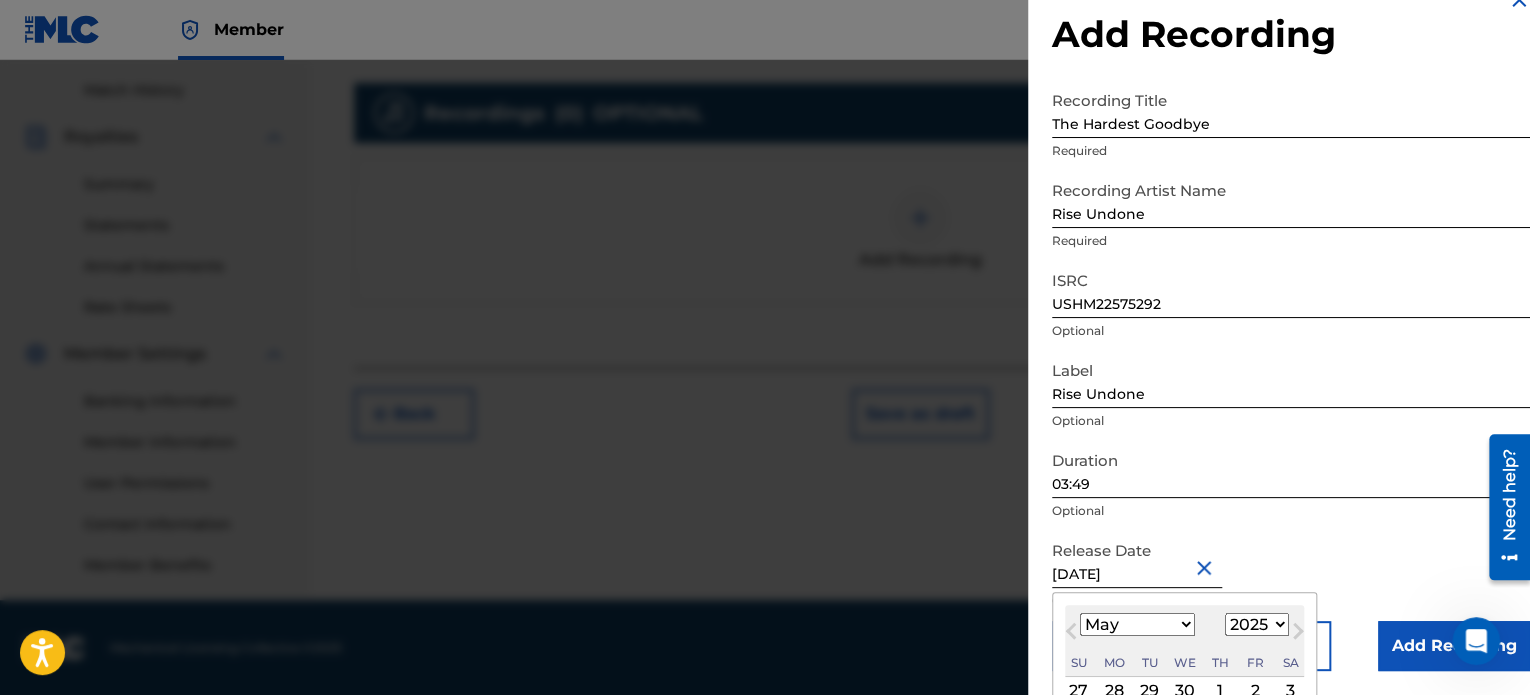 click on "Release Date [DATE] [DATE] Previous Month Next Month May [DATE] February March April May June July August September October November [DATE] 1900 1901 1902 1903 1904 1905 1906 1907 1908 1909 1910 1911 1912 1913 1914 1915 1916 1917 1918 1919 1920 1921 1922 1923 1924 1925 1926 1927 1928 1929 1930 1931 1932 1933 1934 1935 1936 1937 1938 1939 1940 1941 1942 1943 1944 1945 1946 1947 1948 1949 1950 1951 1952 1953 1954 1955 1956 1957 1958 1959 1960 1961 1962 1963 1964 1965 1966 1967 1968 1969 1970 1971 1972 1973 1974 1975 1976 1977 1978 1979 1980 1981 1982 1983 1984 1985 1986 1987 1988 1989 1990 1991 1992 1993 1994 1995 1996 1997 1998 1999 2000 2001 2002 2003 2004 2005 2006 2007 2008 2009 2010 2011 2012 2013 2014 2015 2016 2017 2018 2019 2020 2021 2022 2023 2024 2025 2026 2027 2028 2029 2030 2031 2032 2033 2034 2035 2036 2037 2038 2039 2040 2041 2042 2043 2044 2045 2046 2047 2048 2049 2050 2051 2052 2053 2054 2055 2056 2057 2058 2059 2060 2061 2062 2063 2064 2065 2066 2067 2068 2069 2070 2071 2072" at bounding box center [1291, 576] 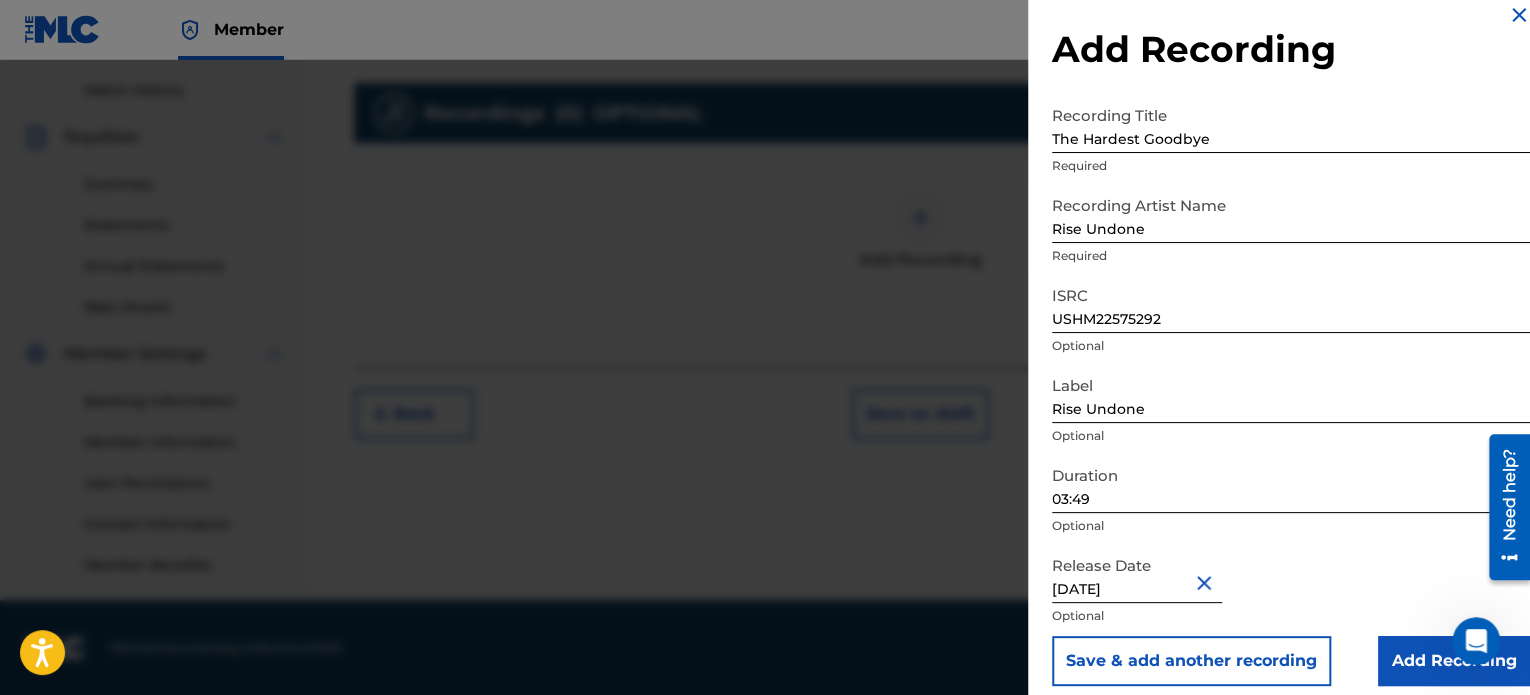 click on "Add Recording" at bounding box center (1454, 661) 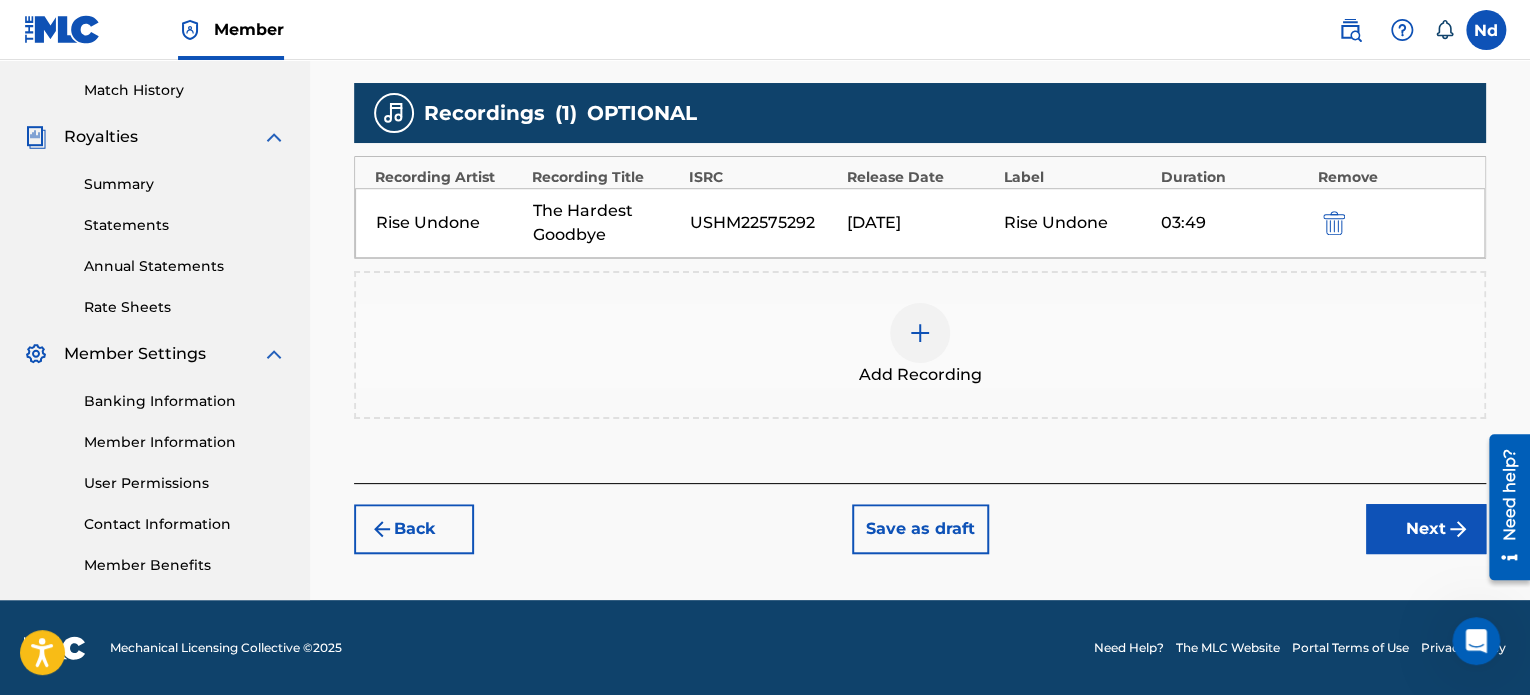 click on "Next" at bounding box center [1426, 529] 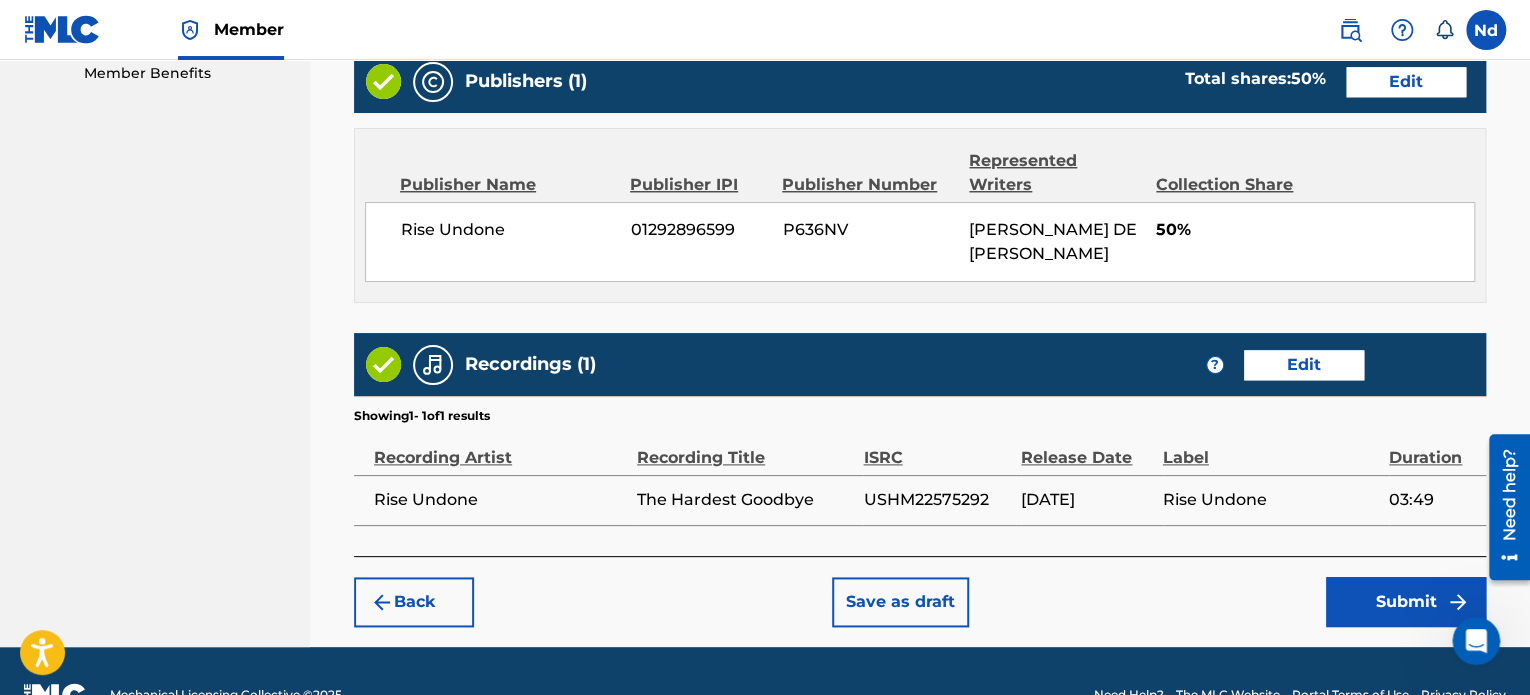 scroll, scrollTop: 1081, scrollLeft: 0, axis: vertical 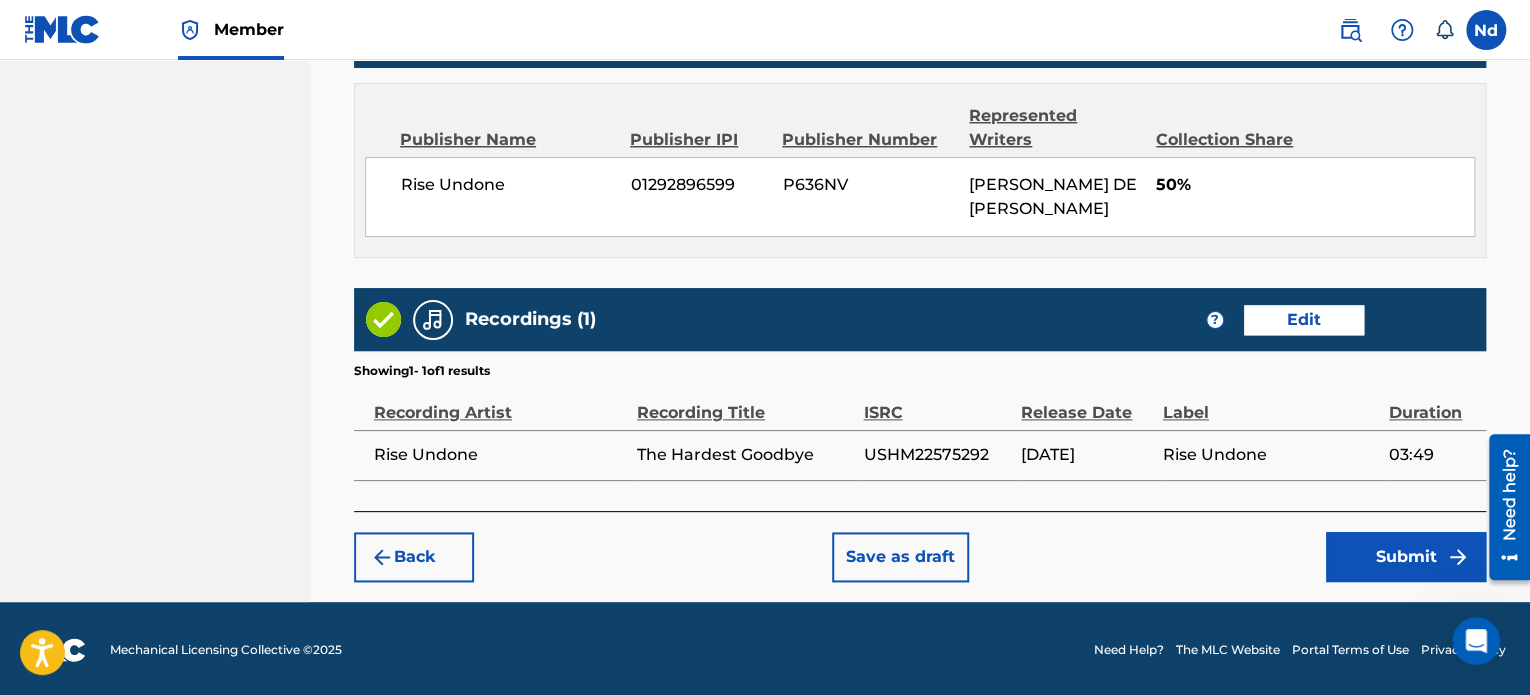 click on "Submit" at bounding box center [1406, 557] 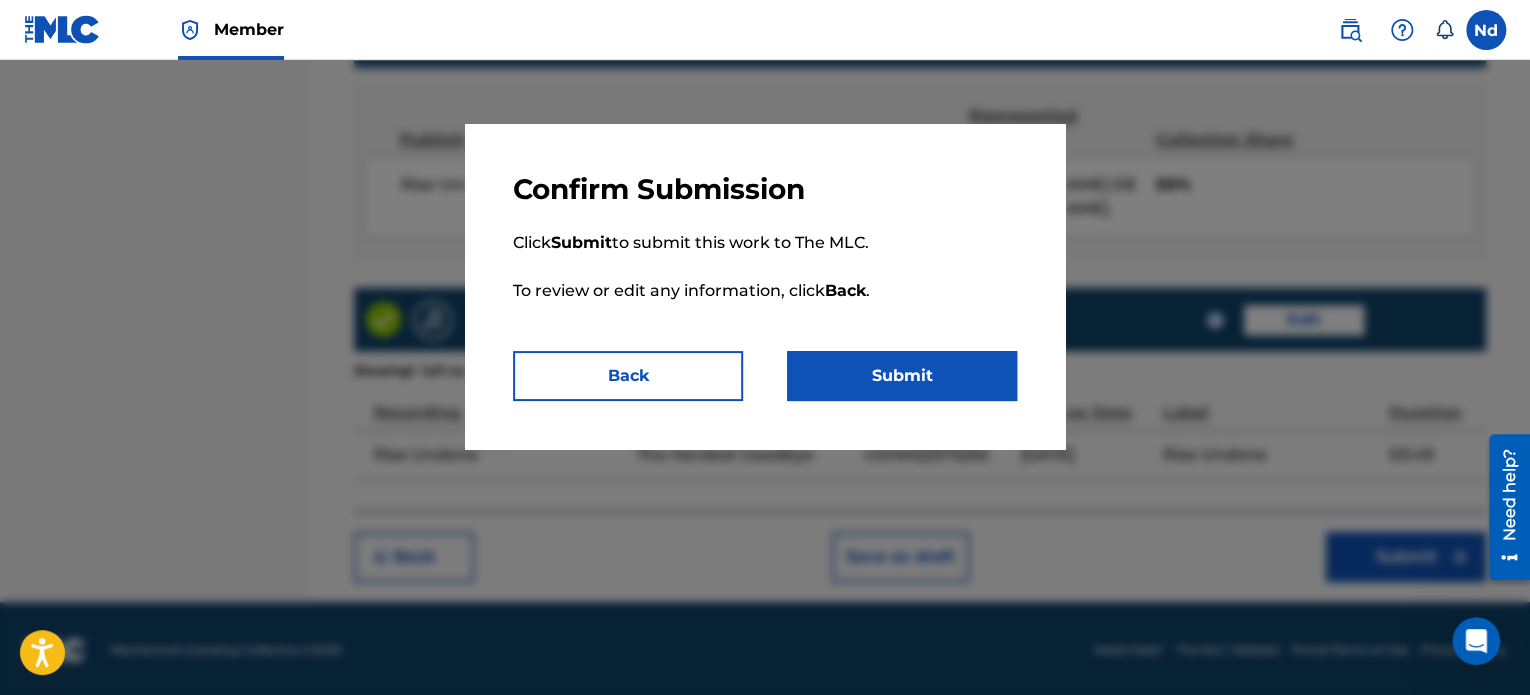 click on "Submit" at bounding box center (902, 376) 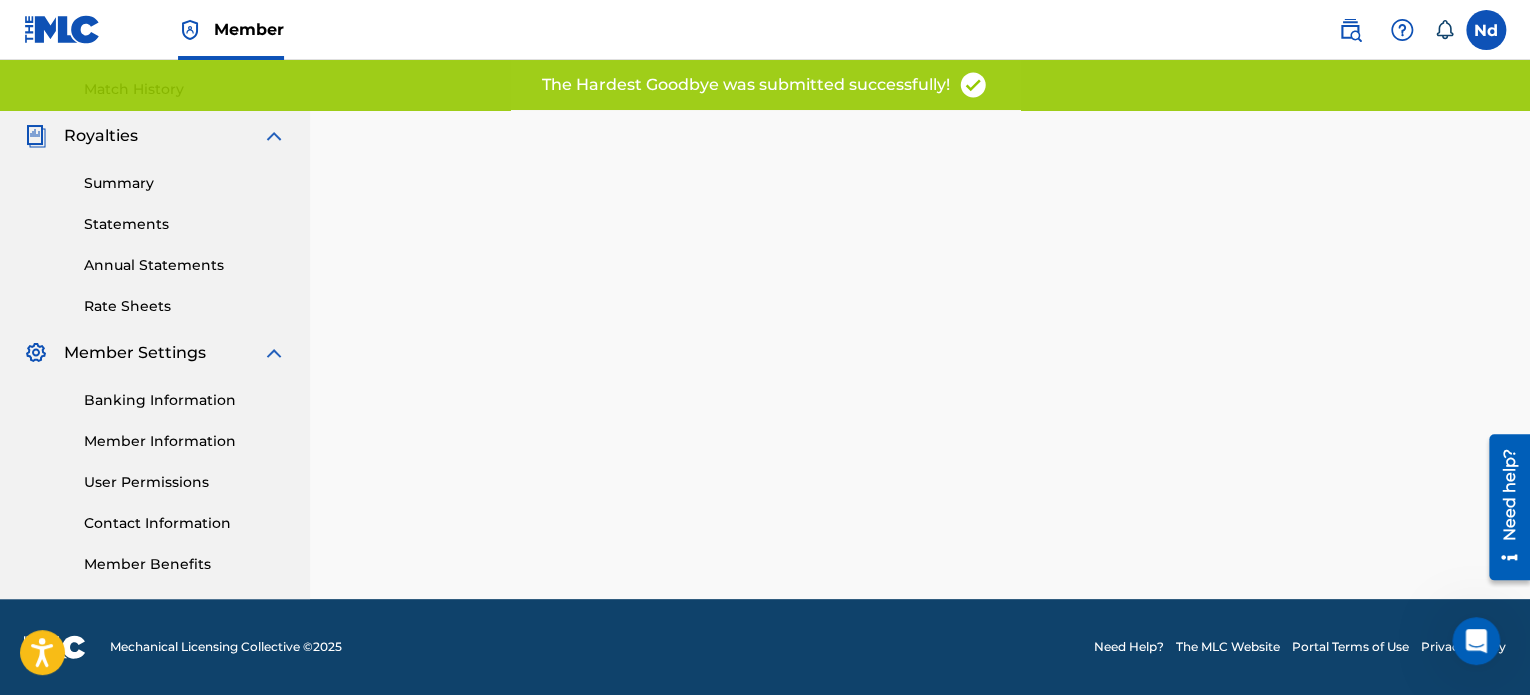scroll, scrollTop: 0, scrollLeft: 0, axis: both 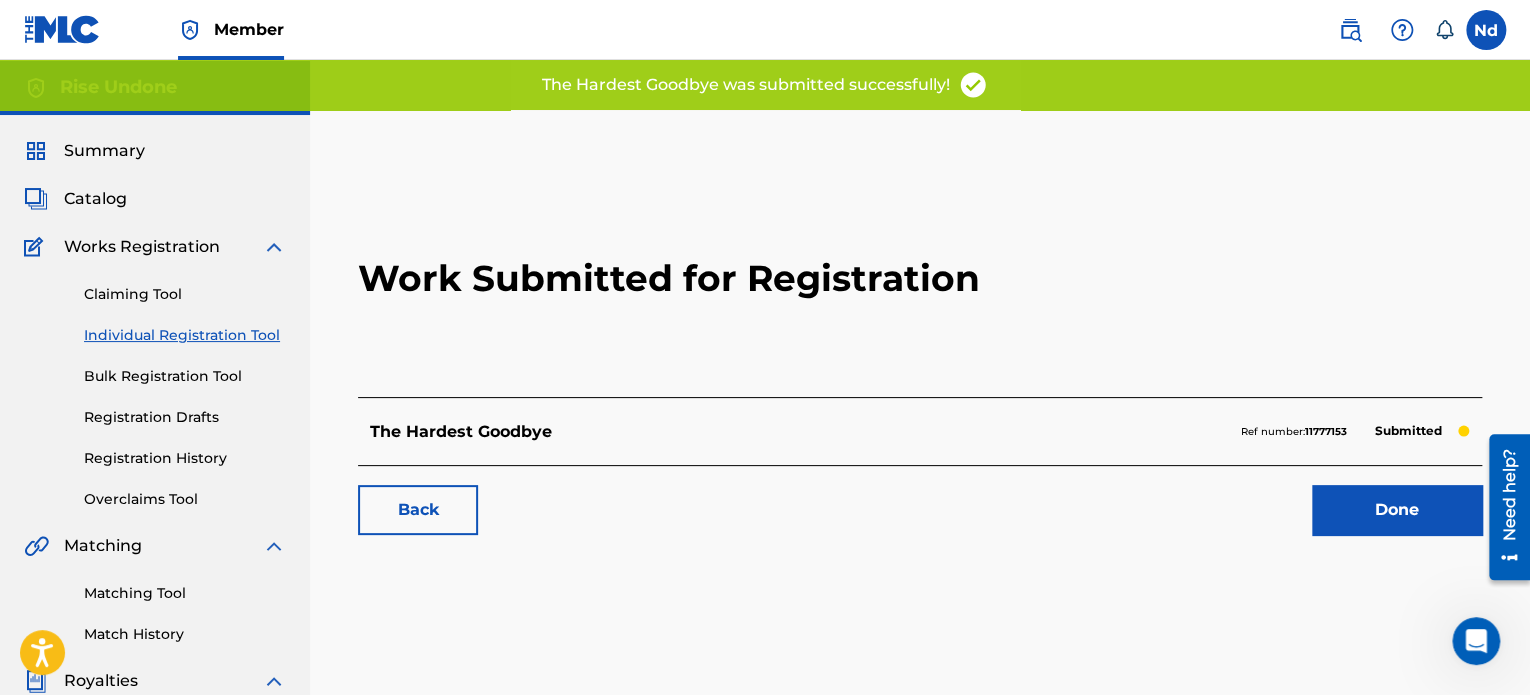 click on "Done" at bounding box center [1397, 510] 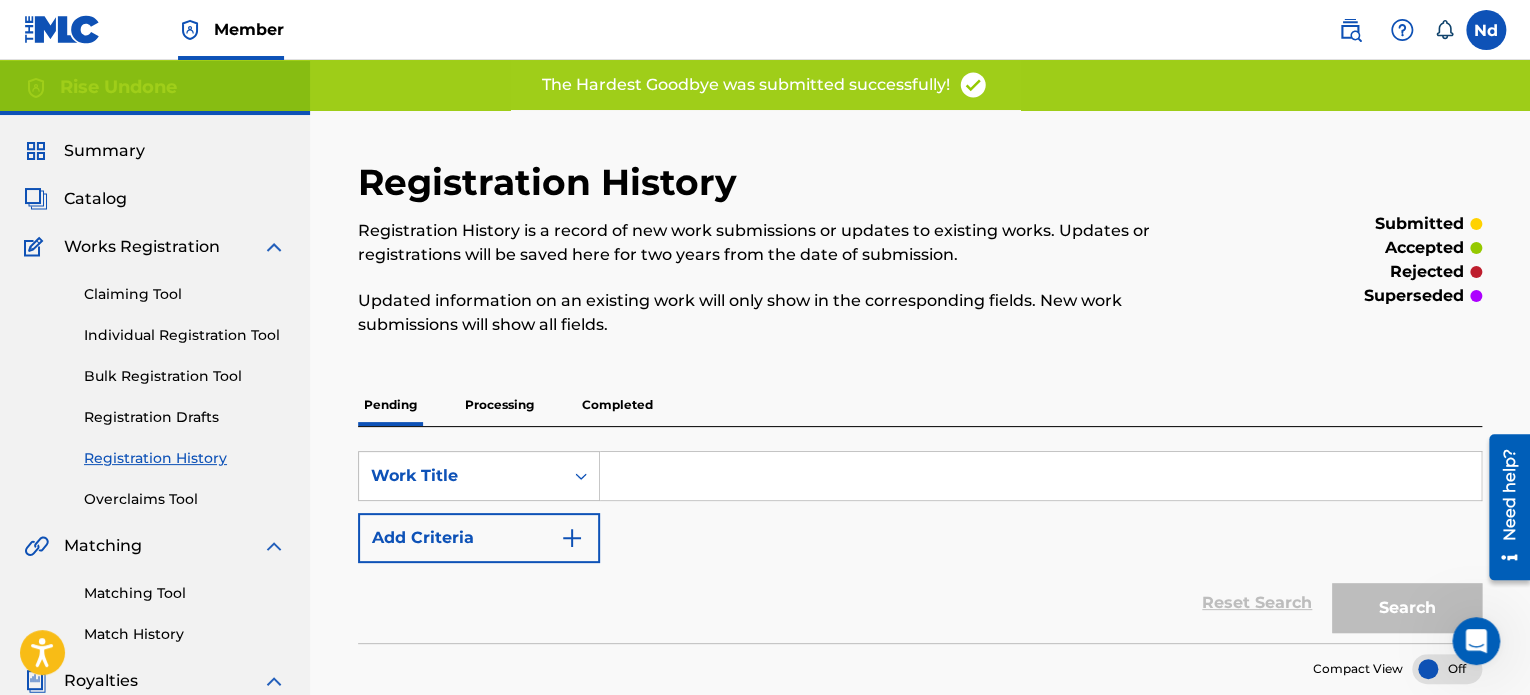 click on "Individual Registration Tool" at bounding box center [185, 335] 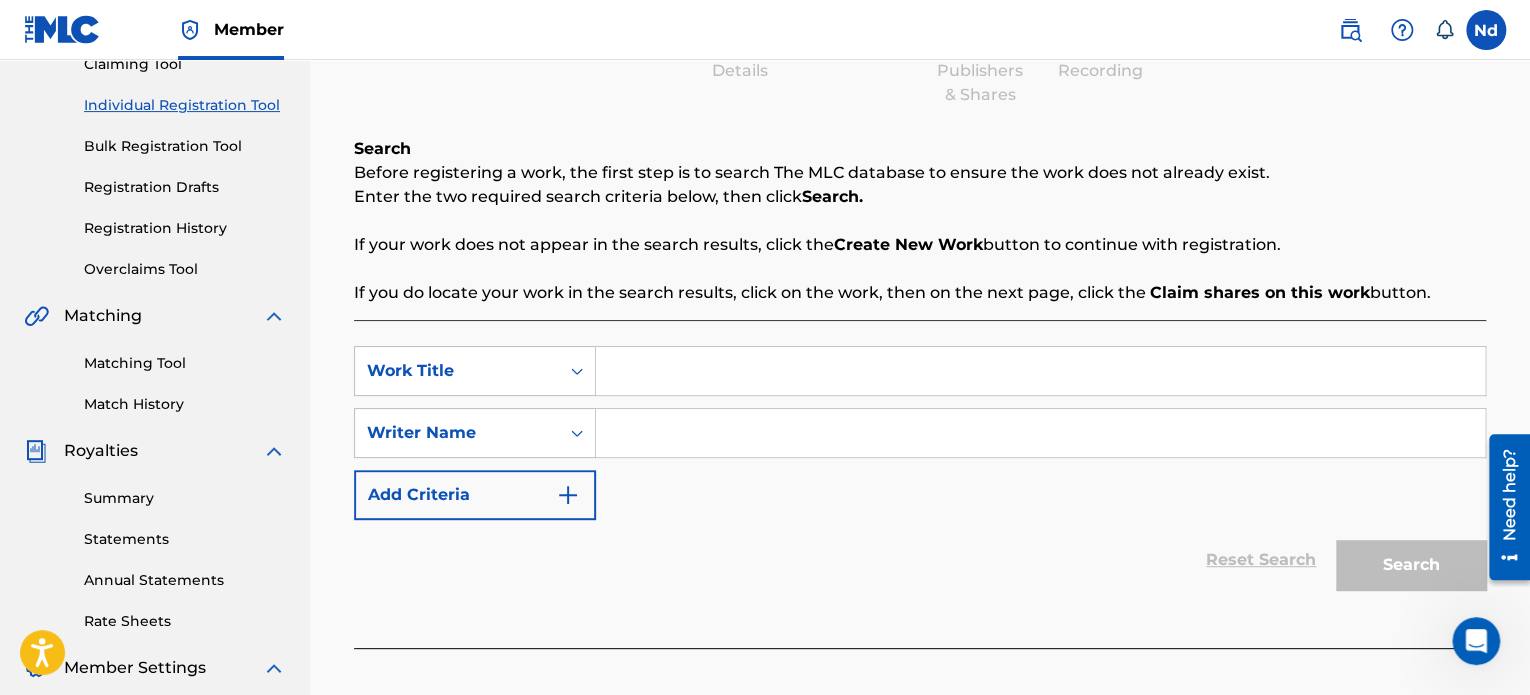 scroll, scrollTop: 400, scrollLeft: 0, axis: vertical 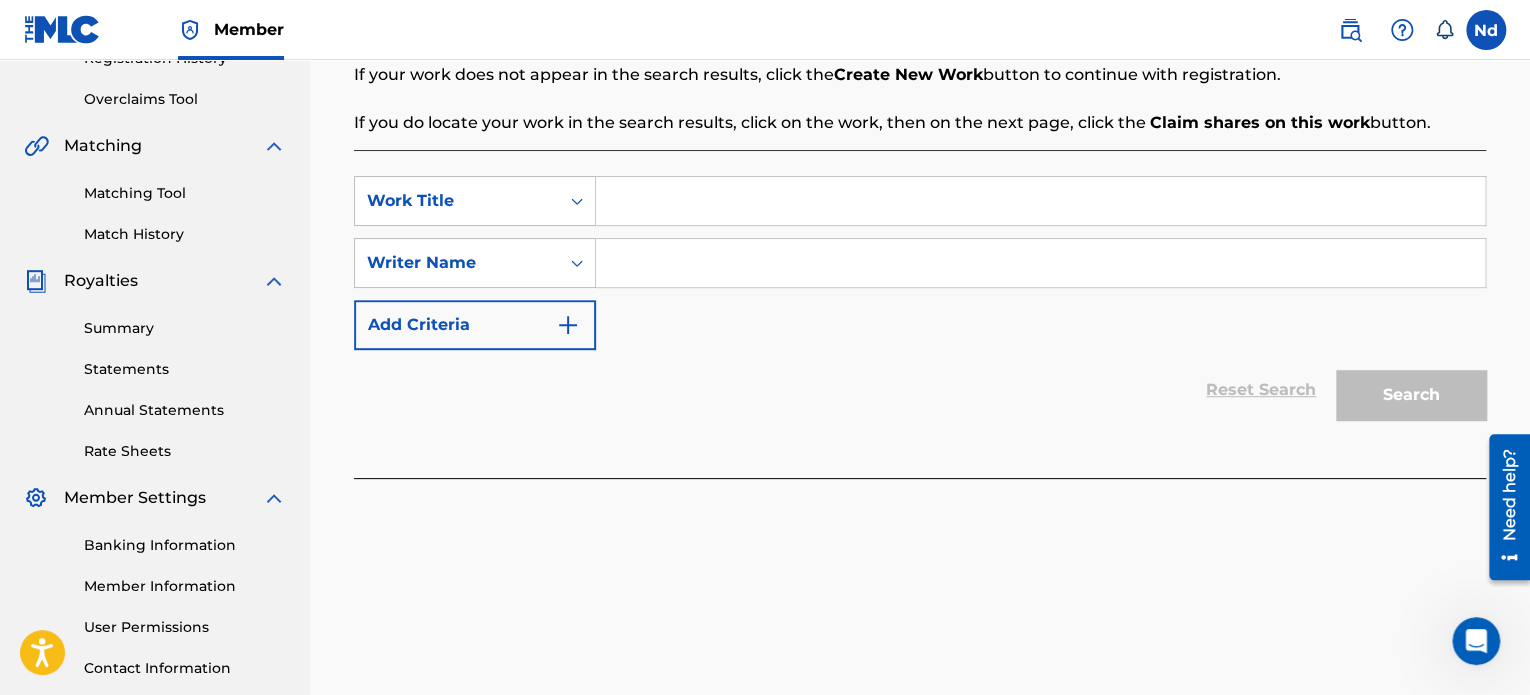 click at bounding box center (1040, 201) 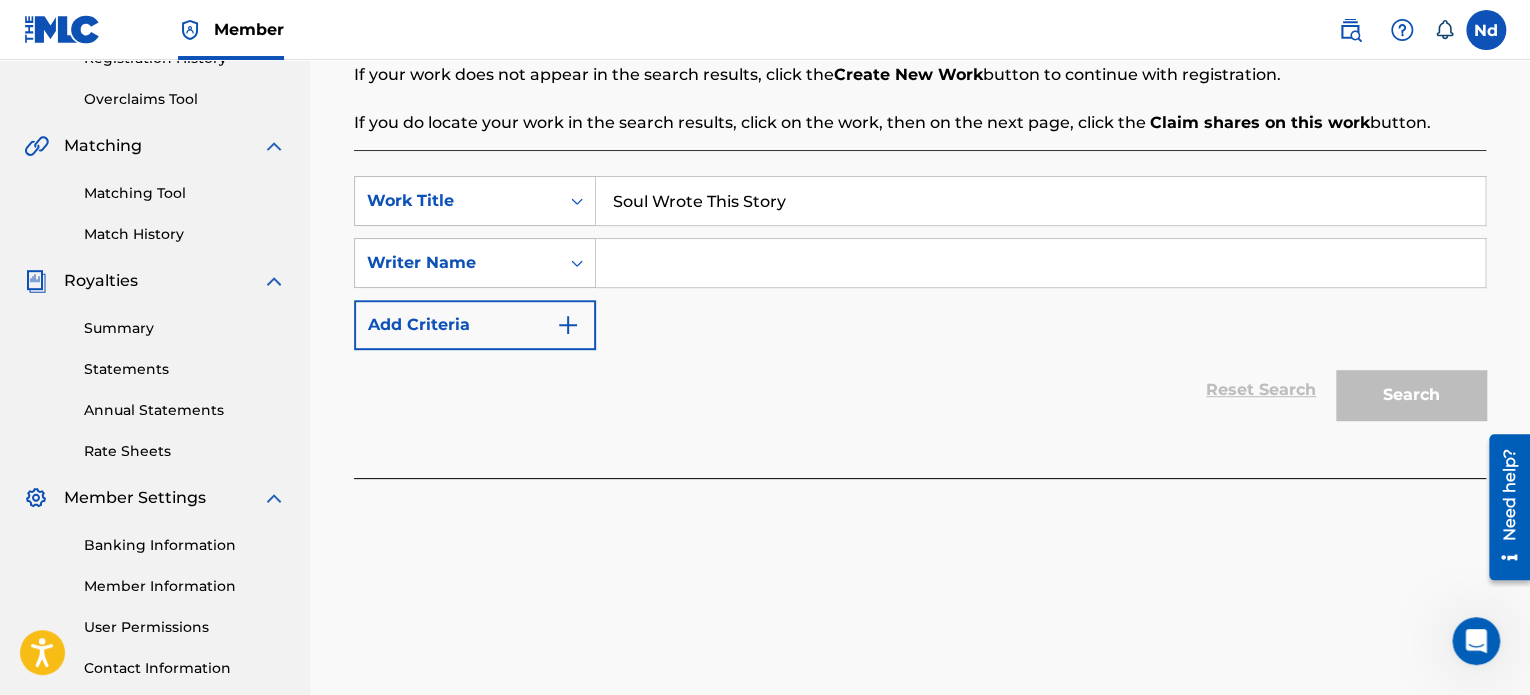 type on "Soul Wrote This Story" 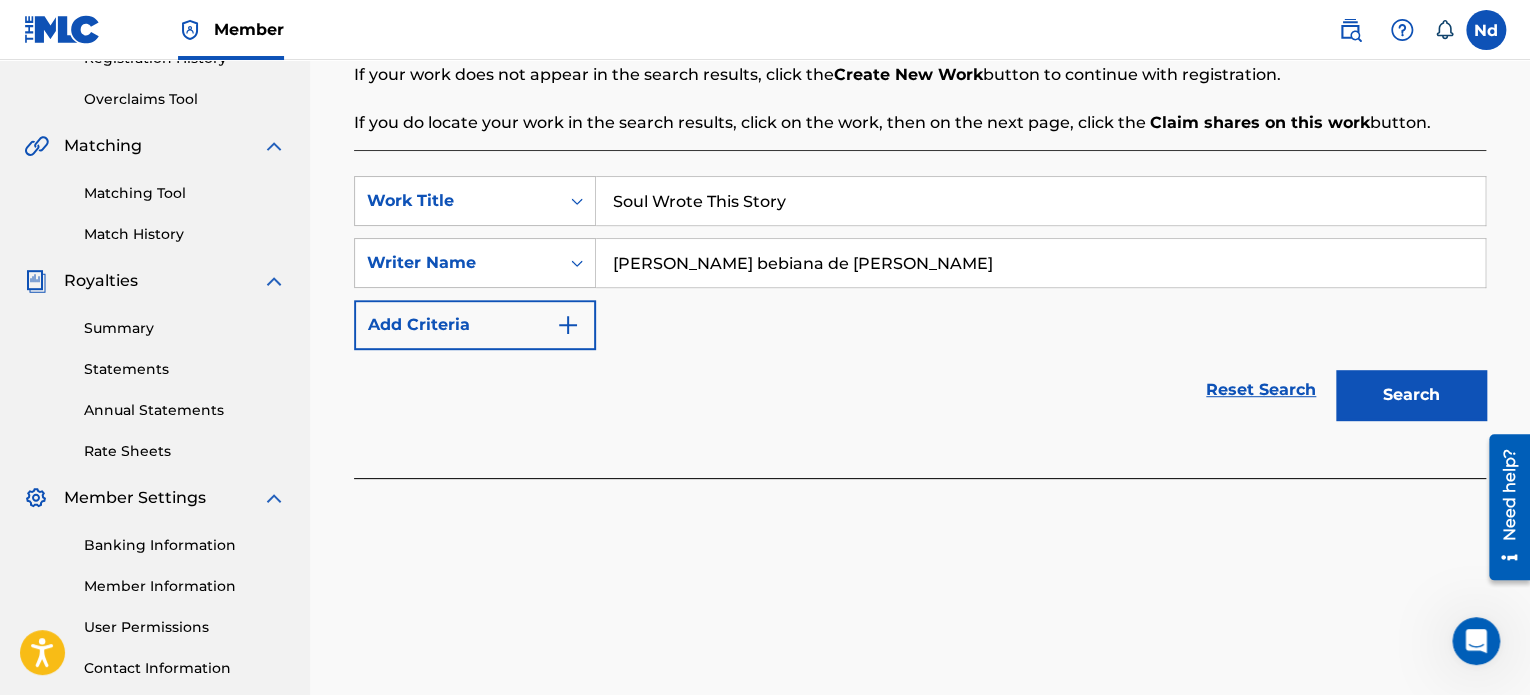 click on "Search" at bounding box center (1411, 395) 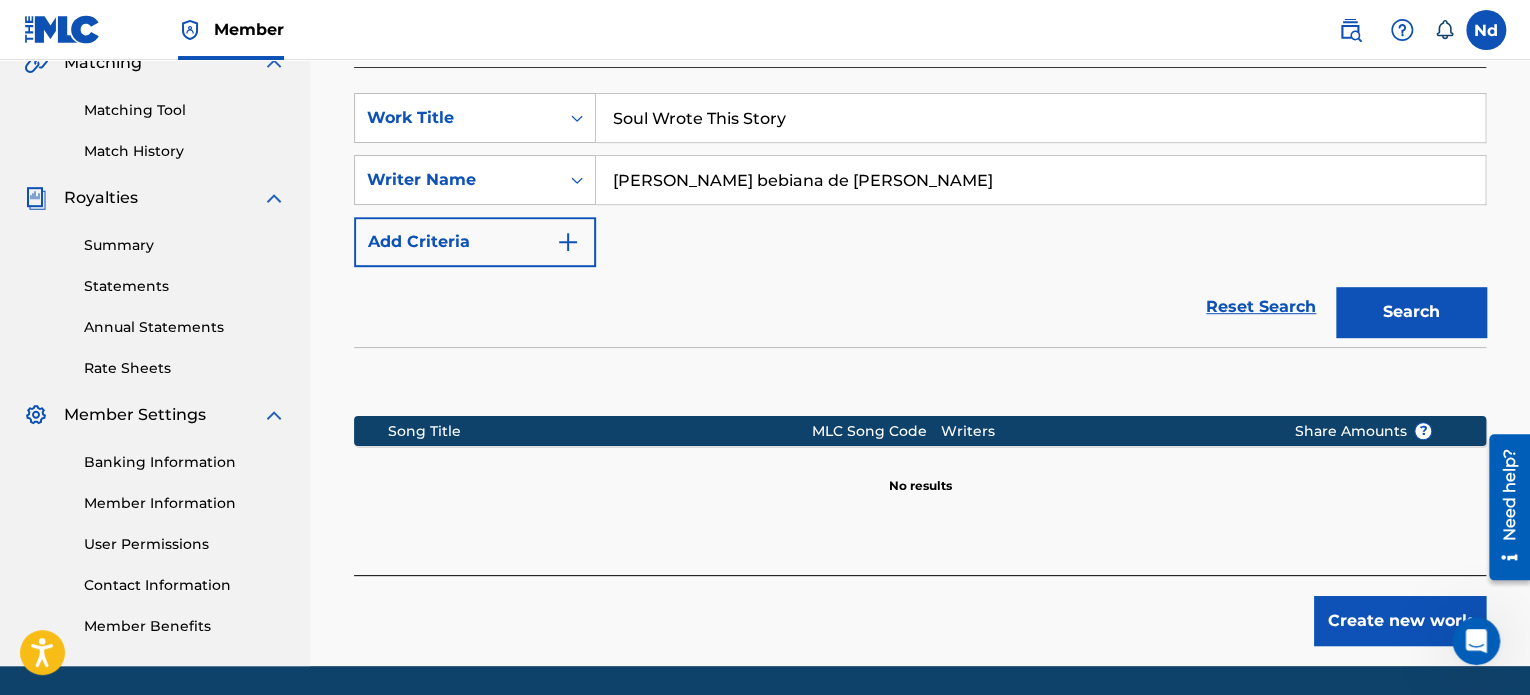 scroll, scrollTop: 549, scrollLeft: 0, axis: vertical 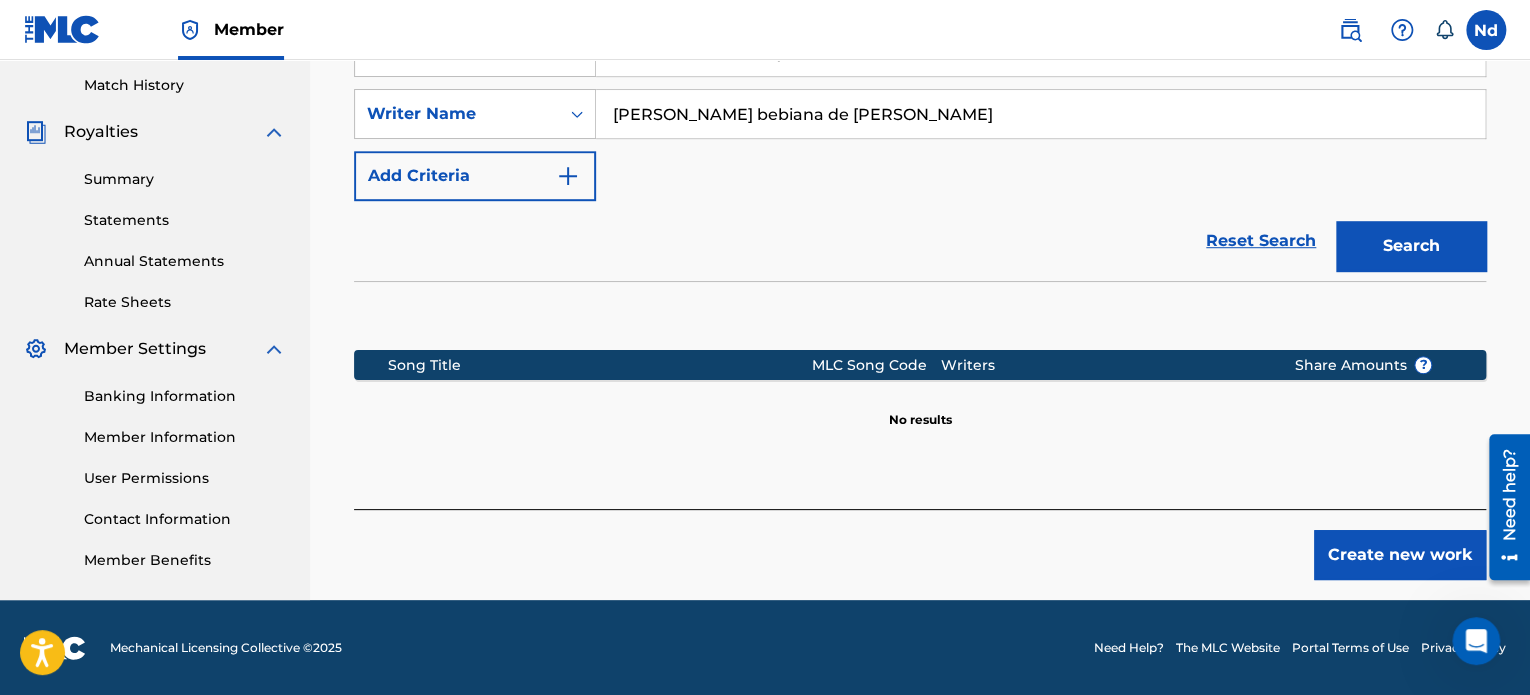 click on "Create new work" at bounding box center [1400, 555] 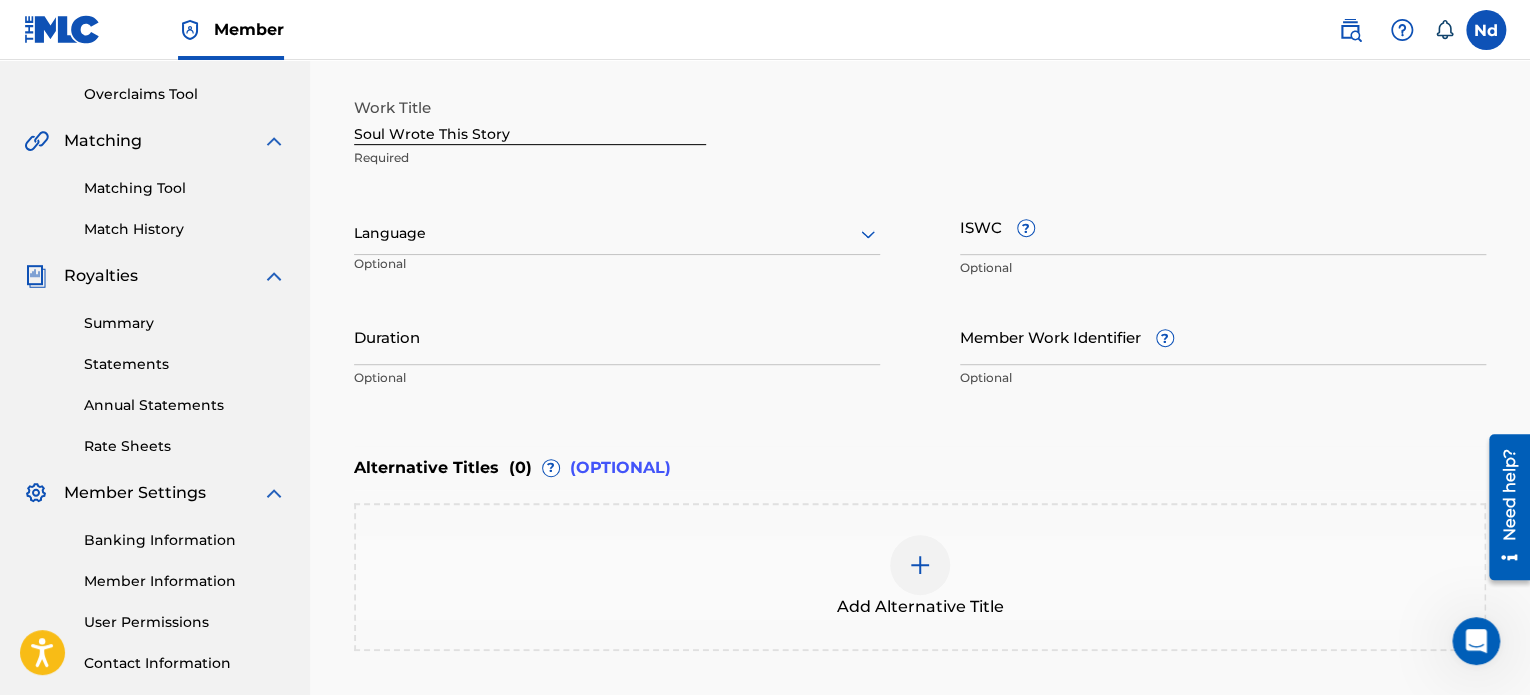 scroll, scrollTop: 500, scrollLeft: 0, axis: vertical 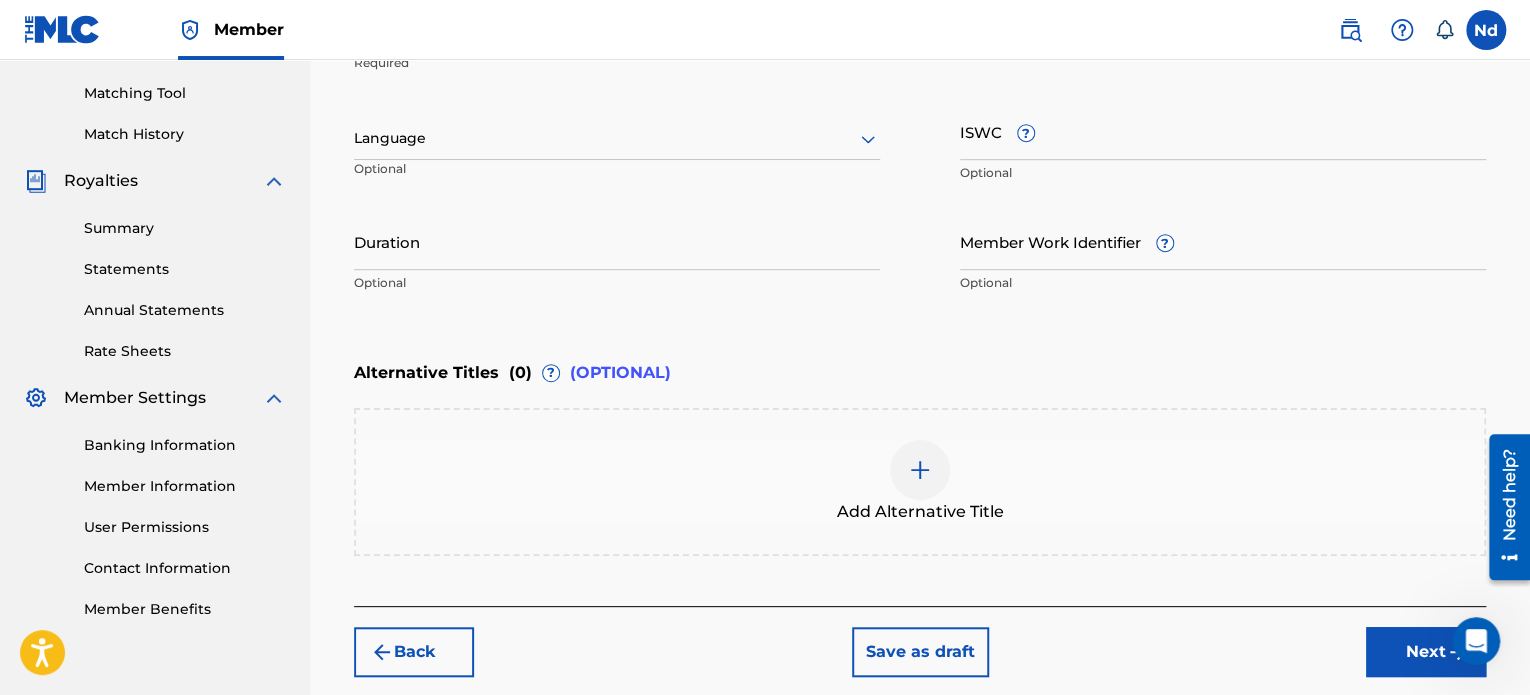 click at bounding box center [617, 138] 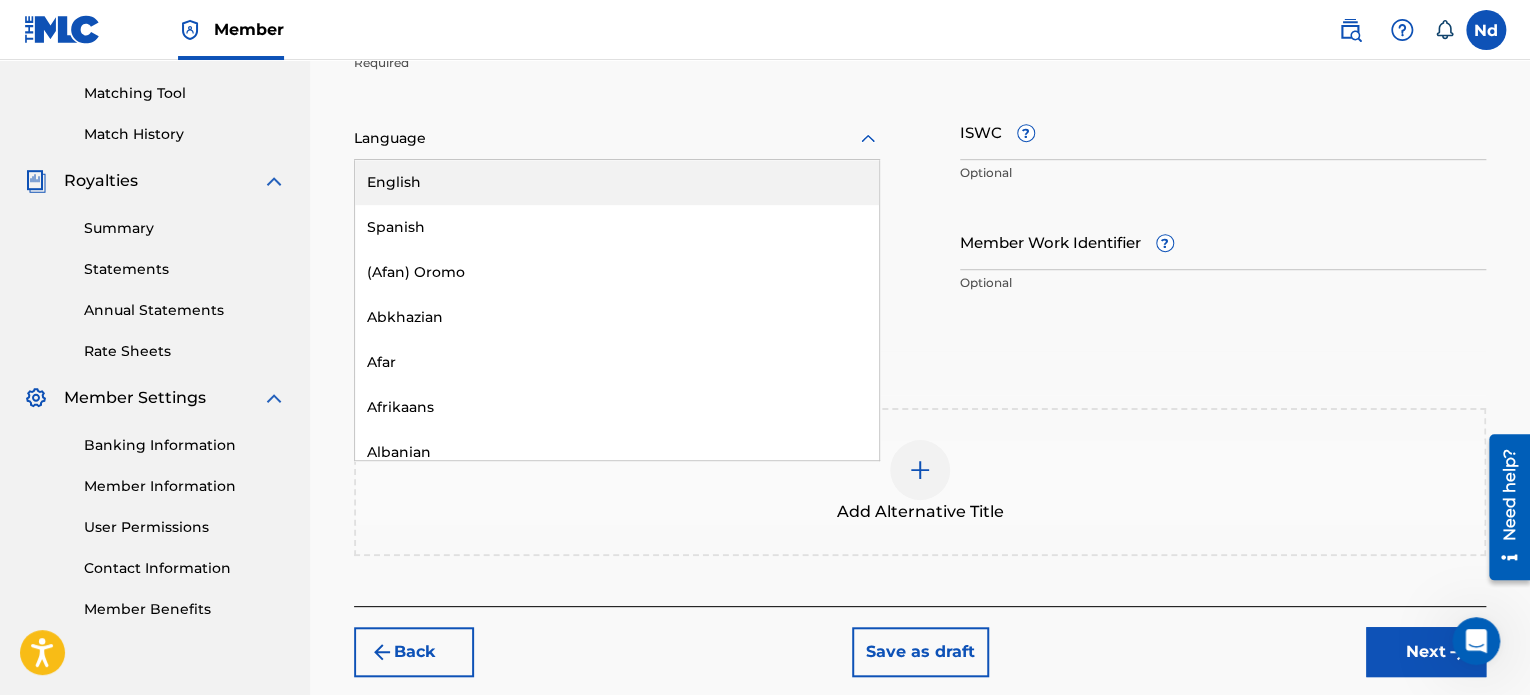 click on "English" at bounding box center (617, 182) 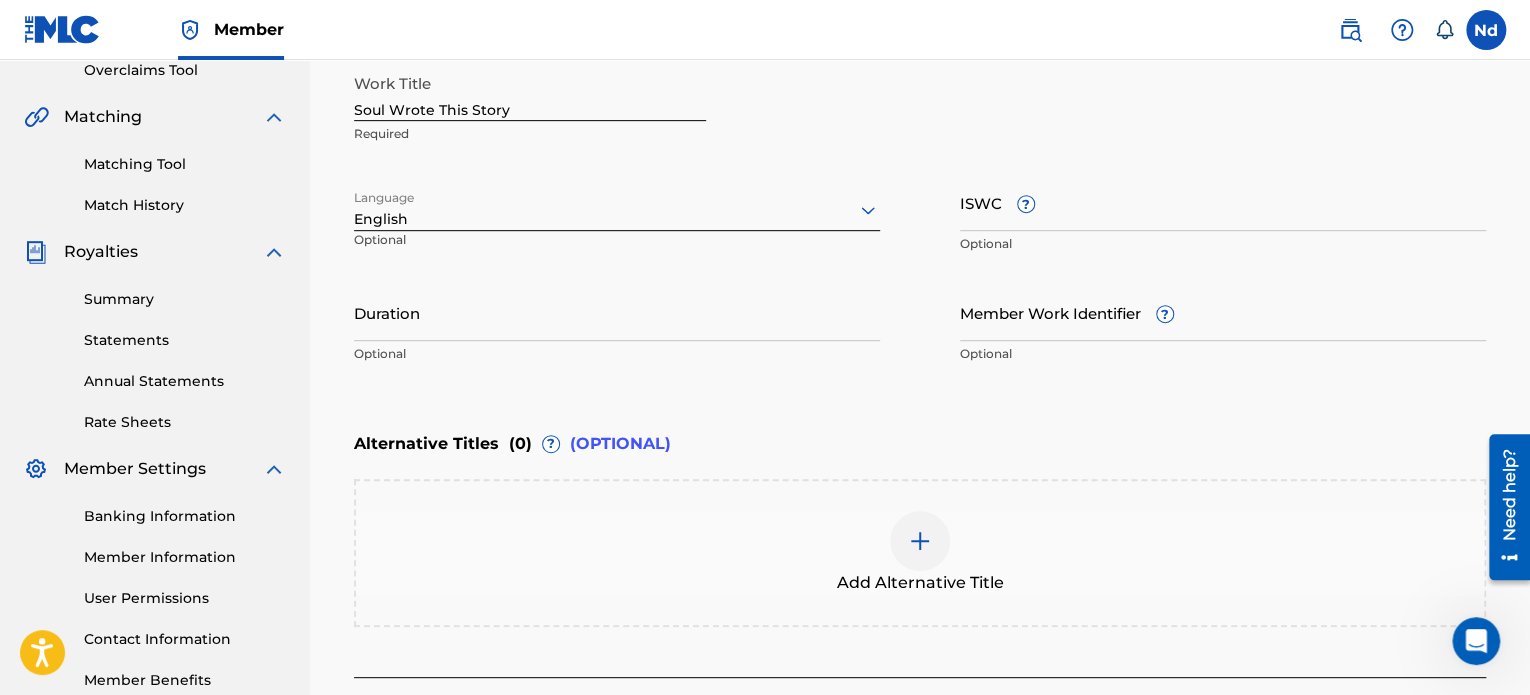 scroll, scrollTop: 400, scrollLeft: 0, axis: vertical 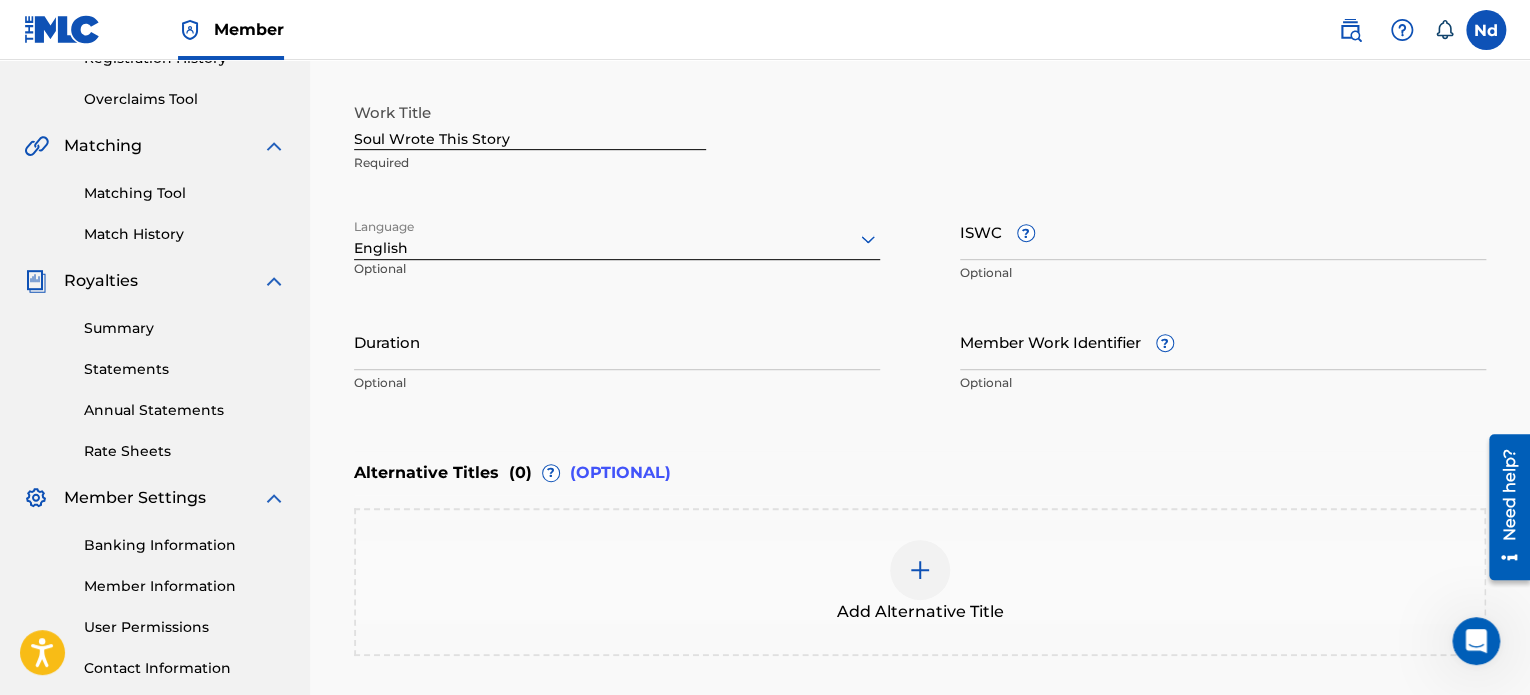click on "ISWC   ?" at bounding box center [1223, 231] 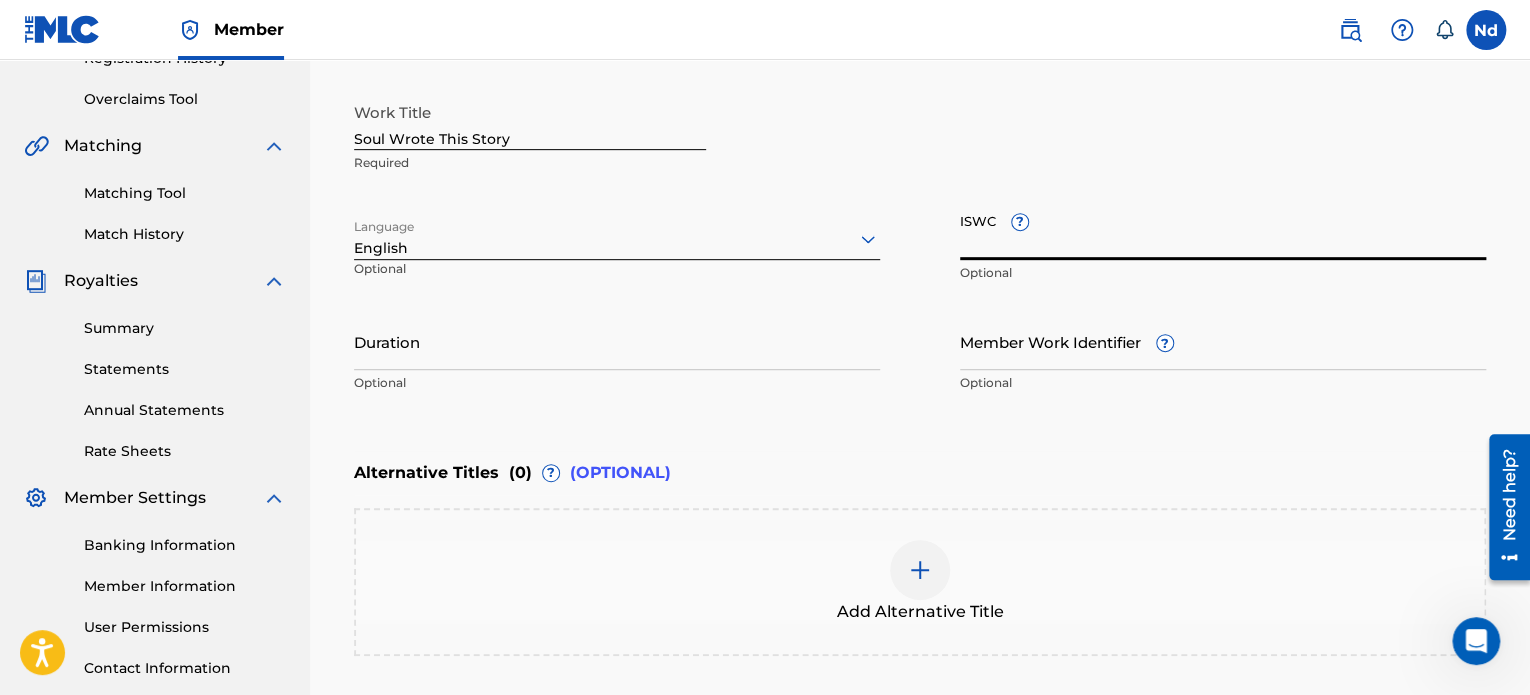 paste on "T3326093083" 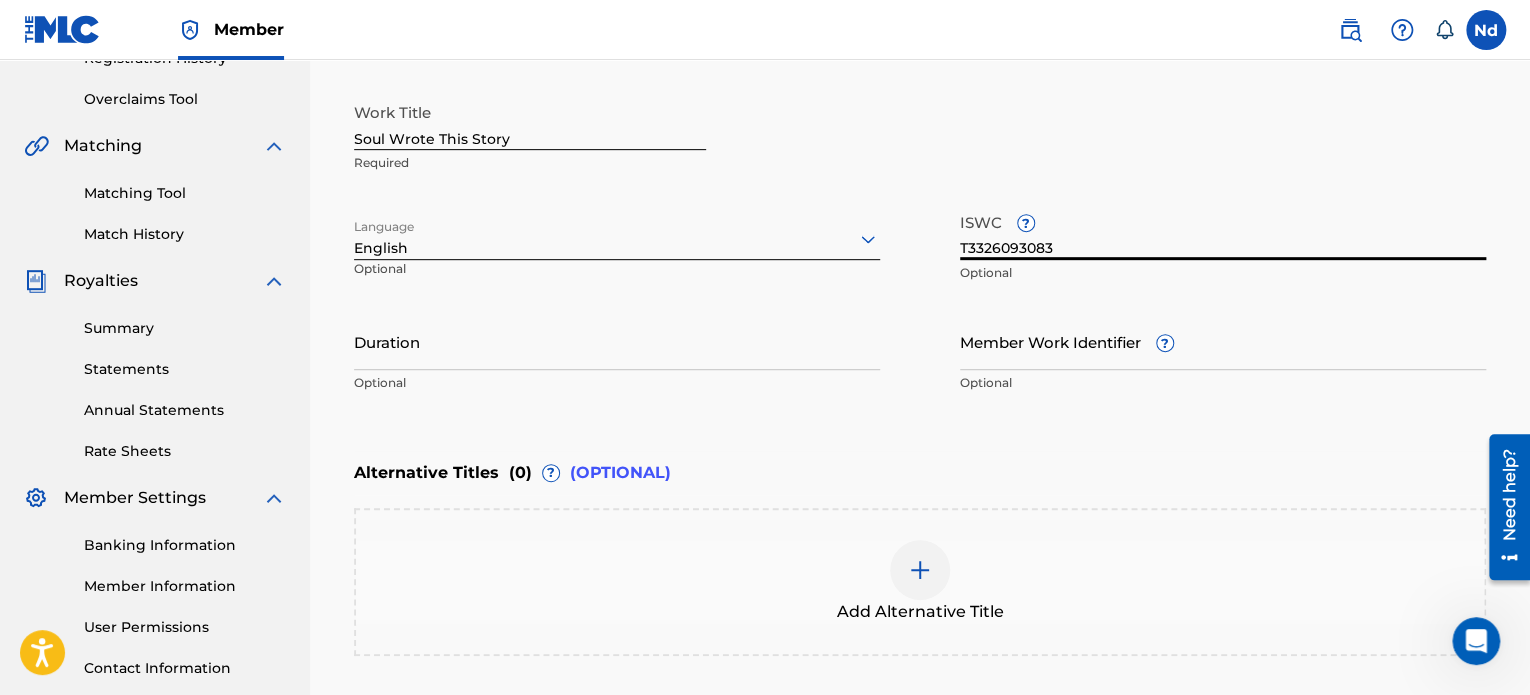 type on "T3326093083" 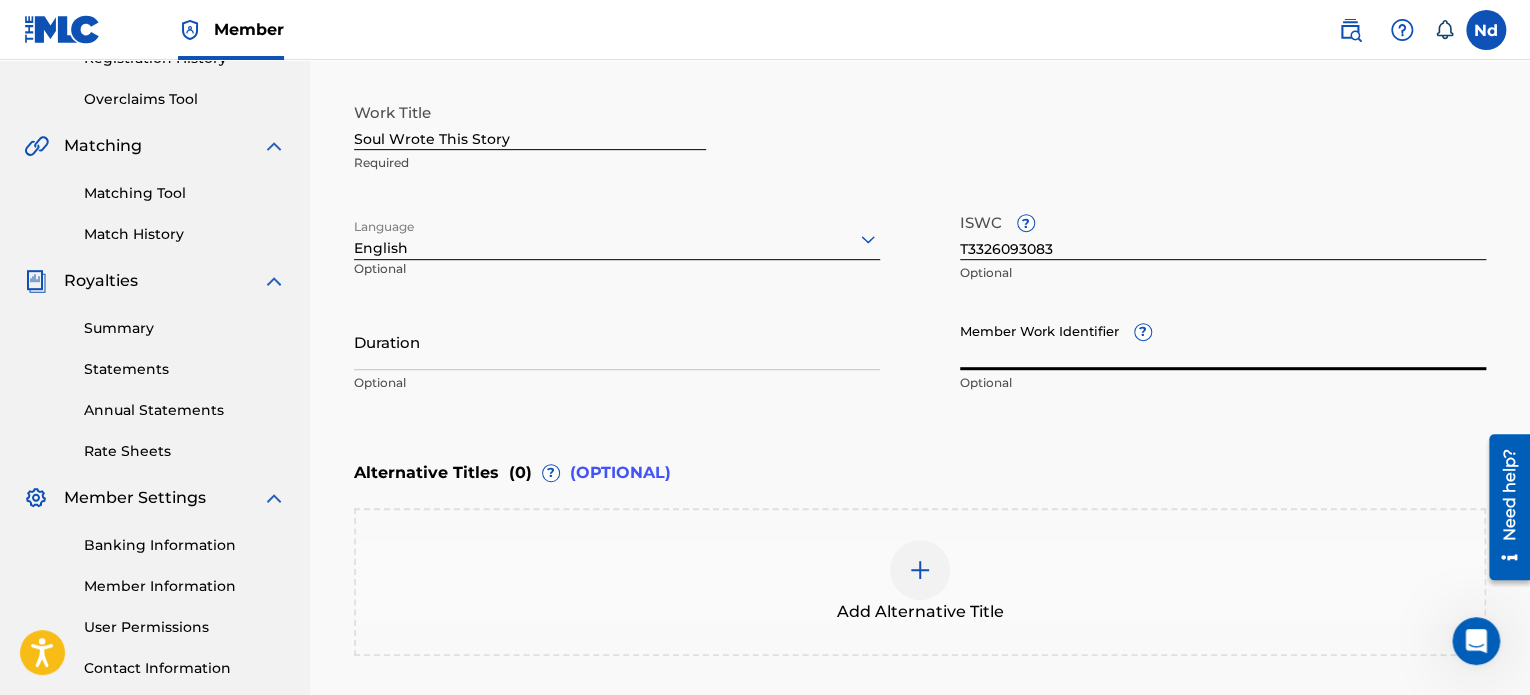 click on "Member Work Identifier   ?" at bounding box center (1223, 341) 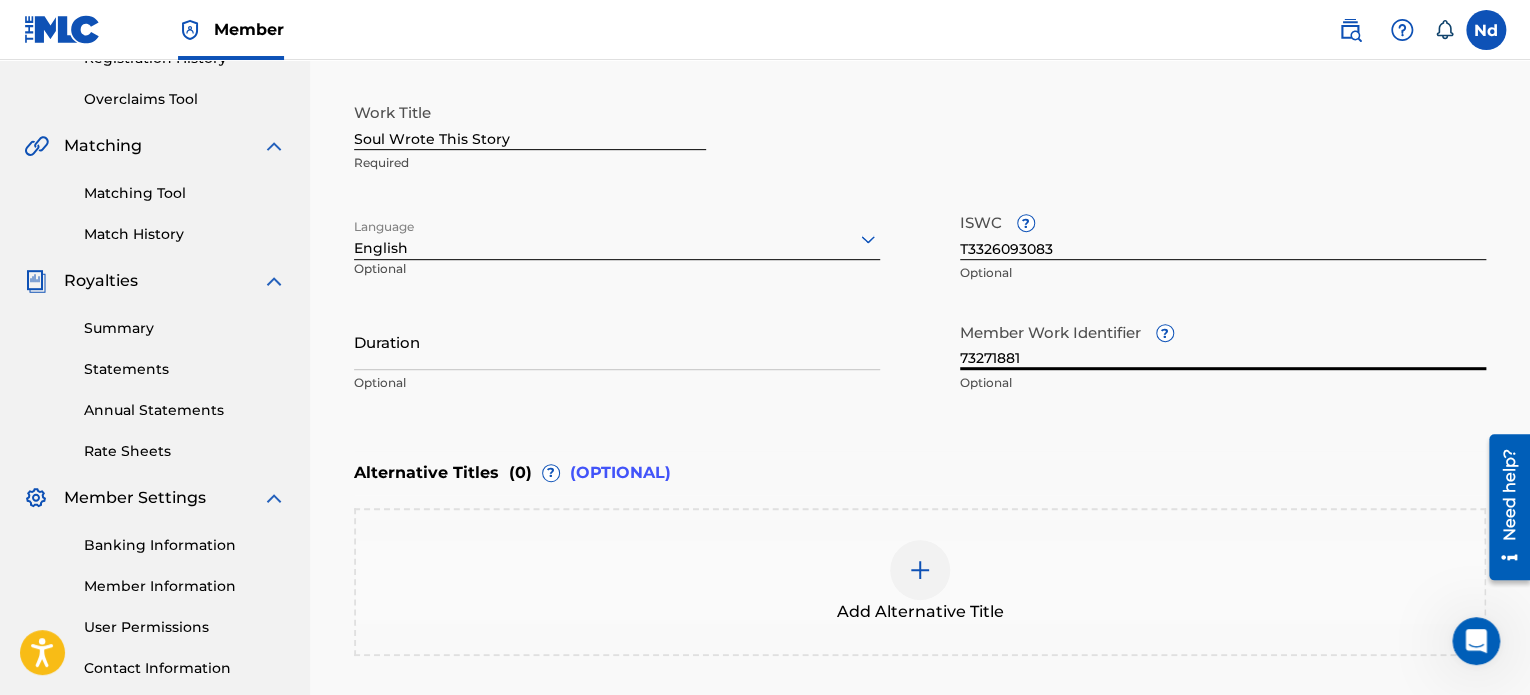 type on "73271881" 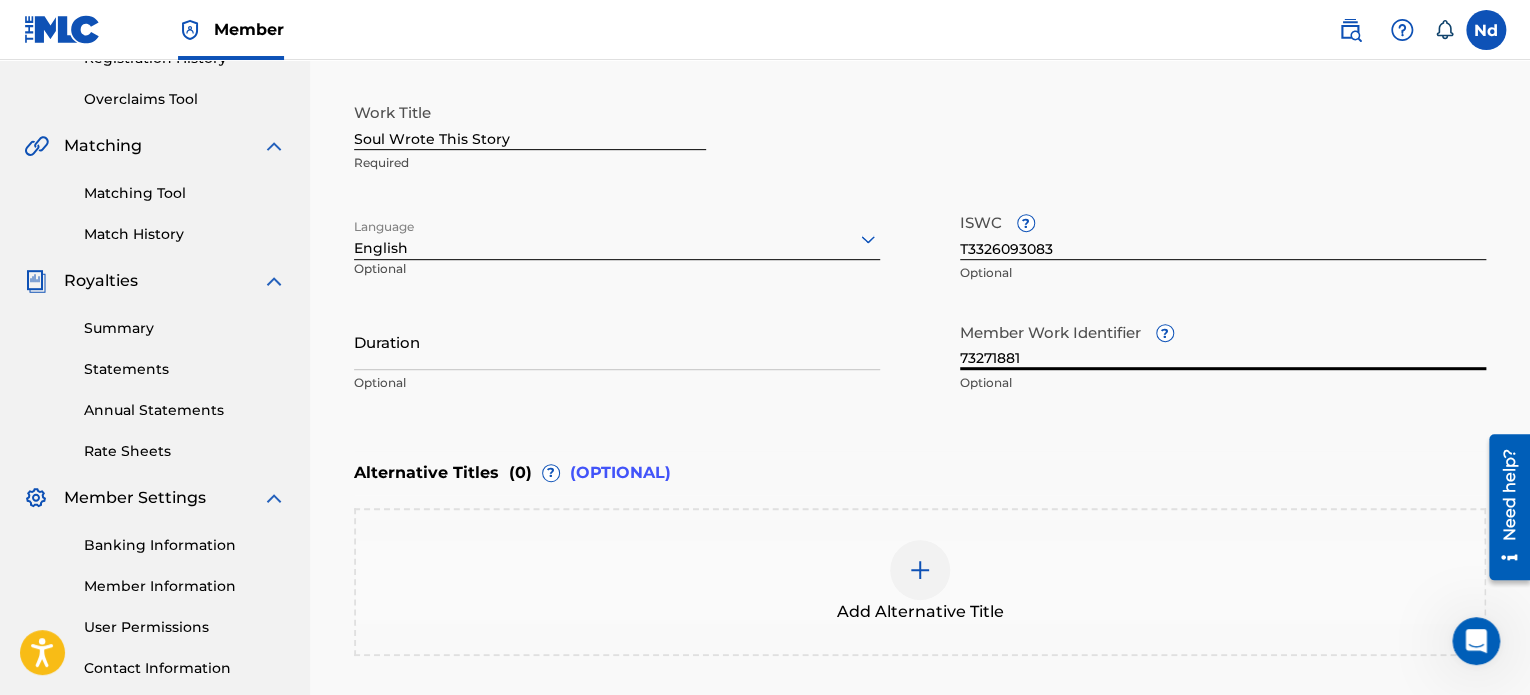 click on "Duration" at bounding box center [617, 341] 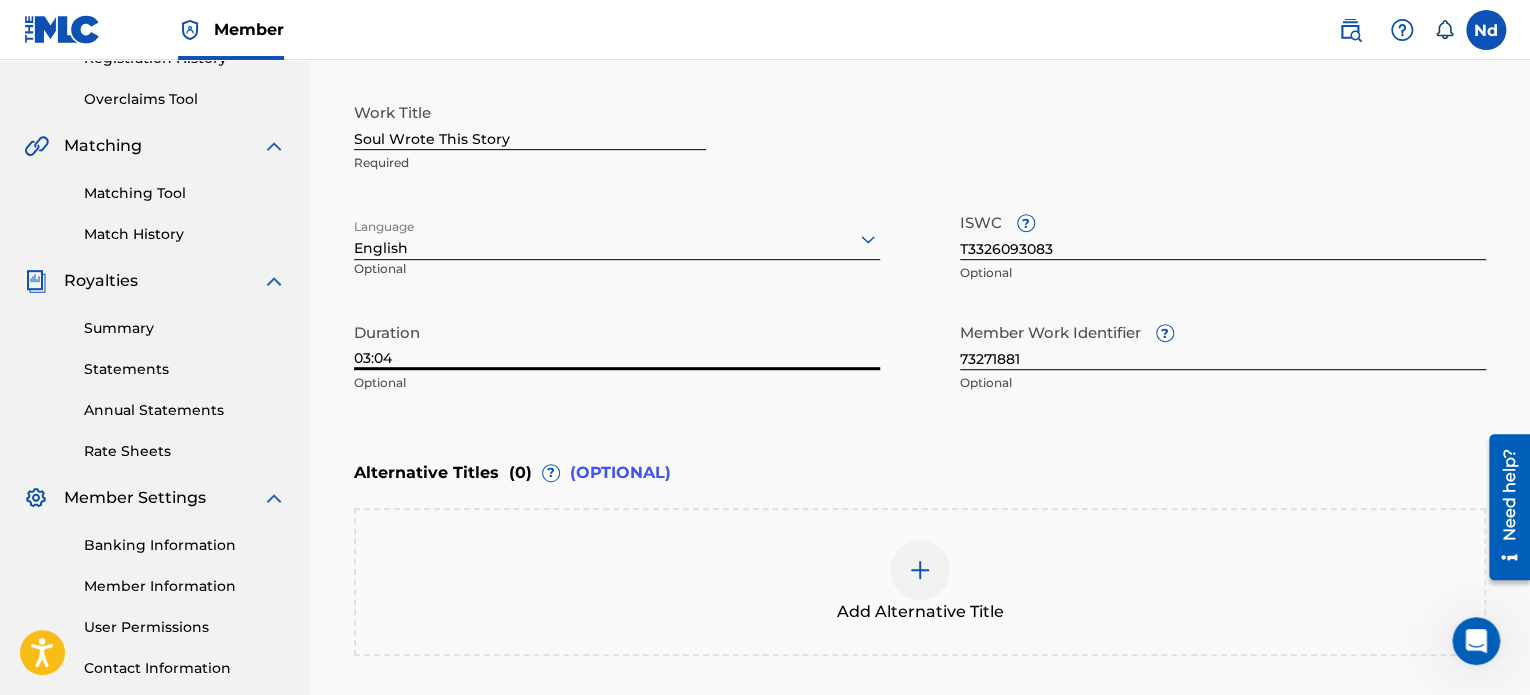 type on "03:04" 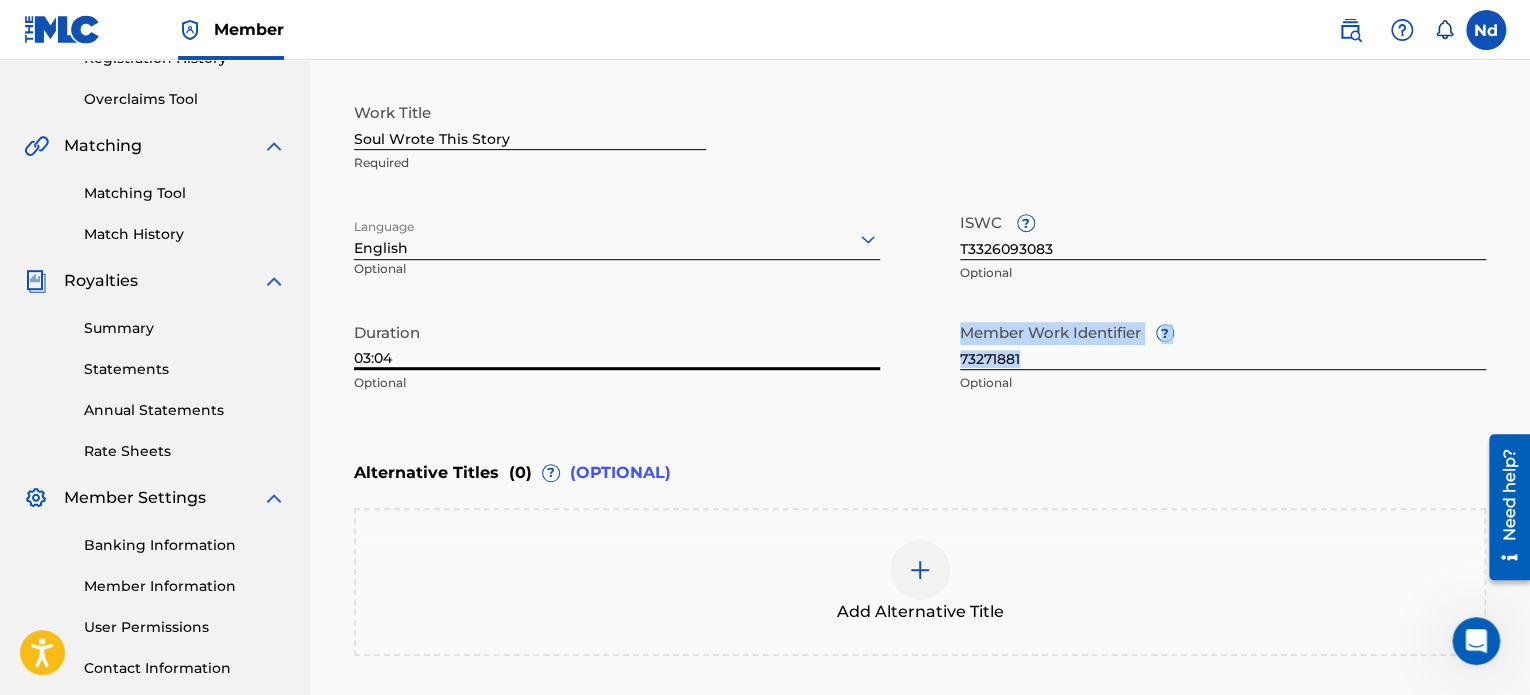 click on "Enter Work Details Enter work details for  ‘ Soul Wrote This Story ’  below. Work Title   Soul Wrote This Story Required Language English Optional ISWC   ? T3326093083 Optional Duration   03:04 Optional Member Work Identifier   ? 73271881 Optional" at bounding box center [920, 209] 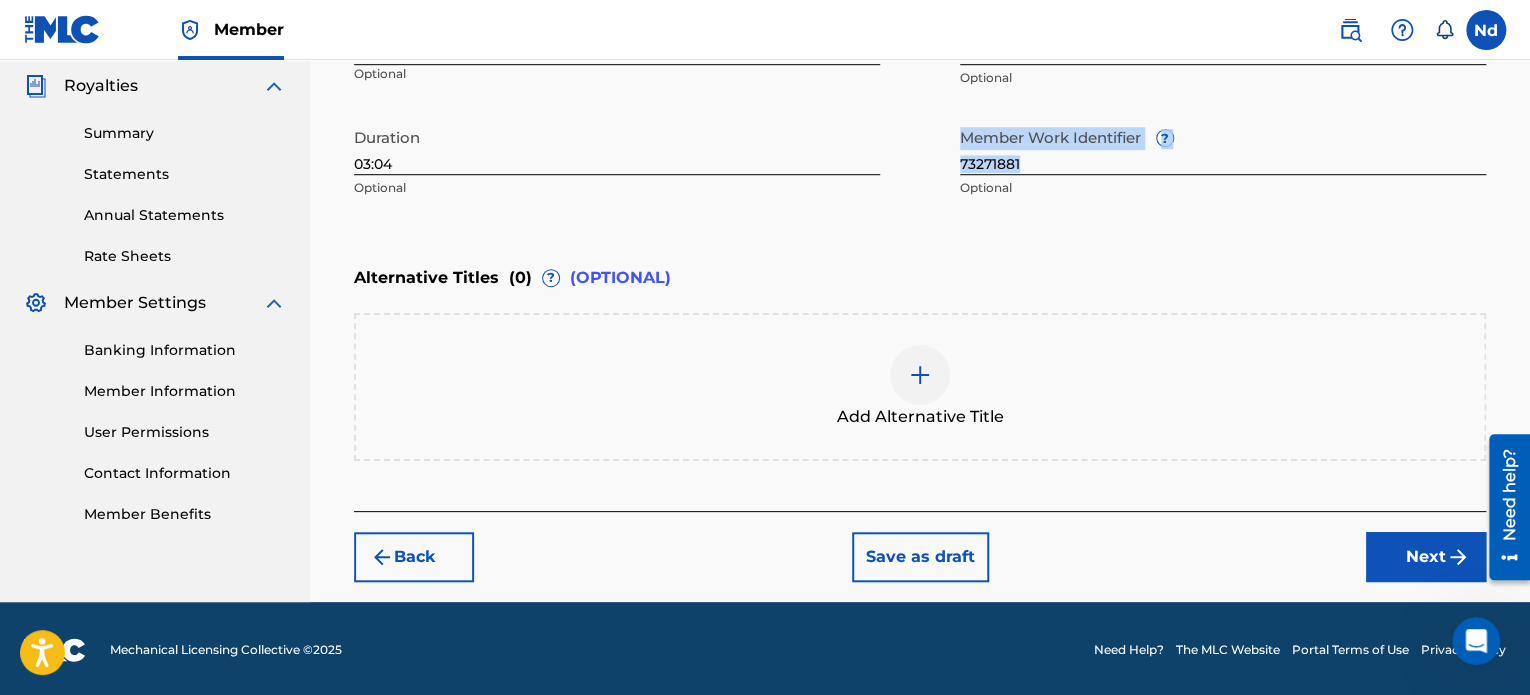 scroll, scrollTop: 596, scrollLeft: 0, axis: vertical 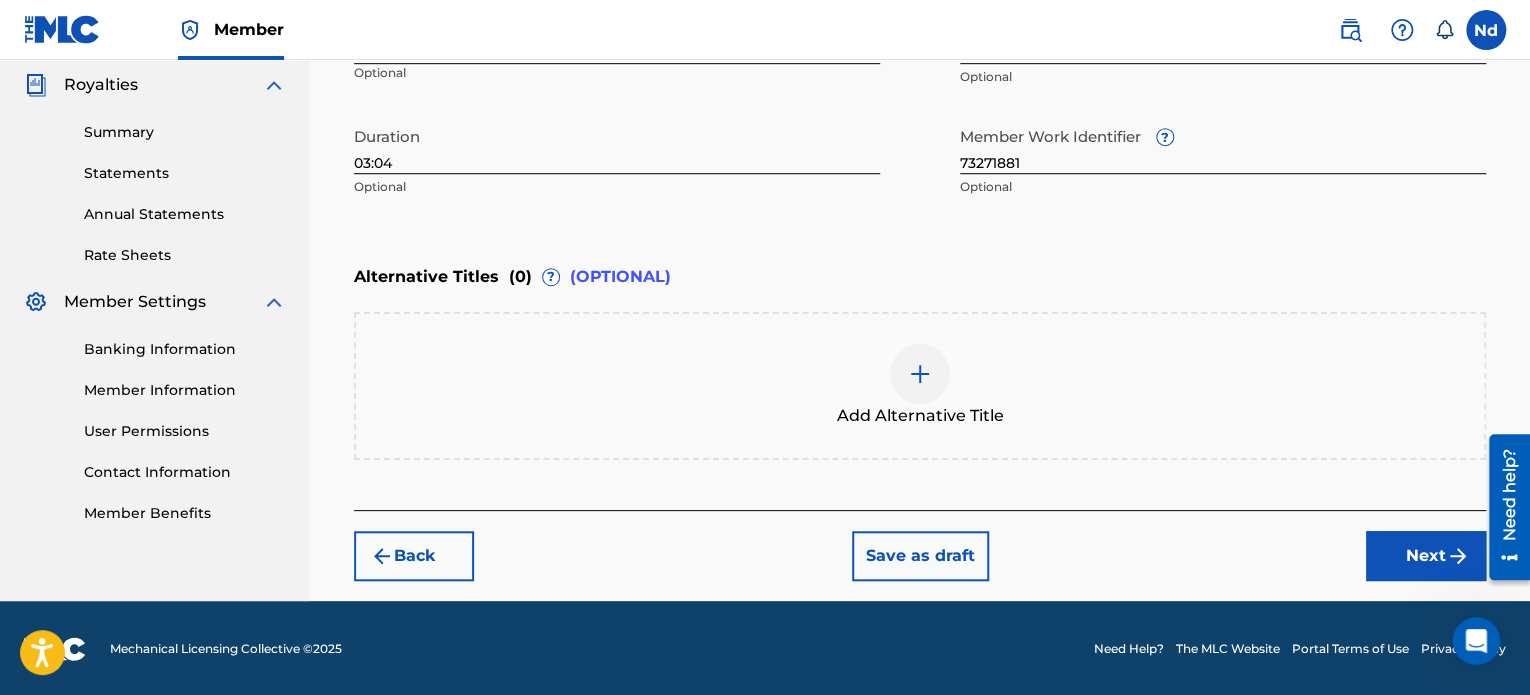 click on "Alternative Titles ( 0 ) ? (OPTIONAL)" at bounding box center [920, 277] 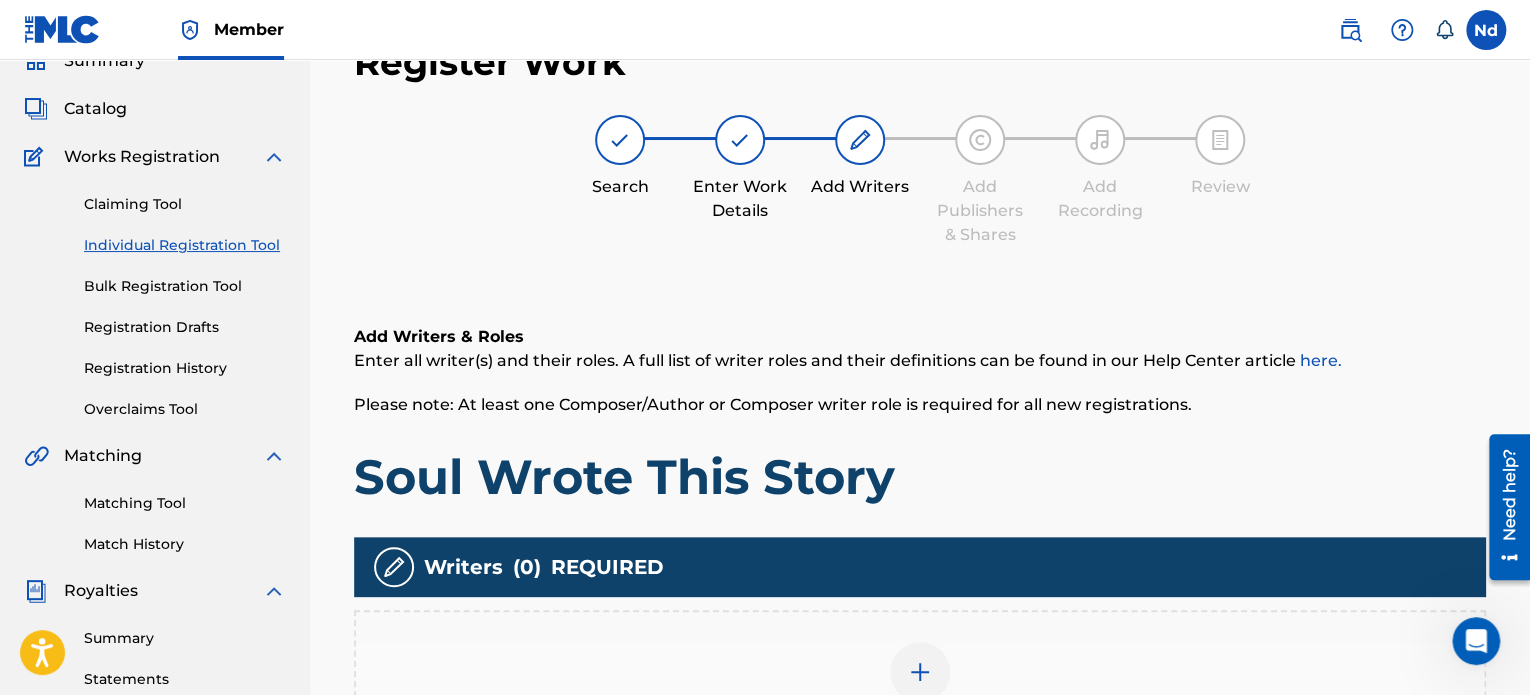 scroll, scrollTop: 490, scrollLeft: 0, axis: vertical 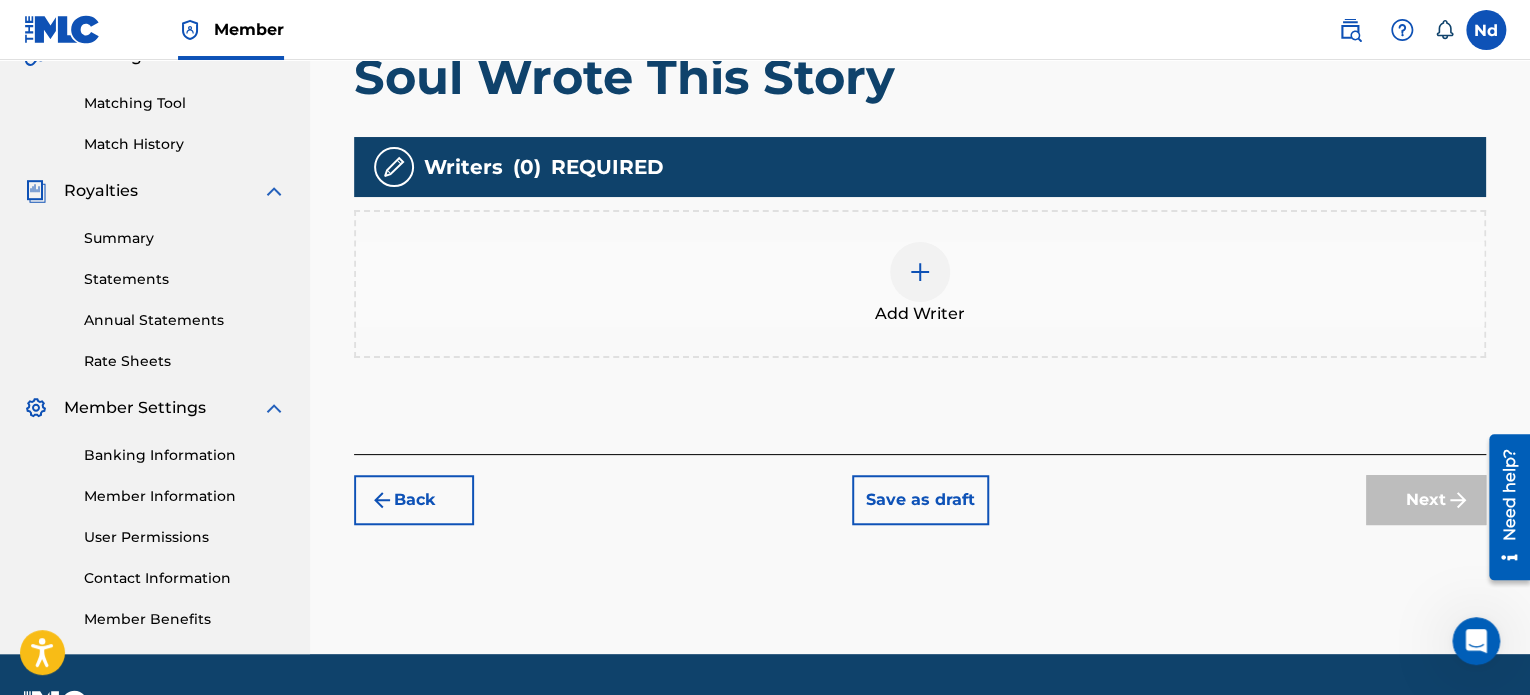 click at bounding box center [920, 272] 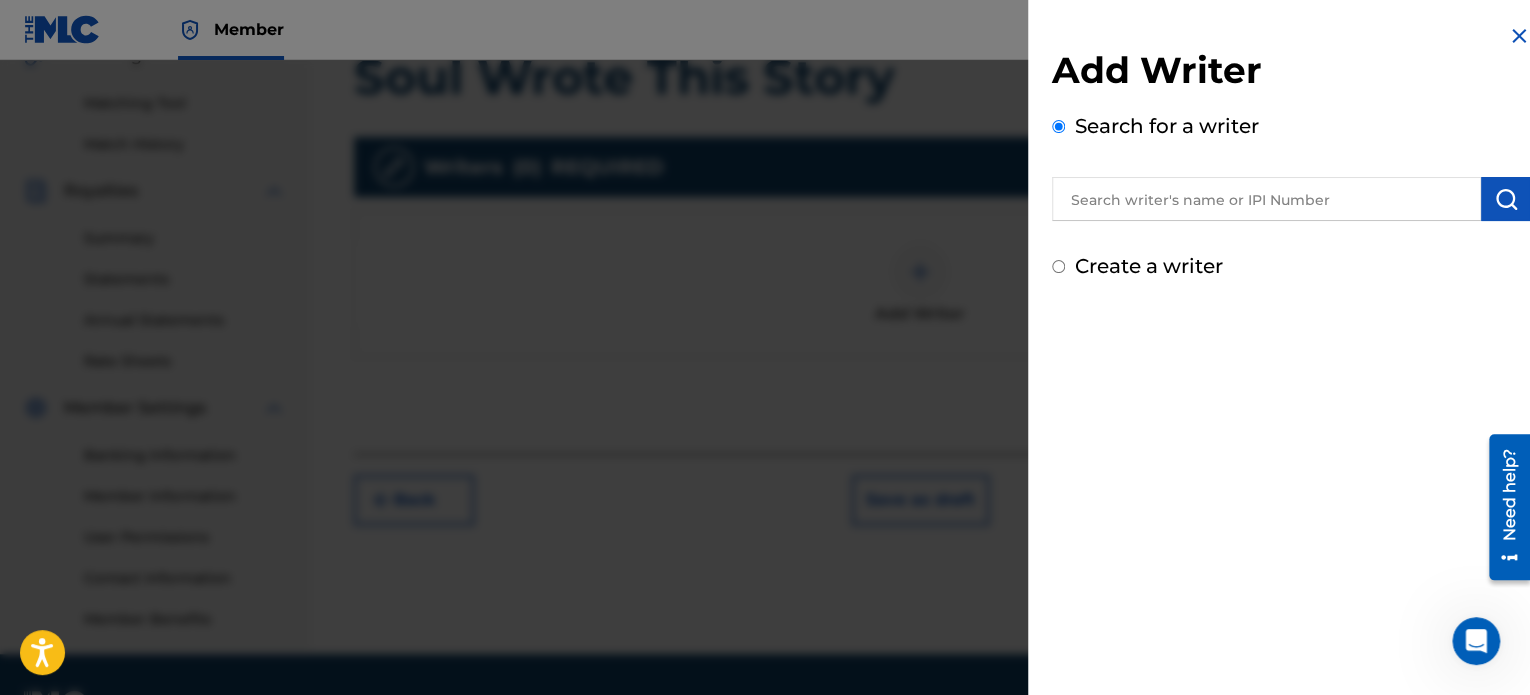 click at bounding box center [1266, 199] 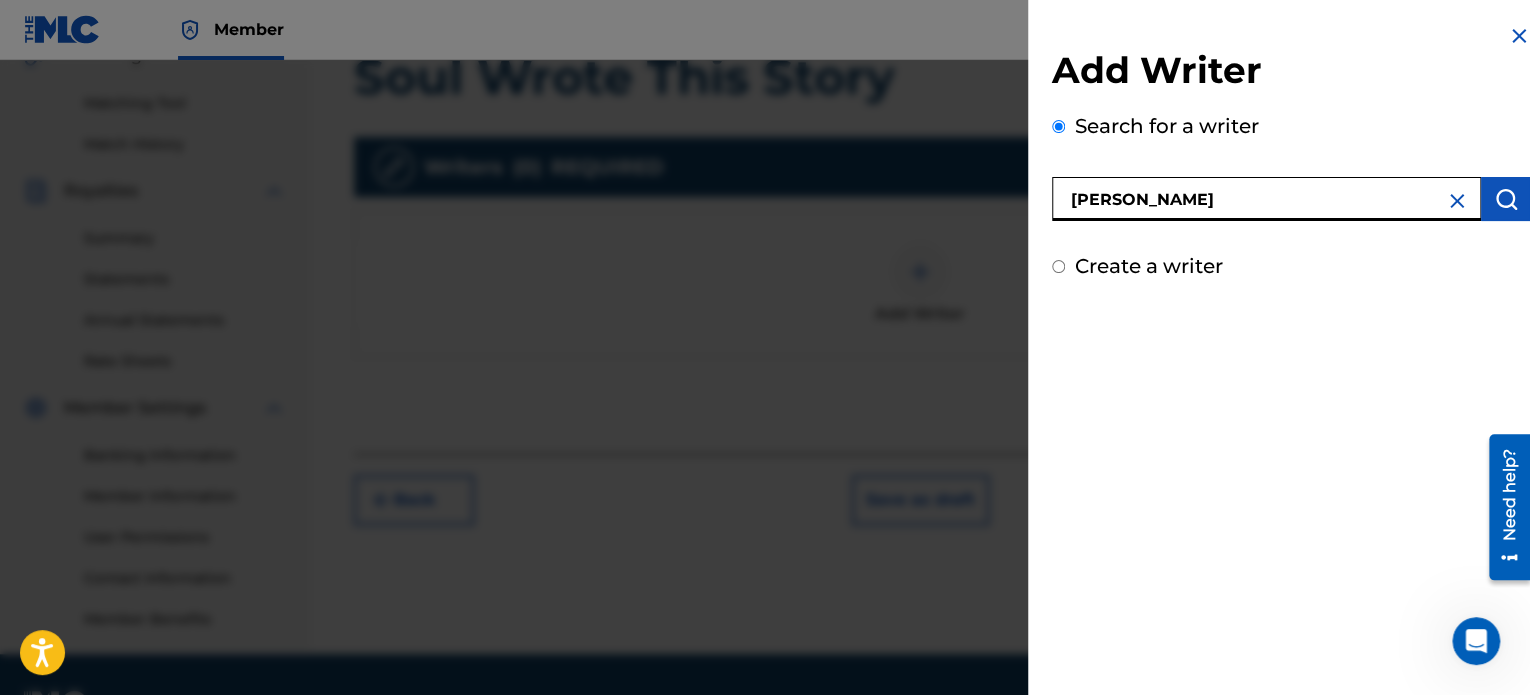 type on "[PERSON_NAME]" 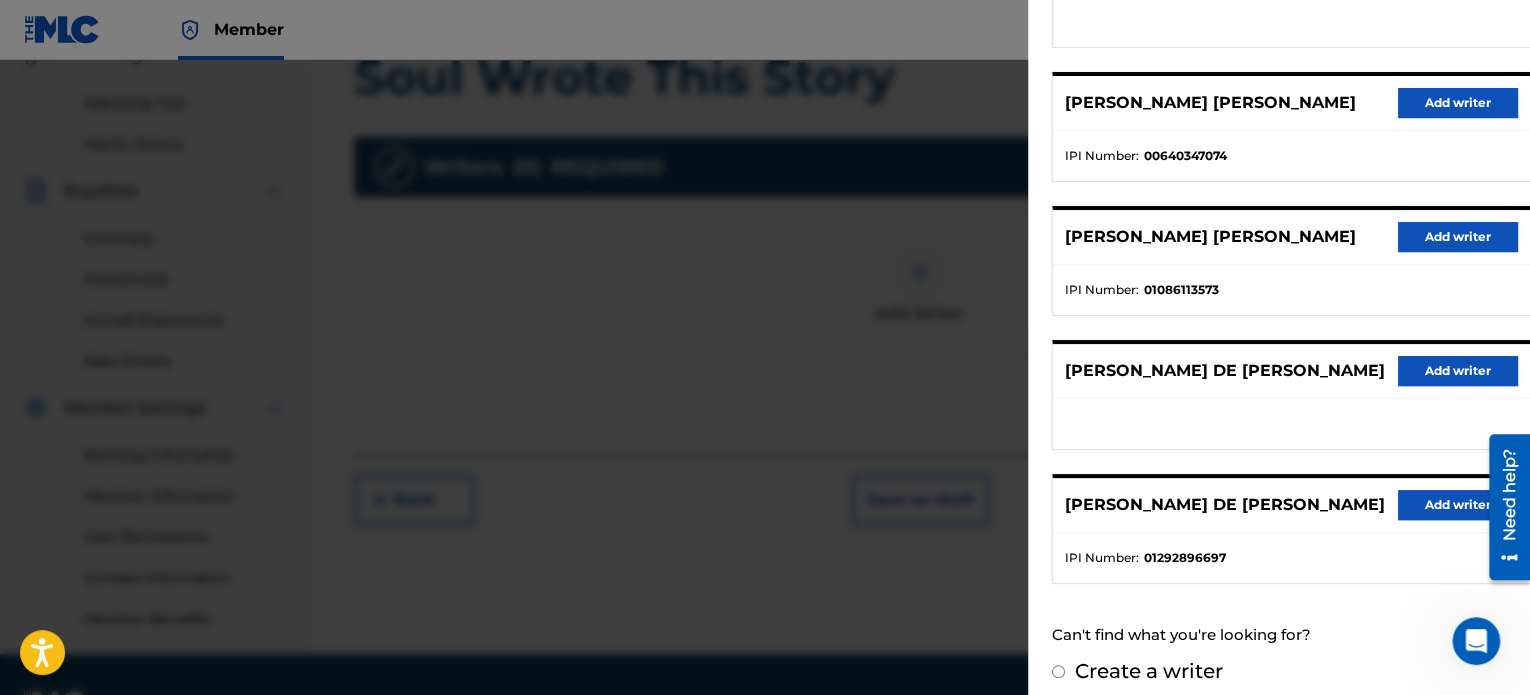 scroll, scrollTop: 344, scrollLeft: 0, axis: vertical 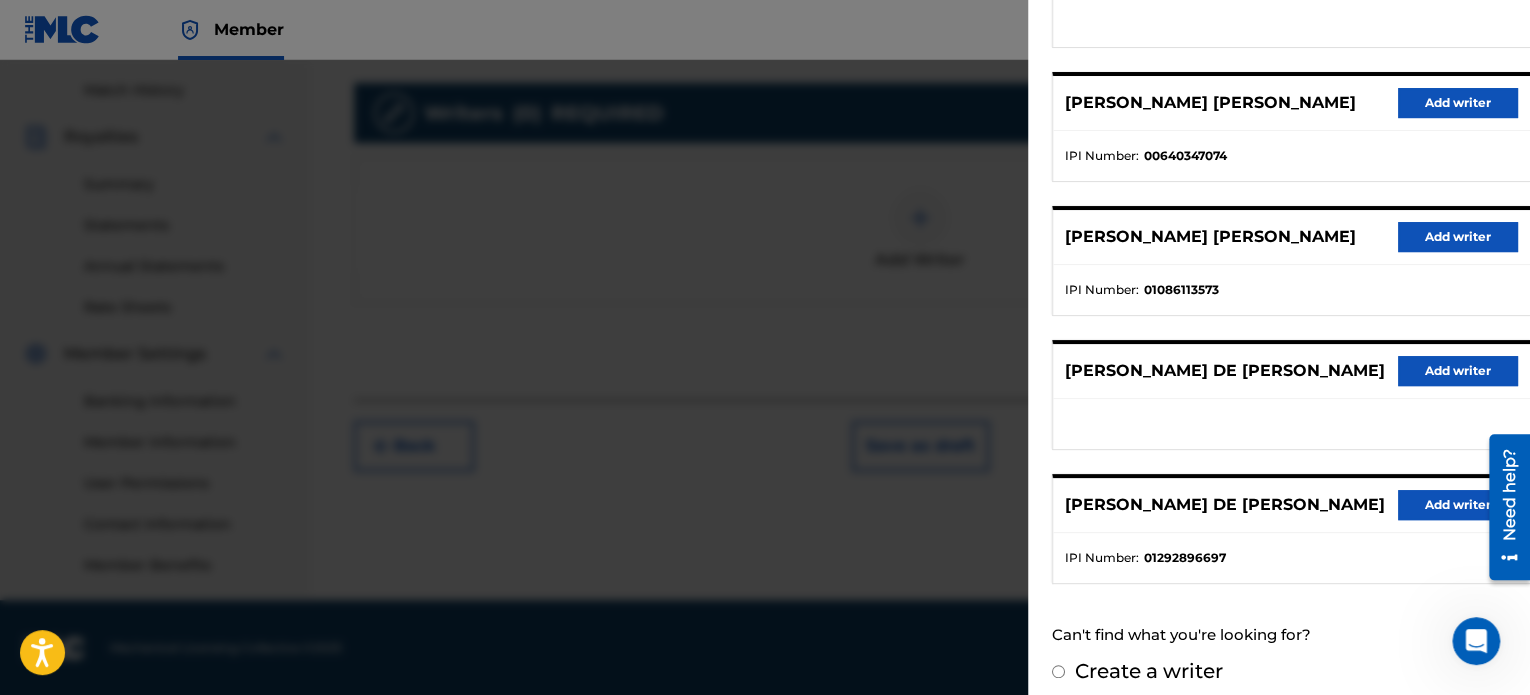 click on "Add writer" at bounding box center [1458, 505] 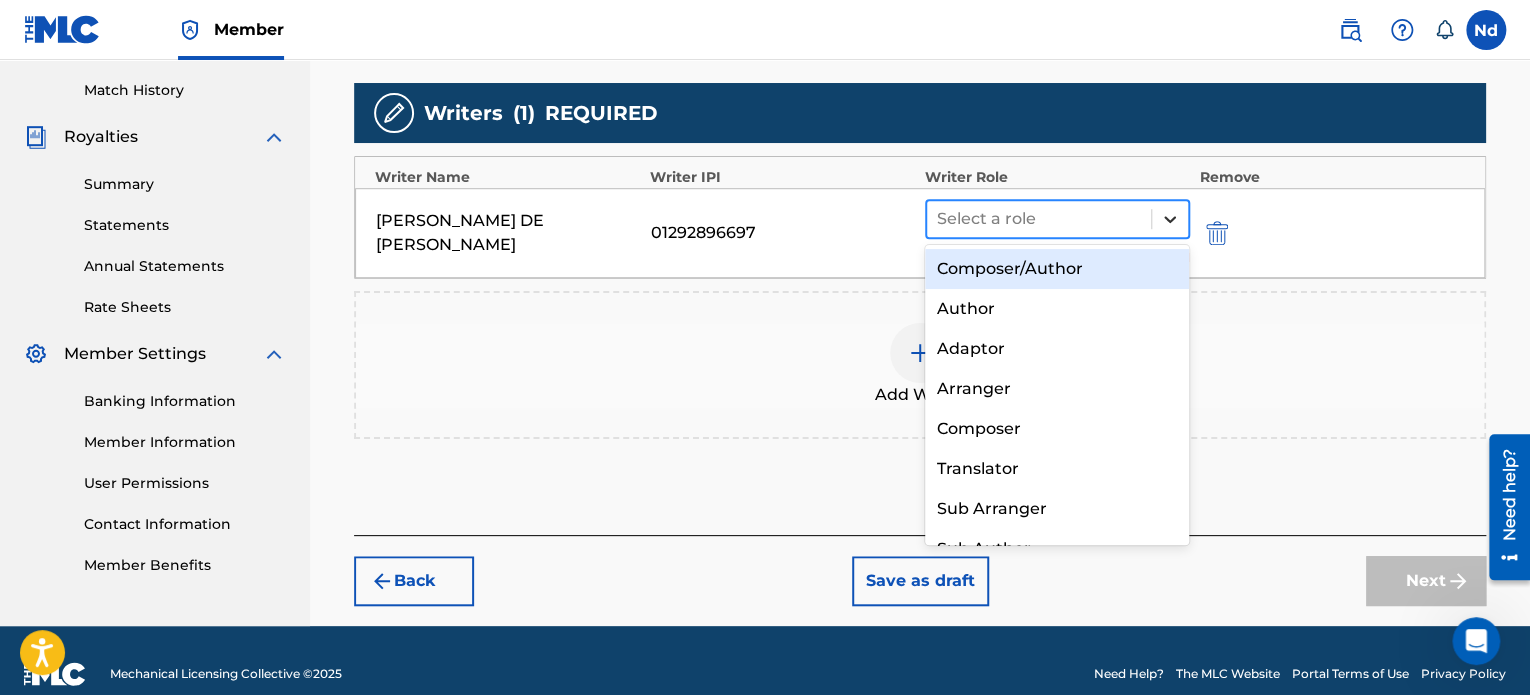 click 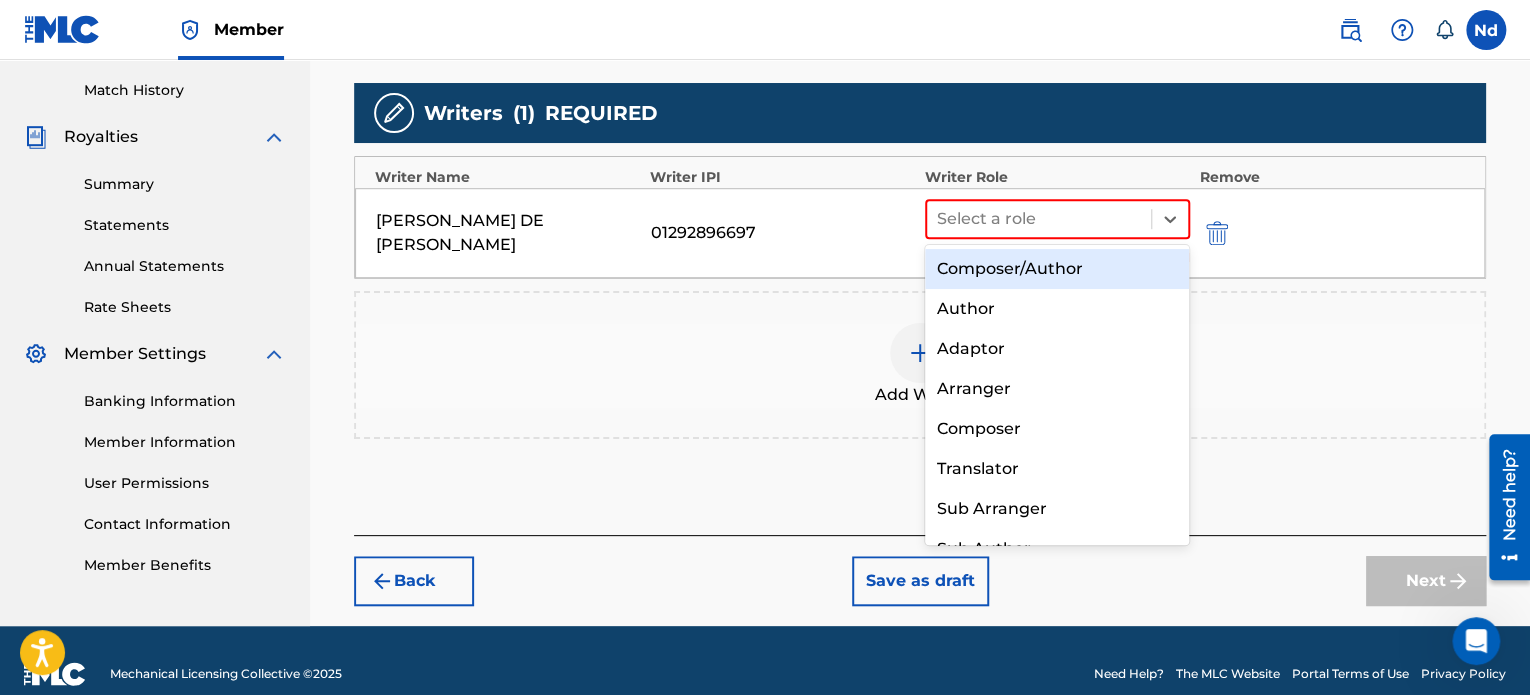 click on "Composer/Author" at bounding box center [1057, 269] 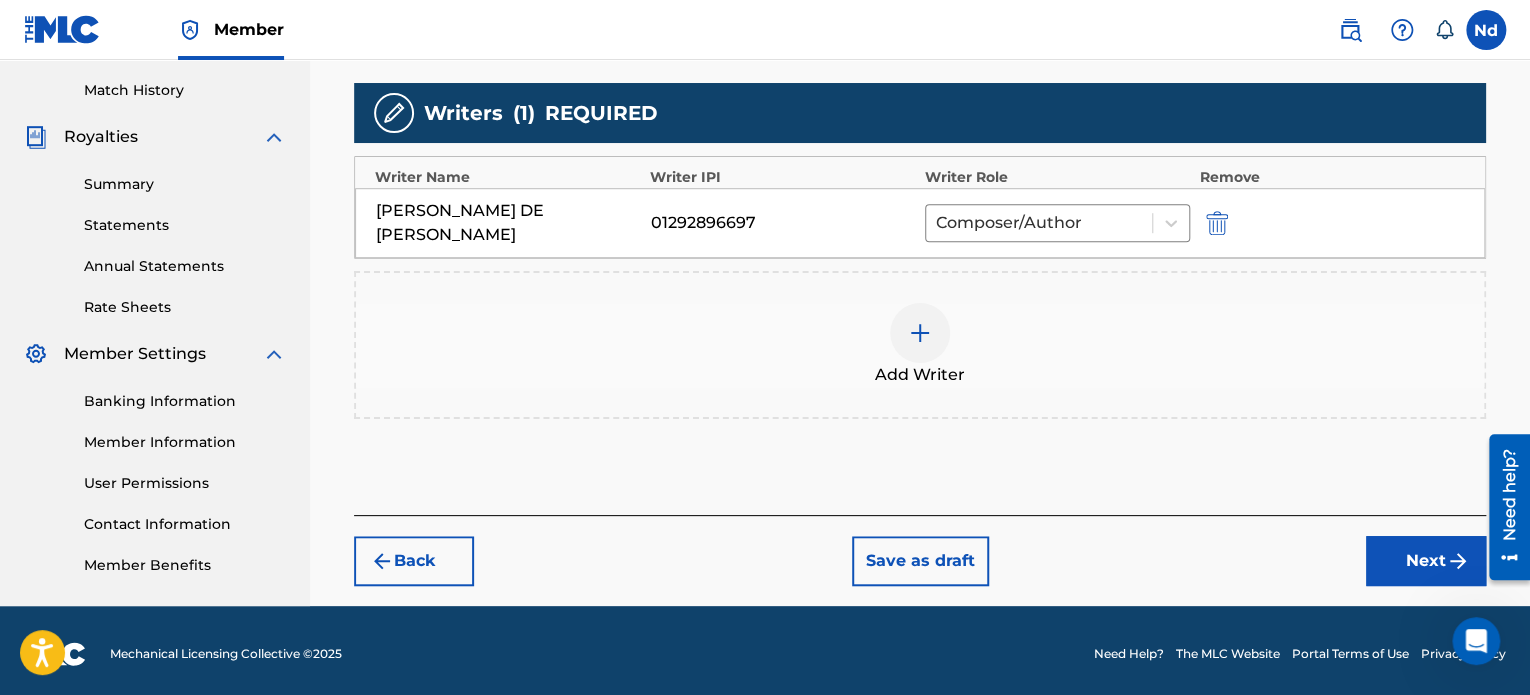 click on "Next" at bounding box center (1426, 561) 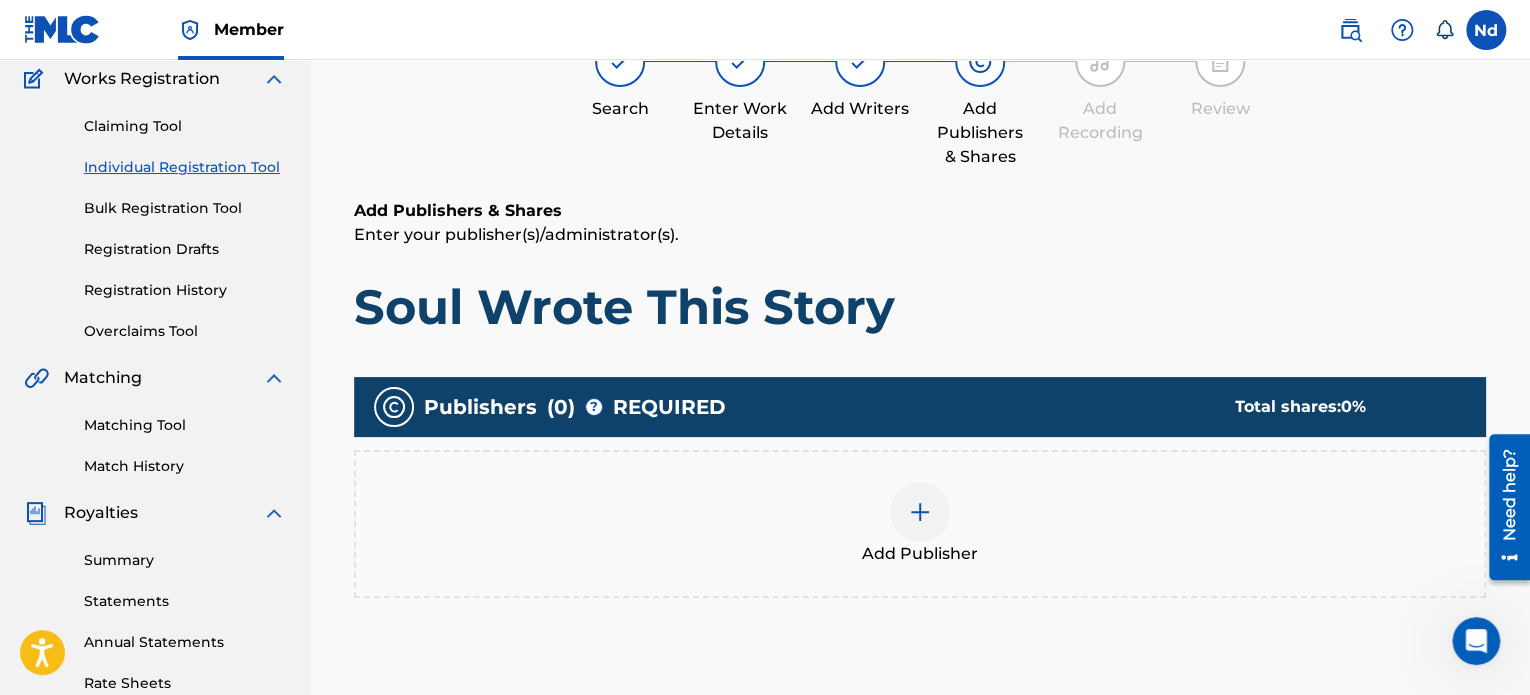 scroll, scrollTop: 190, scrollLeft: 0, axis: vertical 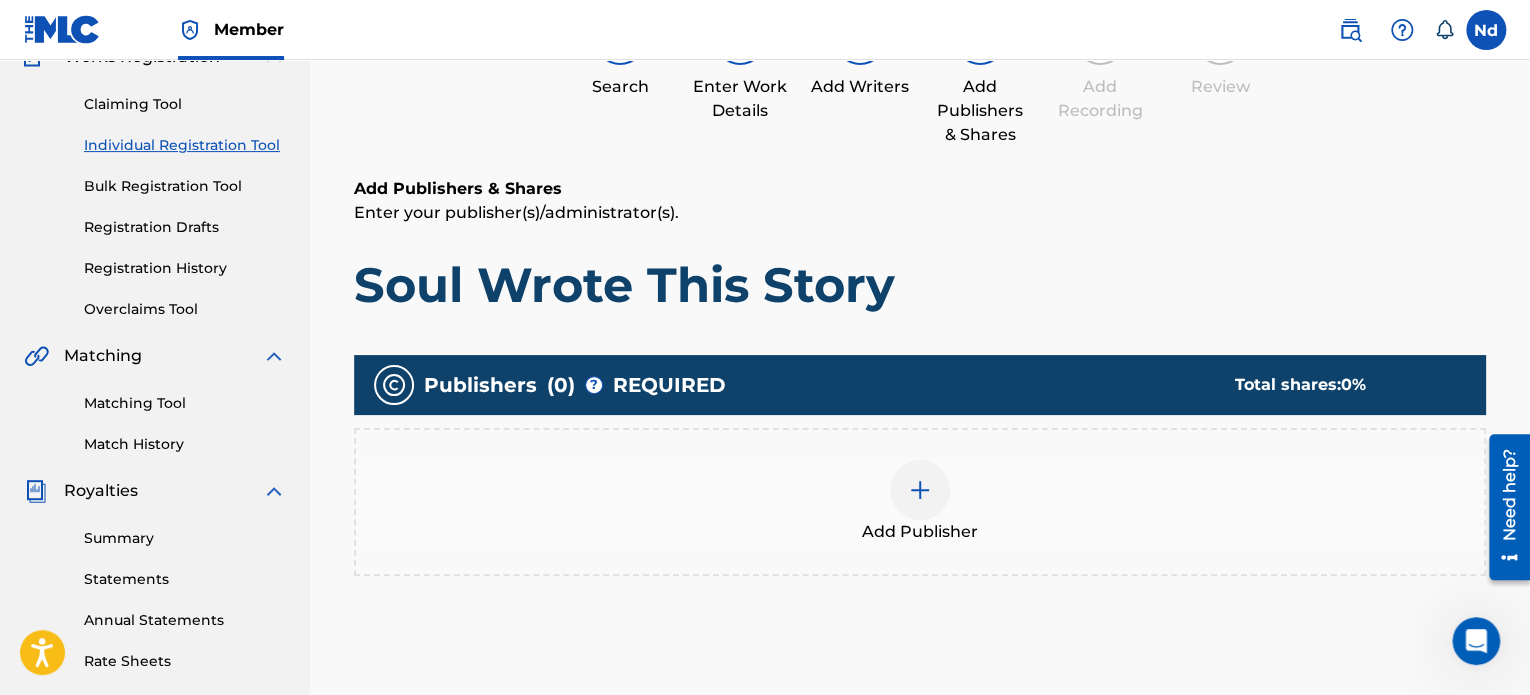 click at bounding box center [920, 490] 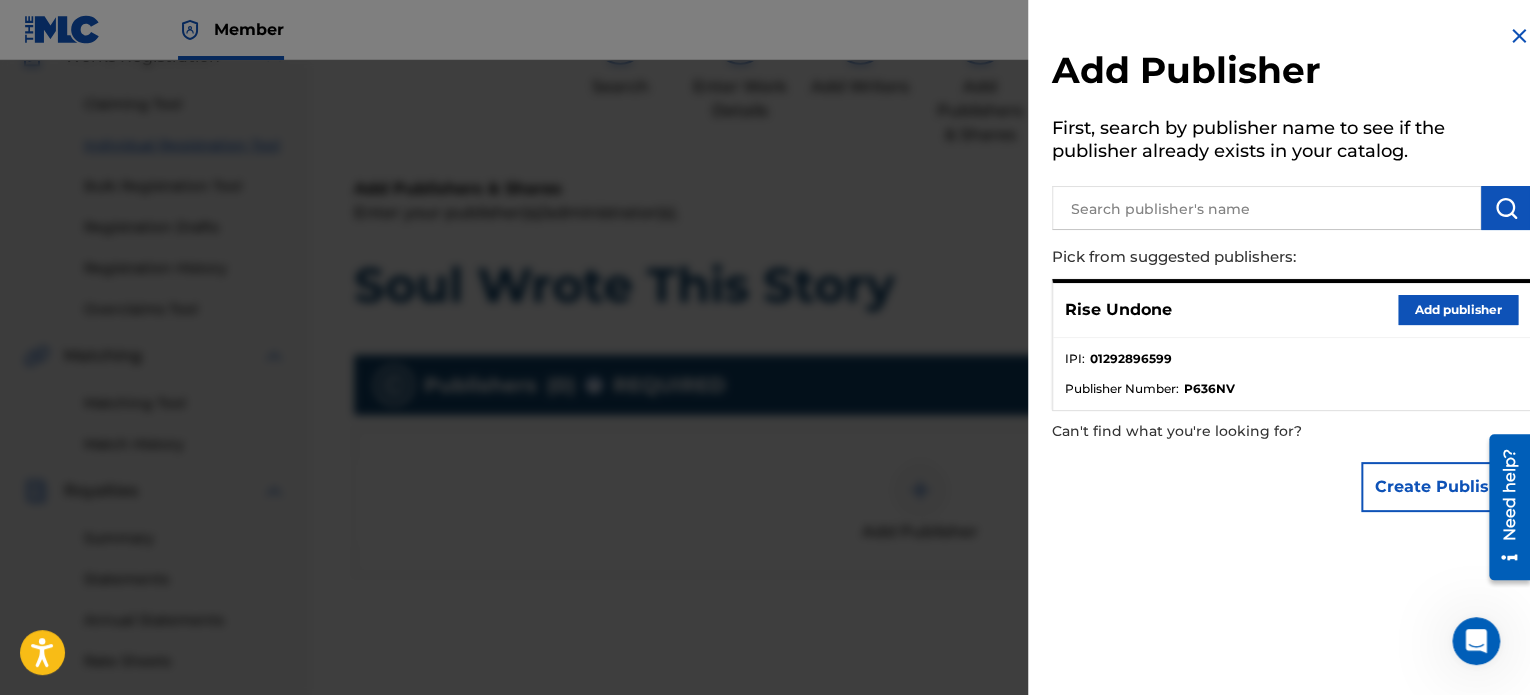 click on "Add publisher" at bounding box center [1458, 310] 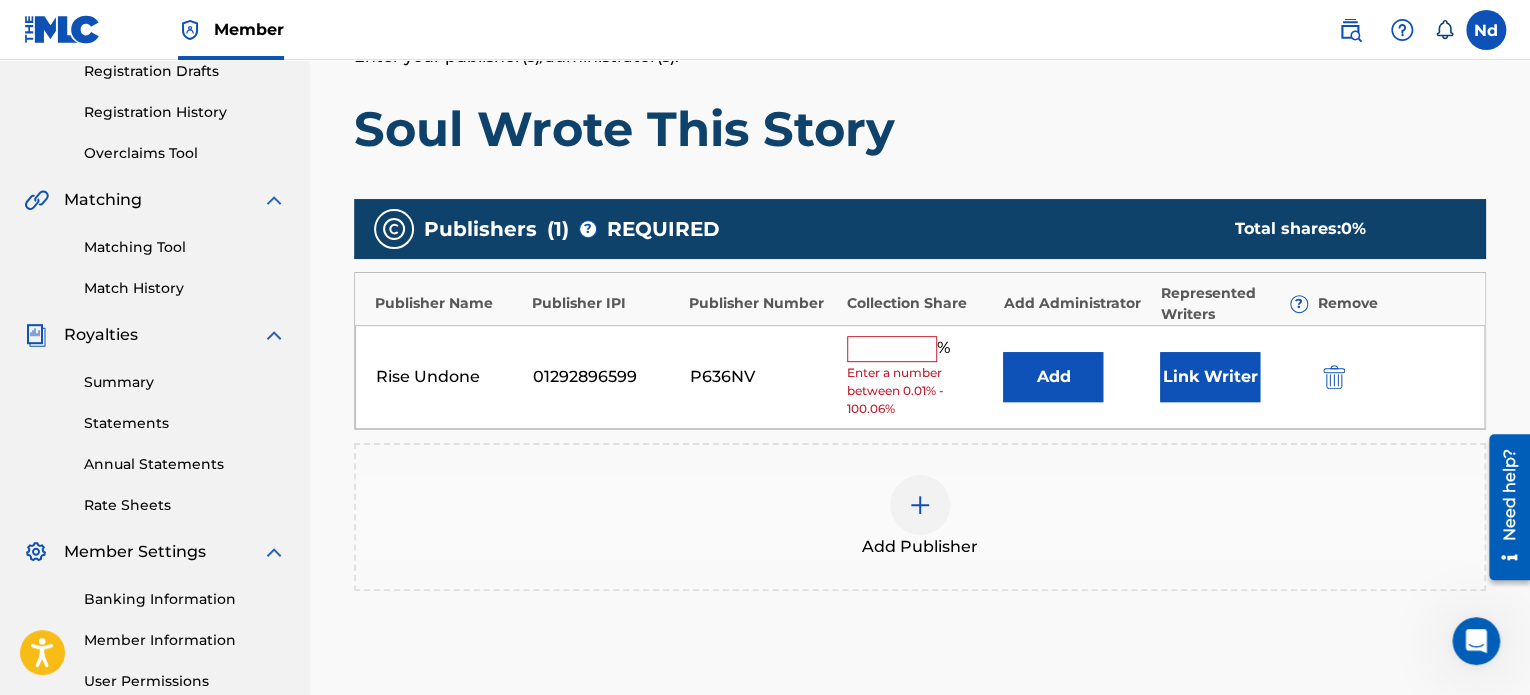 scroll, scrollTop: 490, scrollLeft: 0, axis: vertical 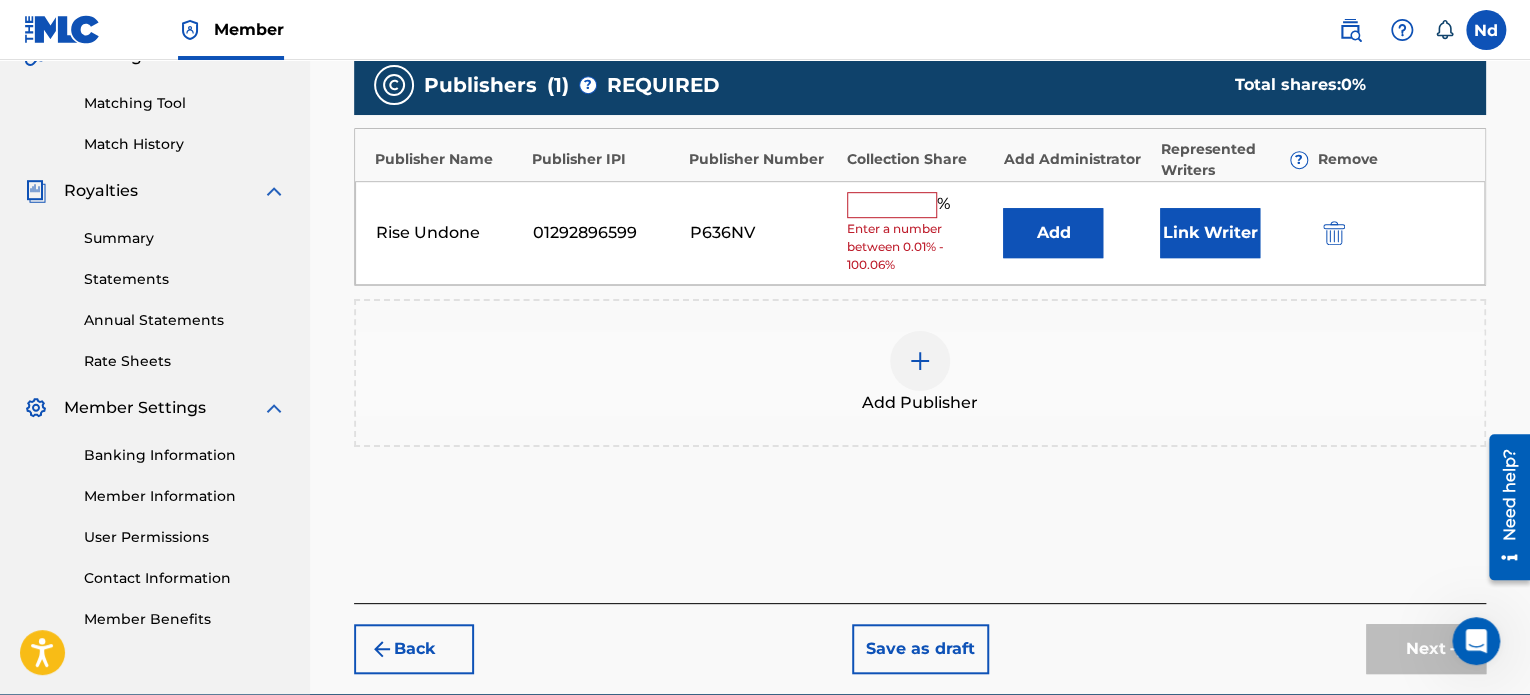 click on "Rise Undone 01292896599 P636NV % Enter a number between 0.01% - 100.06% Add Link Writer" at bounding box center (920, 233) 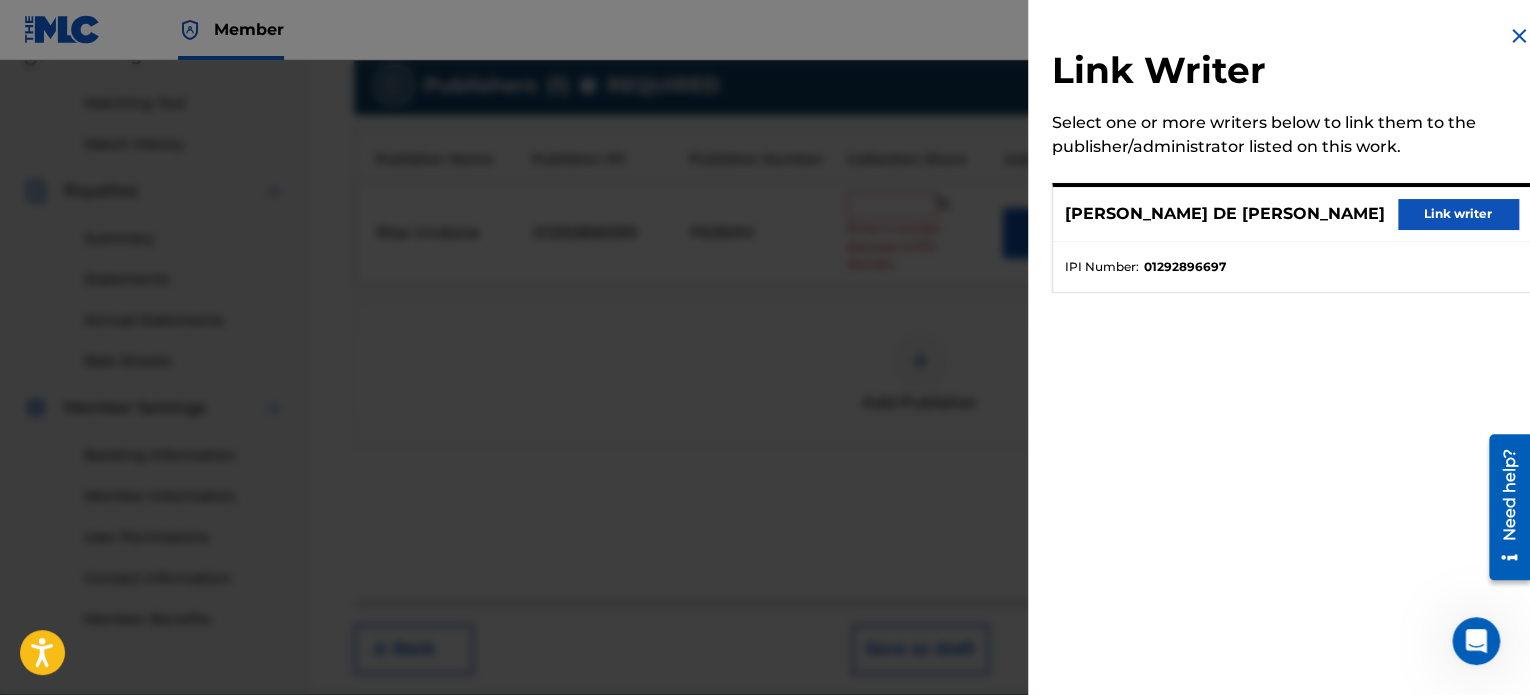 click on "Link writer" at bounding box center (1458, 214) 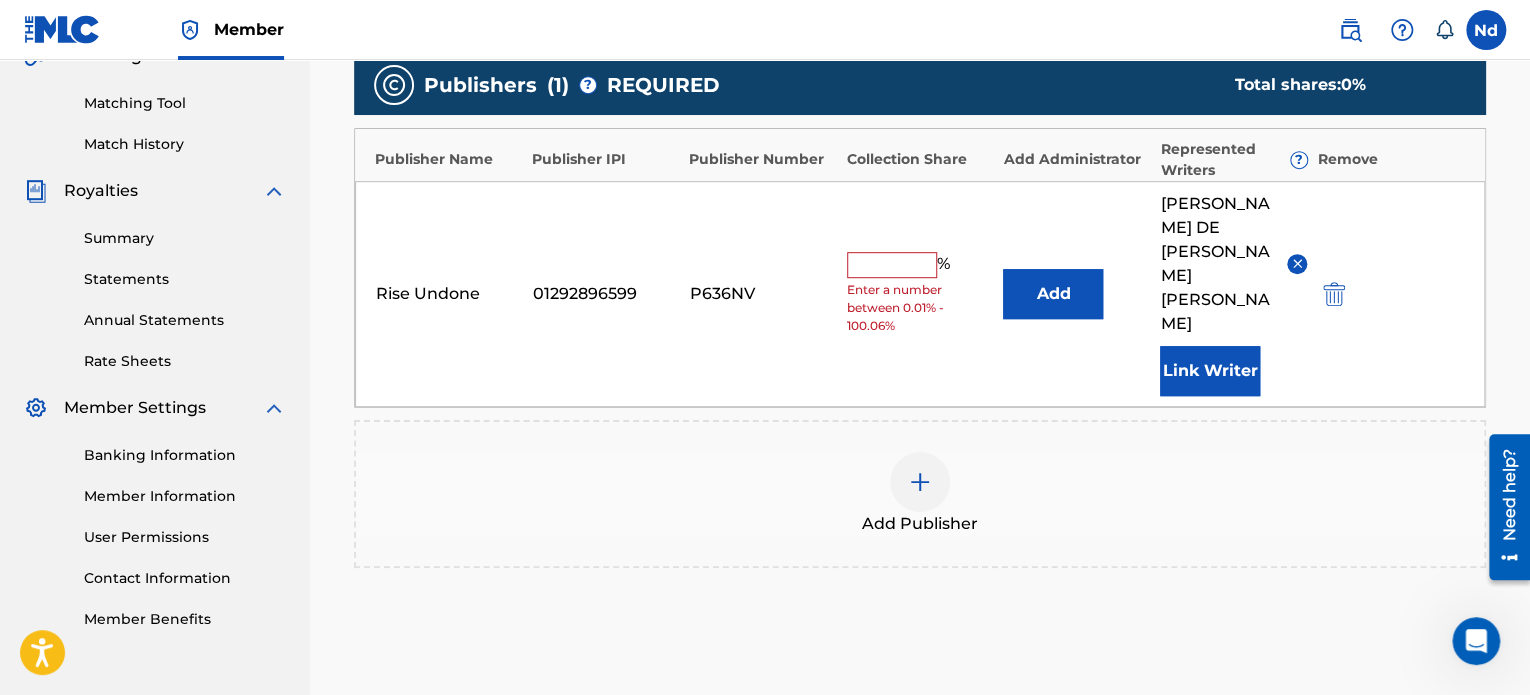 click at bounding box center (892, 265) 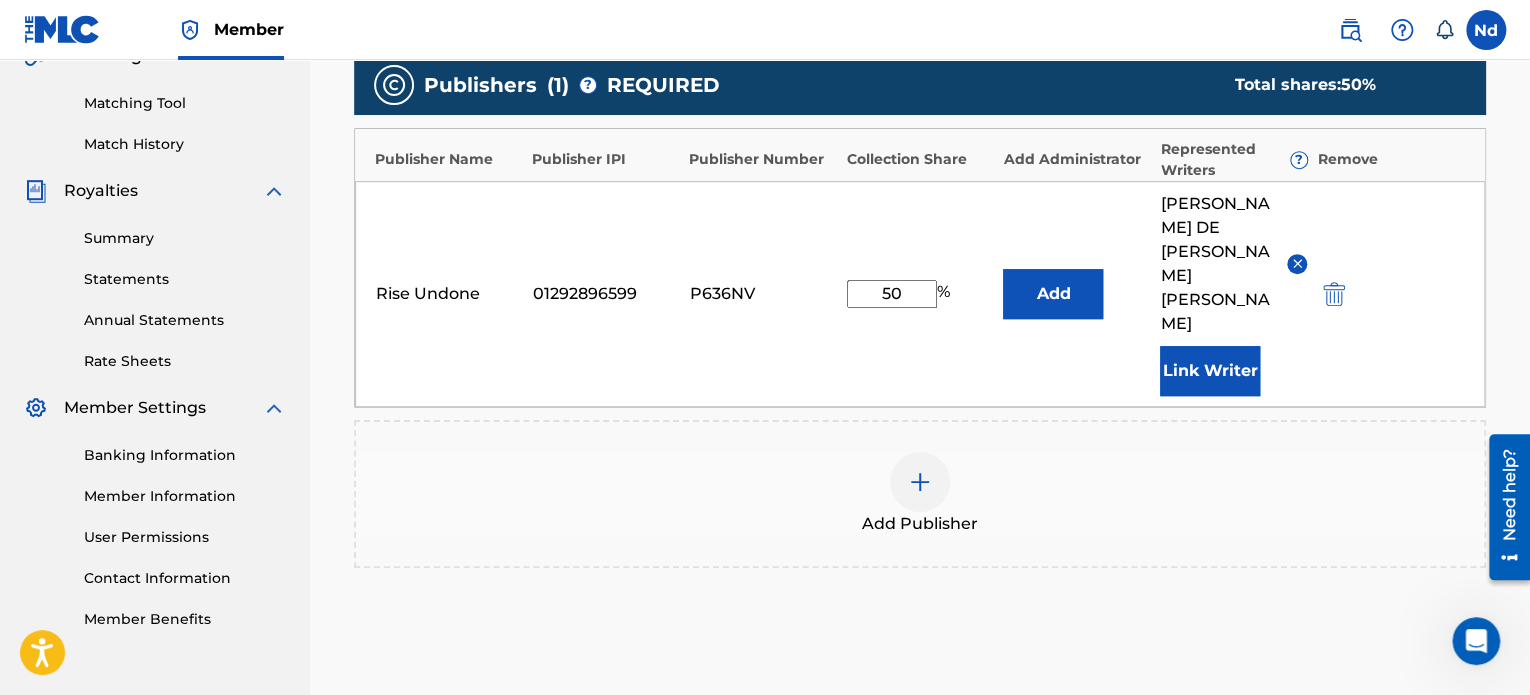 type on "50" 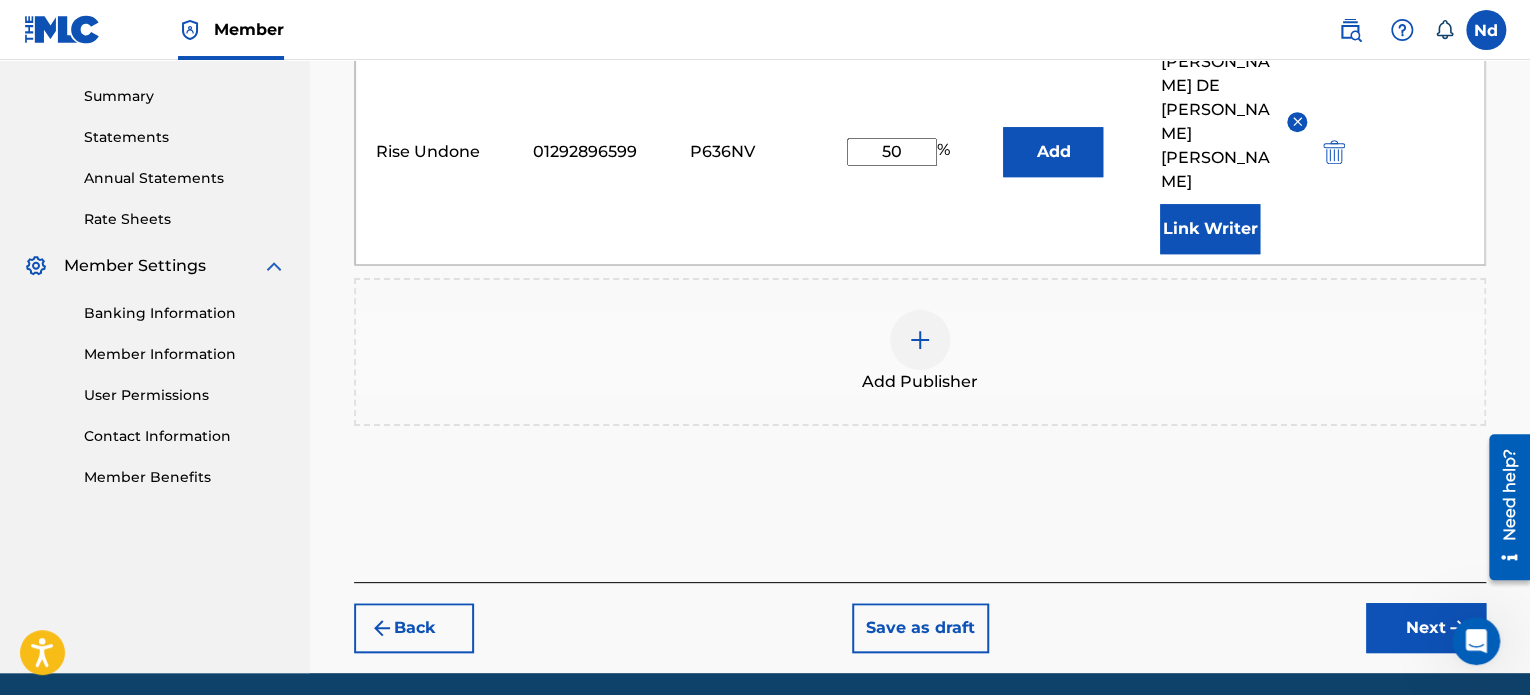 click on "Next" at bounding box center (1426, 628) 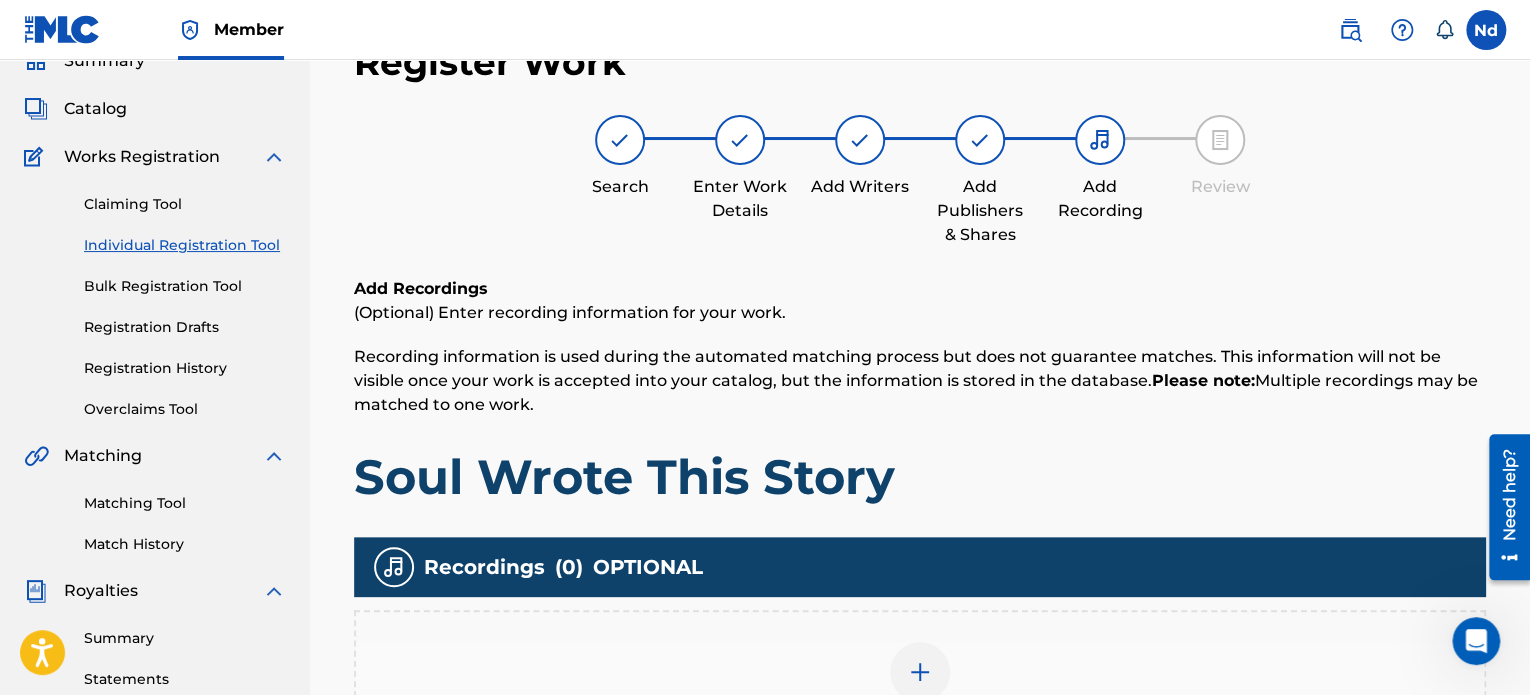 scroll, scrollTop: 490, scrollLeft: 0, axis: vertical 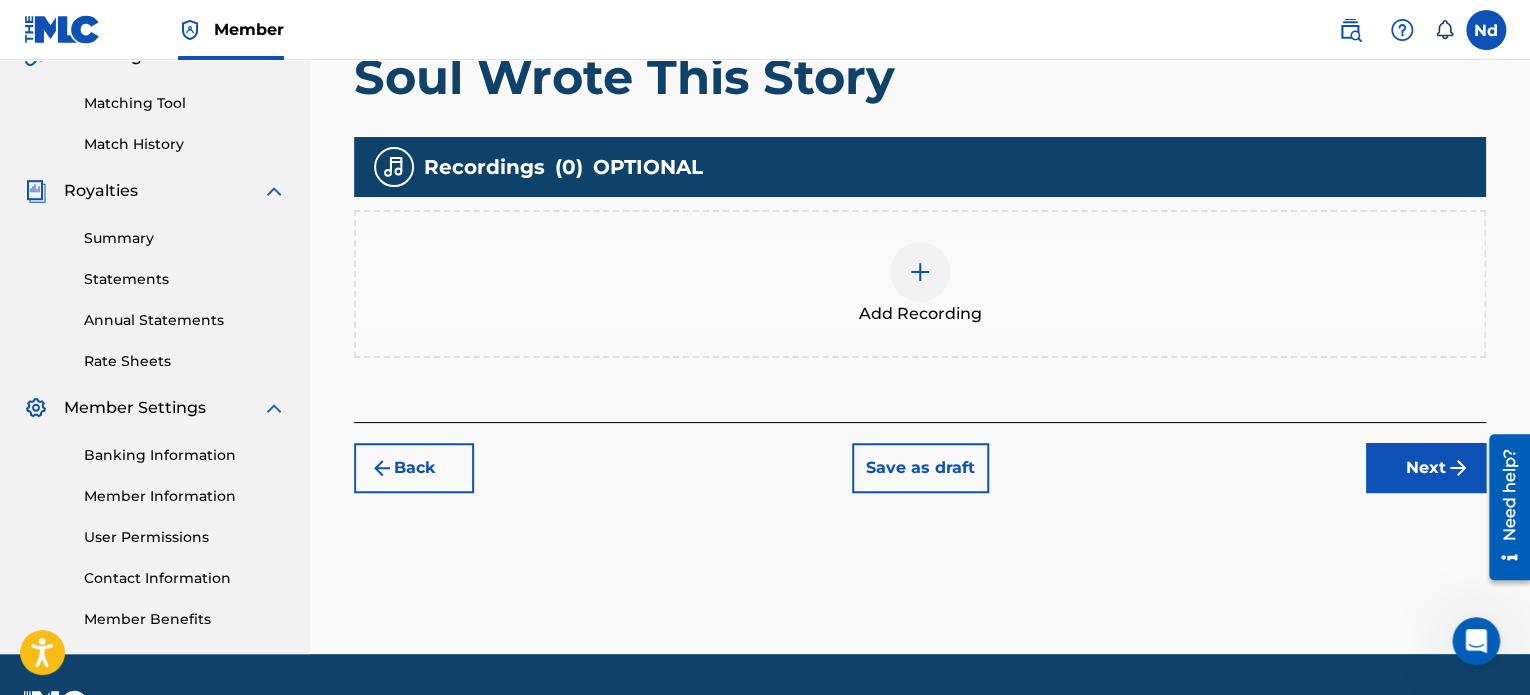 click at bounding box center (920, 272) 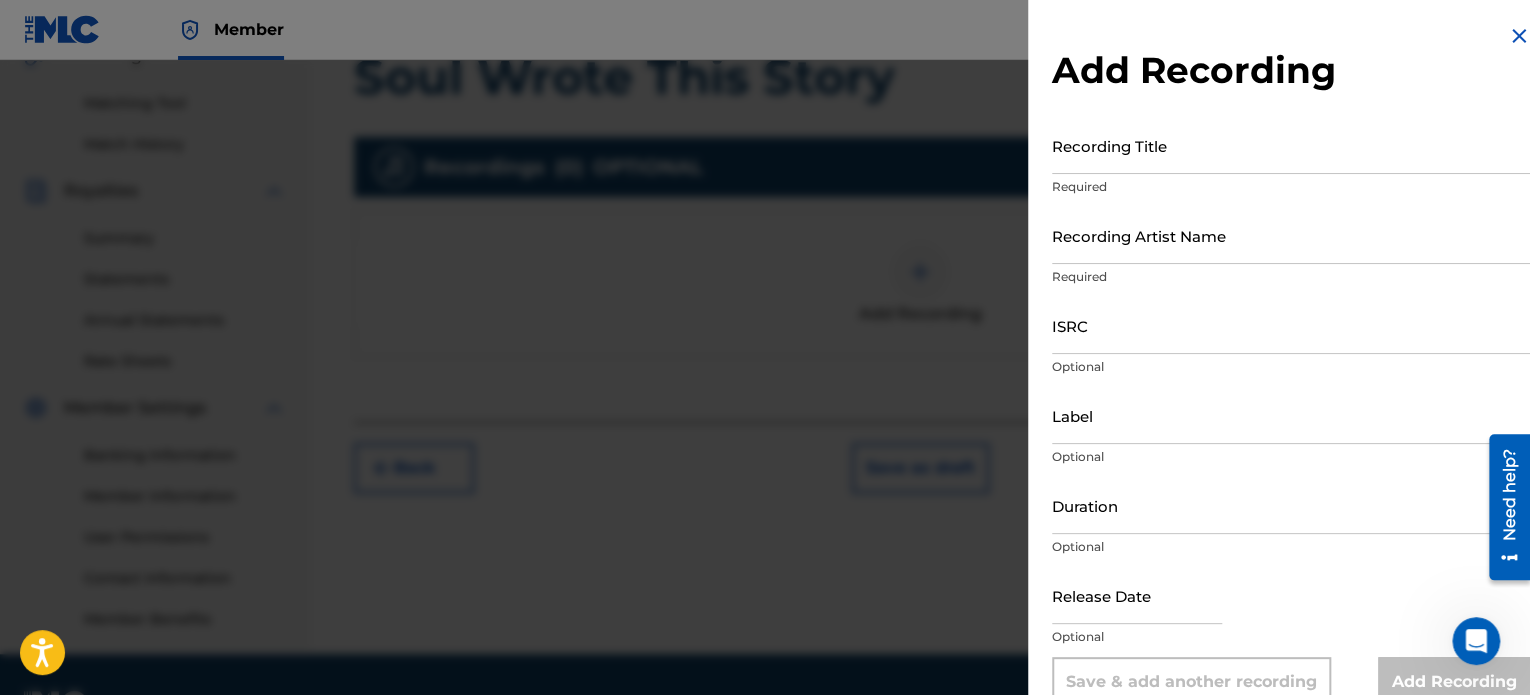 click on "Required" at bounding box center (1291, 187) 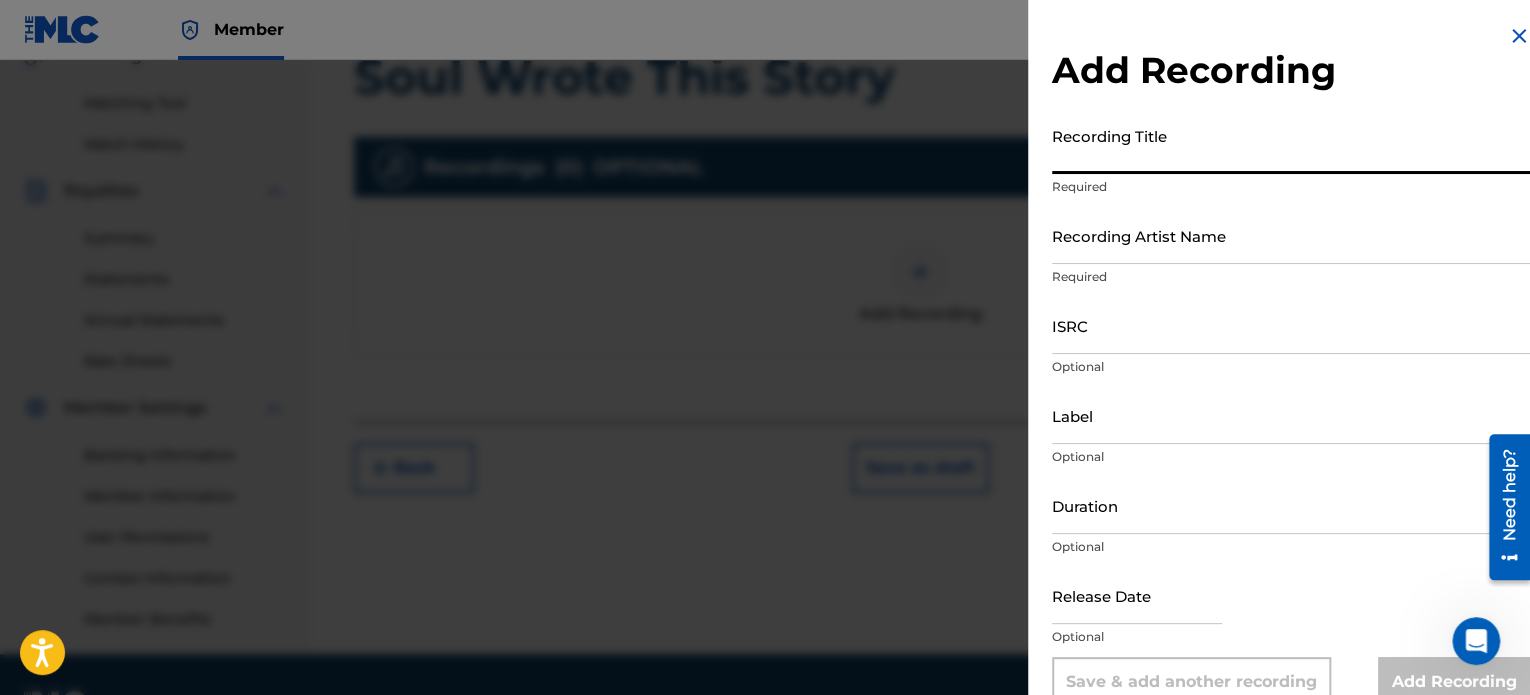 paste on "Soul Wrote This Story" 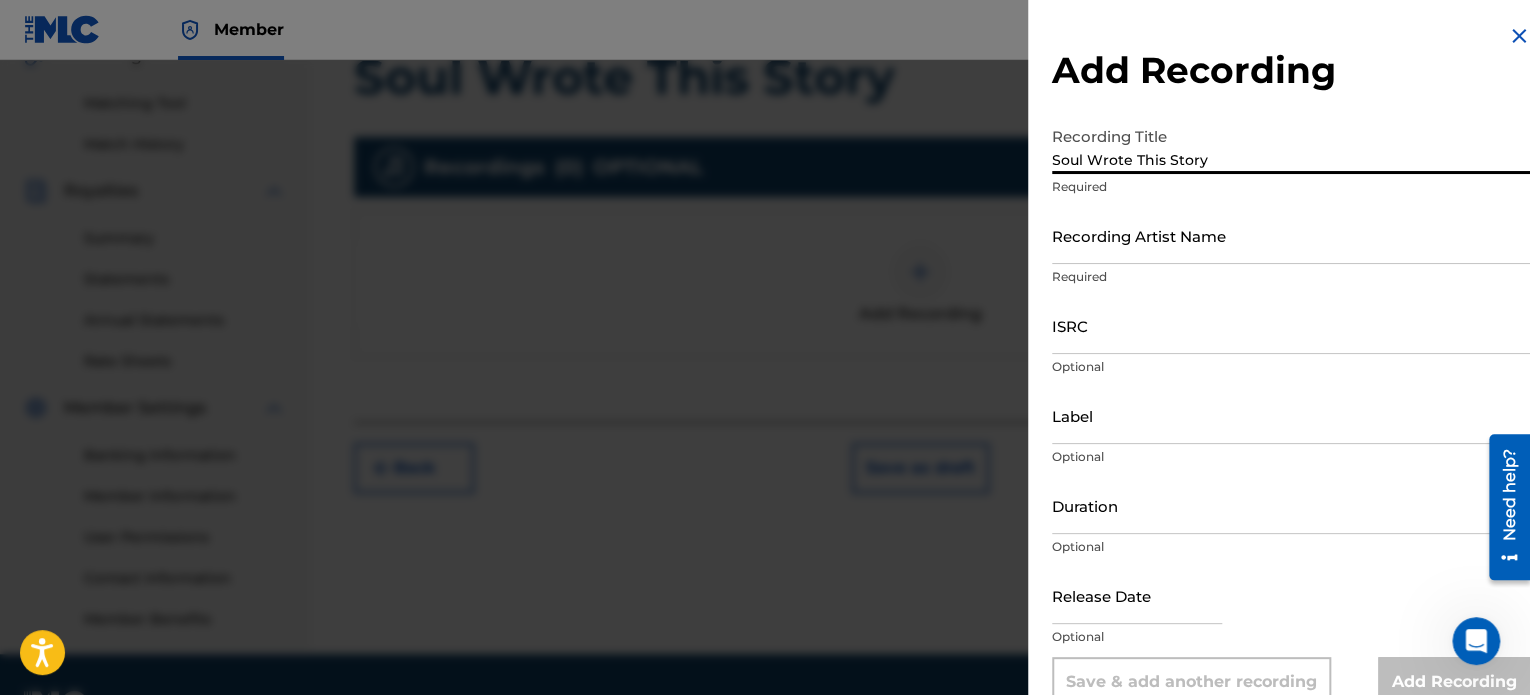 type on "Soul Wrote This Story" 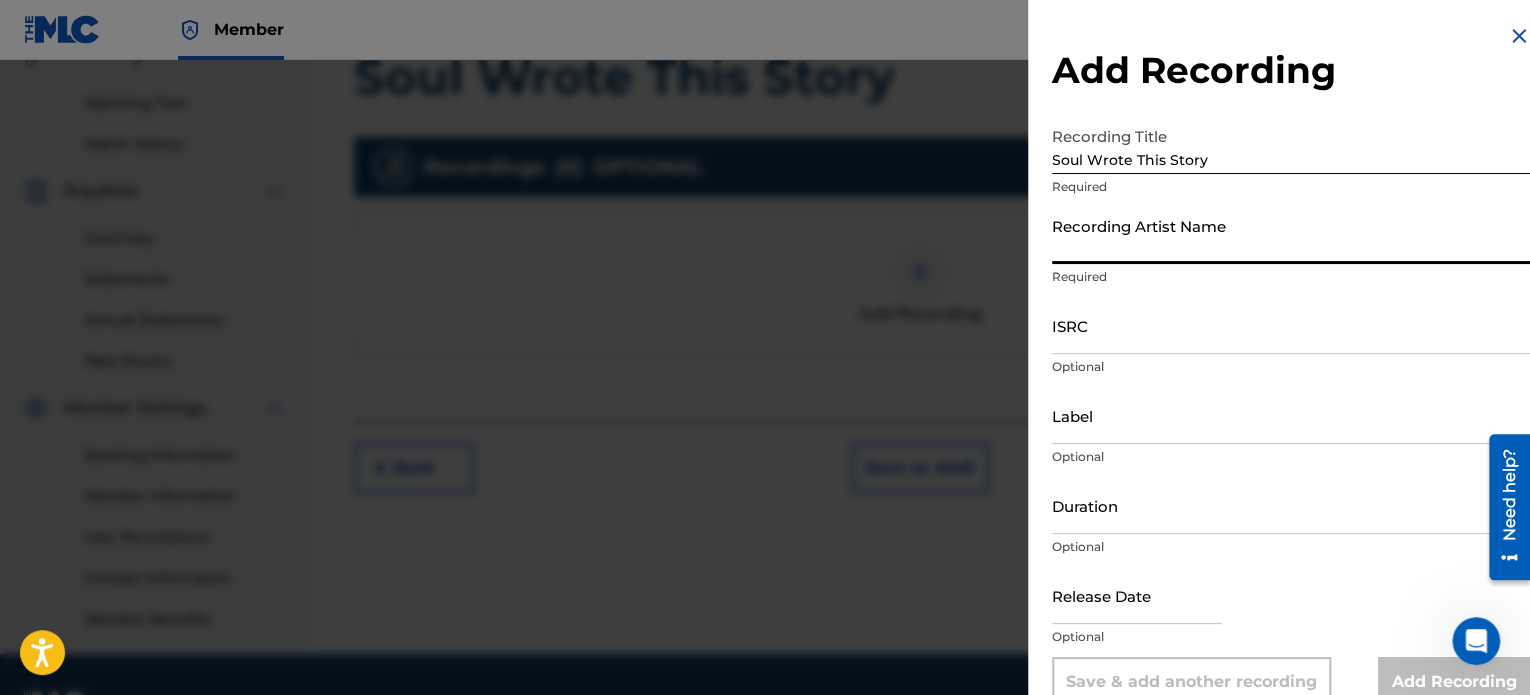 type on "Rise Undone" 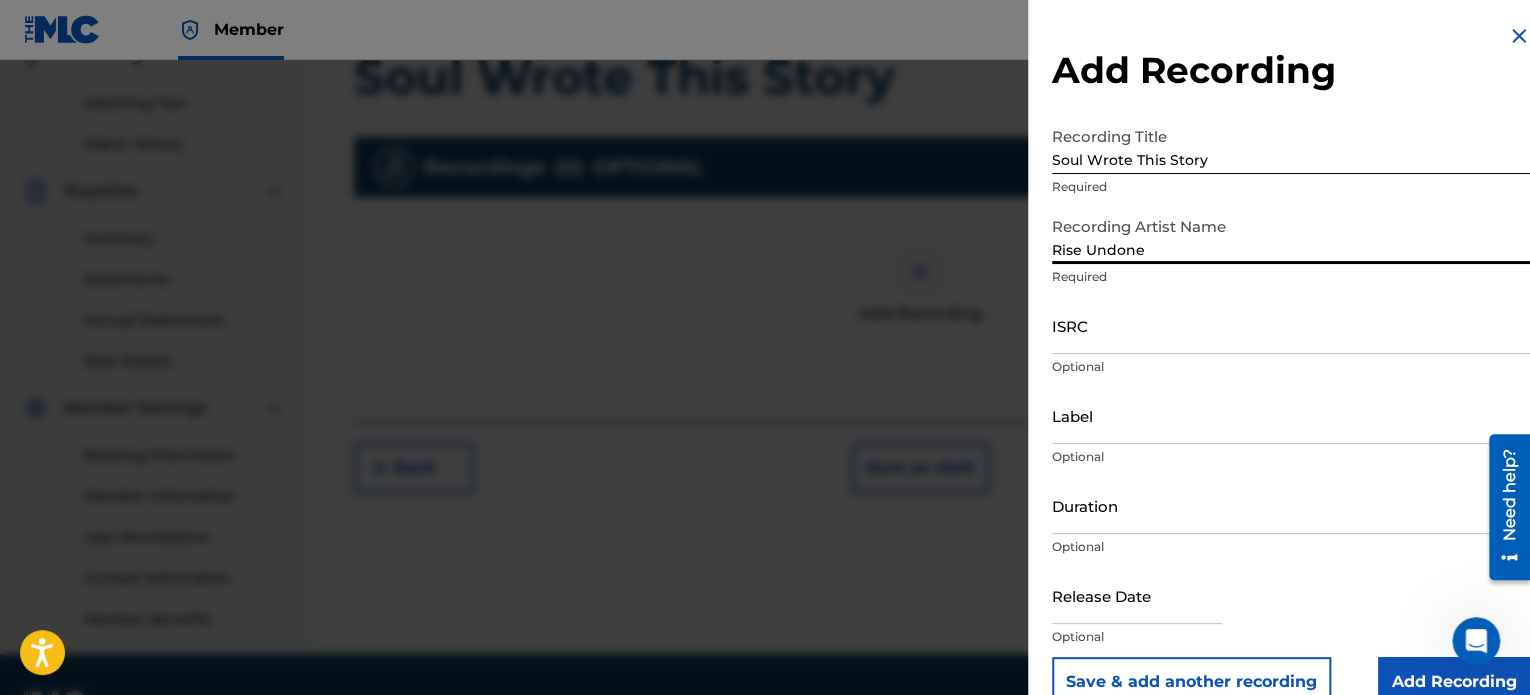 click on "ISRC" at bounding box center (1291, 325) 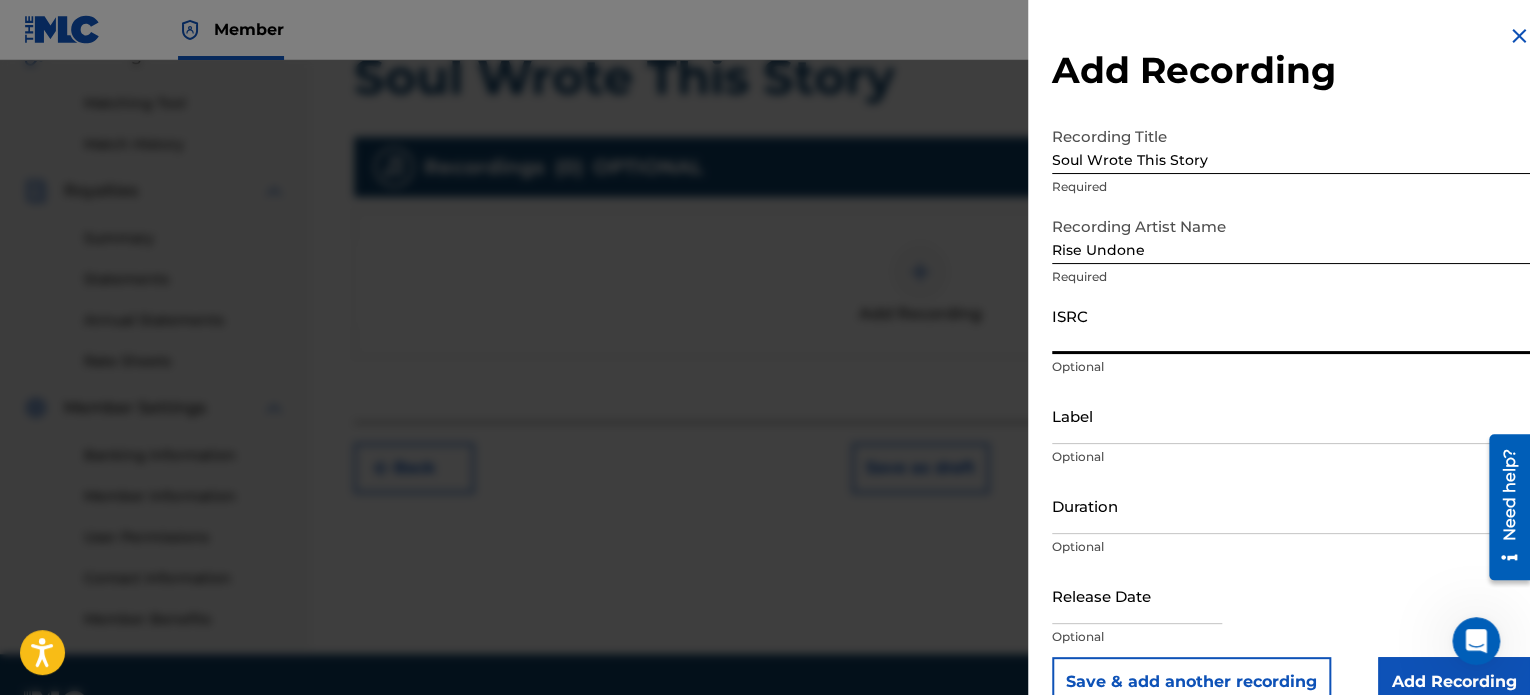 paste on "USHM22575301" 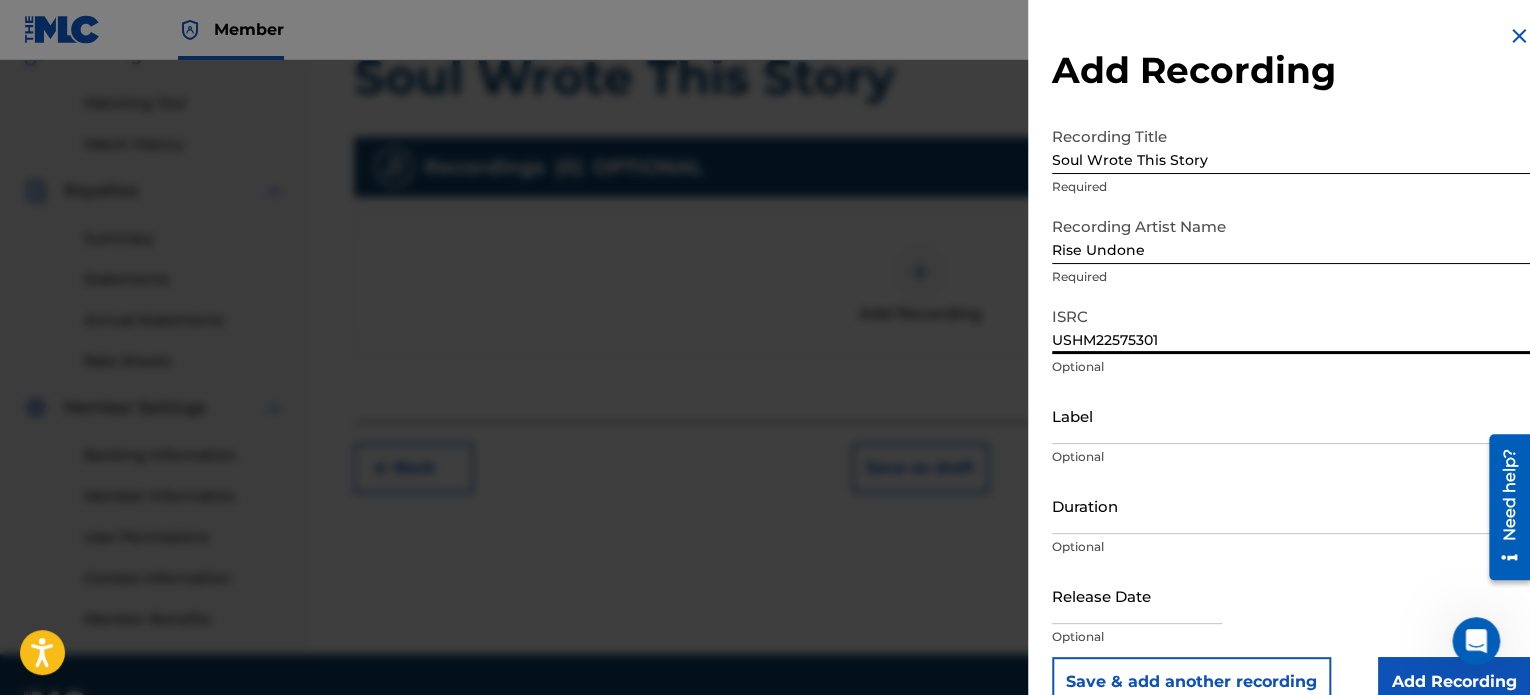 type on "USHM22575301" 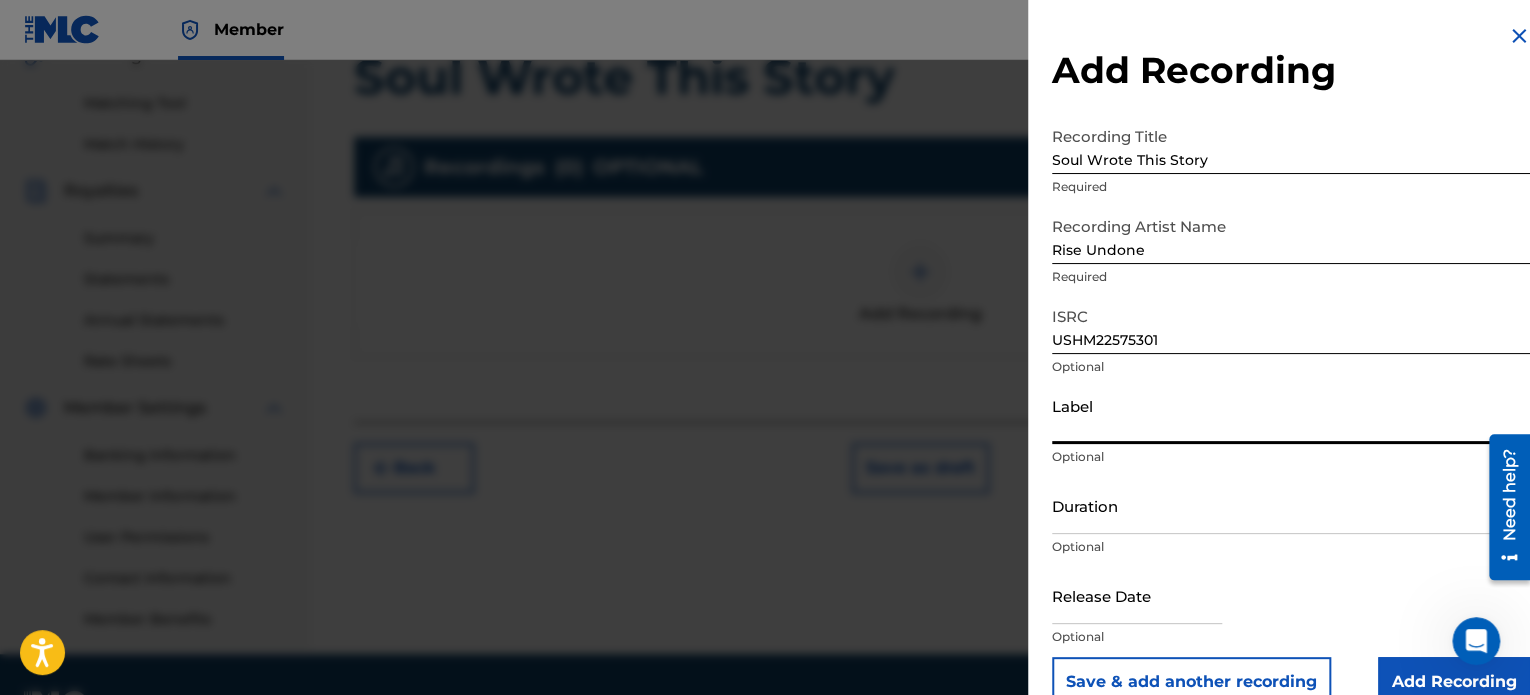 type on "Rise Undone" 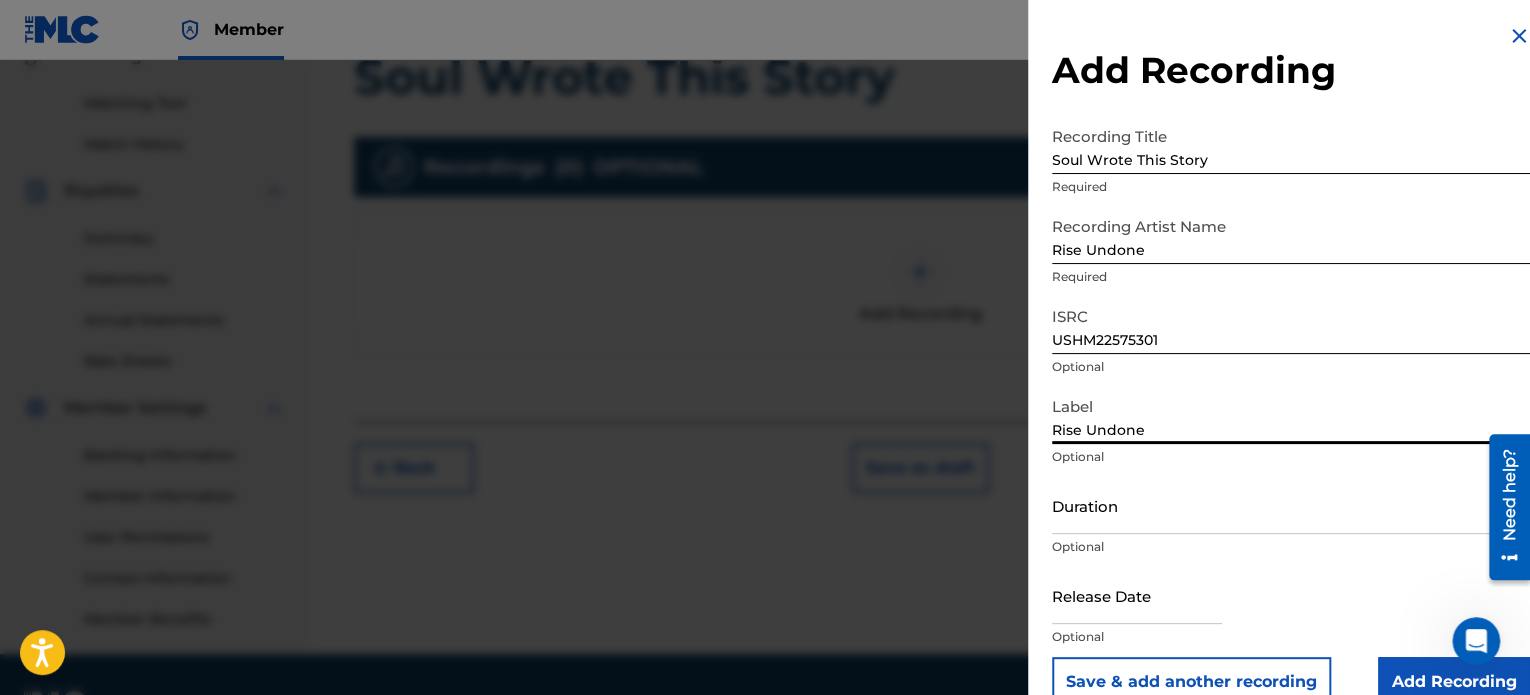 scroll, scrollTop: 36, scrollLeft: 0, axis: vertical 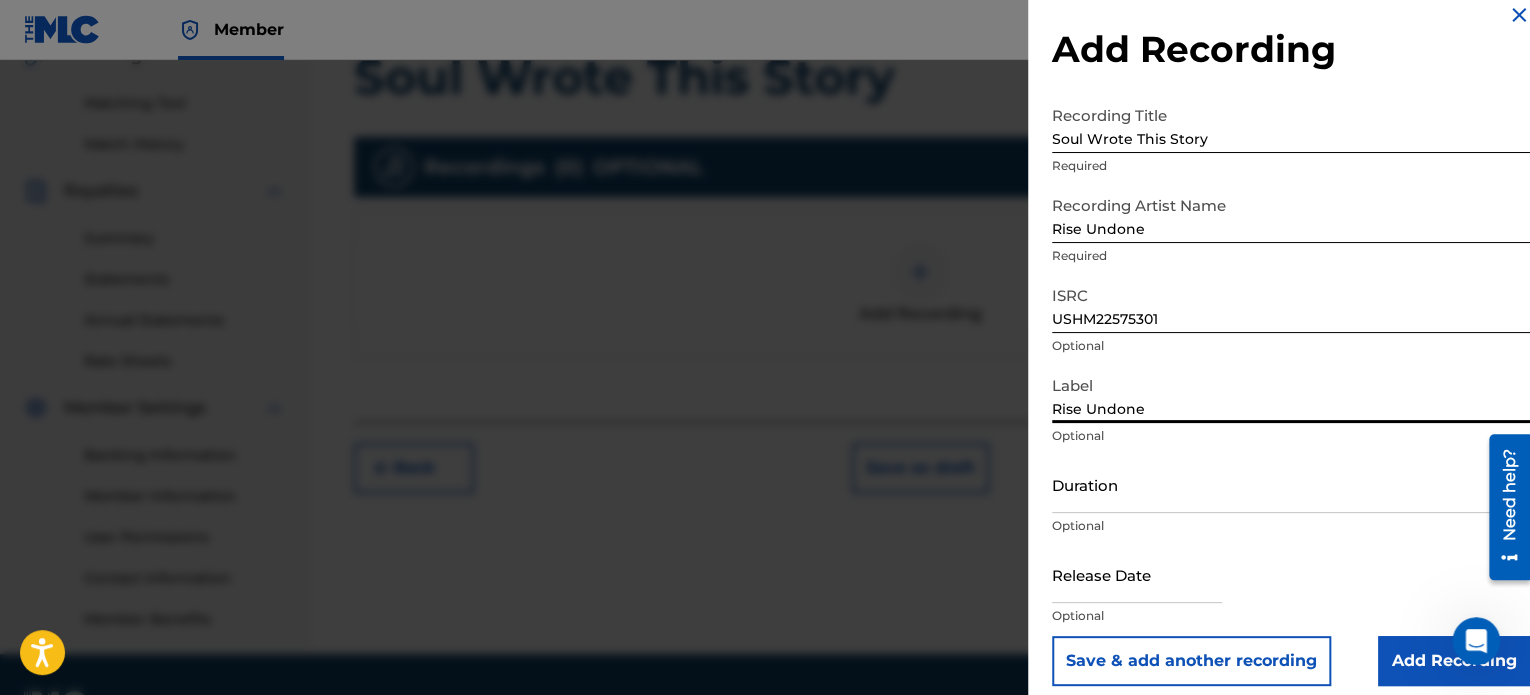 click on "Duration" at bounding box center (1291, 484) 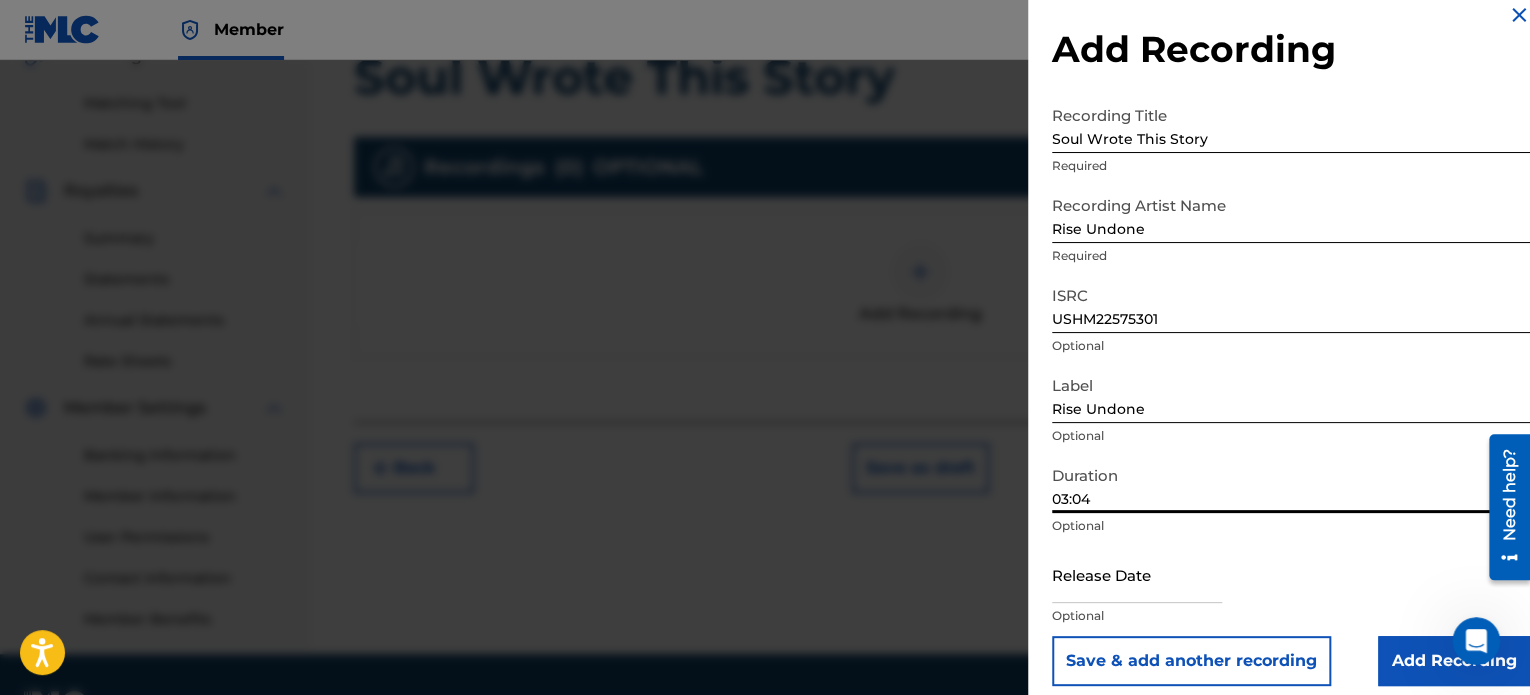 click on "03:04" at bounding box center (1291, 484) 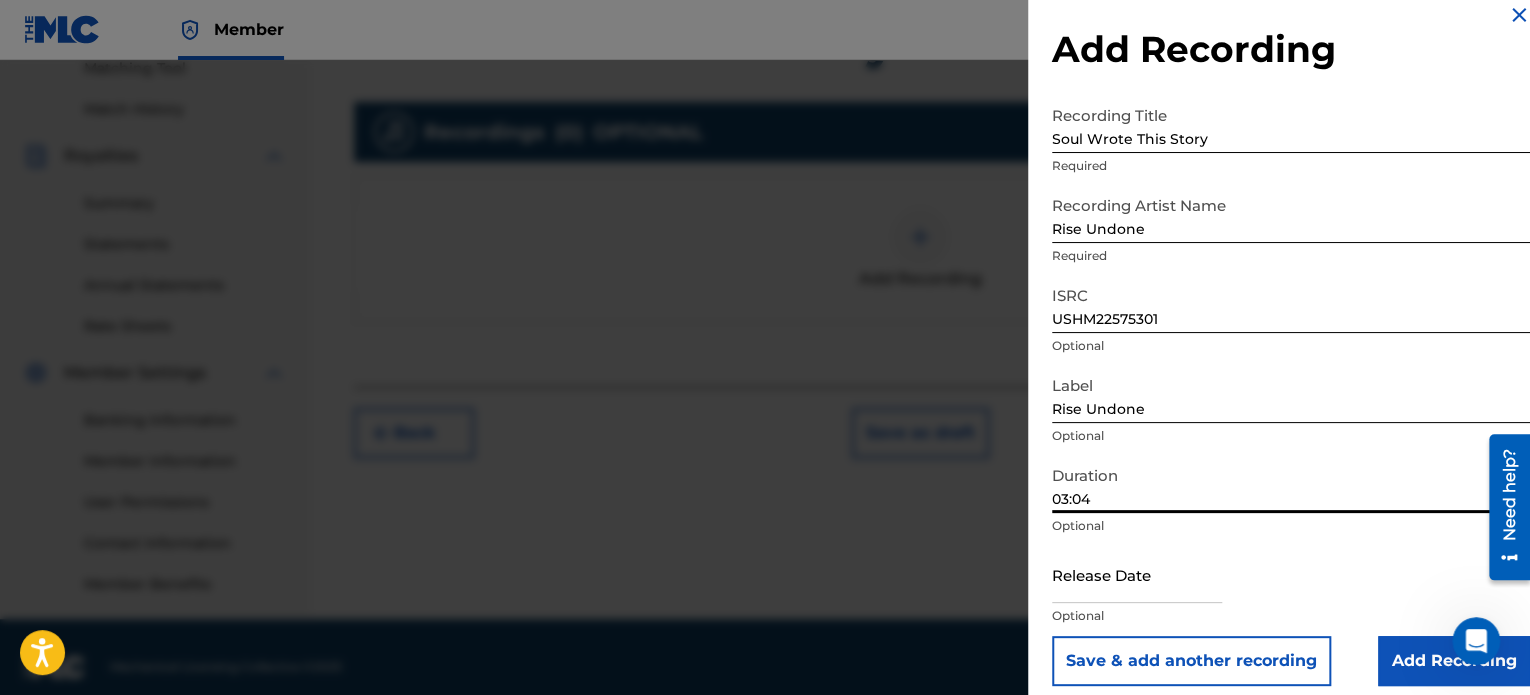 scroll, scrollTop: 544, scrollLeft: 0, axis: vertical 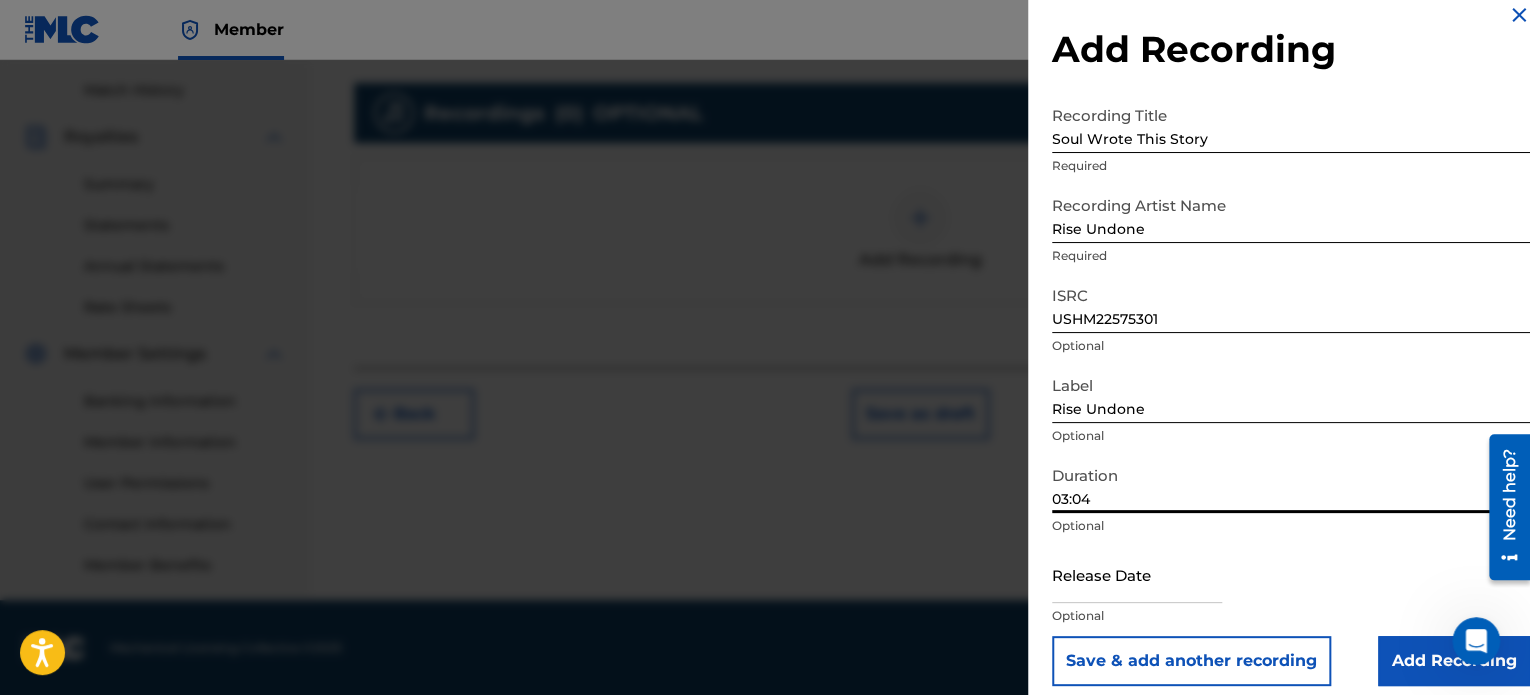 type on "03:04" 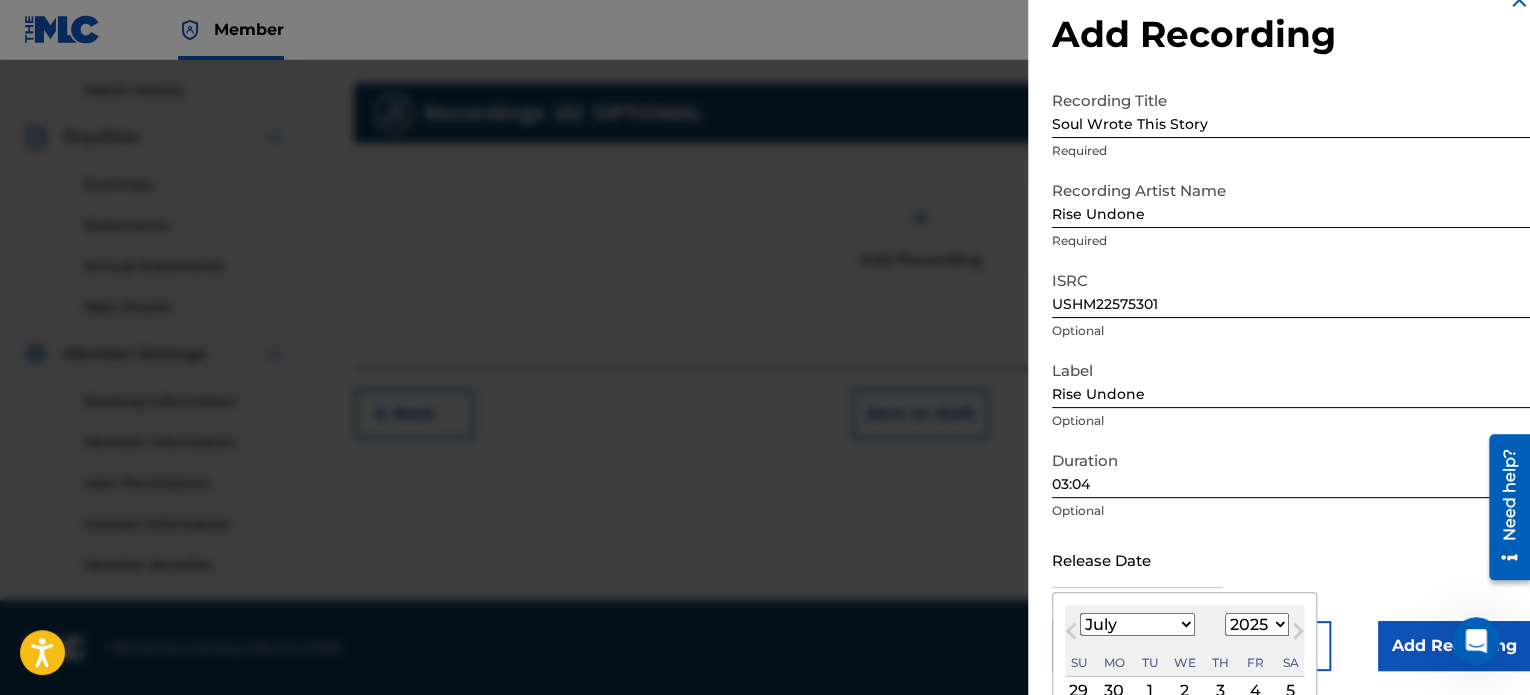 type on "[DATE]" 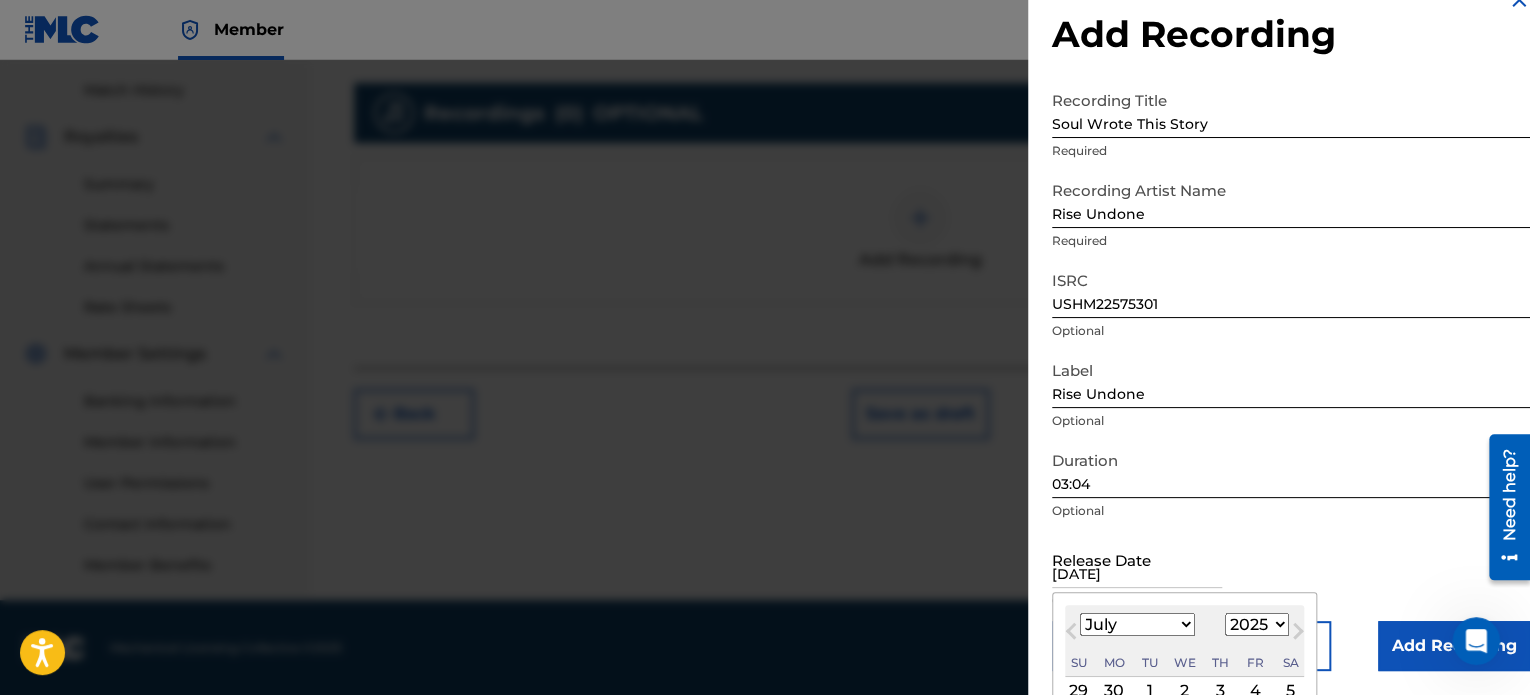 select on "4" 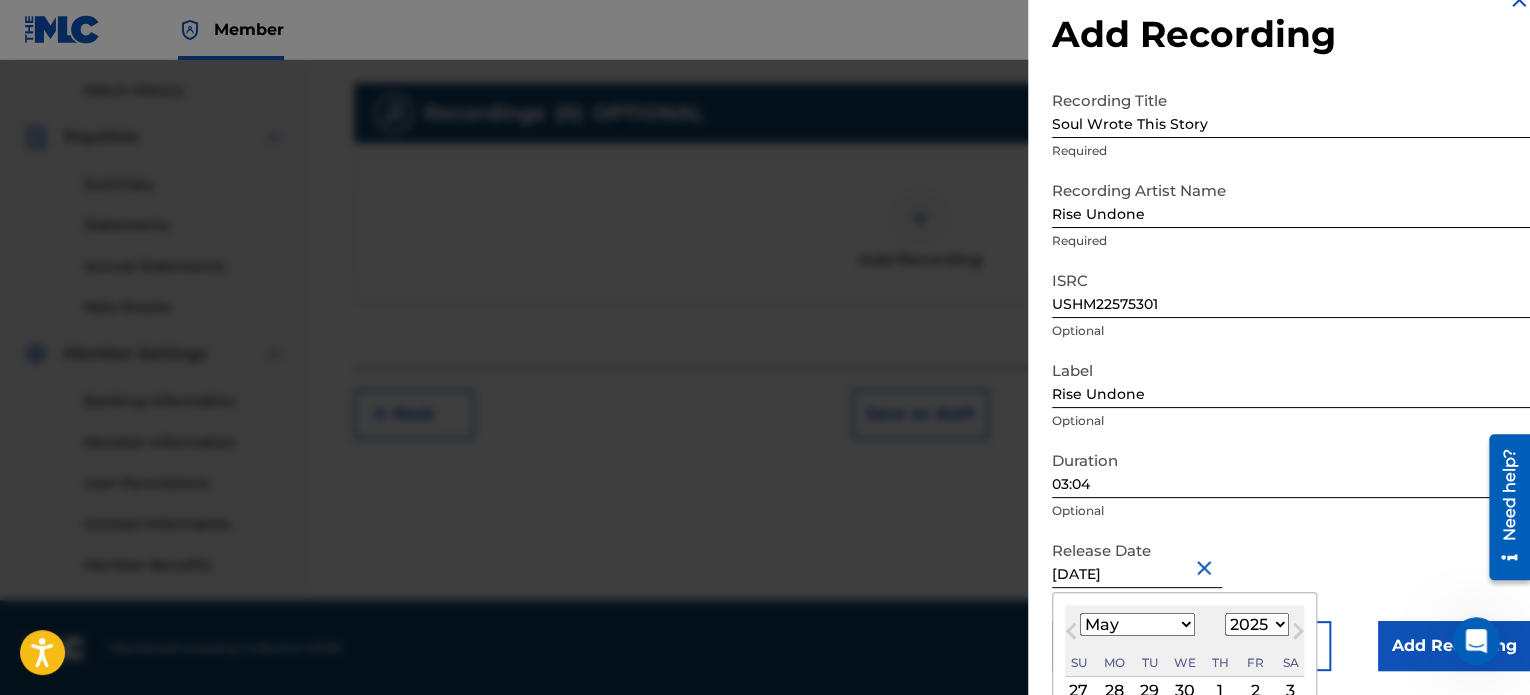click on "Release Date [DATE] [DATE] Previous Month Next Month May [DATE] February March April May June July August September October November [DATE] 1900 1901 1902 1903 1904 1905 1906 1907 1908 1909 1910 1911 1912 1913 1914 1915 1916 1917 1918 1919 1920 1921 1922 1923 1924 1925 1926 1927 1928 1929 1930 1931 1932 1933 1934 1935 1936 1937 1938 1939 1940 1941 1942 1943 1944 1945 1946 1947 1948 1949 1950 1951 1952 1953 1954 1955 1956 1957 1958 1959 1960 1961 1962 1963 1964 1965 1966 1967 1968 1969 1970 1971 1972 1973 1974 1975 1976 1977 1978 1979 1980 1981 1982 1983 1984 1985 1986 1987 1988 1989 1990 1991 1992 1993 1994 1995 1996 1997 1998 1999 2000 2001 2002 2003 2004 2005 2006 2007 2008 2009 2010 2011 2012 2013 2014 2015 2016 2017 2018 2019 2020 2021 2022 2023 2024 2025 2026 2027 2028 2029 2030 2031 2032 2033 2034 2035 2036 2037 2038 2039 2040 2041 2042 2043 2044 2045 2046 2047 2048 2049 2050 2051 2052 2053 2054 2055 2056 2057 2058 2059 2060 2061 2062 2063 2064 2065 2066 2067 2068 2069 2070 2071 2072" at bounding box center [1291, 576] 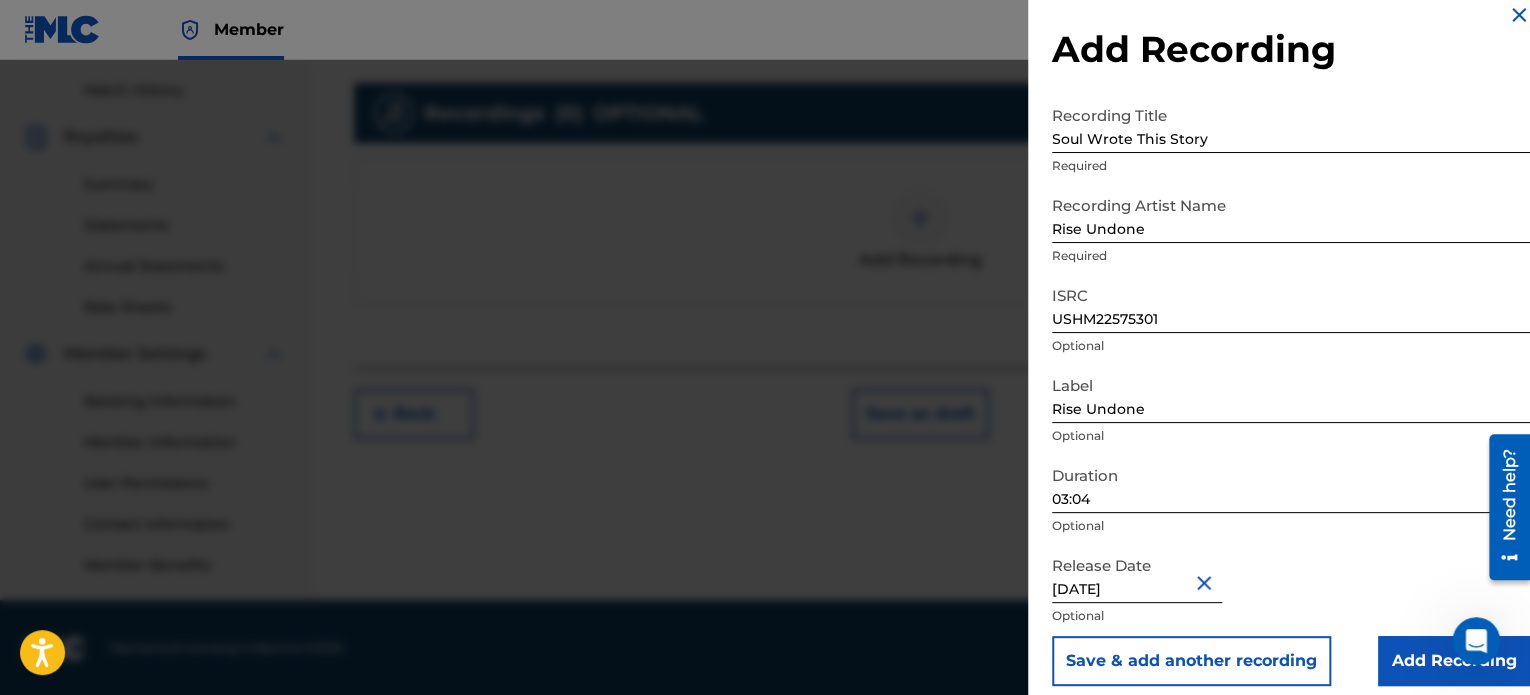 click on "Add Recording" at bounding box center [1454, 661] 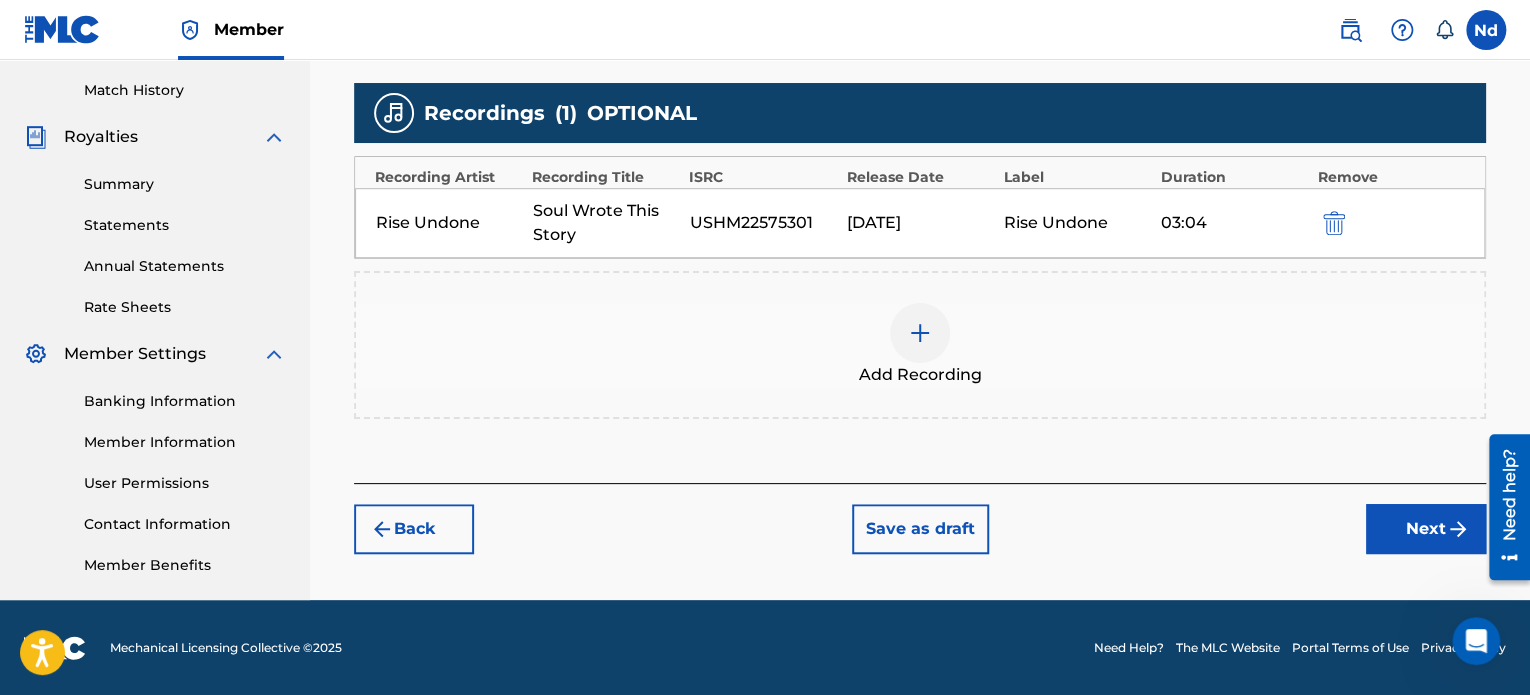 click on "Next" at bounding box center (1426, 529) 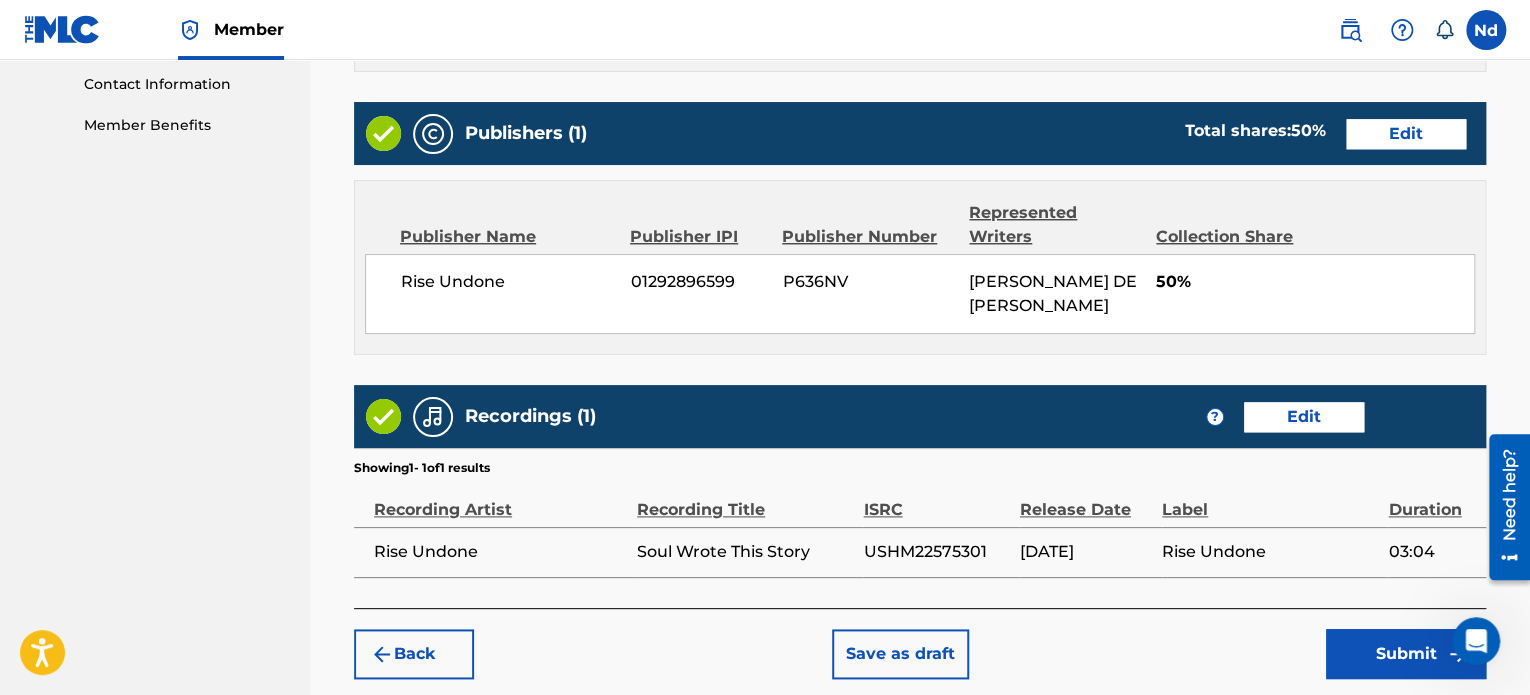 scroll, scrollTop: 1081, scrollLeft: 0, axis: vertical 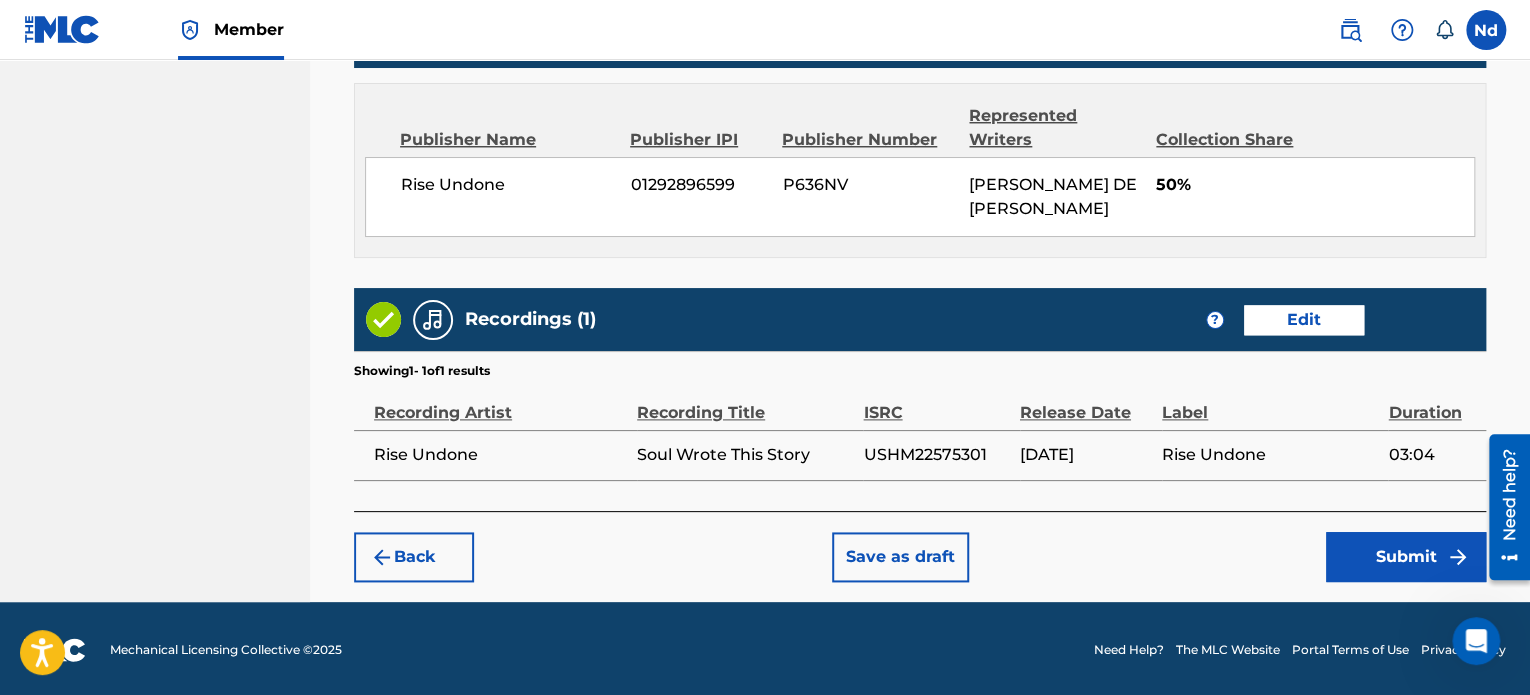 click on "Submit" at bounding box center [1406, 557] 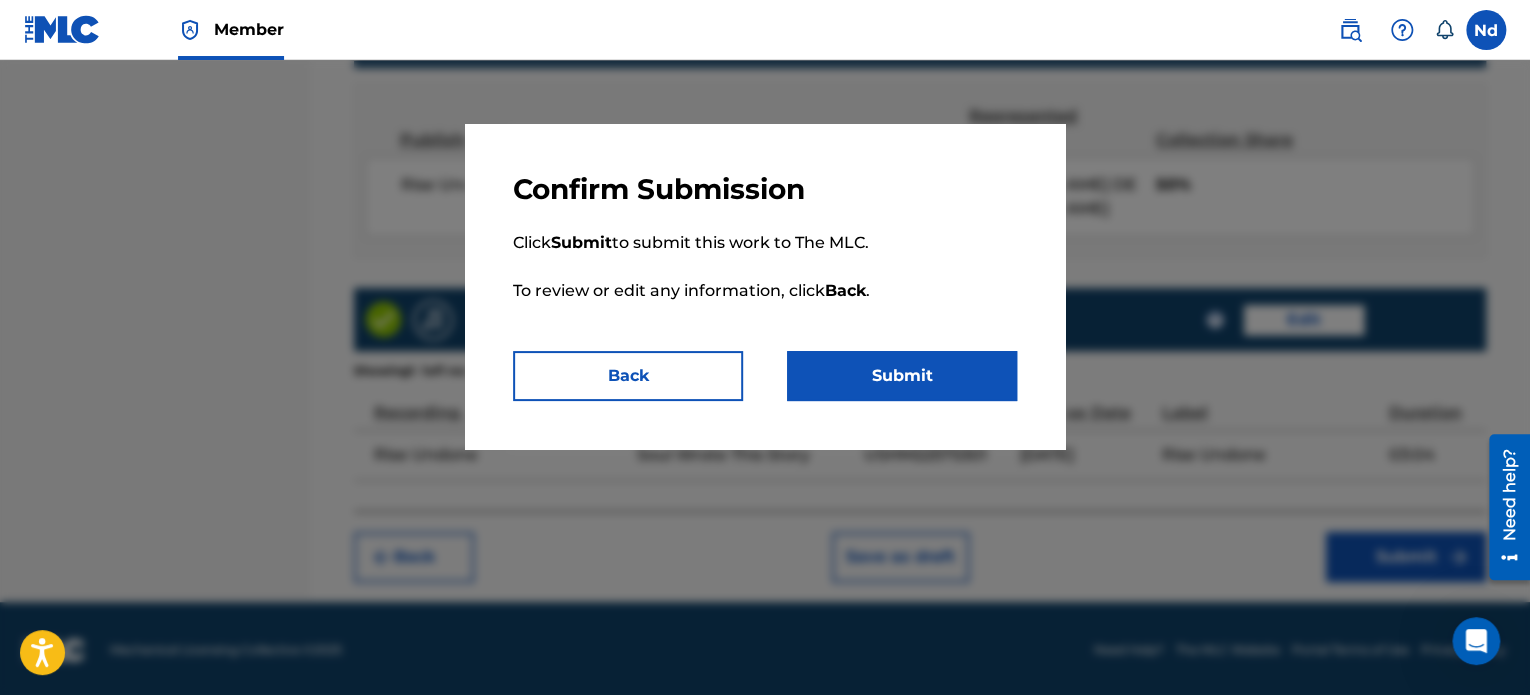 click on "Submit" at bounding box center [902, 376] 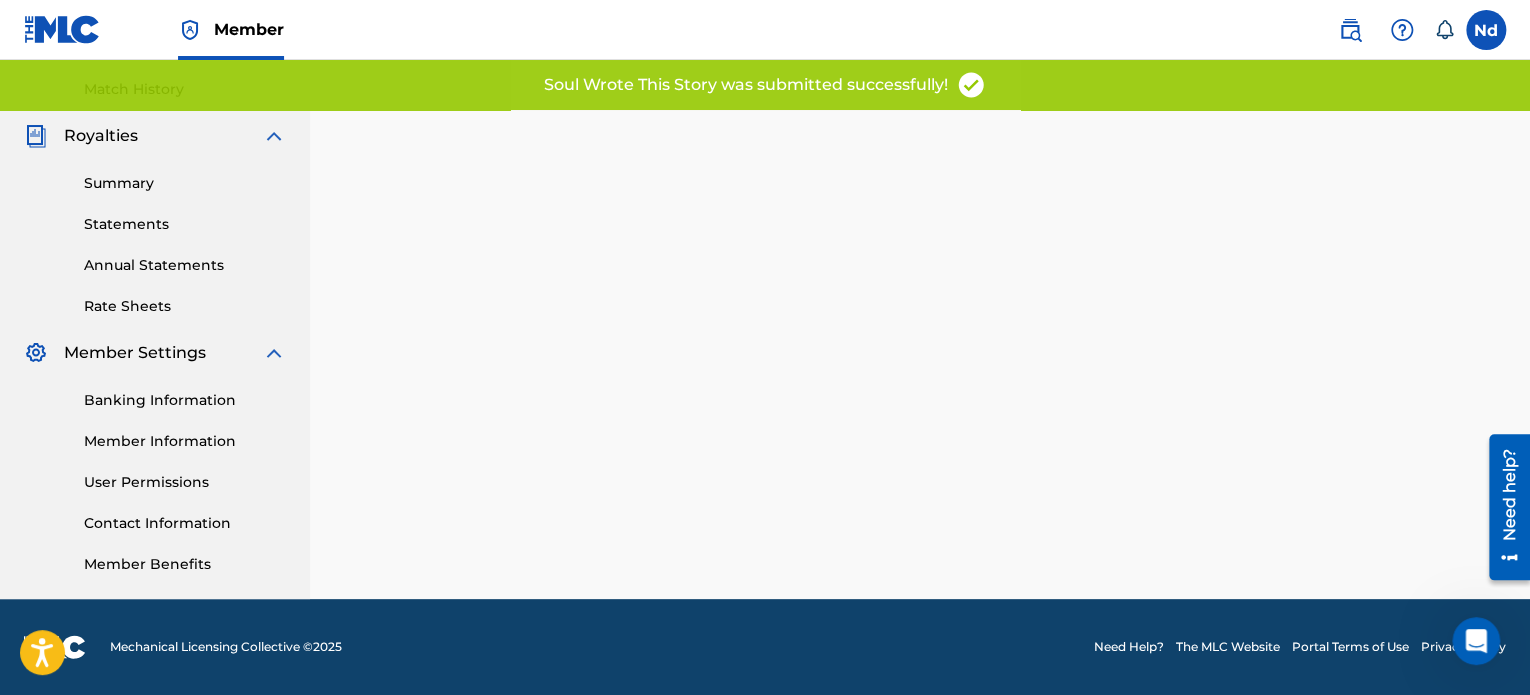 scroll, scrollTop: 0, scrollLeft: 0, axis: both 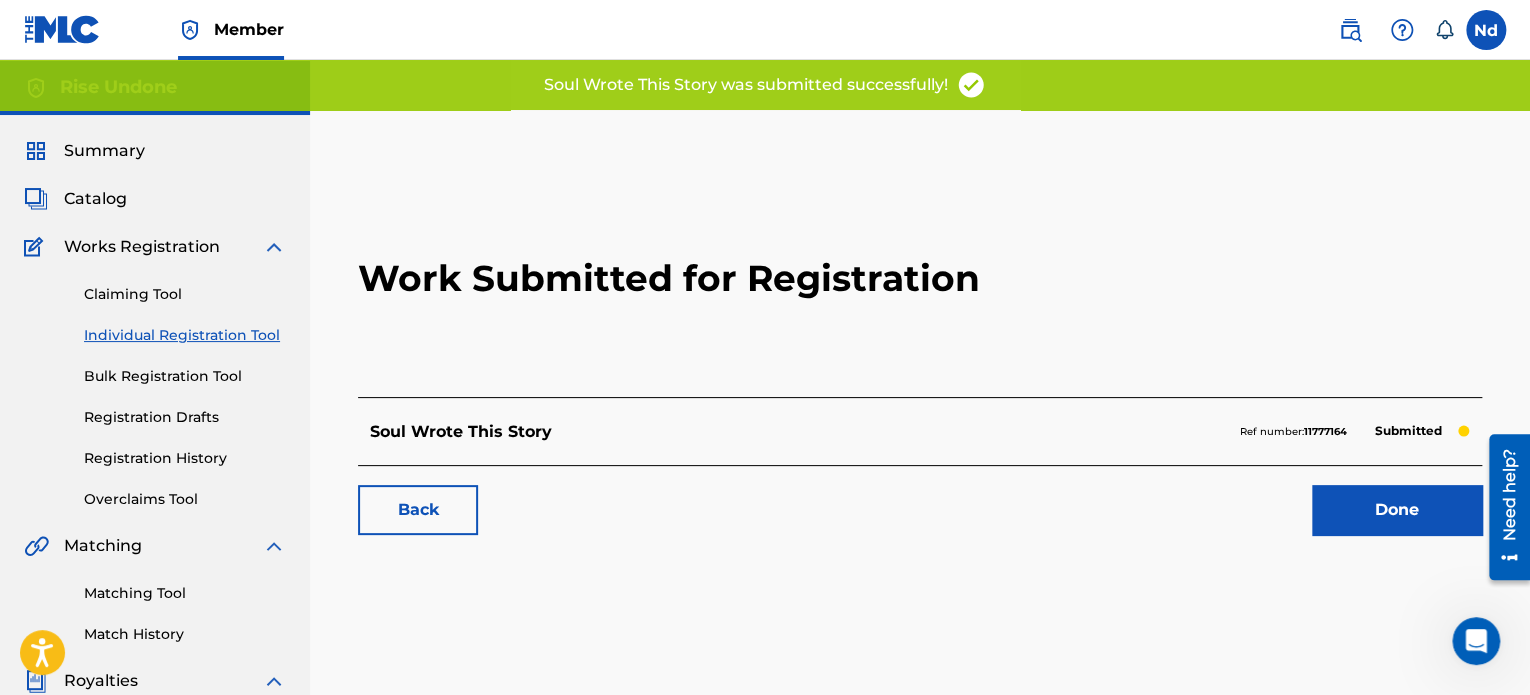 click on "Done" at bounding box center (1397, 510) 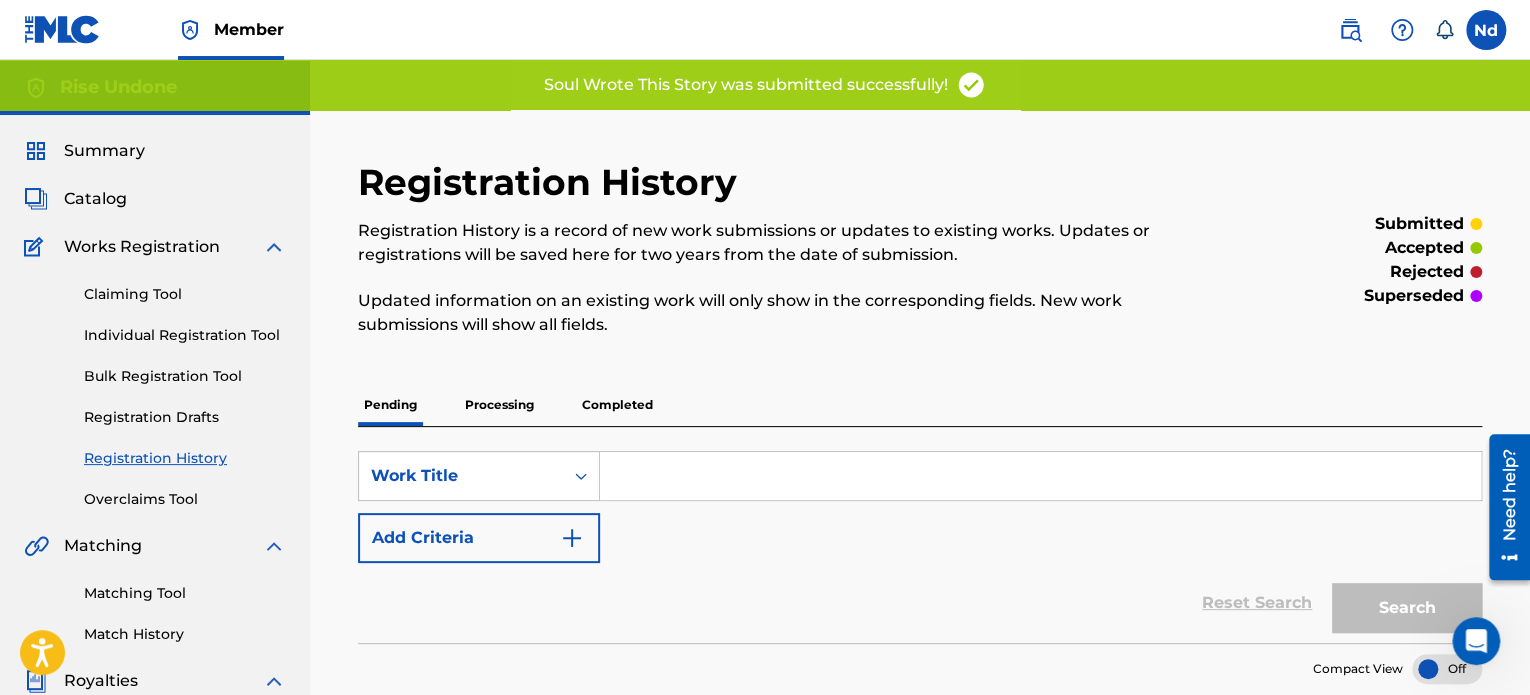 click on "Individual Registration Tool" at bounding box center (185, 335) 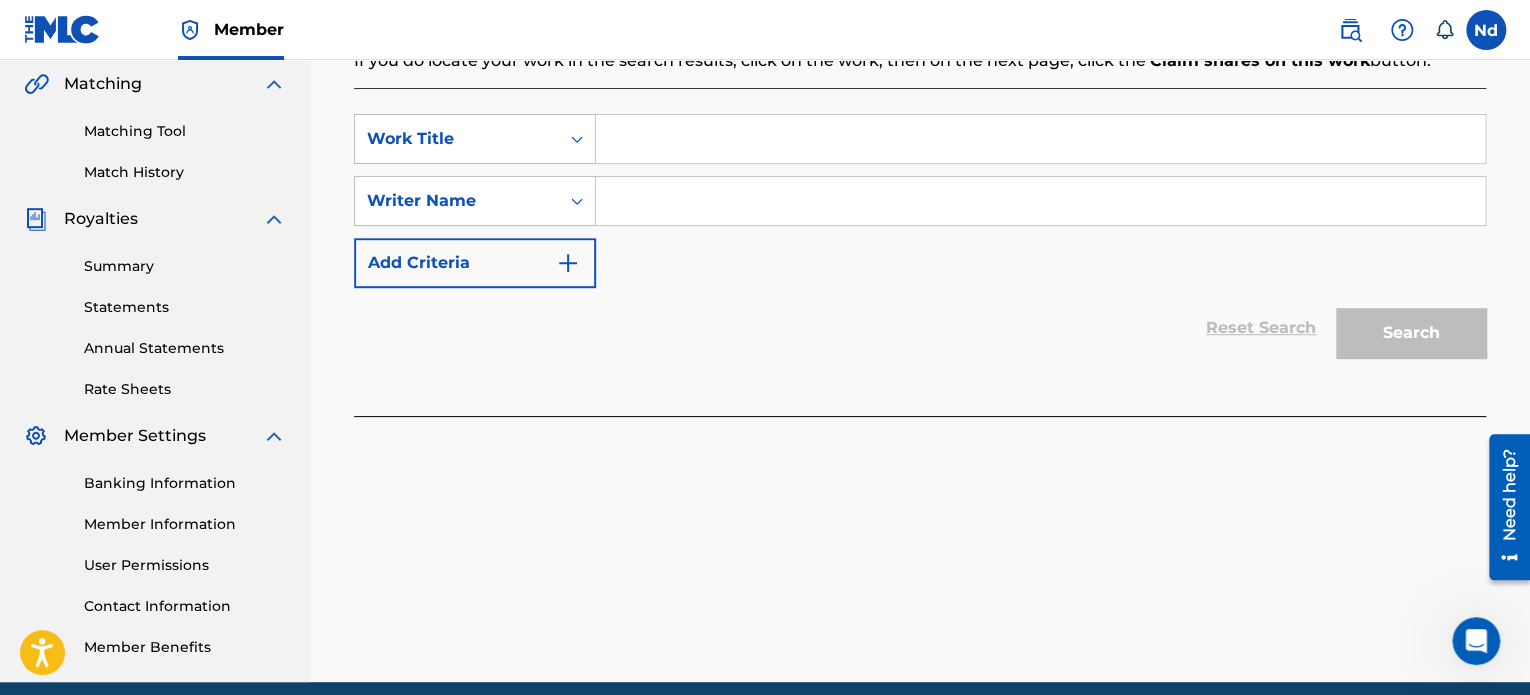 scroll, scrollTop: 344, scrollLeft: 0, axis: vertical 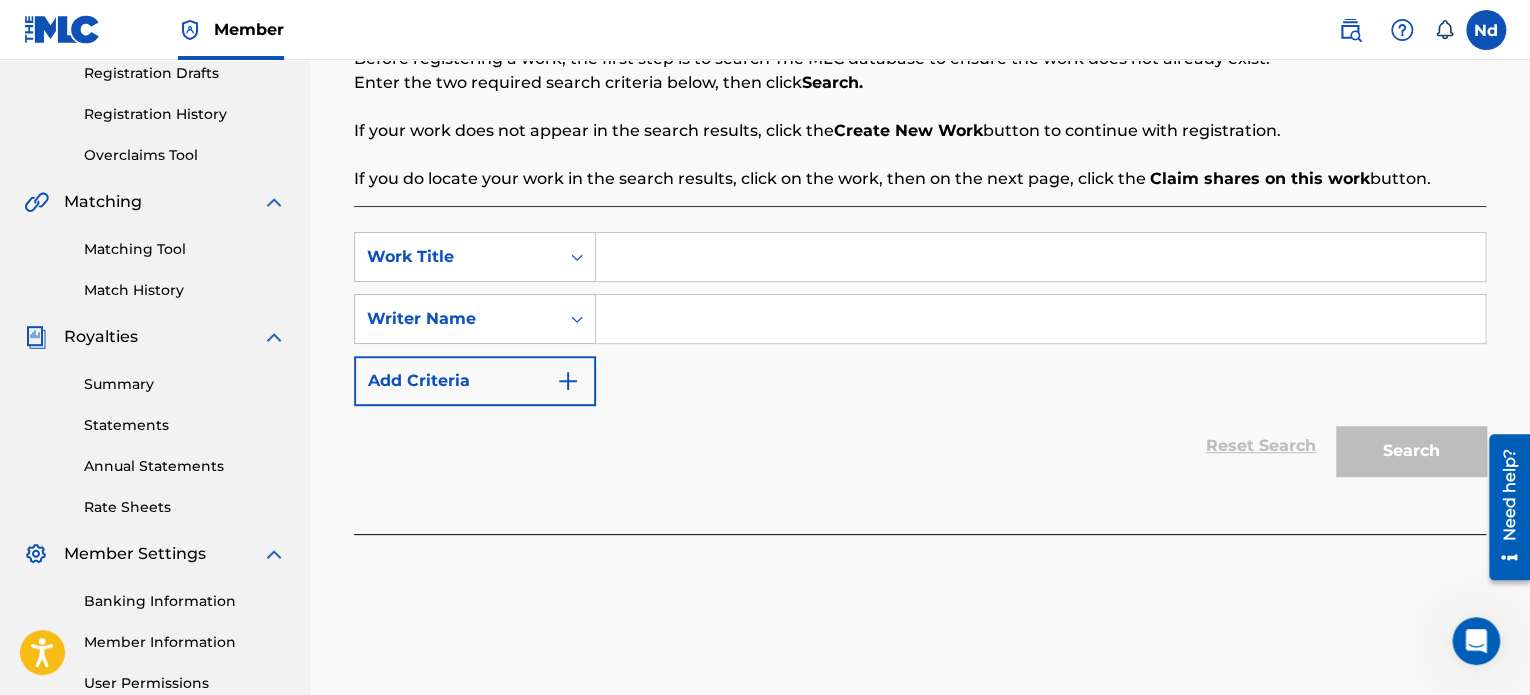 click at bounding box center (1040, 257) 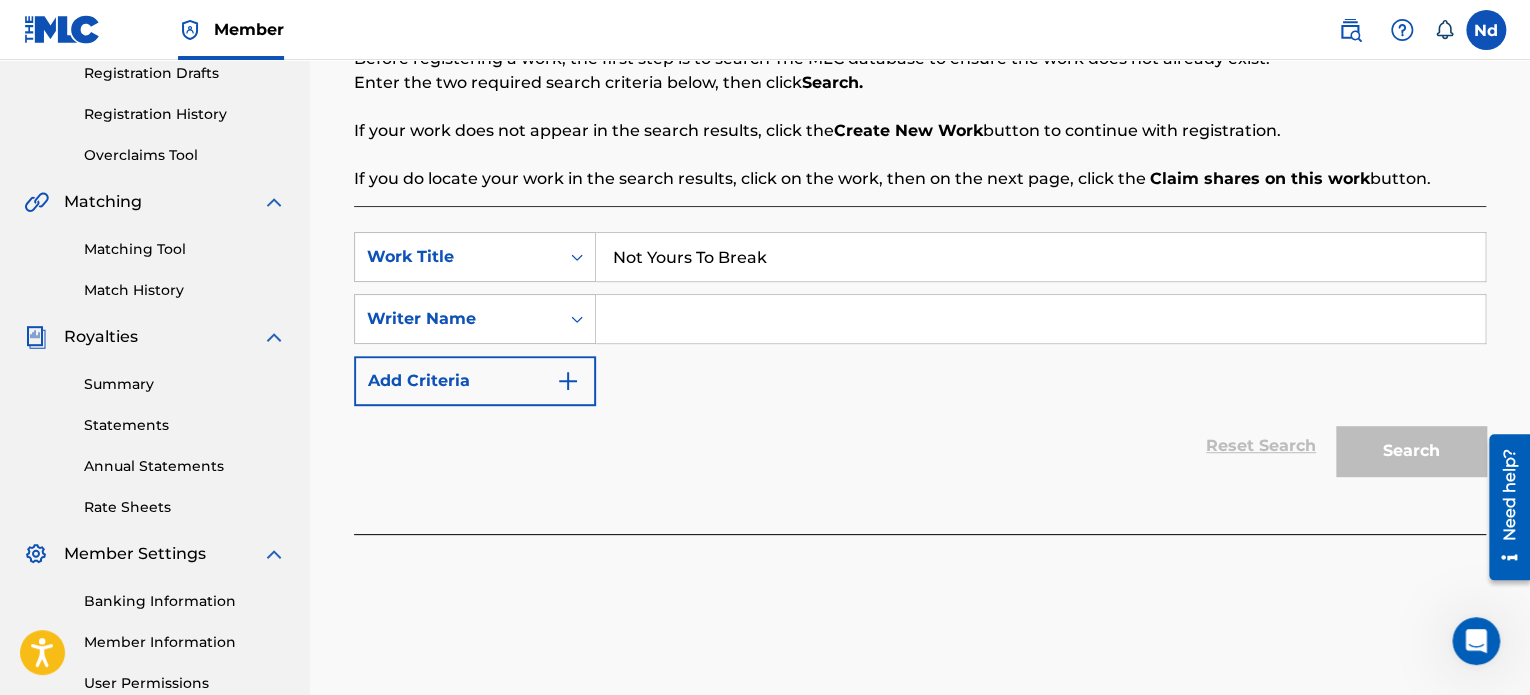 type on "Not Yours To Break" 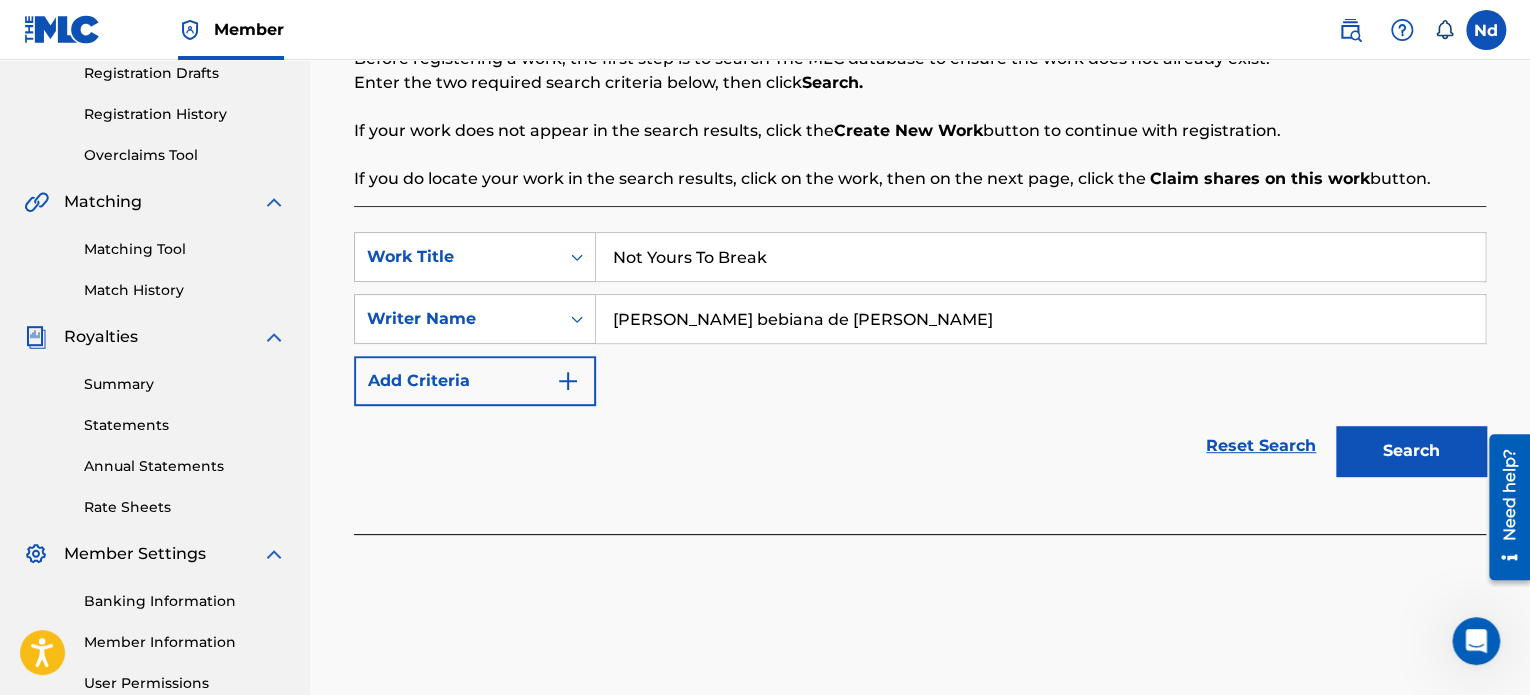 click on "Search" at bounding box center [1411, 451] 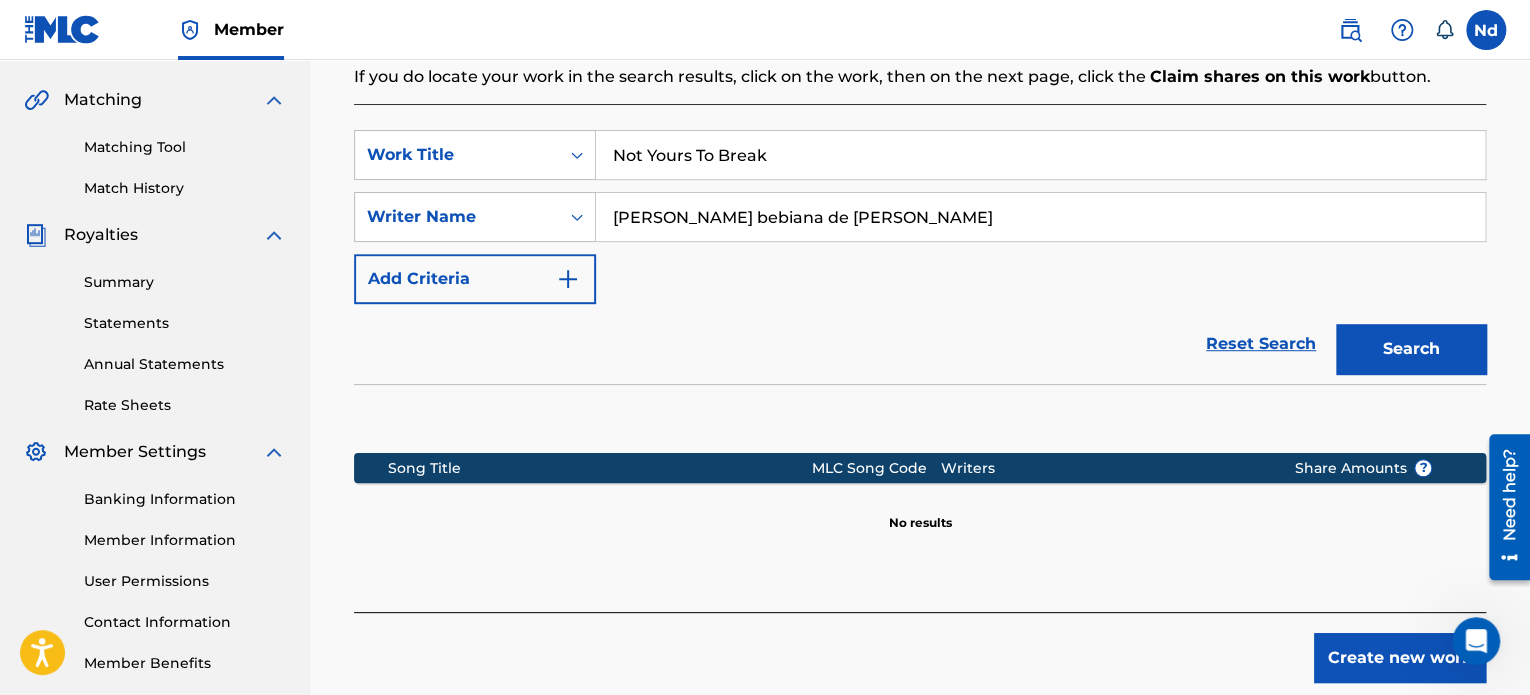 scroll, scrollTop: 549, scrollLeft: 0, axis: vertical 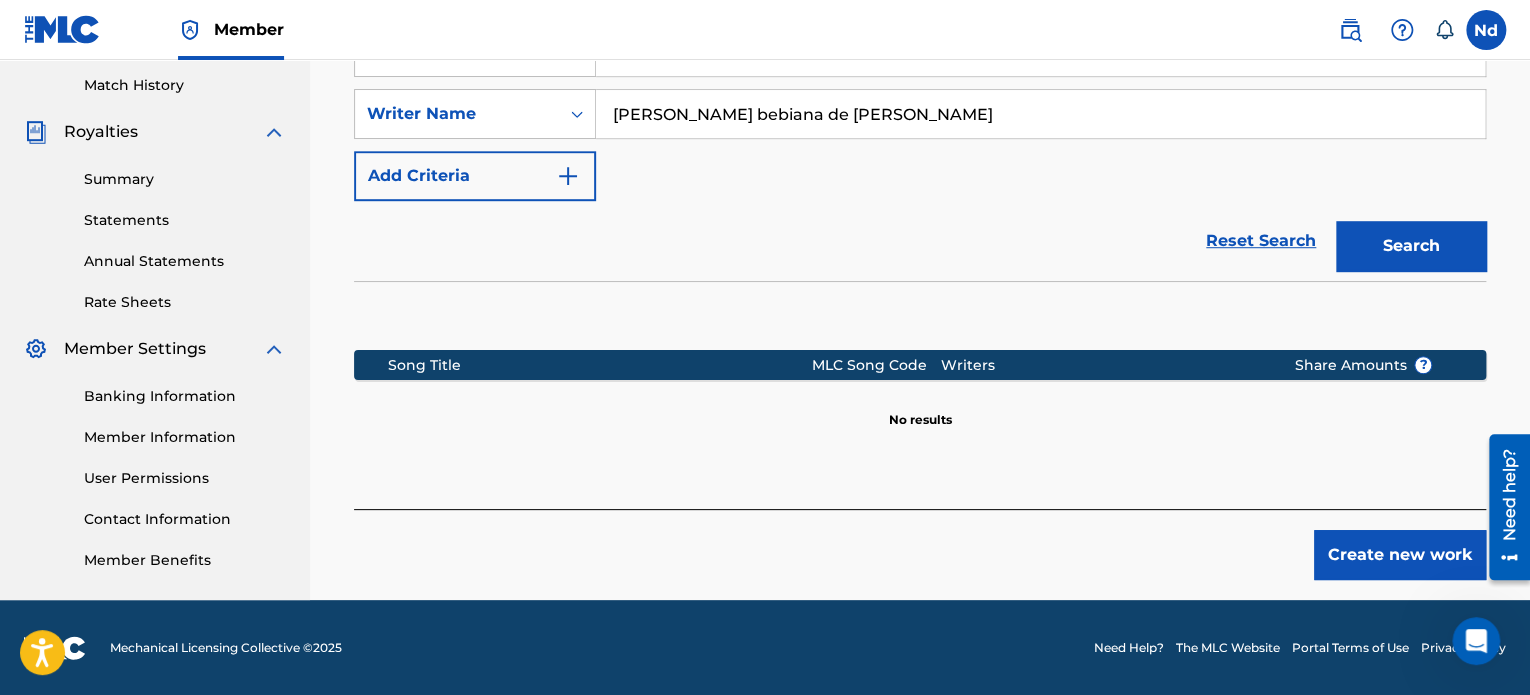 click on "Create new work" at bounding box center (1400, 555) 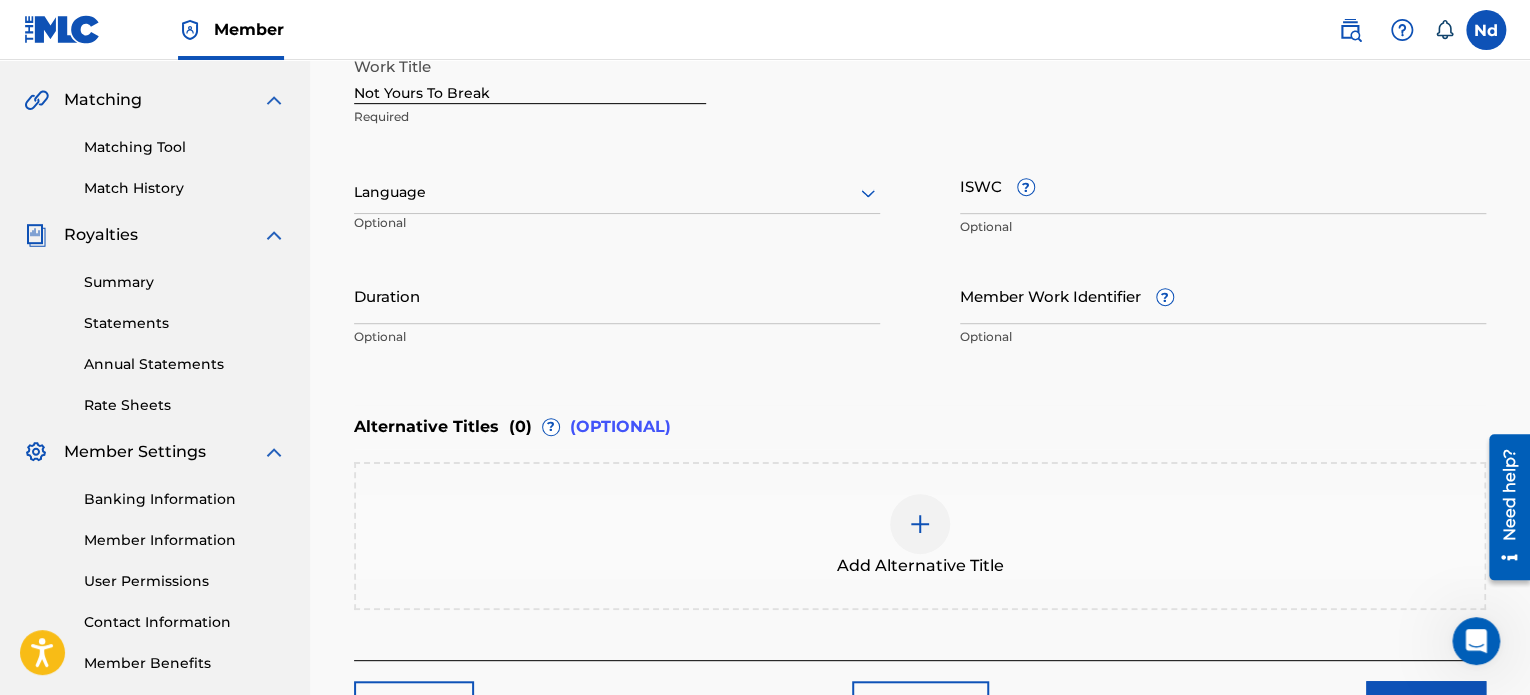 scroll, scrollTop: 449, scrollLeft: 0, axis: vertical 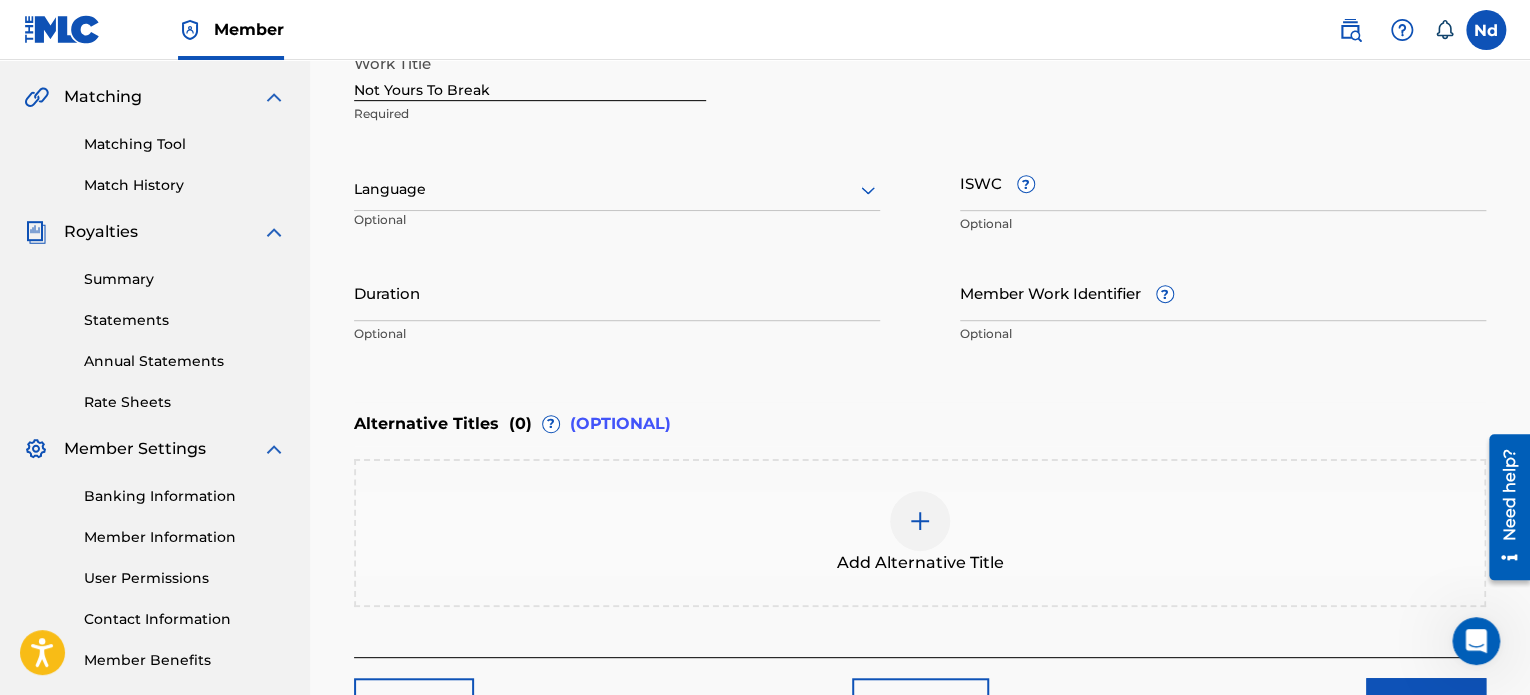 click at bounding box center [617, 189] 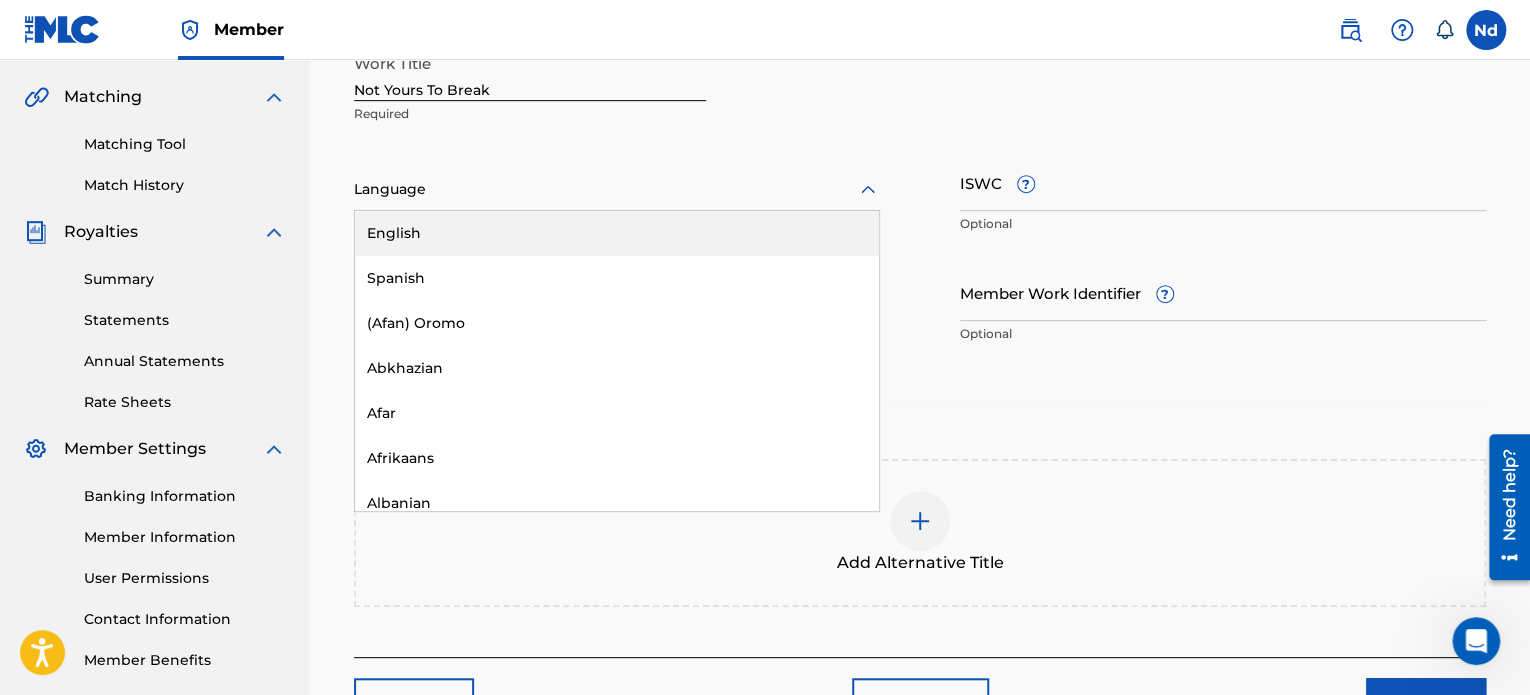 click on "English" at bounding box center (617, 233) 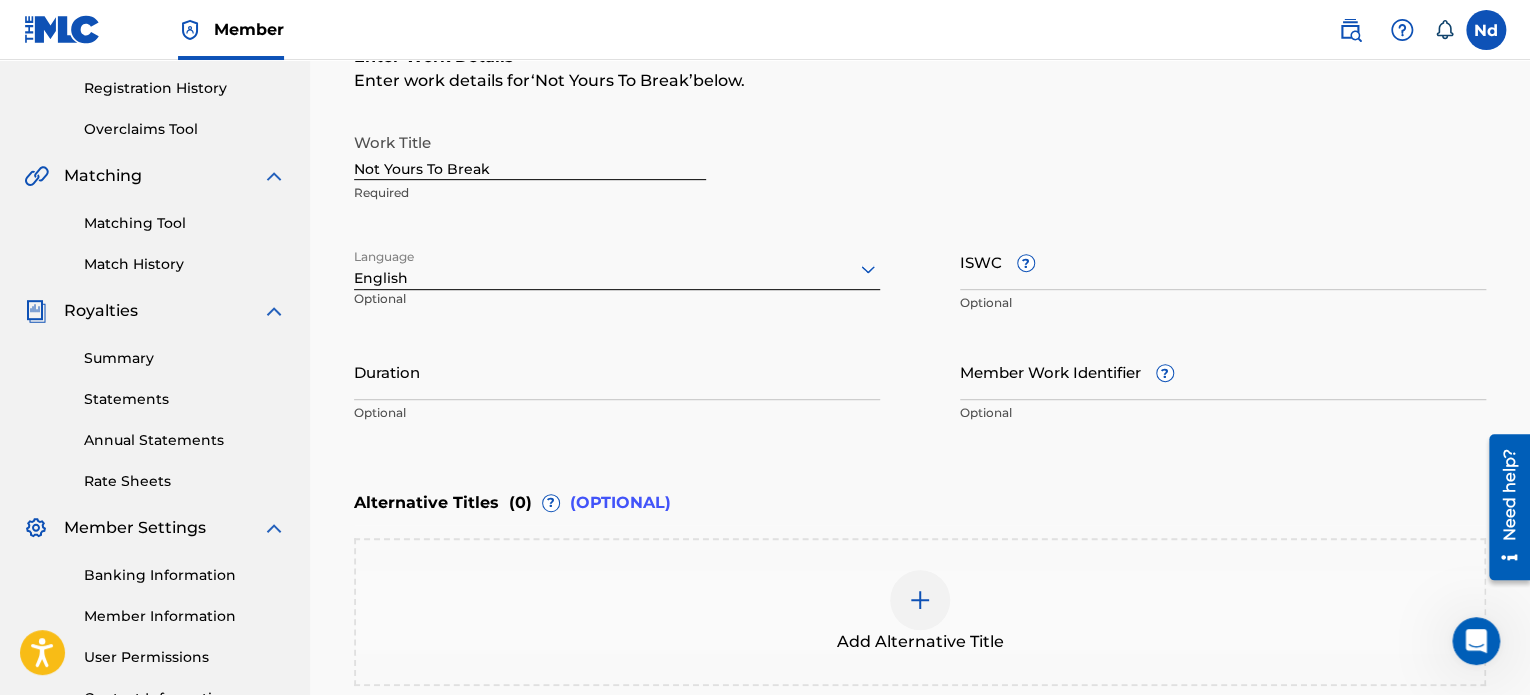 scroll, scrollTop: 349, scrollLeft: 0, axis: vertical 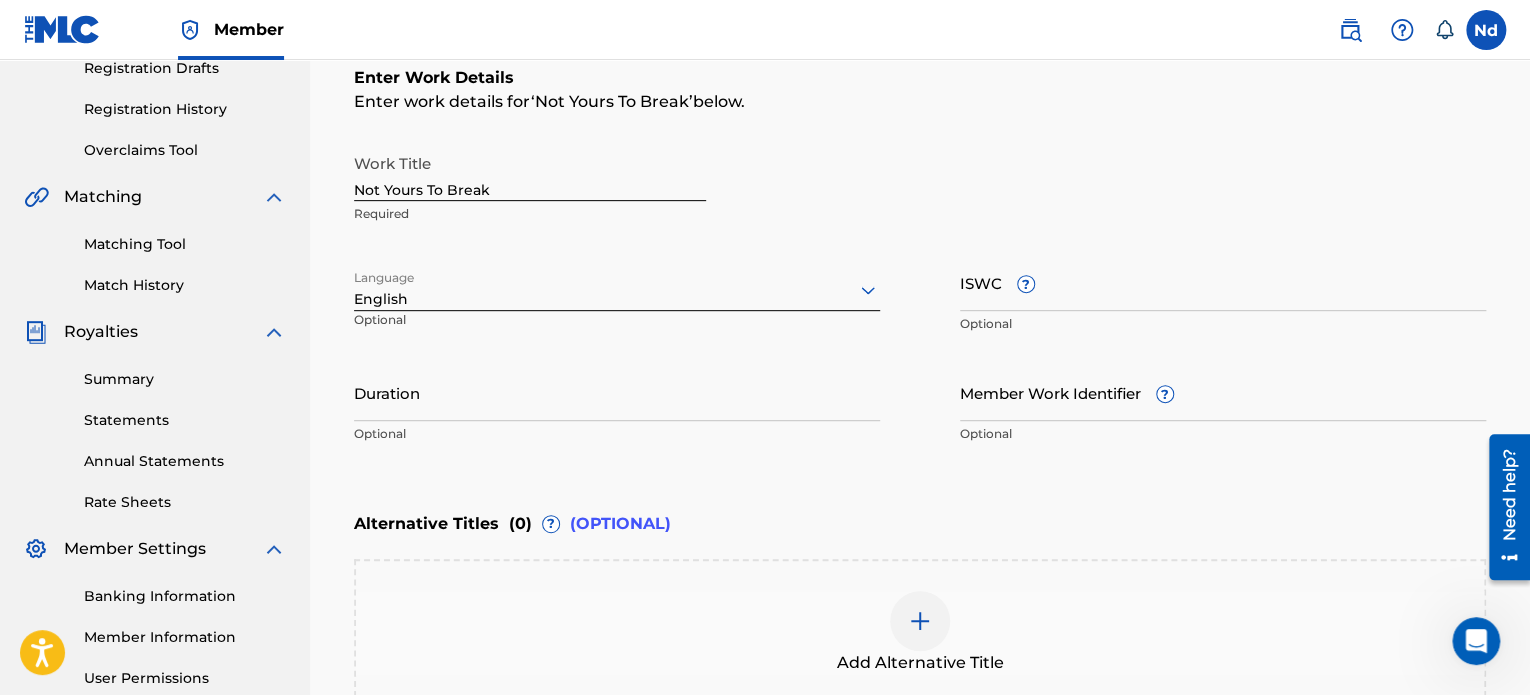 click on "ISWC   ?" at bounding box center (1223, 282) 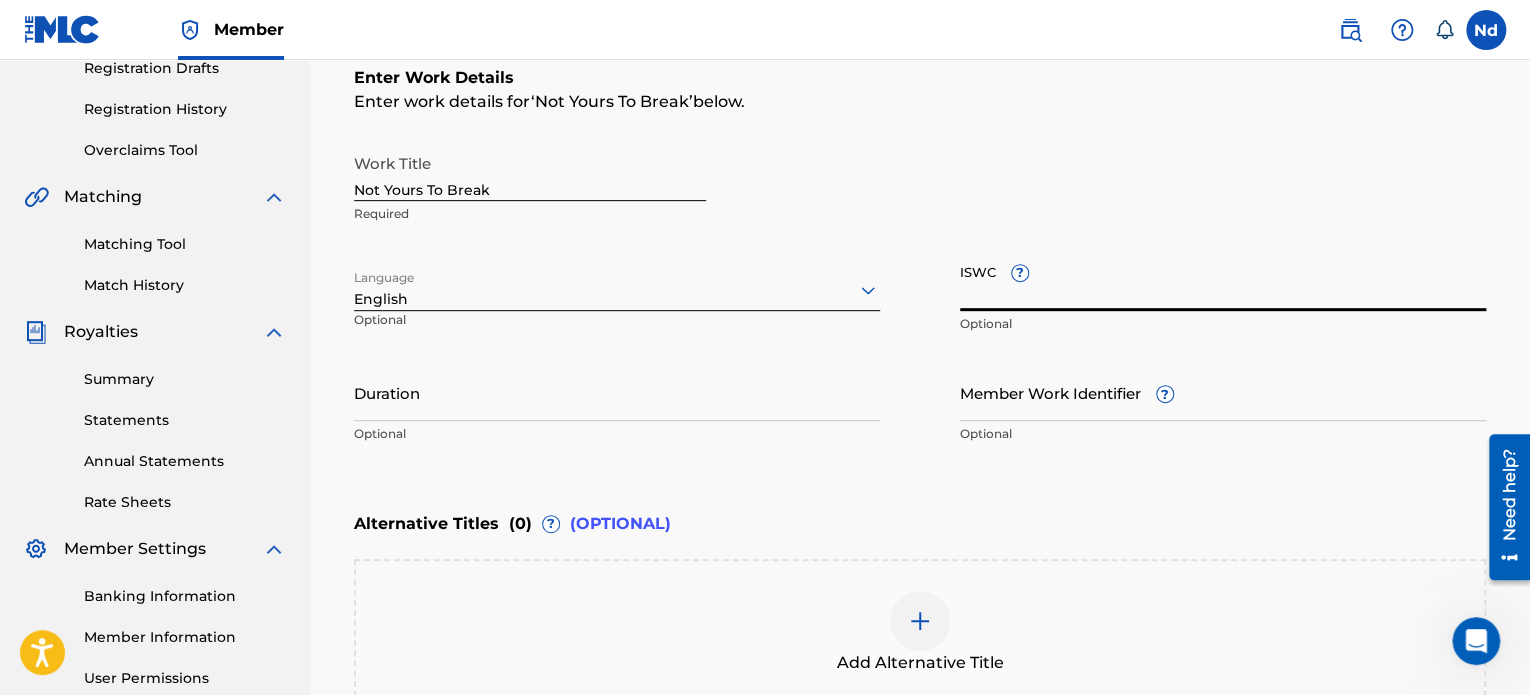 paste on "T3326093527" 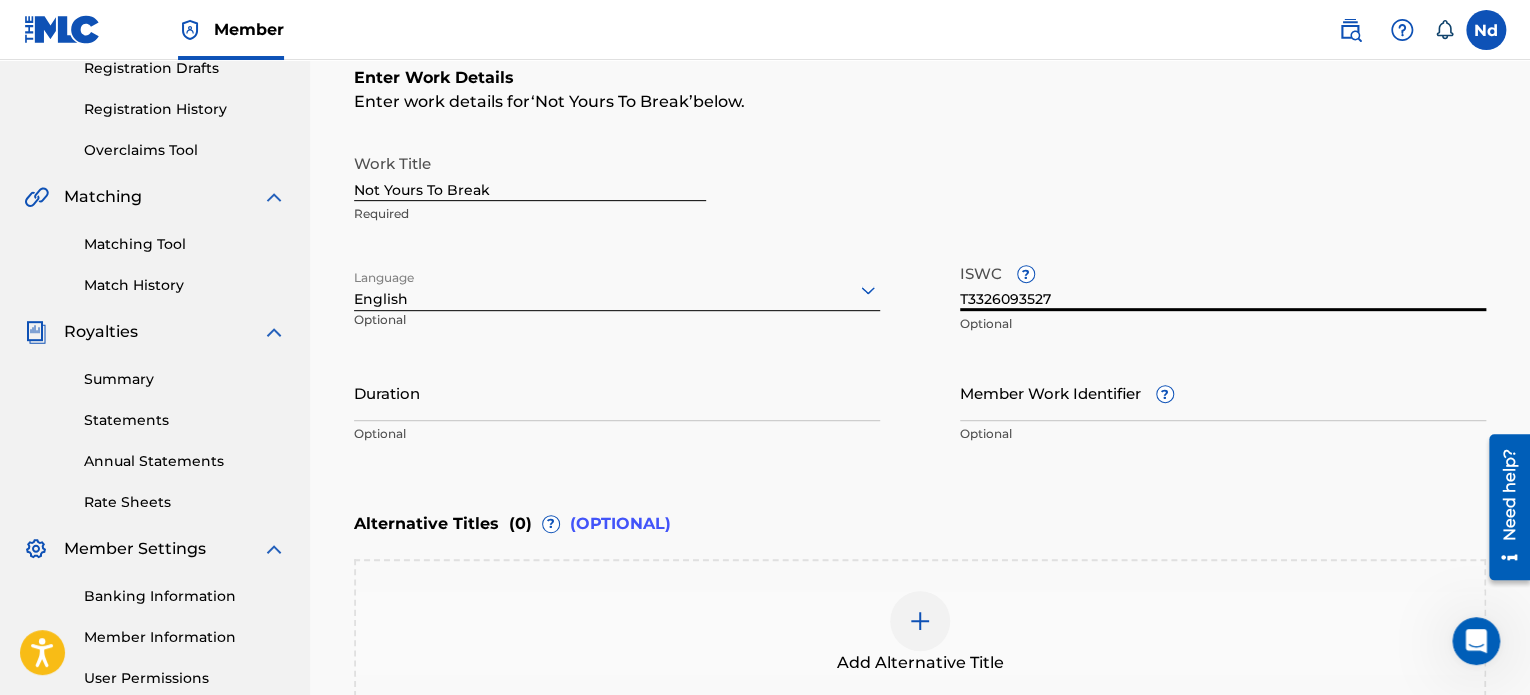 type on "T3326093527" 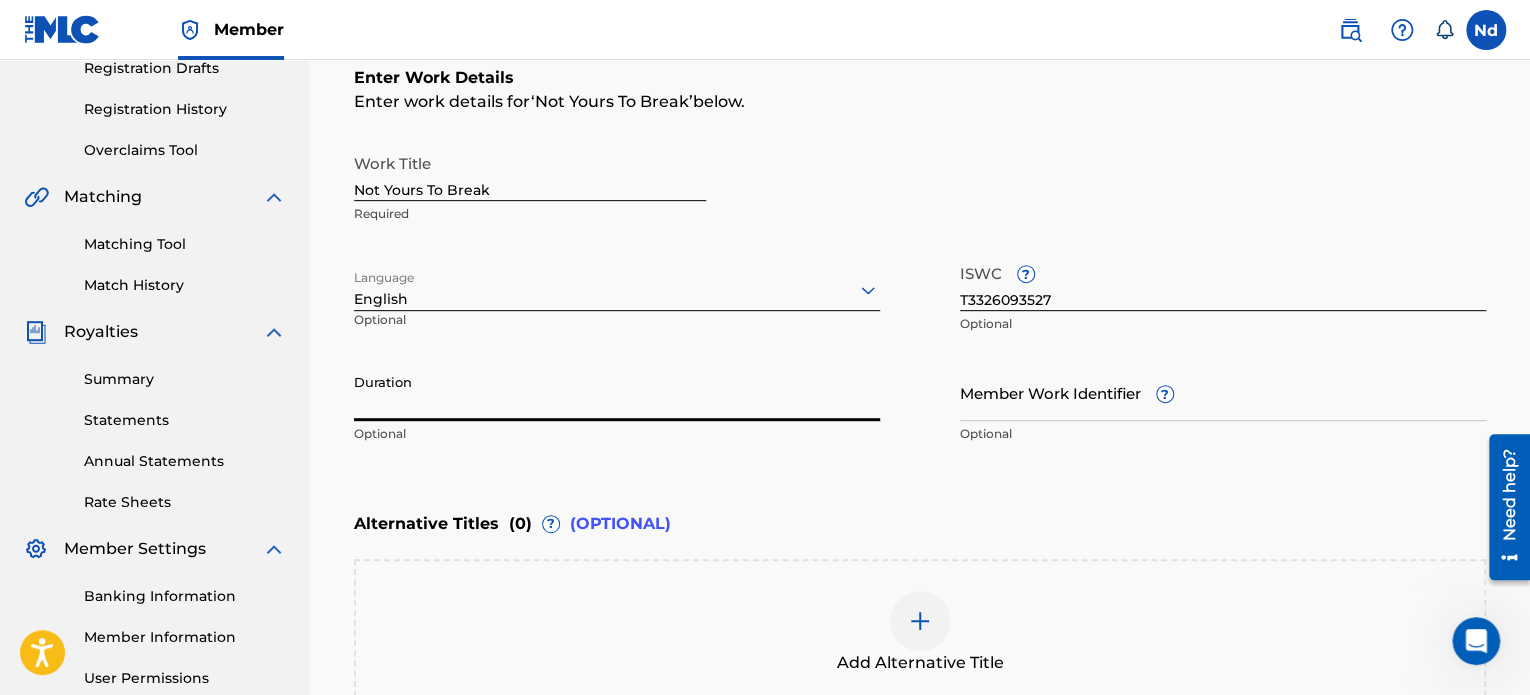 click on "Duration" at bounding box center [617, 392] 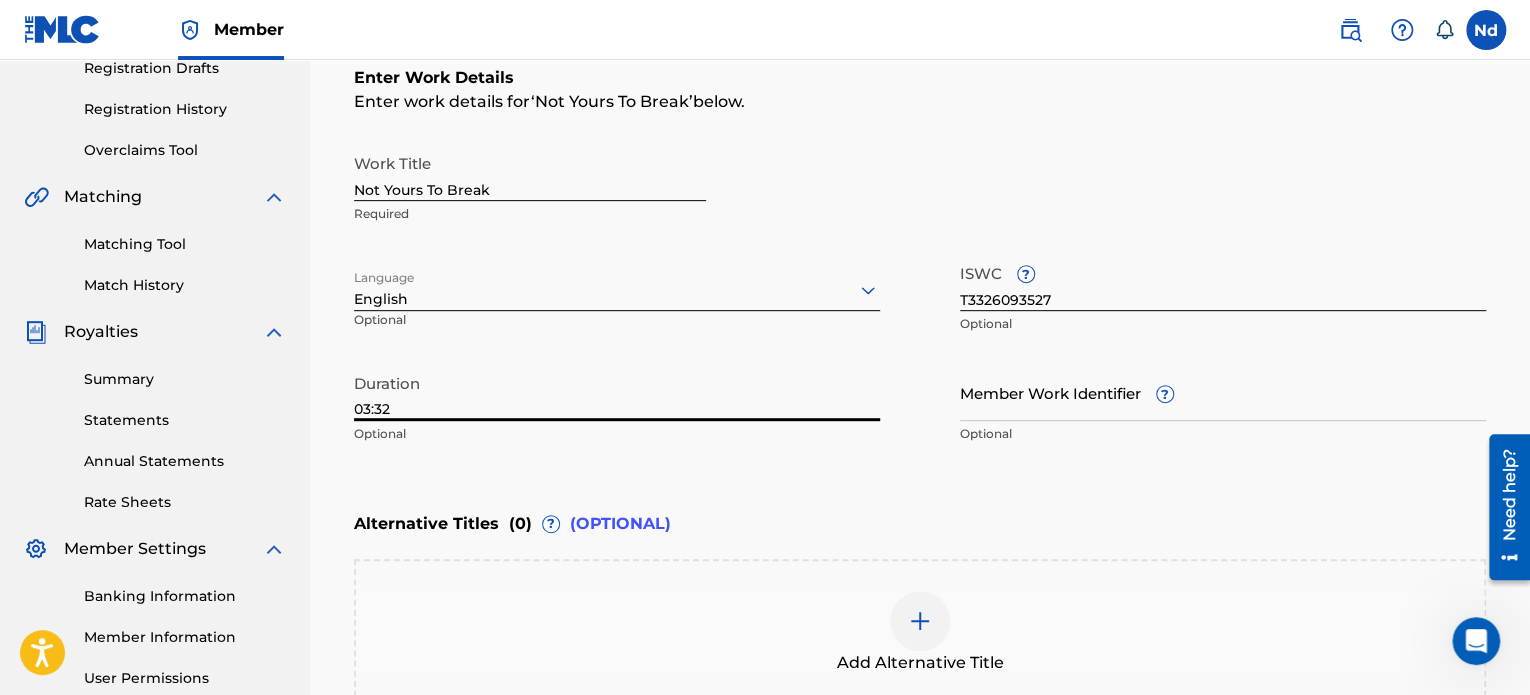 type on "03:32" 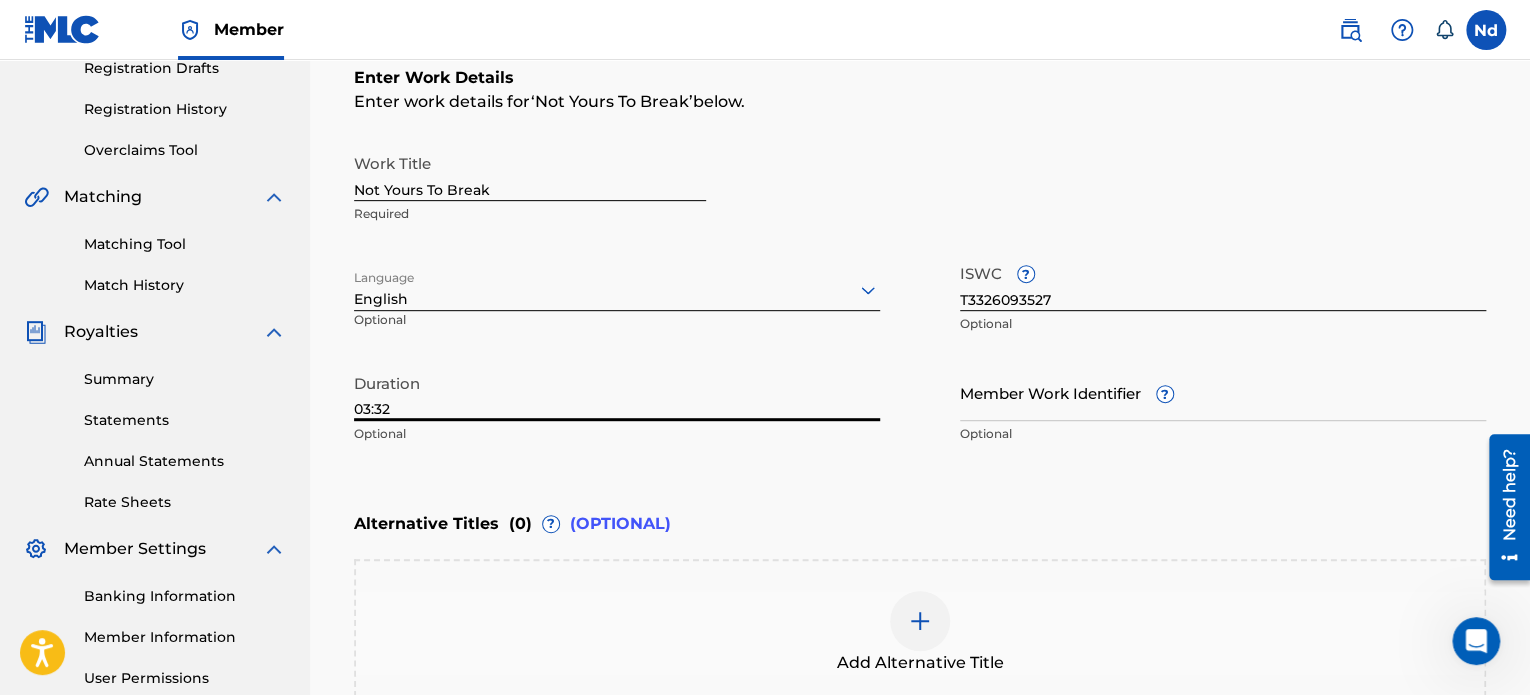 click on "Member Work Identifier   ?" at bounding box center (1223, 392) 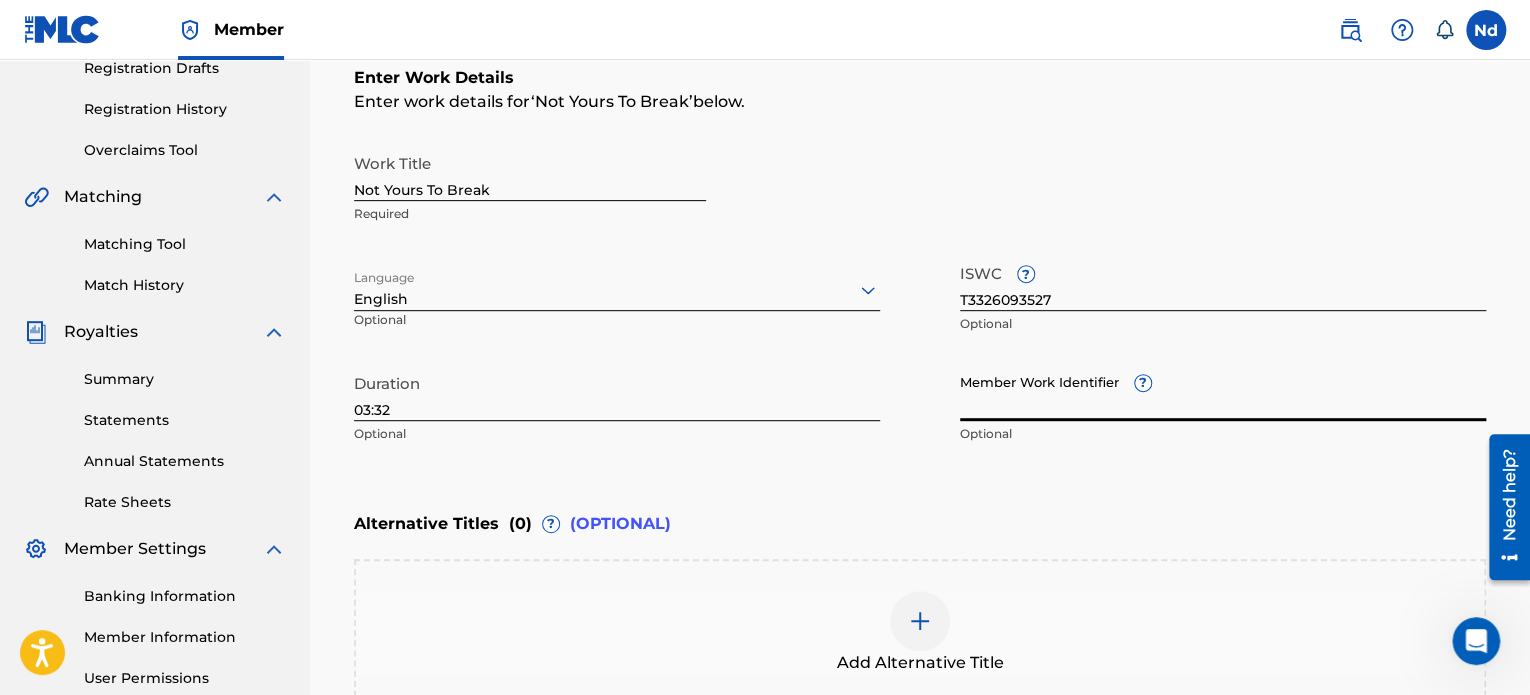paste on "73266328" 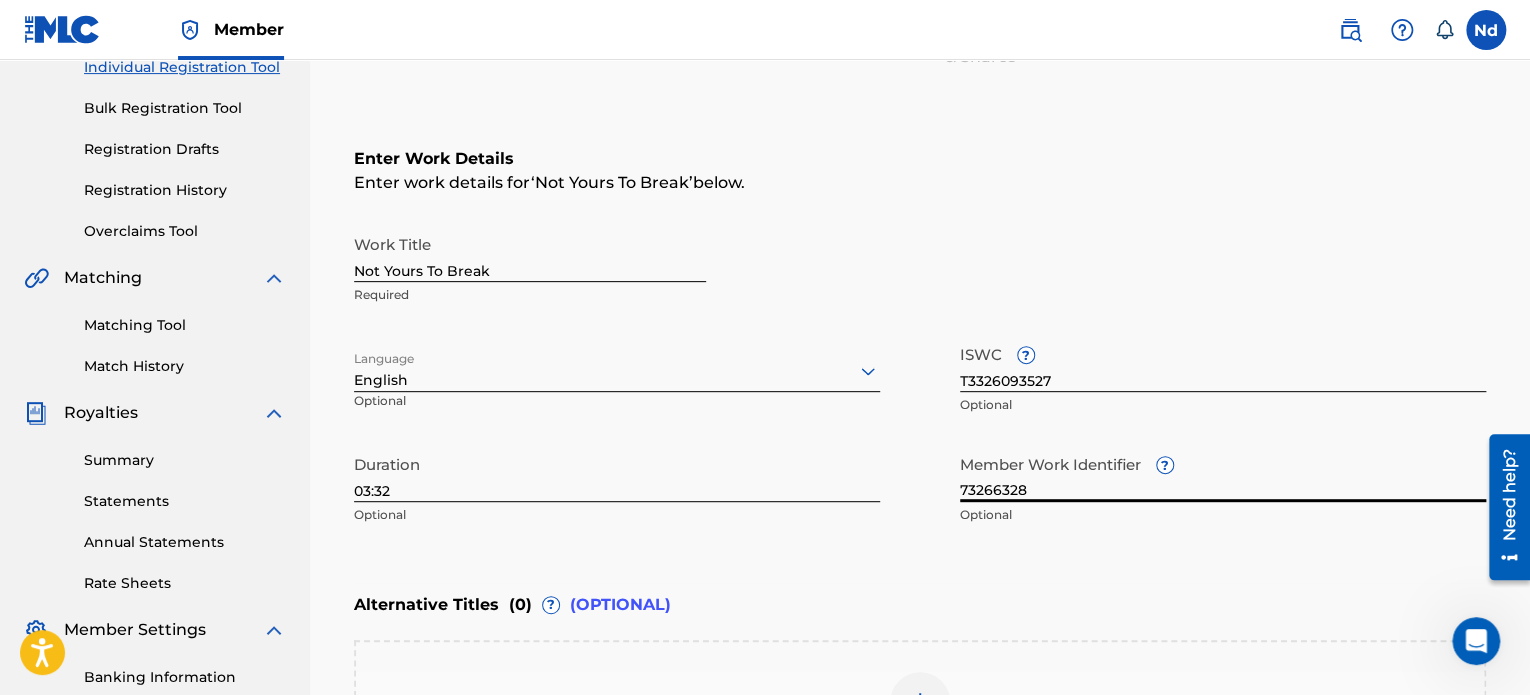 scroll, scrollTop: 0, scrollLeft: 0, axis: both 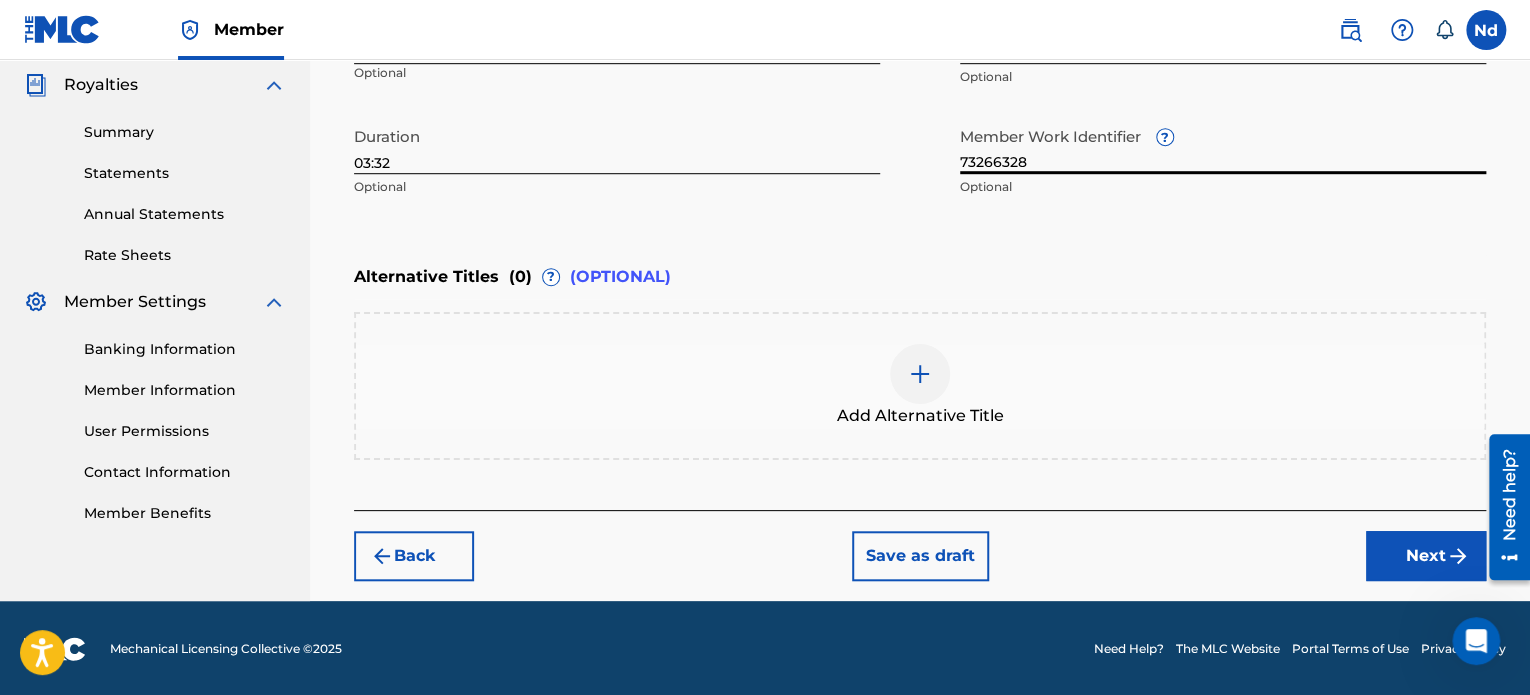 click on "Next" at bounding box center [1426, 556] 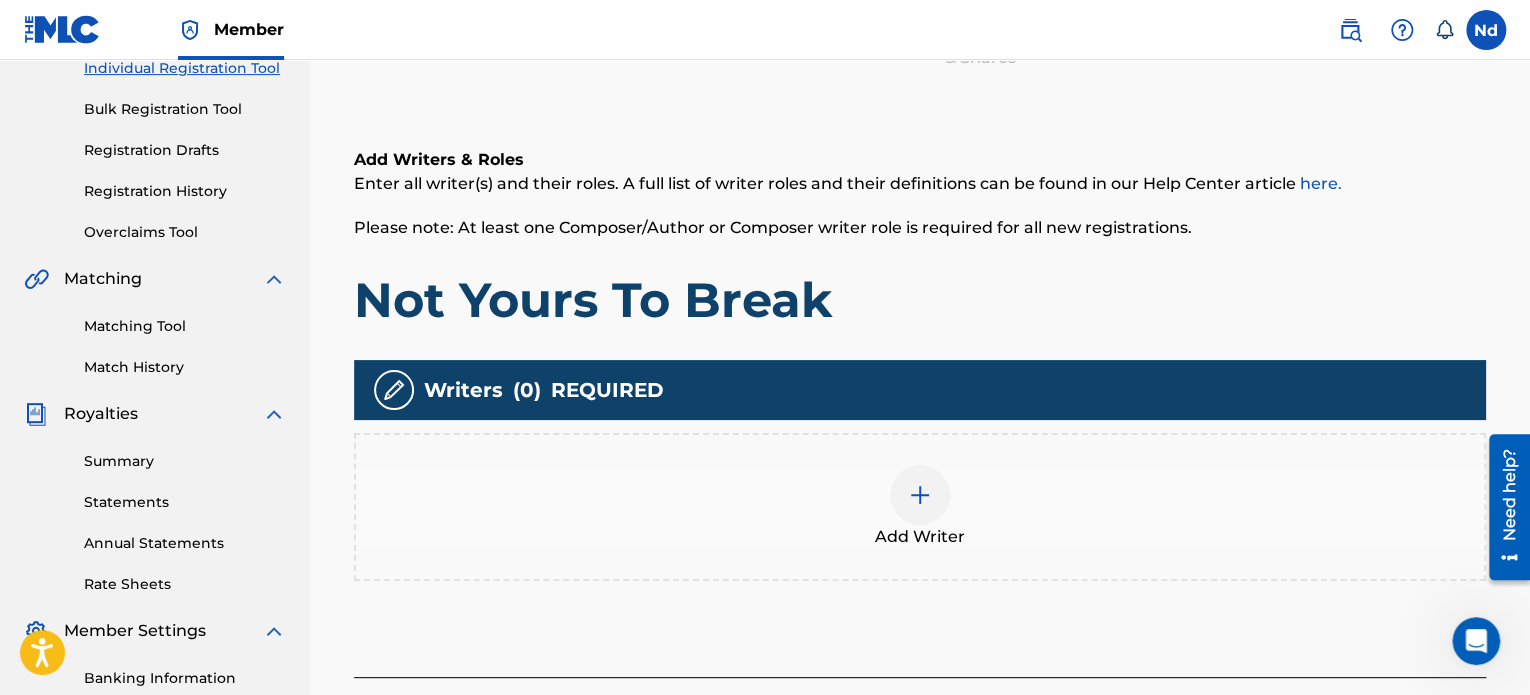 scroll, scrollTop: 390, scrollLeft: 0, axis: vertical 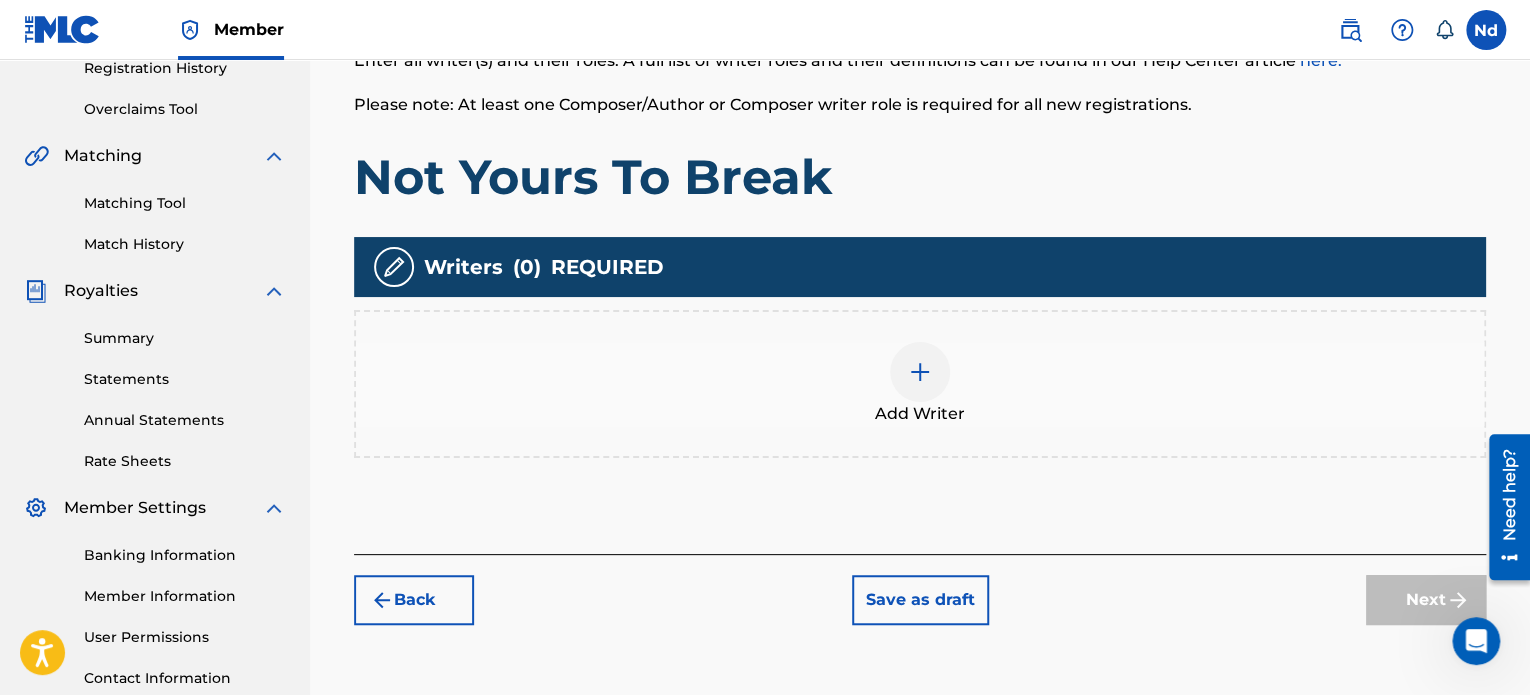 click at bounding box center (920, 372) 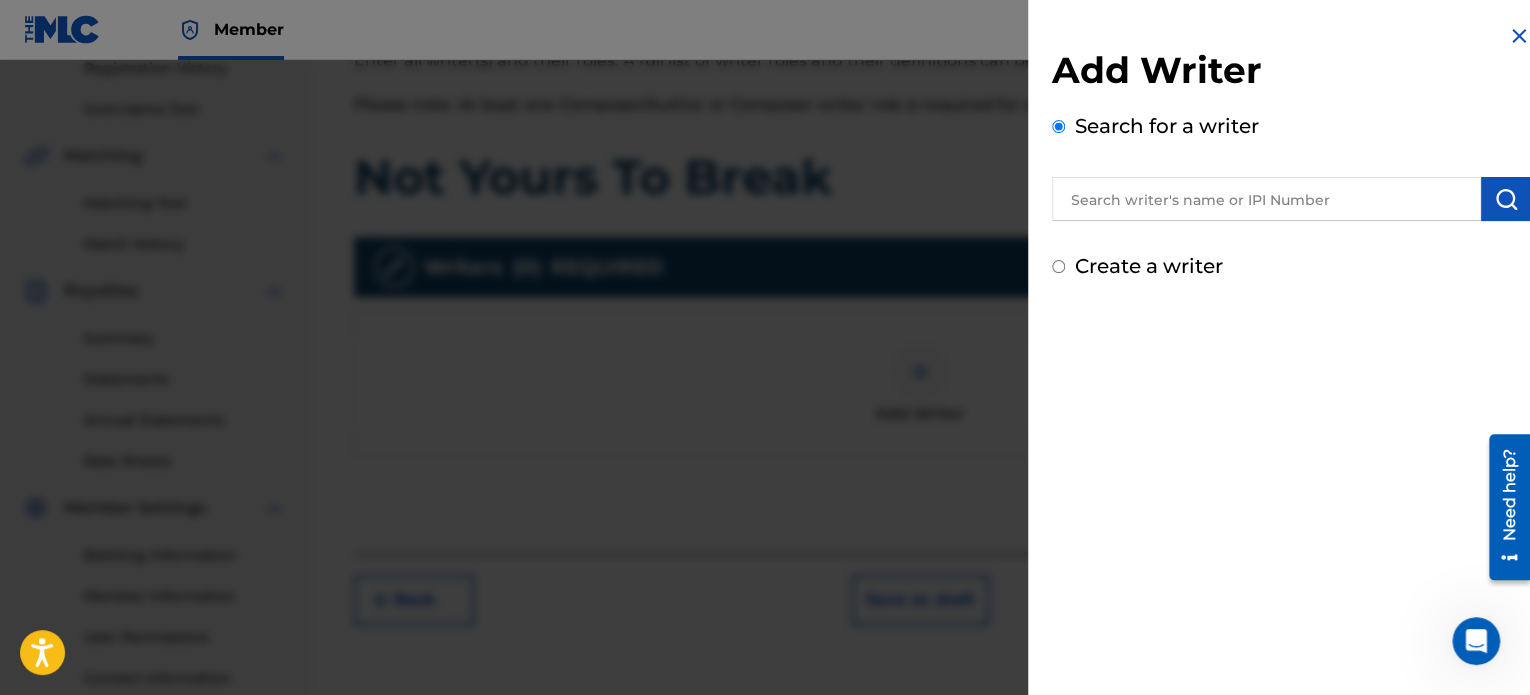 click at bounding box center [1266, 199] 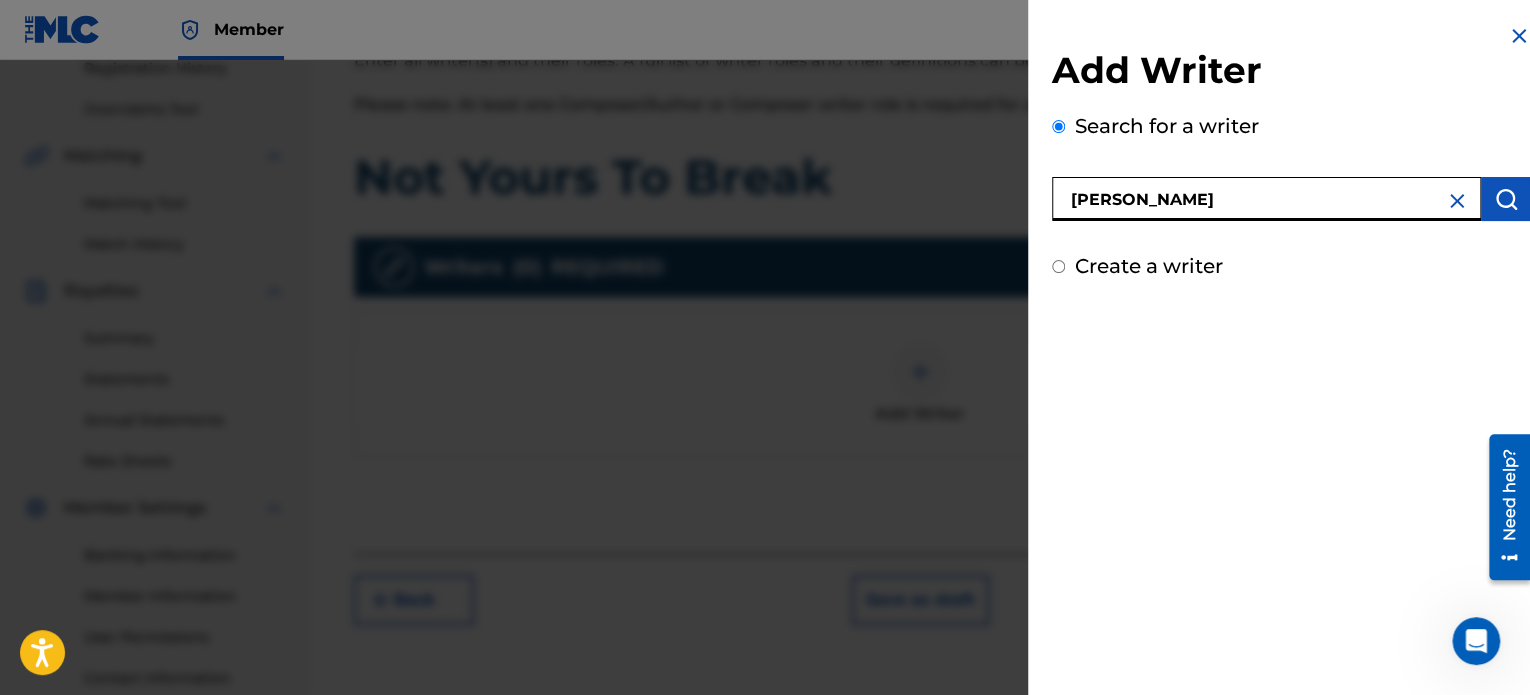 type on "[PERSON_NAME]" 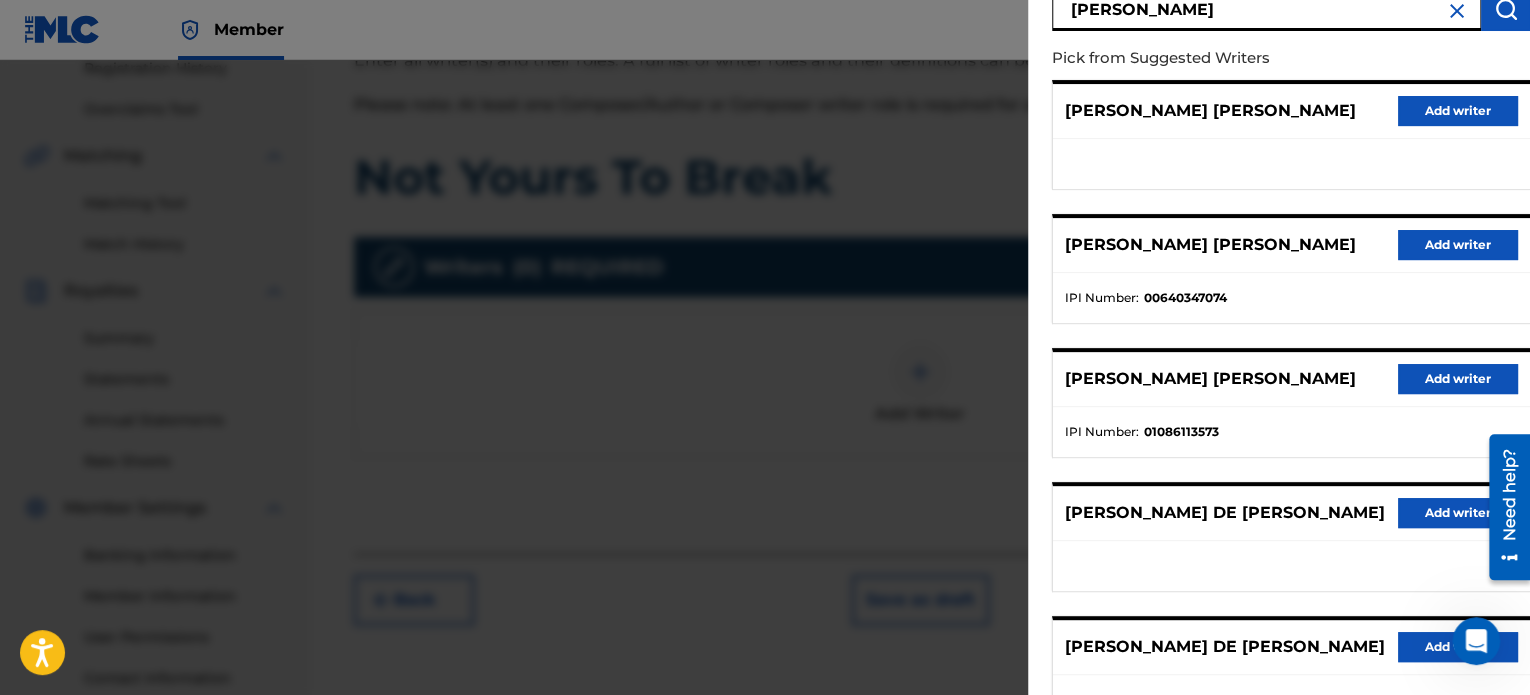 scroll, scrollTop: 344, scrollLeft: 0, axis: vertical 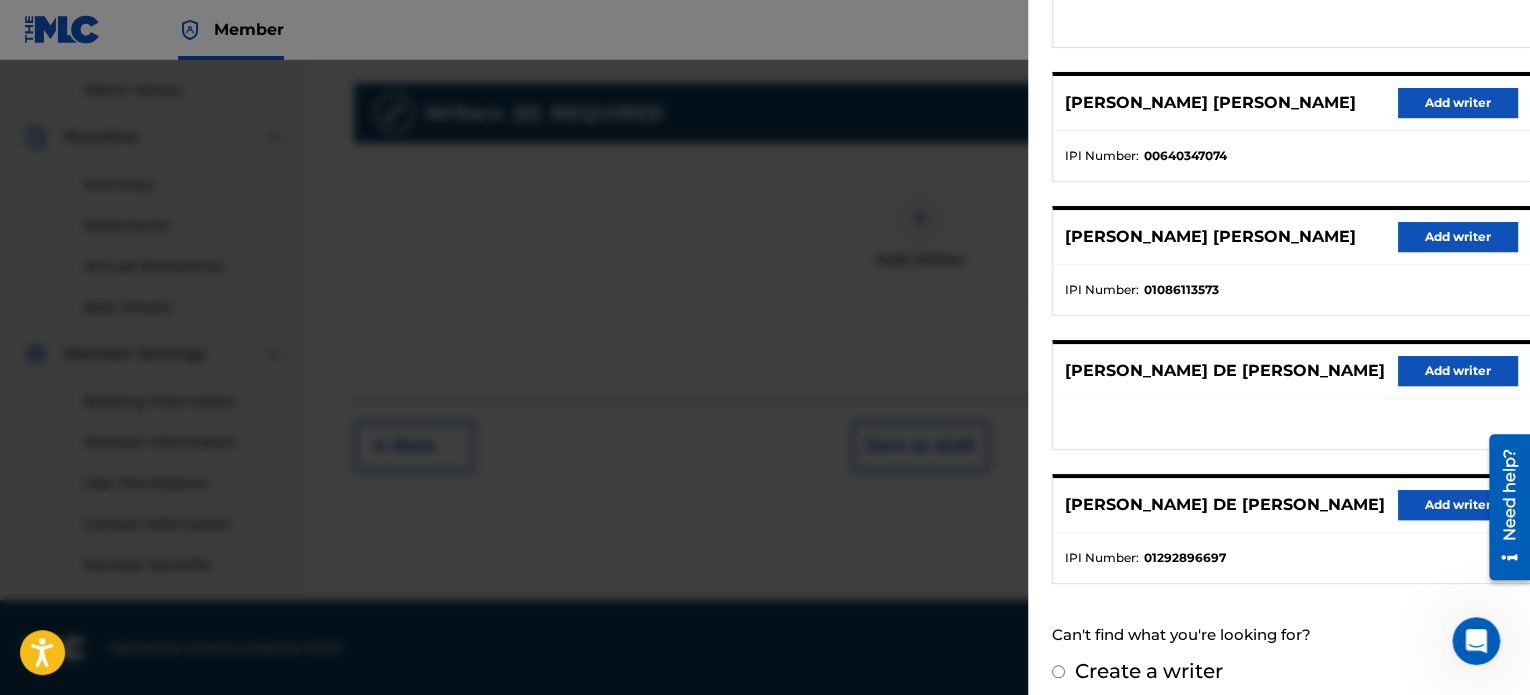 click on "Add writer" at bounding box center [1458, 505] 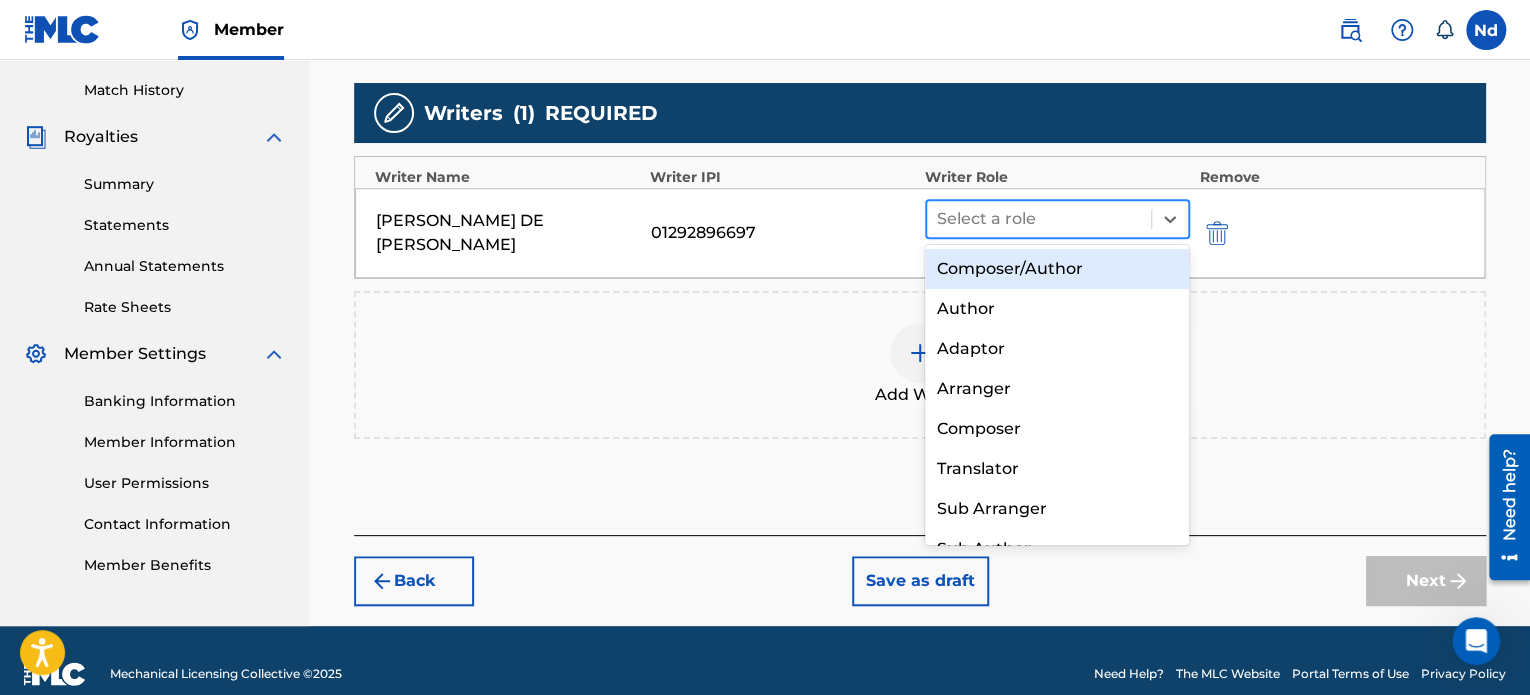 click at bounding box center [1039, 219] 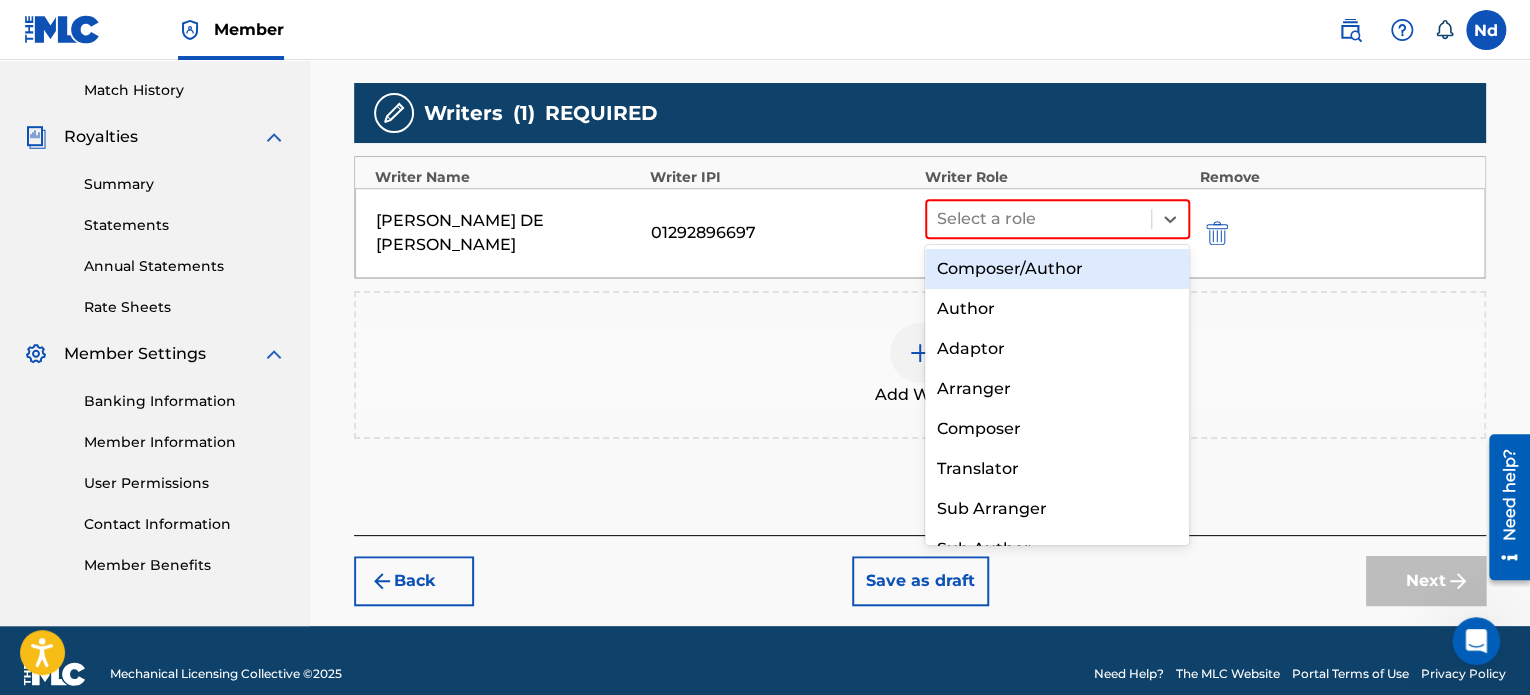 click on "Composer/Author" at bounding box center (1057, 269) 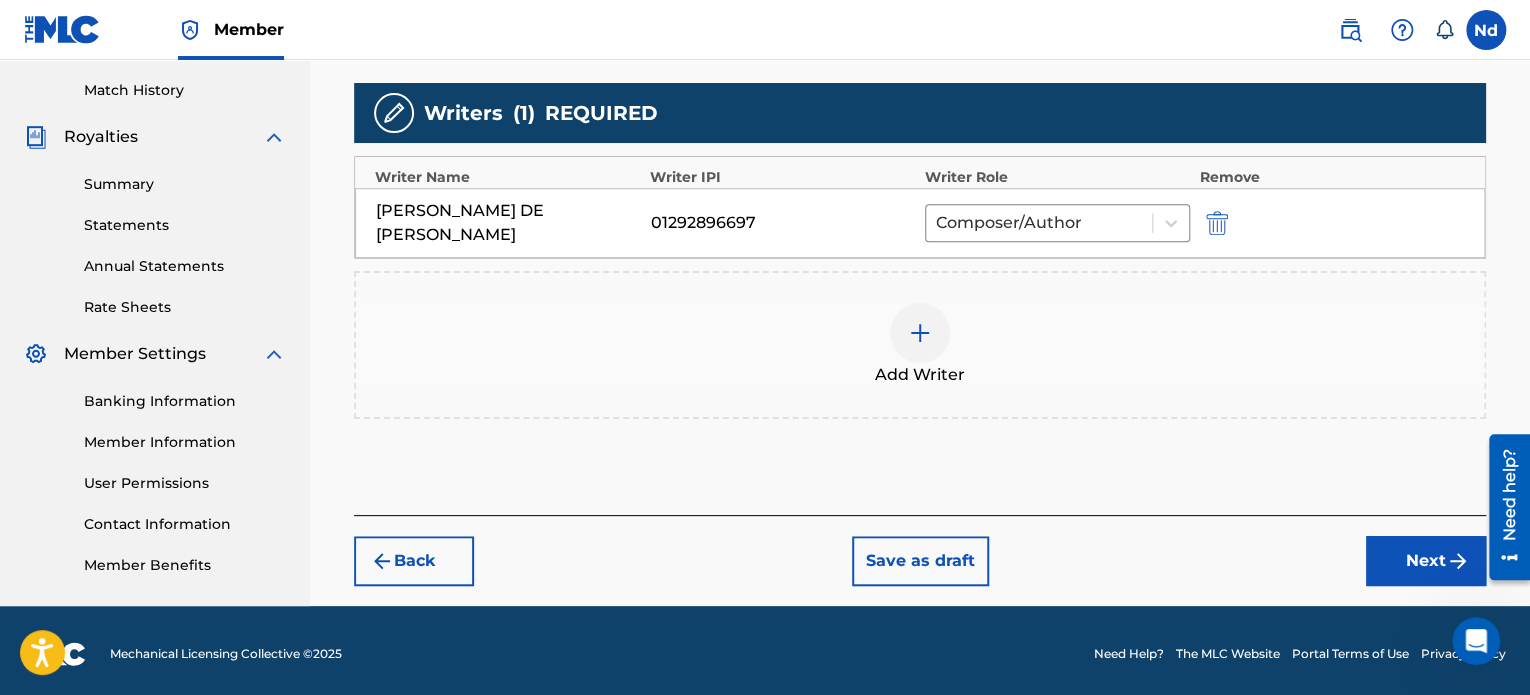 click on "Next" at bounding box center (1426, 561) 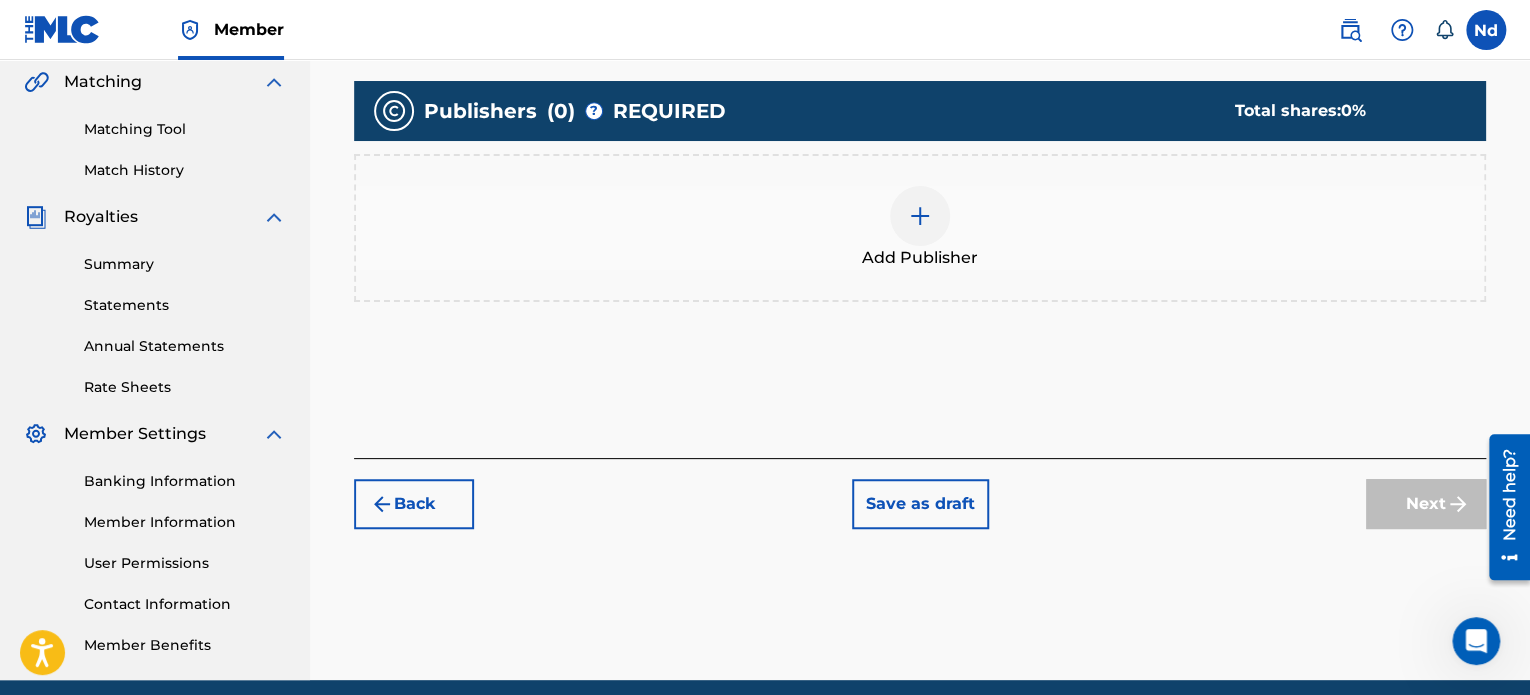 scroll, scrollTop: 344, scrollLeft: 0, axis: vertical 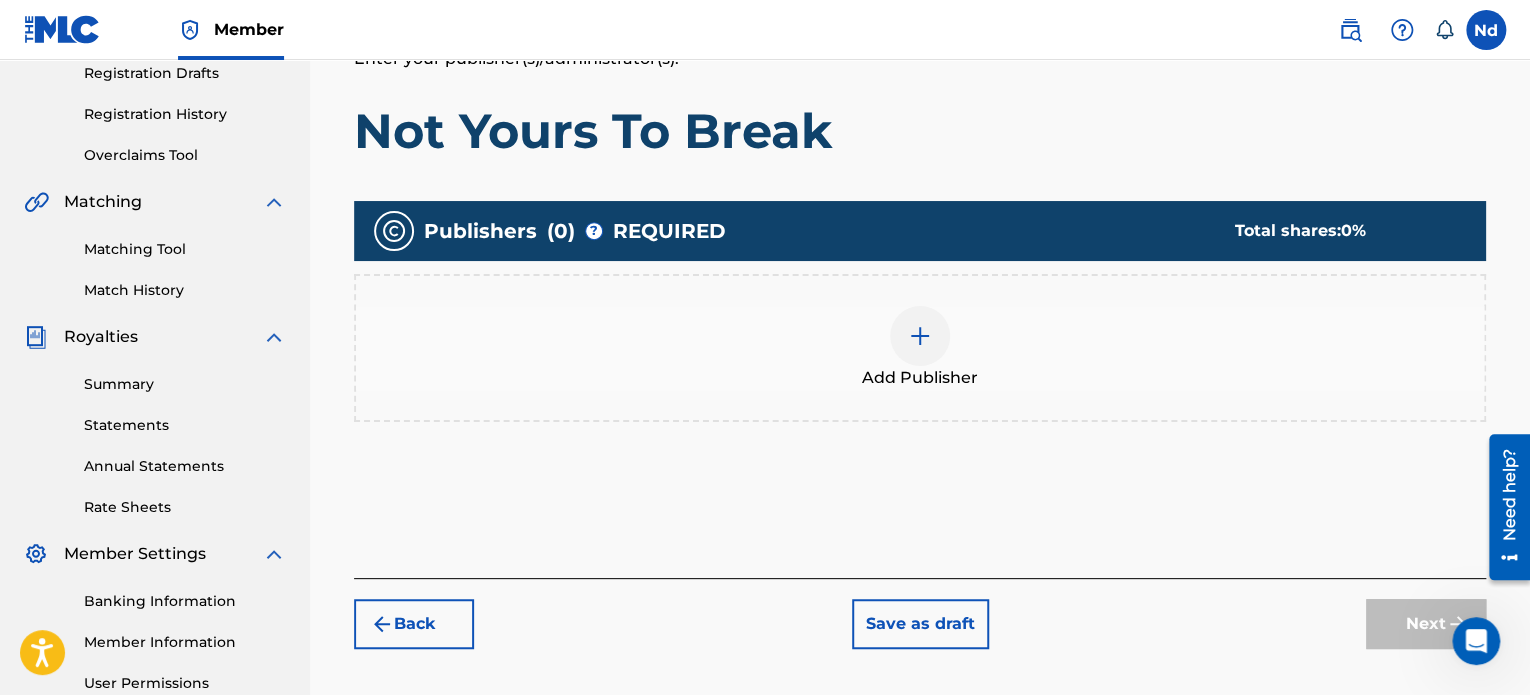 click at bounding box center (920, 336) 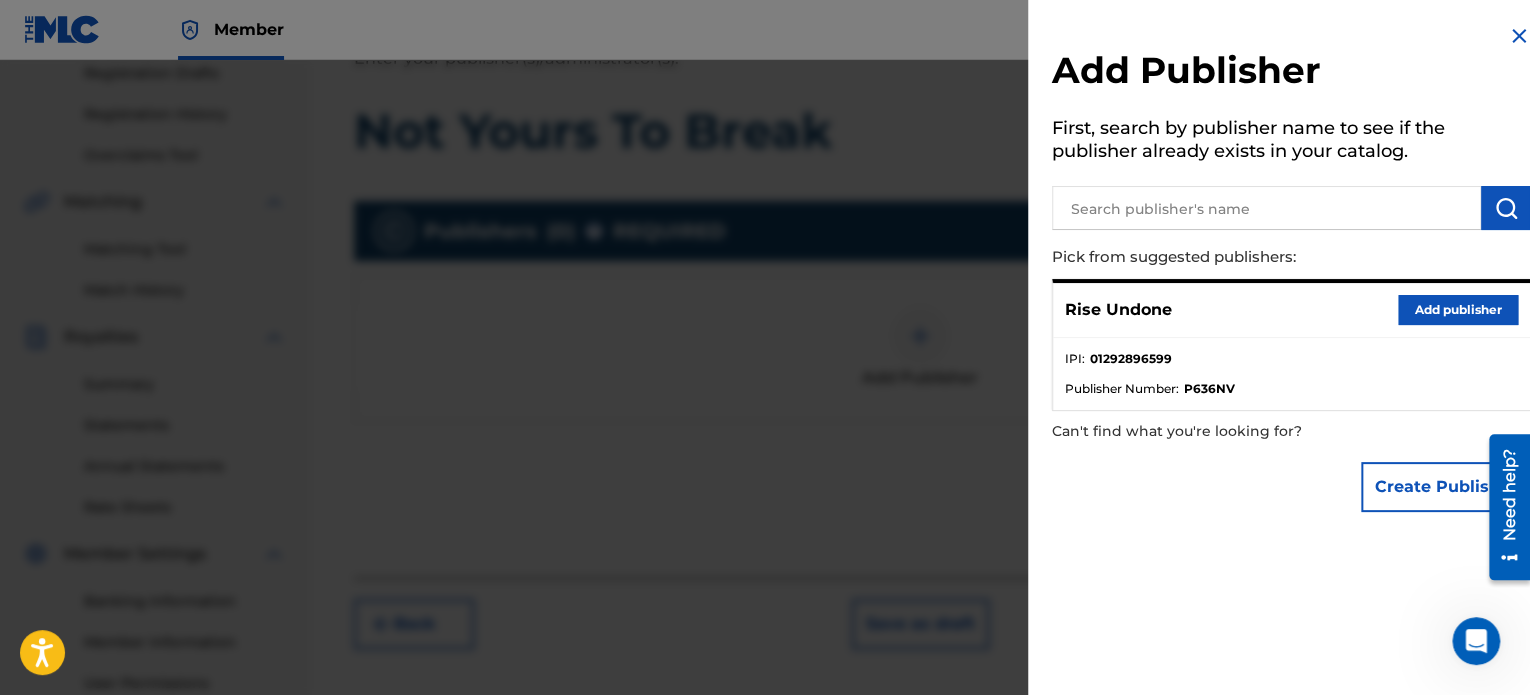 click on "Add publisher" at bounding box center [1458, 310] 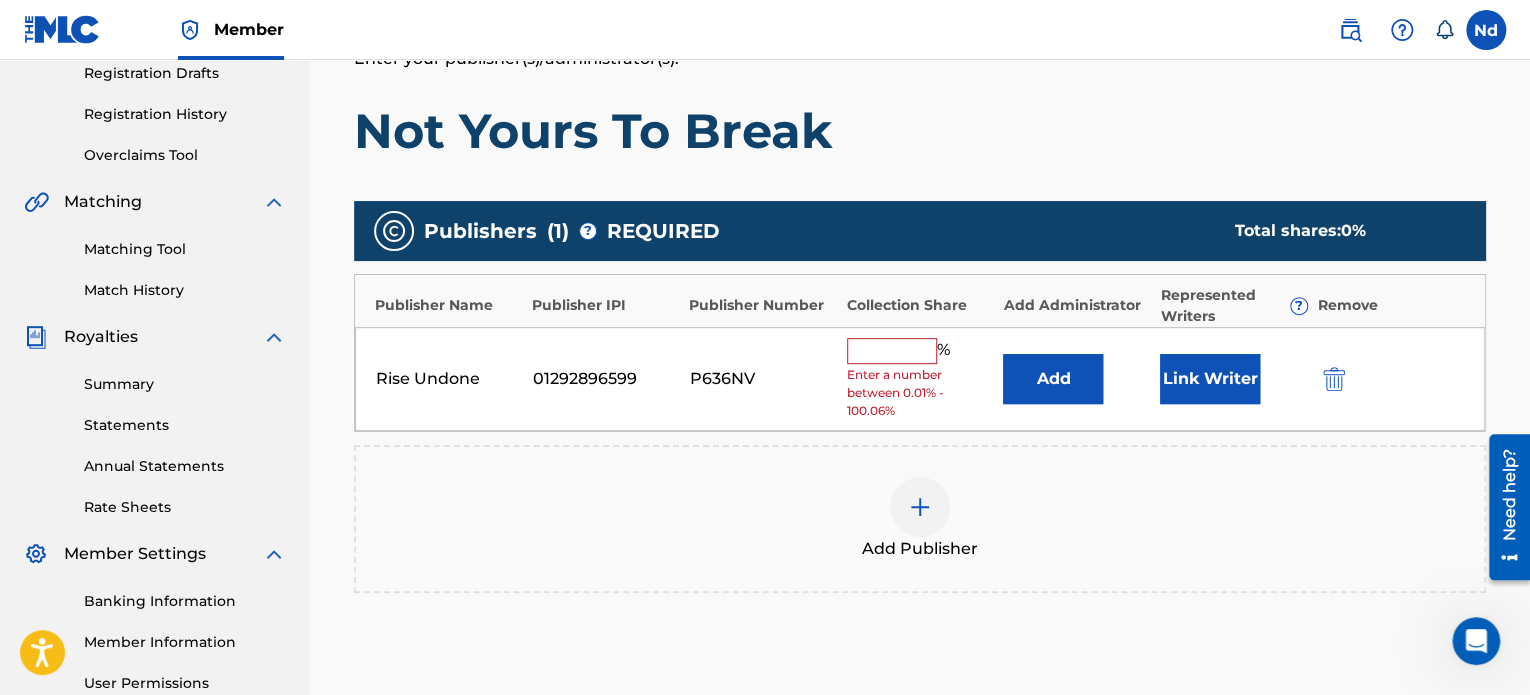 click on "Link Writer" at bounding box center [1210, 379] 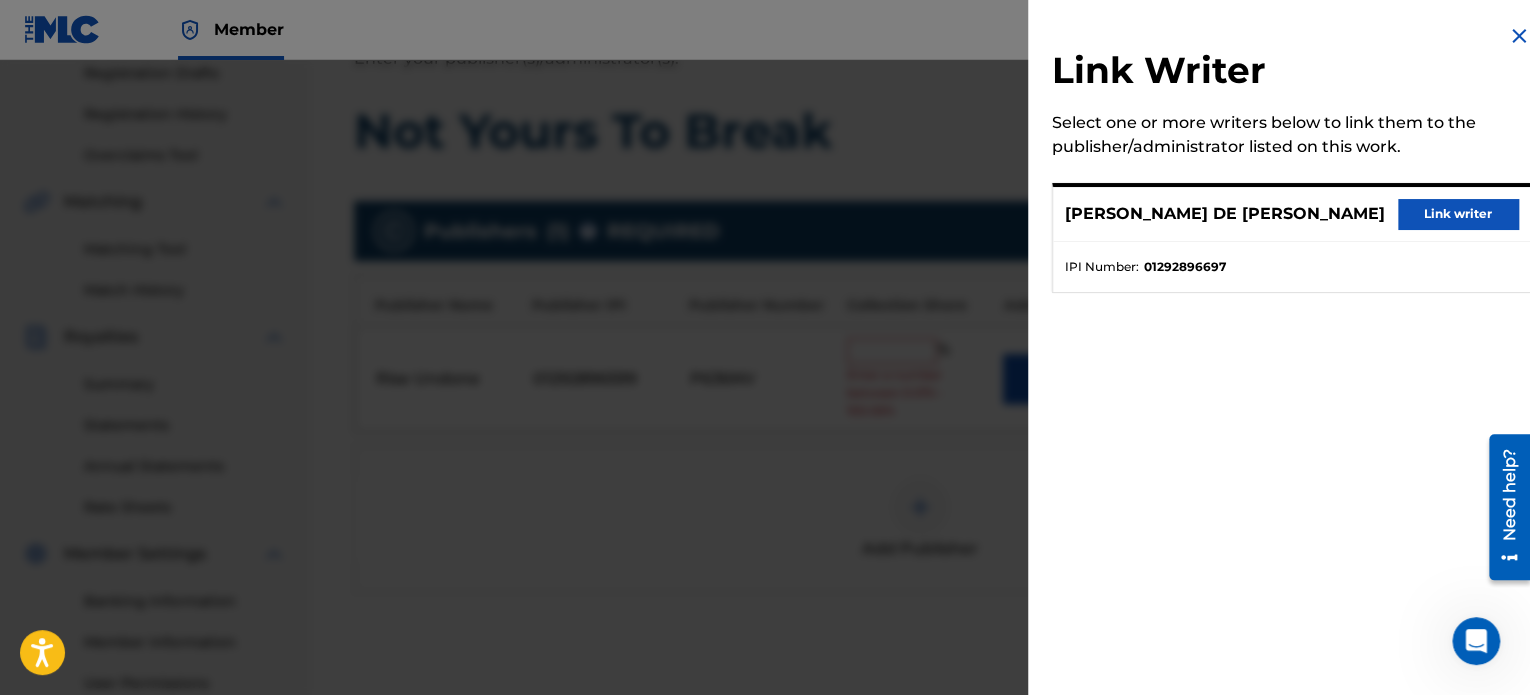 click on "Link writer" at bounding box center [1458, 214] 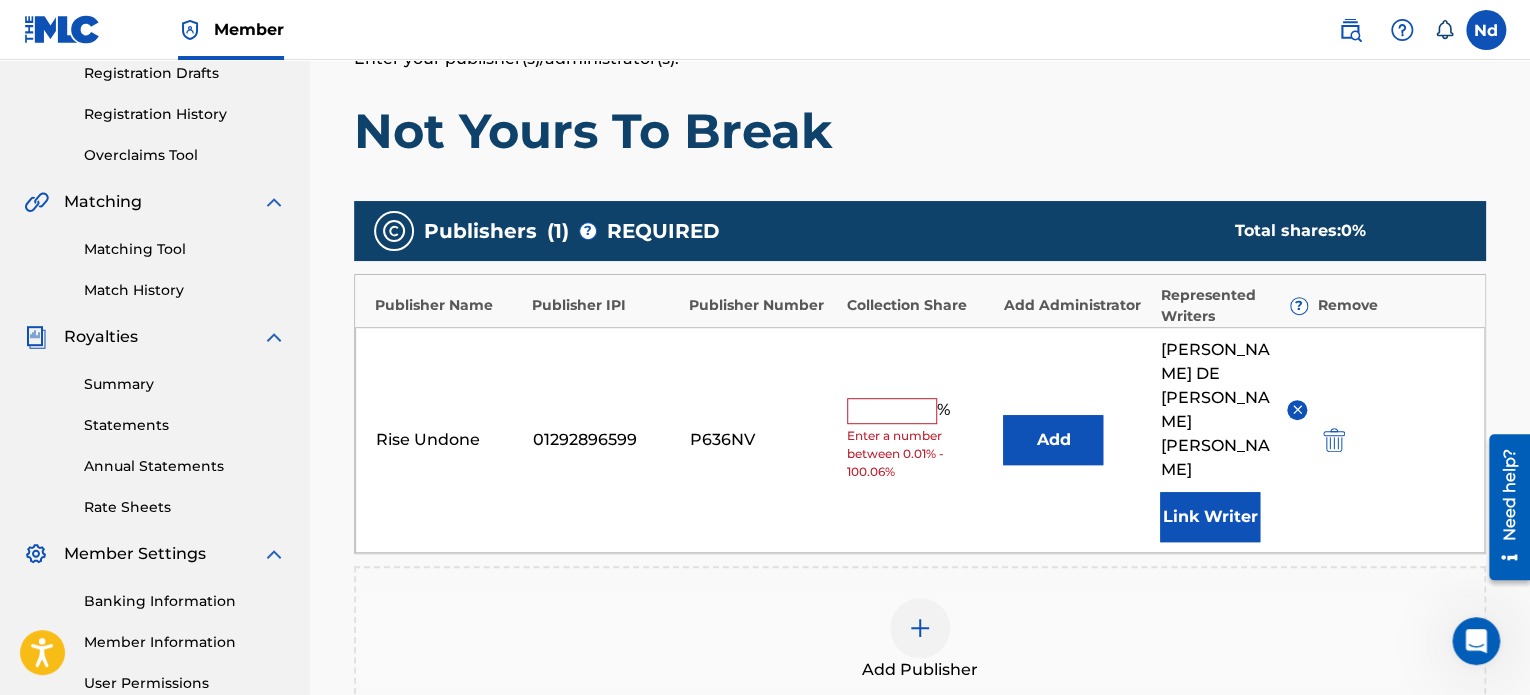 click at bounding box center (892, 411) 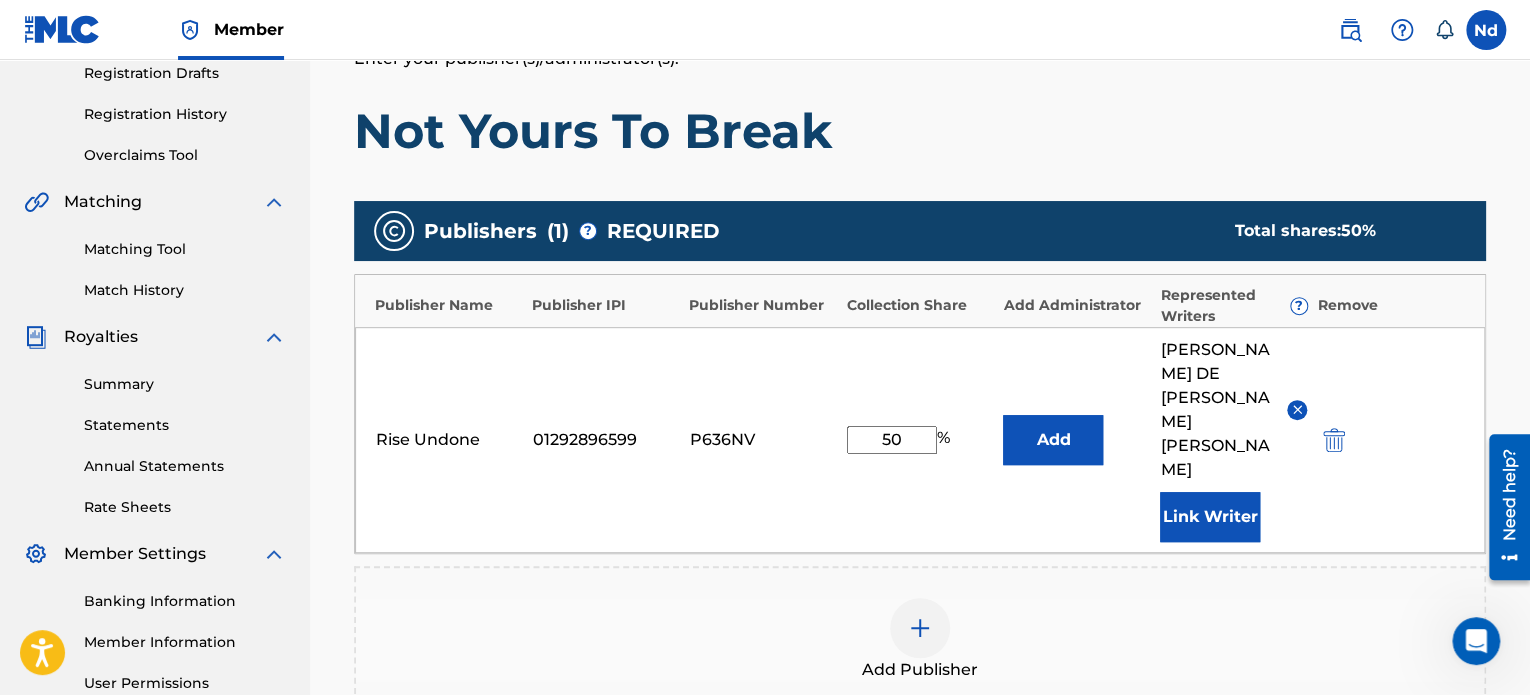 type on "50" 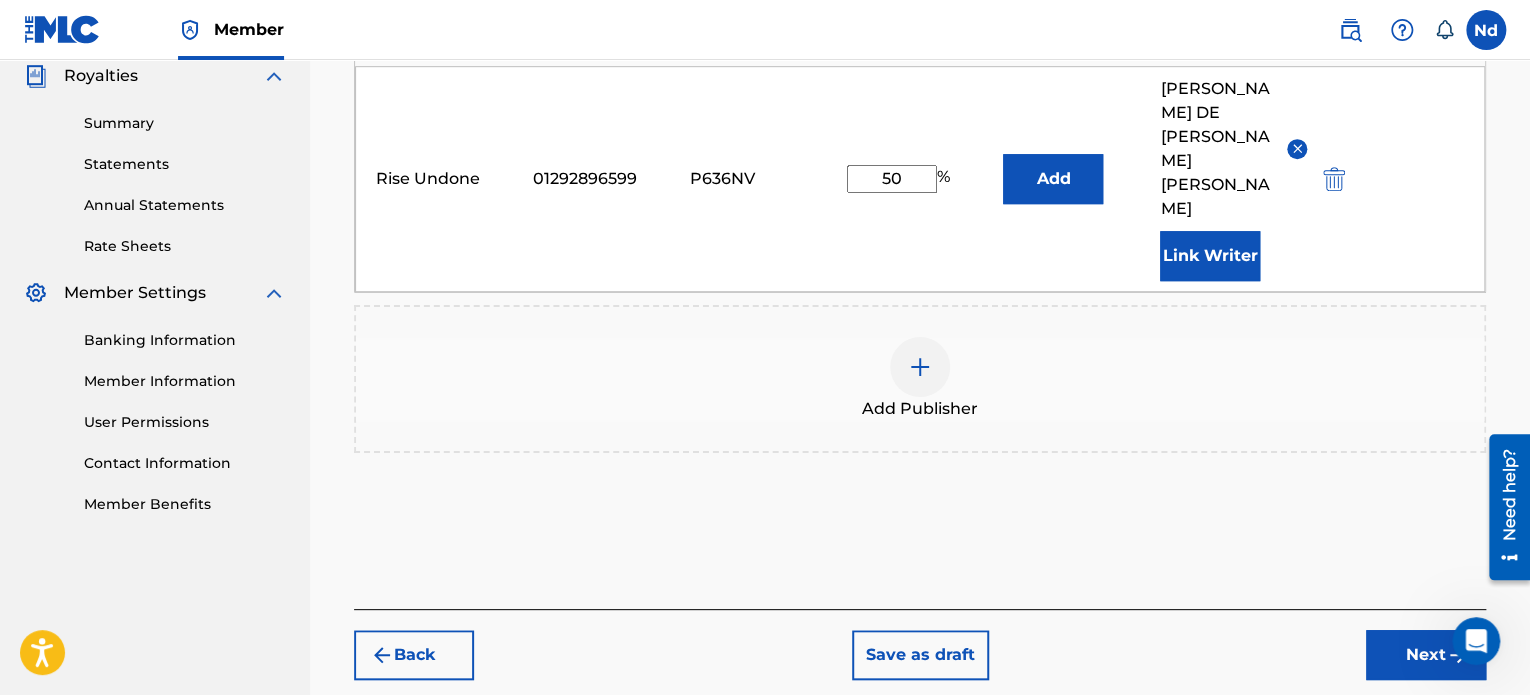 scroll, scrollTop: 632, scrollLeft: 0, axis: vertical 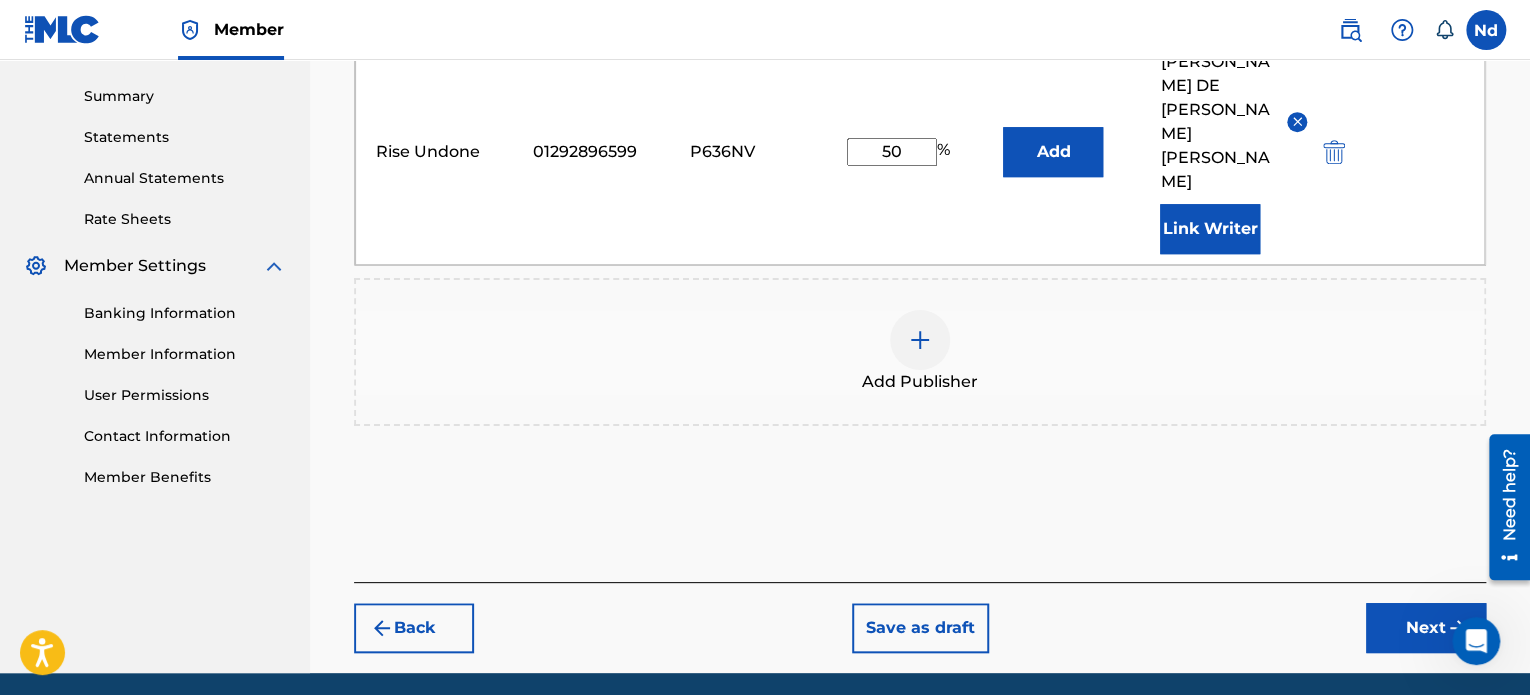 click on "Next" at bounding box center [1426, 628] 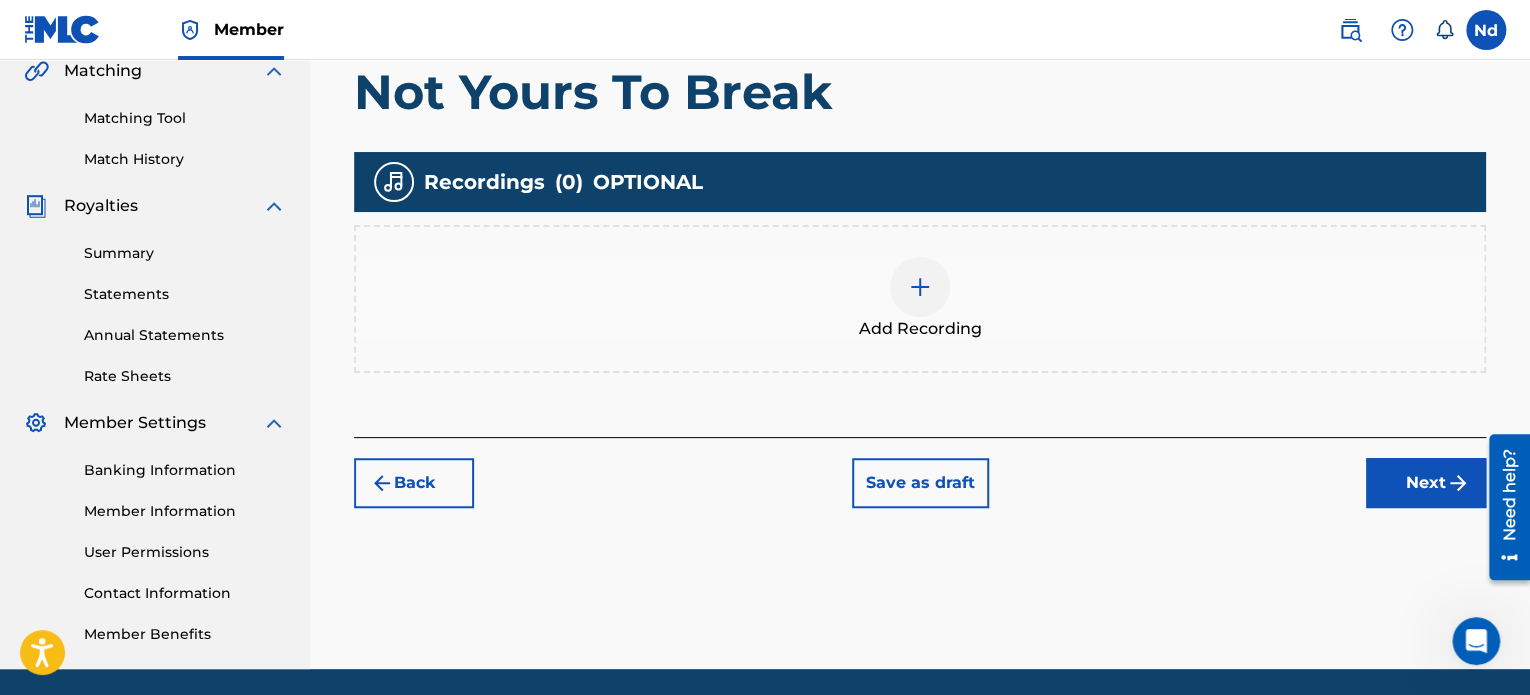 scroll, scrollTop: 490, scrollLeft: 0, axis: vertical 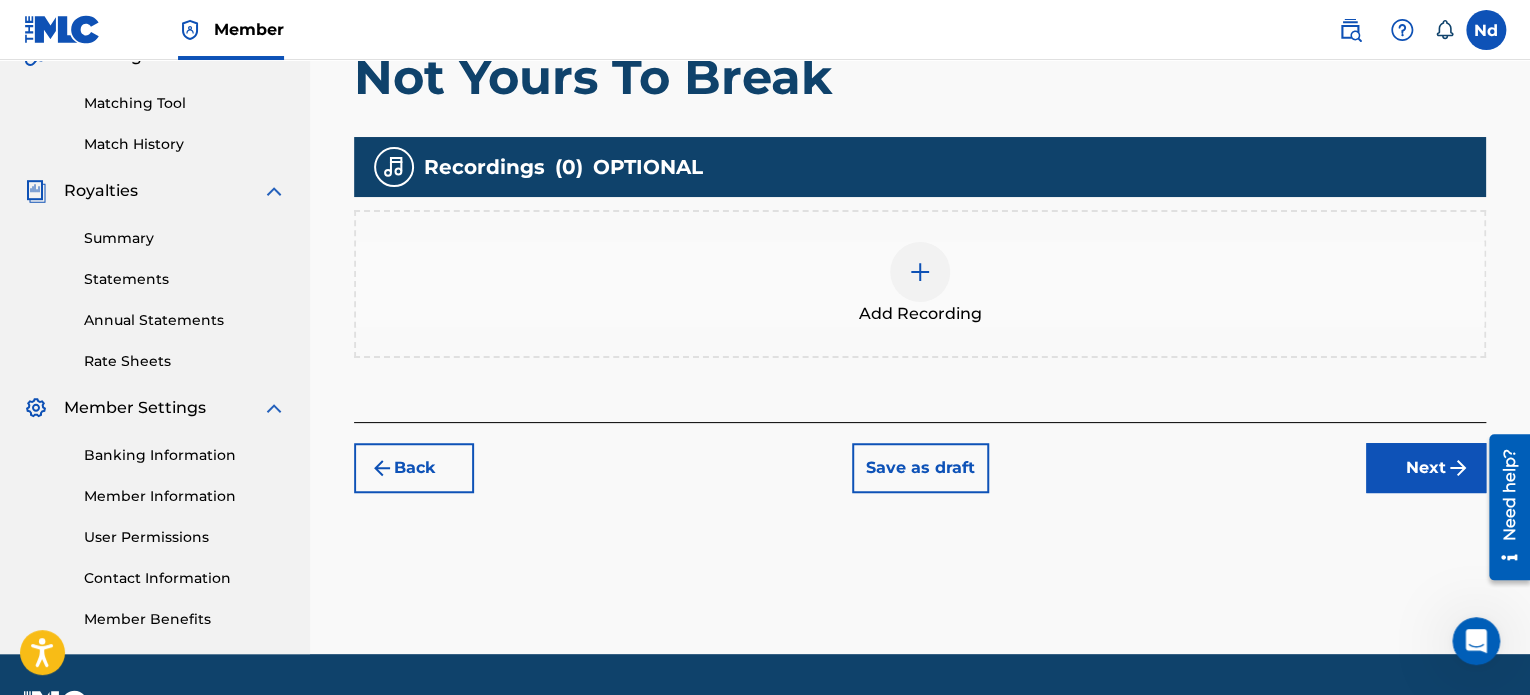 click at bounding box center [920, 272] 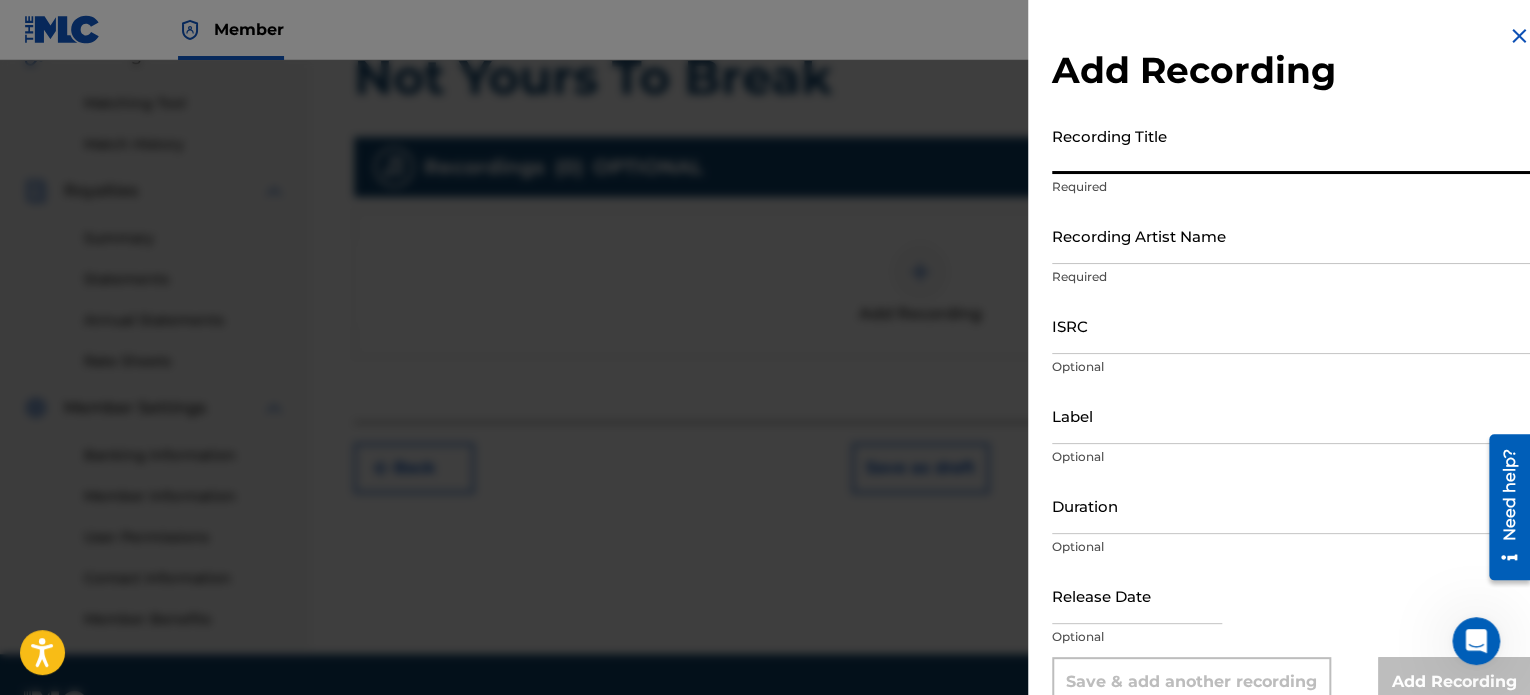 click on "Recording Title" at bounding box center (1291, 145) 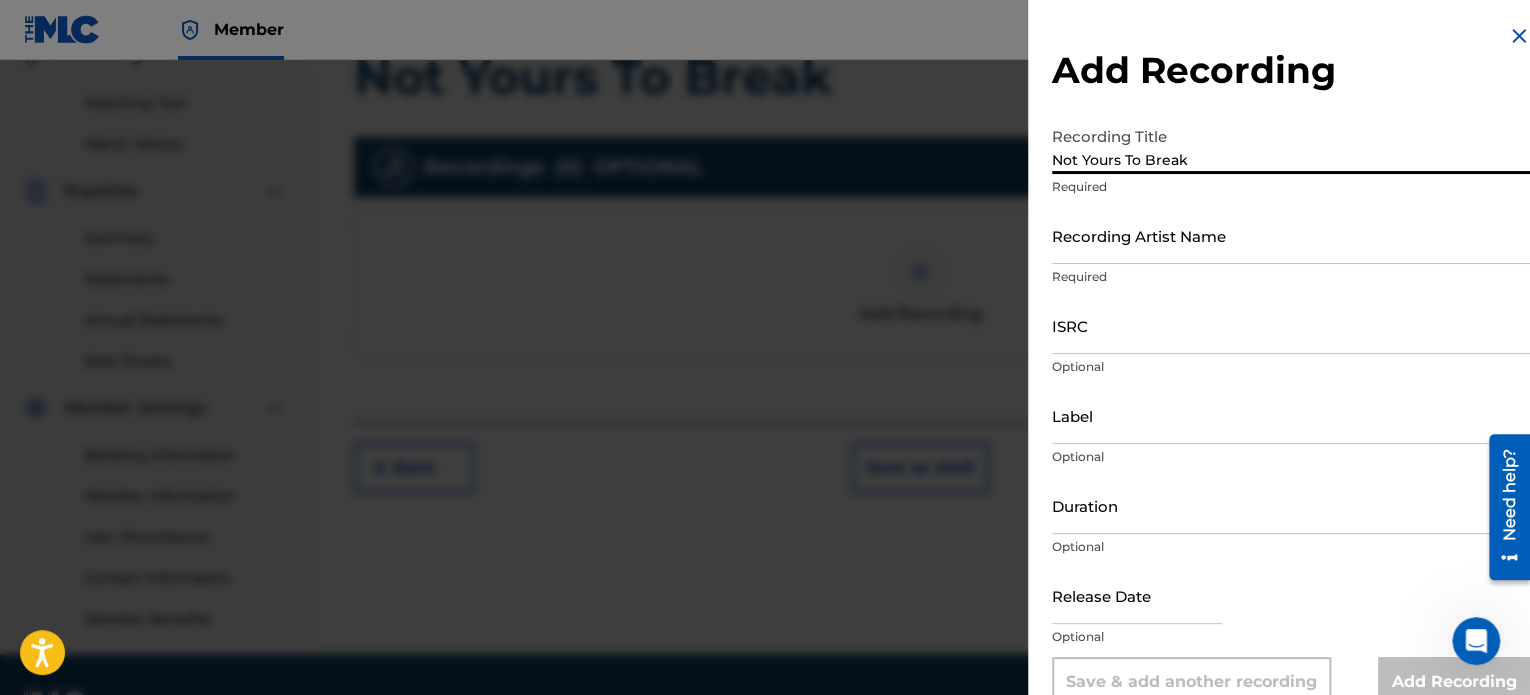 type on "Not Yours To Break" 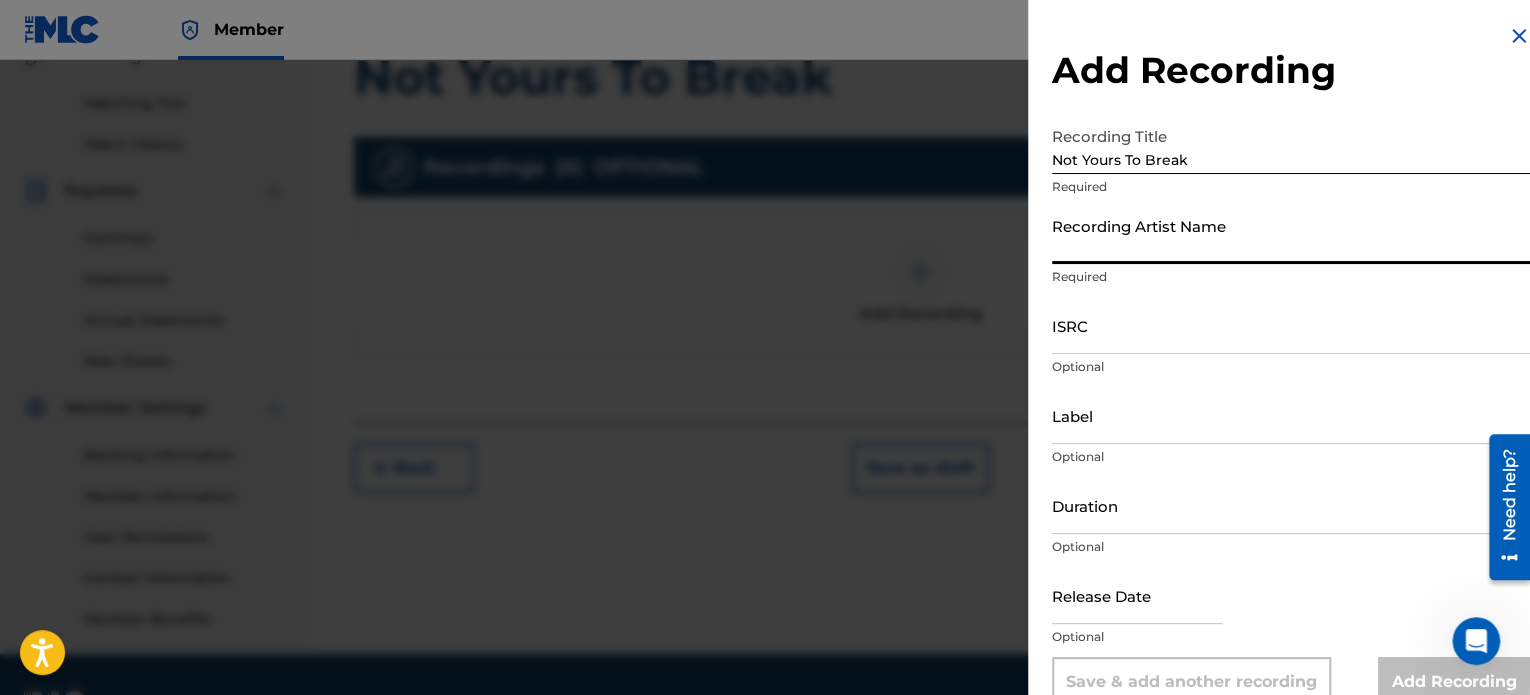 type on "Rise Undone" 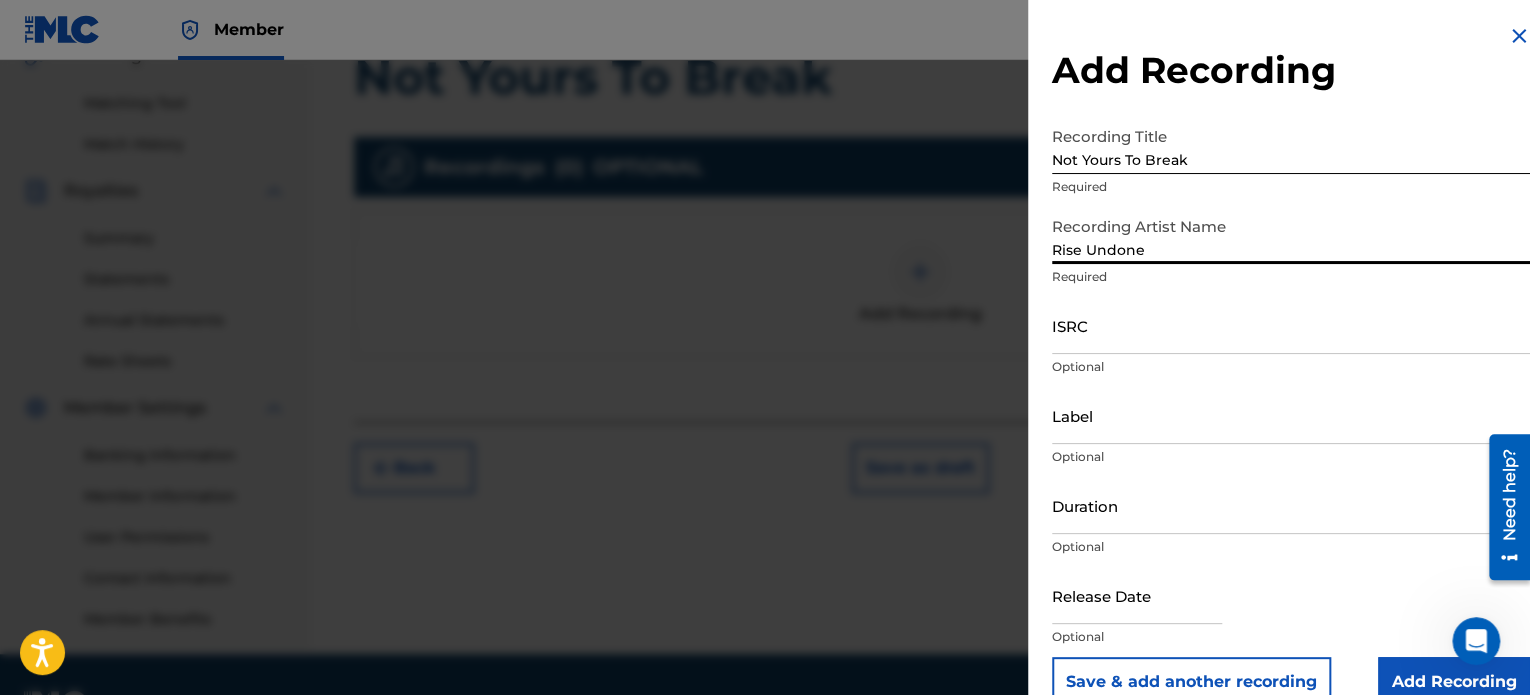 click on "ISRC" at bounding box center [1291, 325] 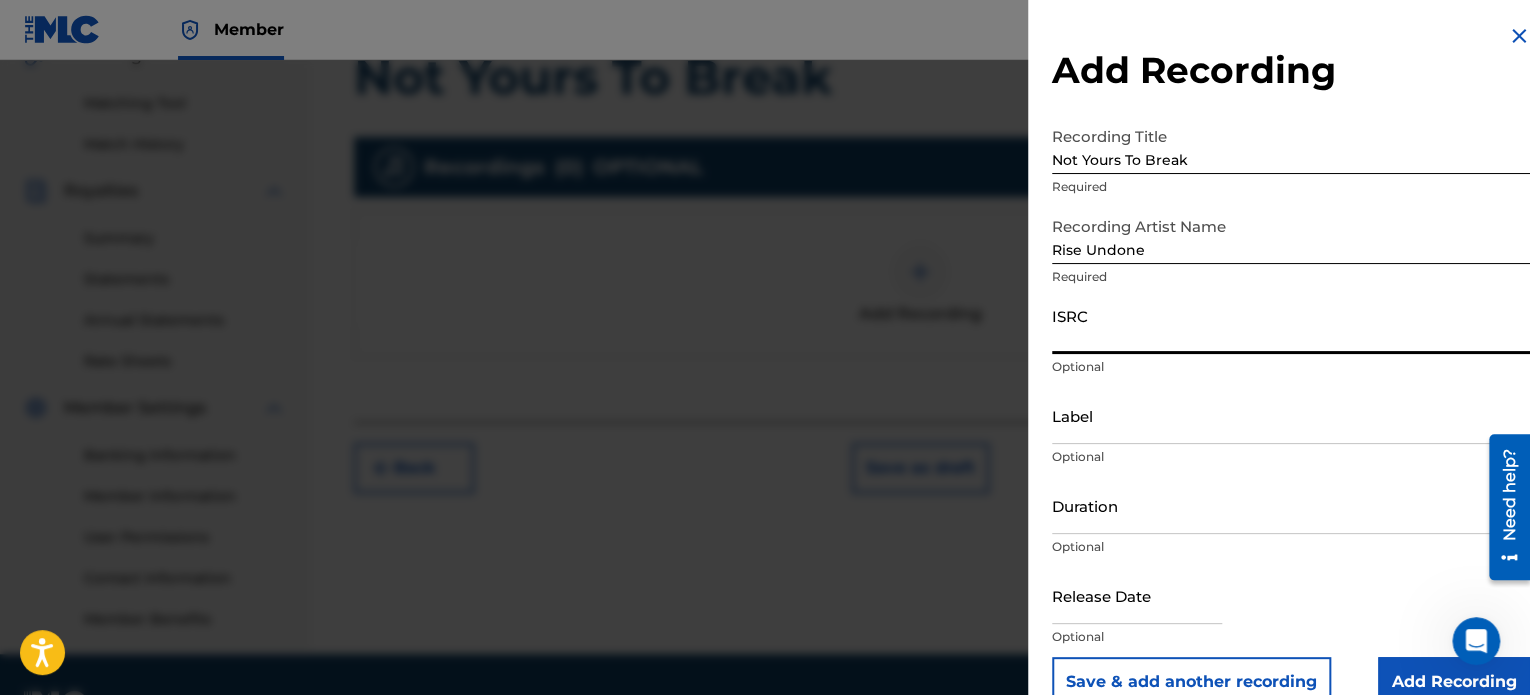 paste on "USHM22575288" 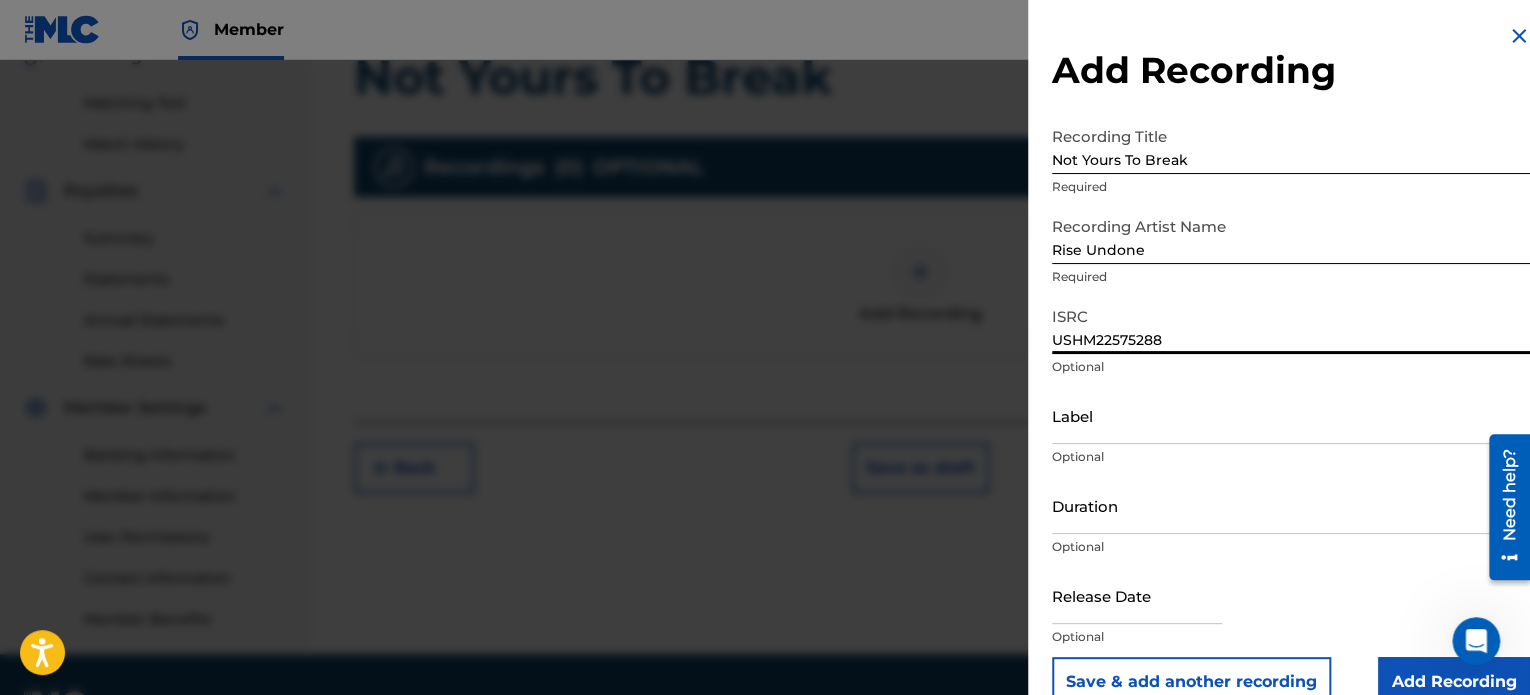 type on "USHM22575288" 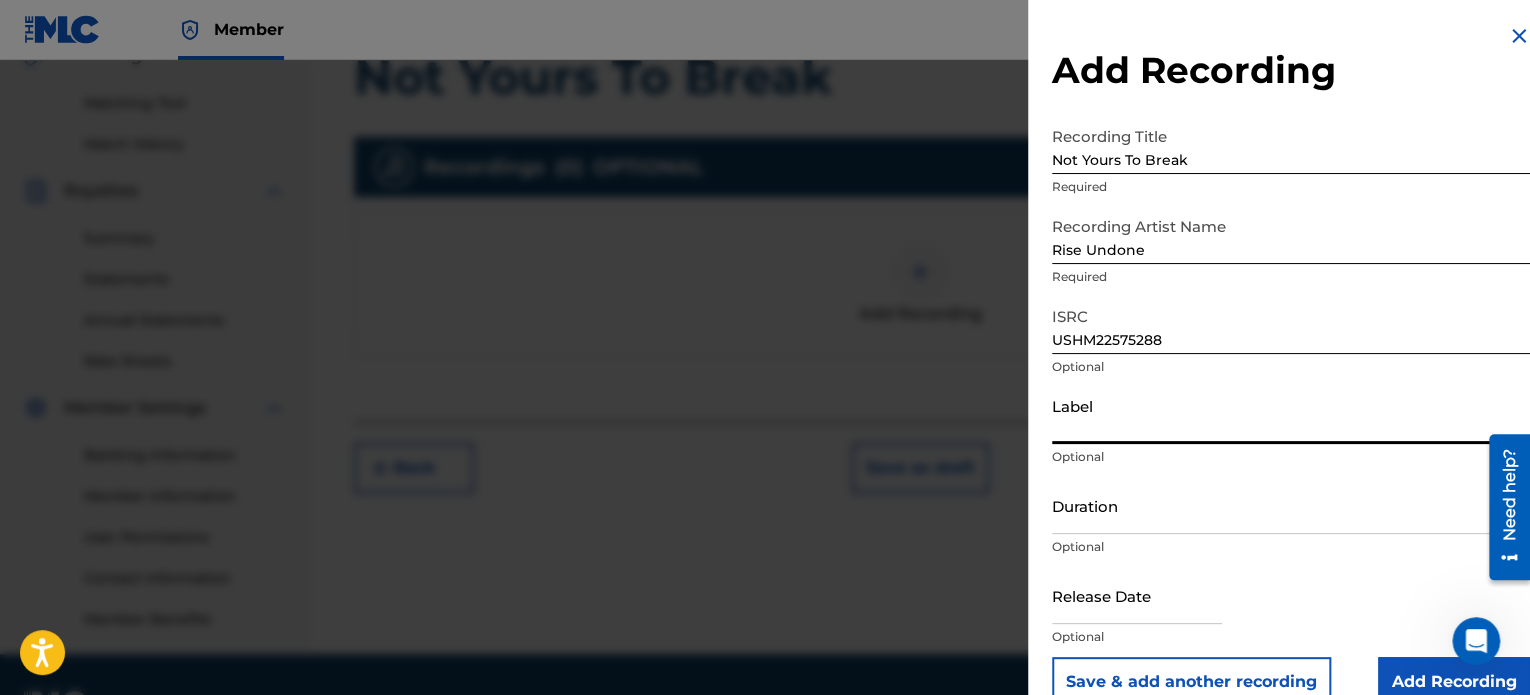 type on "Rise Undone" 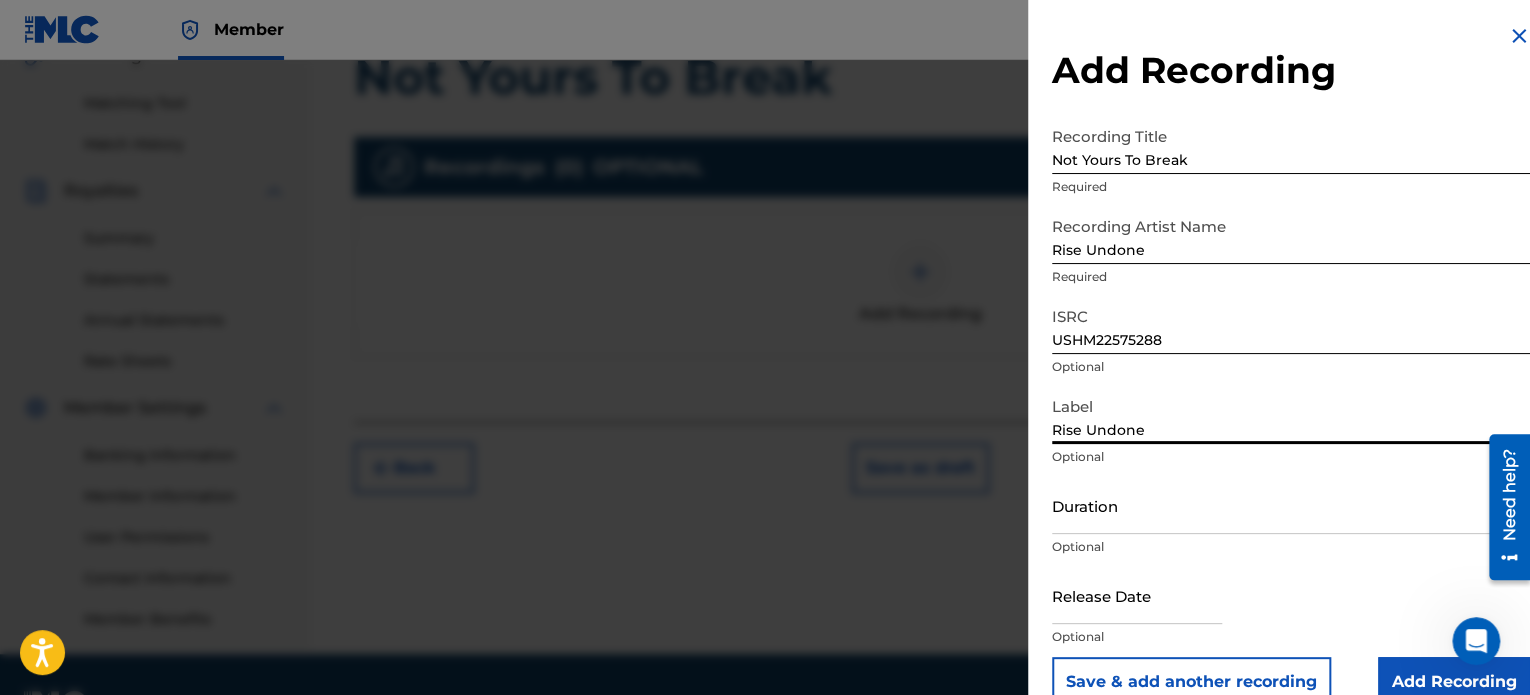 click on "Duration" at bounding box center [1291, 505] 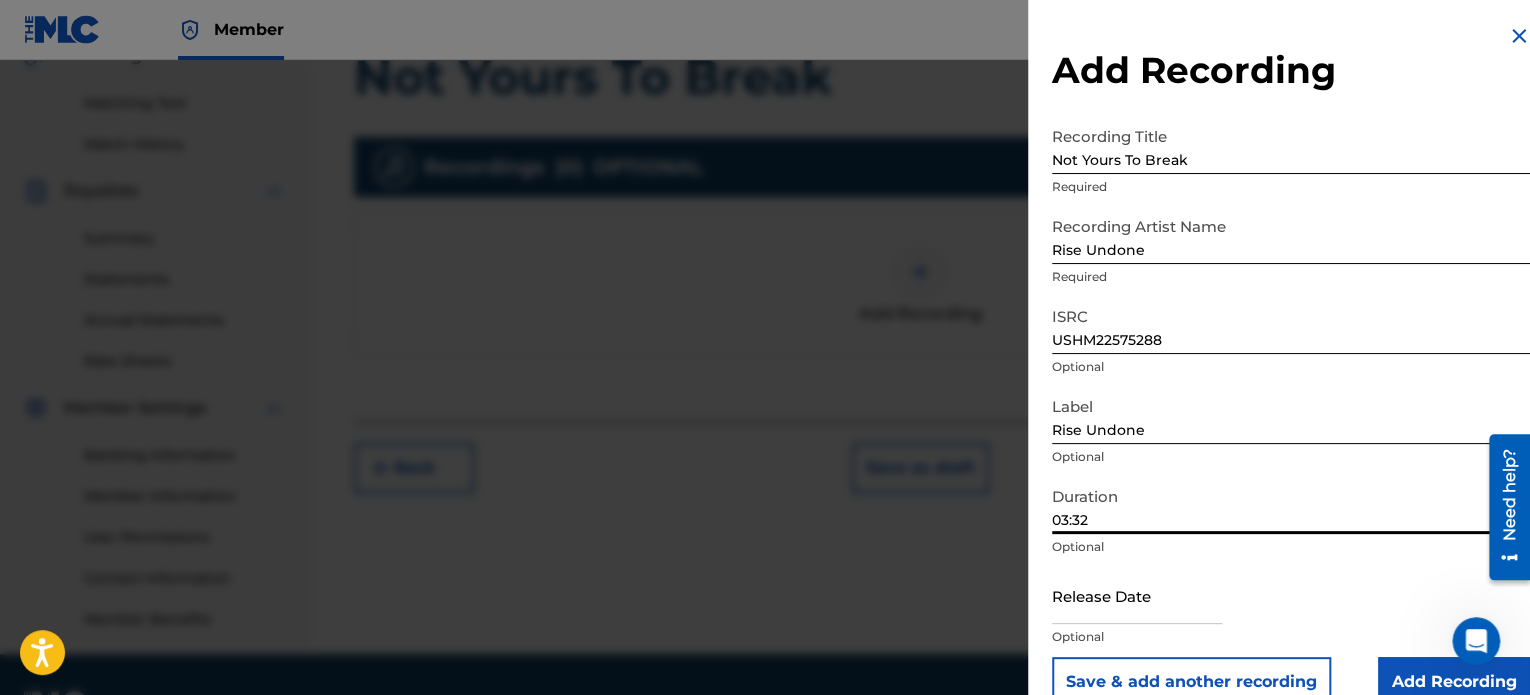 type on "03:32" 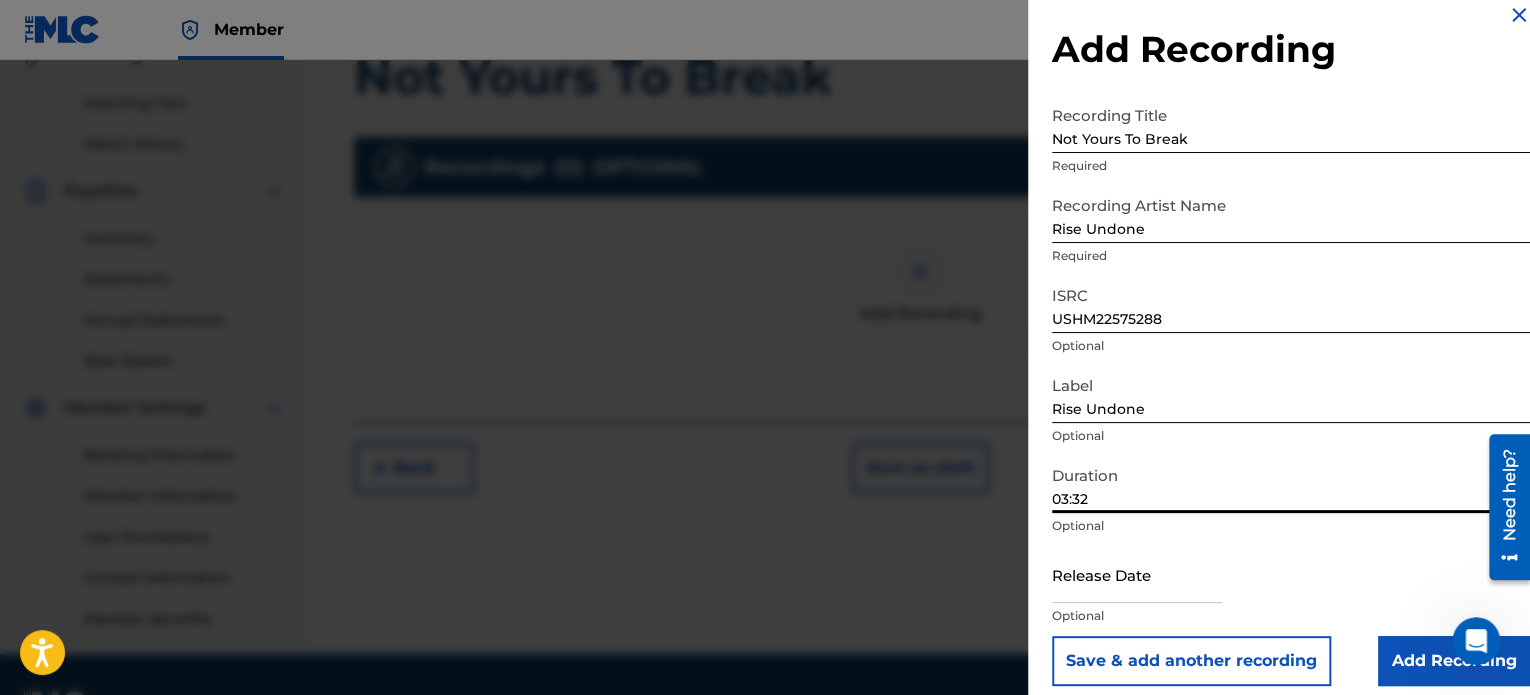 click at bounding box center [1137, 574] 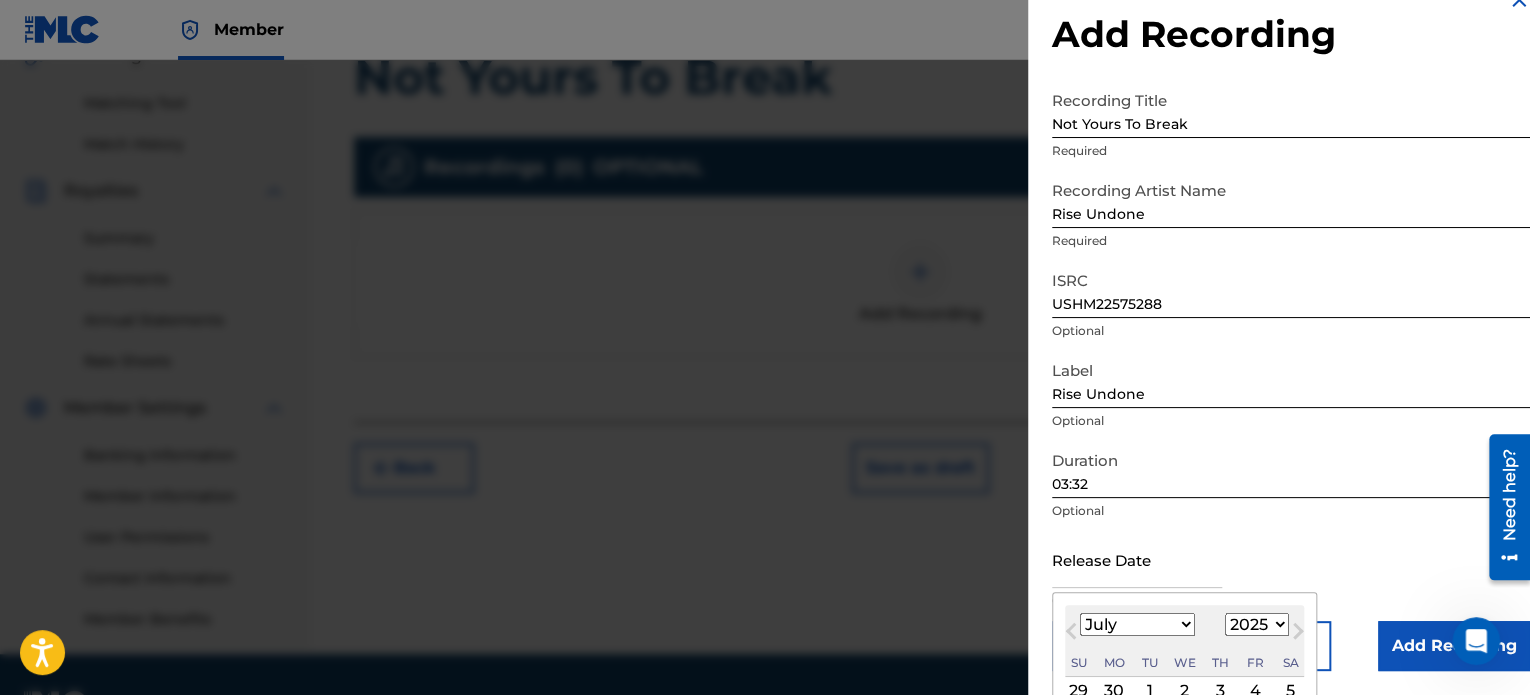 type on "[DATE]" 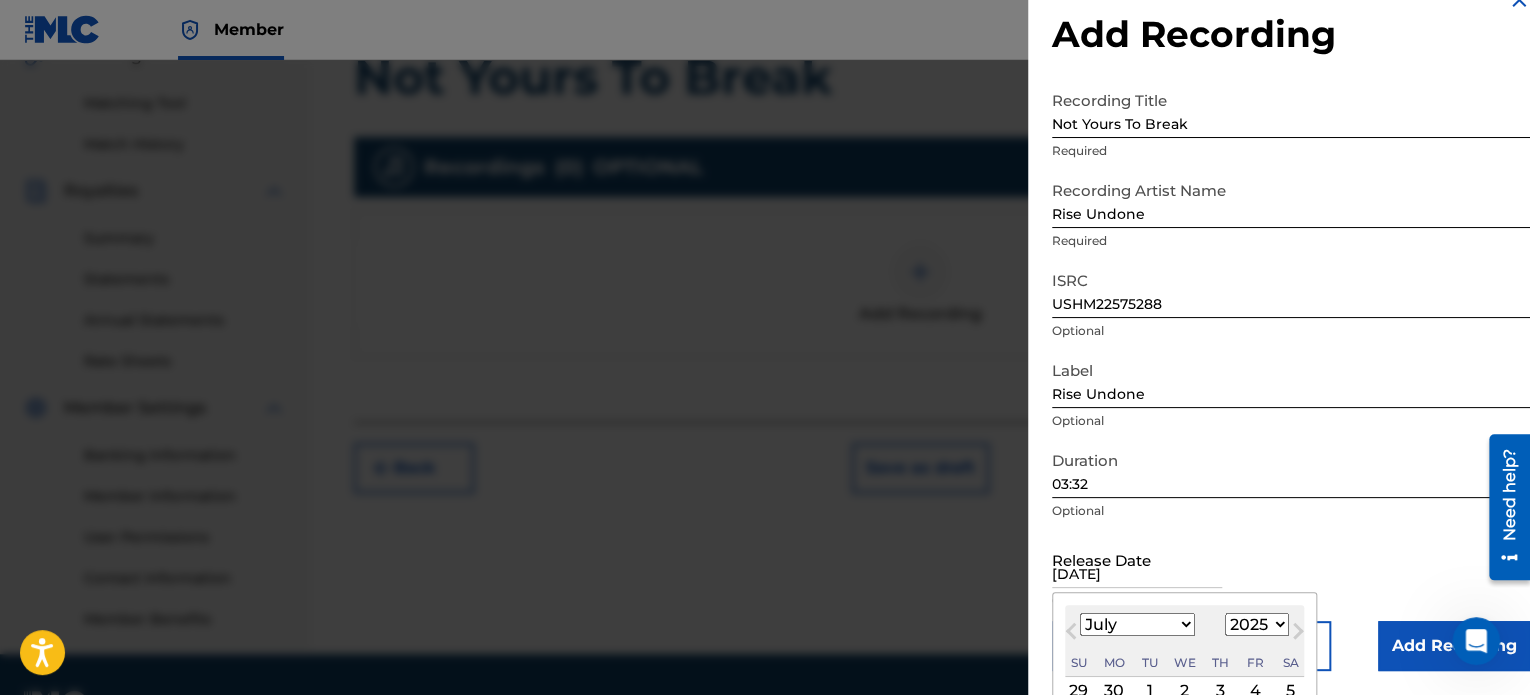 select on "4" 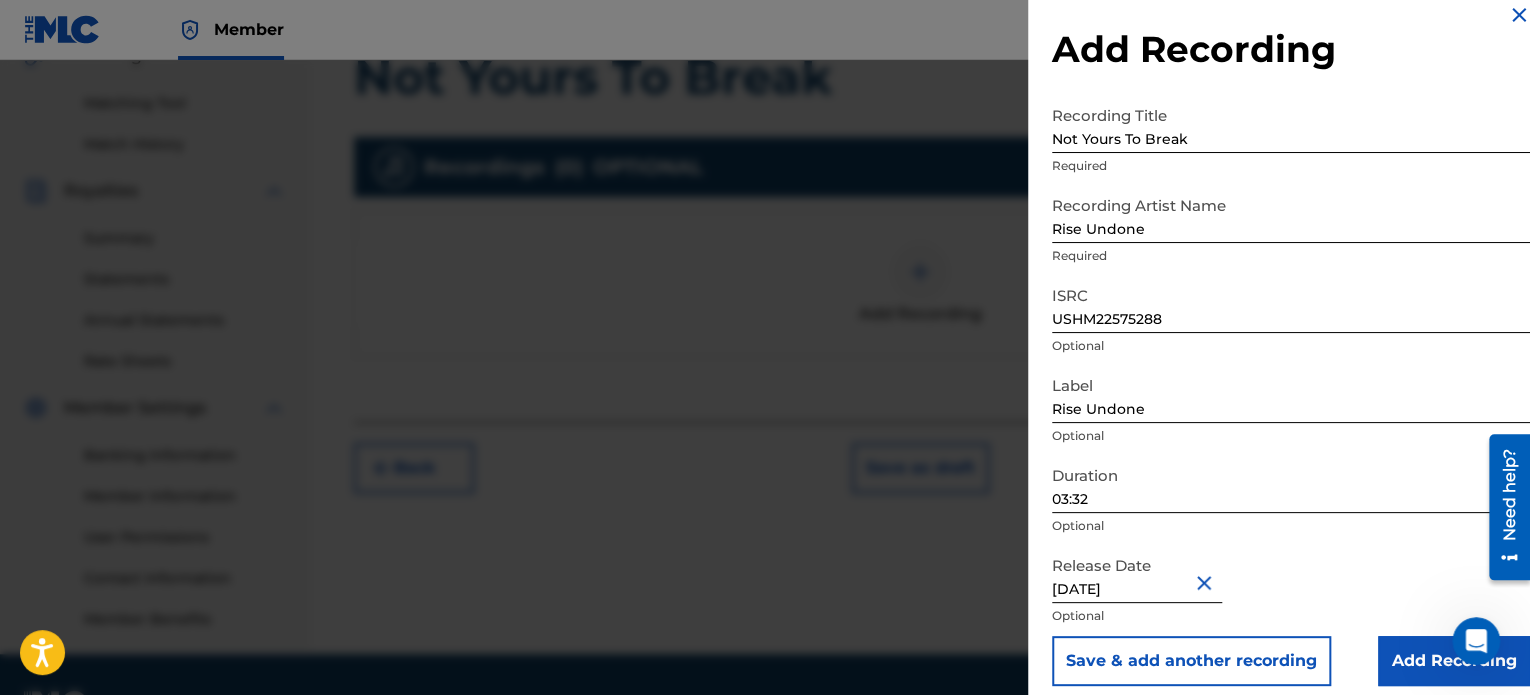 click on "Release Date [DATE] Optional" at bounding box center [1291, 591] 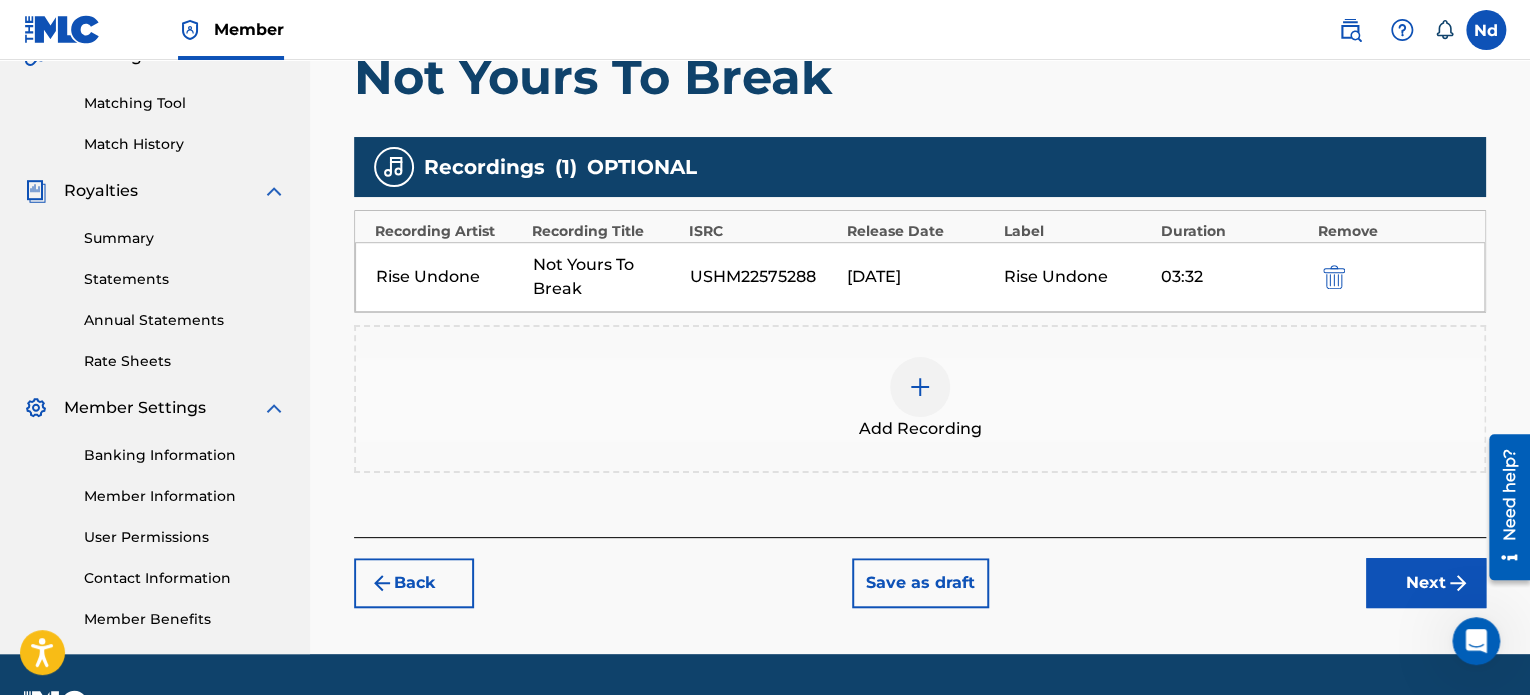 click on "Next" at bounding box center [1426, 583] 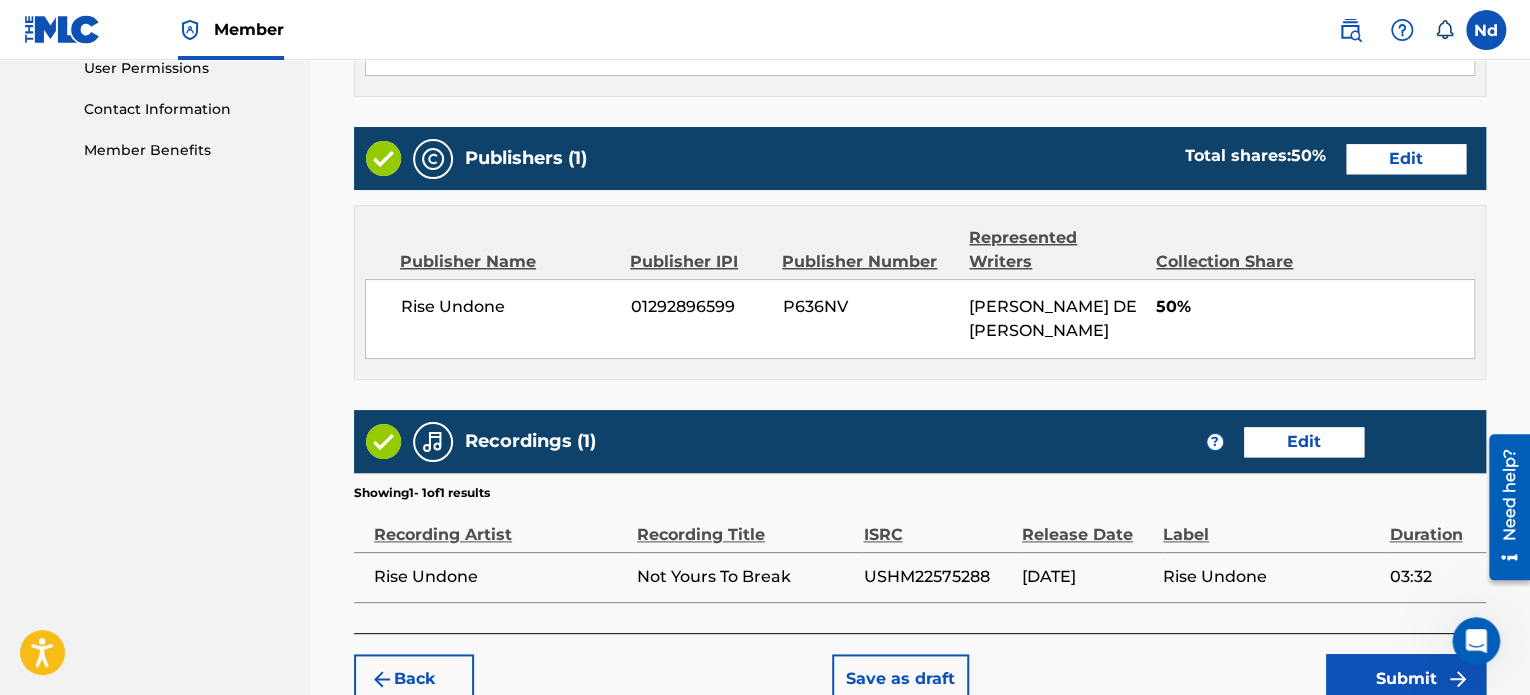 scroll, scrollTop: 1081, scrollLeft: 0, axis: vertical 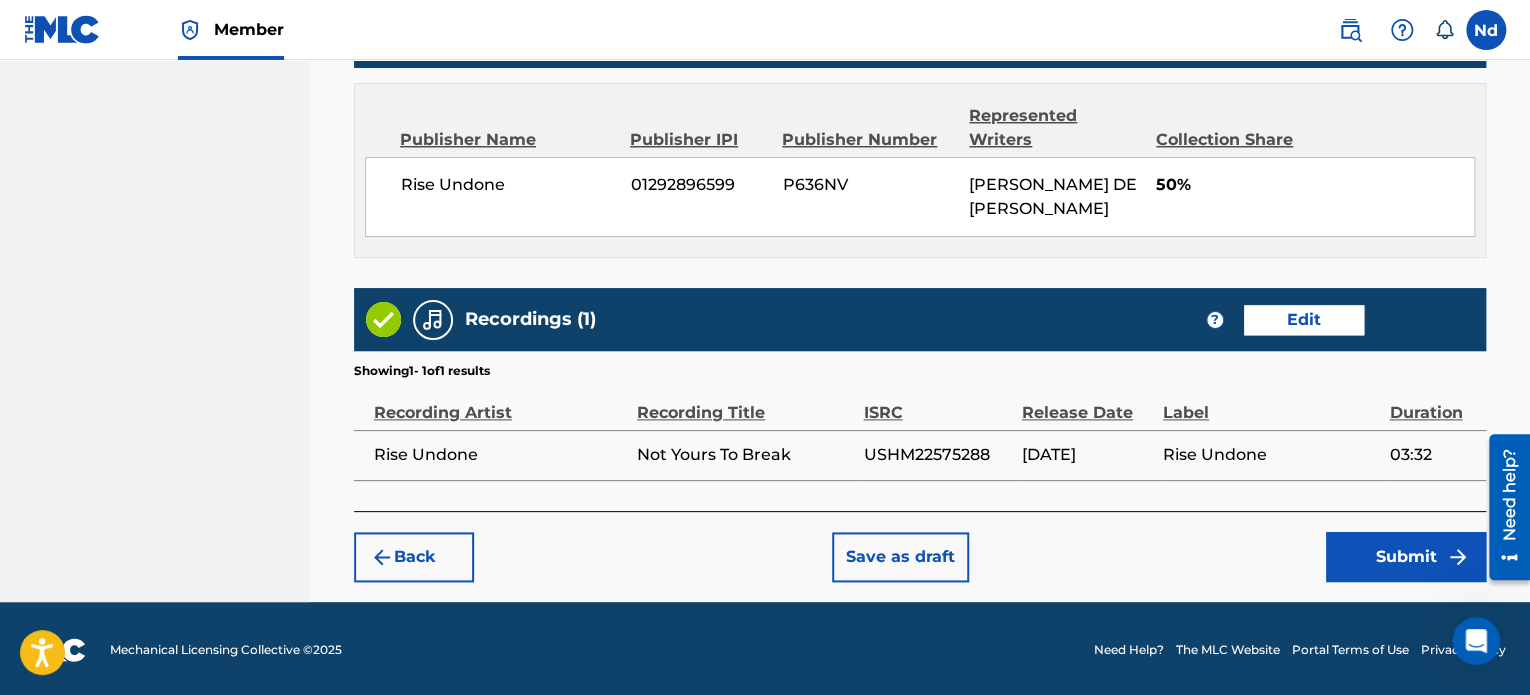 click on "Submit" at bounding box center [1406, 557] 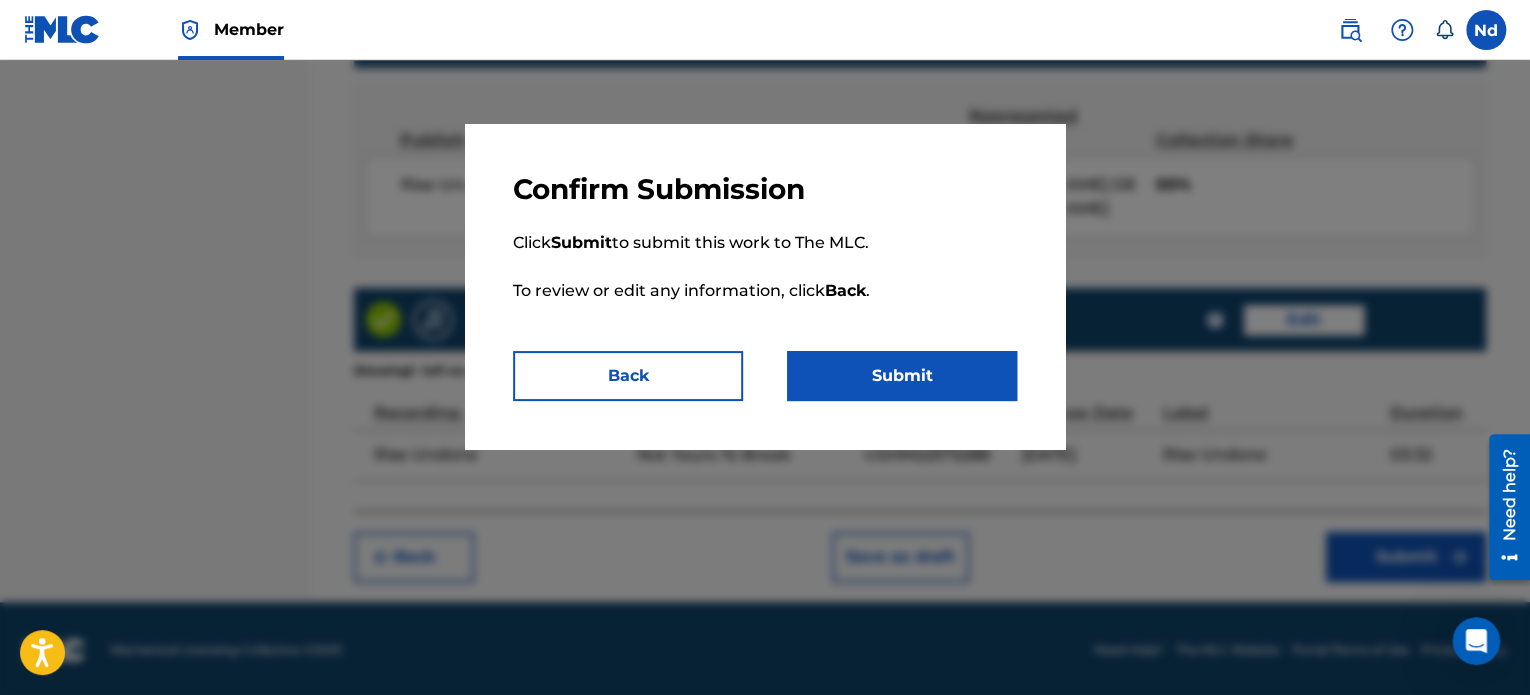 click on "Submit" at bounding box center [902, 376] 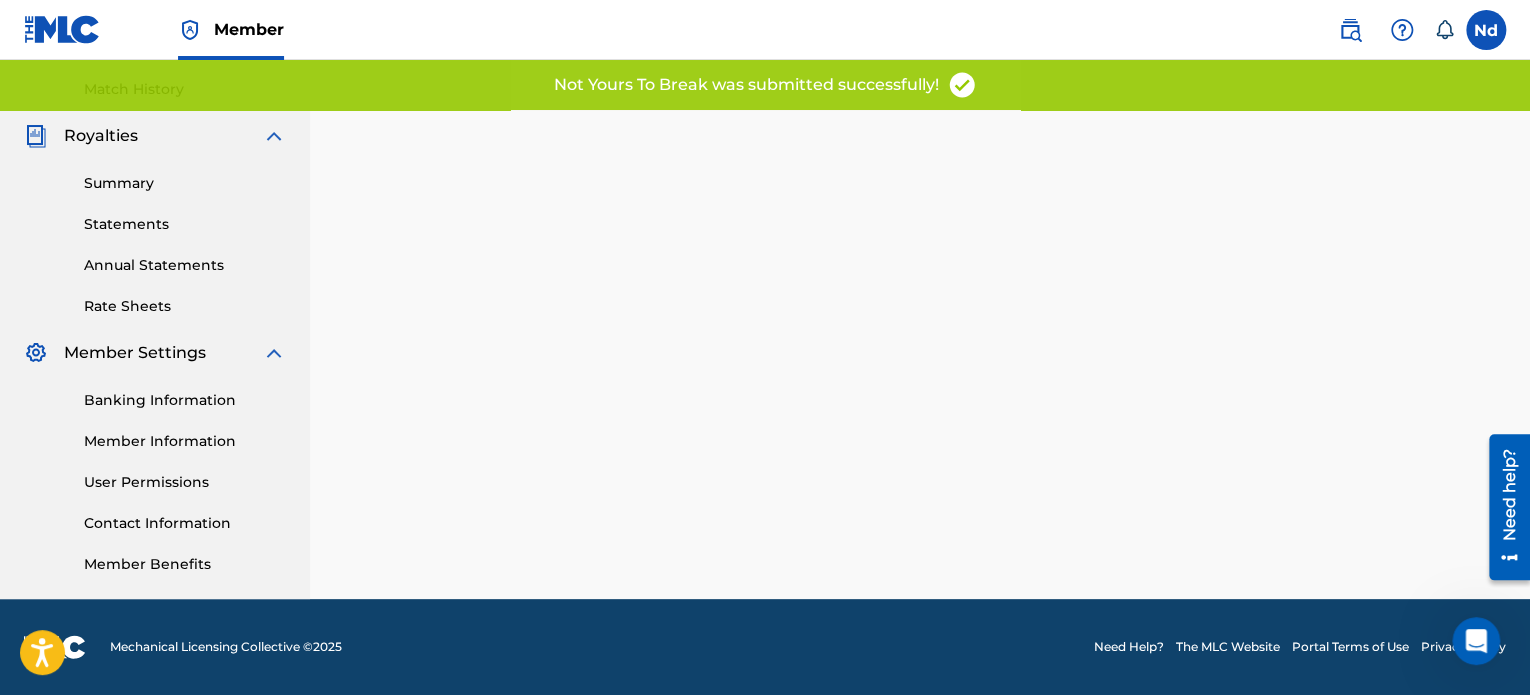 scroll, scrollTop: 0, scrollLeft: 0, axis: both 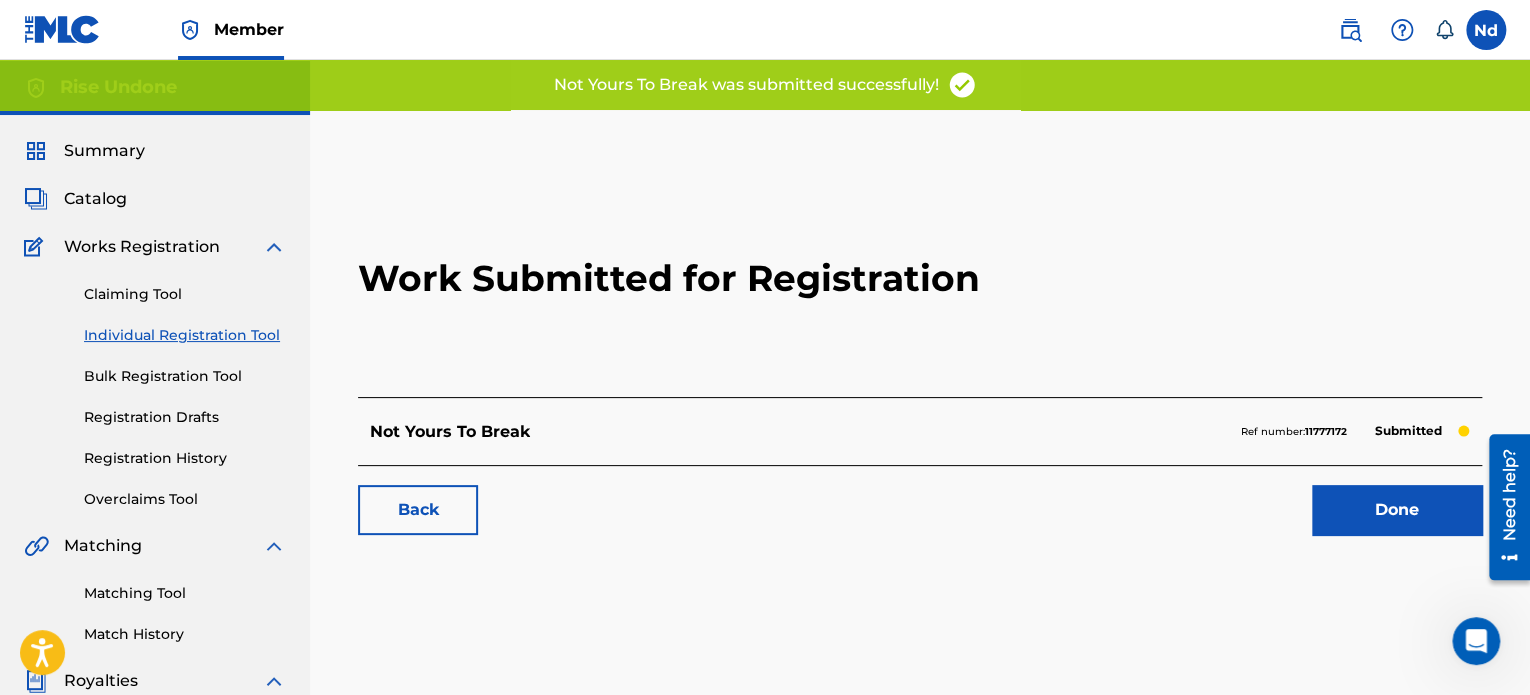 click on "Work Submitted for Registration Not Yours To Break Ref number:  11777172 Submitted Back Done" at bounding box center [920, 357] 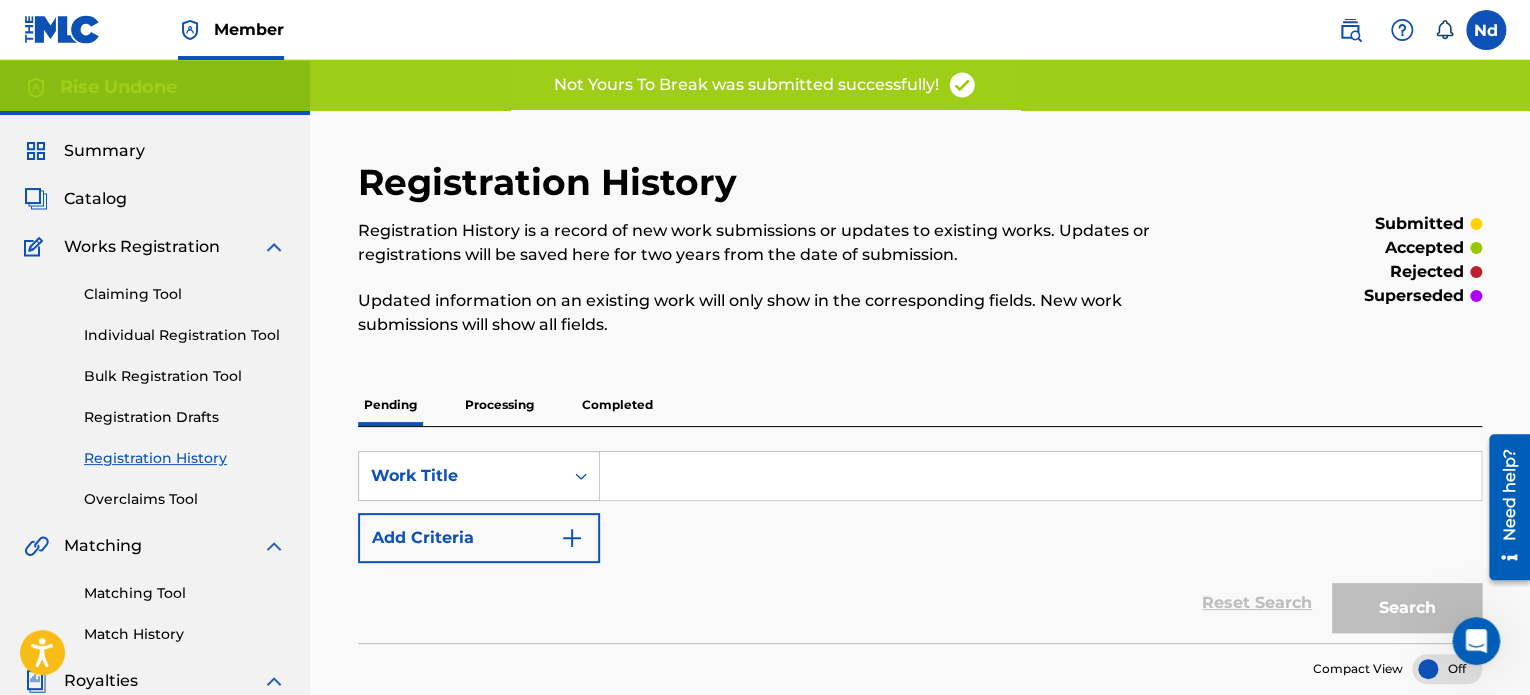 click on "Individual Registration Tool" at bounding box center (185, 335) 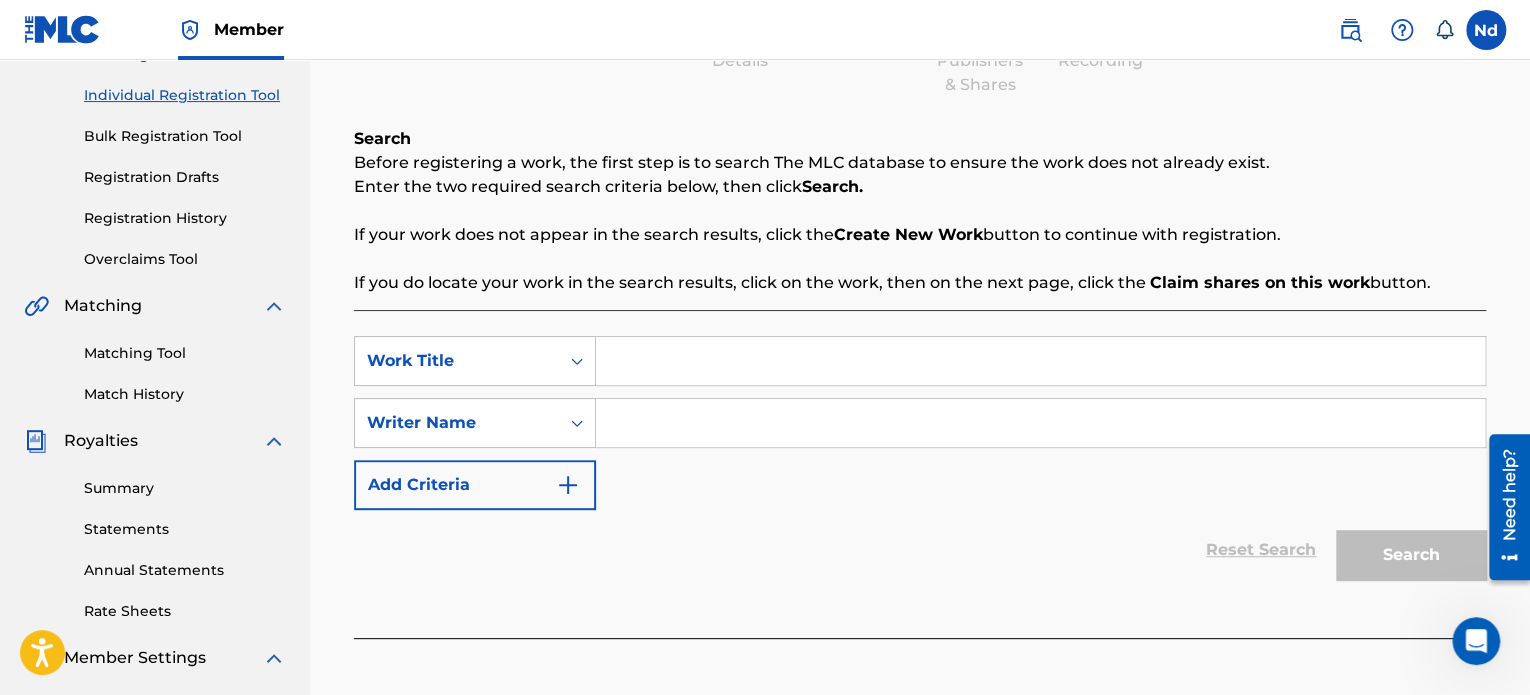 scroll, scrollTop: 400, scrollLeft: 0, axis: vertical 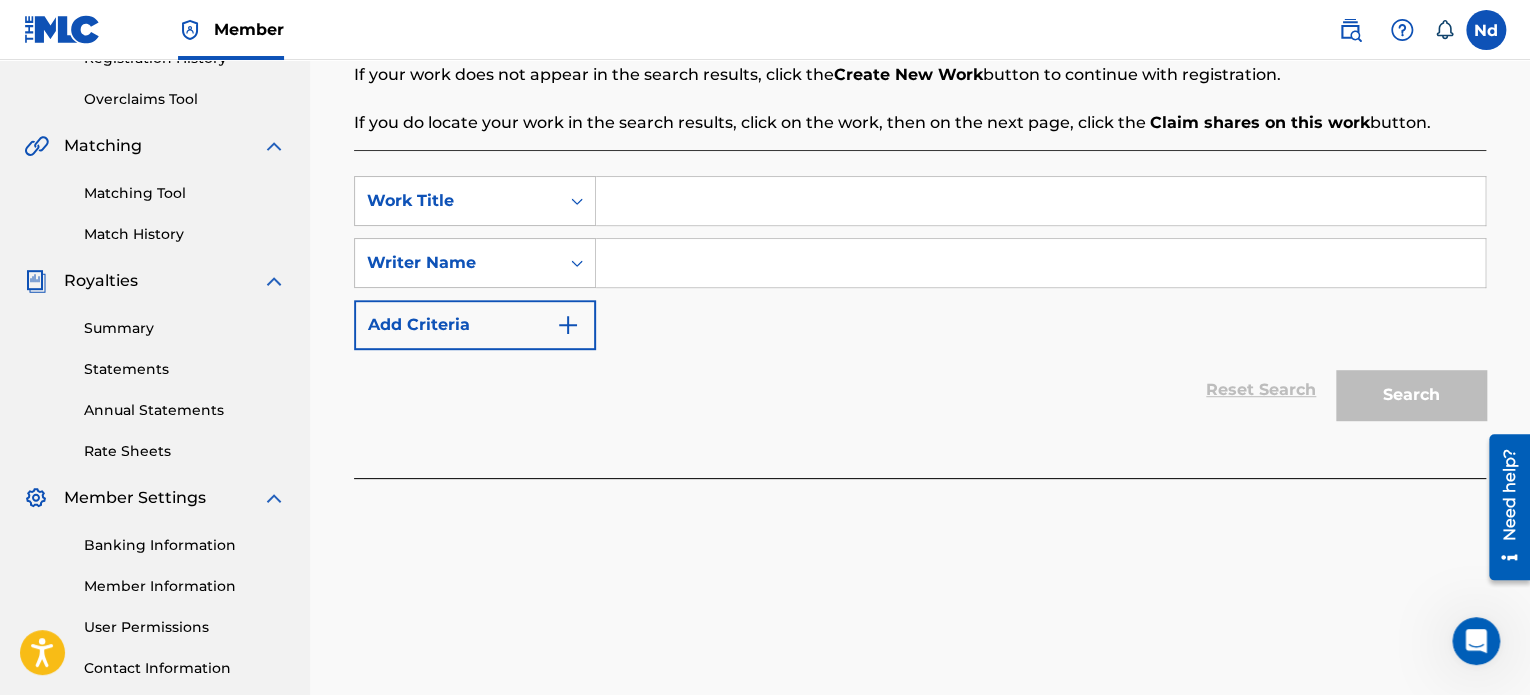 click at bounding box center [1040, 201] 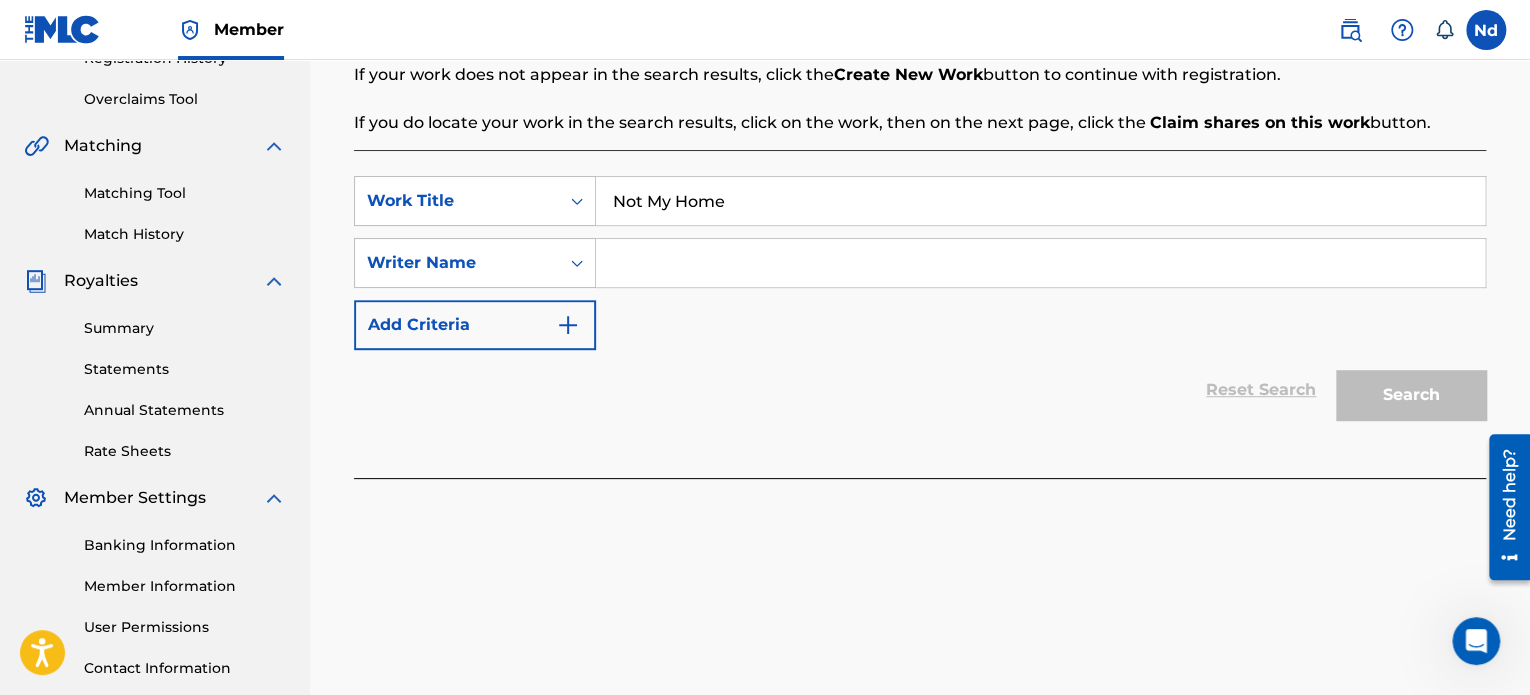 type on "Not My Home" 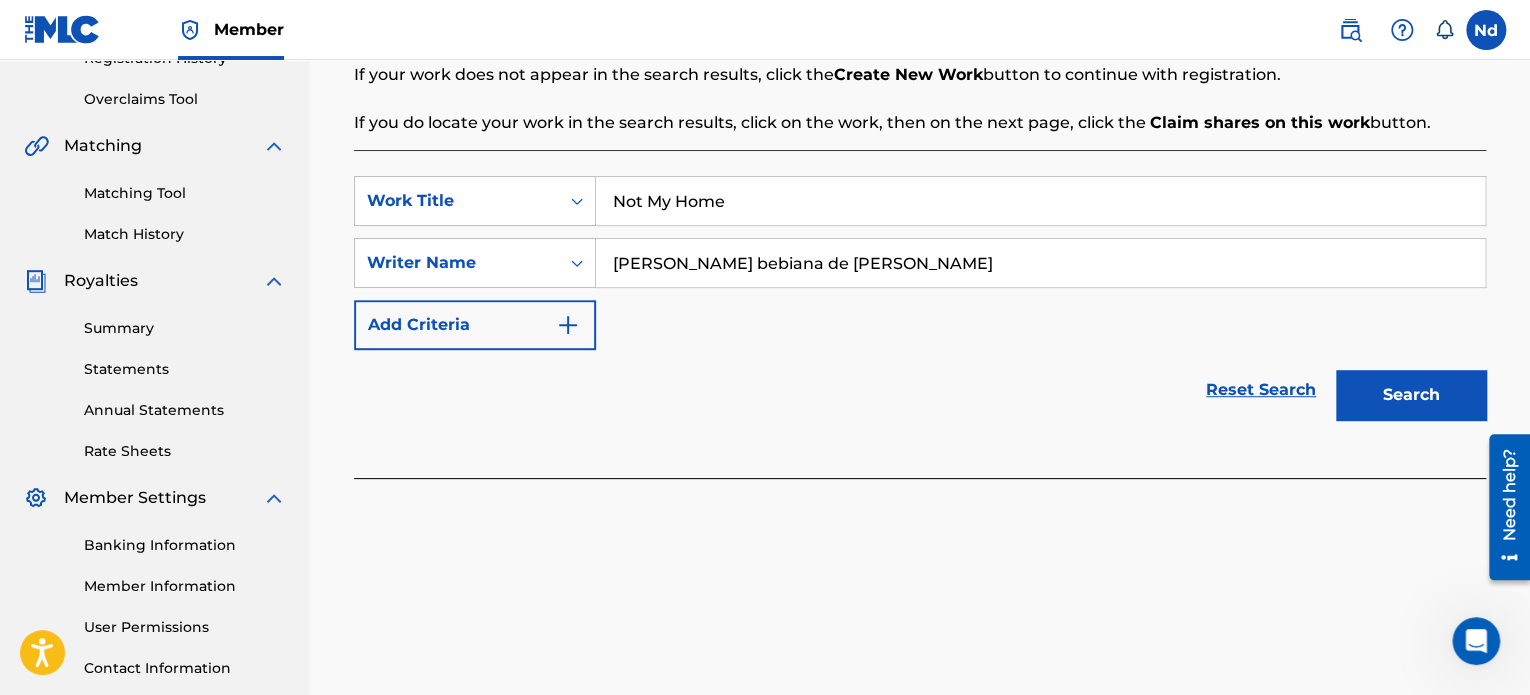 click on "Search" at bounding box center [1411, 395] 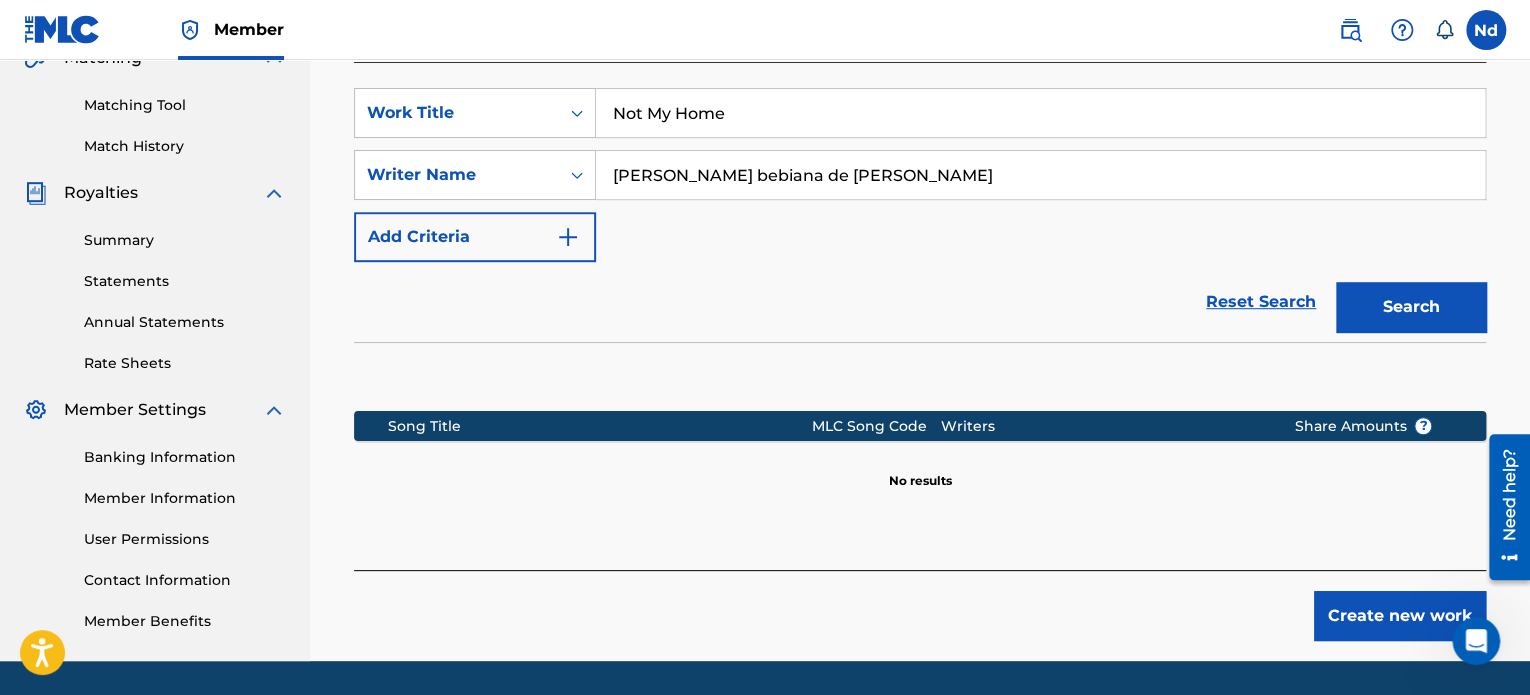 scroll, scrollTop: 549, scrollLeft: 0, axis: vertical 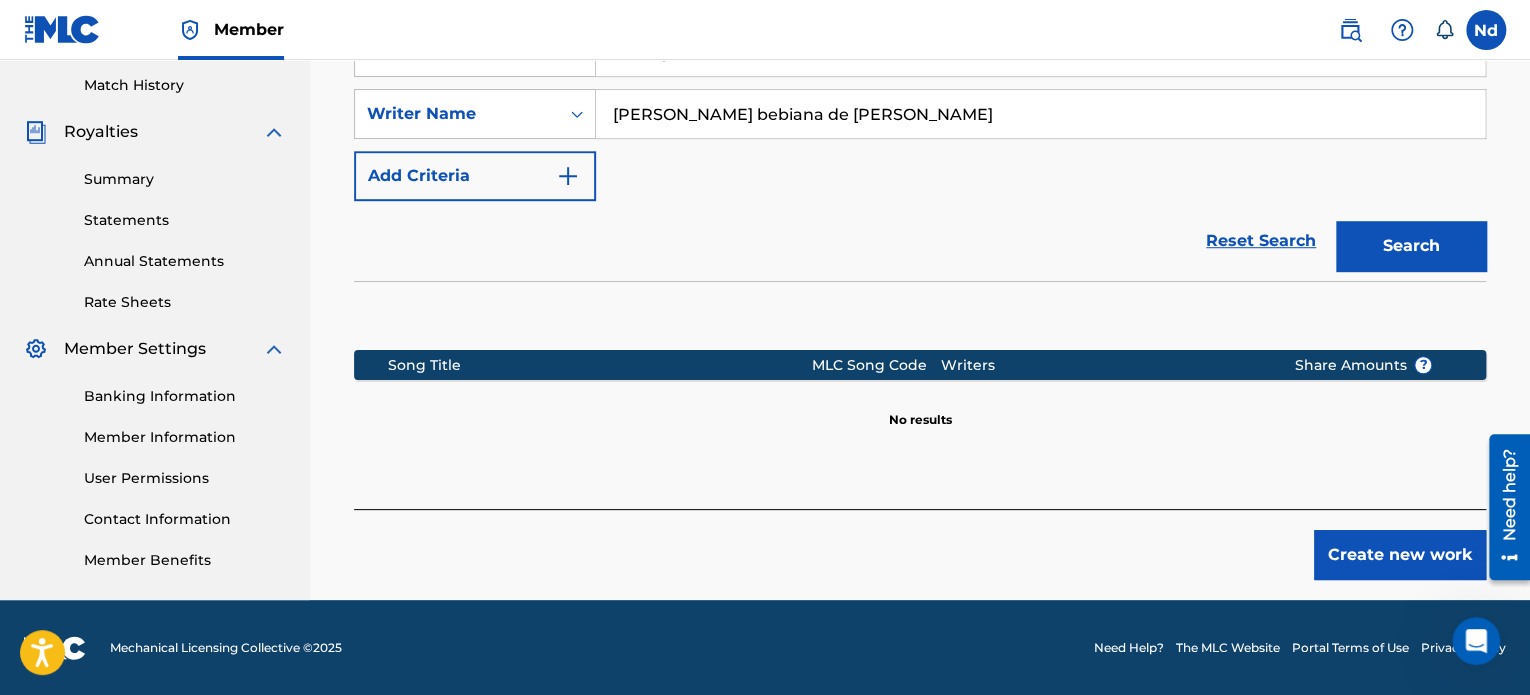 click on "Create new work" at bounding box center [1400, 555] 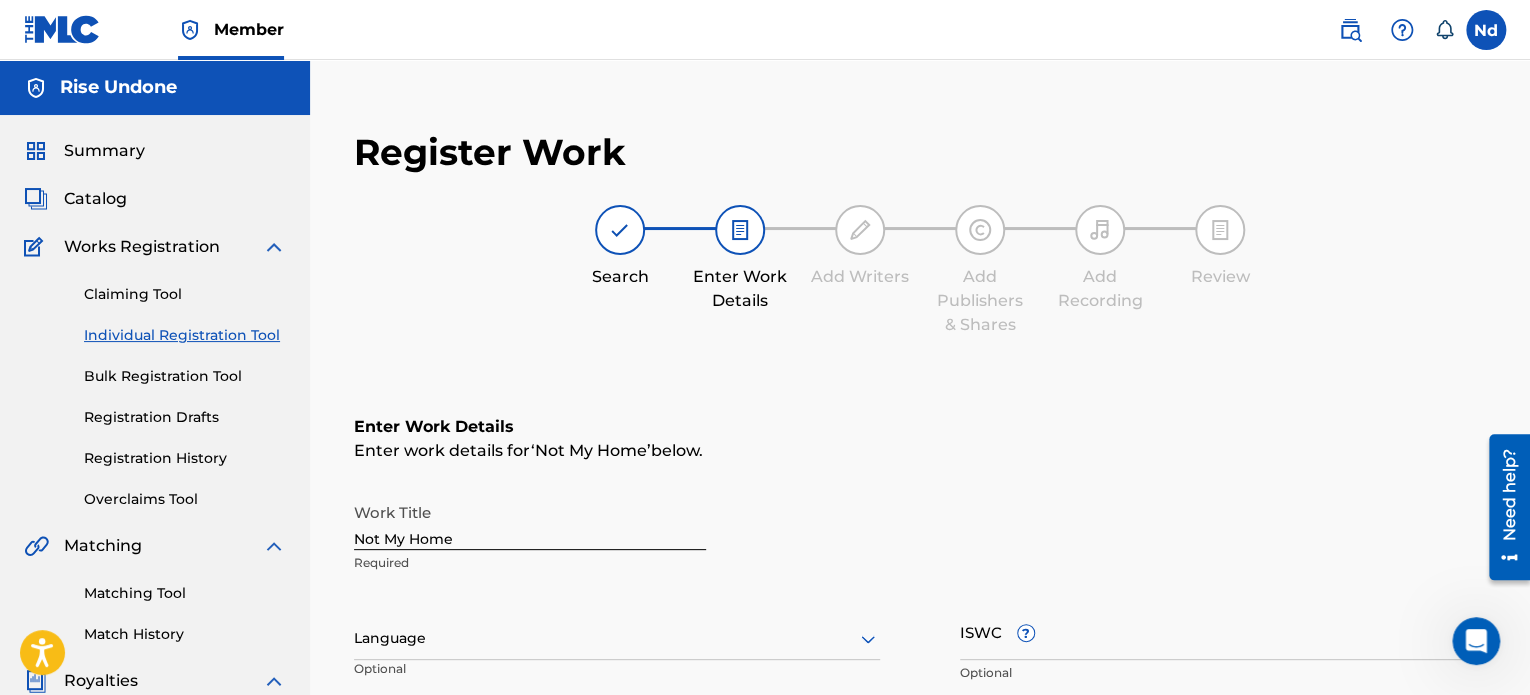 scroll, scrollTop: 300, scrollLeft: 0, axis: vertical 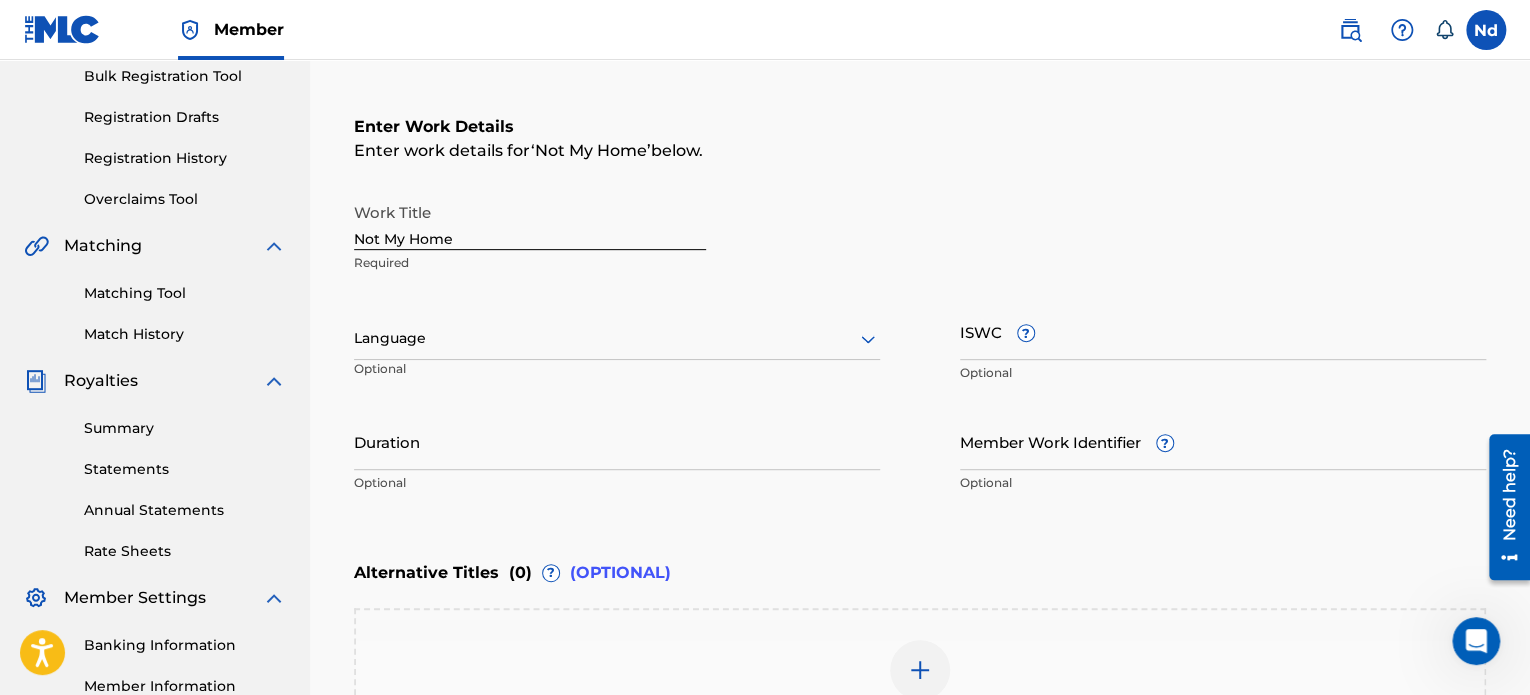 click at bounding box center (617, 338) 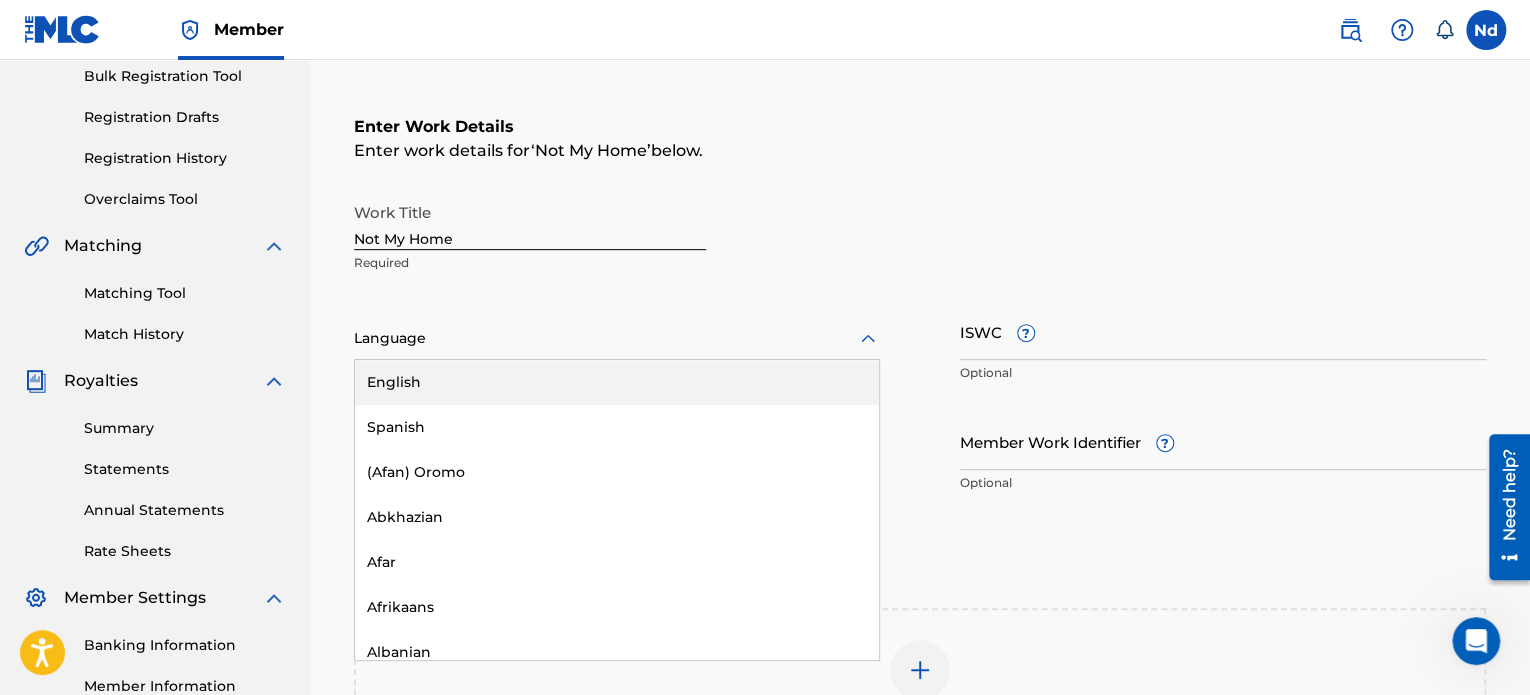 click on "English" at bounding box center (617, 382) 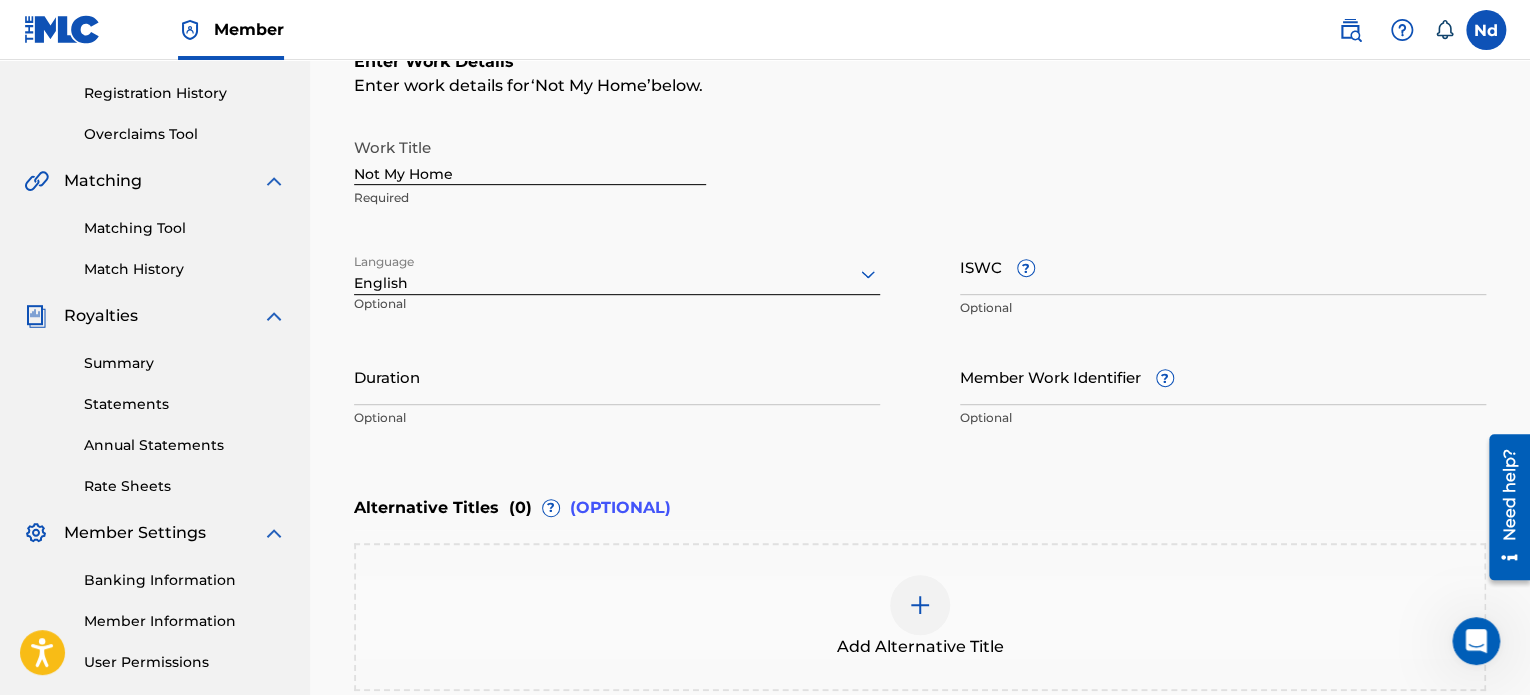 scroll, scrollTop: 400, scrollLeft: 0, axis: vertical 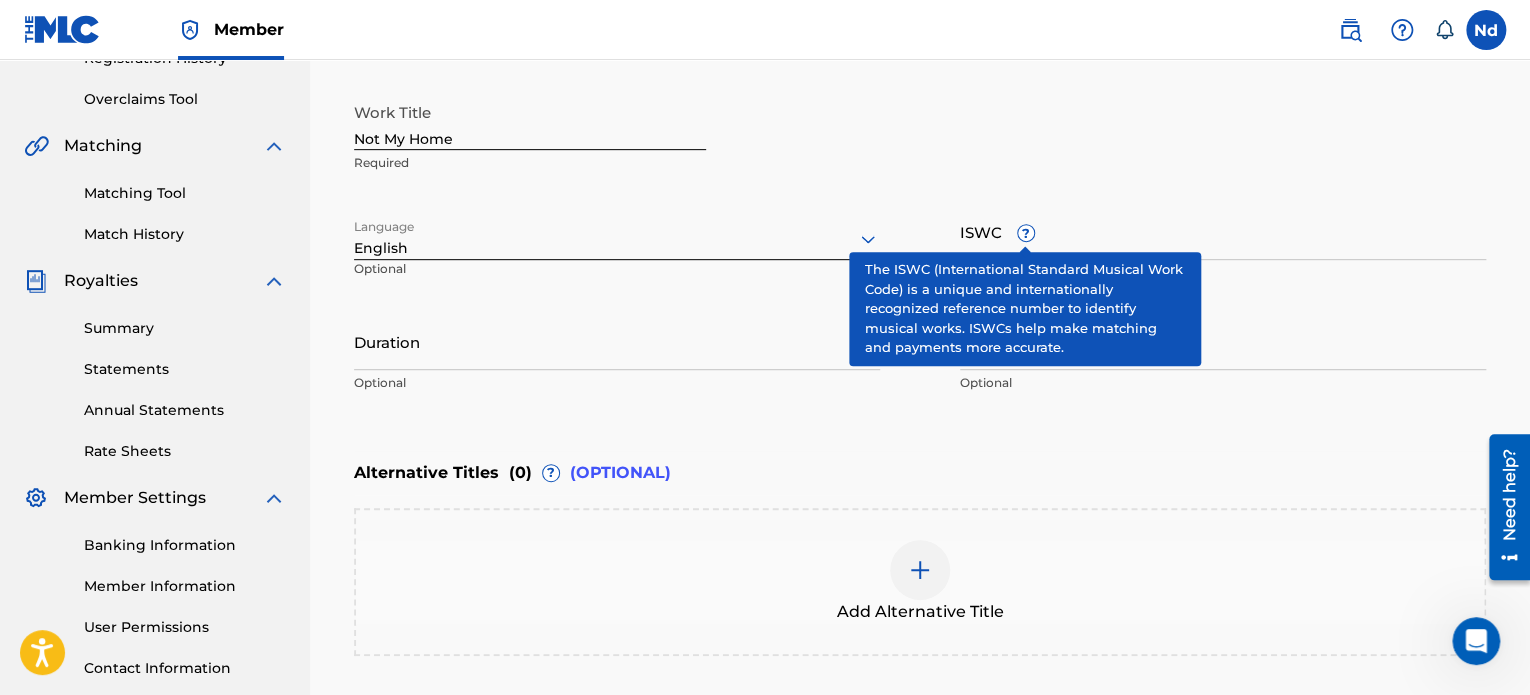 click on "ISWC   ?" at bounding box center [1223, 231] 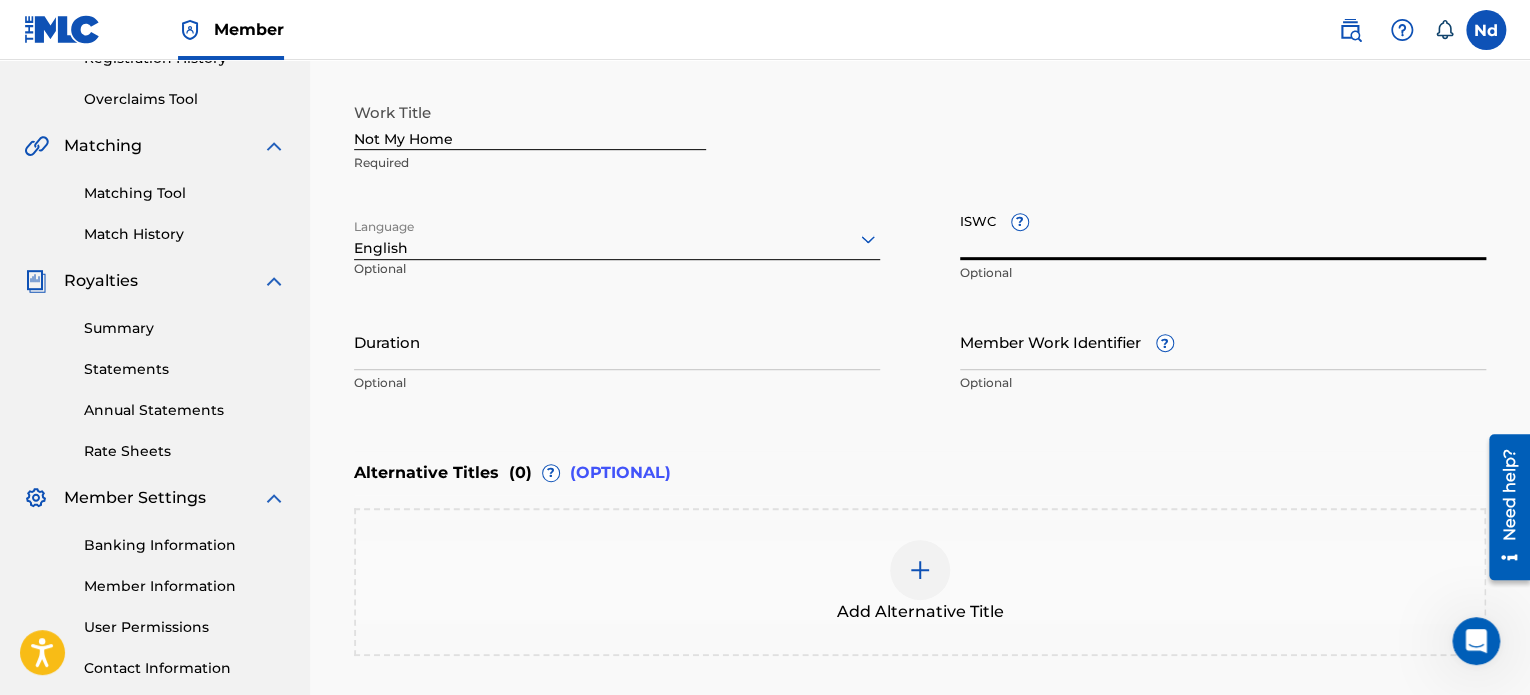 paste on "T3326093970" 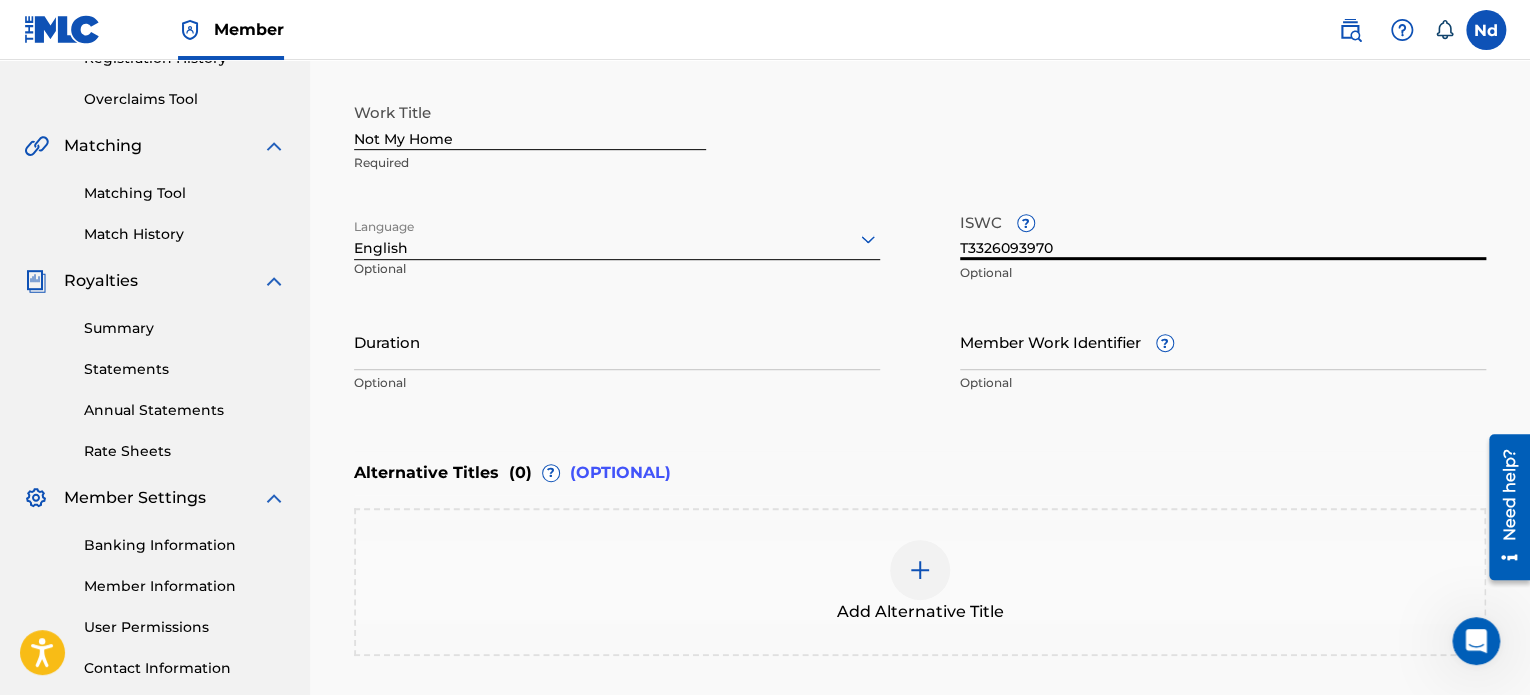type on "T3326093970" 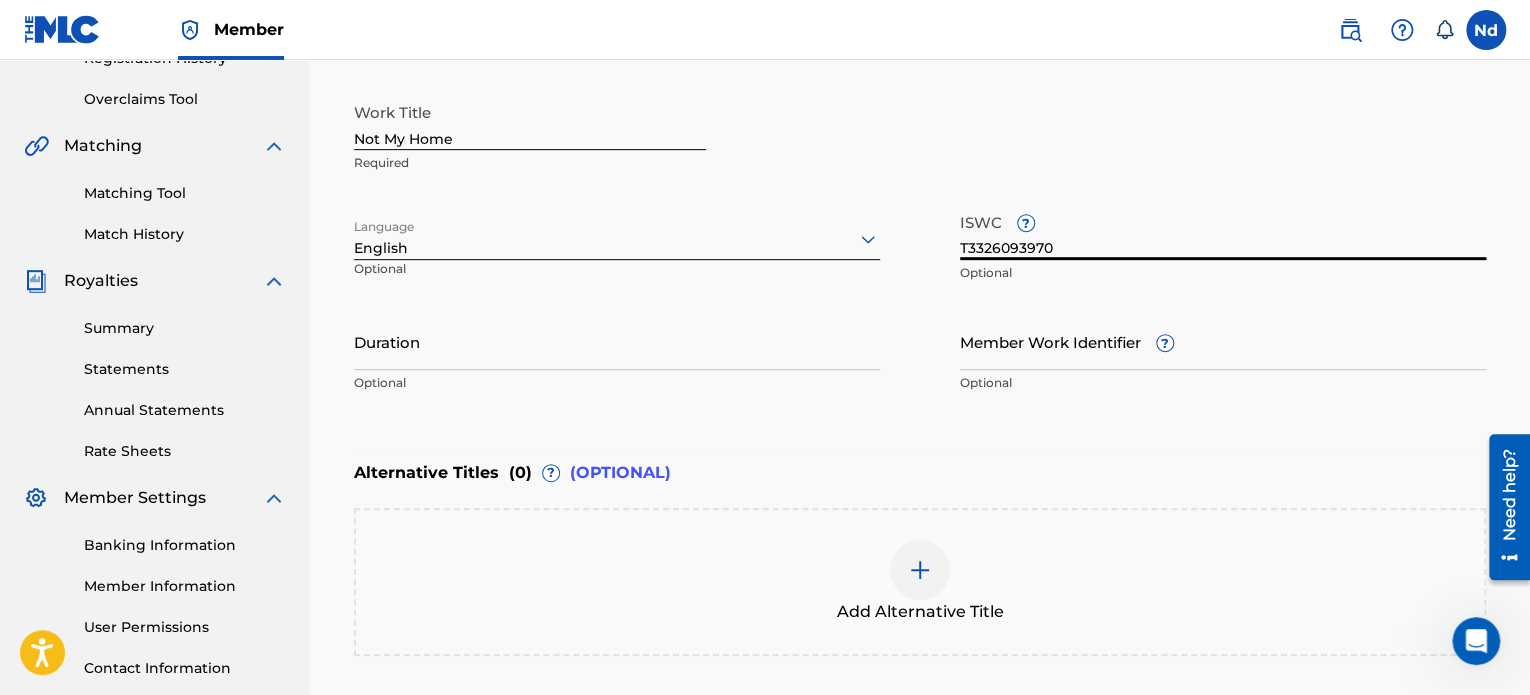 click on "Member Work Identifier   ?" at bounding box center (1223, 341) 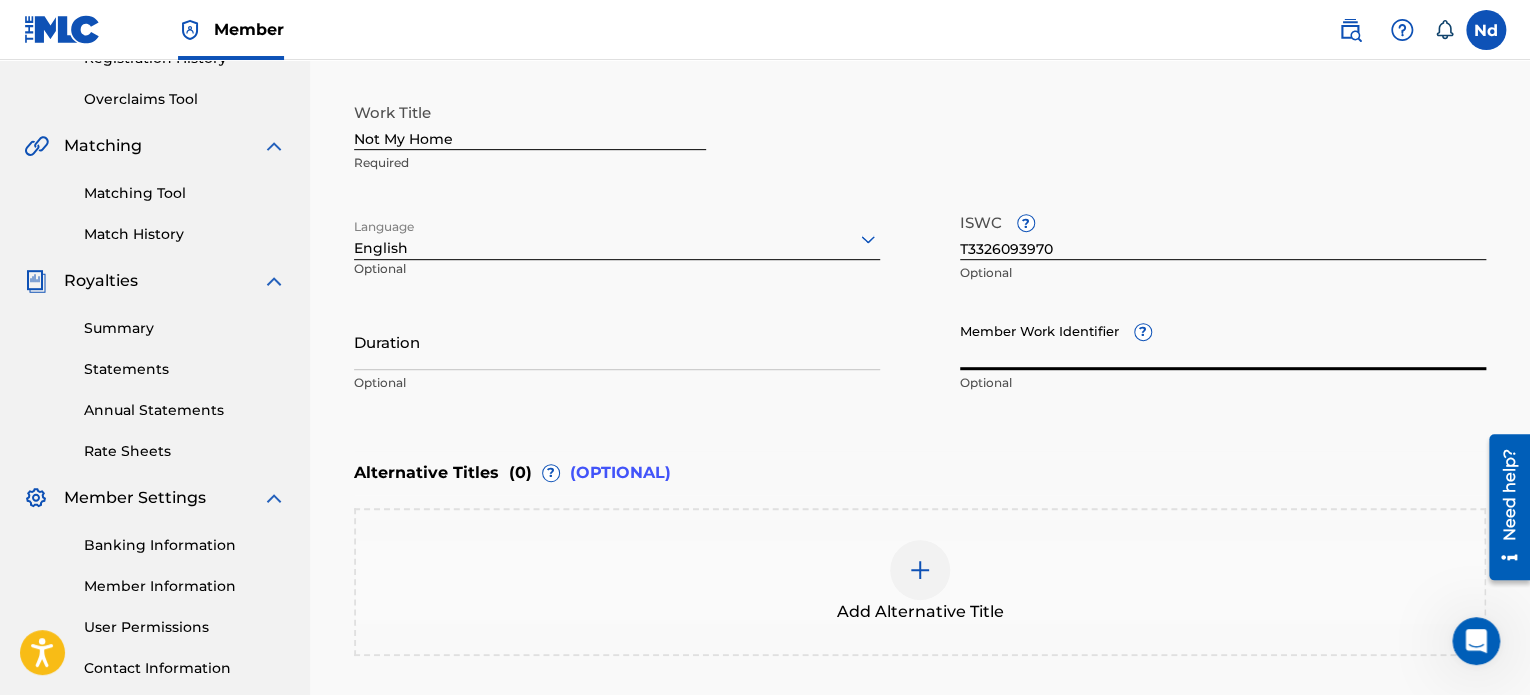paste on "73264706" 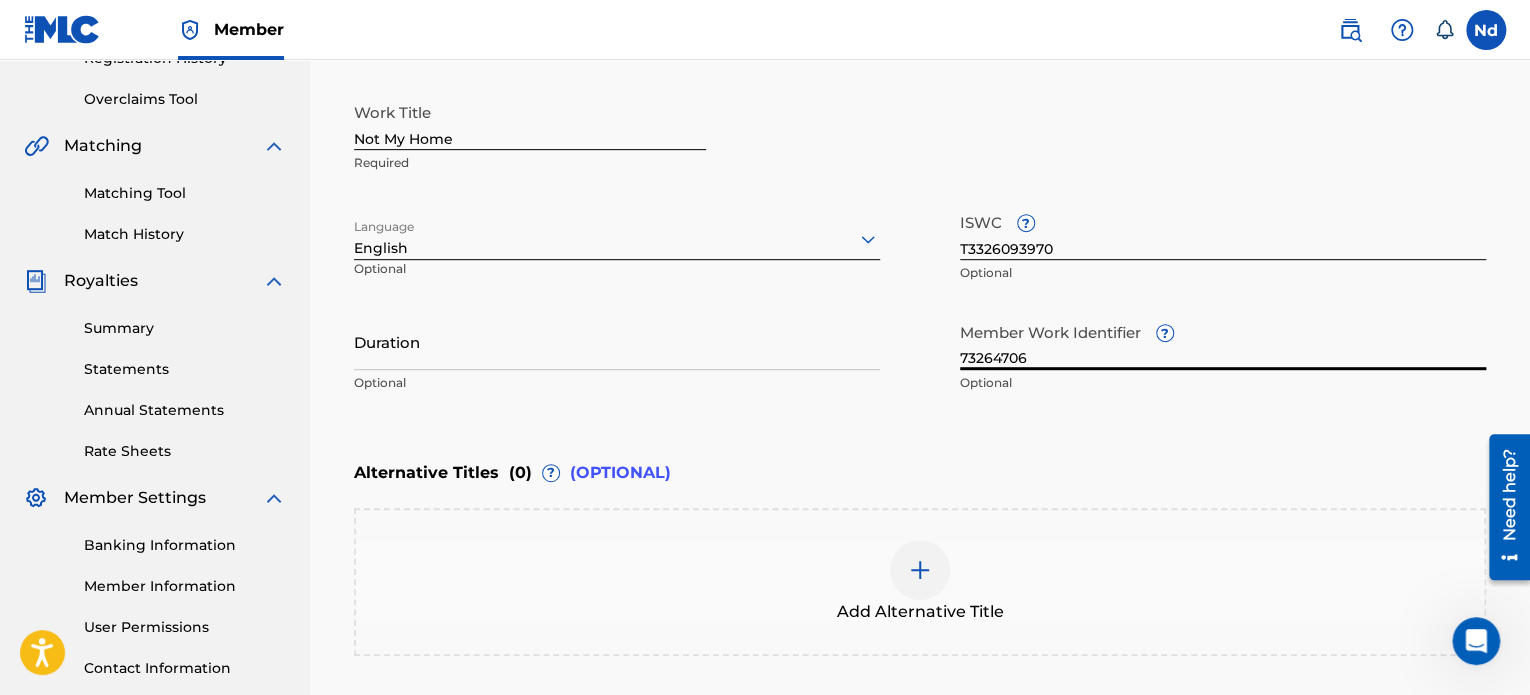 type on "73264706" 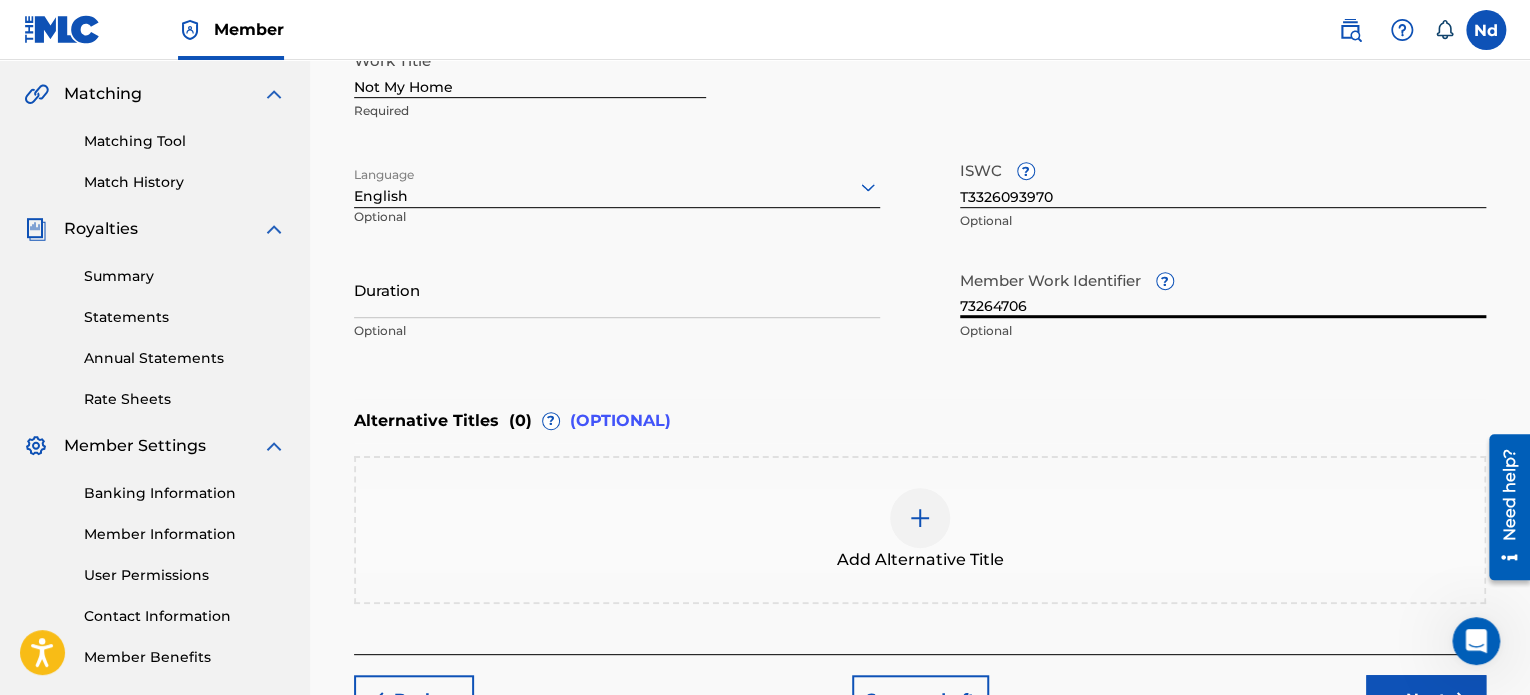 scroll, scrollTop: 596, scrollLeft: 0, axis: vertical 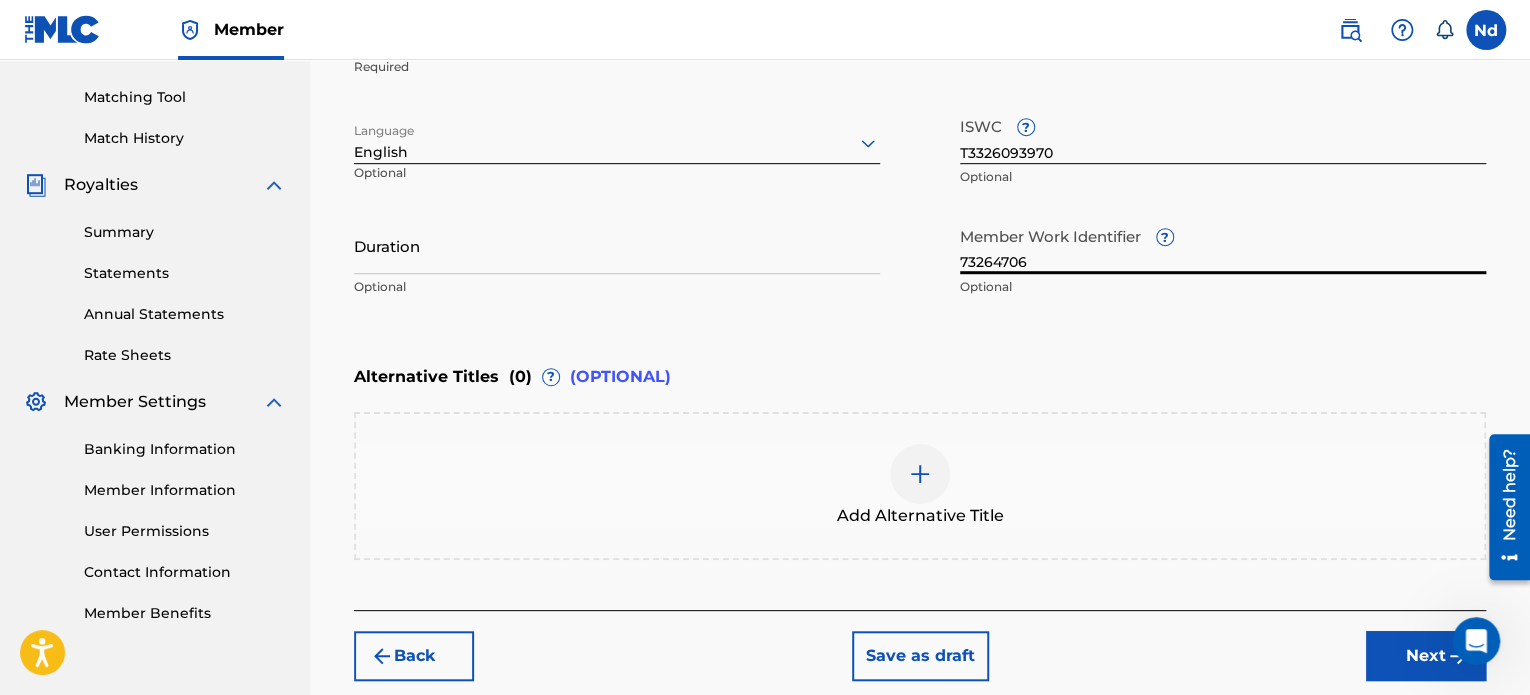 click on "Duration" at bounding box center (617, 245) 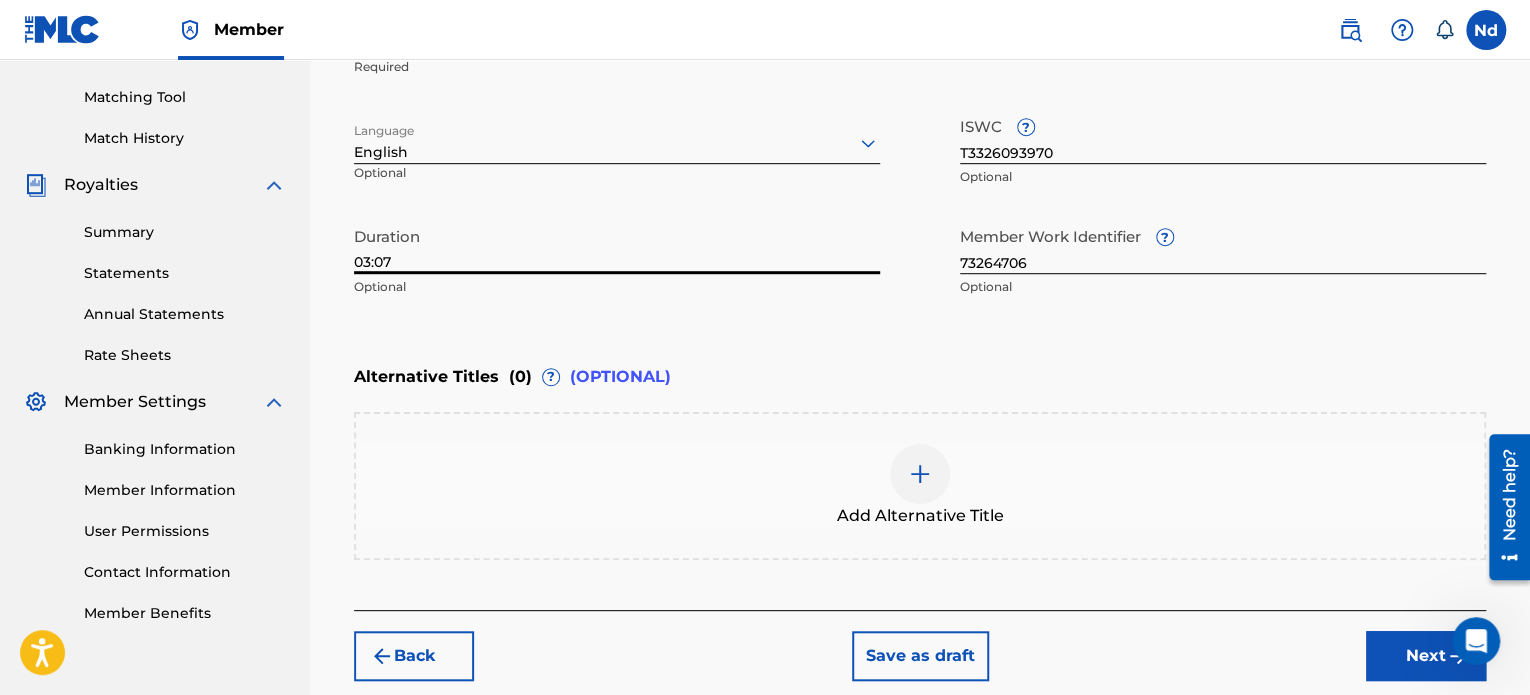 type on "03:07" 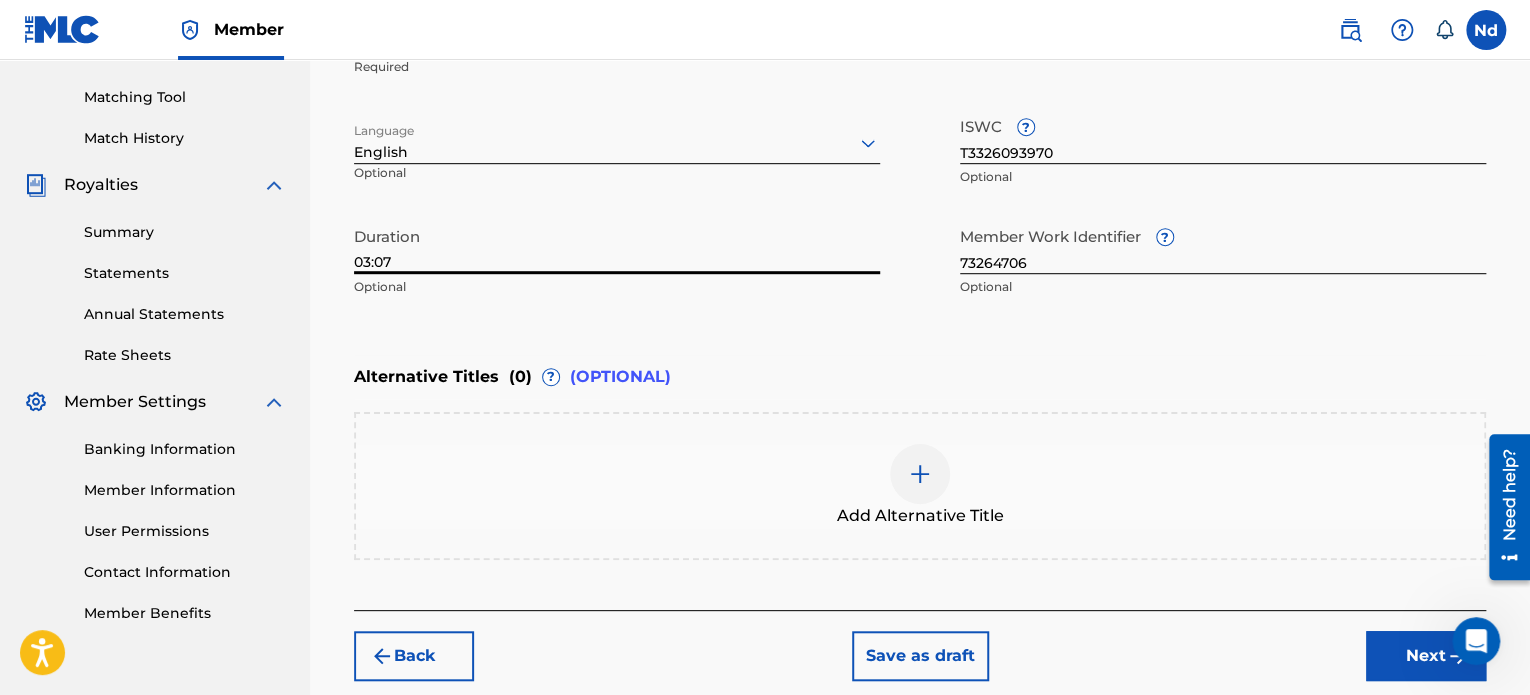 click on "Alternative Titles ( 0 ) ? (OPTIONAL)" at bounding box center [920, 377] 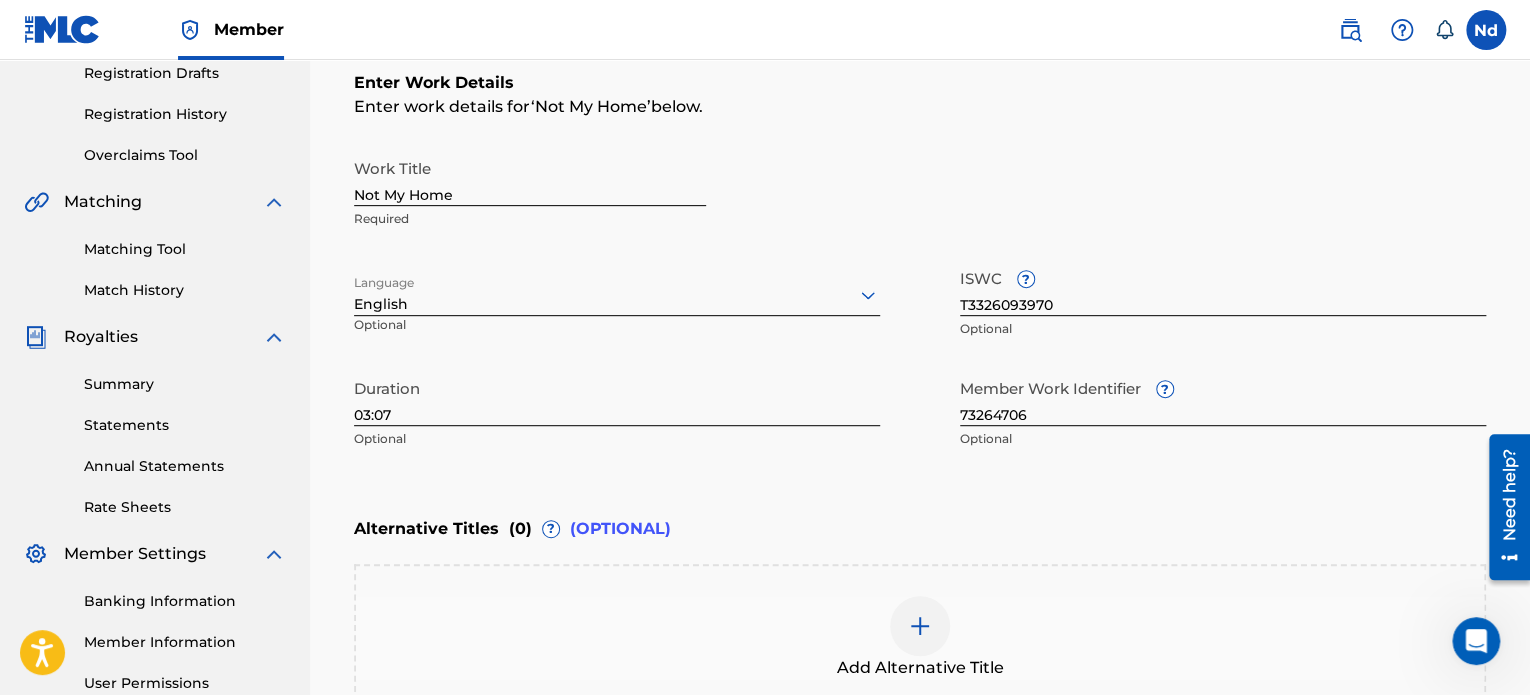 scroll, scrollTop: 596, scrollLeft: 0, axis: vertical 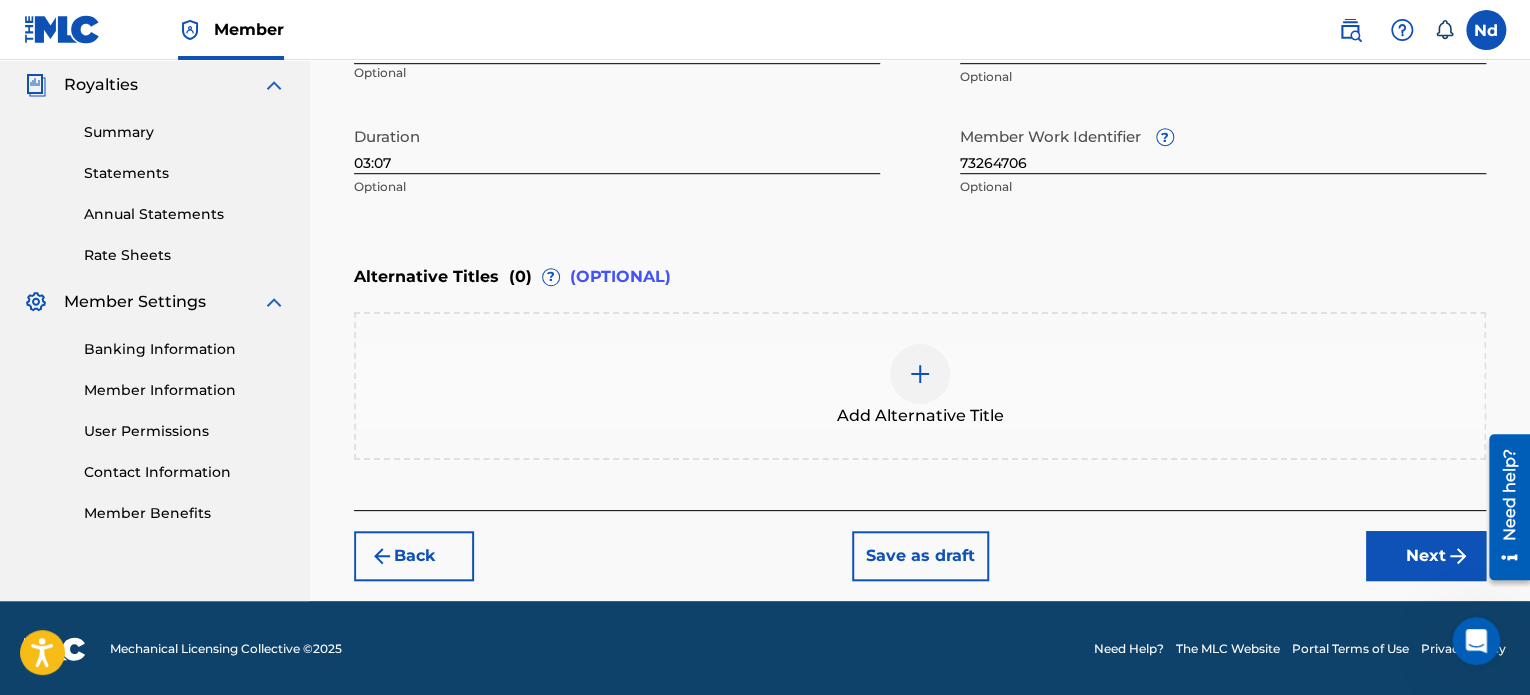 click on "Next" at bounding box center [1426, 556] 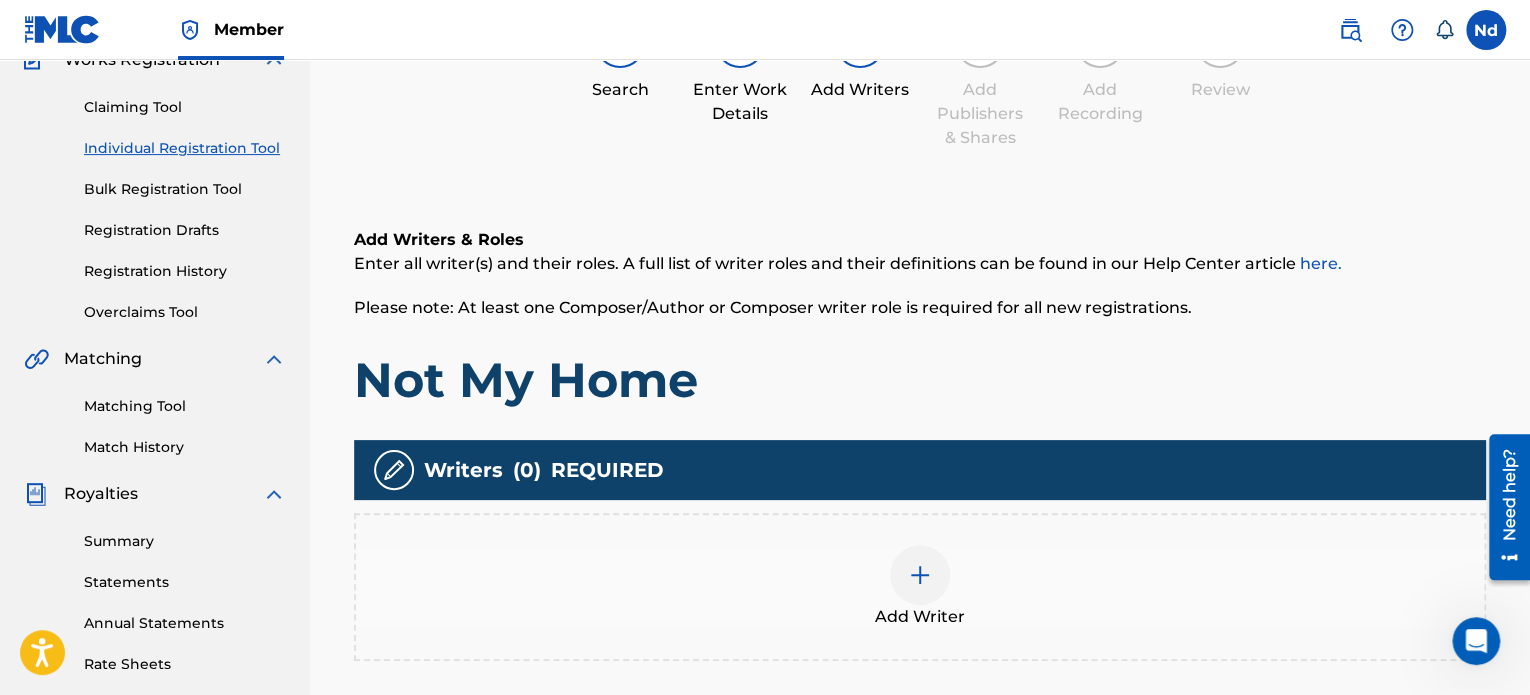 scroll, scrollTop: 490, scrollLeft: 0, axis: vertical 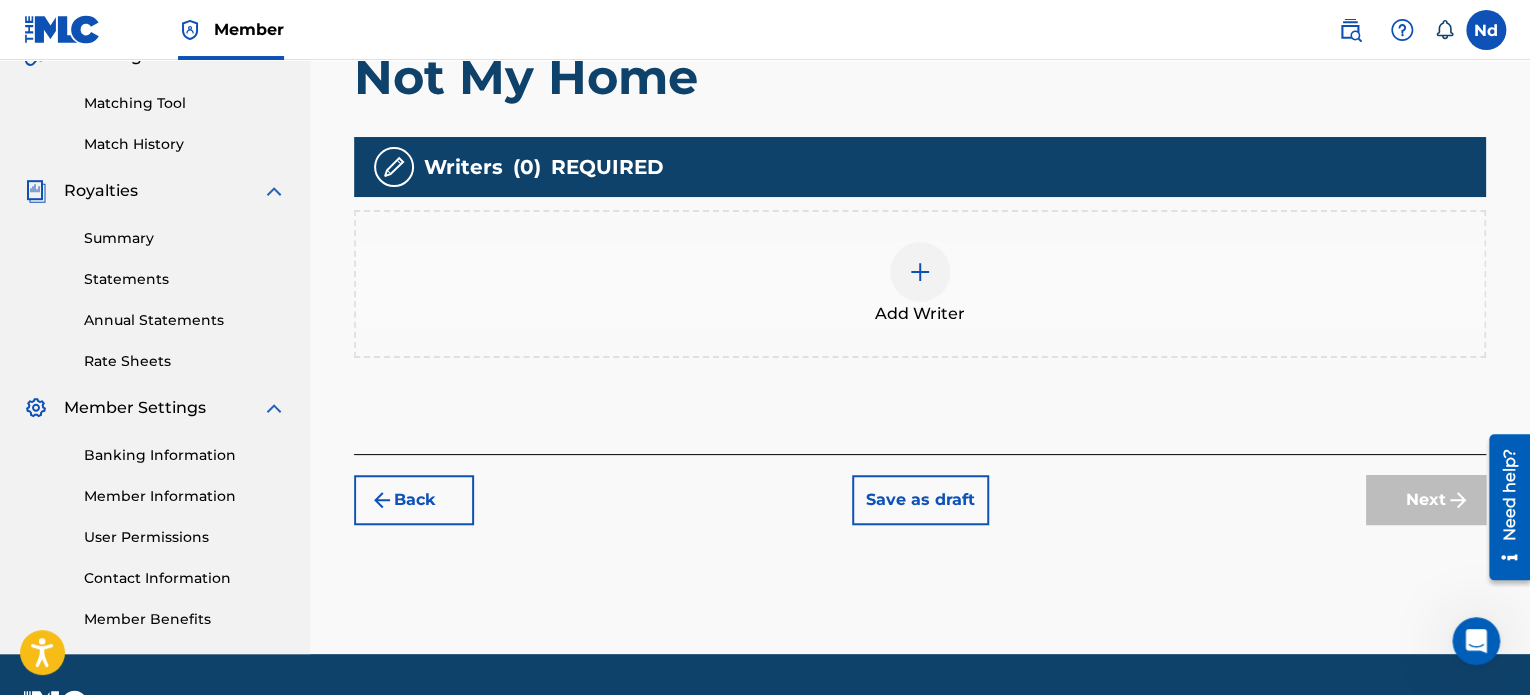 click on "Add Writer" at bounding box center [920, 284] 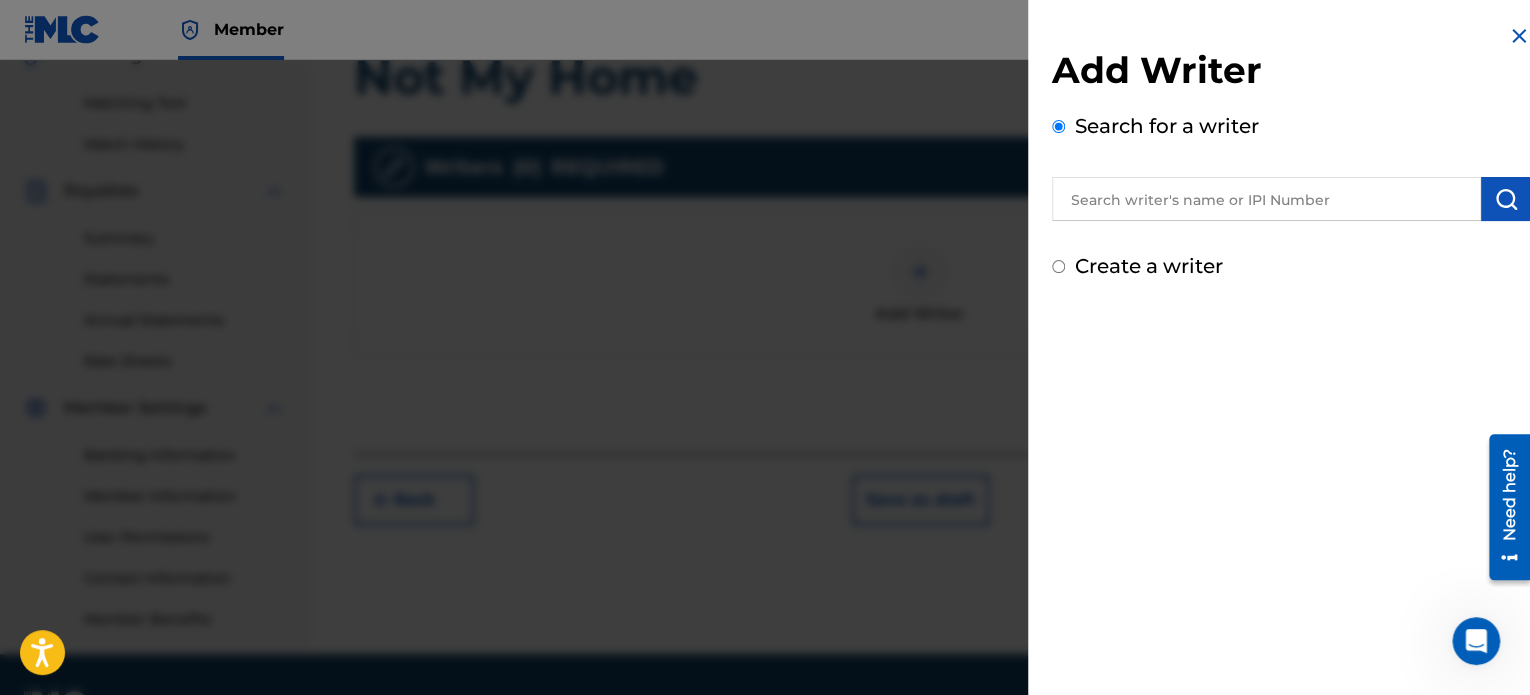 click at bounding box center (1266, 199) 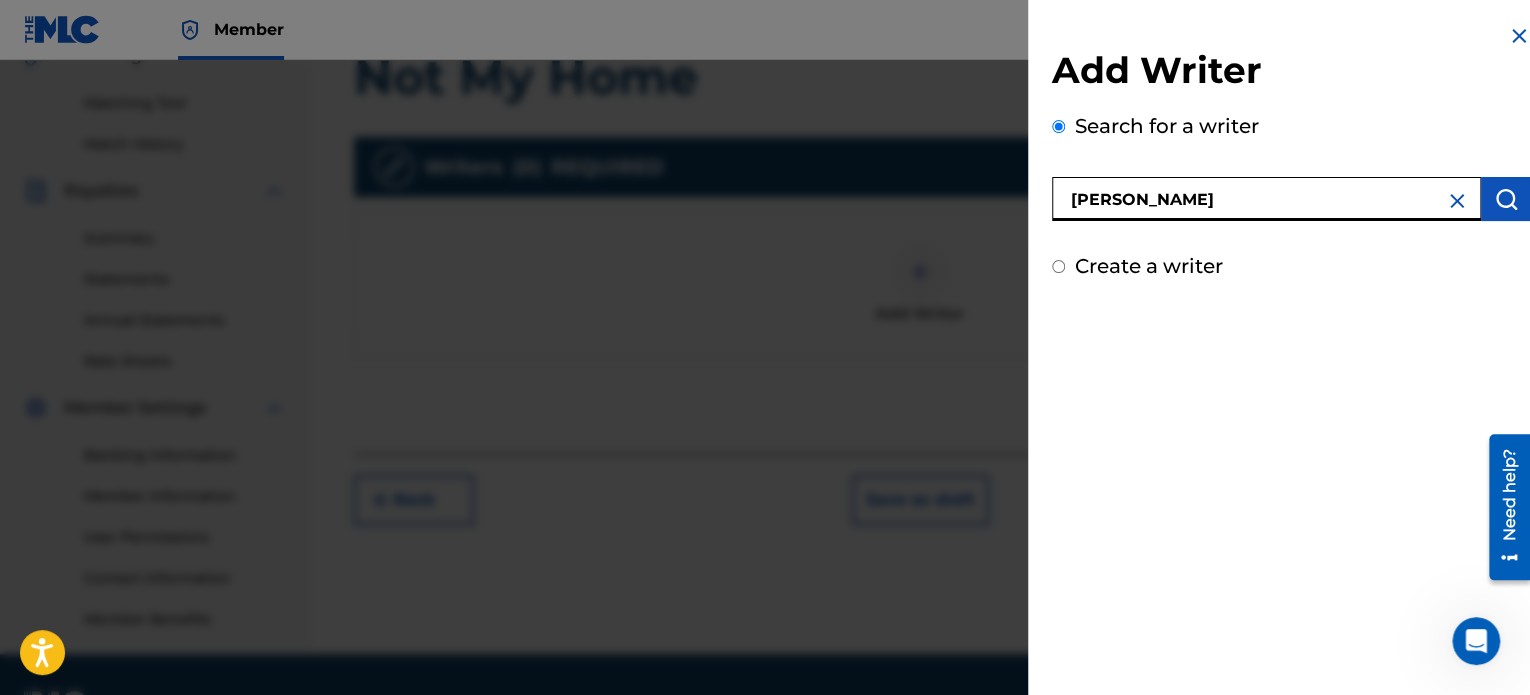 type on "[PERSON_NAME]" 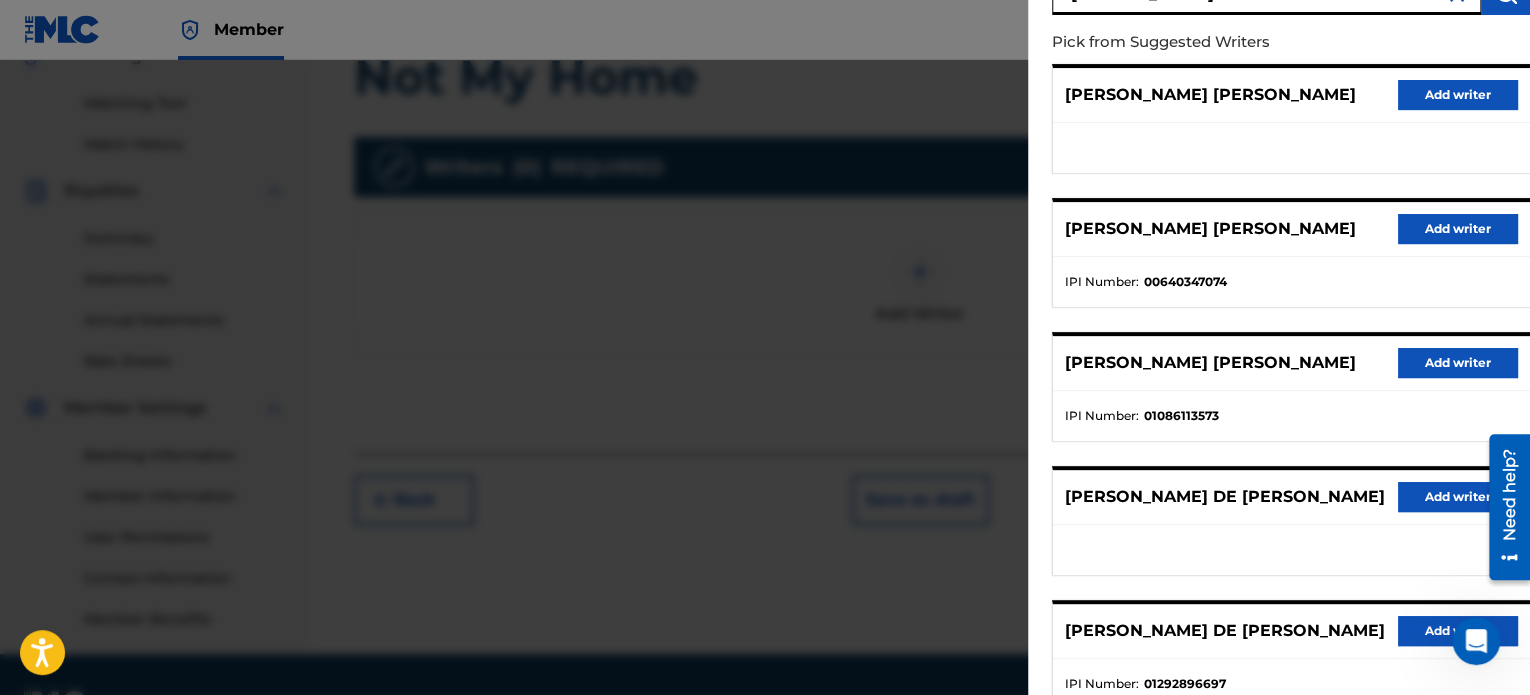 scroll, scrollTop: 344, scrollLeft: 0, axis: vertical 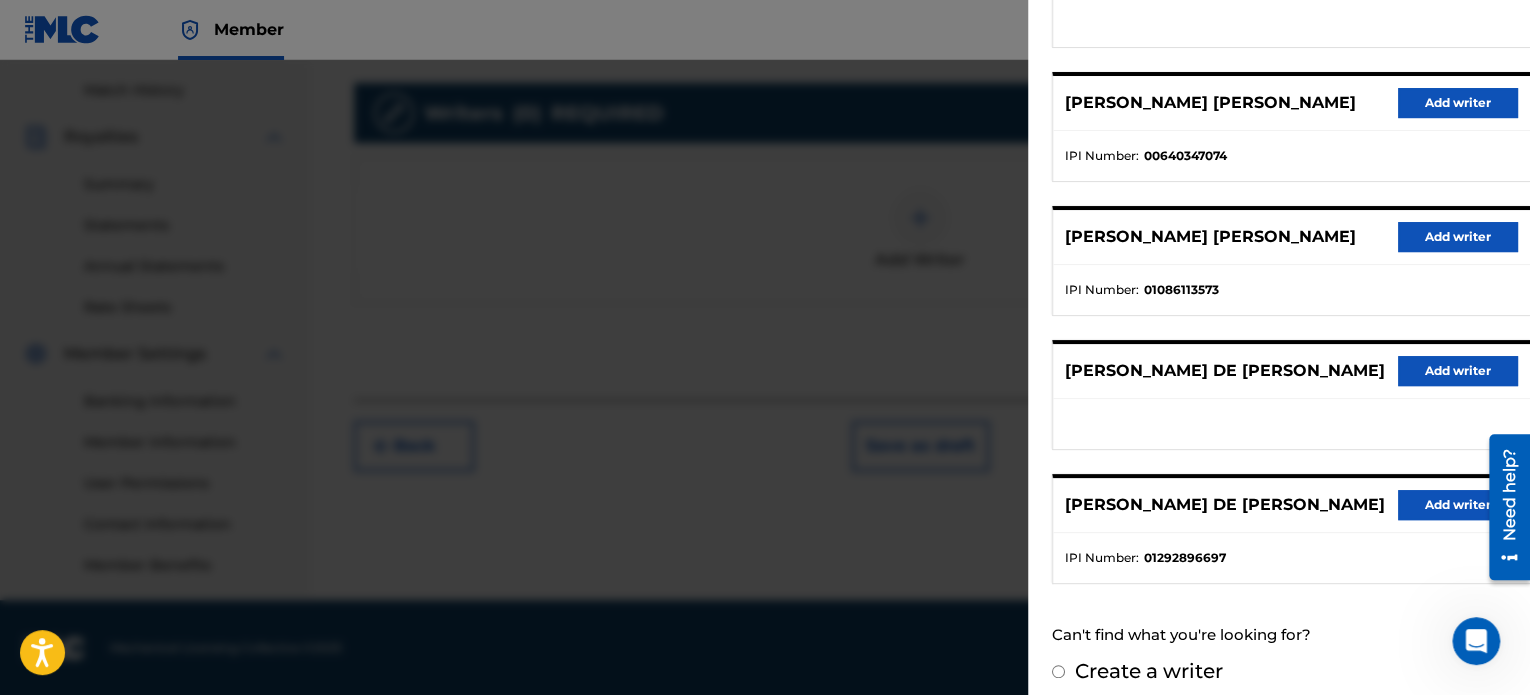 click on "Add writer" at bounding box center [1458, 505] 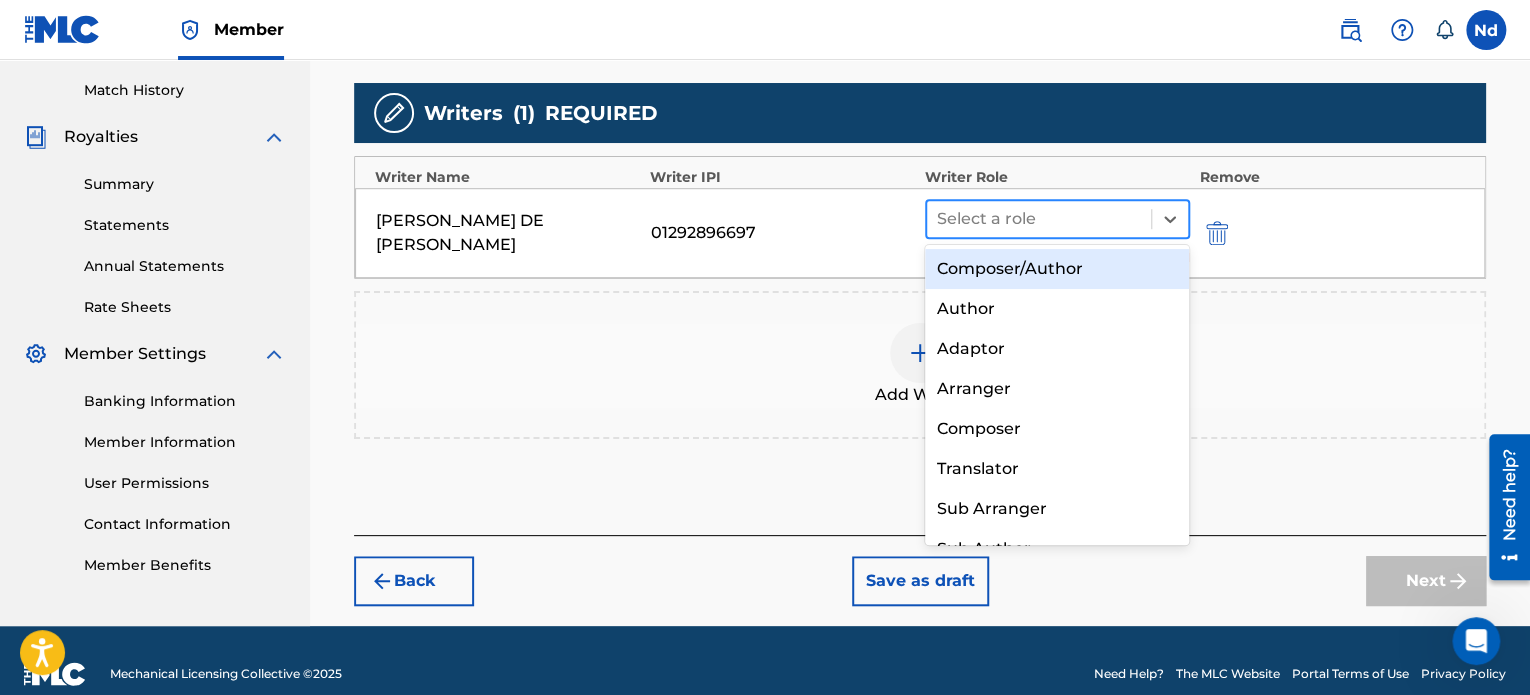 click at bounding box center [1039, 219] 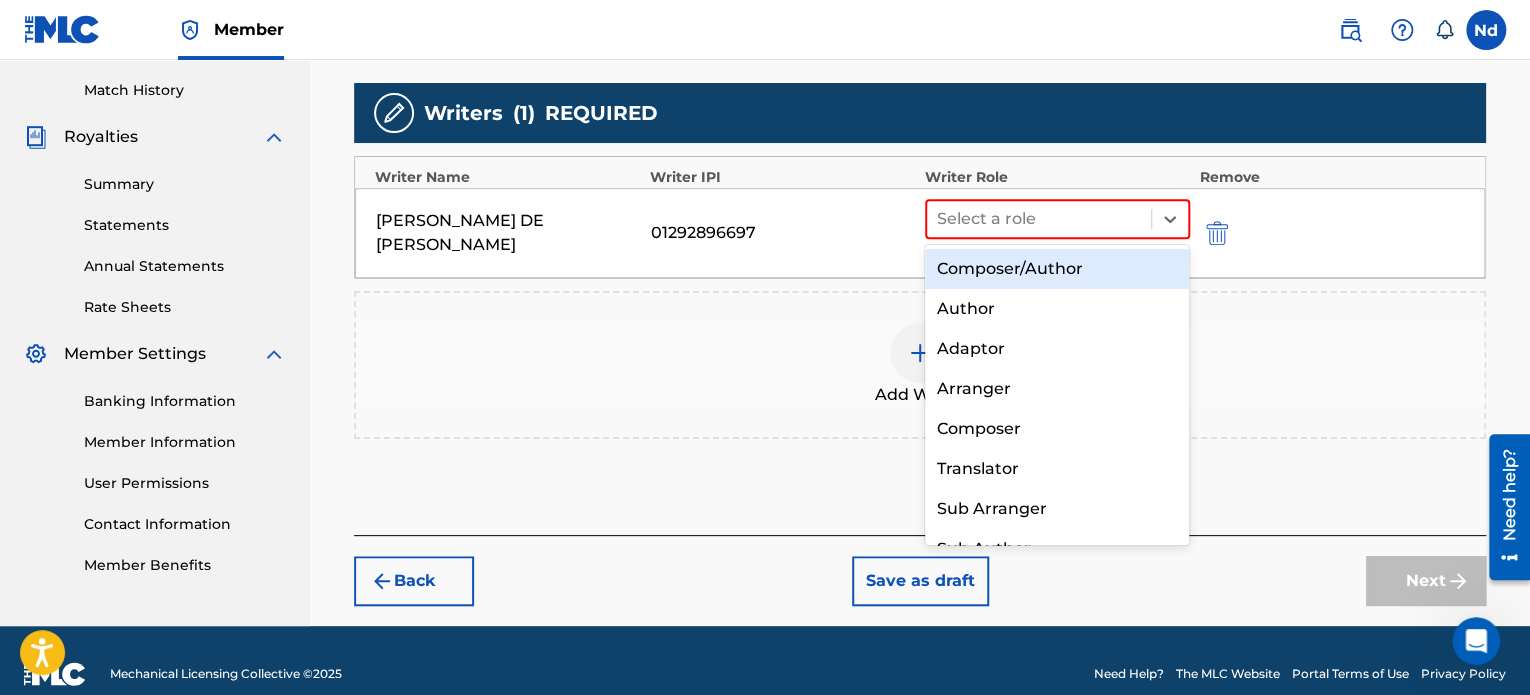 click on "Composer/Author" at bounding box center (1057, 269) 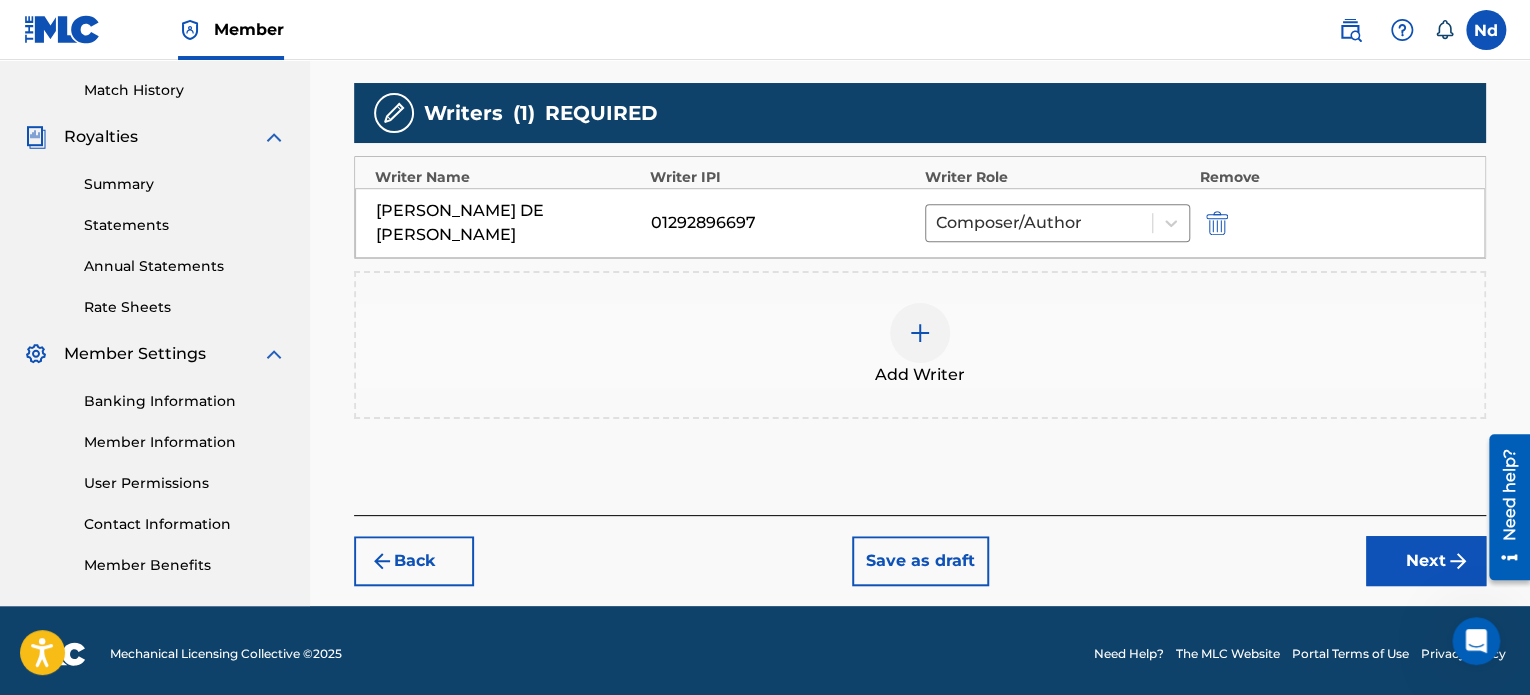 click on "Next" at bounding box center (1426, 561) 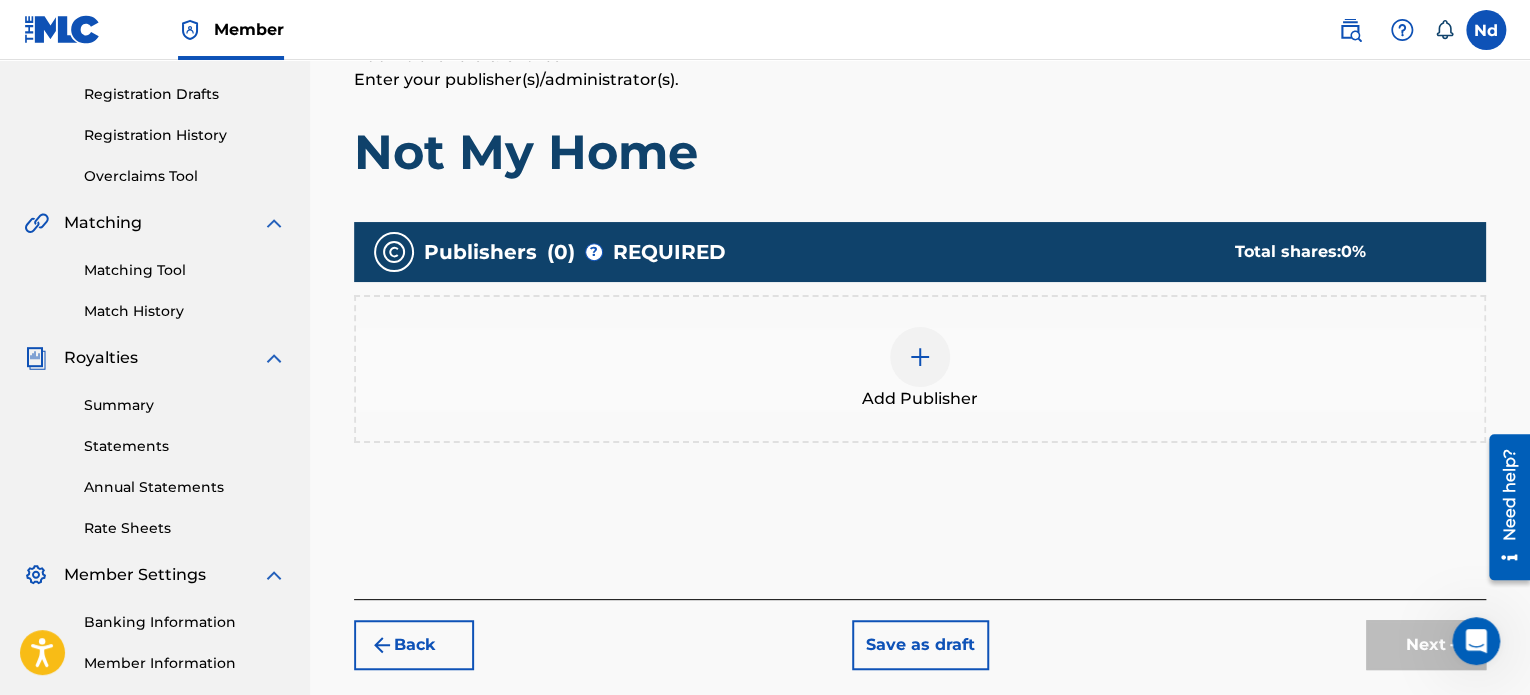 scroll, scrollTop: 490, scrollLeft: 0, axis: vertical 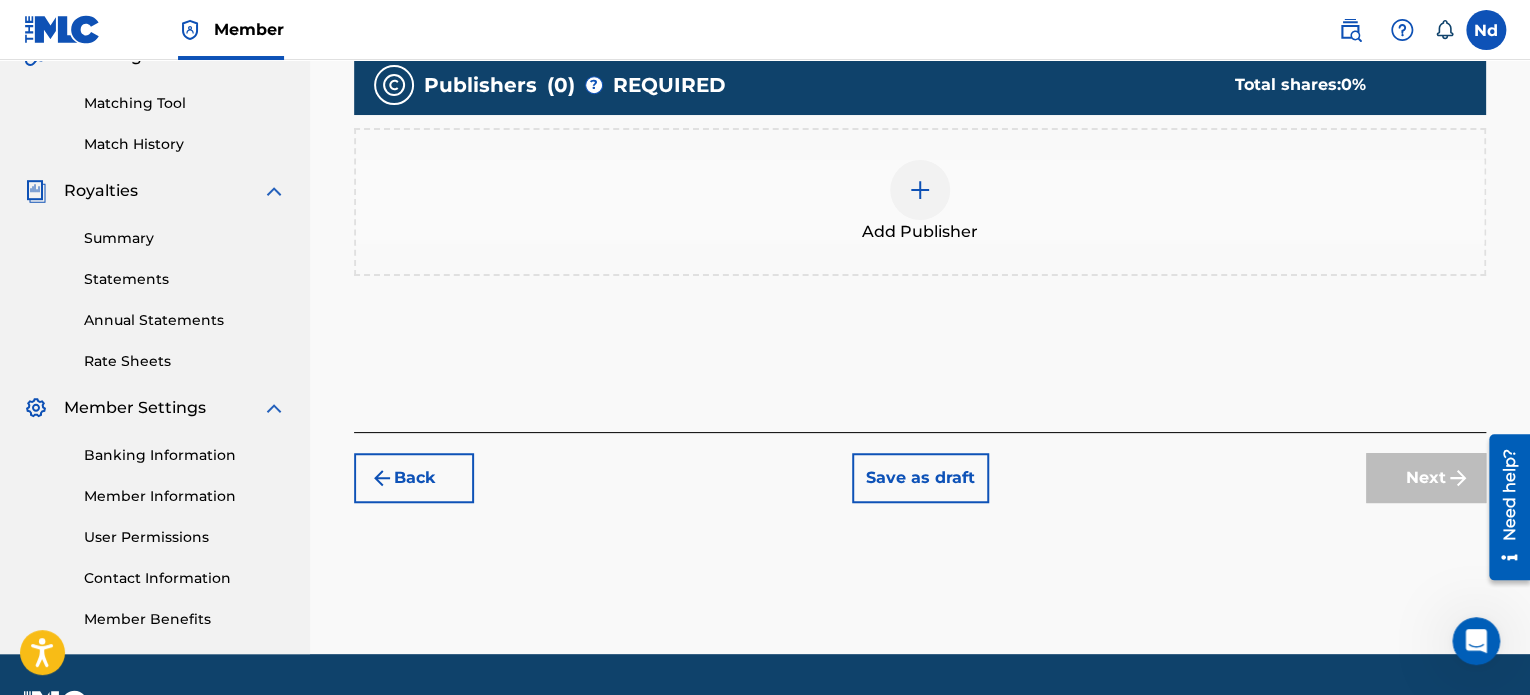 click at bounding box center [920, 190] 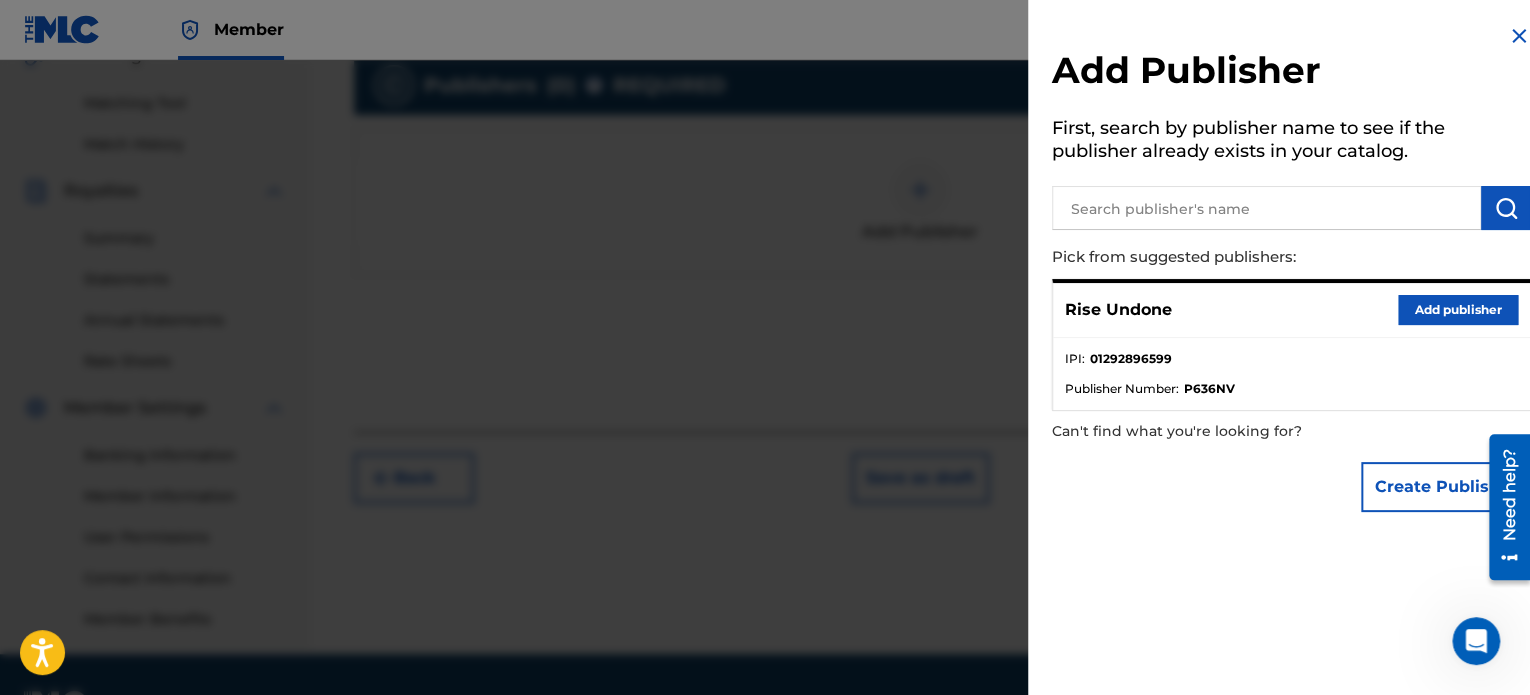 click on "Add publisher" at bounding box center (1458, 310) 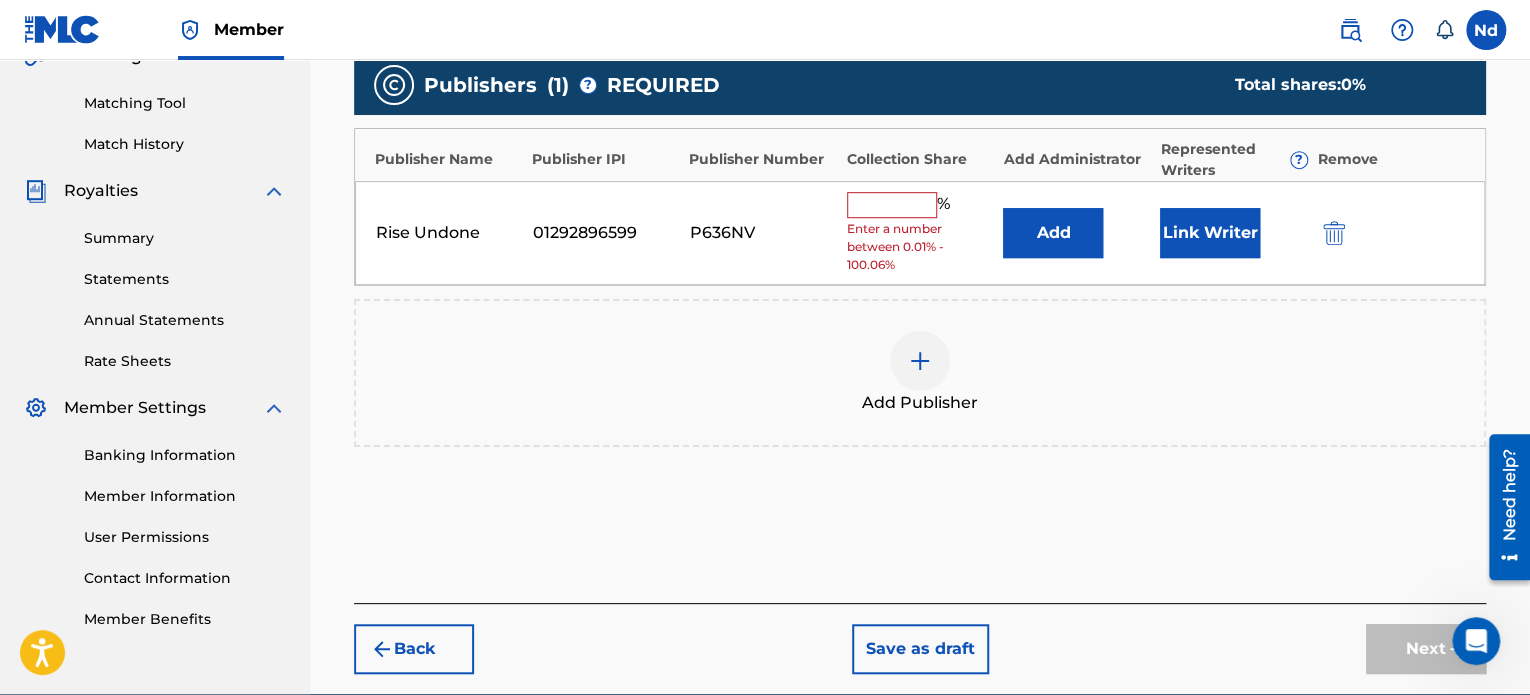click at bounding box center (892, 205) 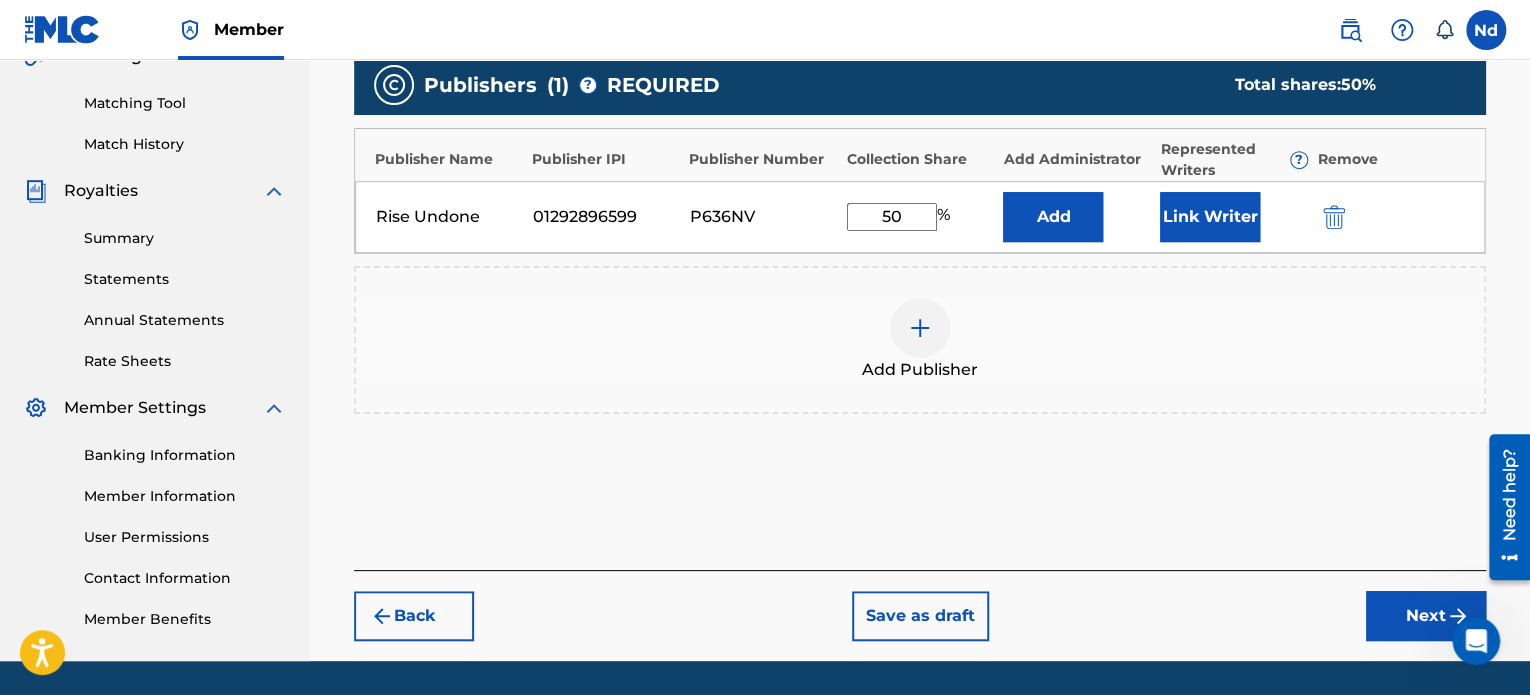 type on "50" 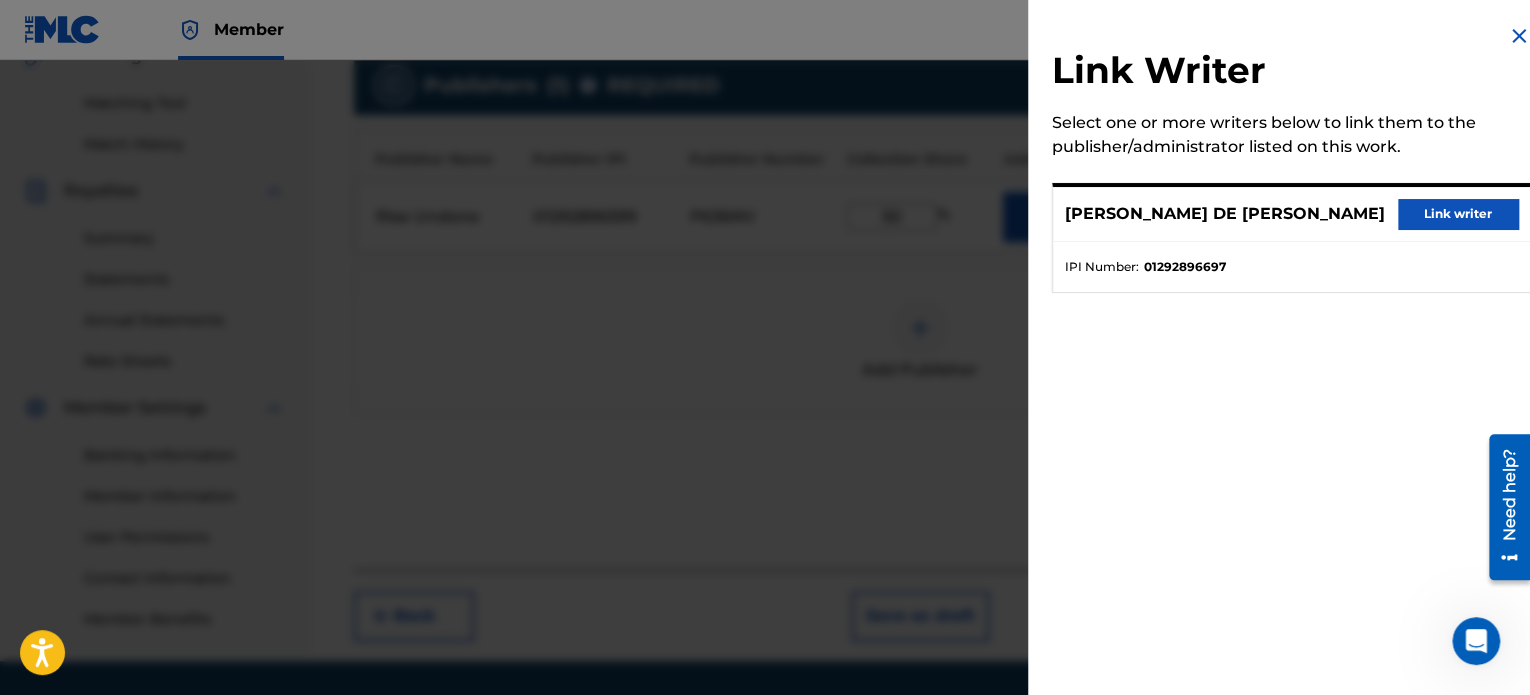 click on "Link writer" at bounding box center (1458, 214) 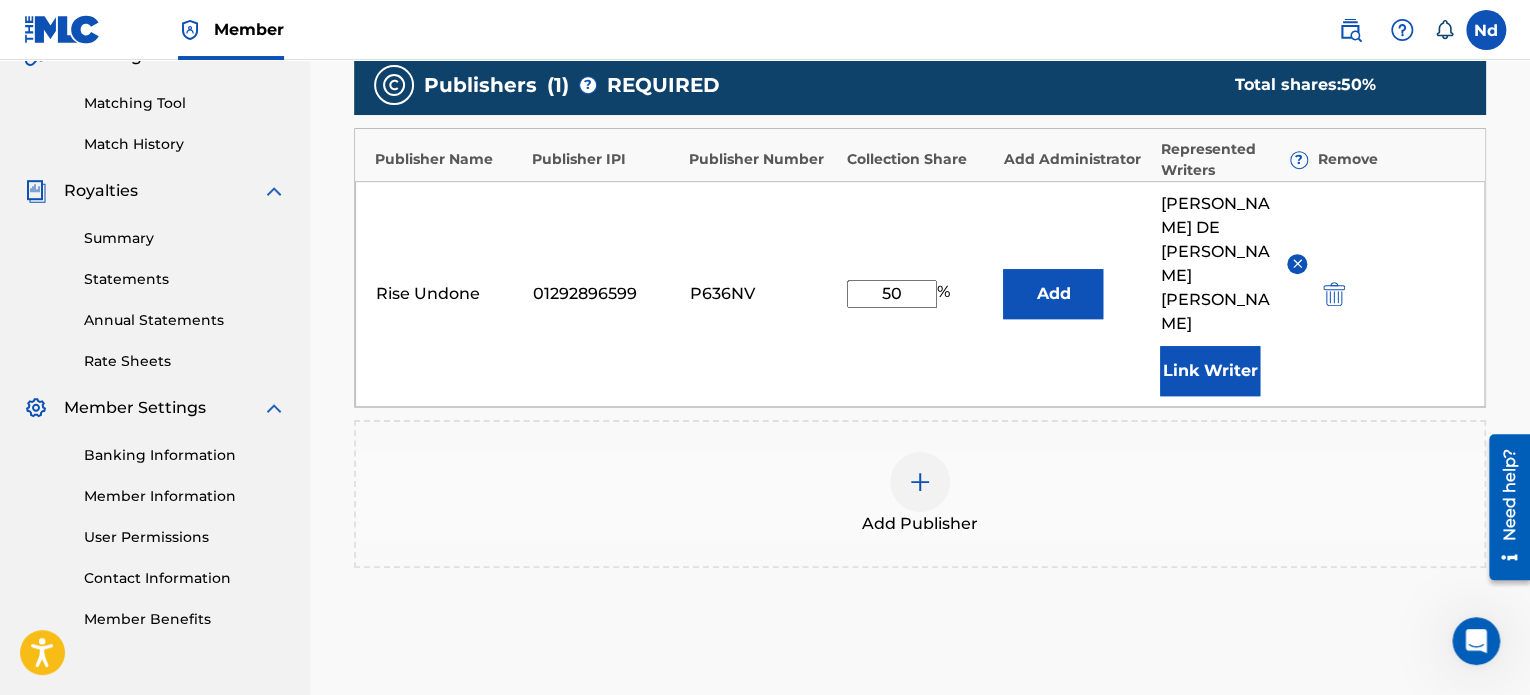 click on "Next" at bounding box center (1426, 770) 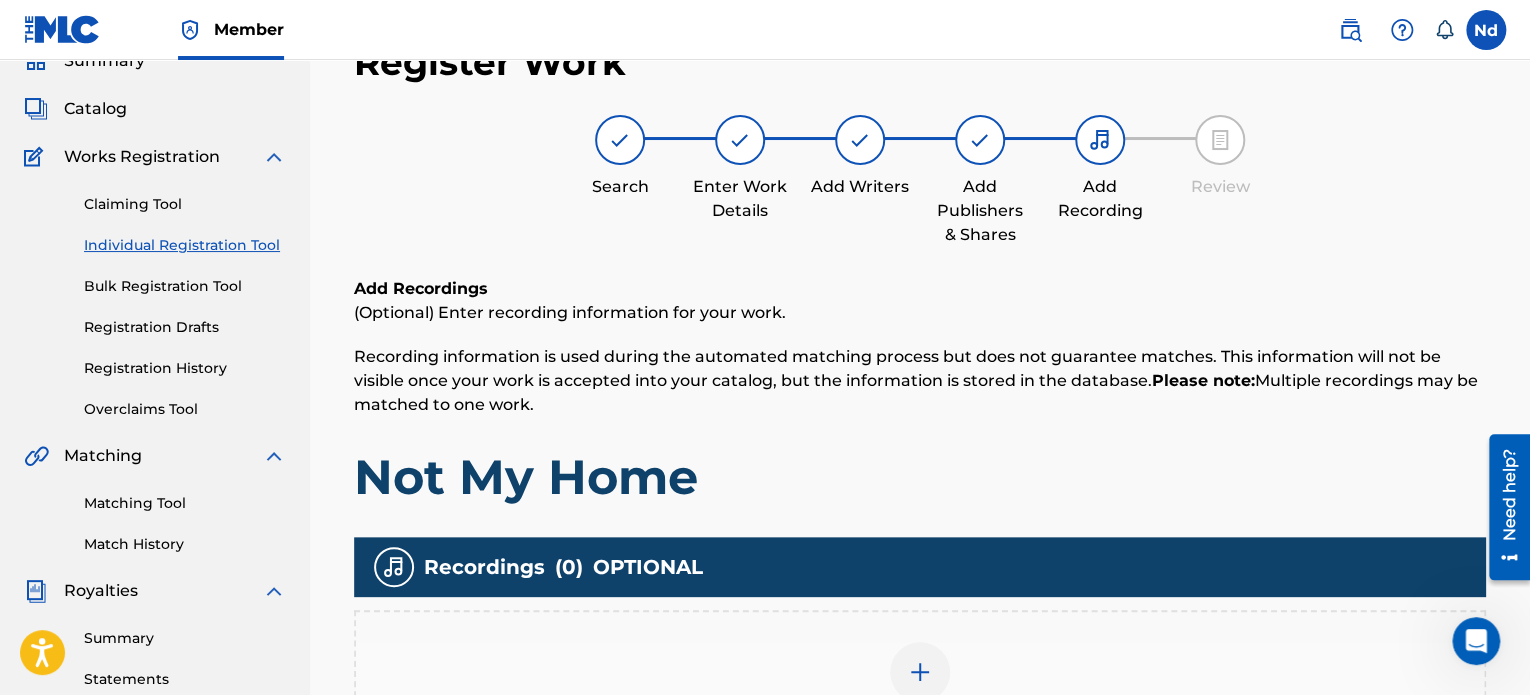 scroll, scrollTop: 490, scrollLeft: 0, axis: vertical 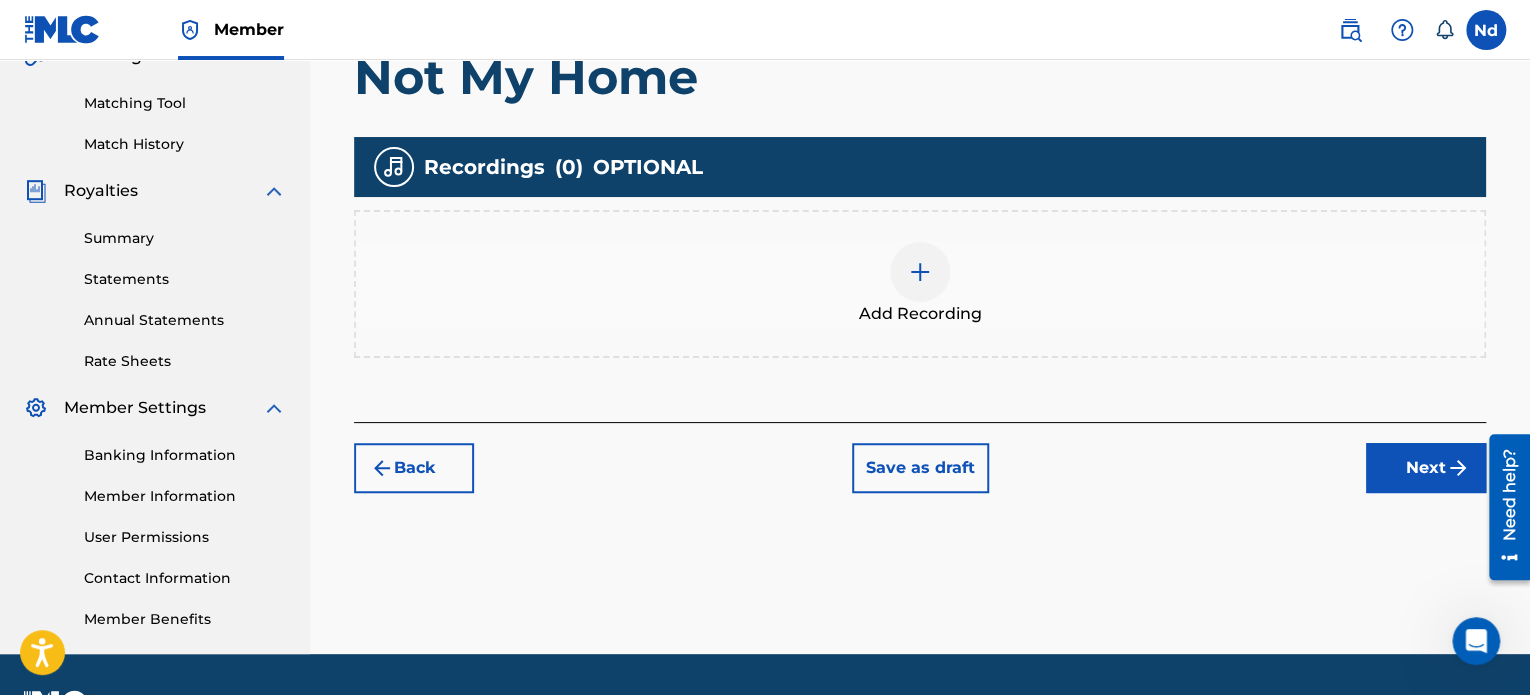 click at bounding box center (920, 272) 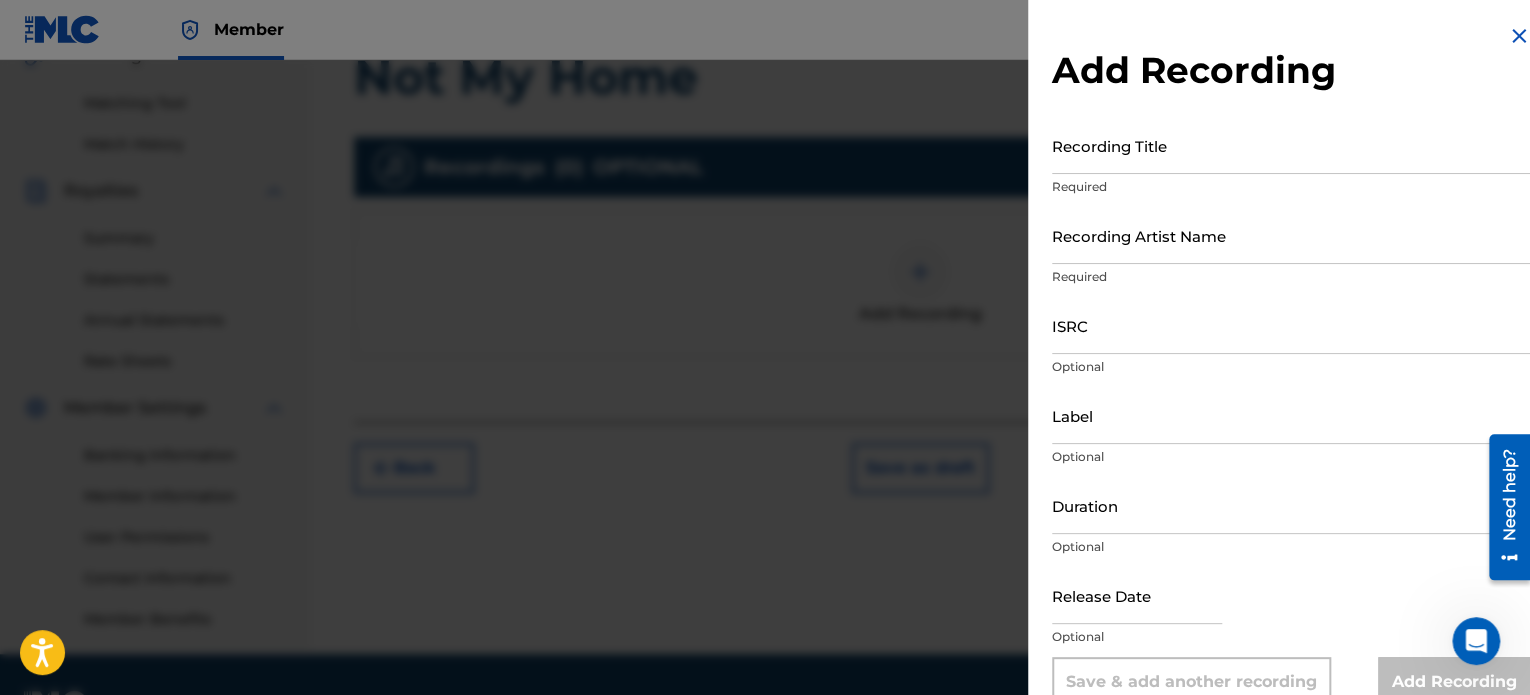 click on "Recording Title" at bounding box center [1291, 145] 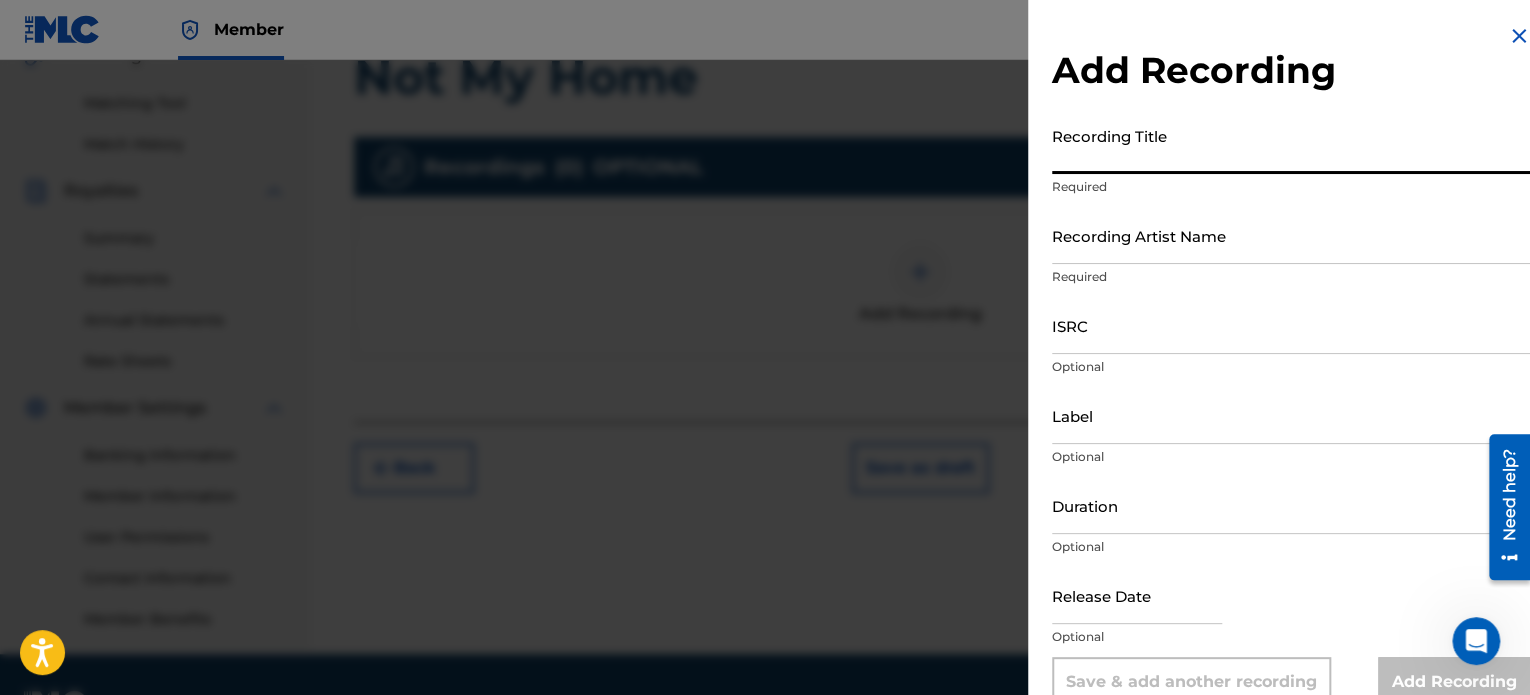 paste on "Not My Home" 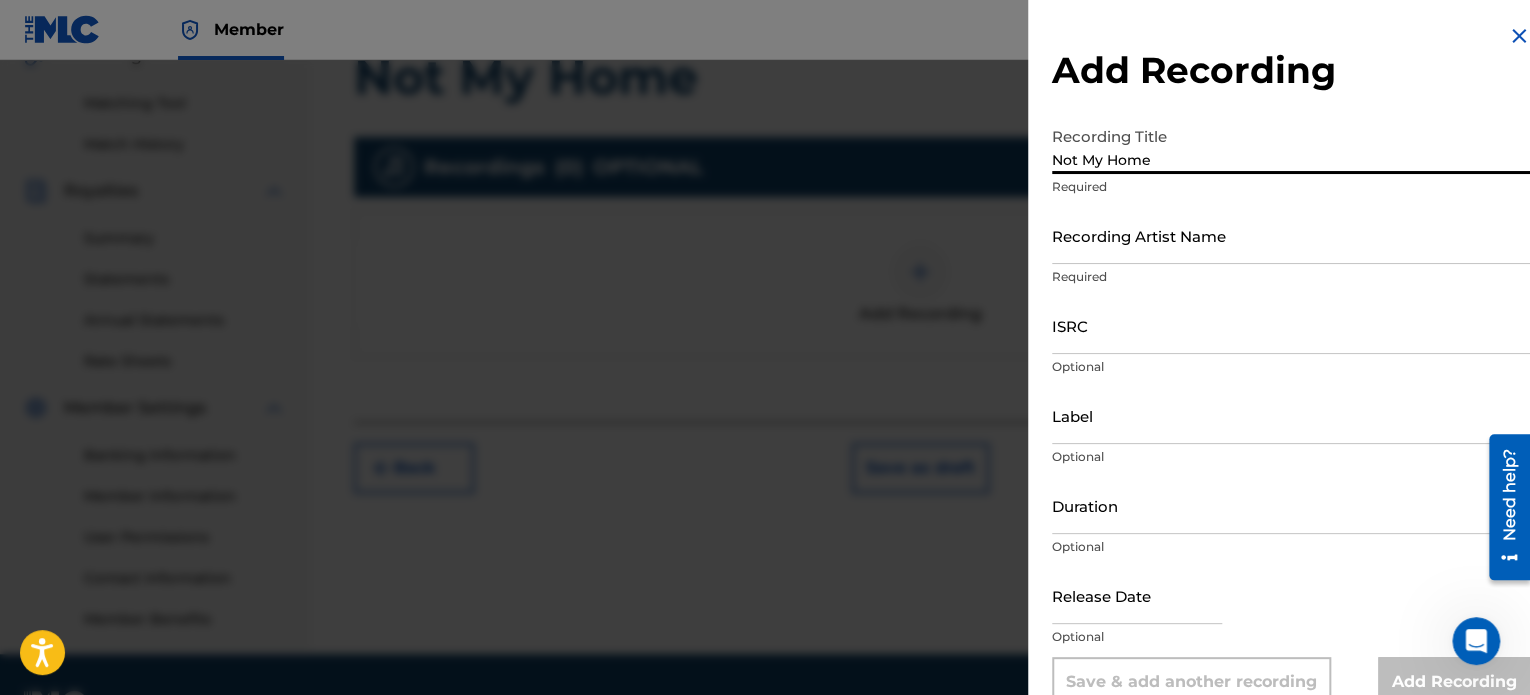 type on "Not My Home" 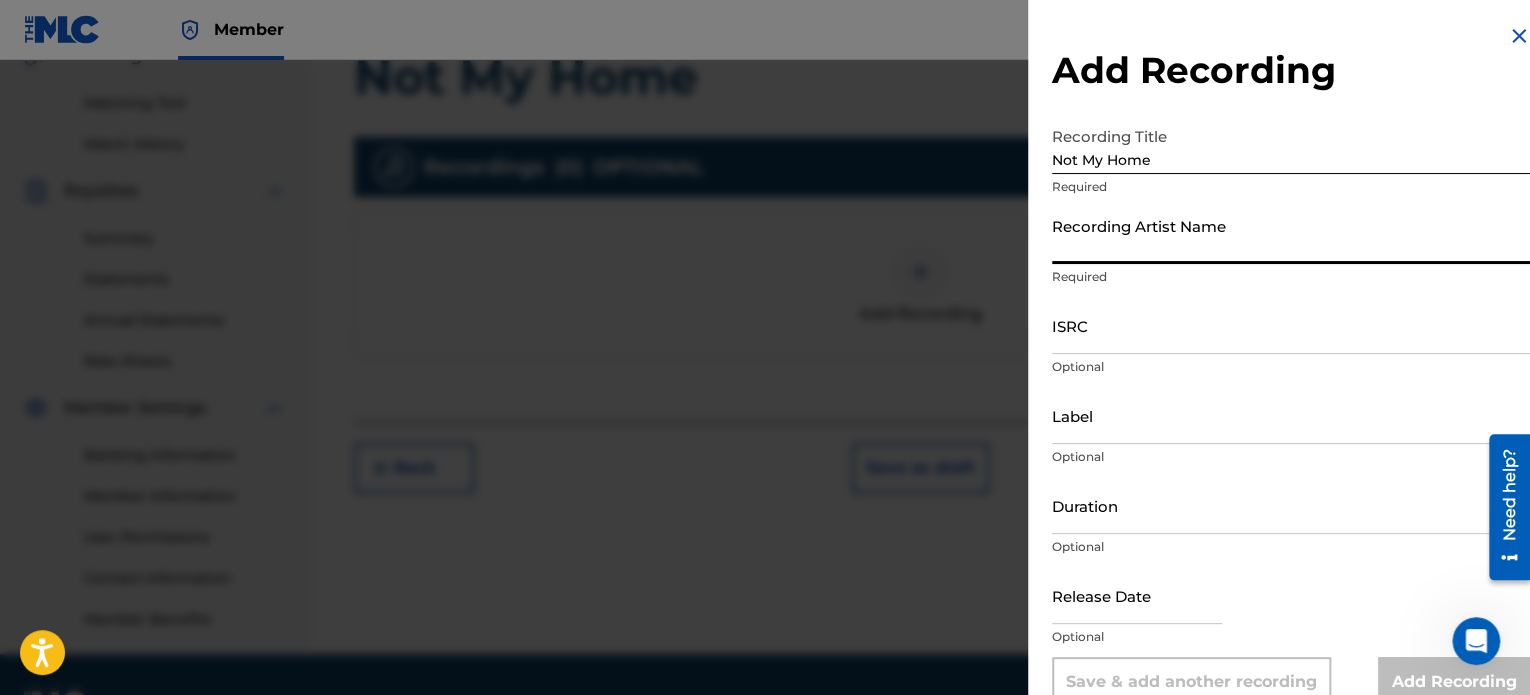 type on "Rise Undone" 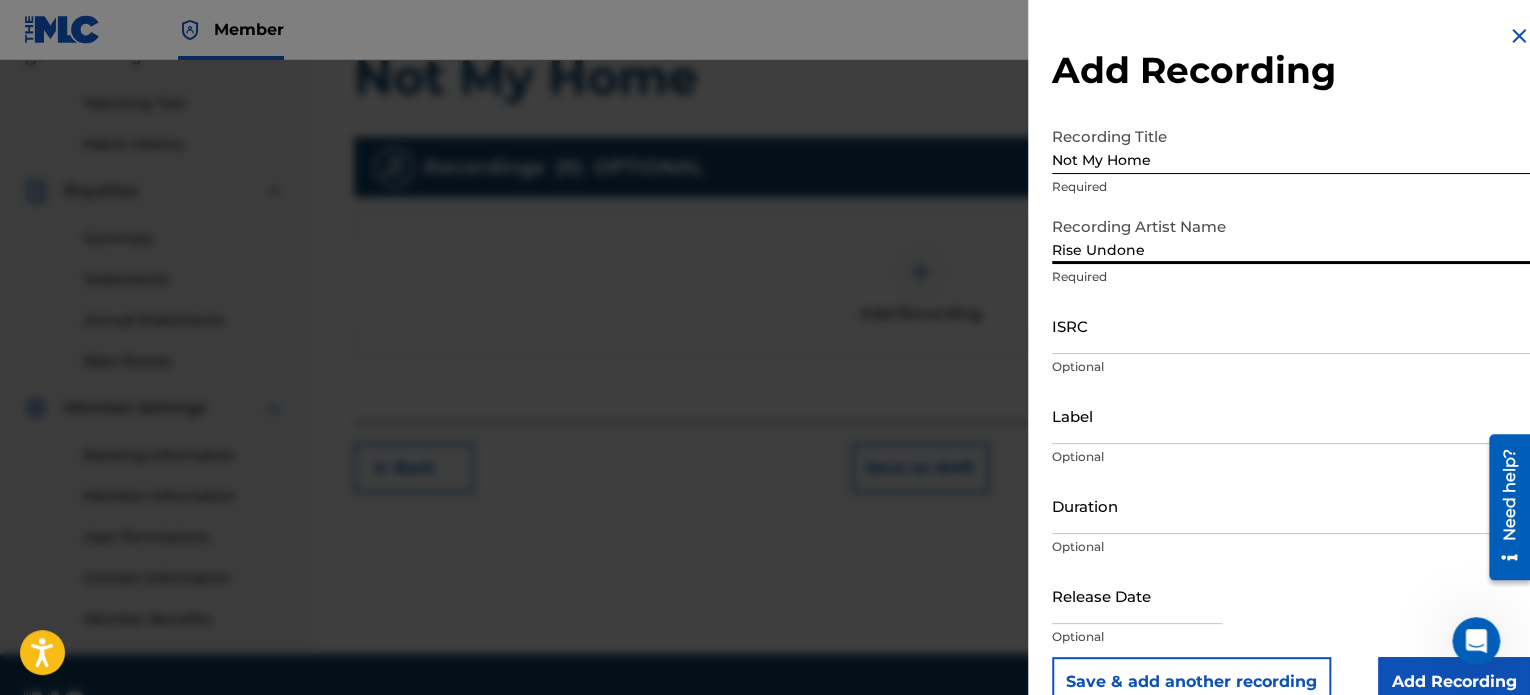 click on "ISRC" at bounding box center (1291, 325) 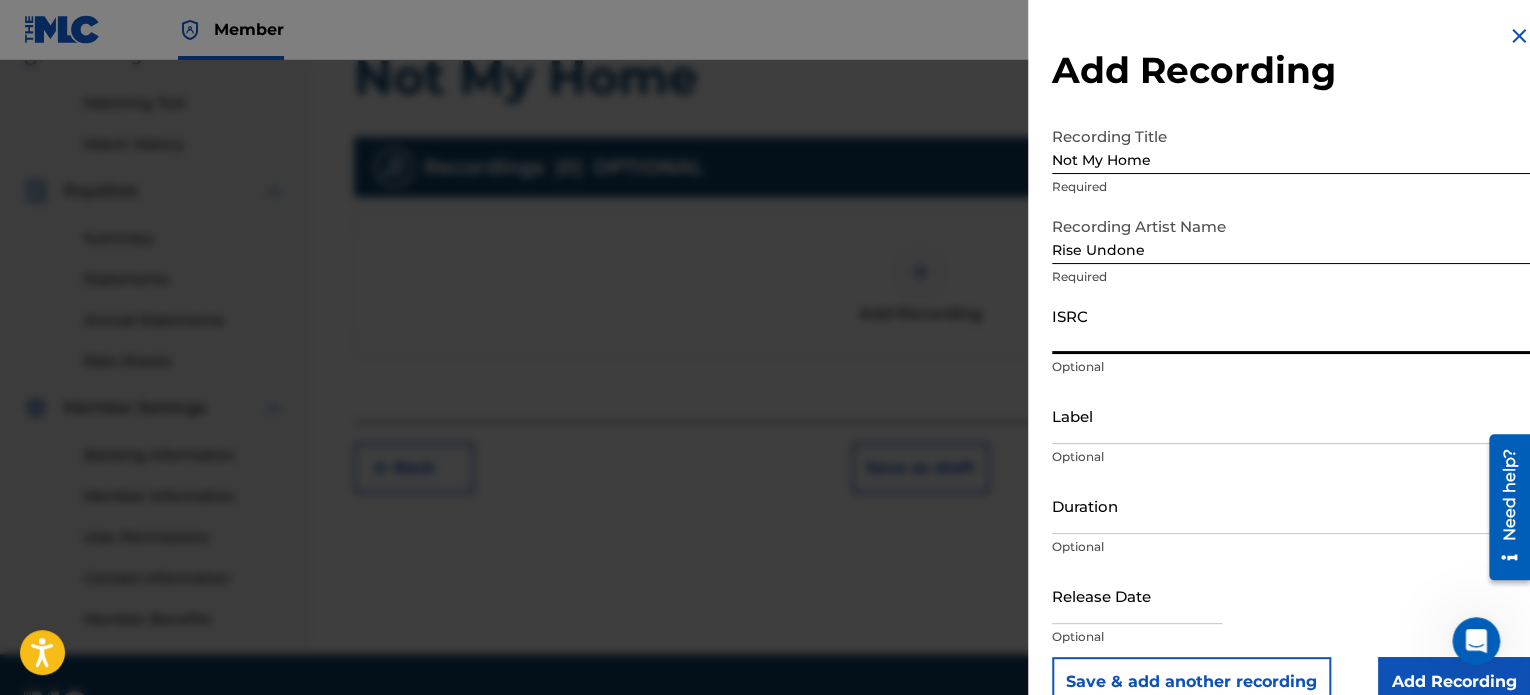paste on "USHM22575284" 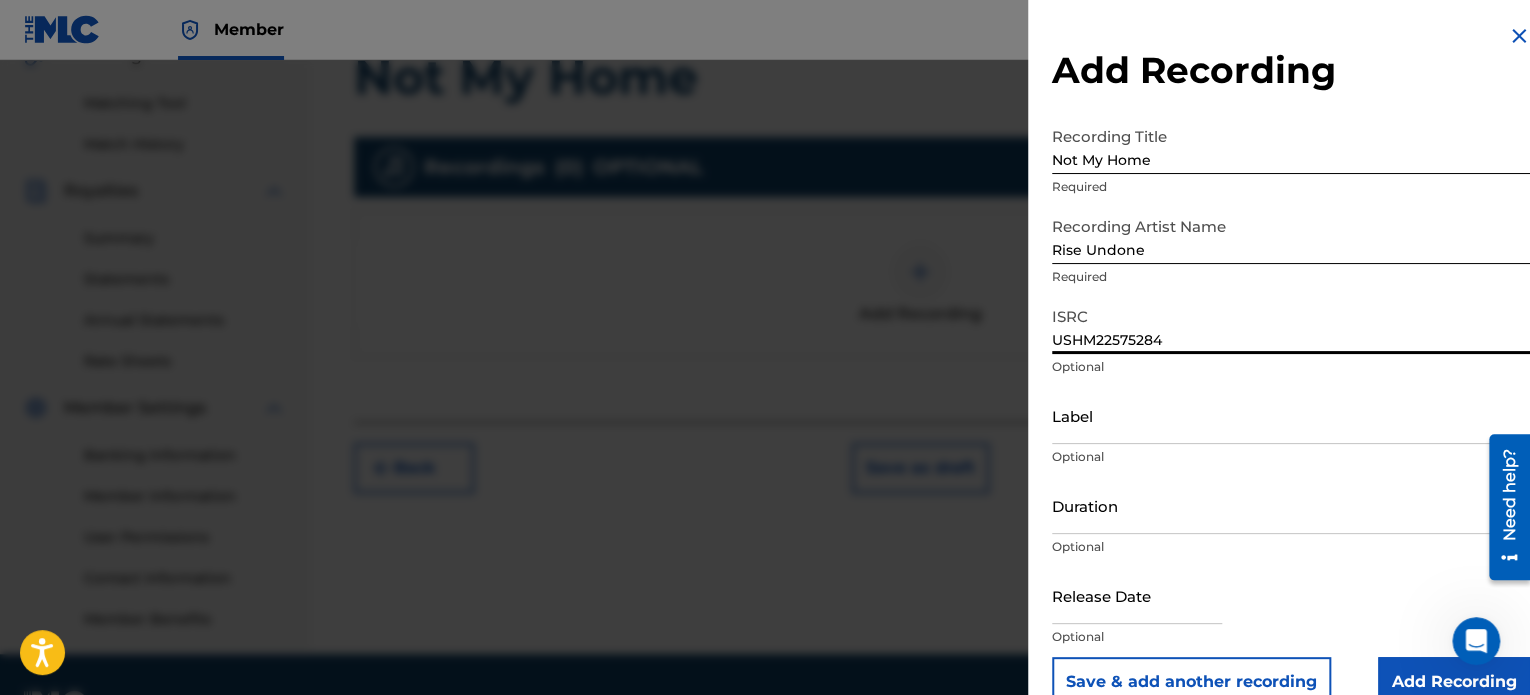 type on "USHM22575284" 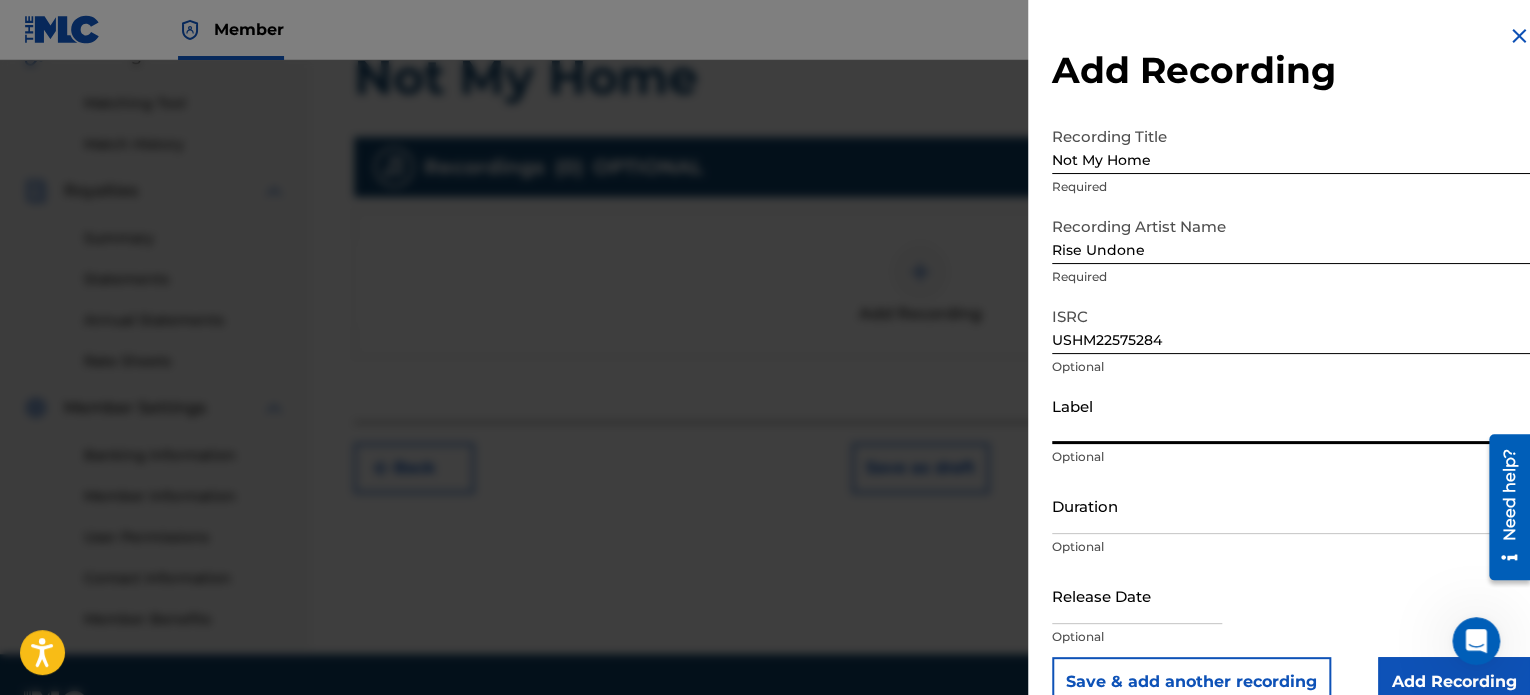 type on "Rise Undone" 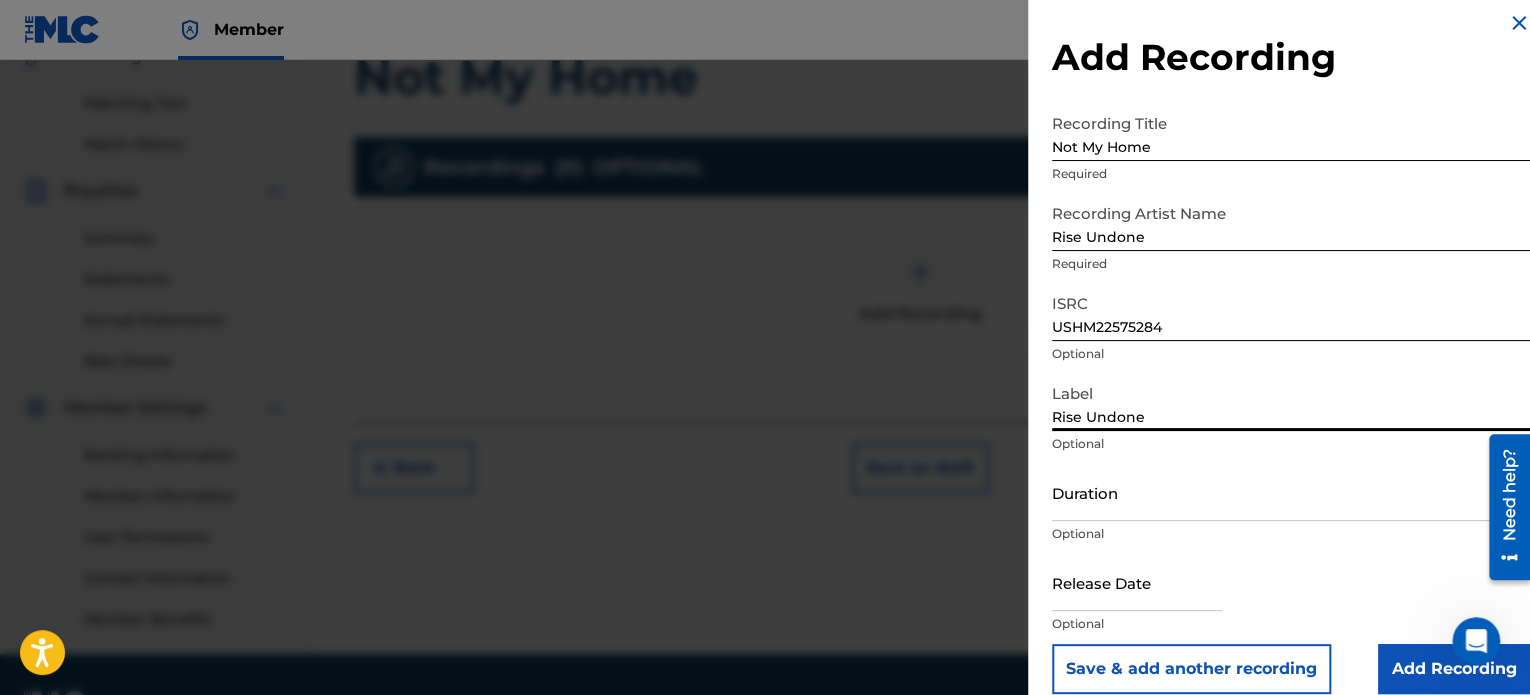 scroll, scrollTop: 36, scrollLeft: 0, axis: vertical 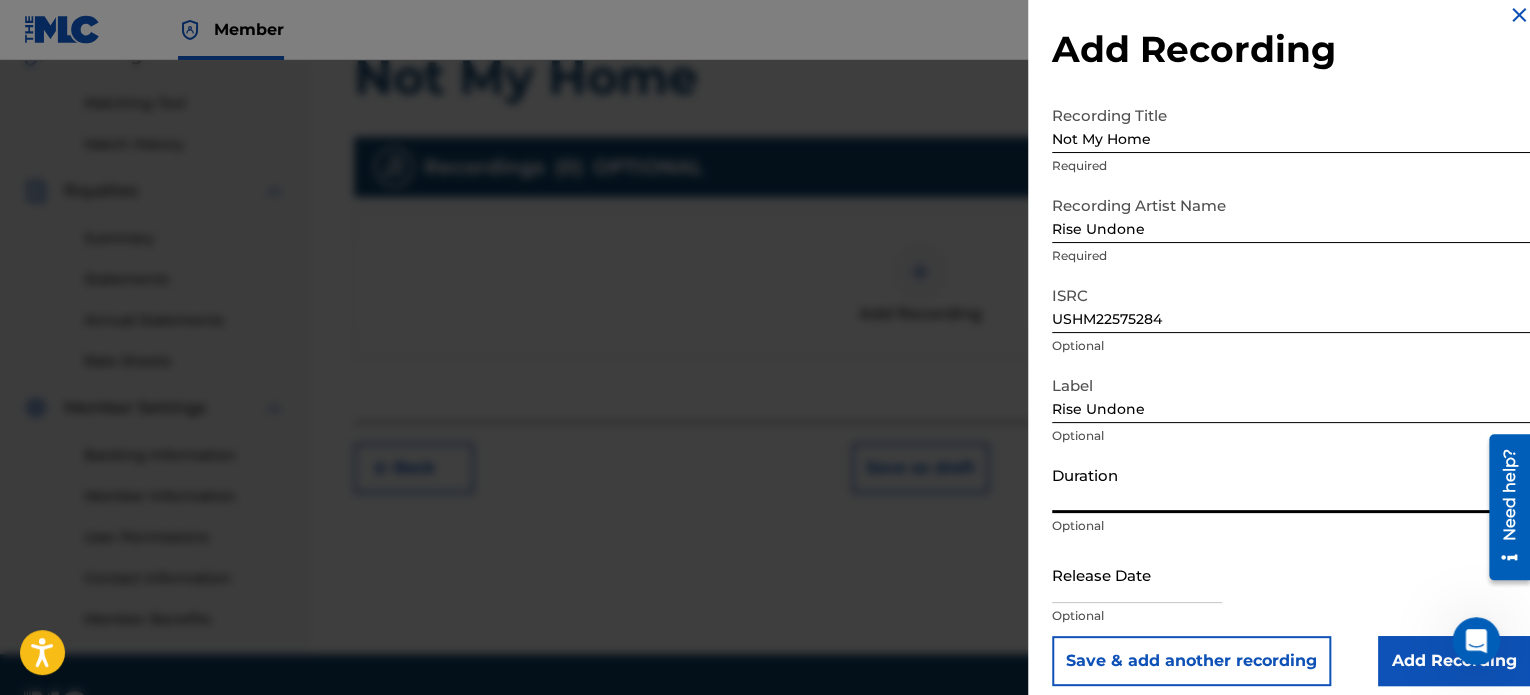 click on "Duration" at bounding box center (1291, 484) 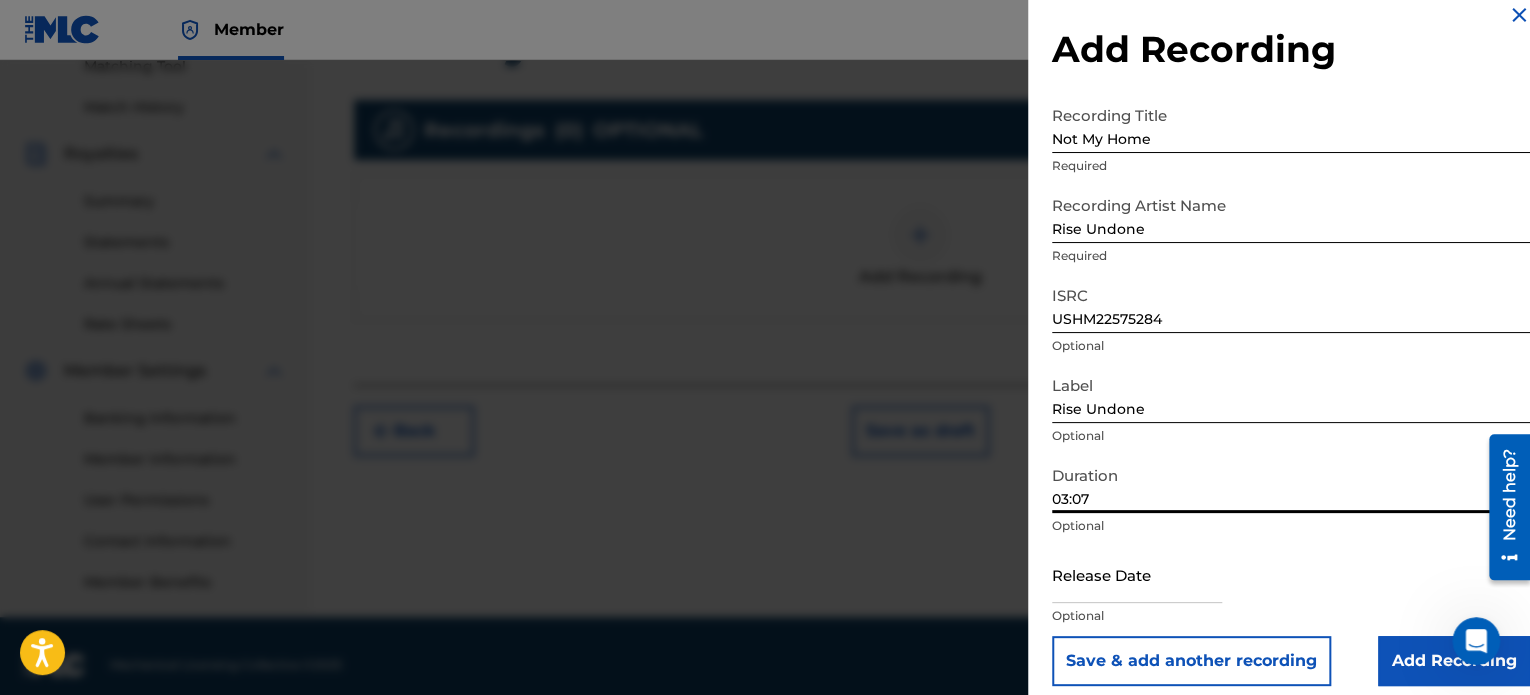 scroll, scrollTop: 544, scrollLeft: 0, axis: vertical 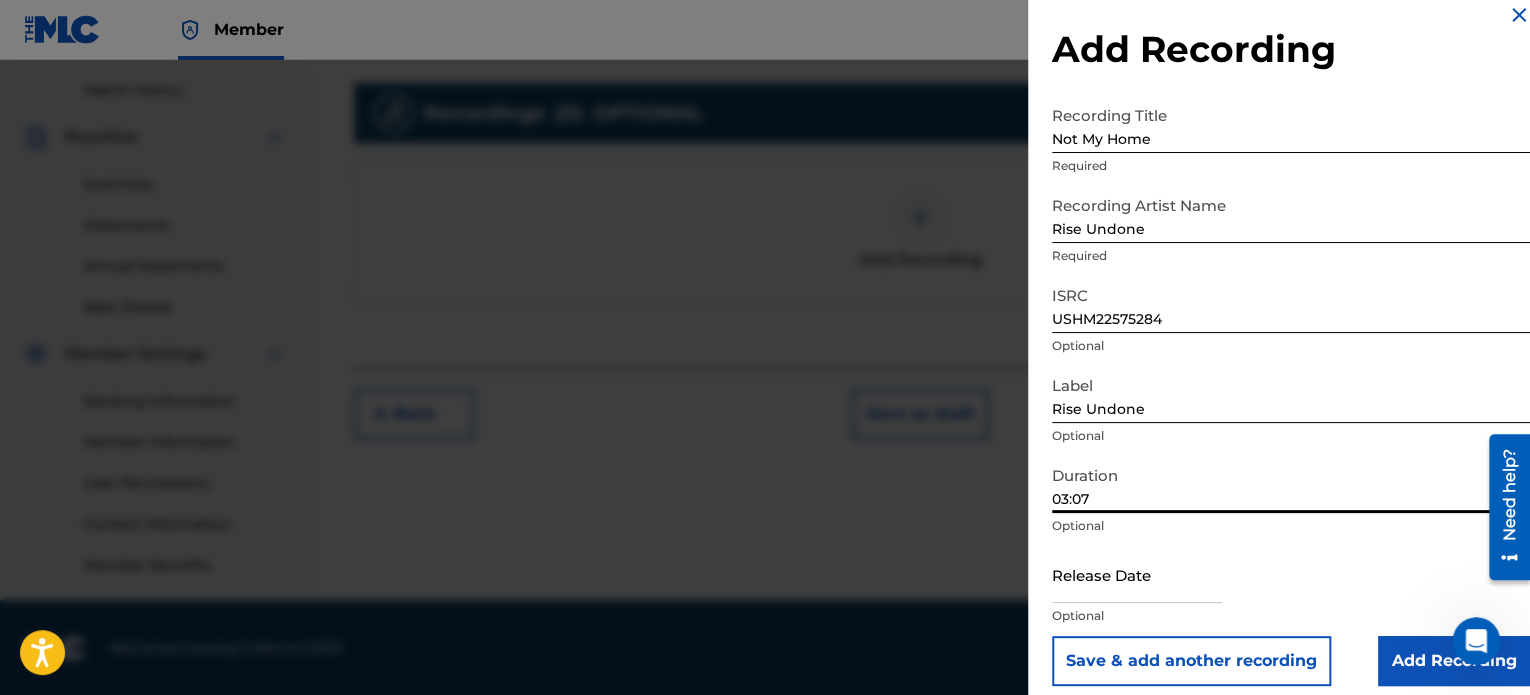 click at bounding box center [1137, 574] 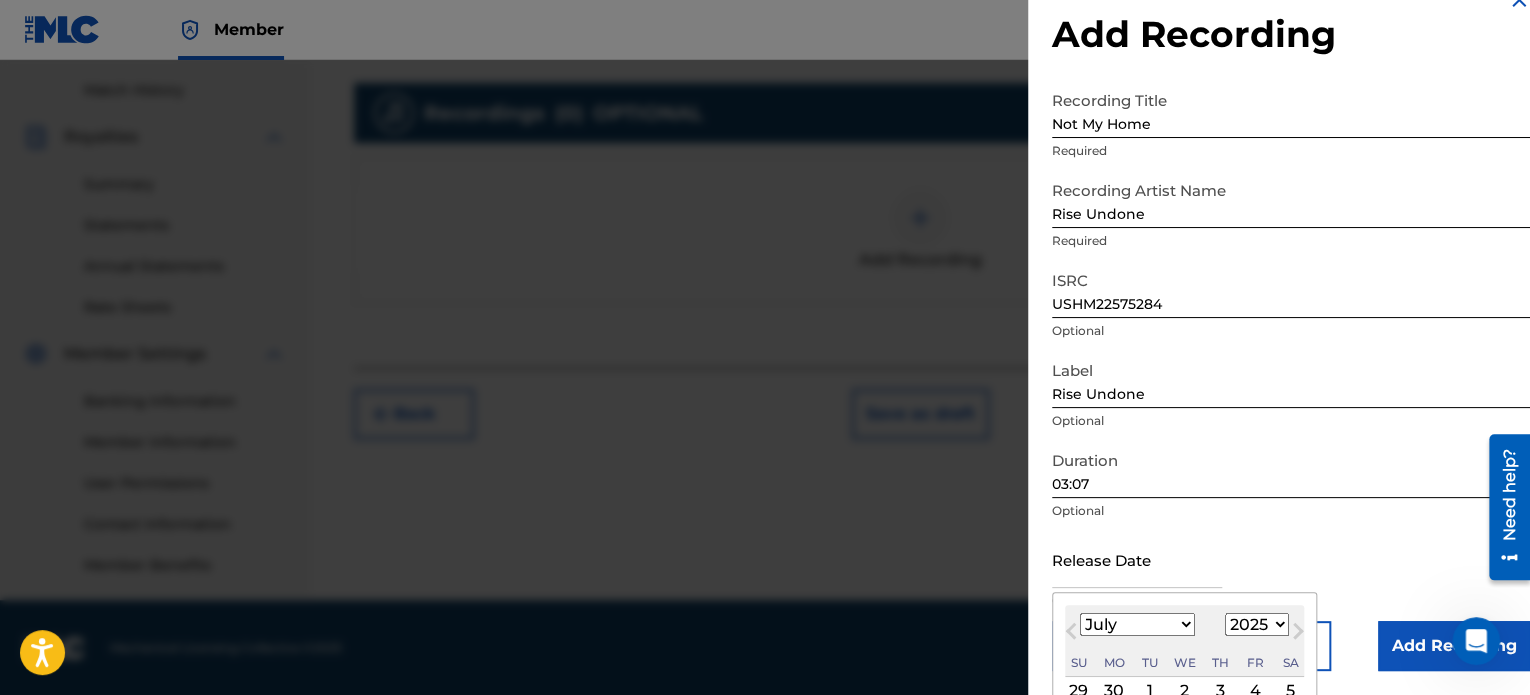 type on "[DATE]" 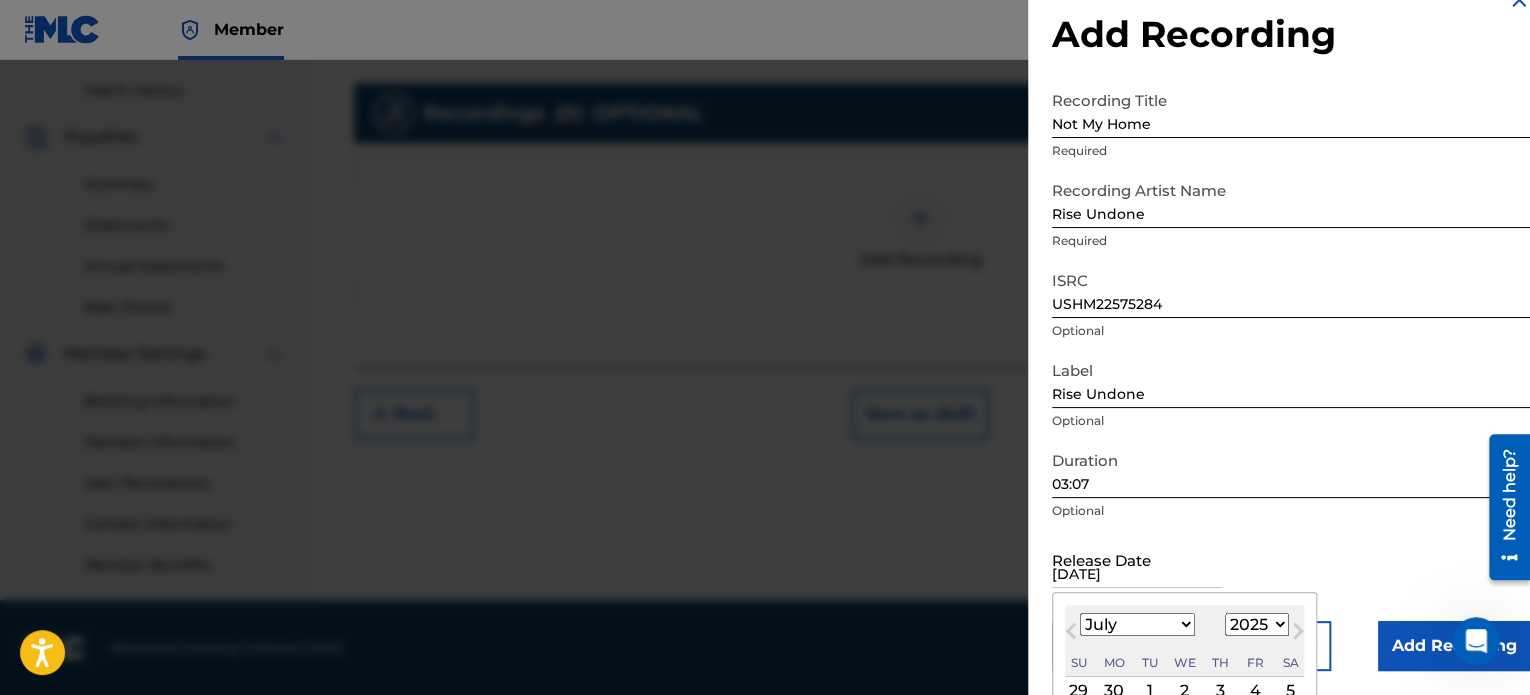 select on "4" 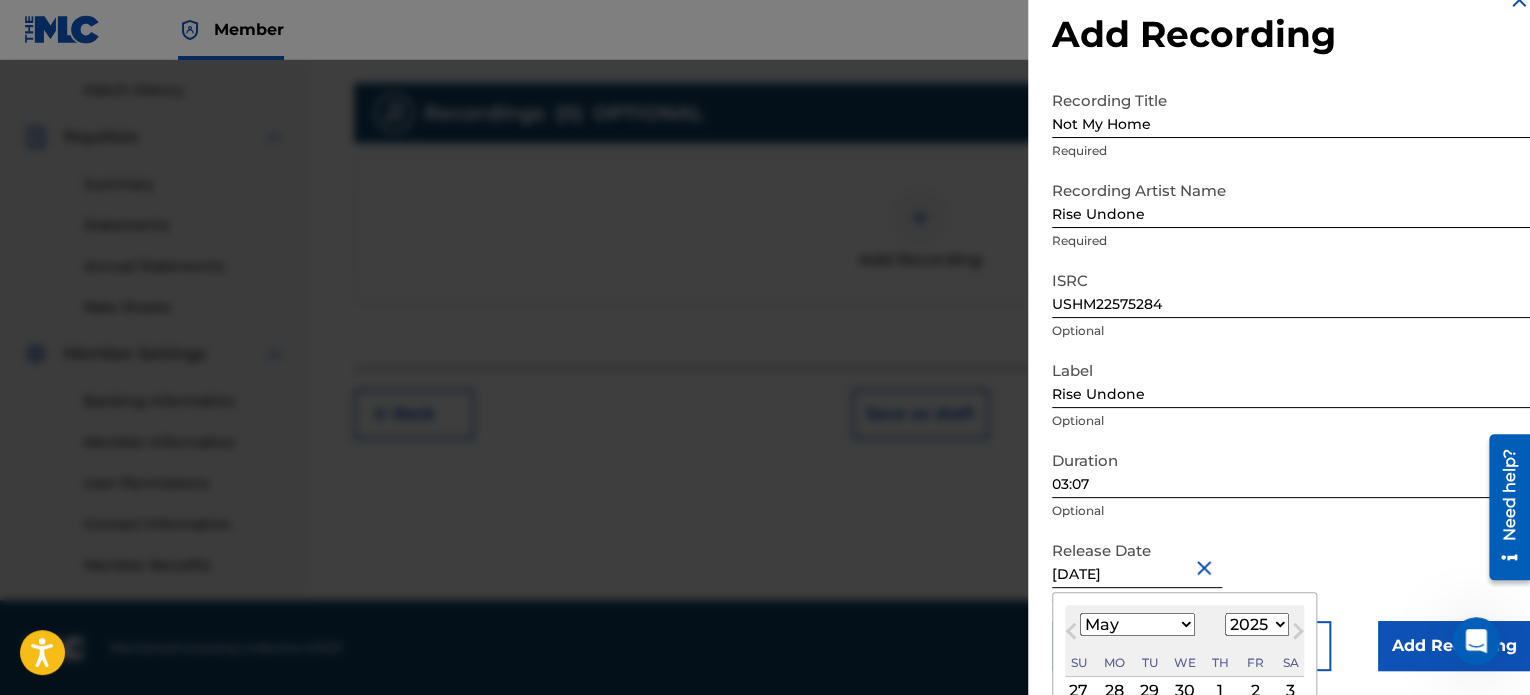 click on "Release Date [DATE] [DATE] Previous Month Next Month May [DATE] February March April May June July August September October November [DATE] 1900 1901 1902 1903 1904 1905 1906 1907 1908 1909 1910 1911 1912 1913 1914 1915 1916 1917 1918 1919 1920 1921 1922 1923 1924 1925 1926 1927 1928 1929 1930 1931 1932 1933 1934 1935 1936 1937 1938 1939 1940 1941 1942 1943 1944 1945 1946 1947 1948 1949 1950 1951 1952 1953 1954 1955 1956 1957 1958 1959 1960 1961 1962 1963 1964 1965 1966 1967 1968 1969 1970 1971 1972 1973 1974 1975 1976 1977 1978 1979 1980 1981 1982 1983 1984 1985 1986 1987 1988 1989 1990 1991 1992 1993 1994 1995 1996 1997 1998 1999 2000 2001 2002 2003 2004 2005 2006 2007 2008 2009 2010 2011 2012 2013 2014 2015 2016 2017 2018 2019 2020 2021 2022 2023 2024 2025 2026 2027 2028 2029 2030 2031 2032 2033 2034 2035 2036 2037 2038 2039 2040 2041 2042 2043 2044 2045 2046 2047 2048 2049 2050 2051 2052 2053 2054 2055 2056 2057 2058 2059 2060 2061 2062 2063 2064 2065 2066 2067 2068 2069 2070 2071 2072" at bounding box center [1291, 576] 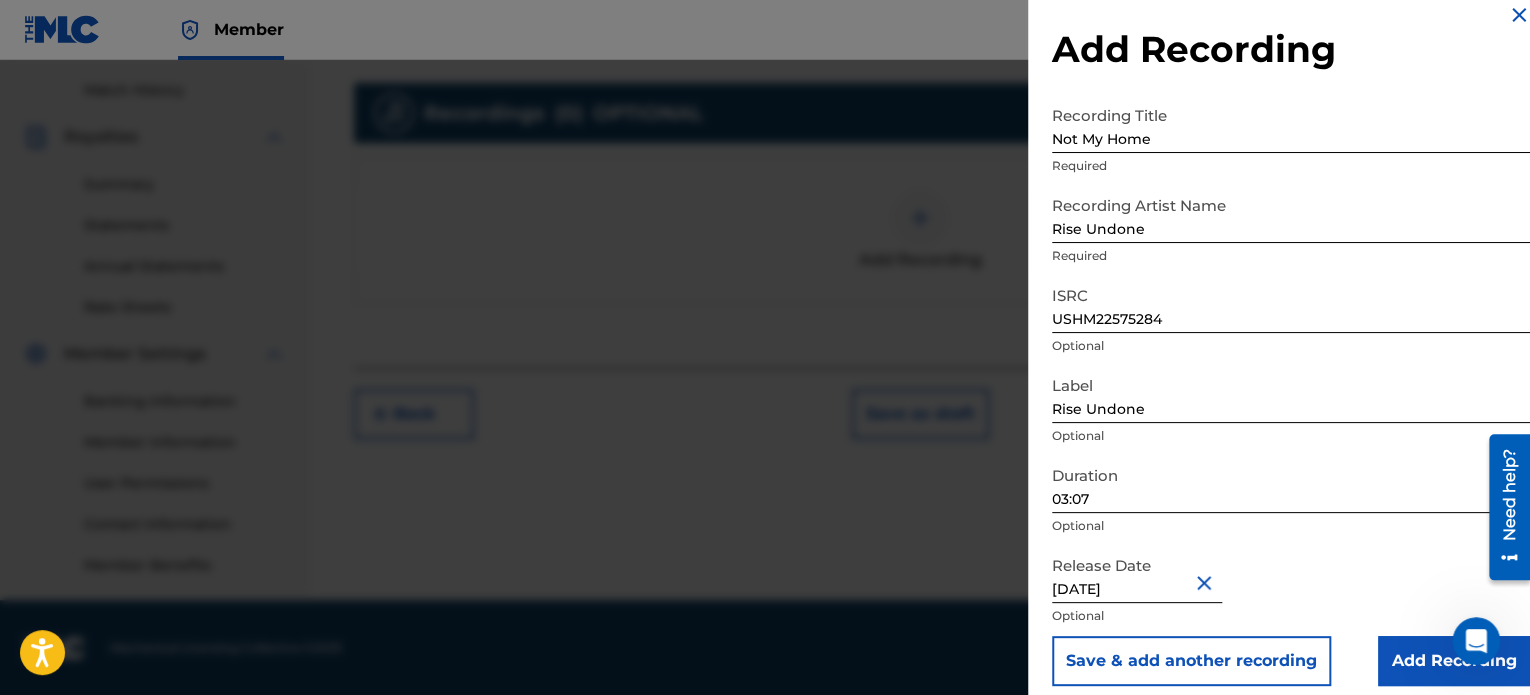 click on "Add Recording" at bounding box center [1454, 661] 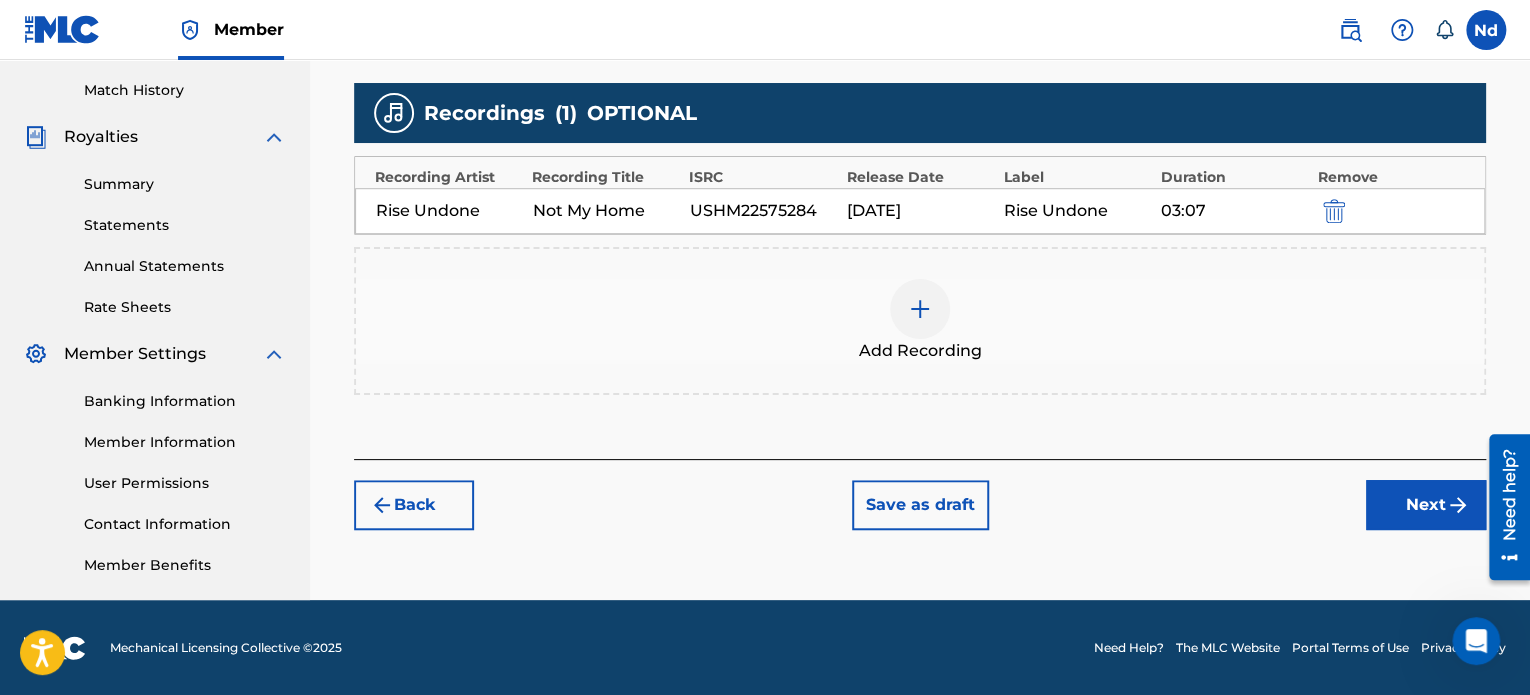 click on "Next" at bounding box center (1426, 505) 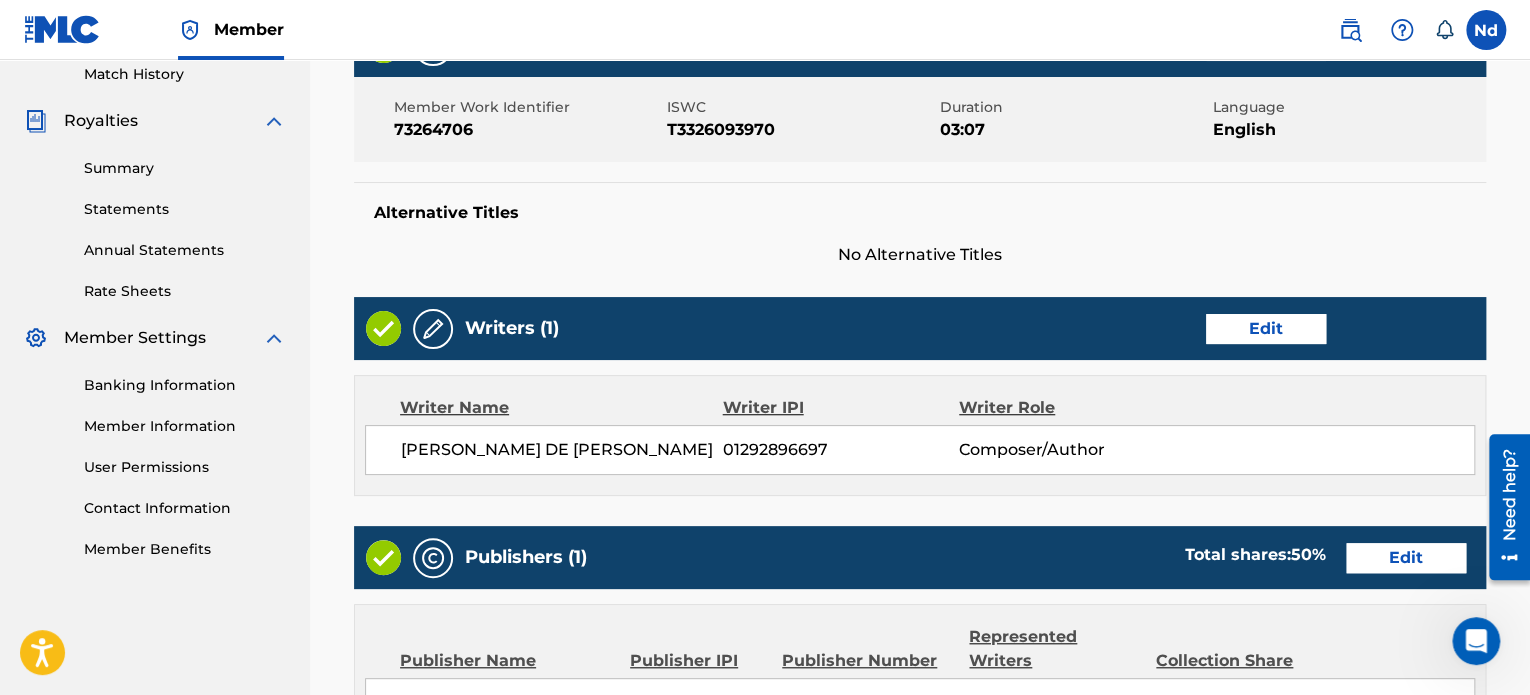 scroll, scrollTop: 1081, scrollLeft: 0, axis: vertical 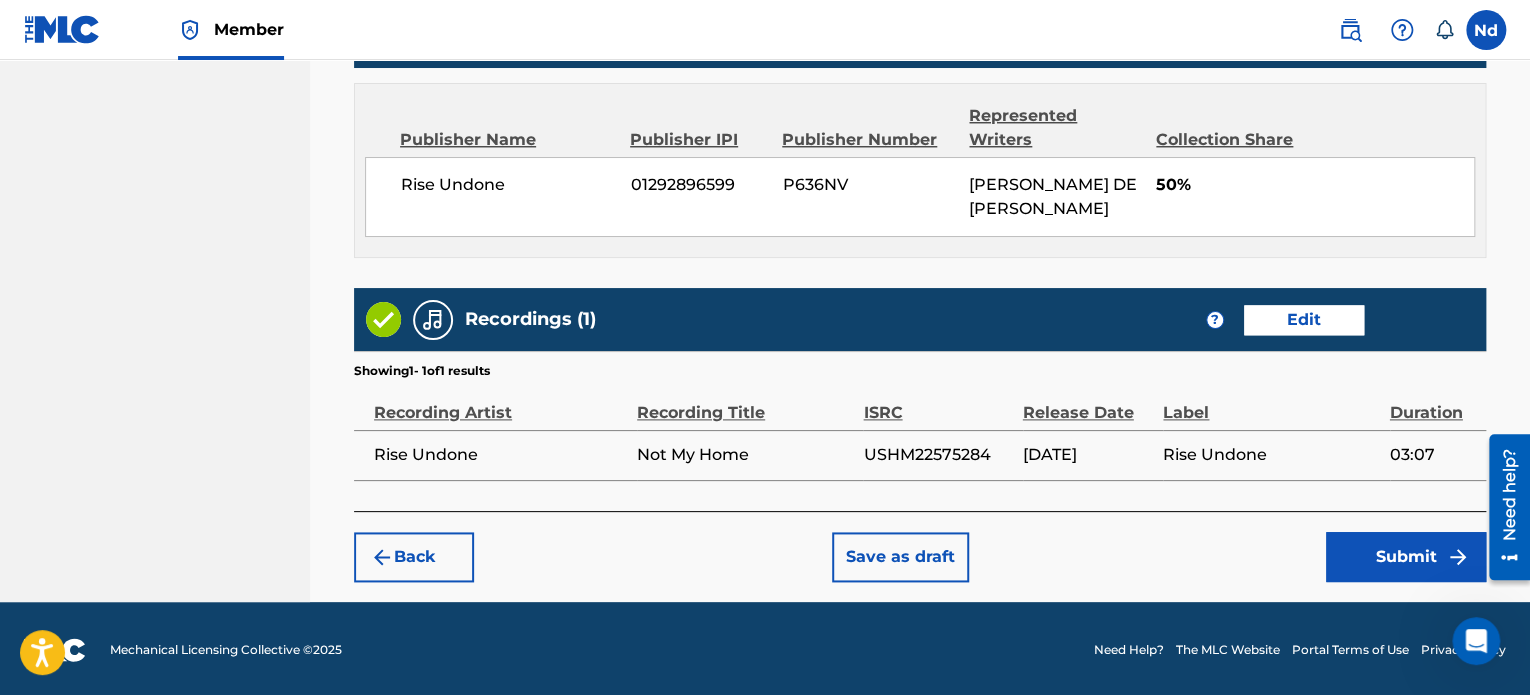 click on "Submit" at bounding box center [1406, 557] 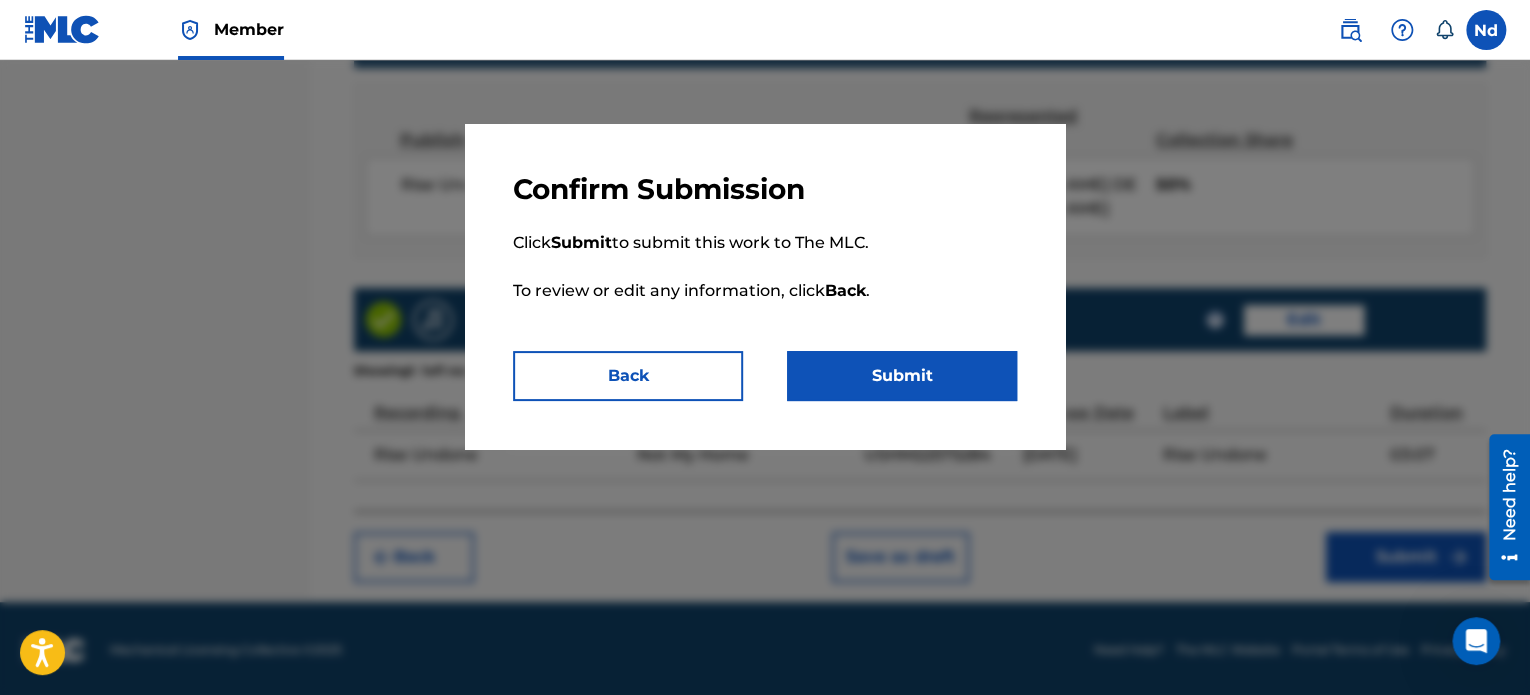 click on "Submit" at bounding box center (902, 376) 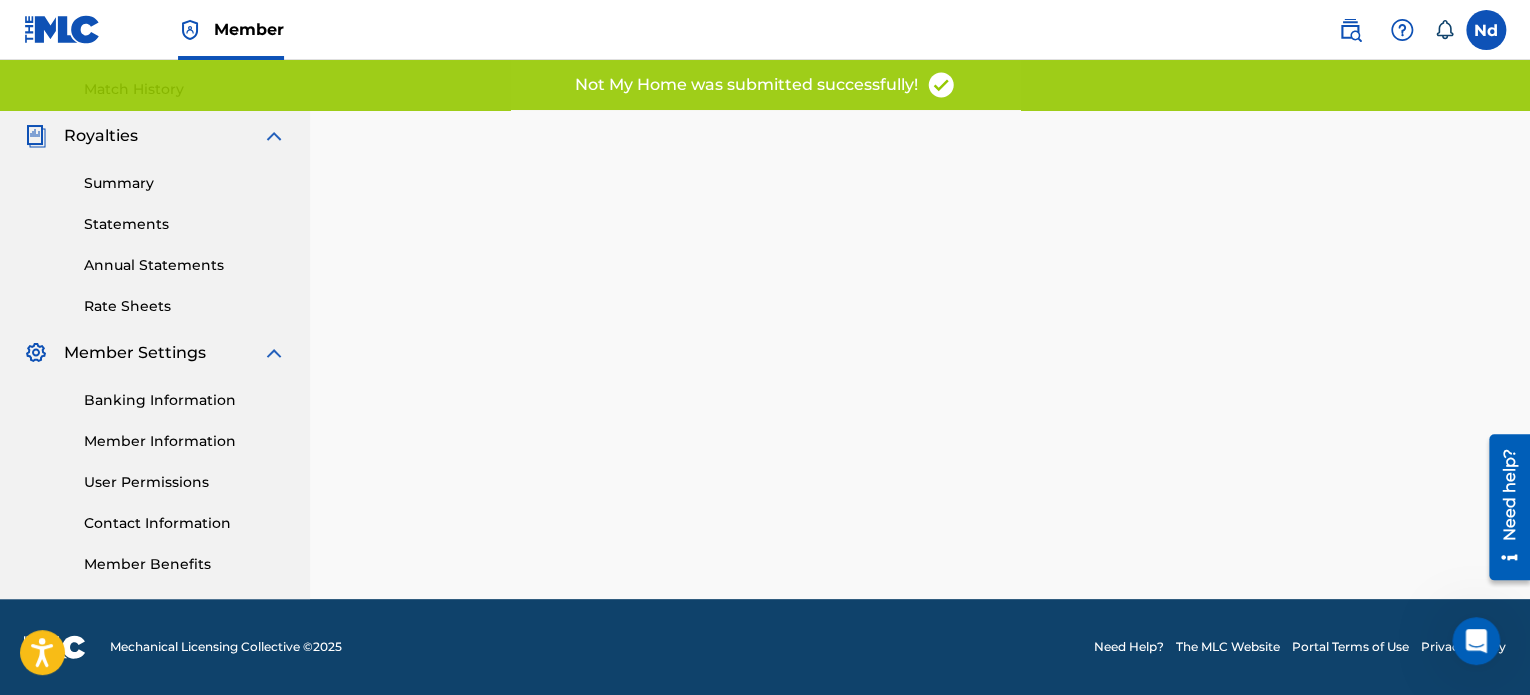 scroll, scrollTop: 0, scrollLeft: 0, axis: both 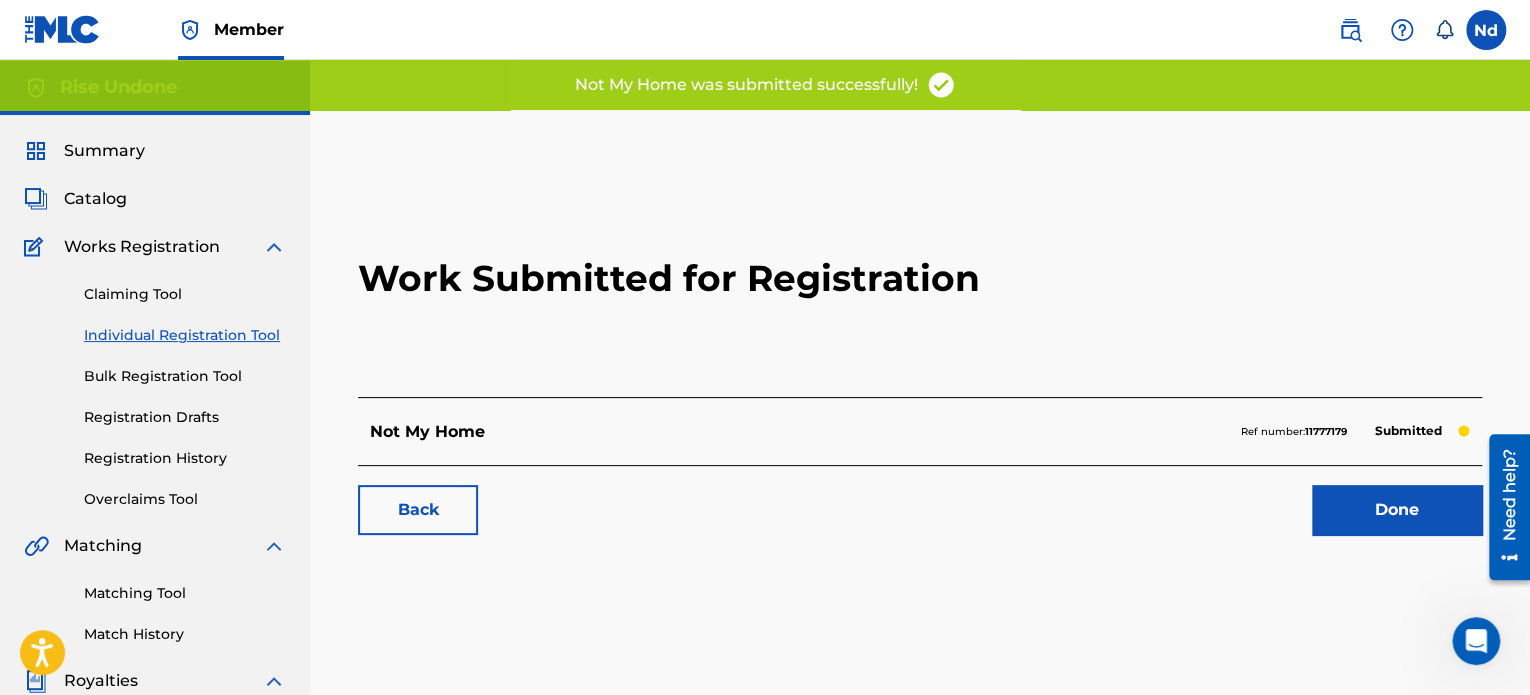 click on "Done" at bounding box center (1397, 510) 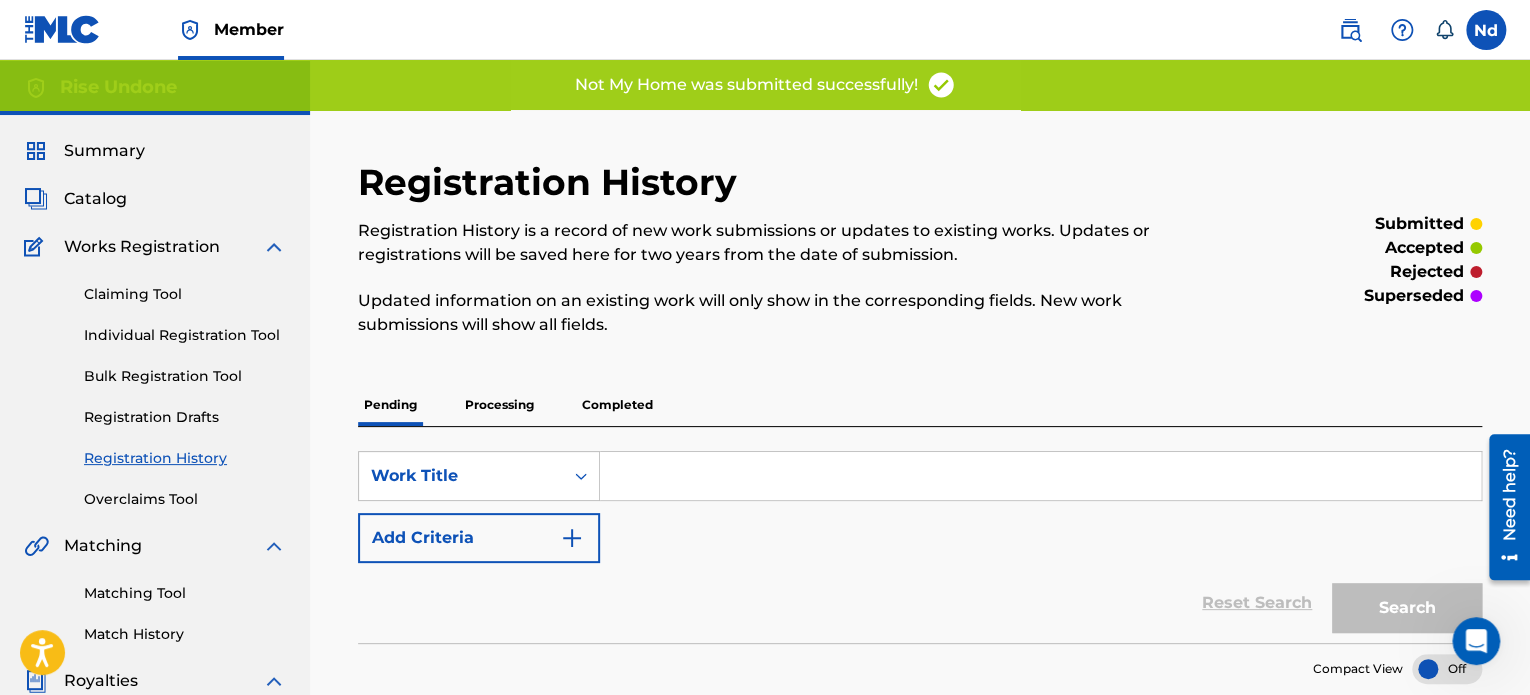 click on "Individual Registration Tool" at bounding box center [185, 335] 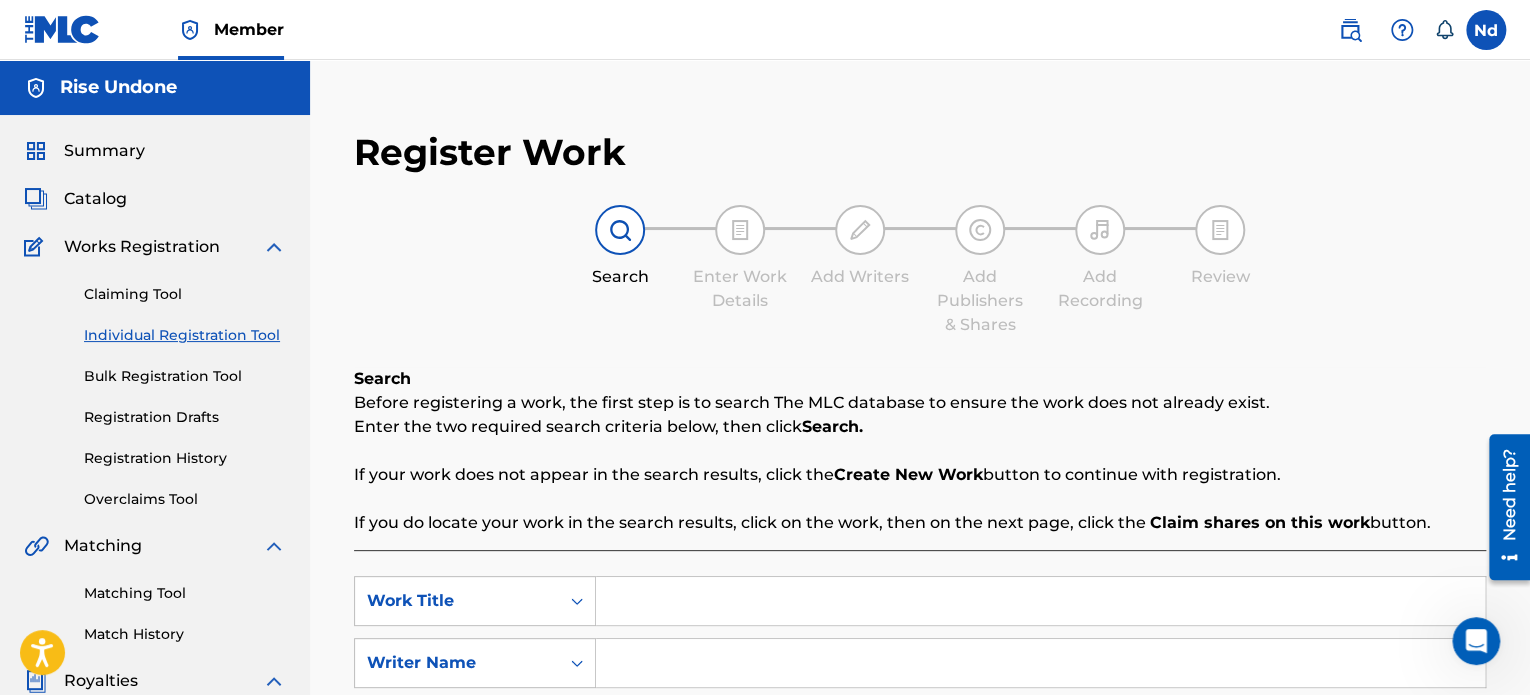 scroll, scrollTop: 200, scrollLeft: 0, axis: vertical 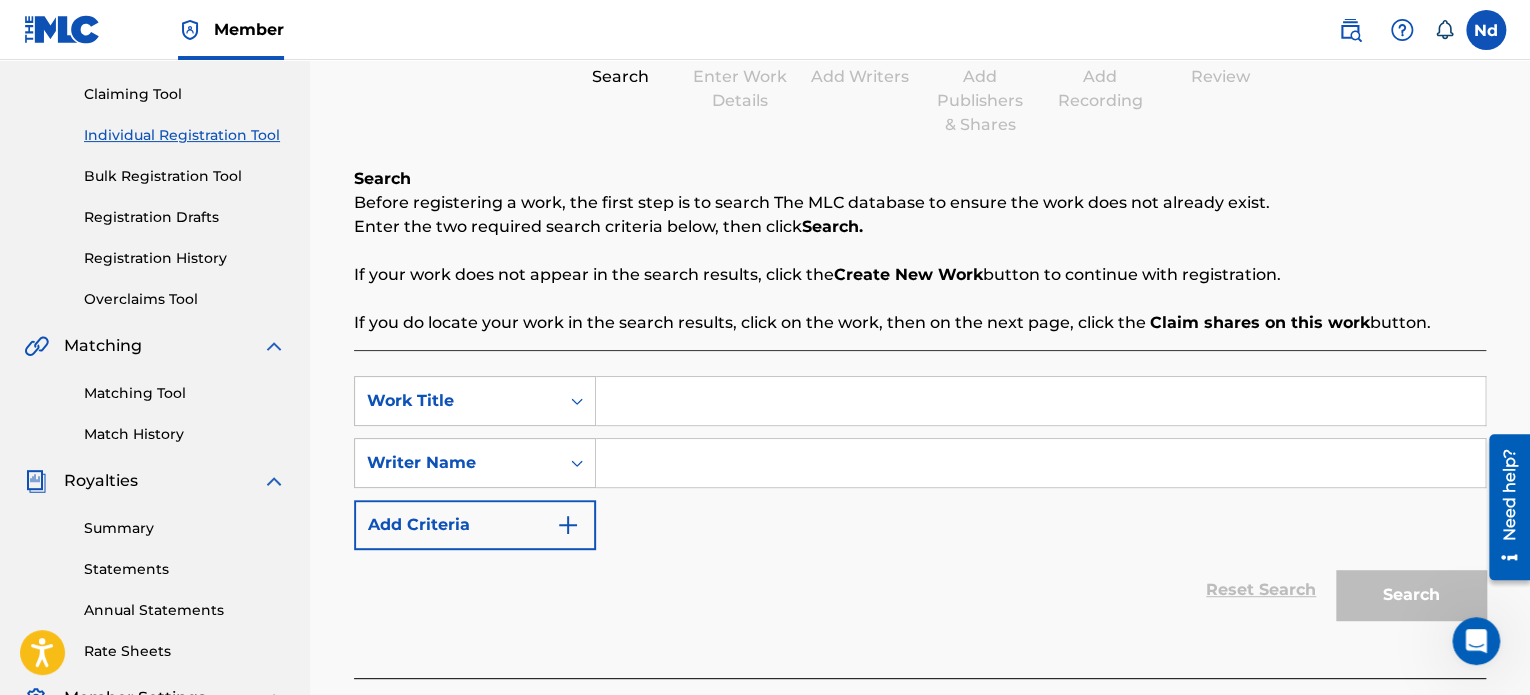 click on "Registration History" at bounding box center (185, 258) 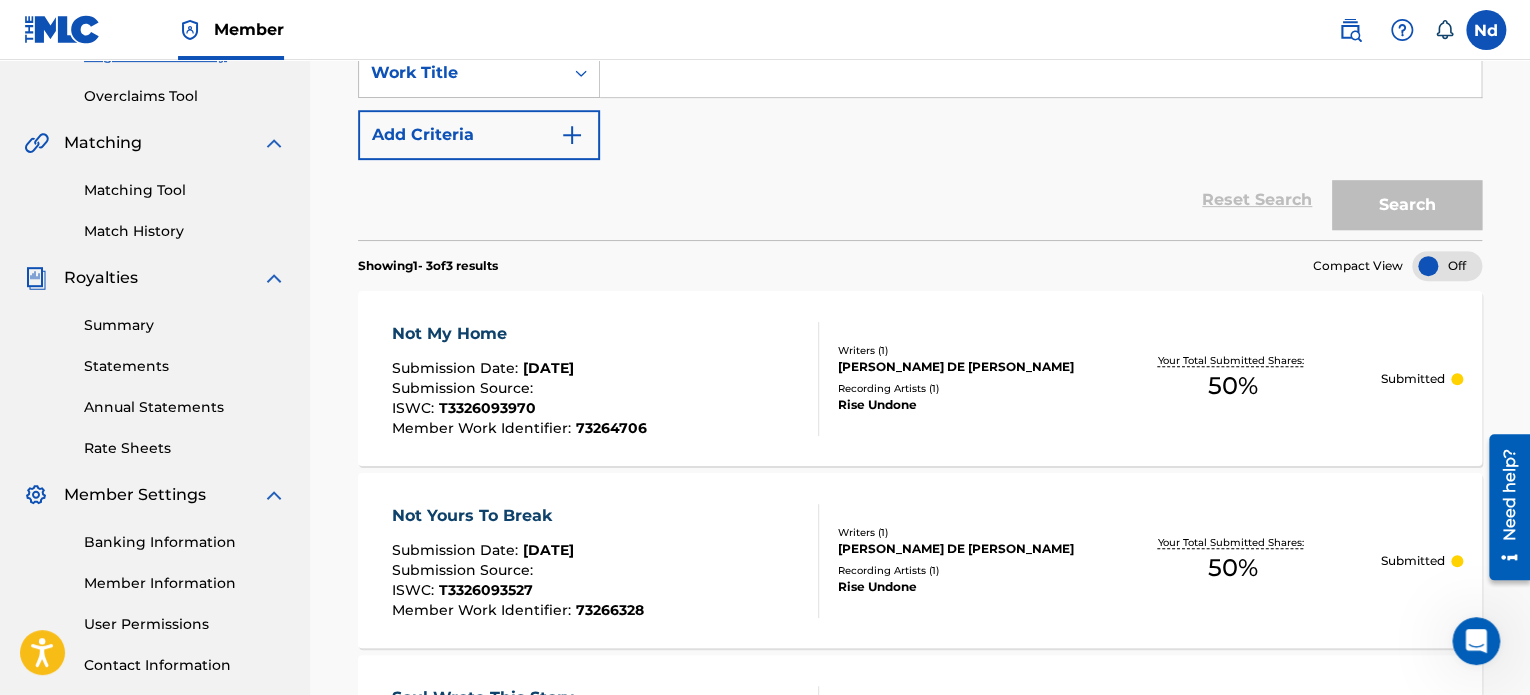 scroll, scrollTop: 500, scrollLeft: 0, axis: vertical 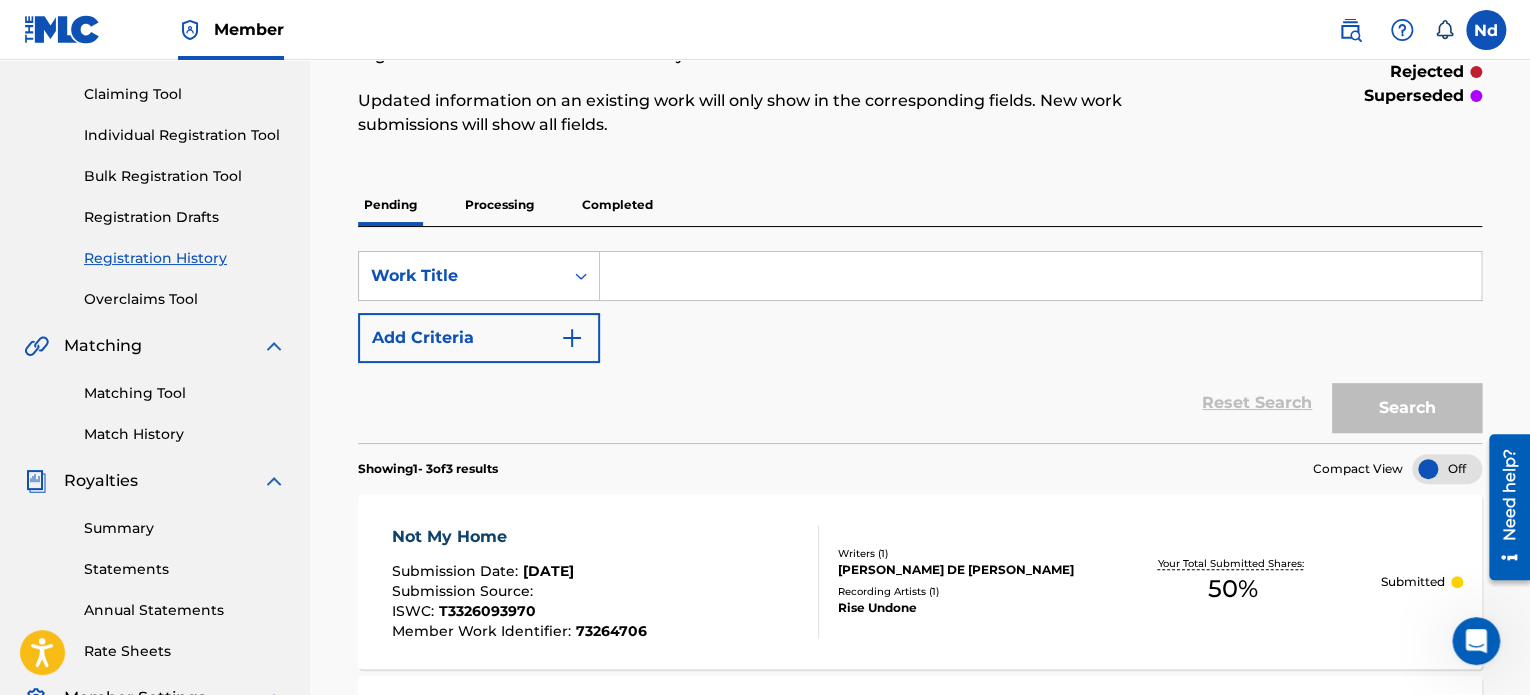 click on "Claiming Tool Individual Registration Tool Bulk Registration Tool Registration Drafts Registration History Overclaims Tool" at bounding box center (155, 184) 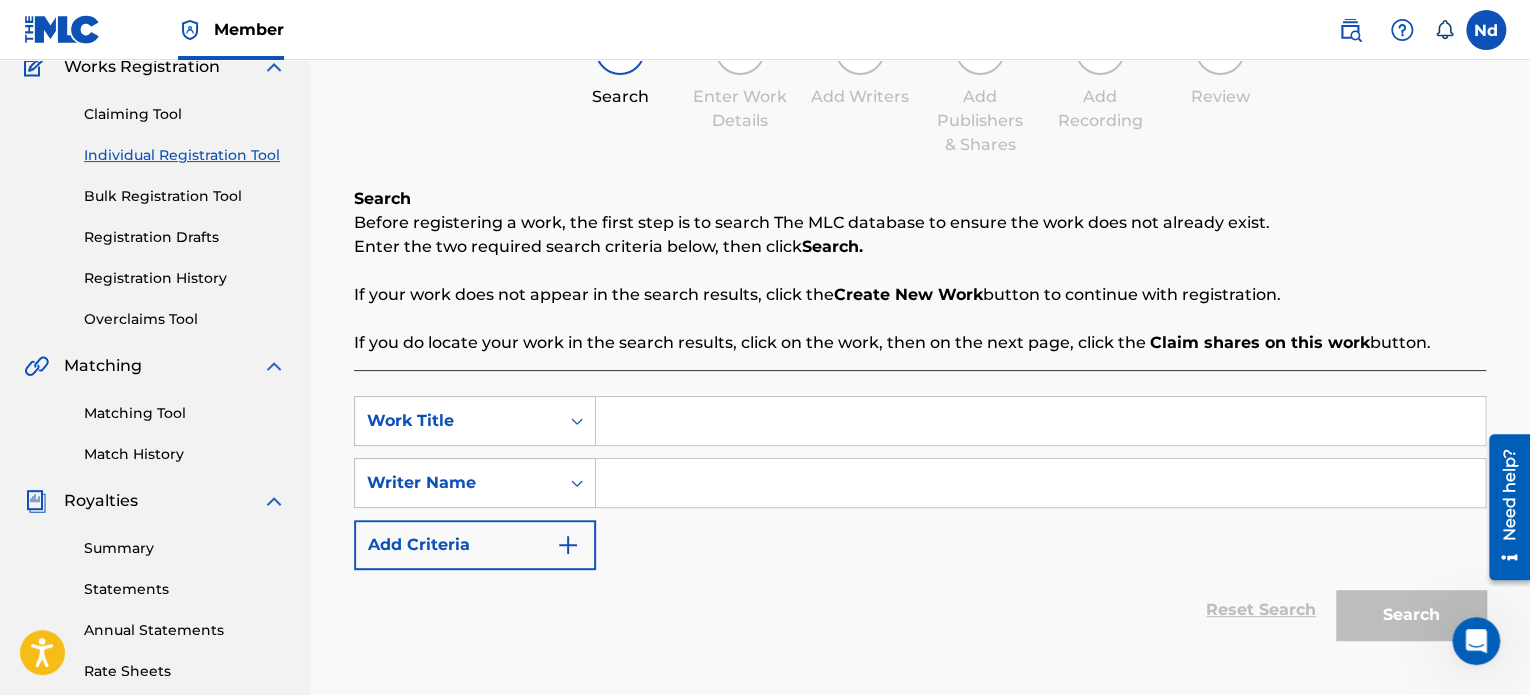 scroll, scrollTop: 300, scrollLeft: 0, axis: vertical 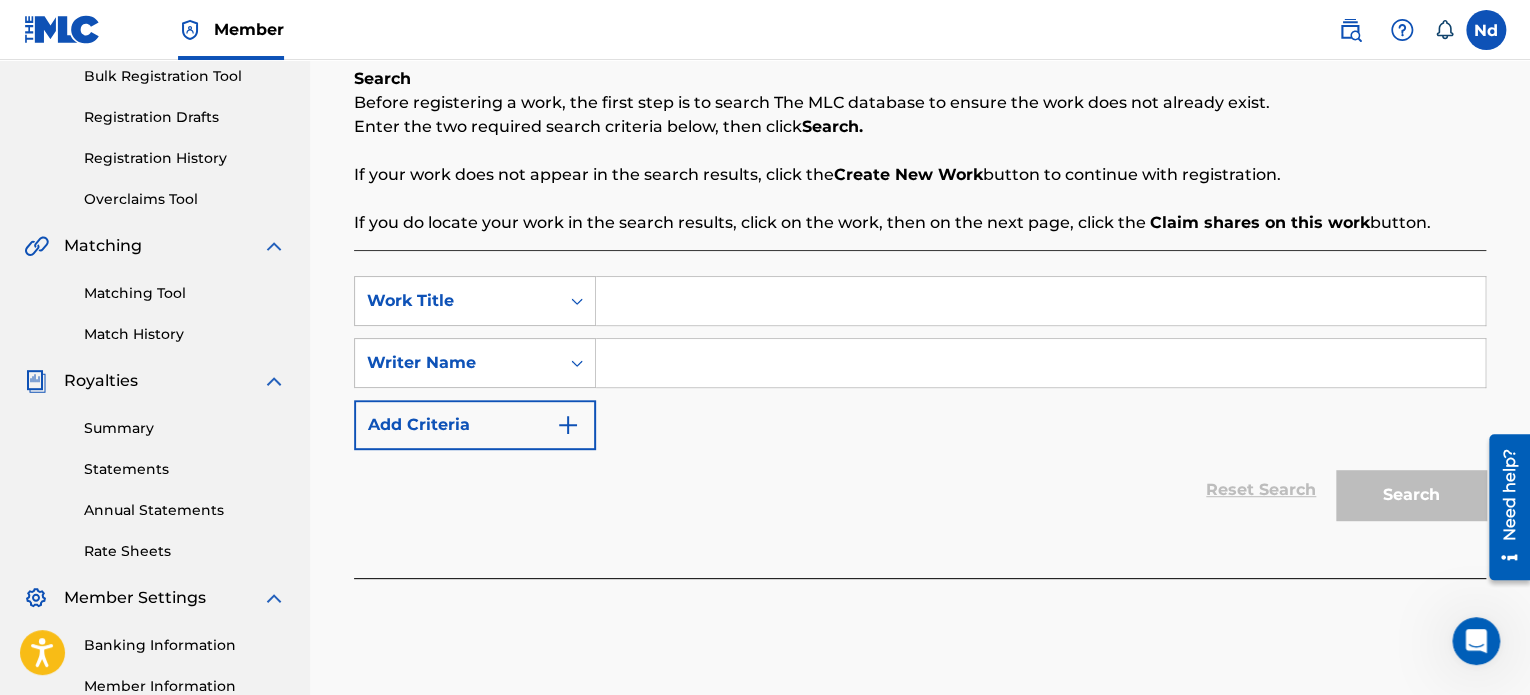 click at bounding box center (1040, 301) 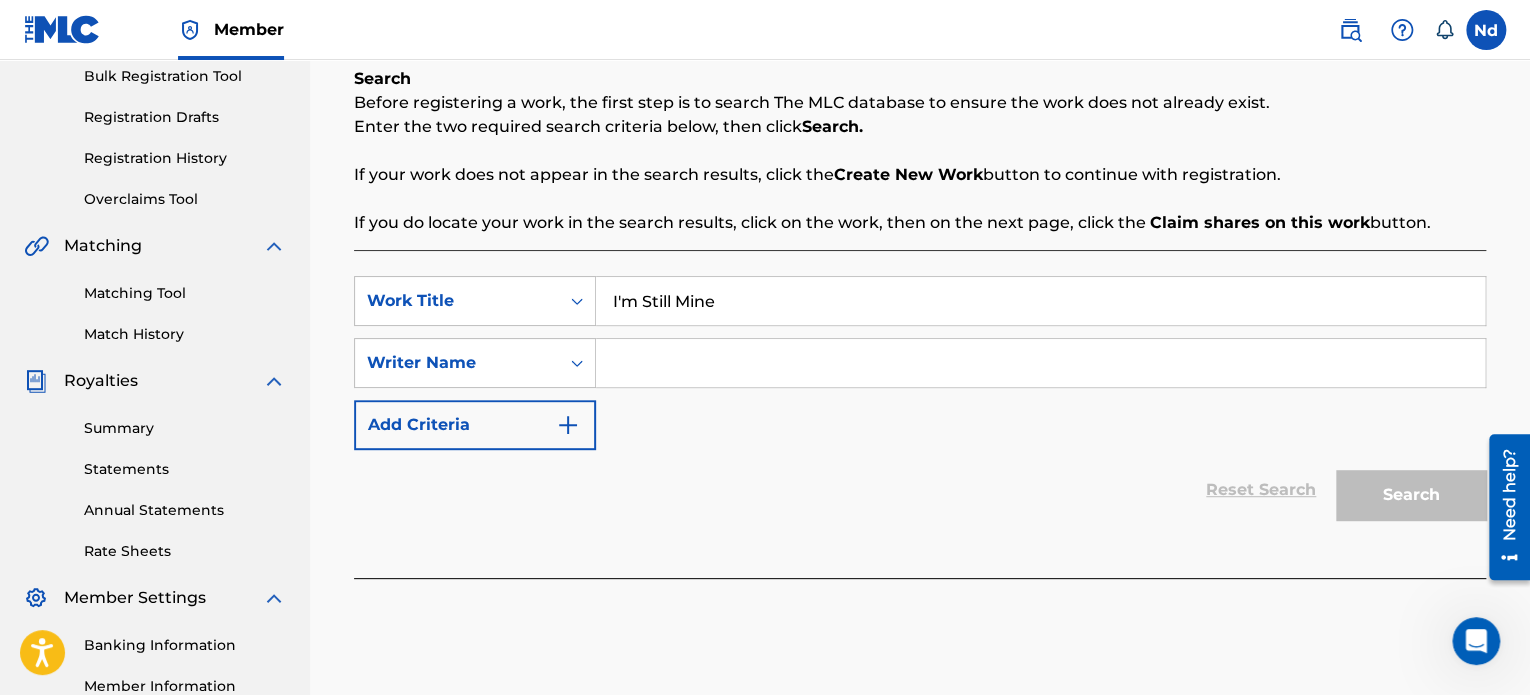 type on "I'm Still Mine" 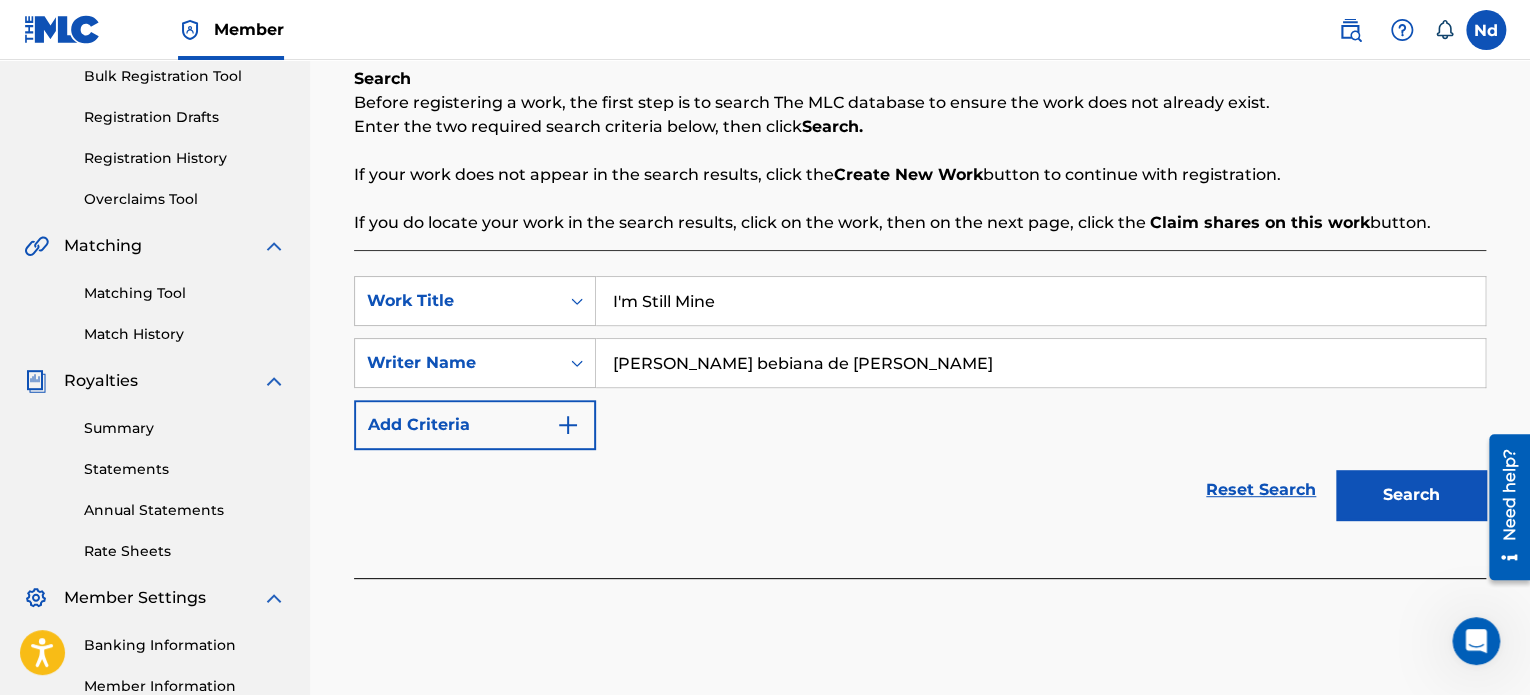 click on "Search" at bounding box center (1411, 495) 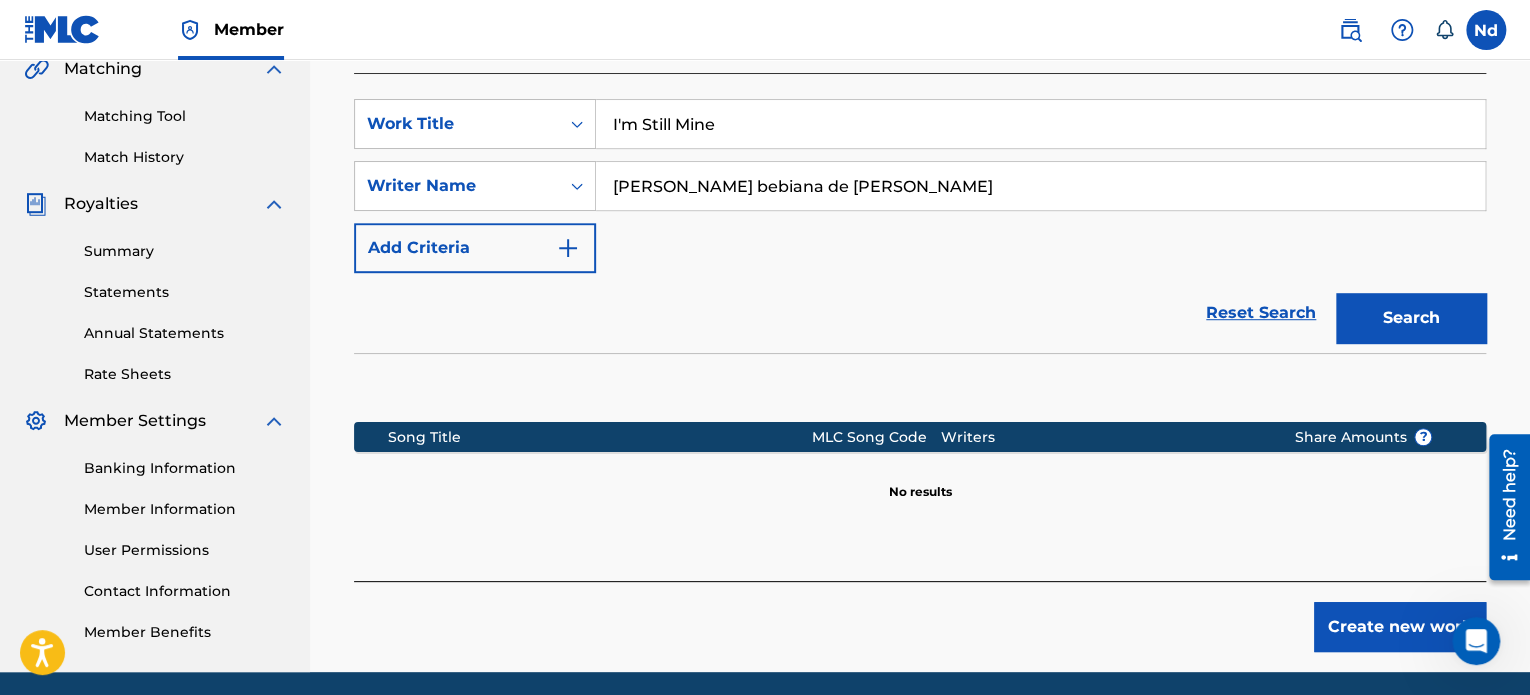 scroll, scrollTop: 549, scrollLeft: 0, axis: vertical 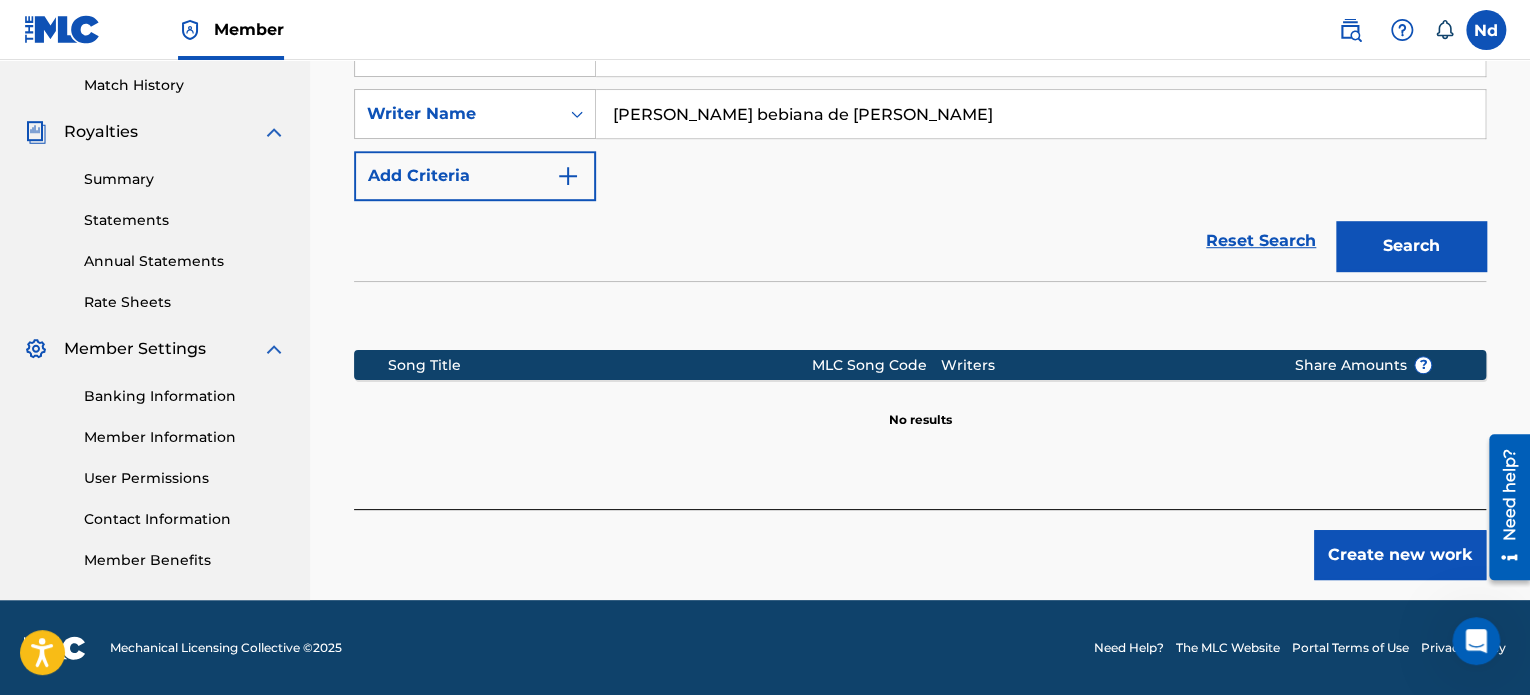 click on "Create new work" at bounding box center (1400, 555) 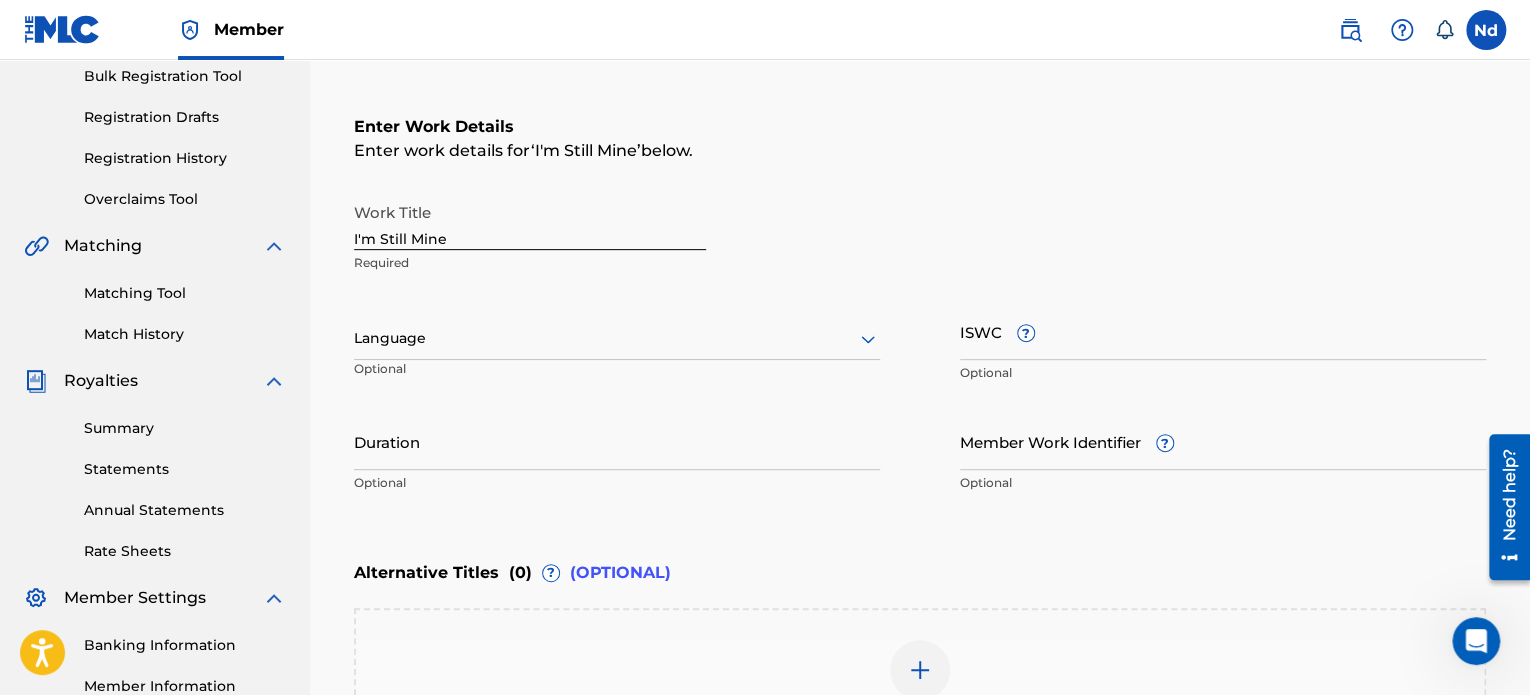 scroll, scrollTop: 400, scrollLeft: 0, axis: vertical 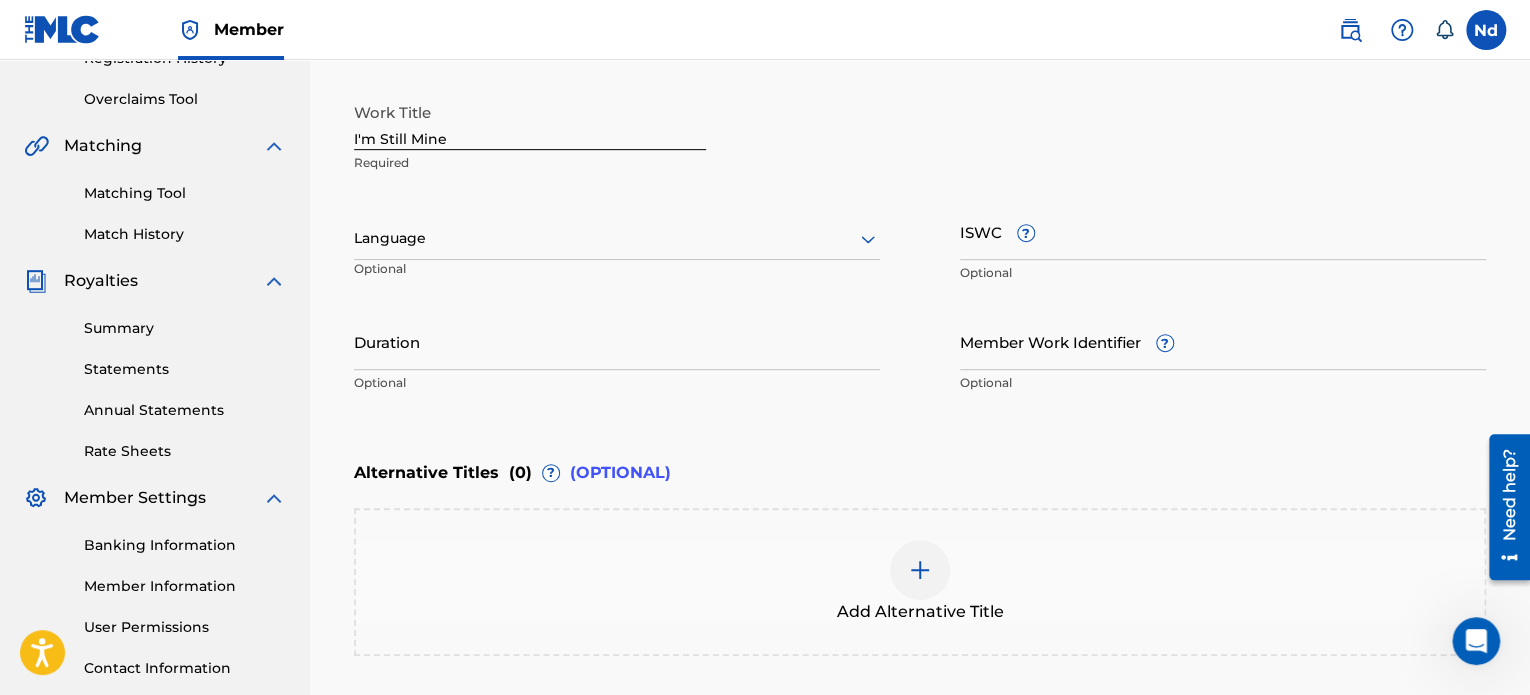 click at bounding box center [617, 238] 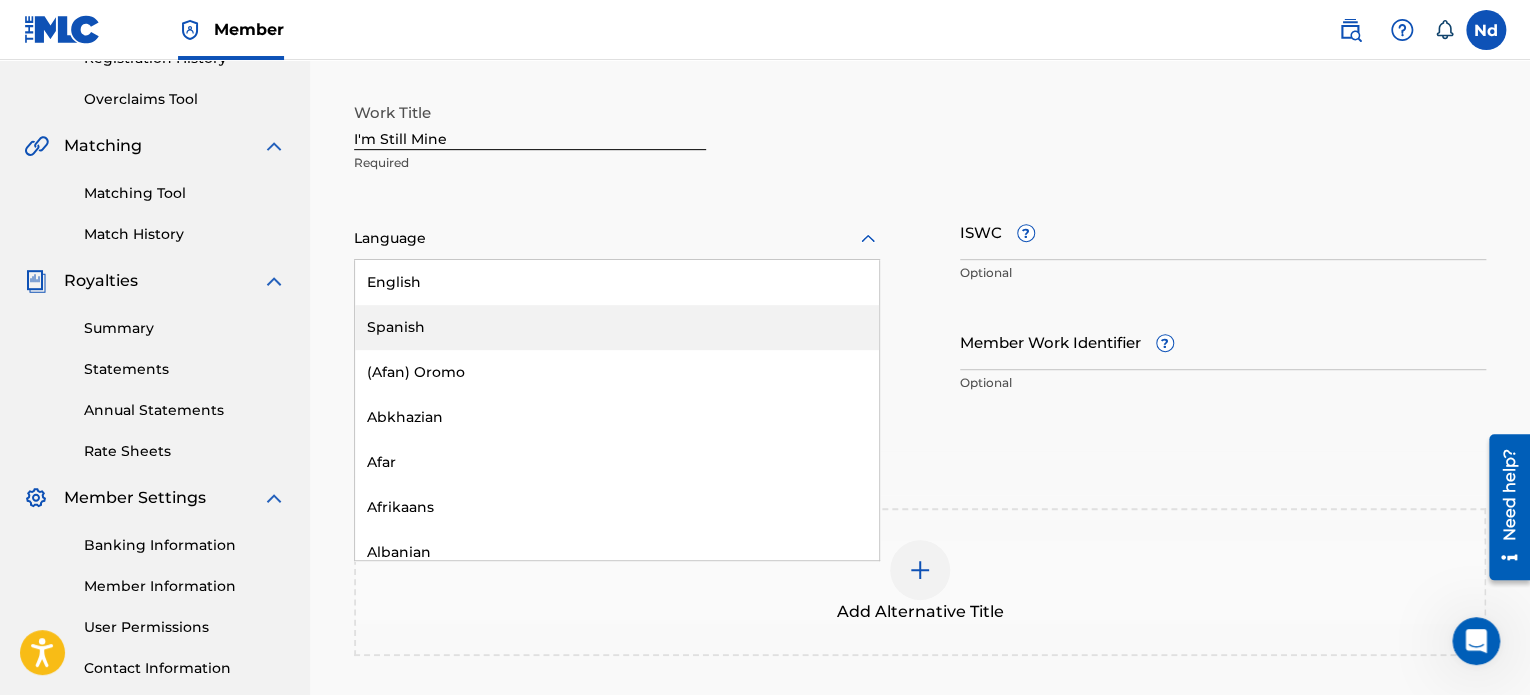 click on "English" at bounding box center (617, 282) 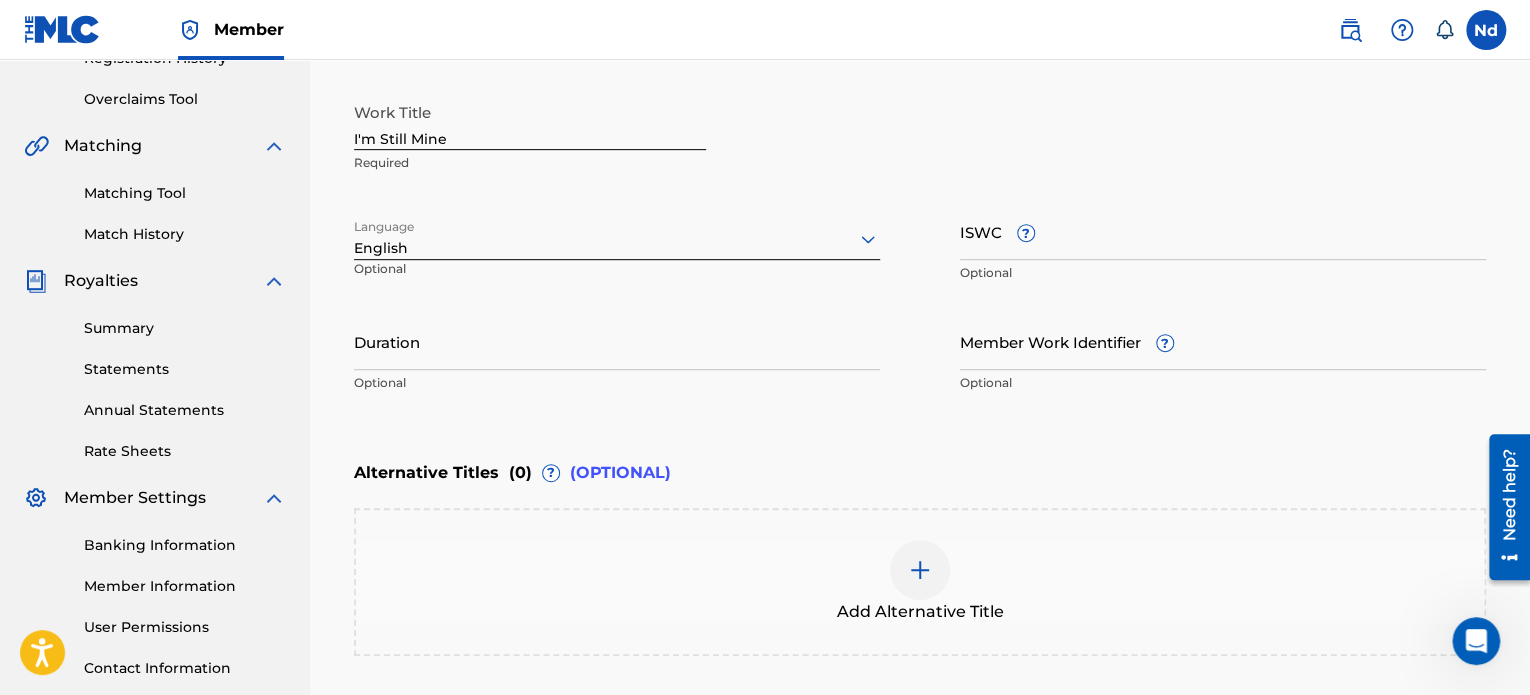 click on "Duration" at bounding box center [617, 341] 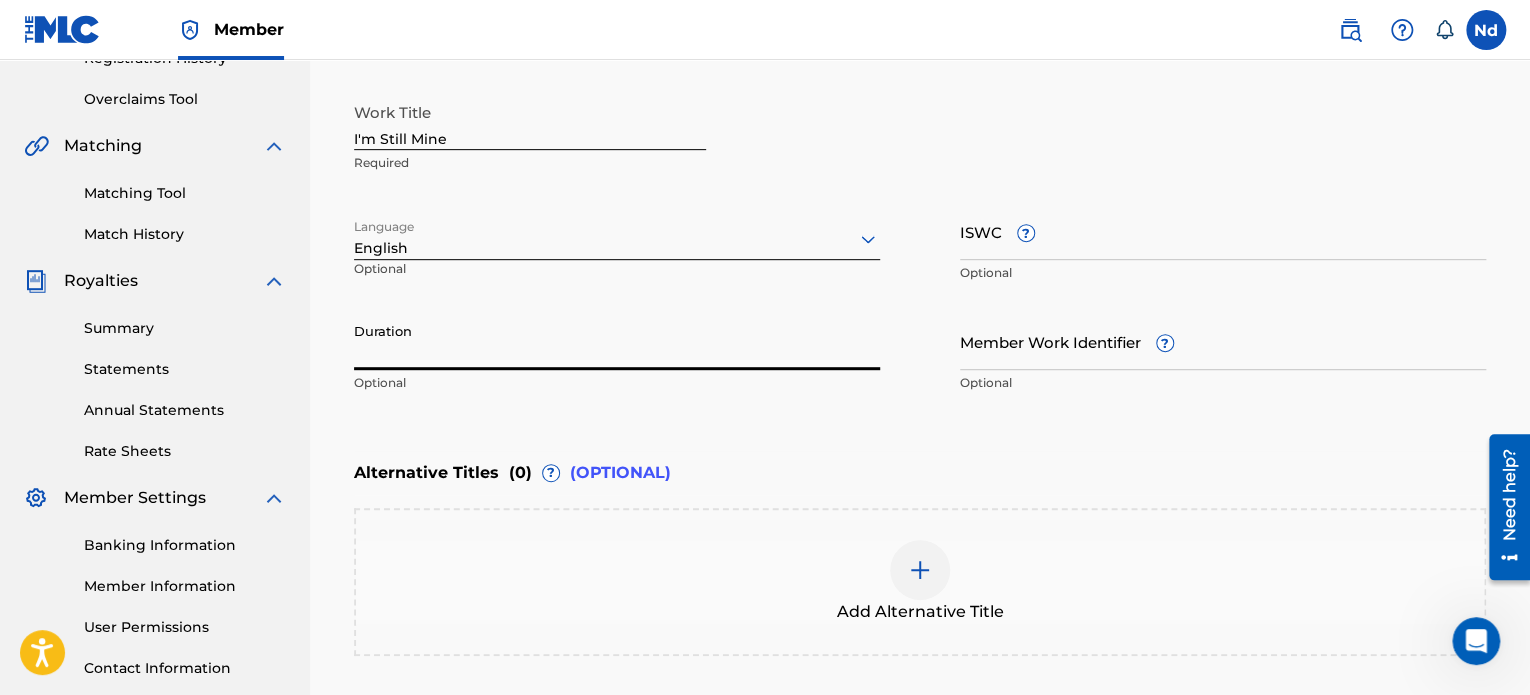 click on "ISWC   ?" at bounding box center [1223, 231] 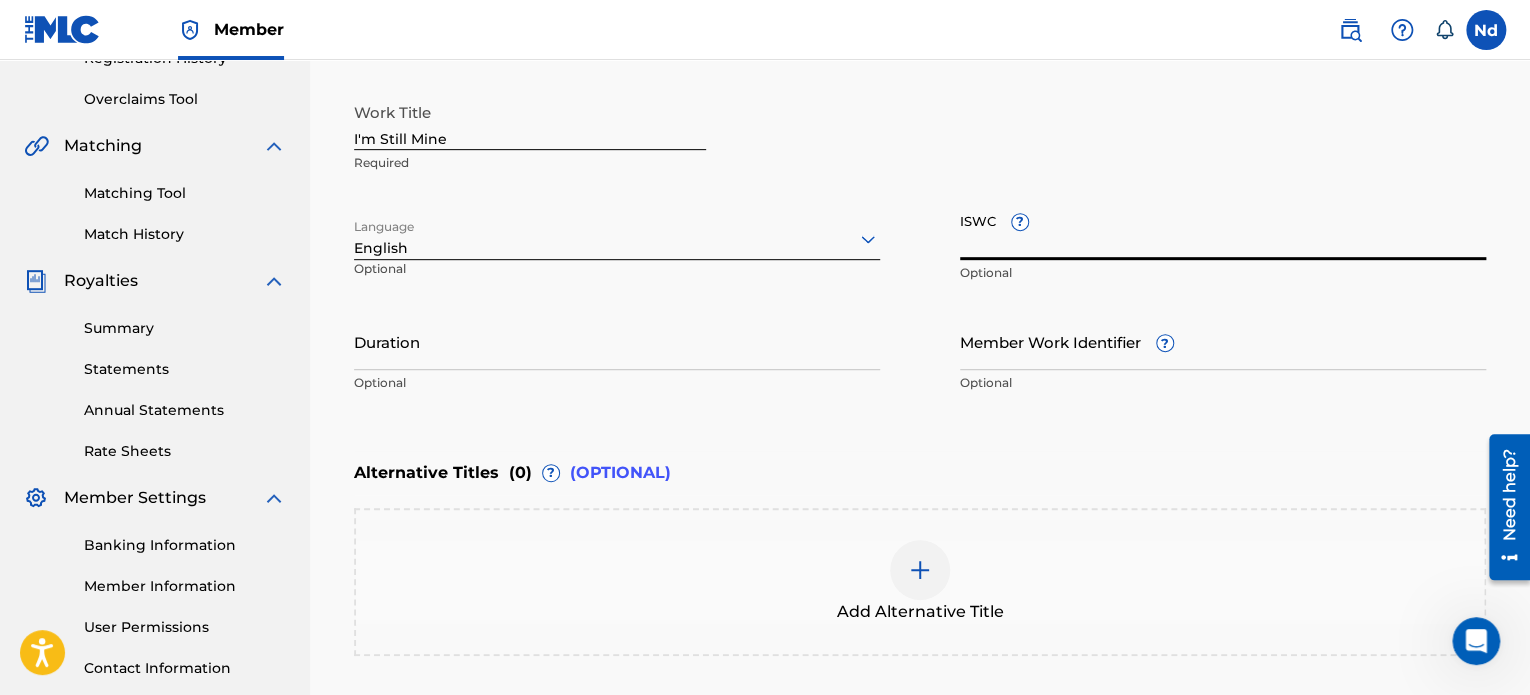 paste on "T3326093301" 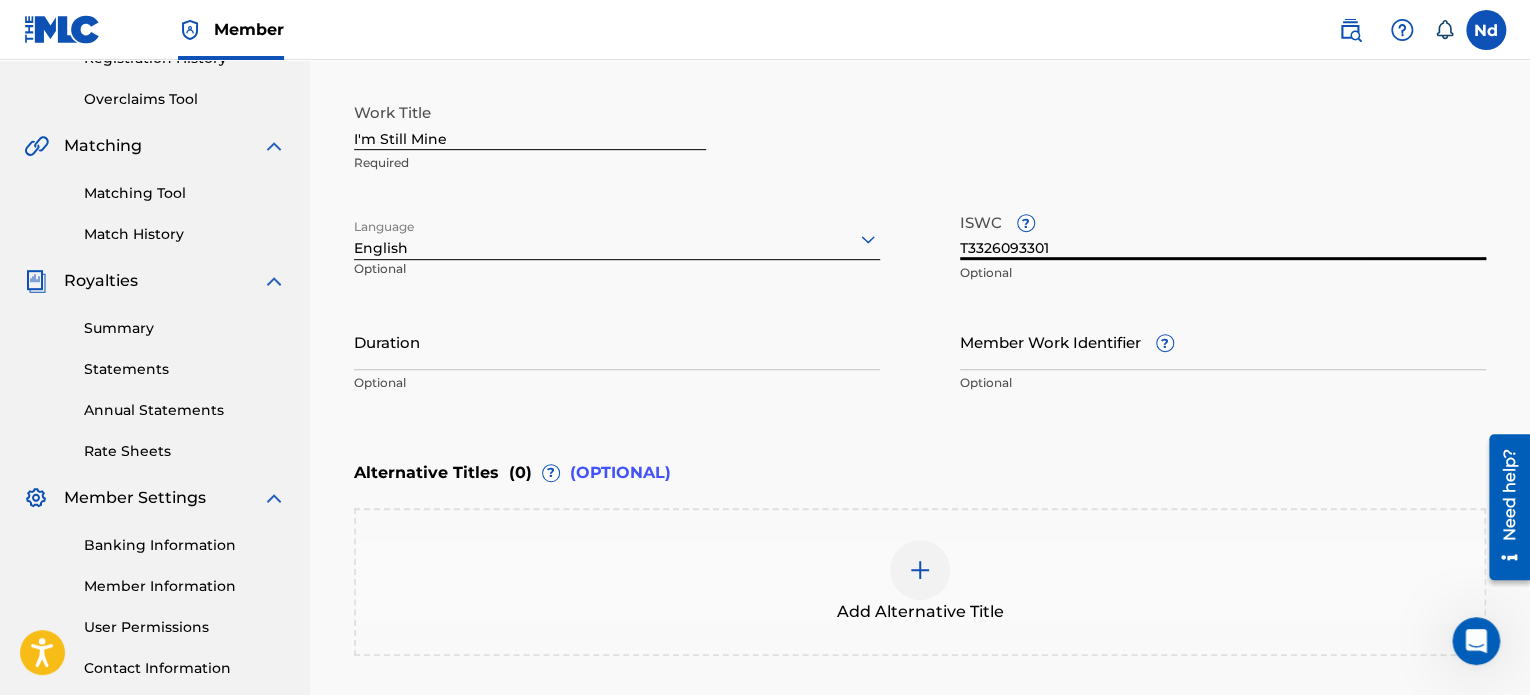 type on "T3326093301" 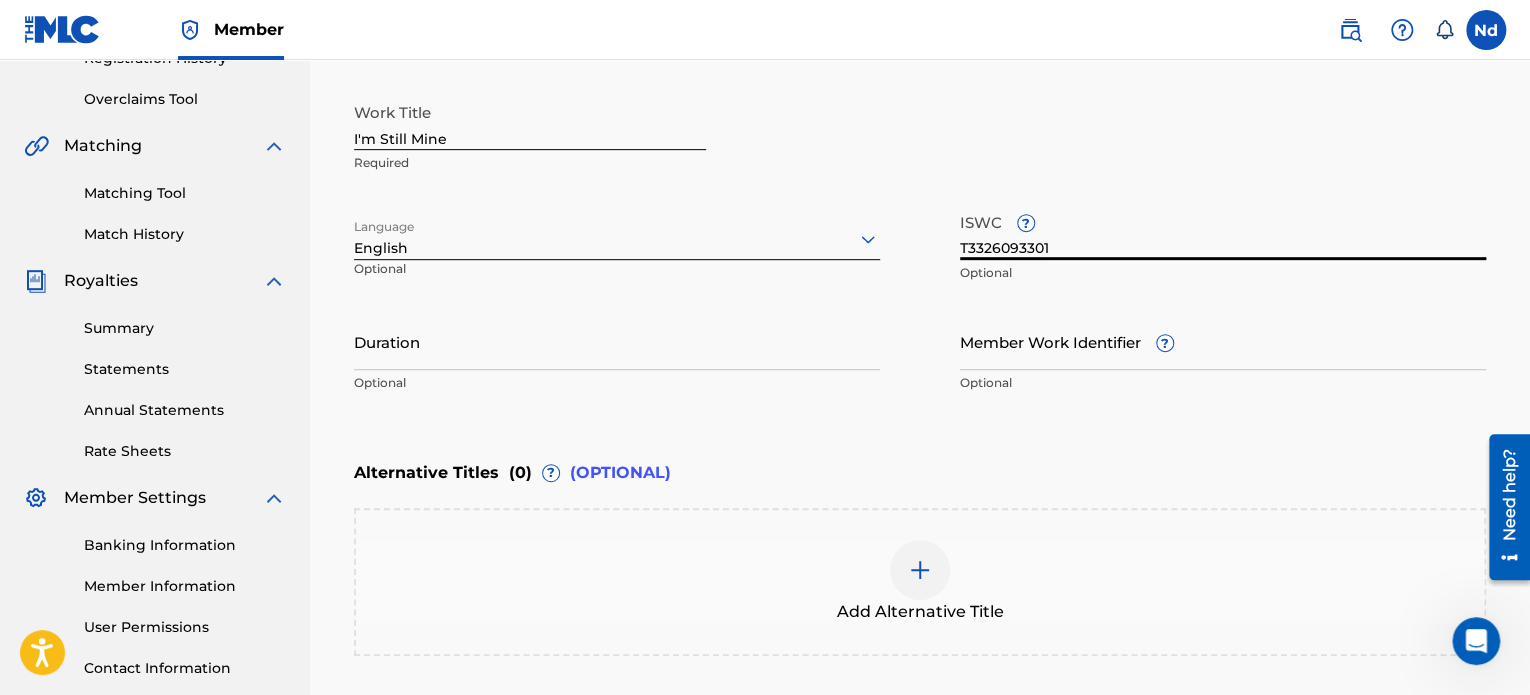 click on "Member Work Identifier   ?" at bounding box center [1223, 341] 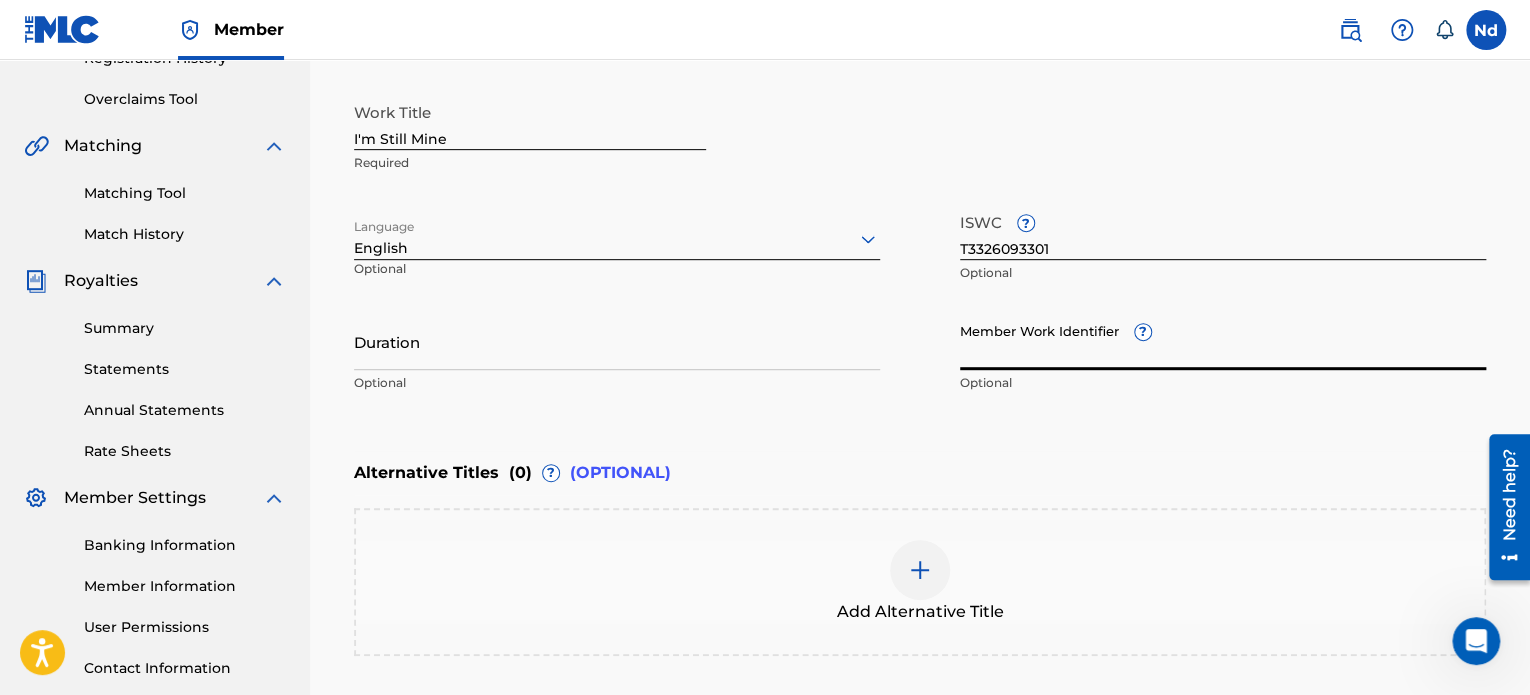 paste on "73269575" 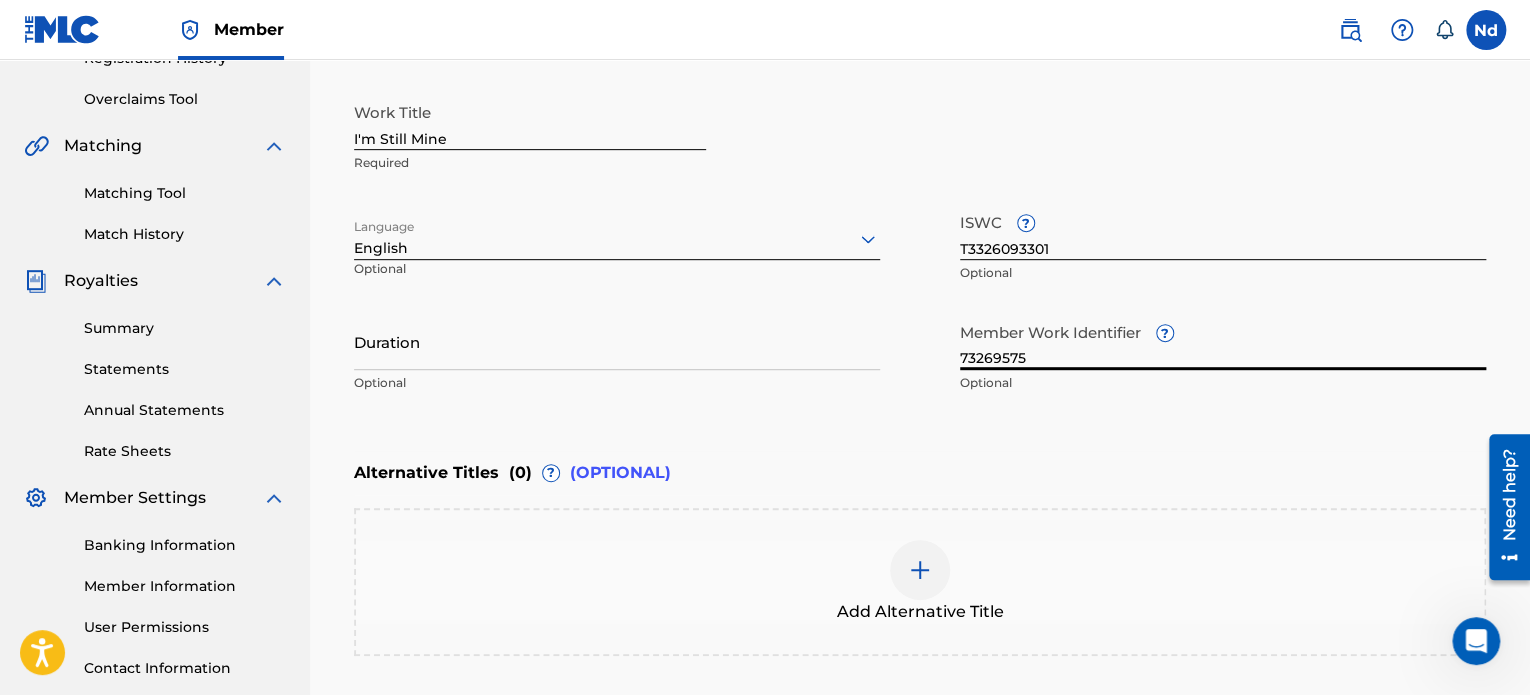 type on "73269575" 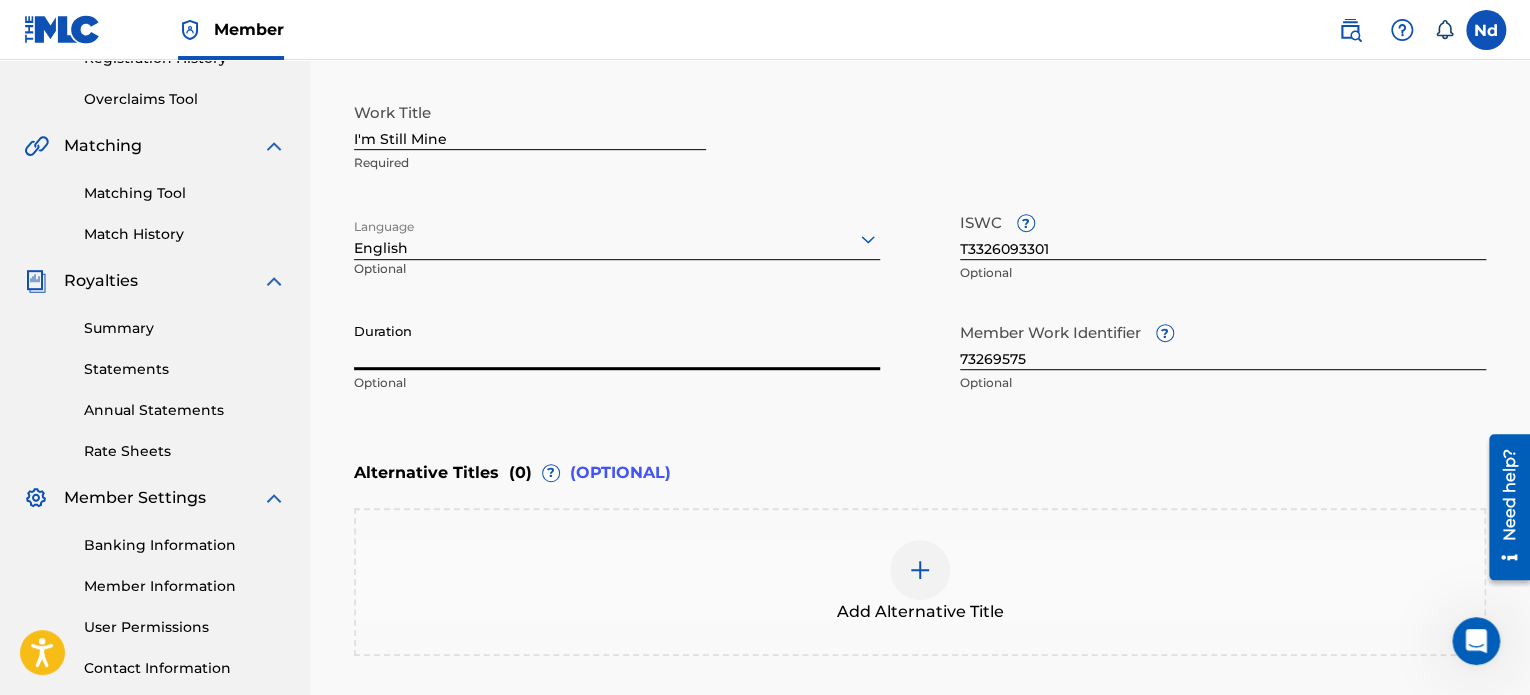 click on "Duration" at bounding box center [617, 341] 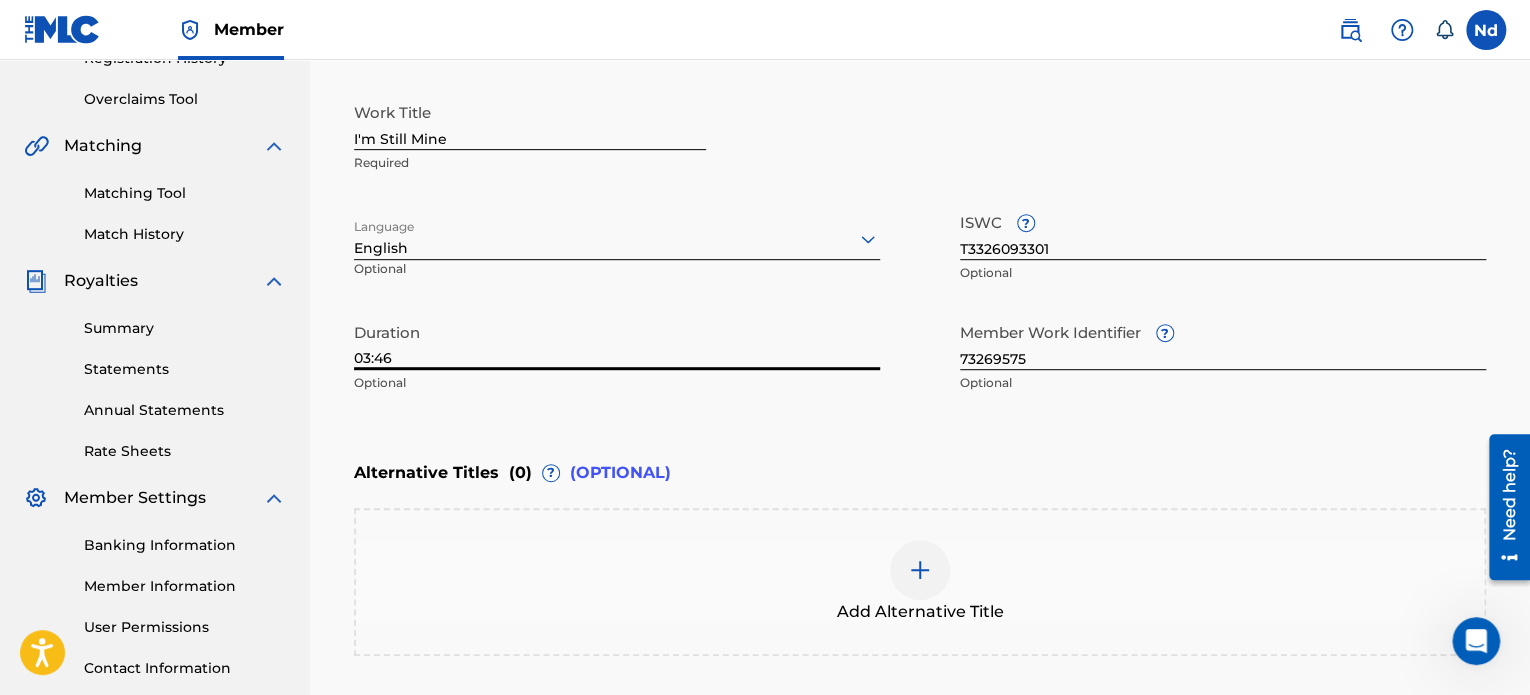 type on "03:46" 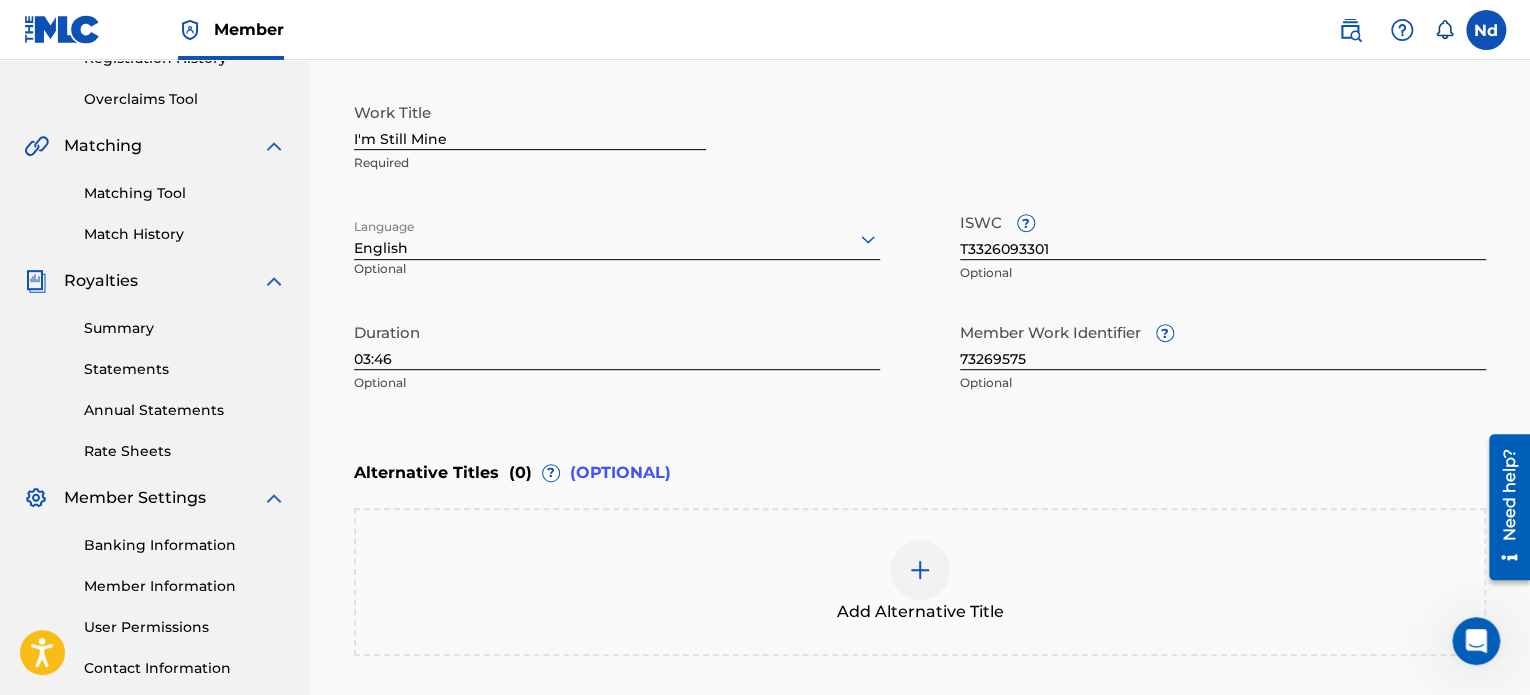 click on "Enter Work Details Enter work details for  ‘ I'm Still Mine ’  below. Work Title   I'm Still Mine Required Language English Optional ISWC   ? T3326093301 Optional Duration   03:46 Optional Member Work Identifier   ? 73269575 Optional" at bounding box center (920, 209) 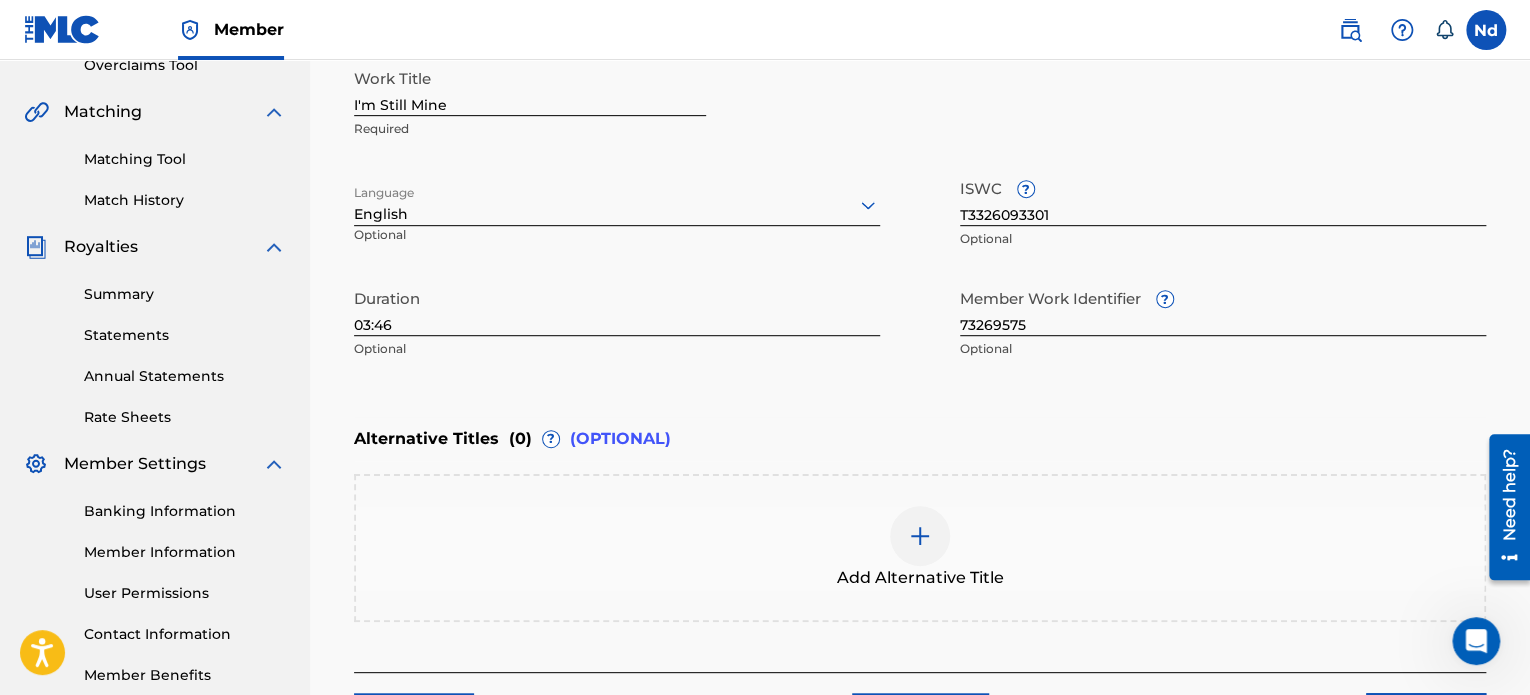 scroll, scrollTop: 596, scrollLeft: 0, axis: vertical 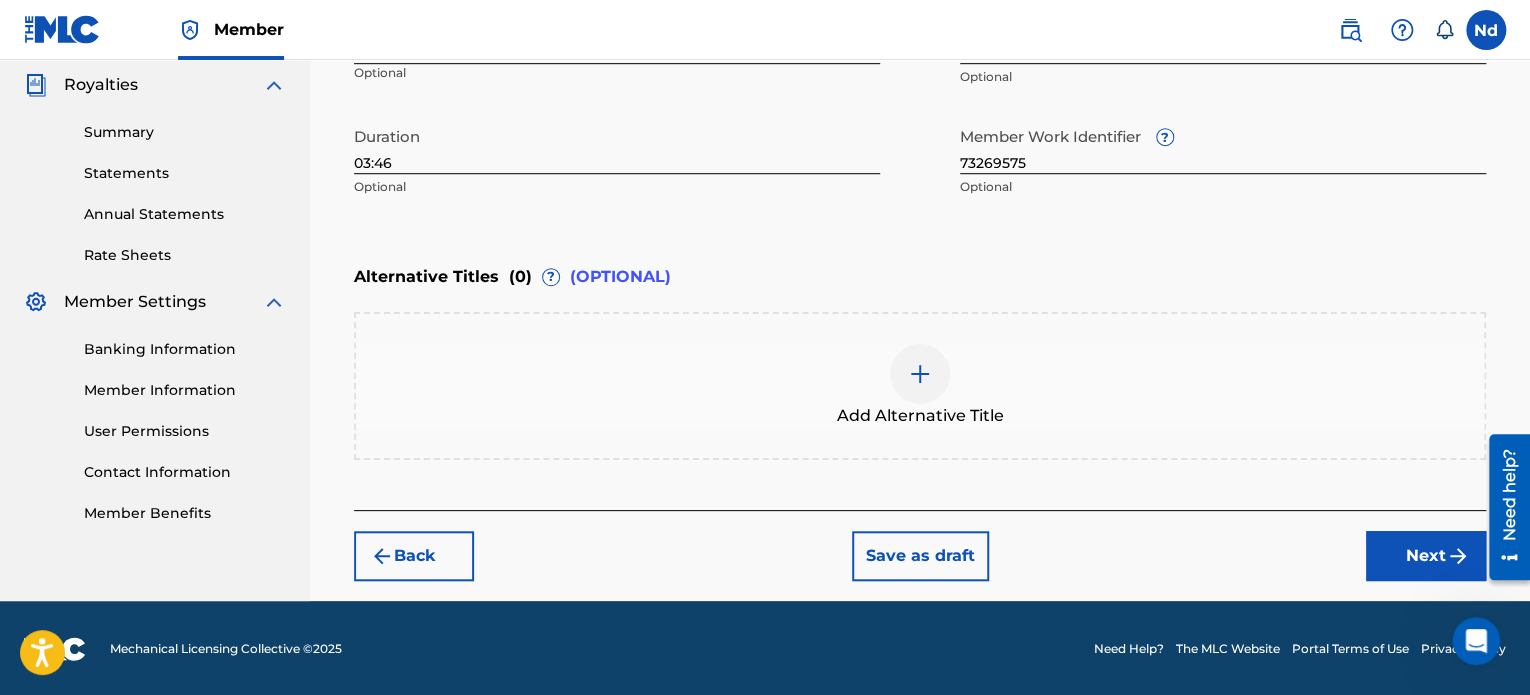 click on "Next" at bounding box center [1426, 556] 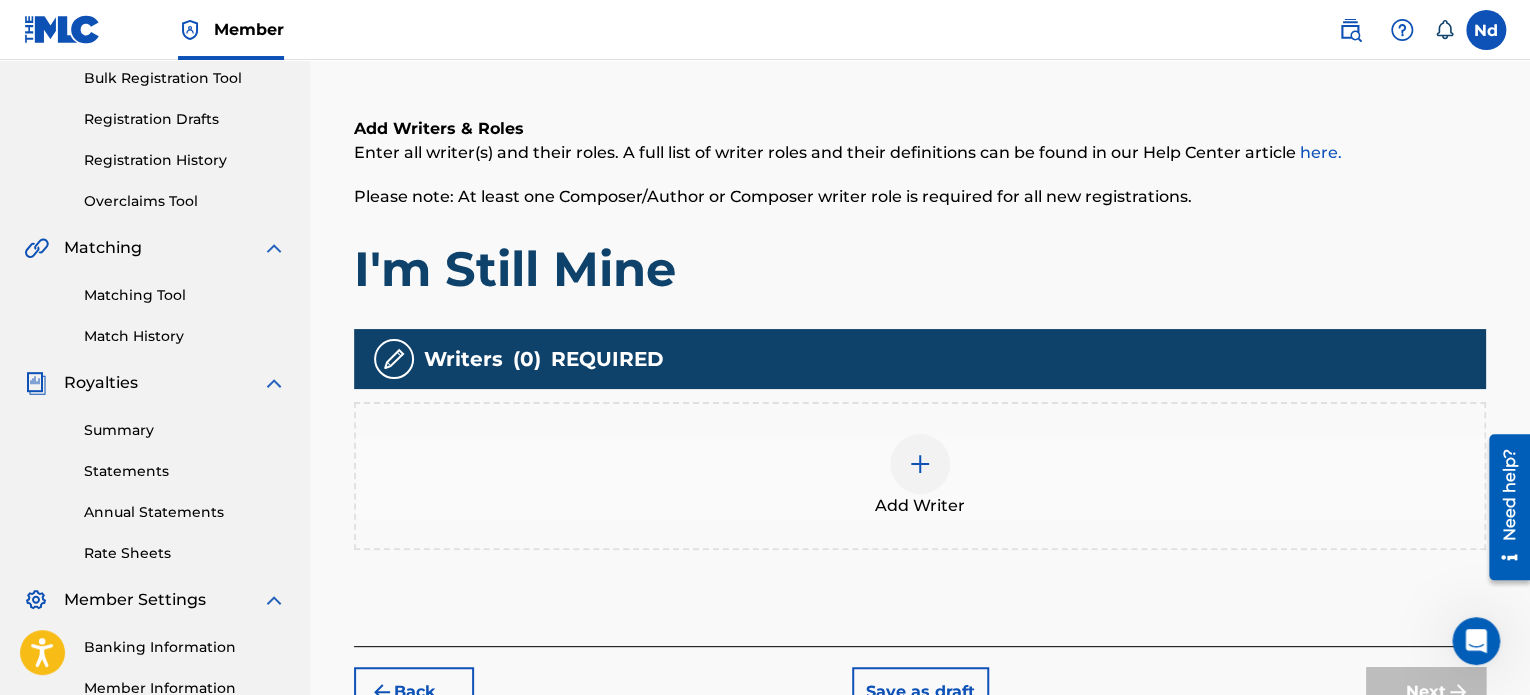 scroll, scrollTop: 490, scrollLeft: 0, axis: vertical 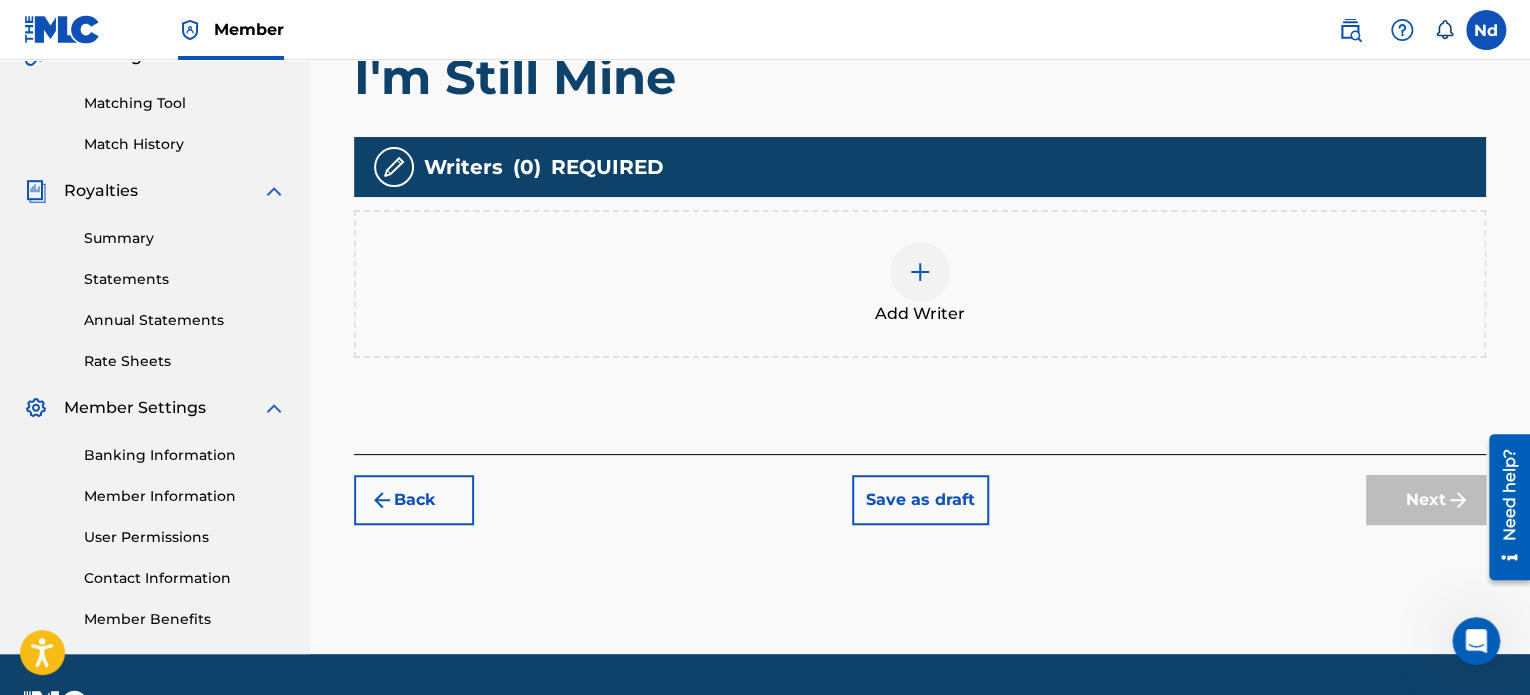 click at bounding box center (920, 272) 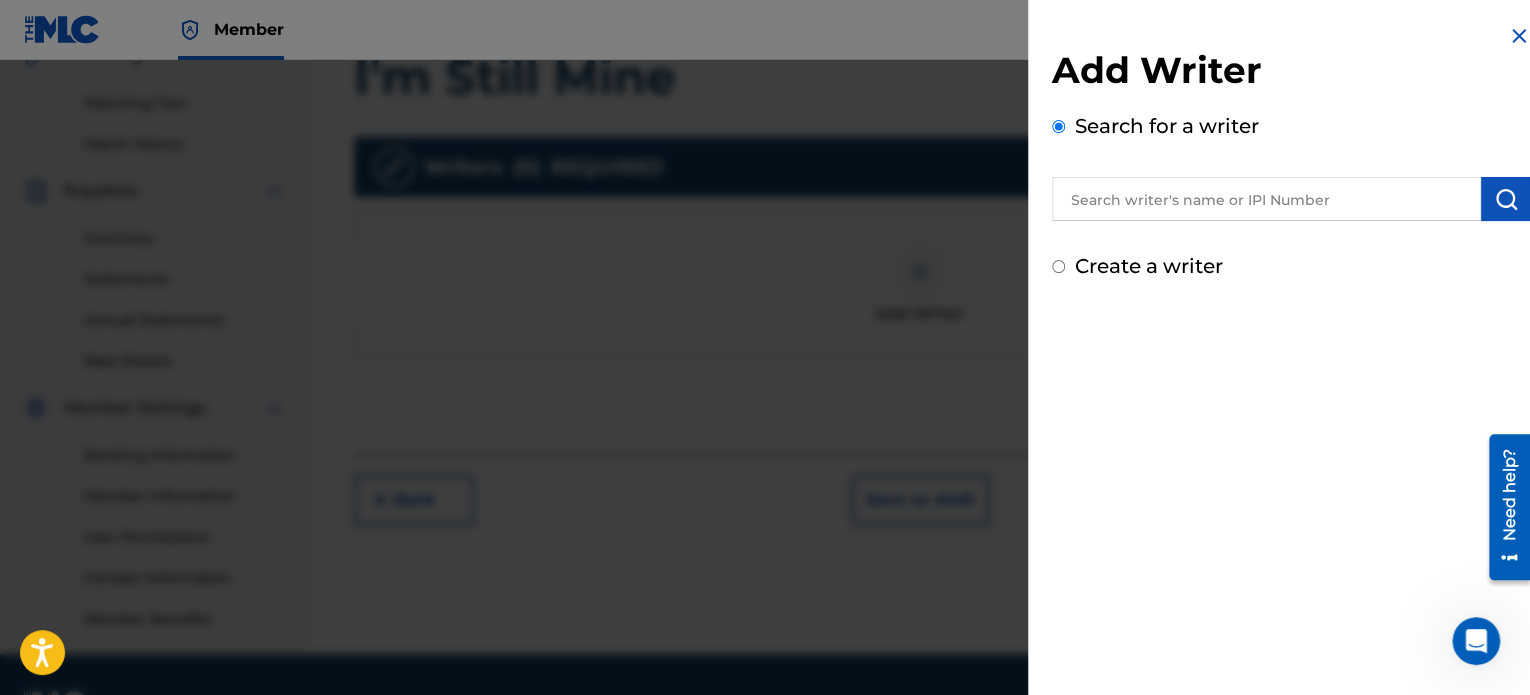 click at bounding box center [1266, 199] 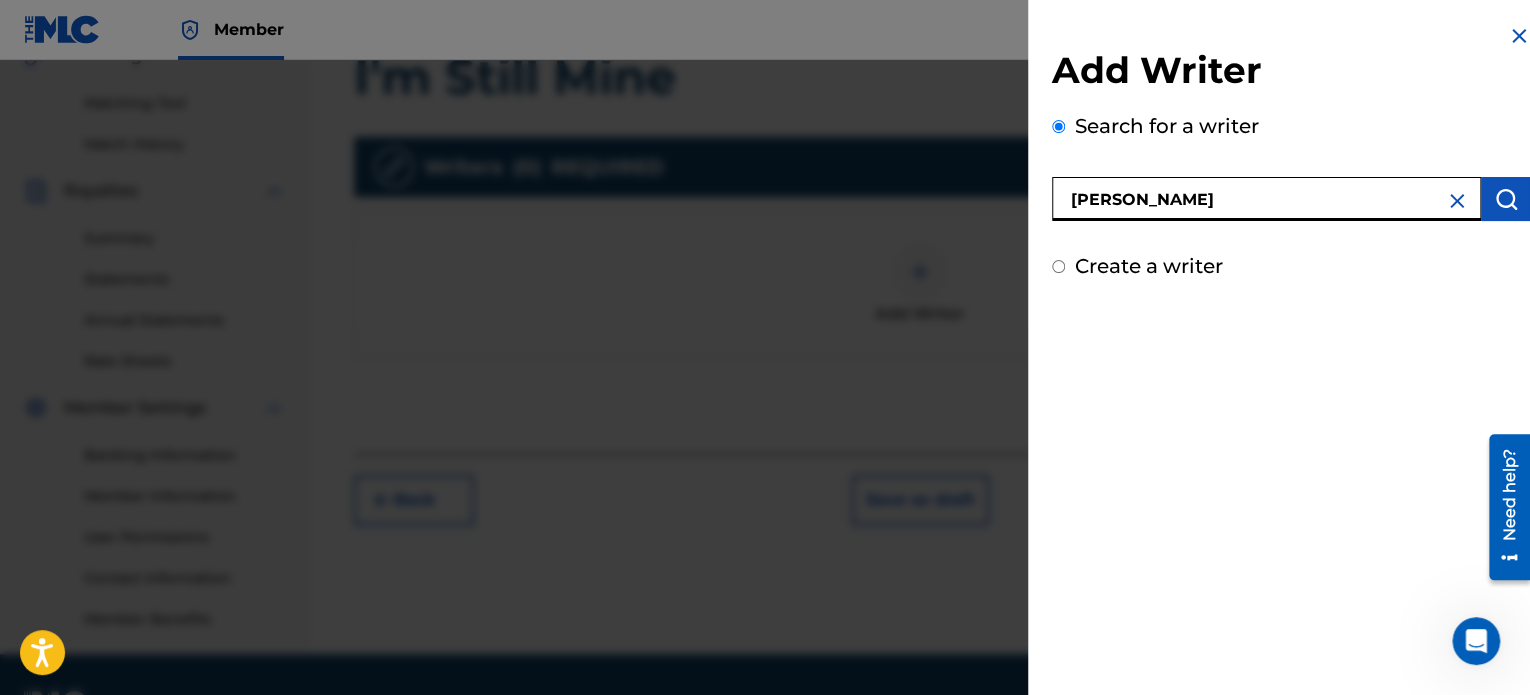type on "[PERSON_NAME]" 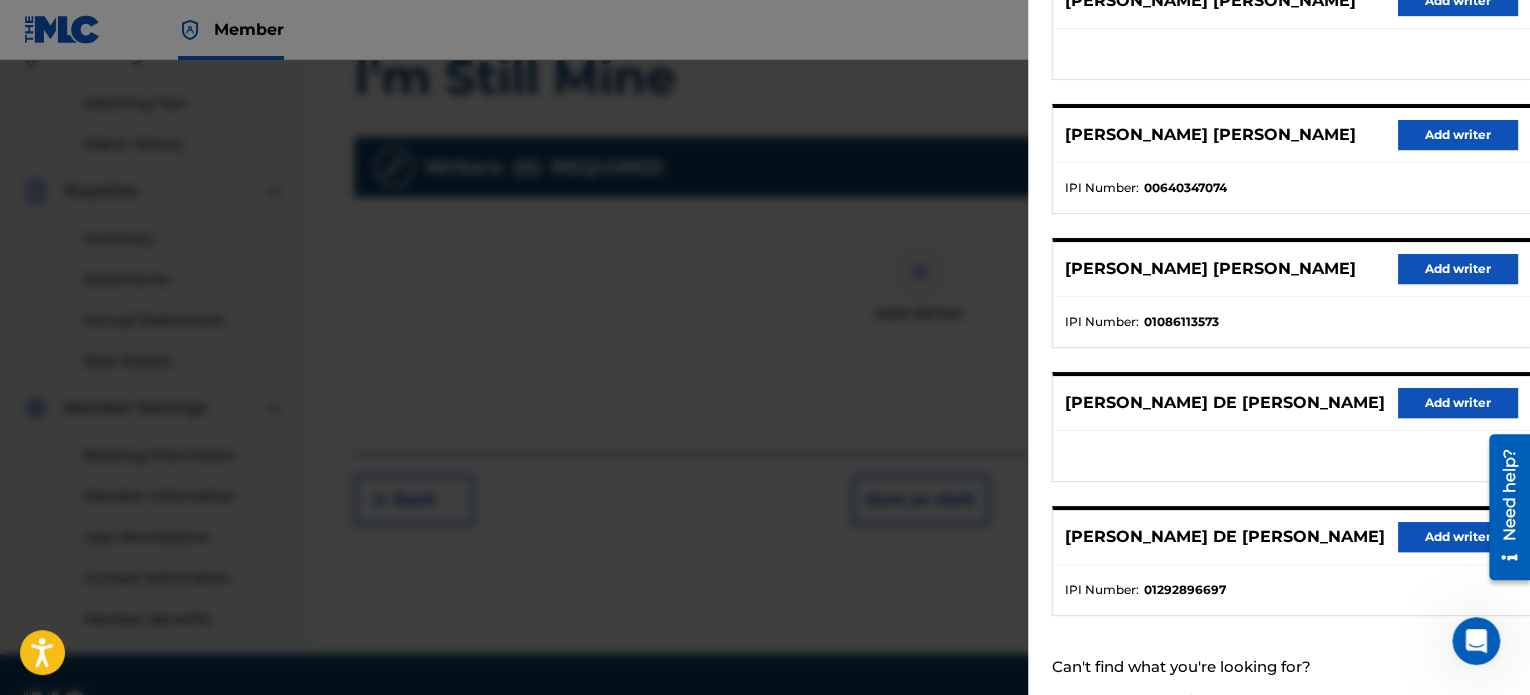 scroll, scrollTop: 344, scrollLeft: 0, axis: vertical 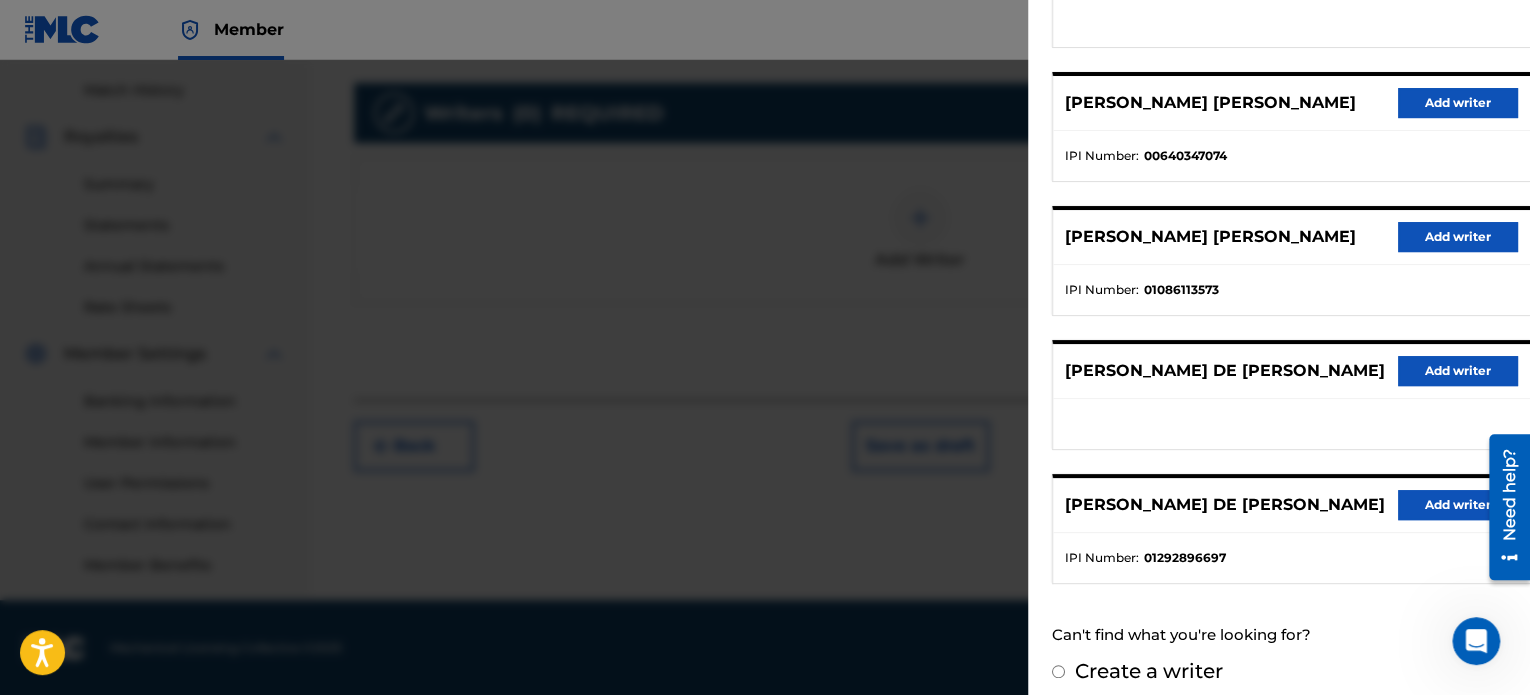 click on "Add writer" at bounding box center (1458, 505) 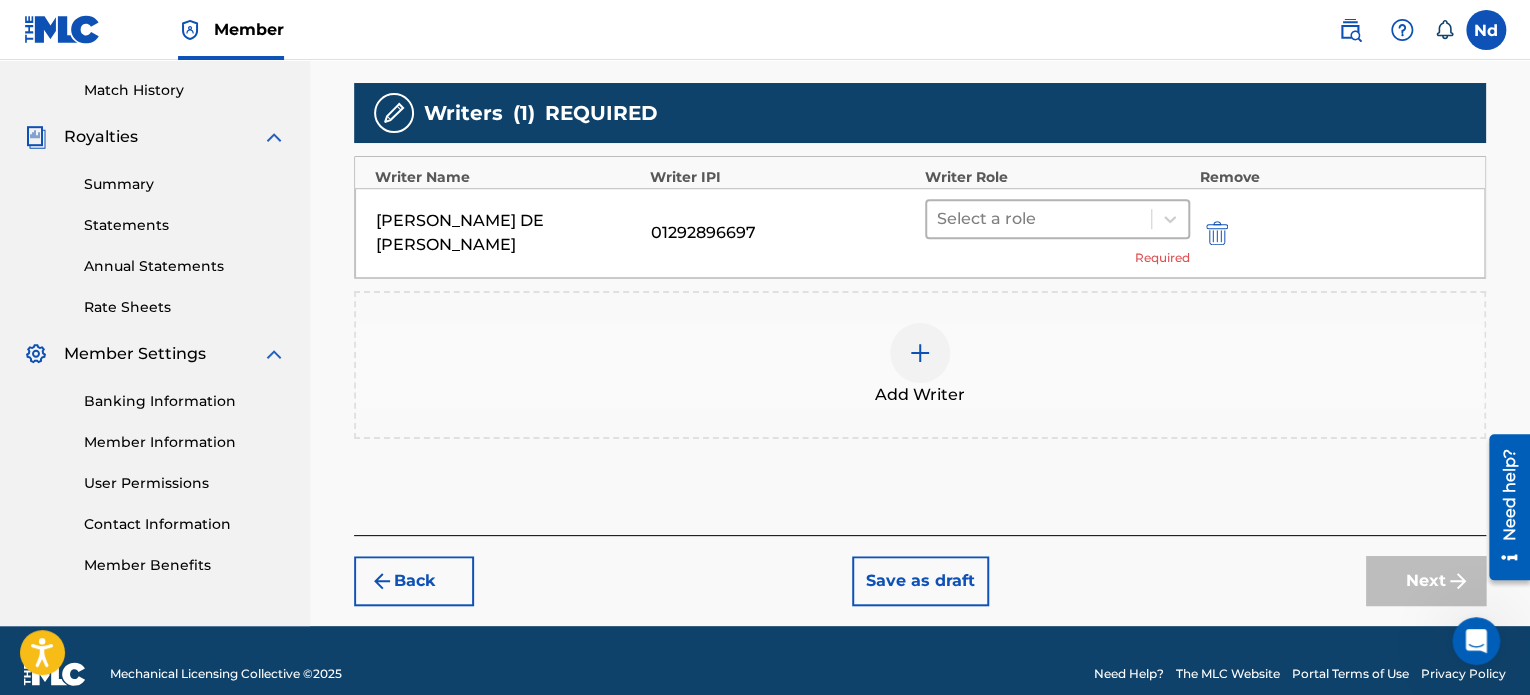 click at bounding box center [1039, 219] 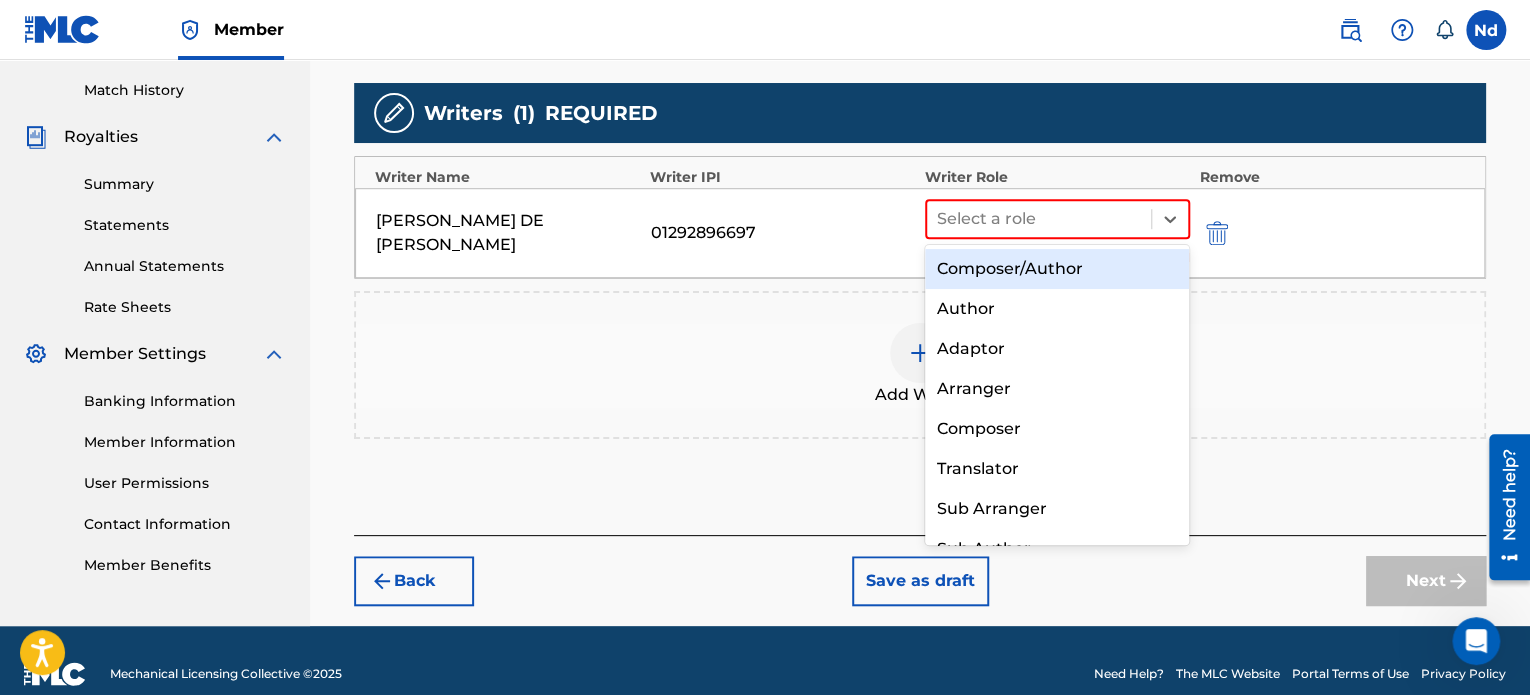 click on "Composer/Author" at bounding box center (1057, 269) 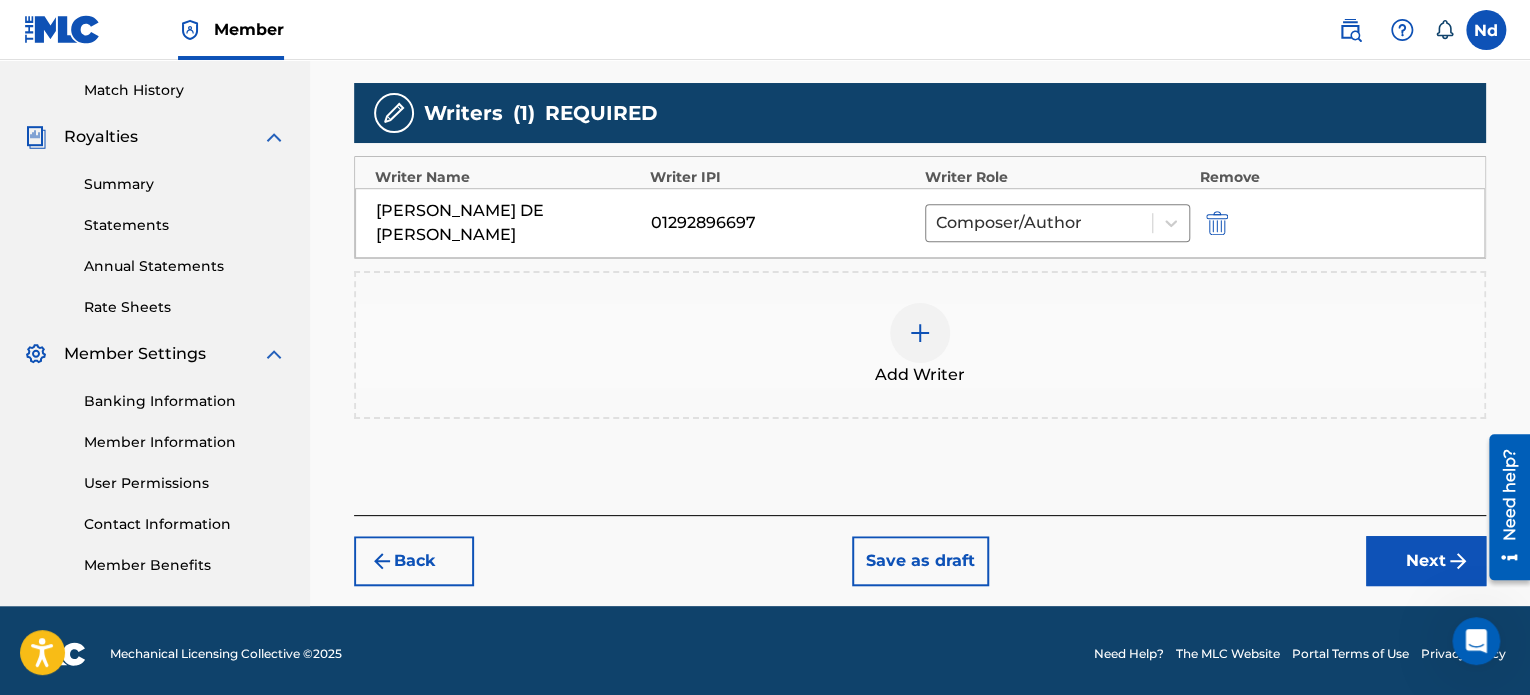 click on "Next" at bounding box center (1426, 561) 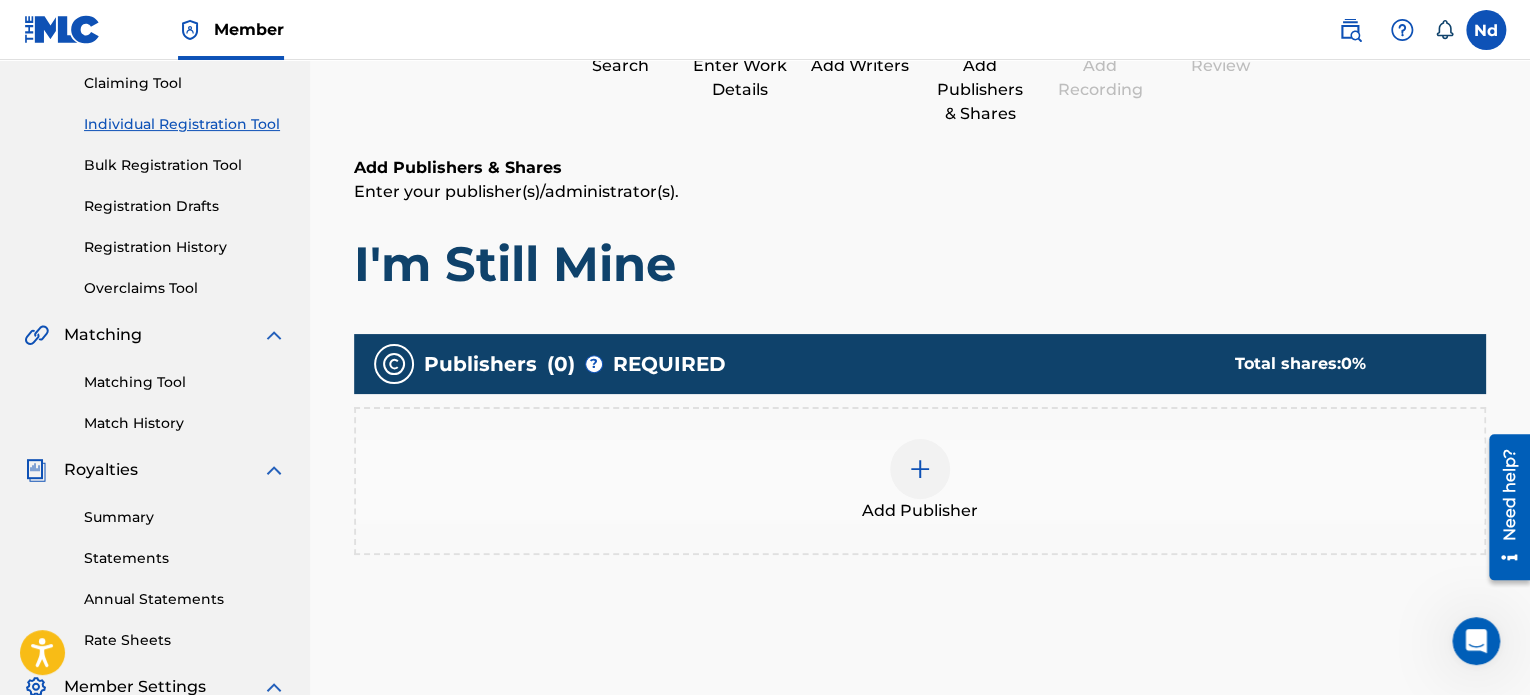scroll, scrollTop: 290, scrollLeft: 0, axis: vertical 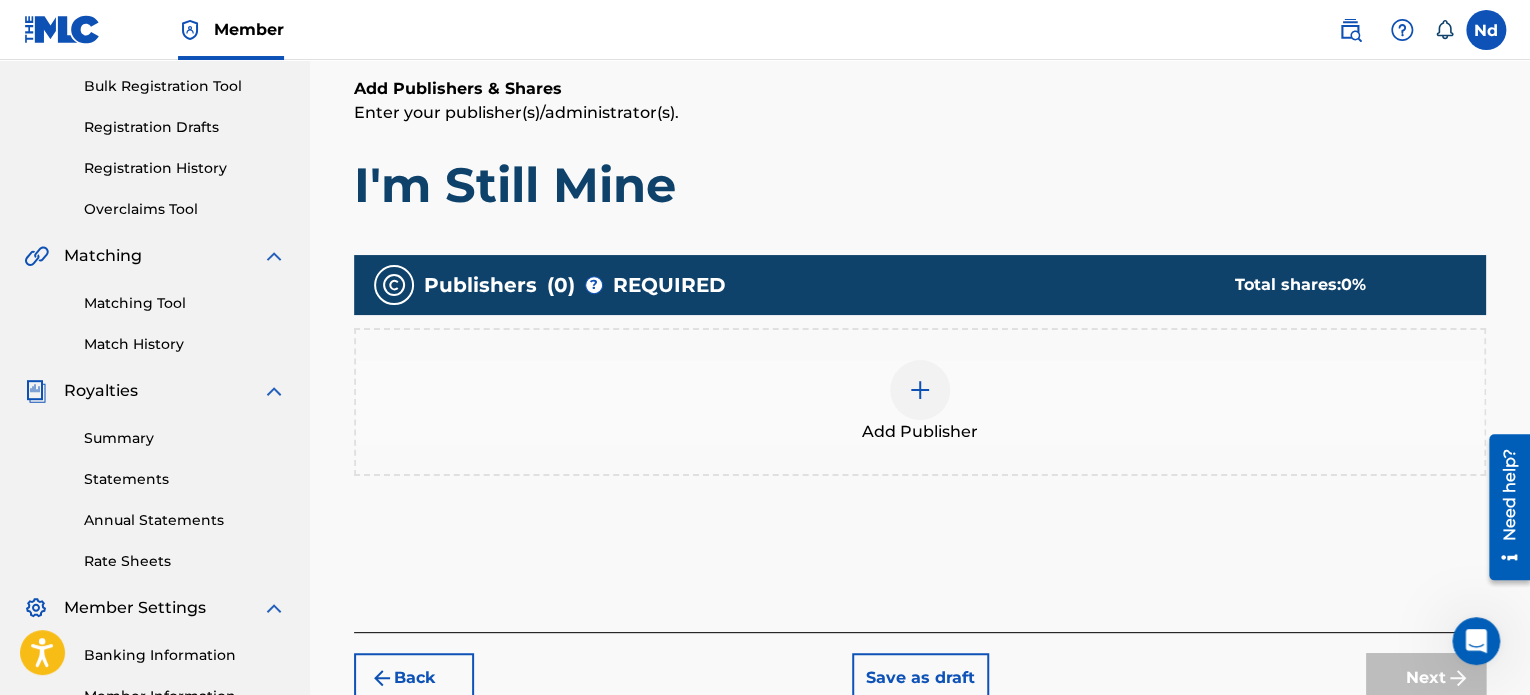 click on "Add Publisher" at bounding box center (920, 402) 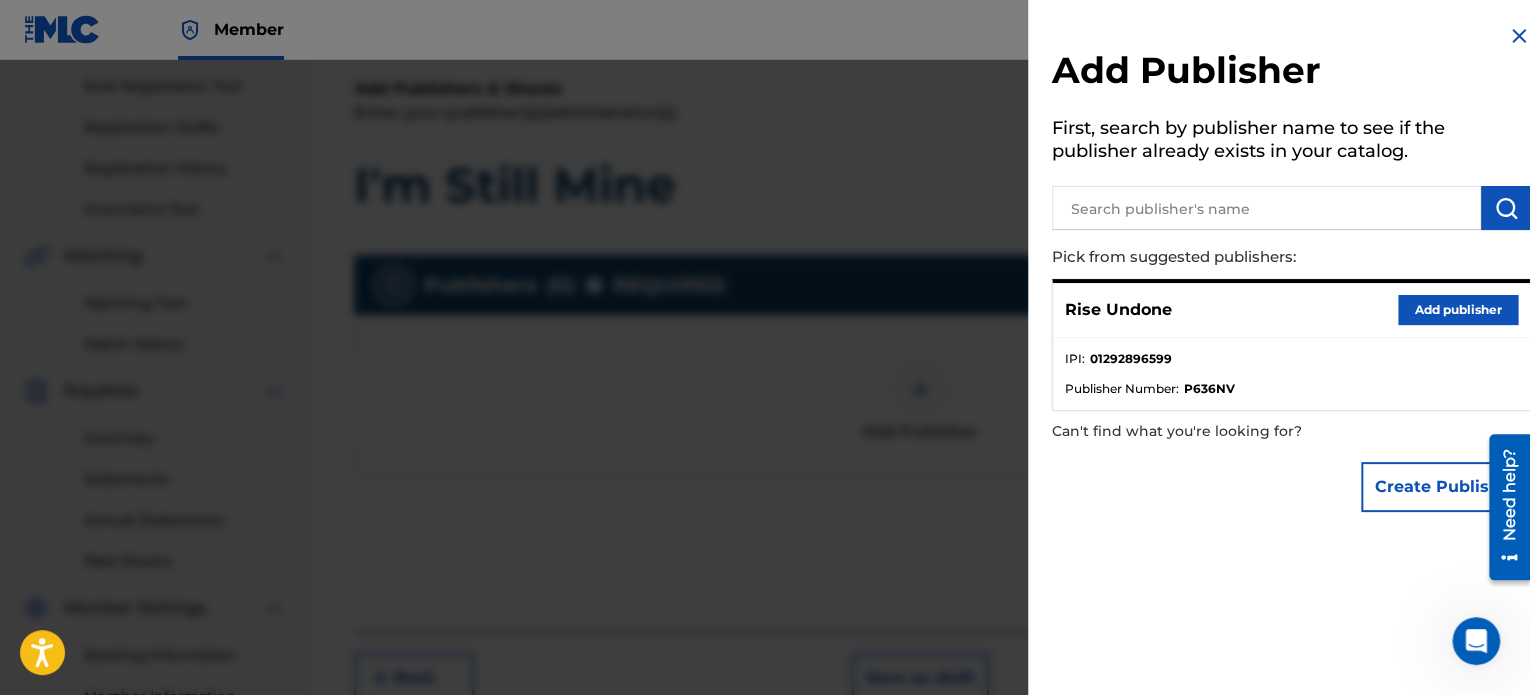 click on "Add publisher" at bounding box center [1458, 310] 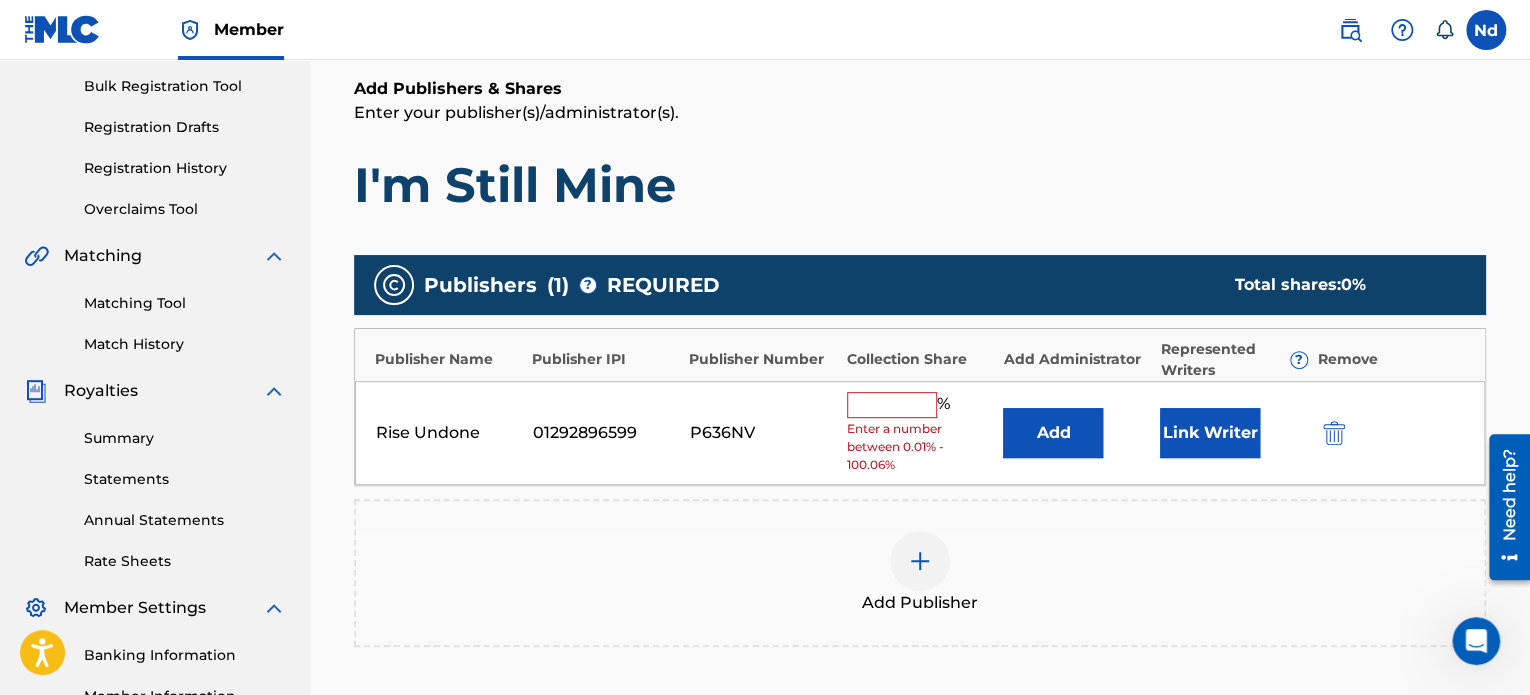 click on "Link Writer" at bounding box center (1210, 433) 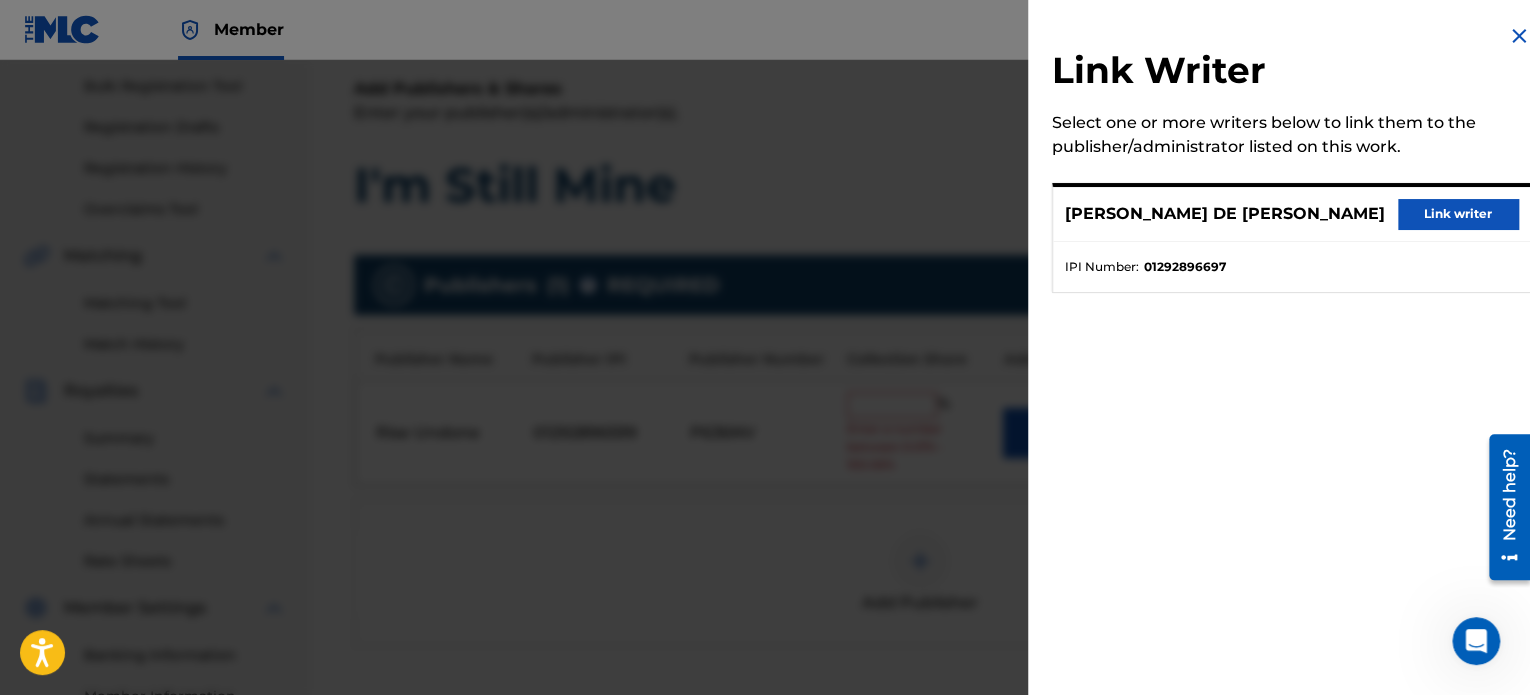 click on "Link writer" at bounding box center (1458, 214) 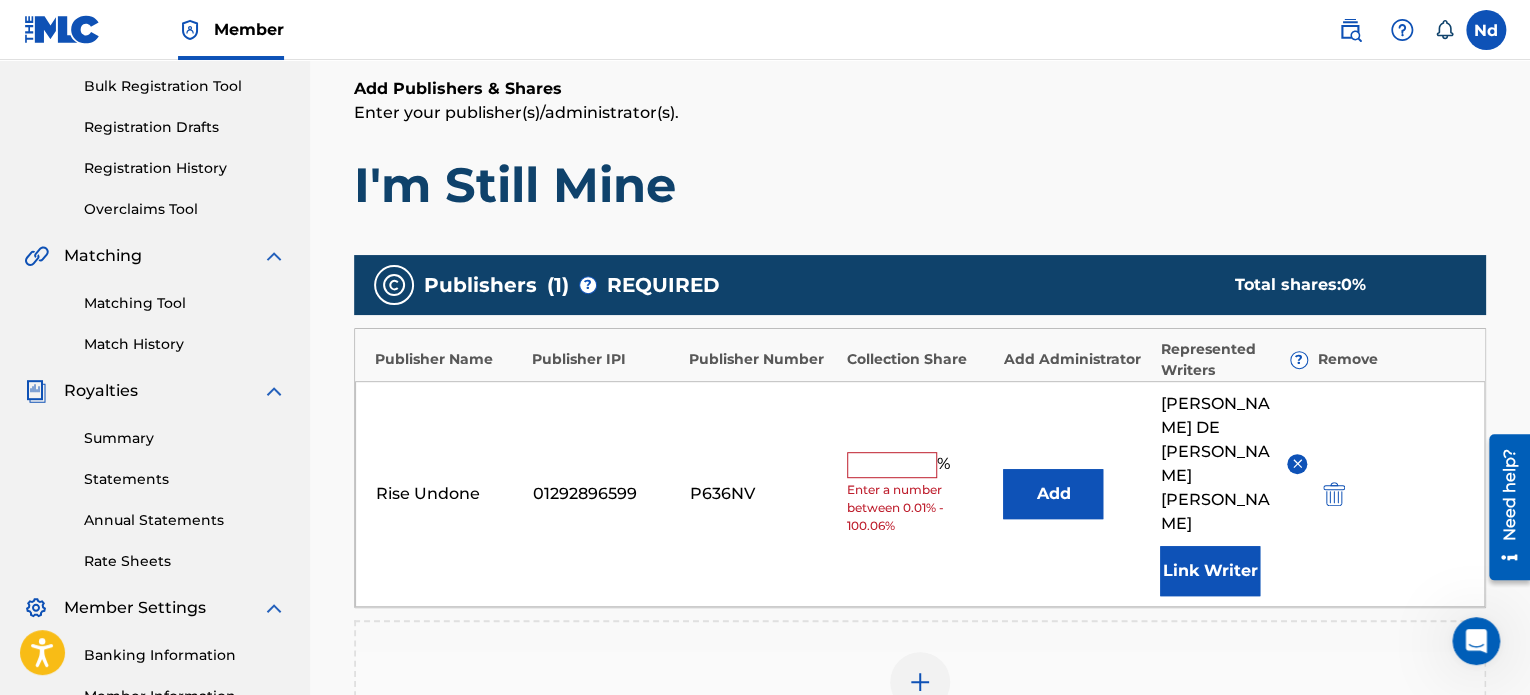 click at bounding box center [892, 465] 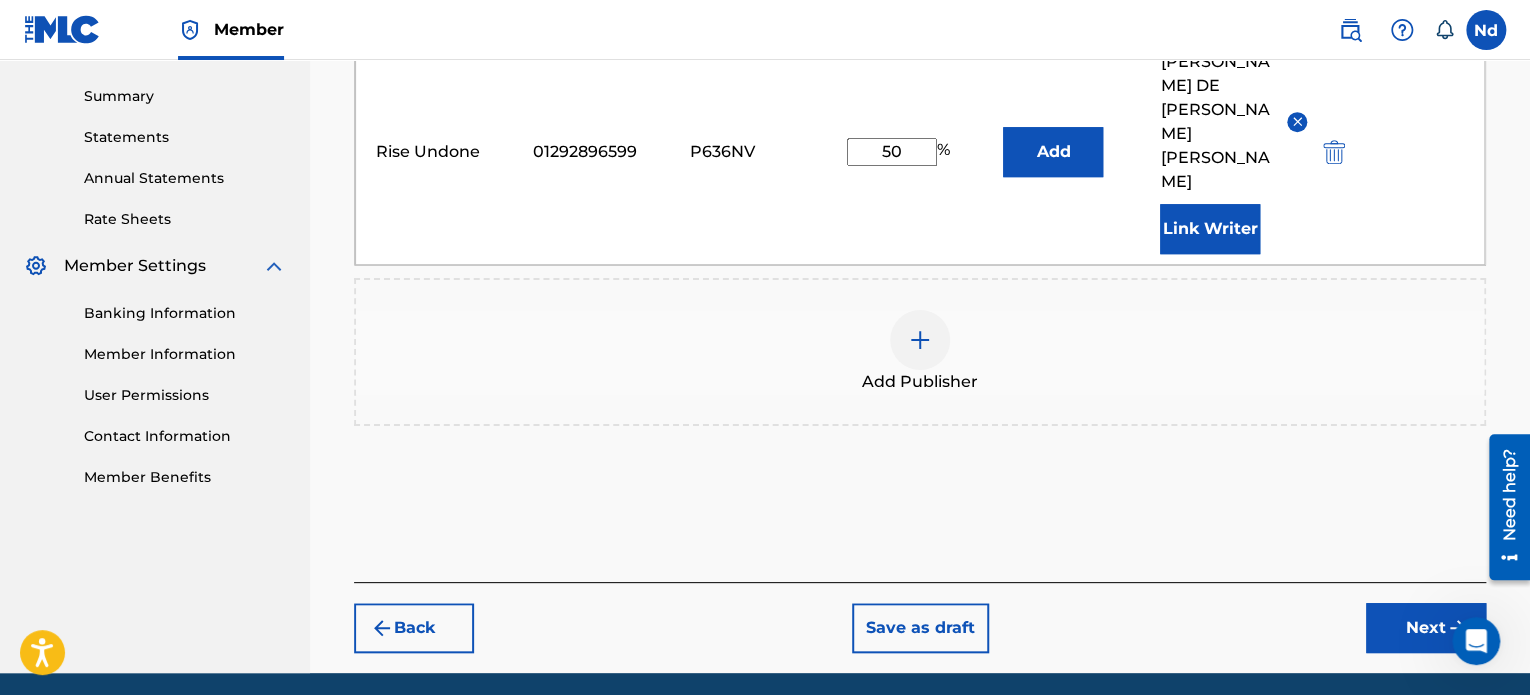 click on "Next" at bounding box center (1426, 628) 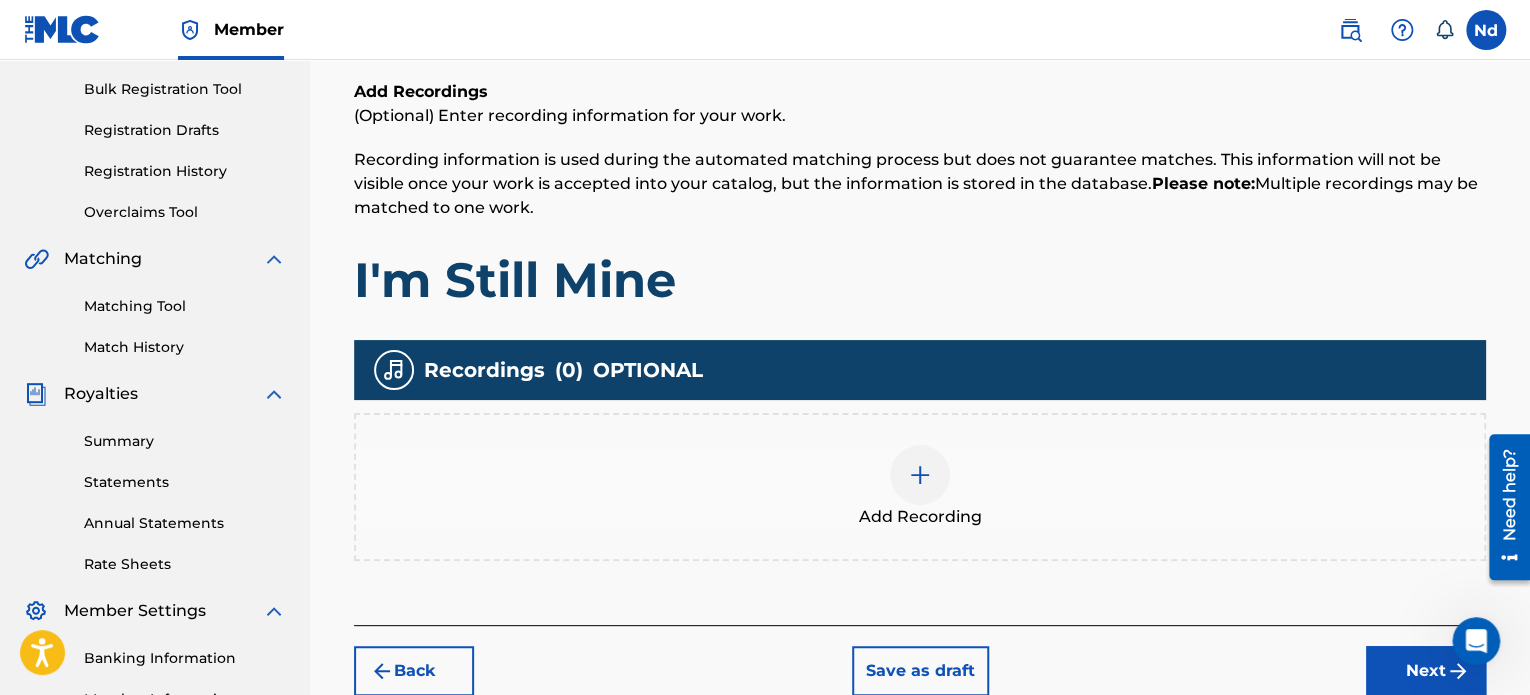 scroll, scrollTop: 544, scrollLeft: 0, axis: vertical 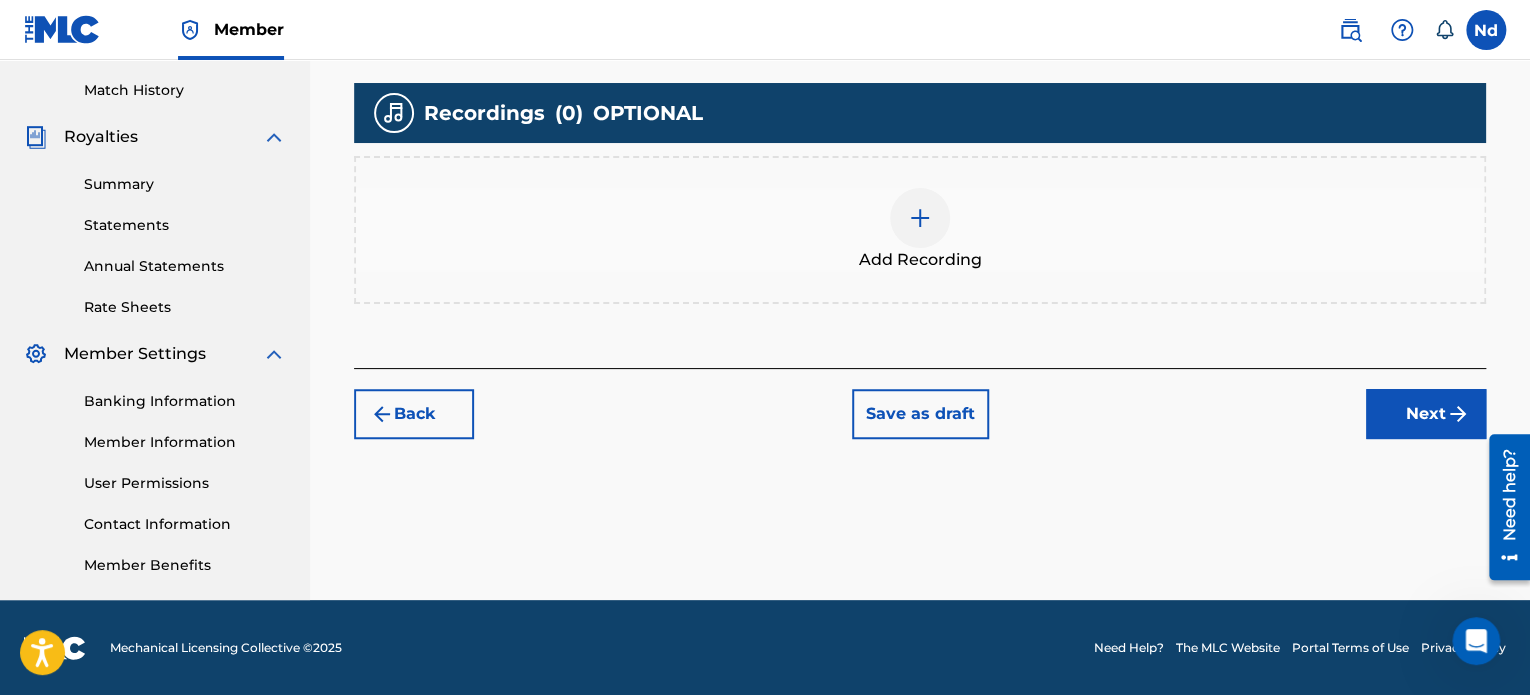 click on "Add Recording" at bounding box center (920, 230) 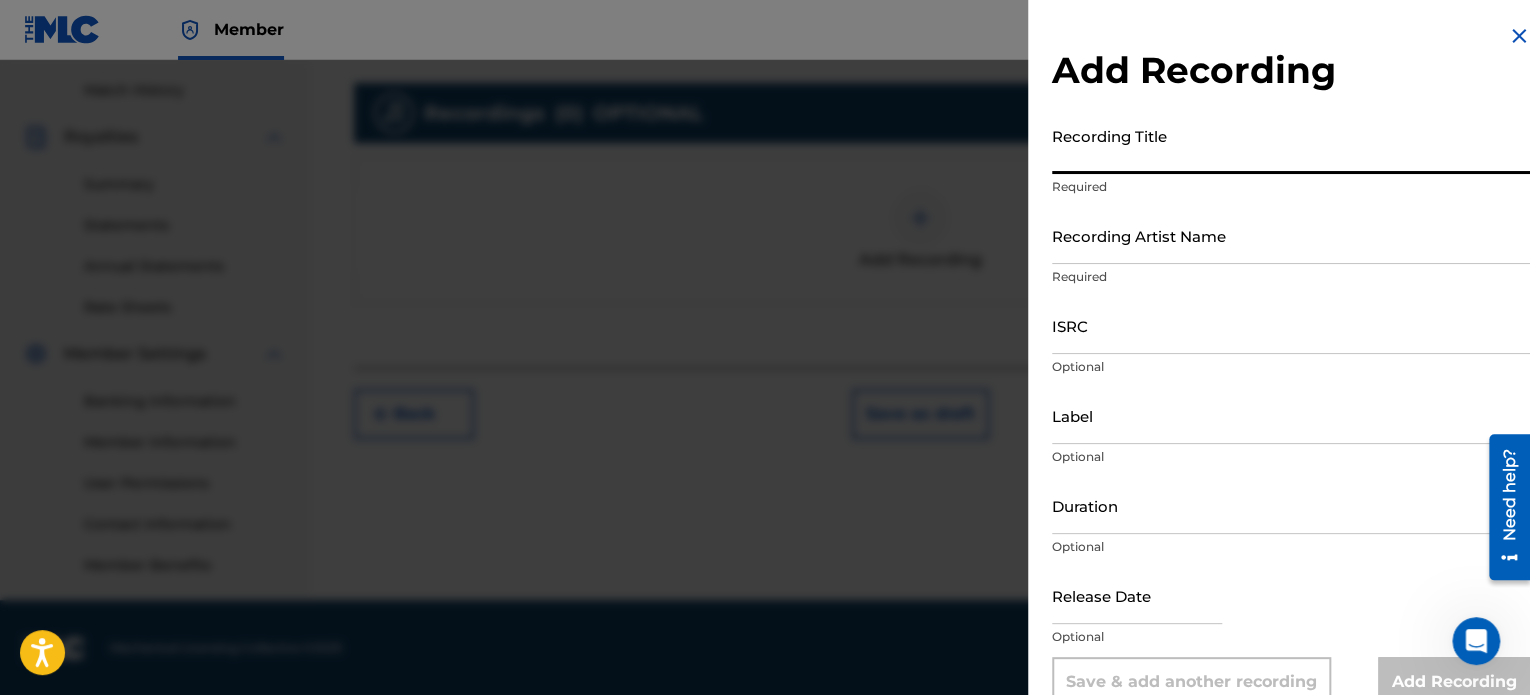 click on "Recording Title" at bounding box center [1291, 145] 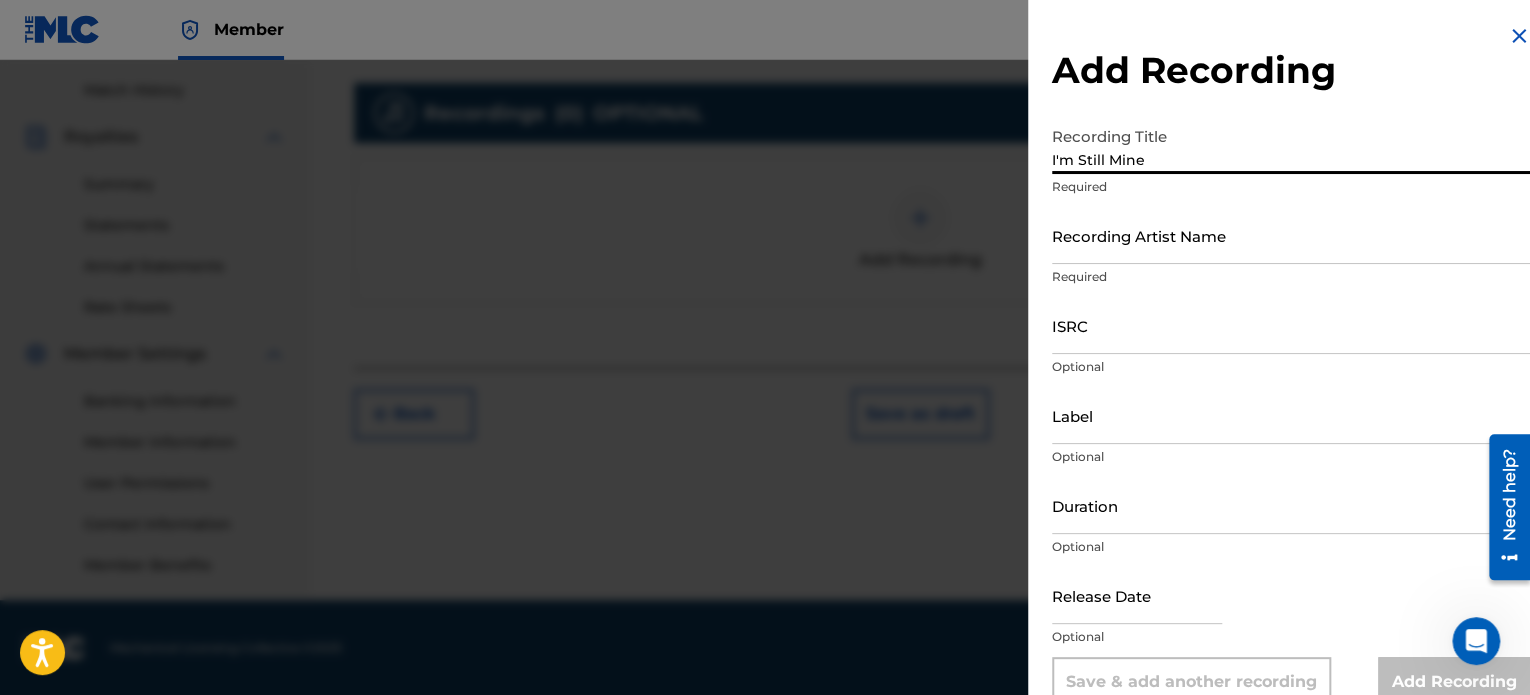 type on "I'm Still Mine" 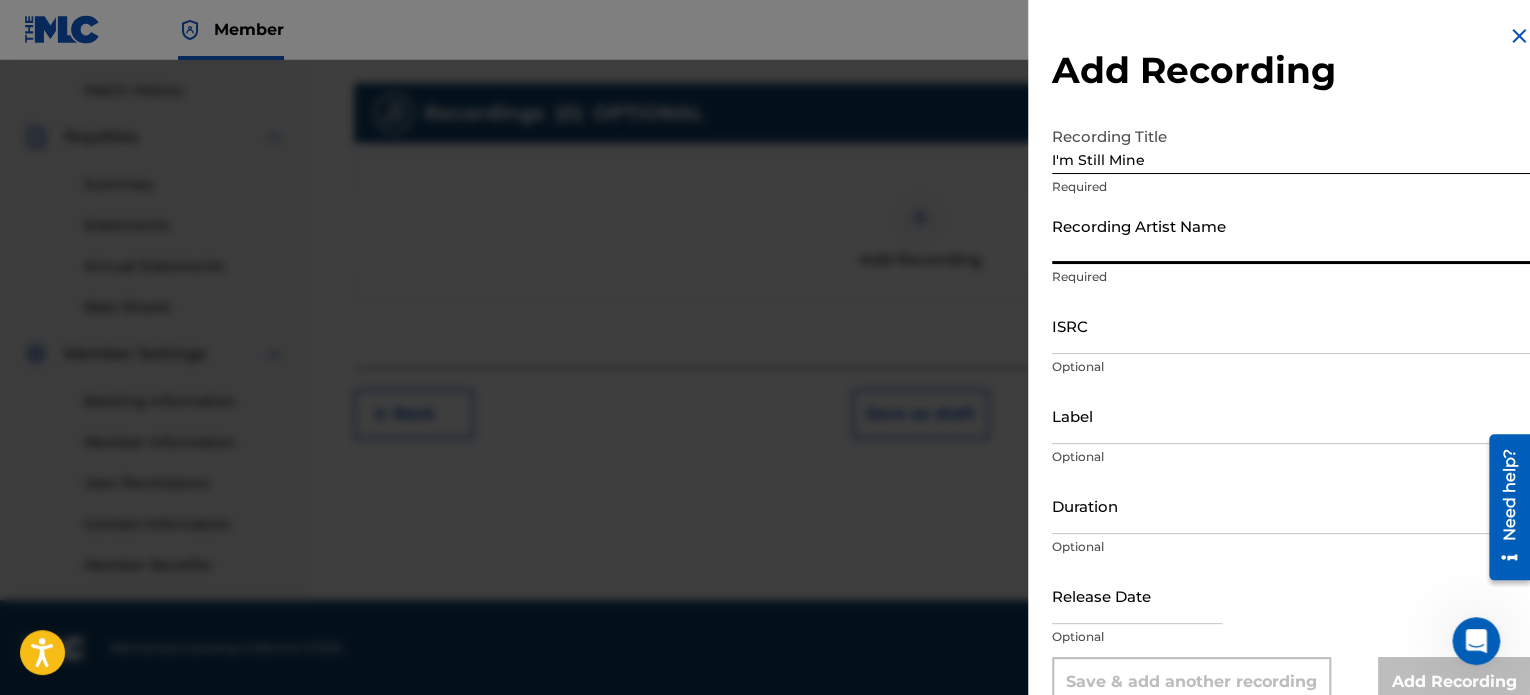 type on "Rise Undone" 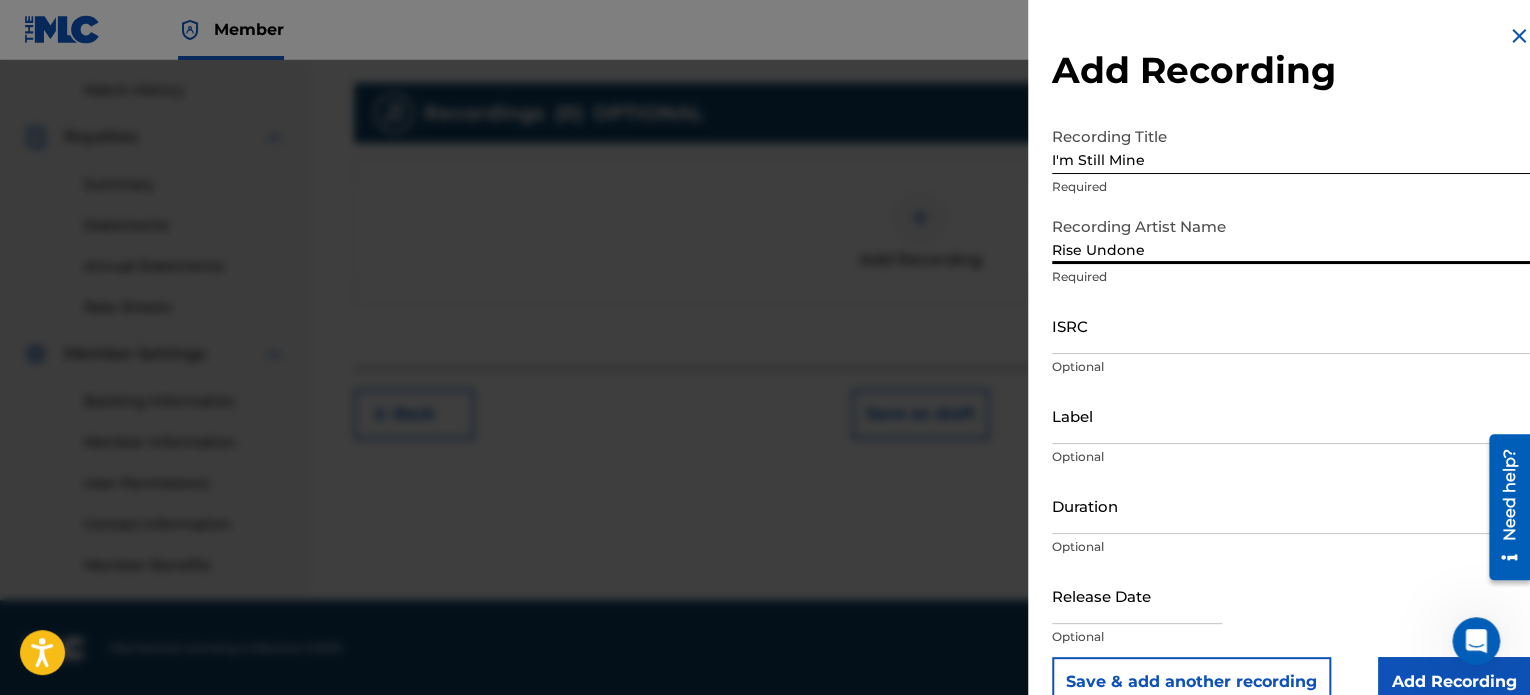 click on "ISRC" at bounding box center (1291, 325) 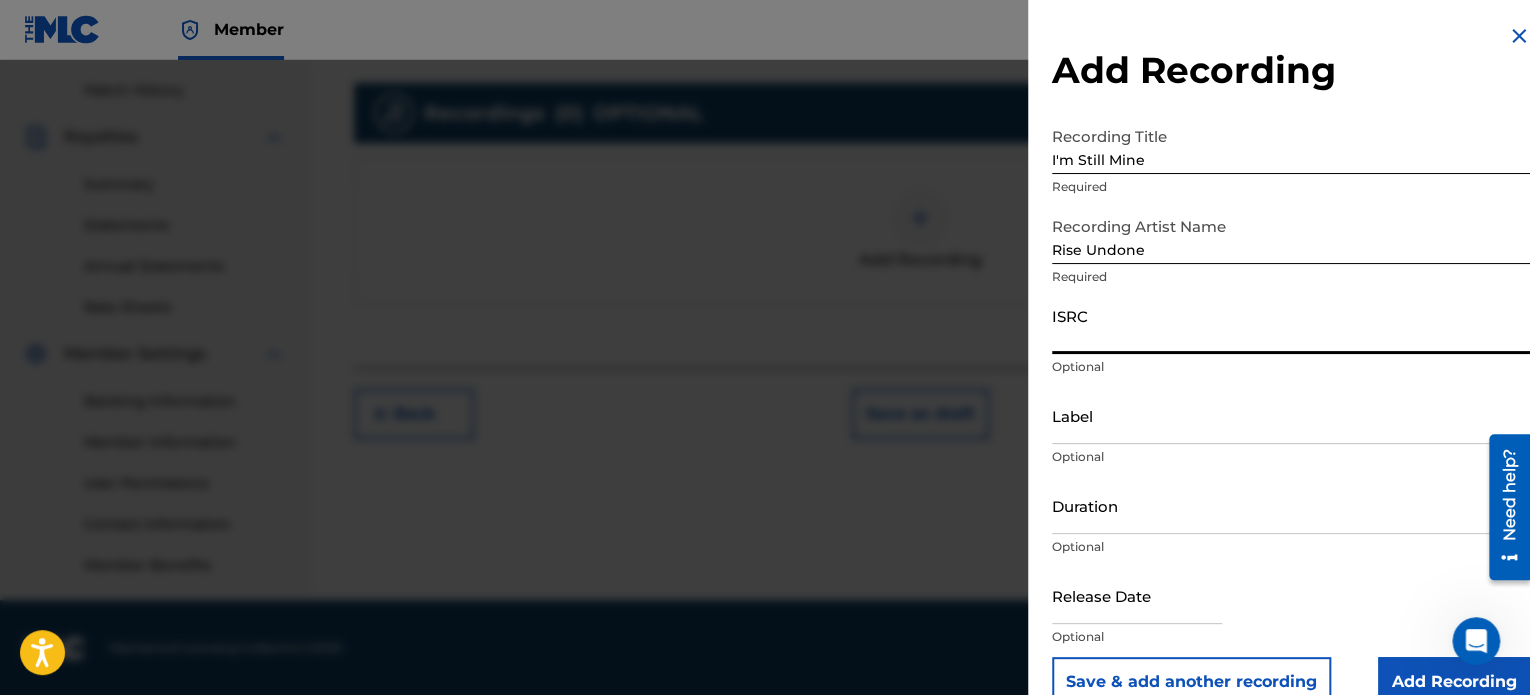 paste on "USHM22575294" 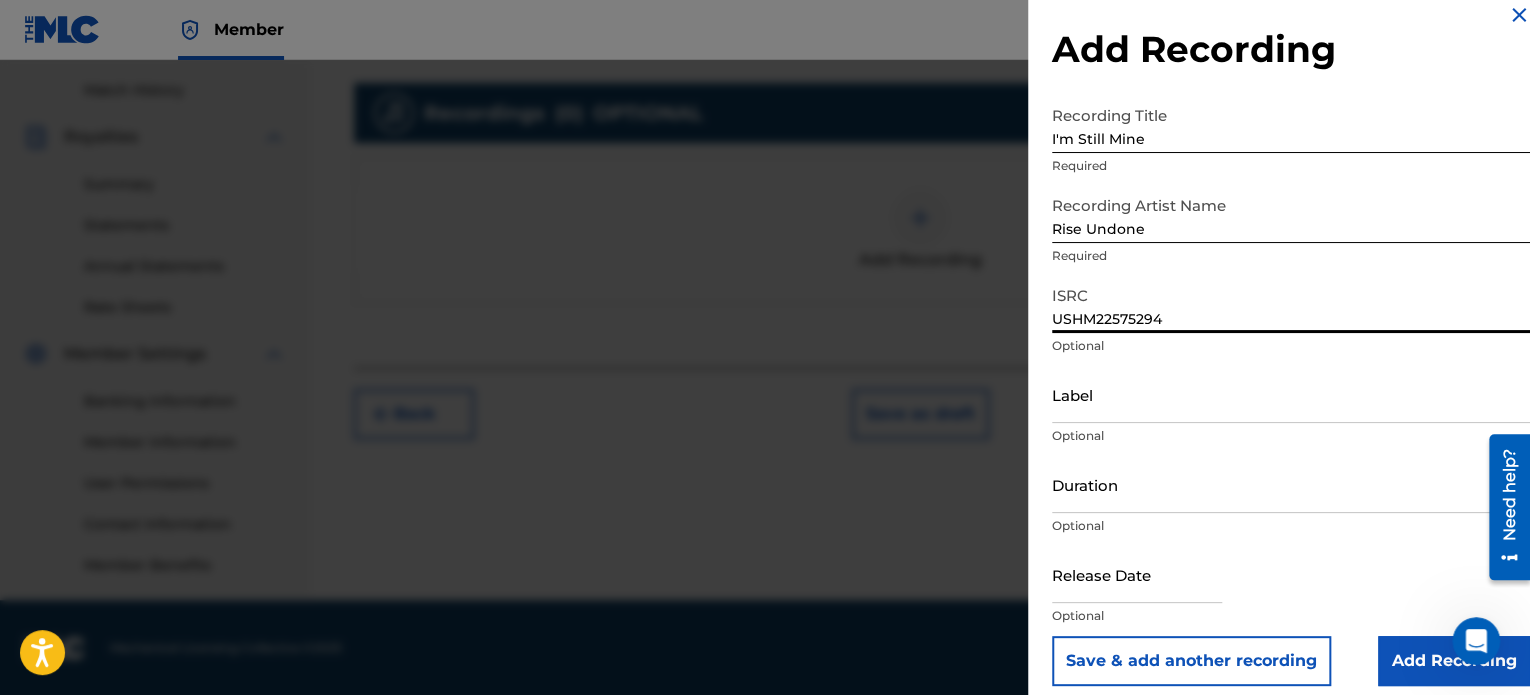 scroll, scrollTop: 36, scrollLeft: 0, axis: vertical 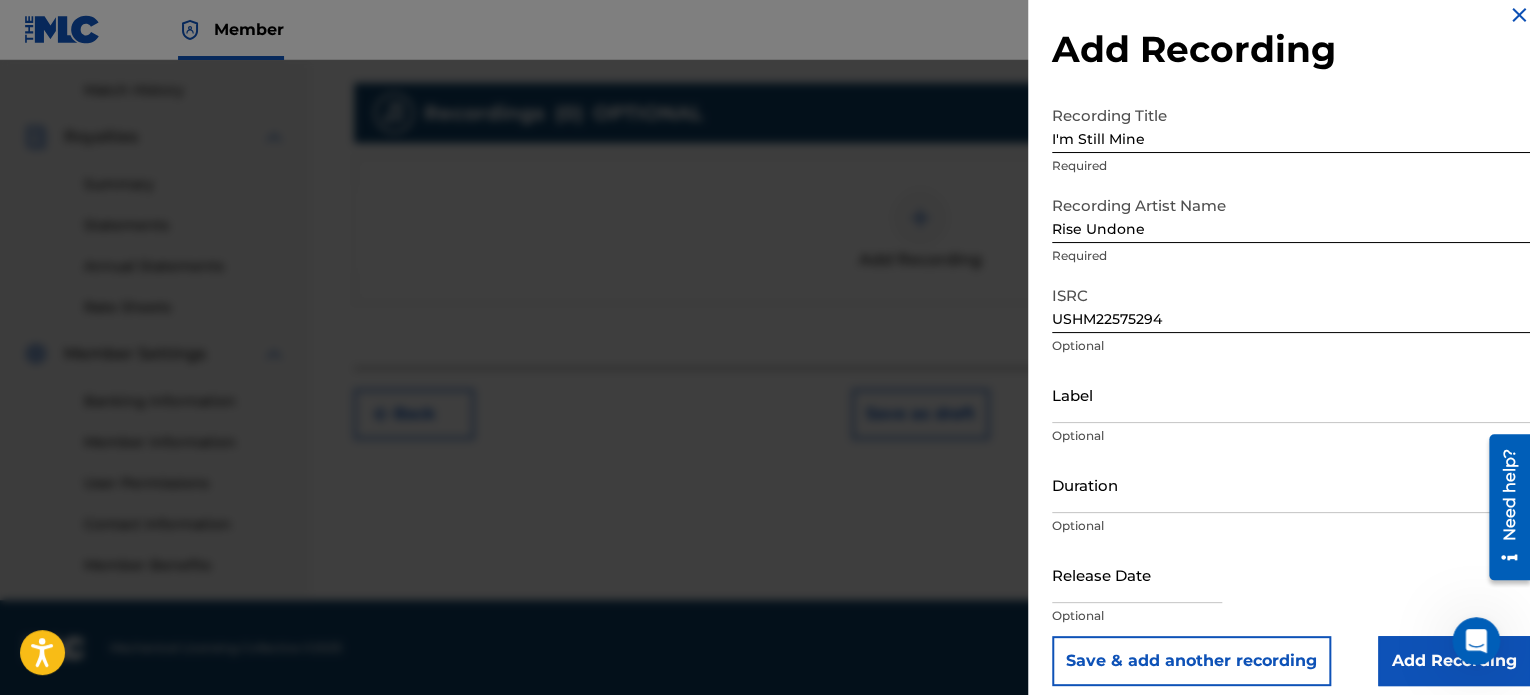 click on "Label" at bounding box center [1291, 394] 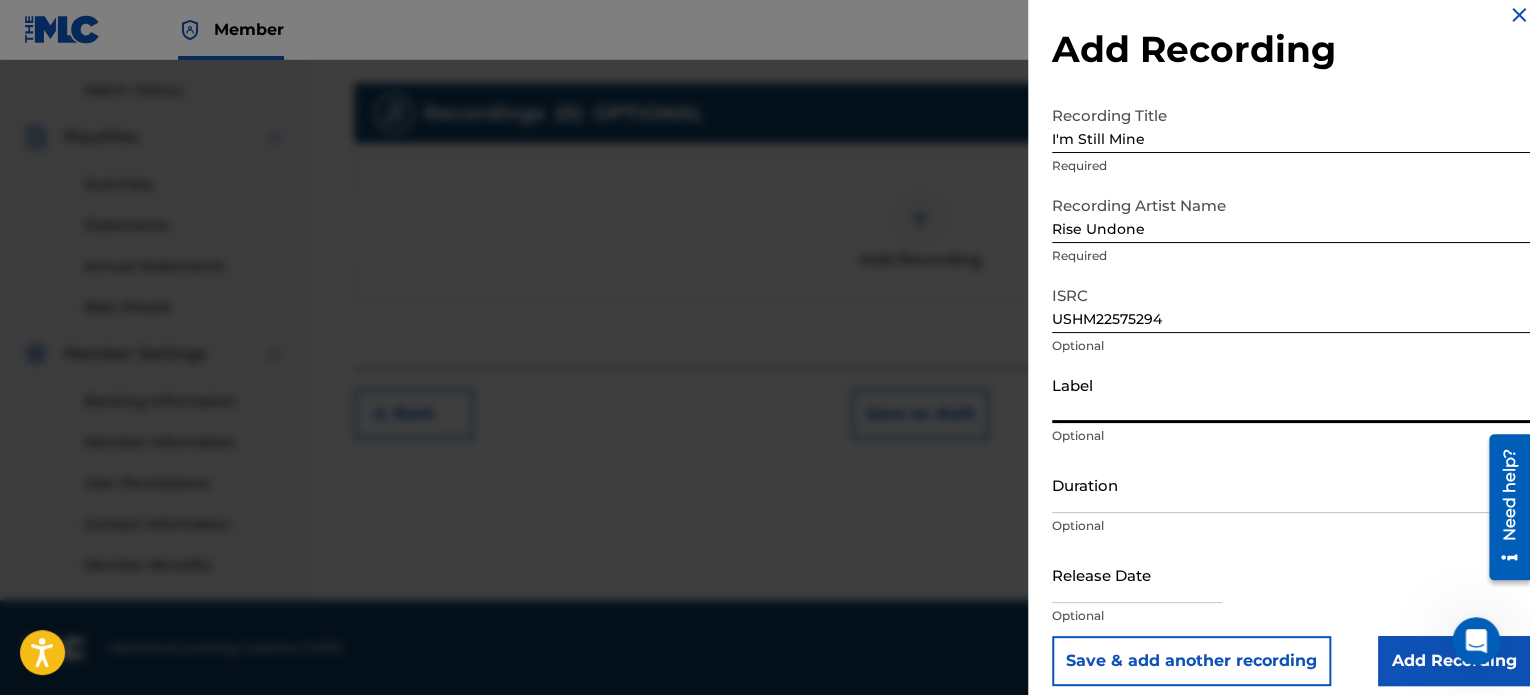 type on "Rise Undone" 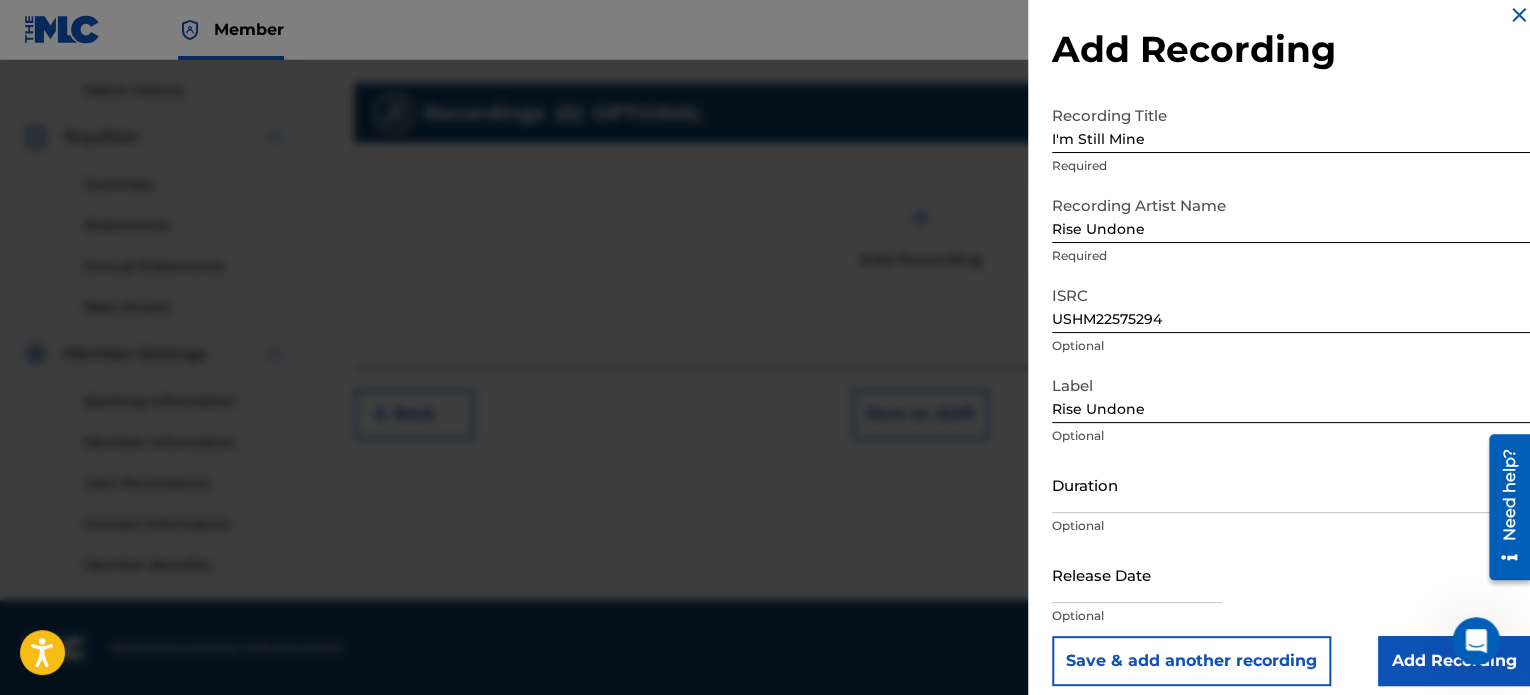 click at bounding box center [1137, 574] 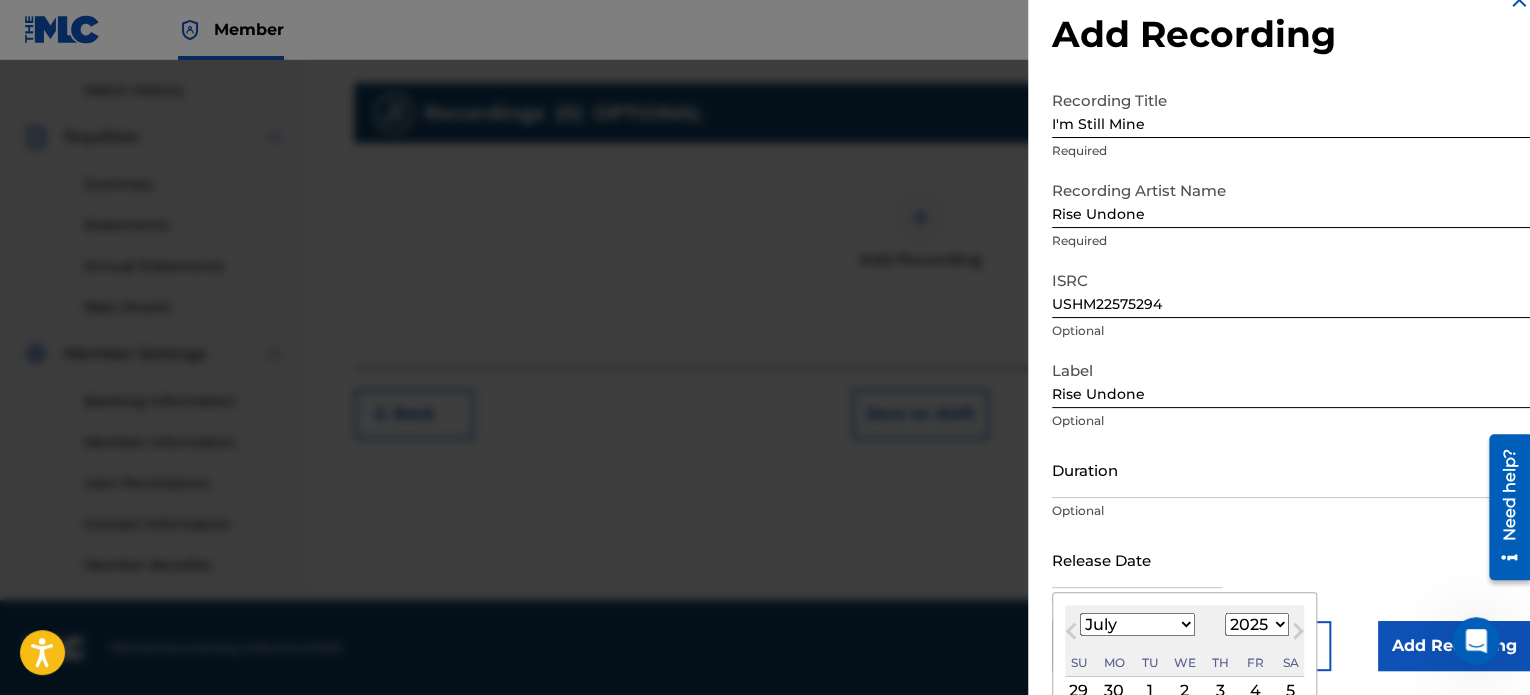 type on "[DATE]" 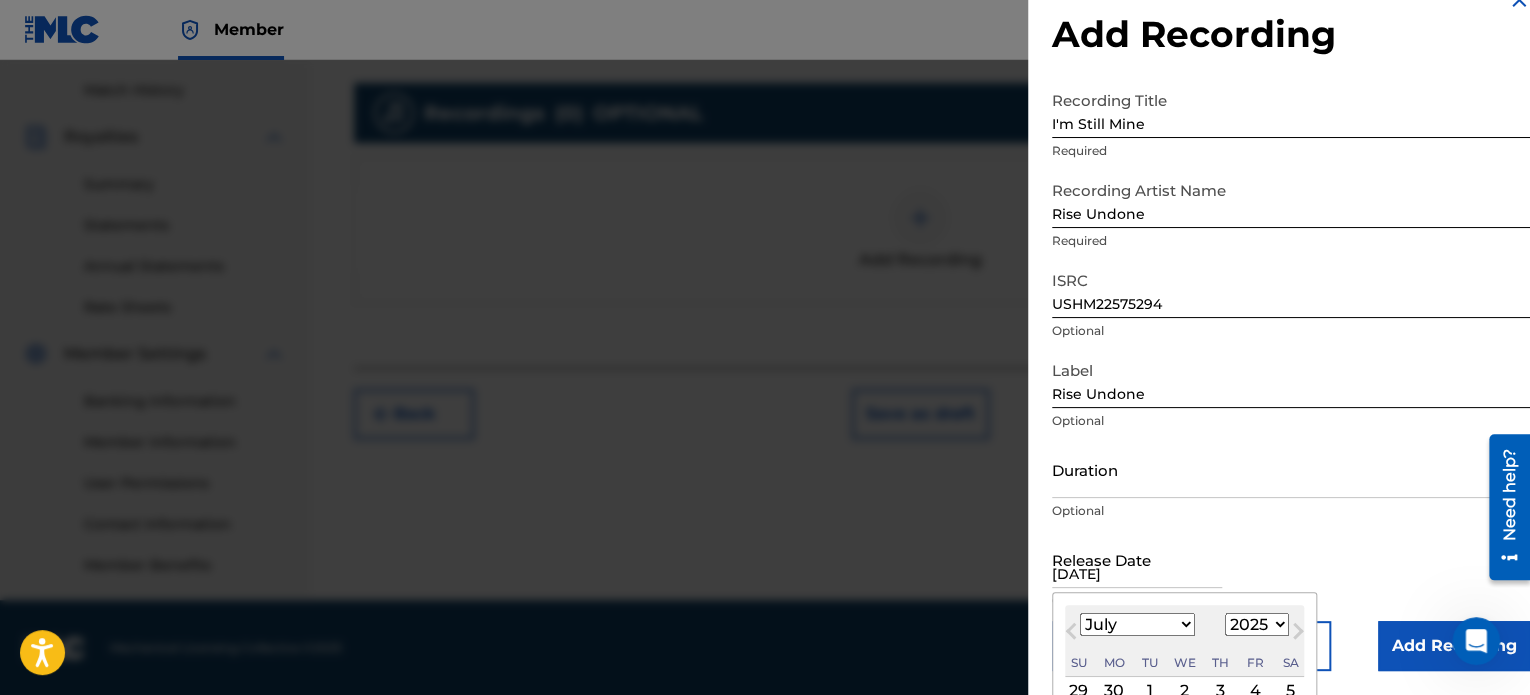 select on "4" 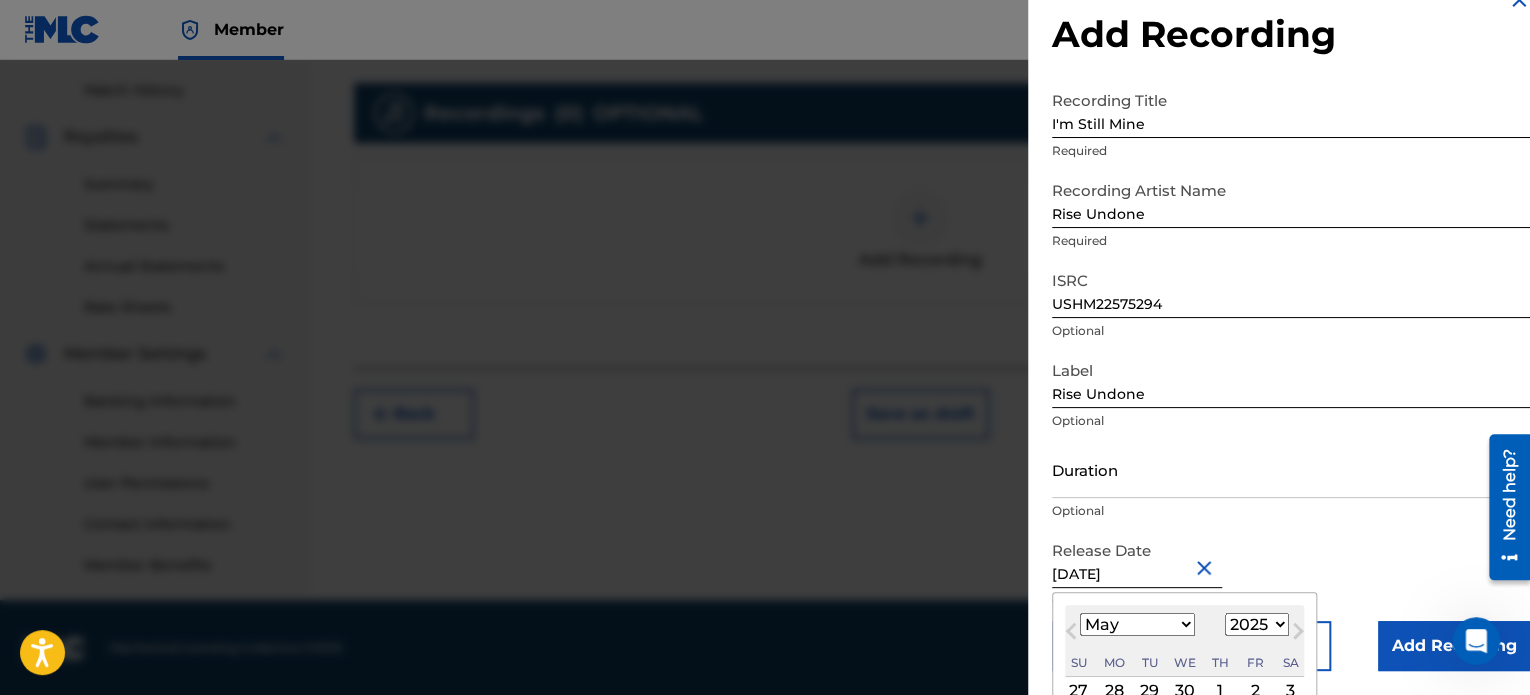click on "Release Date [DATE] [DATE] Previous Month Next Month May [DATE] February March April May June July August September October November [DATE] 1900 1901 1902 1903 1904 1905 1906 1907 1908 1909 1910 1911 1912 1913 1914 1915 1916 1917 1918 1919 1920 1921 1922 1923 1924 1925 1926 1927 1928 1929 1930 1931 1932 1933 1934 1935 1936 1937 1938 1939 1940 1941 1942 1943 1944 1945 1946 1947 1948 1949 1950 1951 1952 1953 1954 1955 1956 1957 1958 1959 1960 1961 1962 1963 1964 1965 1966 1967 1968 1969 1970 1971 1972 1973 1974 1975 1976 1977 1978 1979 1980 1981 1982 1983 1984 1985 1986 1987 1988 1989 1990 1991 1992 1993 1994 1995 1996 1997 1998 1999 2000 2001 2002 2003 2004 2005 2006 2007 2008 2009 2010 2011 2012 2013 2014 2015 2016 2017 2018 2019 2020 2021 2022 2023 2024 2025 2026 2027 2028 2029 2030 2031 2032 2033 2034 2035 2036 2037 2038 2039 2040 2041 2042 2043 2044 2045 2046 2047 2048 2049 2050 2051 2052 2053 2054 2055 2056 2057 2058 2059 2060 2061 2062 2063 2064 2065 2066 2067 2068 2069 2070 2071 2072" at bounding box center (1291, 576) 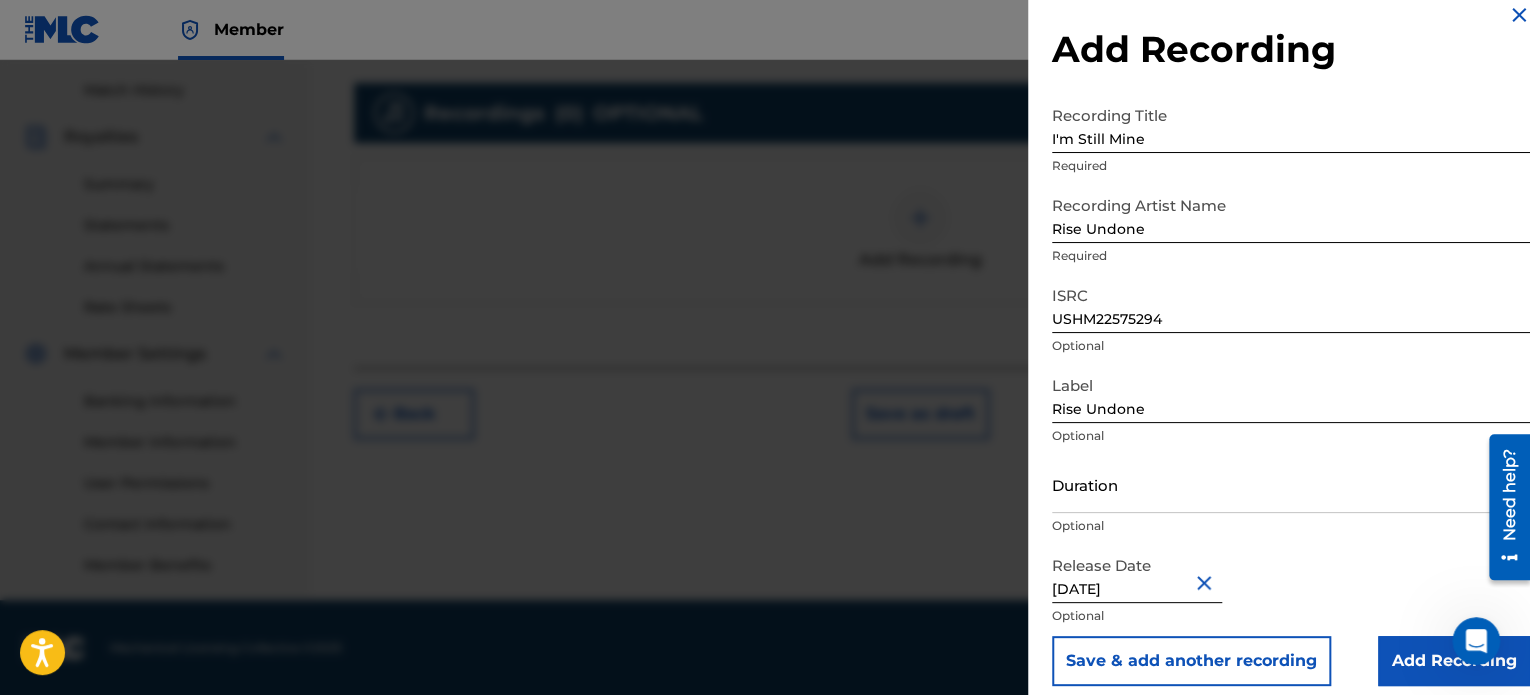 click on "Duration" at bounding box center [1291, 484] 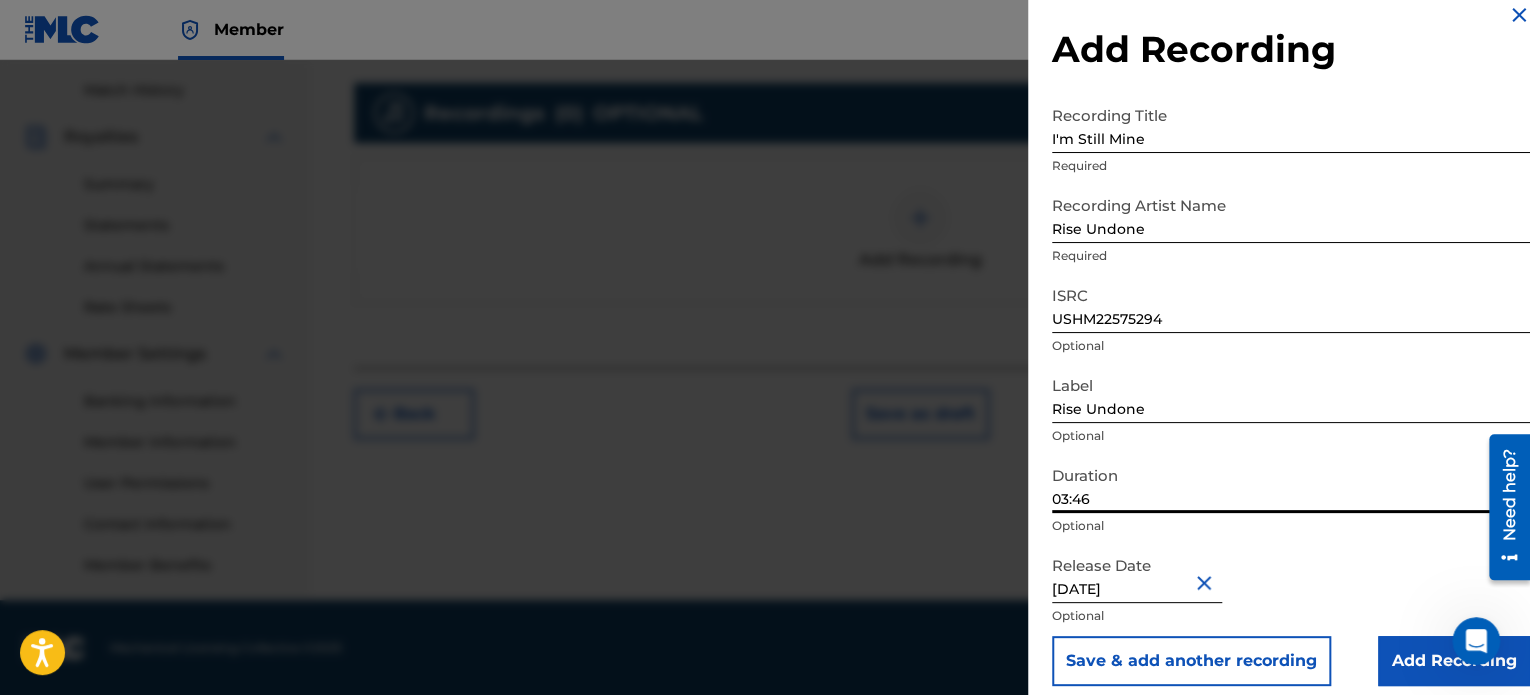 type on "03:46" 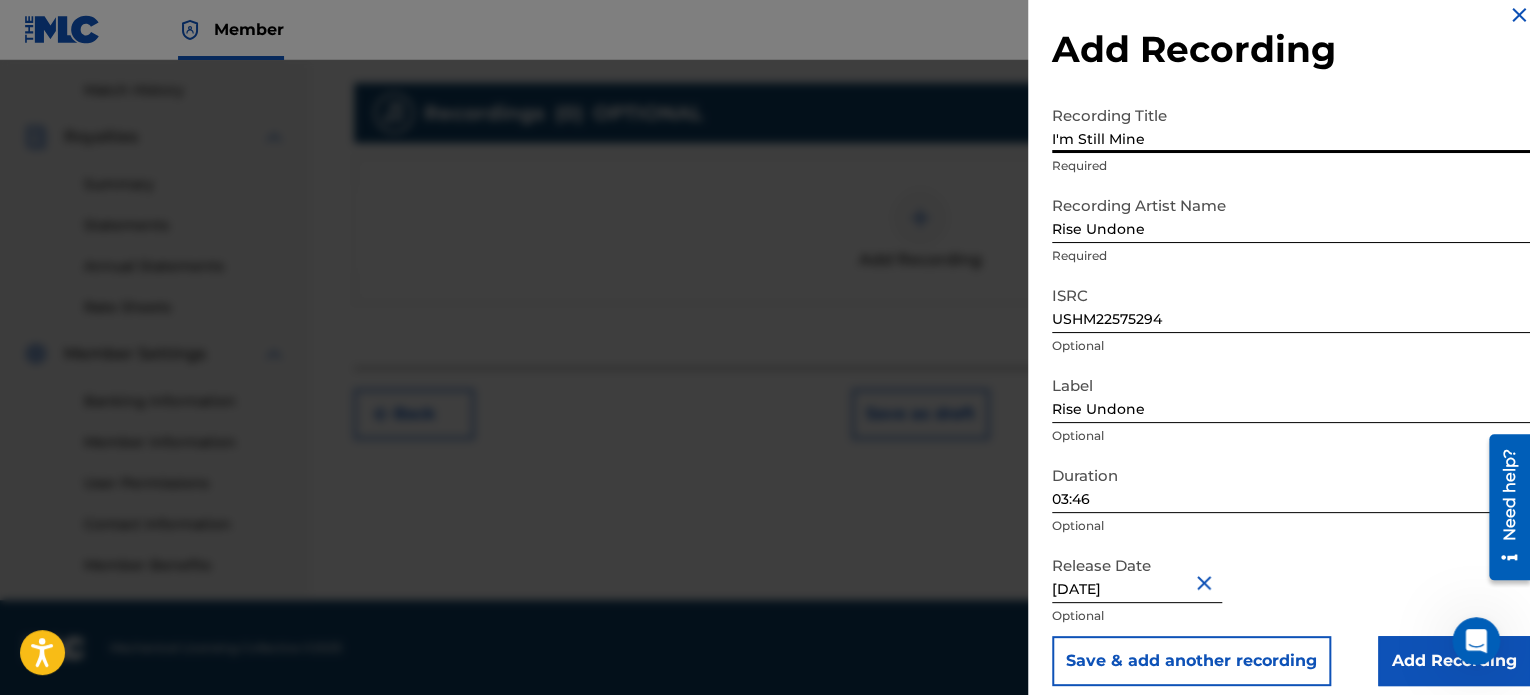 click on "Add Recording" at bounding box center [1454, 661] 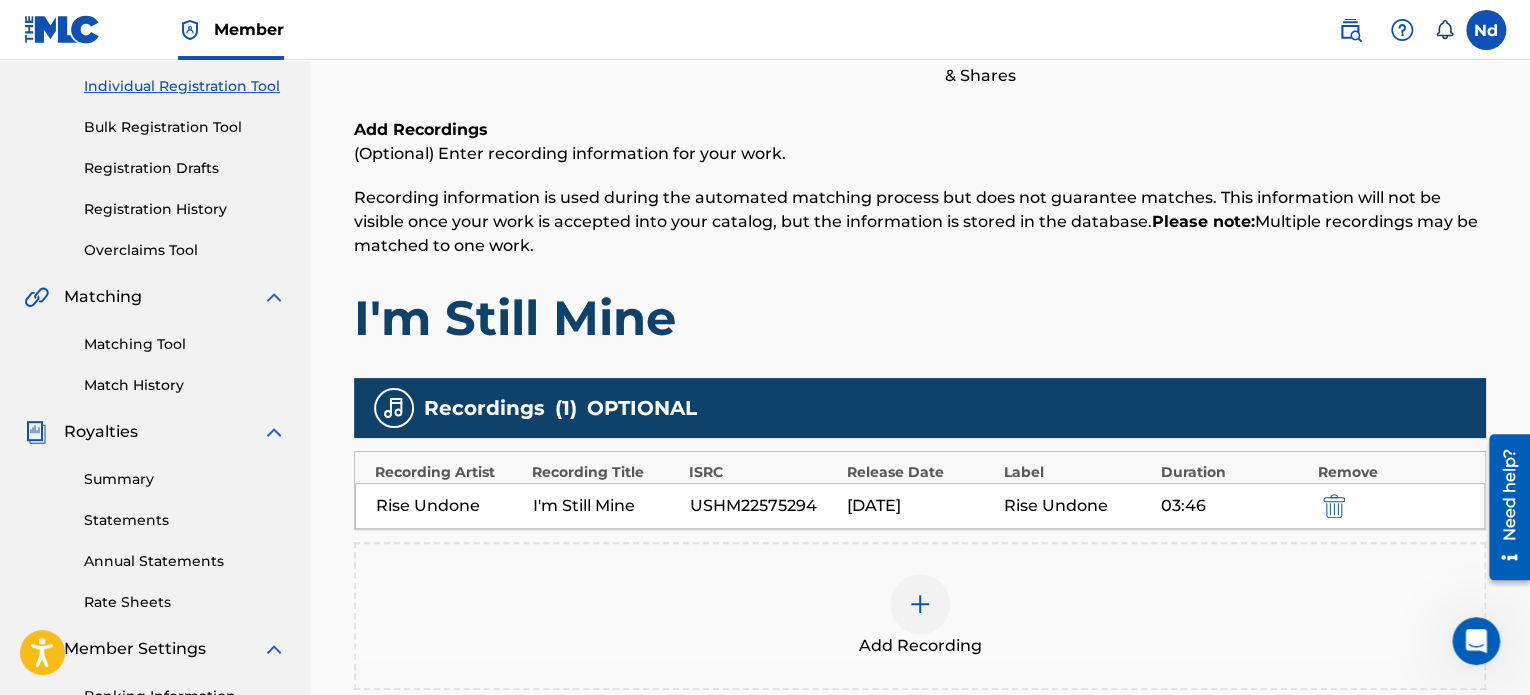 scroll, scrollTop: 544, scrollLeft: 0, axis: vertical 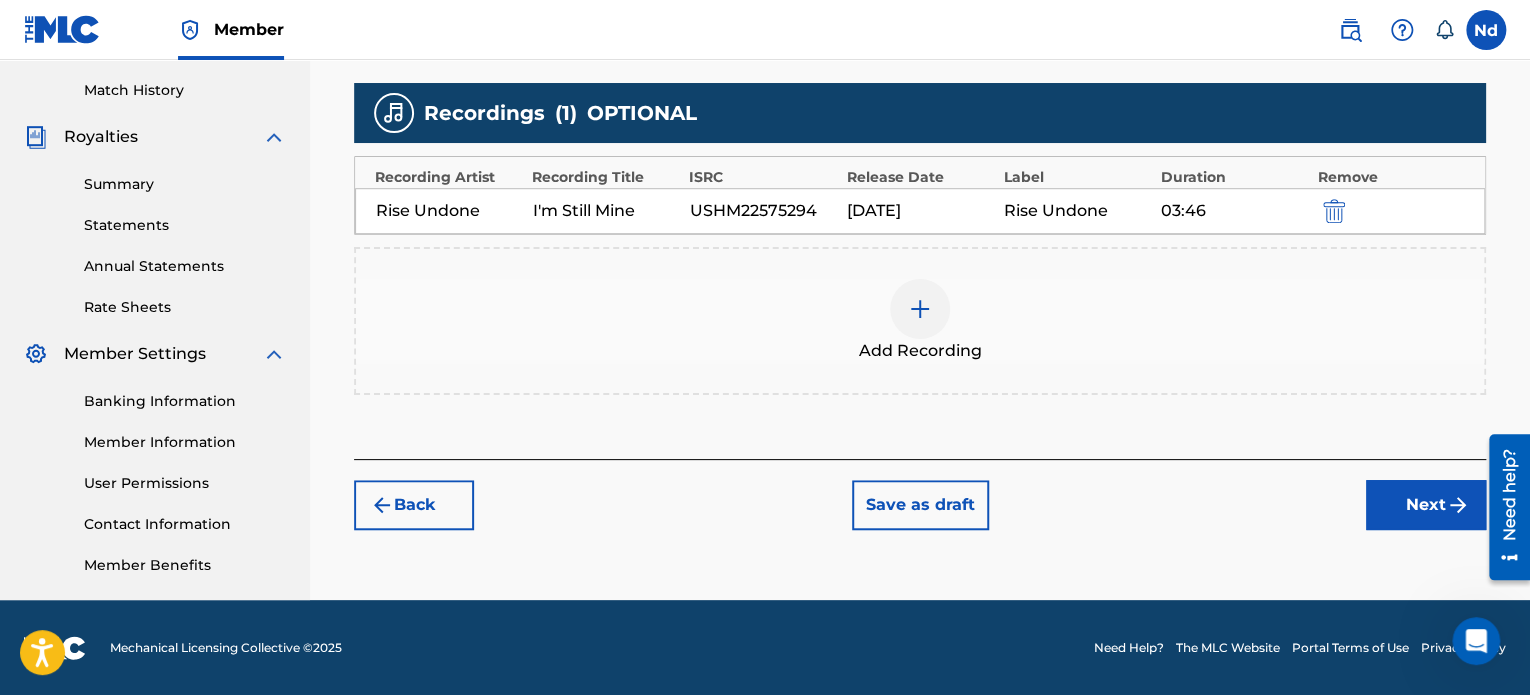 click on "Next" at bounding box center (1426, 505) 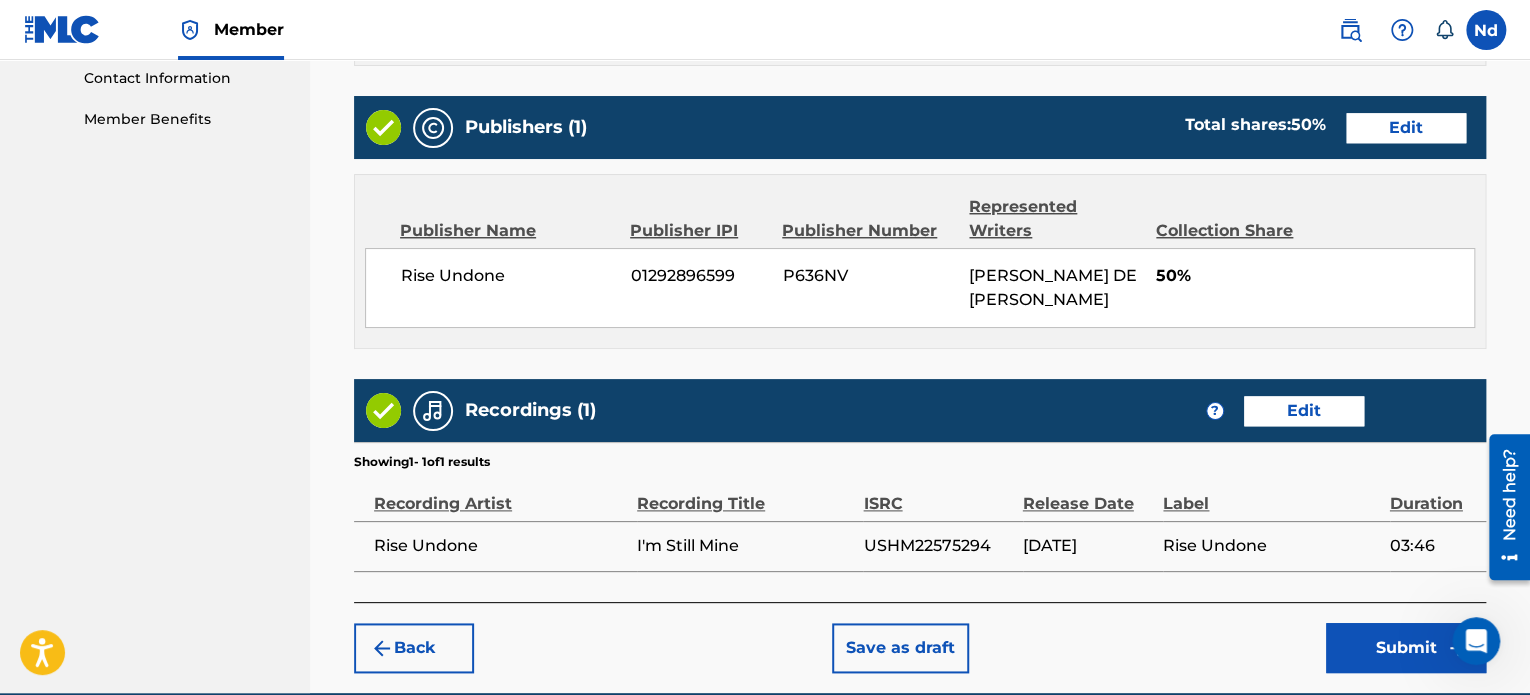 scroll, scrollTop: 1081, scrollLeft: 0, axis: vertical 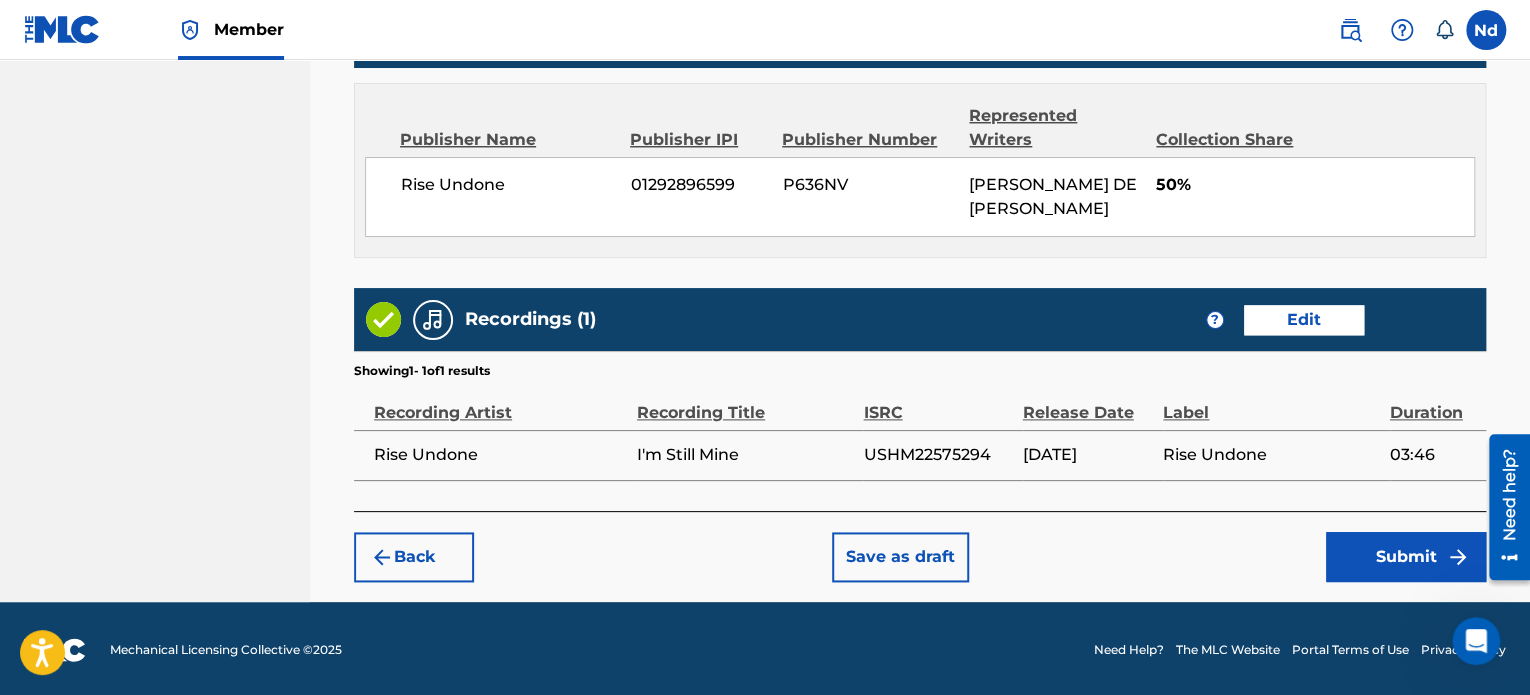 click on "Submit" at bounding box center [1406, 557] 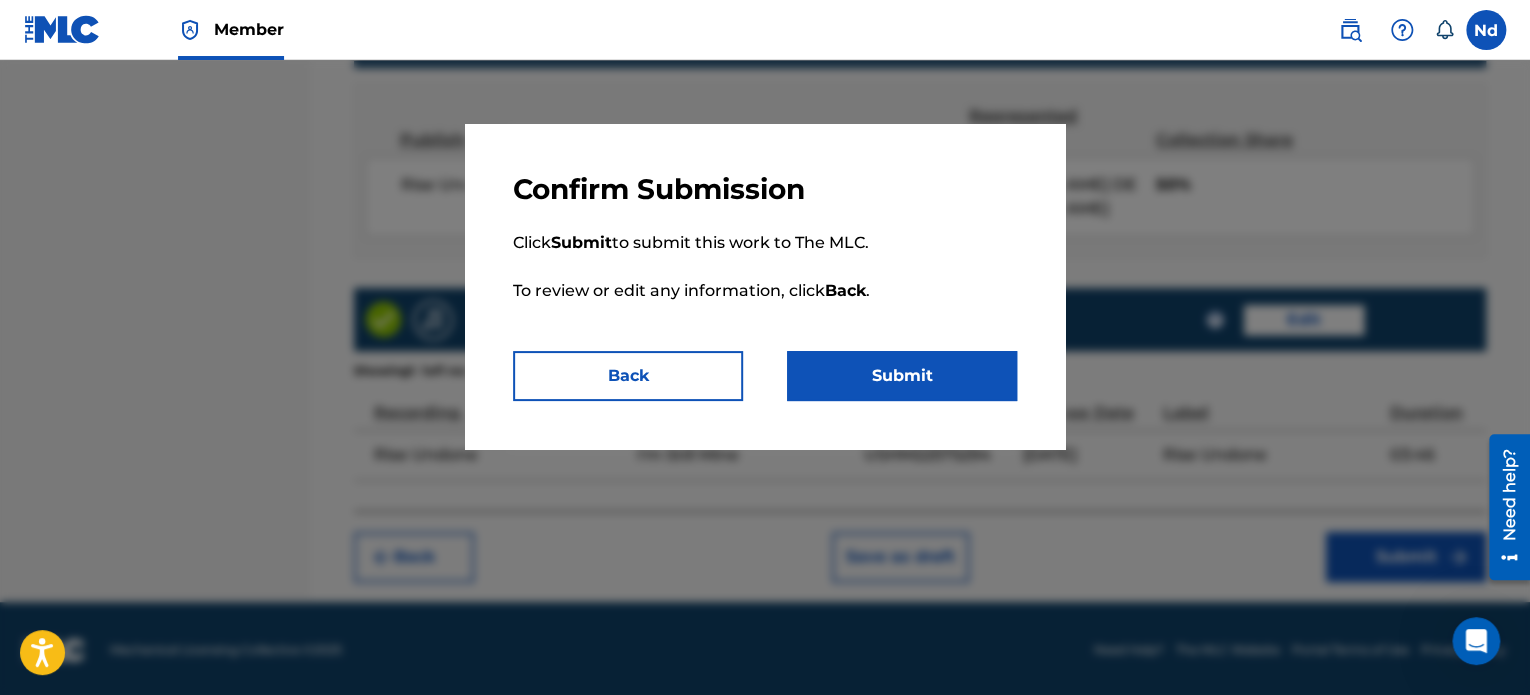 click on "Submit" at bounding box center [902, 376] 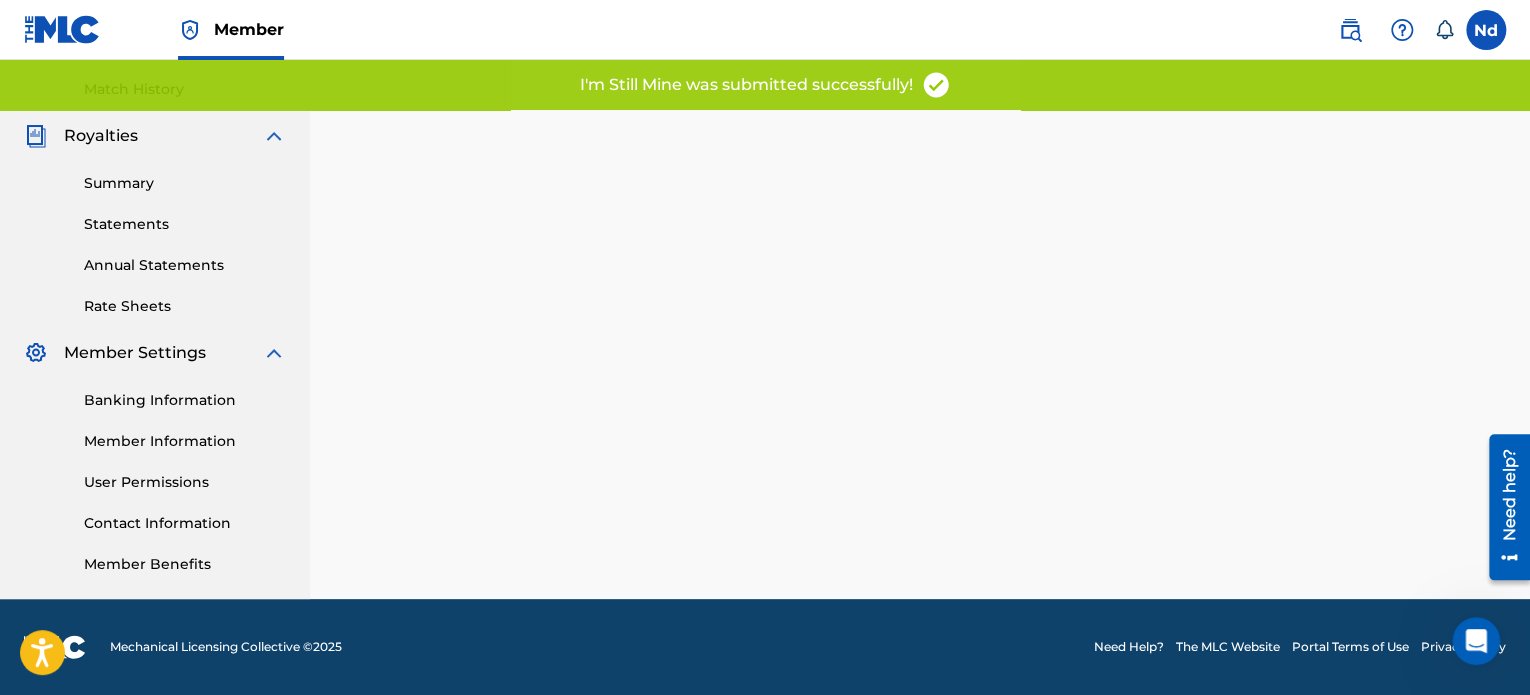 scroll, scrollTop: 0, scrollLeft: 0, axis: both 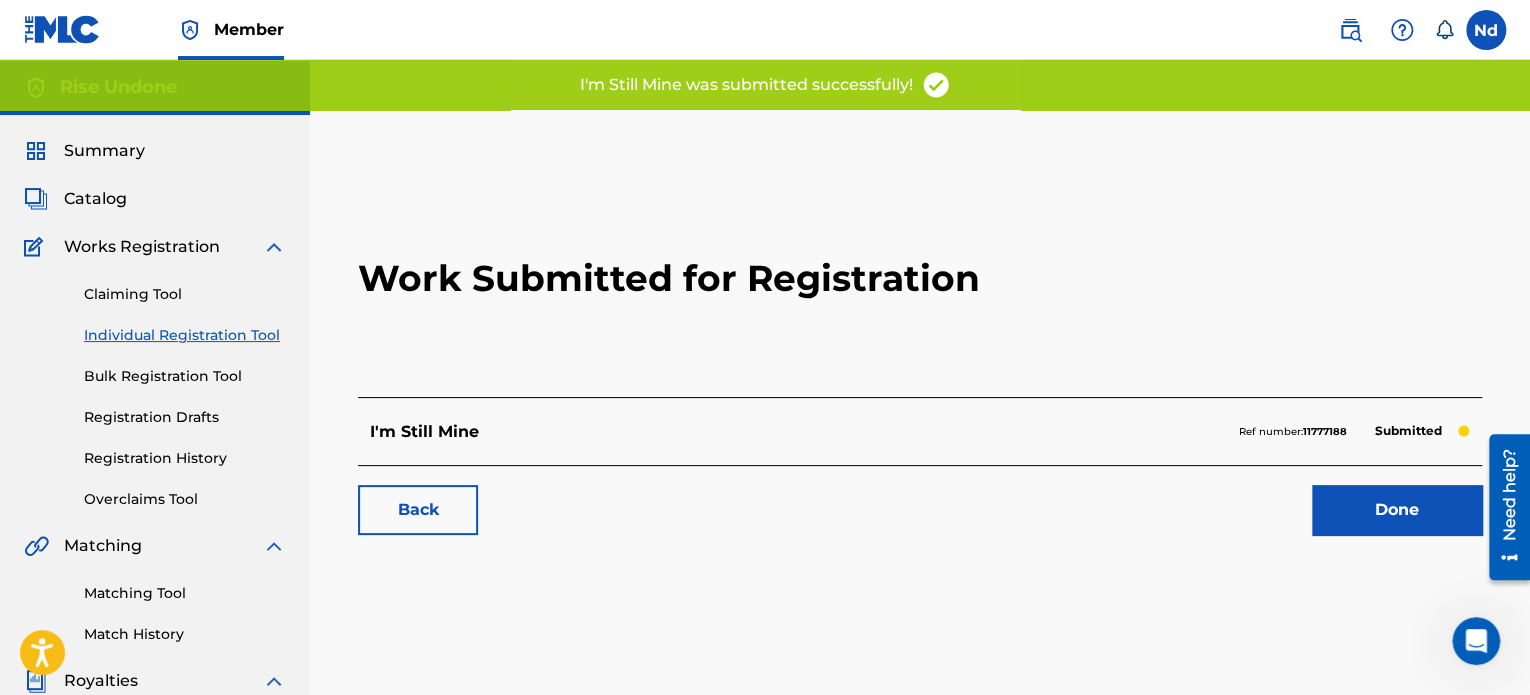 click on "Done" at bounding box center [1397, 510] 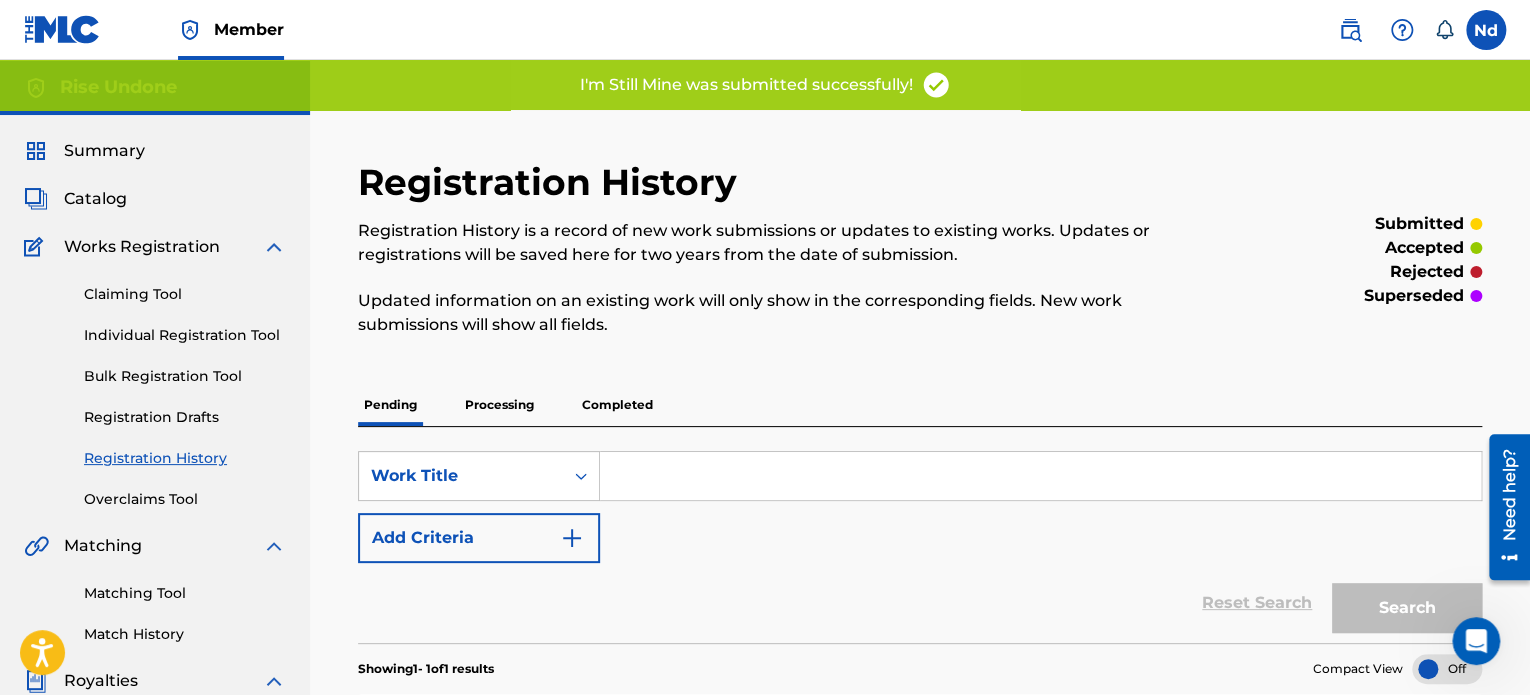 click on "Individual Registration Tool" at bounding box center (185, 335) 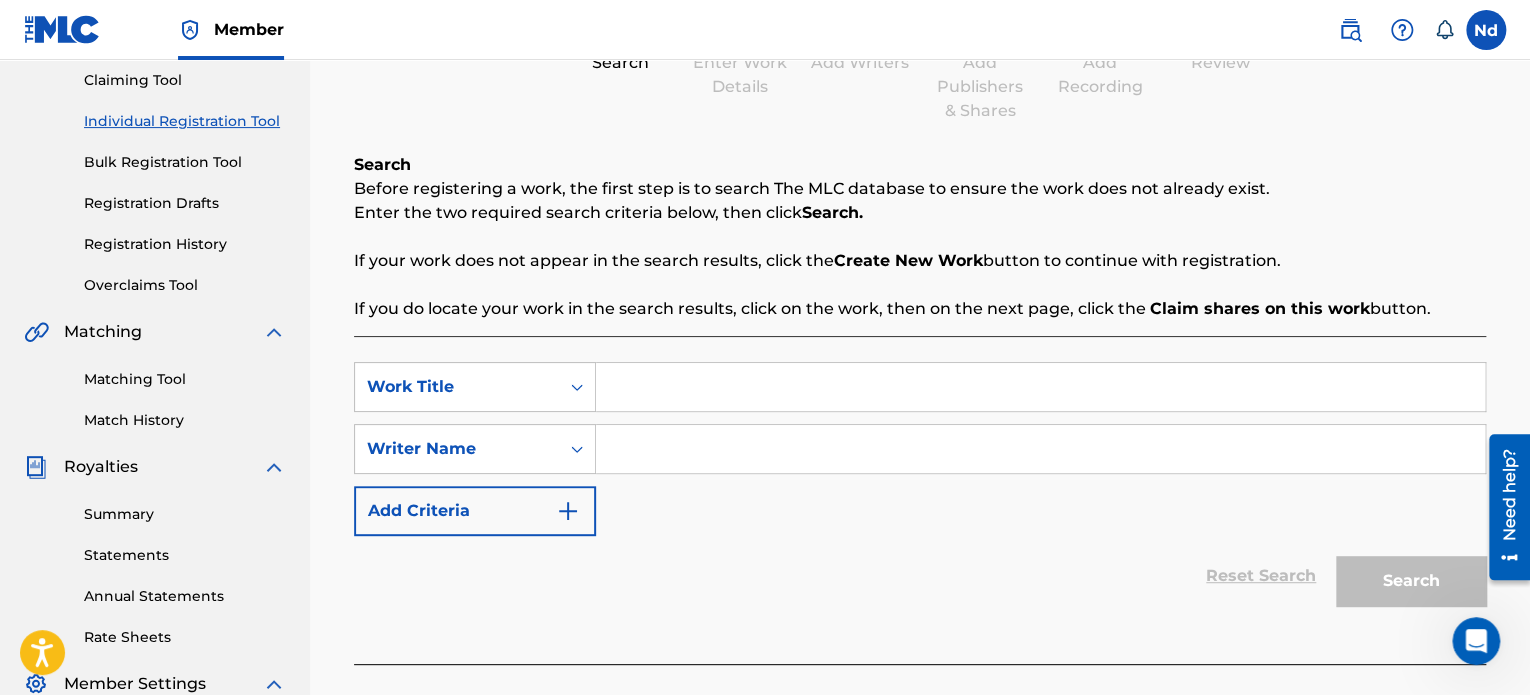 scroll, scrollTop: 0, scrollLeft: 0, axis: both 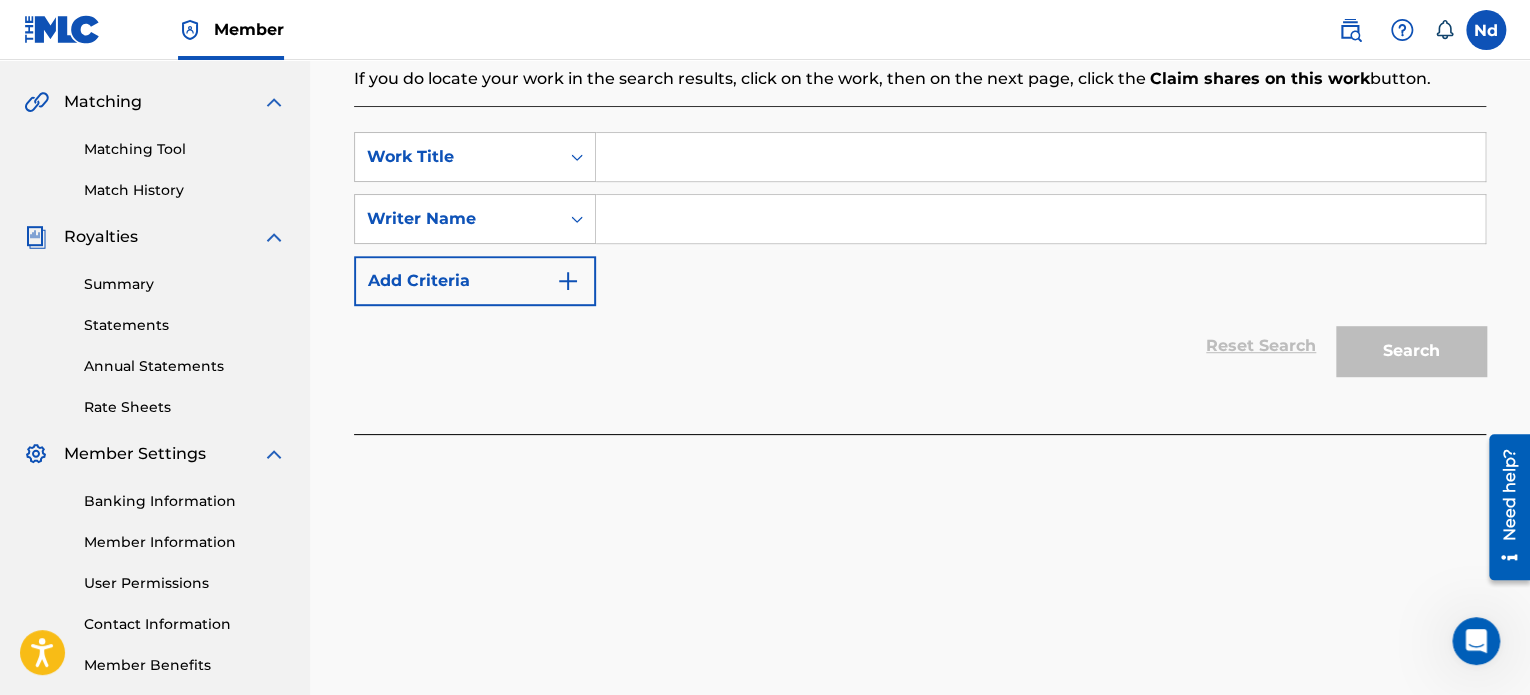 click at bounding box center (1040, 157) 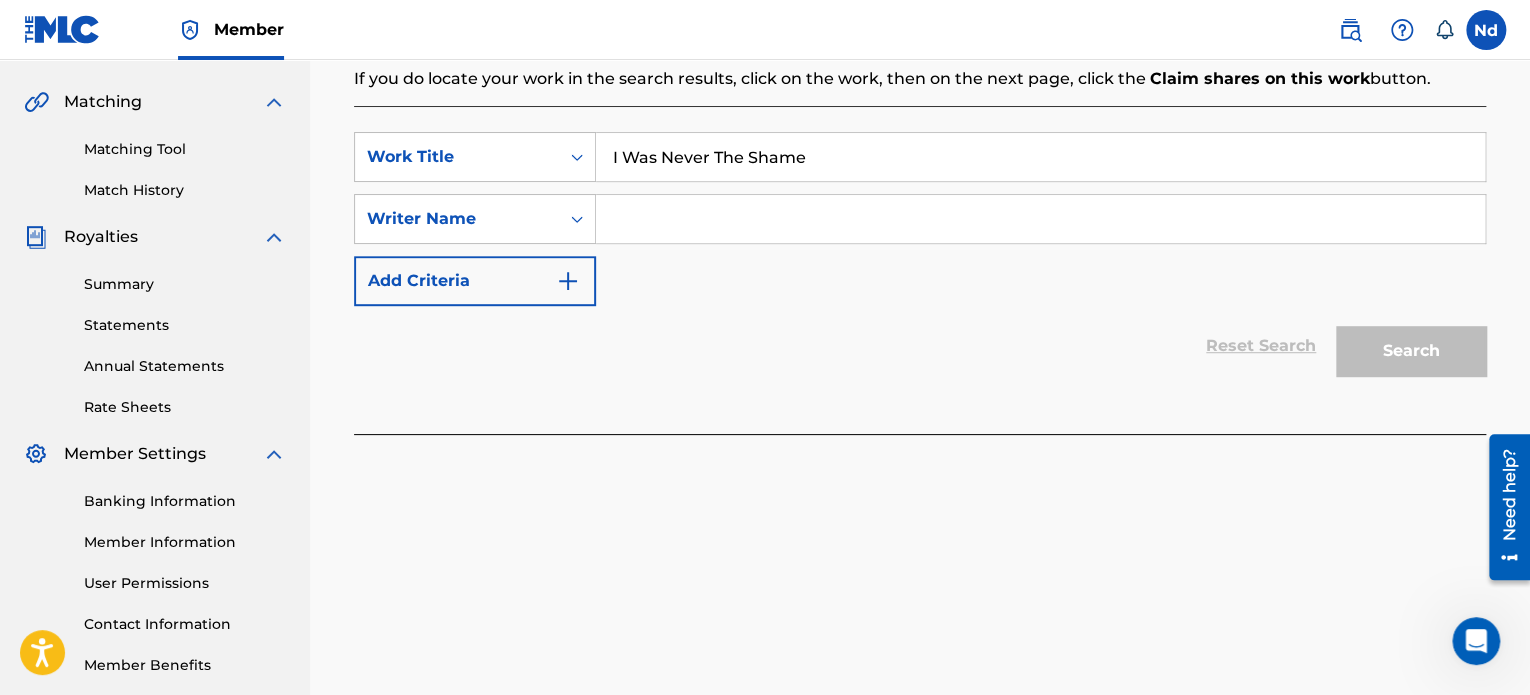 type on "I Was Never The Shame" 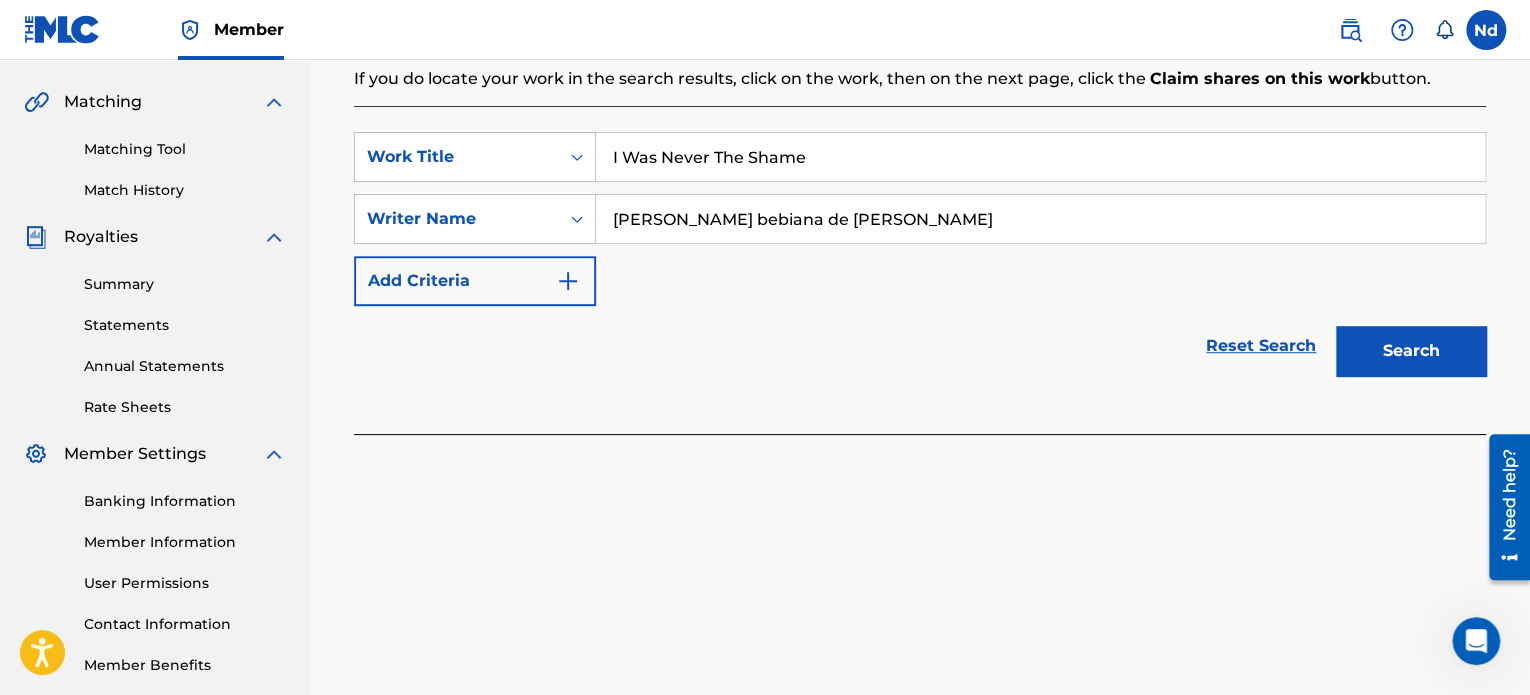 click on "Search" at bounding box center [1411, 351] 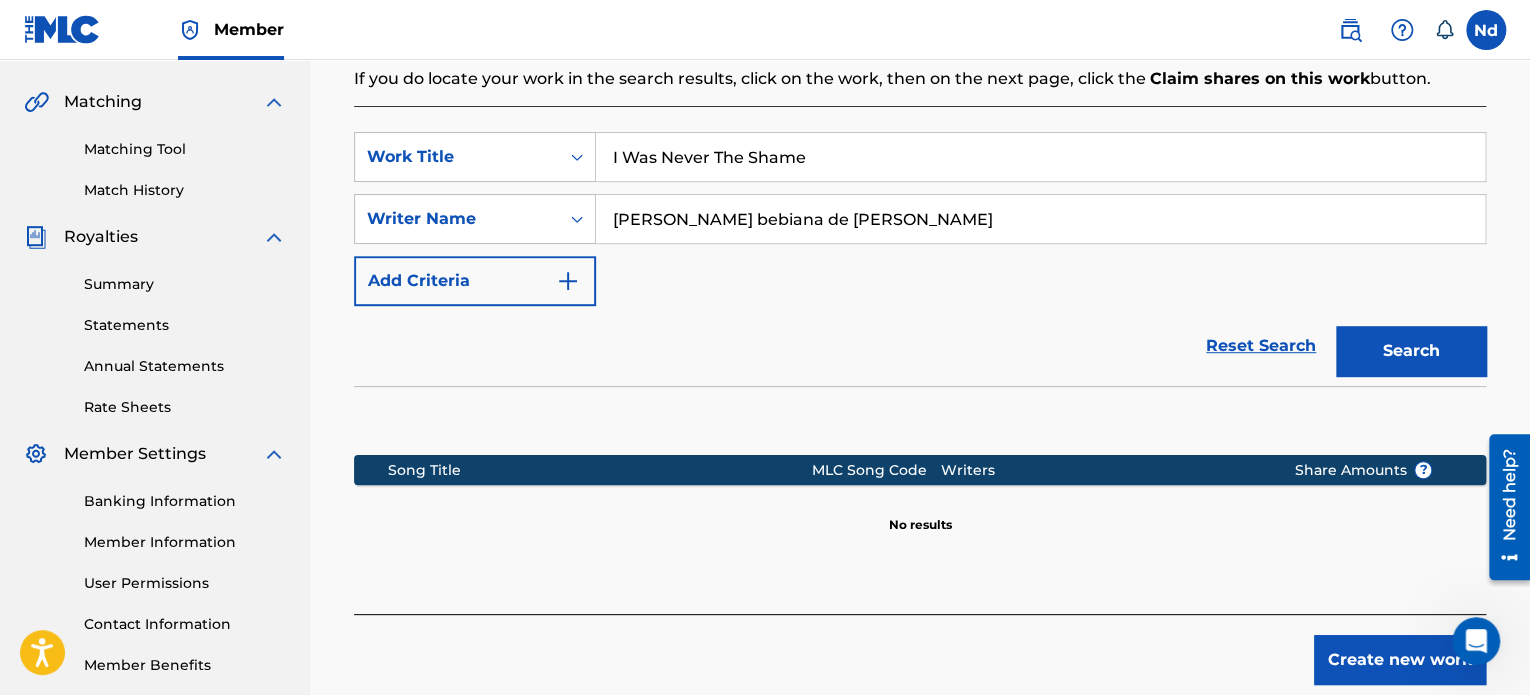 scroll, scrollTop: 549, scrollLeft: 0, axis: vertical 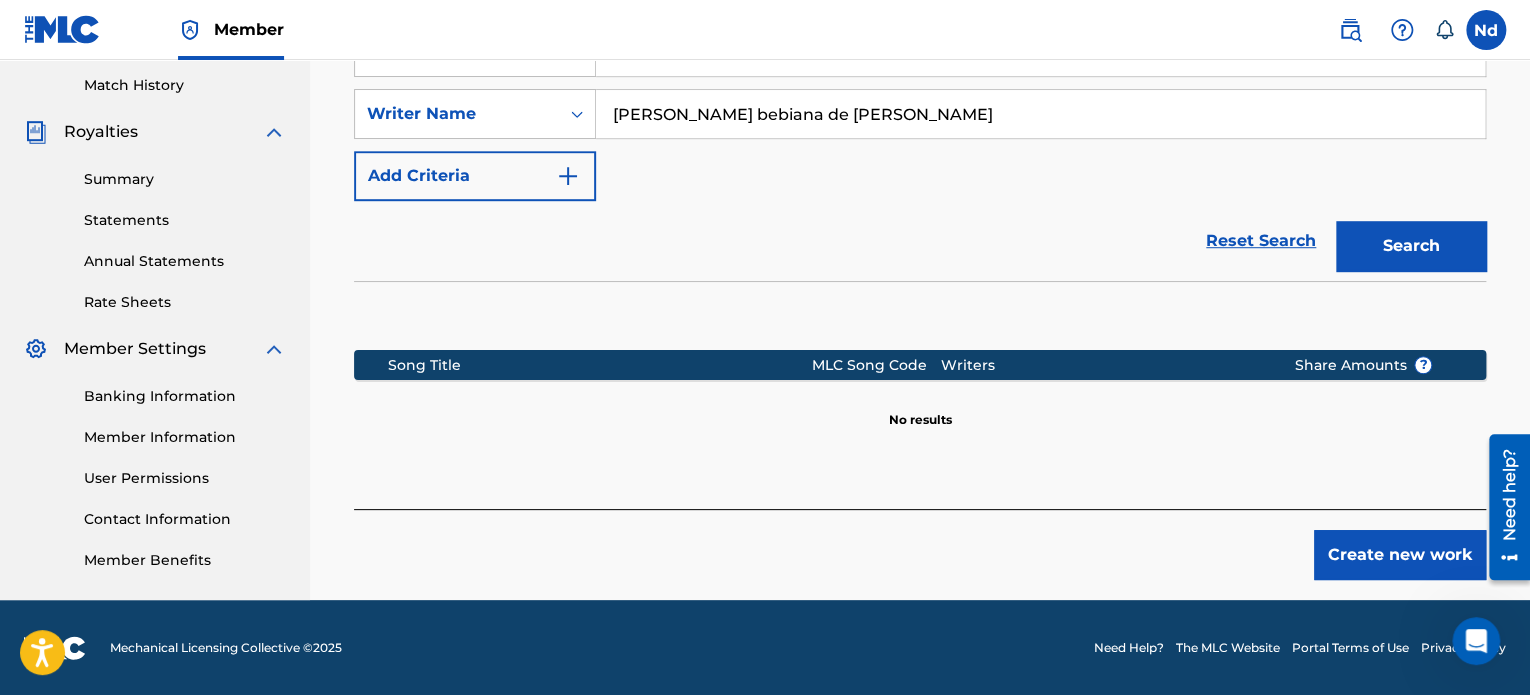 click on "Create new work" at bounding box center [1400, 555] 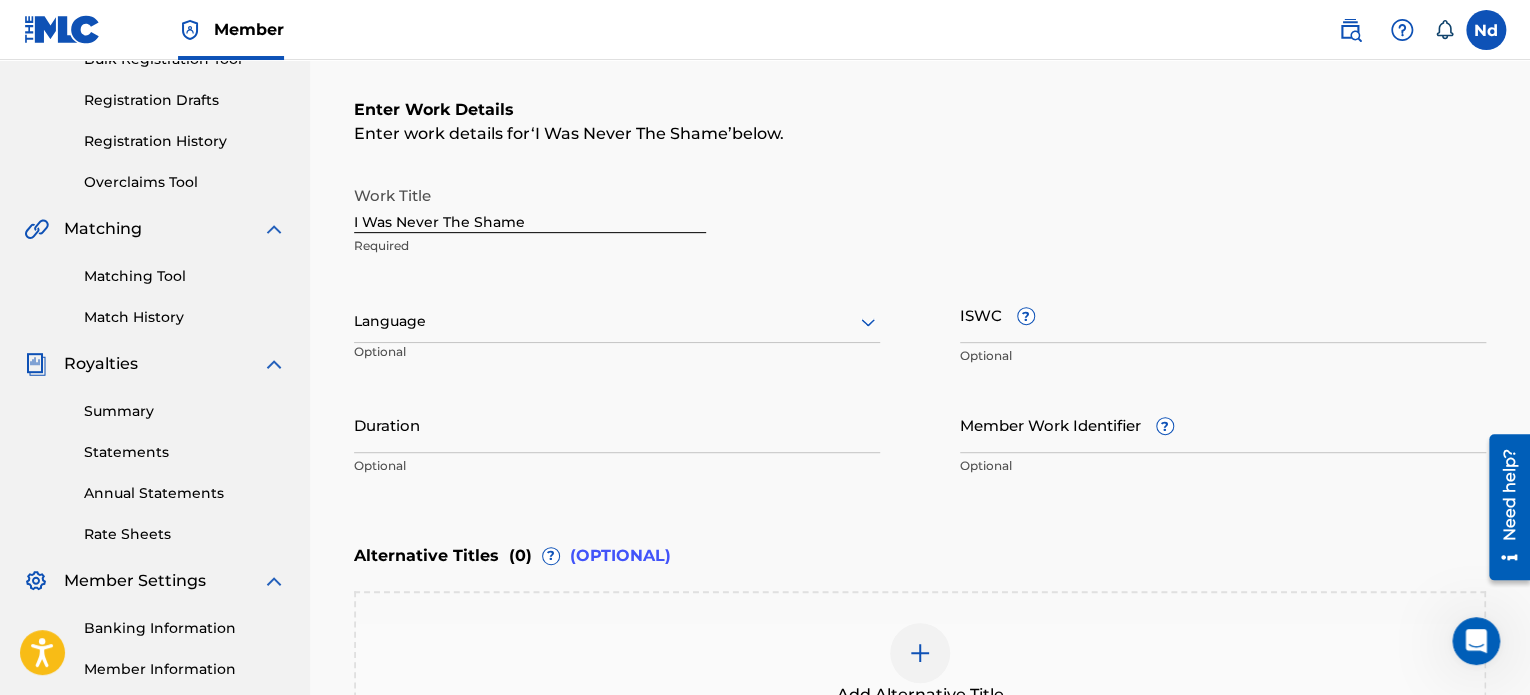 scroll, scrollTop: 349, scrollLeft: 0, axis: vertical 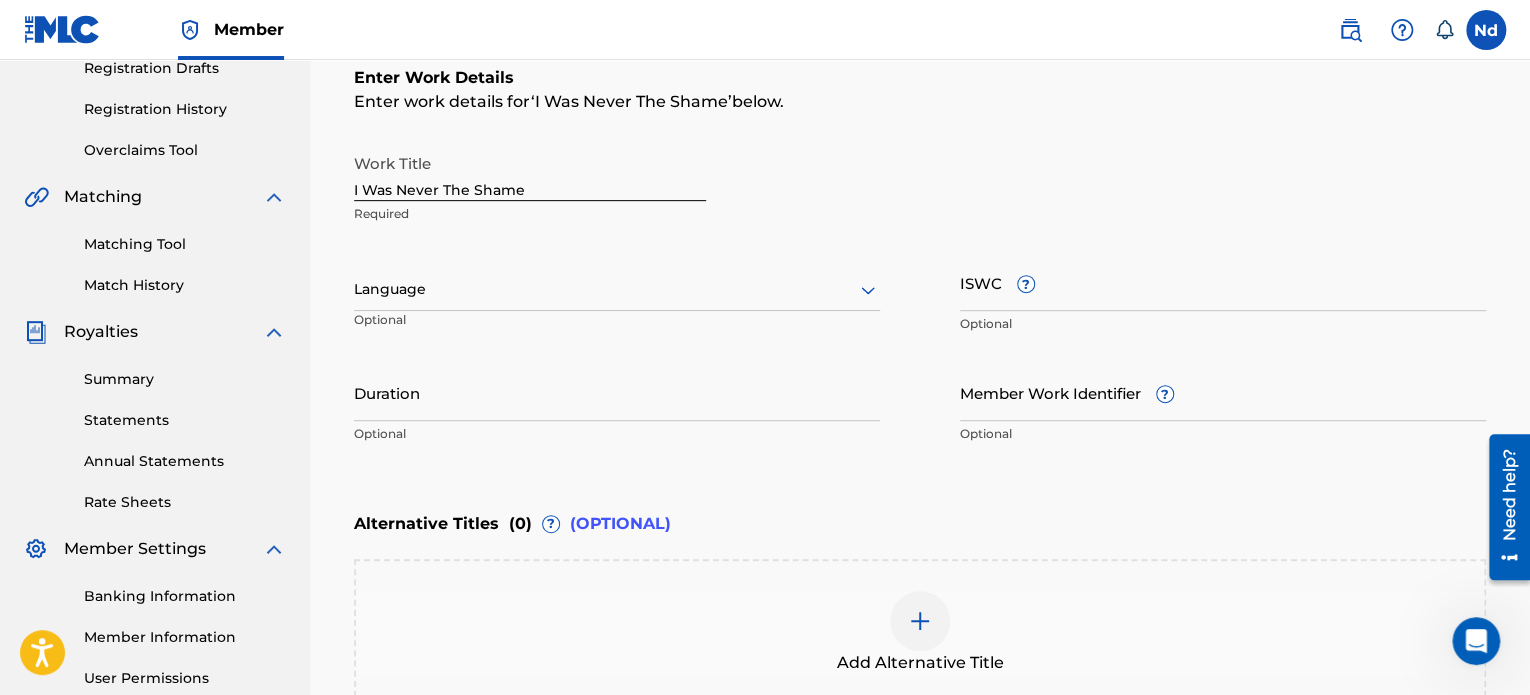 click at bounding box center [617, 289] 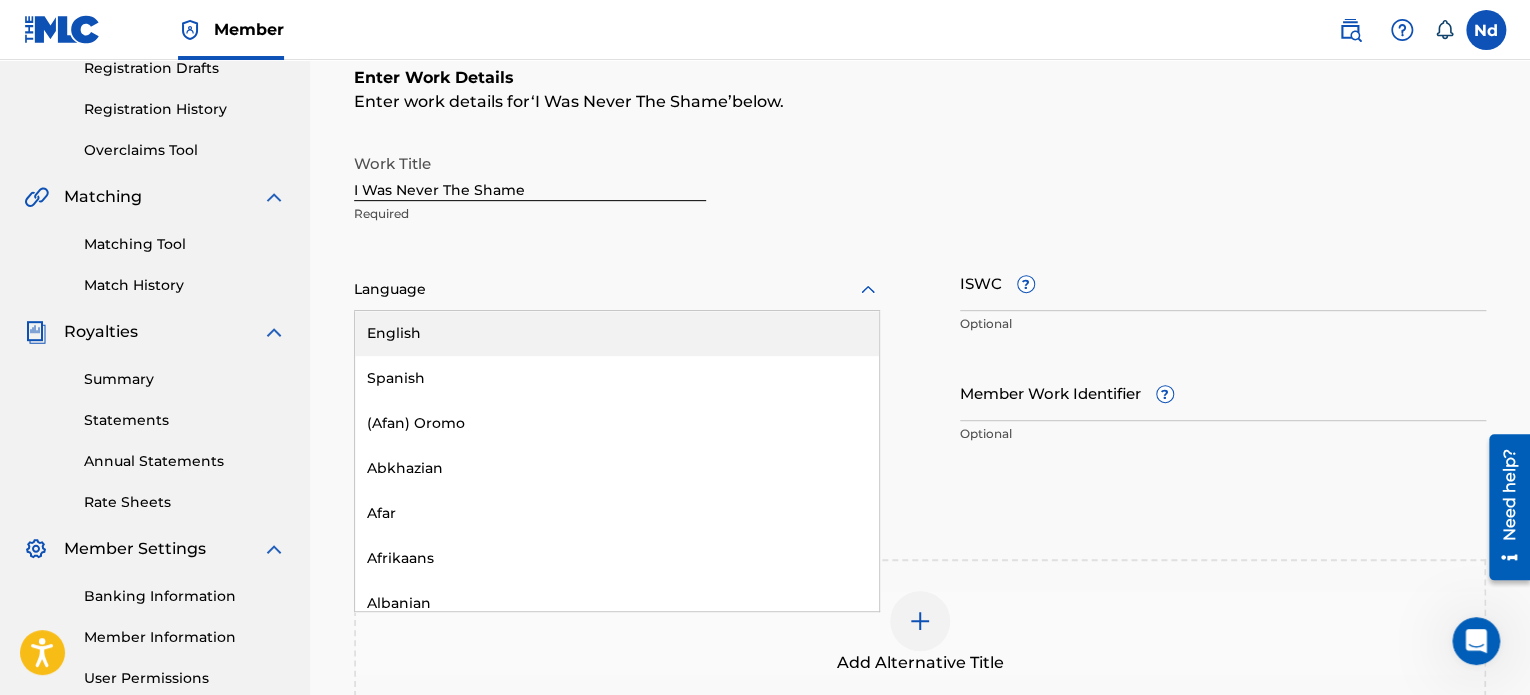 click on "English" at bounding box center (617, 333) 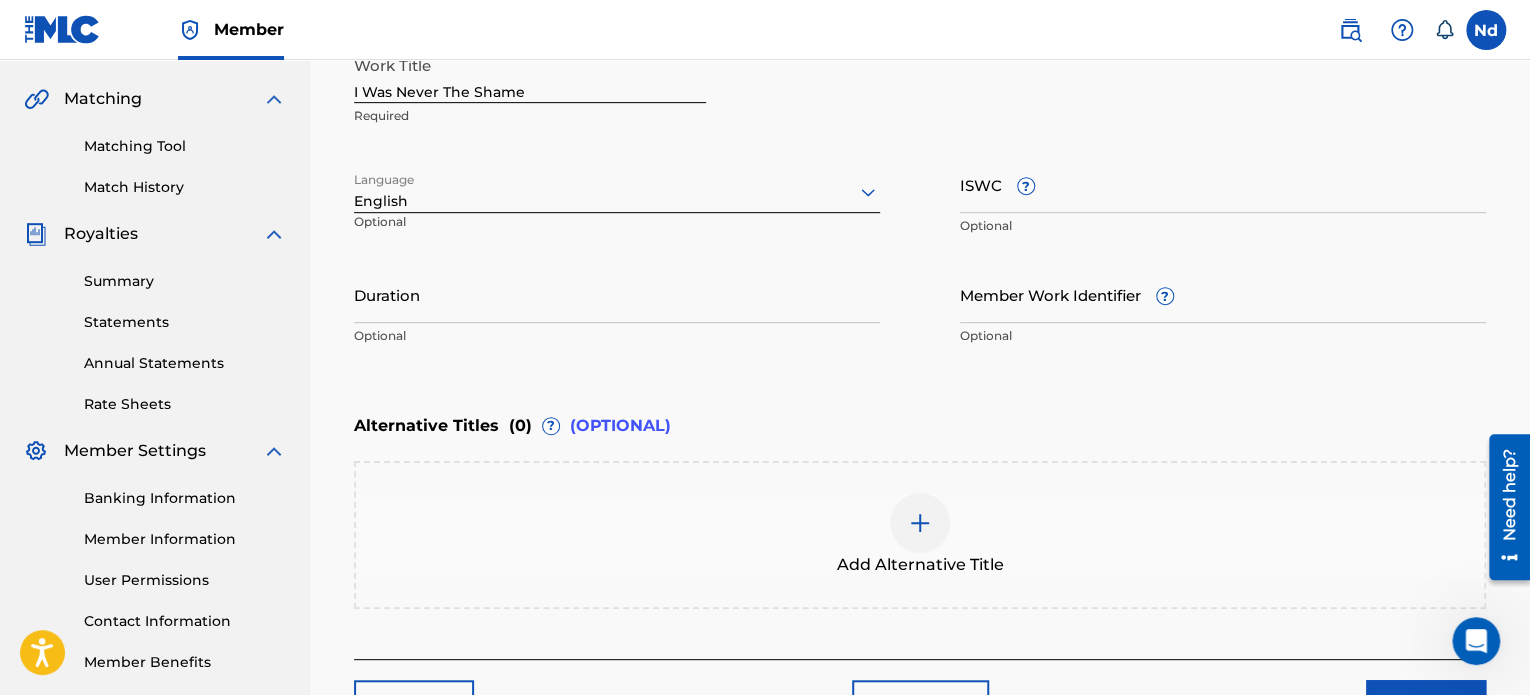 scroll, scrollTop: 549, scrollLeft: 0, axis: vertical 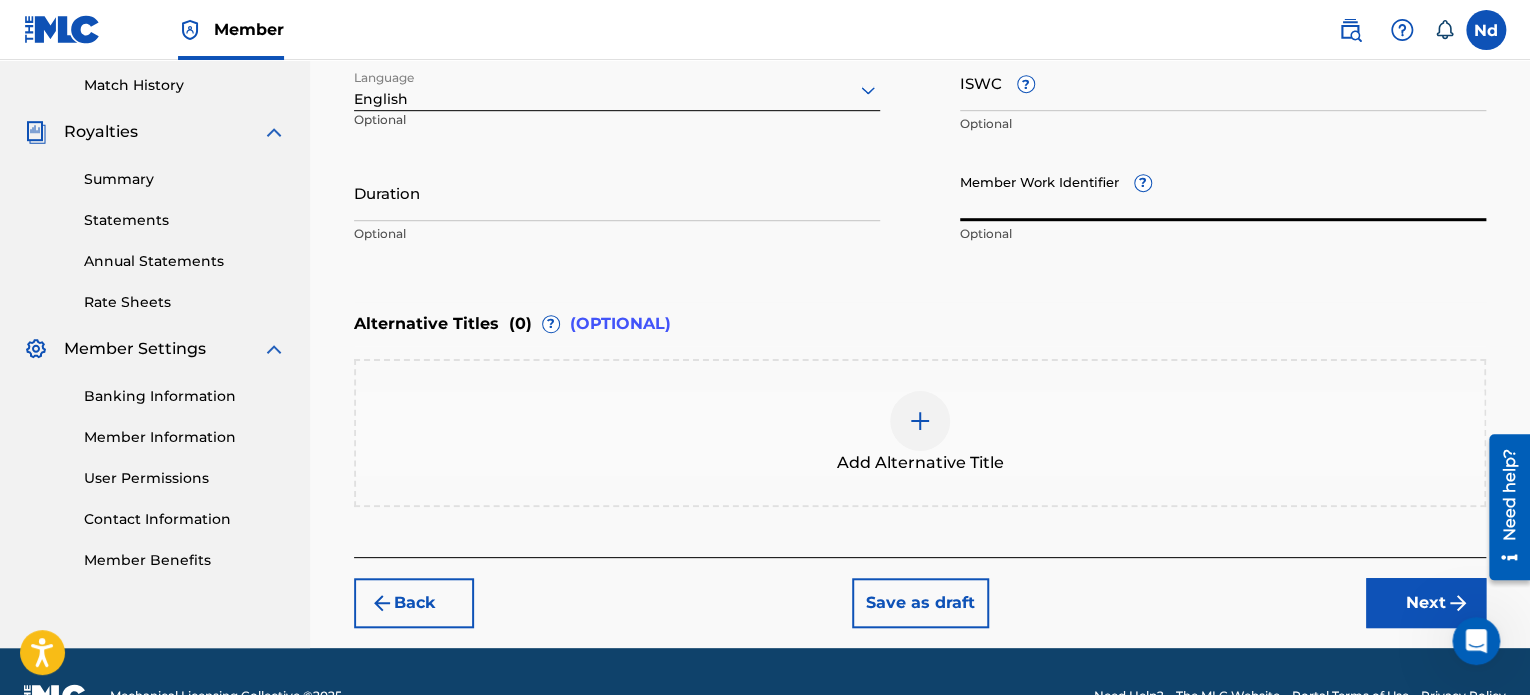 click on "Member Work Identifier   ?" at bounding box center (1223, 192) 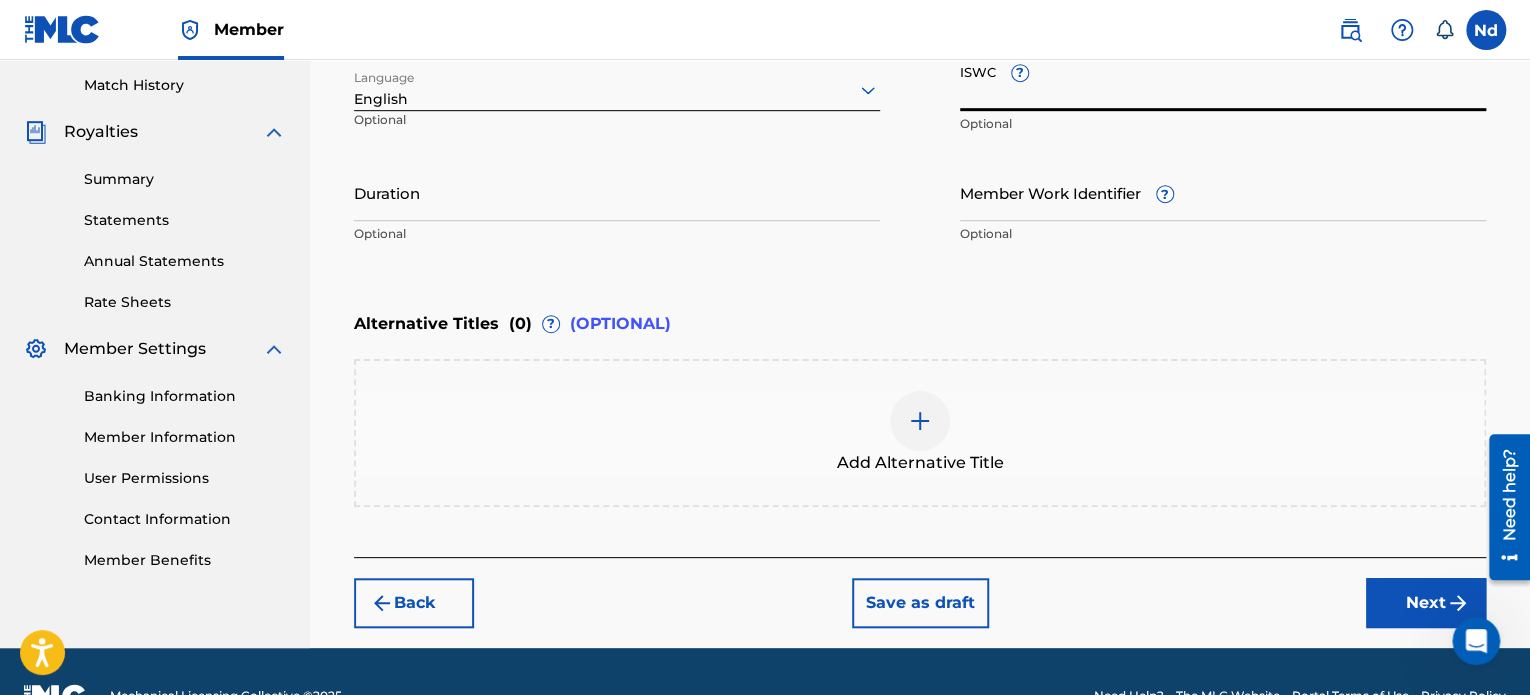 paste on "T3326093389" 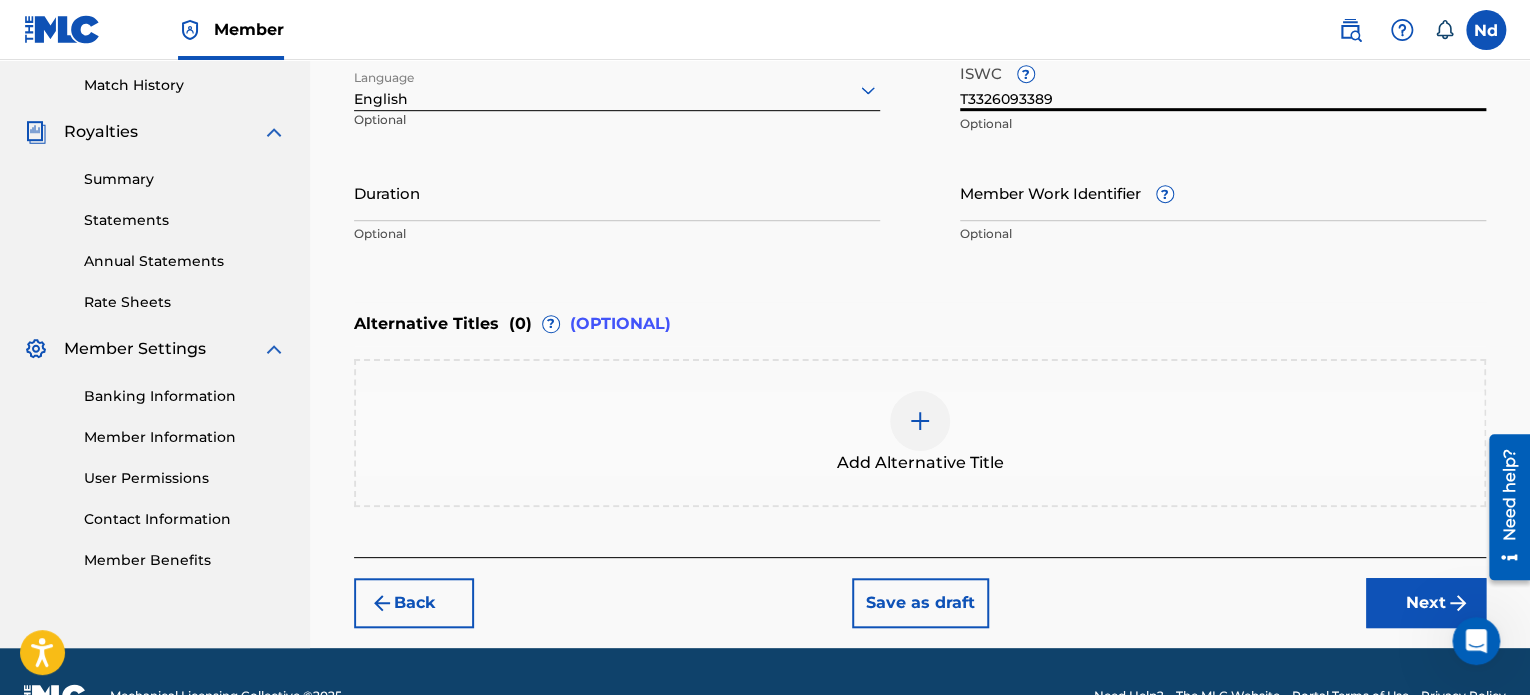 type on "T3326093389" 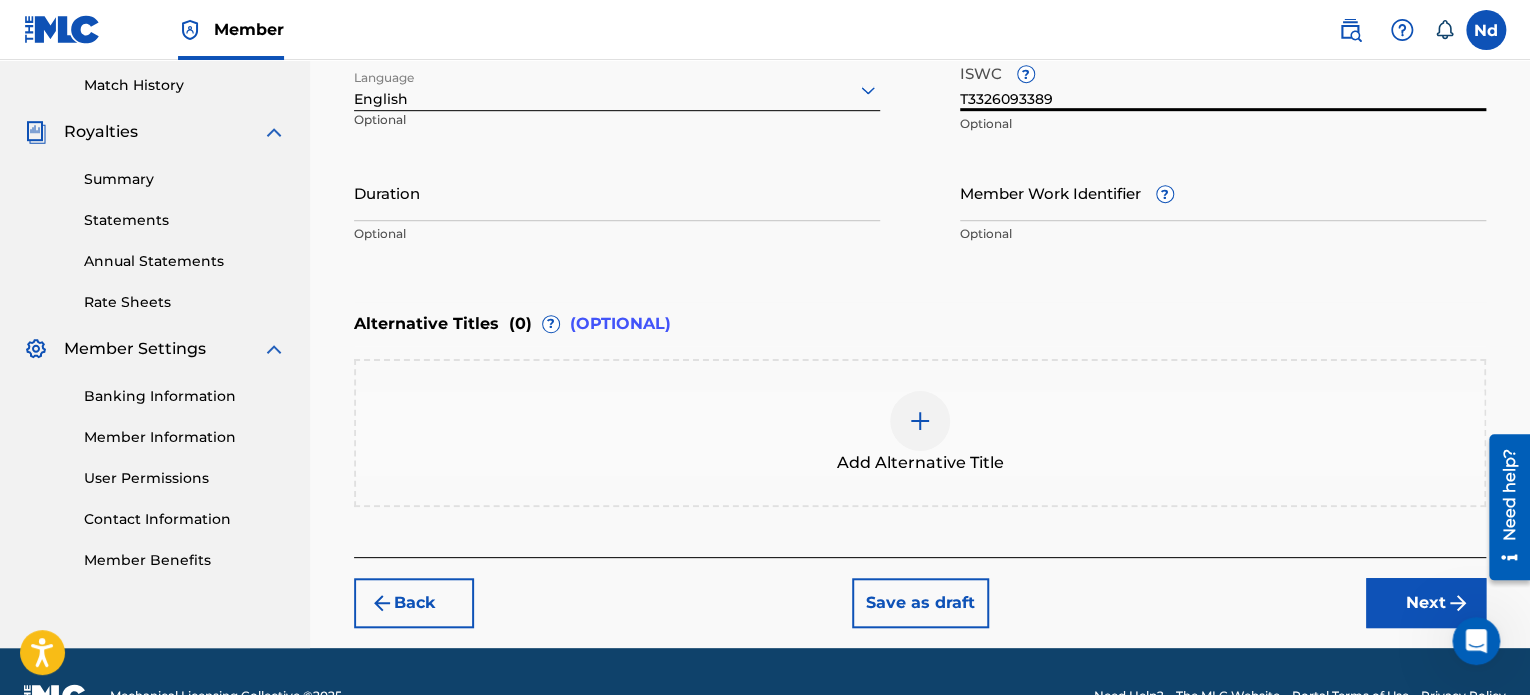 click on "Member Work Identifier   ?" at bounding box center [1223, 192] 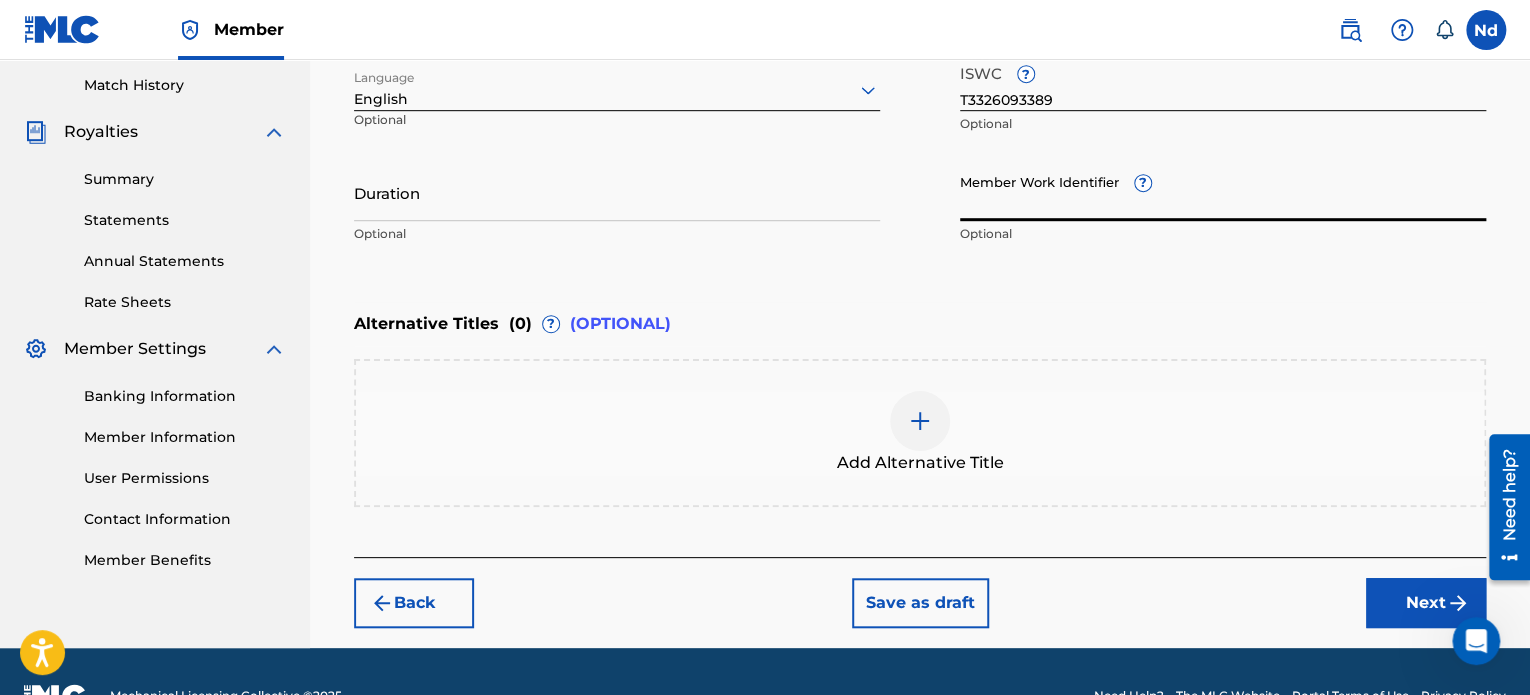 paste on "73269224" 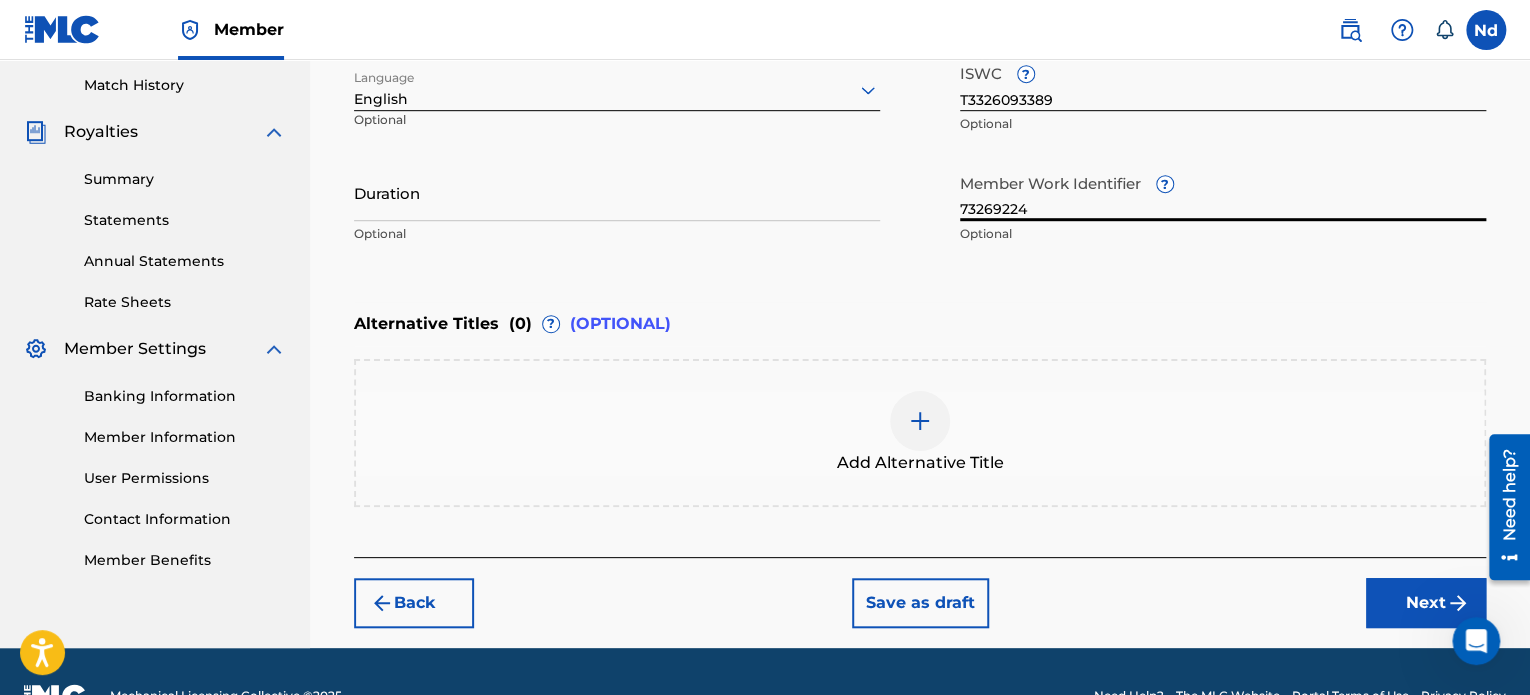 type on "73269224" 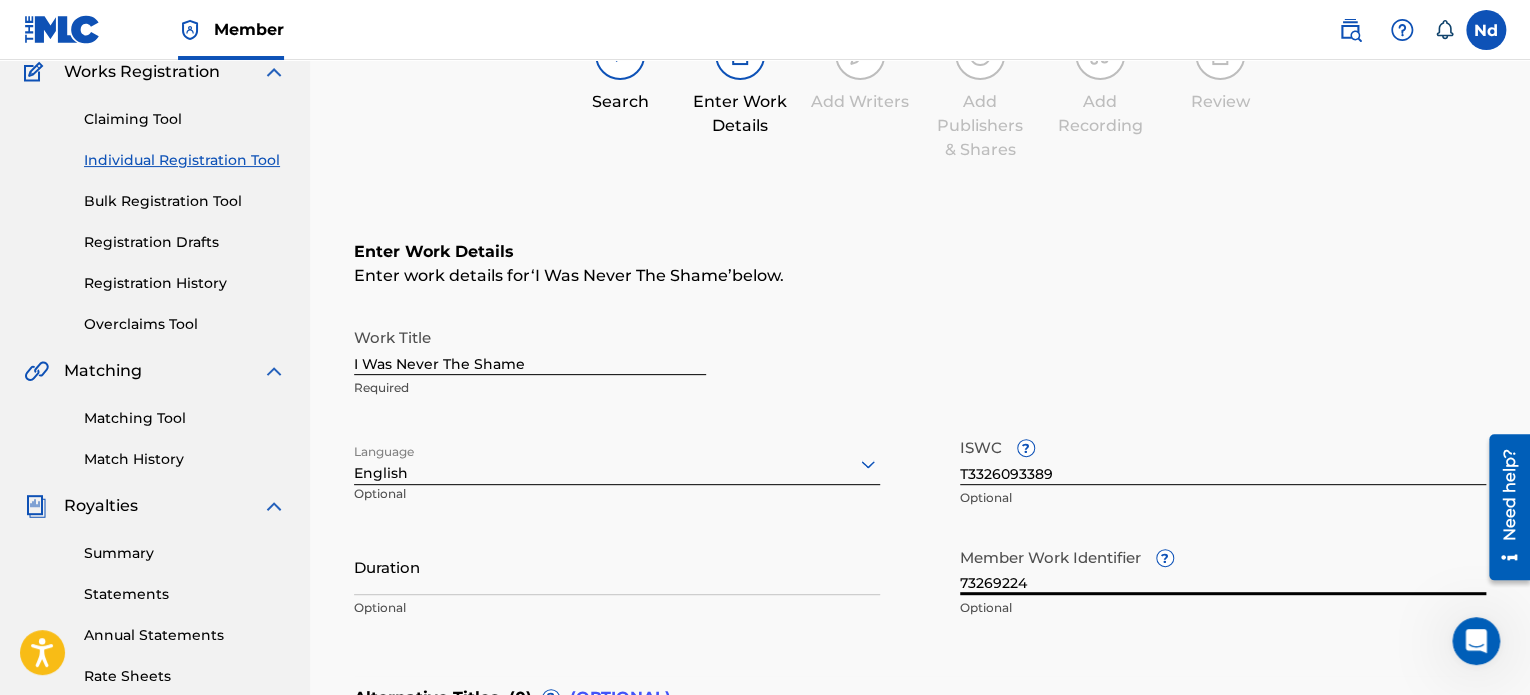 scroll, scrollTop: 0, scrollLeft: 0, axis: both 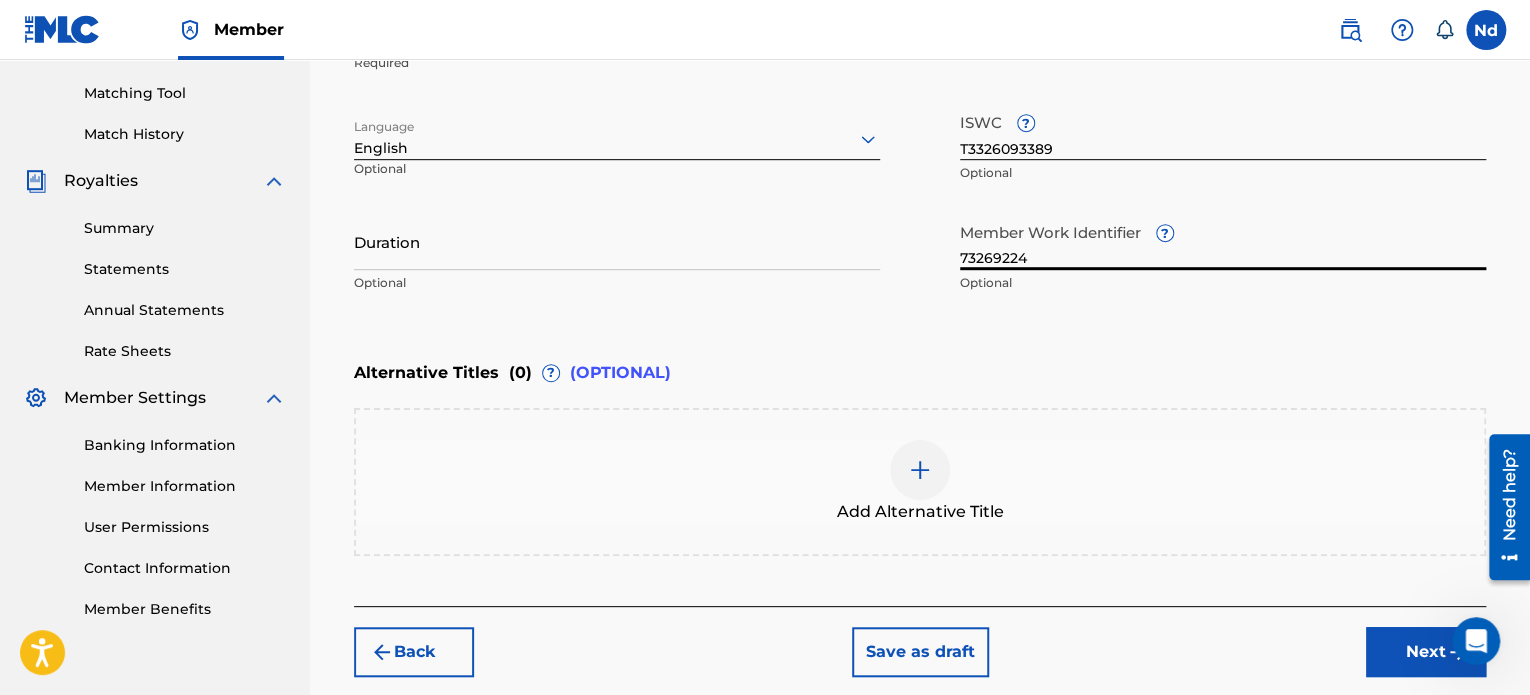 click on "Duration" at bounding box center [617, 241] 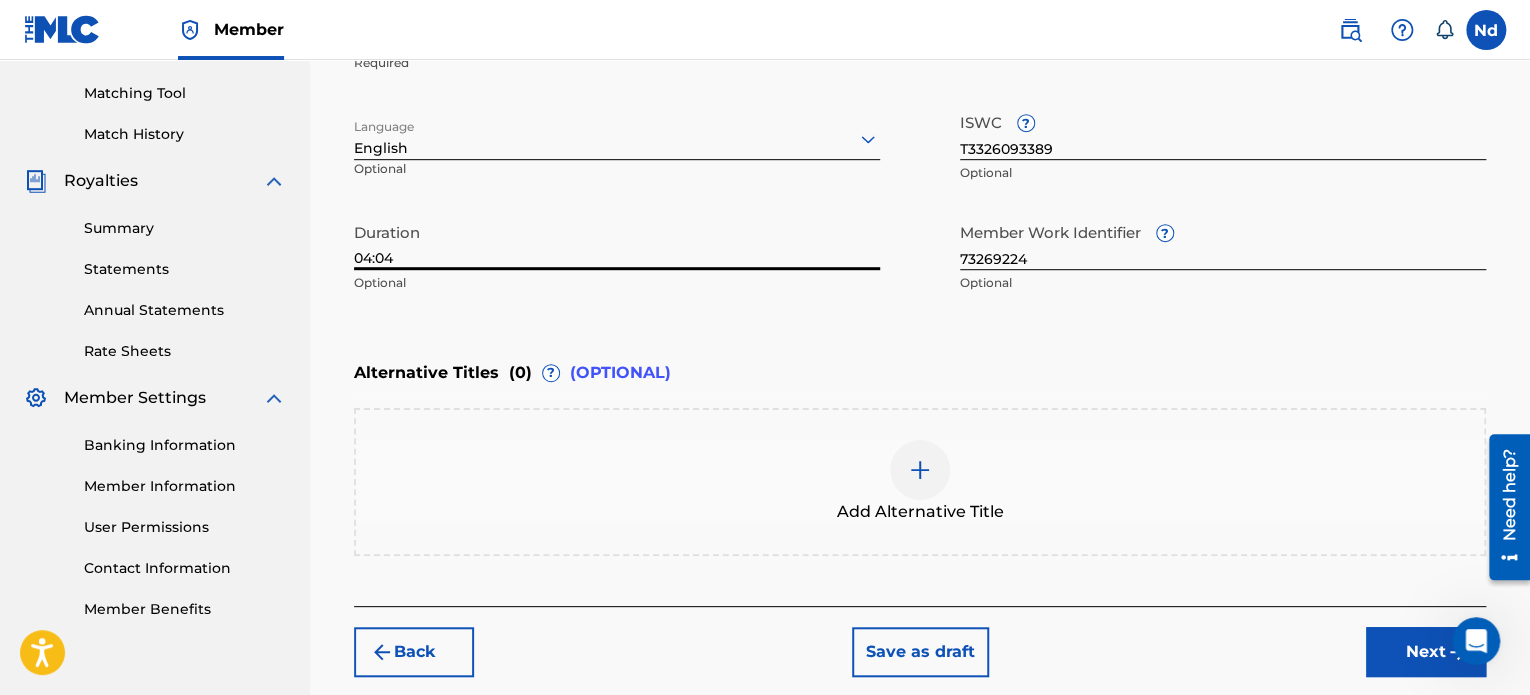 type on "04:04" 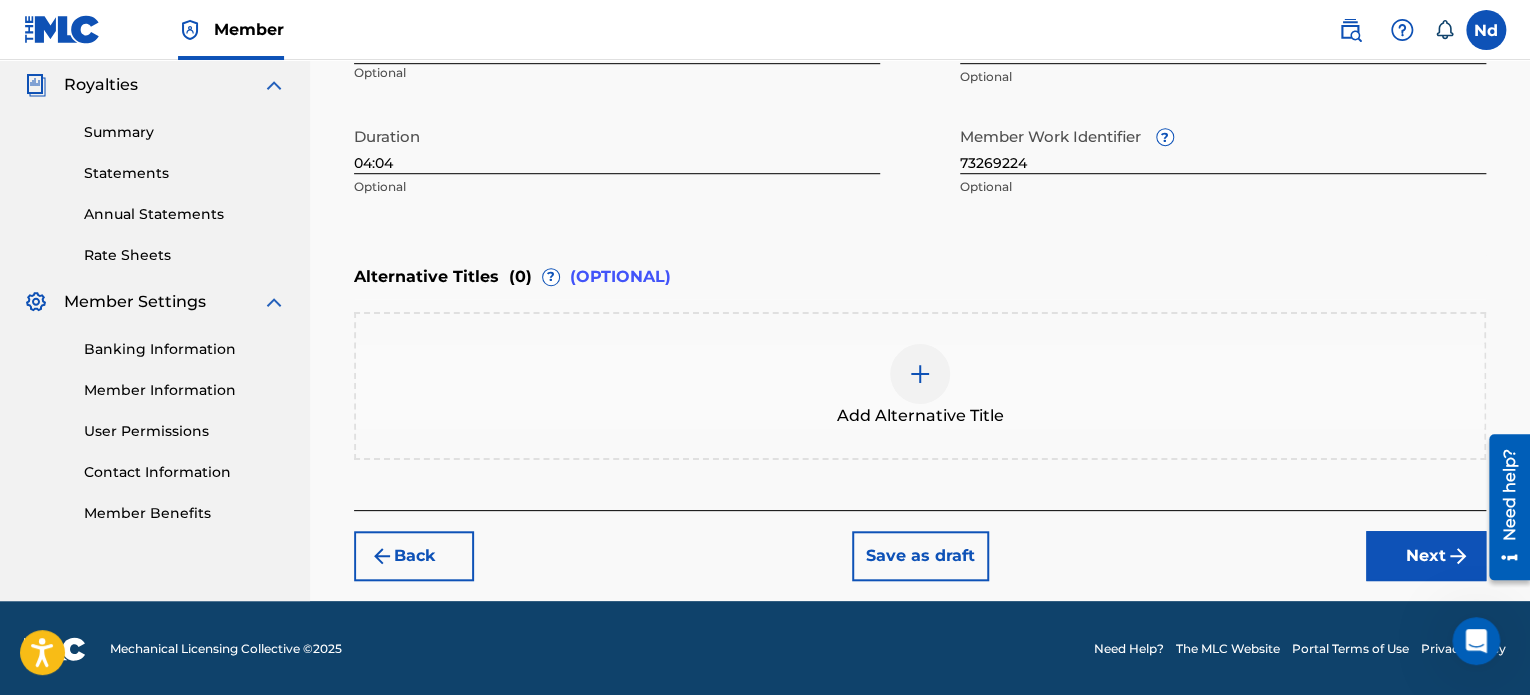 click on "Back Save as draft Next" at bounding box center (920, 545) 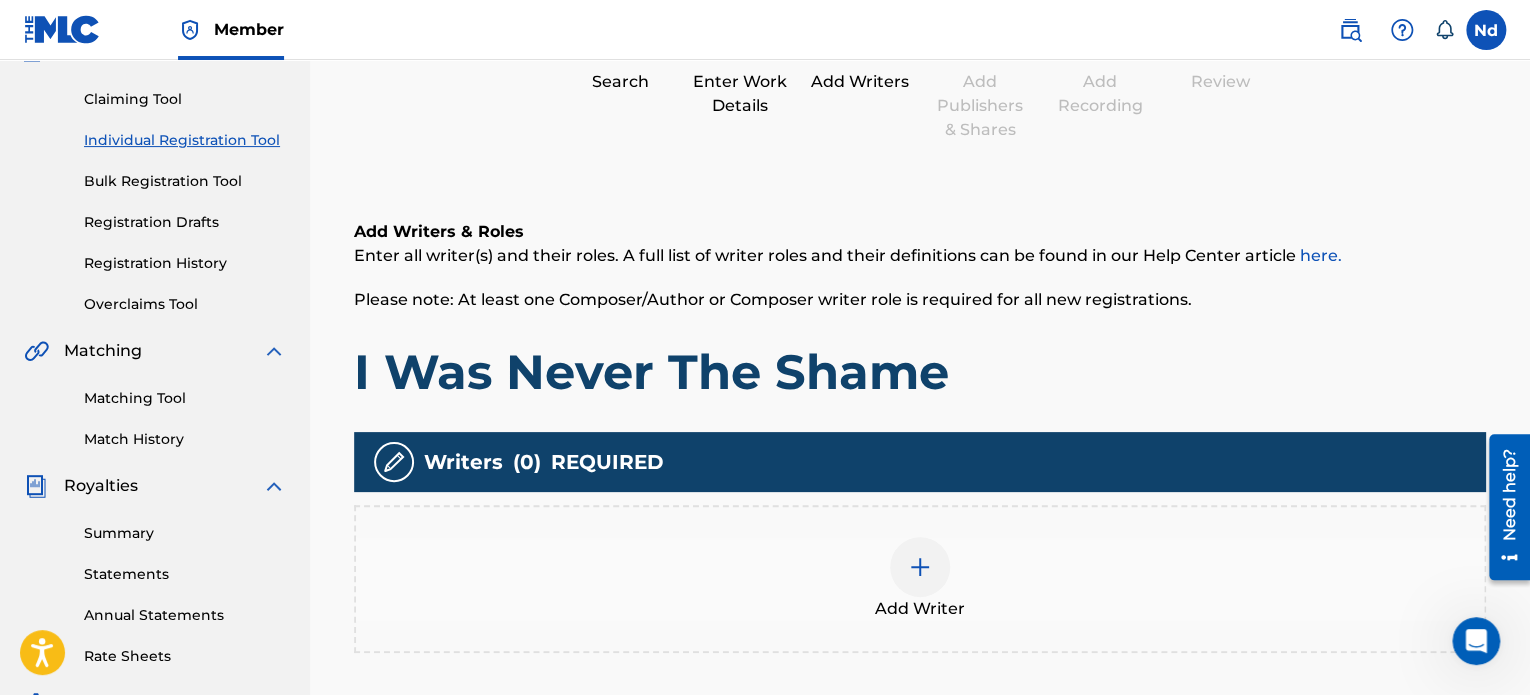 scroll, scrollTop: 390, scrollLeft: 0, axis: vertical 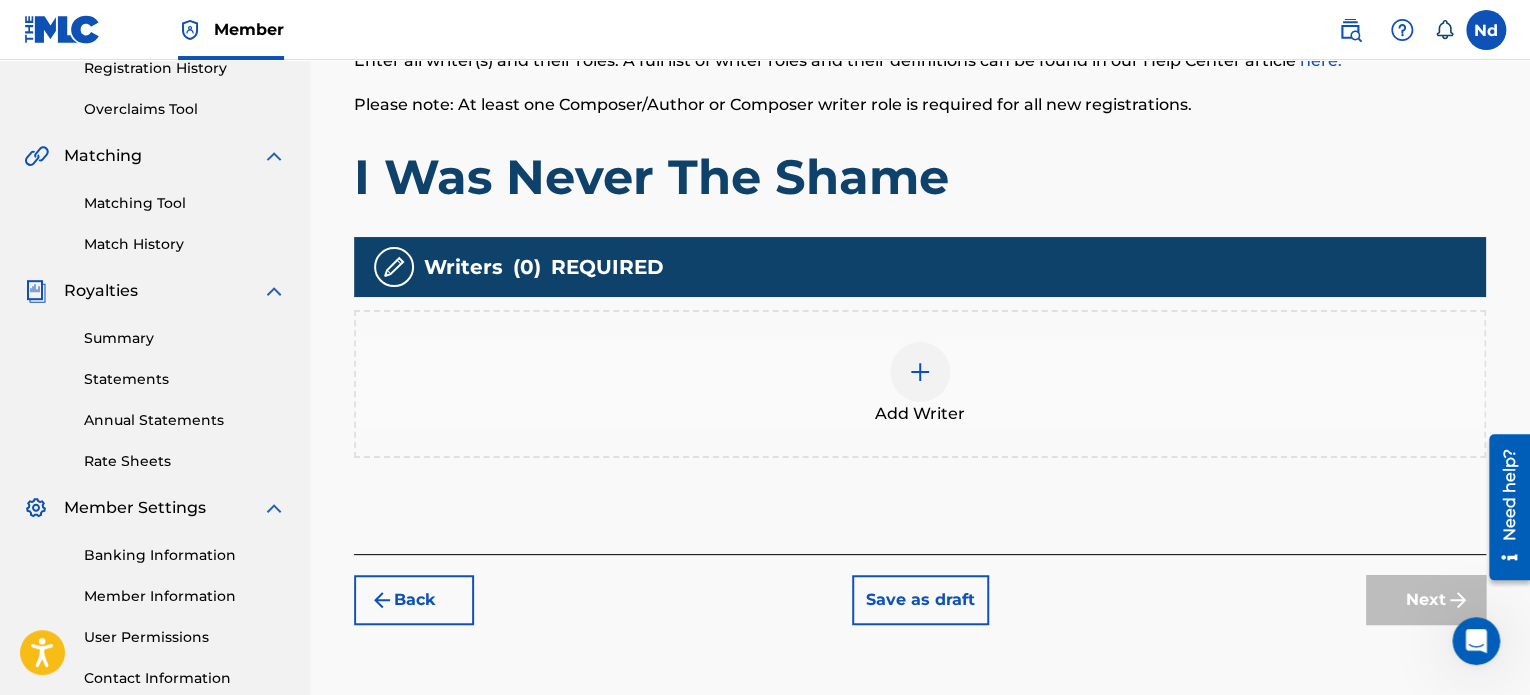 click at bounding box center [920, 372] 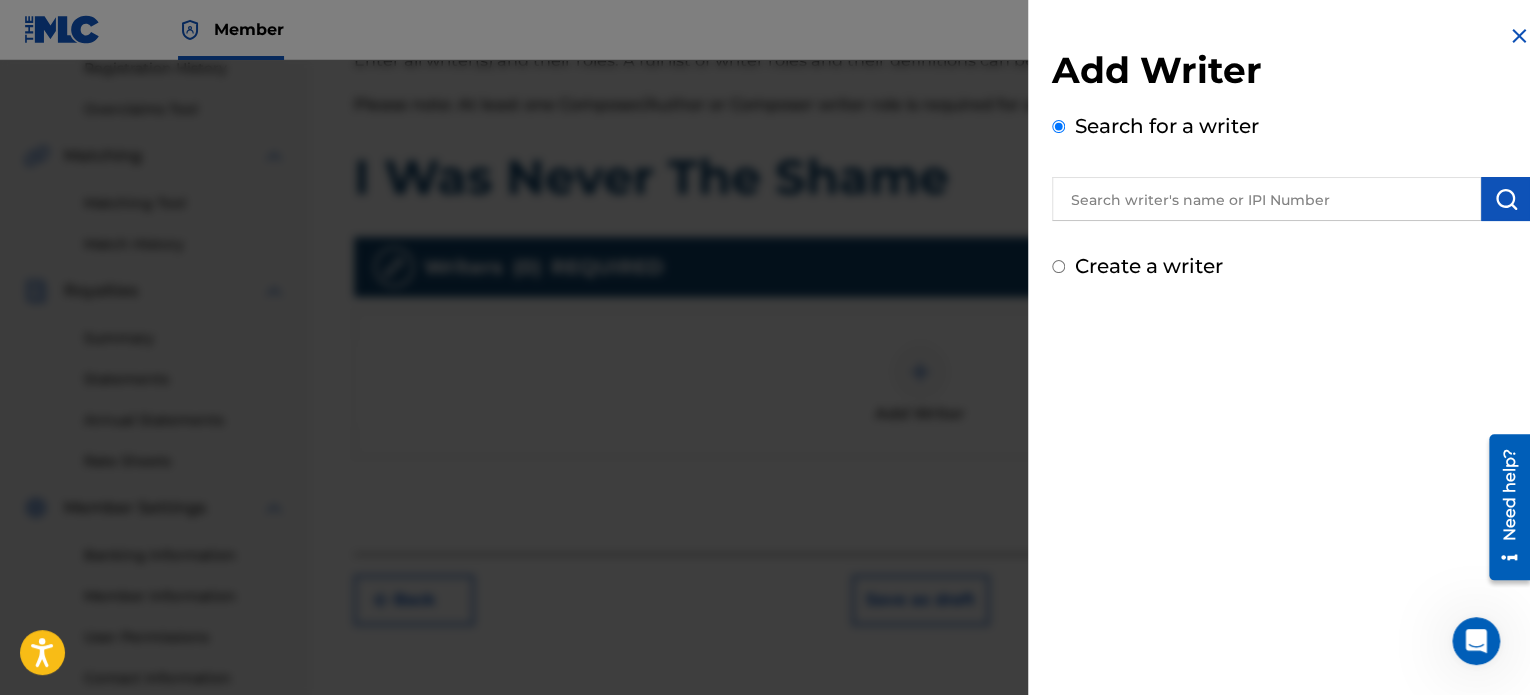 click at bounding box center [1266, 199] 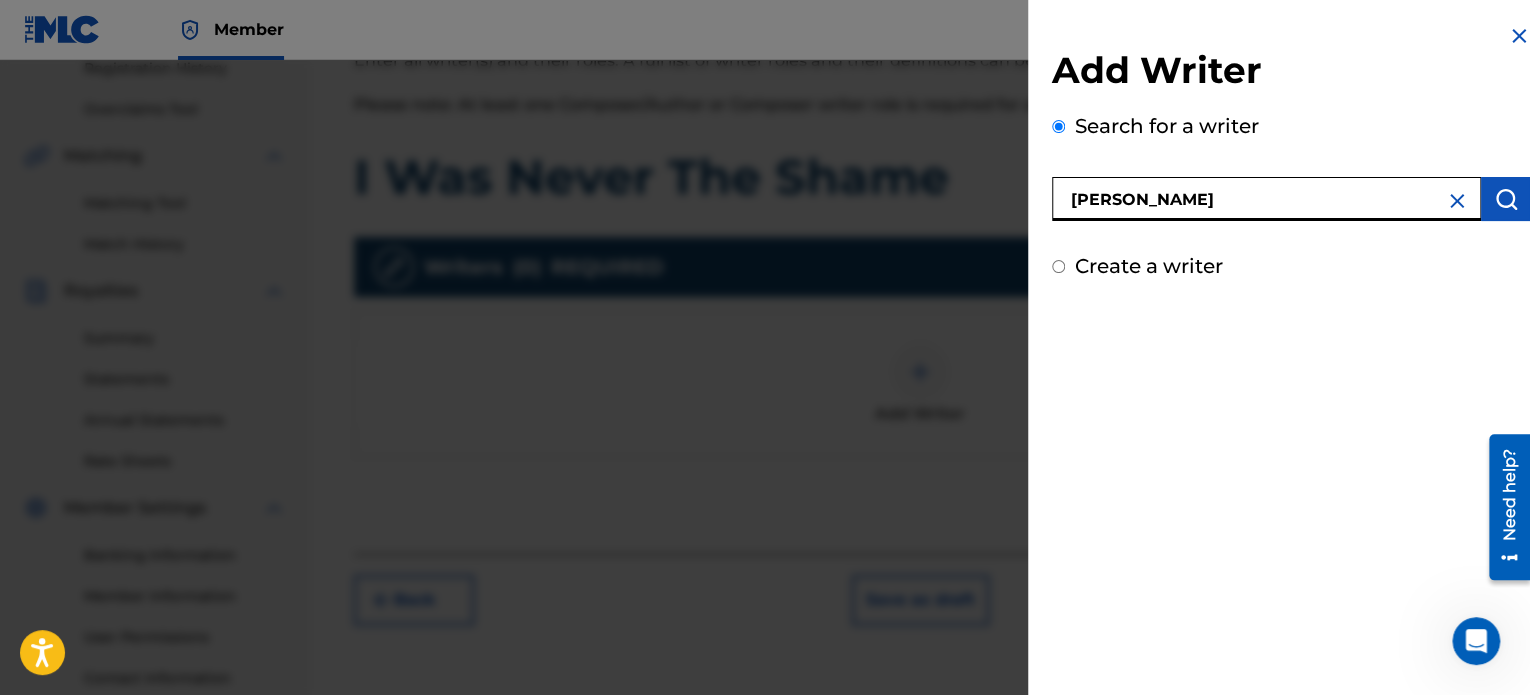 type on "[PERSON_NAME]" 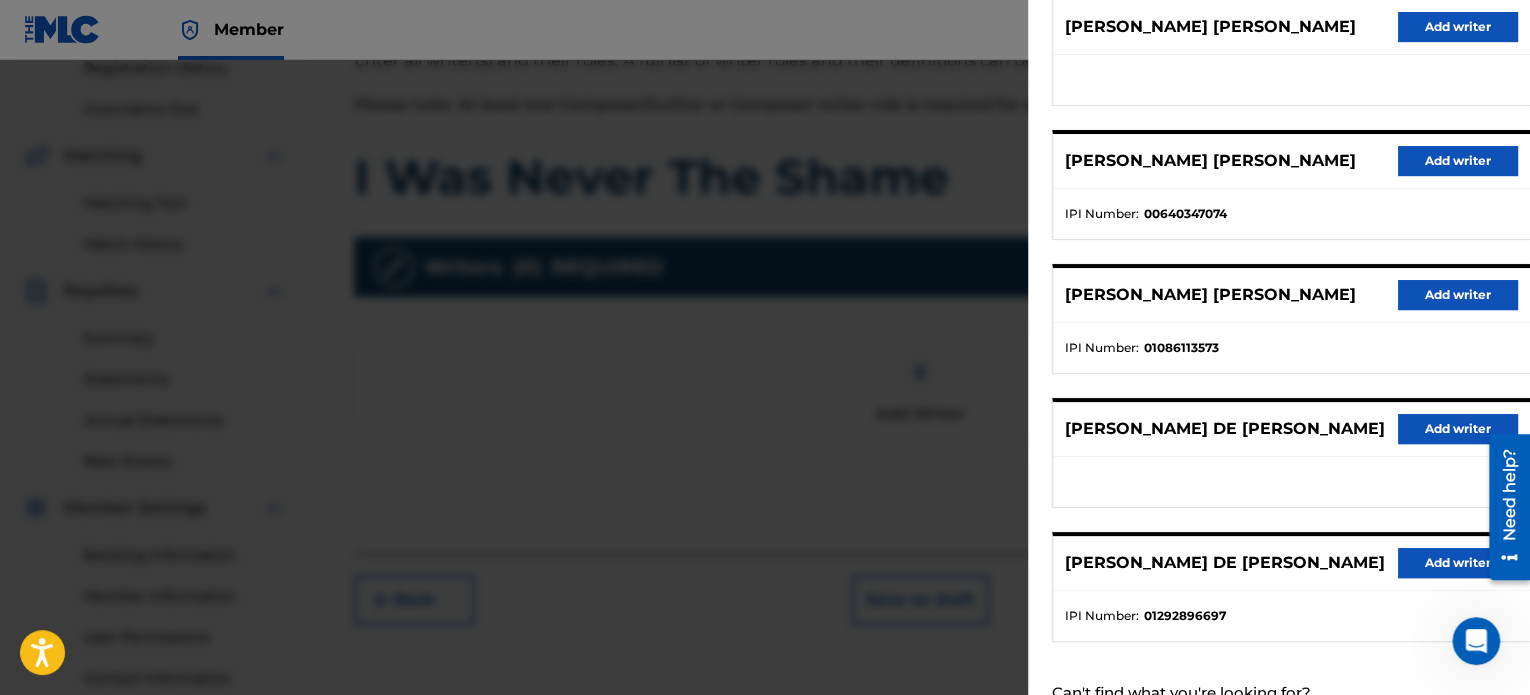 scroll, scrollTop: 344, scrollLeft: 0, axis: vertical 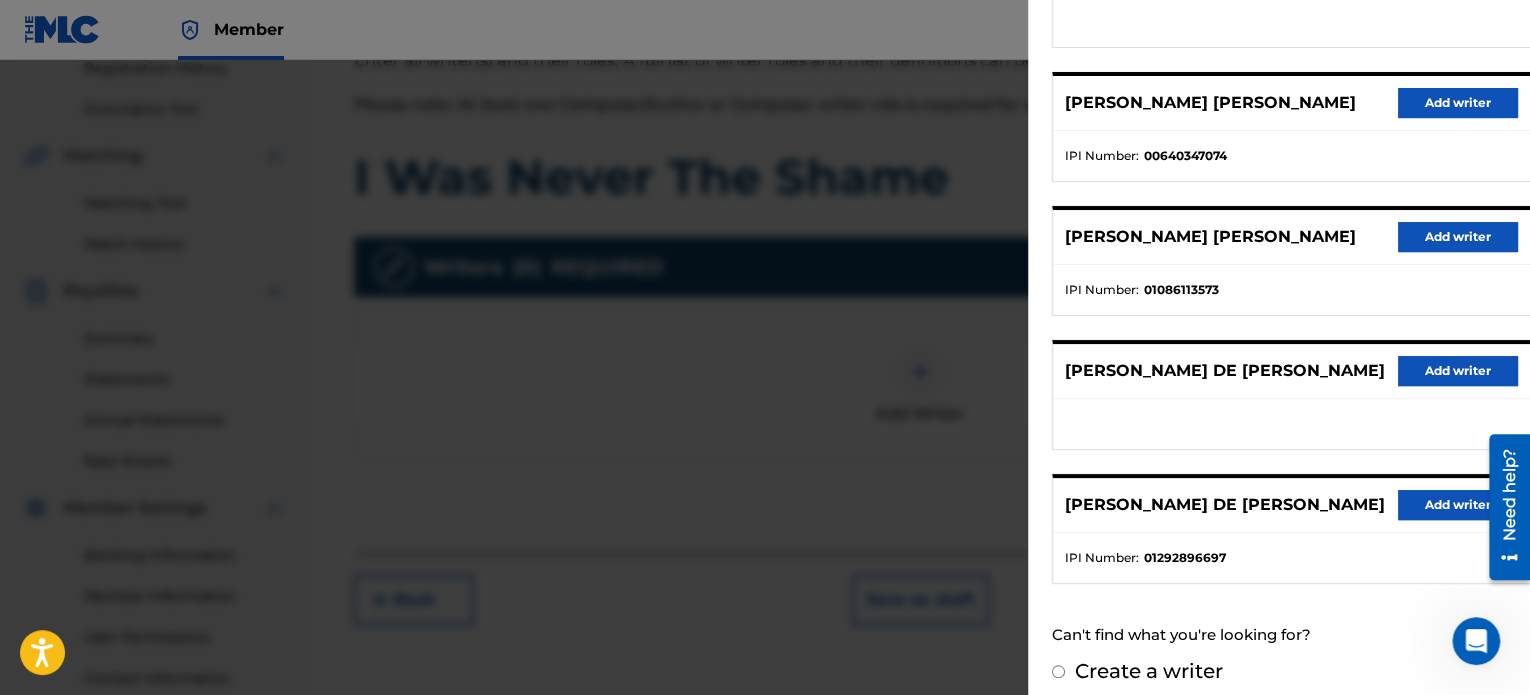 click on "Add writer" at bounding box center (1458, 505) 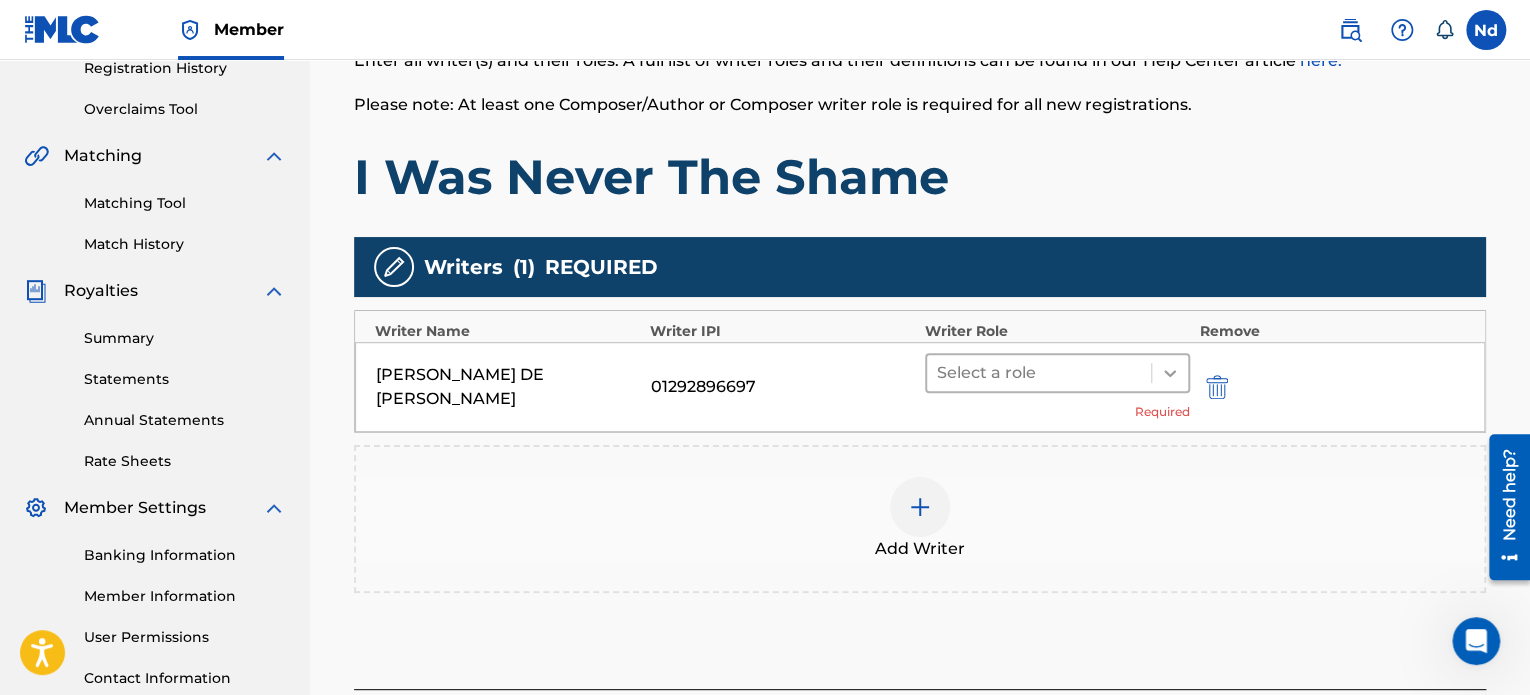 click 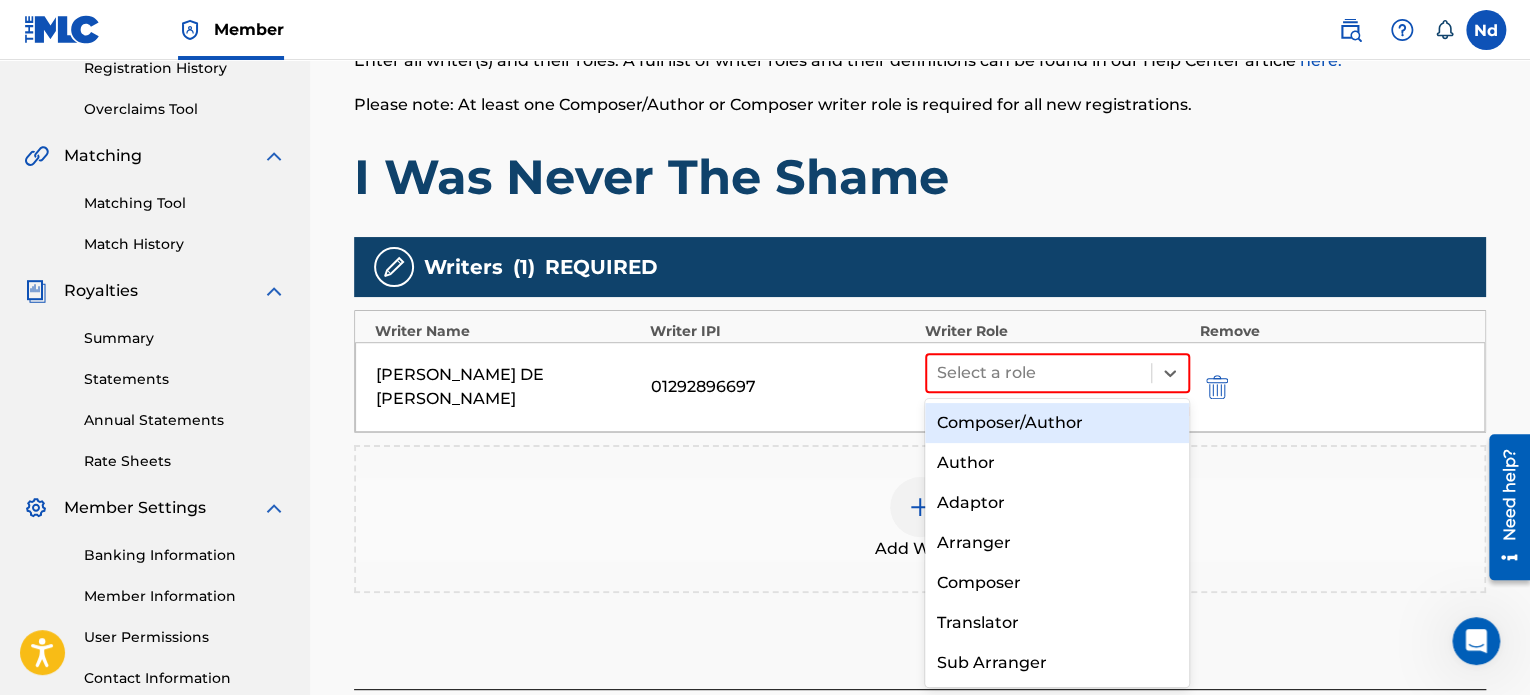click on "Composer/Author" at bounding box center [1057, 423] 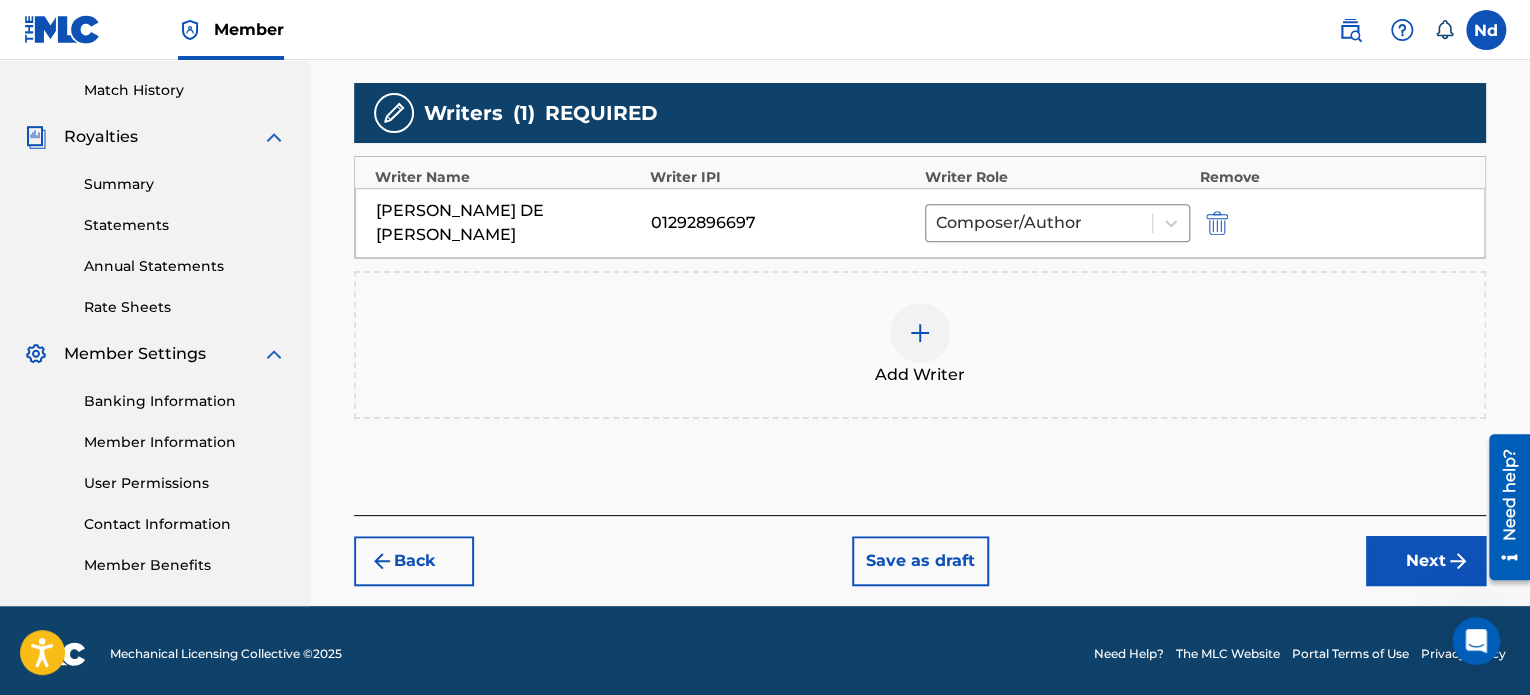 click on "Next" at bounding box center (1426, 561) 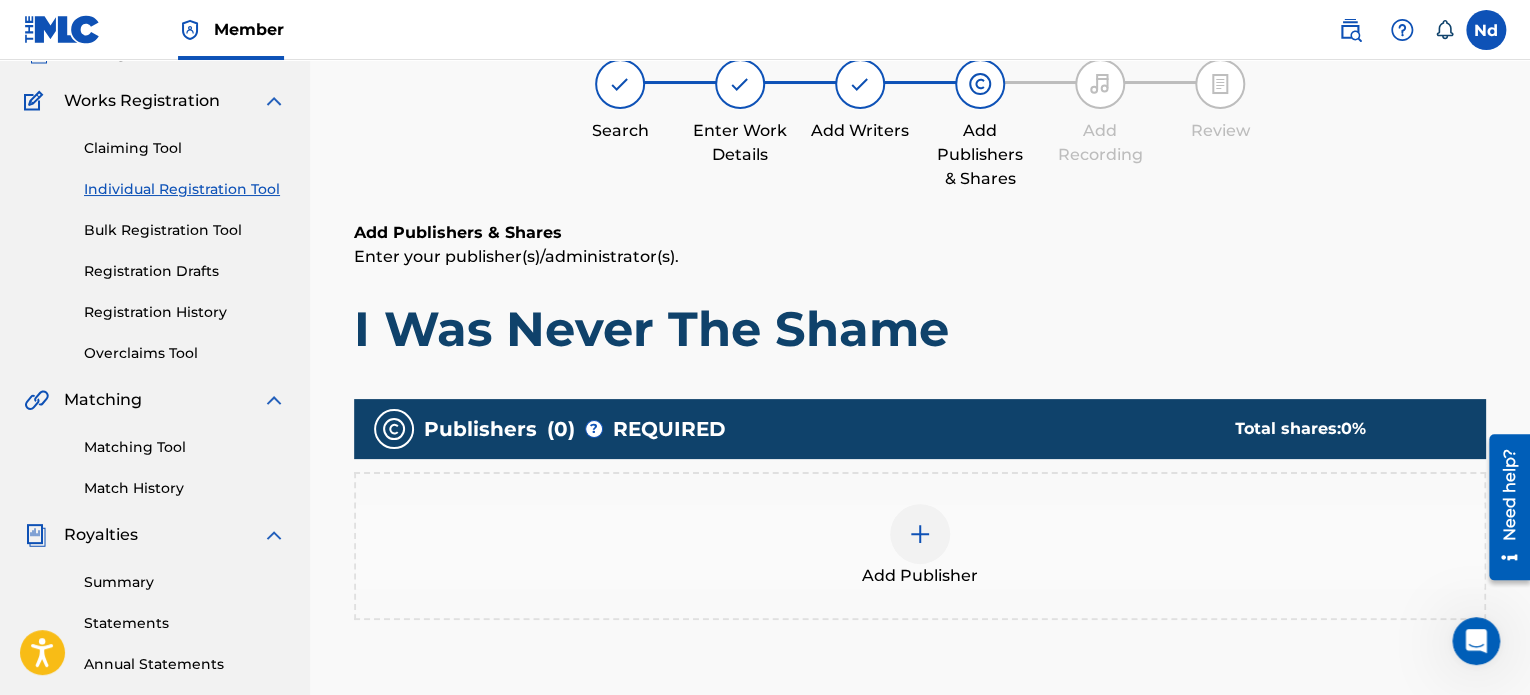 scroll, scrollTop: 90, scrollLeft: 0, axis: vertical 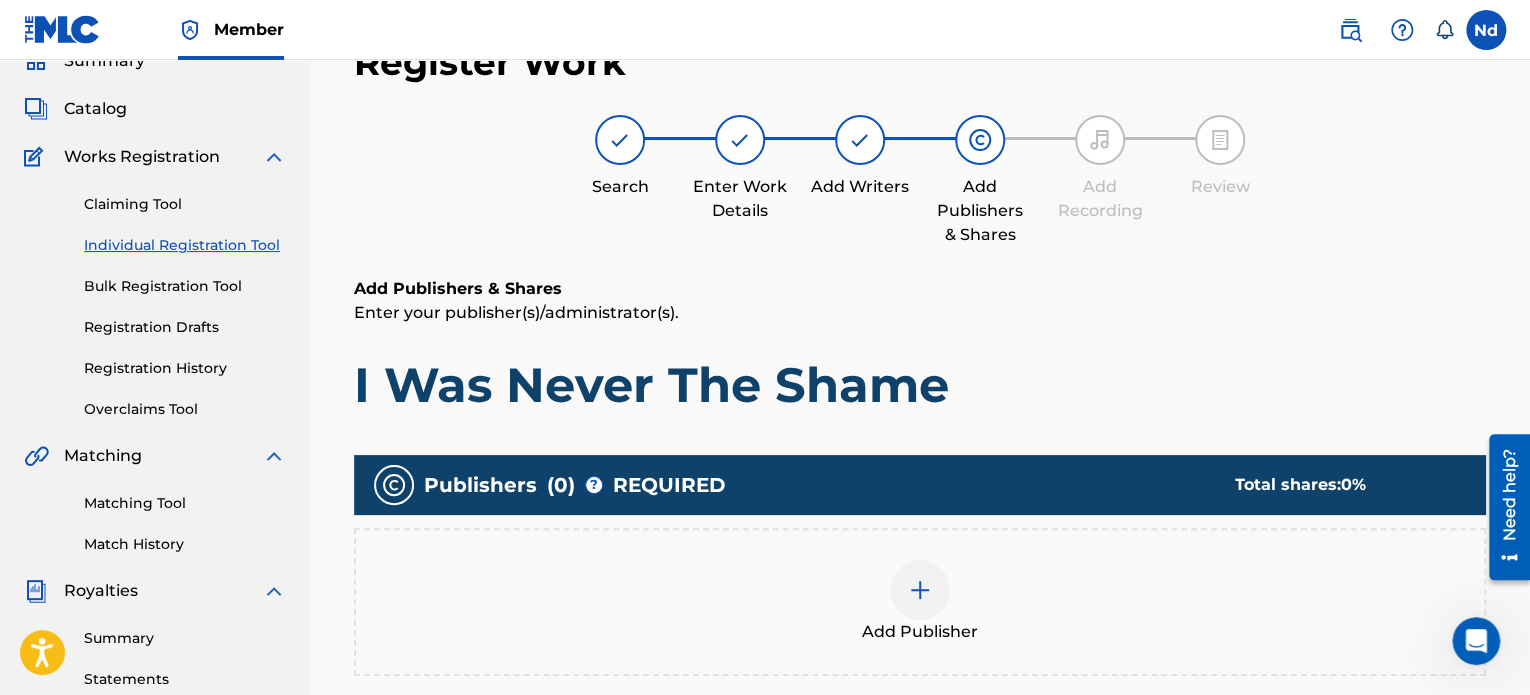 click at bounding box center (920, 590) 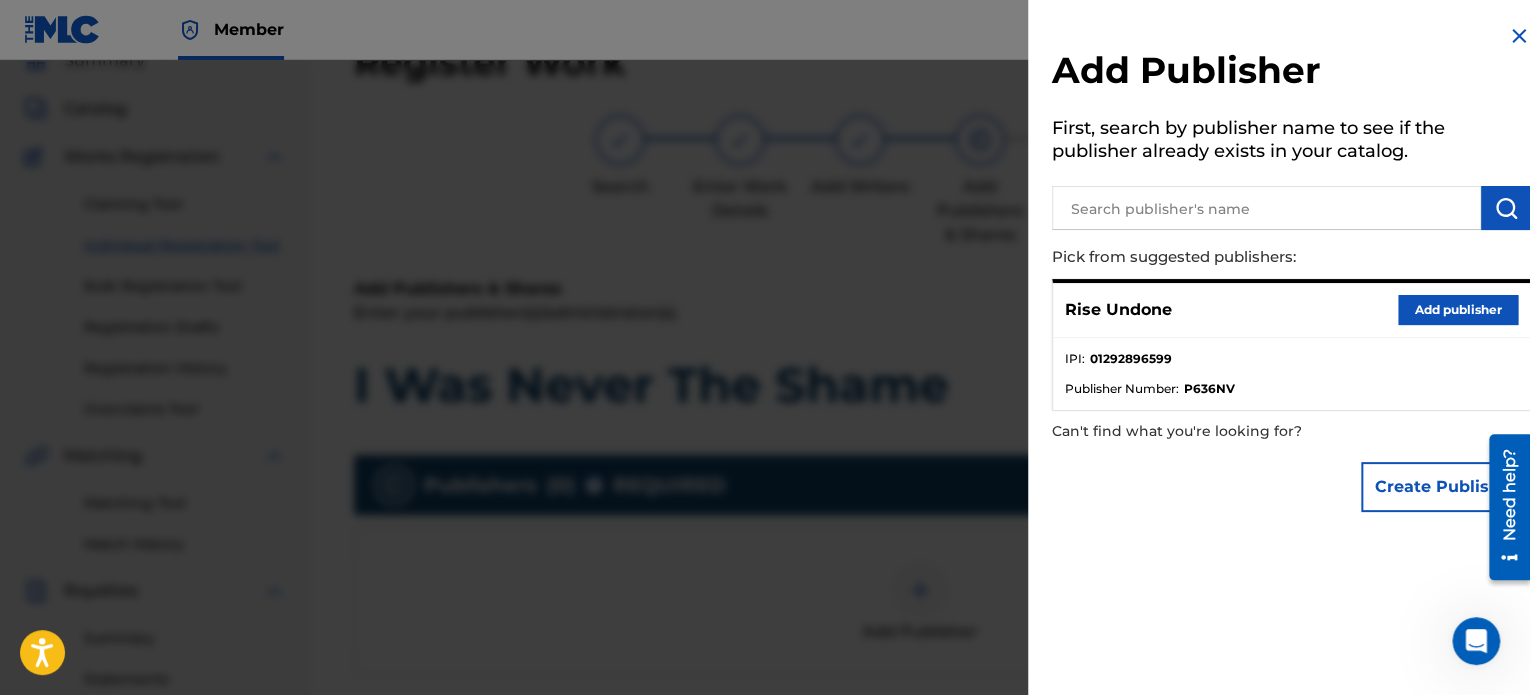click on "Add publisher" at bounding box center [1458, 310] 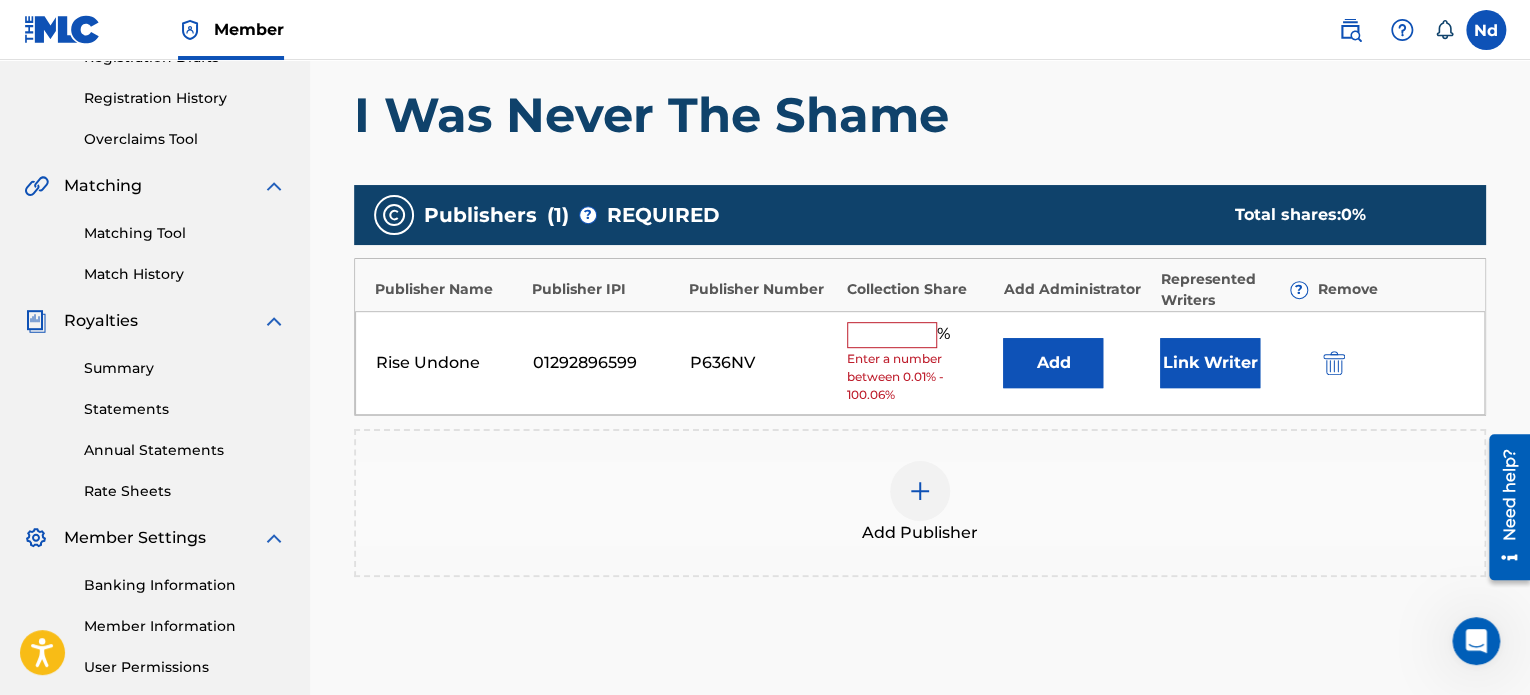 scroll, scrollTop: 582, scrollLeft: 0, axis: vertical 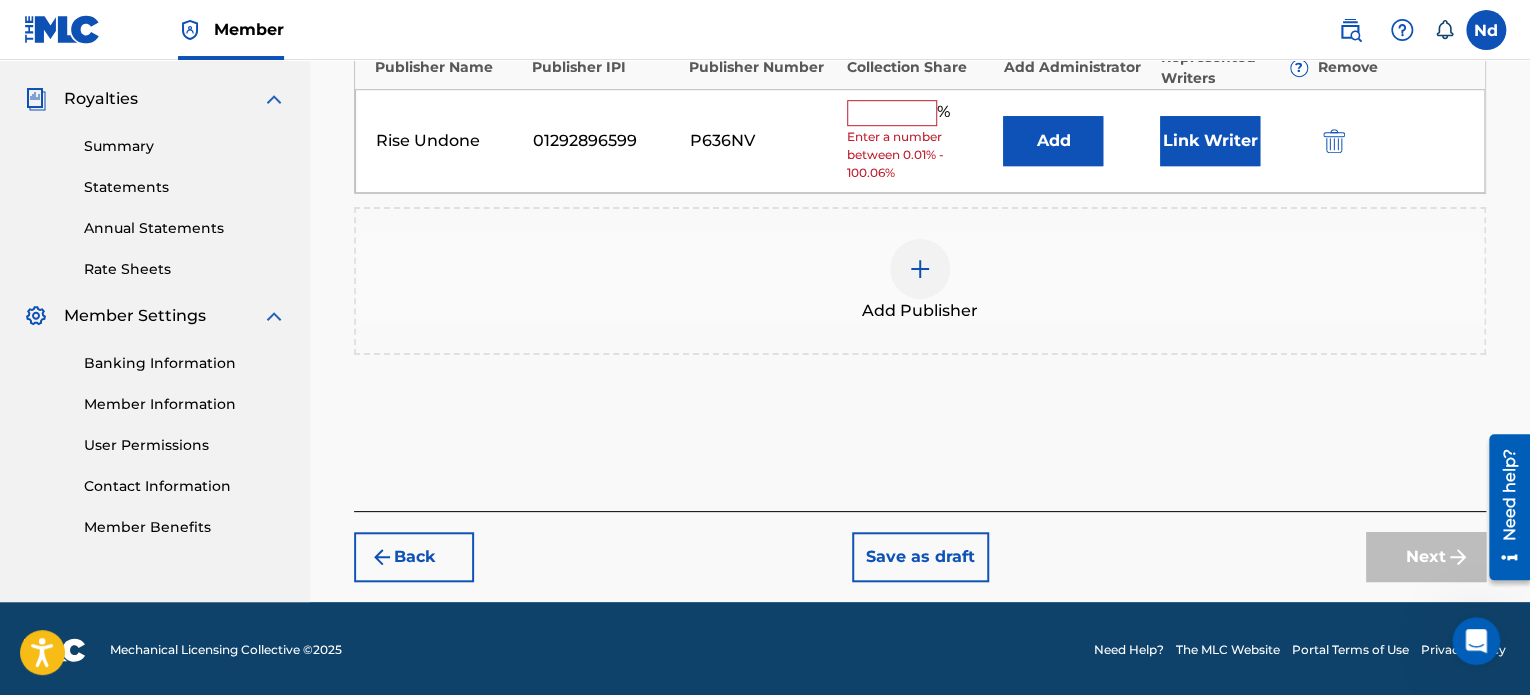 click at bounding box center [892, 113] 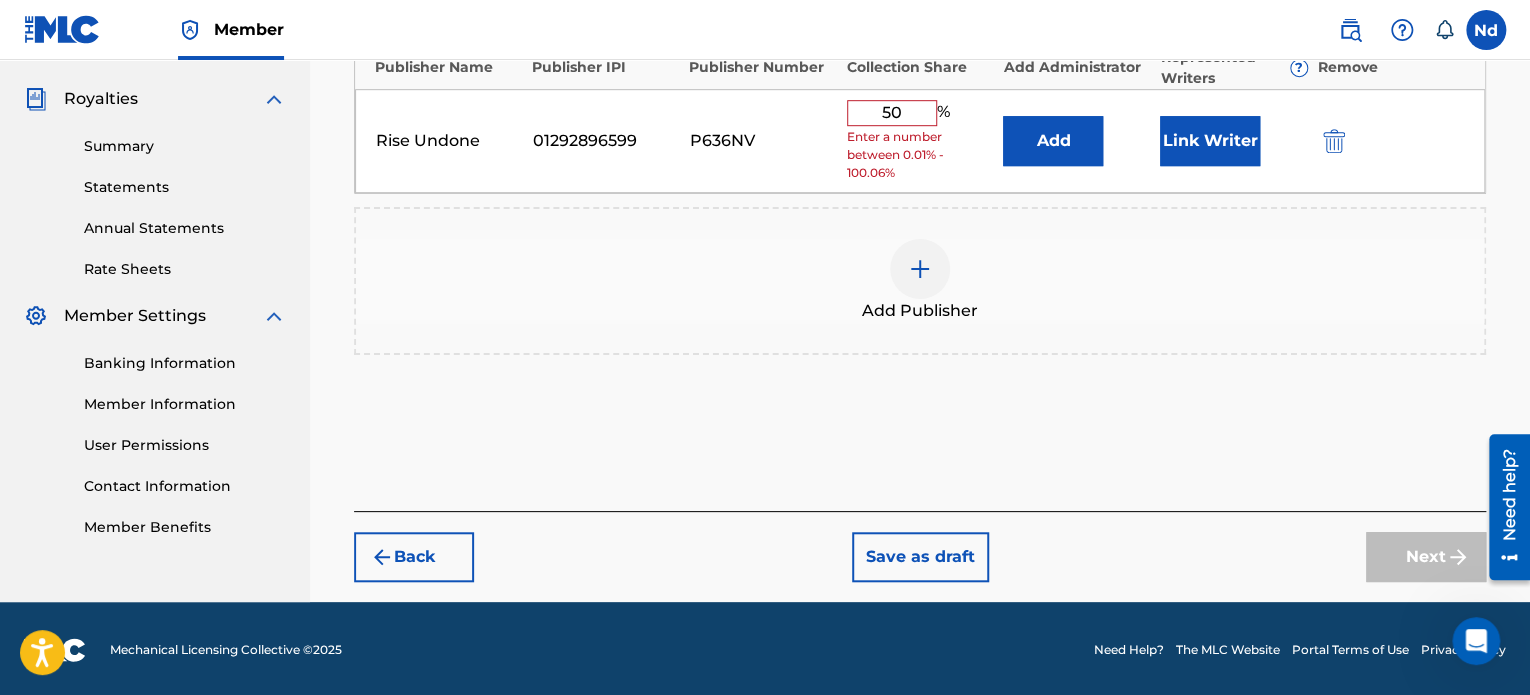 scroll, scrollTop: 550, scrollLeft: 0, axis: vertical 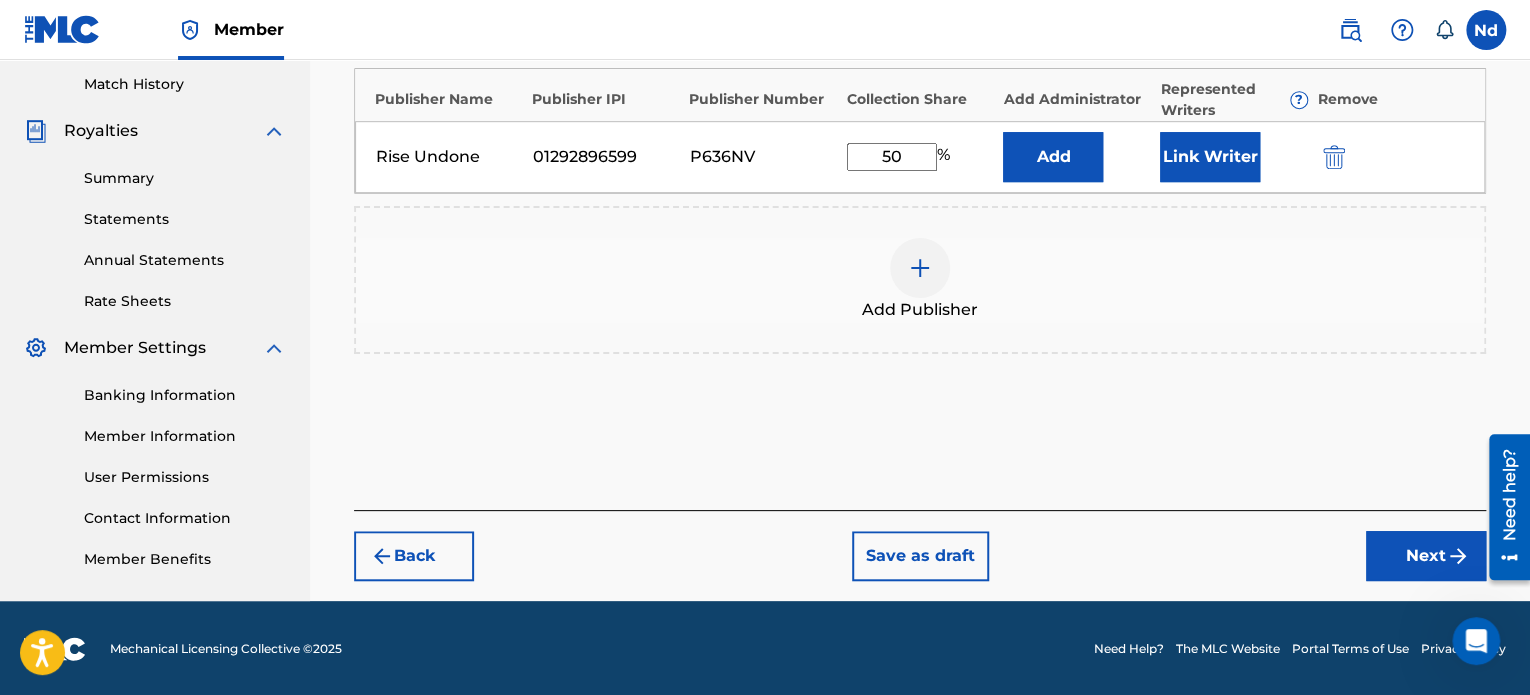 click on "Link Writer" at bounding box center (1210, 157) 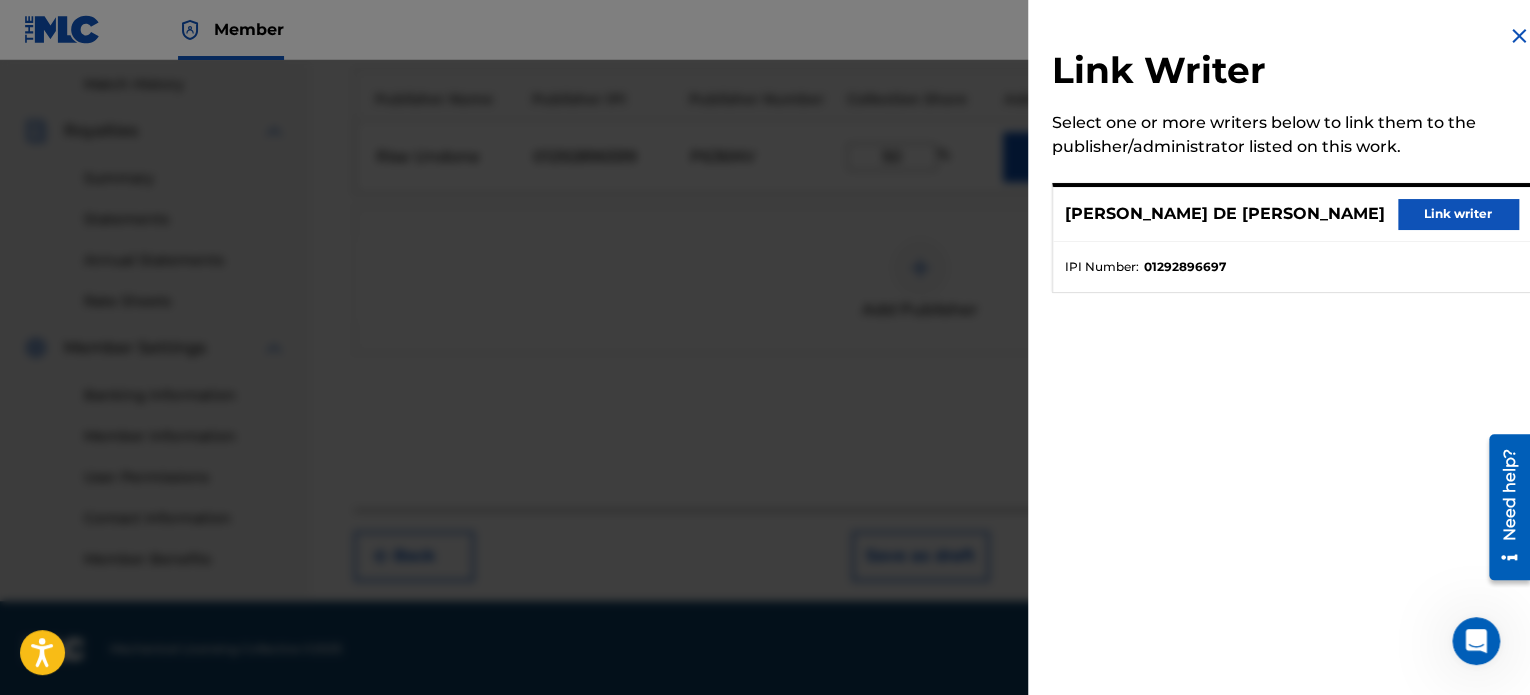 click on "Link writer" at bounding box center [1458, 214] 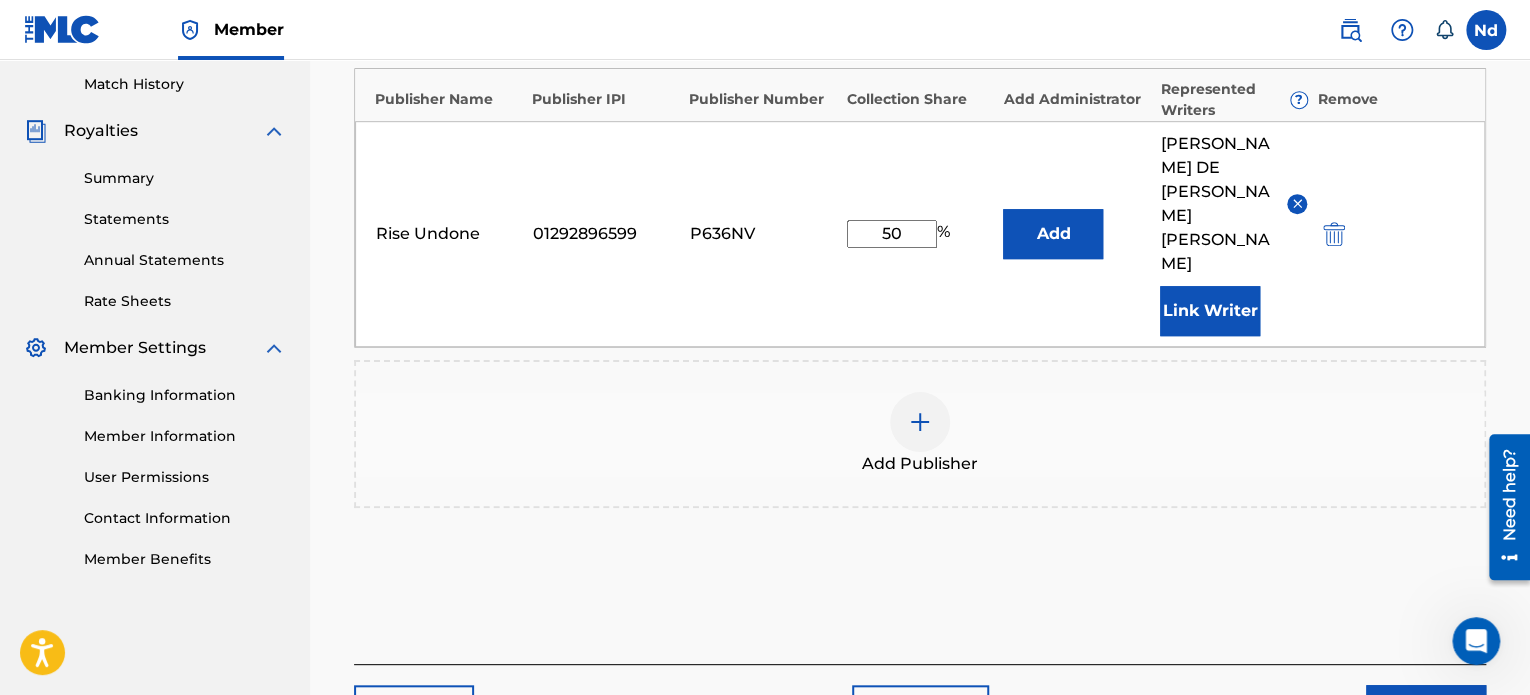 click on "Next" at bounding box center (1426, 710) 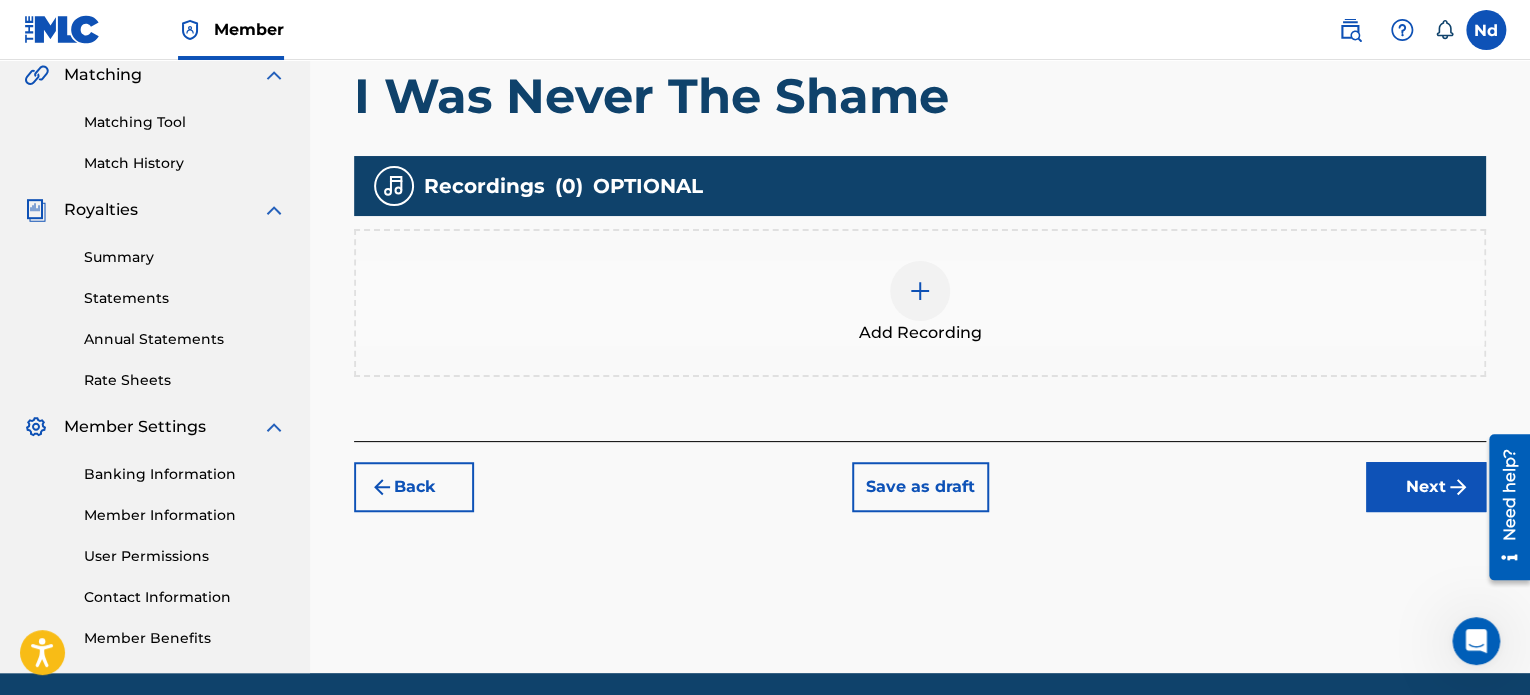 scroll, scrollTop: 544, scrollLeft: 0, axis: vertical 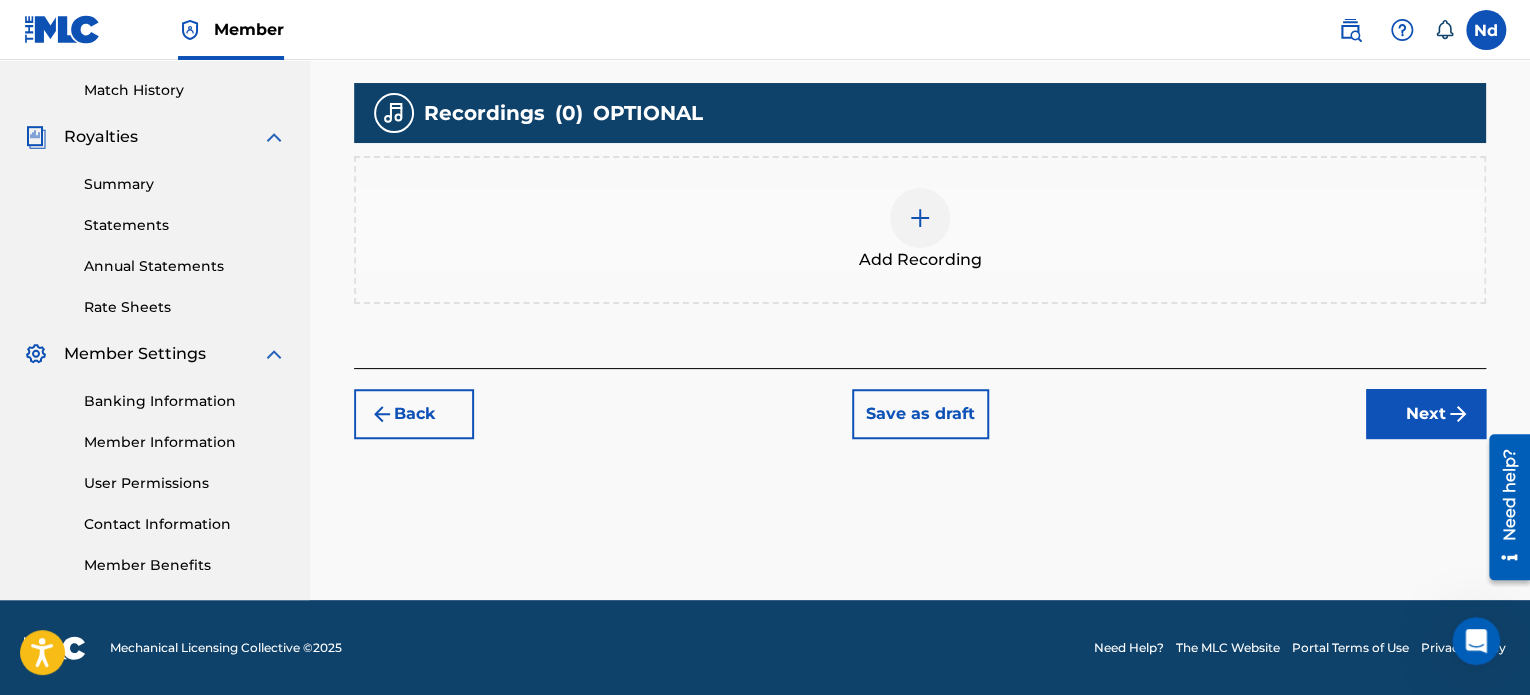 click on "Add Recording" at bounding box center (920, 260) 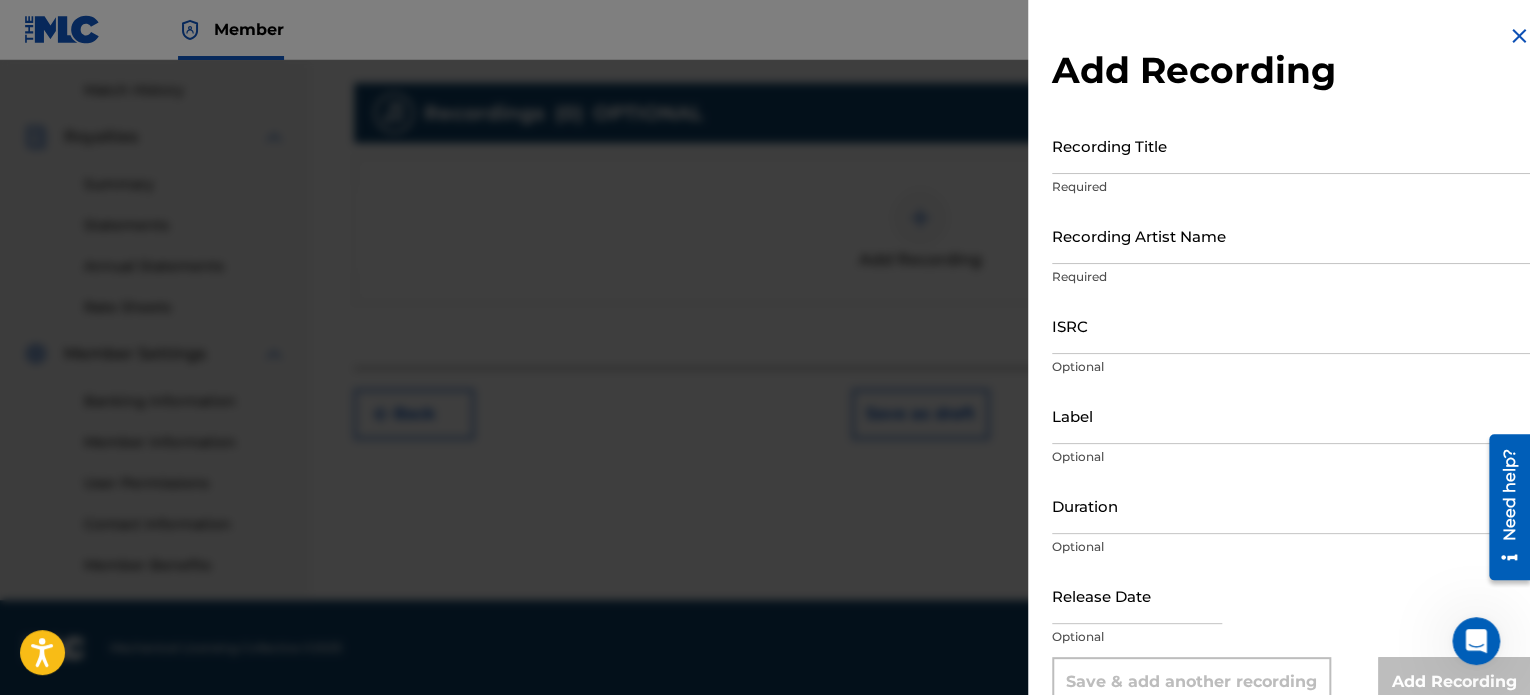 click on "Recording Title" at bounding box center [1291, 145] 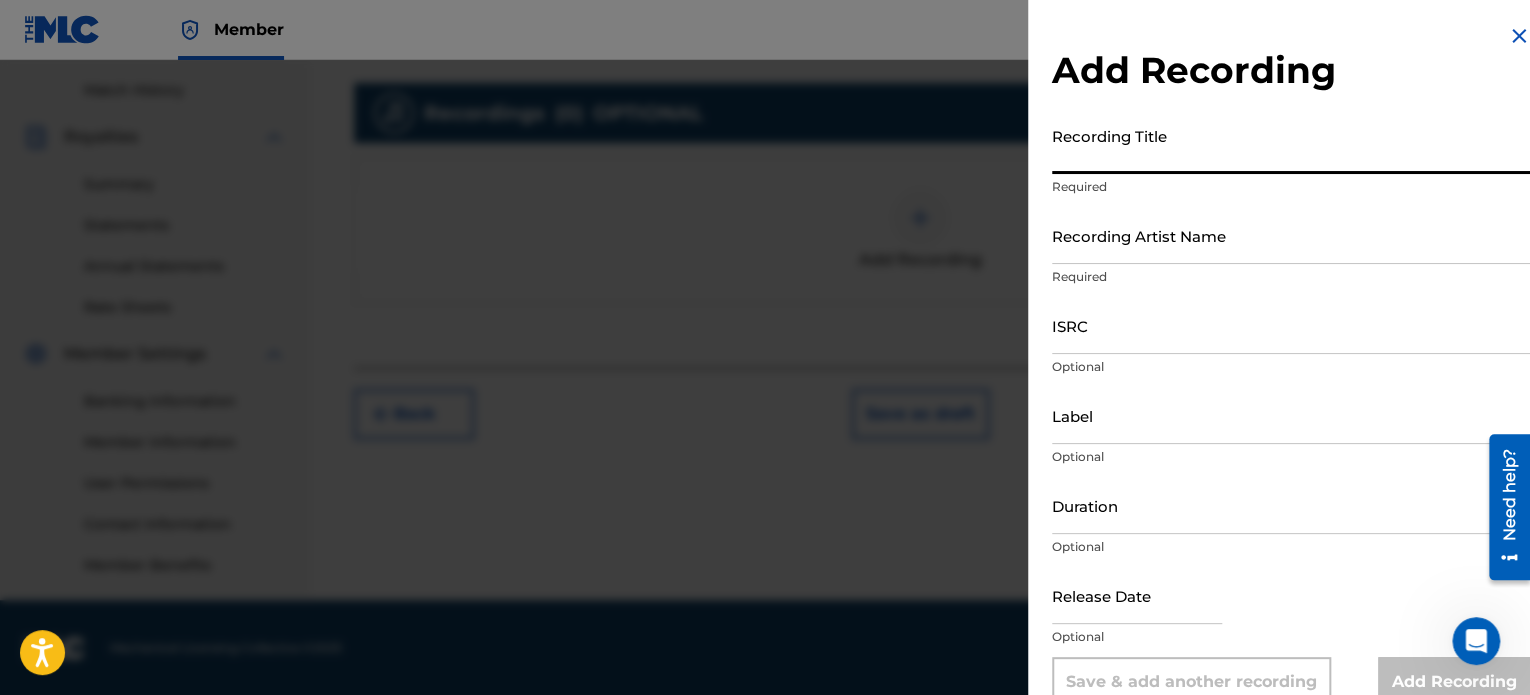 paste on "I Was Never The Shame" 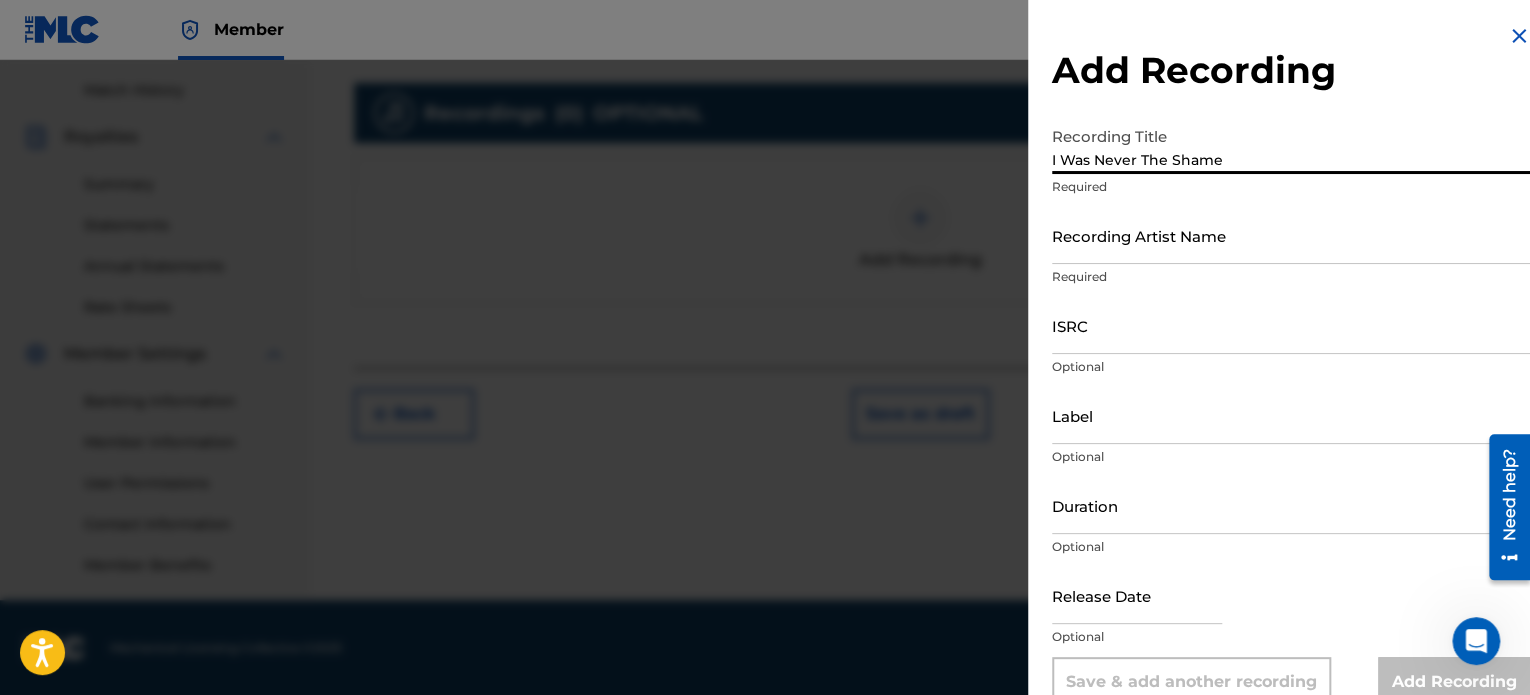 type on "I Was Never The Shame" 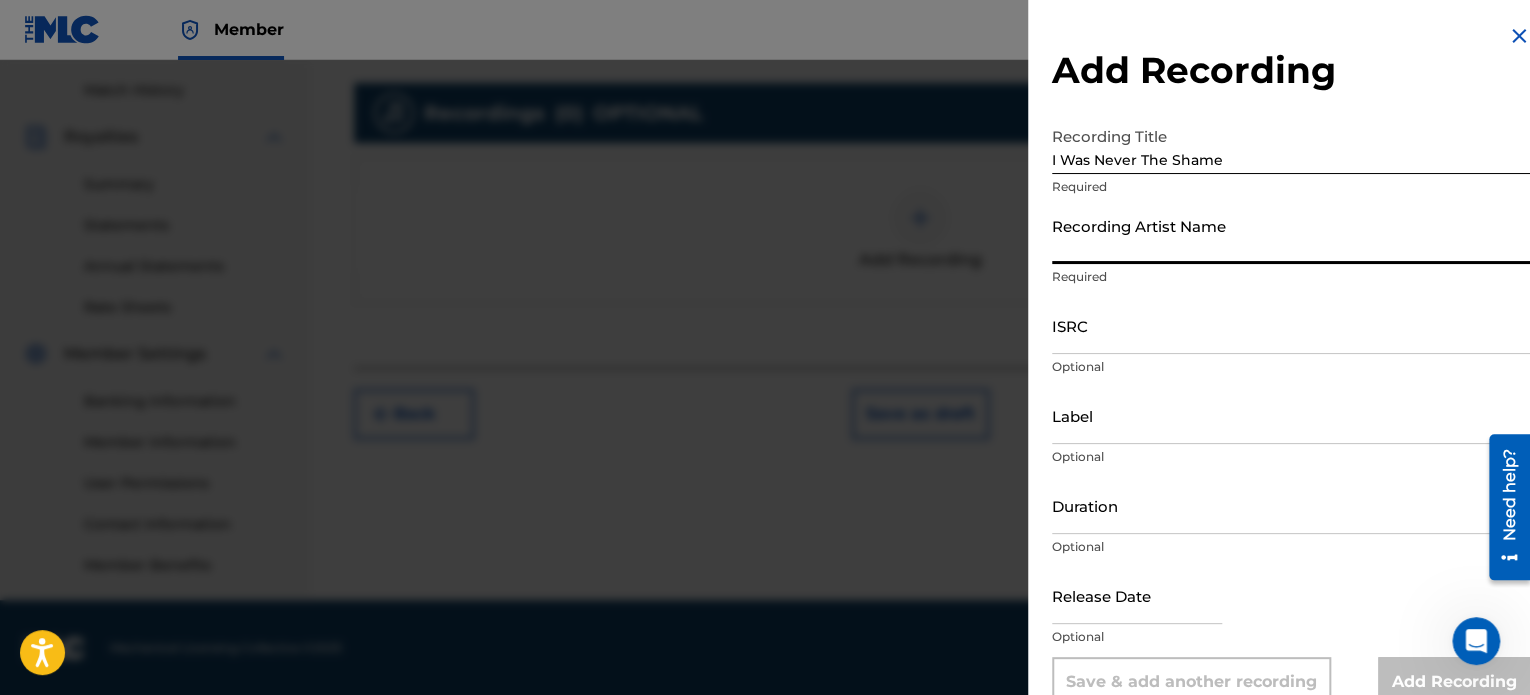 type on "Rise Undone" 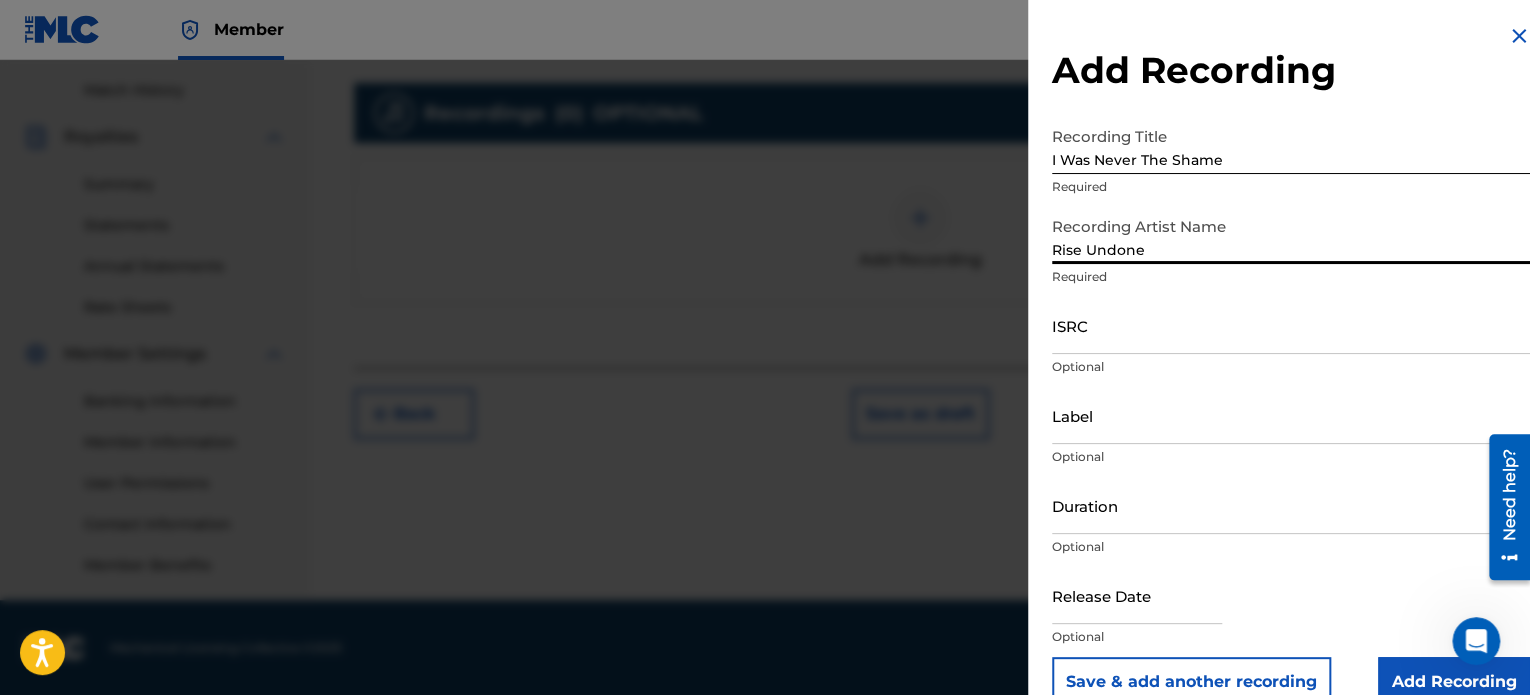 click on "ISRC" at bounding box center [1291, 325] 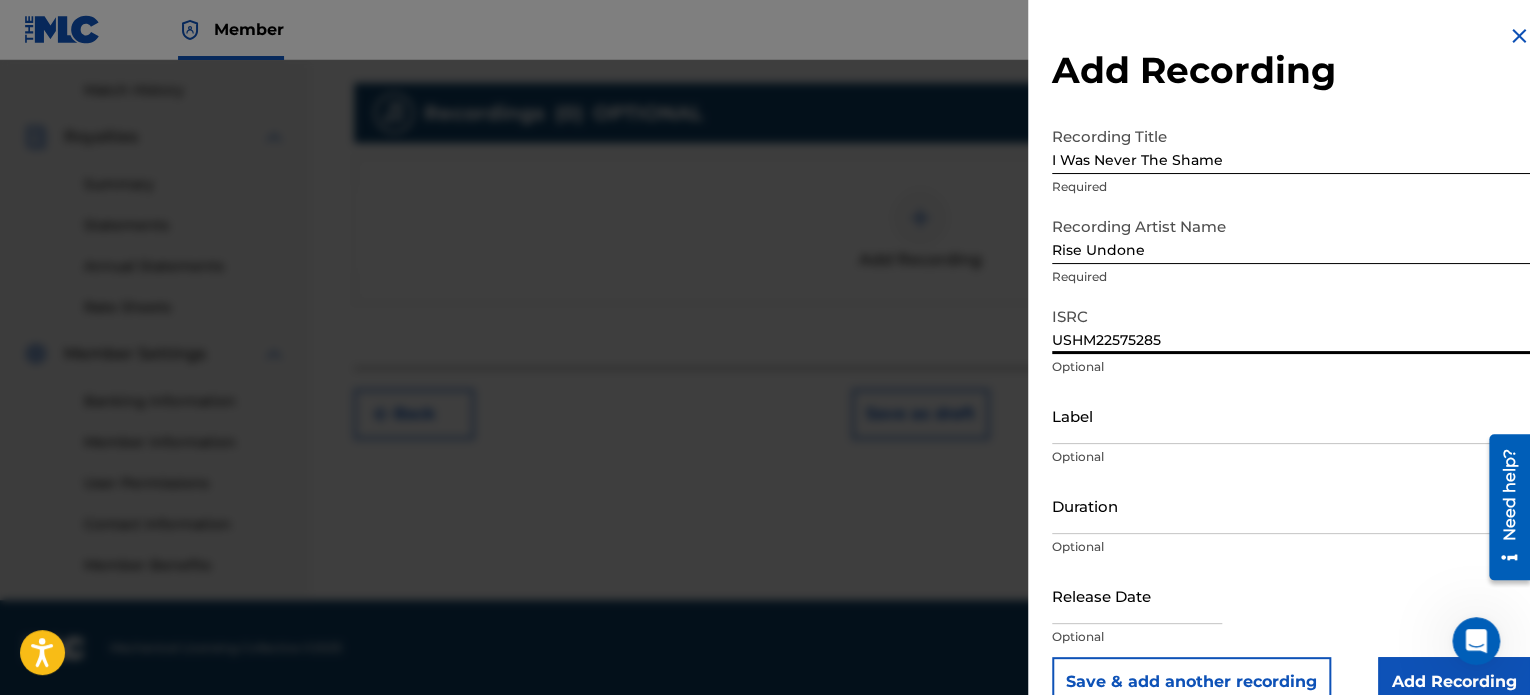 type on "USHM22575285" 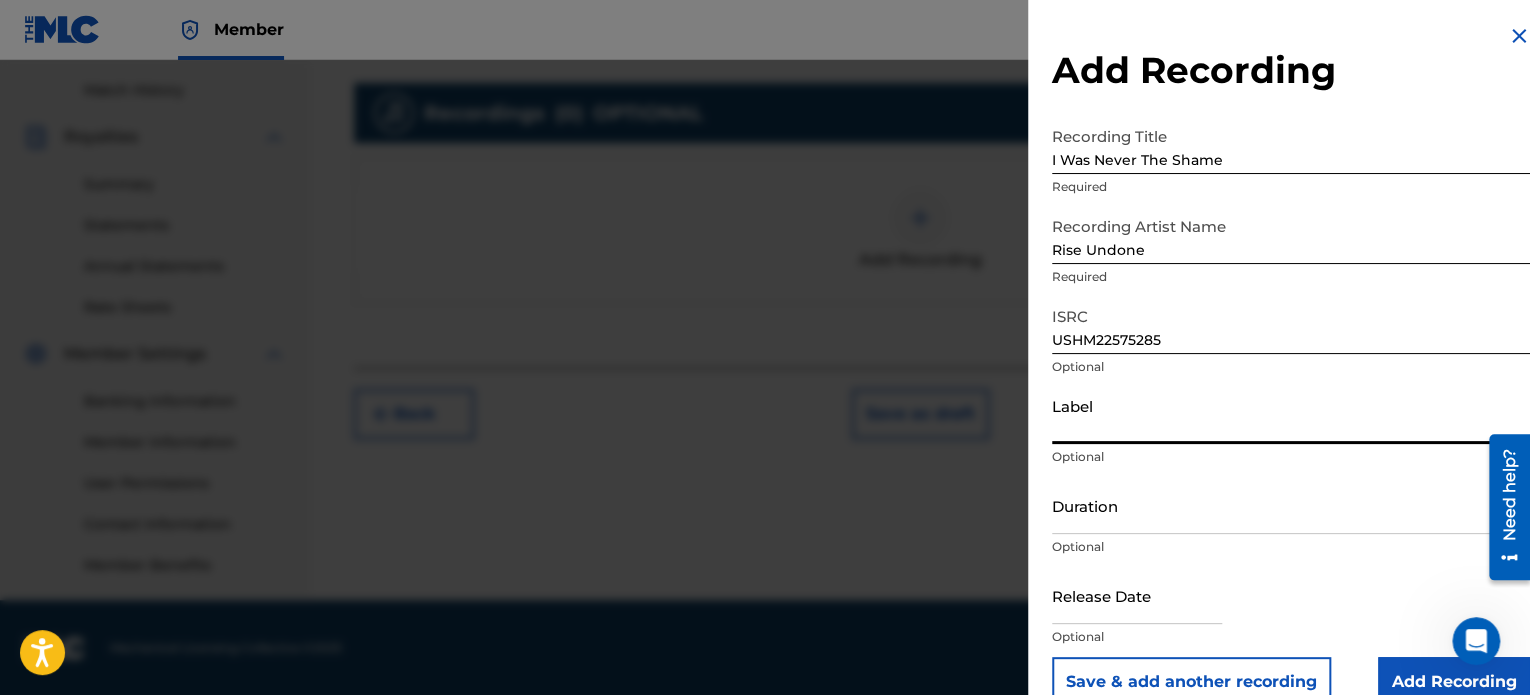 type on "Rise Undone" 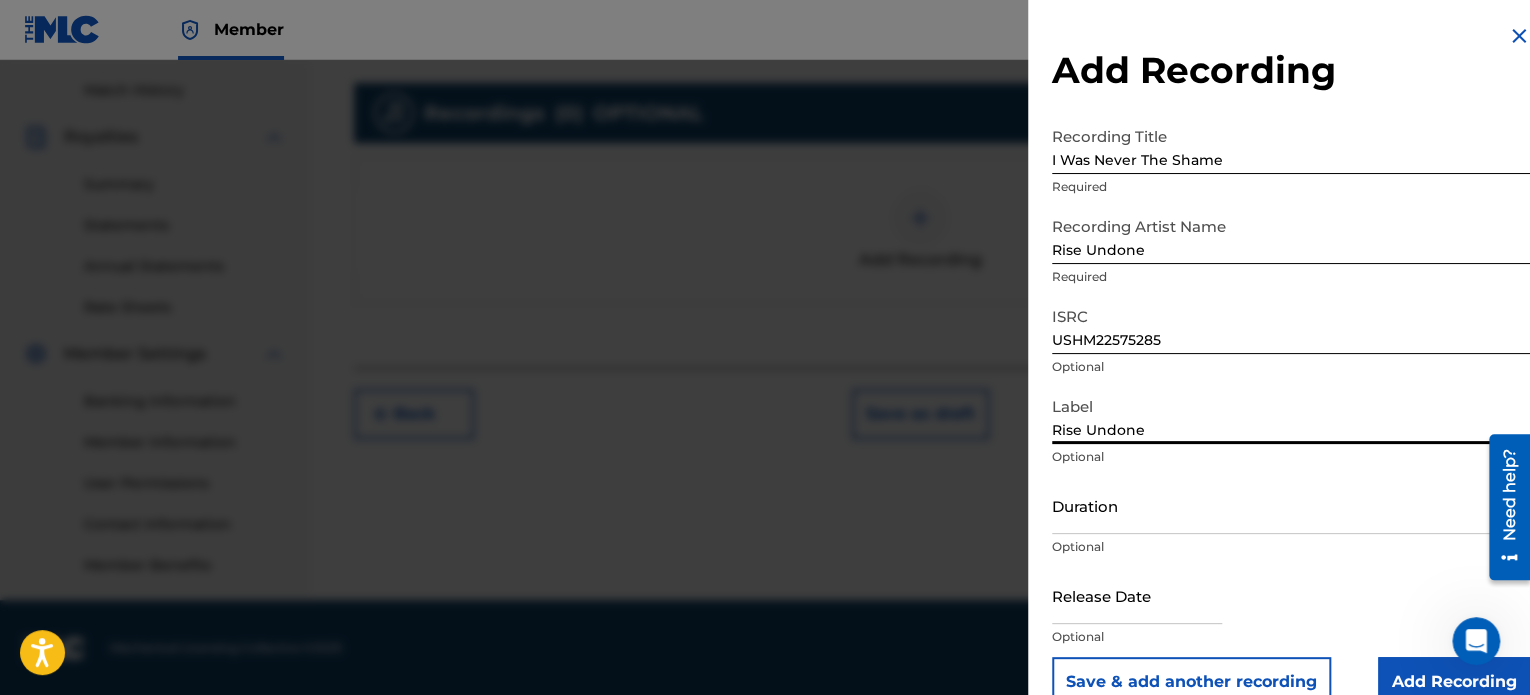 click on "Duration" at bounding box center (1291, 505) 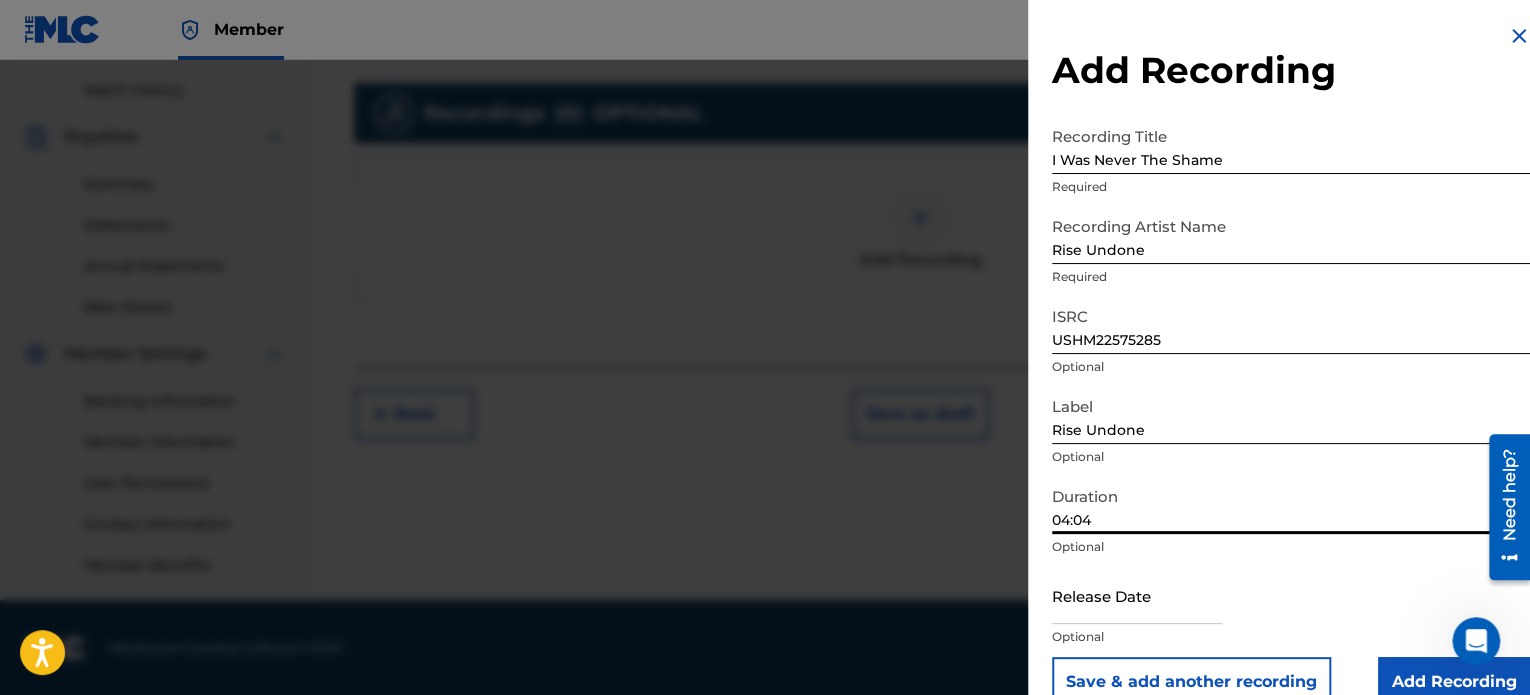 scroll, scrollTop: 36, scrollLeft: 0, axis: vertical 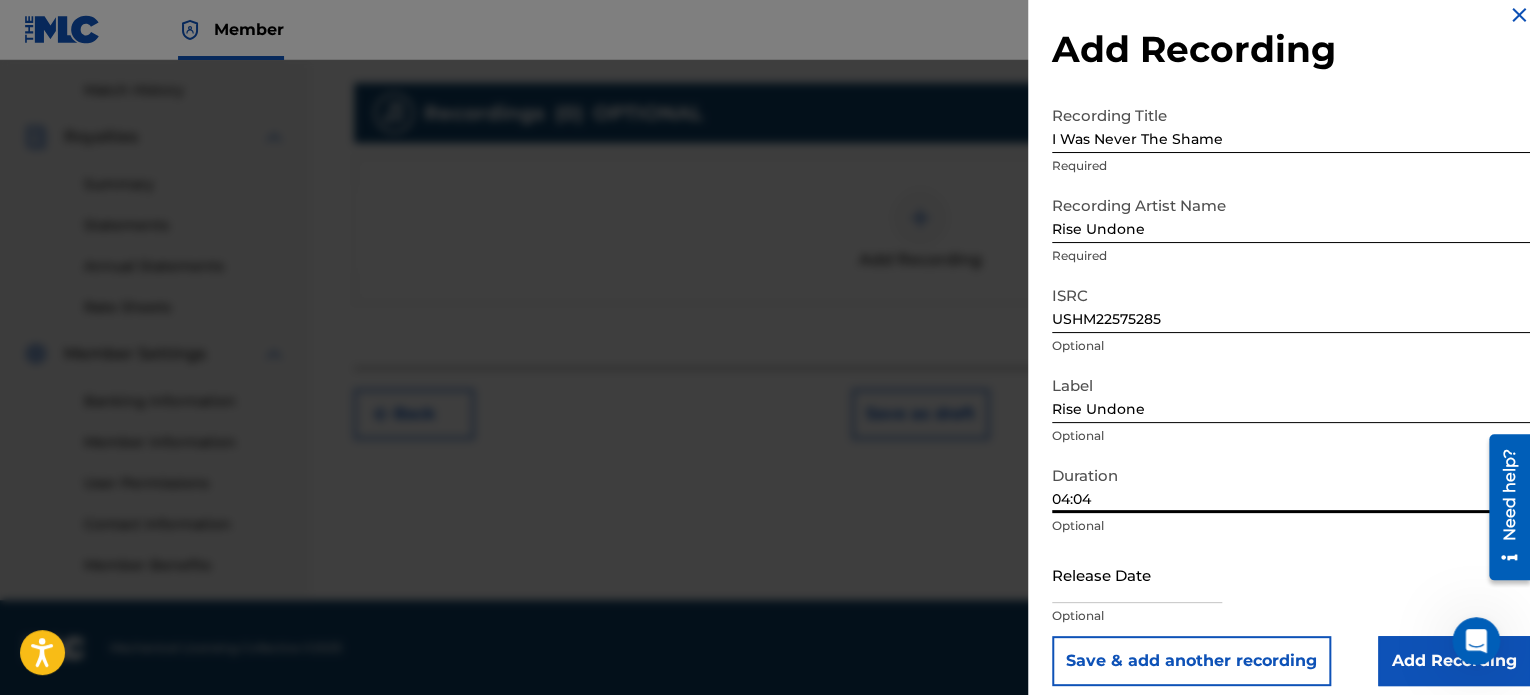 type on "04:04" 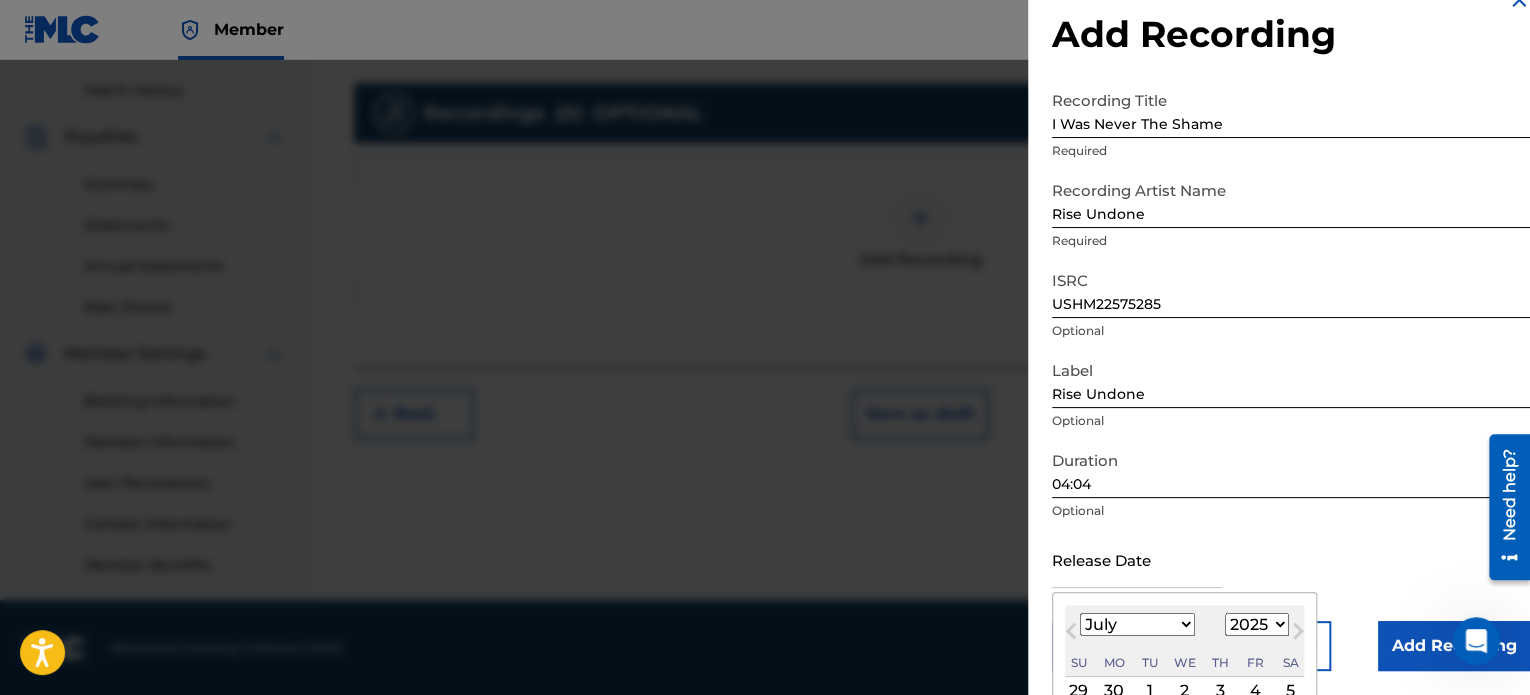 type on "[DATE]" 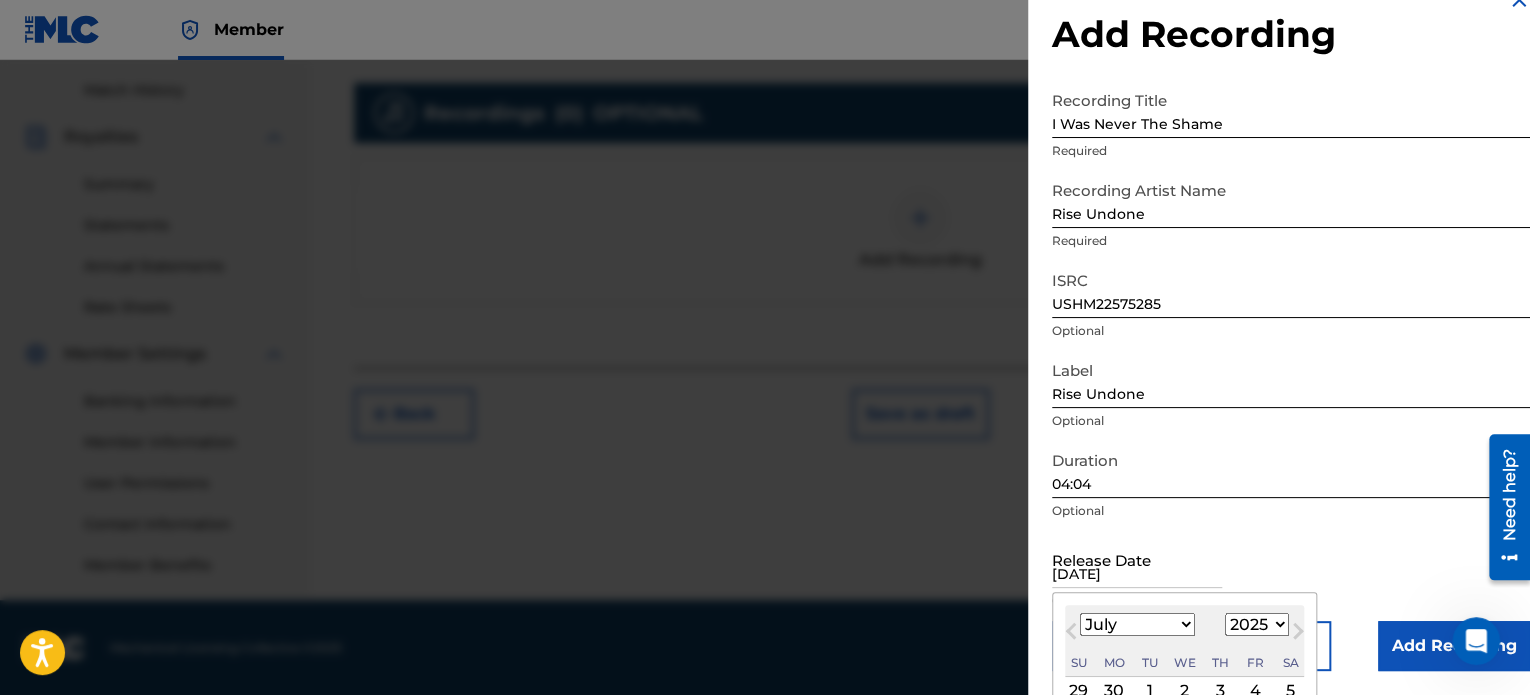 select on "4" 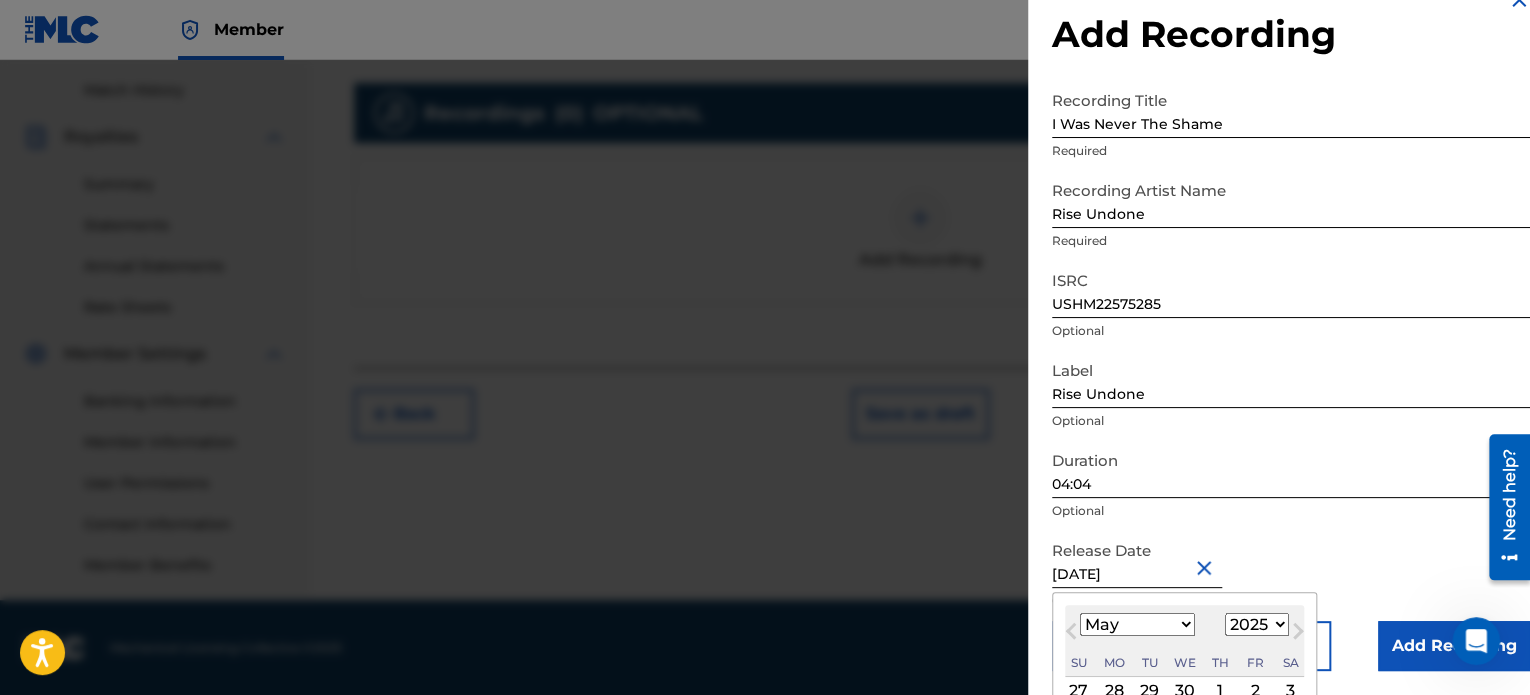 click on "Release Date [DATE] [DATE] Previous Month Next Month May [DATE] February March April May June July August September October November [DATE] 1900 1901 1902 1903 1904 1905 1906 1907 1908 1909 1910 1911 1912 1913 1914 1915 1916 1917 1918 1919 1920 1921 1922 1923 1924 1925 1926 1927 1928 1929 1930 1931 1932 1933 1934 1935 1936 1937 1938 1939 1940 1941 1942 1943 1944 1945 1946 1947 1948 1949 1950 1951 1952 1953 1954 1955 1956 1957 1958 1959 1960 1961 1962 1963 1964 1965 1966 1967 1968 1969 1970 1971 1972 1973 1974 1975 1976 1977 1978 1979 1980 1981 1982 1983 1984 1985 1986 1987 1988 1989 1990 1991 1992 1993 1994 1995 1996 1997 1998 1999 2000 2001 2002 2003 2004 2005 2006 2007 2008 2009 2010 2011 2012 2013 2014 2015 2016 2017 2018 2019 2020 2021 2022 2023 2024 2025 2026 2027 2028 2029 2030 2031 2032 2033 2034 2035 2036 2037 2038 2039 2040 2041 2042 2043 2044 2045 2046 2047 2048 2049 2050 2051 2052 2053 2054 2055 2056 2057 2058 2059 2060 2061 2062 2063 2064 2065 2066 2067 2068 2069 2070 2071 2072" at bounding box center [1291, 576] 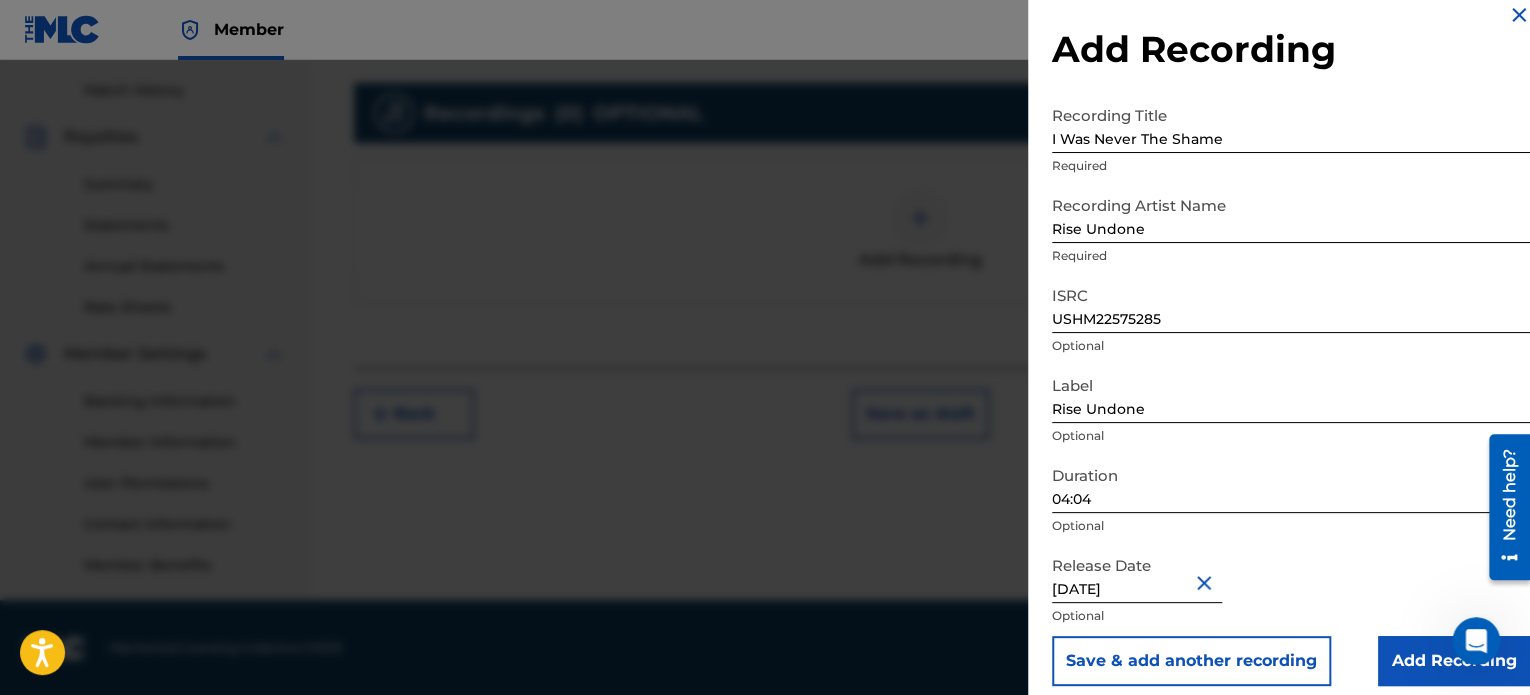 click on "Add Recording" at bounding box center [1454, 661] 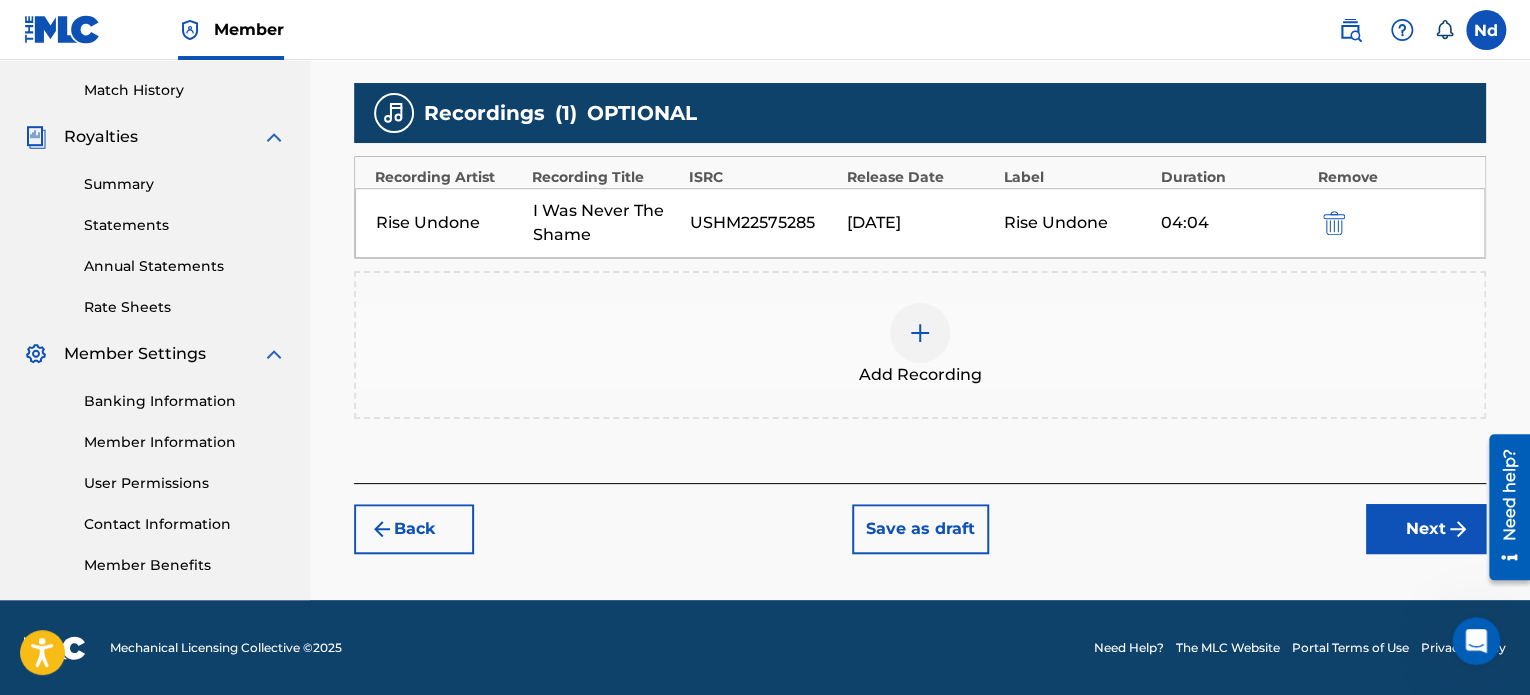 click on "Next" at bounding box center (1426, 529) 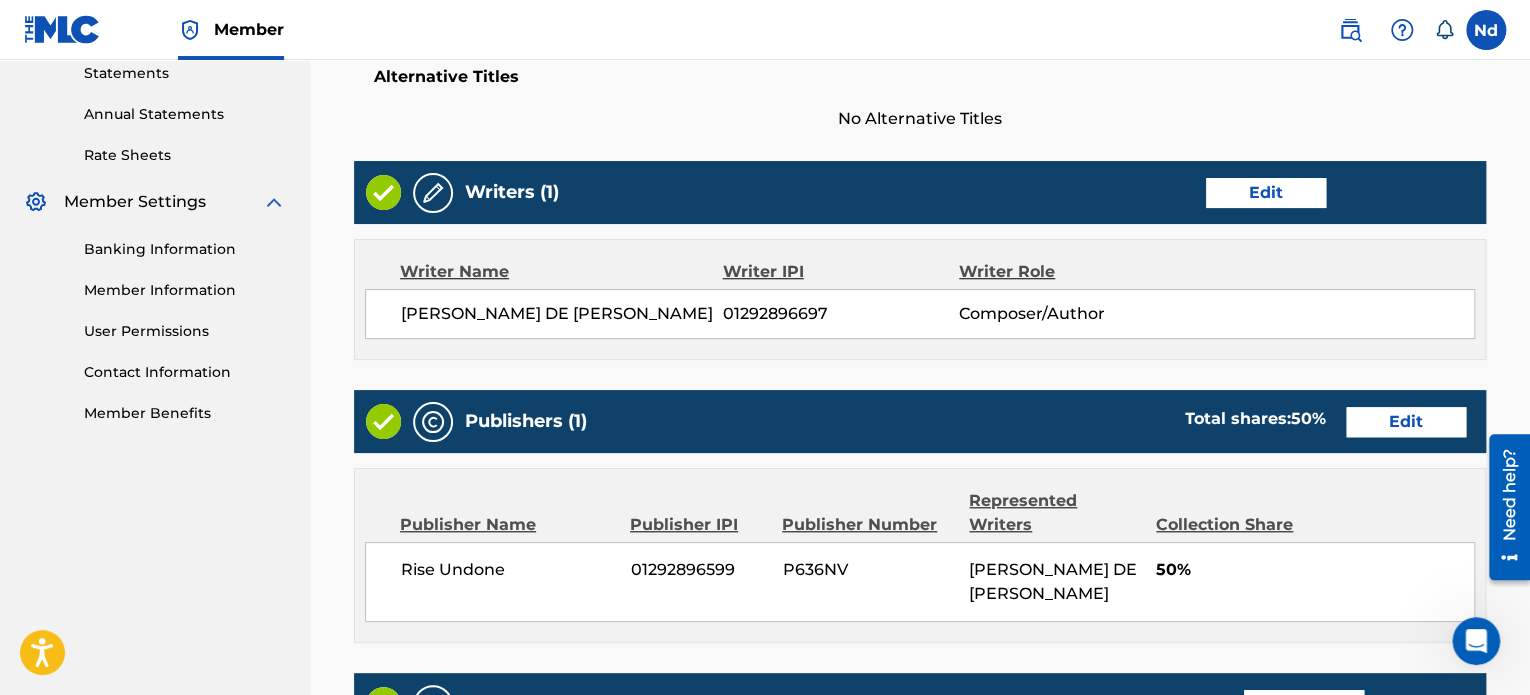 scroll, scrollTop: 1081, scrollLeft: 0, axis: vertical 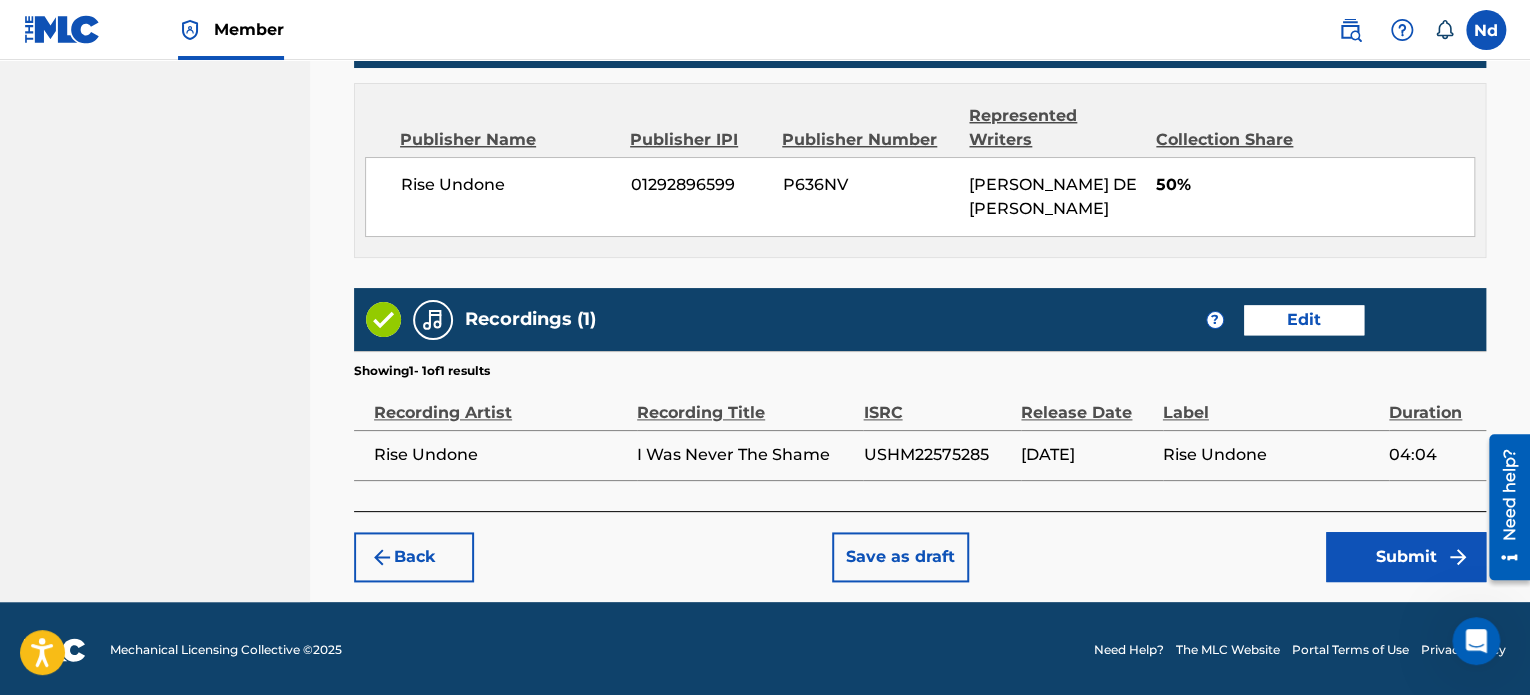 click on "Submit" at bounding box center (1406, 557) 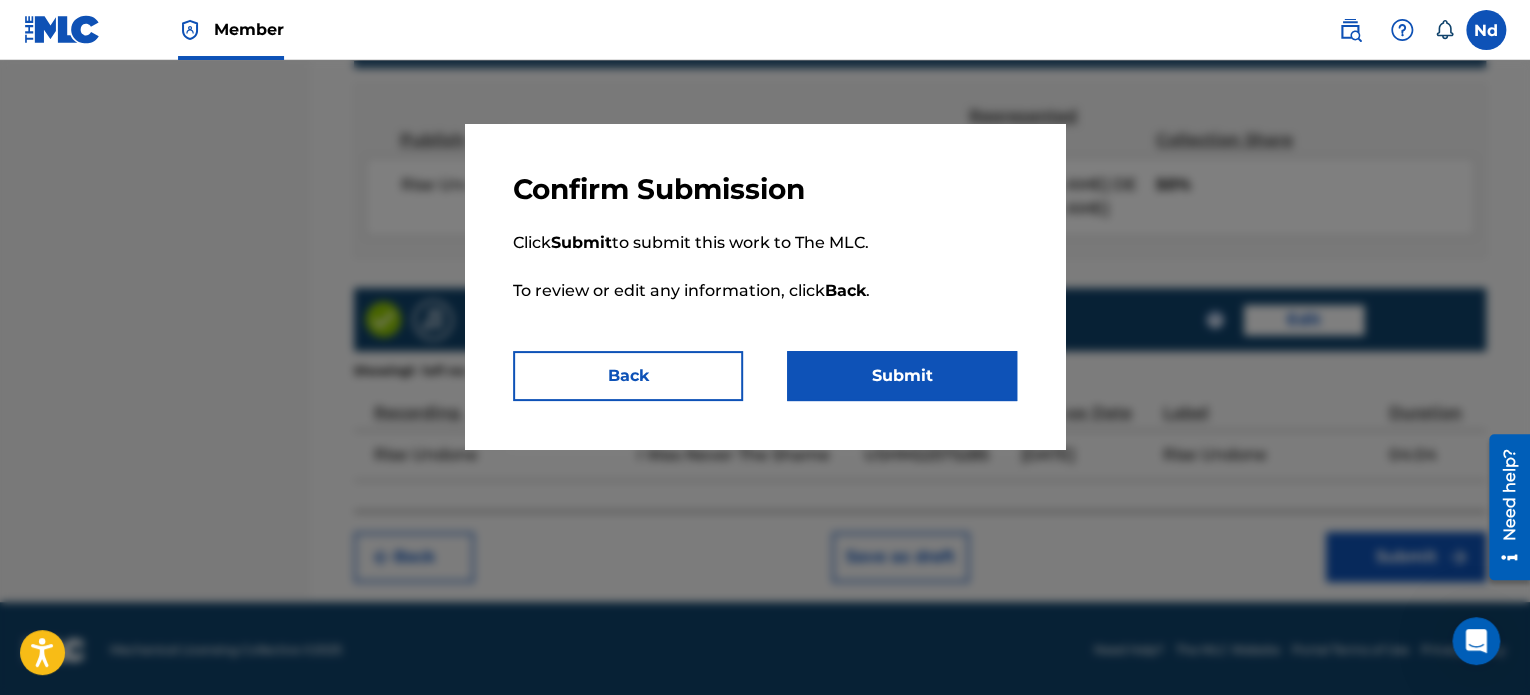click on "Submit" at bounding box center [902, 376] 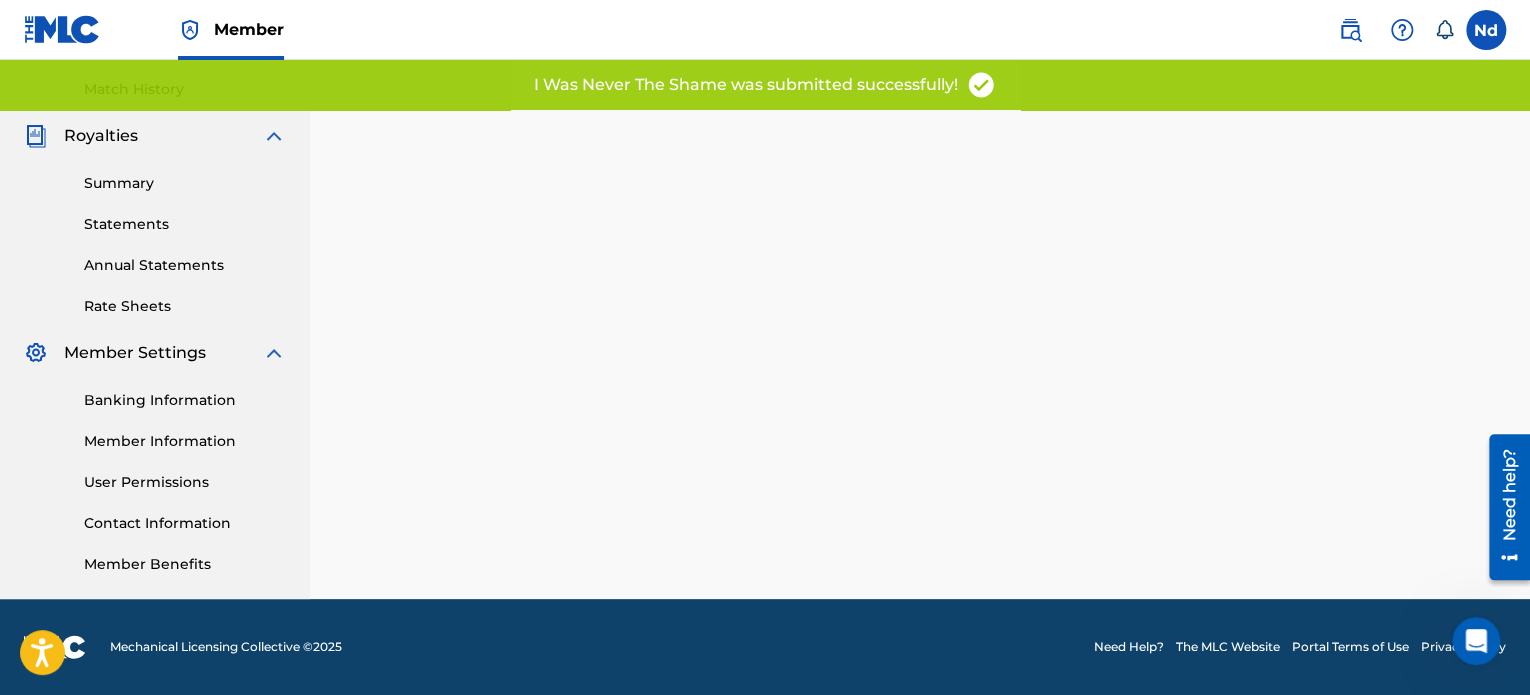 scroll, scrollTop: 0, scrollLeft: 0, axis: both 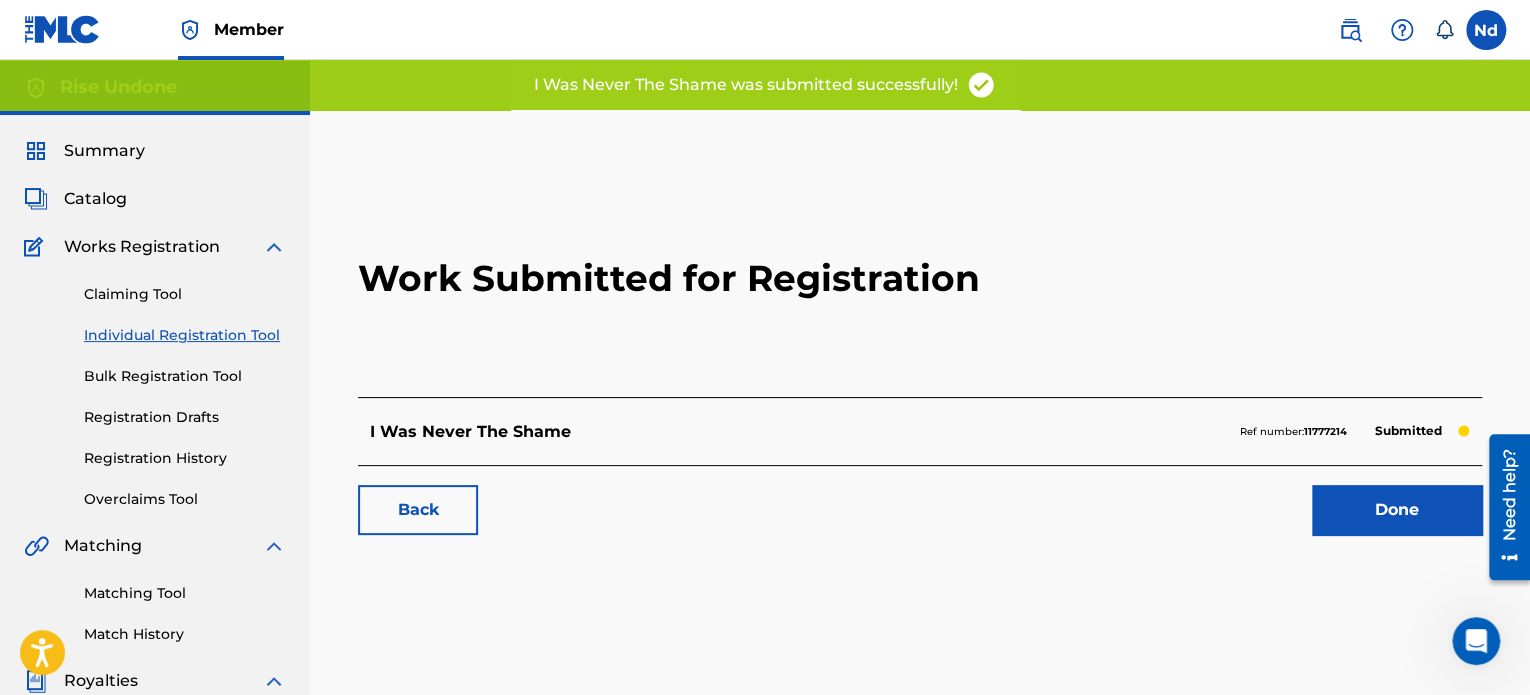 click on "Done" at bounding box center [1397, 510] 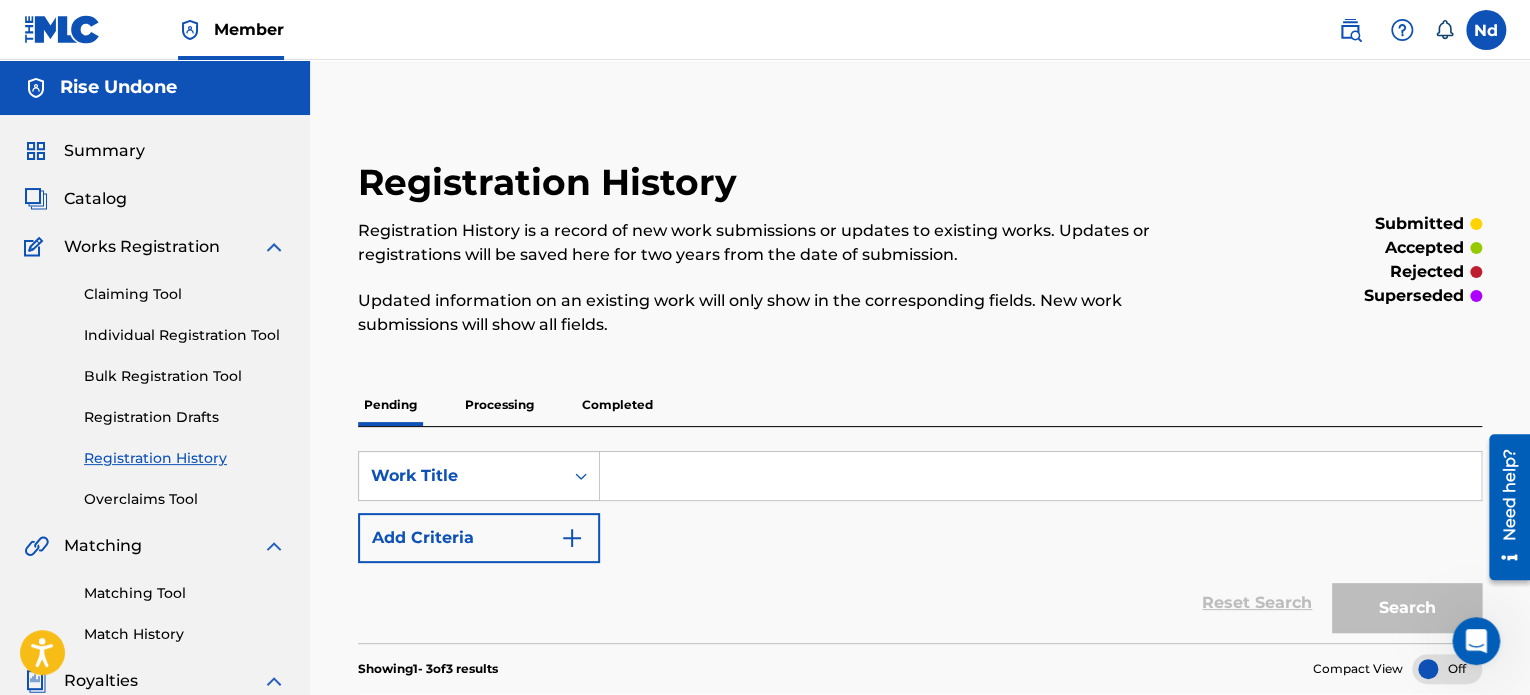 click on "Claiming Tool Individual Registration Tool Bulk Registration Tool Registration Drafts Registration History Overclaims Tool" at bounding box center (155, 384) 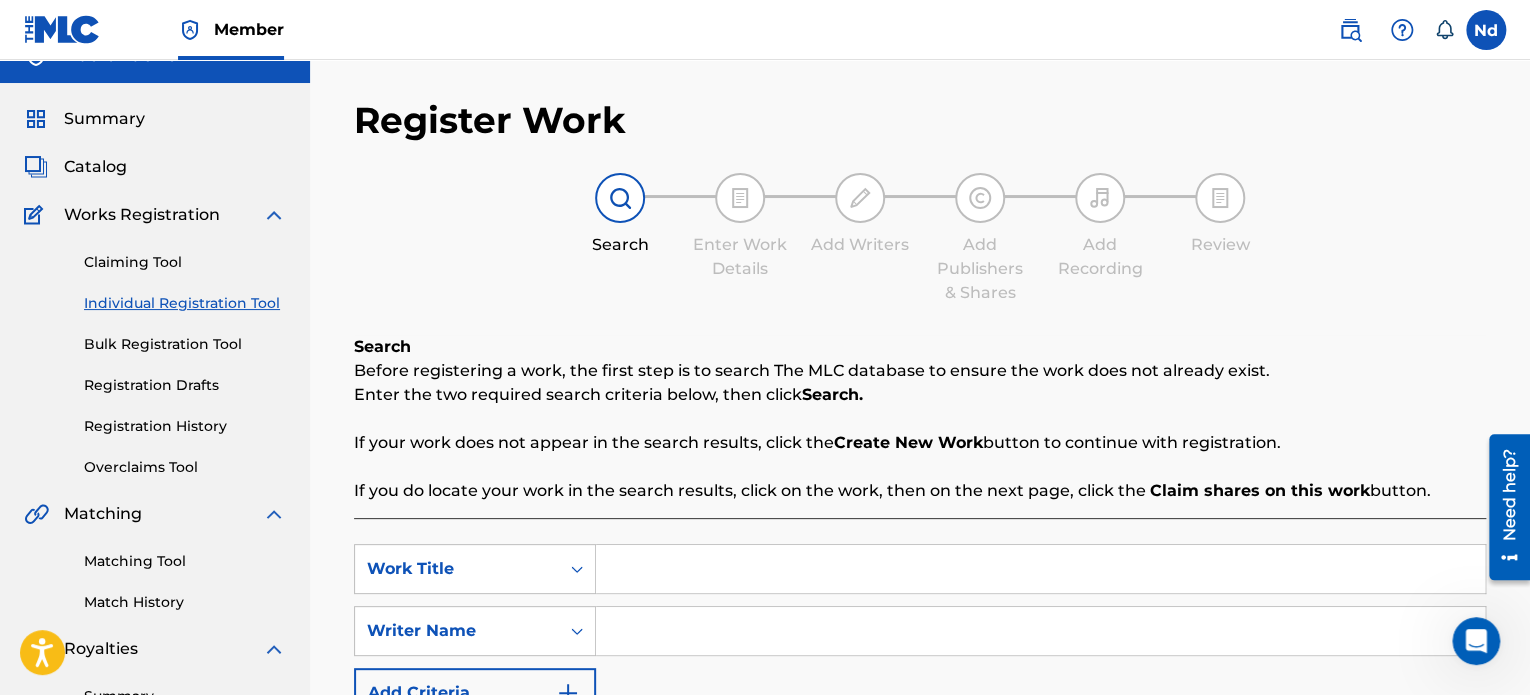 scroll, scrollTop: 200, scrollLeft: 0, axis: vertical 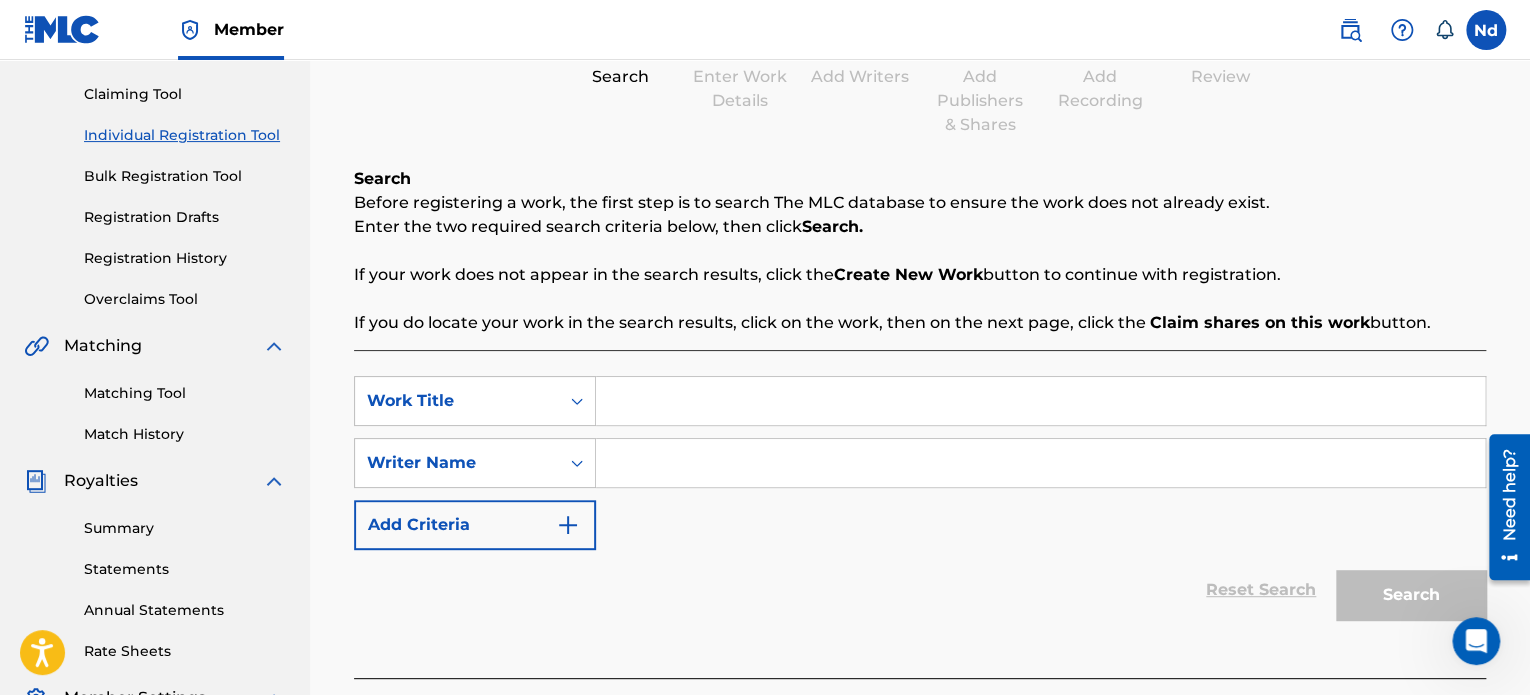 click at bounding box center [1040, 401] 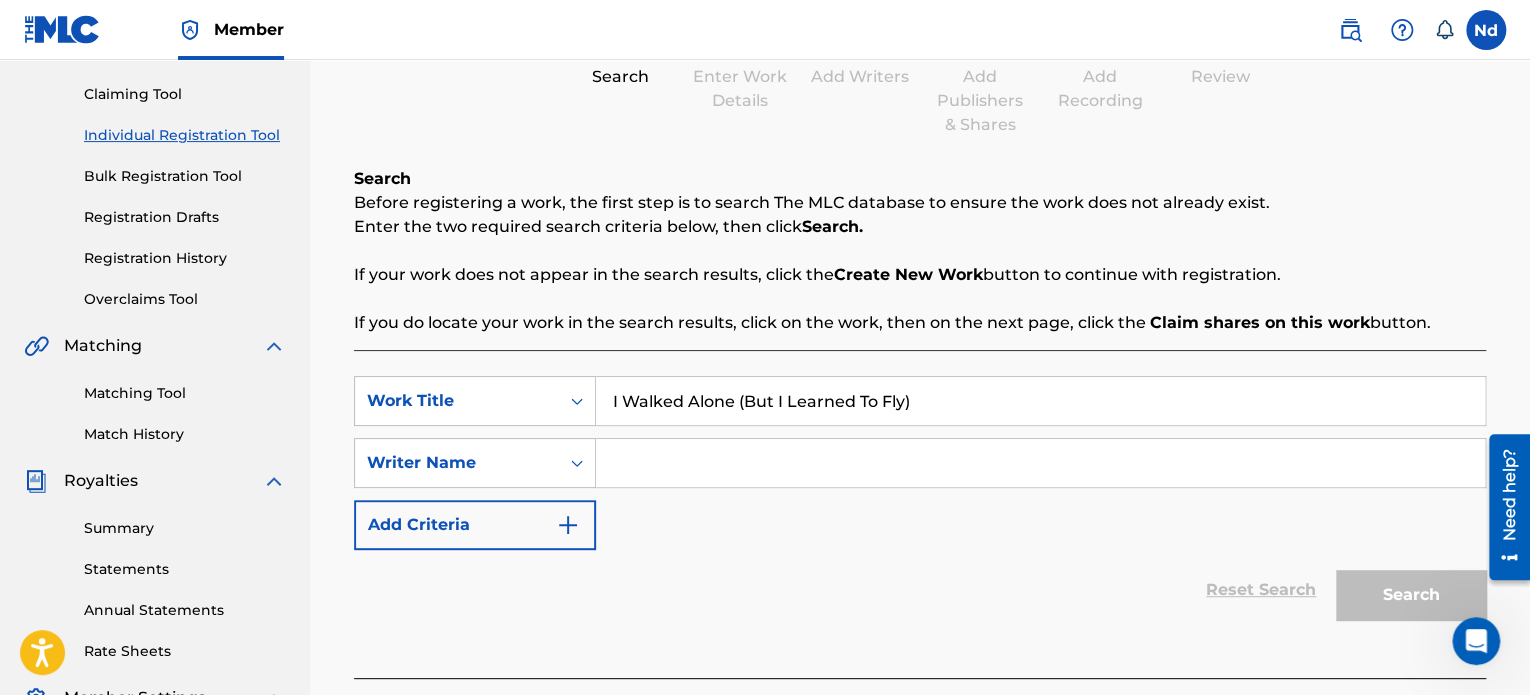 type on "I Walked Alone (But I Learned To Fly)" 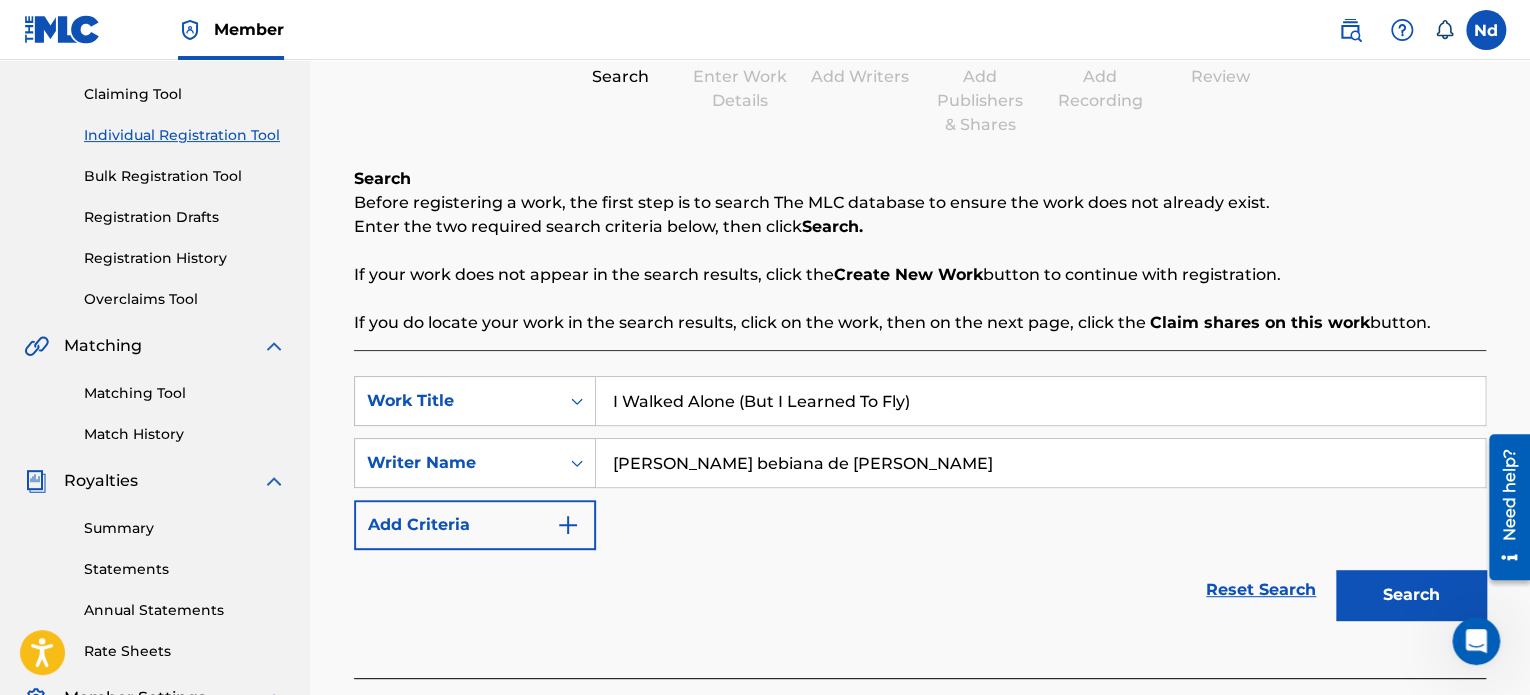 click on "Search" at bounding box center (1411, 595) 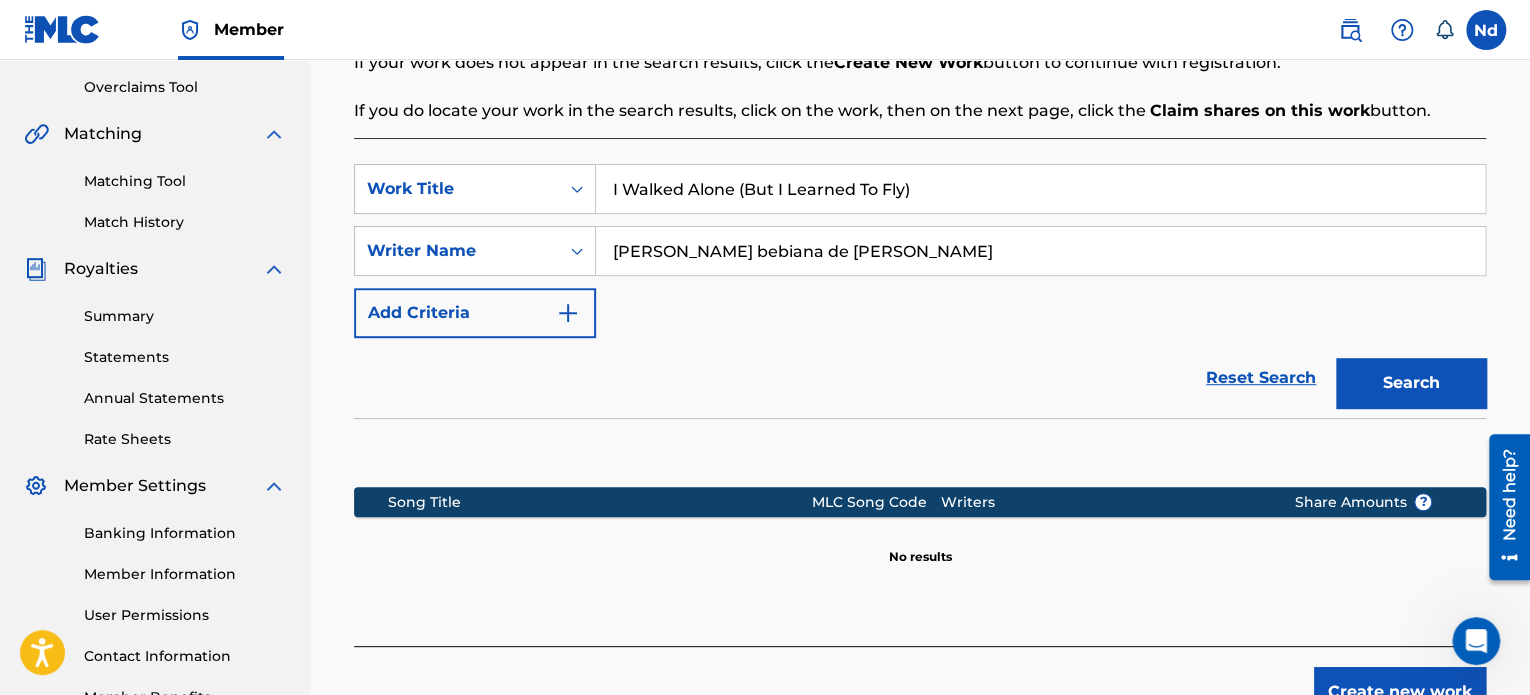 scroll, scrollTop: 549, scrollLeft: 0, axis: vertical 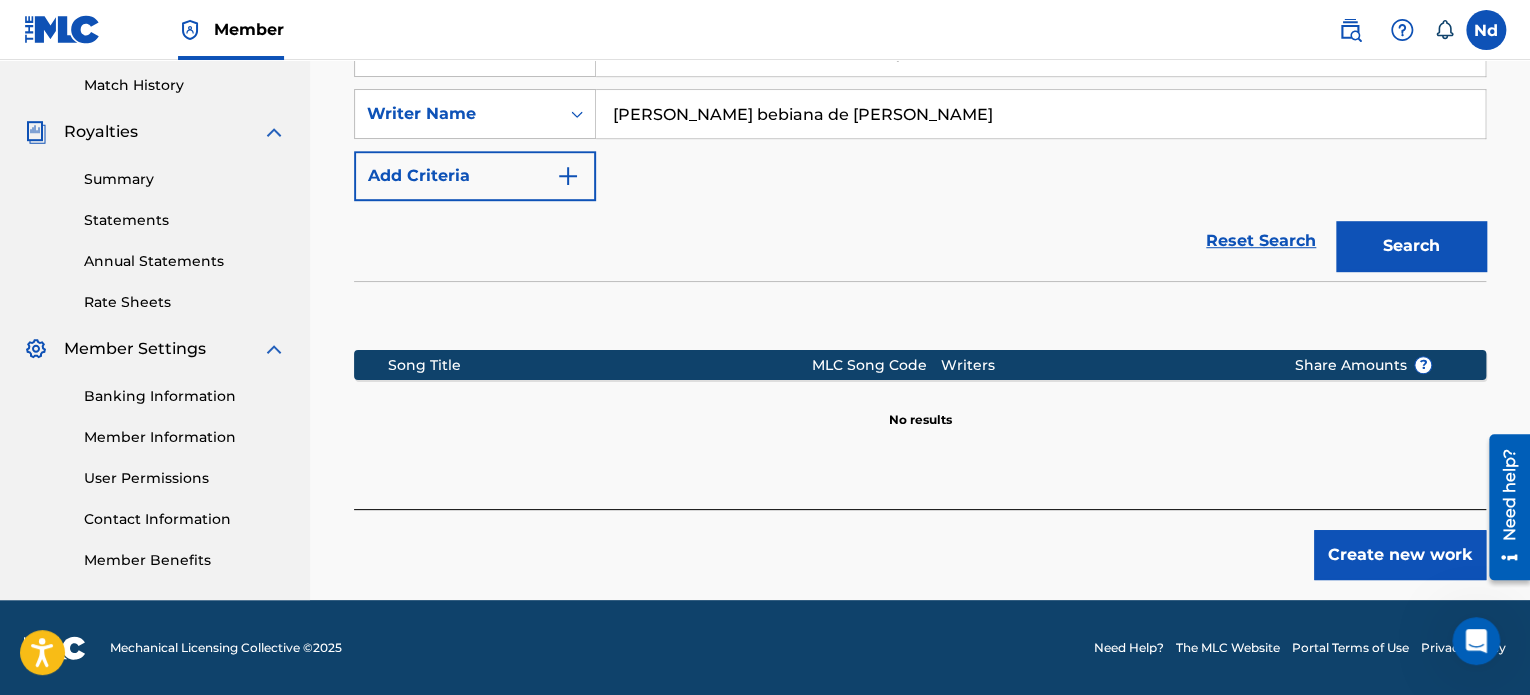 click on "Create new work" at bounding box center (1400, 555) 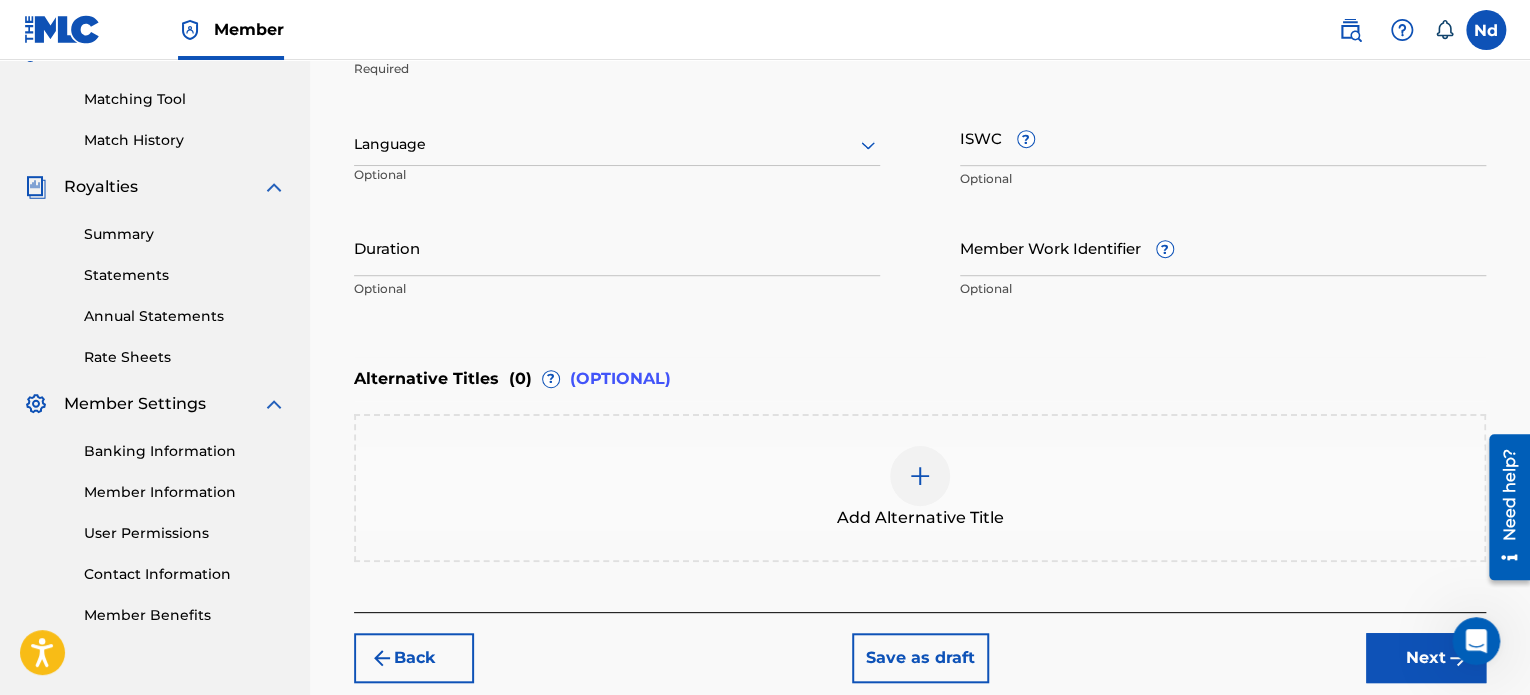 scroll, scrollTop: 349, scrollLeft: 0, axis: vertical 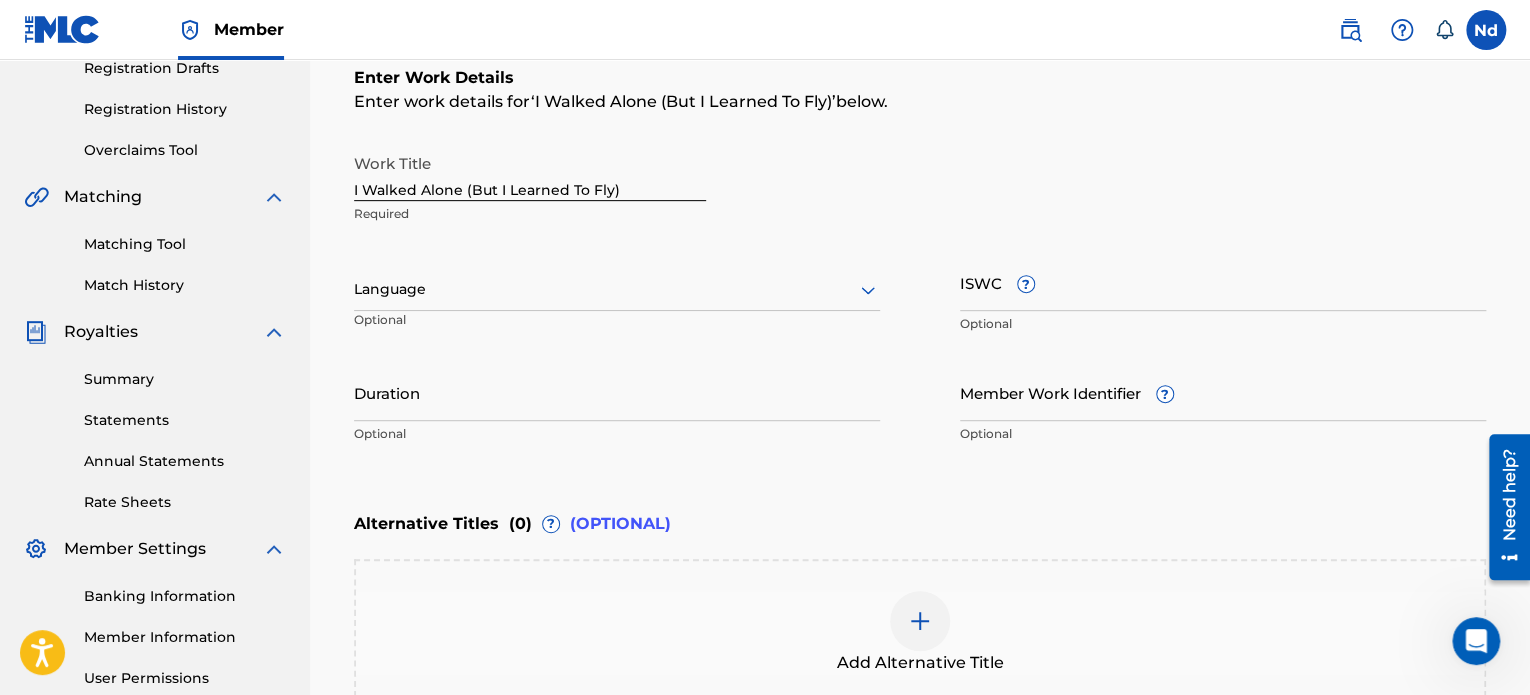 click at bounding box center [617, 289] 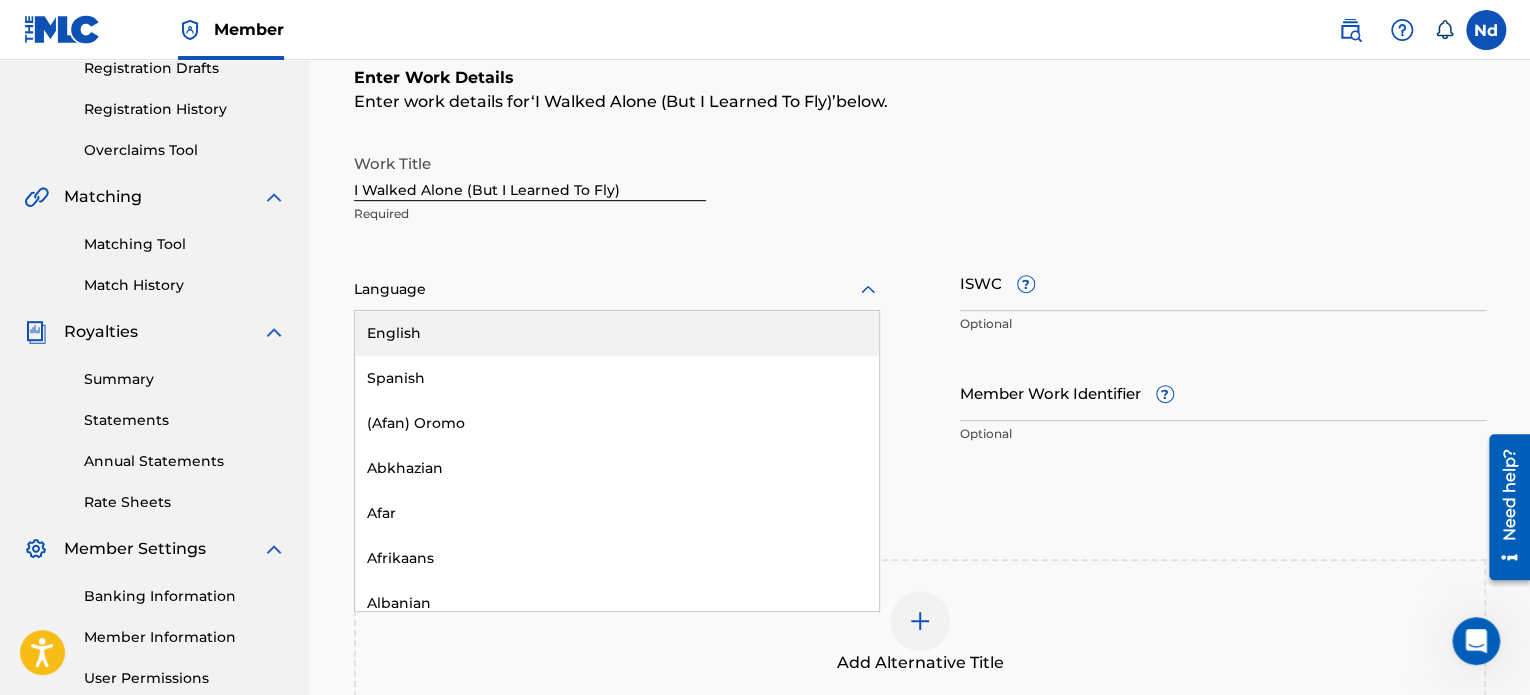 click on "English" at bounding box center (617, 333) 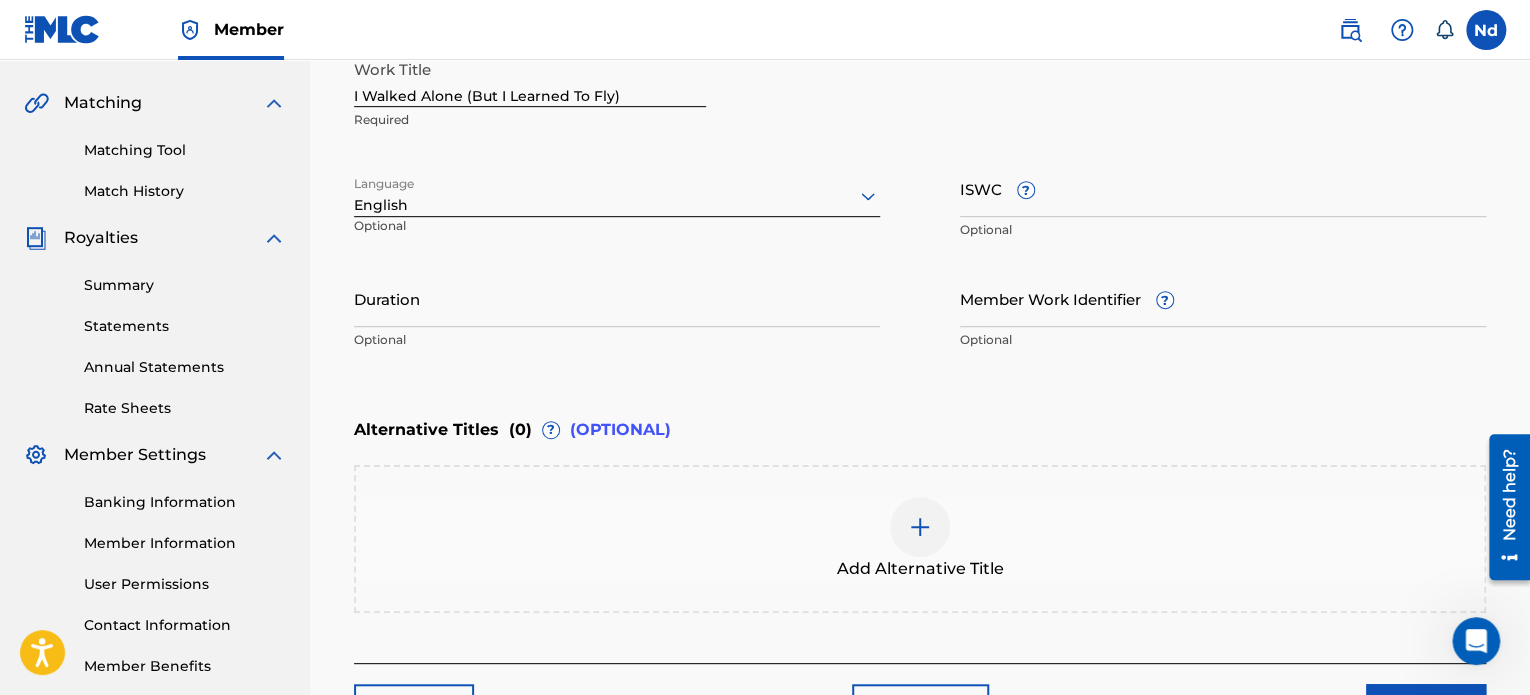 scroll, scrollTop: 549, scrollLeft: 0, axis: vertical 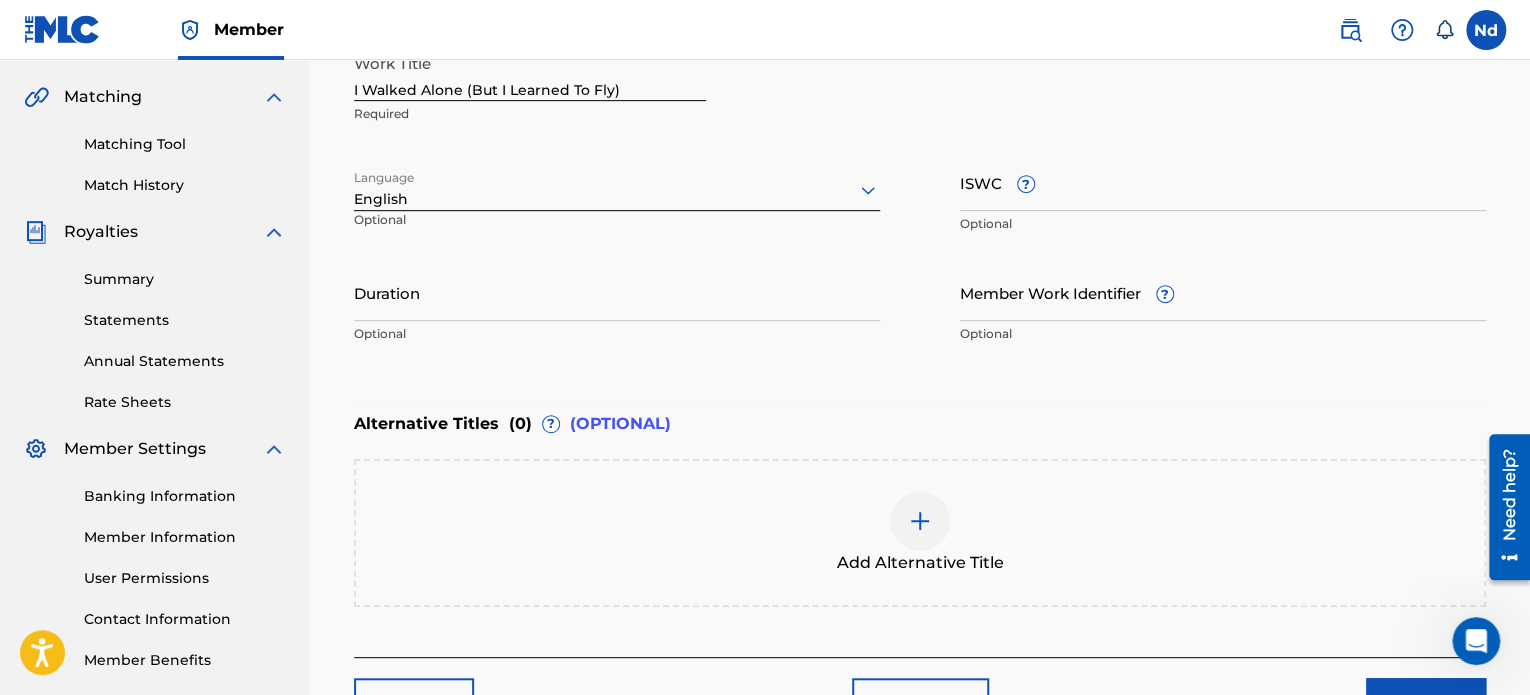 click on "ISWC   ?" at bounding box center (1223, 182) 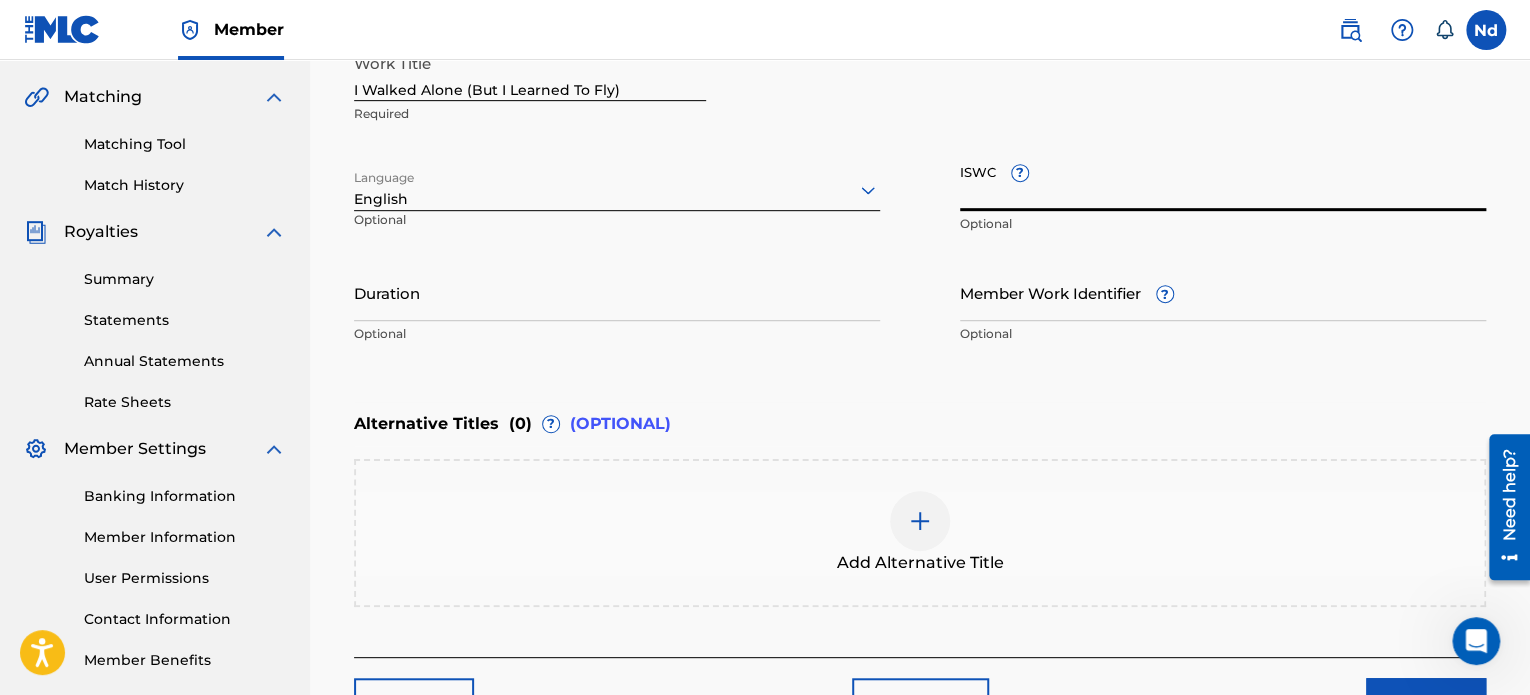 paste on "T3326093265" 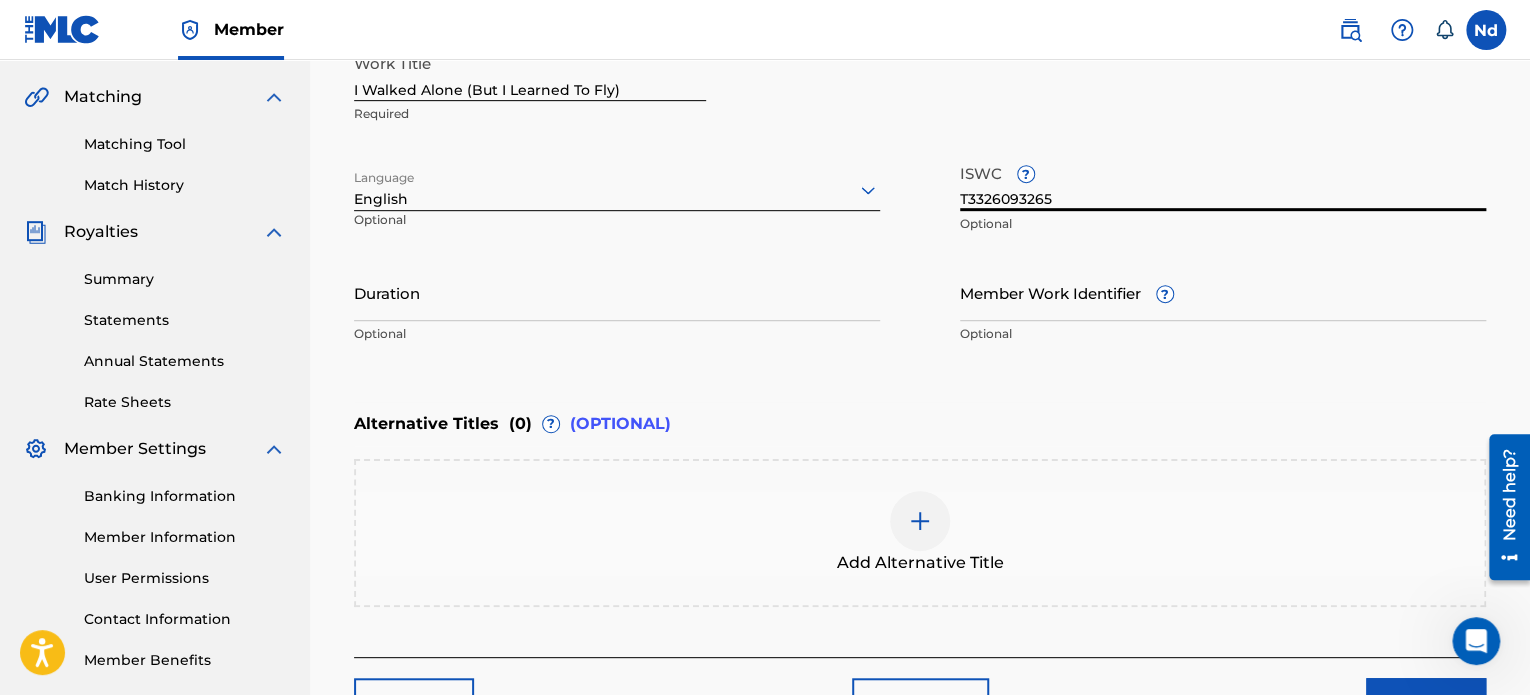 type on "T3326093265" 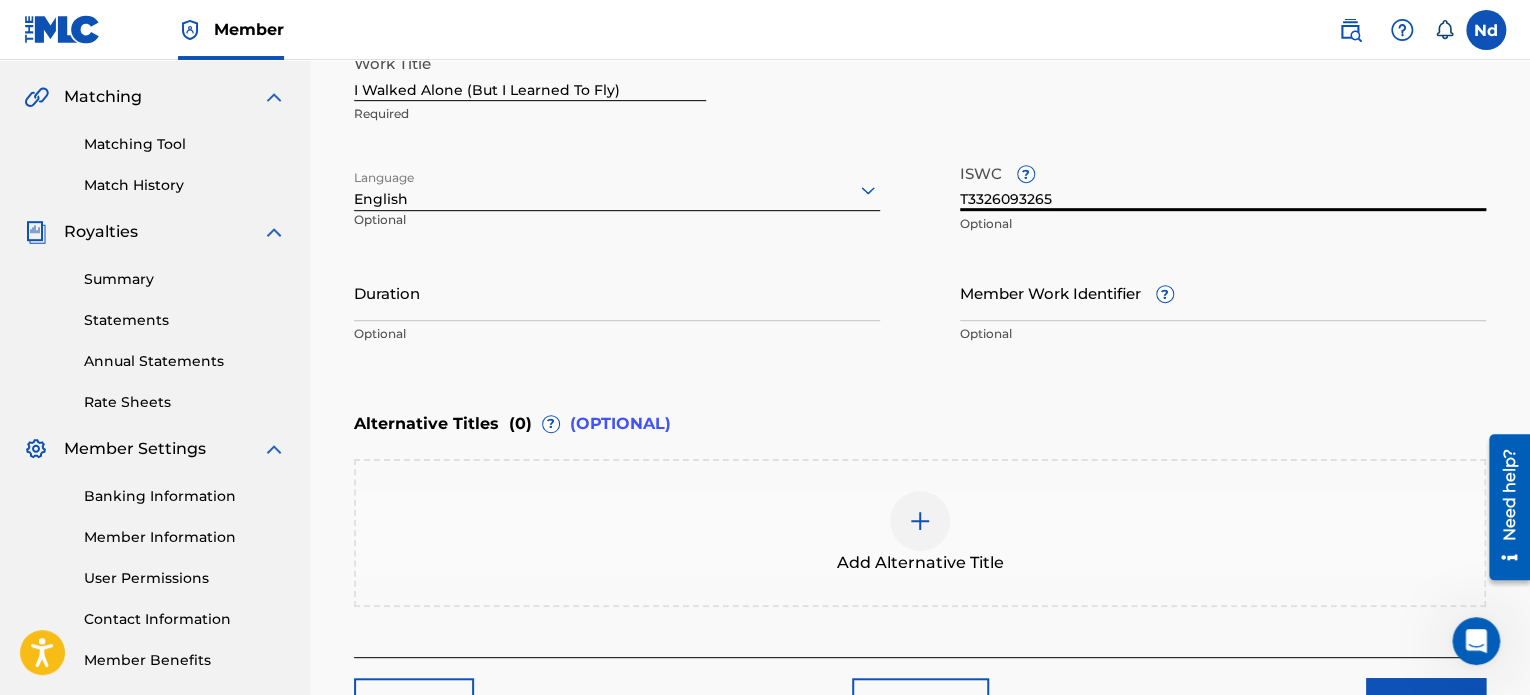 click on "Member Work Identifier   ?" at bounding box center (1223, 292) 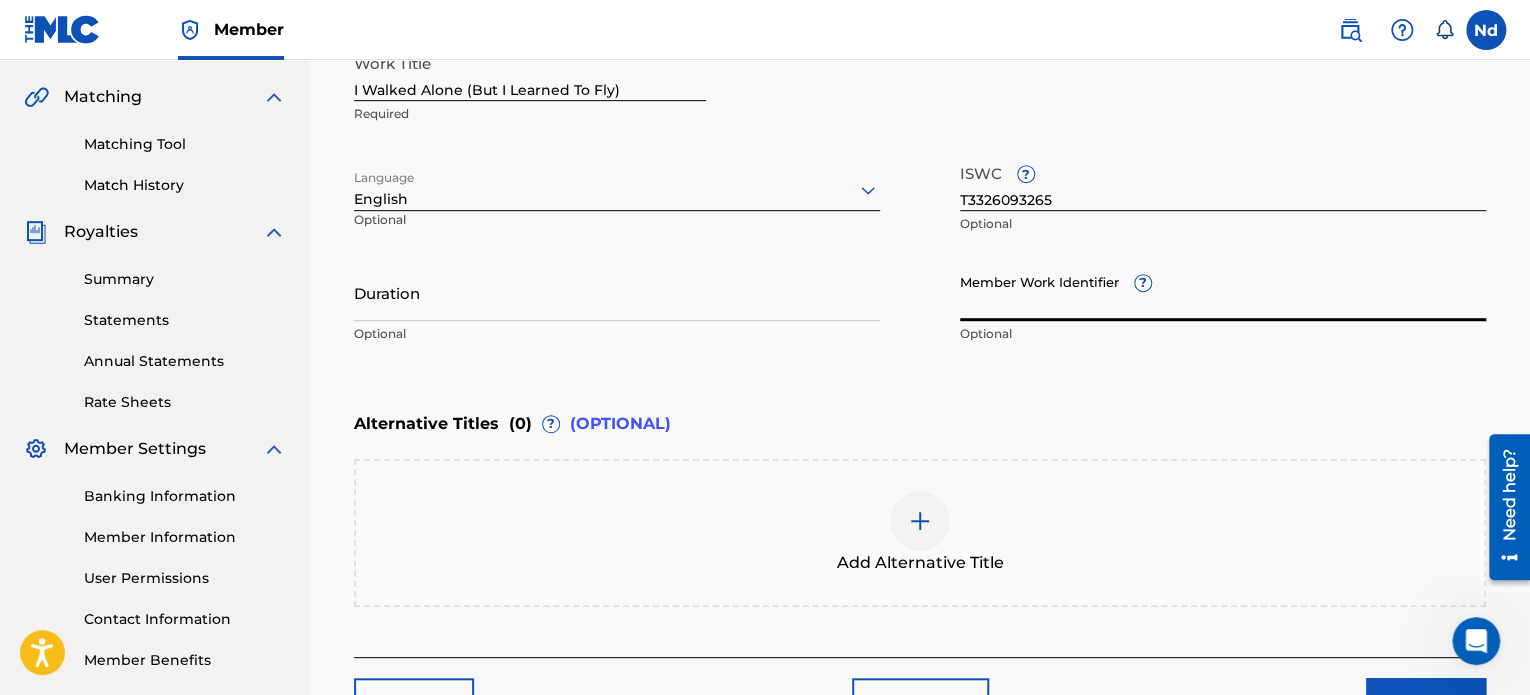 paste on "73267086" 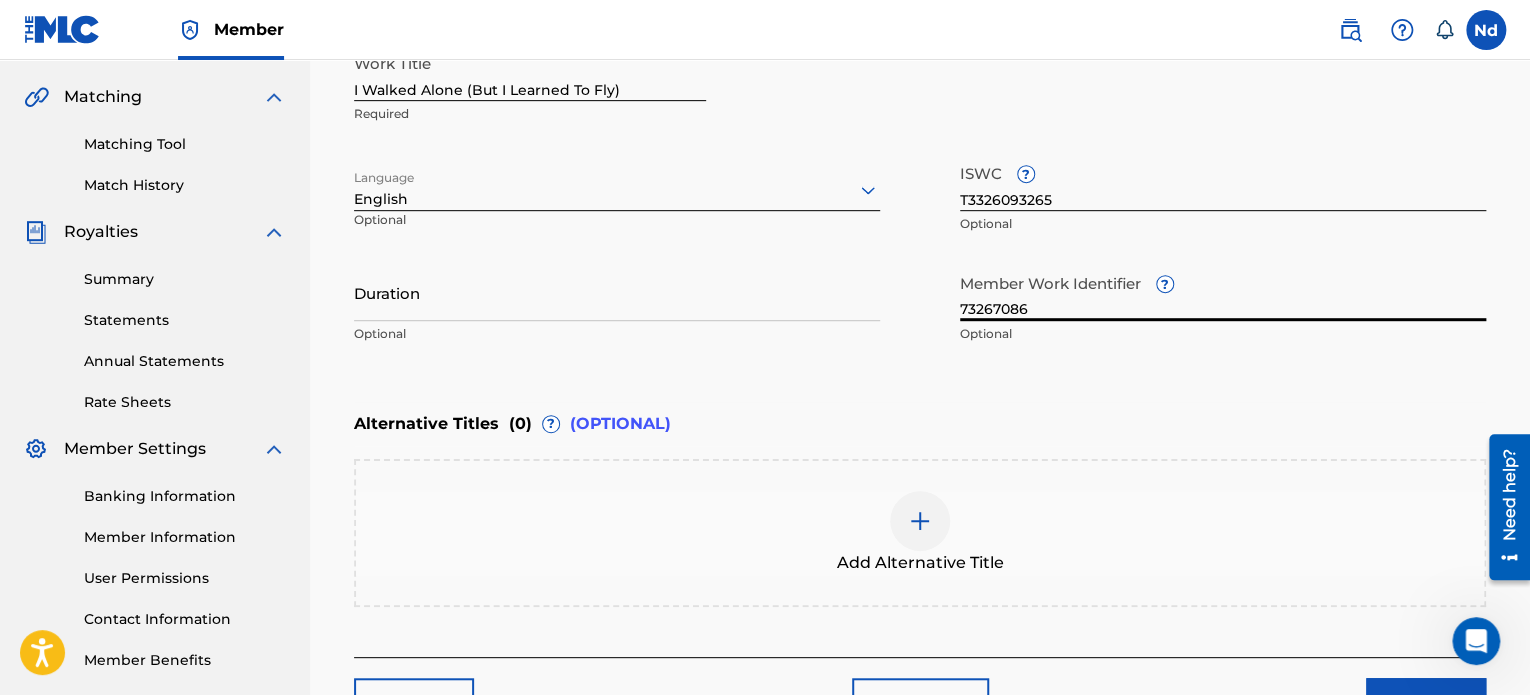 type on "73267086" 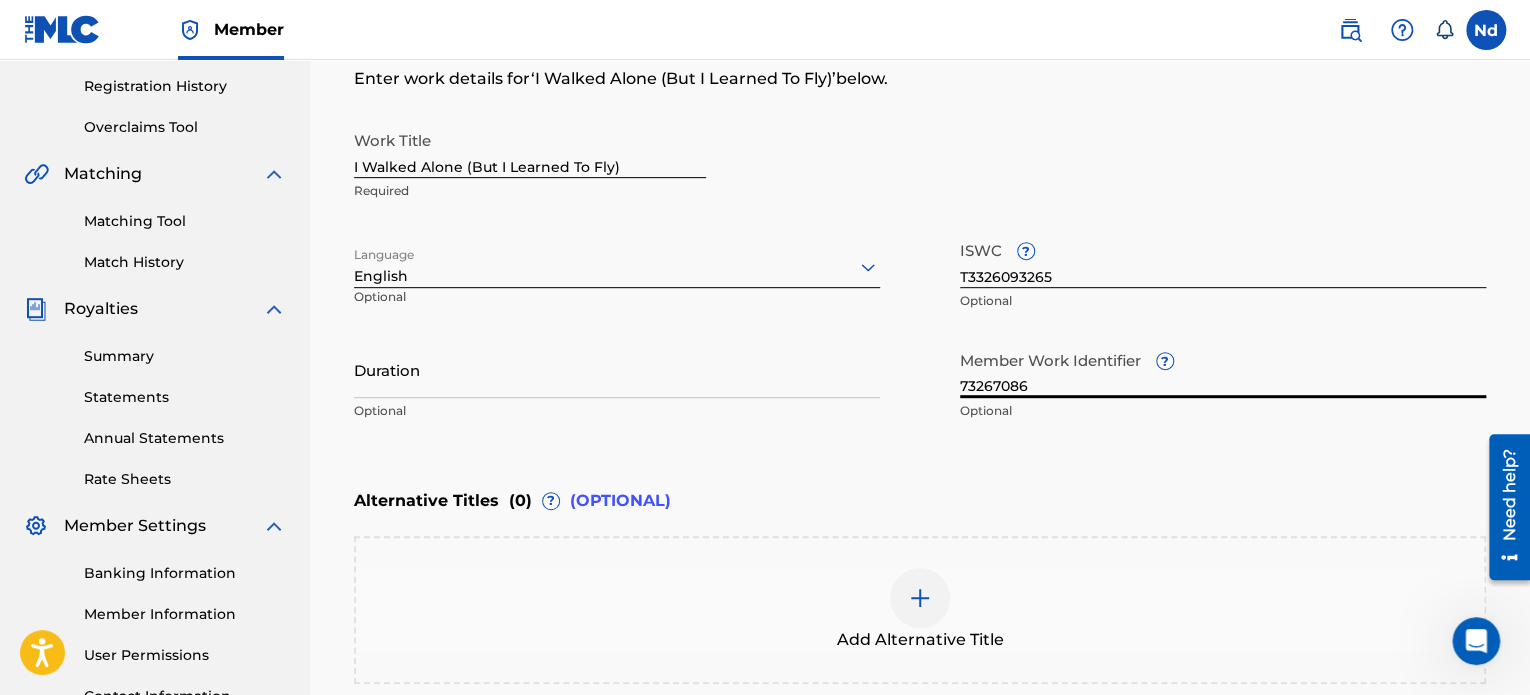 scroll, scrollTop: 596, scrollLeft: 0, axis: vertical 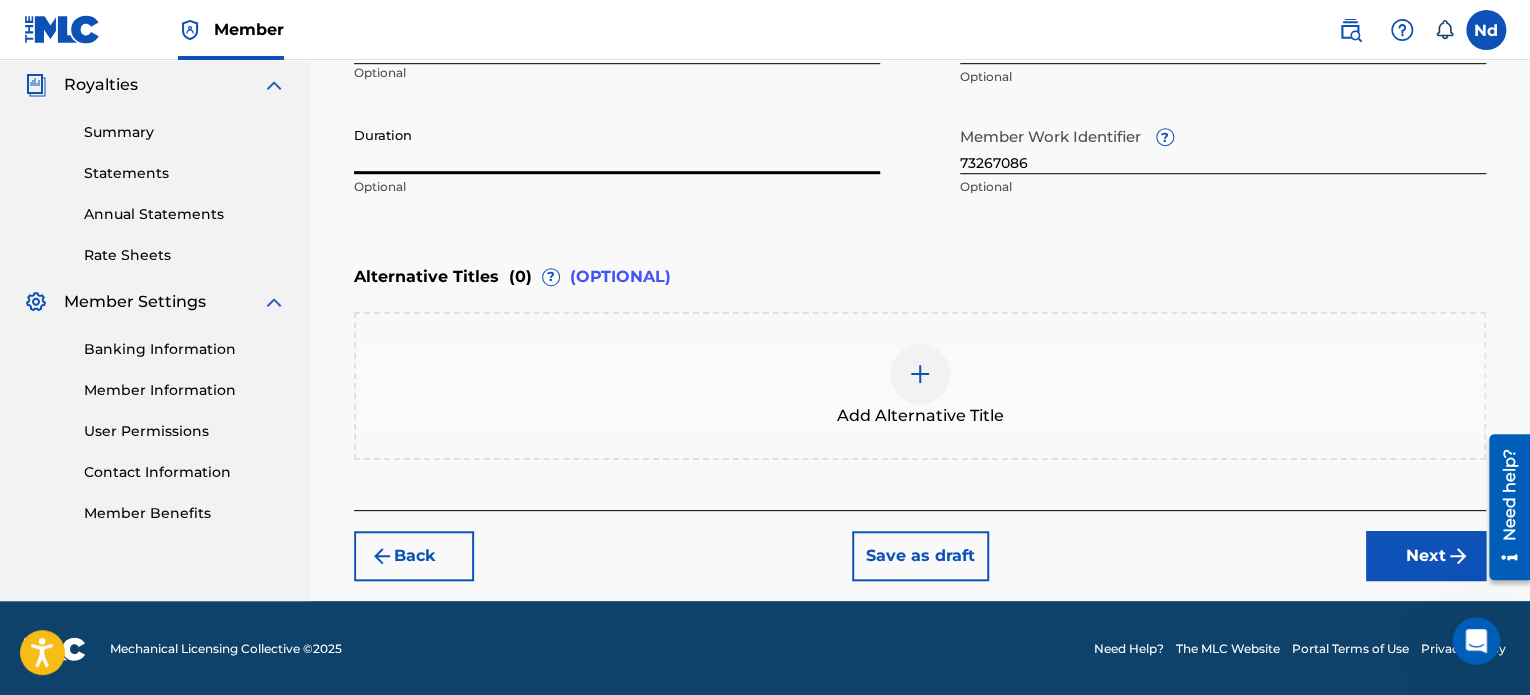 click on "Duration" at bounding box center [617, 145] 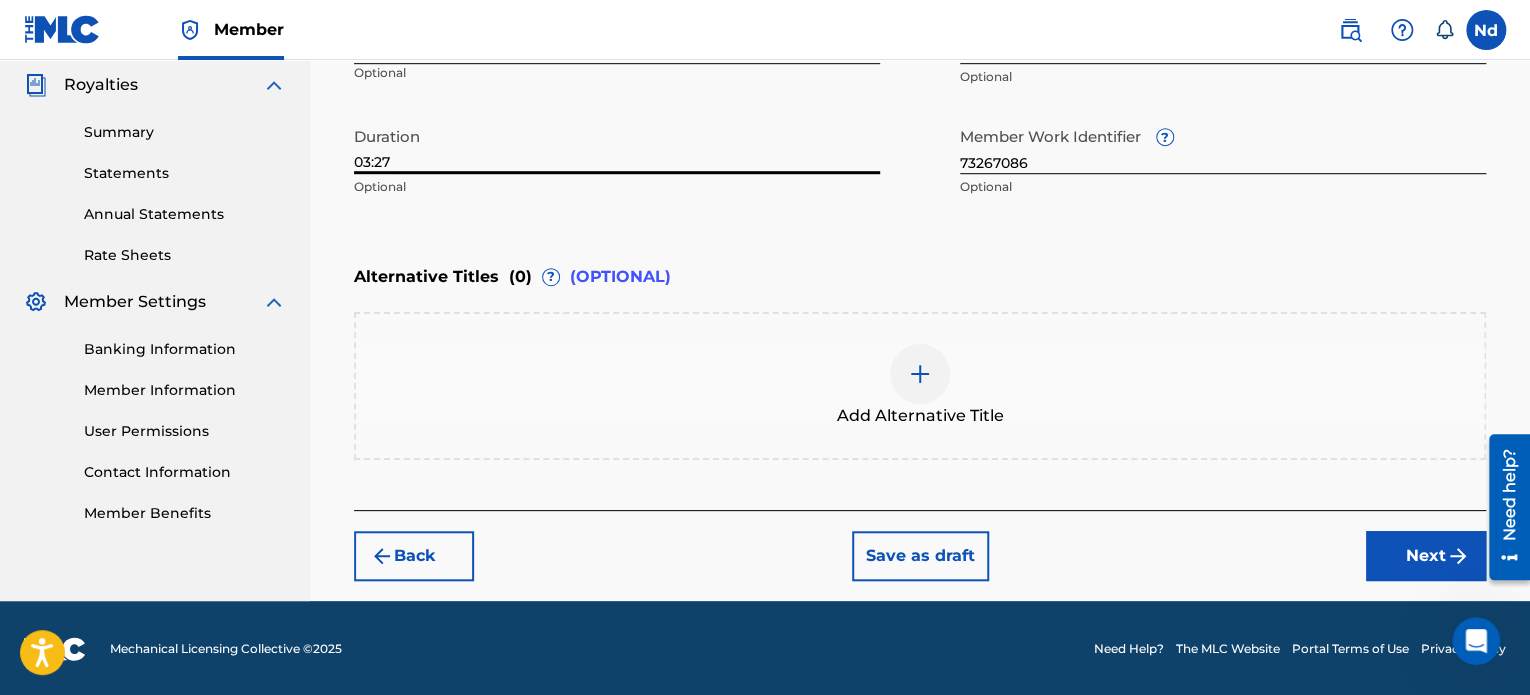 type on "03:27" 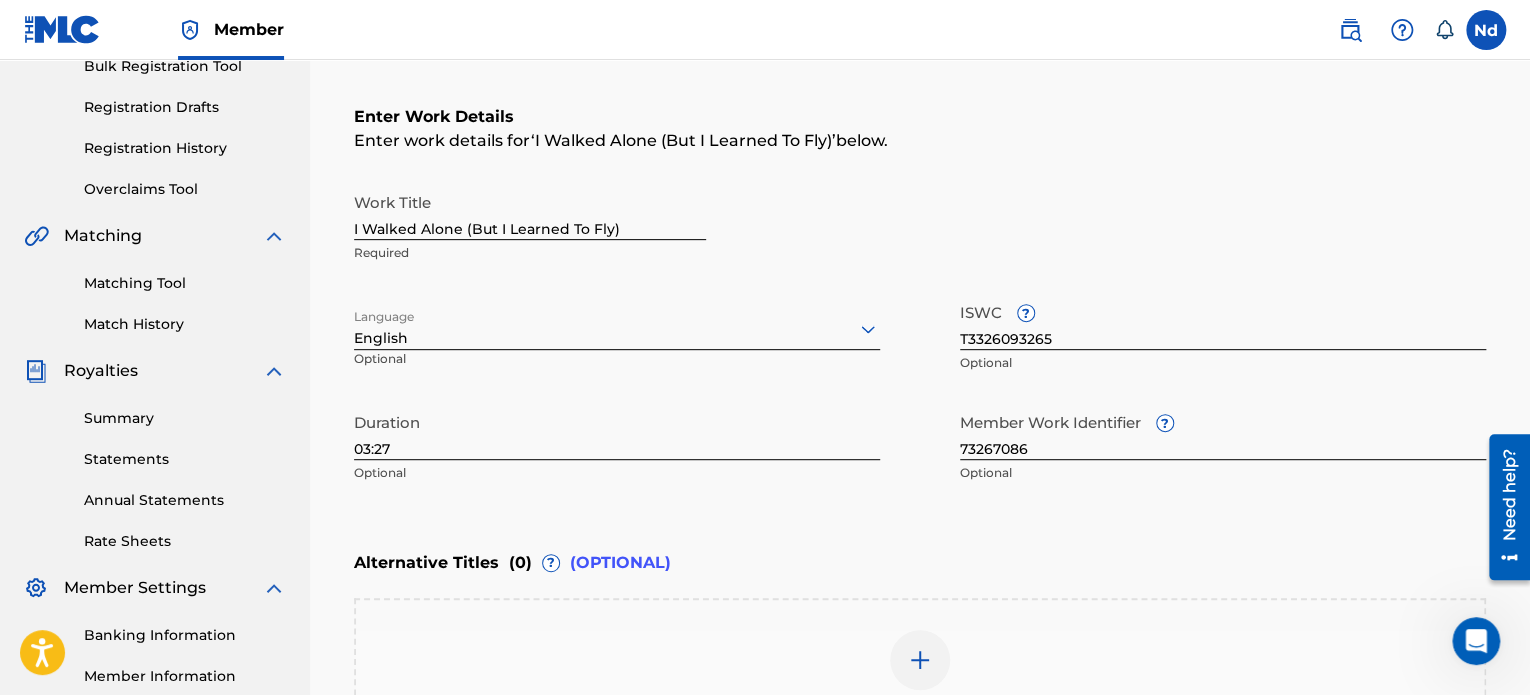 scroll, scrollTop: 0, scrollLeft: 0, axis: both 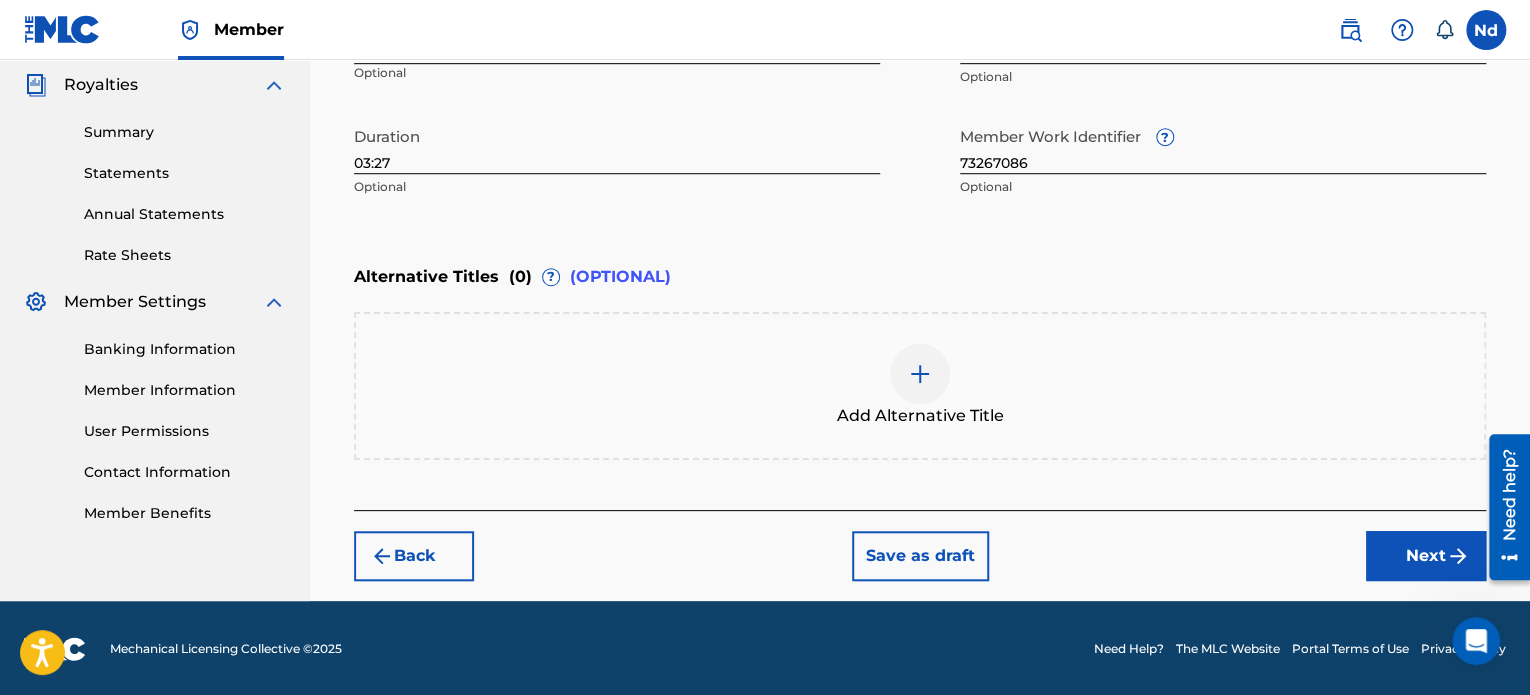 click on "Next" at bounding box center [1426, 556] 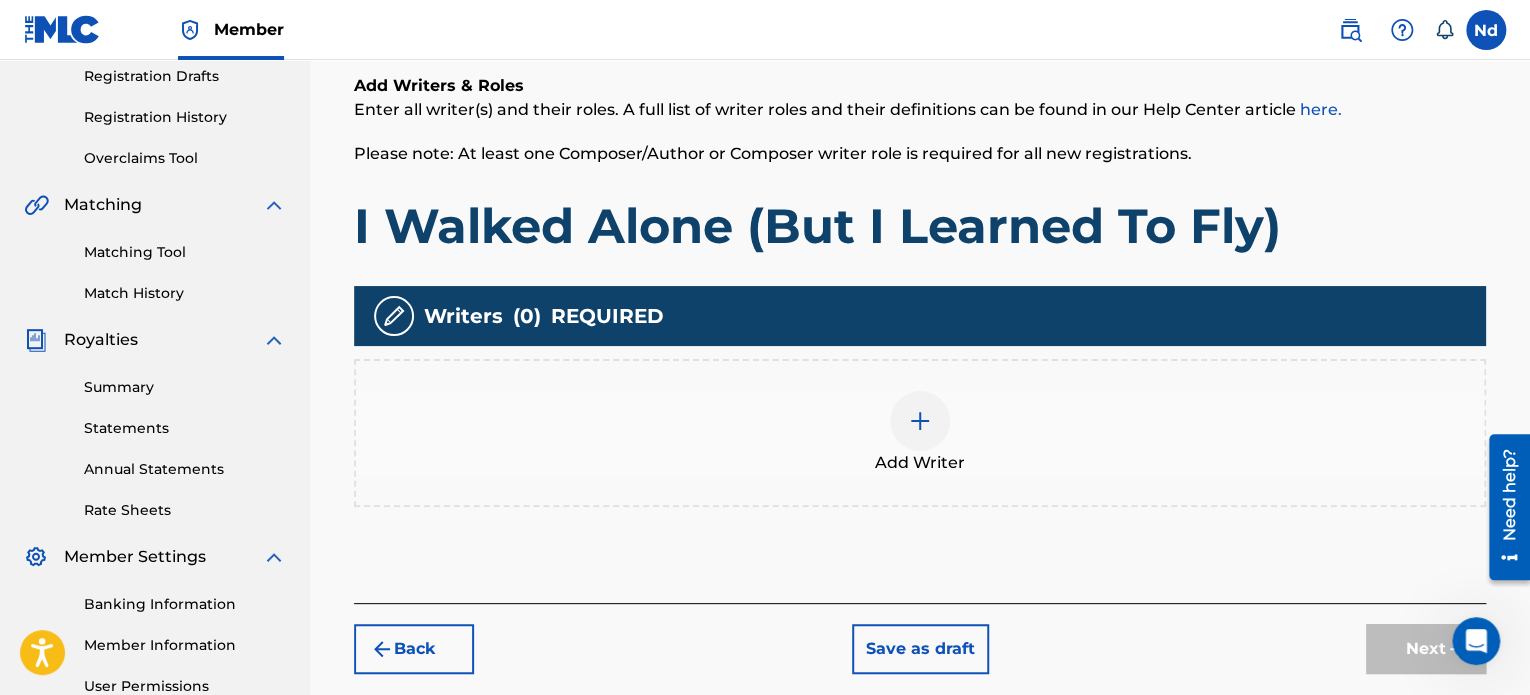 scroll, scrollTop: 390, scrollLeft: 0, axis: vertical 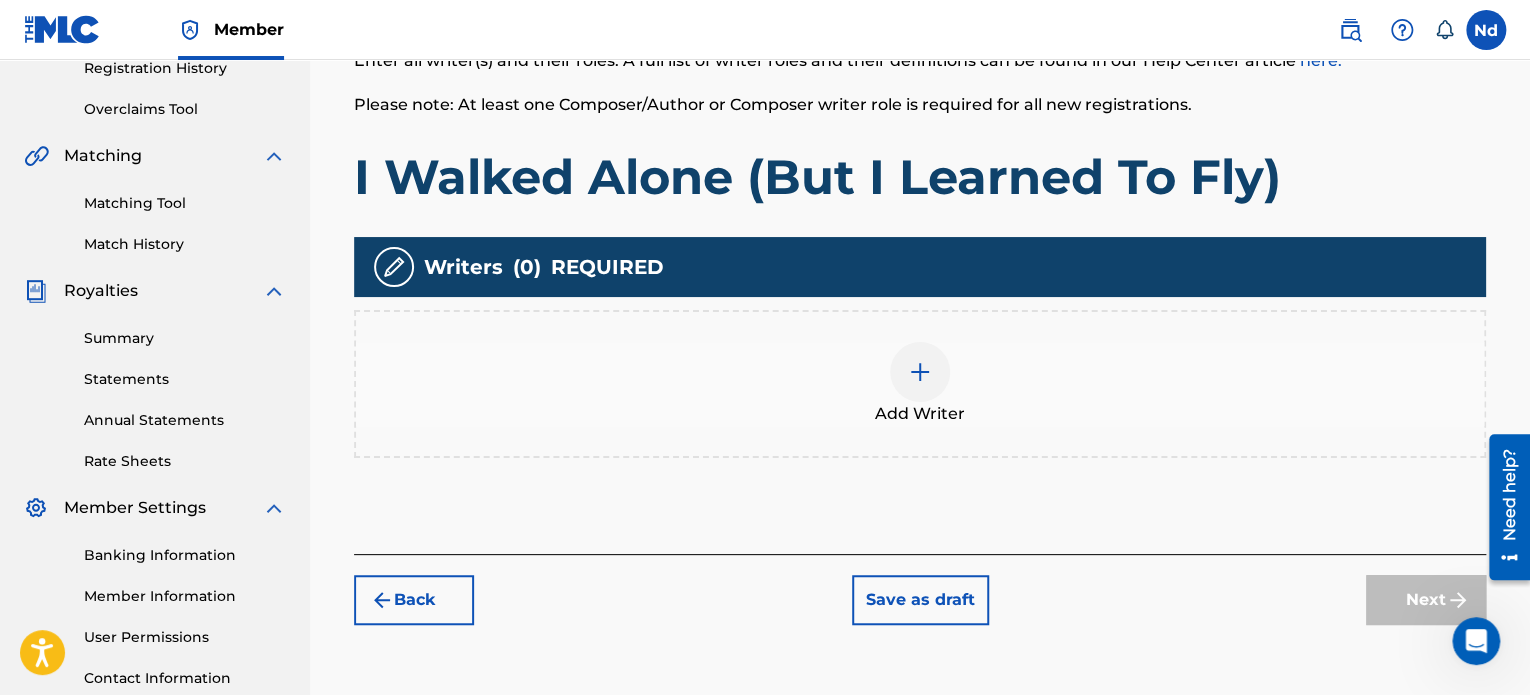 click on "Add Writer" at bounding box center [920, 384] 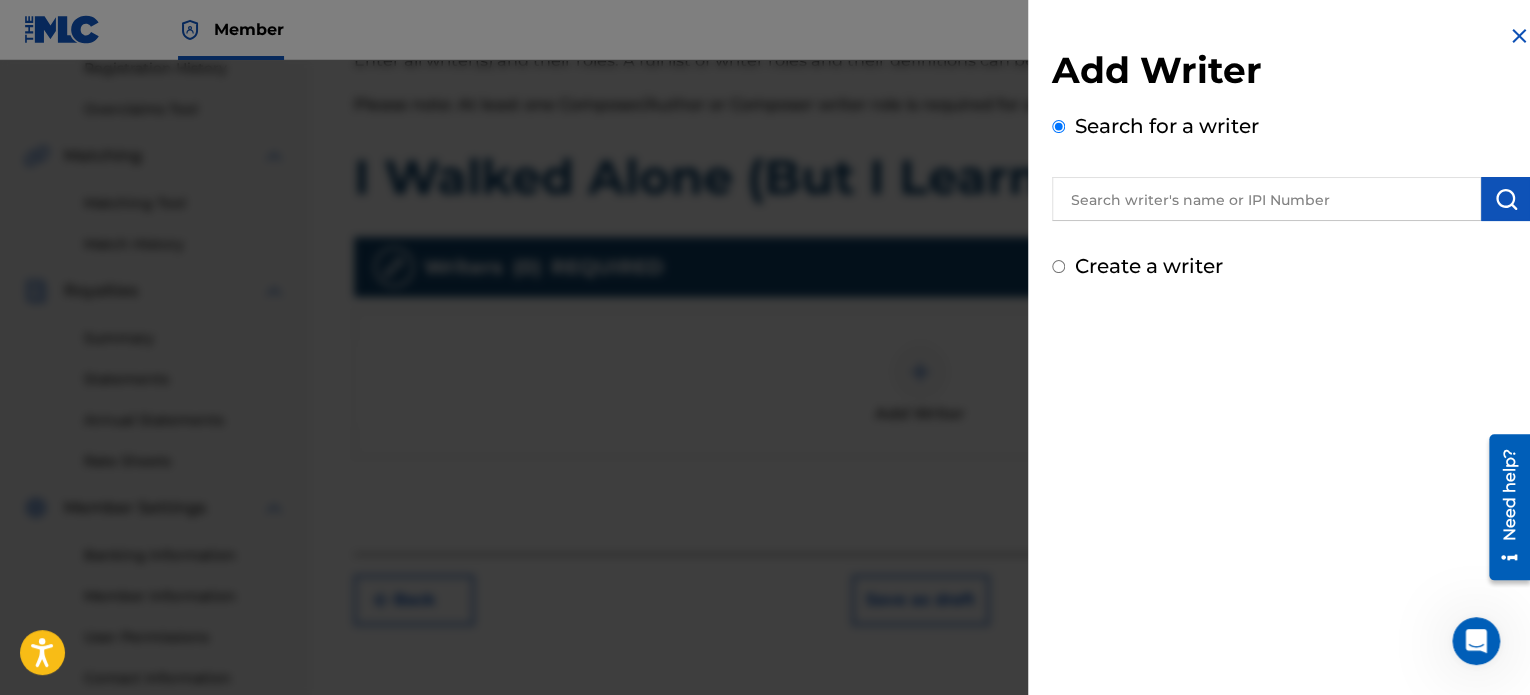 click at bounding box center (1266, 199) 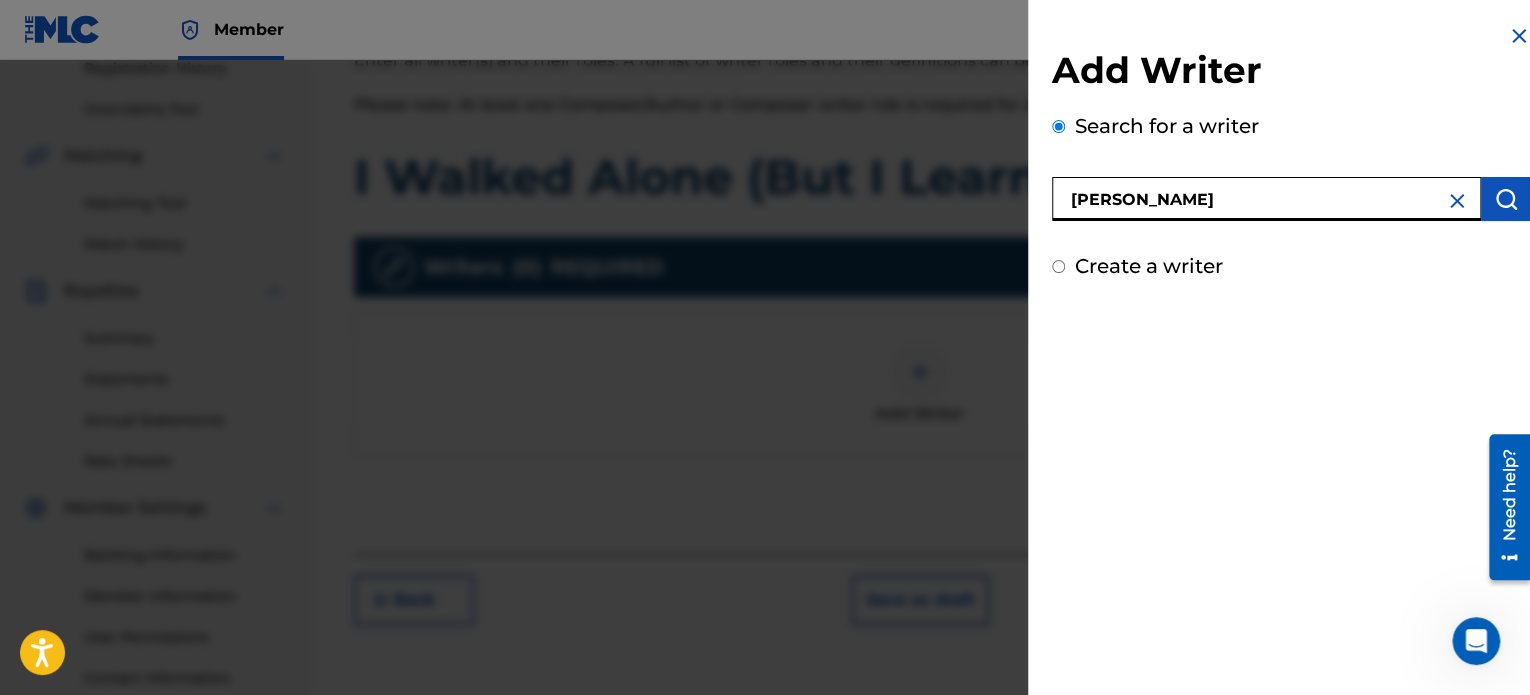 type on "[PERSON_NAME]" 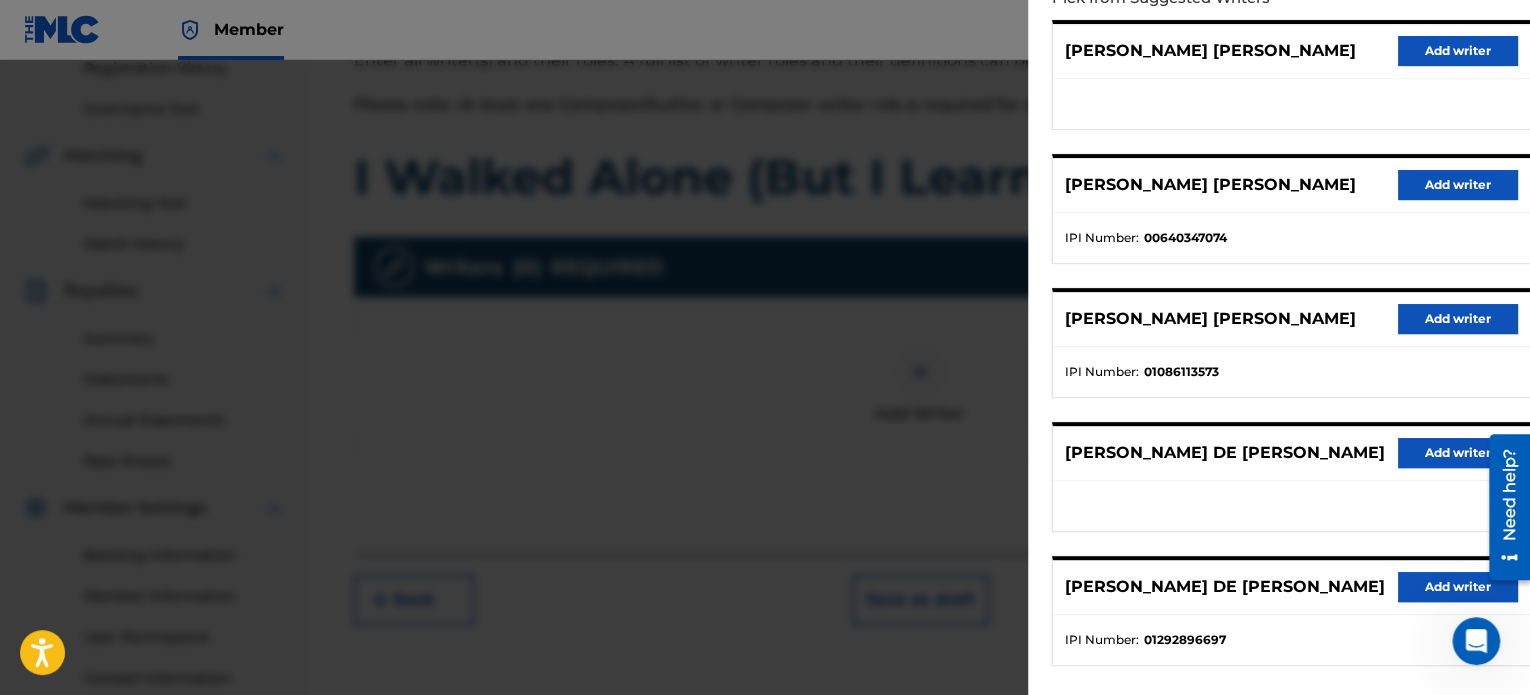 scroll, scrollTop: 344, scrollLeft: 0, axis: vertical 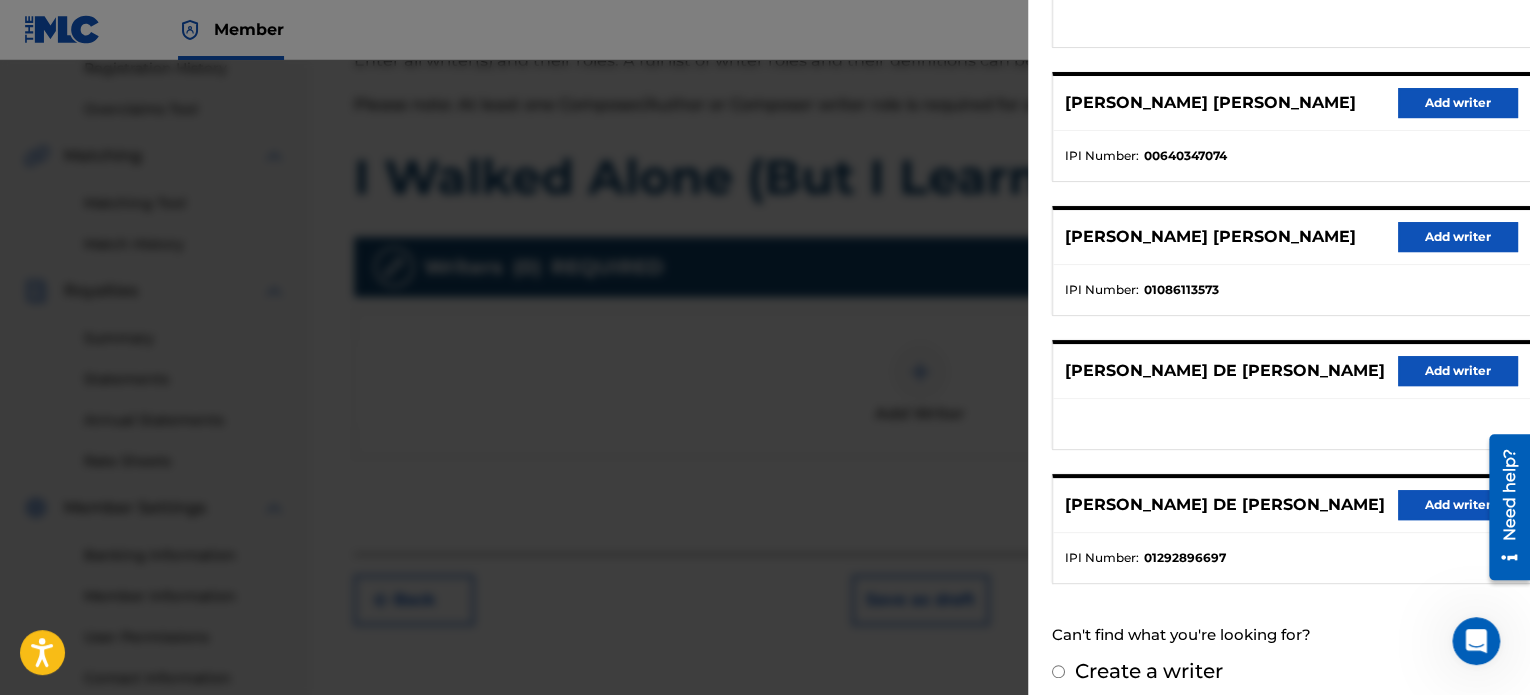 click on "Add writer" at bounding box center [1458, 505] 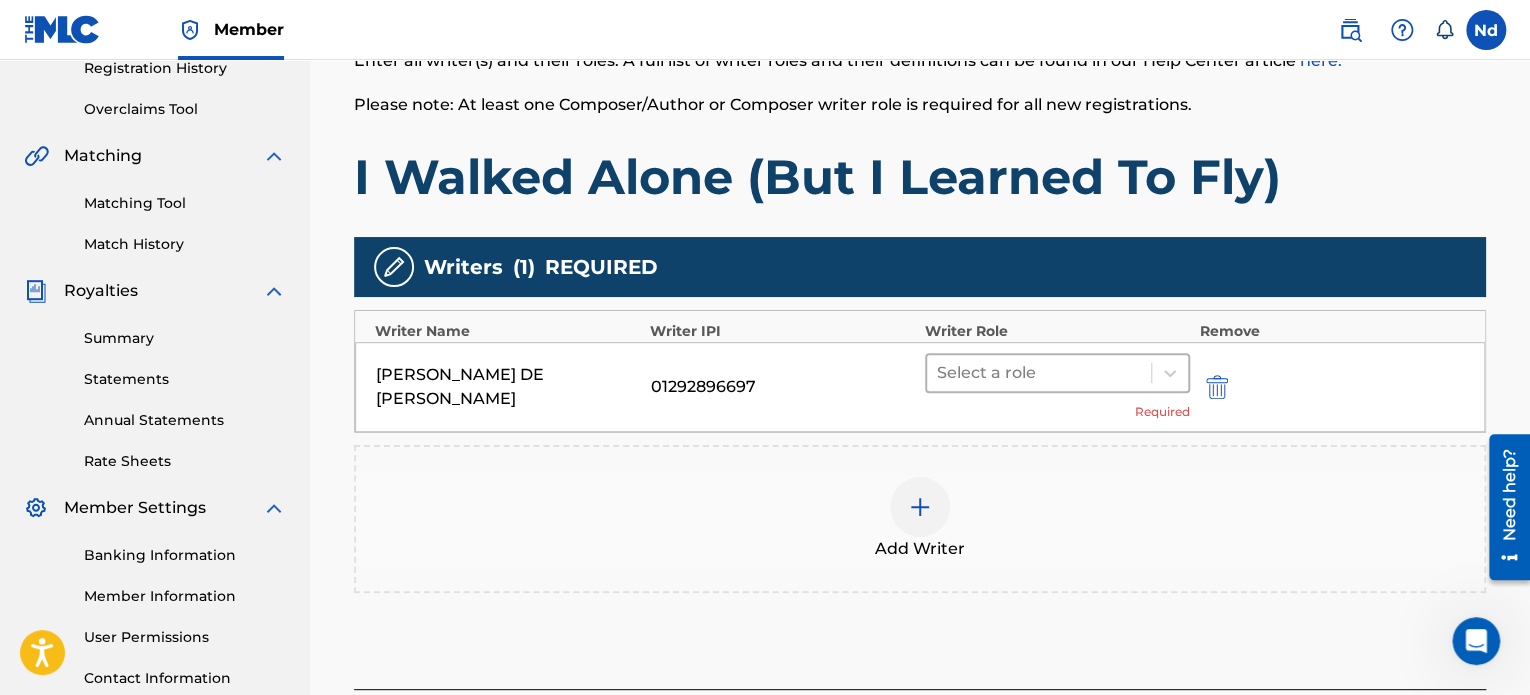 click at bounding box center (1039, 373) 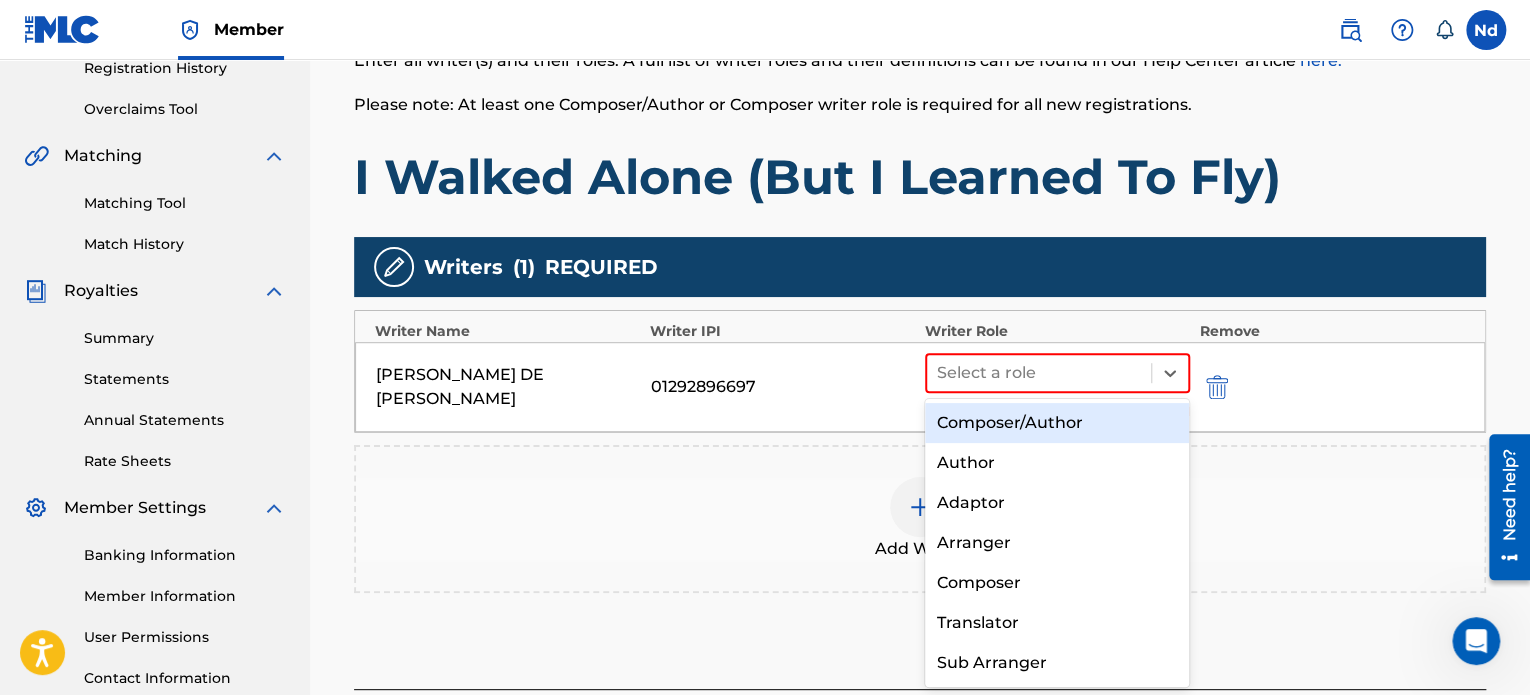 click on "Composer/Author" at bounding box center [1057, 423] 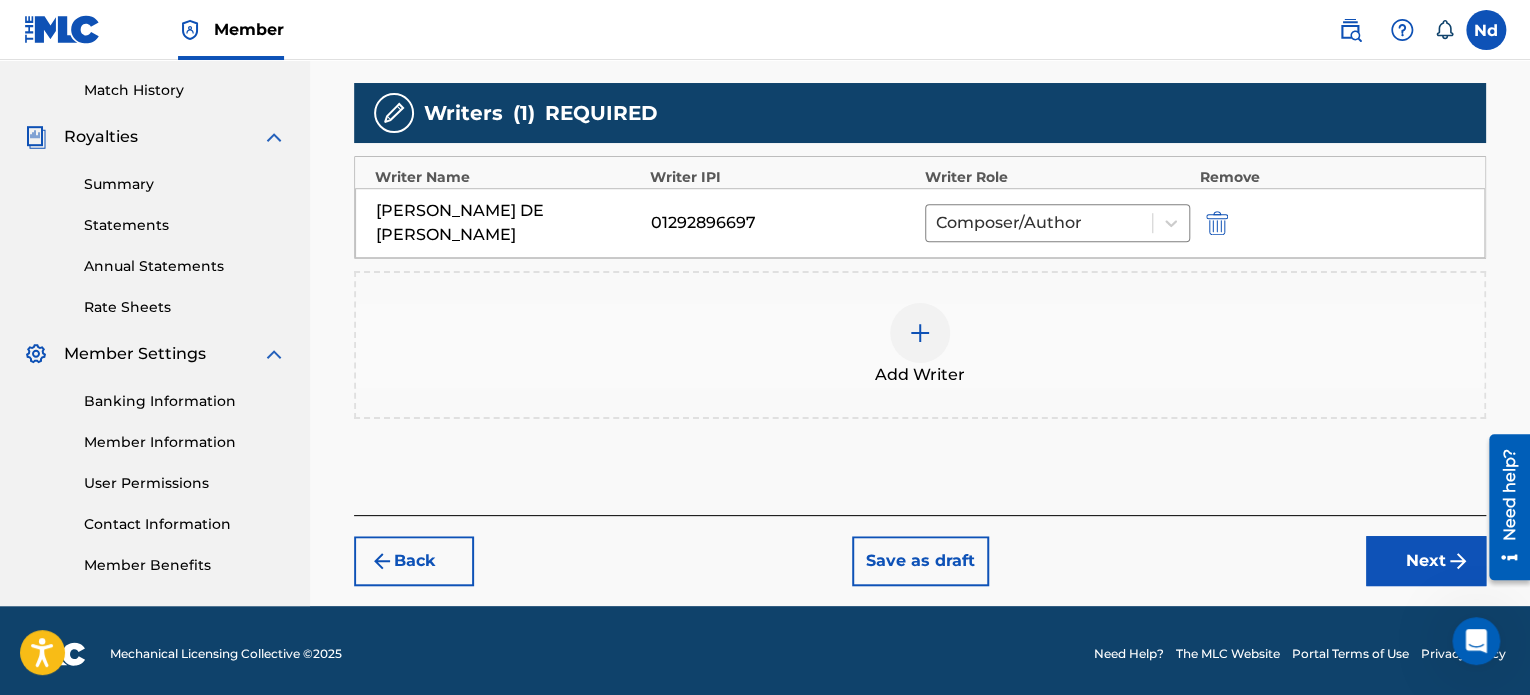 click on "Next" at bounding box center (1426, 561) 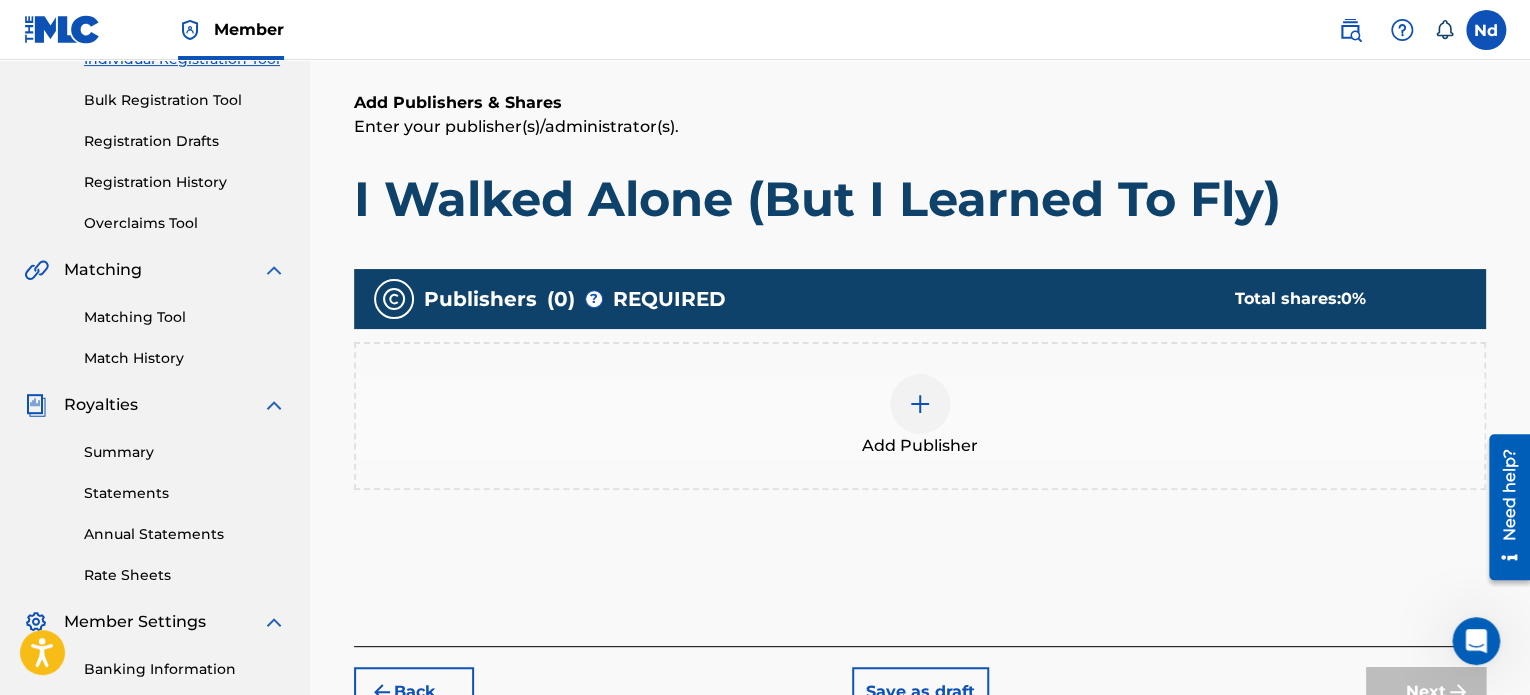scroll, scrollTop: 390, scrollLeft: 0, axis: vertical 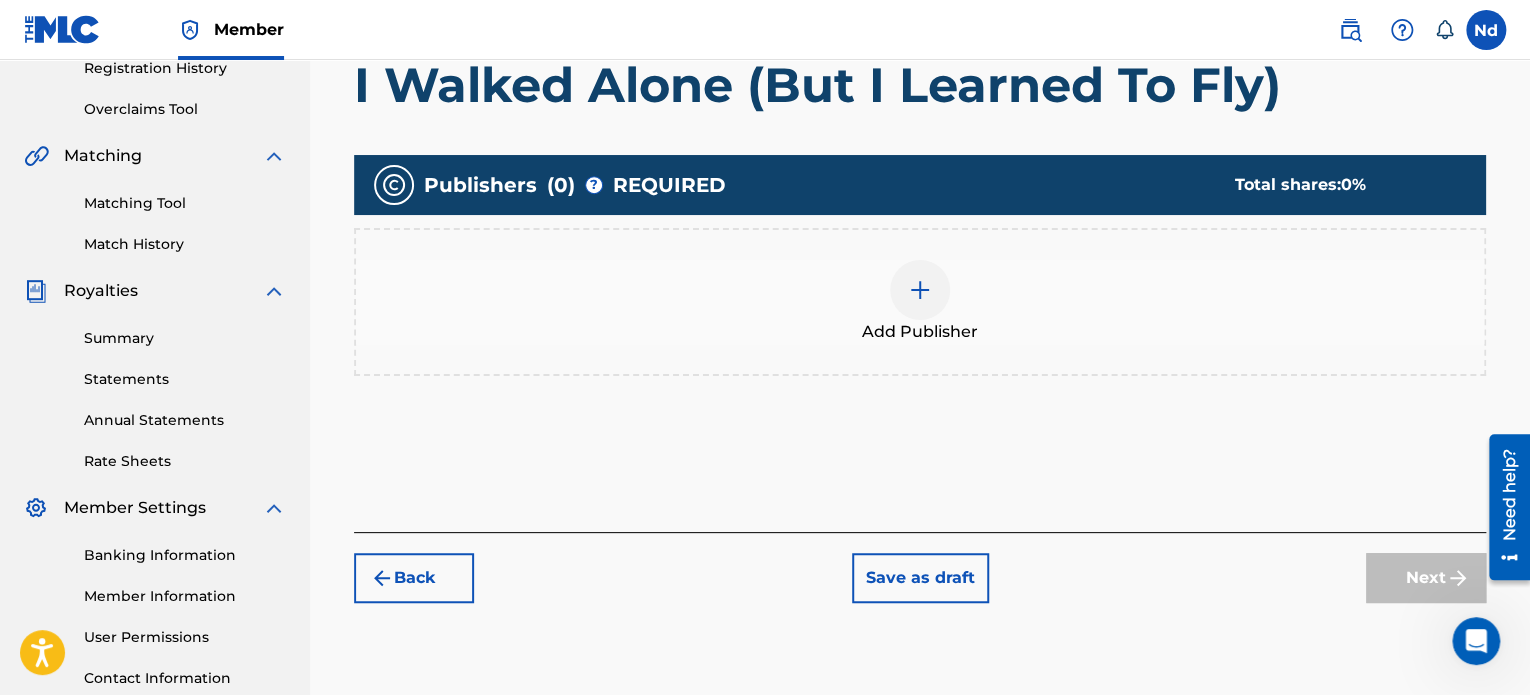 click at bounding box center (920, 290) 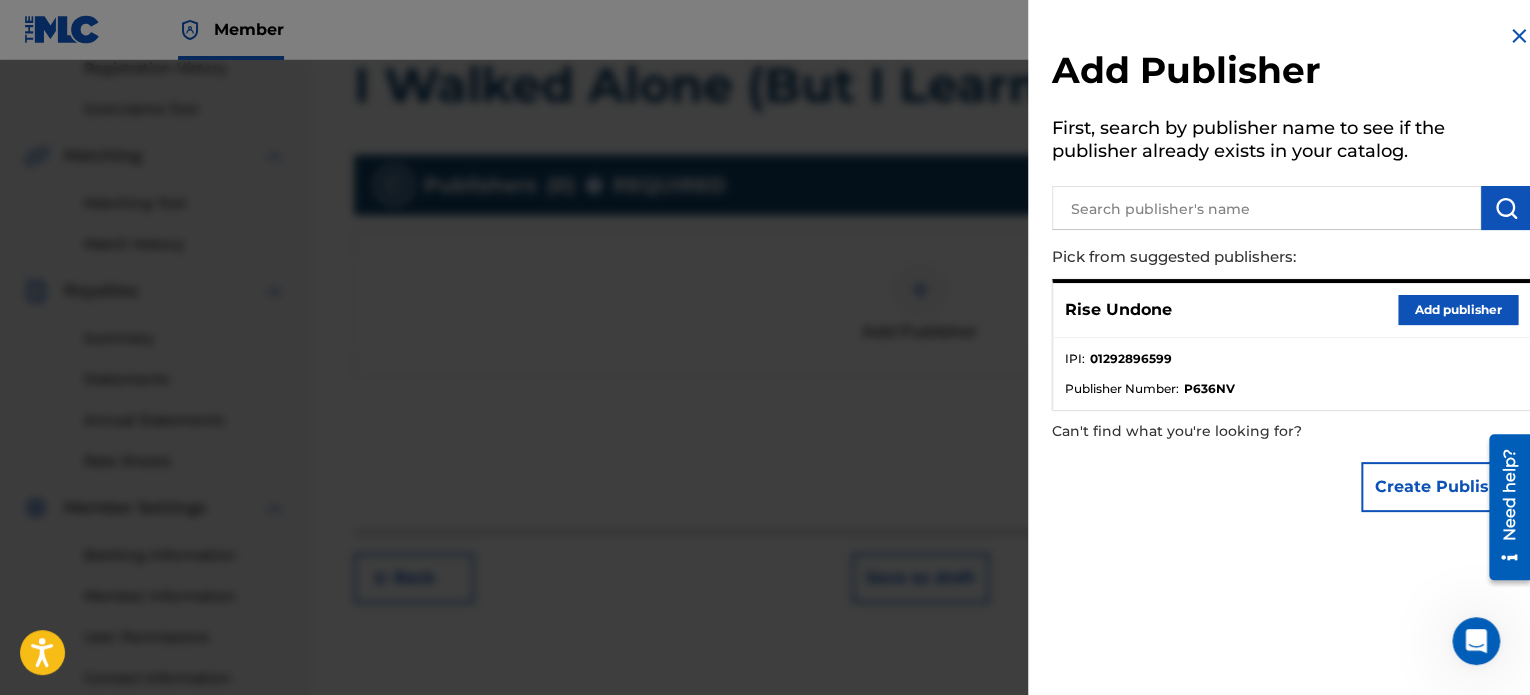 click on "Add publisher" at bounding box center [1458, 310] 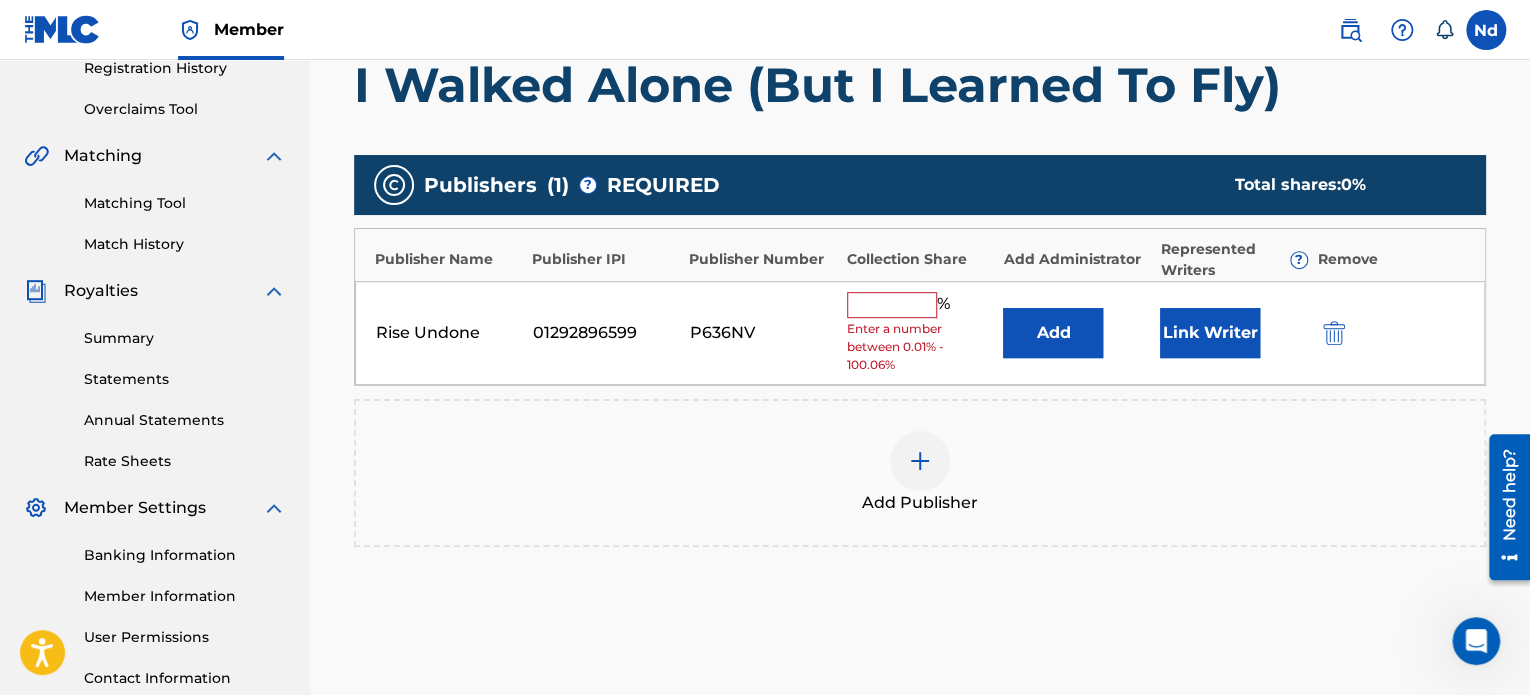 click on "Link Writer" at bounding box center [1210, 333] 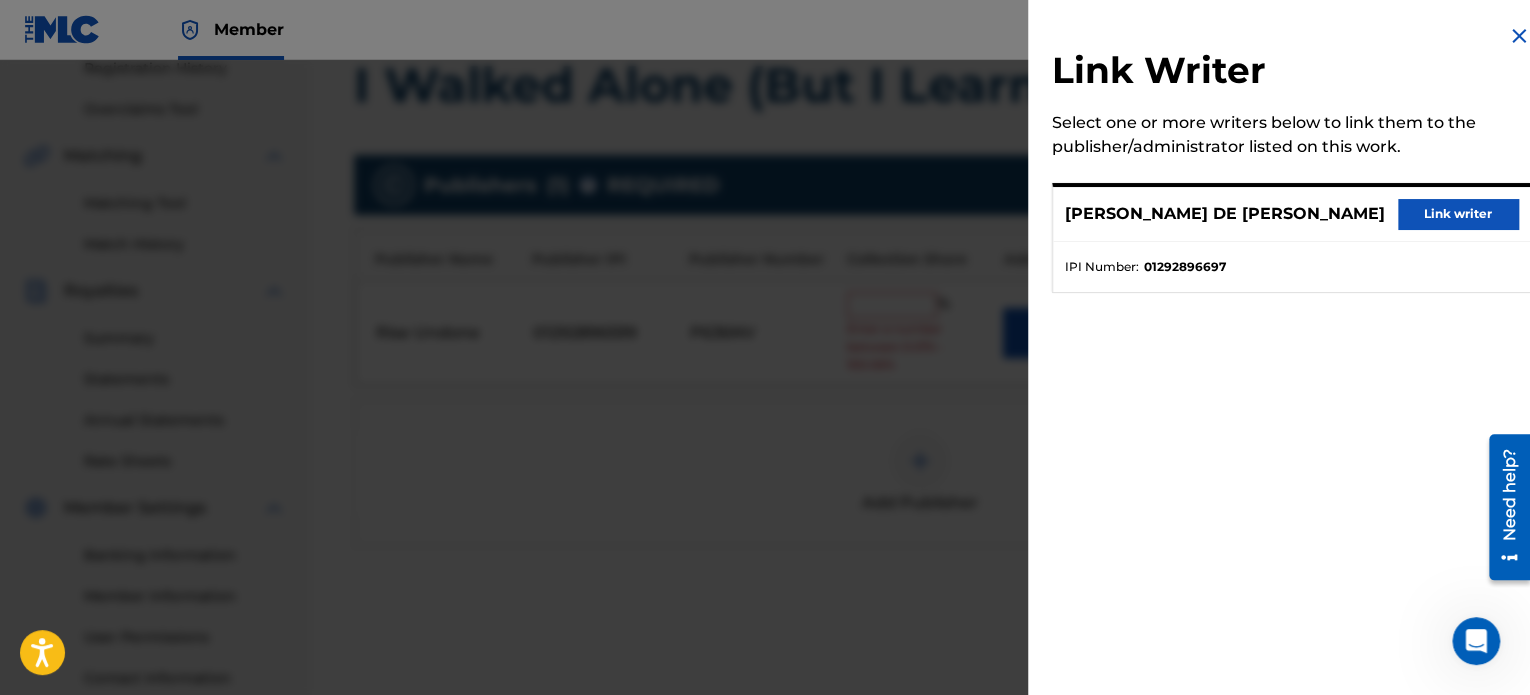 click on "Link writer" at bounding box center (1458, 214) 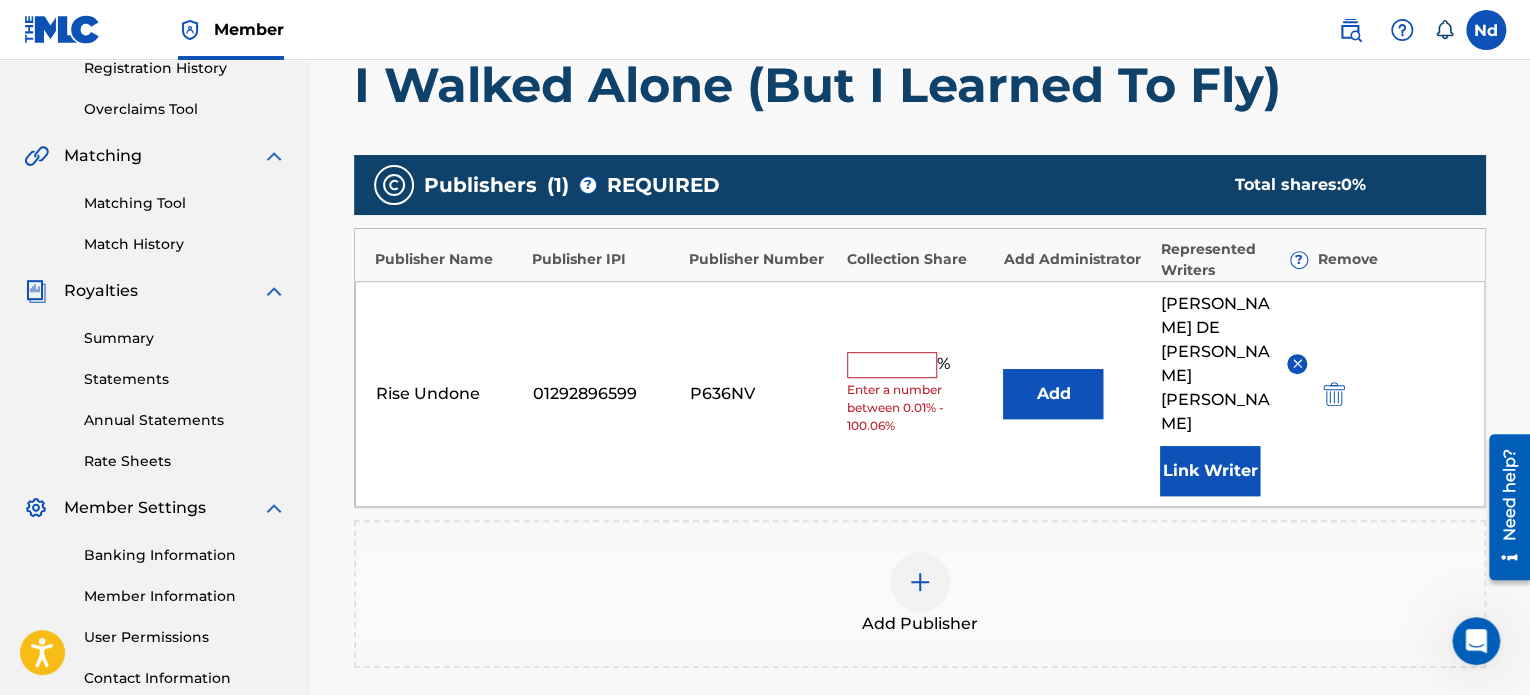 click at bounding box center (892, 365) 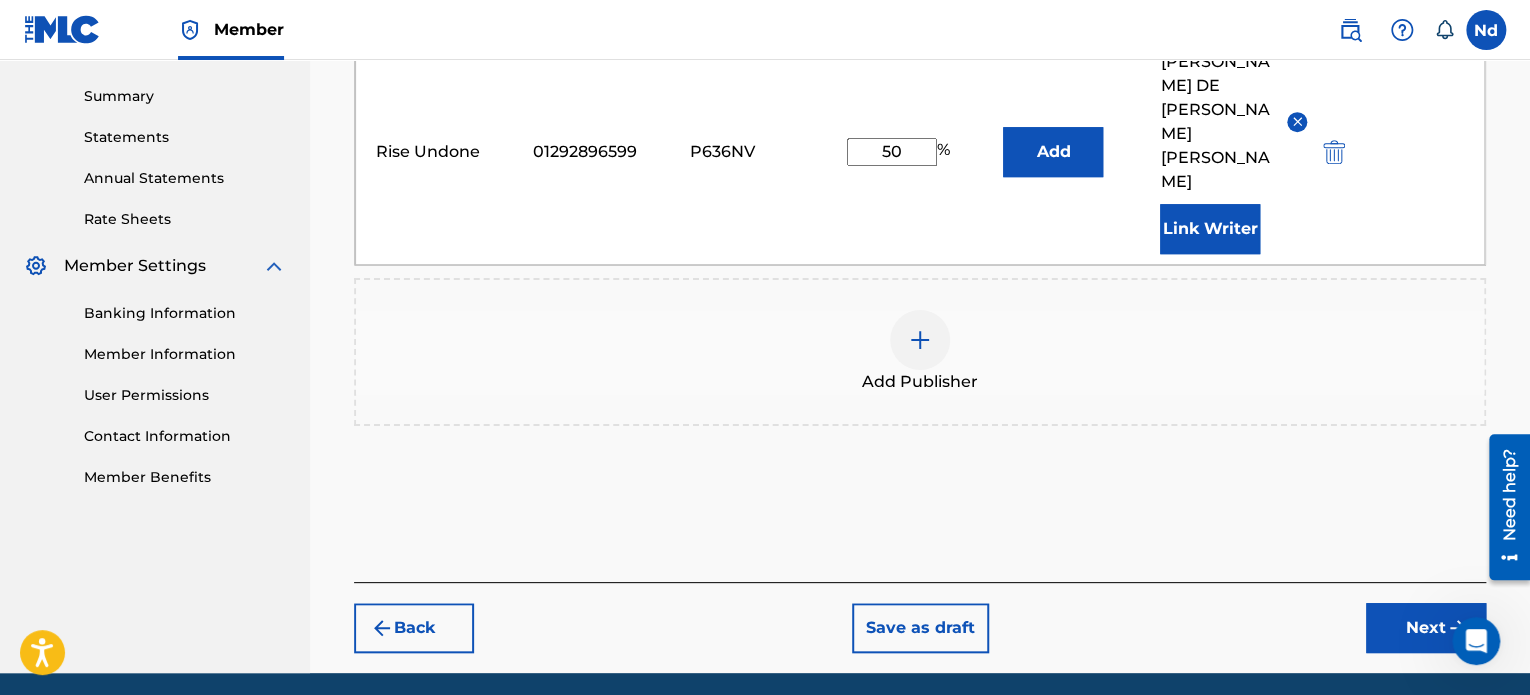 click on "Next" at bounding box center [1426, 628] 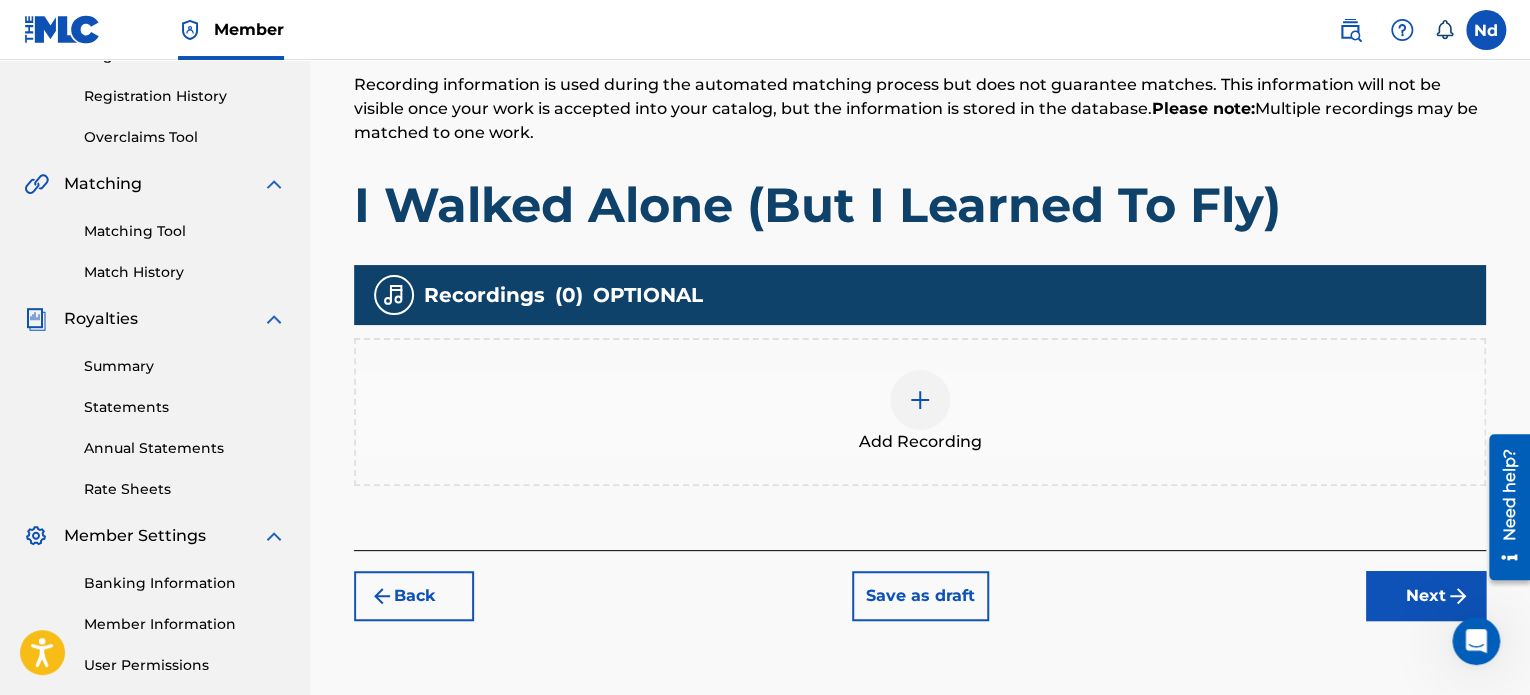 scroll, scrollTop: 544, scrollLeft: 0, axis: vertical 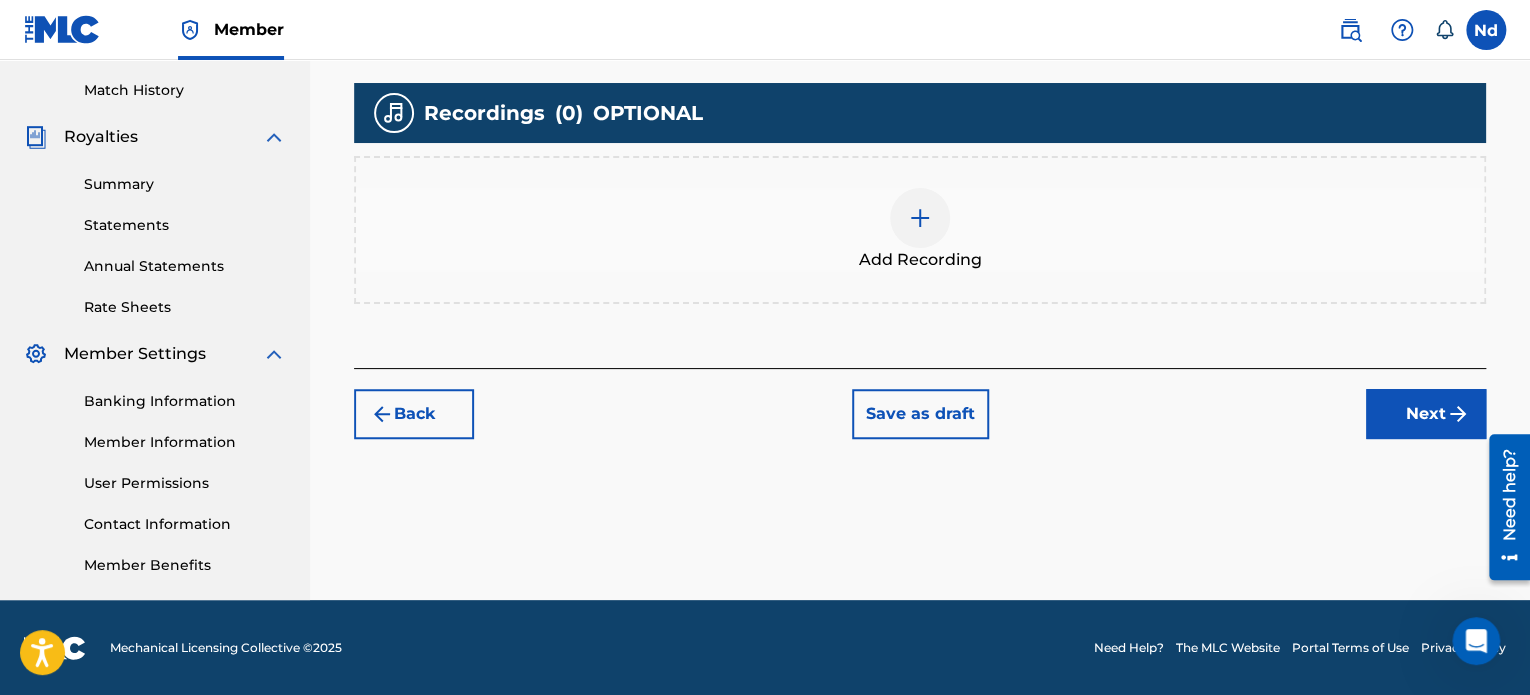 click at bounding box center [920, 218] 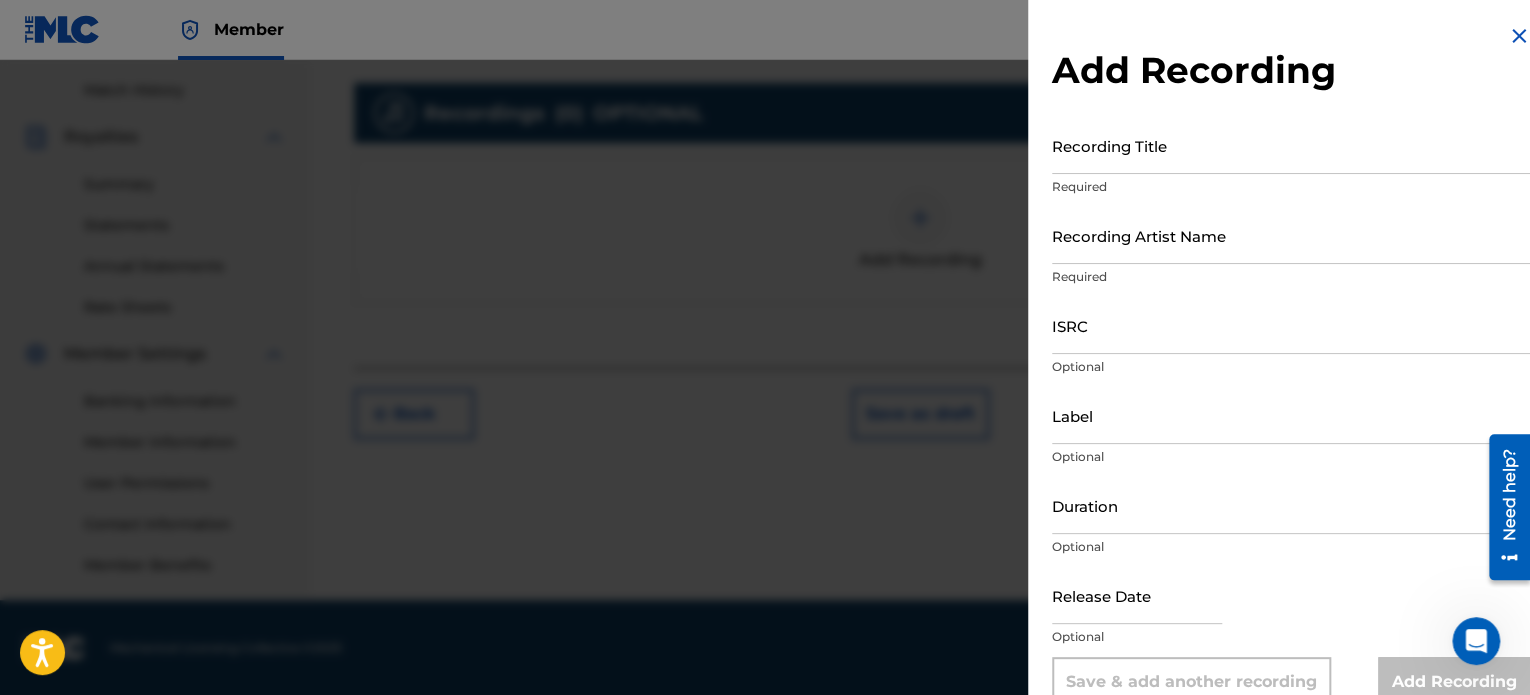 click on "Recording Title" at bounding box center [1291, 145] 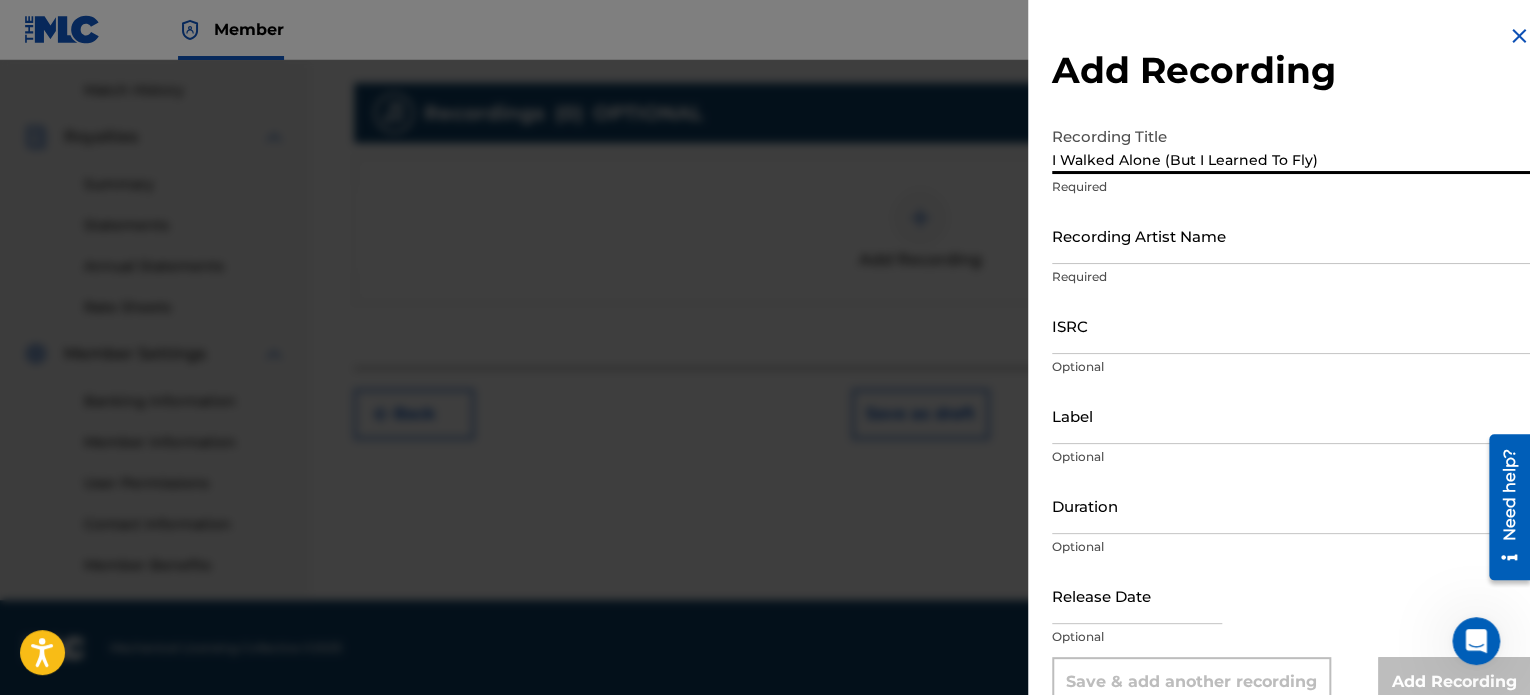 type on "I Walked Alone (But I Learned To Fly)" 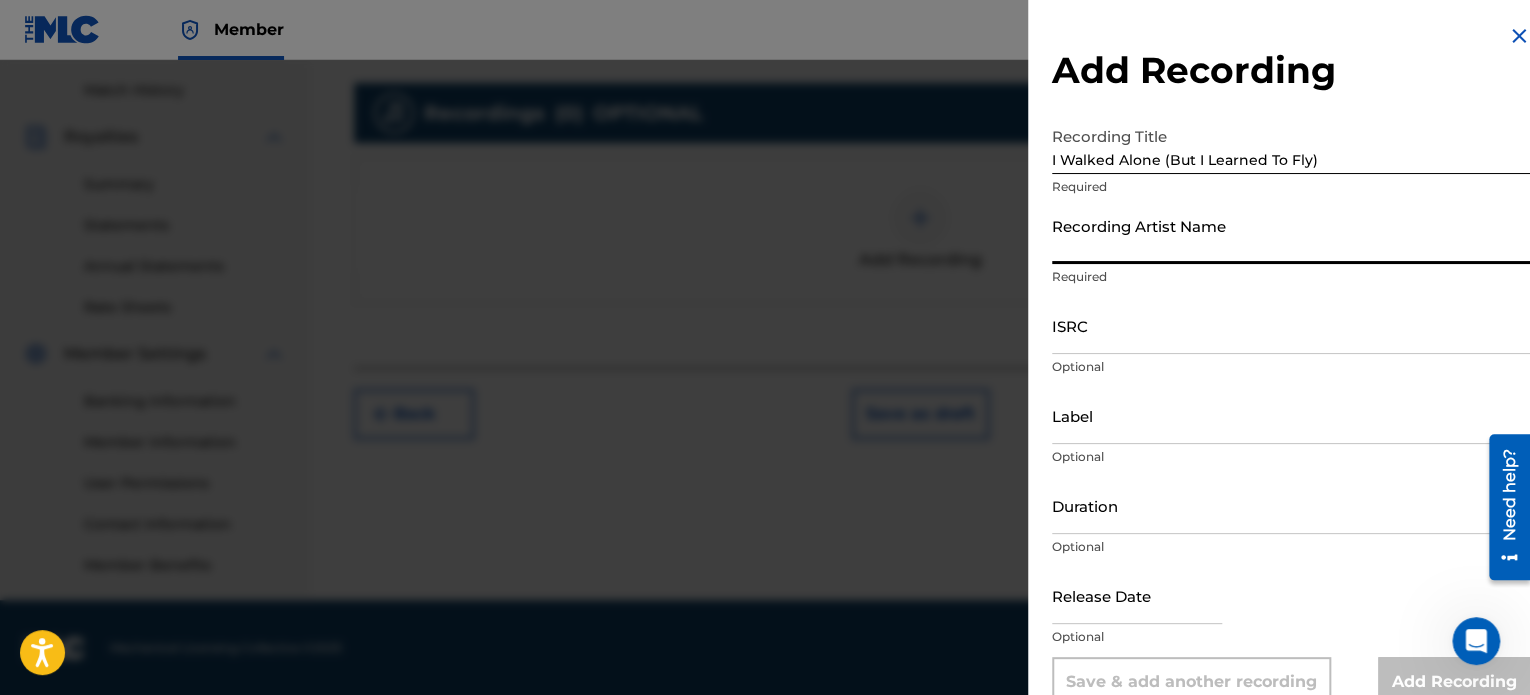 type on "Rise Undone" 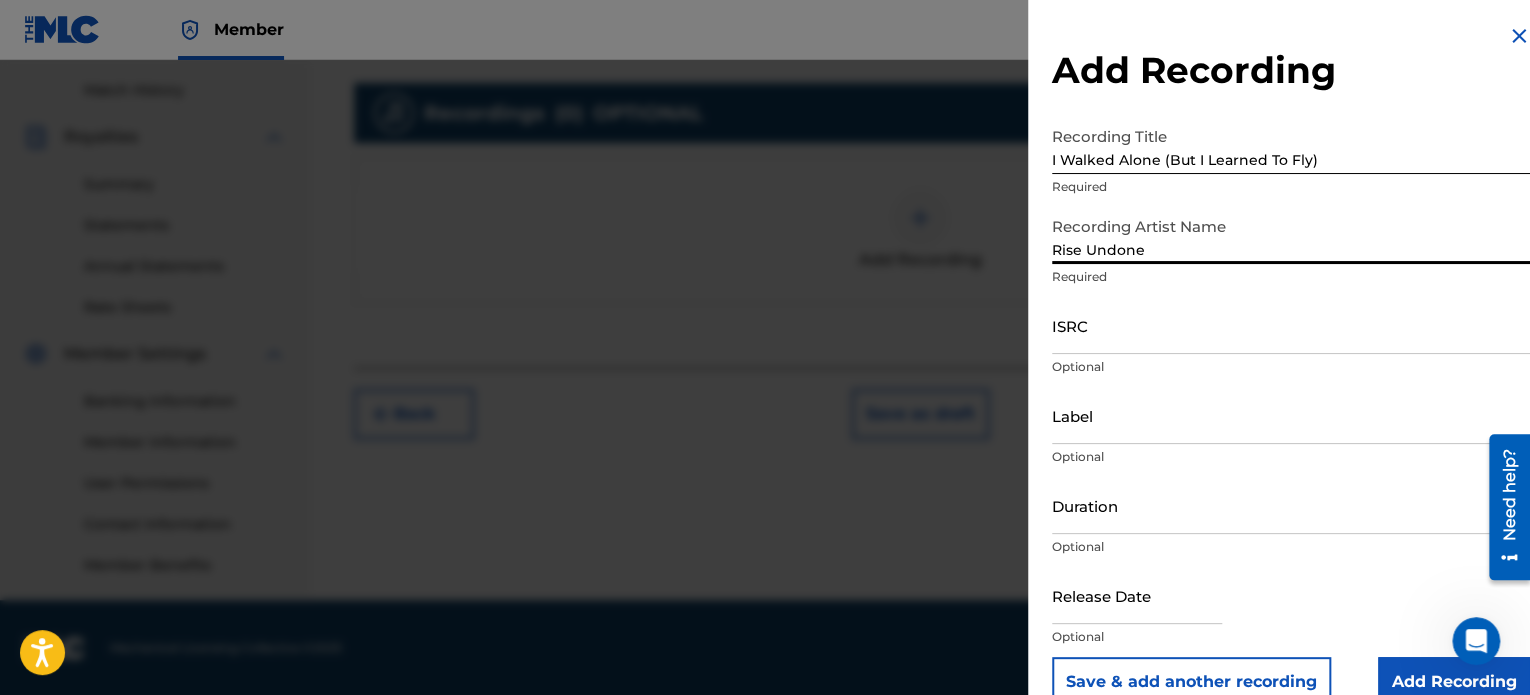 click on "ISRC" at bounding box center (1291, 325) 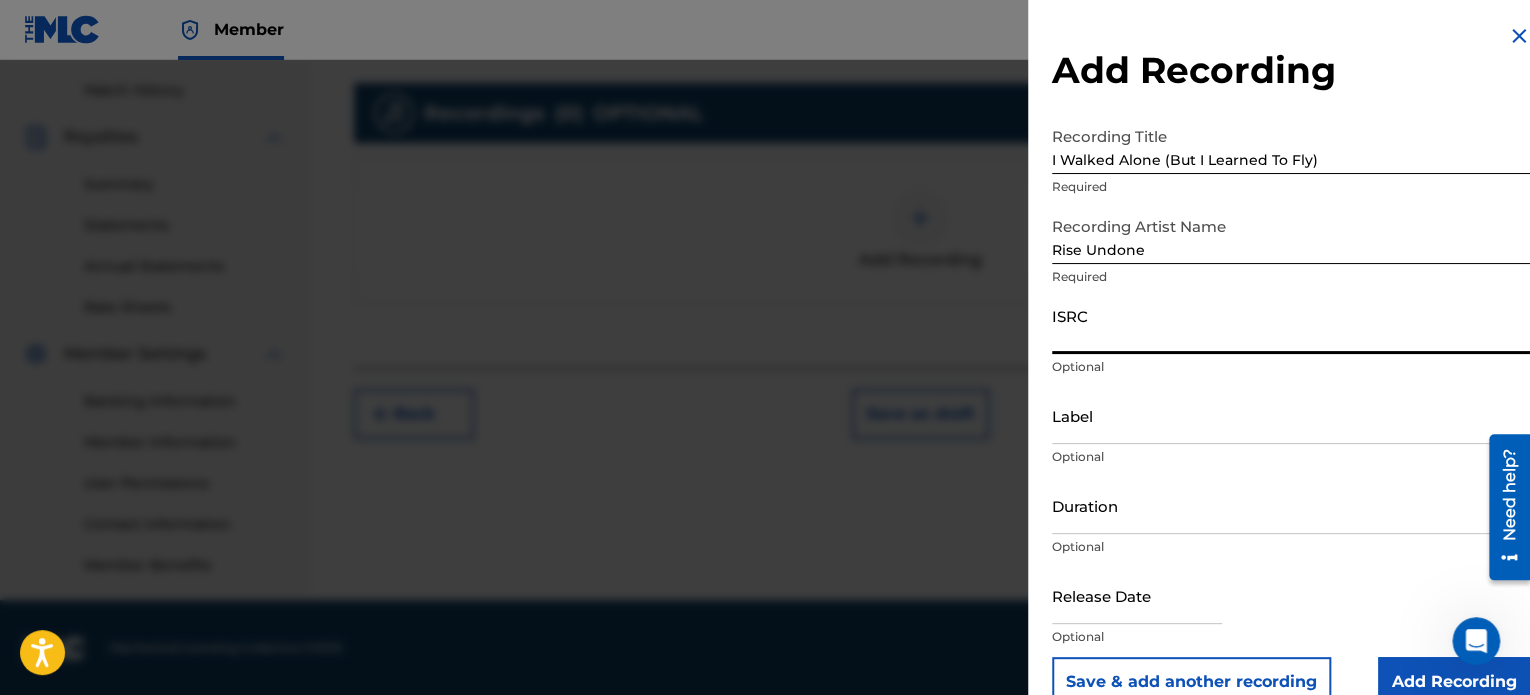 paste on "USHM22575286" 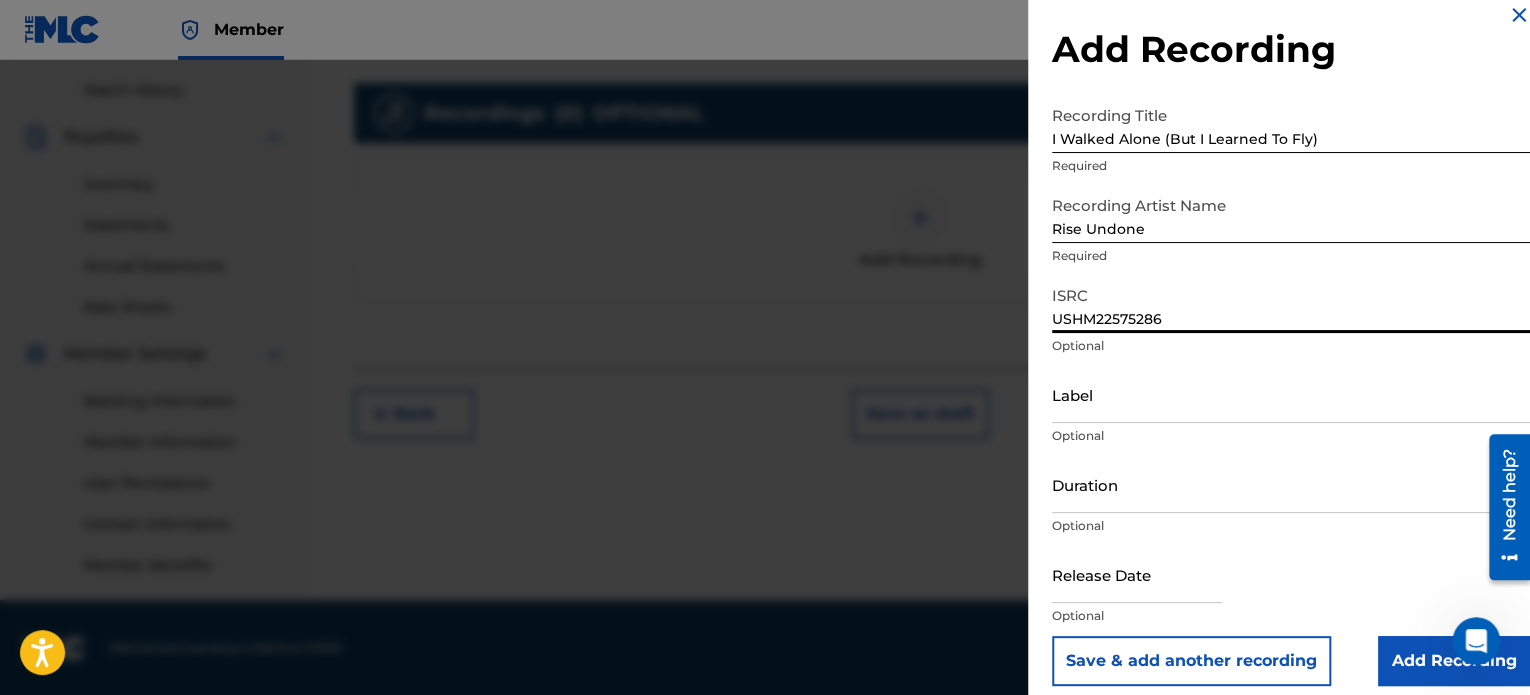 scroll, scrollTop: 36, scrollLeft: 0, axis: vertical 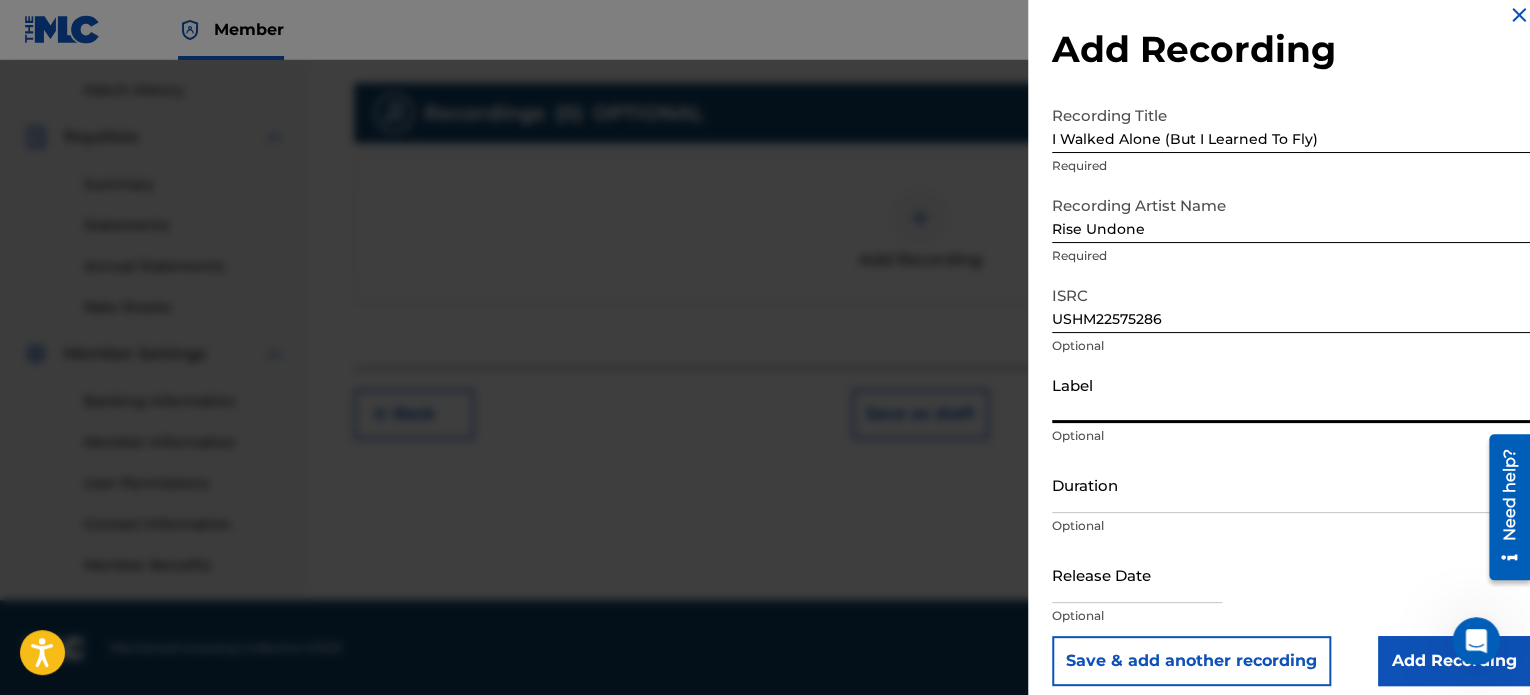 type on "Rise Undone" 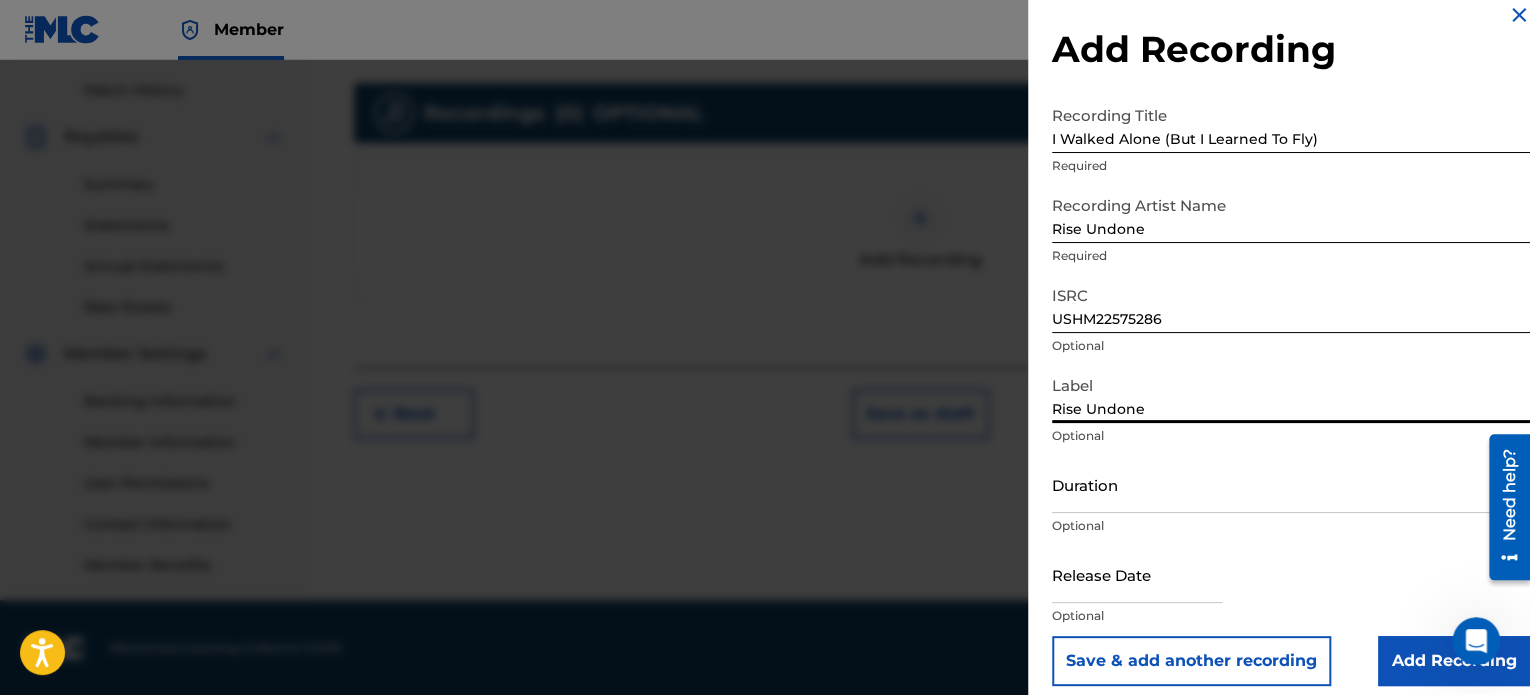 click on "Duration" at bounding box center [1291, 484] 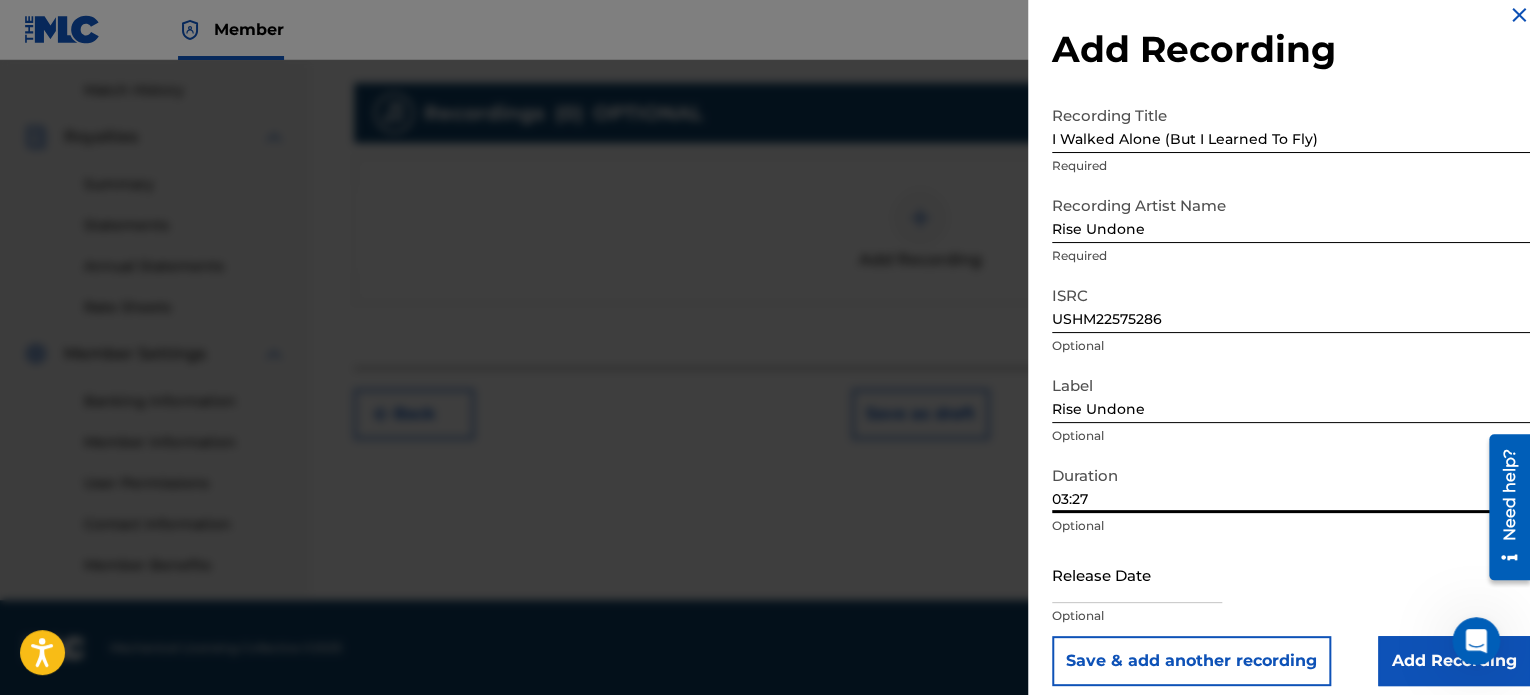 type on "03:27" 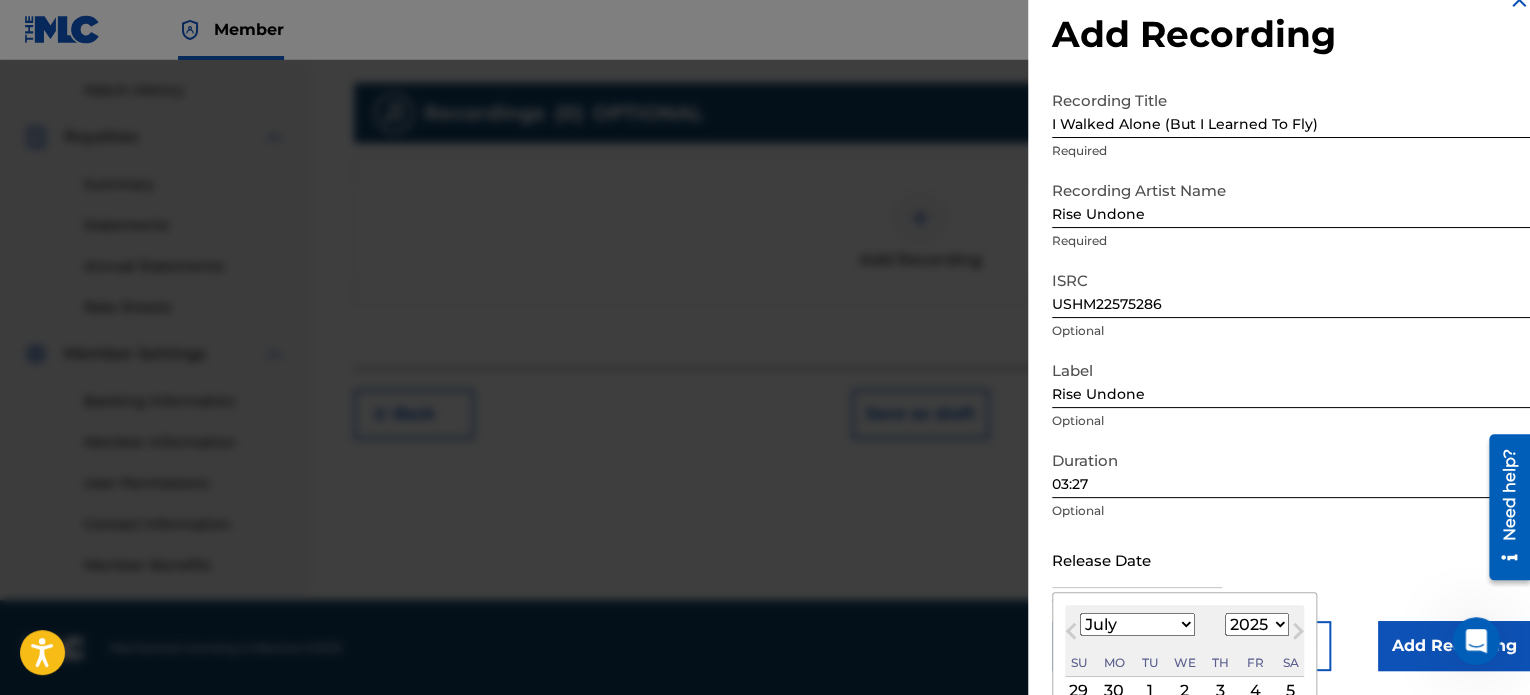 type on "[DATE]" 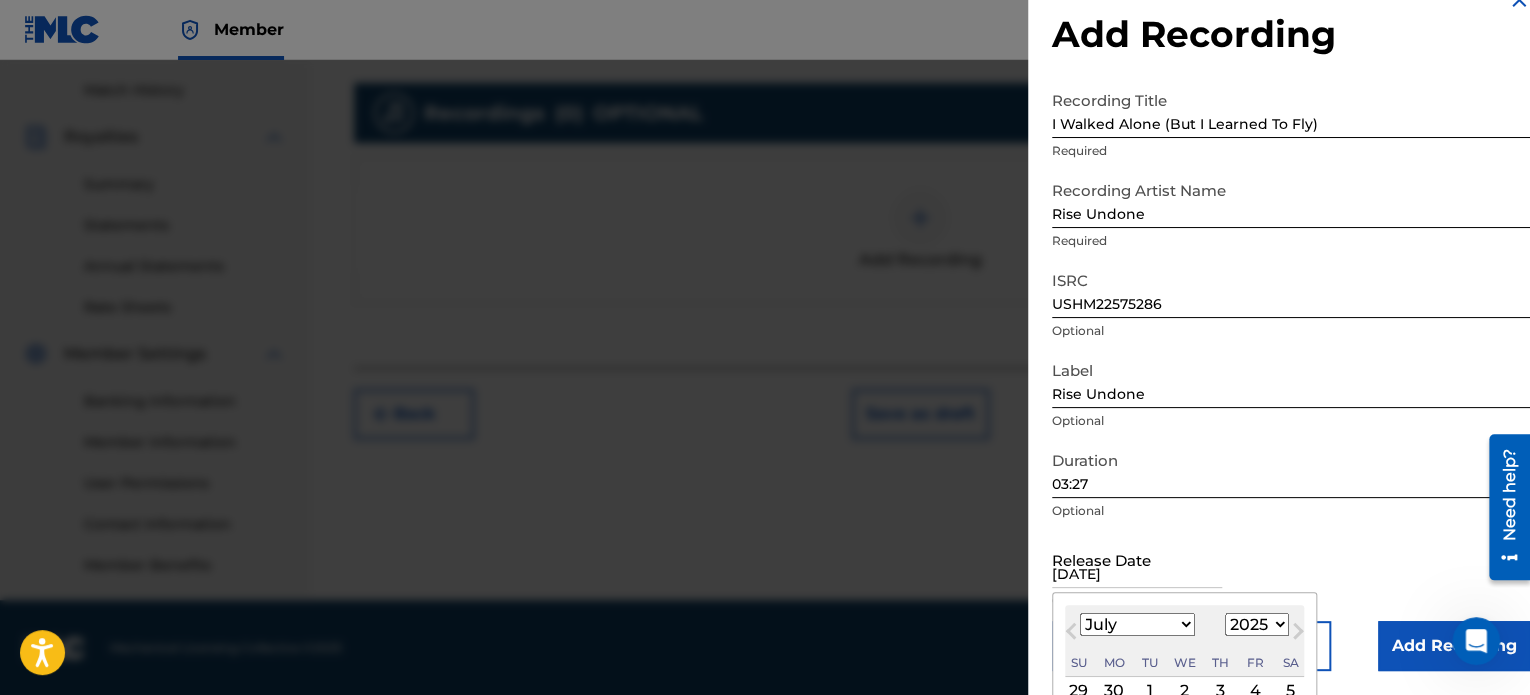 select on "4" 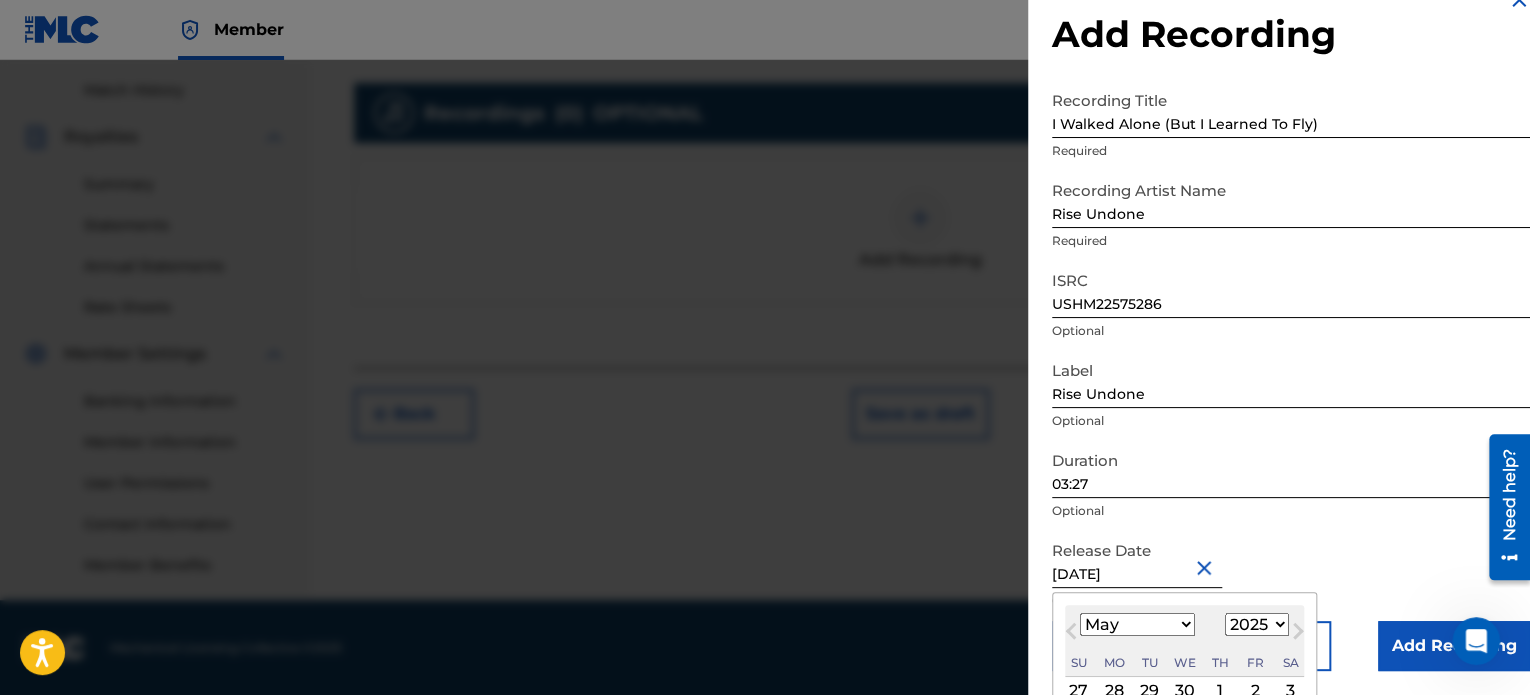 click on "Release Date [DATE] [DATE] Previous Month Next Month May [DATE] February March April May June July August September October November [DATE] 1900 1901 1902 1903 1904 1905 1906 1907 1908 1909 1910 1911 1912 1913 1914 1915 1916 1917 1918 1919 1920 1921 1922 1923 1924 1925 1926 1927 1928 1929 1930 1931 1932 1933 1934 1935 1936 1937 1938 1939 1940 1941 1942 1943 1944 1945 1946 1947 1948 1949 1950 1951 1952 1953 1954 1955 1956 1957 1958 1959 1960 1961 1962 1963 1964 1965 1966 1967 1968 1969 1970 1971 1972 1973 1974 1975 1976 1977 1978 1979 1980 1981 1982 1983 1984 1985 1986 1987 1988 1989 1990 1991 1992 1993 1994 1995 1996 1997 1998 1999 2000 2001 2002 2003 2004 2005 2006 2007 2008 2009 2010 2011 2012 2013 2014 2015 2016 2017 2018 2019 2020 2021 2022 2023 2024 2025 2026 2027 2028 2029 2030 2031 2032 2033 2034 2035 2036 2037 2038 2039 2040 2041 2042 2043 2044 2045 2046 2047 2048 2049 2050 2051 2052 2053 2054 2055 2056 2057 2058 2059 2060 2061 2062 2063 2064 2065 2066 2067 2068 2069 2070 2071 2072" at bounding box center [1291, 576] 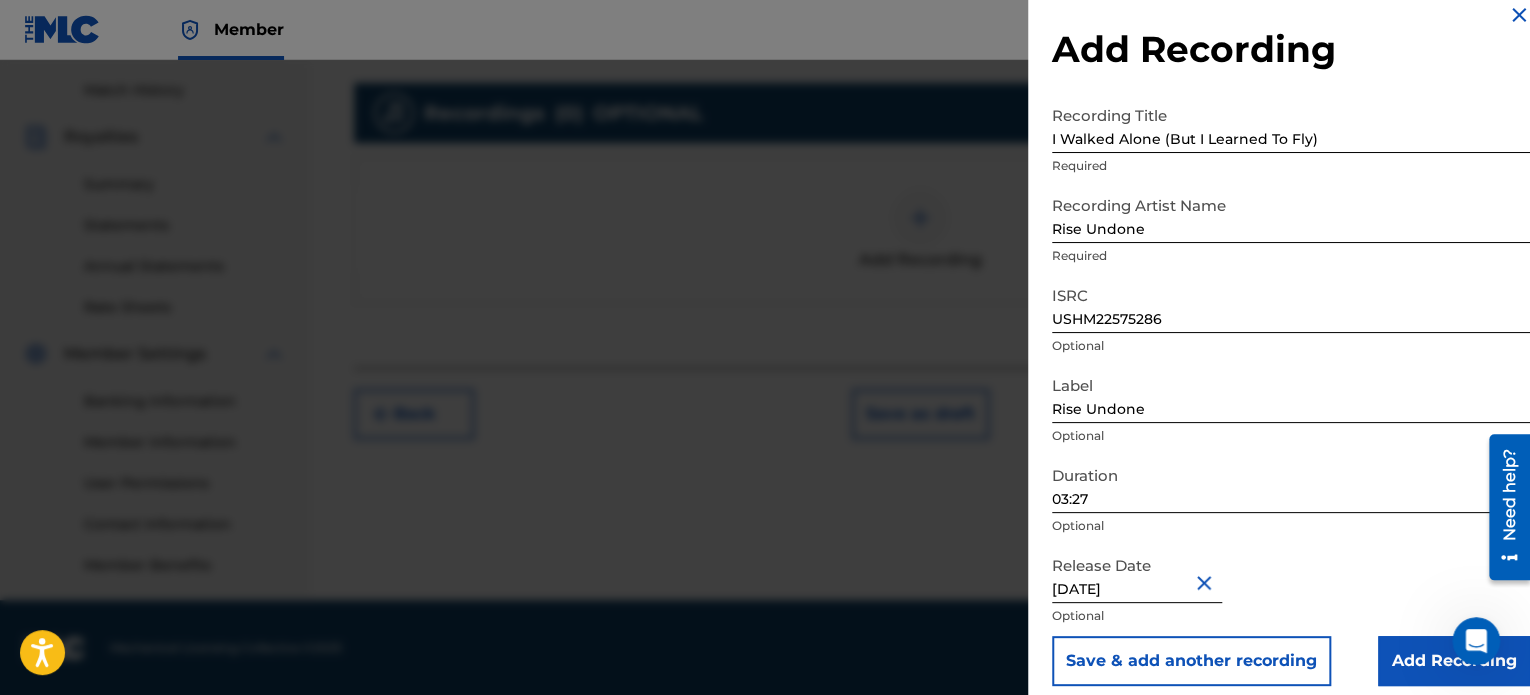 click on "Add Recording" at bounding box center [1454, 661] 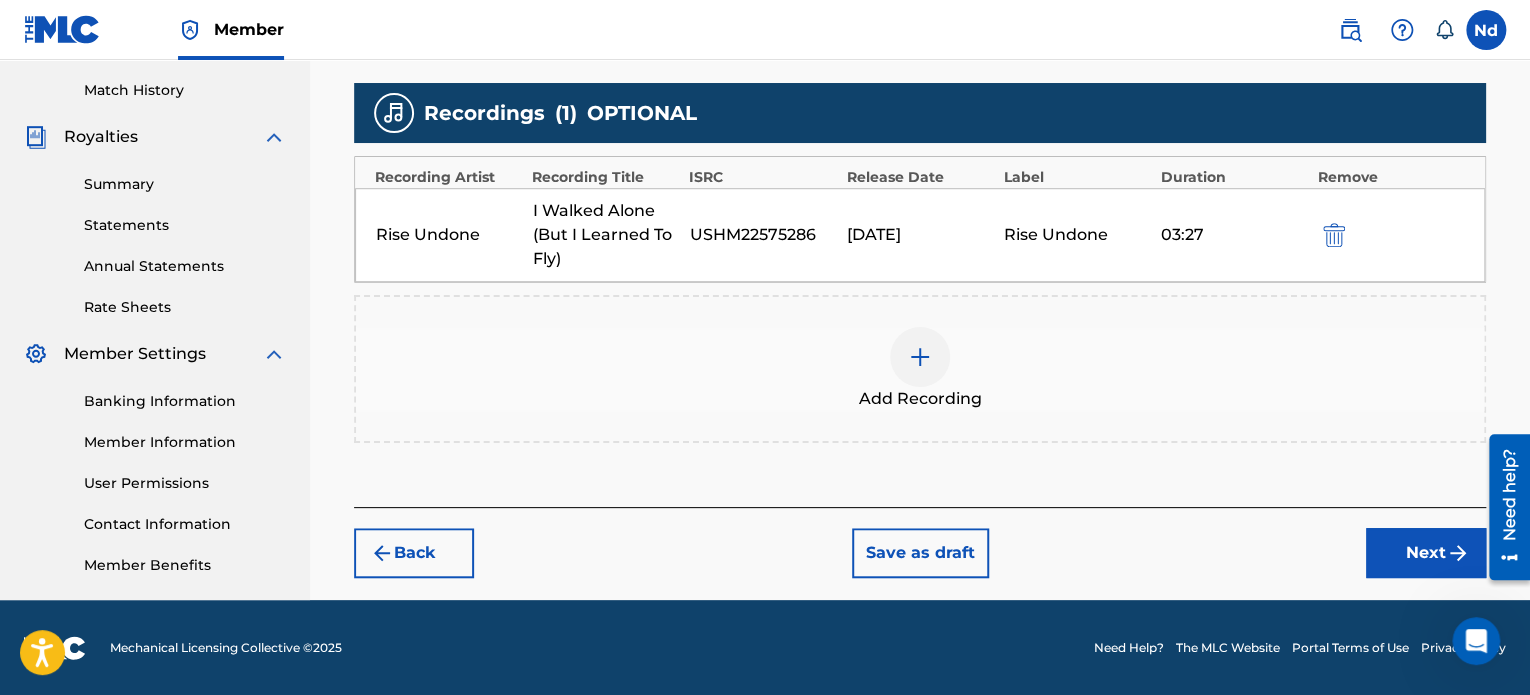 click on "Next" at bounding box center (1426, 553) 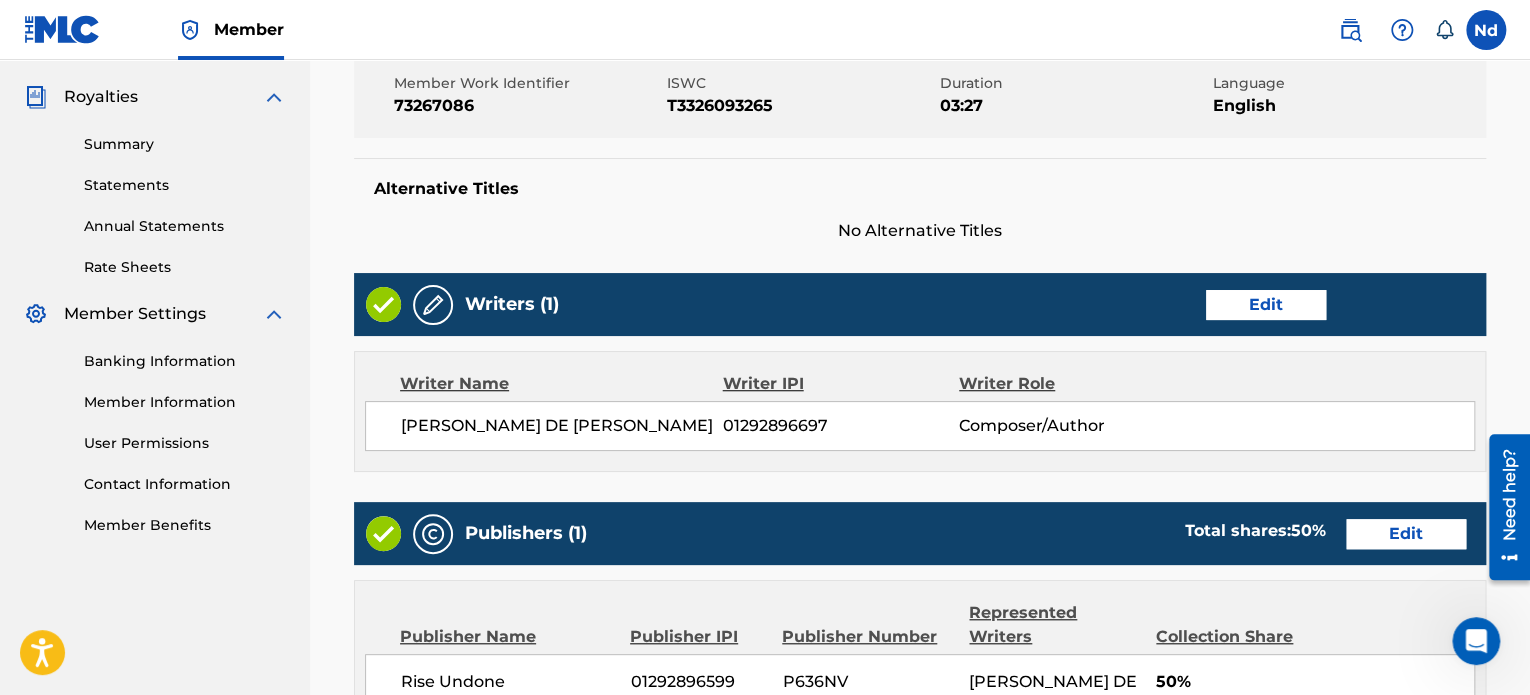 scroll, scrollTop: 1081, scrollLeft: 0, axis: vertical 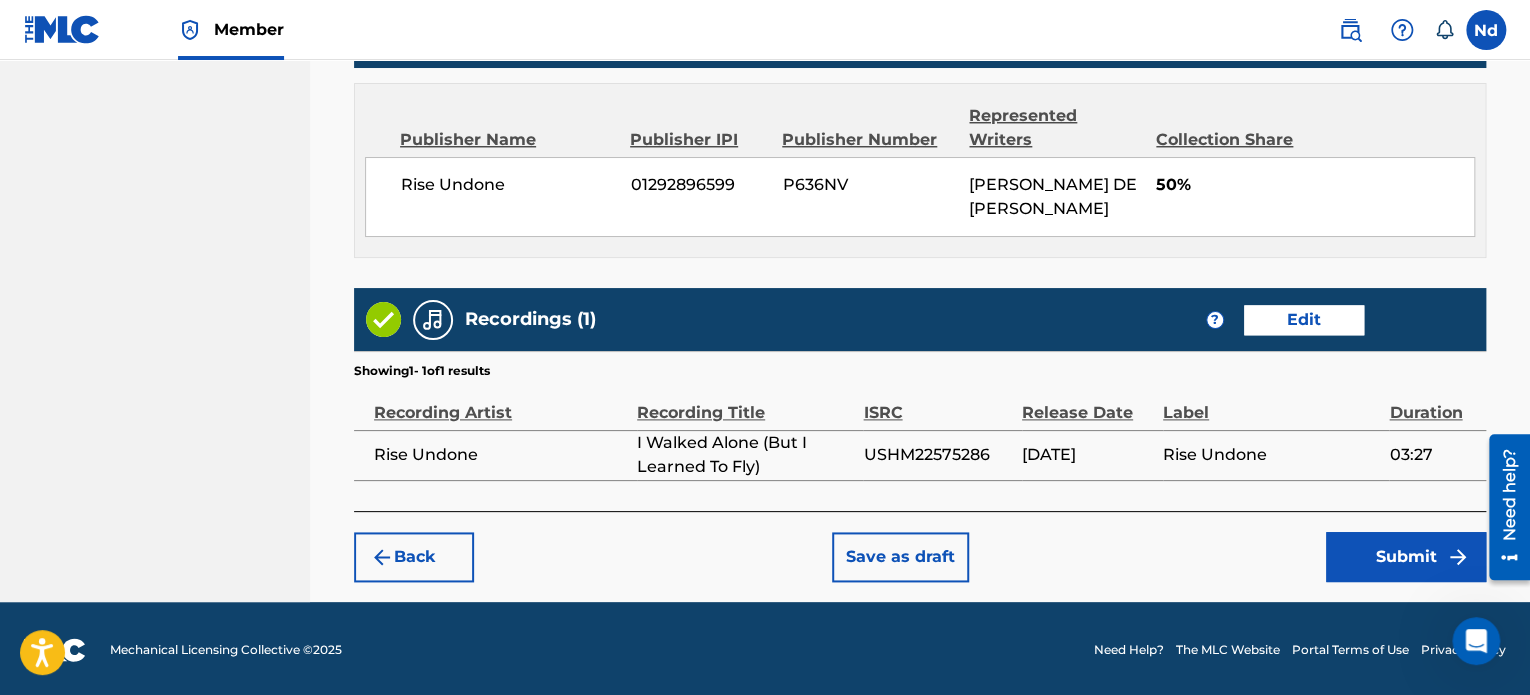 click on "Submit" at bounding box center [1406, 557] 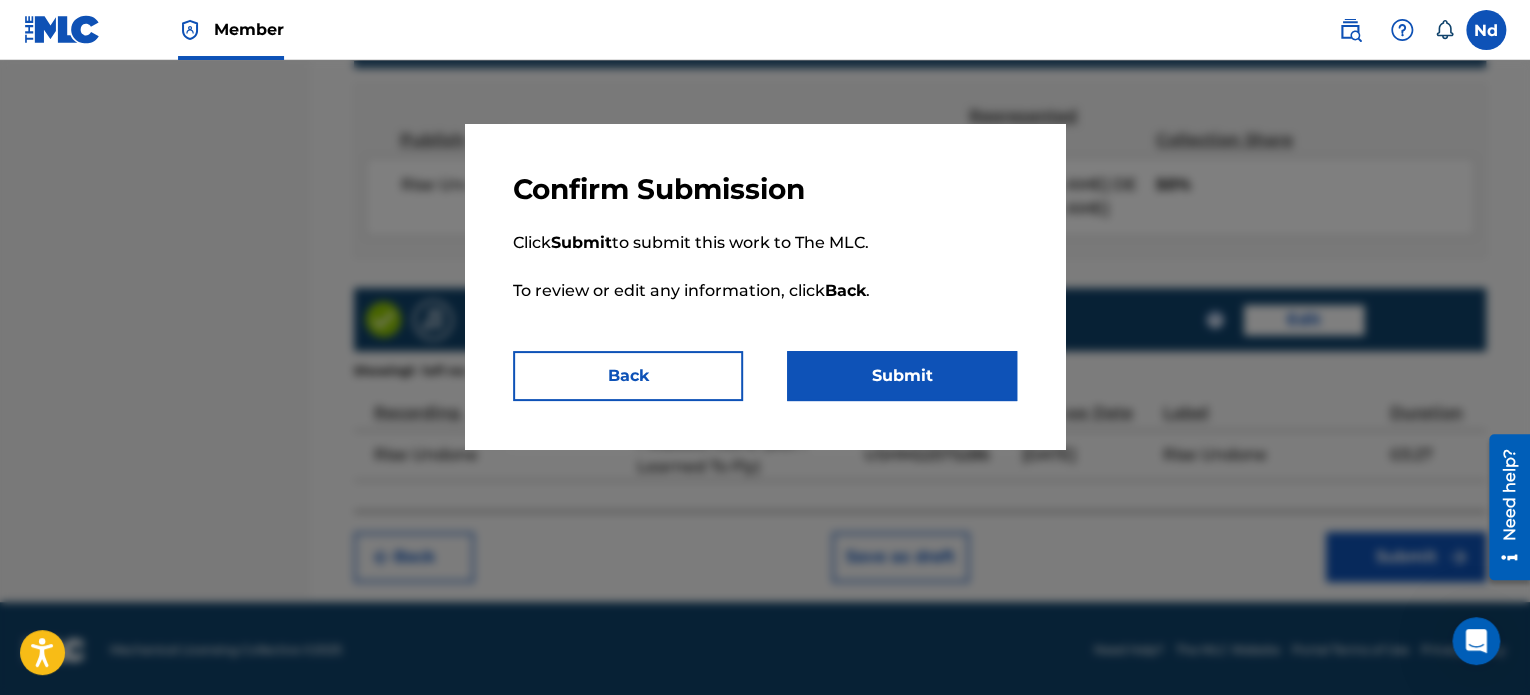click on "Submit" at bounding box center [902, 376] 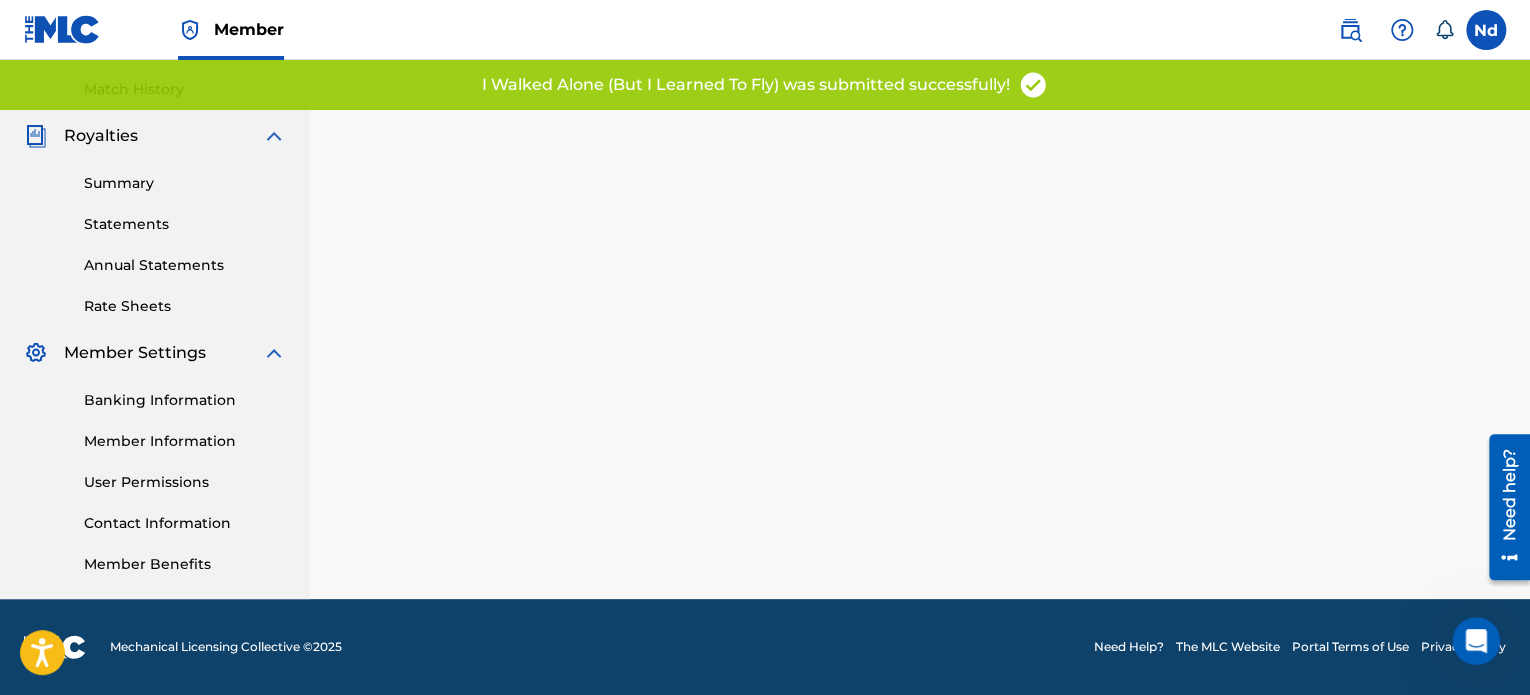scroll, scrollTop: 0, scrollLeft: 0, axis: both 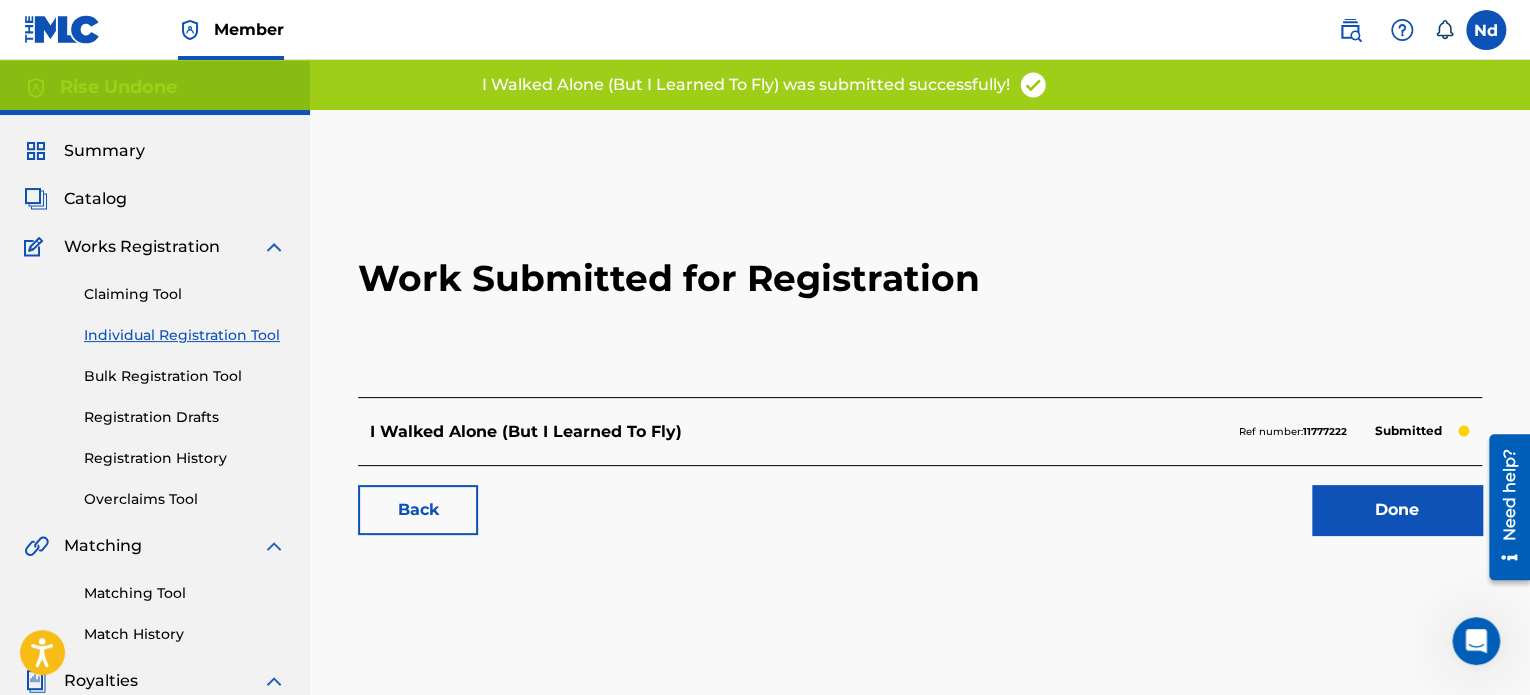 click on "Work Submitted for Registration I Walked Alone (But I Learned To Fly) Ref number:  11777222 Submitted Back Done" at bounding box center [920, 357] 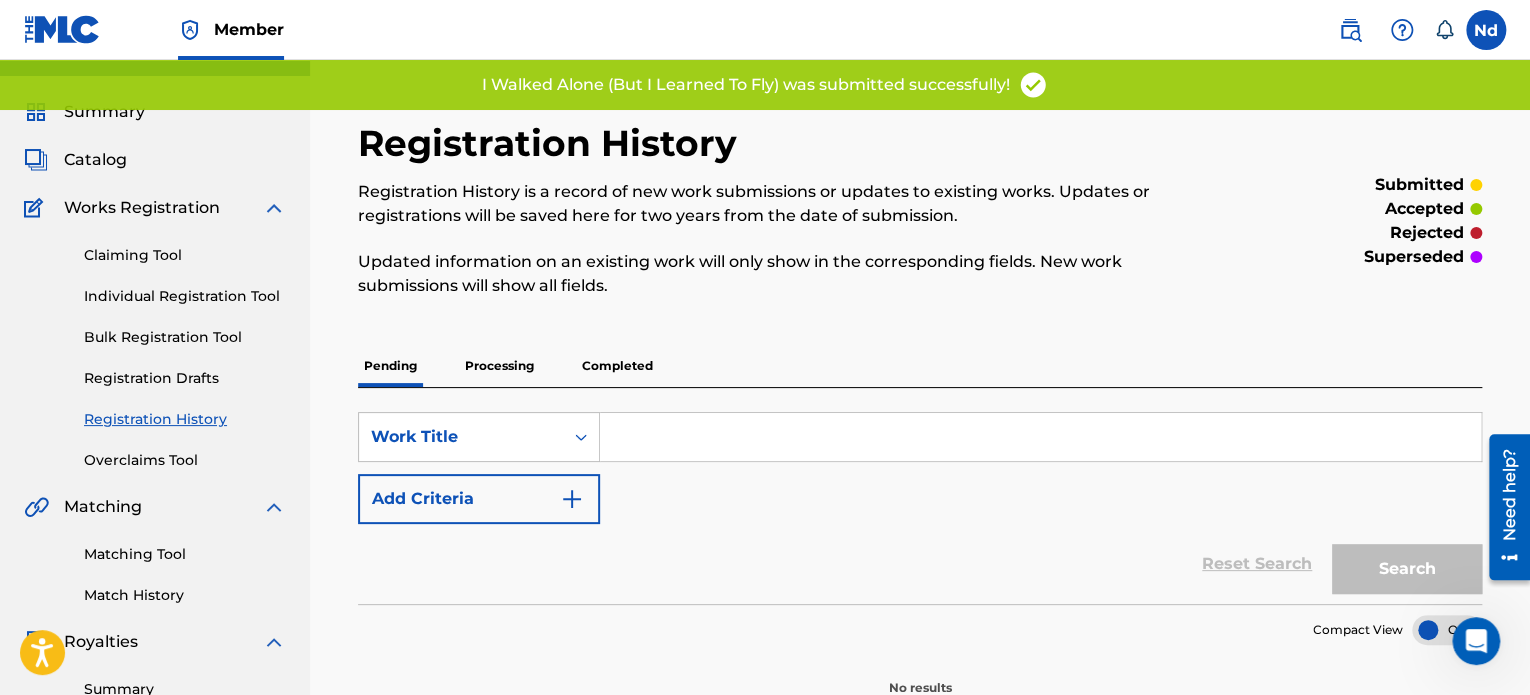 scroll, scrollTop: 100, scrollLeft: 0, axis: vertical 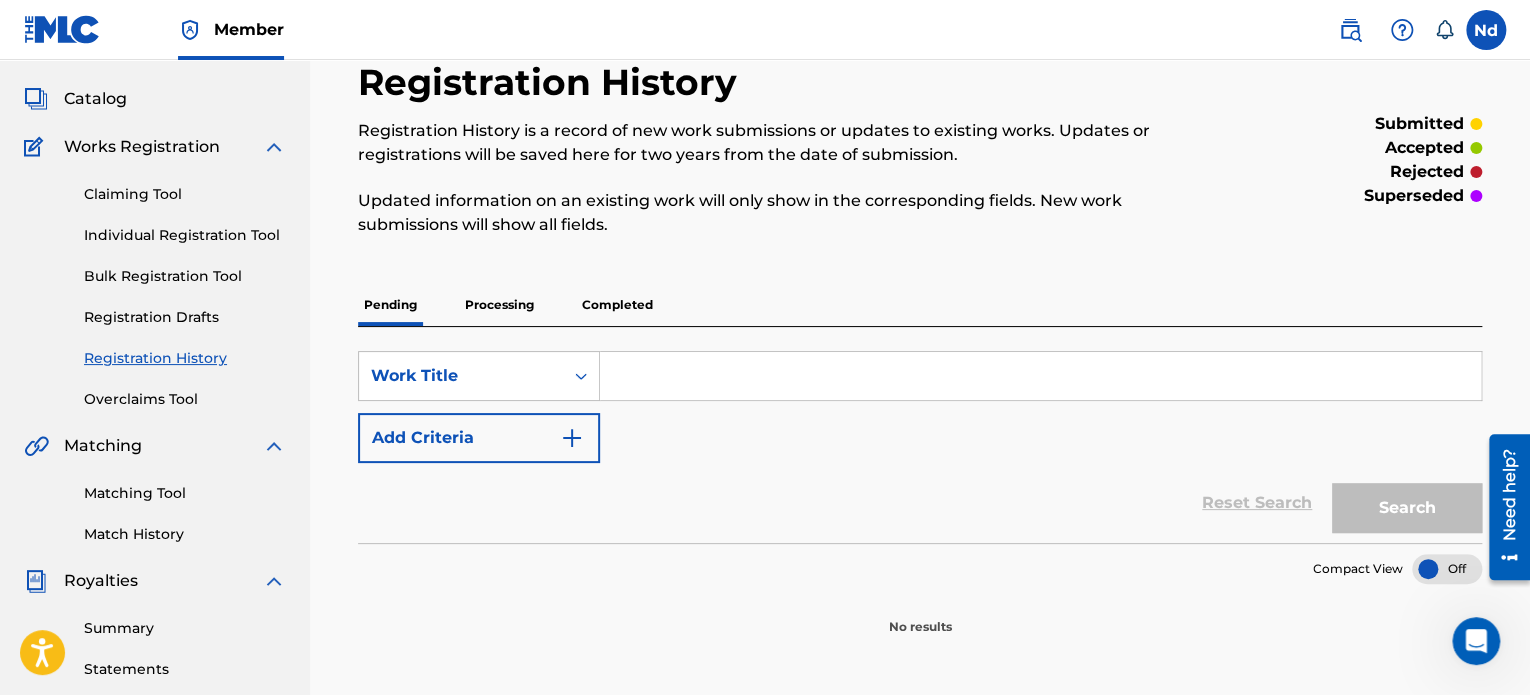 click on "Individual Registration Tool" at bounding box center [185, 235] 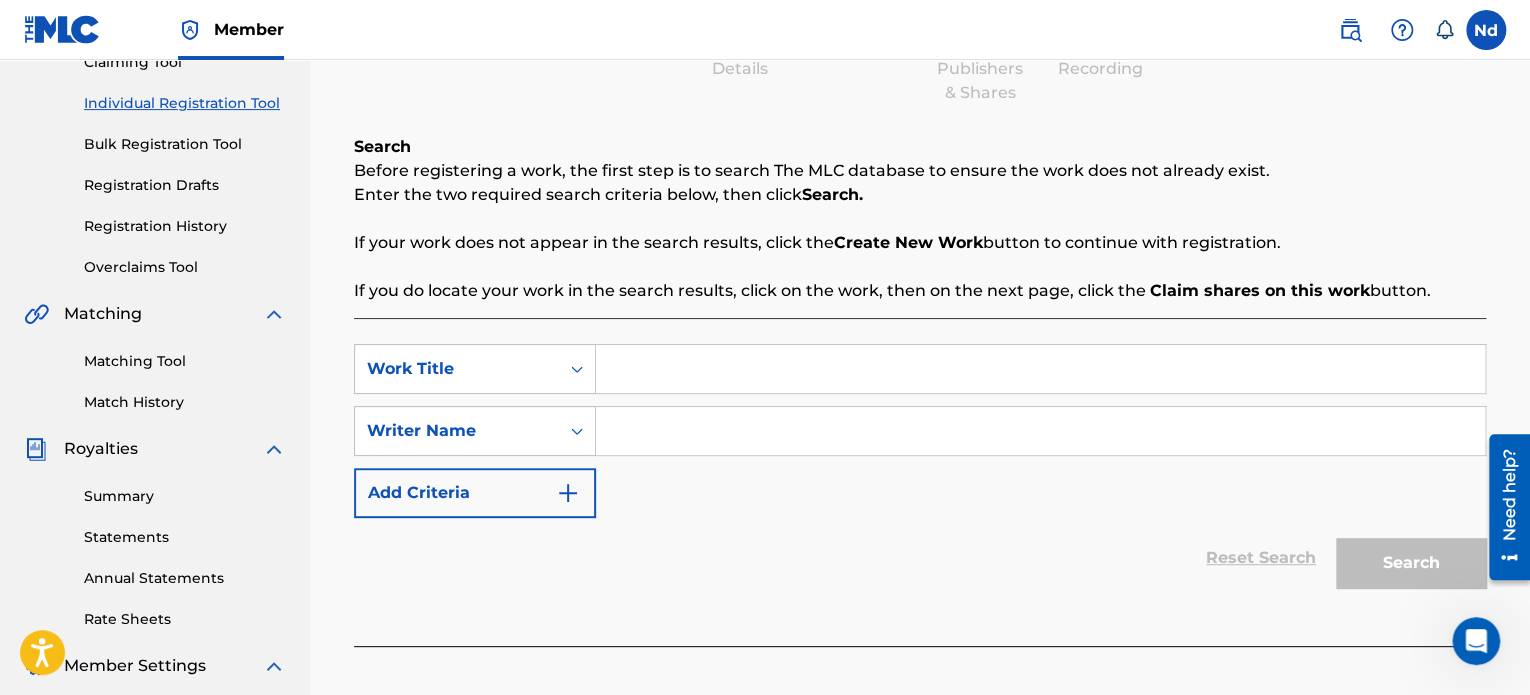 scroll, scrollTop: 300, scrollLeft: 0, axis: vertical 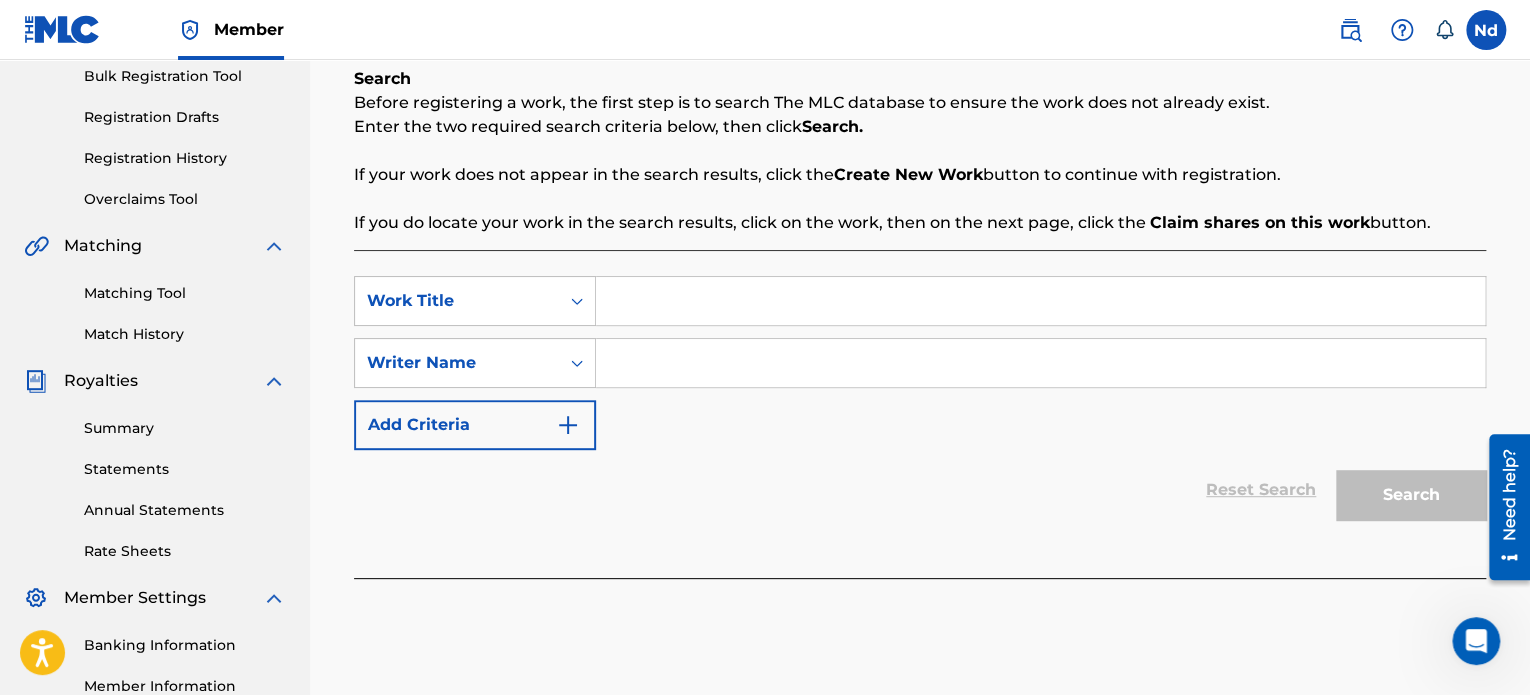 click at bounding box center (1040, 301) 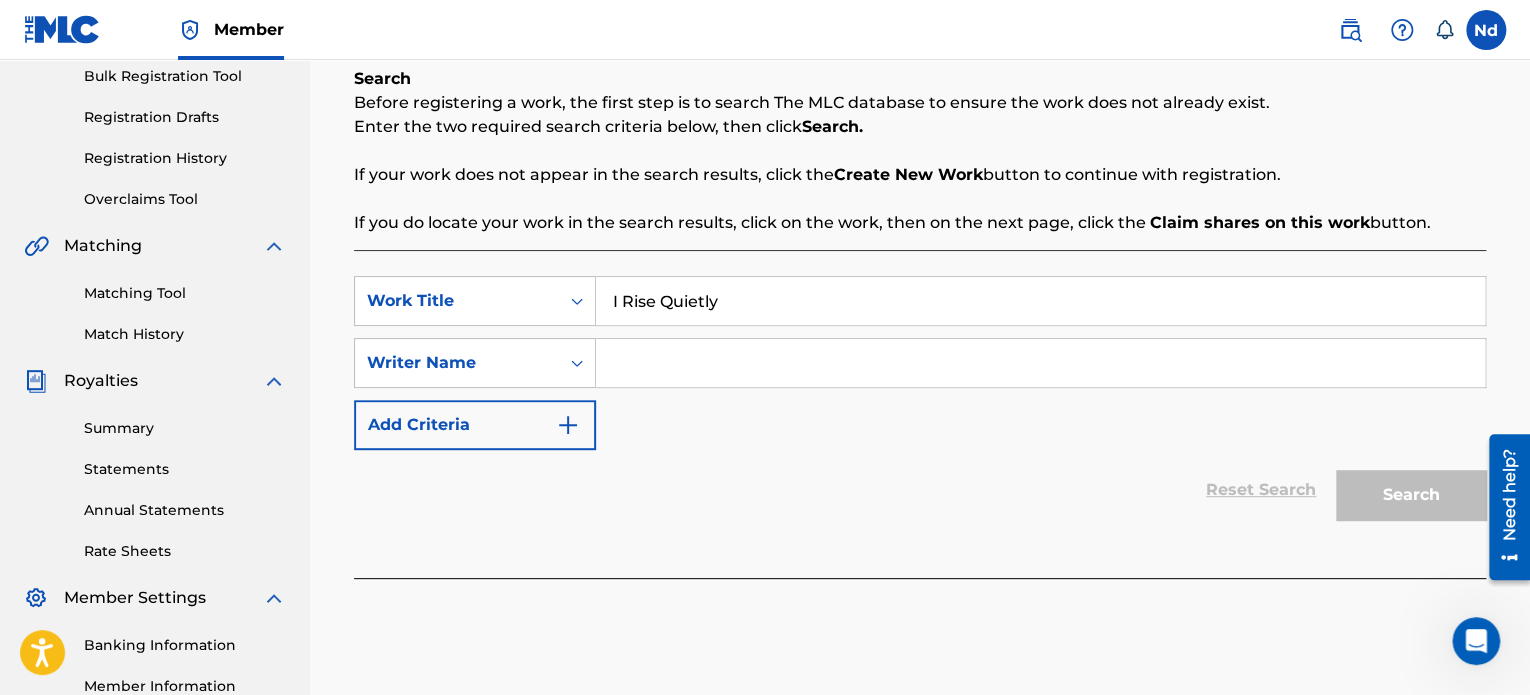 type on "I Rise Quietly" 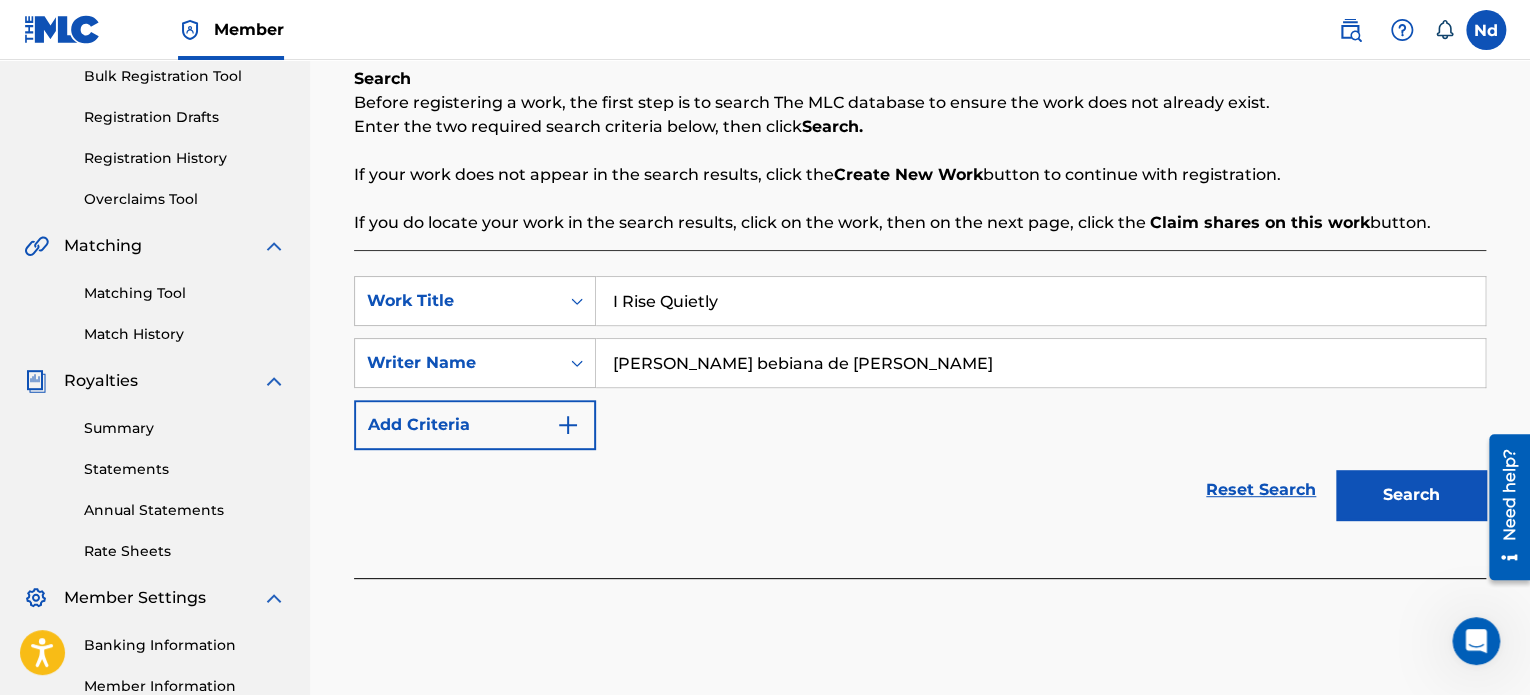 click on "Search" at bounding box center [1411, 495] 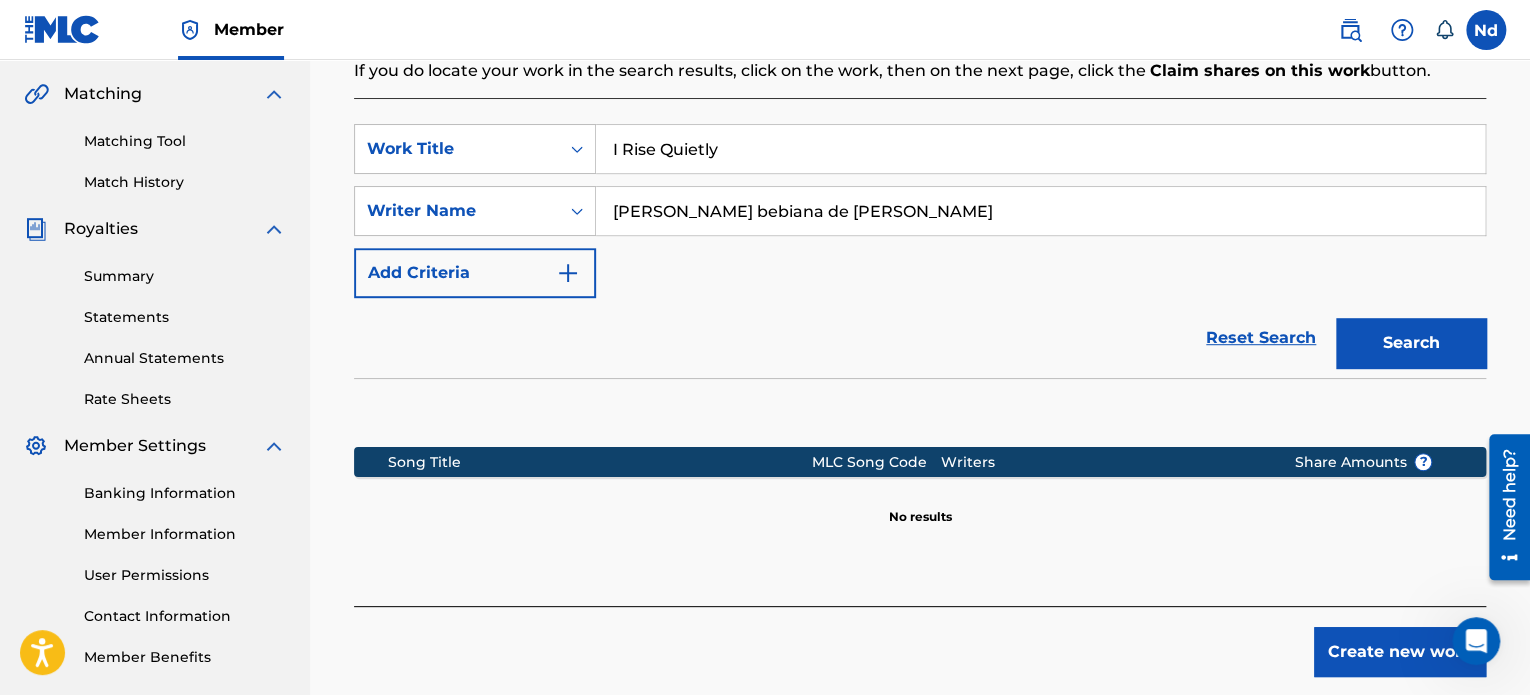 scroll, scrollTop: 549, scrollLeft: 0, axis: vertical 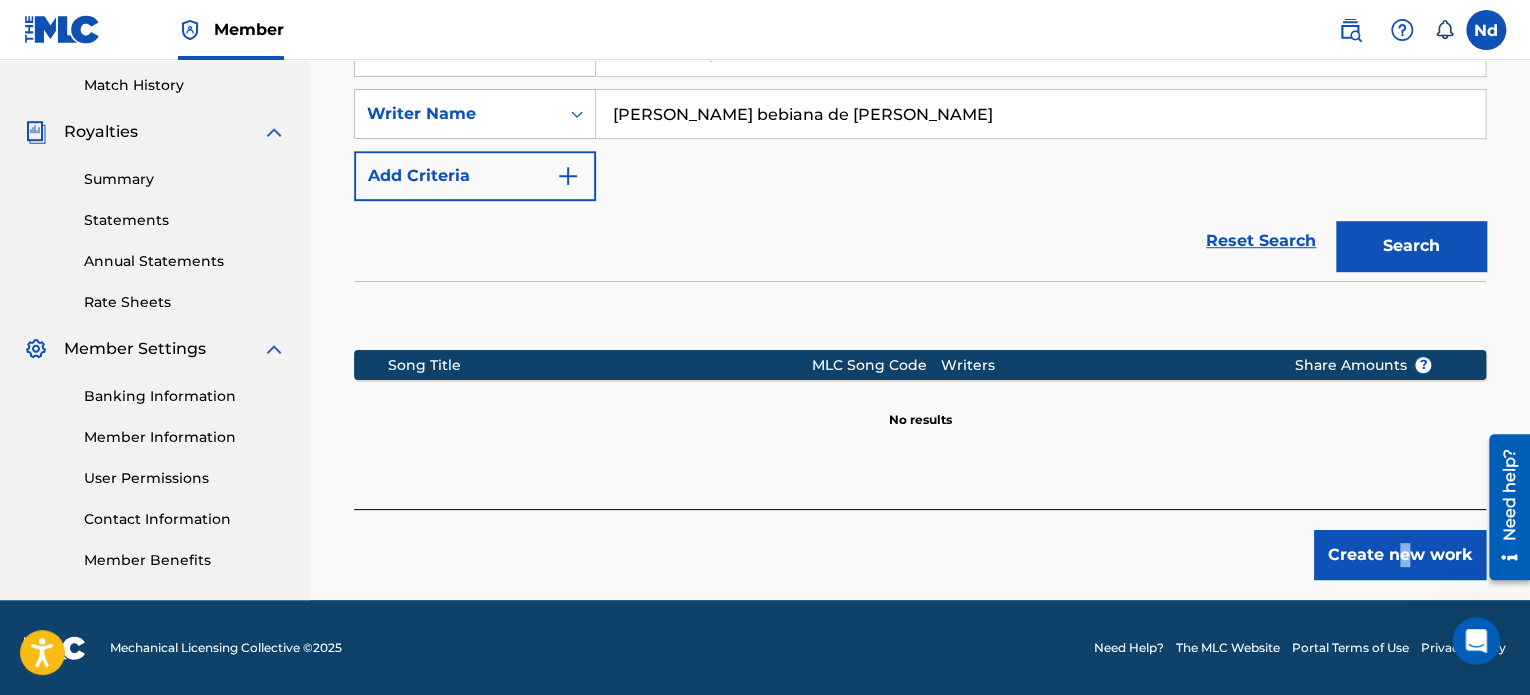 drag, startPoint x: 1405, startPoint y: 527, endPoint x: 1388, endPoint y: 535, distance: 18.788294 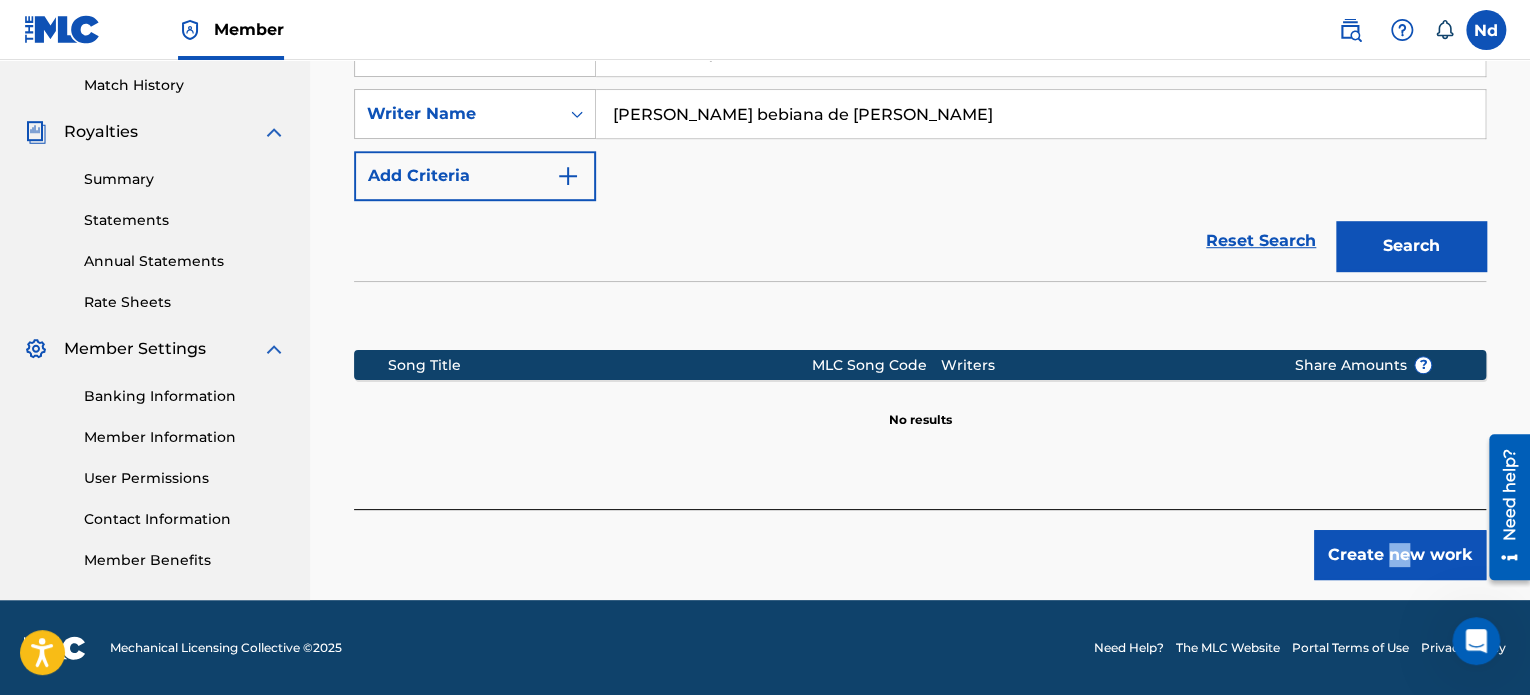 click on "Create new work" at bounding box center (1400, 555) 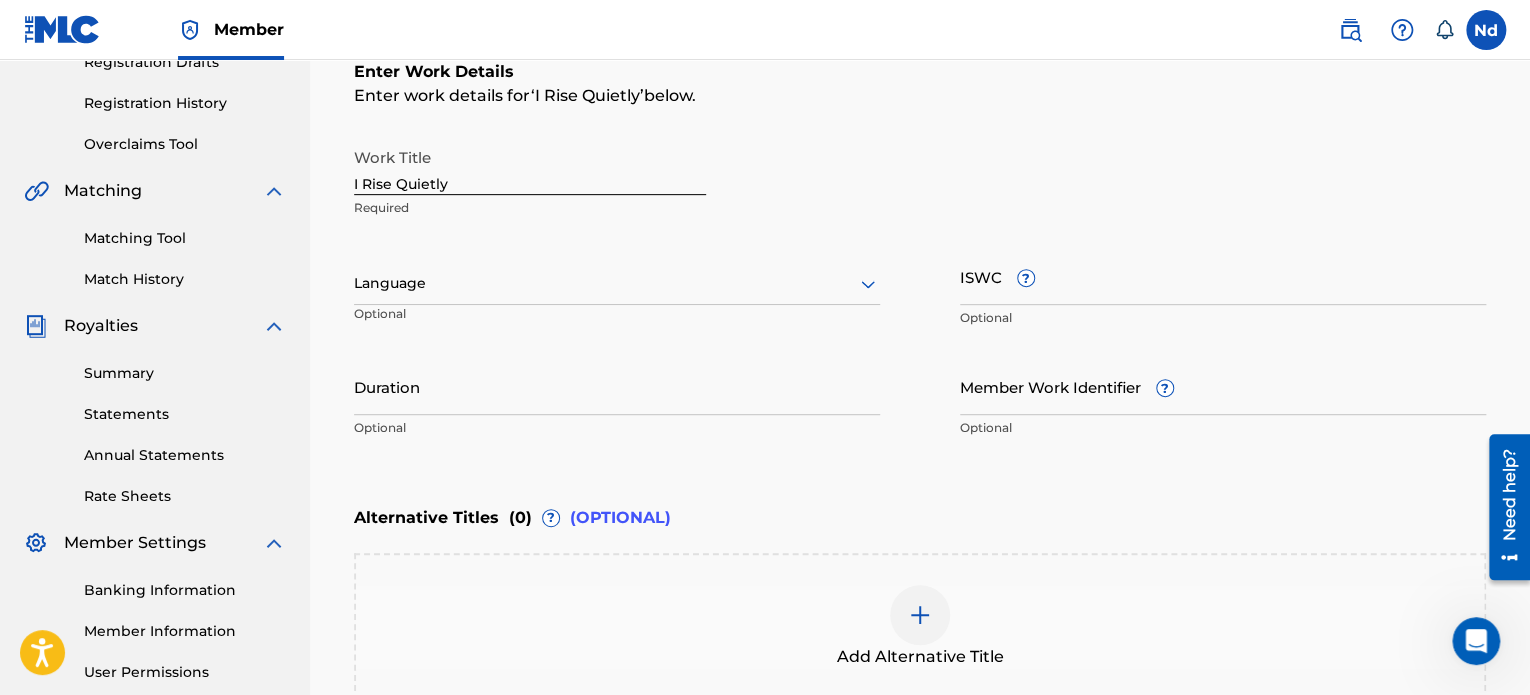 scroll, scrollTop: 400, scrollLeft: 0, axis: vertical 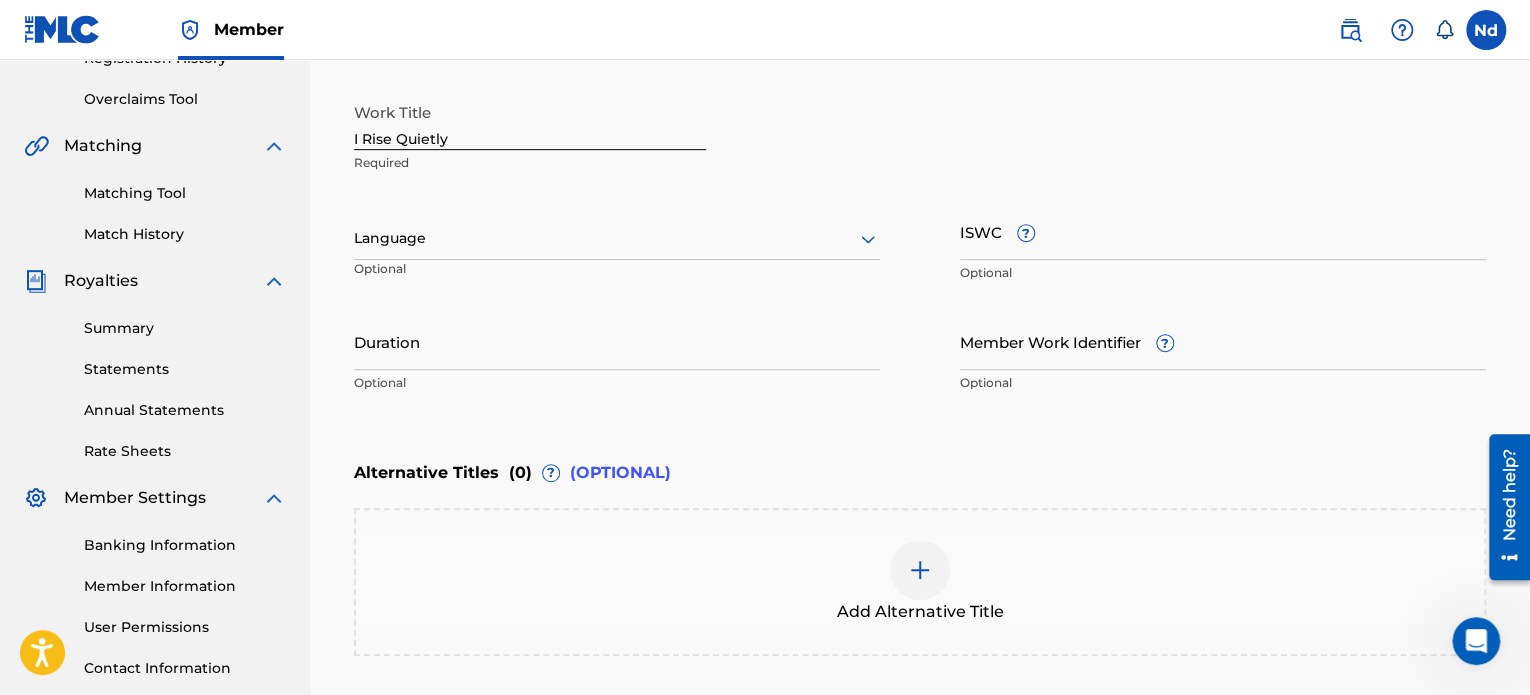 click at bounding box center (617, 238) 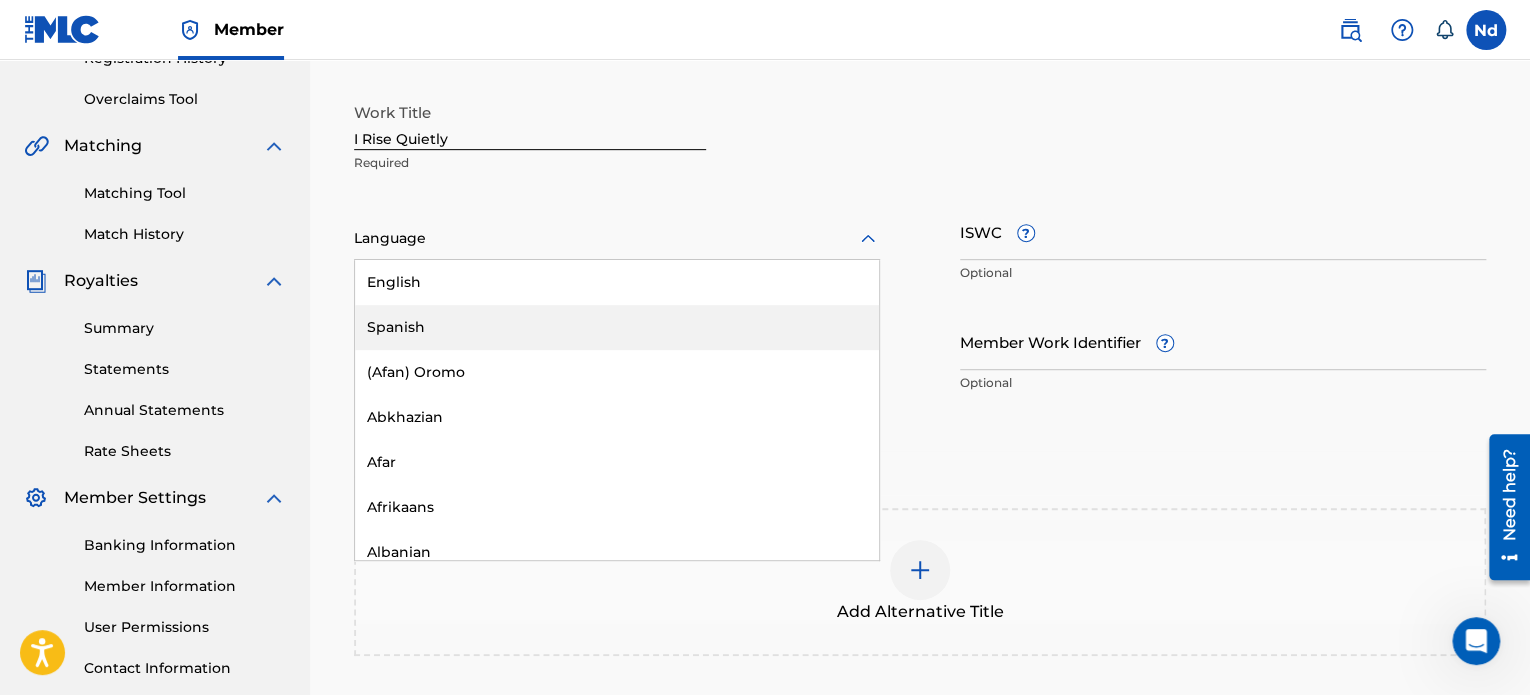 click on "English" at bounding box center (617, 282) 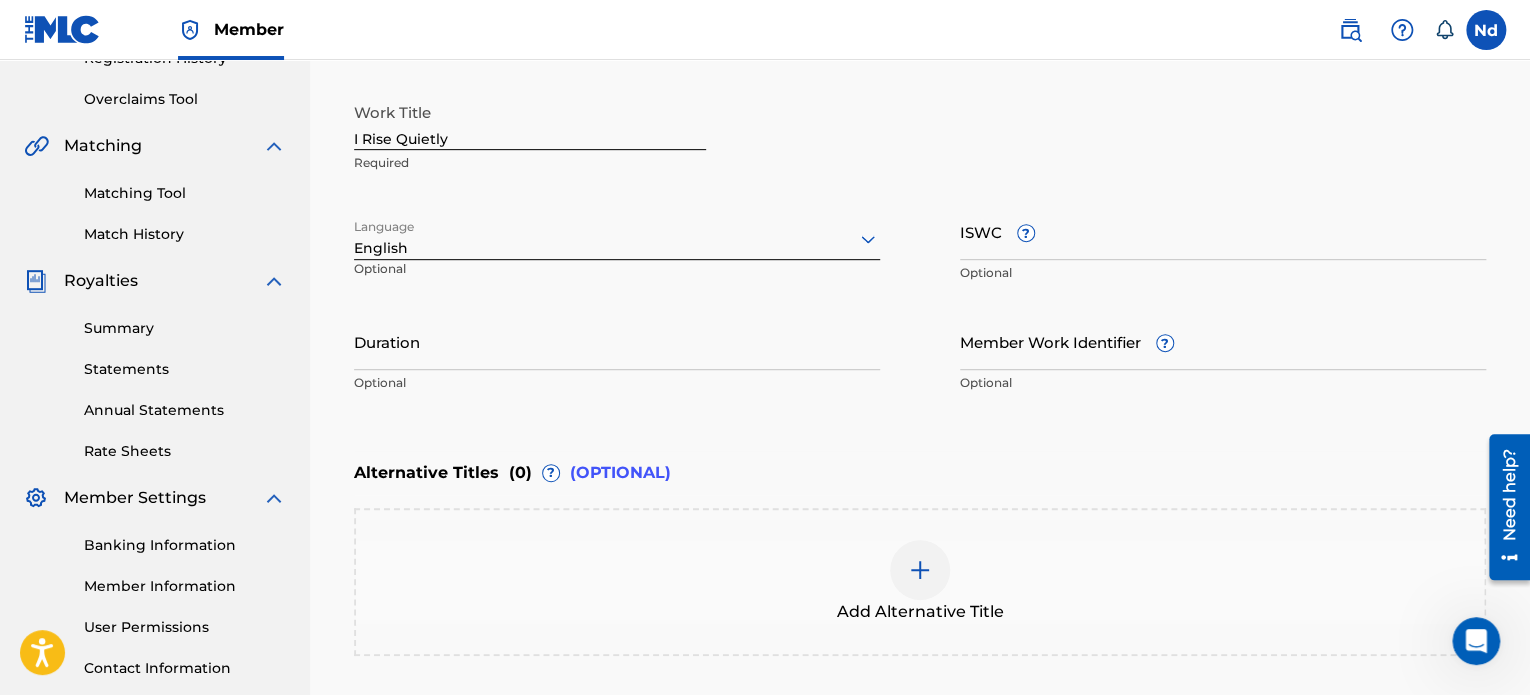 click on "ISWC   ?" at bounding box center (1223, 231) 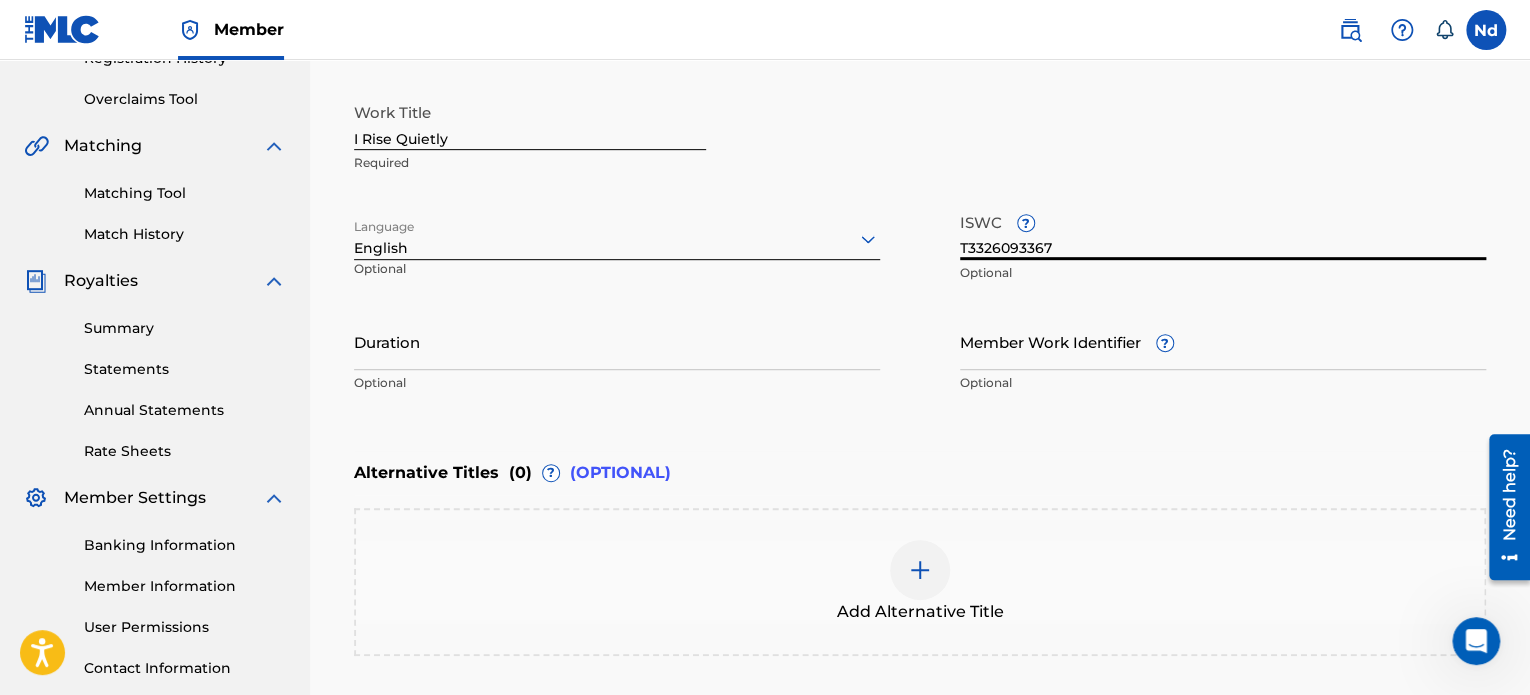 type on "T3326093367" 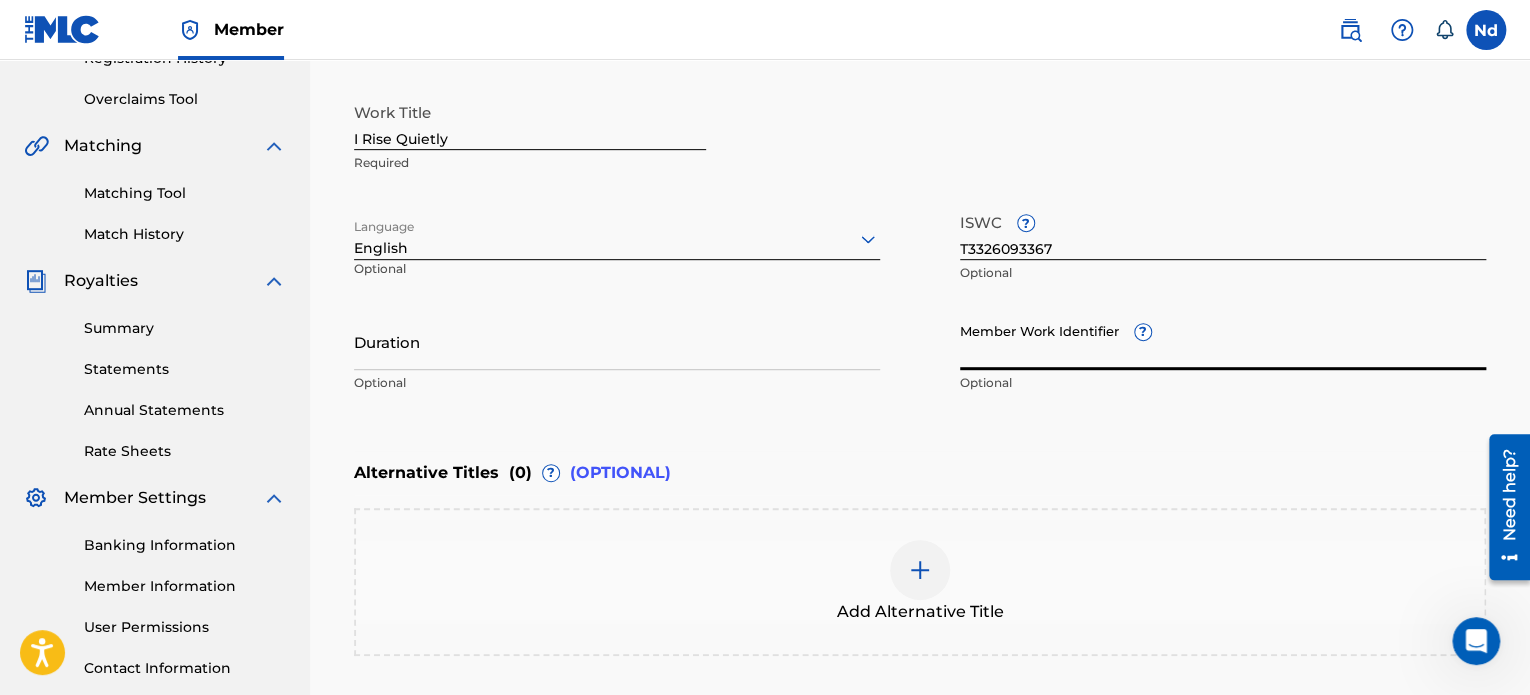 click on "Member Work Identifier   ?" at bounding box center (1223, 341) 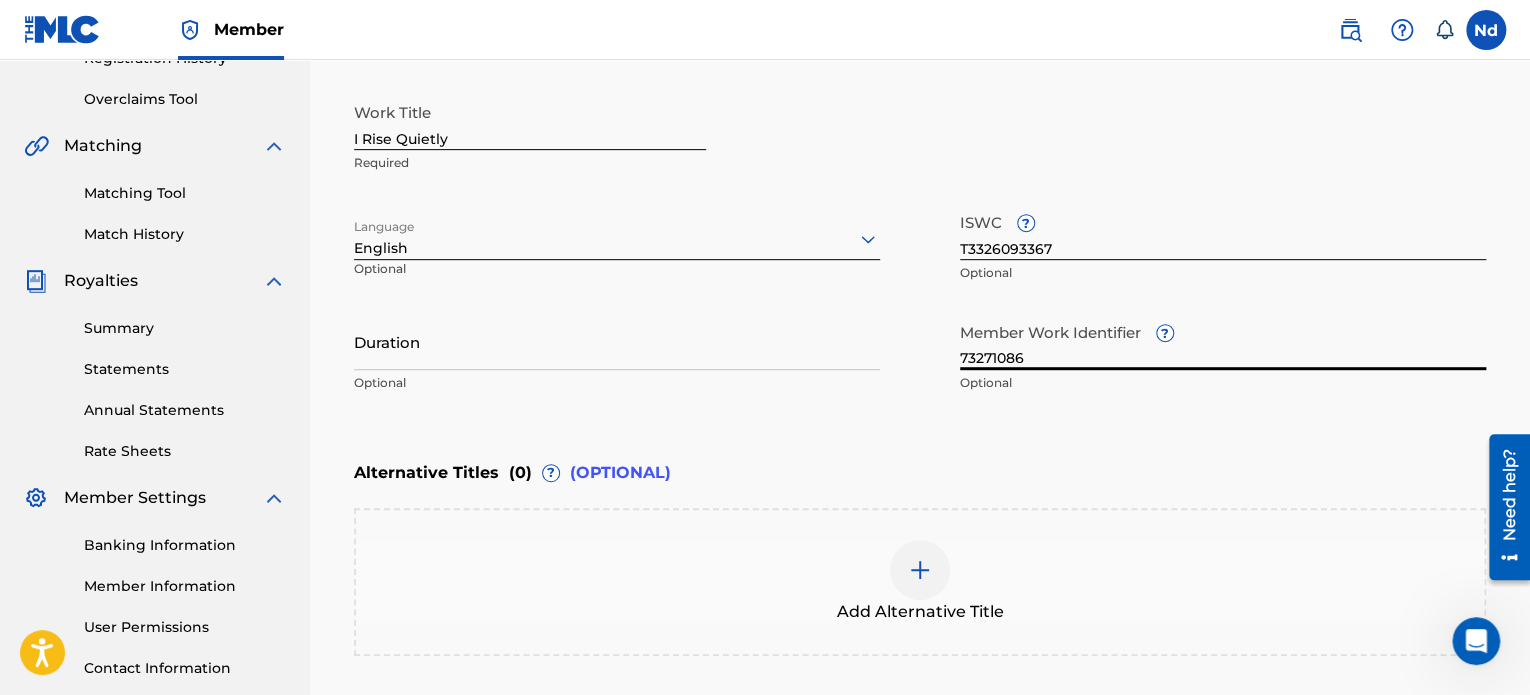 type on "73271086" 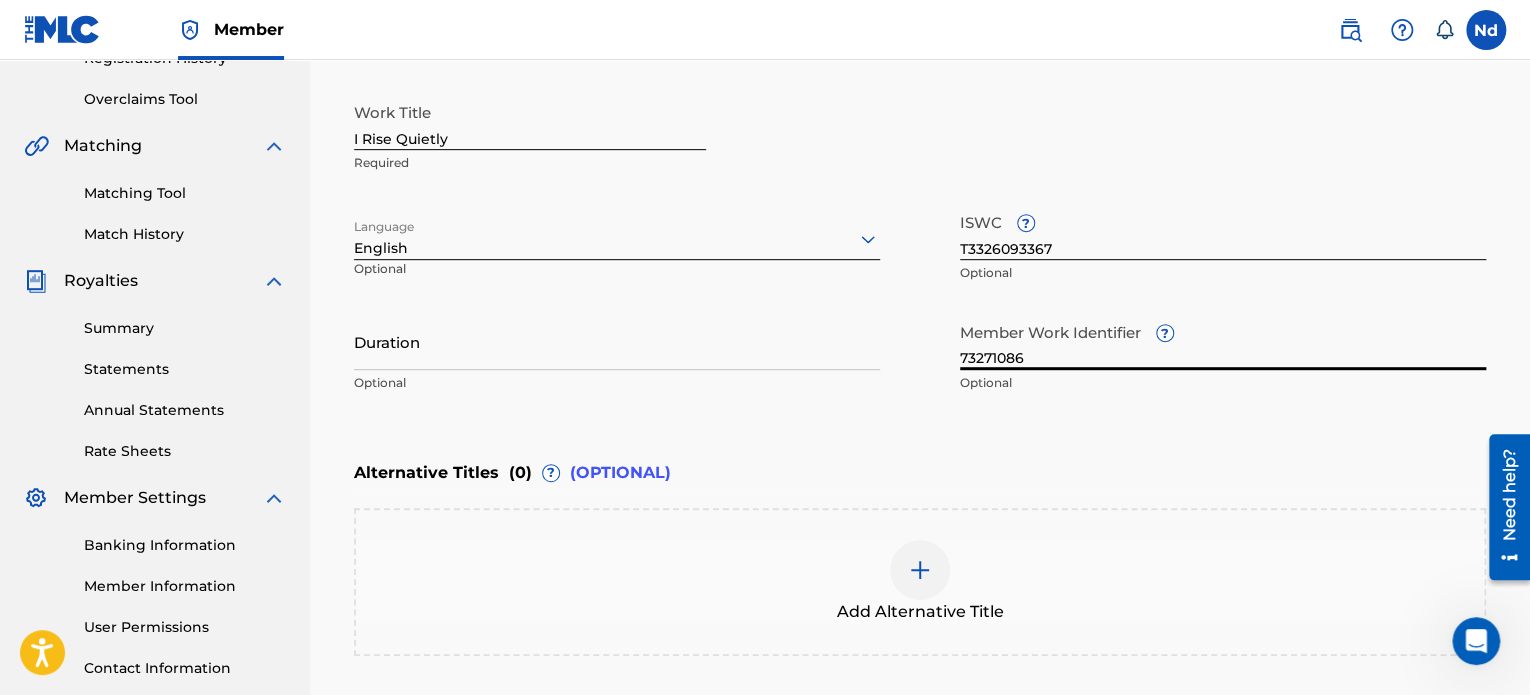 click on "Duration" at bounding box center [617, 341] 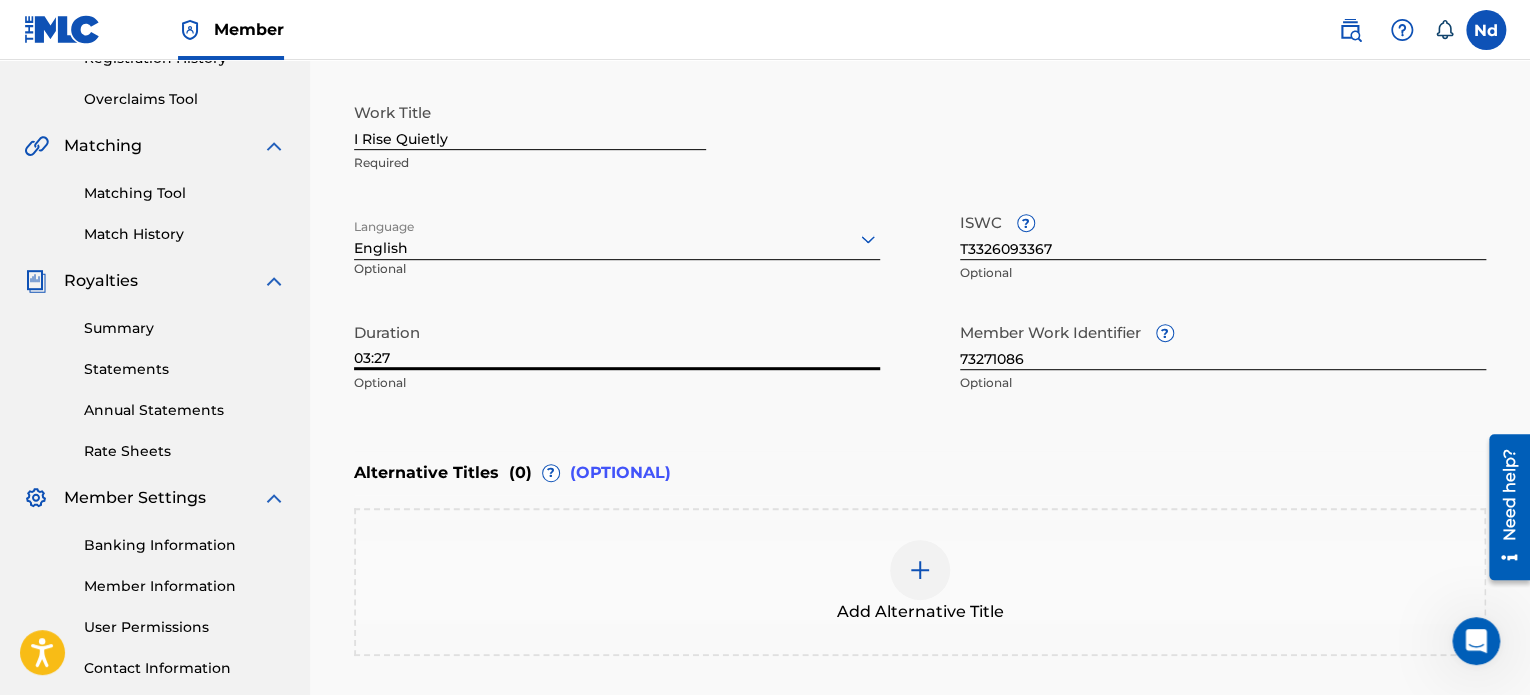 type on "03:27" 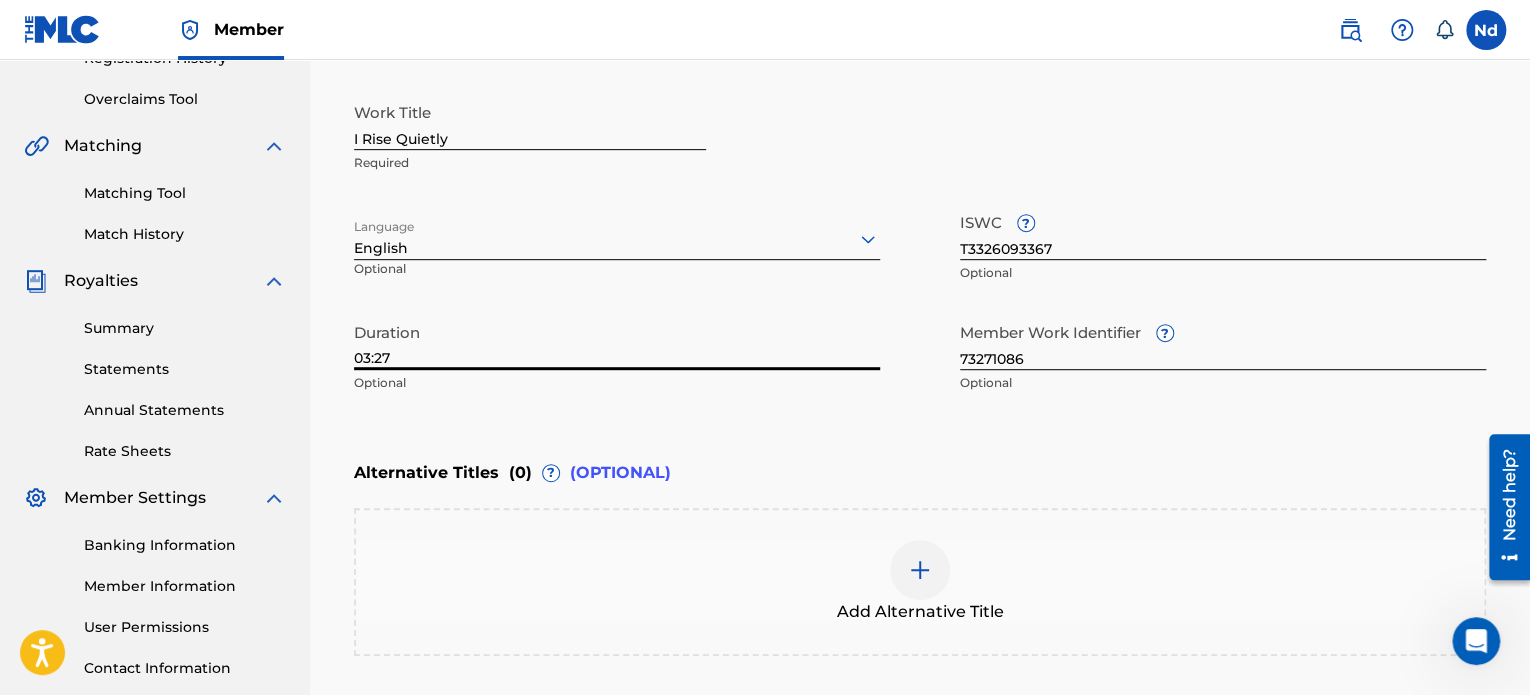 click on "Enter Work Details Enter work details for  ‘ I Rise Quietly ’  below. Work Title   I Rise Quietly Required Language English Optional ISWC   ? T3326093367 Optional Duration   03:27 Optional Member Work Identifier   ? 73271086 Optional" at bounding box center (920, 209) 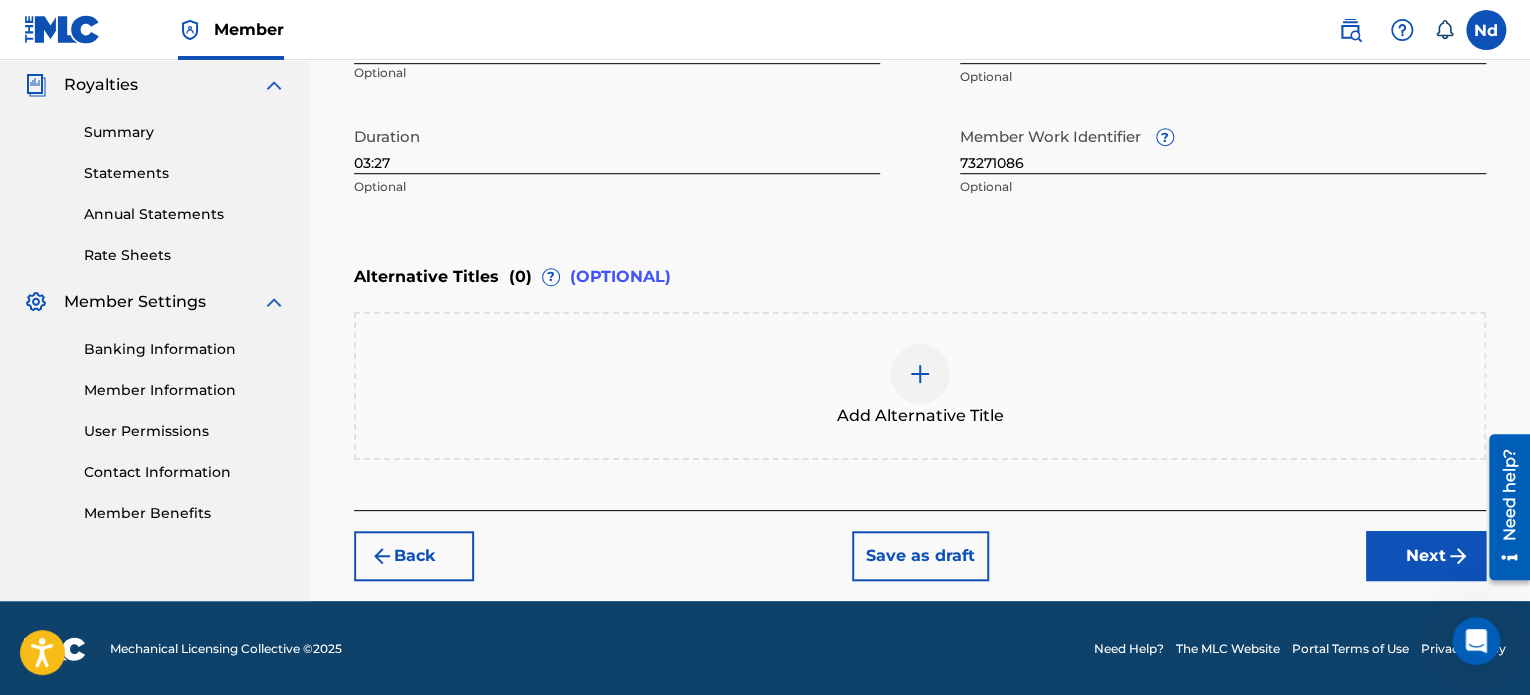 click on "Next" at bounding box center (1426, 556) 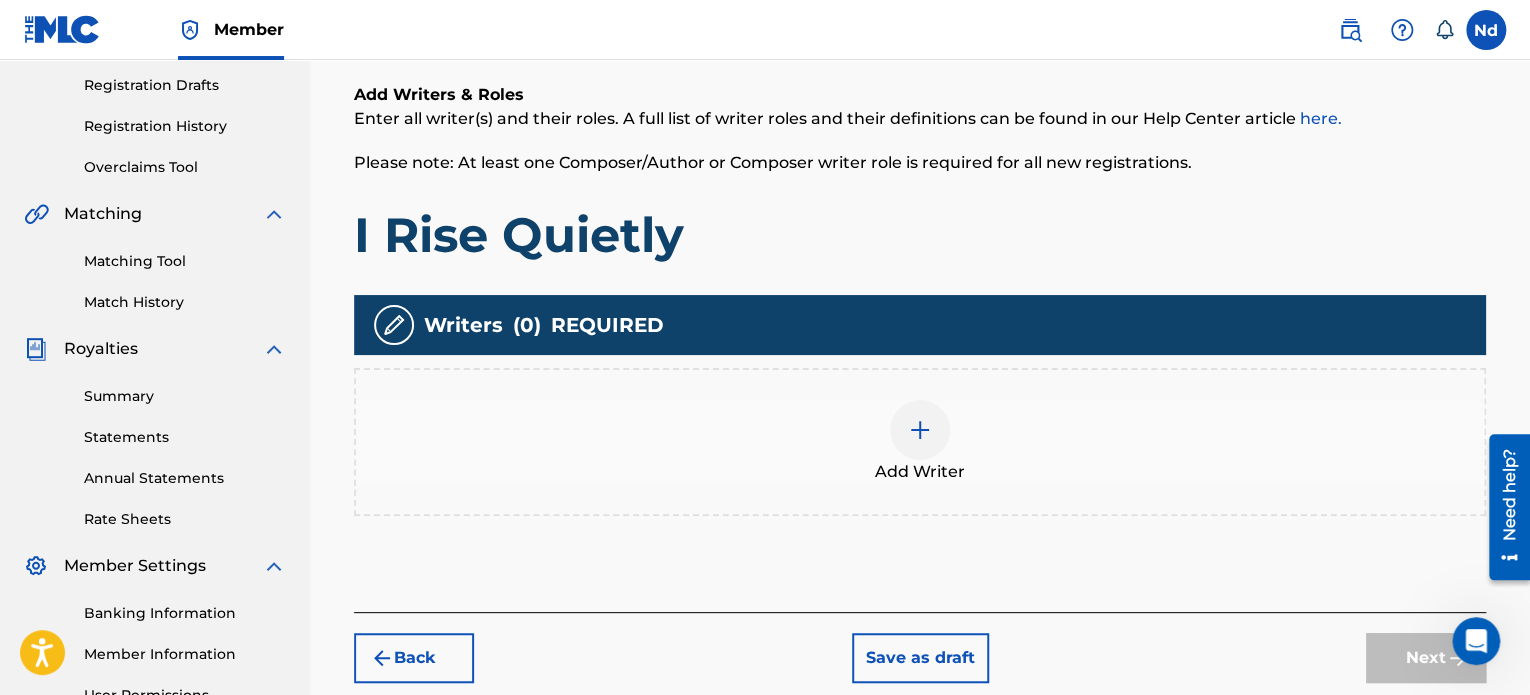 scroll, scrollTop: 544, scrollLeft: 0, axis: vertical 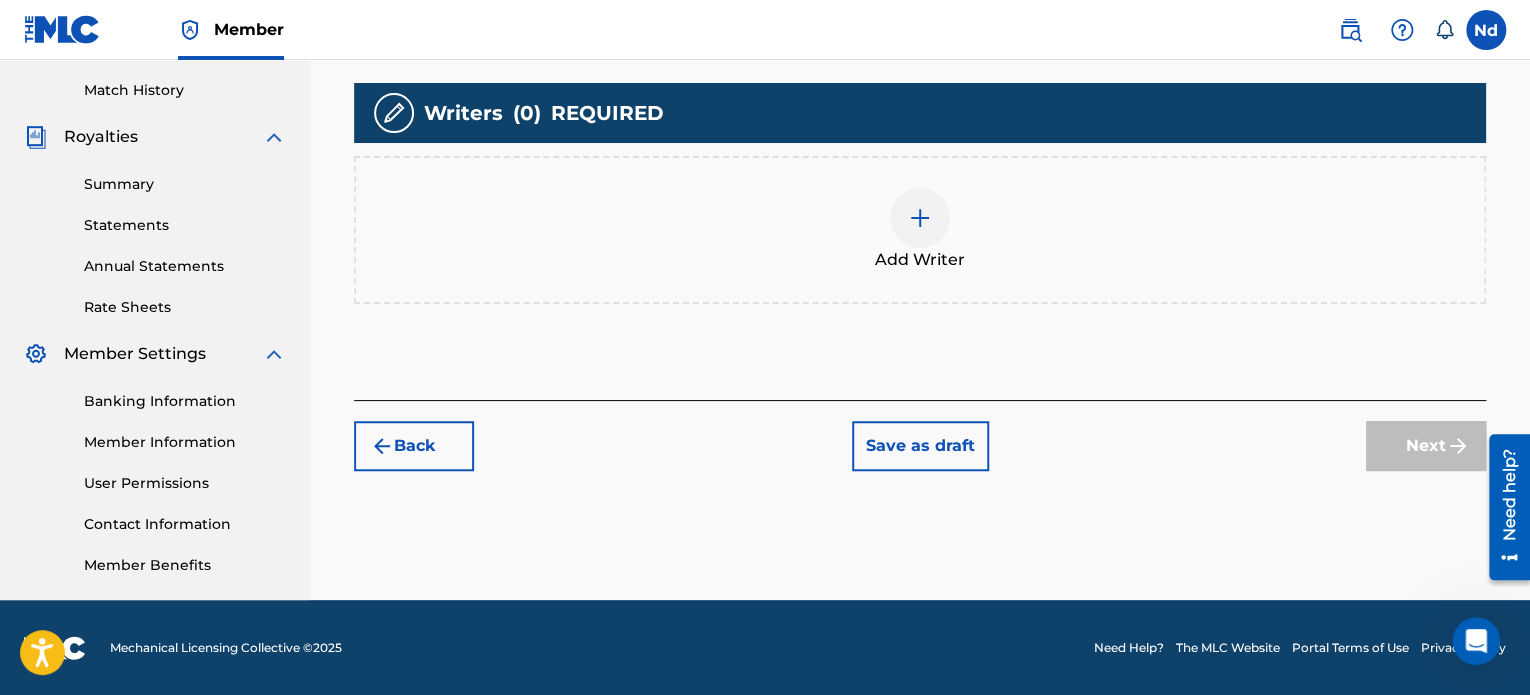 click at bounding box center (920, 218) 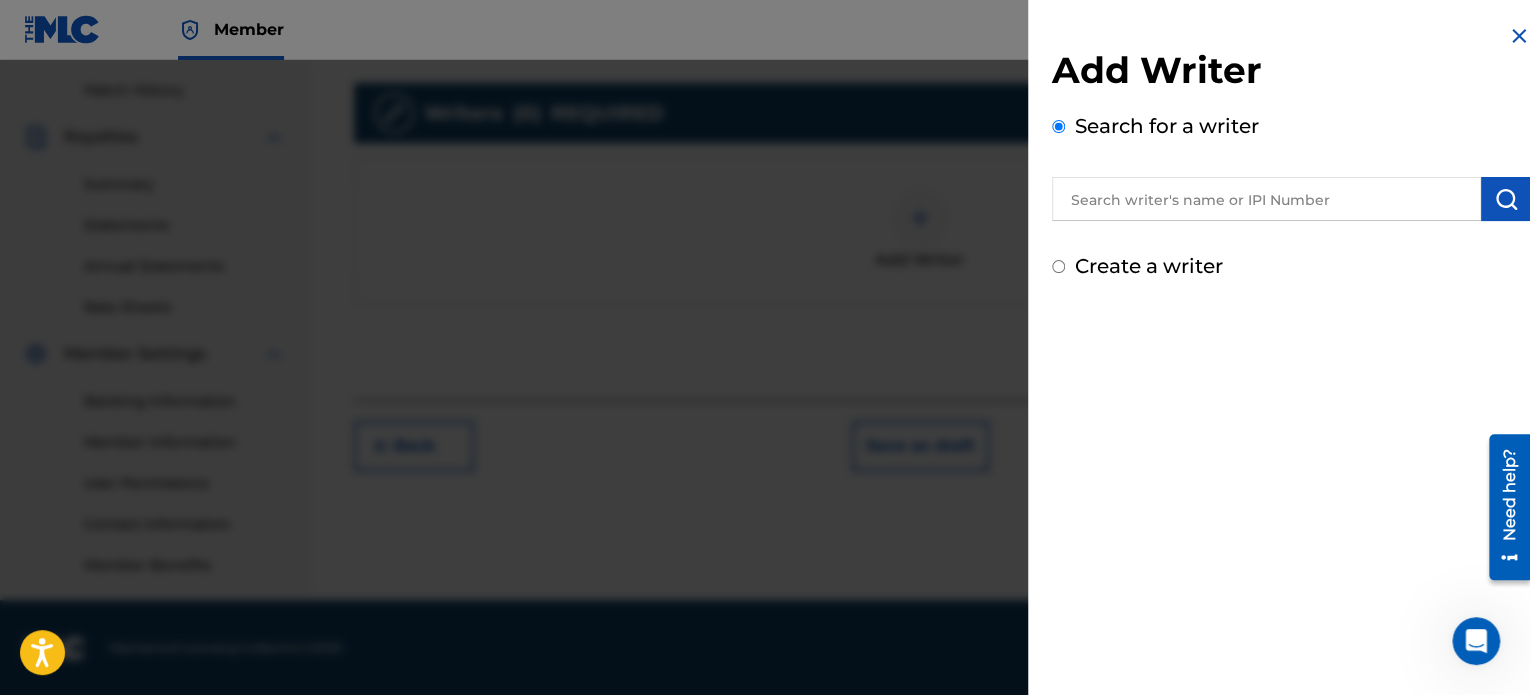click at bounding box center (1291, 196) 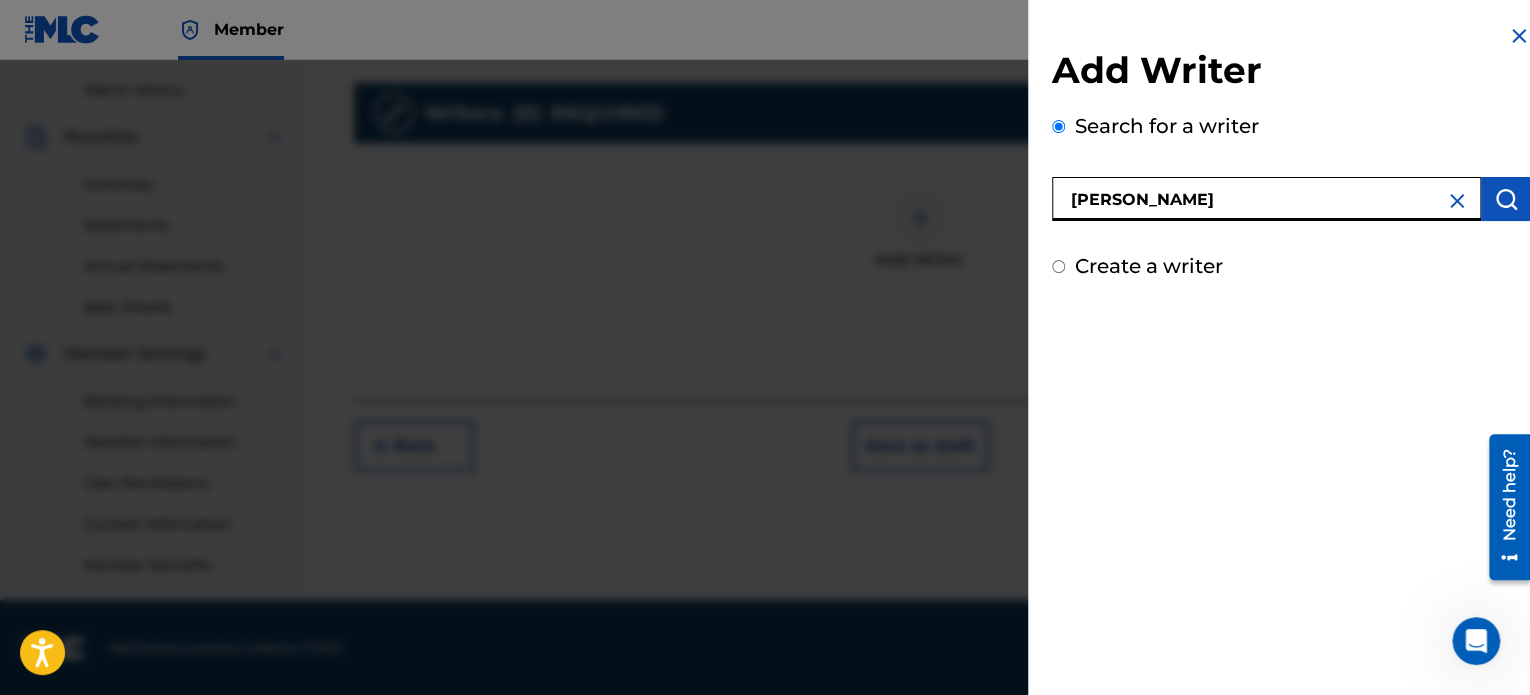 type on "[PERSON_NAME]" 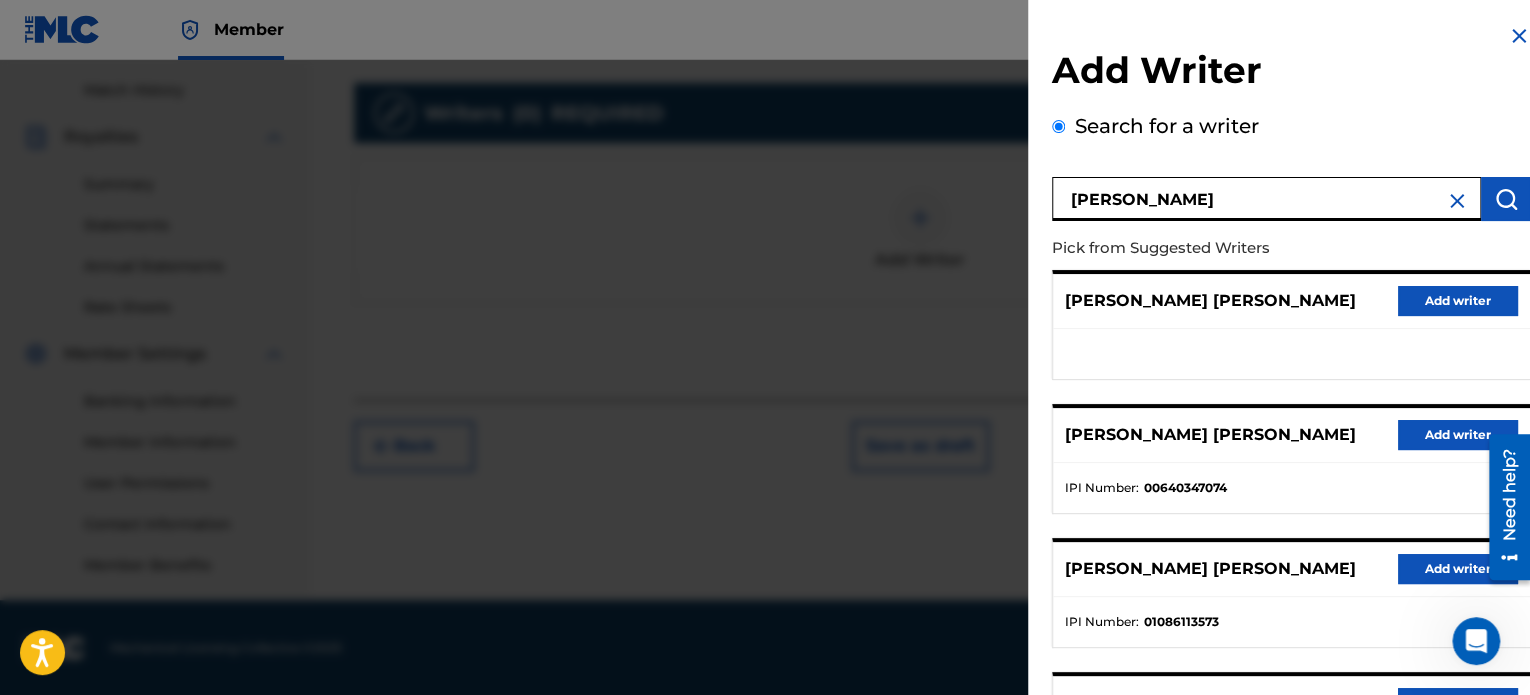 scroll, scrollTop: 344, scrollLeft: 0, axis: vertical 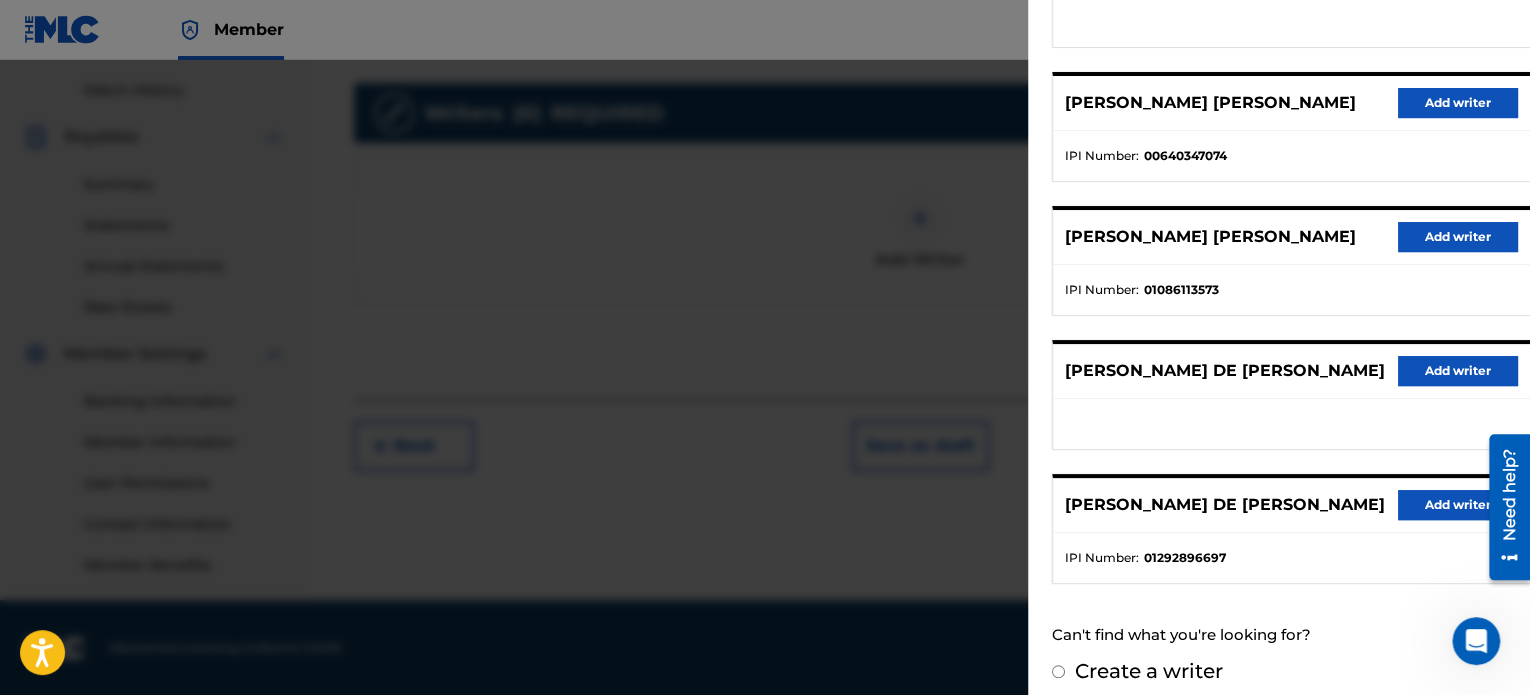 click on "Add writer" at bounding box center (1458, 505) 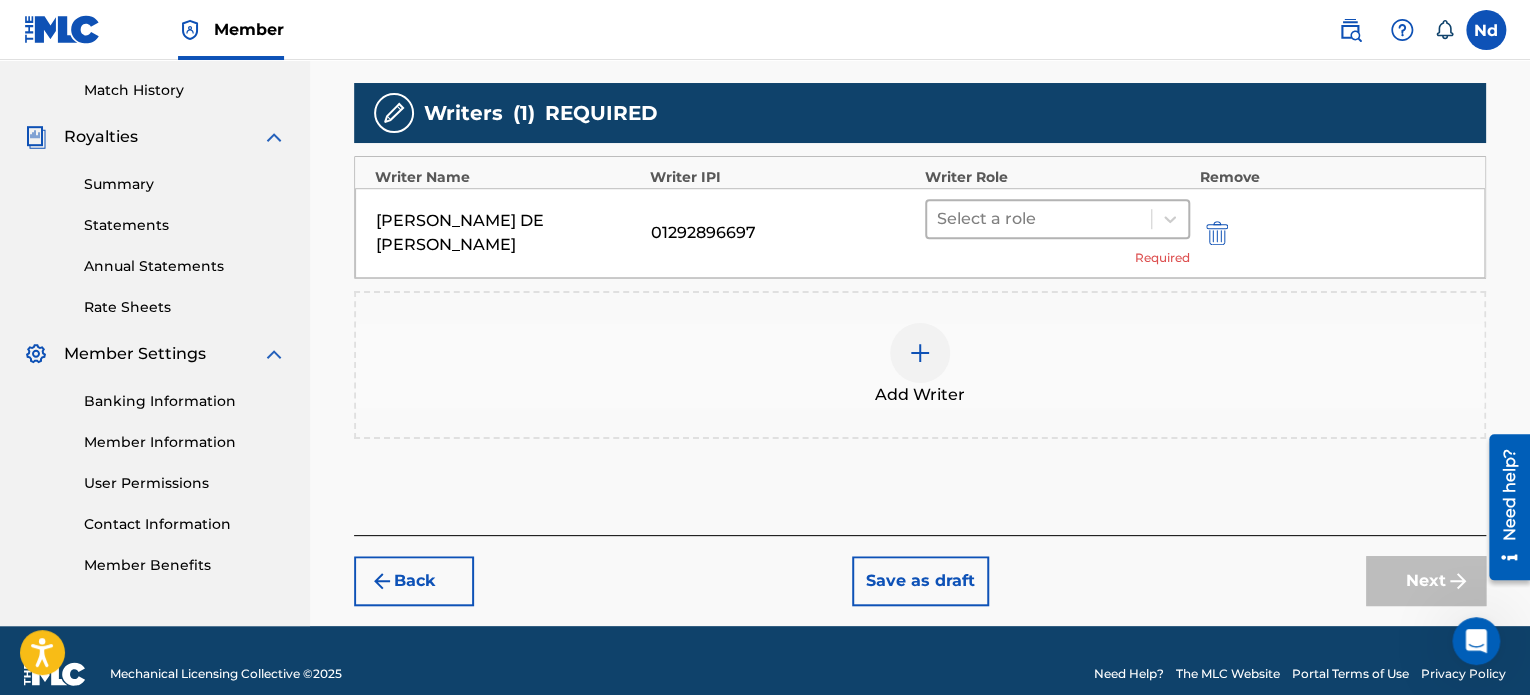 click at bounding box center [1039, 219] 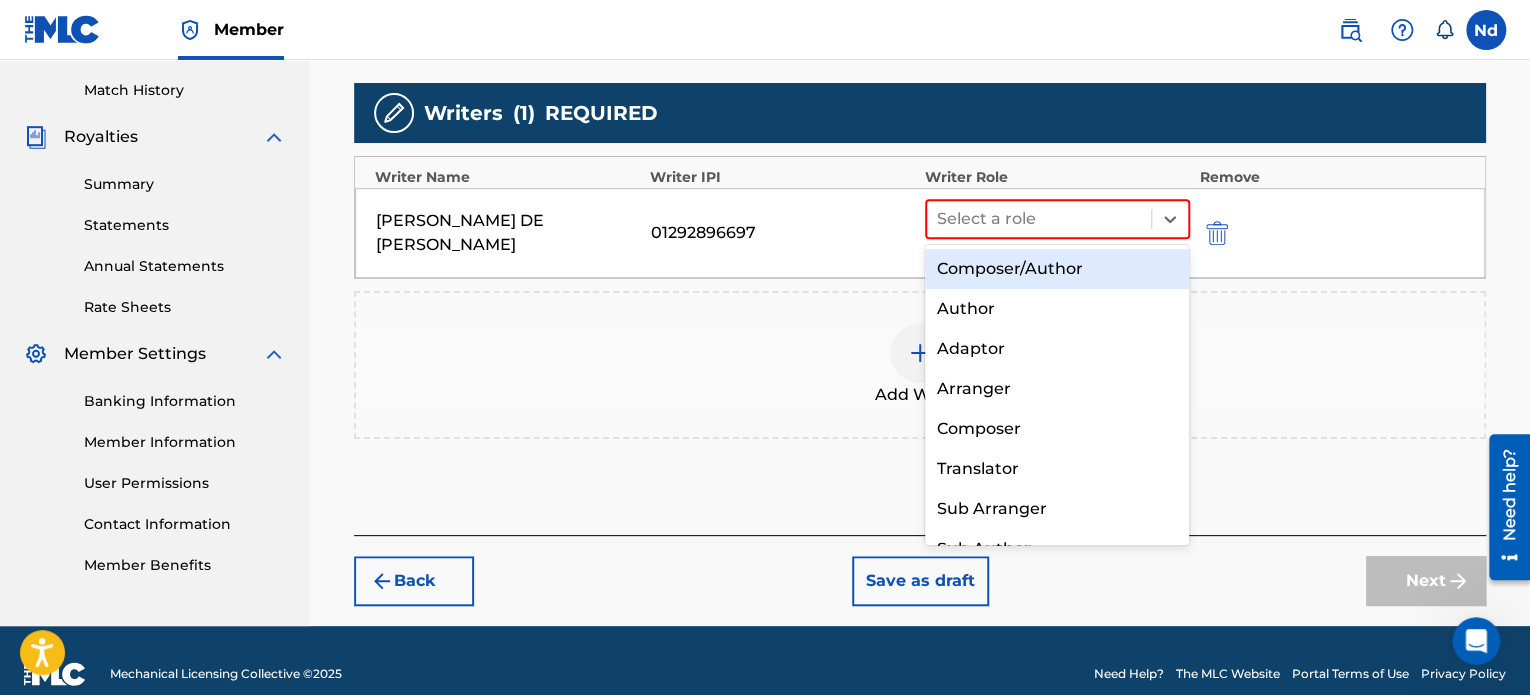 click on "Composer/Author" at bounding box center [1057, 269] 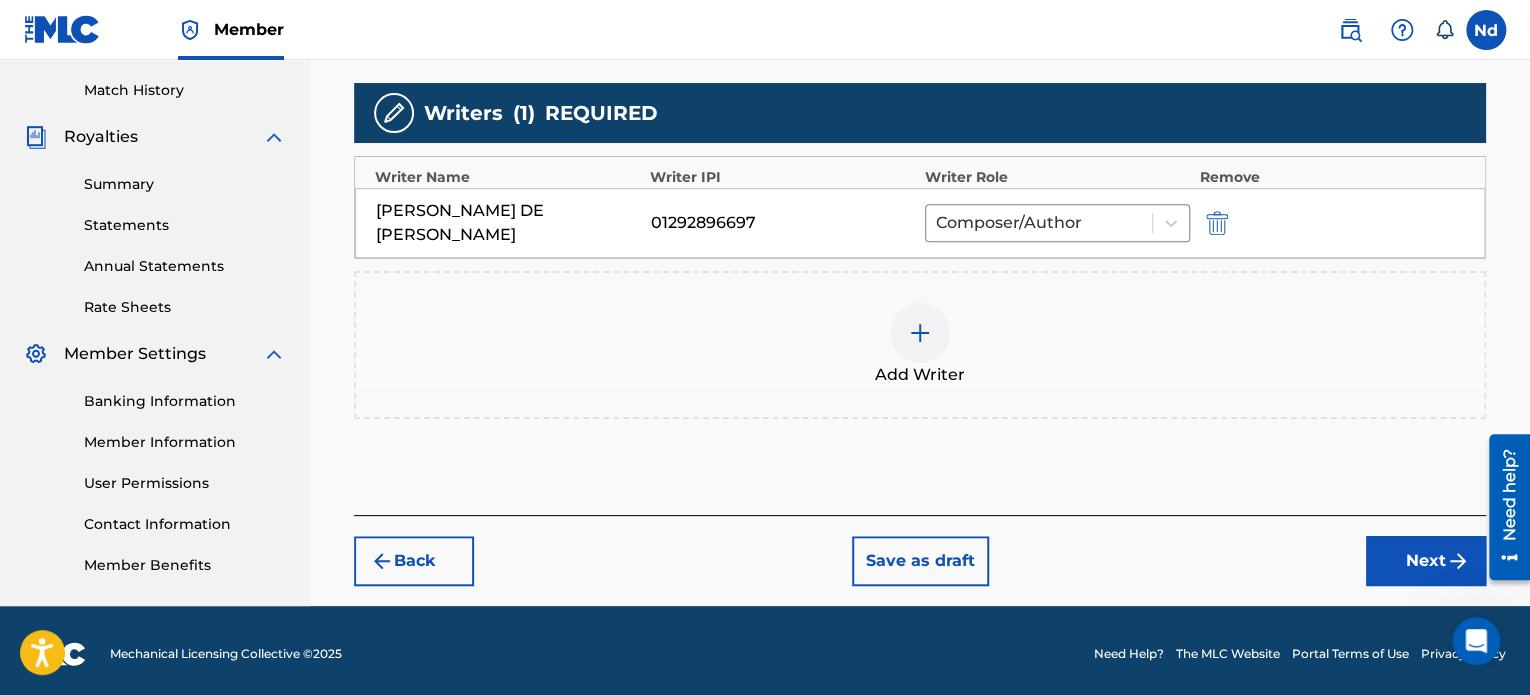 click on "Next" at bounding box center (1426, 561) 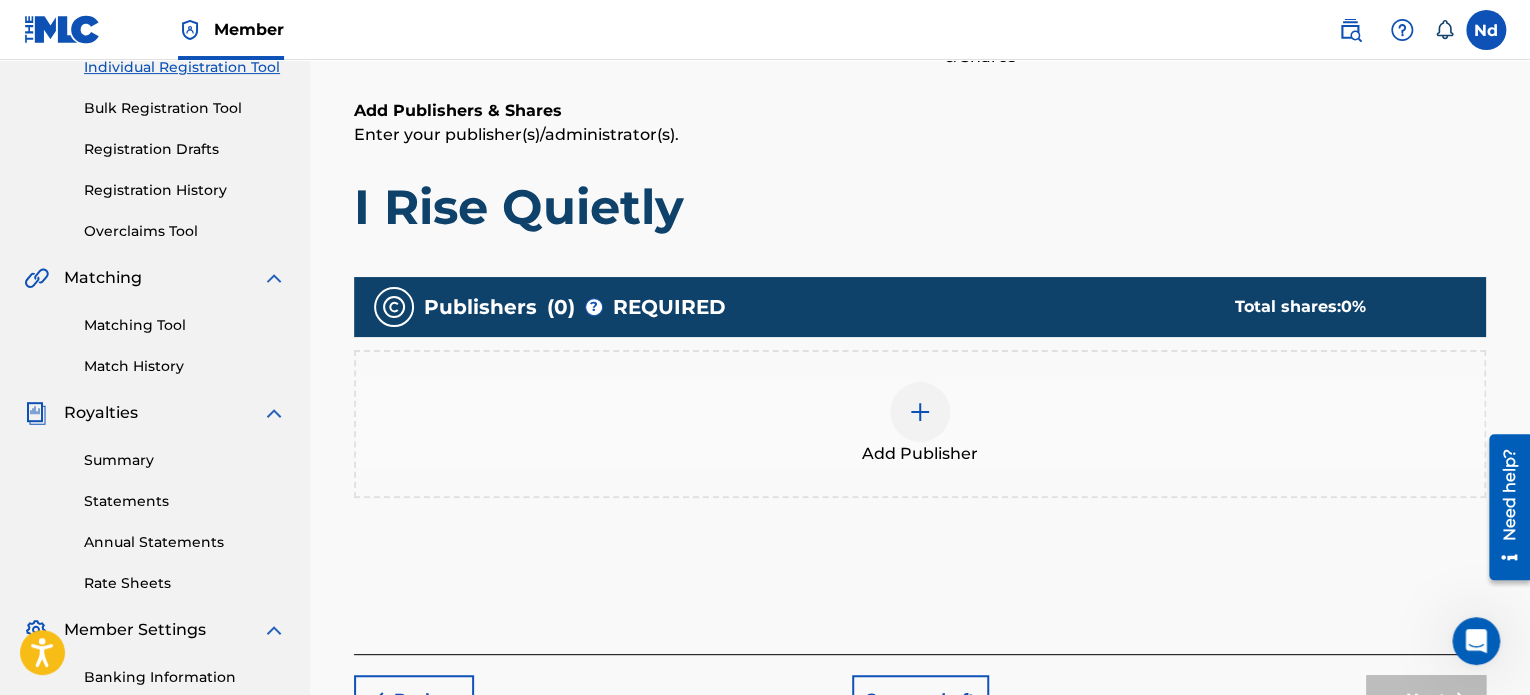 scroll, scrollTop: 390, scrollLeft: 0, axis: vertical 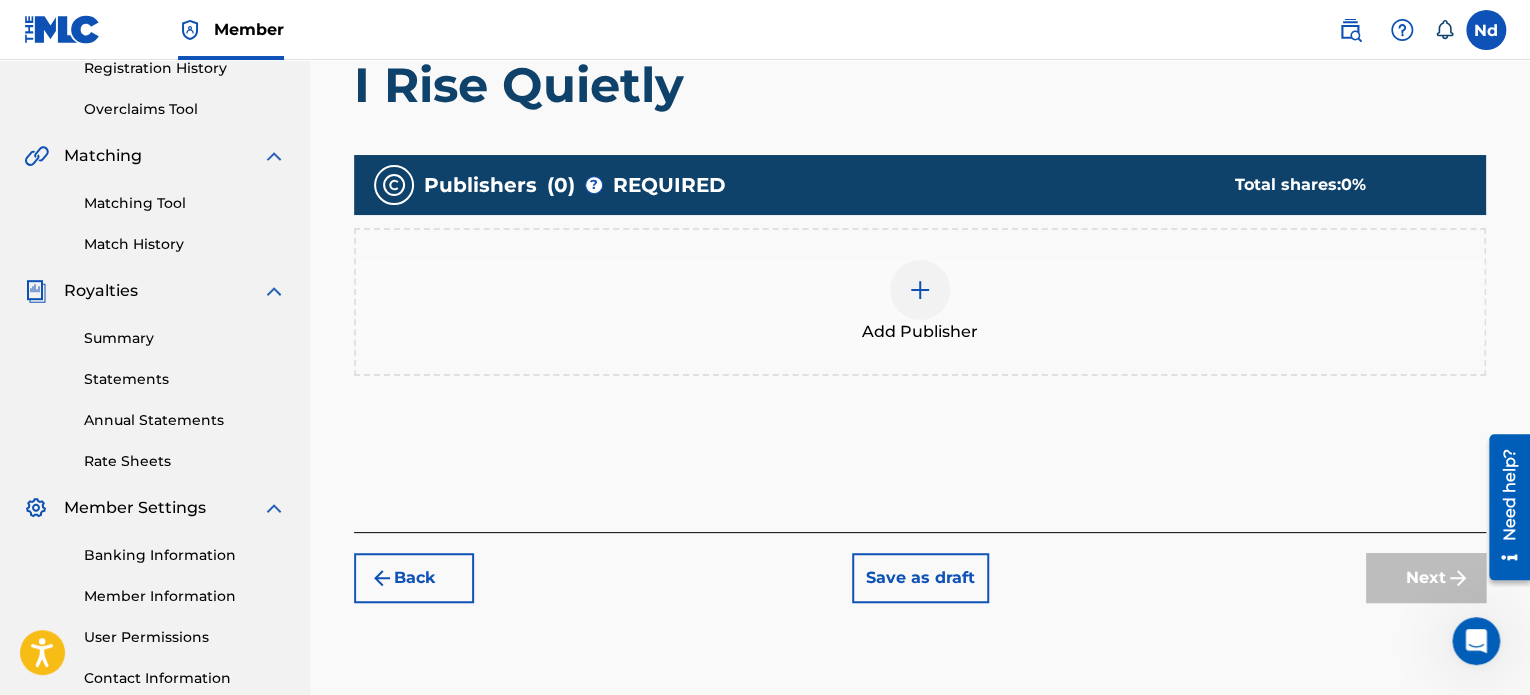 click at bounding box center (920, 290) 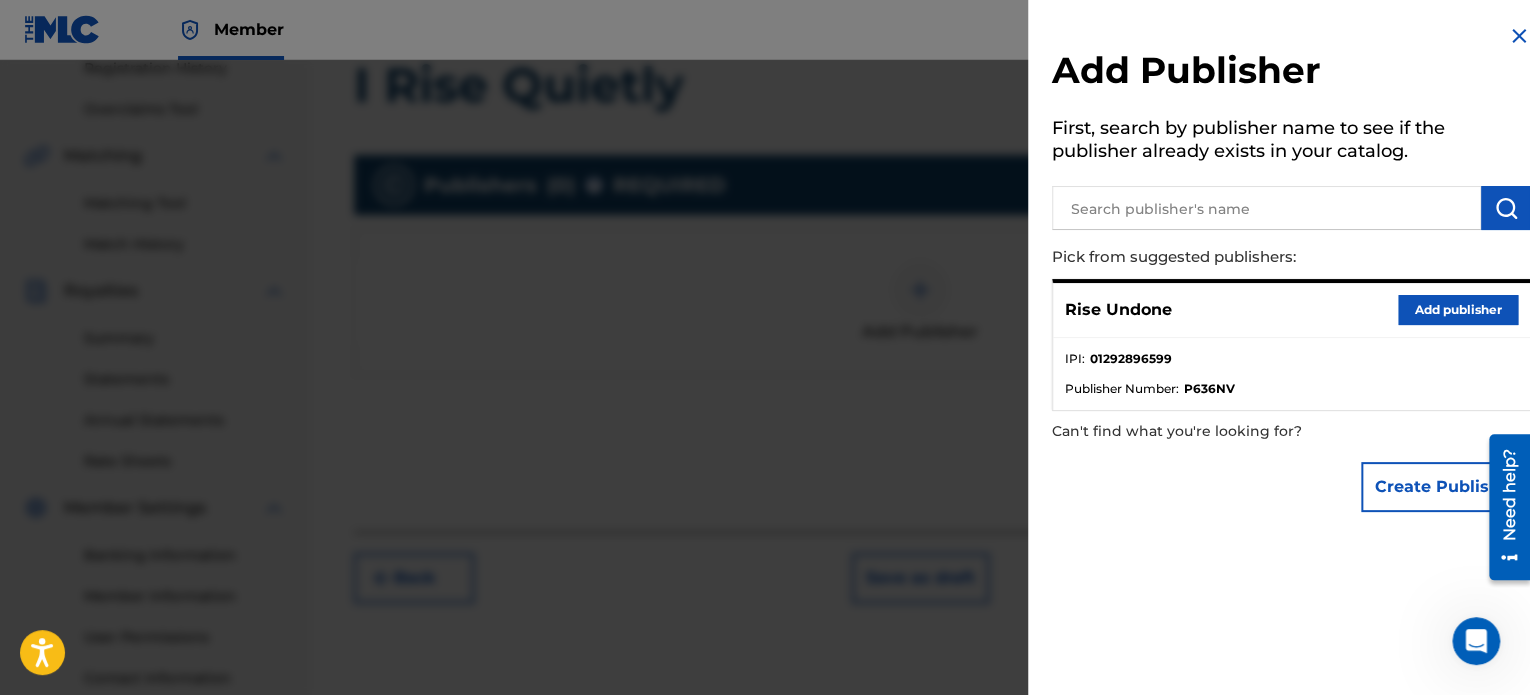 click on "Rise Undone Add publisher" at bounding box center (1291, 310) 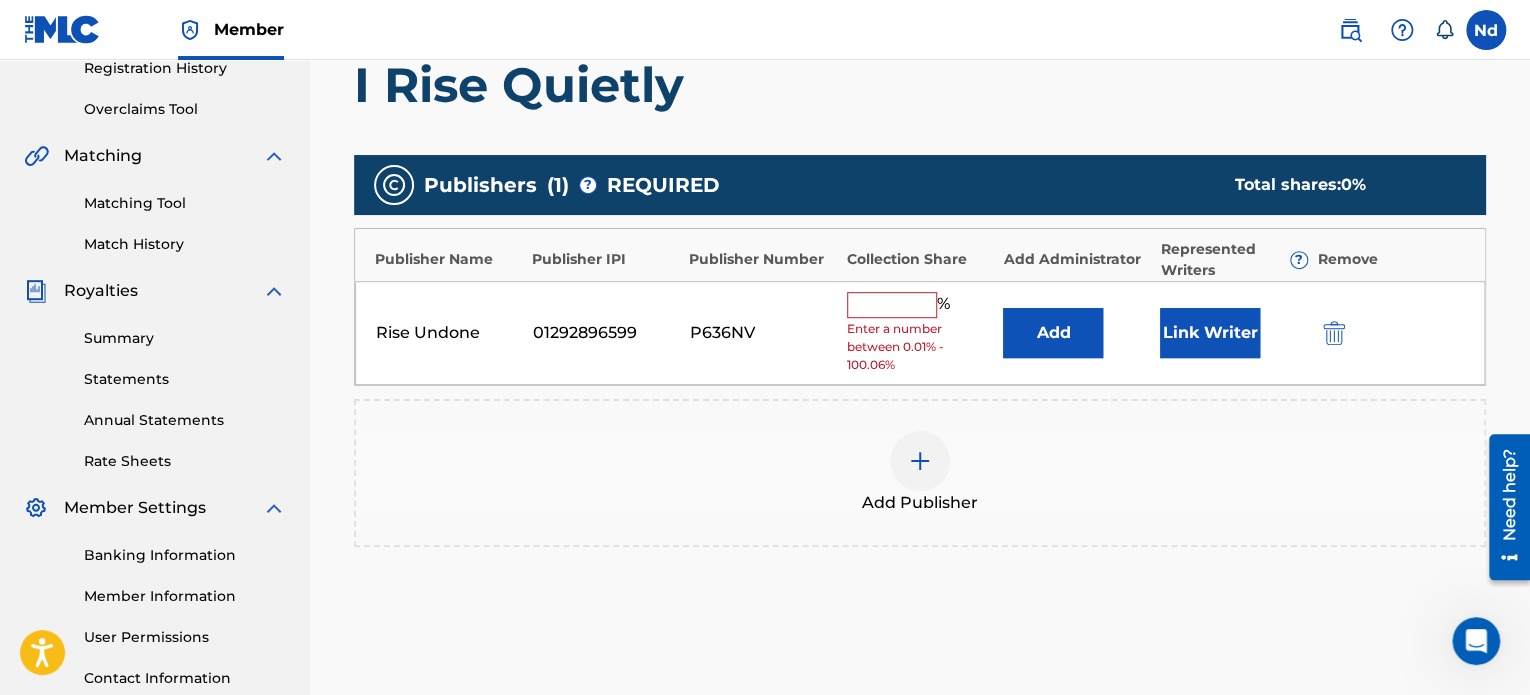 click at bounding box center [892, 305] 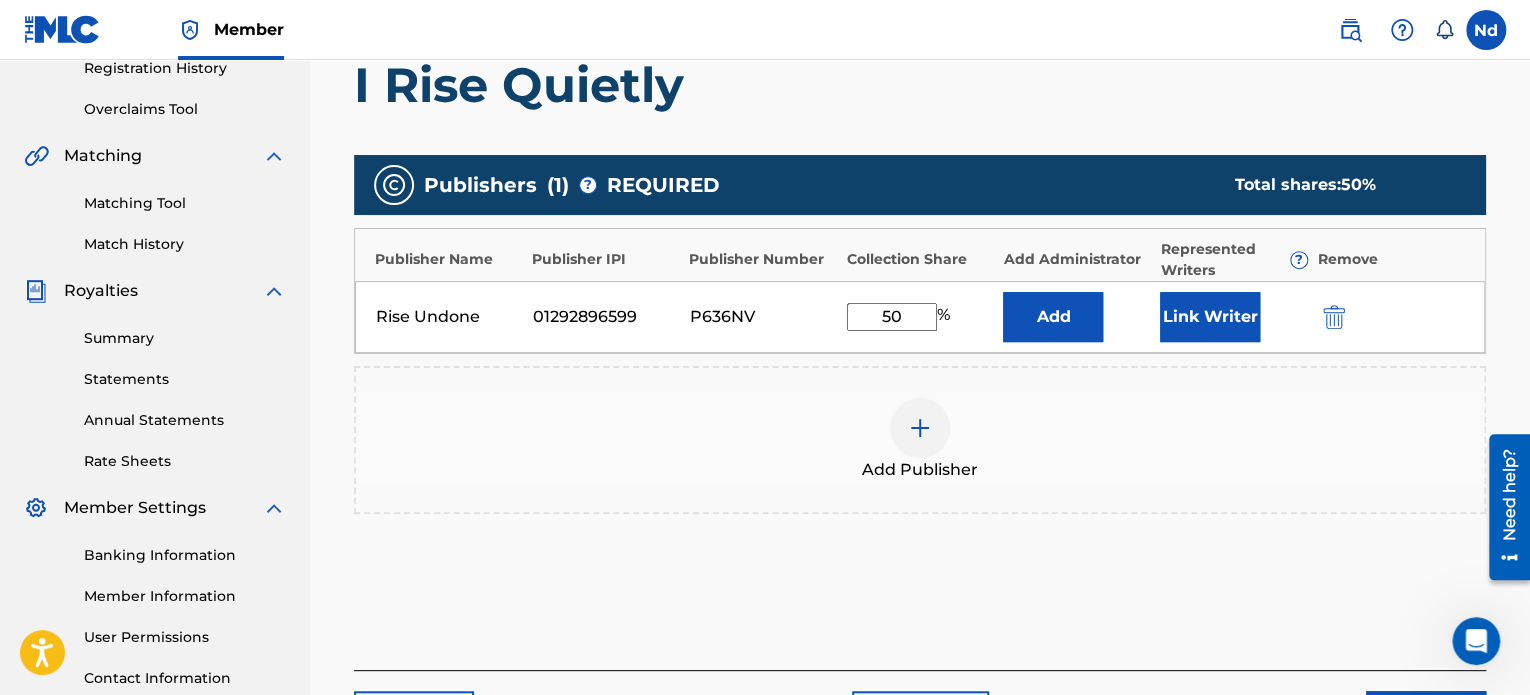 click on "Link Writer" at bounding box center (1210, 317) 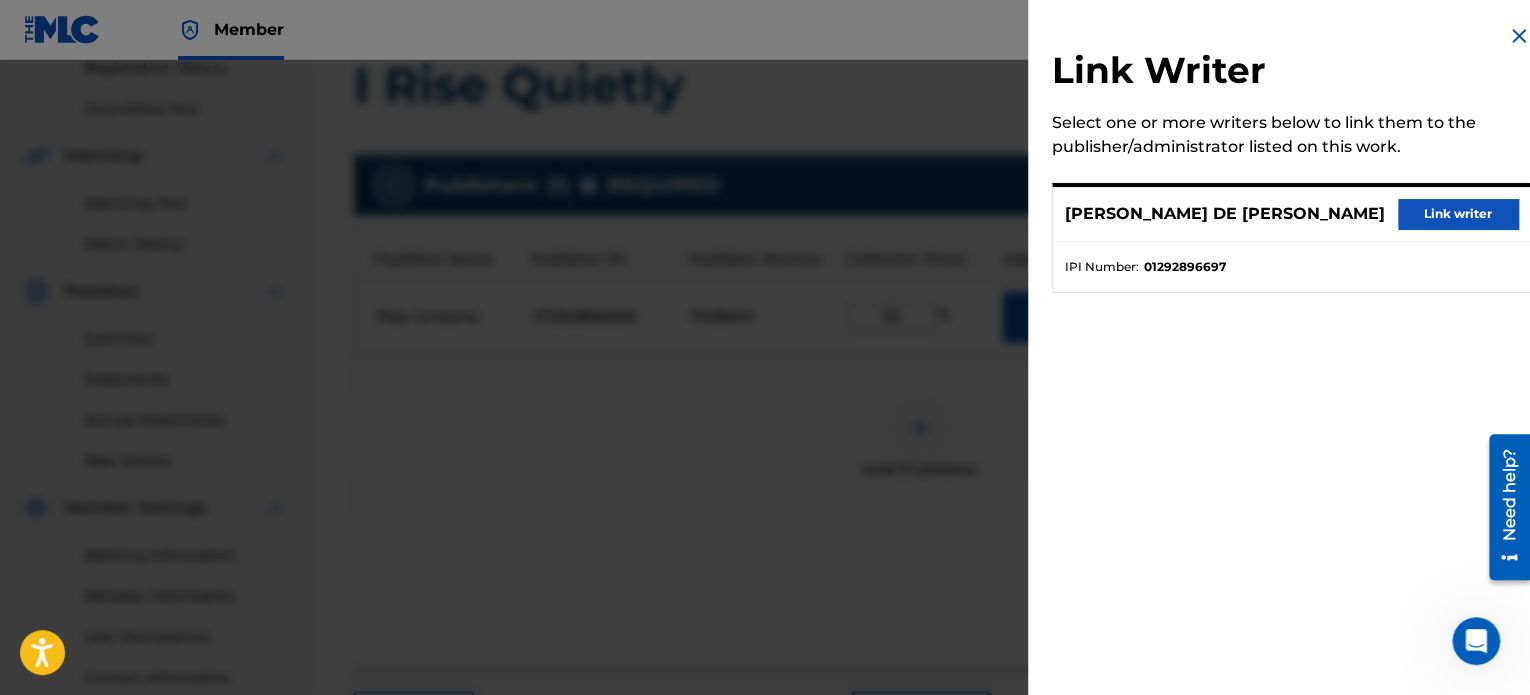 click on "Link writer" at bounding box center [1458, 214] 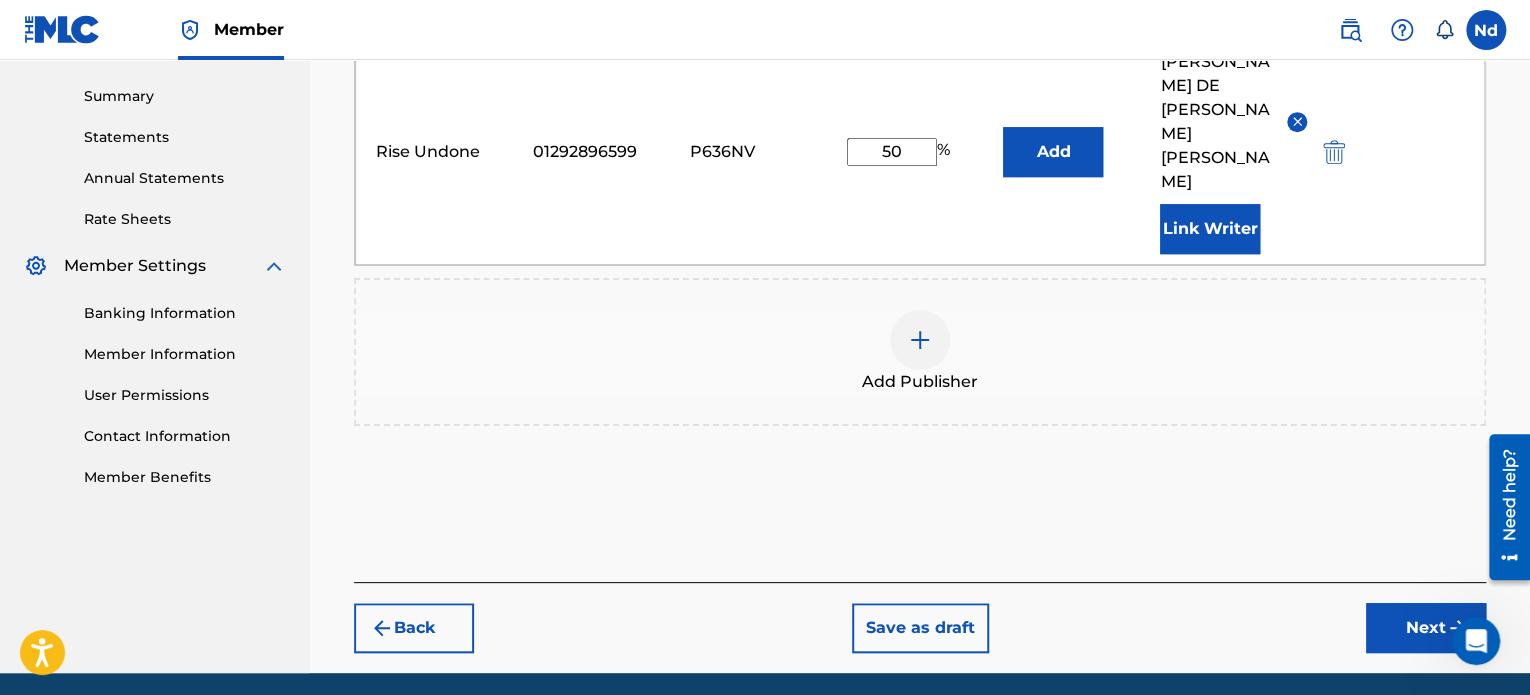 click on "Next" at bounding box center (1426, 628) 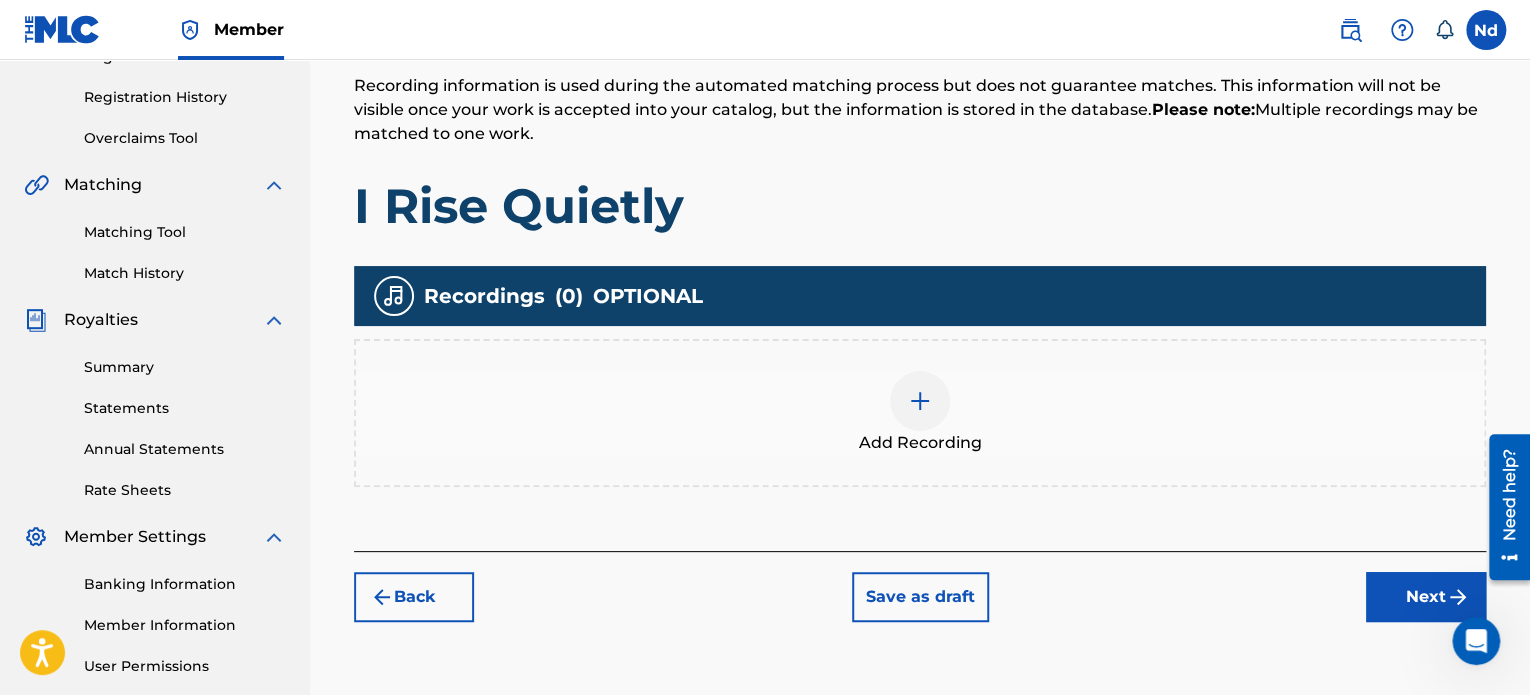 scroll, scrollTop: 544, scrollLeft: 0, axis: vertical 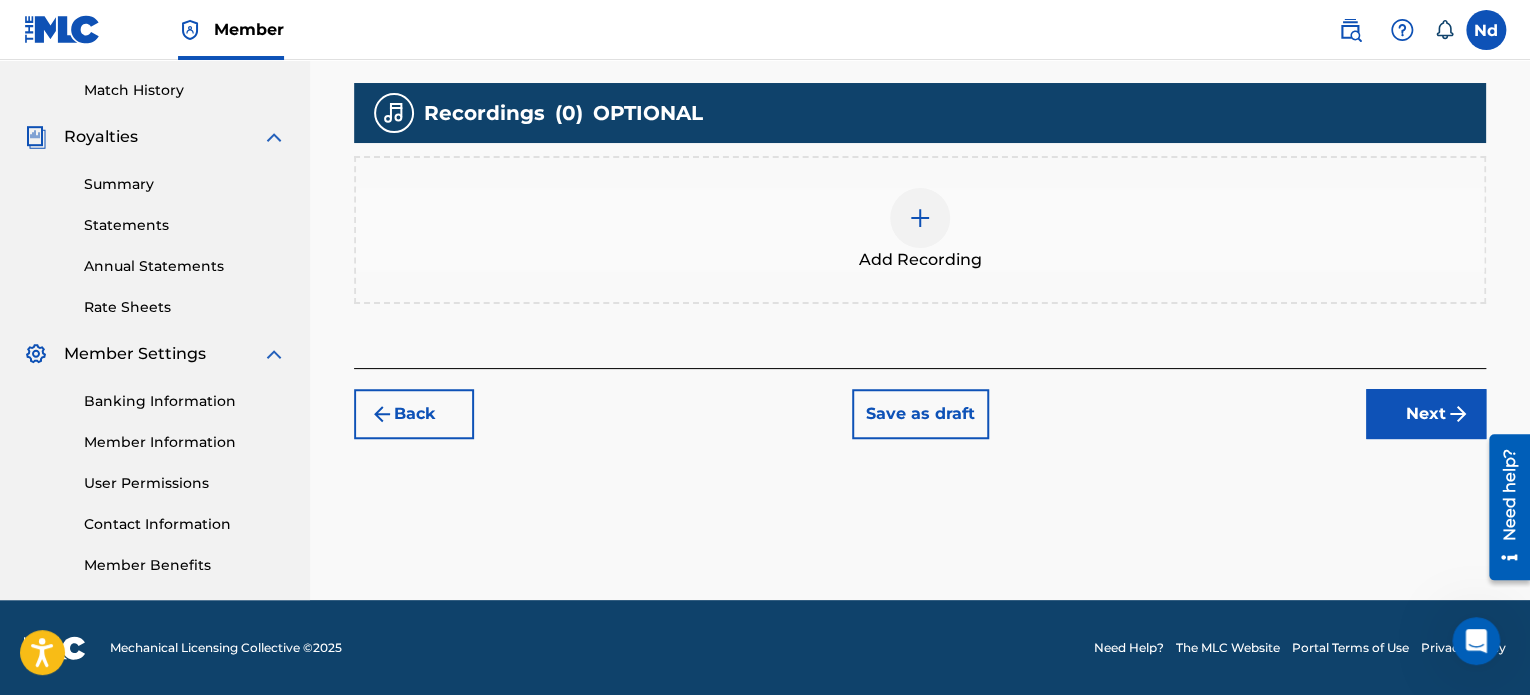 click at bounding box center (920, 218) 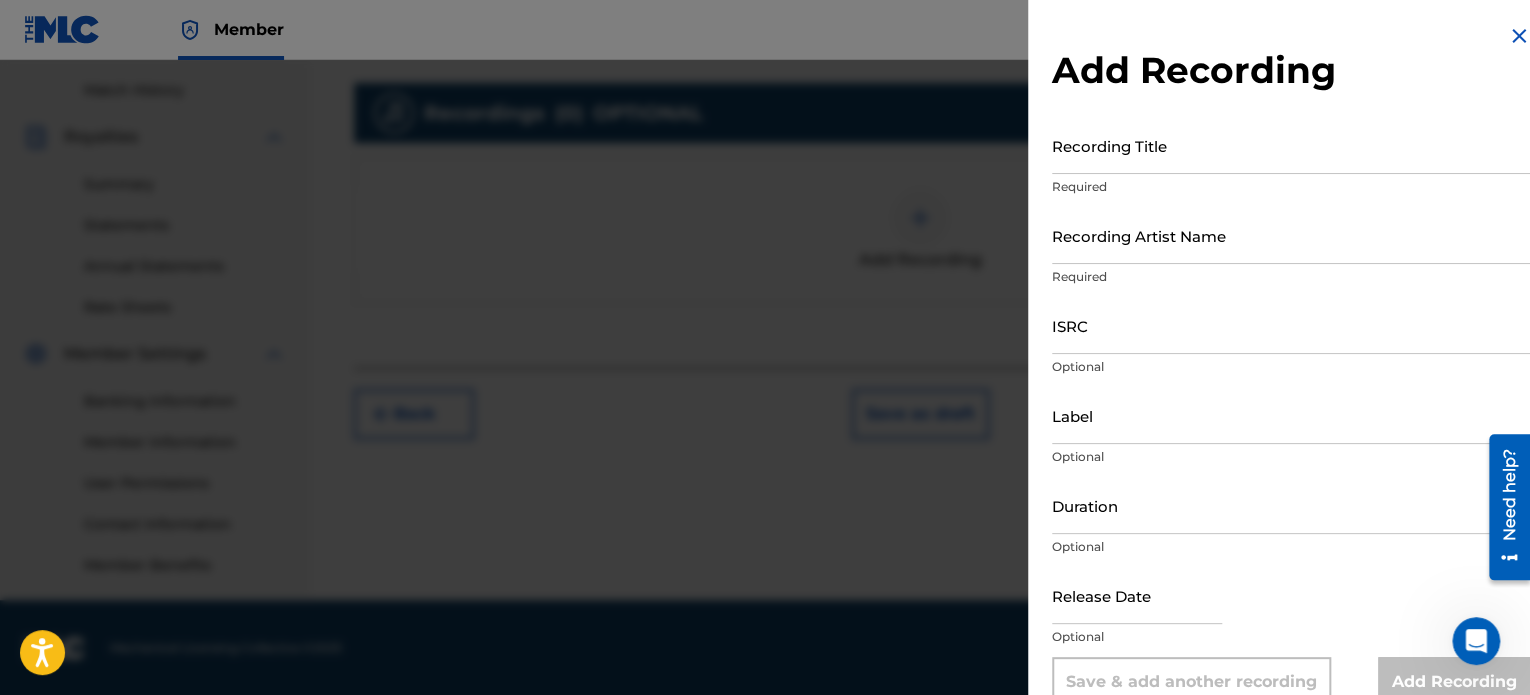 click on "Recording Title" at bounding box center (1291, 145) 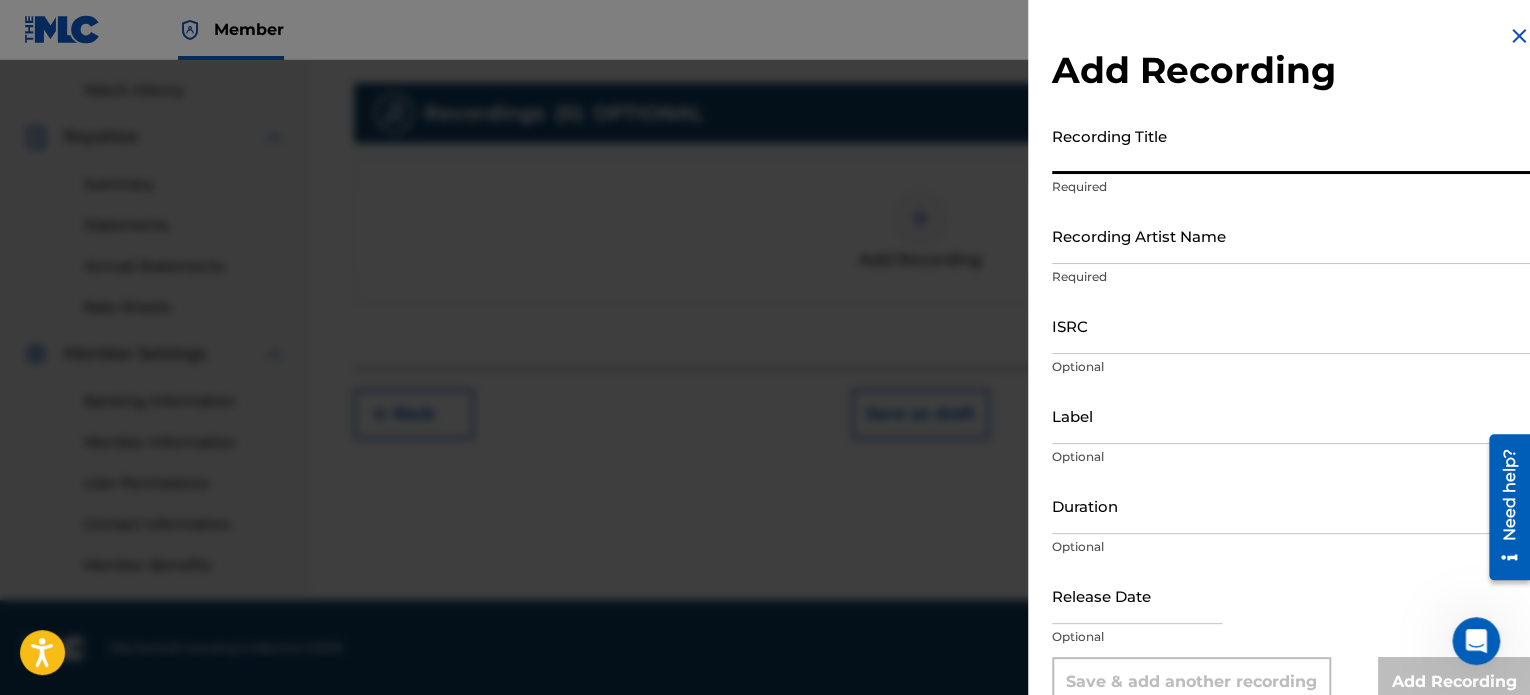 click on "Recording Title" at bounding box center (1291, 145) 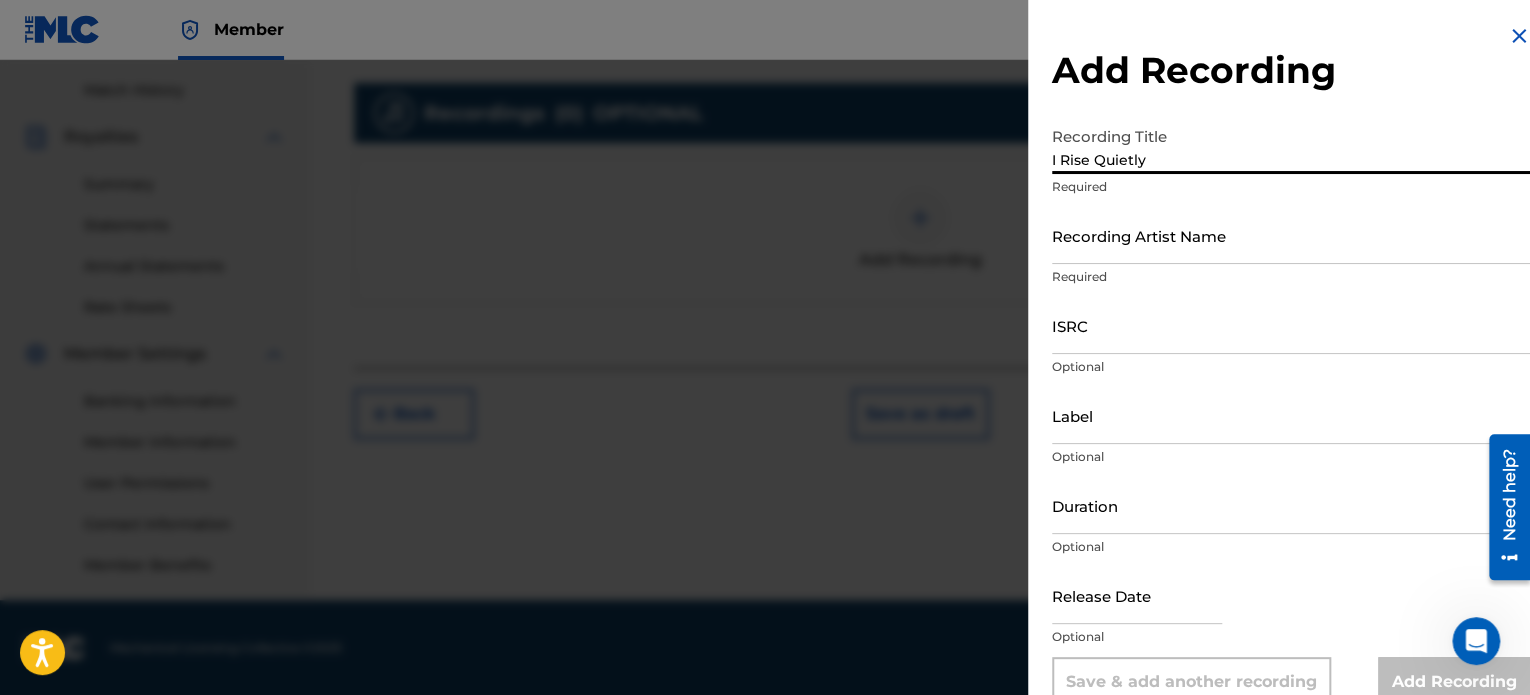 type on "I Rise Quietly" 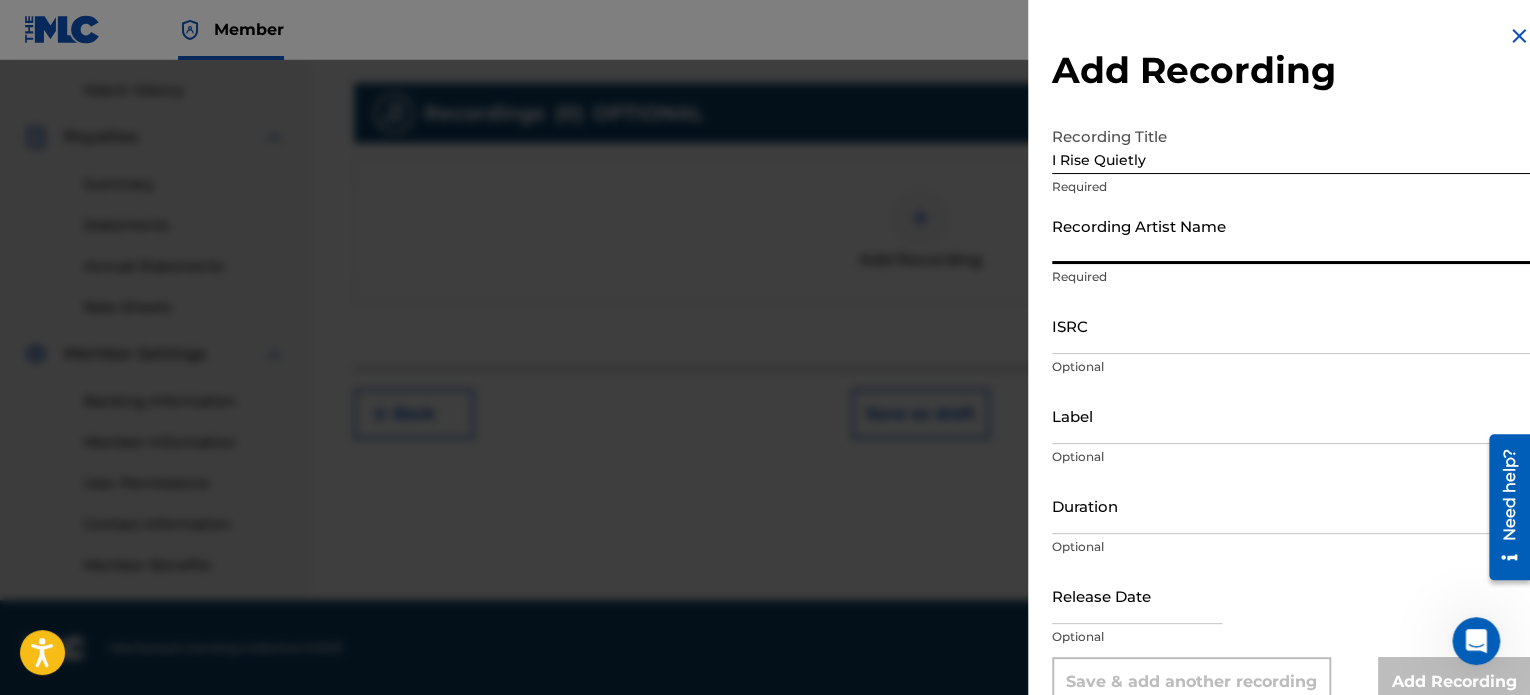type on "Rise Undone" 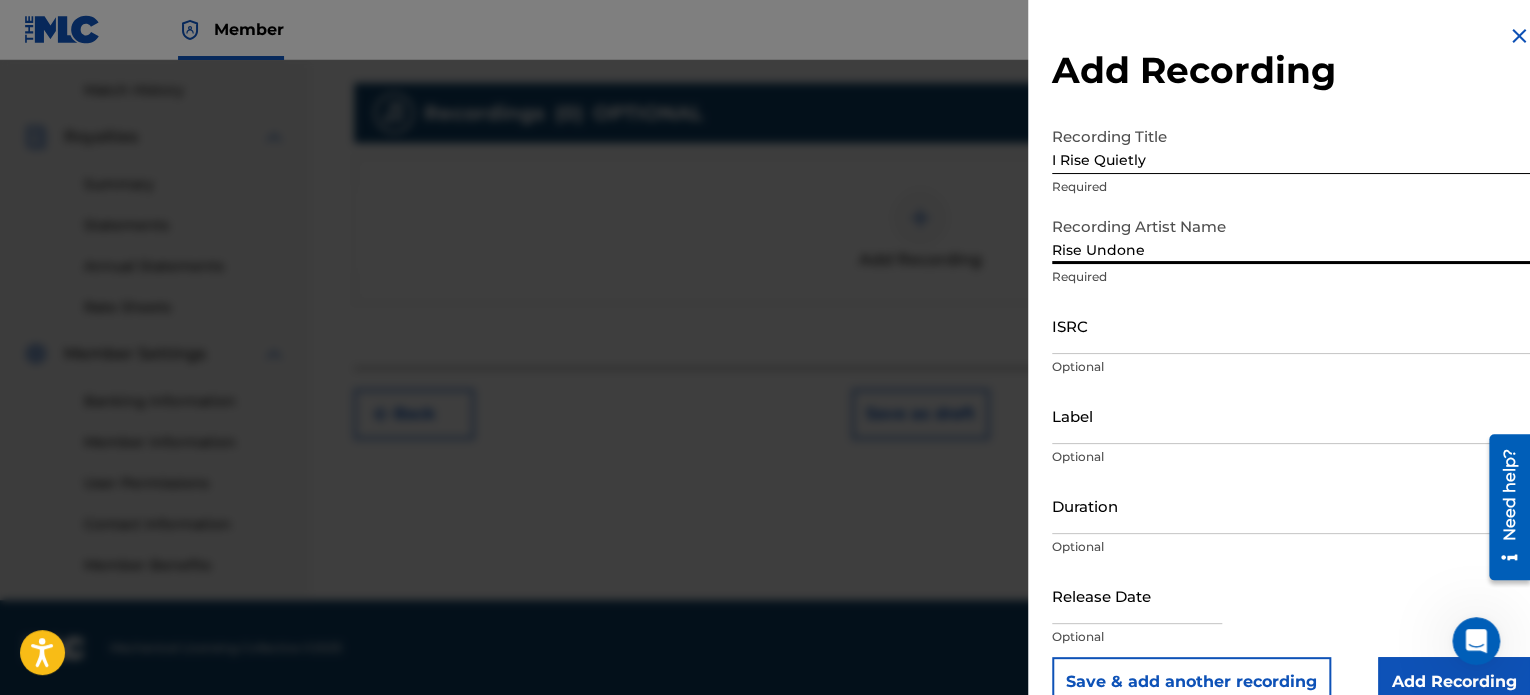 click on "ISRC" at bounding box center (1291, 325) 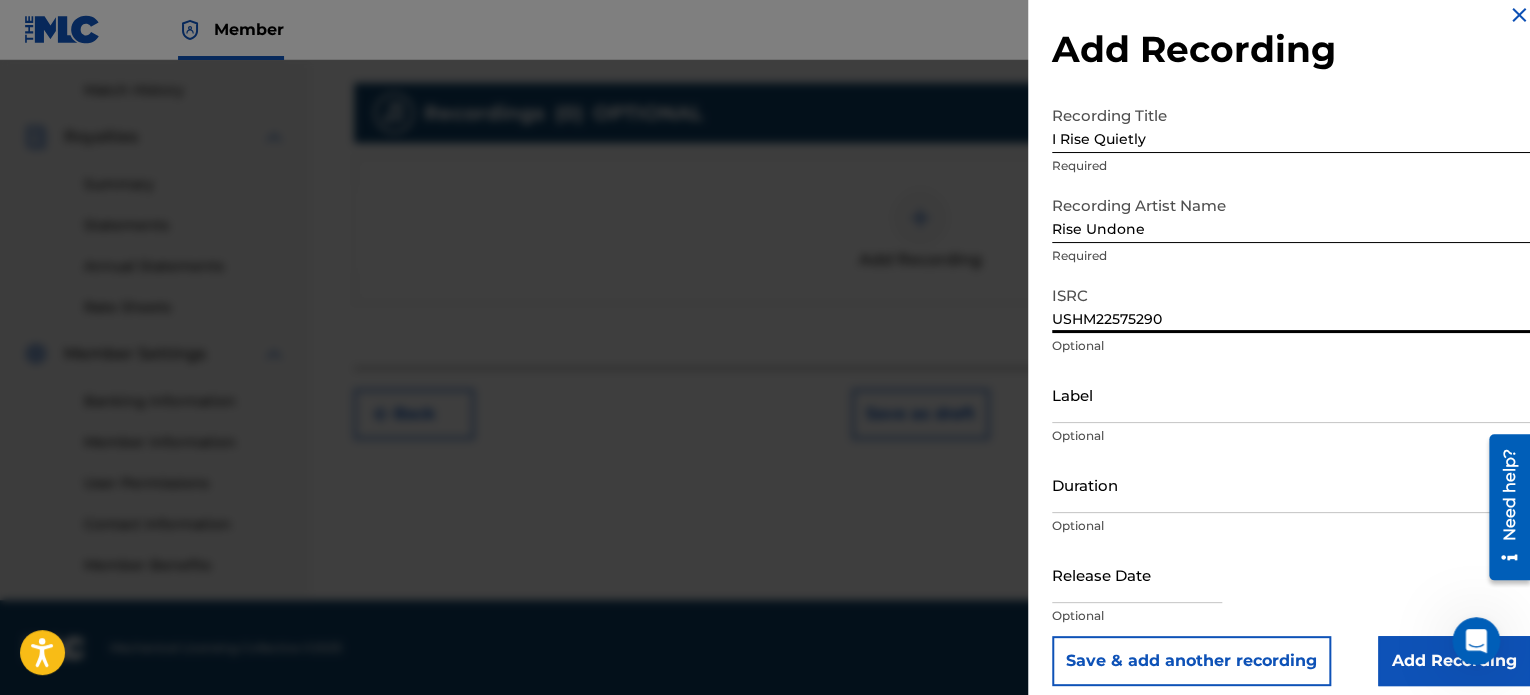 scroll, scrollTop: 36, scrollLeft: 0, axis: vertical 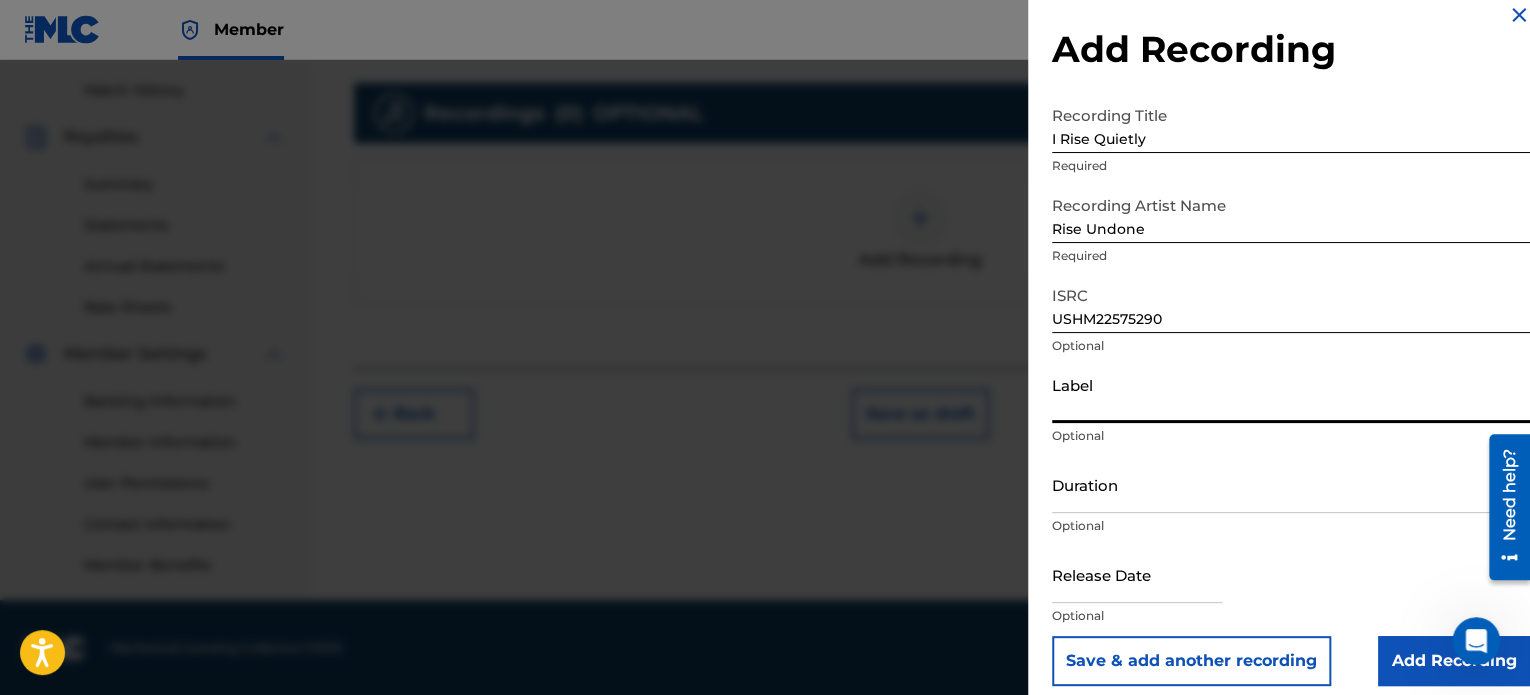 type on "Rise Undone" 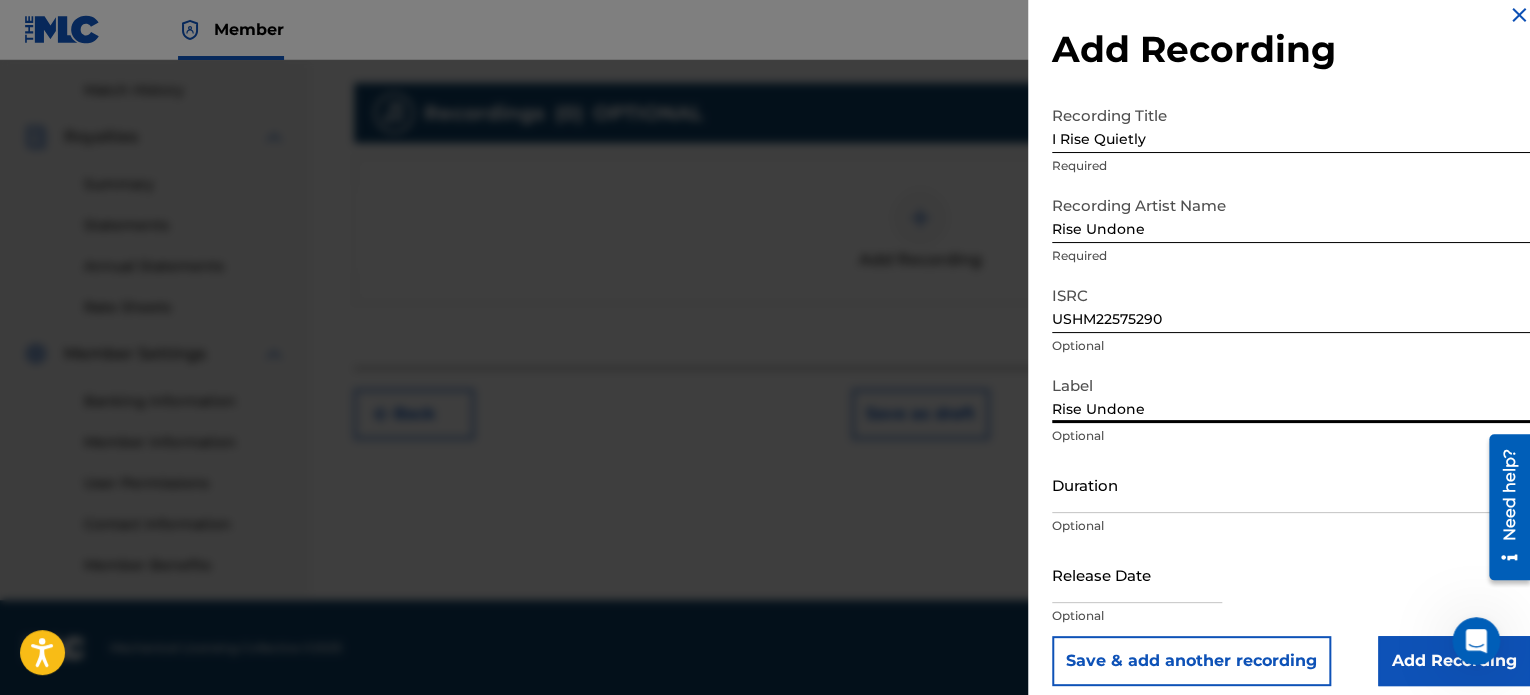 click on "Duration" at bounding box center (1291, 484) 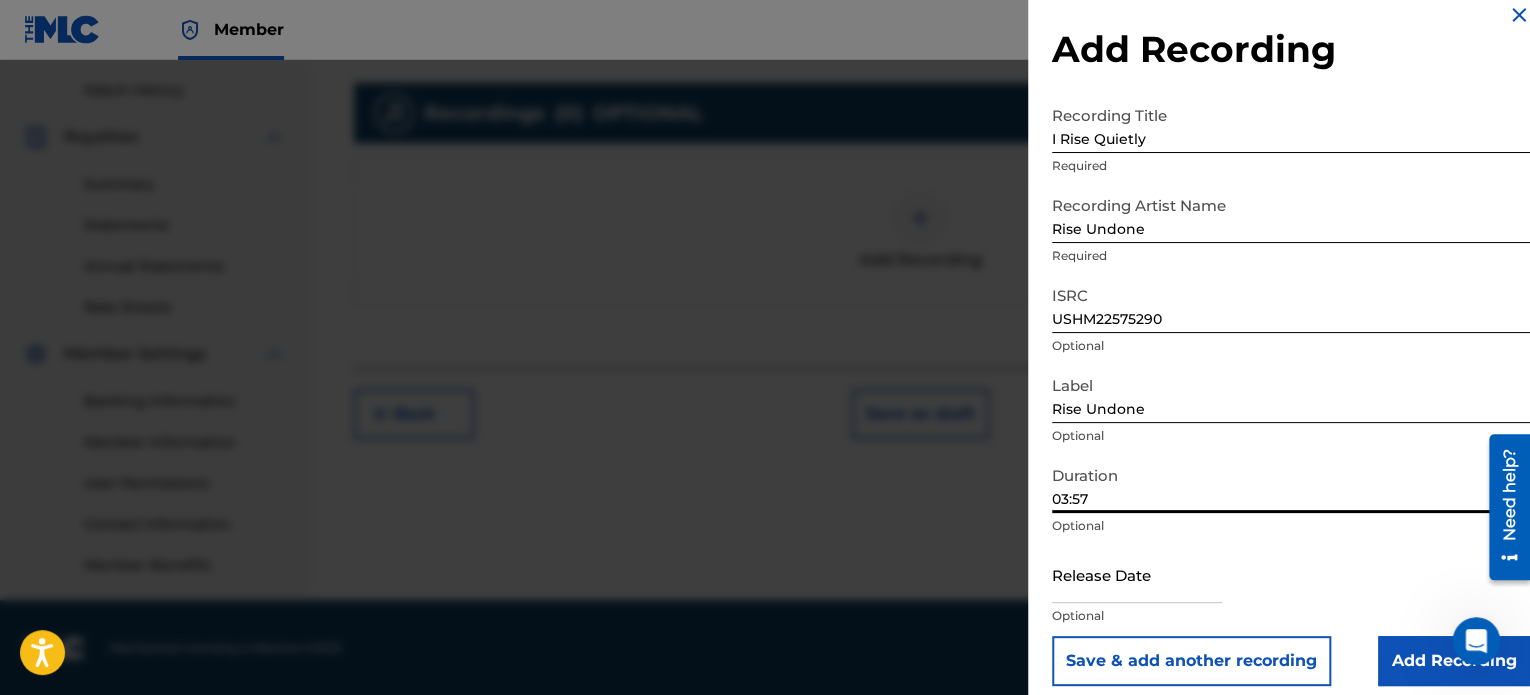 type on "03:57" 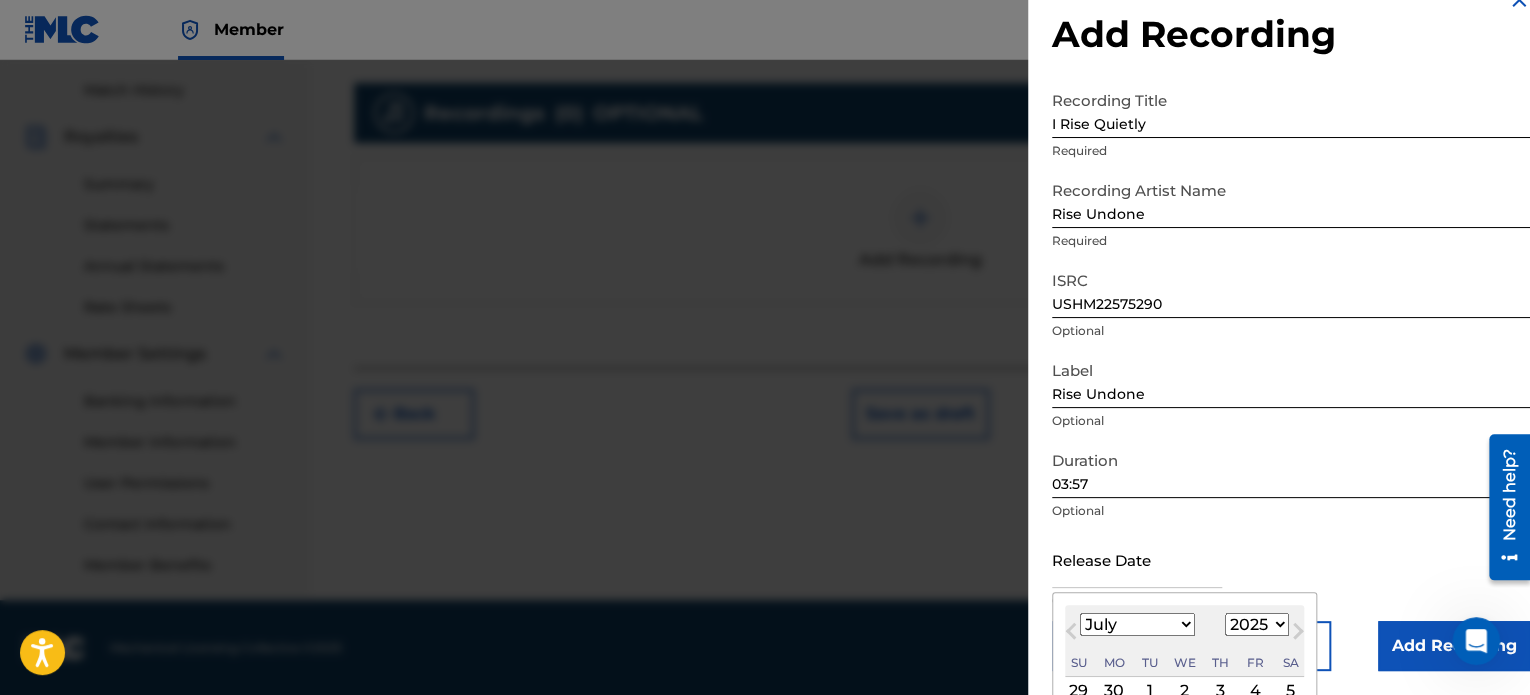 type on "[DATE]" 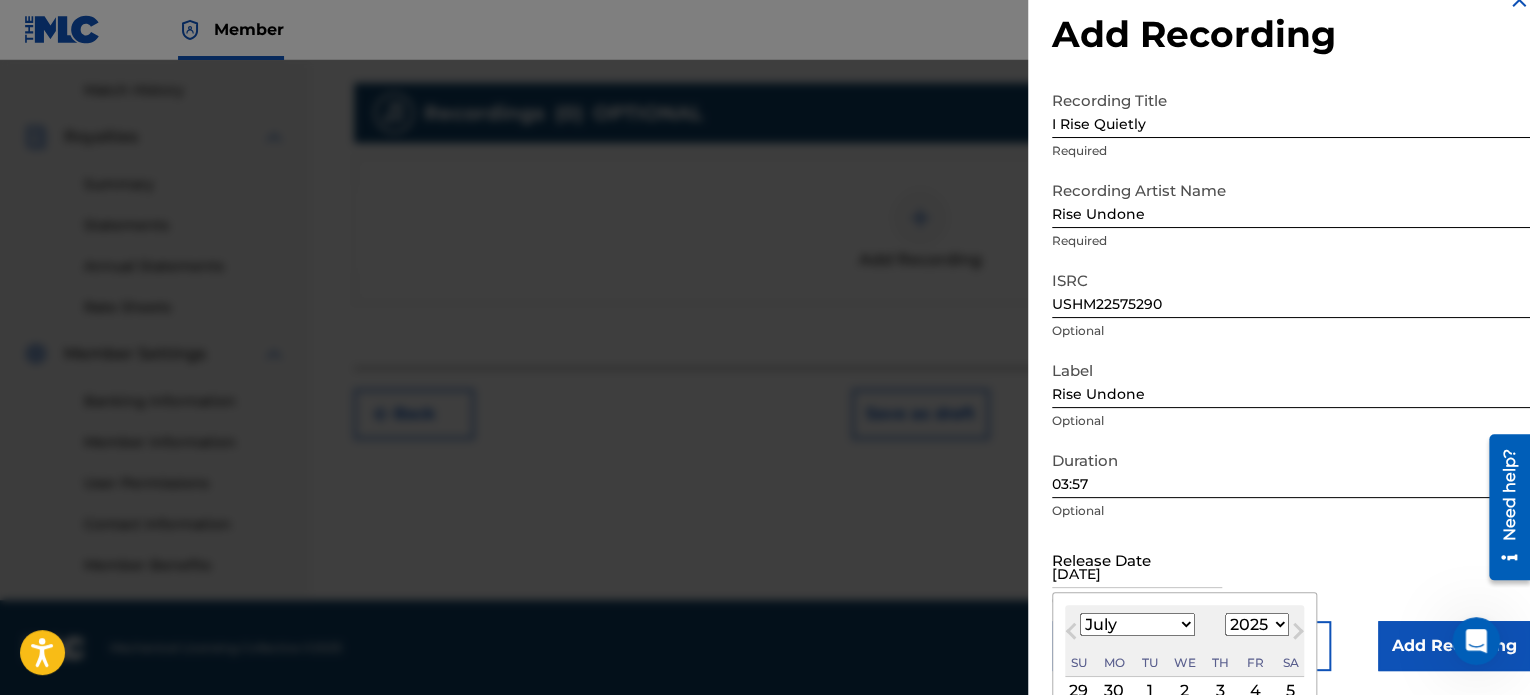 select on "4" 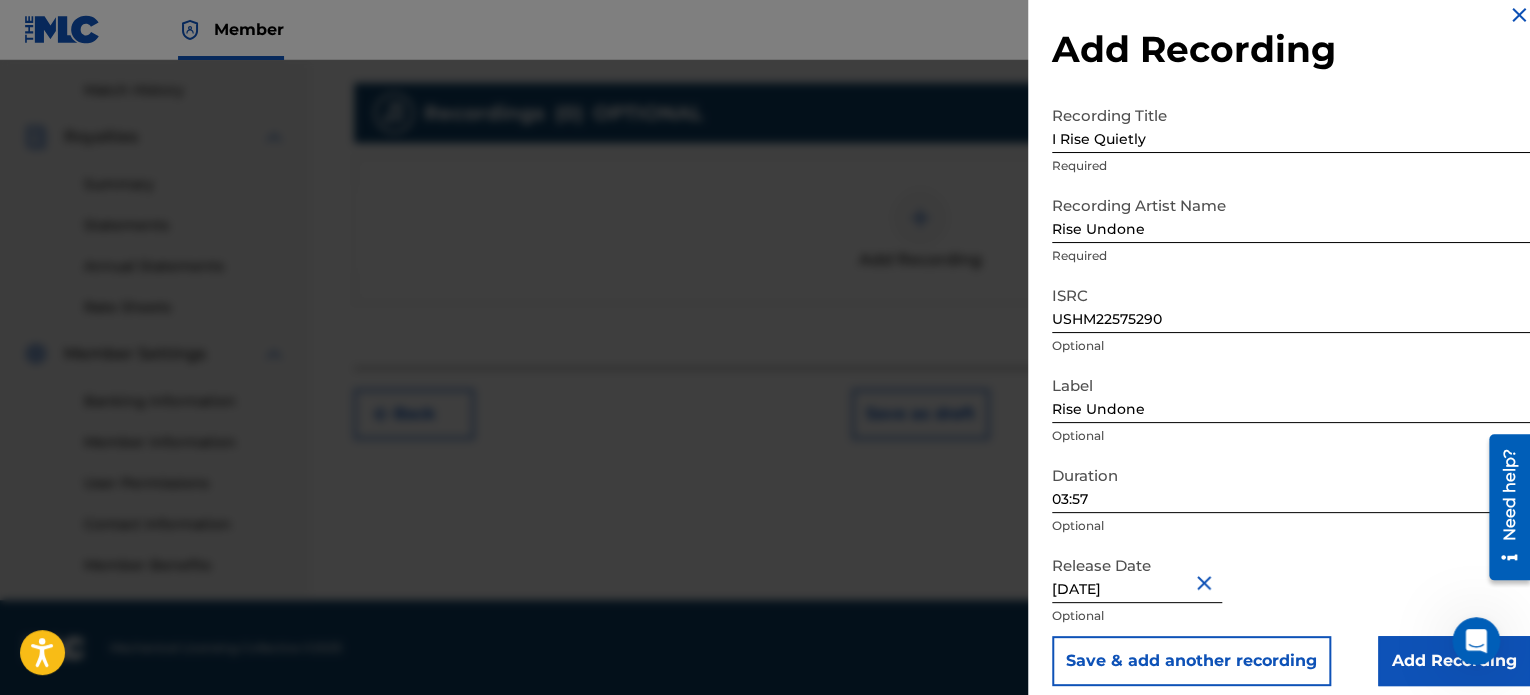 click on "Release Date [DATE] Optional" at bounding box center [1291, 591] 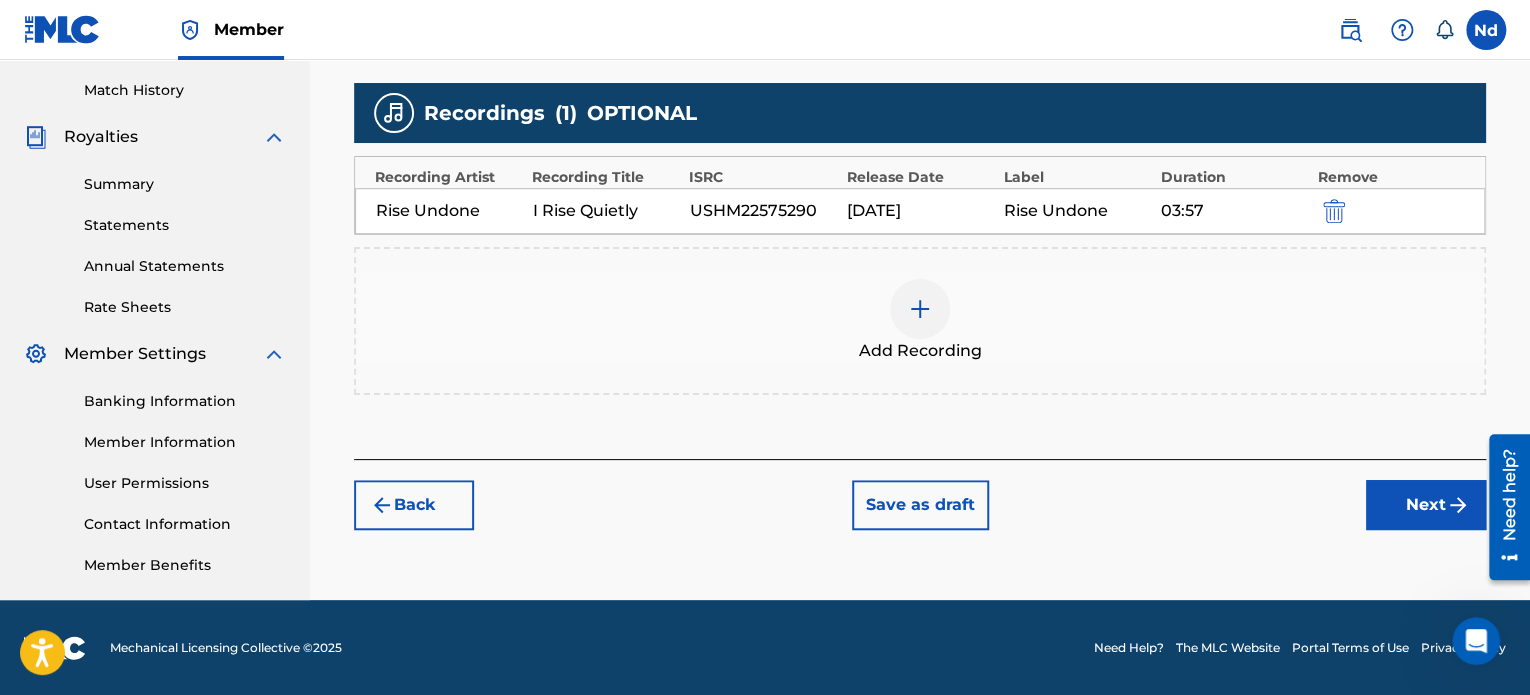 click on "Next" at bounding box center [1426, 505] 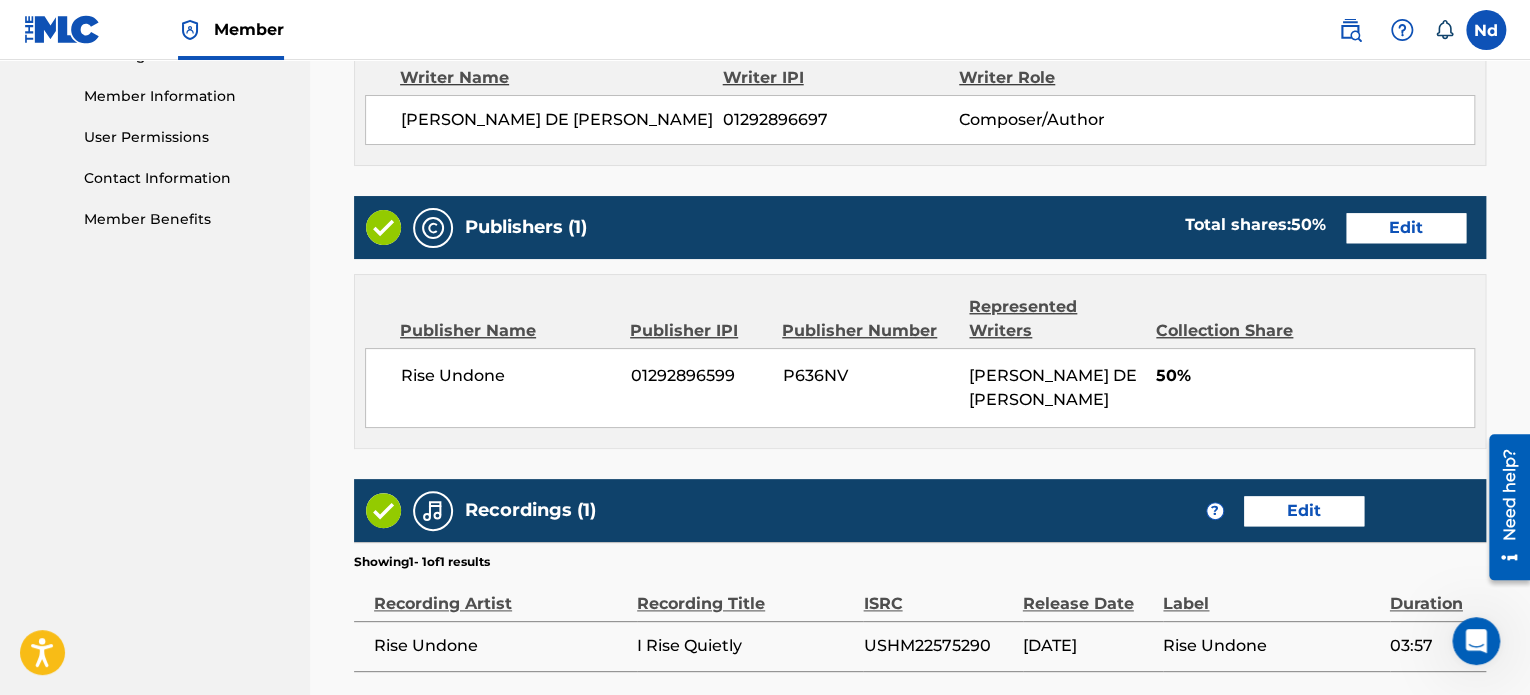 scroll, scrollTop: 1081, scrollLeft: 0, axis: vertical 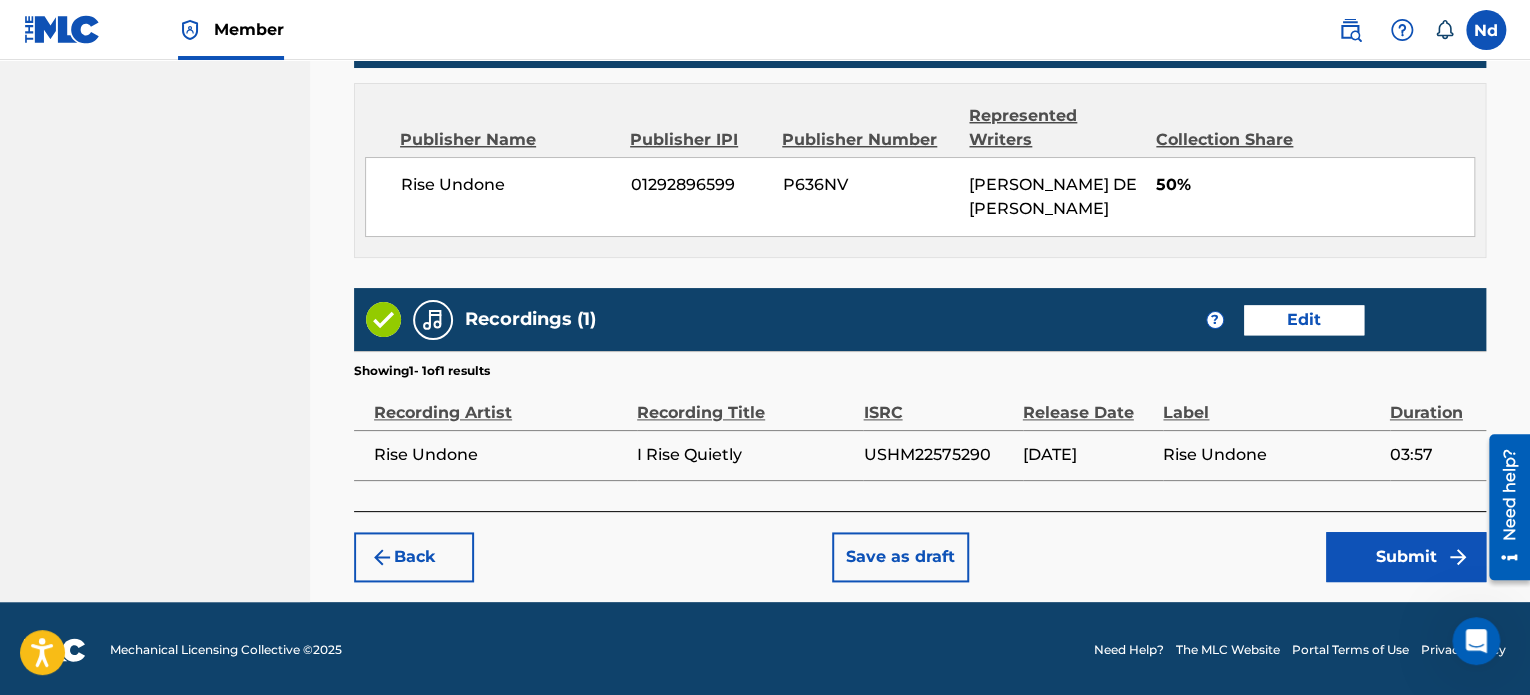 click on "Back" at bounding box center [414, 557] 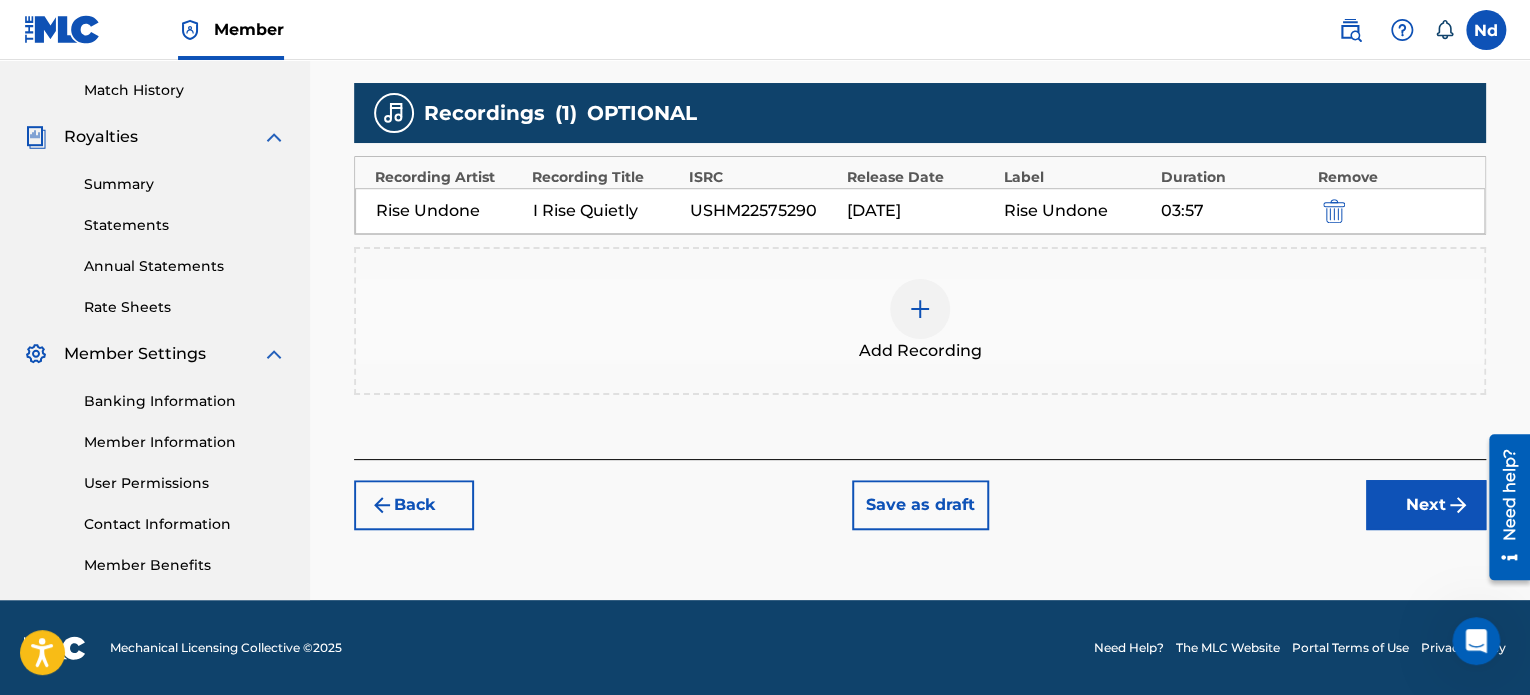 click on "Next" at bounding box center [1426, 505] 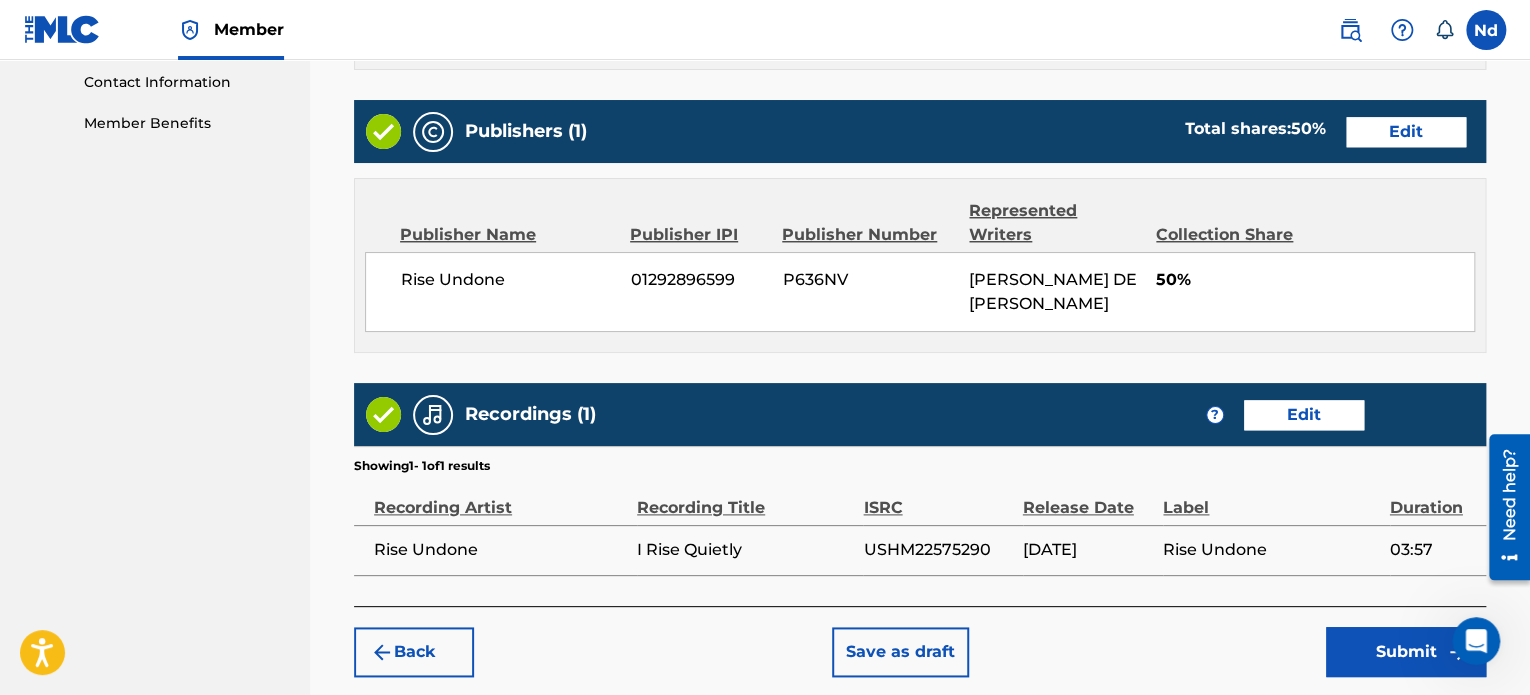 scroll, scrollTop: 1081, scrollLeft: 0, axis: vertical 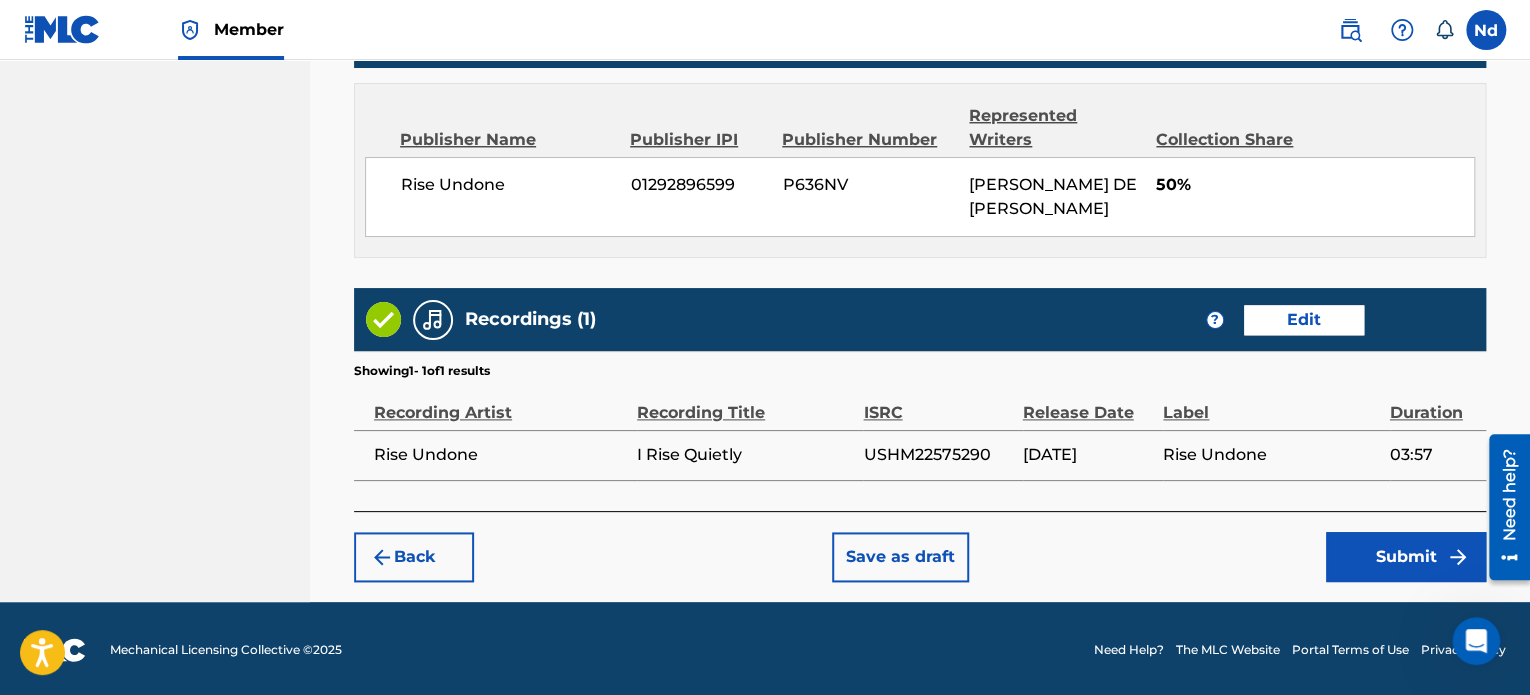 click on "Submit" at bounding box center (1406, 557) 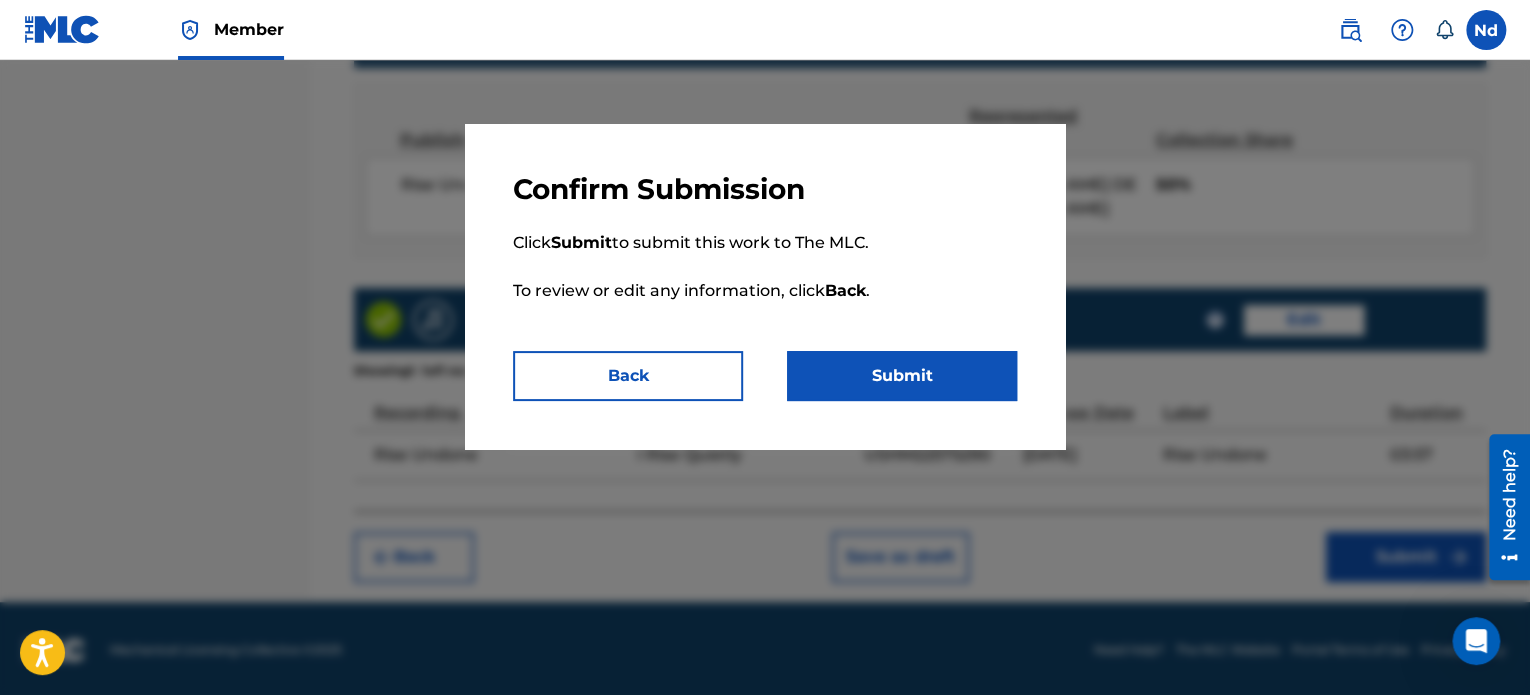 click on "Click  Submit  to submit this work to The MLC. To review or edit any information, click  Back ." at bounding box center [765, 279] 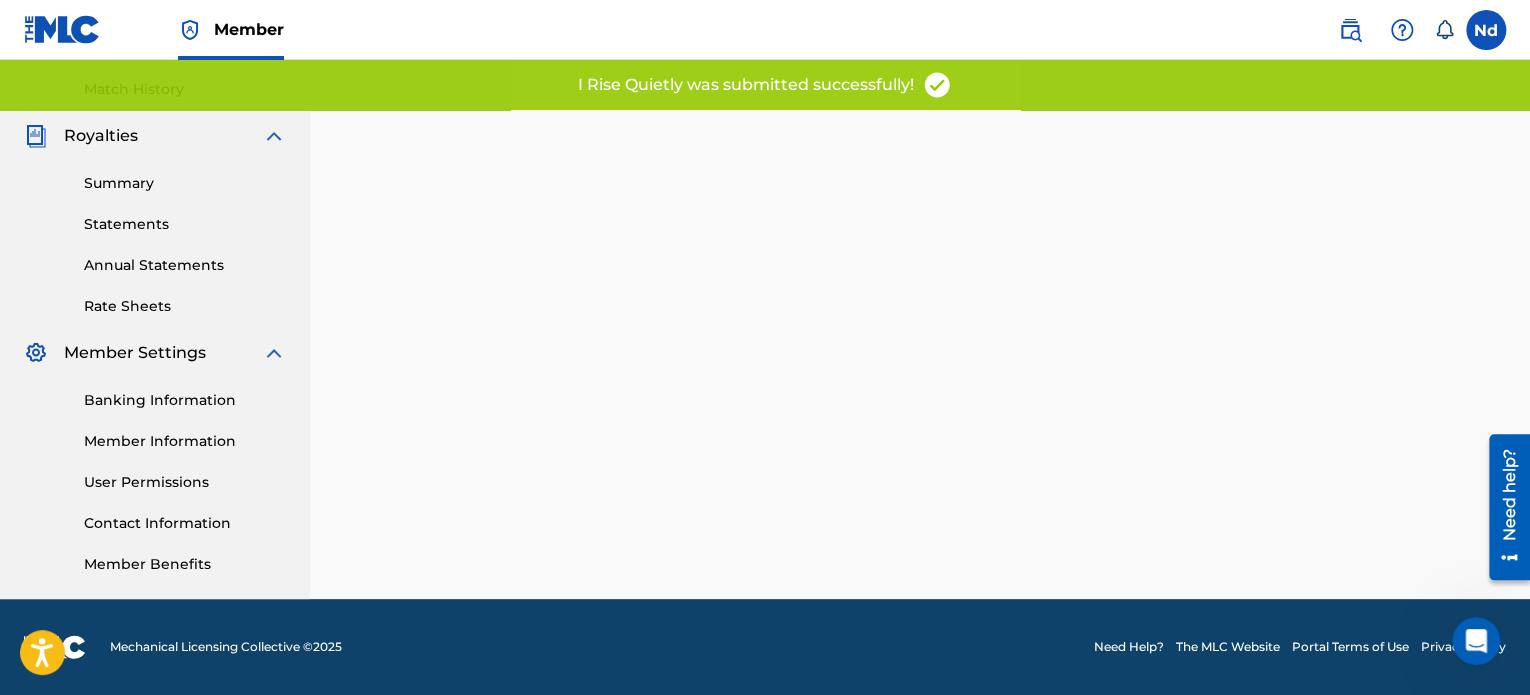 scroll, scrollTop: 0, scrollLeft: 0, axis: both 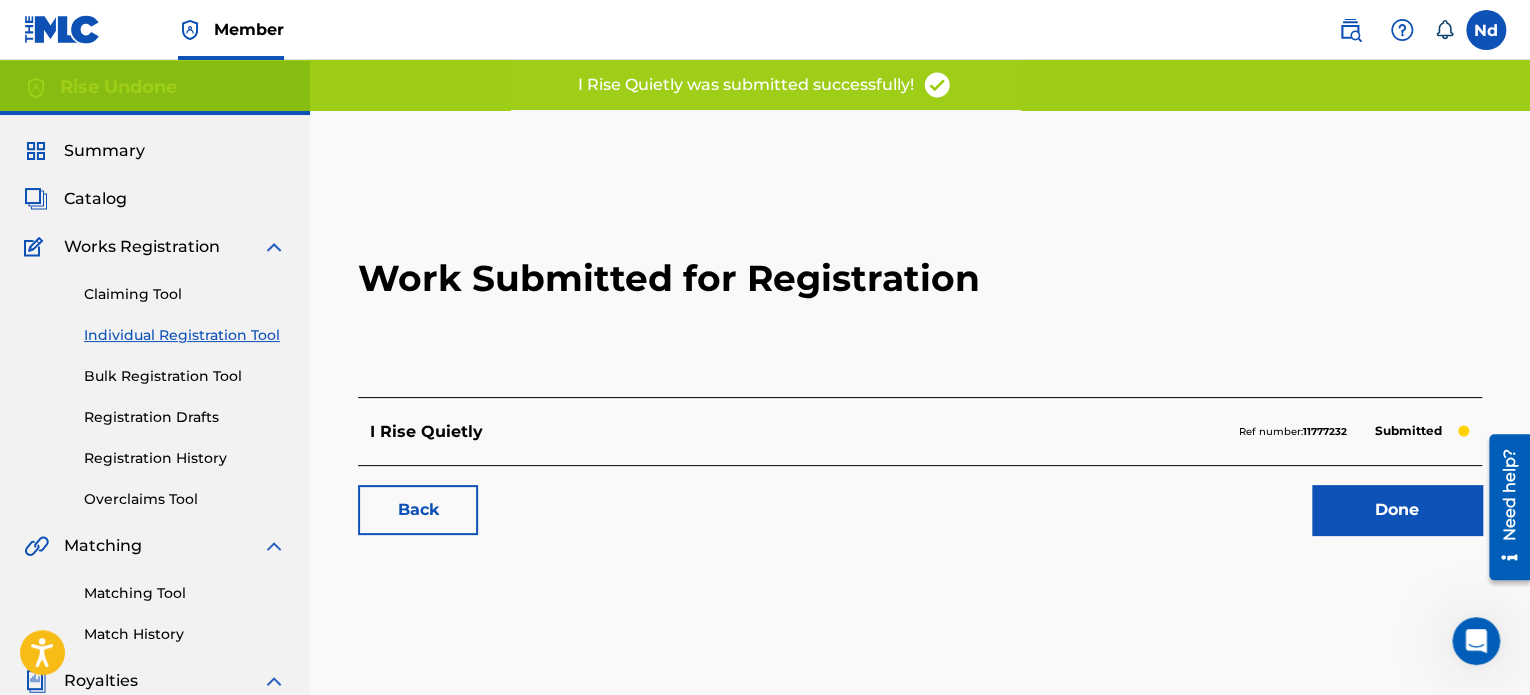 click on "Done" at bounding box center (1397, 510) 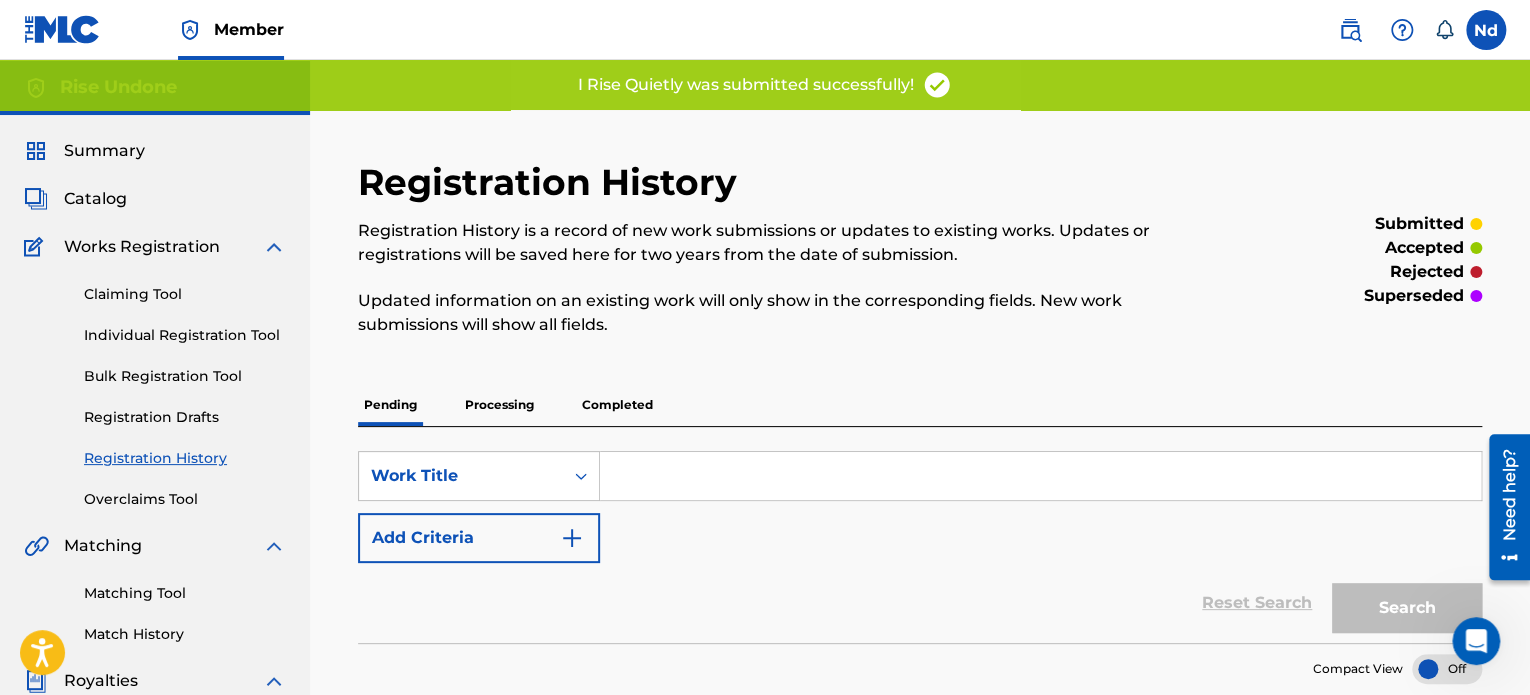 click on "Individual Registration Tool" at bounding box center (185, 335) 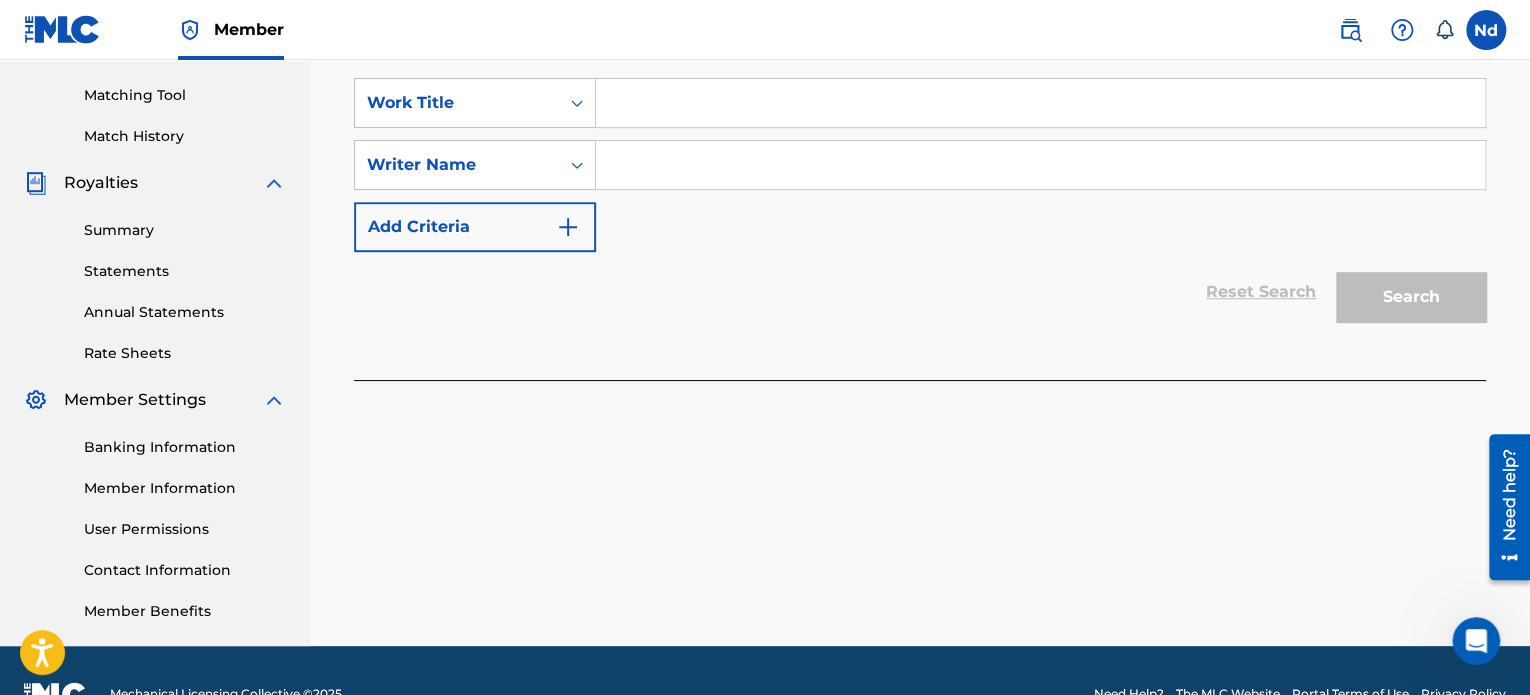 scroll, scrollTop: 500, scrollLeft: 0, axis: vertical 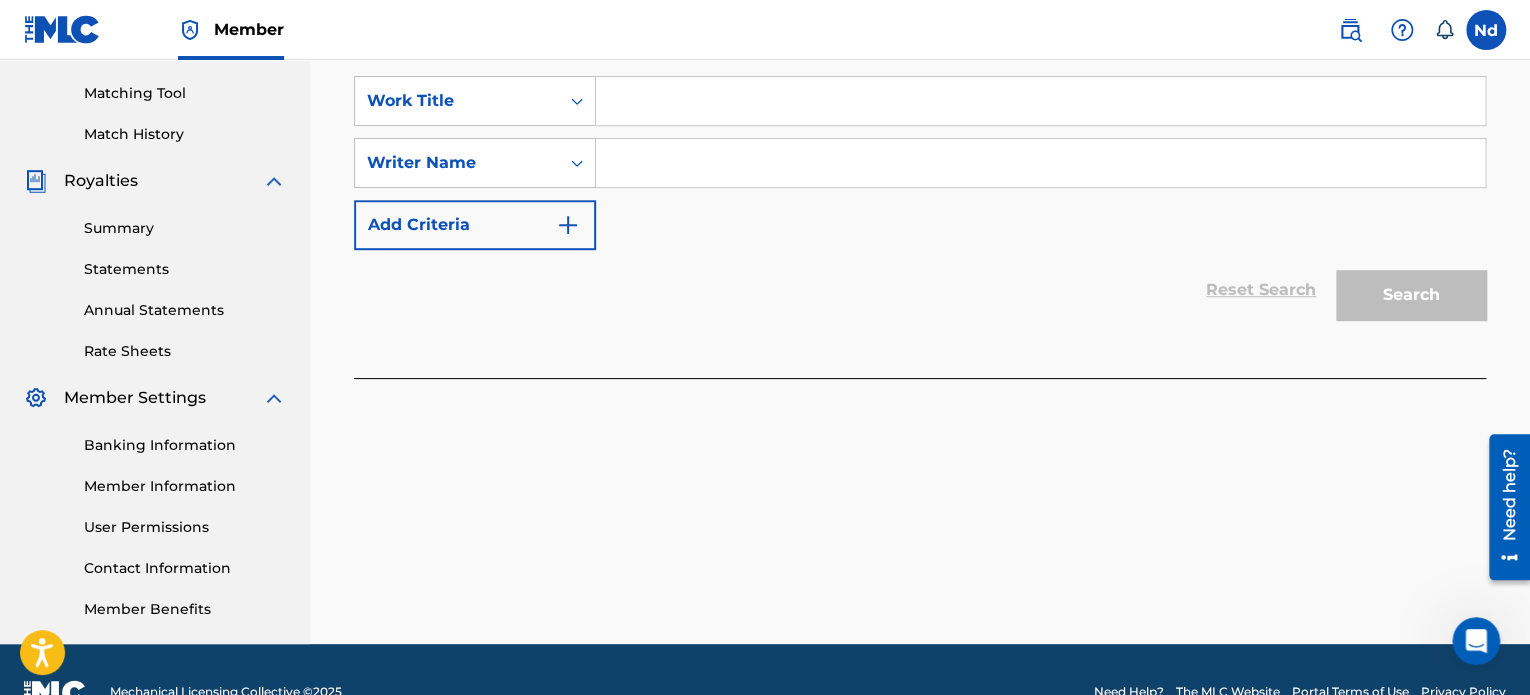 click at bounding box center [1040, 101] 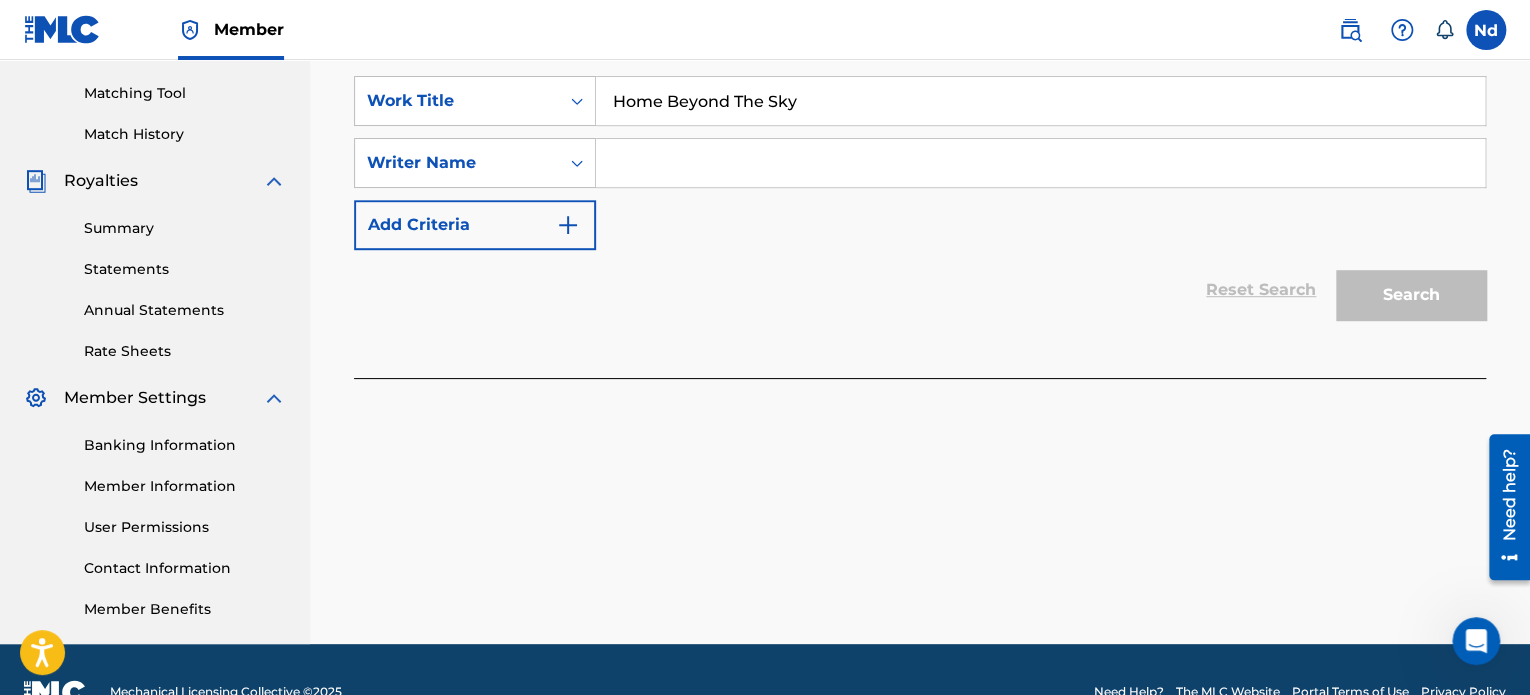 type on "Home Beyond The Sky" 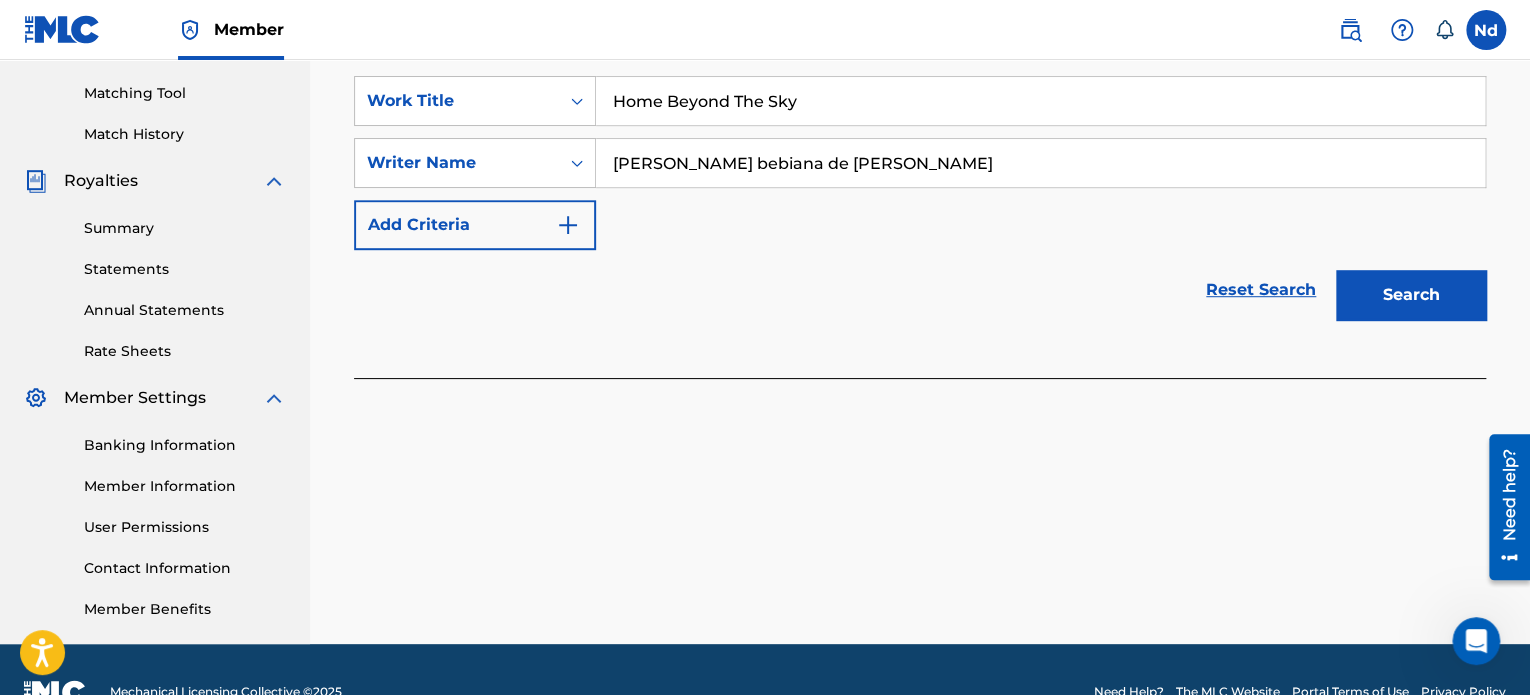 click on "Search" at bounding box center [1411, 295] 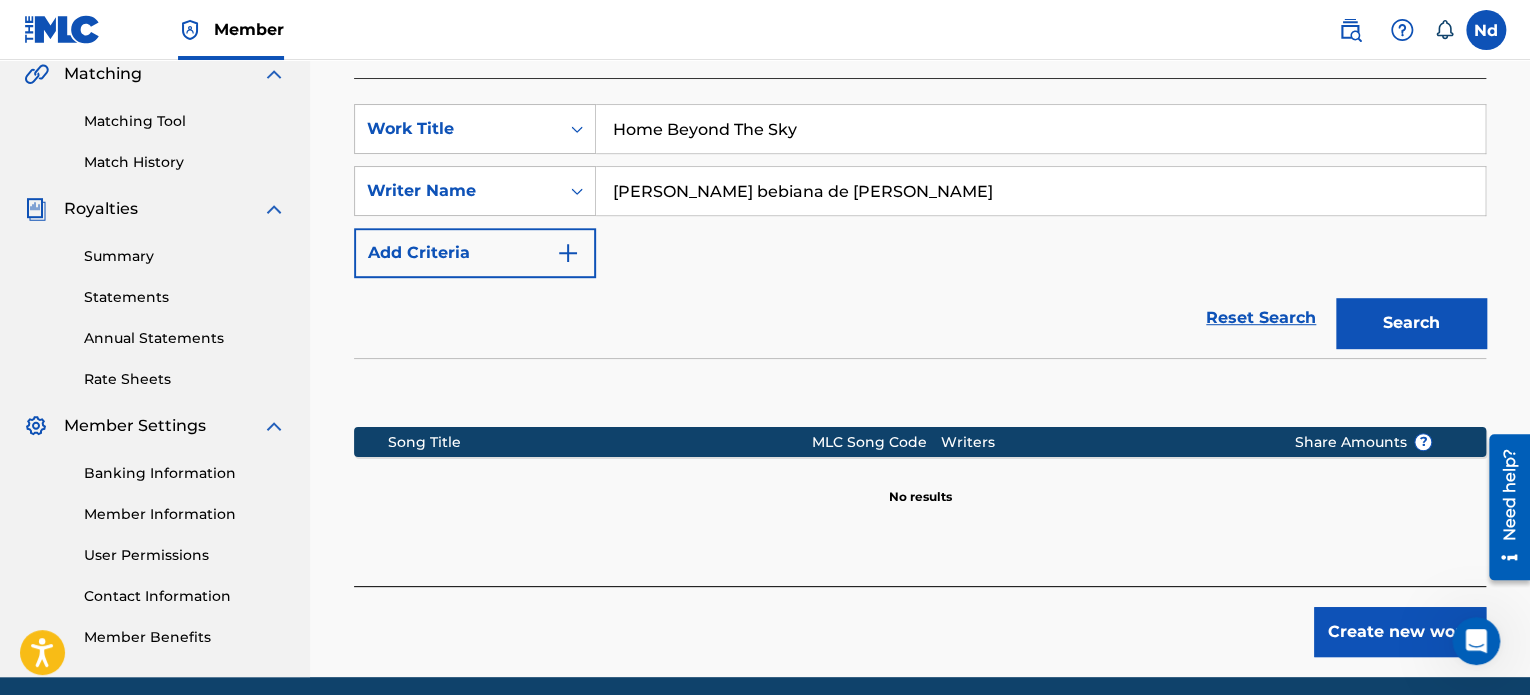 scroll, scrollTop: 549, scrollLeft: 0, axis: vertical 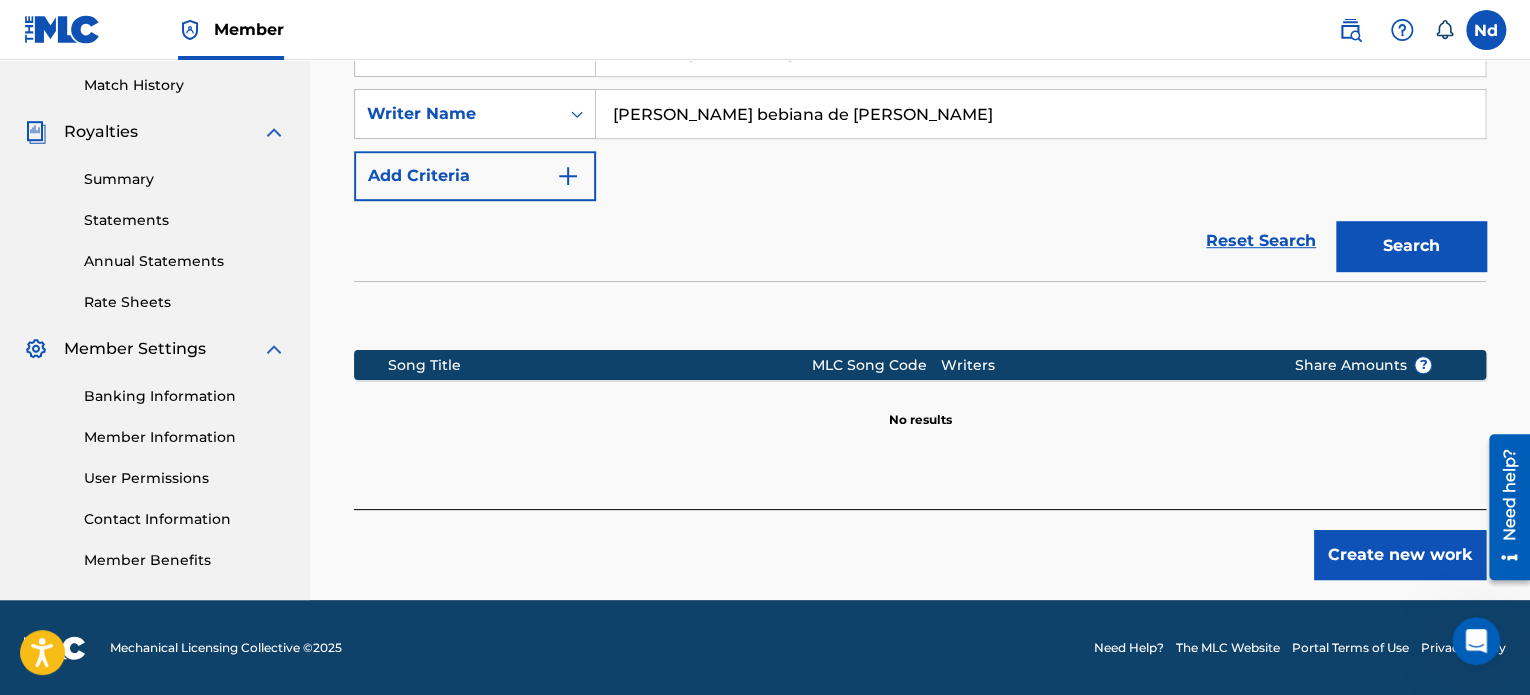 click on "Create new work" at bounding box center (1400, 555) 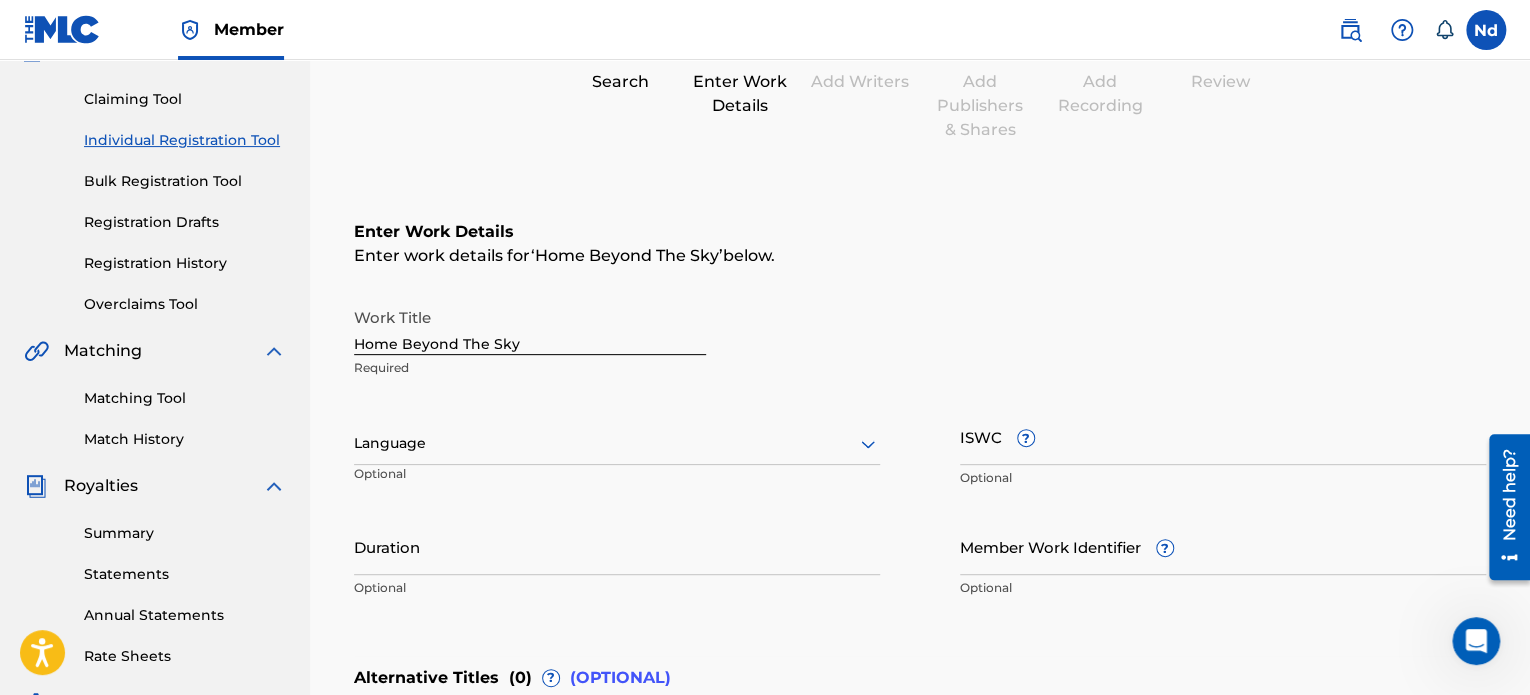 scroll, scrollTop: 196, scrollLeft: 0, axis: vertical 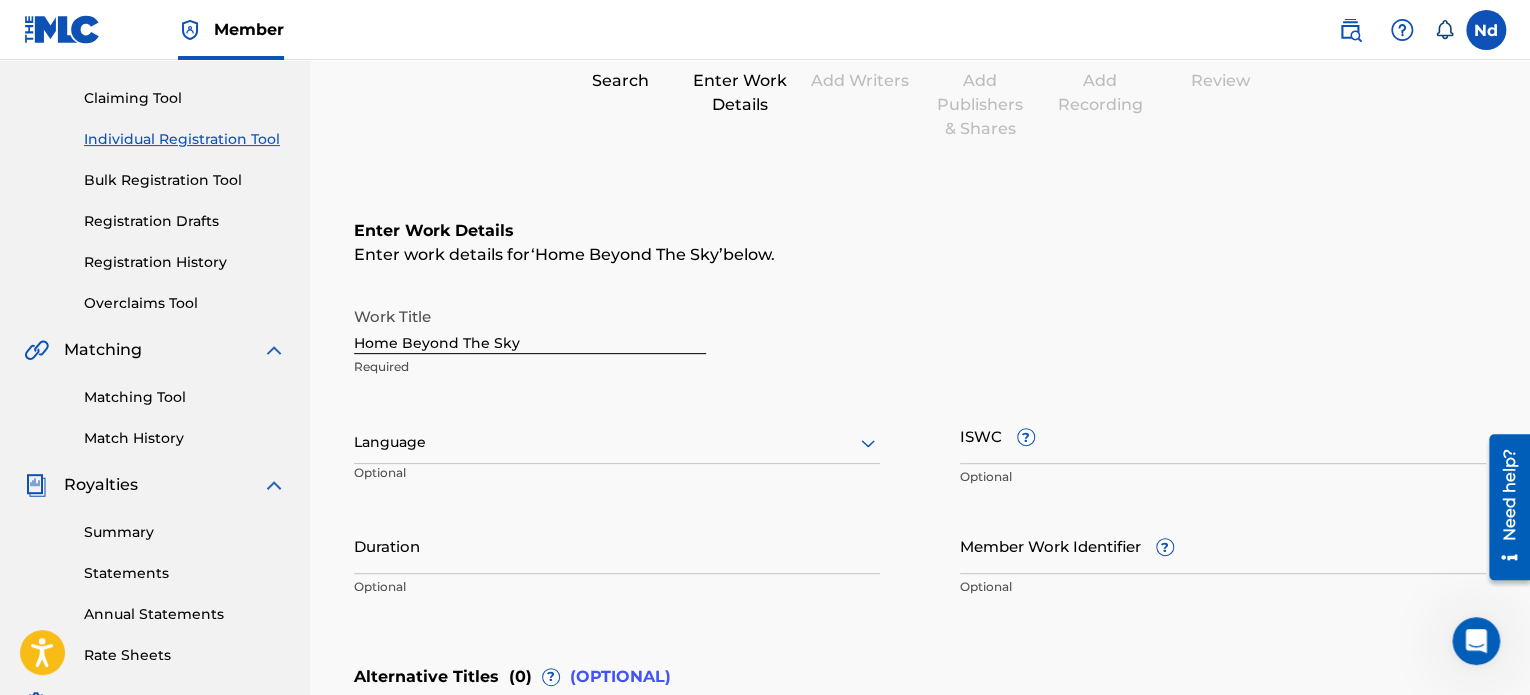 click on "ISWC   ?" at bounding box center [1223, 435] 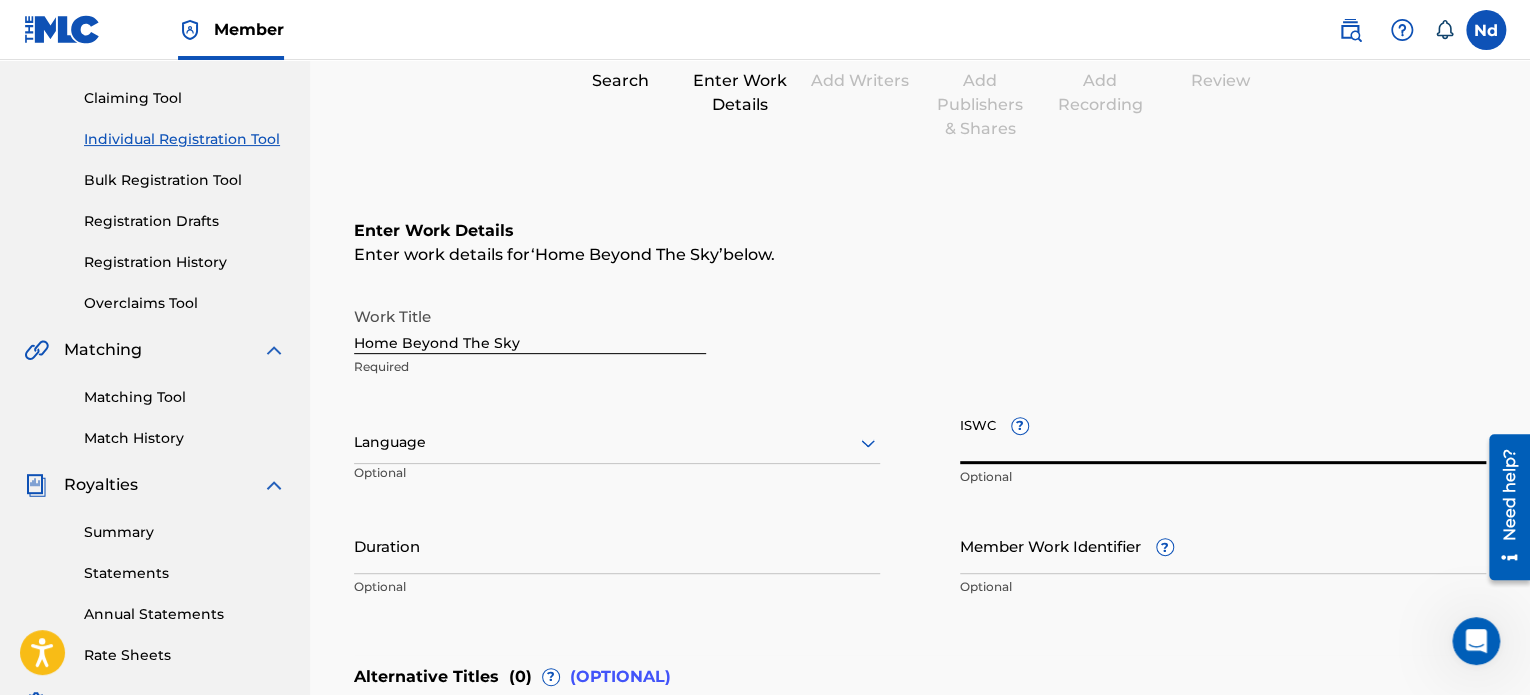 paste on "T3326093130" 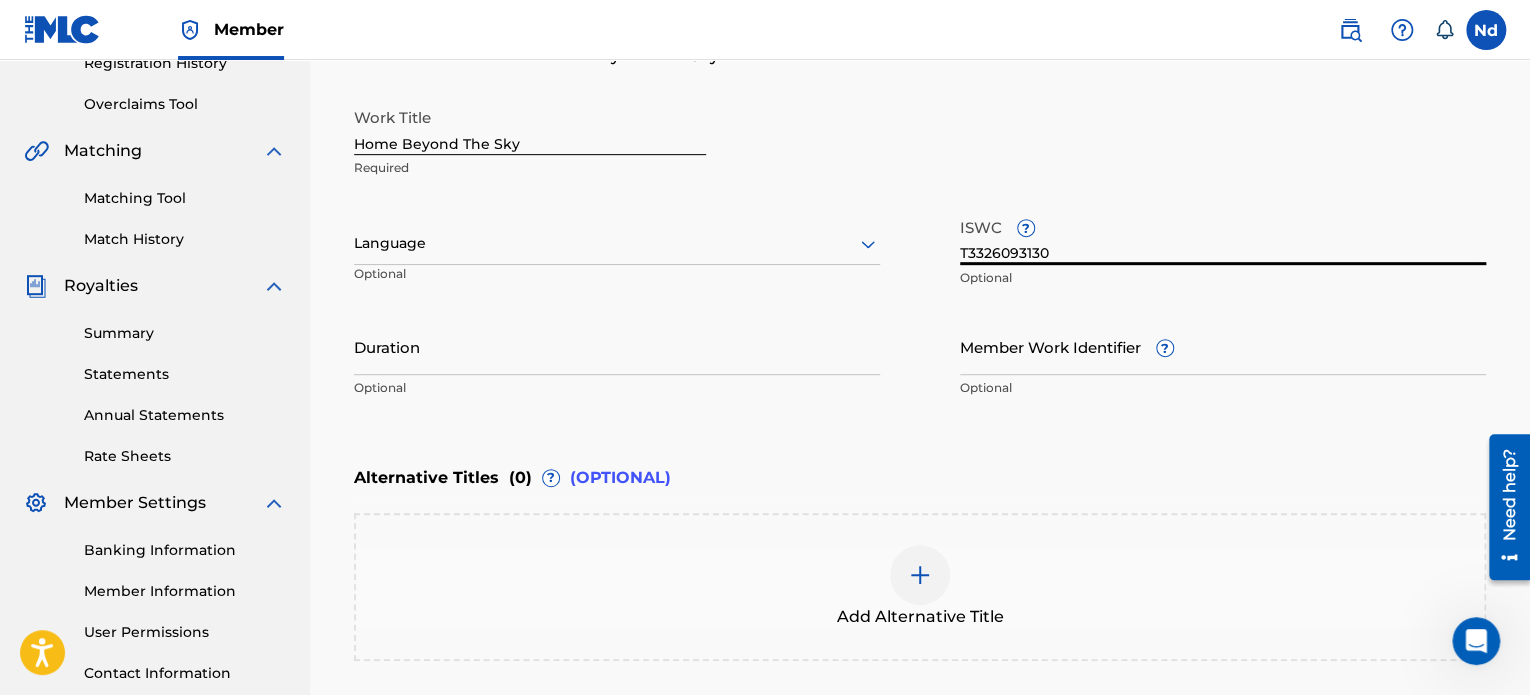 scroll, scrollTop: 396, scrollLeft: 0, axis: vertical 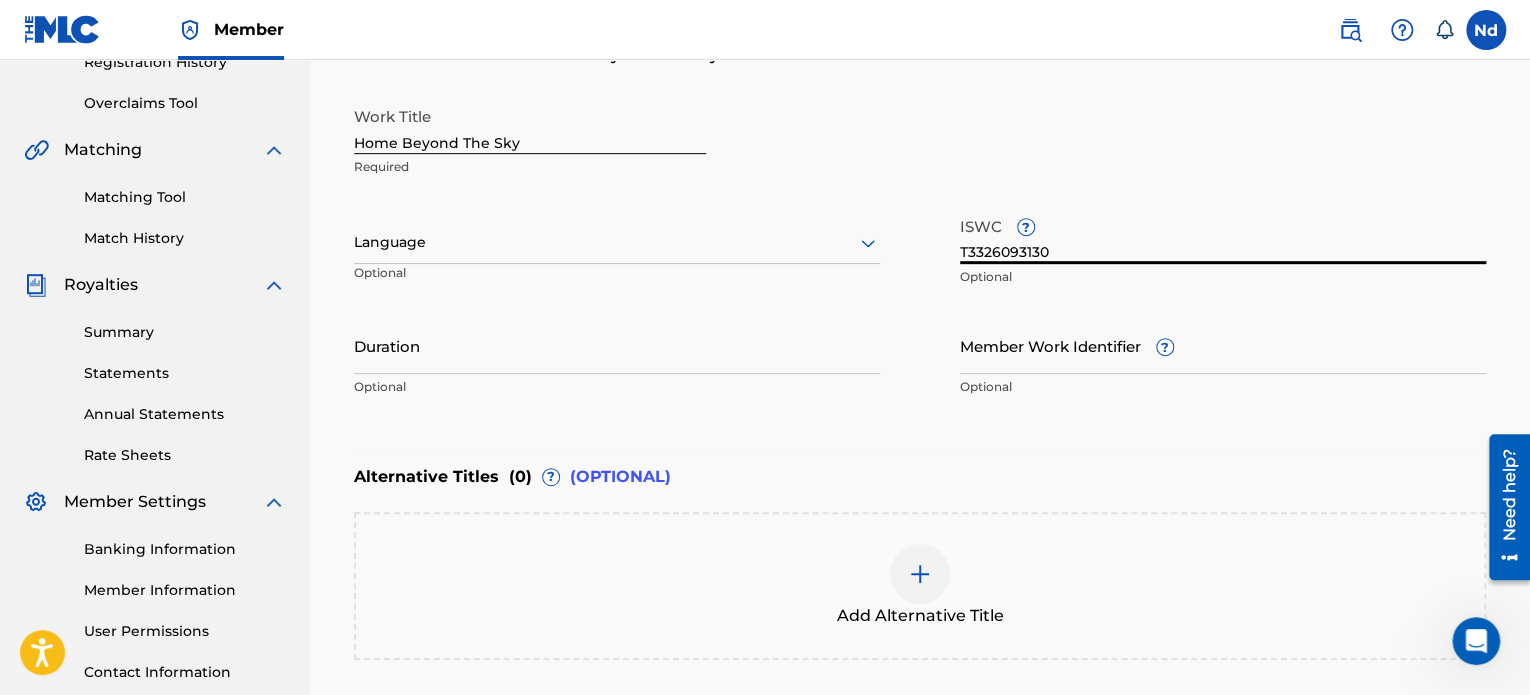 type on "T3326093130" 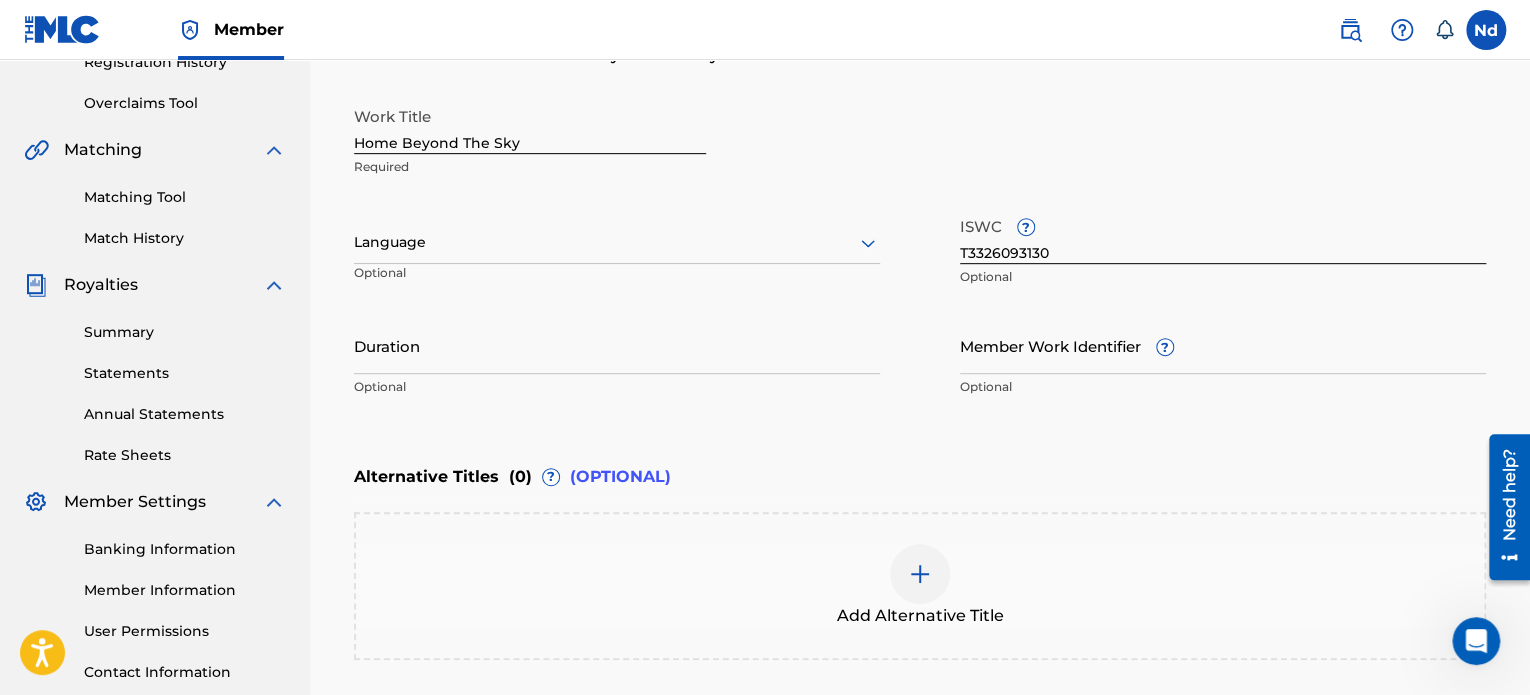 click at bounding box center [617, 242] 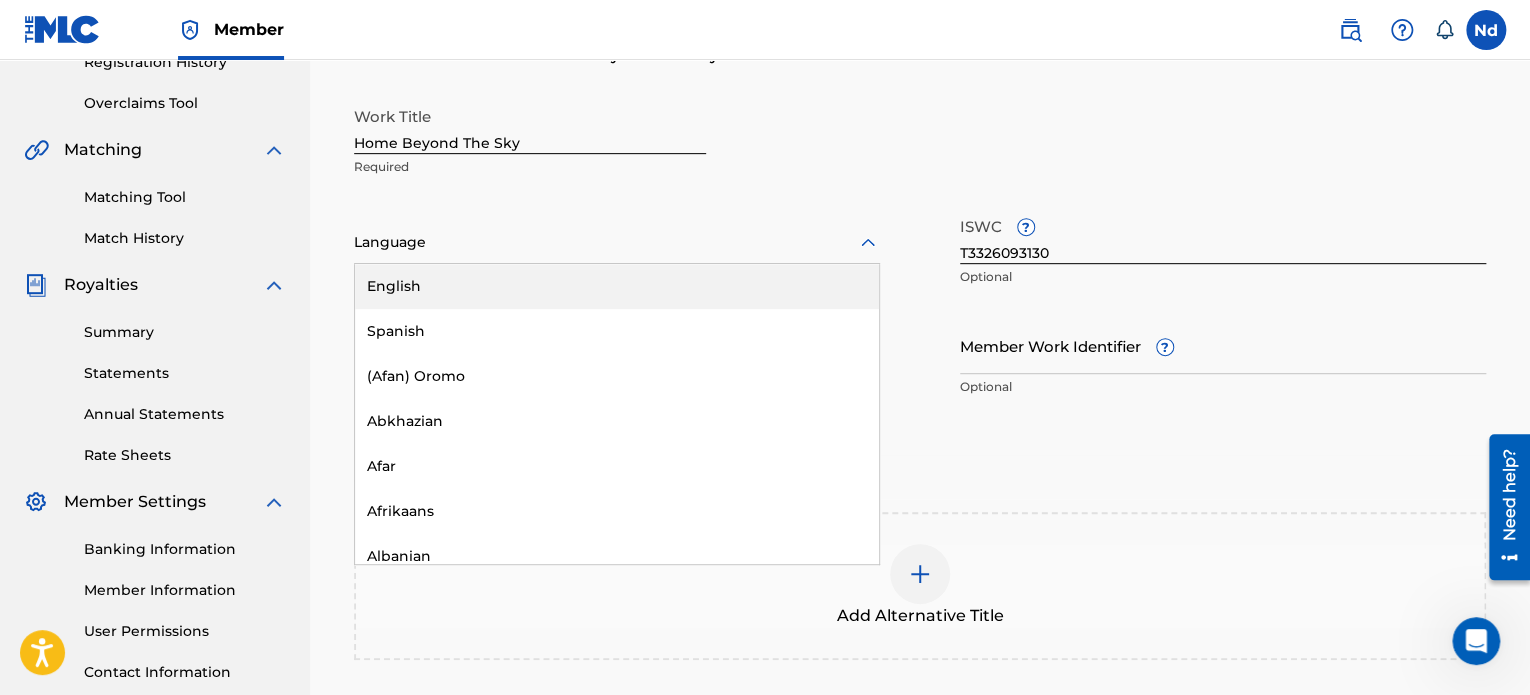 click on "English" at bounding box center [617, 286] 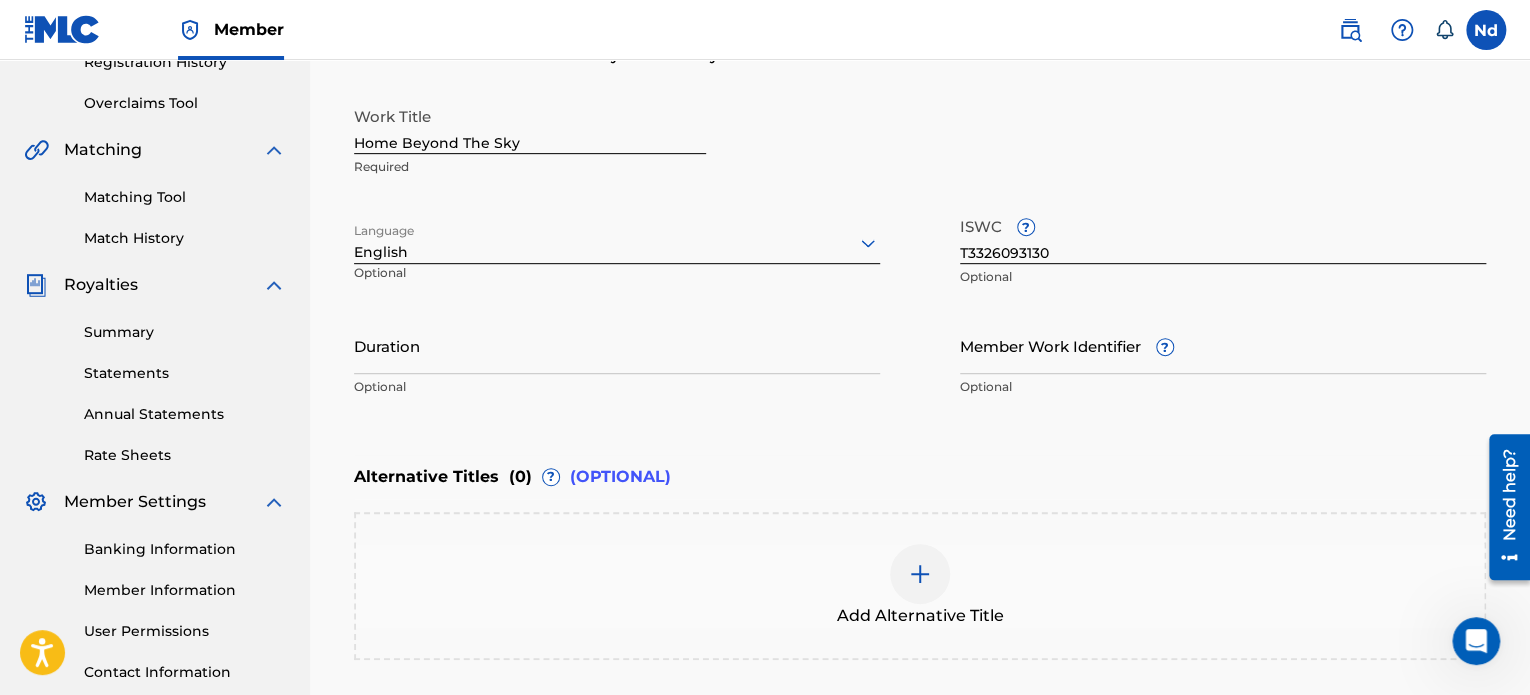 click on "Member Work Identifier   ?" at bounding box center (1223, 345) 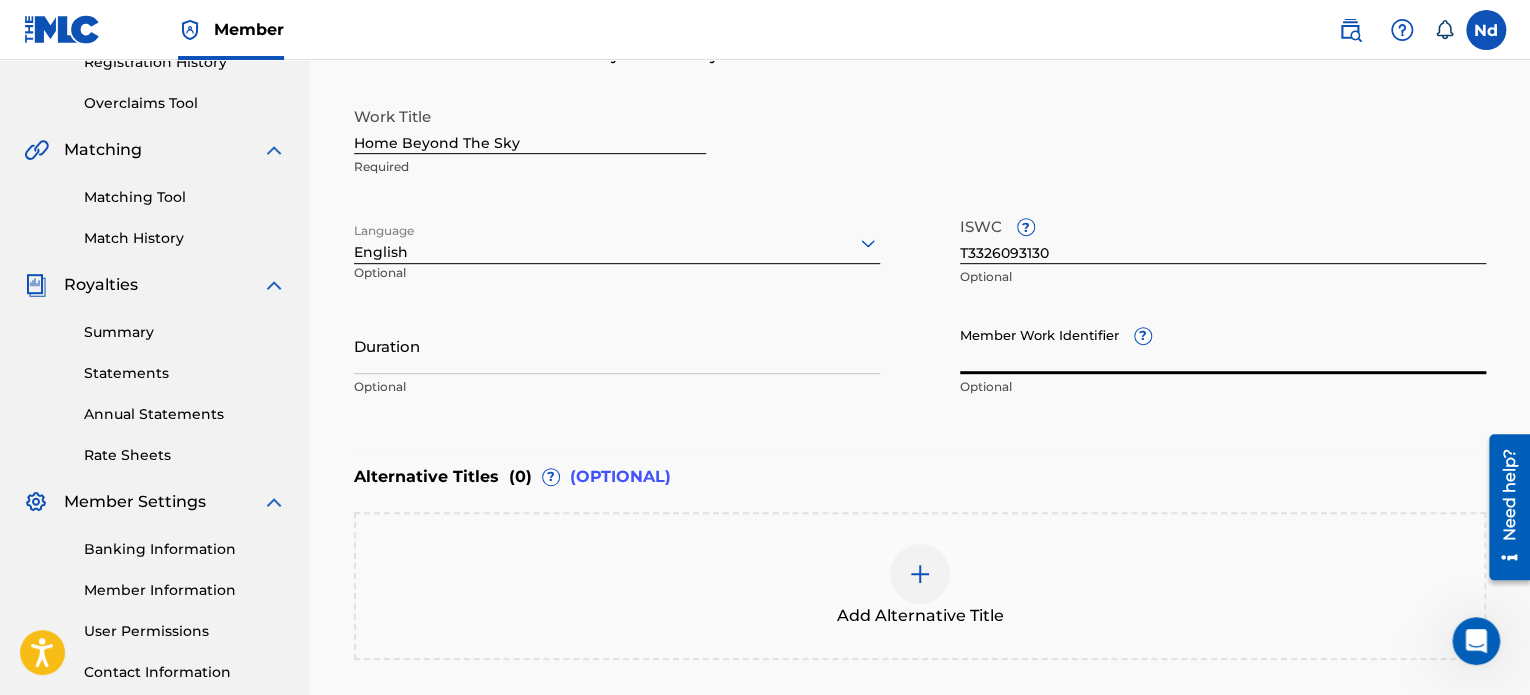 paste on "73264425" 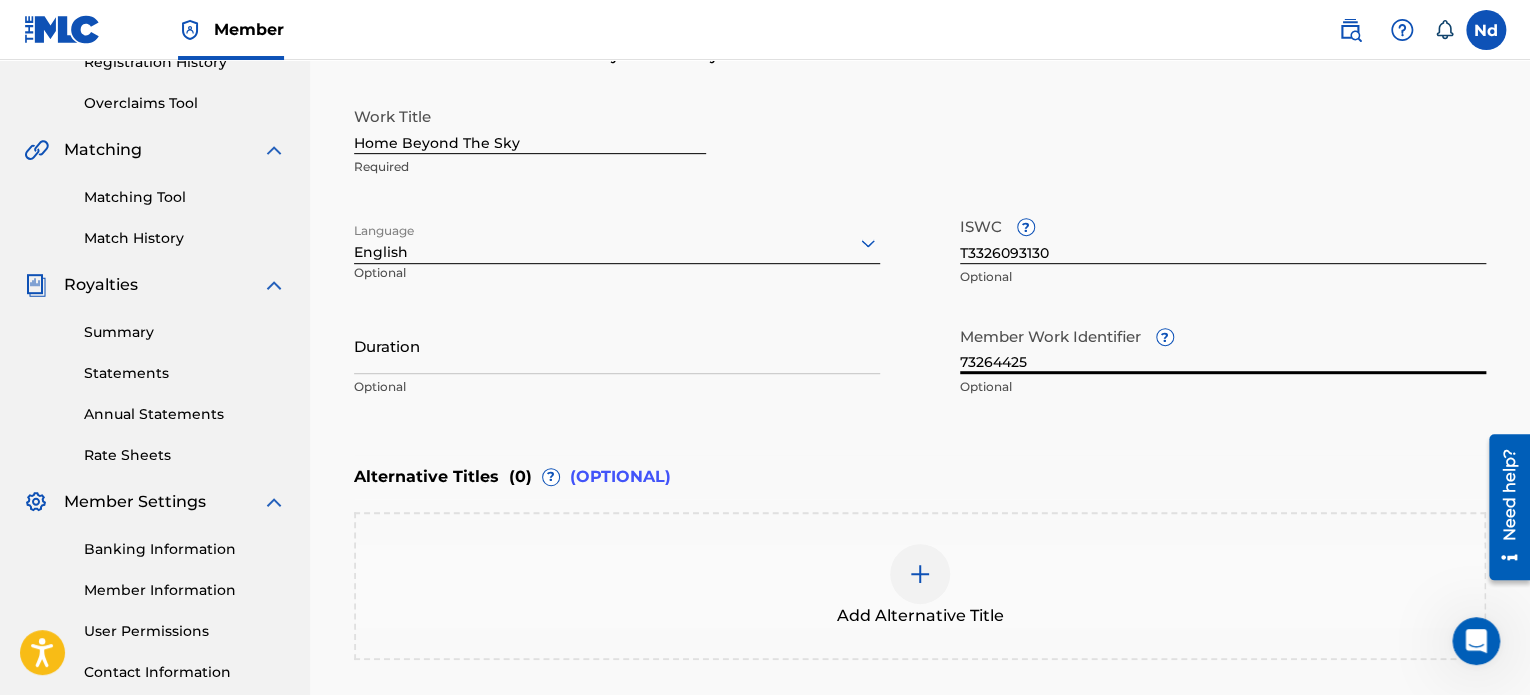 type 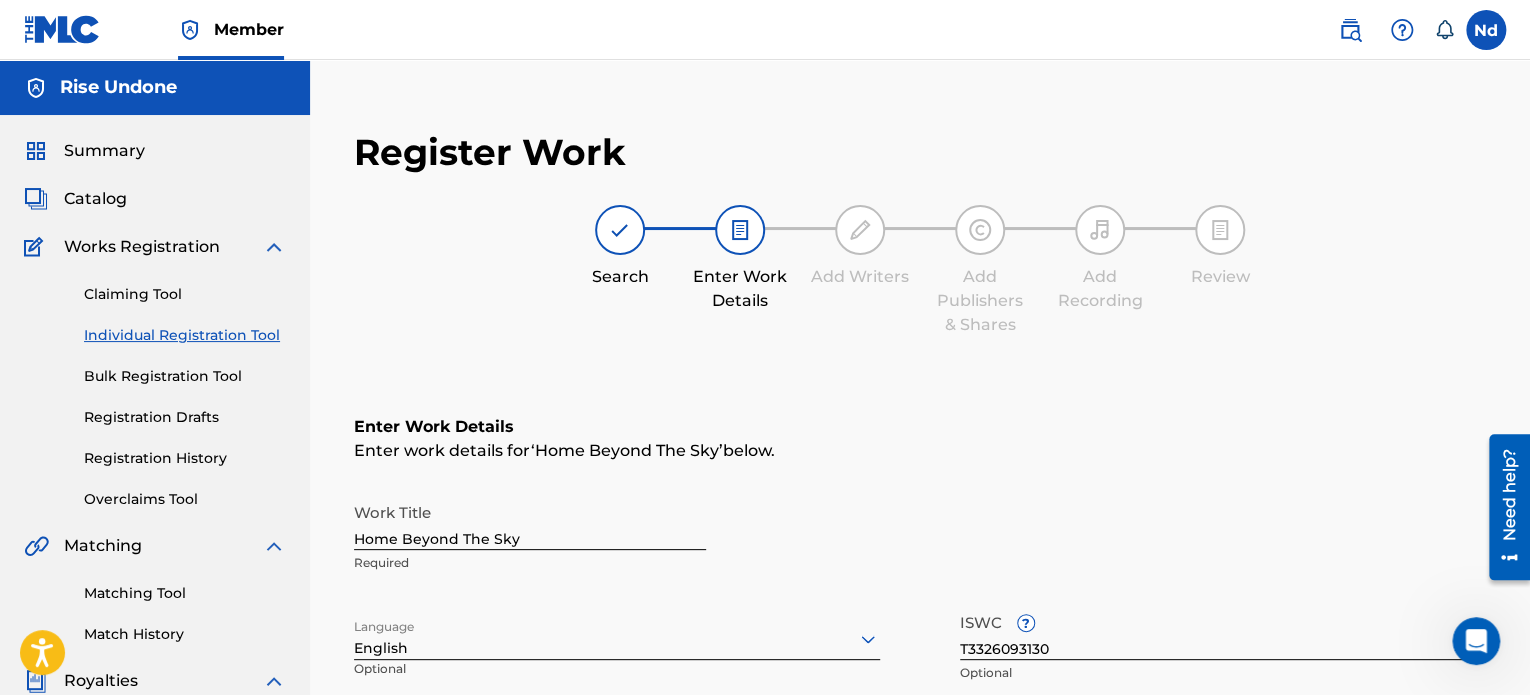 scroll, scrollTop: 596, scrollLeft: 0, axis: vertical 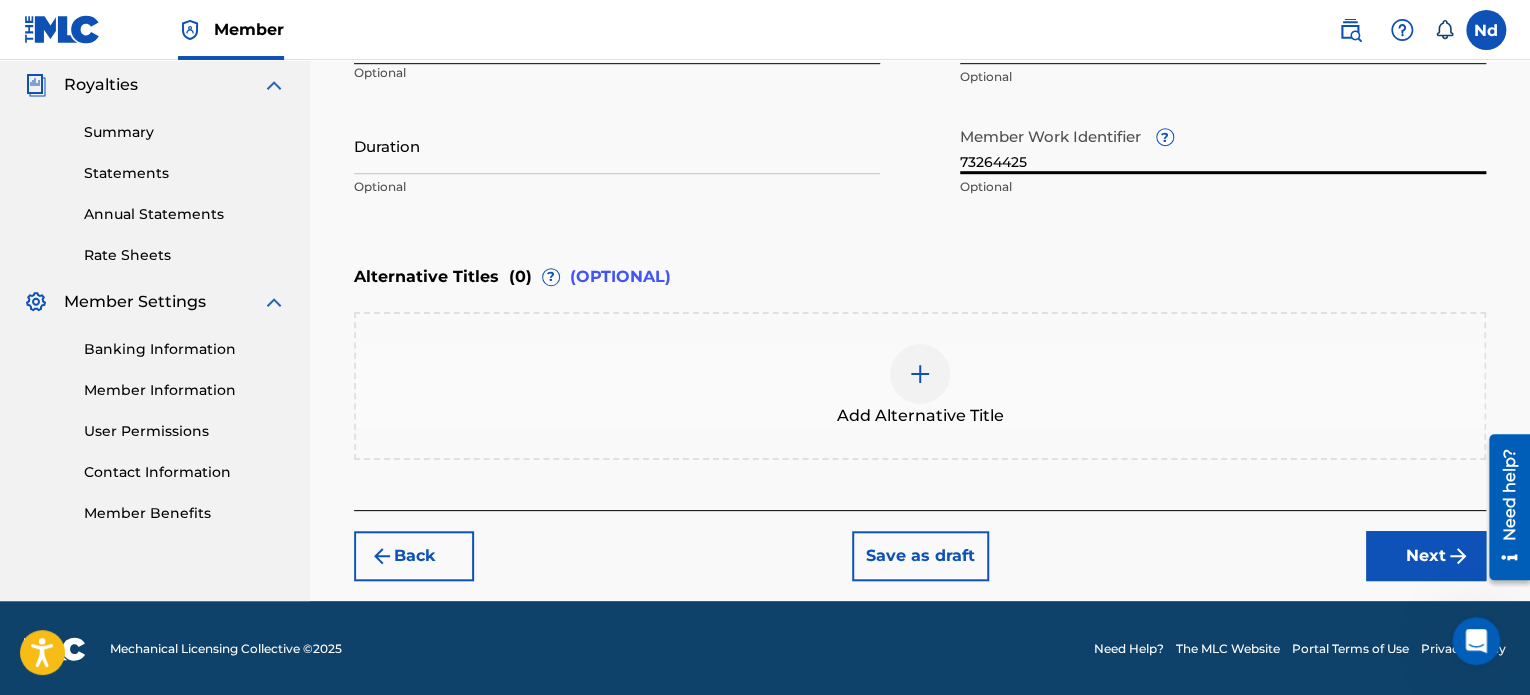 click on "Duration   Optional" at bounding box center [617, 162] 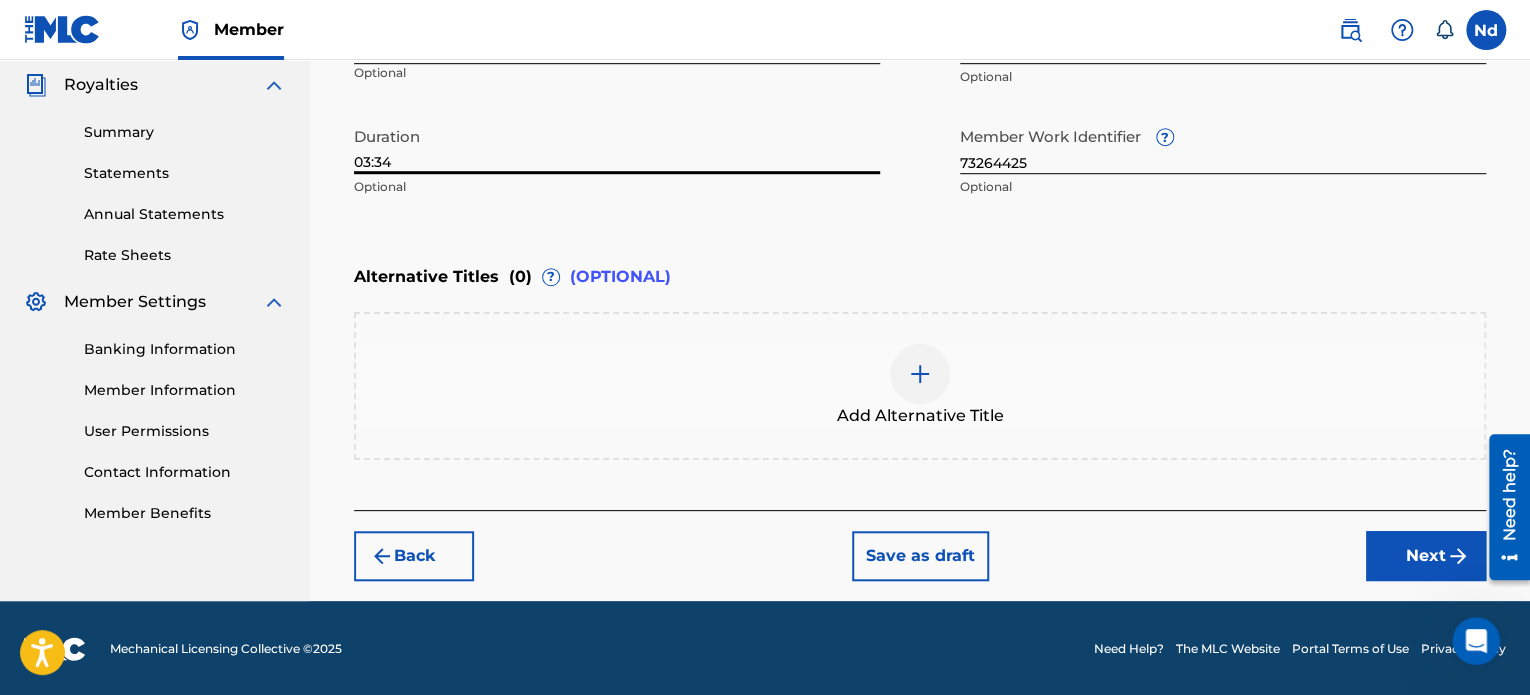 click on "Next" at bounding box center [1426, 556] 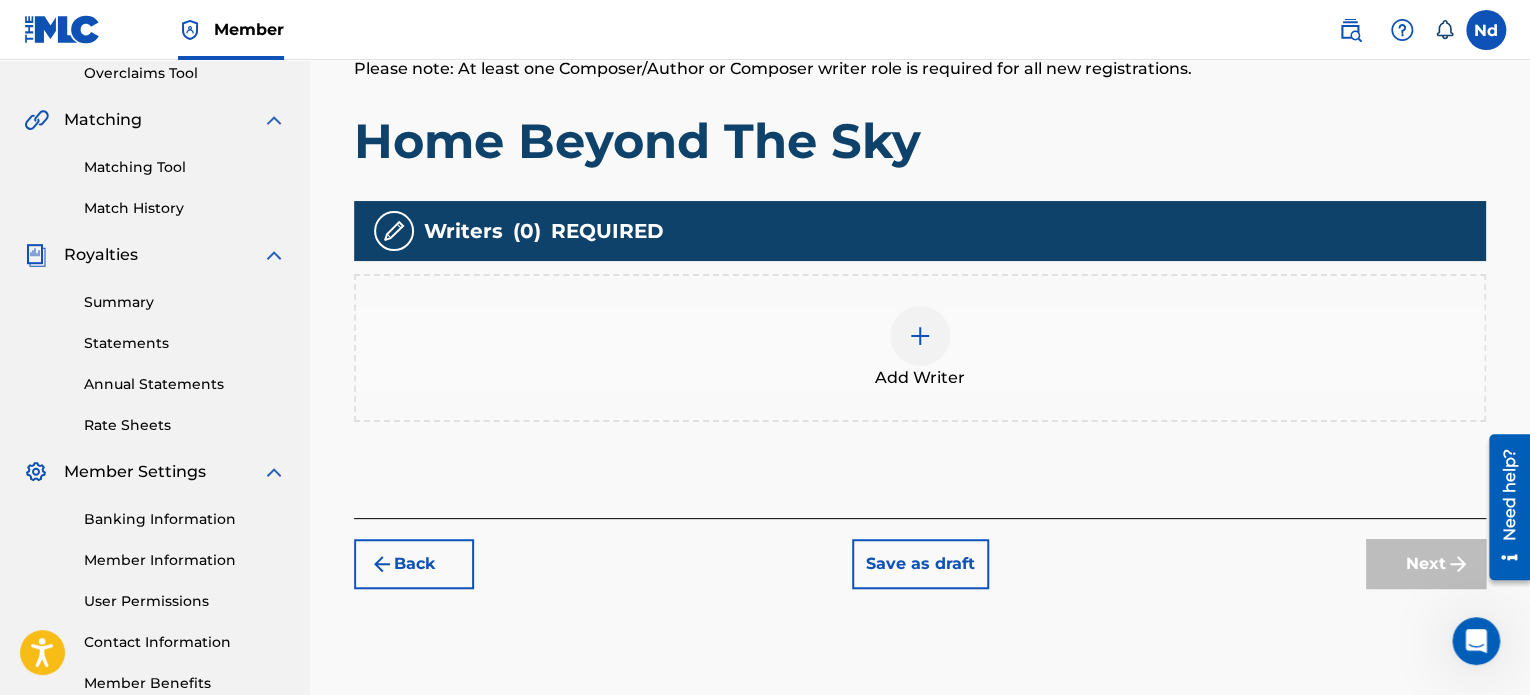 scroll, scrollTop: 544, scrollLeft: 0, axis: vertical 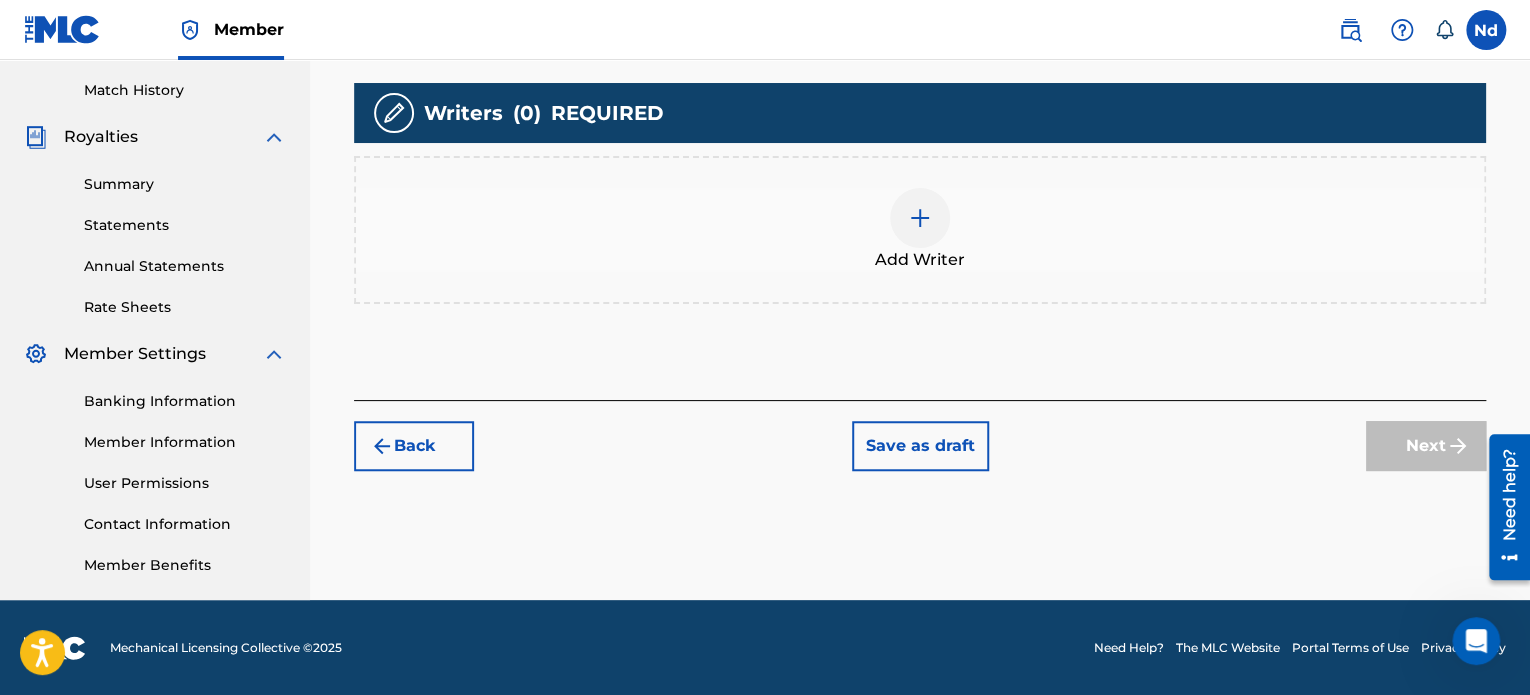 click on "Add Writer" at bounding box center [920, 260] 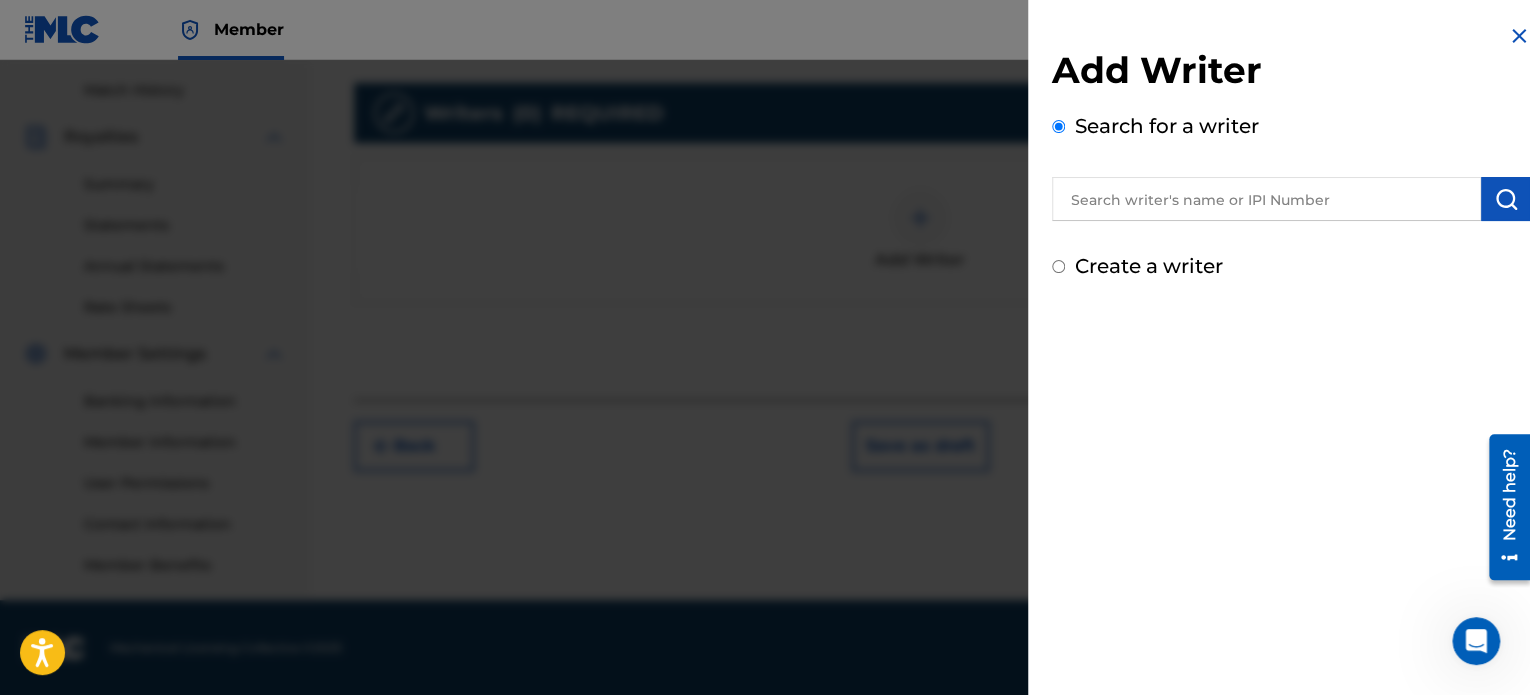 click at bounding box center (1291, 196) 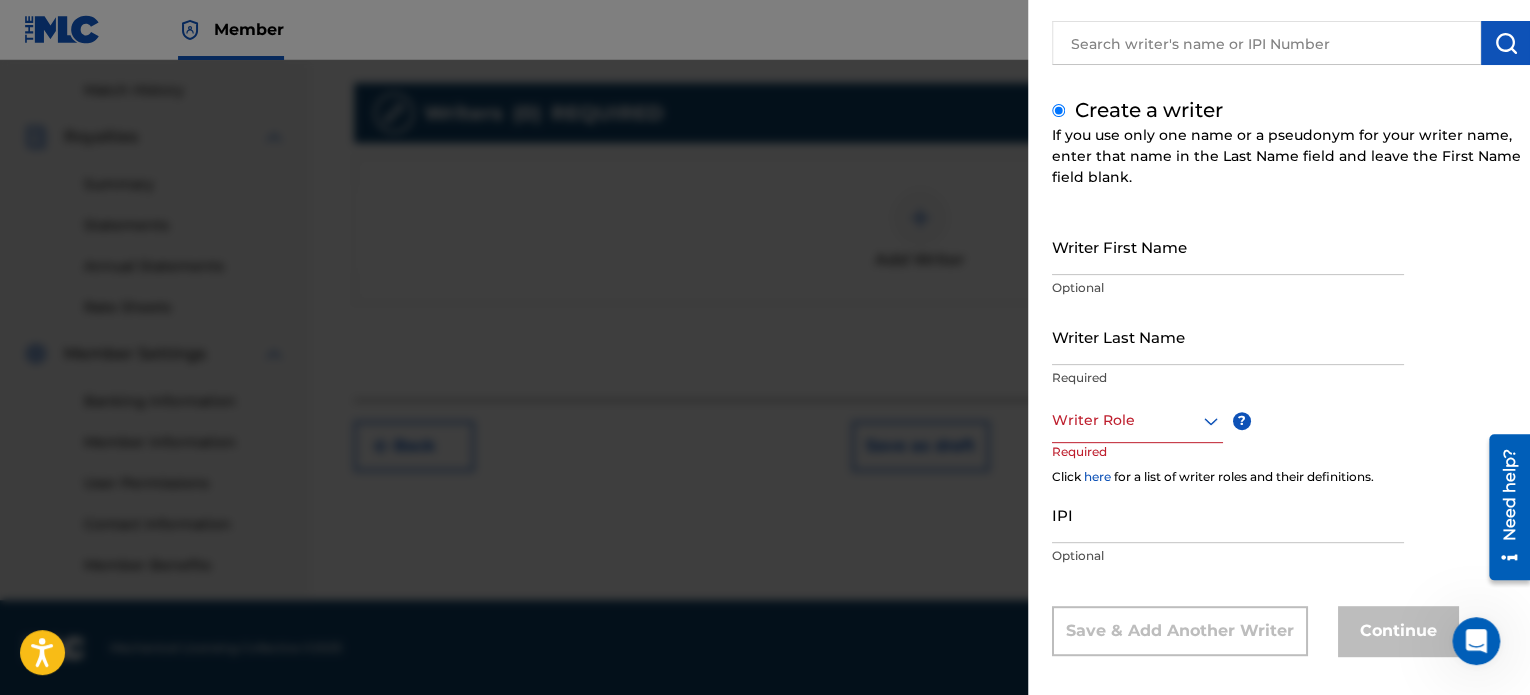 scroll, scrollTop: 171, scrollLeft: 0, axis: vertical 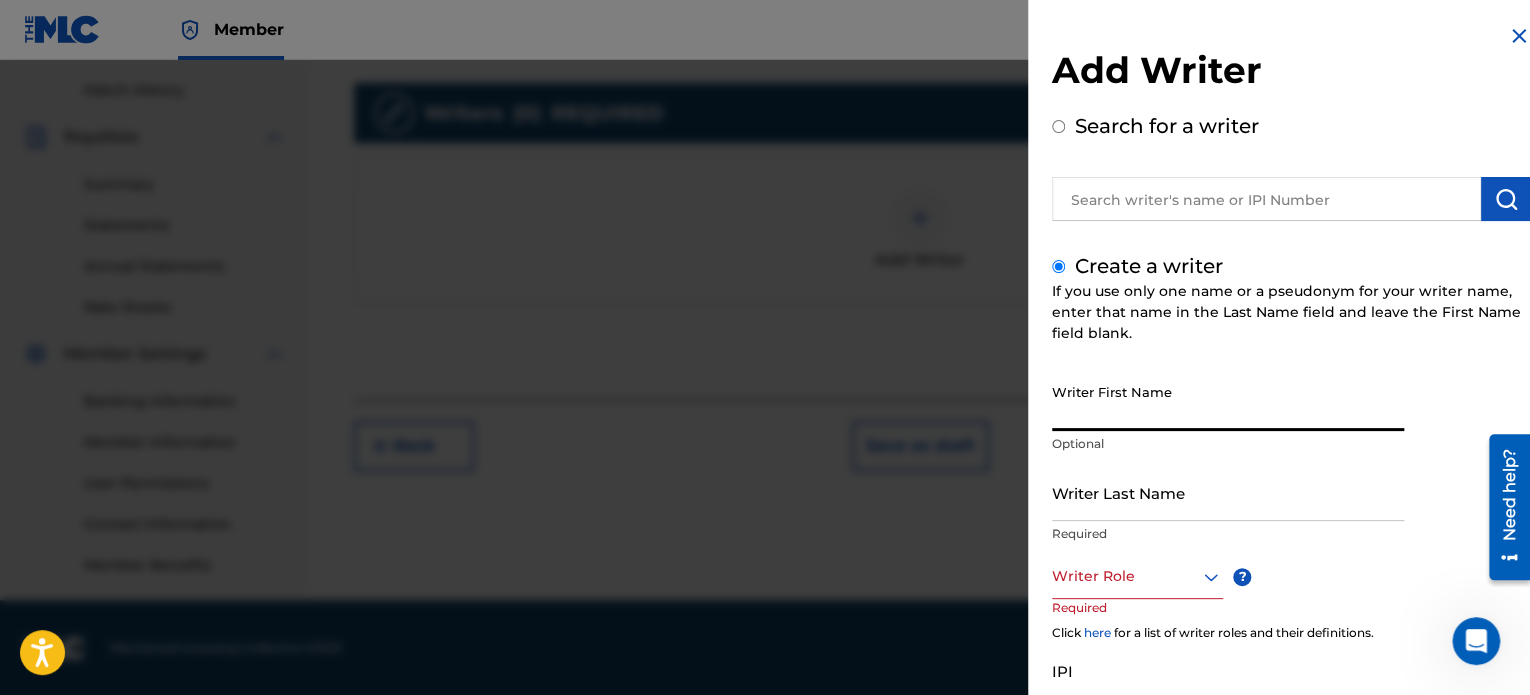 click at bounding box center (1266, 199) 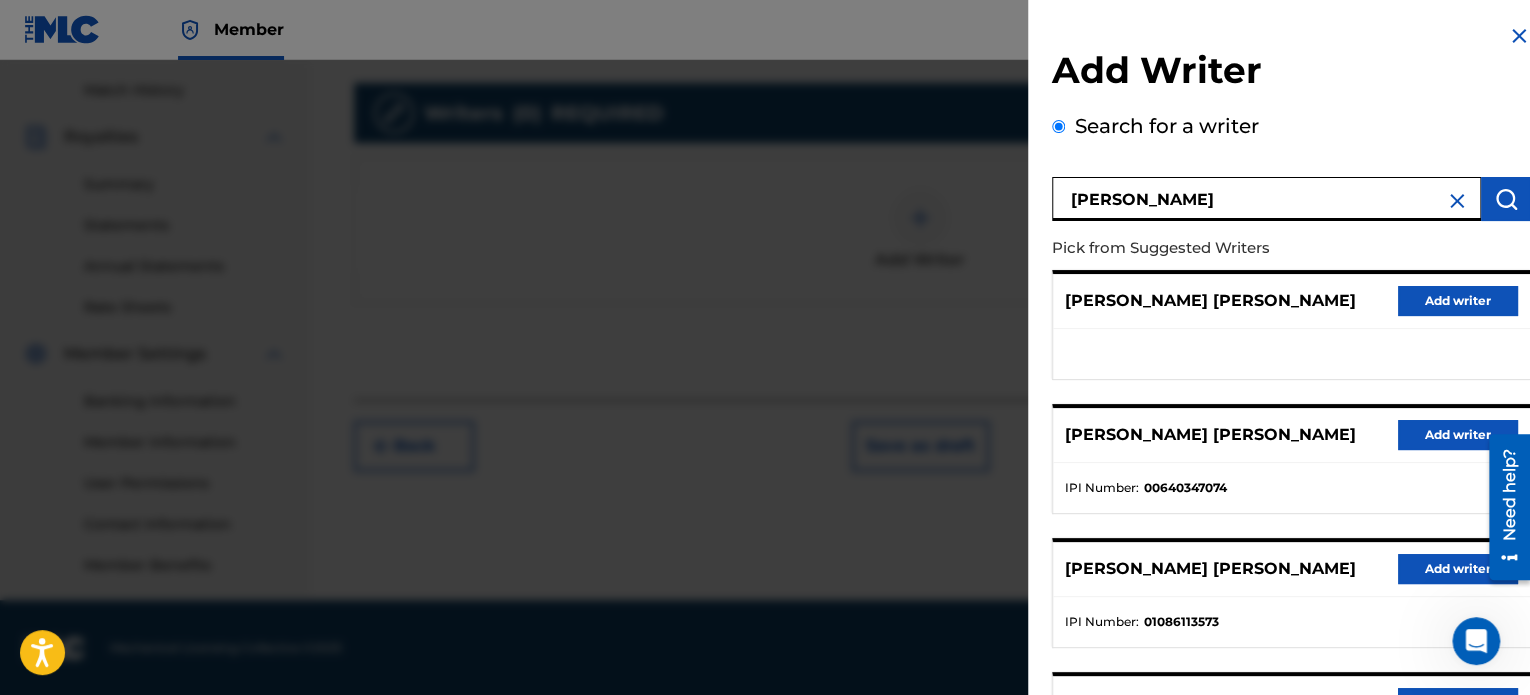 scroll, scrollTop: 344, scrollLeft: 0, axis: vertical 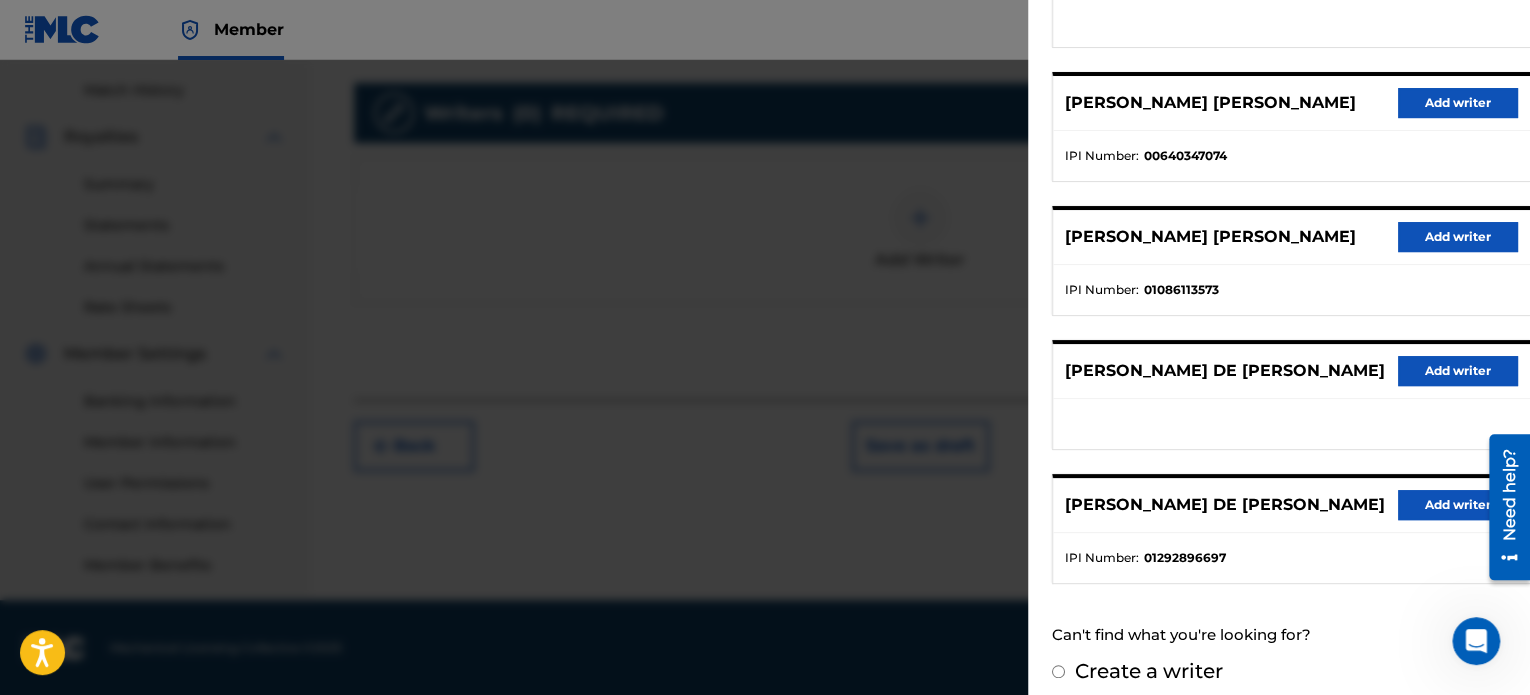 click on "Add writer" at bounding box center (1458, 505) 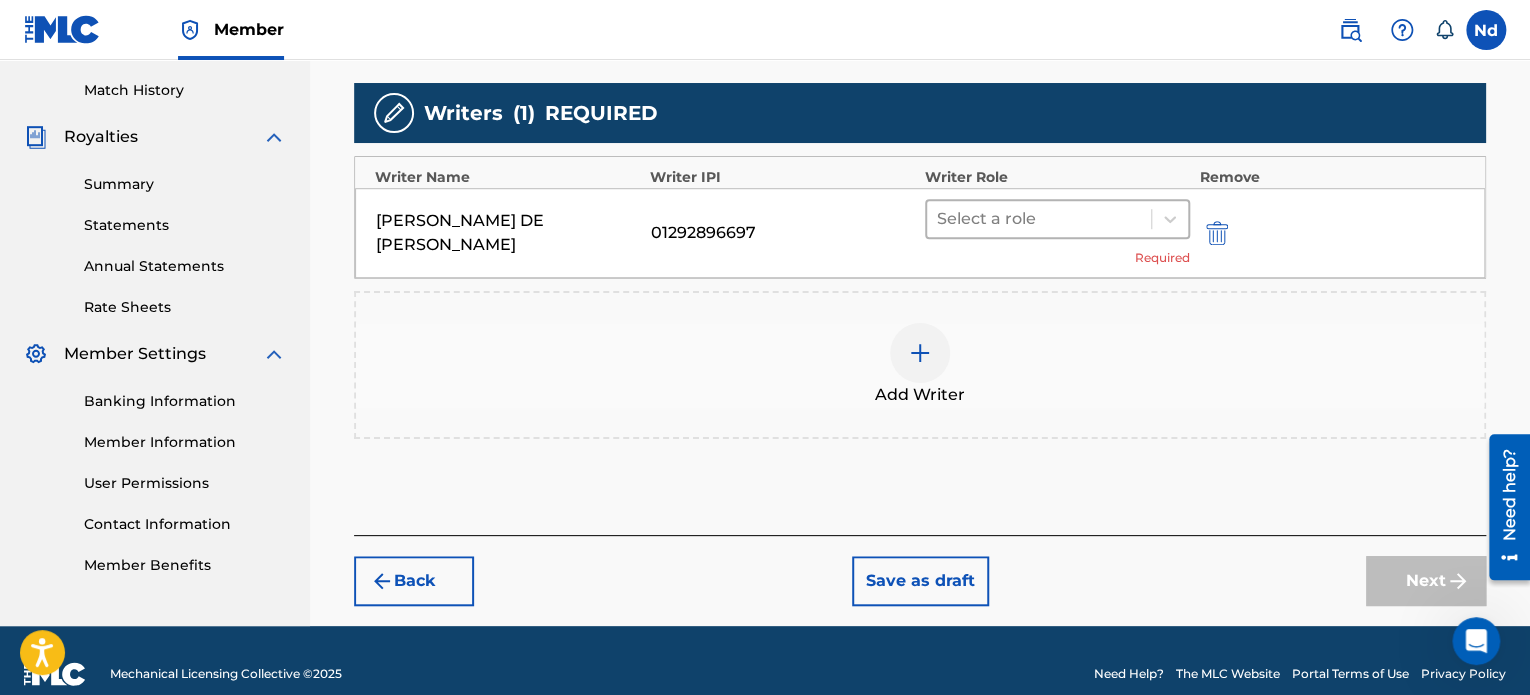 click at bounding box center (1039, 219) 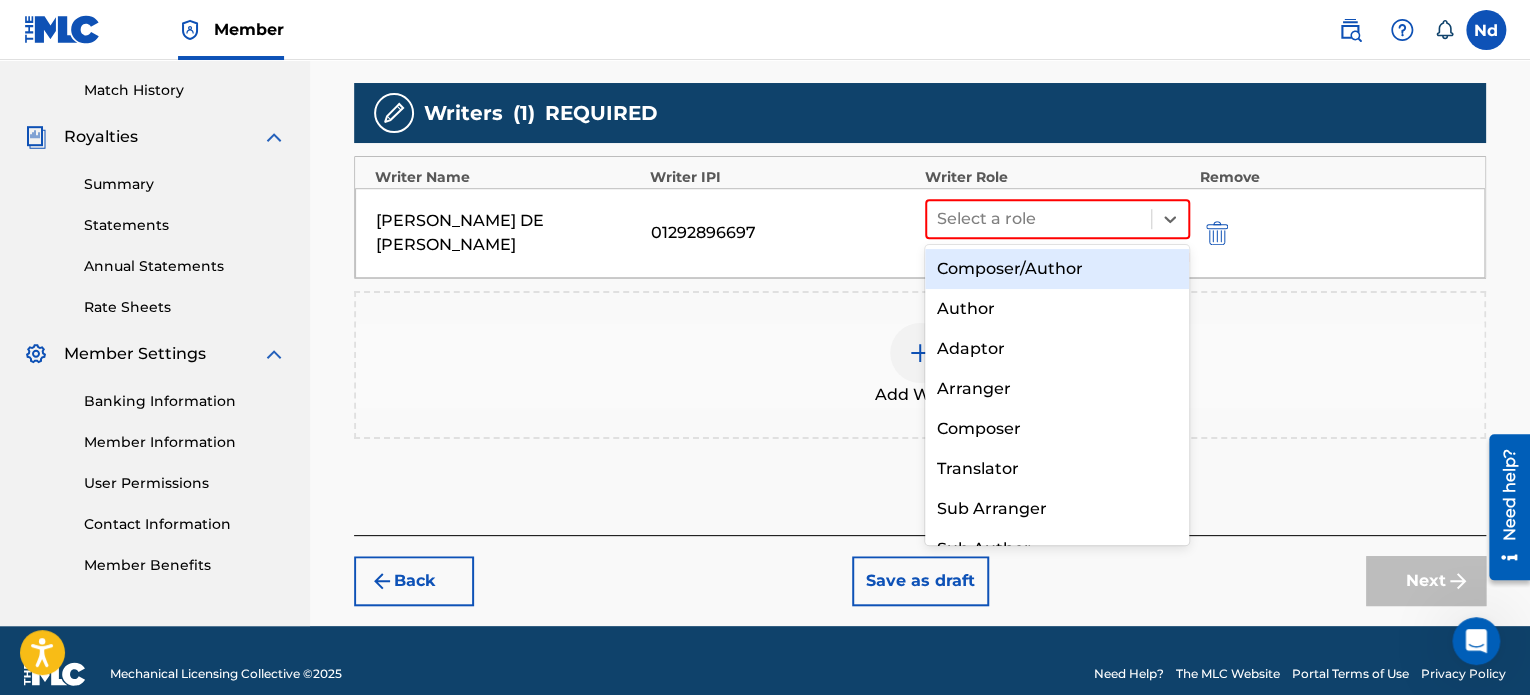 click on "Composer/Author" at bounding box center [1057, 269] 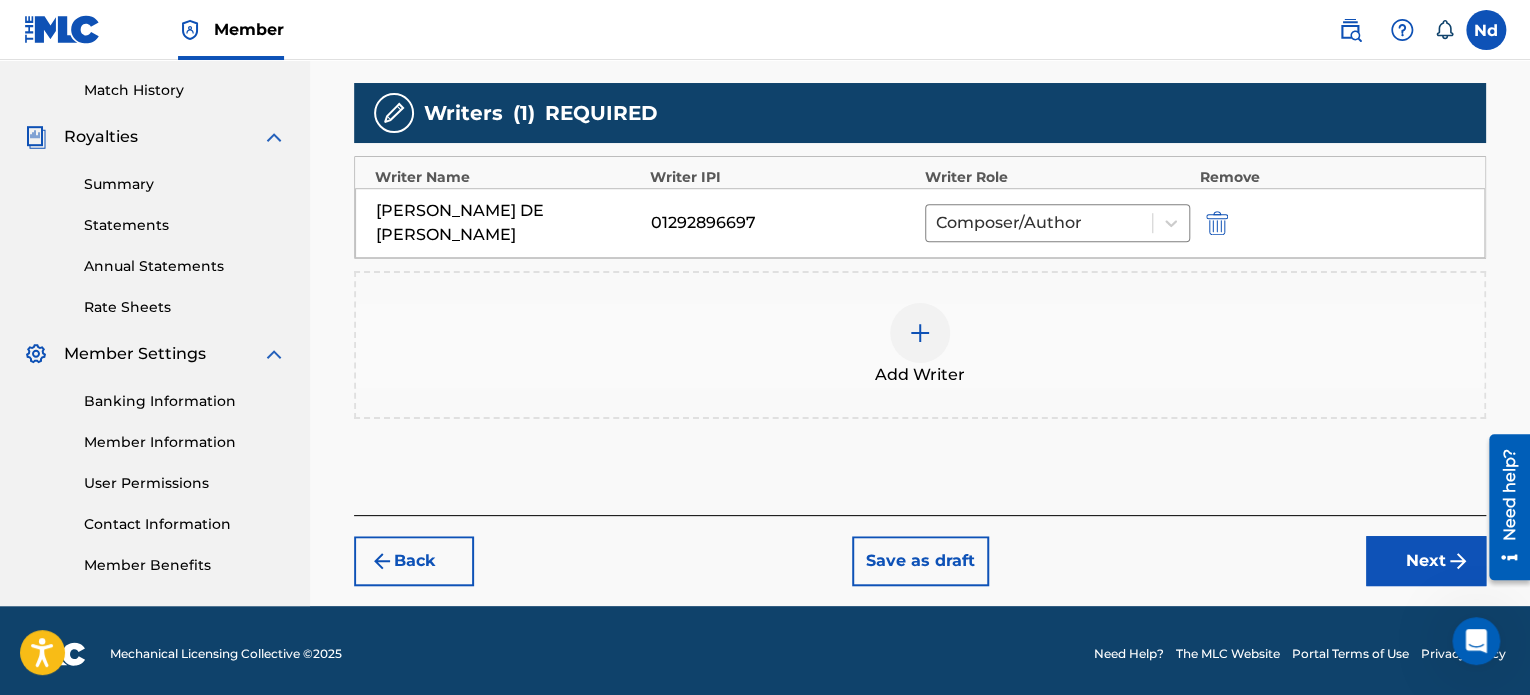 drag, startPoint x: 1380, startPoint y: 524, endPoint x: 1389, endPoint y: 537, distance: 15.811388 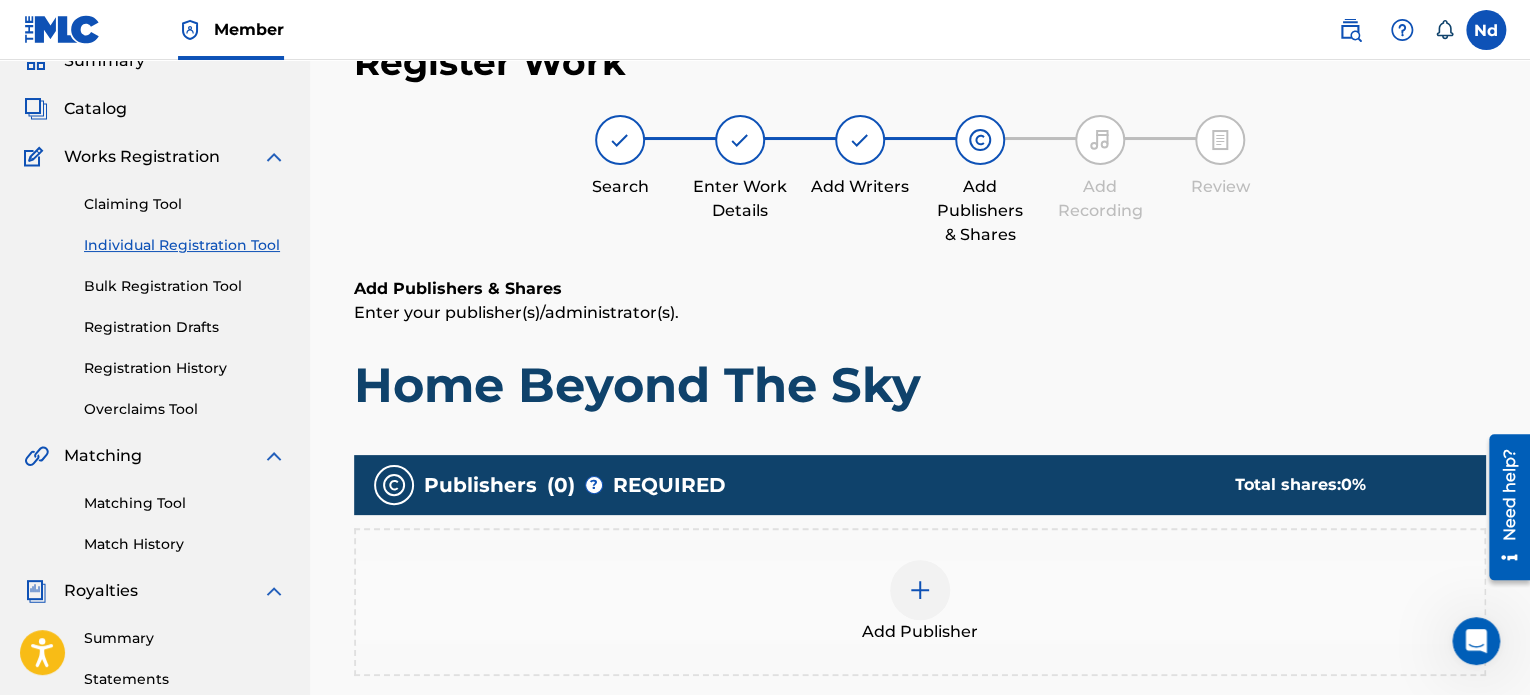 scroll, scrollTop: 390, scrollLeft: 0, axis: vertical 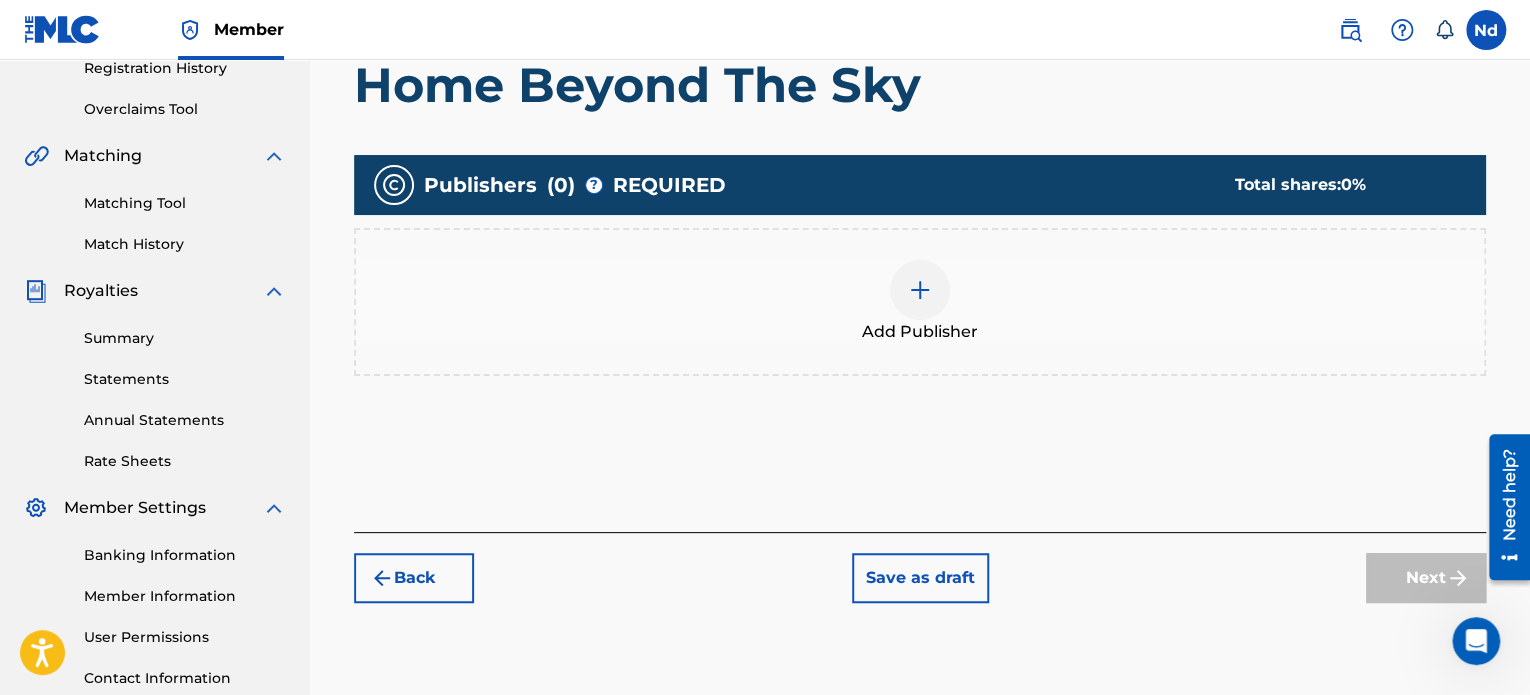 click at bounding box center [920, 290] 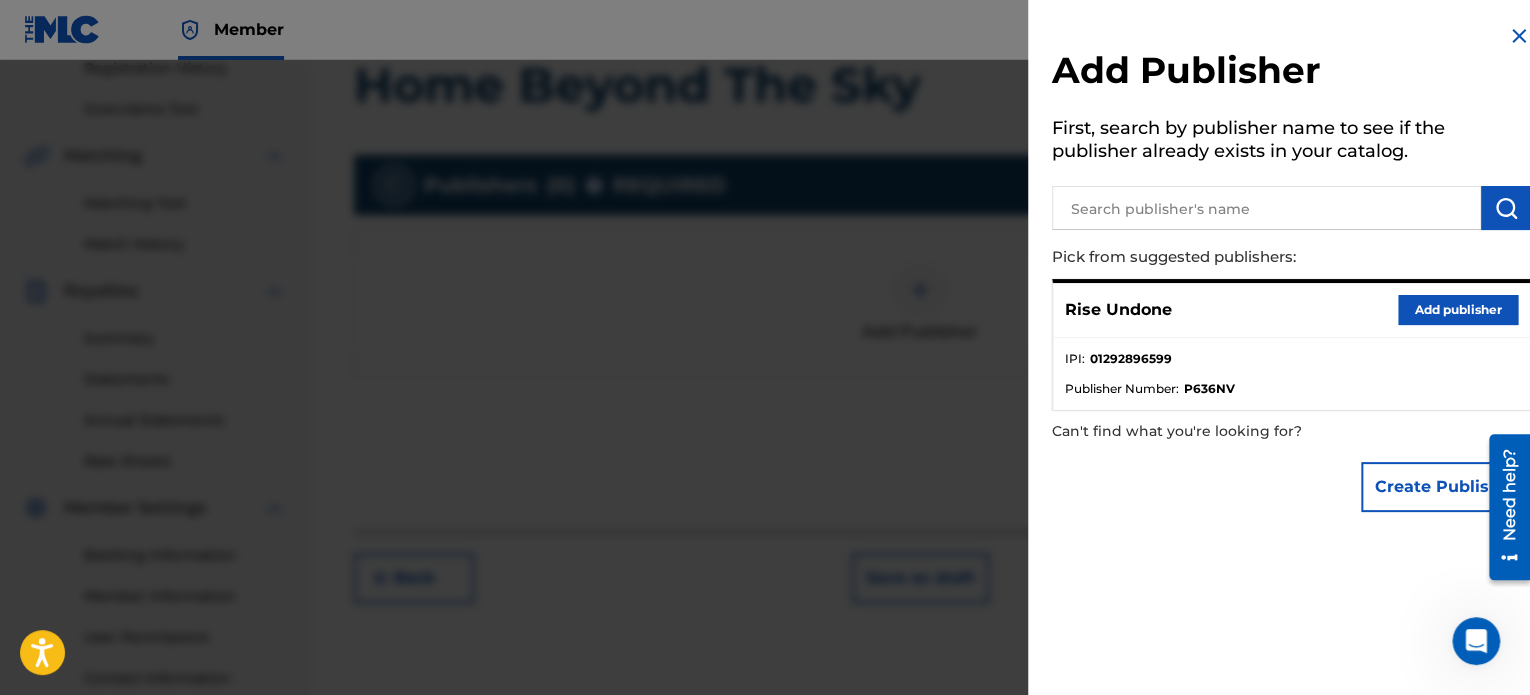 click on "Add publisher" at bounding box center [1458, 310] 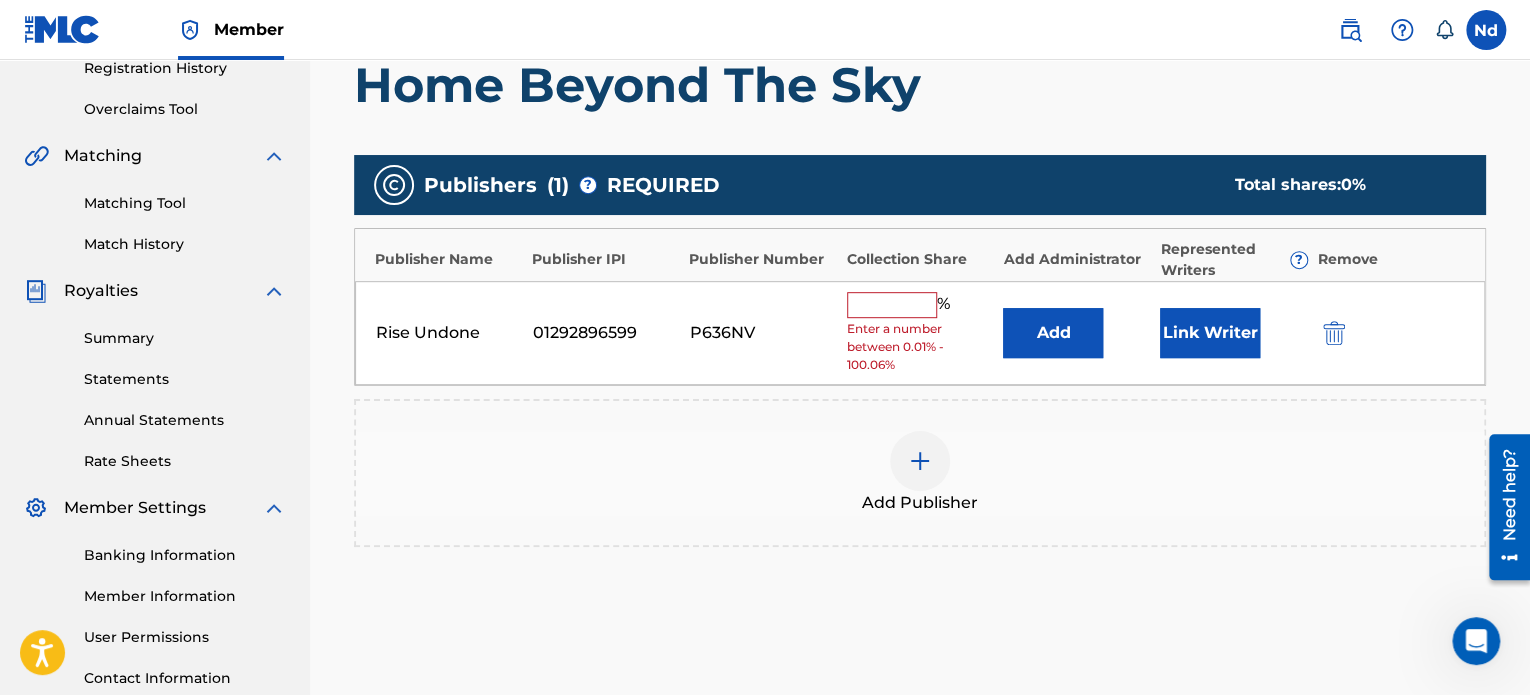 click at bounding box center (892, 305) 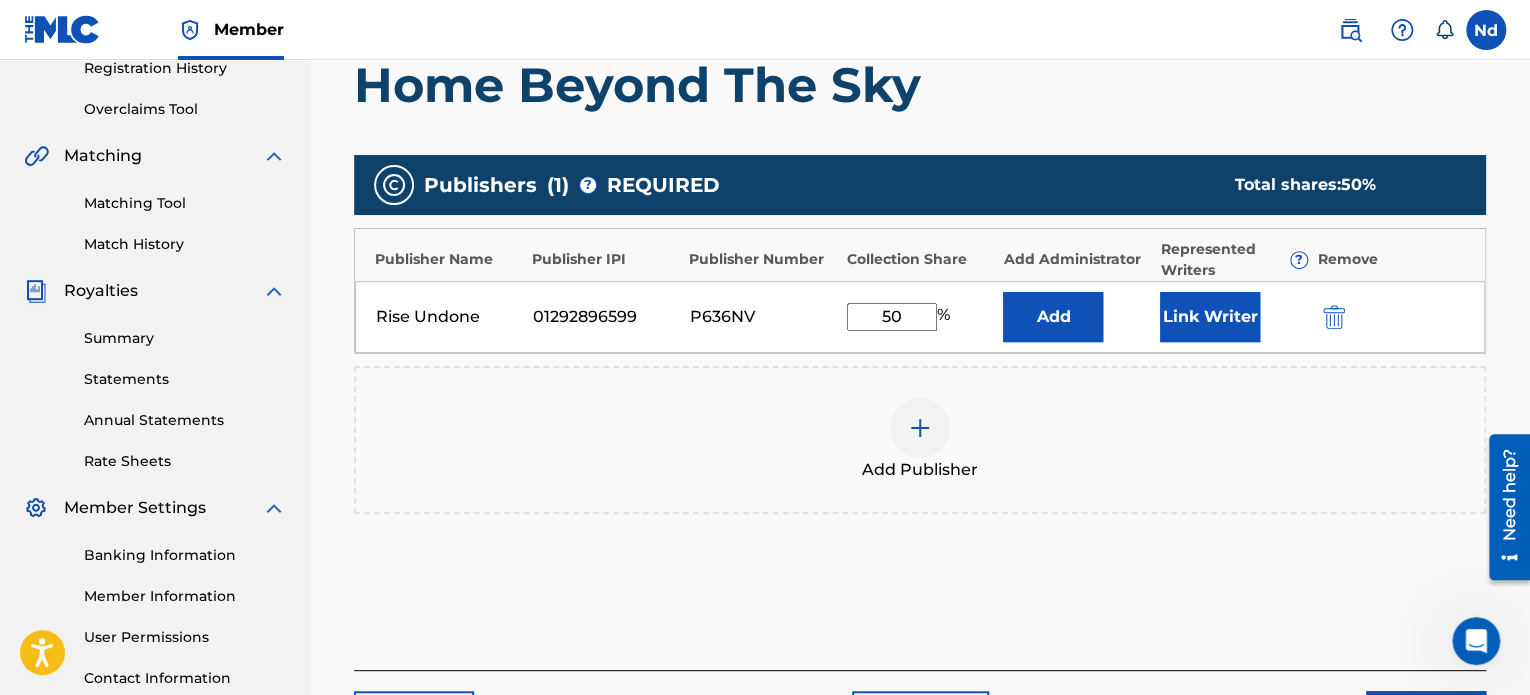 click on "Link Writer" at bounding box center (1210, 317) 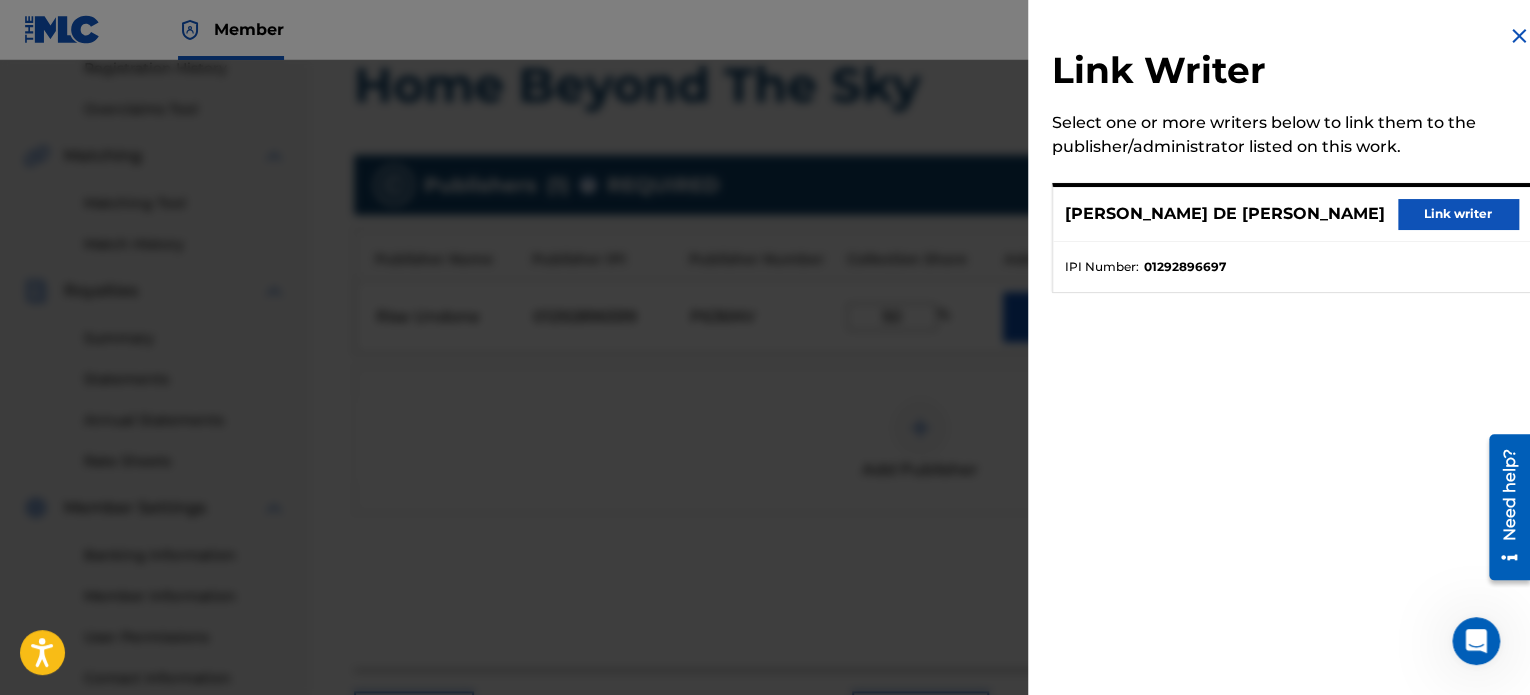 click on "Link writer" at bounding box center [1458, 214] 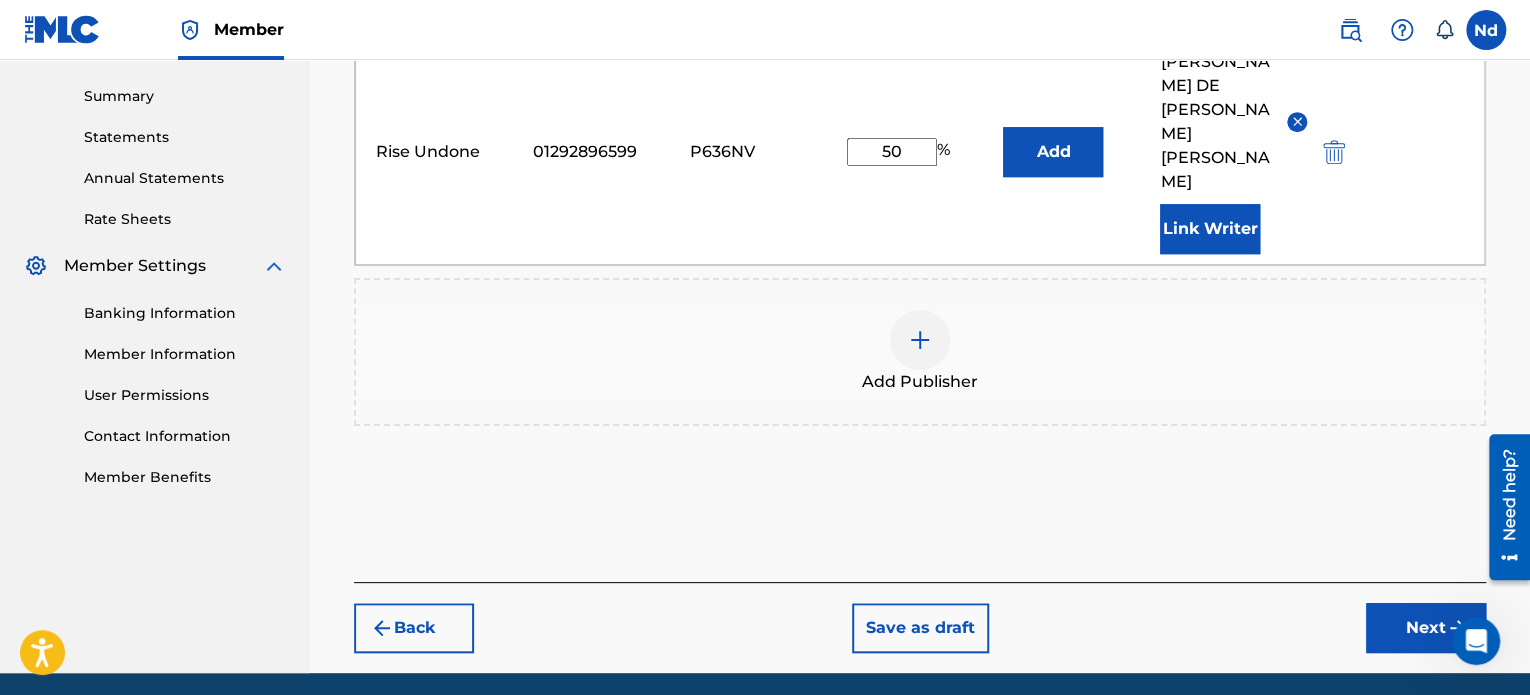 click on "Next" at bounding box center [1426, 628] 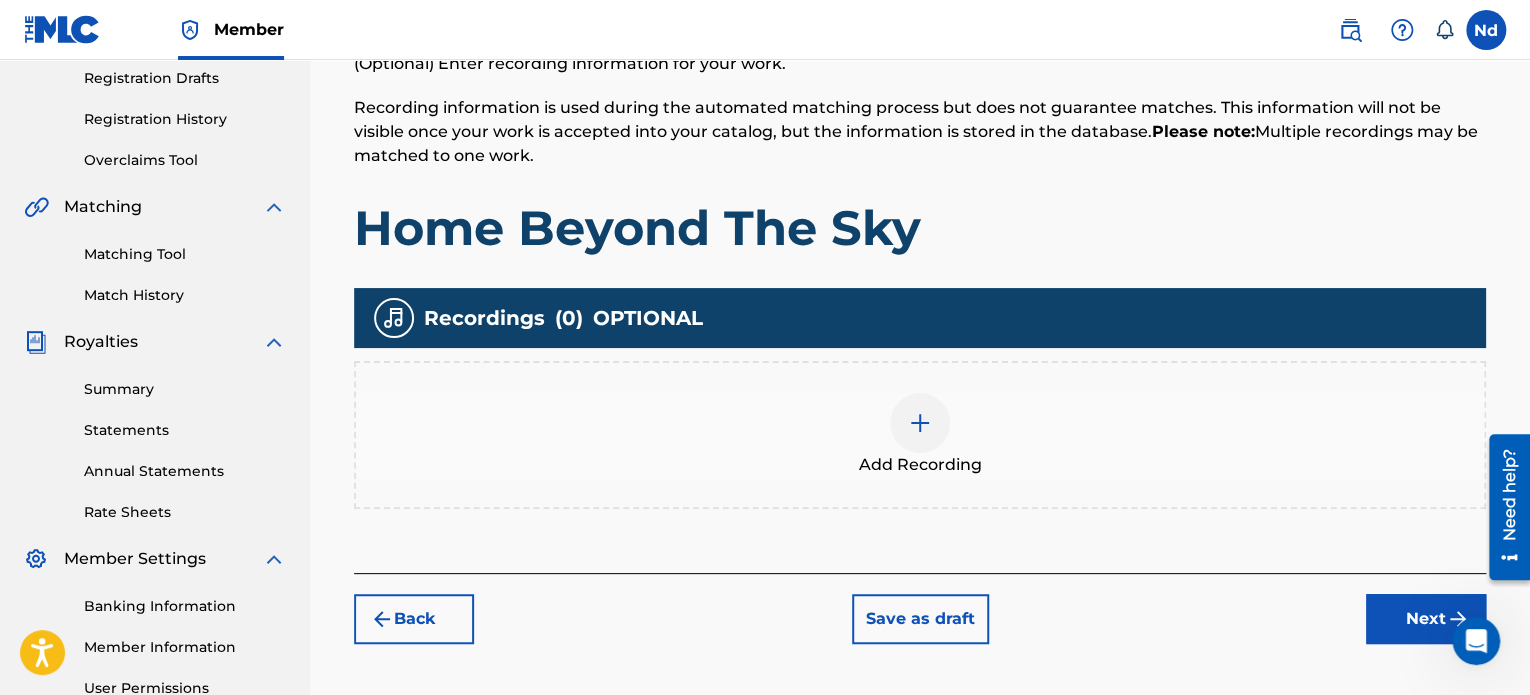 scroll, scrollTop: 544, scrollLeft: 0, axis: vertical 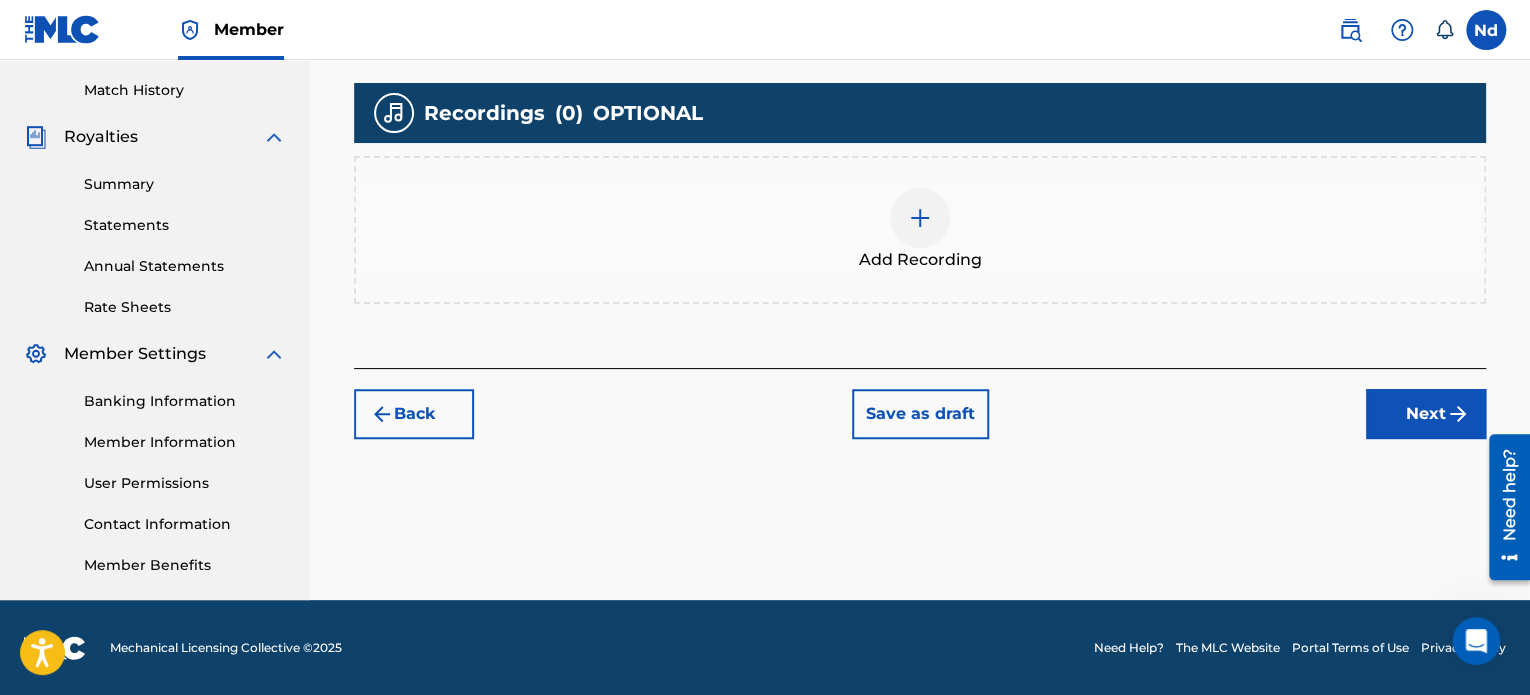 click at bounding box center [920, 218] 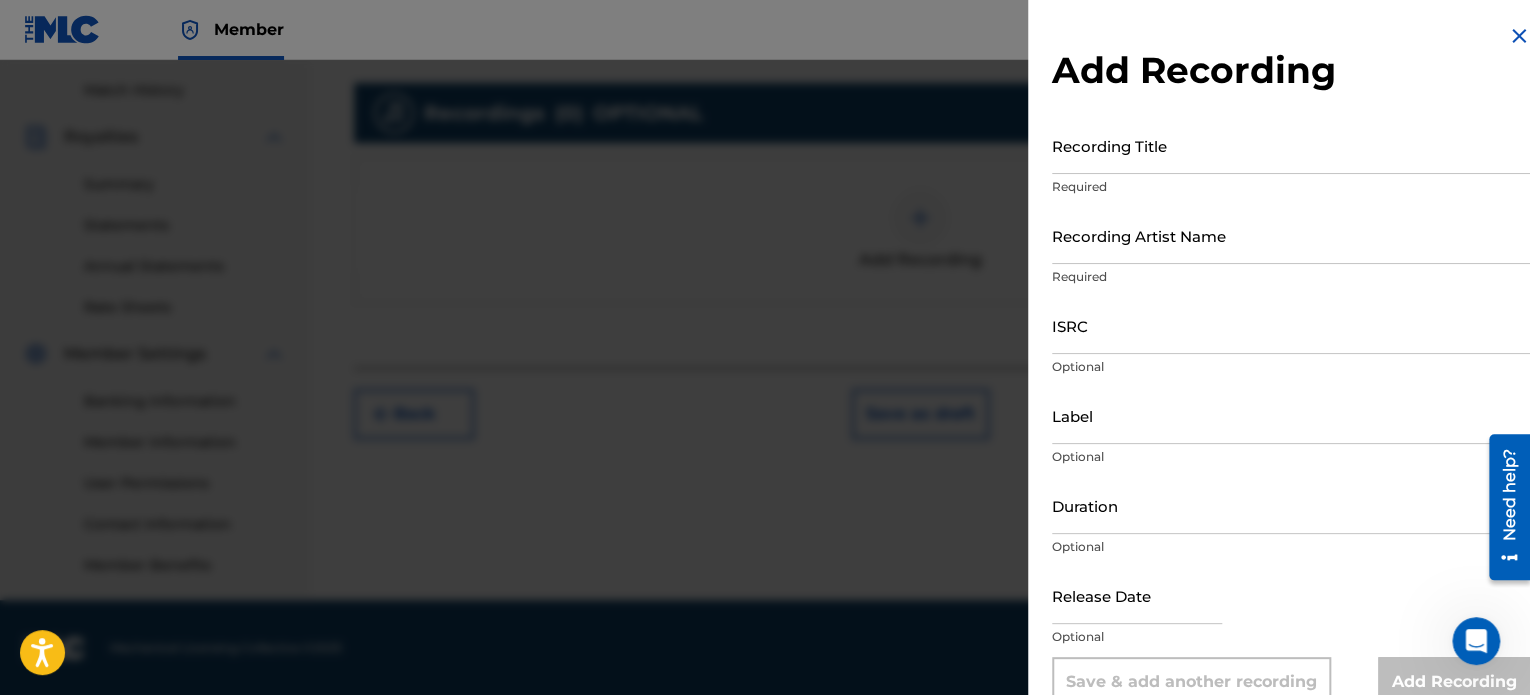click on "Recording Title" at bounding box center [1291, 145] 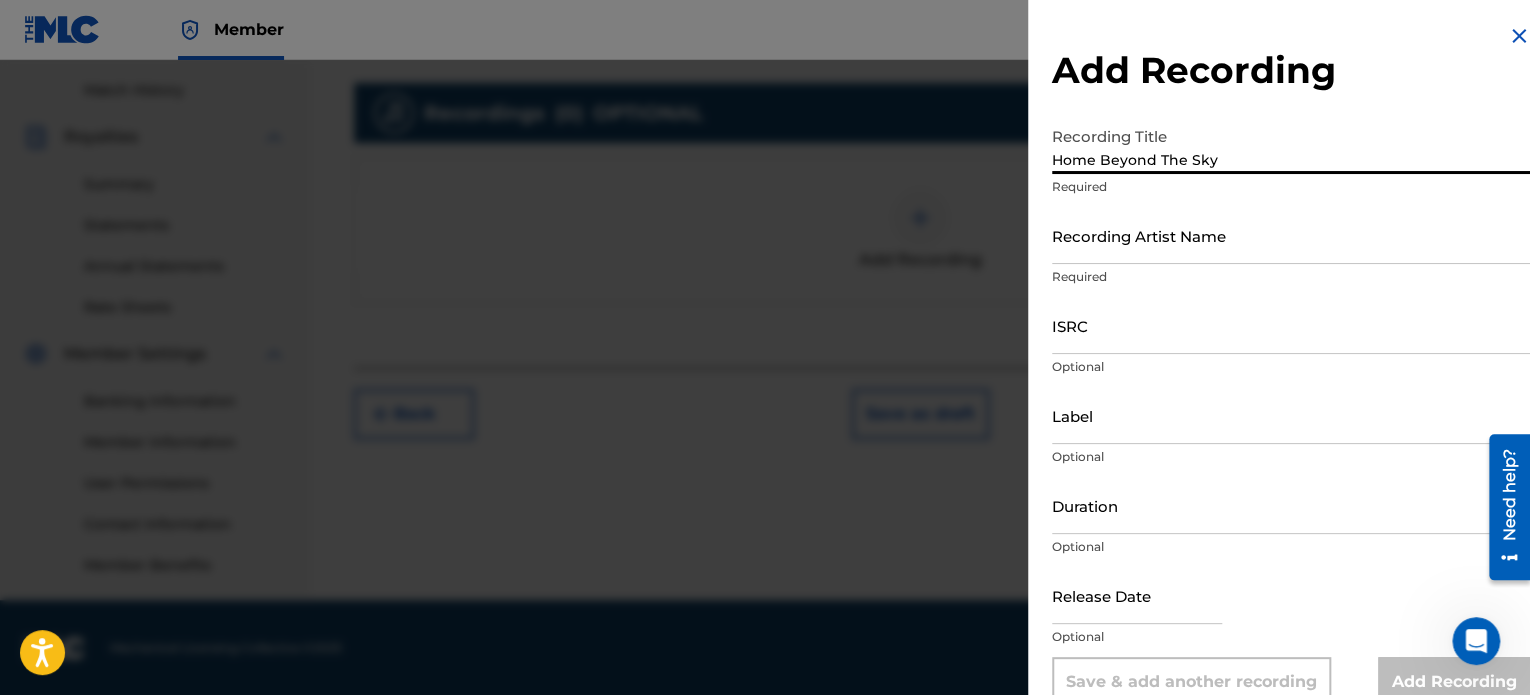 click on "Recording Artist Name" at bounding box center (1291, 235) 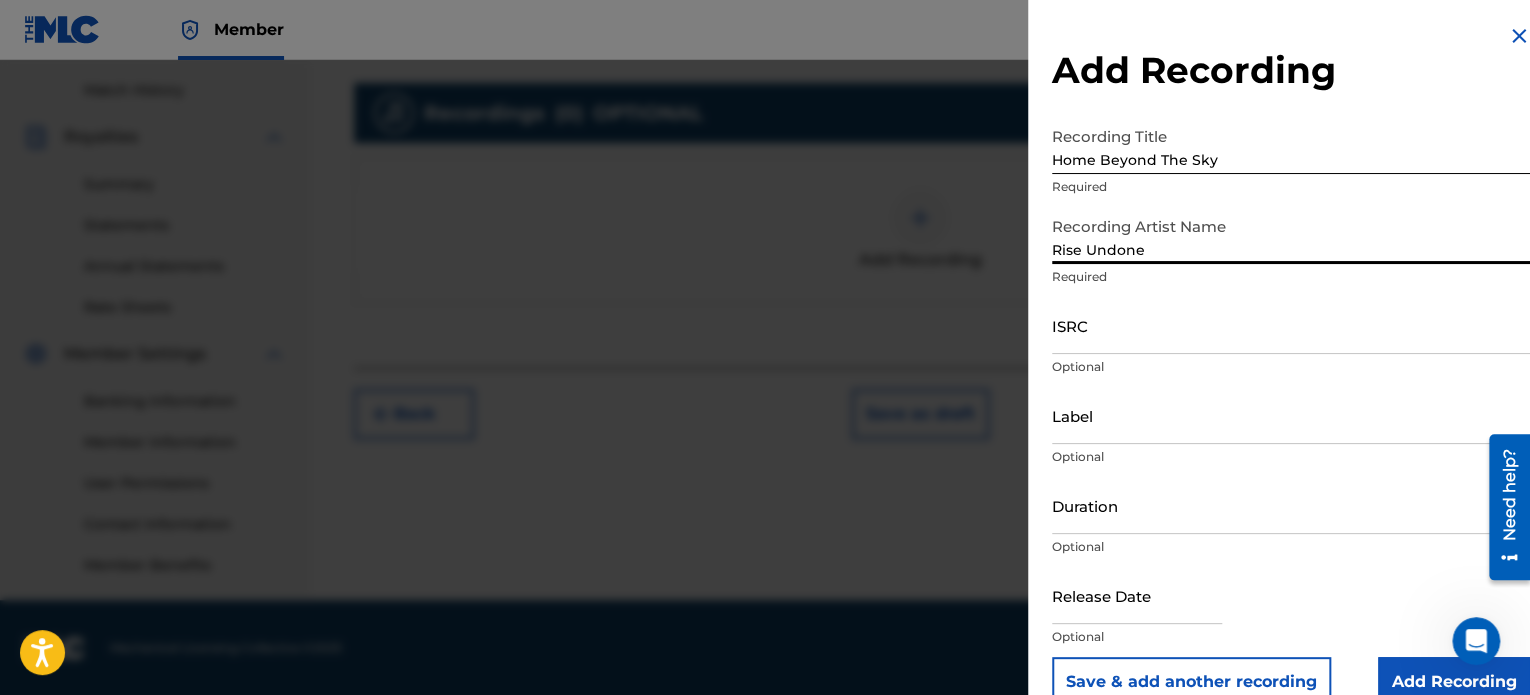click on "ISRC" at bounding box center [1291, 325] 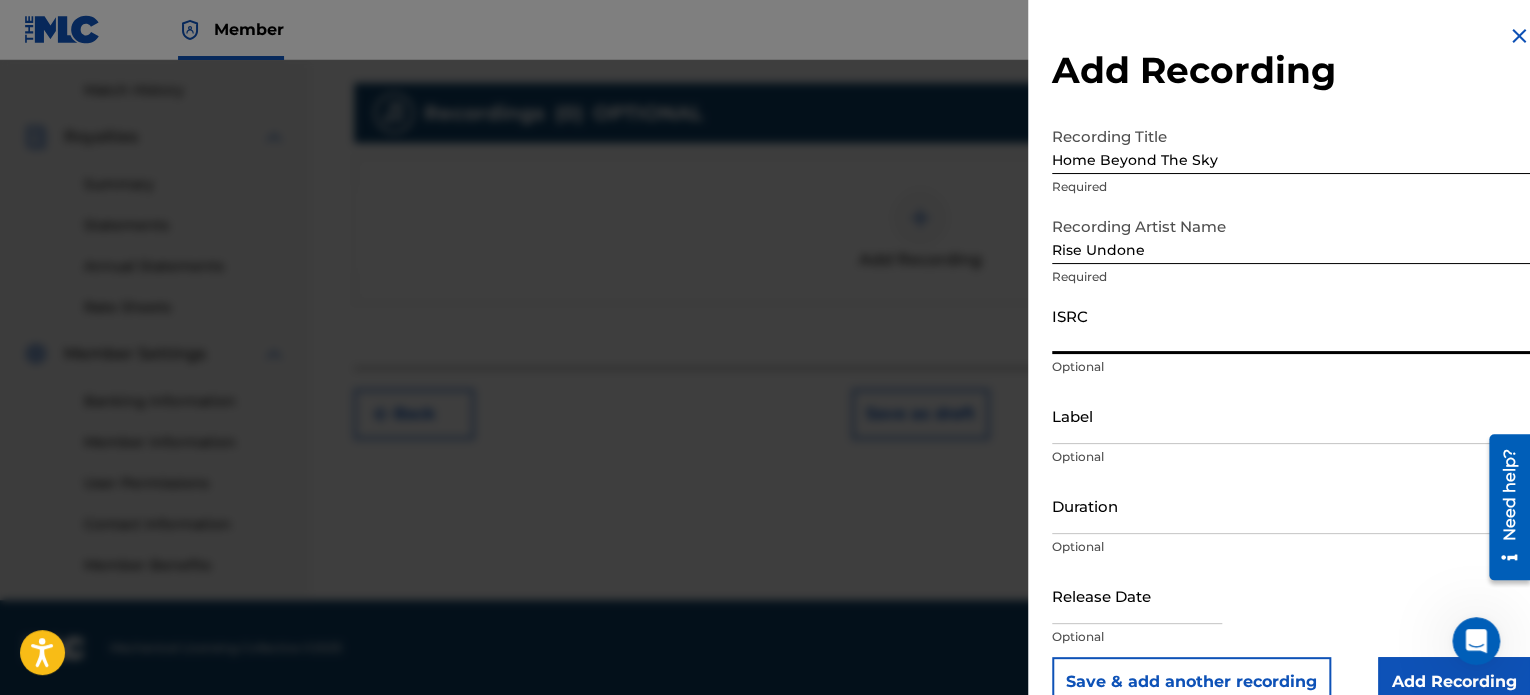 paste on "USHM22575296" 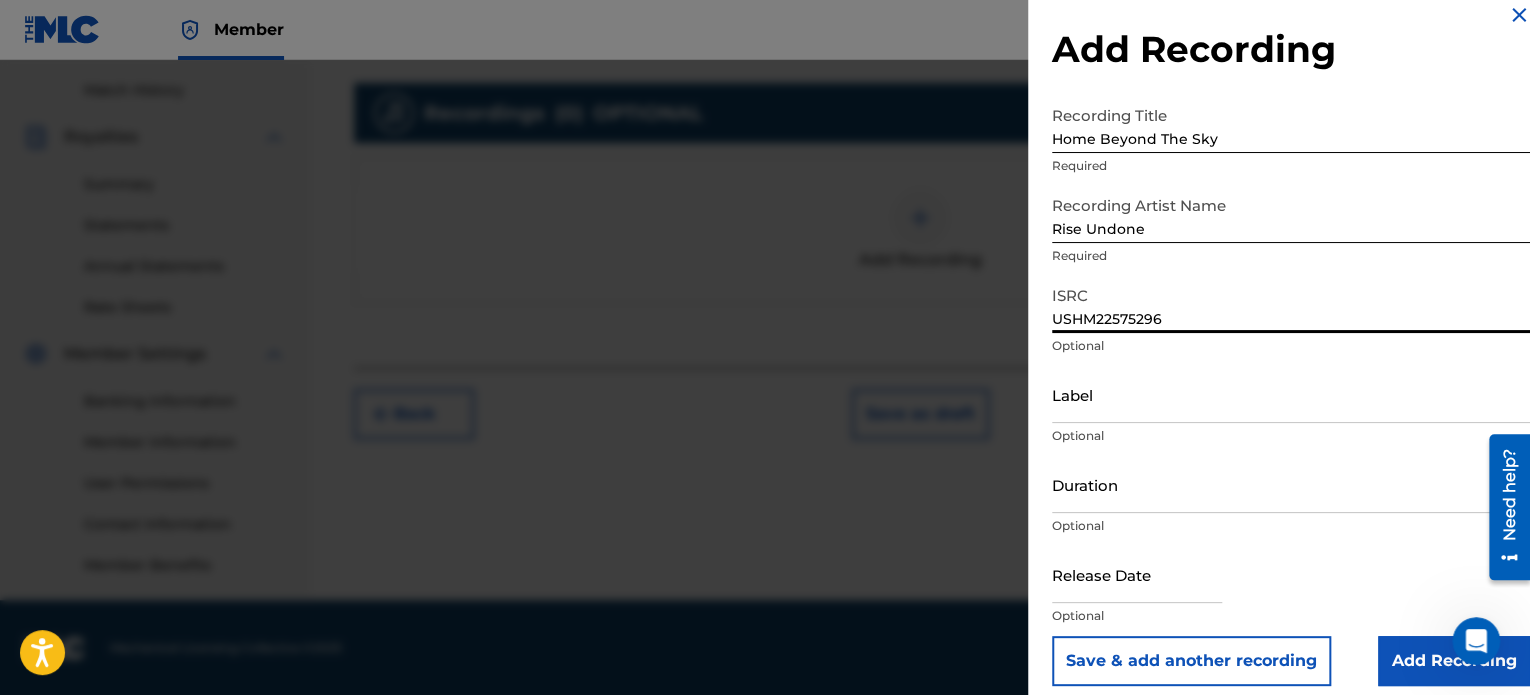scroll, scrollTop: 36, scrollLeft: 0, axis: vertical 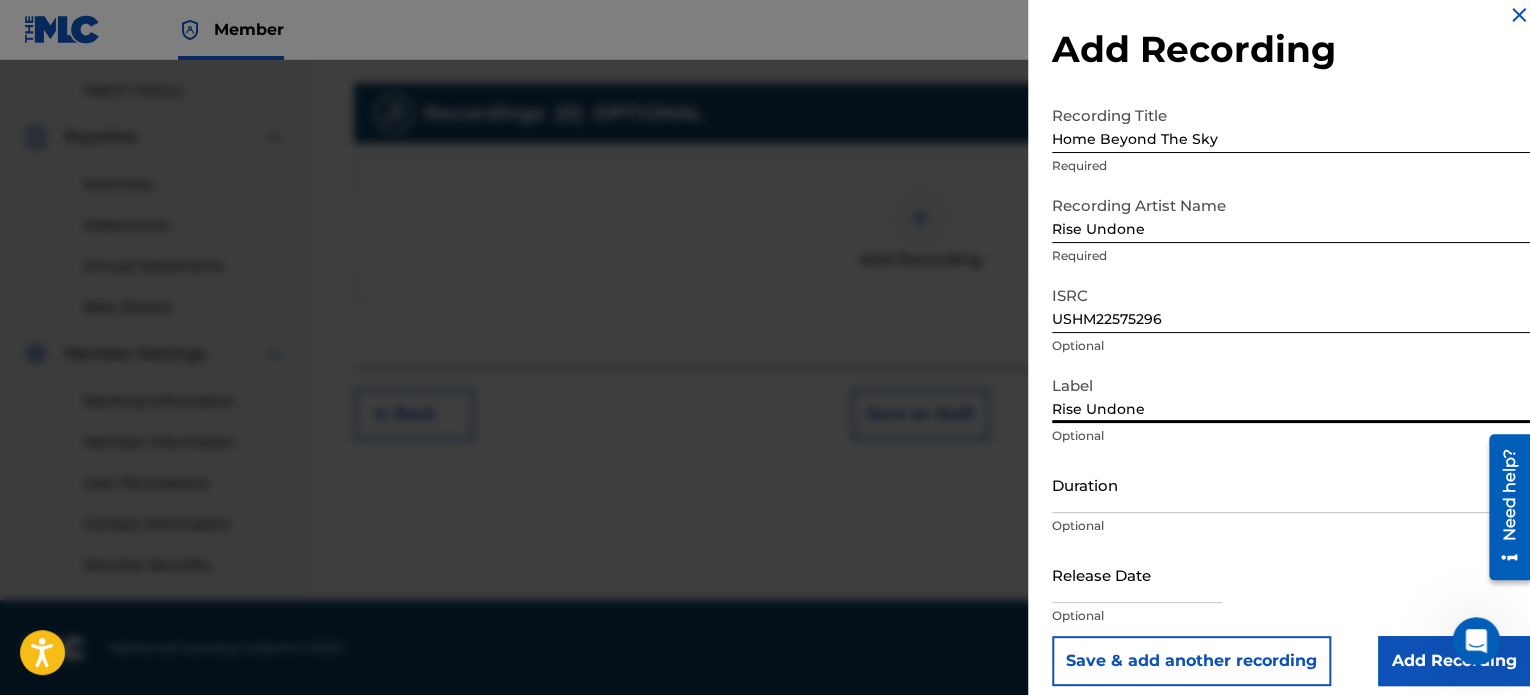 click on "Duration" at bounding box center [1291, 484] 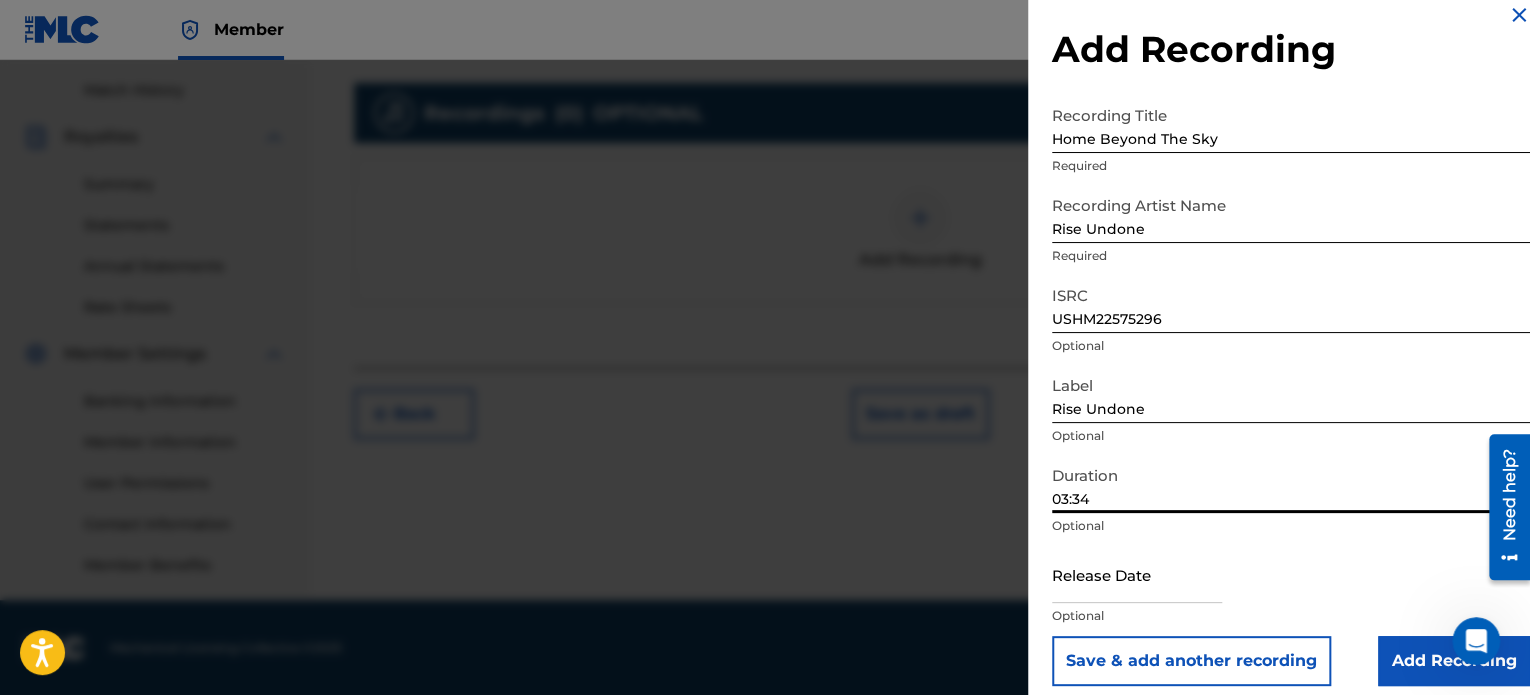 click at bounding box center [1137, 574] 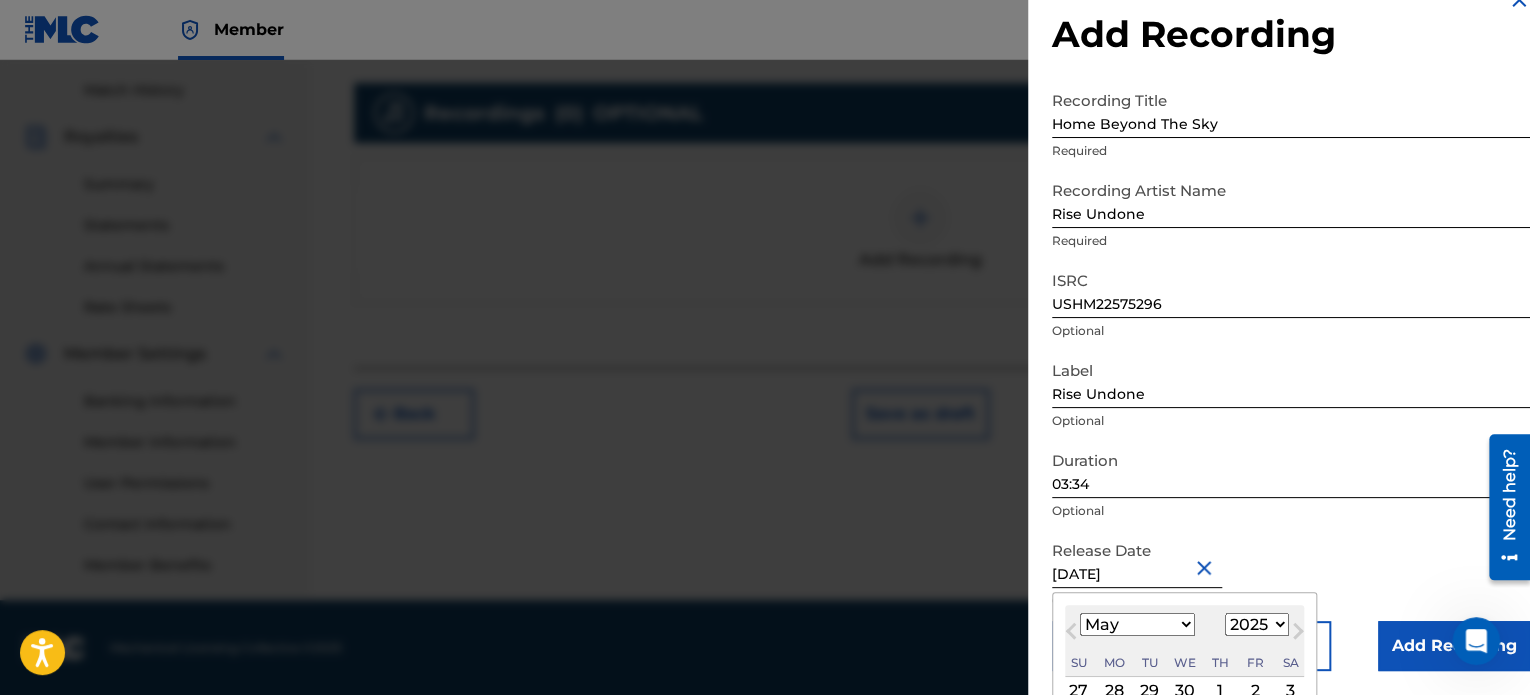 click on "Release Date [DATE] [DATE] Previous Month Next Month May [DATE] February March April May June July August September October November [DATE] 1900 1901 1902 1903 1904 1905 1906 1907 1908 1909 1910 1911 1912 1913 1914 1915 1916 1917 1918 1919 1920 1921 1922 1923 1924 1925 1926 1927 1928 1929 1930 1931 1932 1933 1934 1935 1936 1937 1938 1939 1940 1941 1942 1943 1944 1945 1946 1947 1948 1949 1950 1951 1952 1953 1954 1955 1956 1957 1958 1959 1960 1961 1962 1963 1964 1965 1966 1967 1968 1969 1970 1971 1972 1973 1974 1975 1976 1977 1978 1979 1980 1981 1982 1983 1984 1985 1986 1987 1988 1989 1990 1991 1992 1993 1994 1995 1996 1997 1998 1999 2000 2001 2002 2003 2004 2005 2006 2007 2008 2009 2010 2011 2012 2013 2014 2015 2016 2017 2018 2019 2020 2021 2022 2023 2024 2025 2026 2027 2028 2029 2030 2031 2032 2033 2034 2035 2036 2037 2038 2039 2040 2041 2042 2043 2044 2045 2046 2047 2048 2049 2050 2051 2052 2053 2054 2055 2056 2057 2058 2059 2060 2061 2062 2063 2064 2065 2066 2067 2068 2069 2070 2071 2072" at bounding box center (1291, 576) 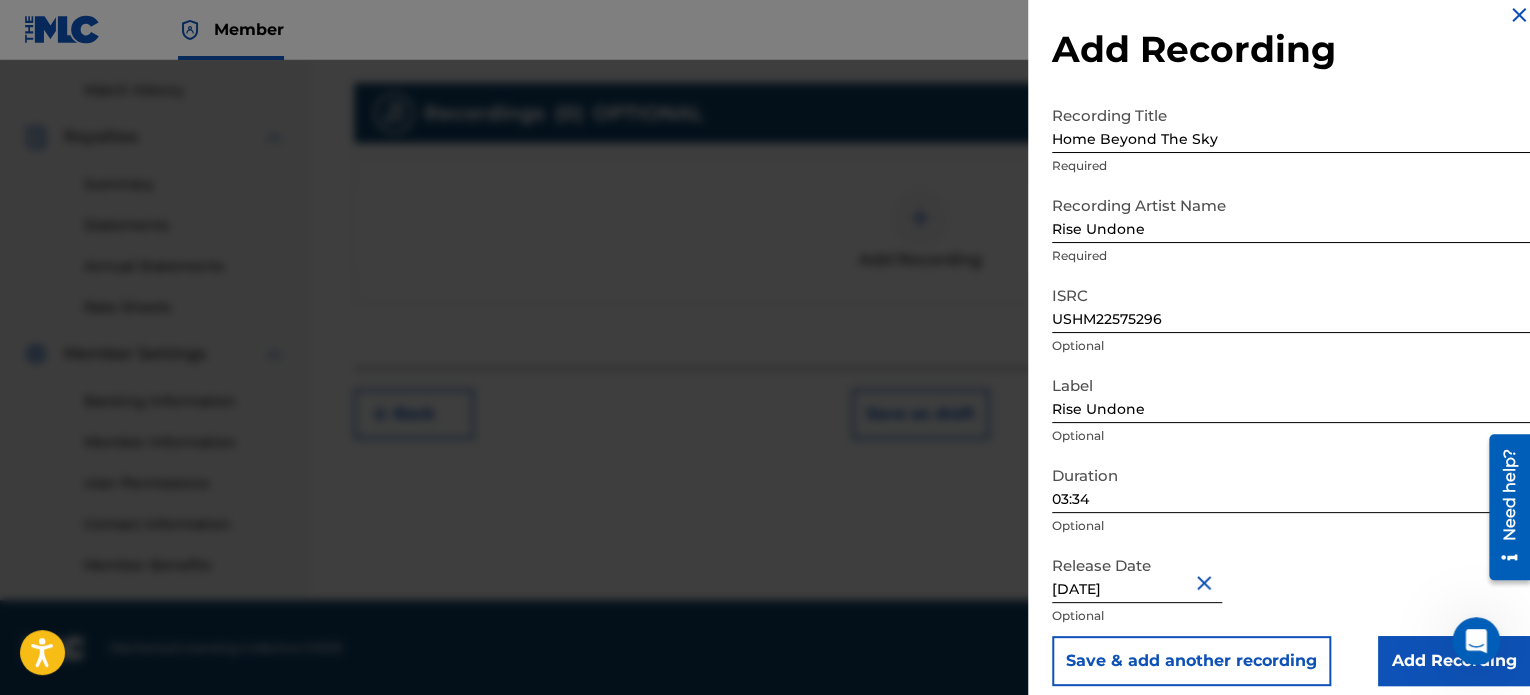 click on "Add Recording" at bounding box center (1454, 661) 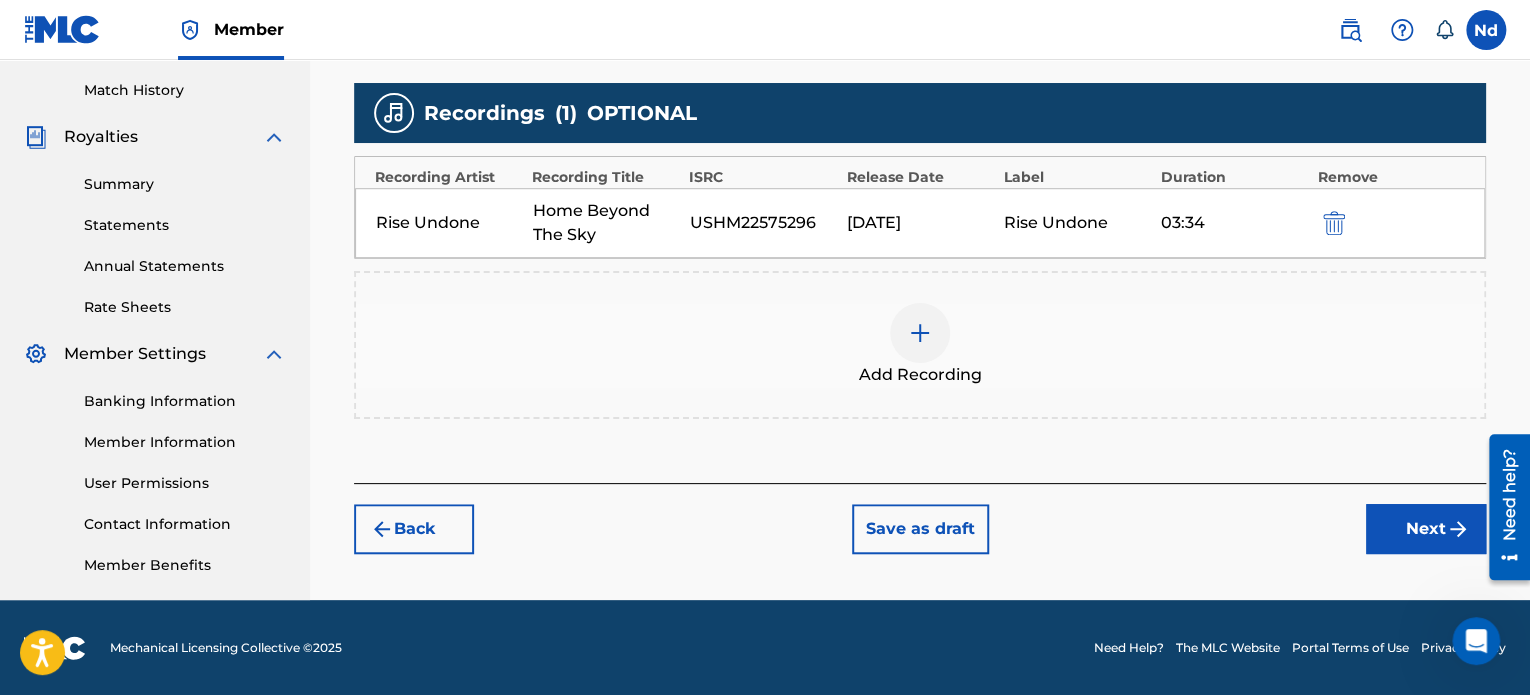 click on "Next" at bounding box center (1426, 529) 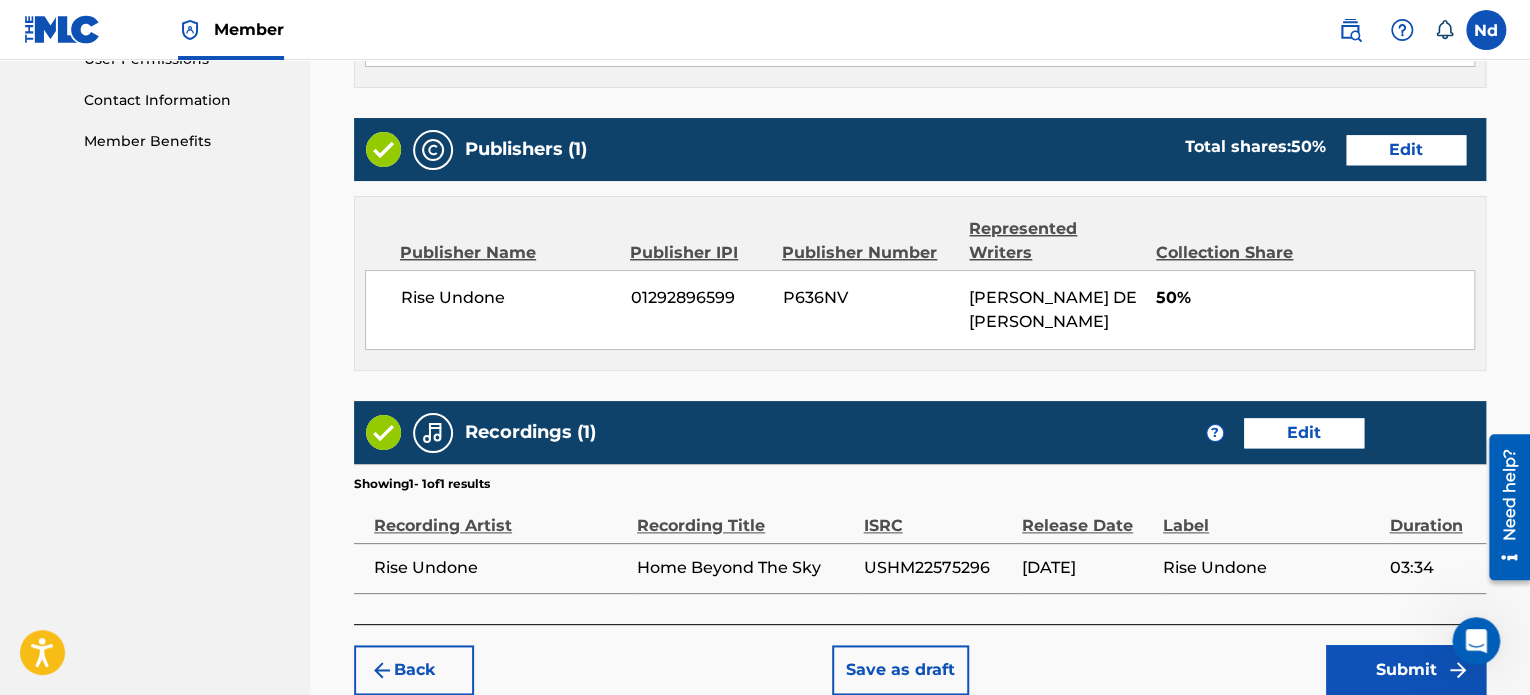 scroll, scrollTop: 1081, scrollLeft: 0, axis: vertical 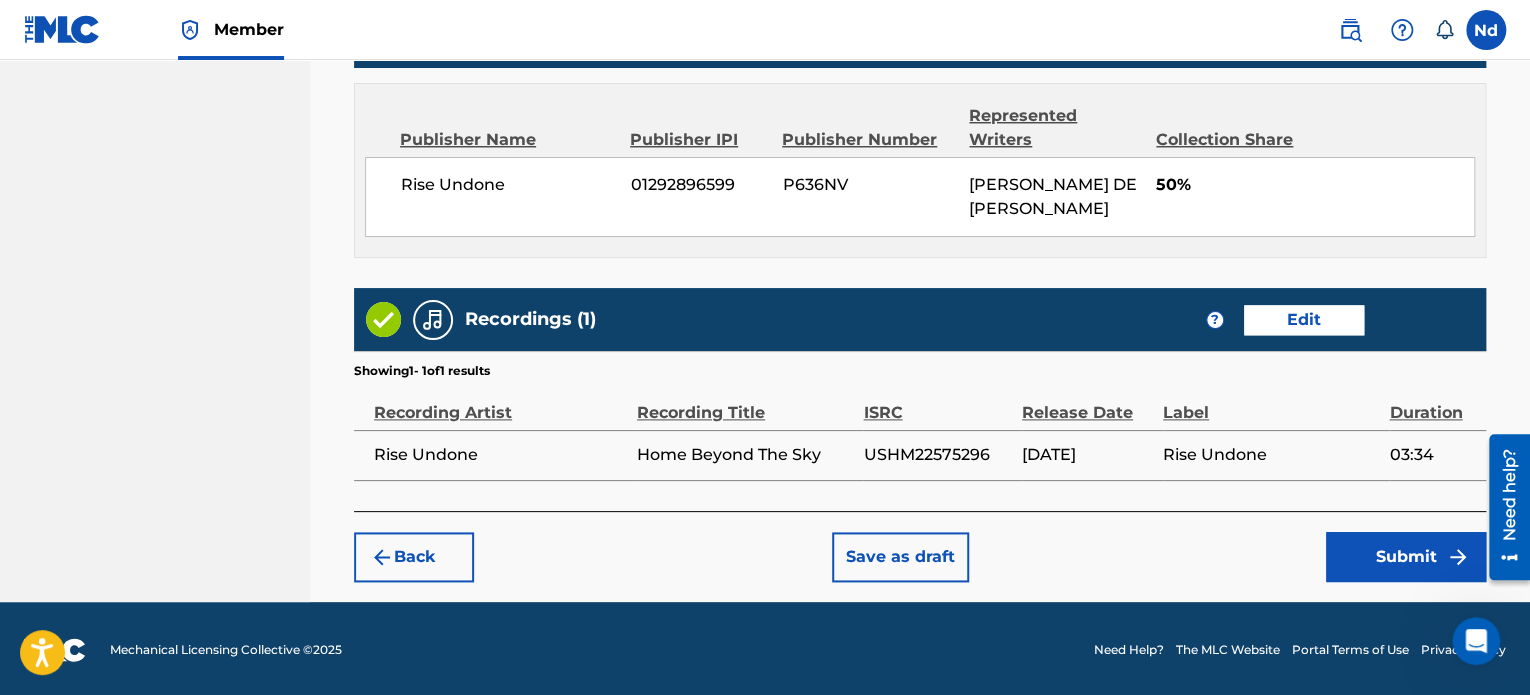 click on "Submit" at bounding box center (1406, 557) 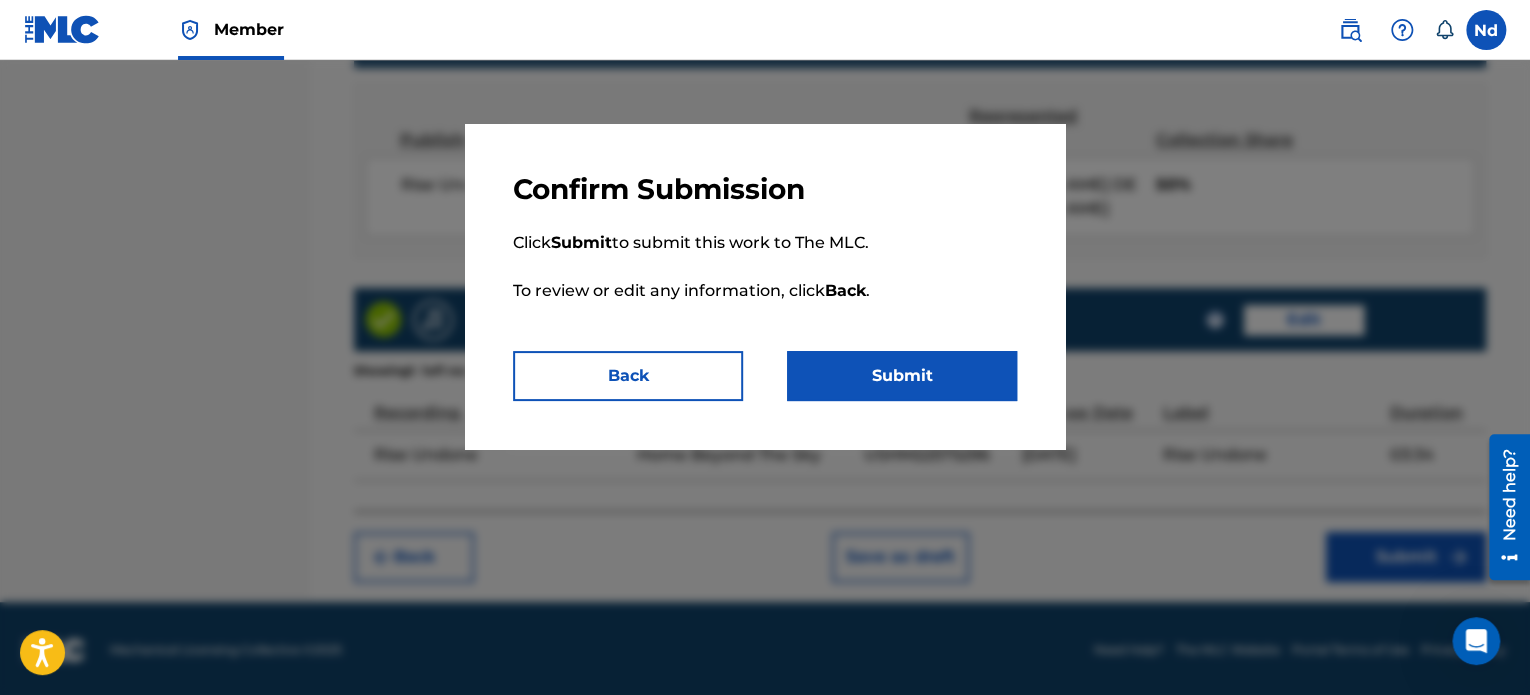 click on "Submit" at bounding box center [902, 376] 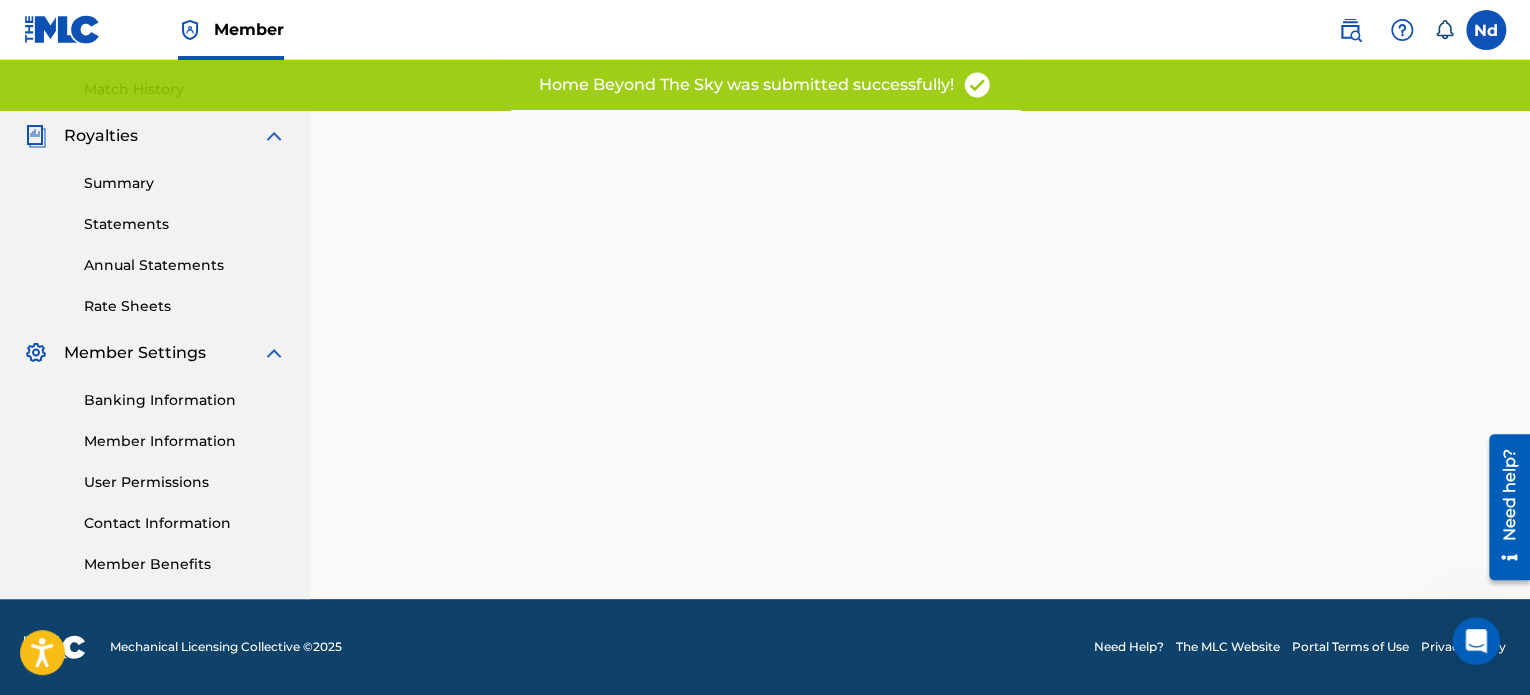 scroll, scrollTop: 0, scrollLeft: 0, axis: both 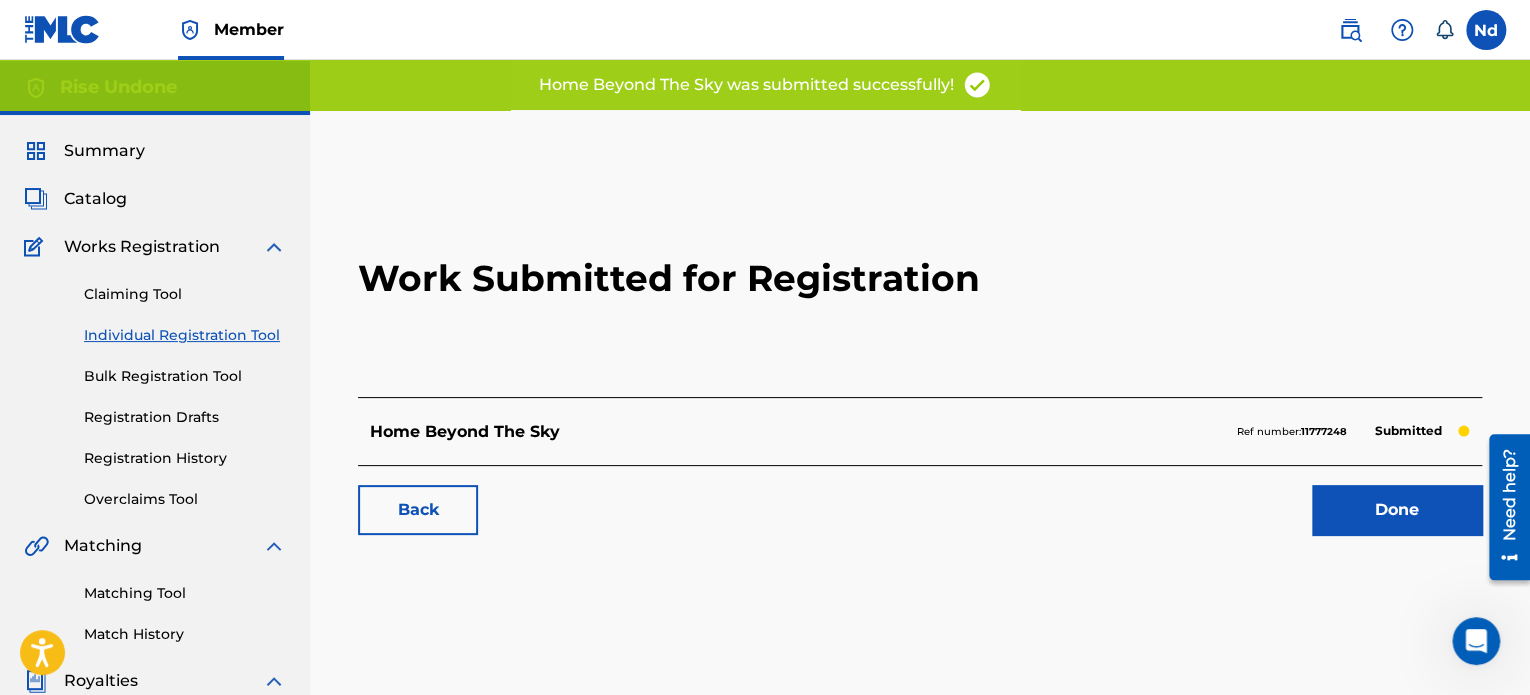 click on "Done" at bounding box center (1397, 510) 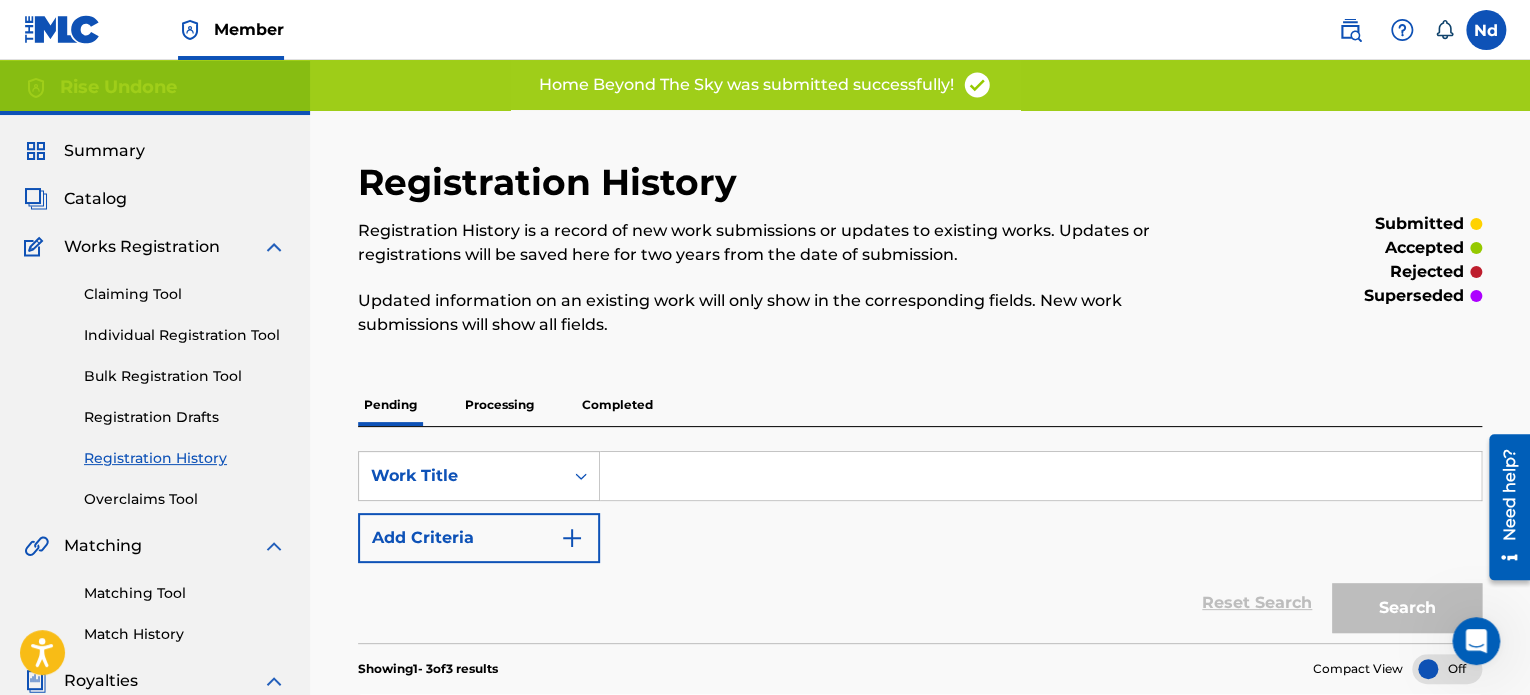 click on "Individual Registration Tool" at bounding box center (185, 335) 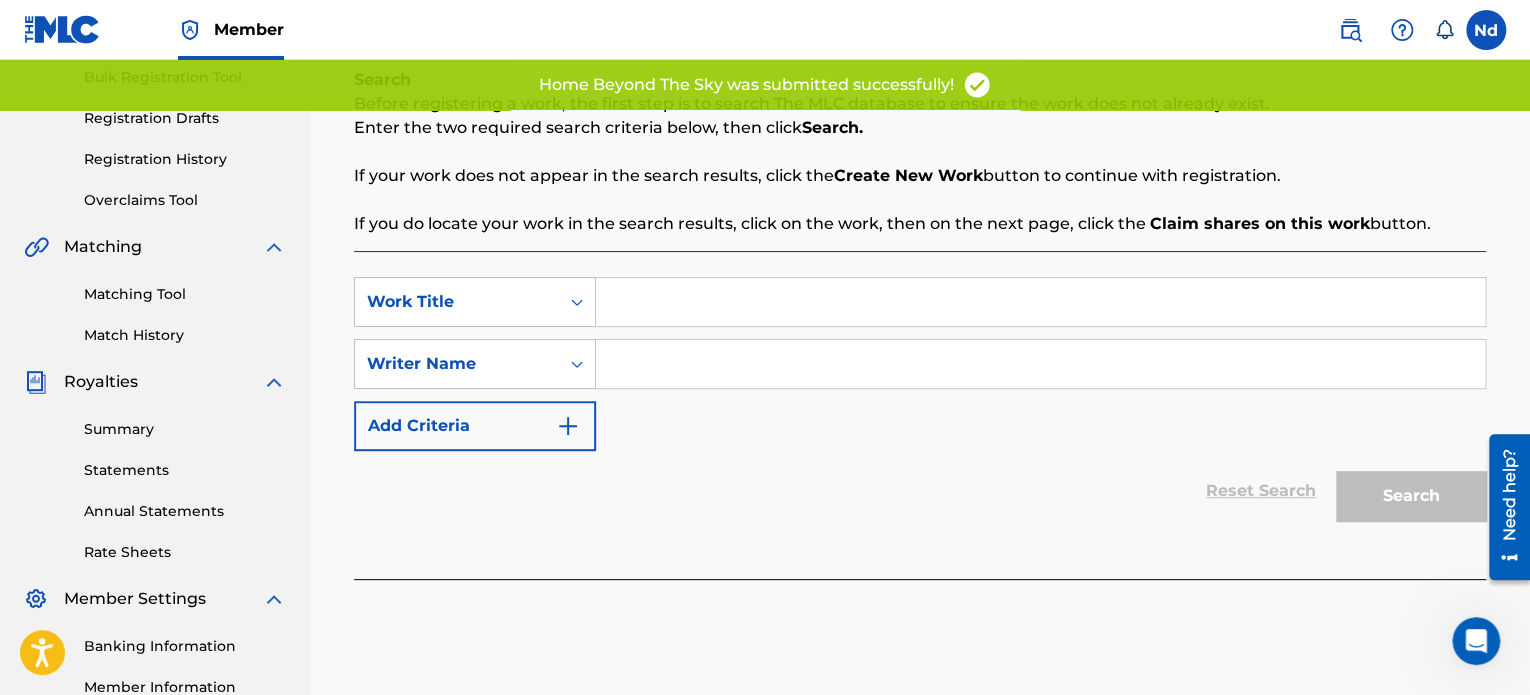 scroll, scrollTop: 300, scrollLeft: 0, axis: vertical 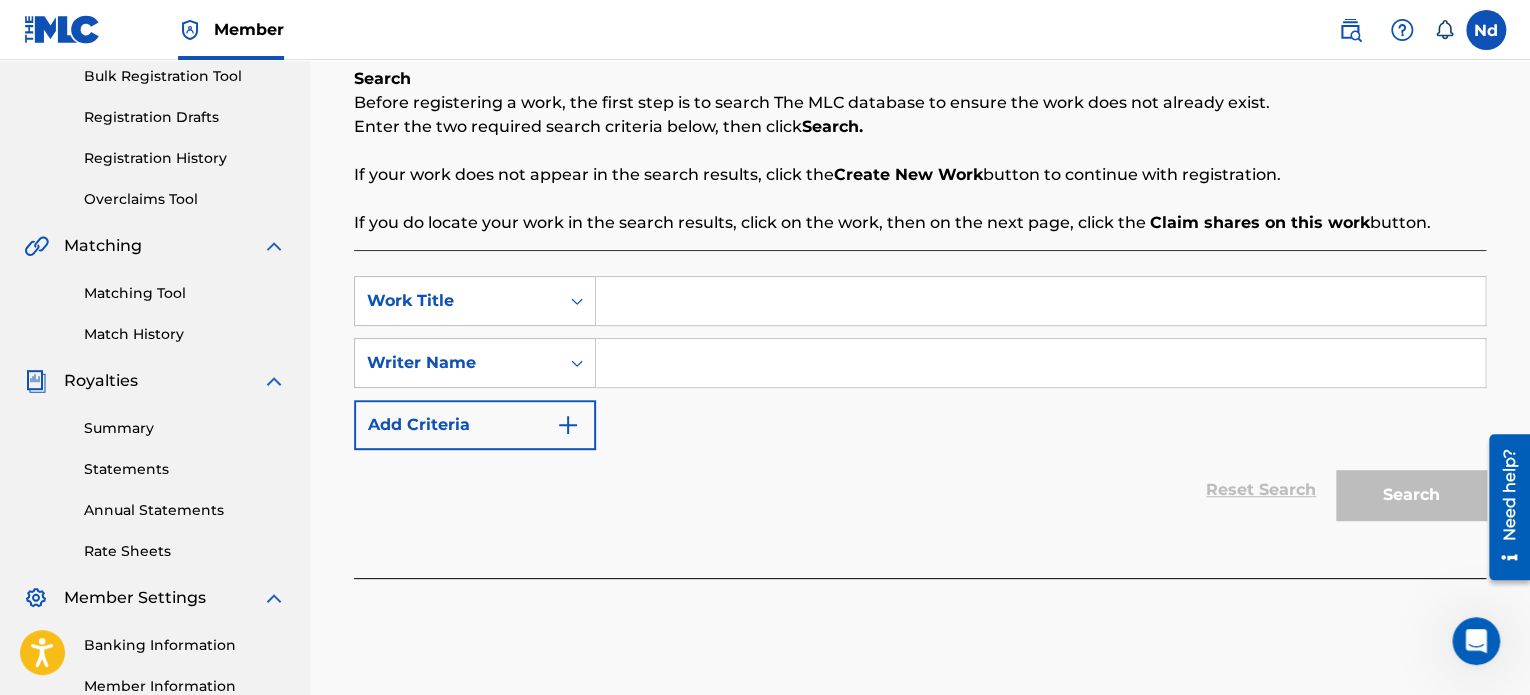 click at bounding box center [1040, 301] 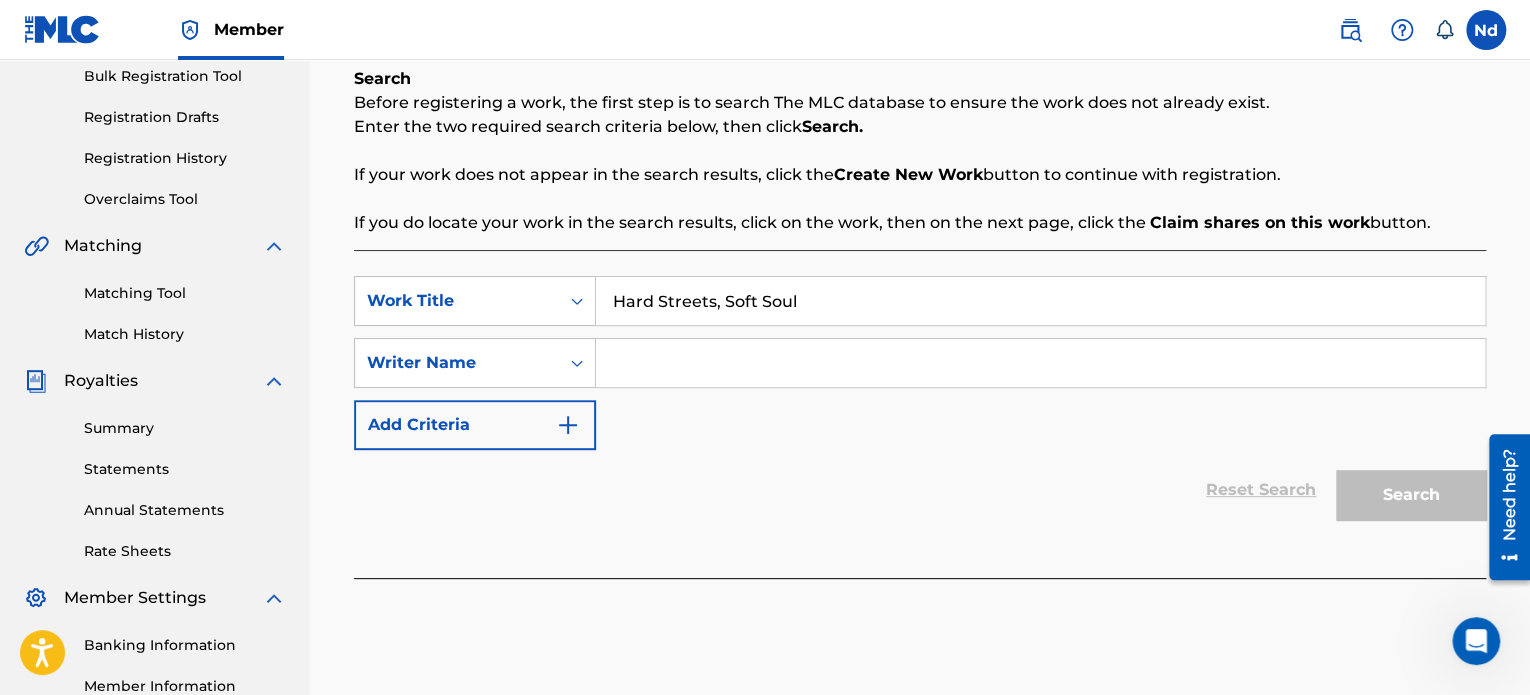 click at bounding box center [1040, 363] 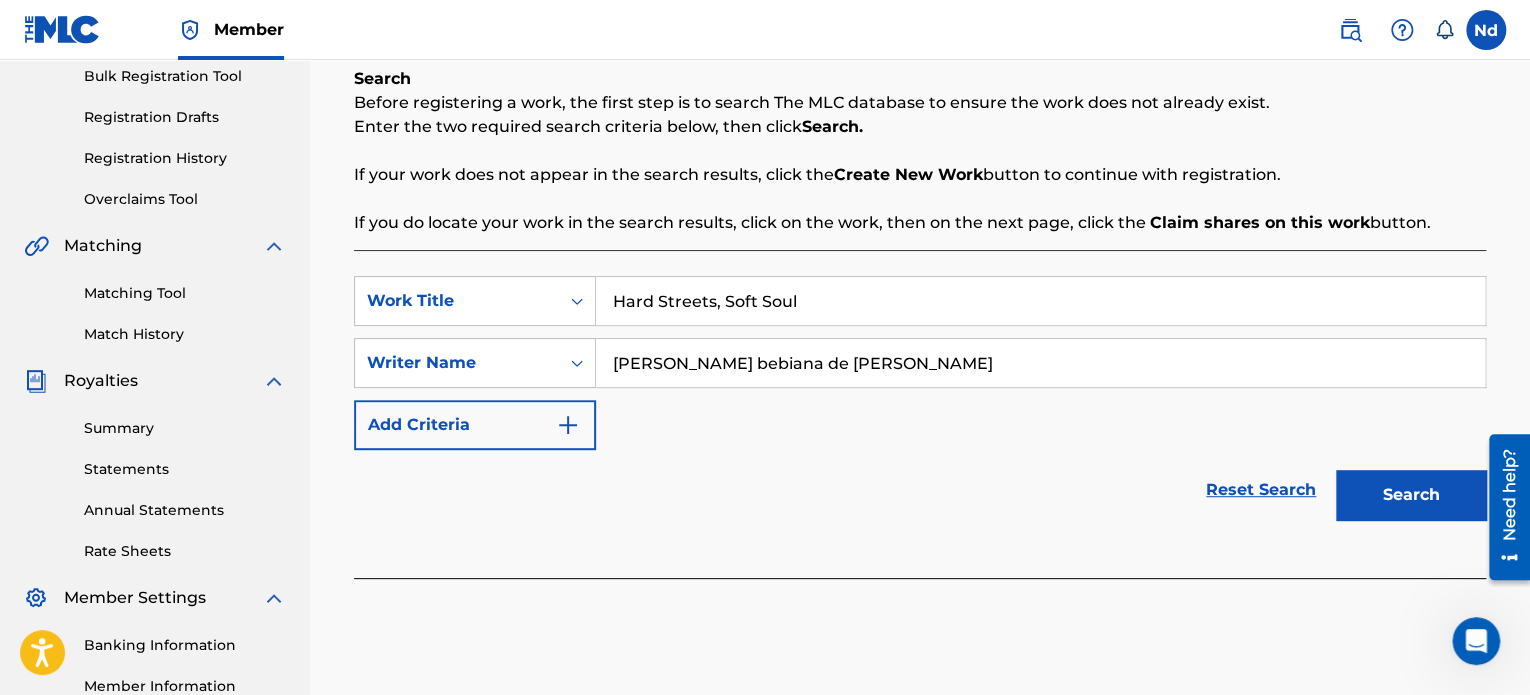 click on "Search" at bounding box center (1411, 495) 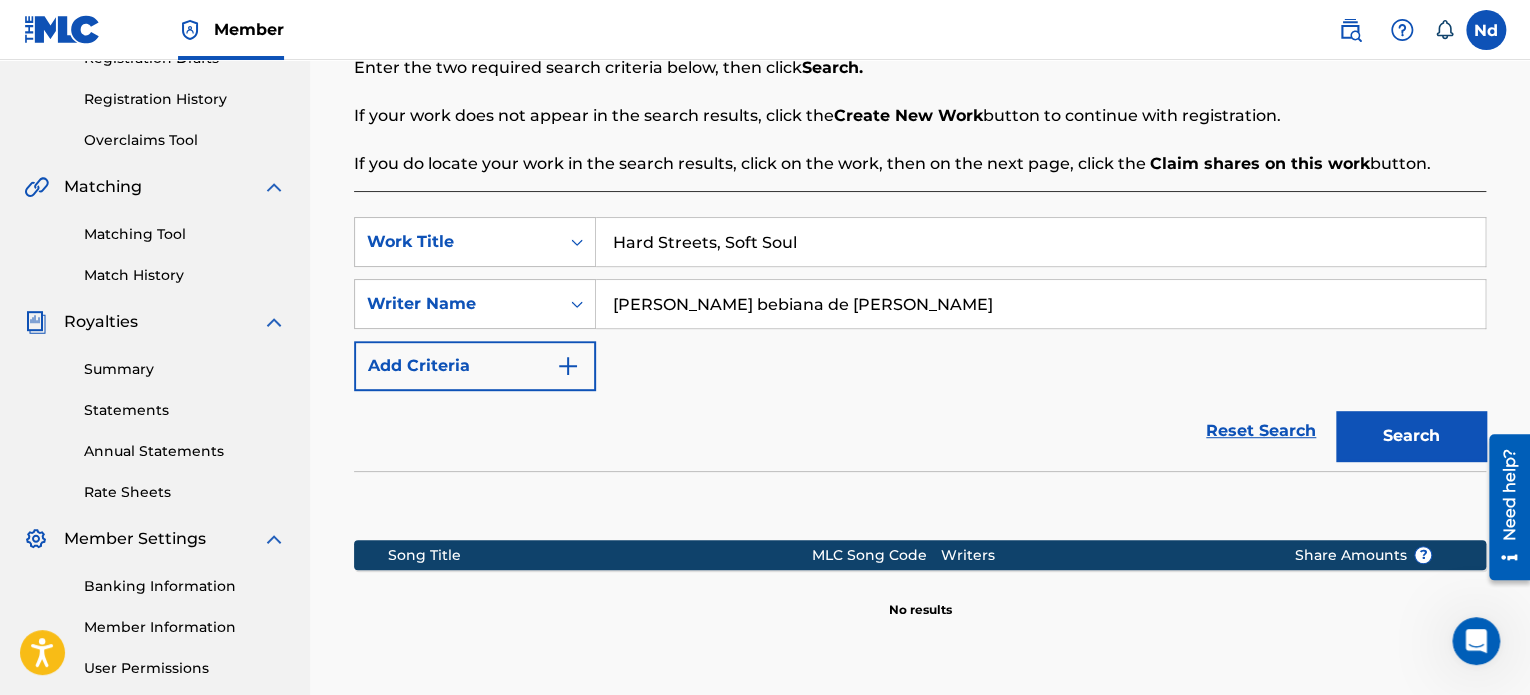 scroll, scrollTop: 549, scrollLeft: 0, axis: vertical 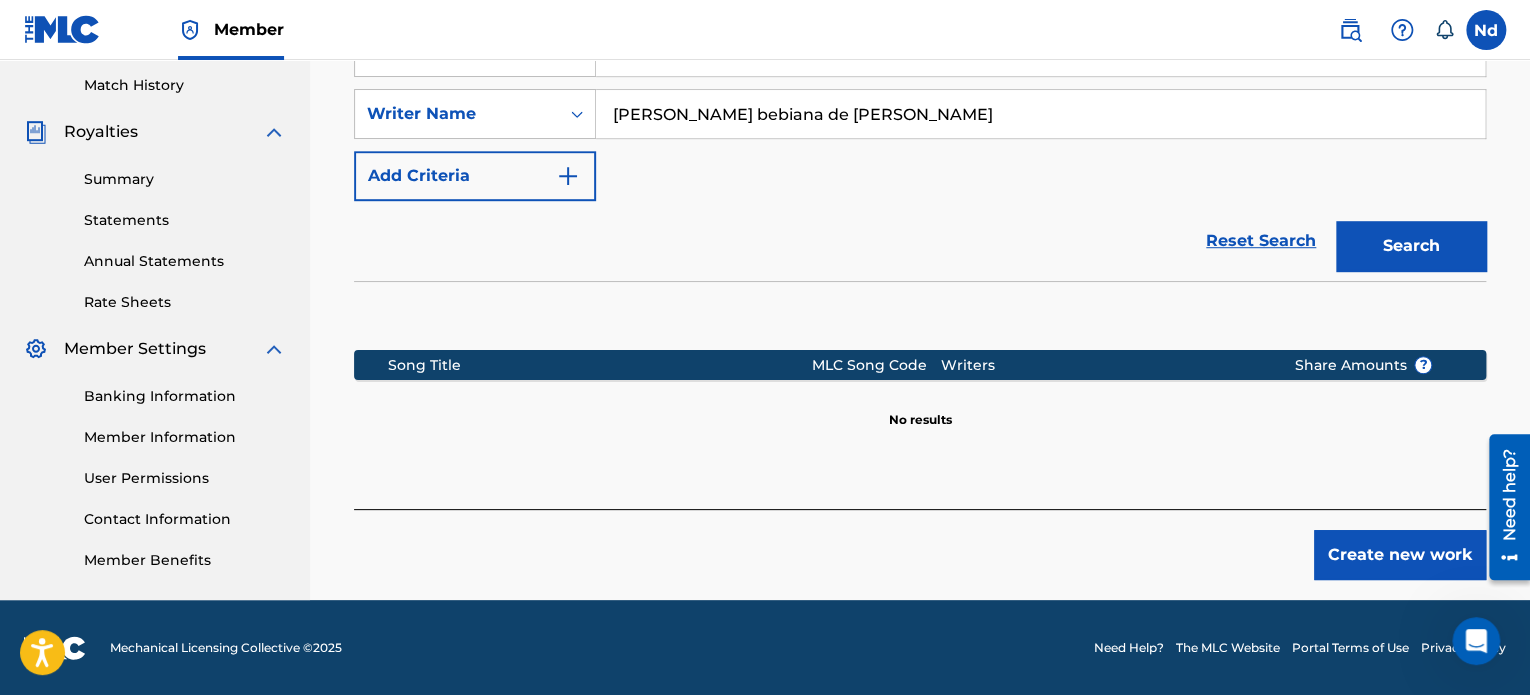 click on "Create new work" at bounding box center [1400, 555] 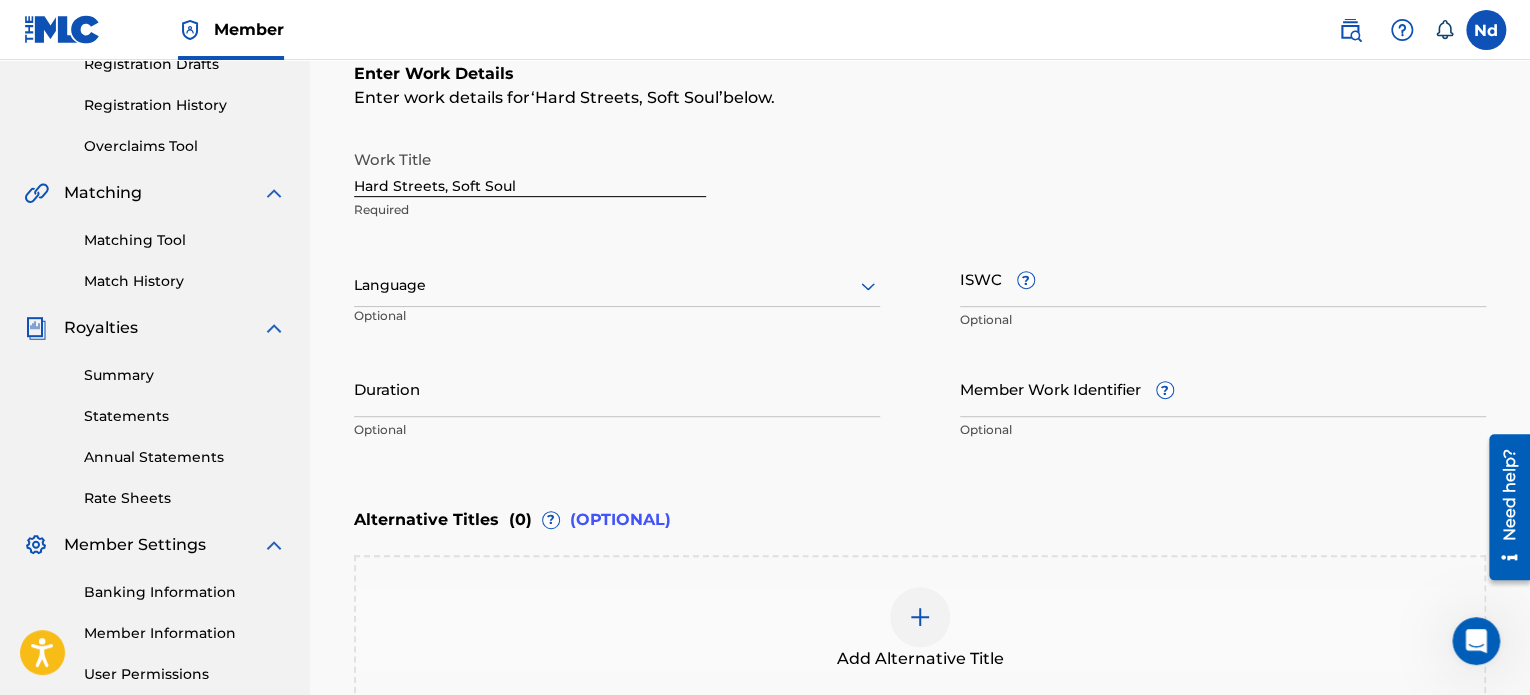 scroll, scrollTop: 349, scrollLeft: 0, axis: vertical 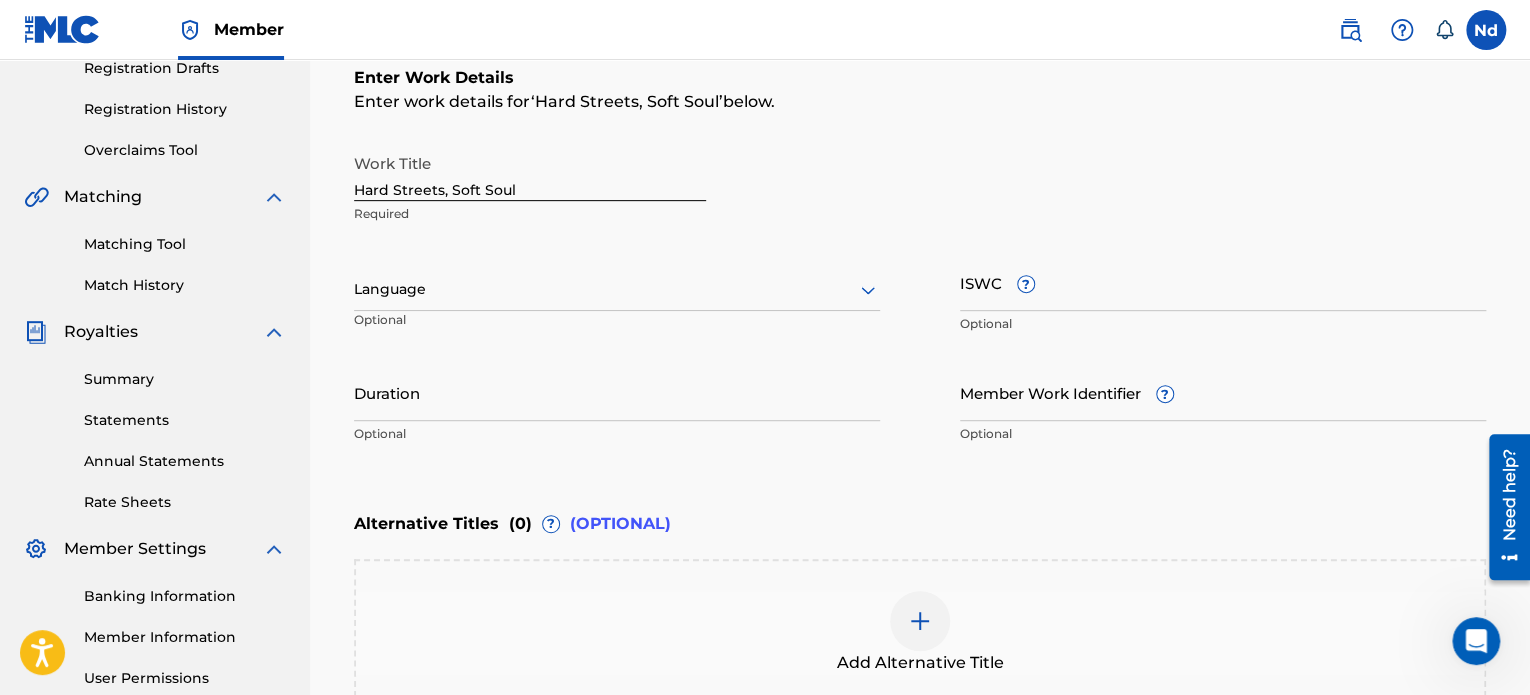 click at bounding box center [617, 289] 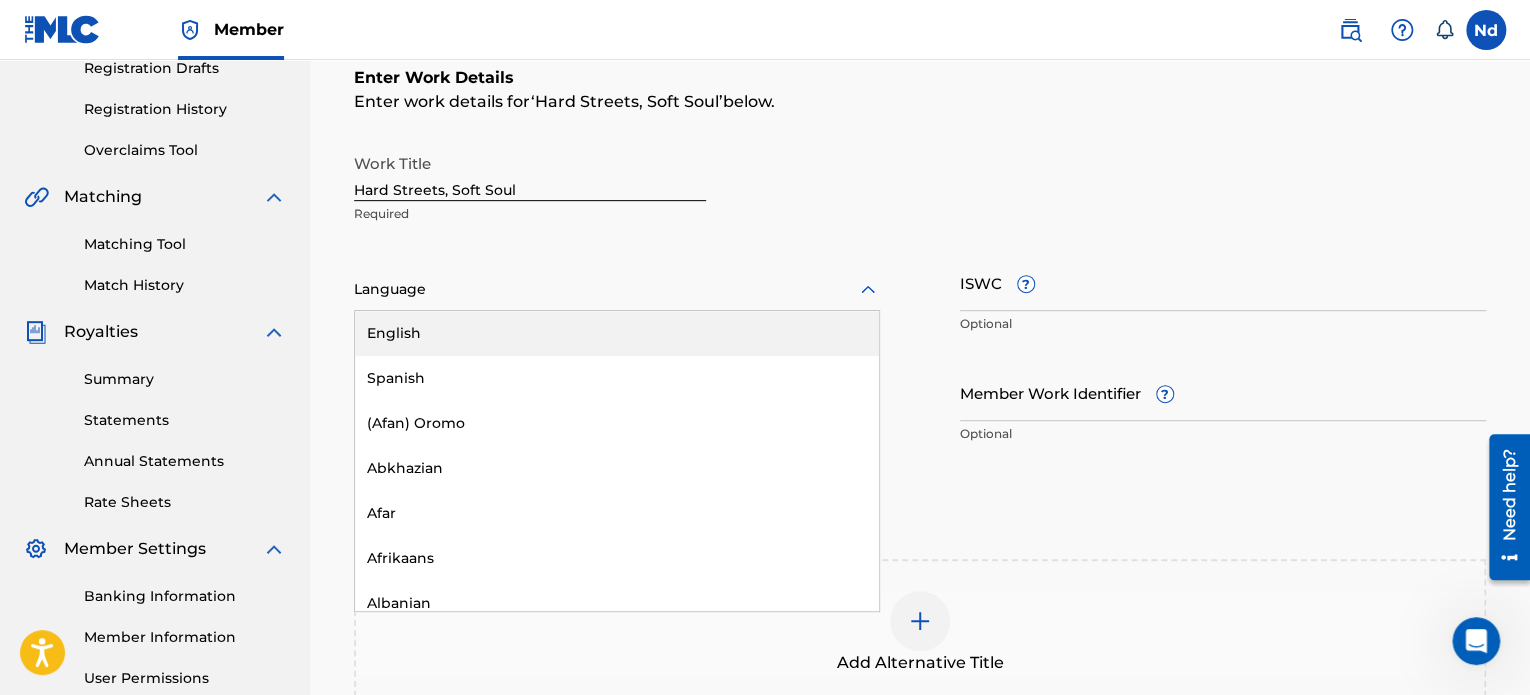 click on "English" at bounding box center [617, 333] 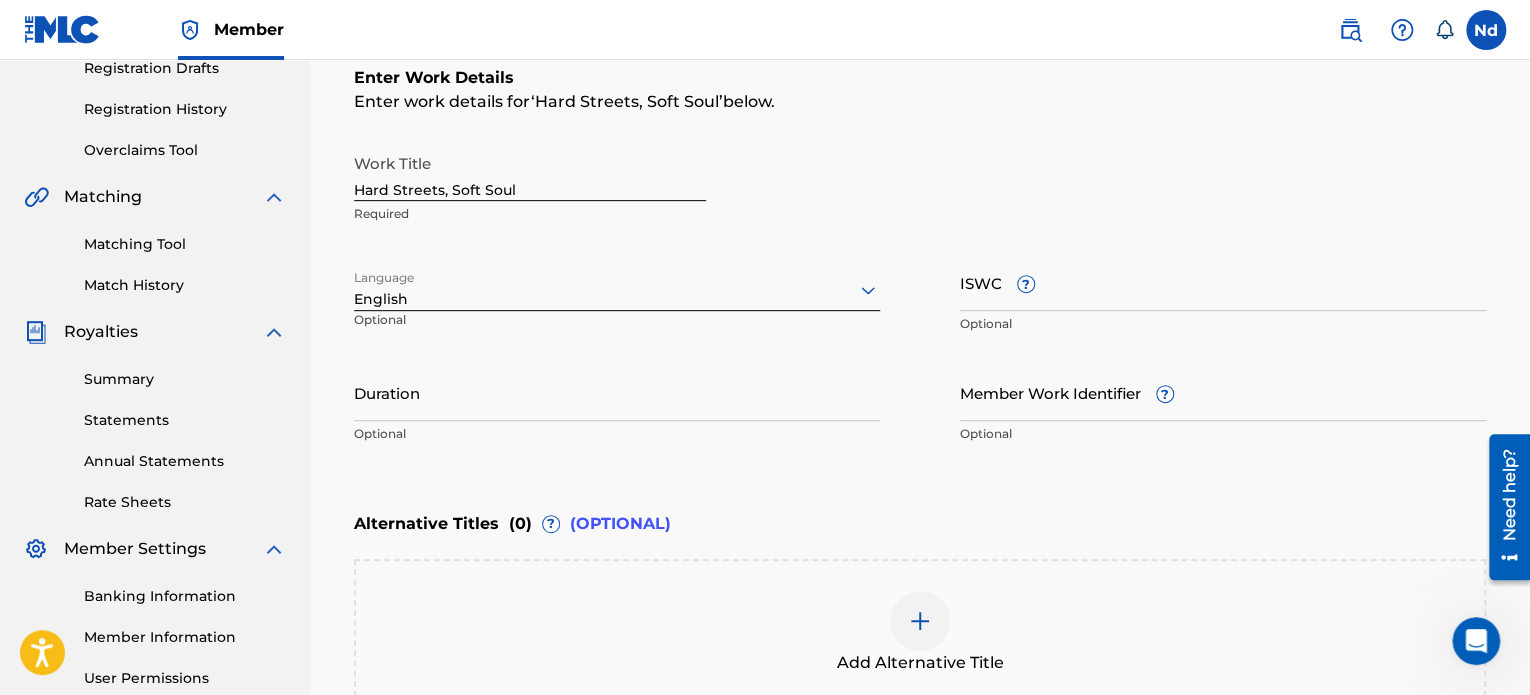 click on "ISWC   ?" at bounding box center (1223, 282) 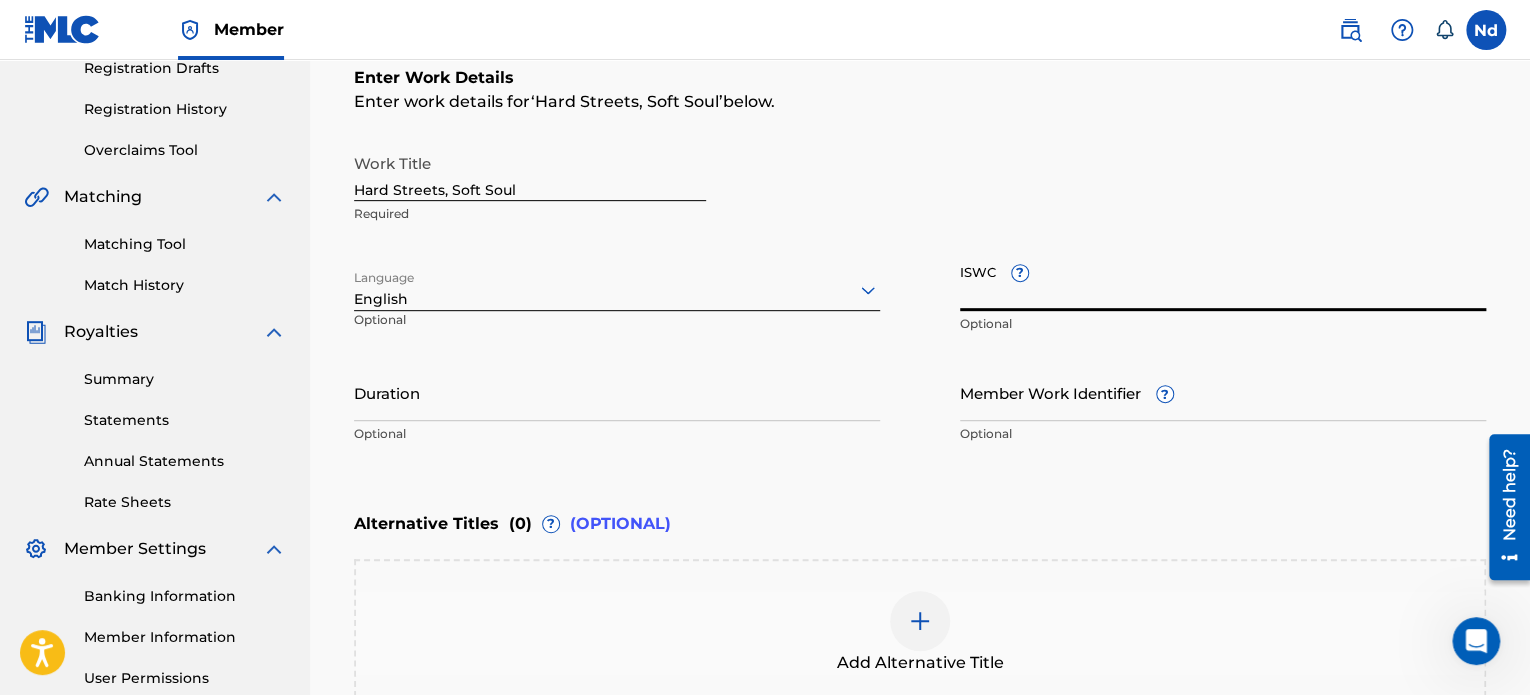 paste on "T3326093334" 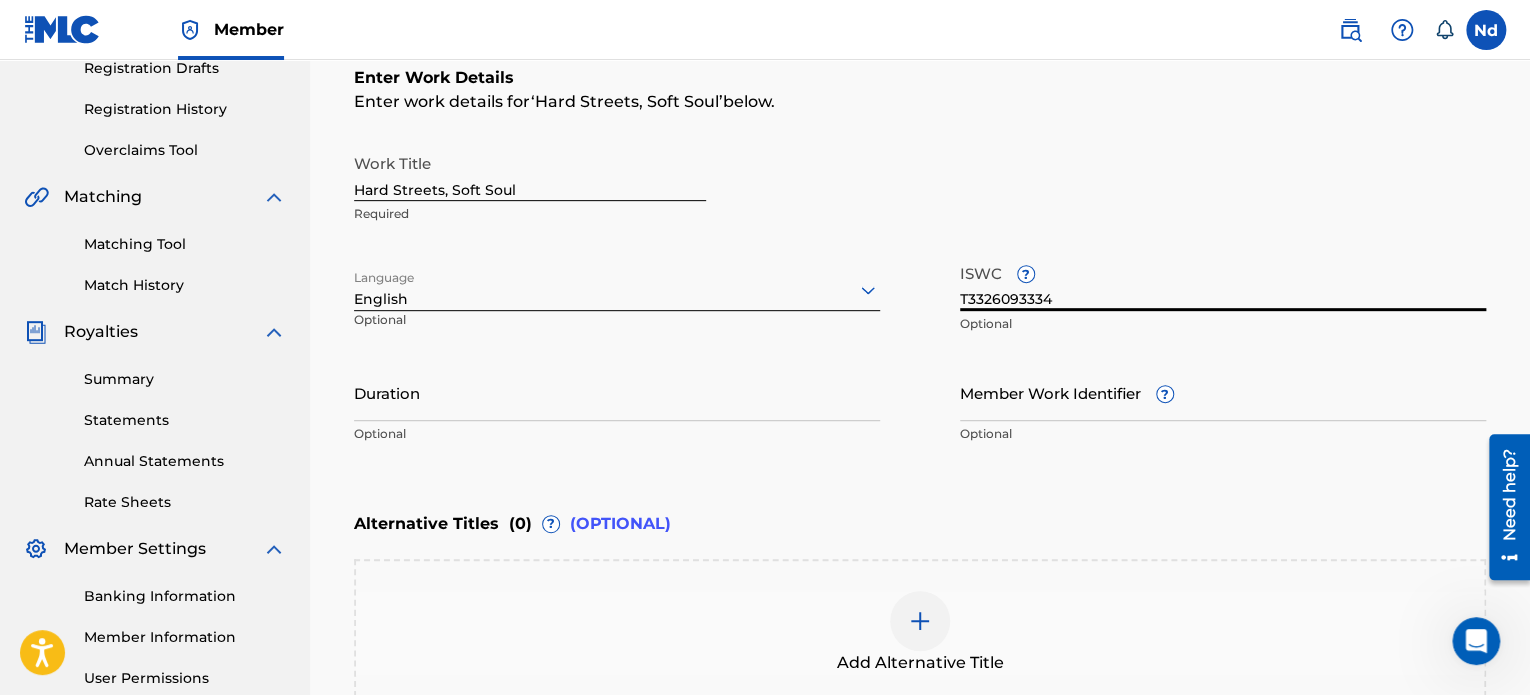 click on "Member Work Identifier   ?" at bounding box center [1223, 392] 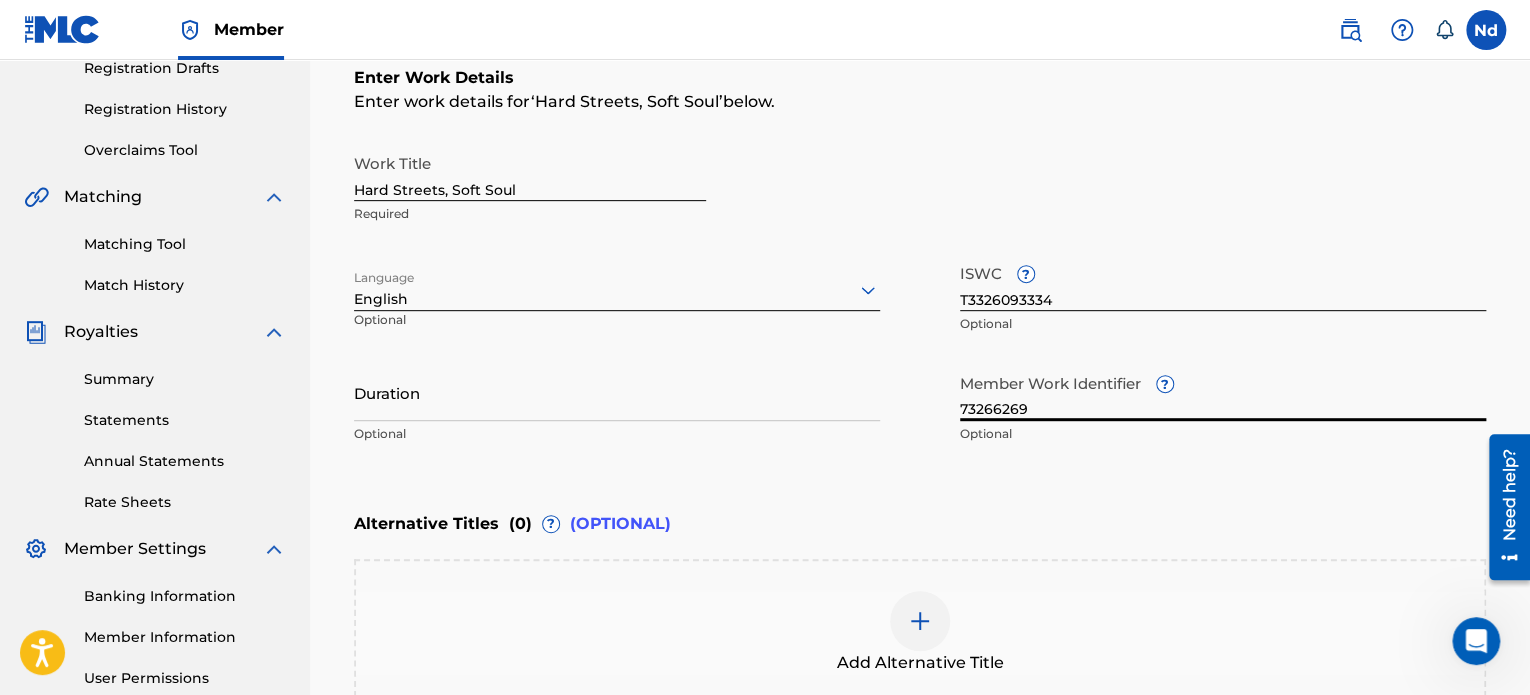 click on "Duration" at bounding box center [617, 392] 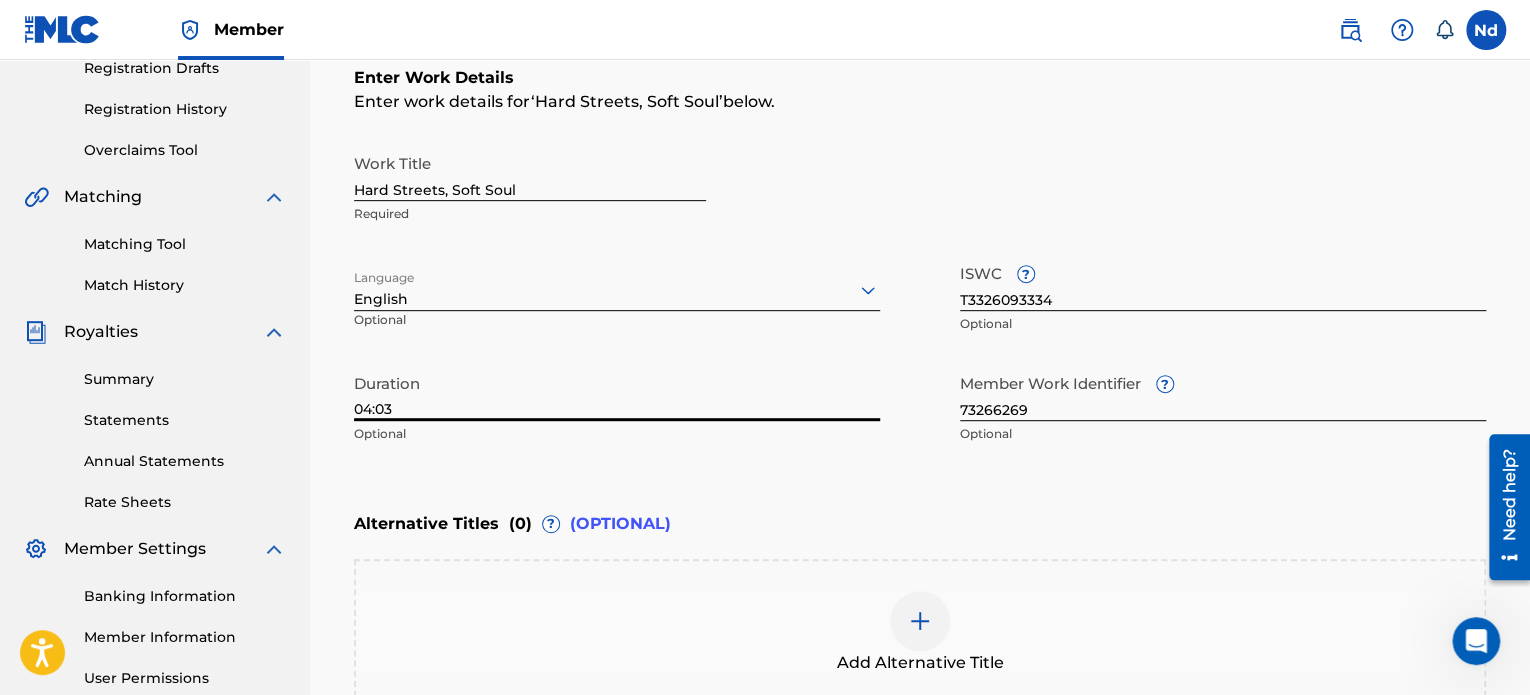 click on "Enter Work Details Enter work details for  ‘ Hard Streets, Soft Soul ’  below. Work Title   Hard Streets, Soft Soul Required Language English Optional ISWC   ? T3326093334 Optional Duration   04:03 Optional Member Work Identifier   ? 73266269 Optional" at bounding box center (920, 260) 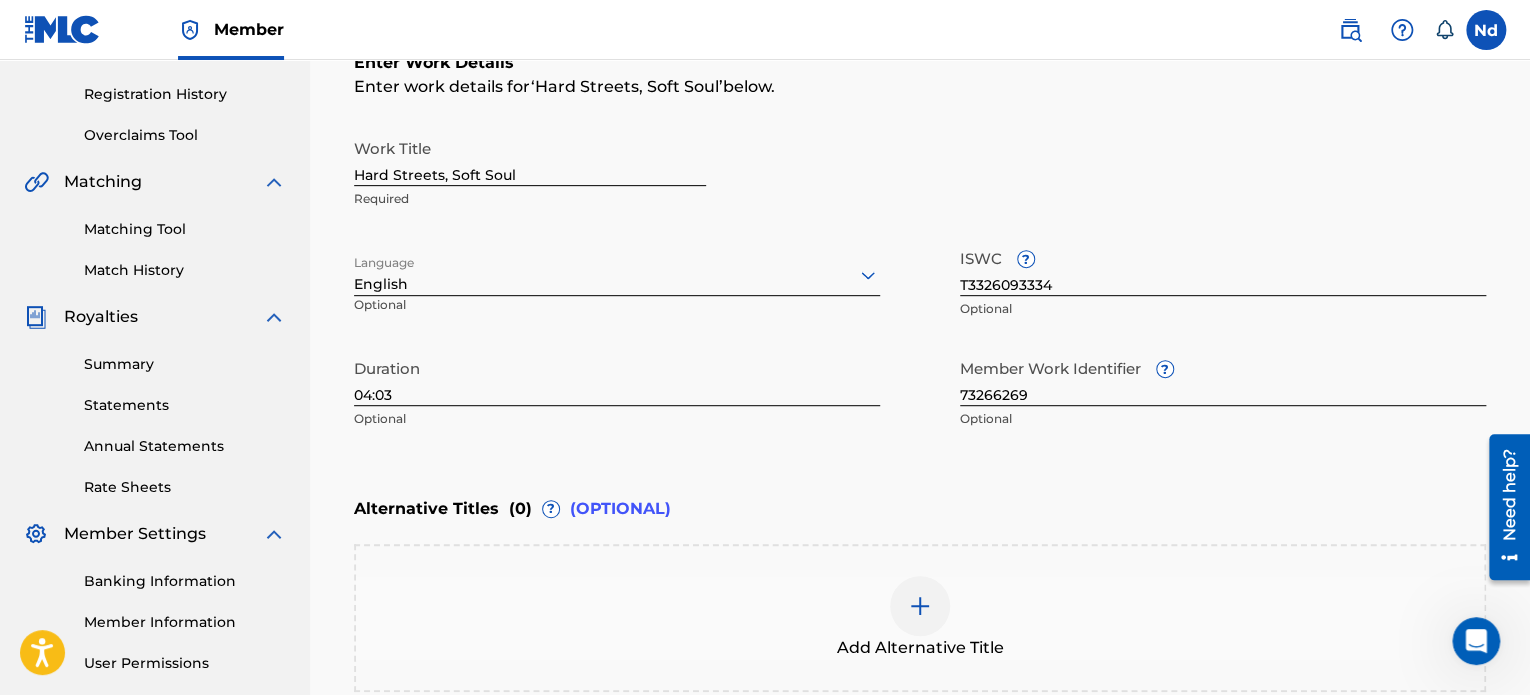 scroll, scrollTop: 596, scrollLeft: 0, axis: vertical 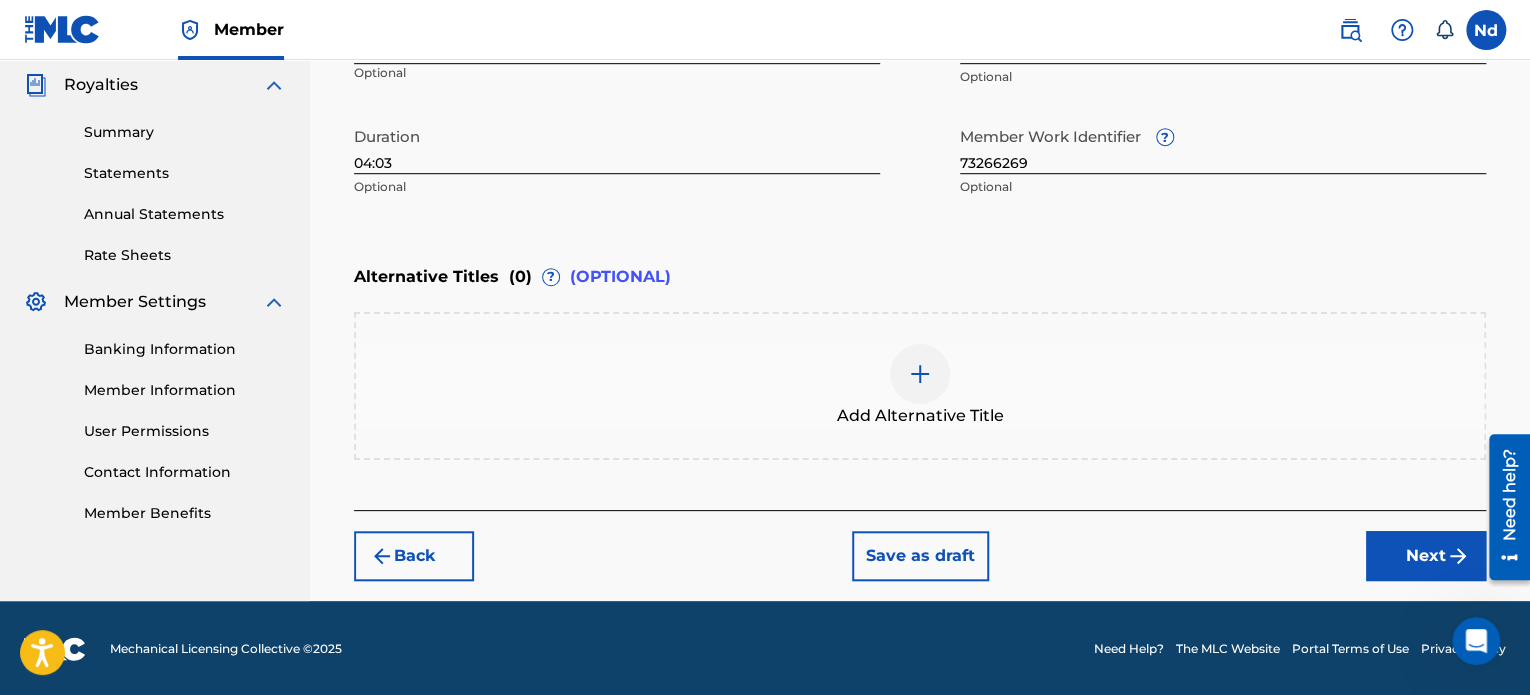 click on "Next" at bounding box center [1426, 556] 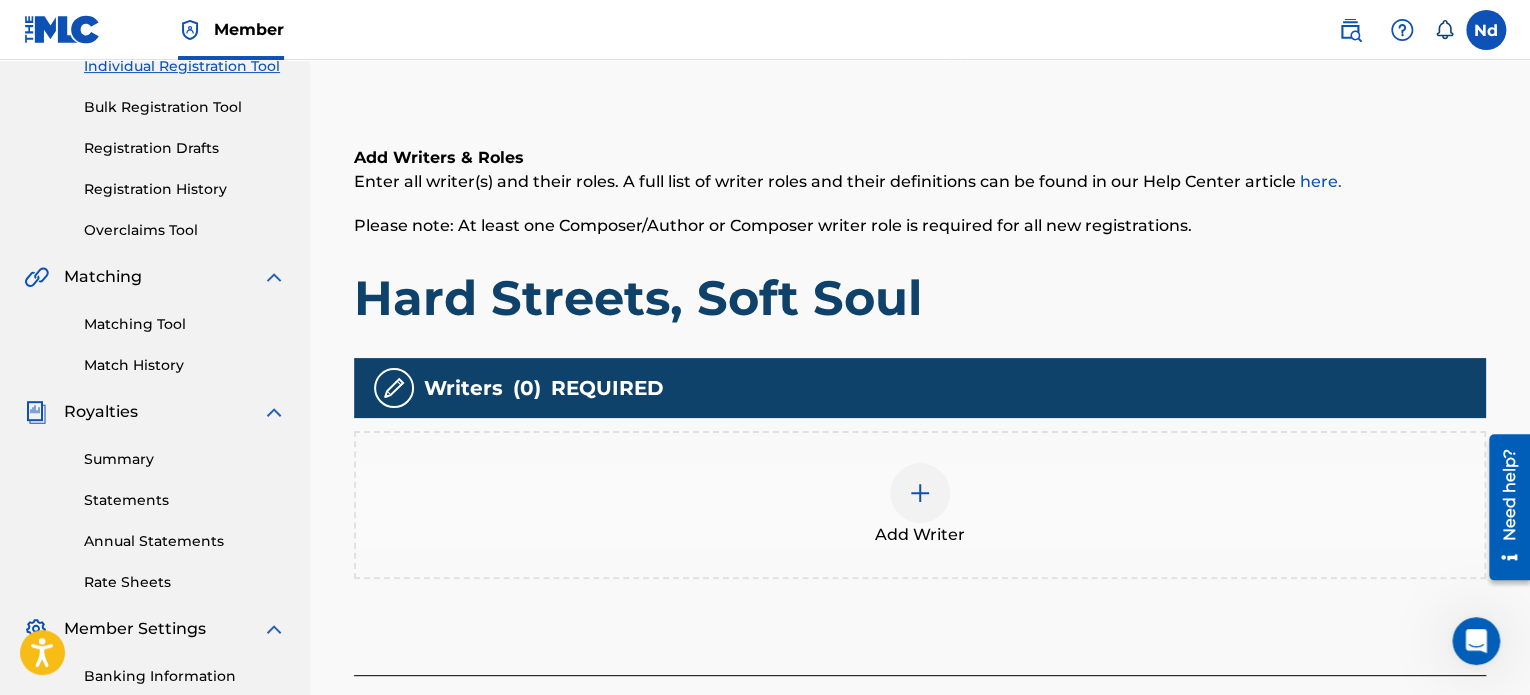 scroll, scrollTop: 390, scrollLeft: 0, axis: vertical 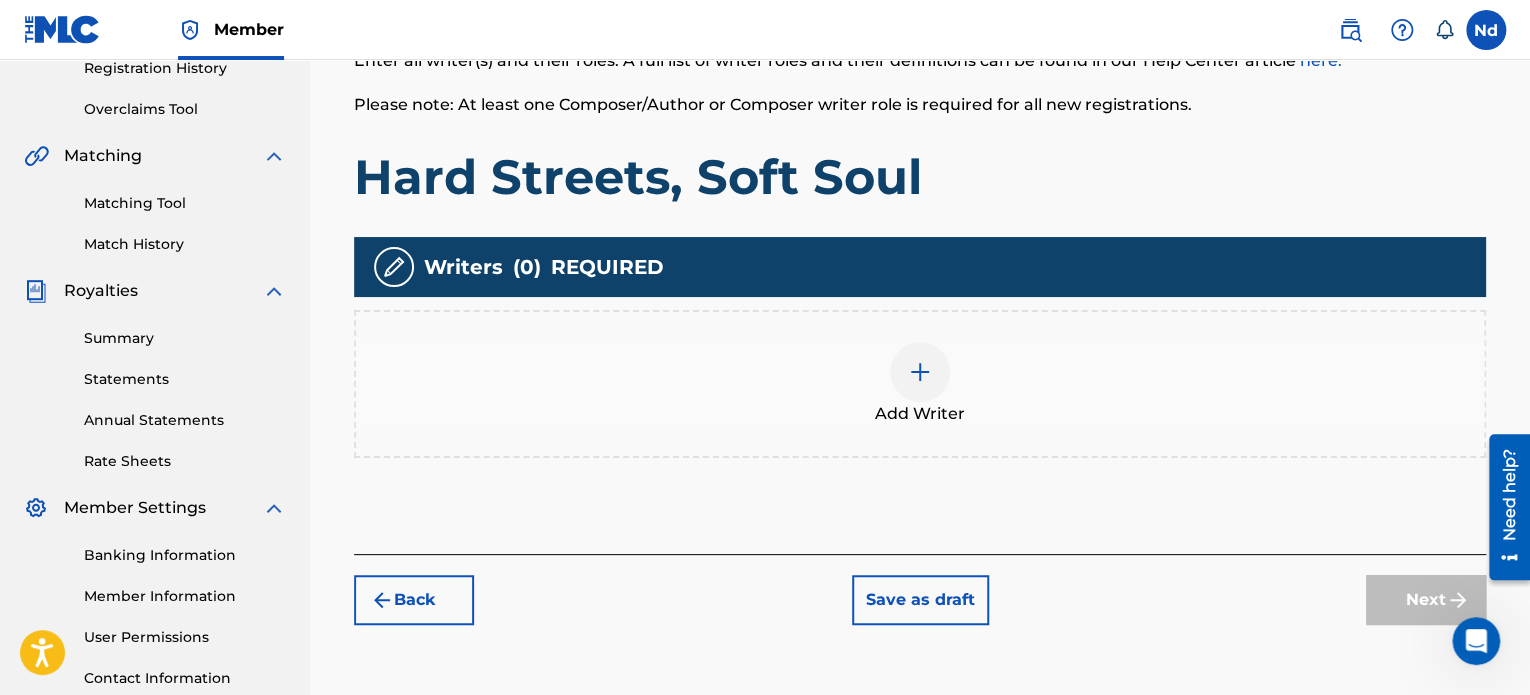 click at bounding box center [920, 372] 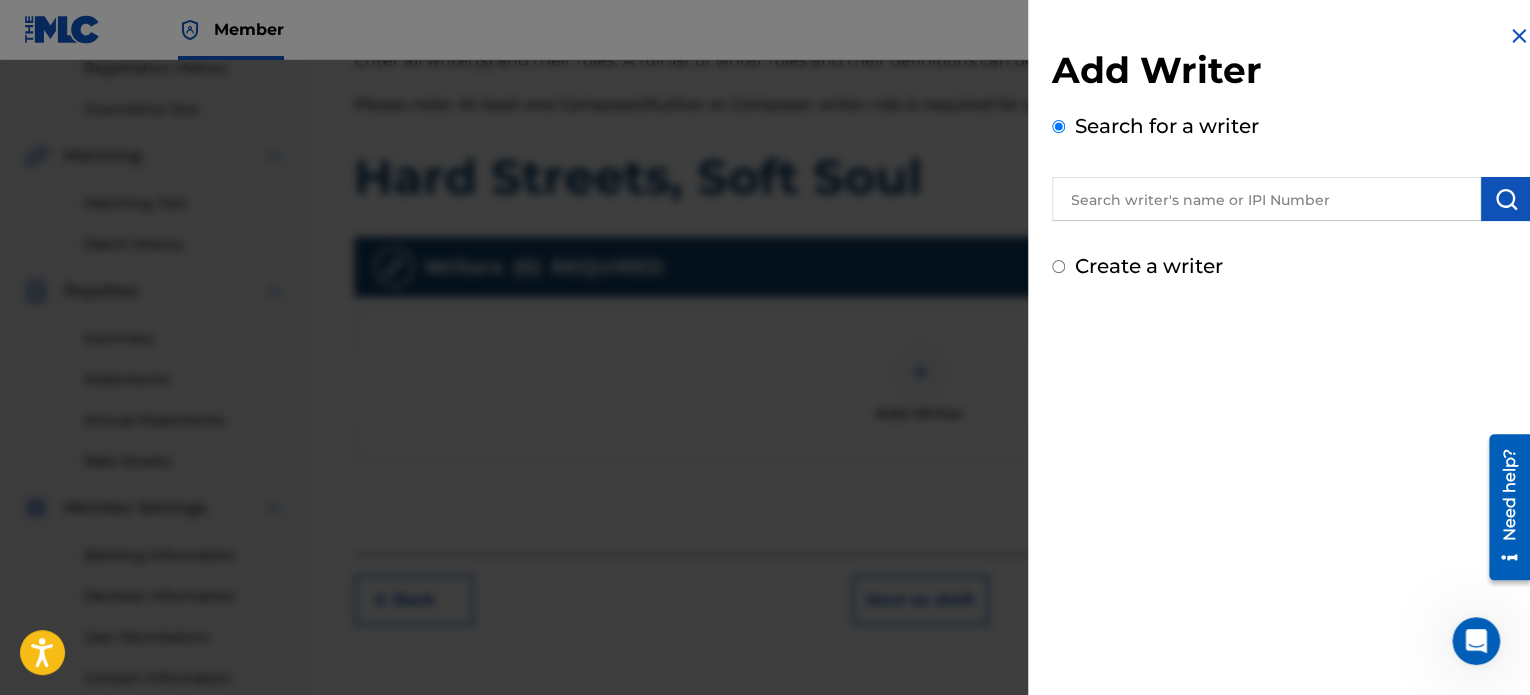 click at bounding box center [1266, 199] 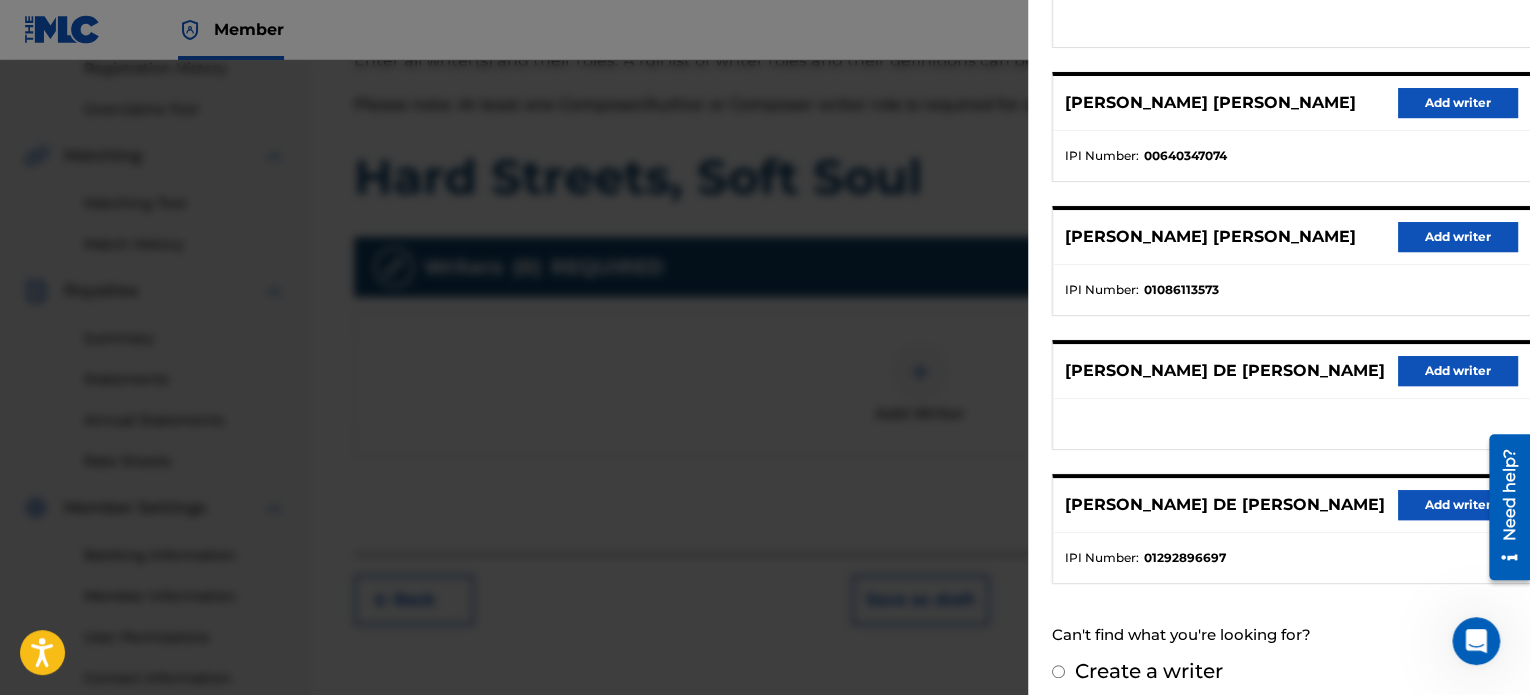 scroll, scrollTop: 344, scrollLeft: 0, axis: vertical 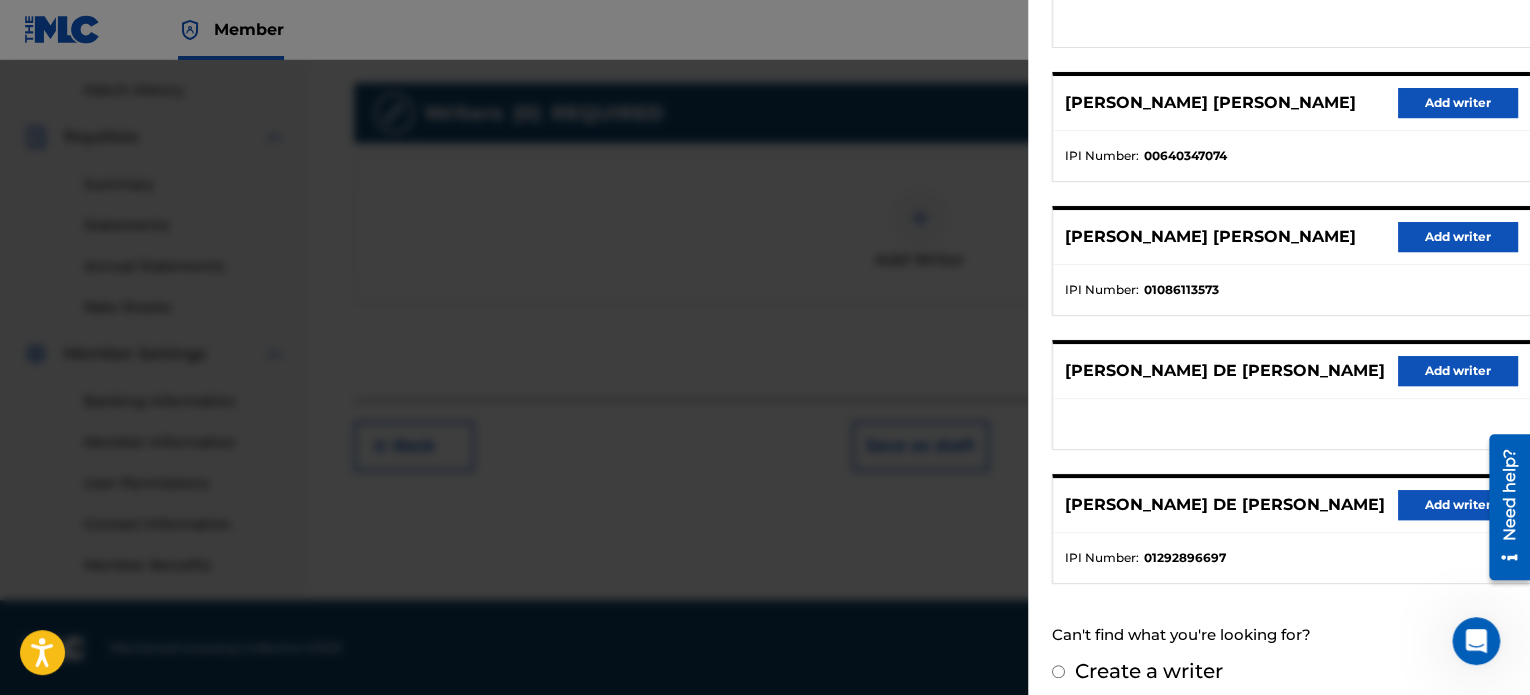 click on "Add writer" at bounding box center (1458, 505) 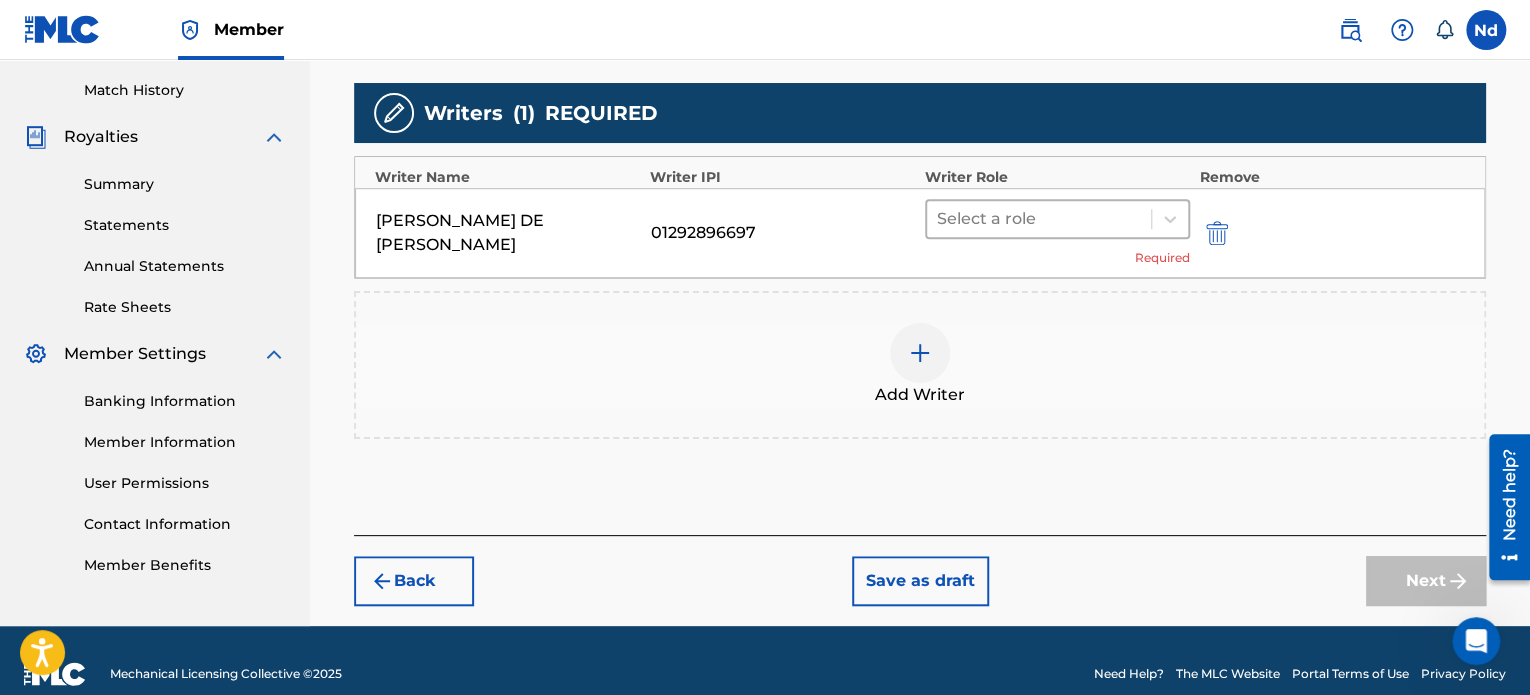 click at bounding box center (1039, 219) 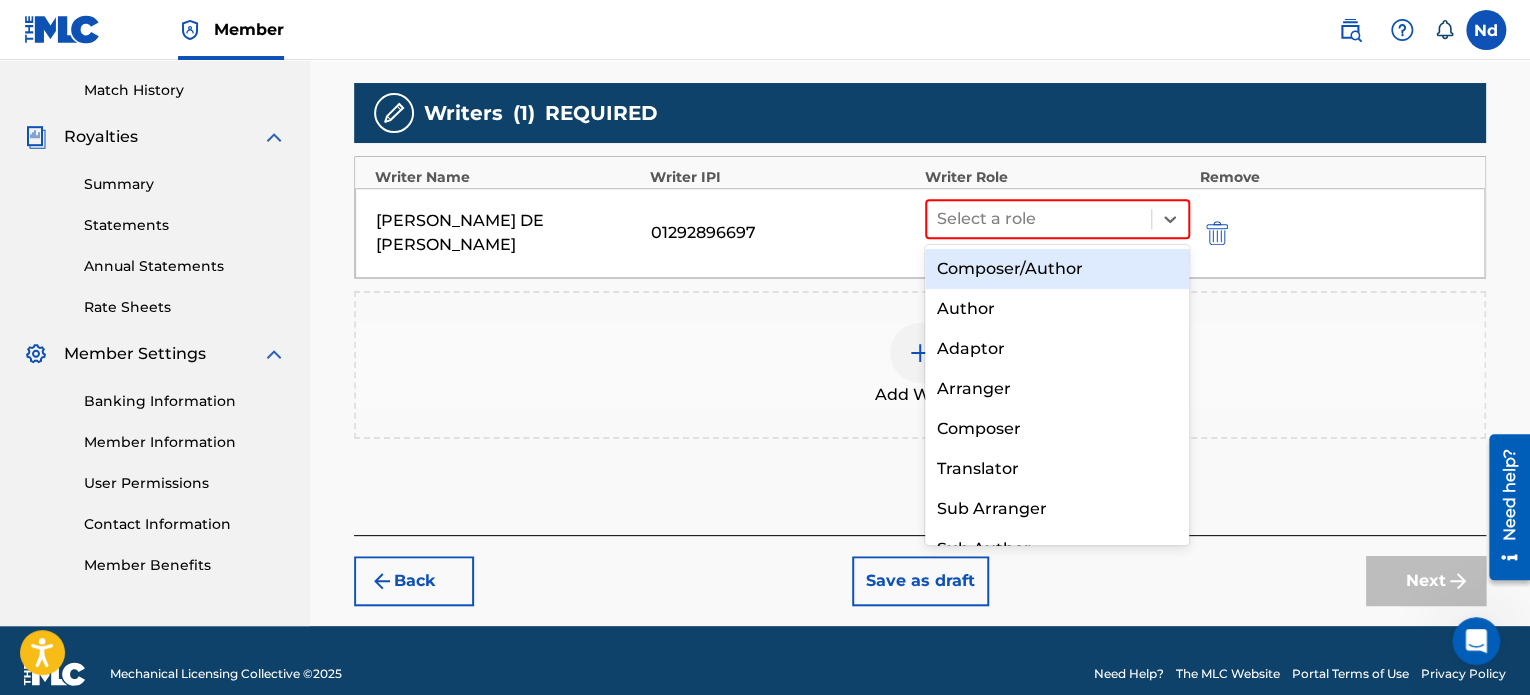click on "Composer/Author" at bounding box center (1057, 269) 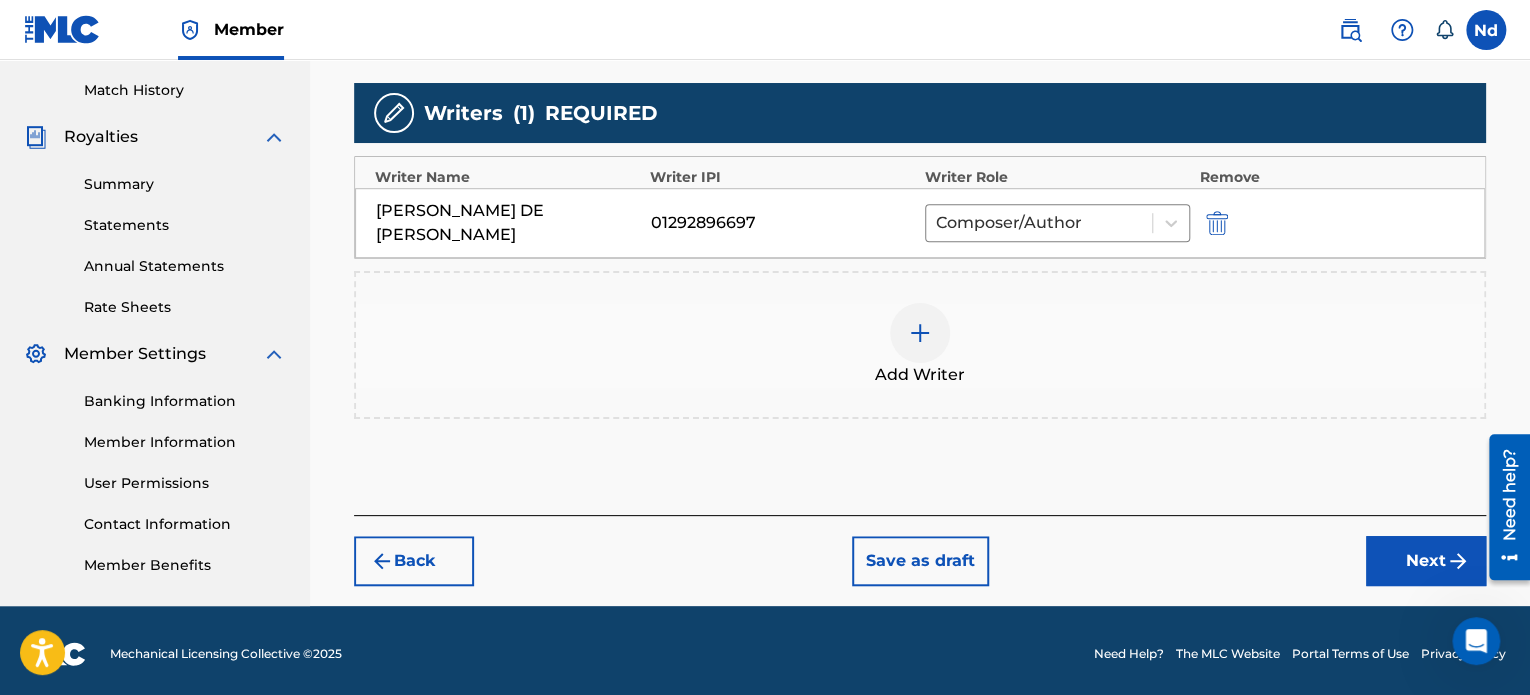 click on "Next" at bounding box center [1426, 561] 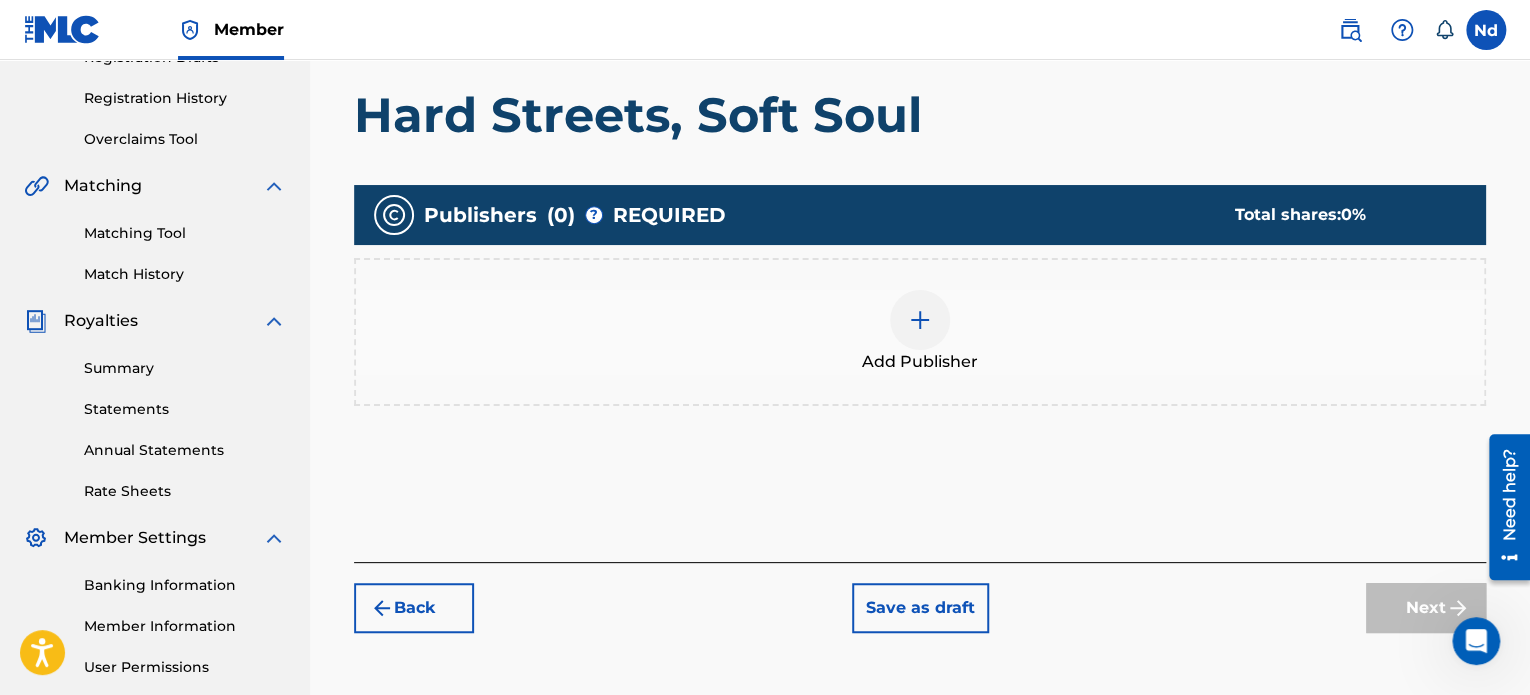scroll, scrollTop: 490, scrollLeft: 0, axis: vertical 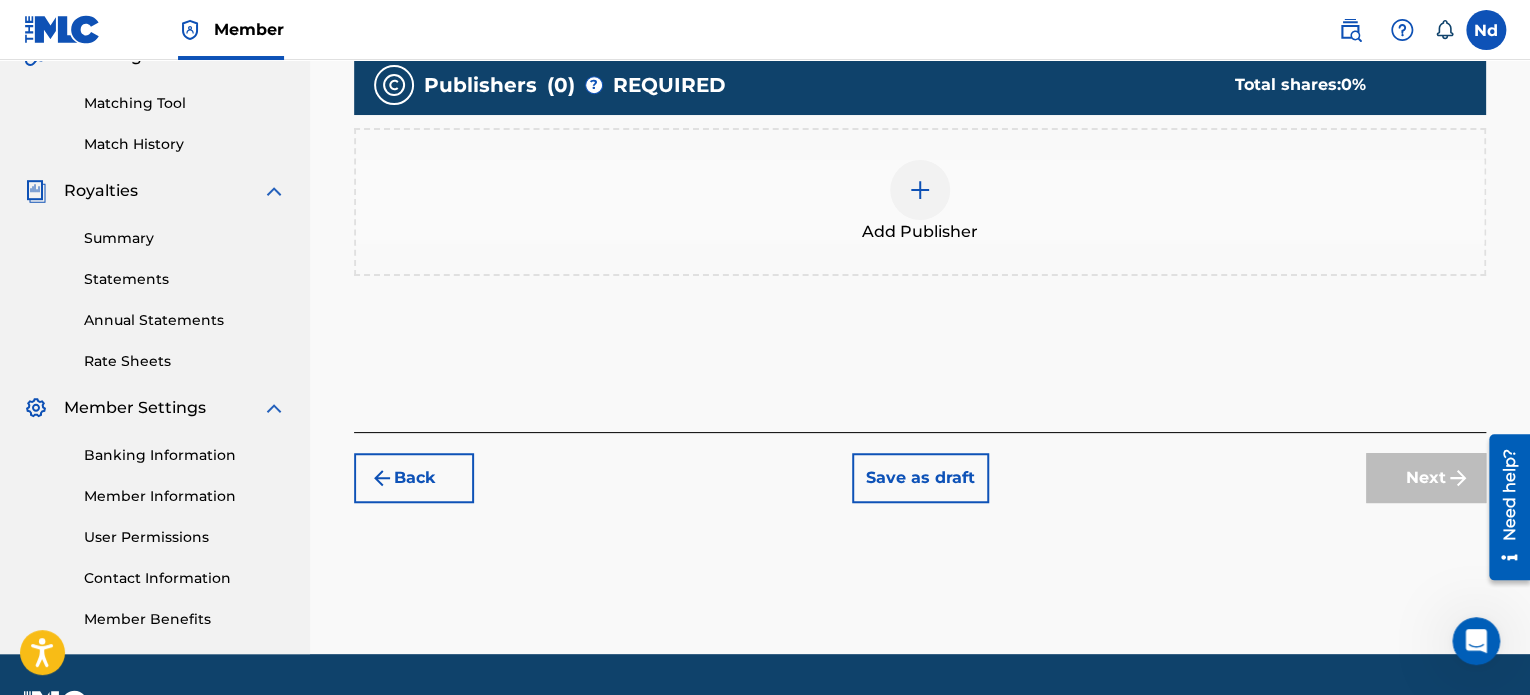 click at bounding box center (920, 190) 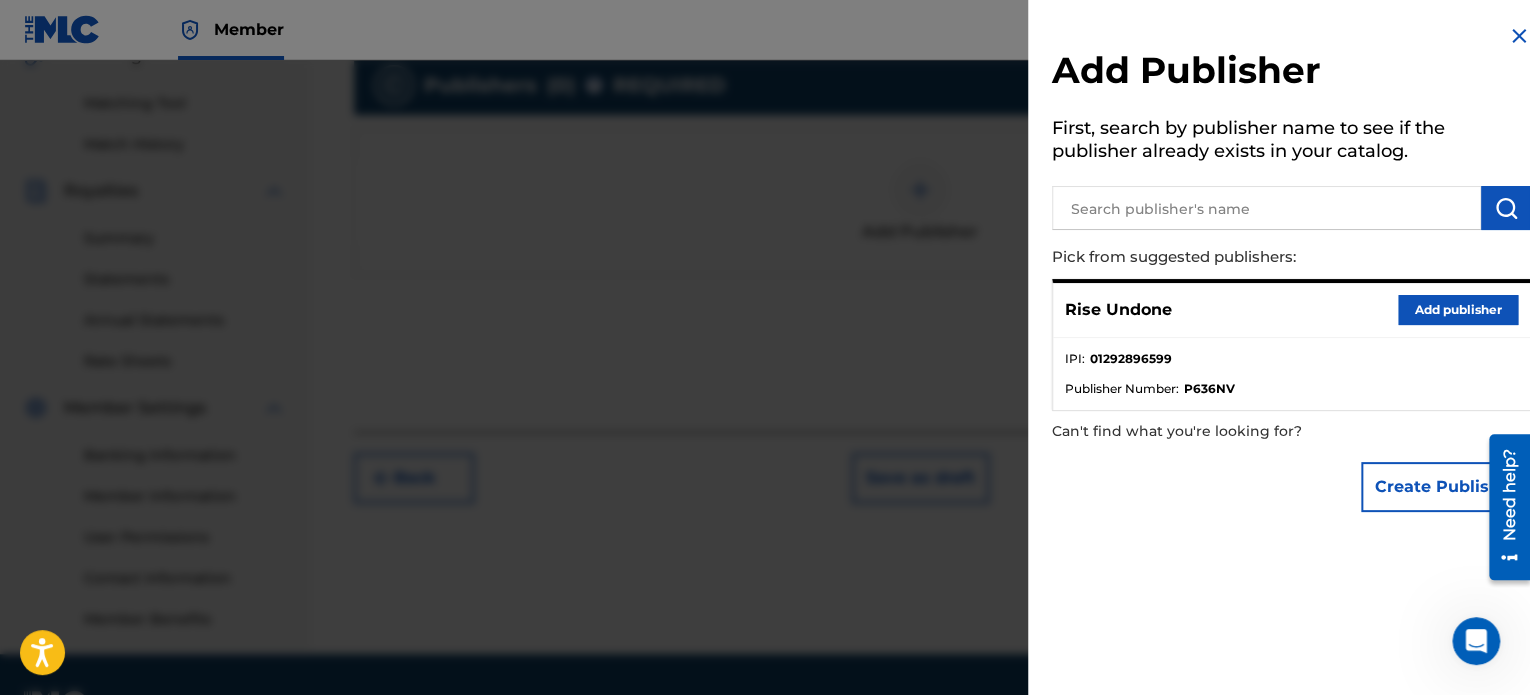 click on "Add publisher" at bounding box center (1458, 310) 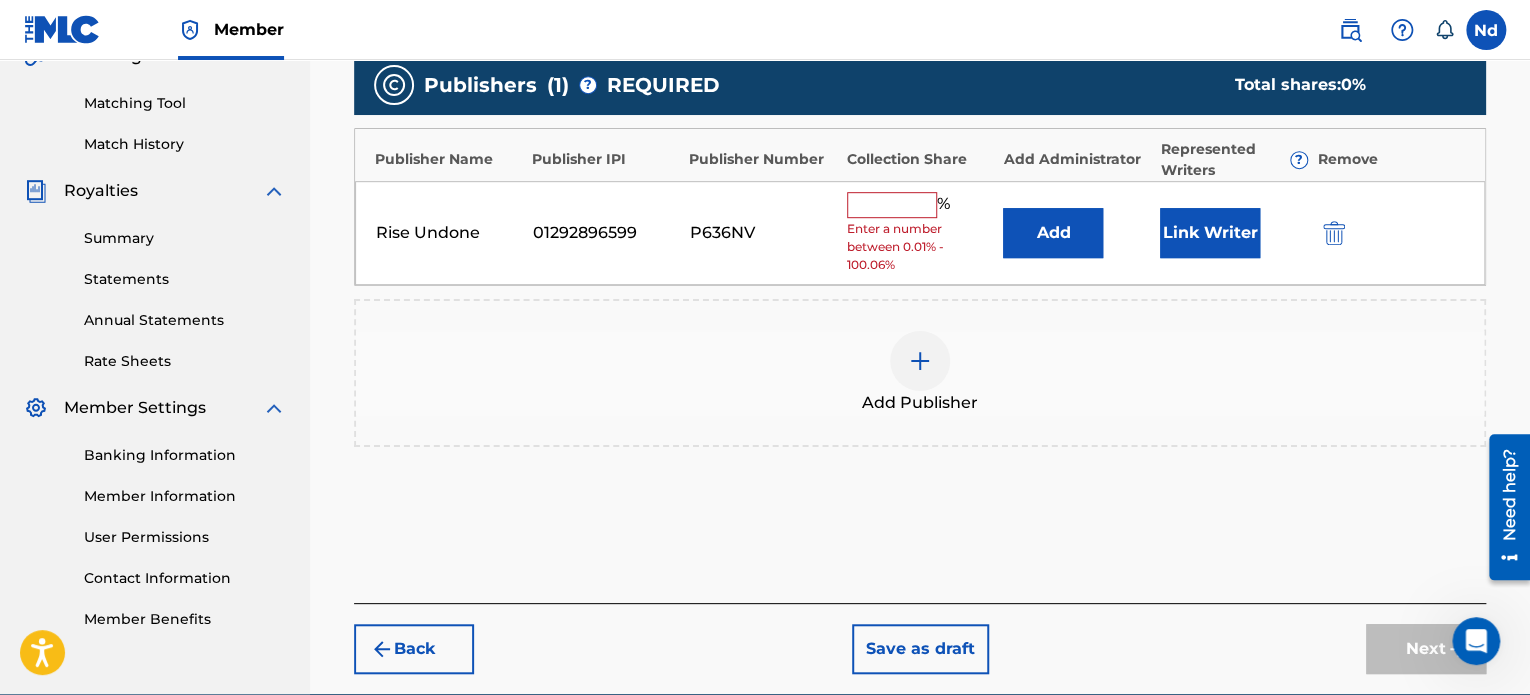 click at bounding box center (892, 205) 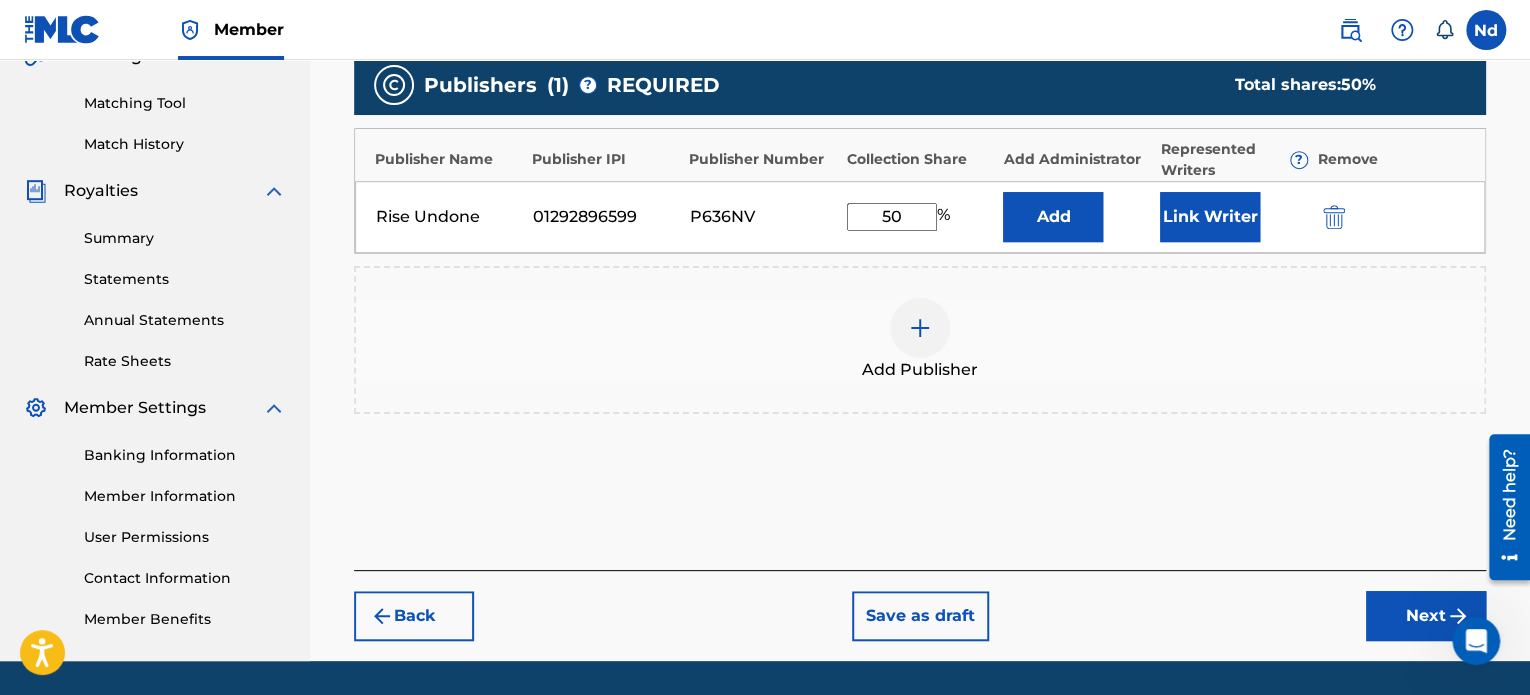 click on "Link Writer" at bounding box center (1210, 217) 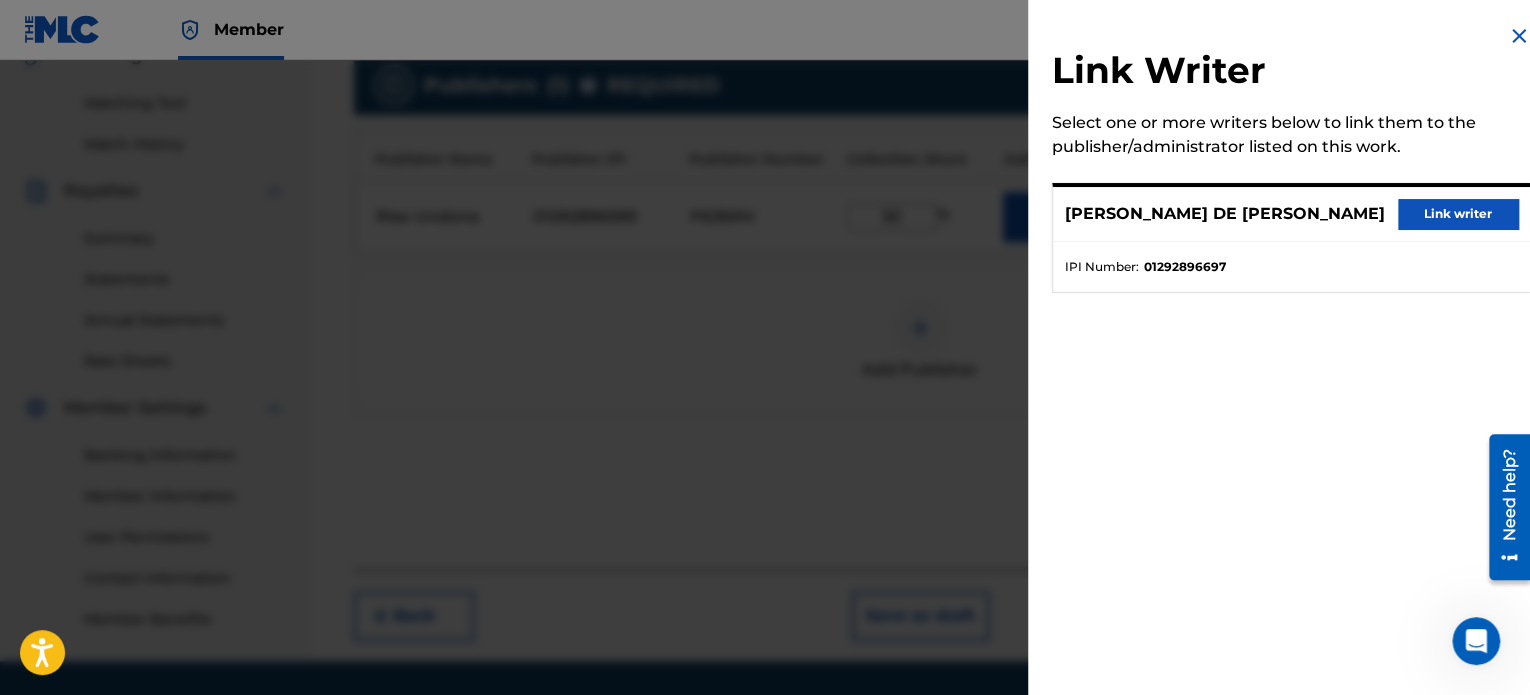 click on "Link writer" at bounding box center (1458, 214) 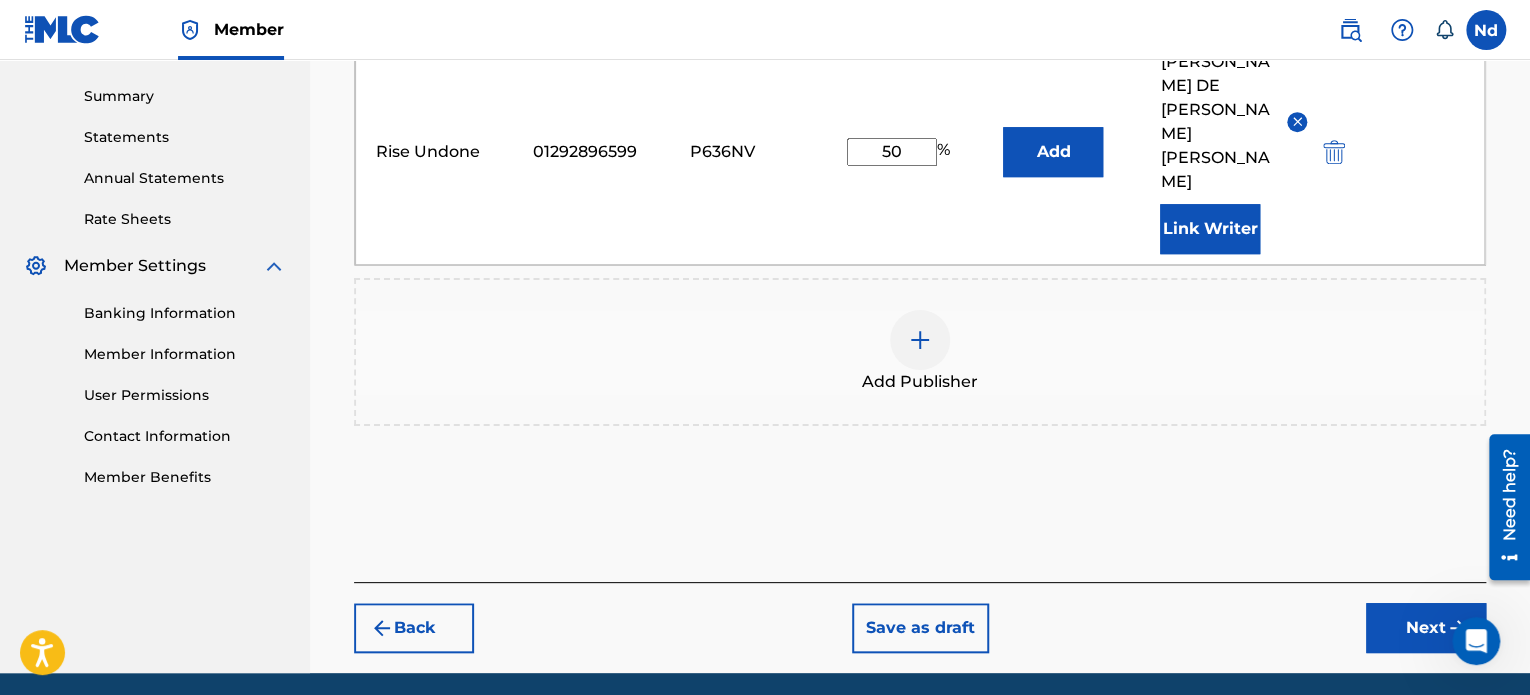 click on "Next" at bounding box center (1426, 628) 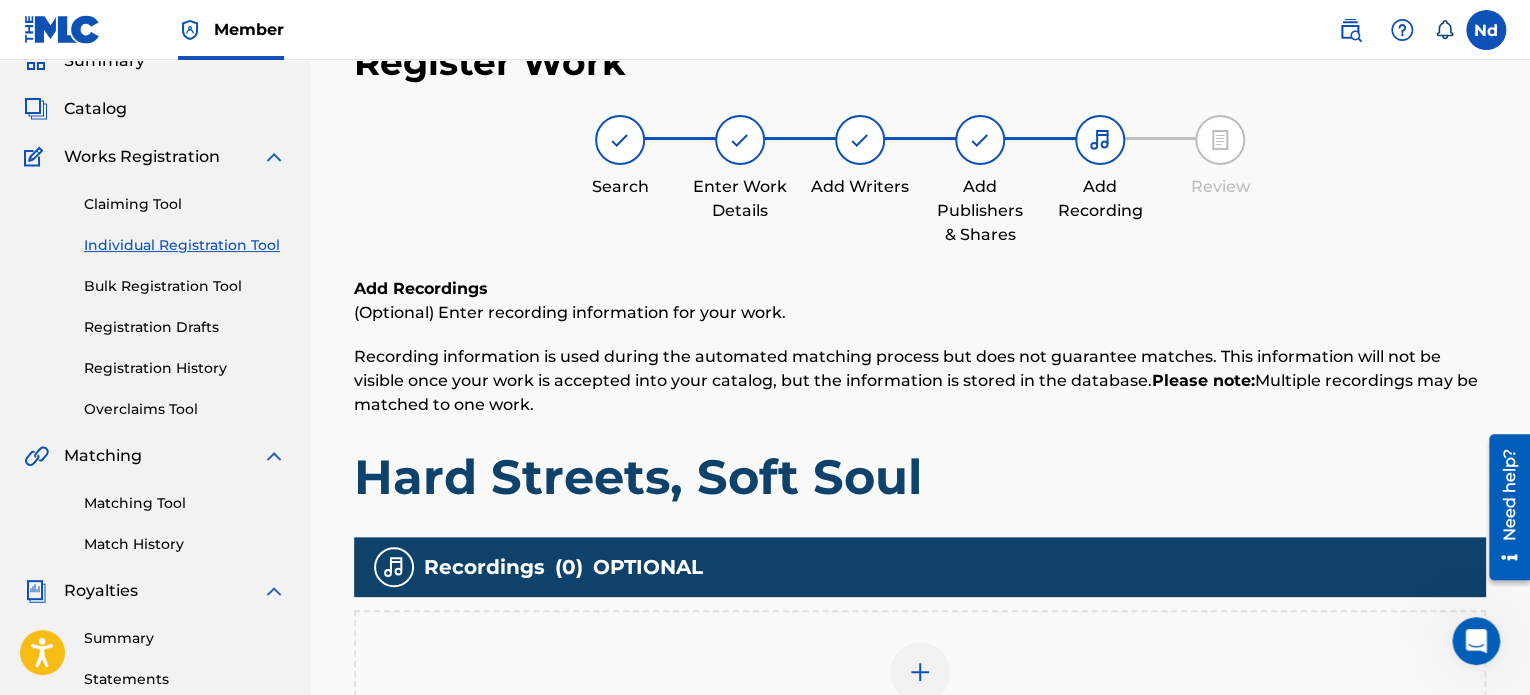 scroll, scrollTop: 544, scrollLeft: 0, axis: vertical 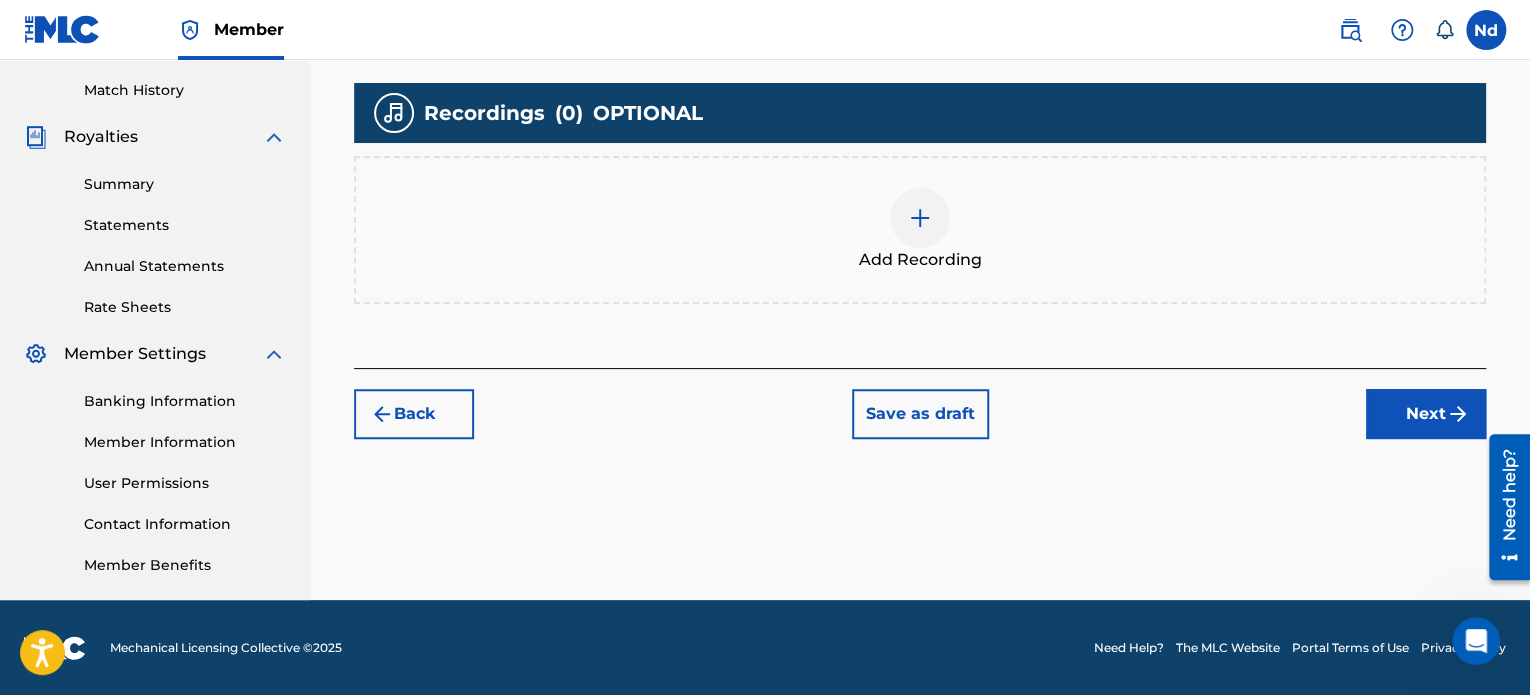 click at bounding box center [920, 218] 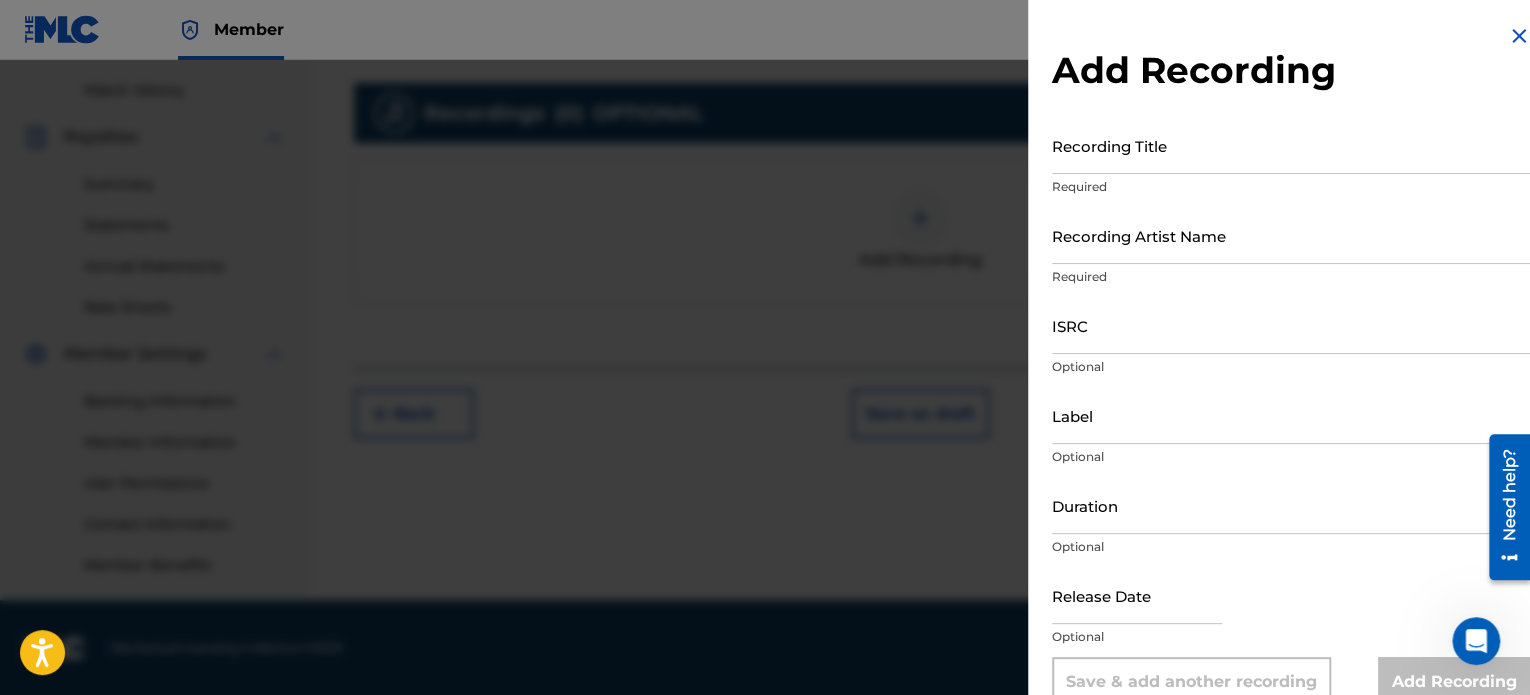 click on "ISRC" at bounding box center [1291, 325] 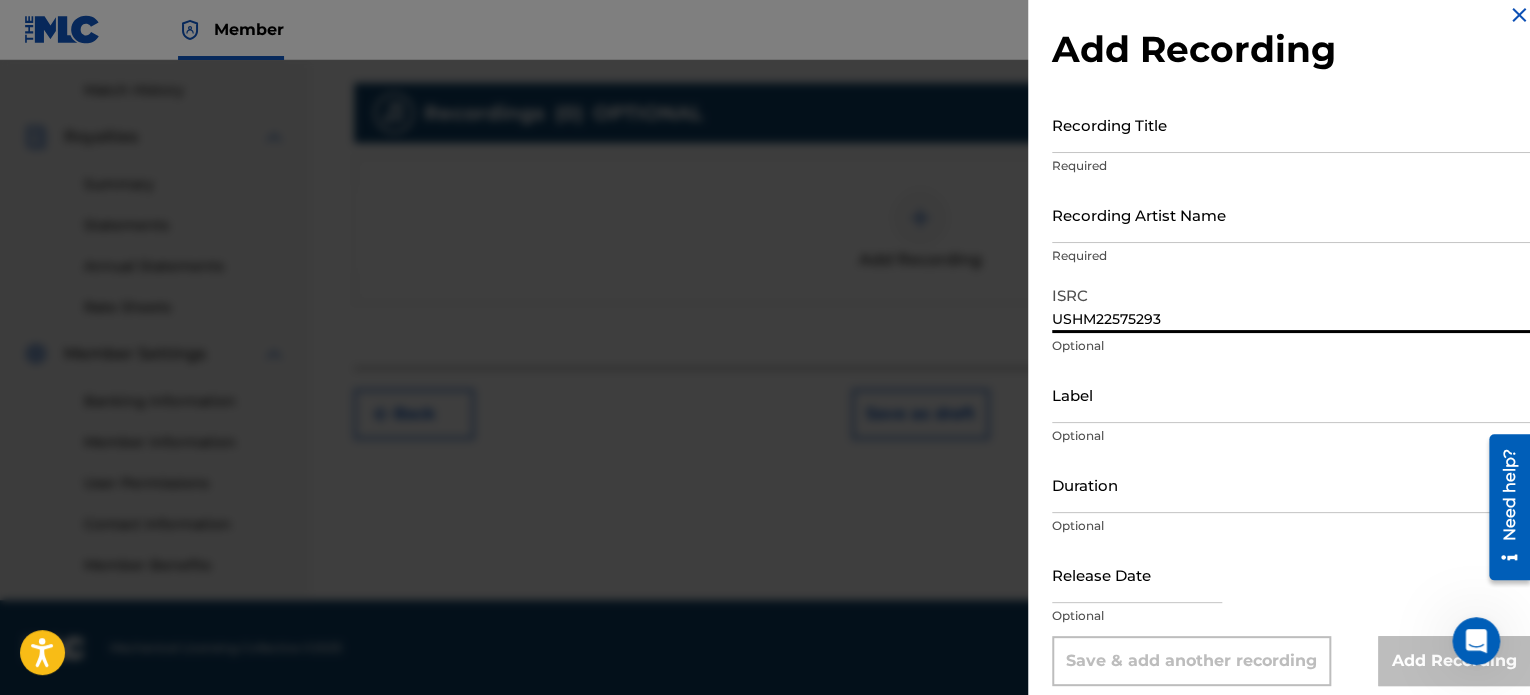 scroll, scrollTop: 36, scrollLeft: 0, axis: vertical 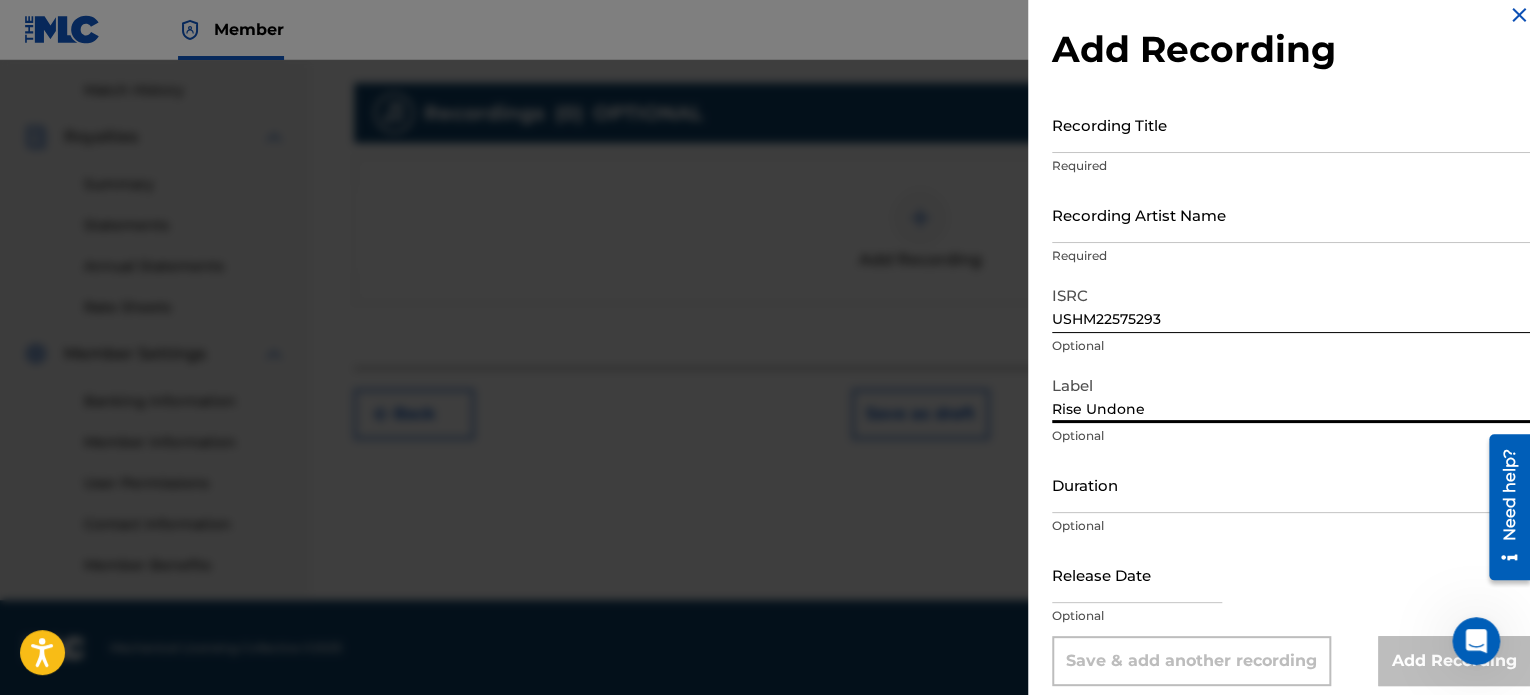 click at bounding box center [1137, 574] 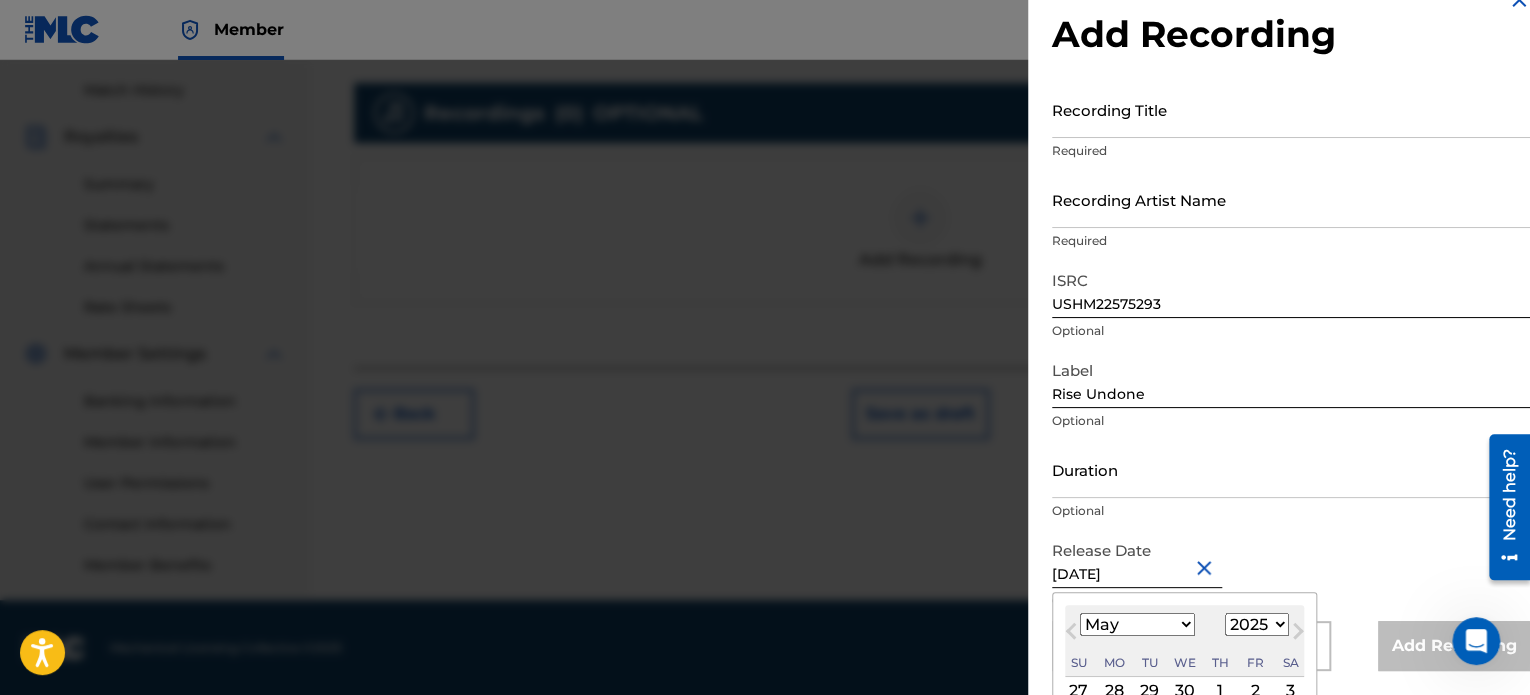 click on "Release Date [DATE] [DATE] Previous Month Next Month May [DATE] February March April May June July August September October November [DATE] 1900 1901 1902 1903 1904 1905 1906 1907 1908 1909 1910 1911 1912 1913 1914 1915 1916 1917 1918 1919 1920 1921 1922 1923 1924 1925 1926 1927 1928 1929 1930 1931 1932 1933 1934 1935 1936 1937 1938 1939 1940 1941 1942 1943 1944 1945 1946 1947 1948 1949 1950 1951 1952 1953 1954 1955 1956 1957 1958 1959 1960 1961 1962 1963 1964 1965 1966 1967 1968 1969 1970 1971 1972 1973 1974 1975 1976 1977 1978 1979 1980 1981 1982 1983 1984 1985 1986 1987 1988 1989 1990 1991 1992 1993 1994 1995 1996 1997 1998 1999 2000 2001 2002 2003 2004 2005 2006 2007 2008 2009 2010 2011 2012 2013 2014 2015 2016 2017 2018 2019 2020 2021 2022 2023 2024 2025 2026 2027 2028 2029 2030 2031 2032 2033 2034 2035 2036 2037 2038 2039 2040 2041 2042 2043 2044 2045 2046 2047 2048 2049 2050 2051 2052 2053 2054 2055 2056 2057 2058 2059 2060 2061 2062 2063 2064 2065 2066 2067 2068 2069 2070 2071 2072" at bounding box center (1291, 576) 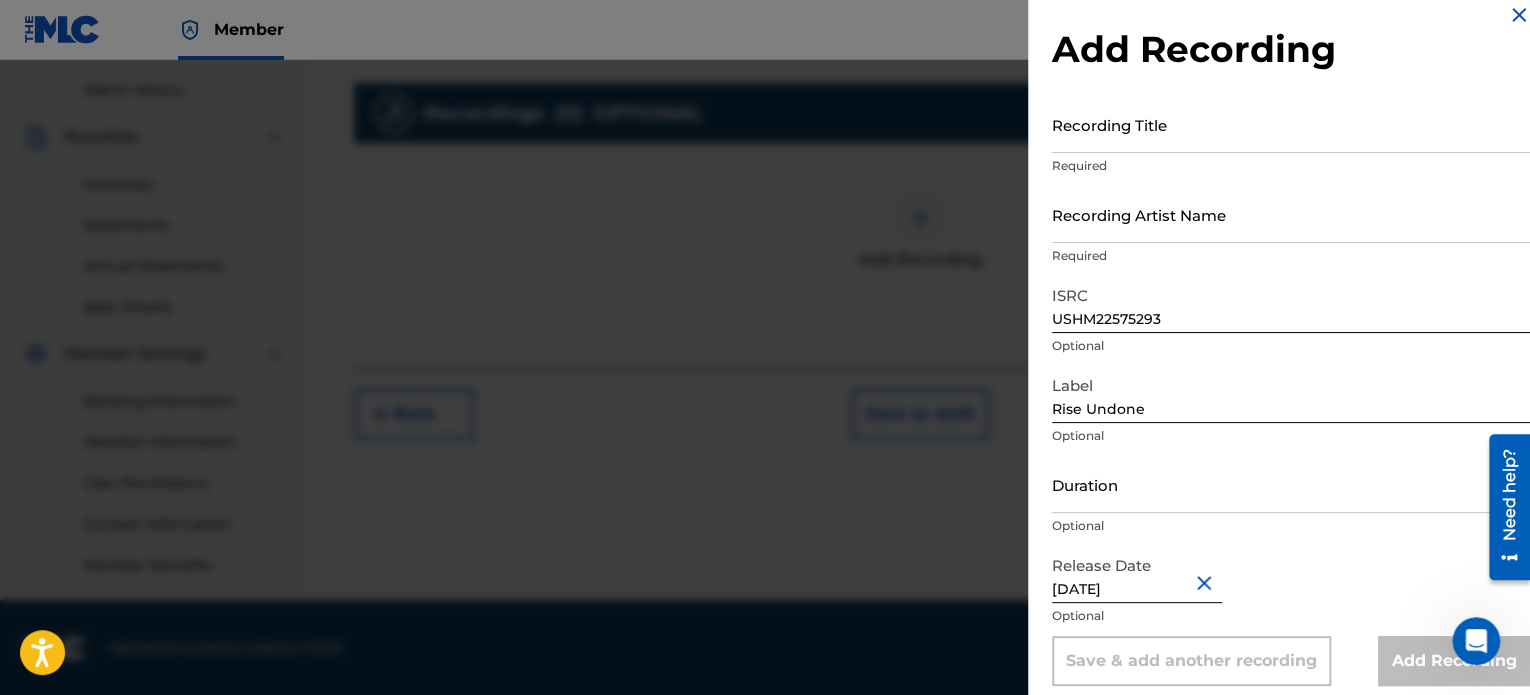 click on "Duration" at bounding box center (1291, 484) 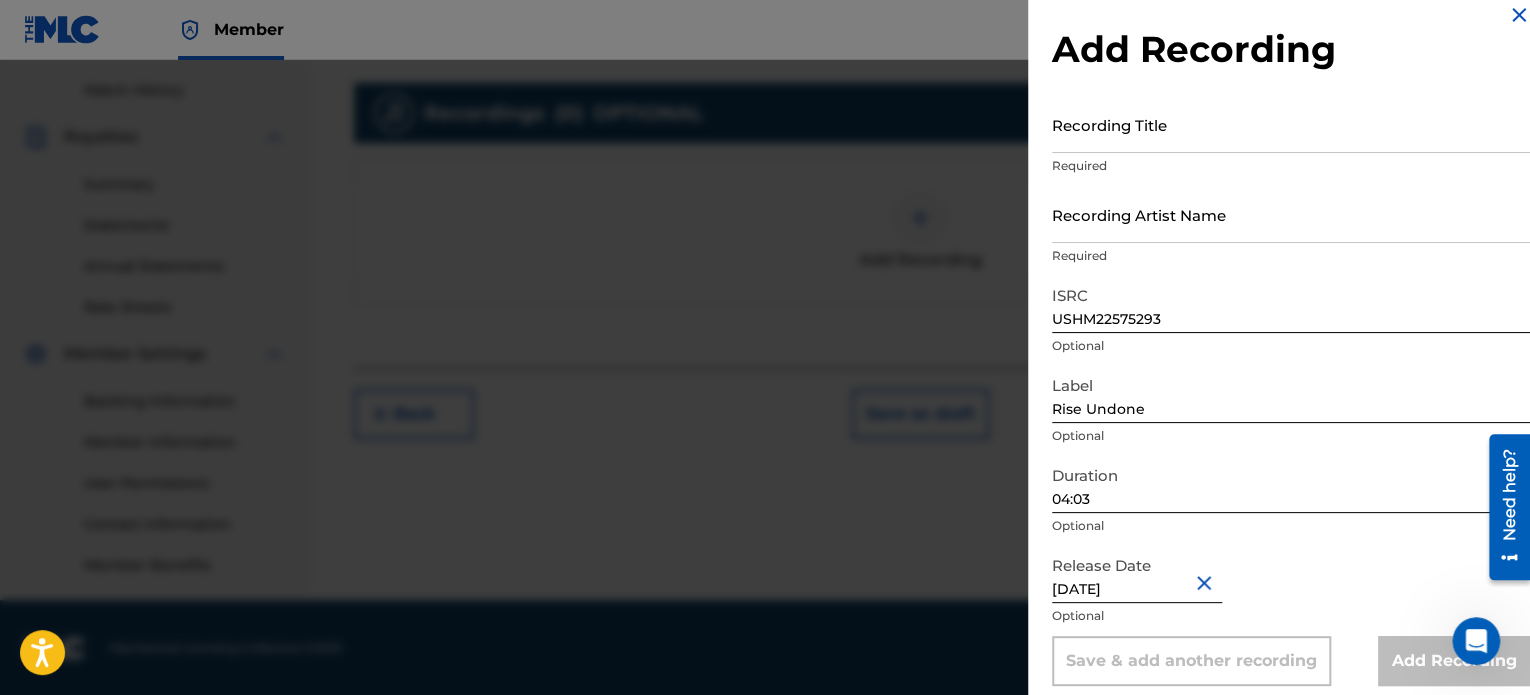 click on "Release Date [DATE] Optional" at bounding box center [1291, 591] 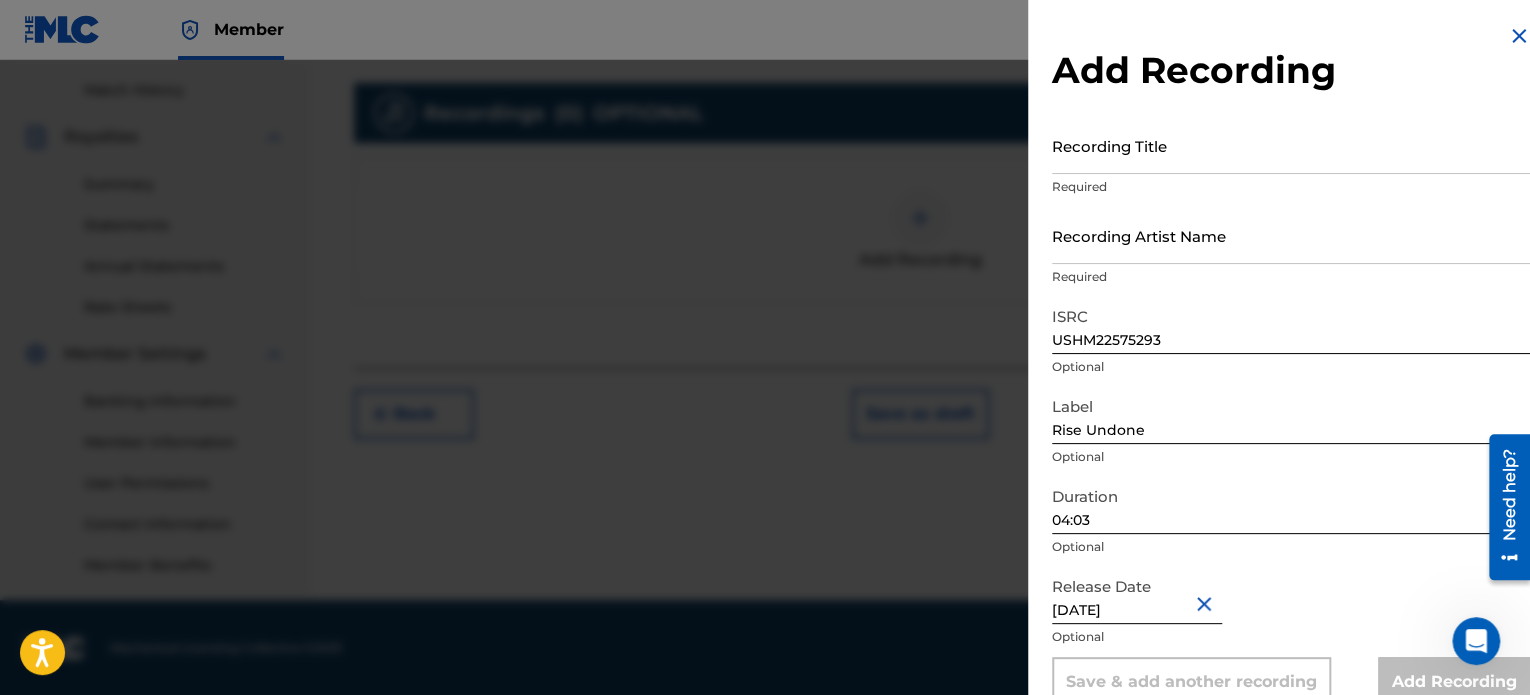 scroll, scrollTop: 36, scrollLeft: 0, axis: vertical 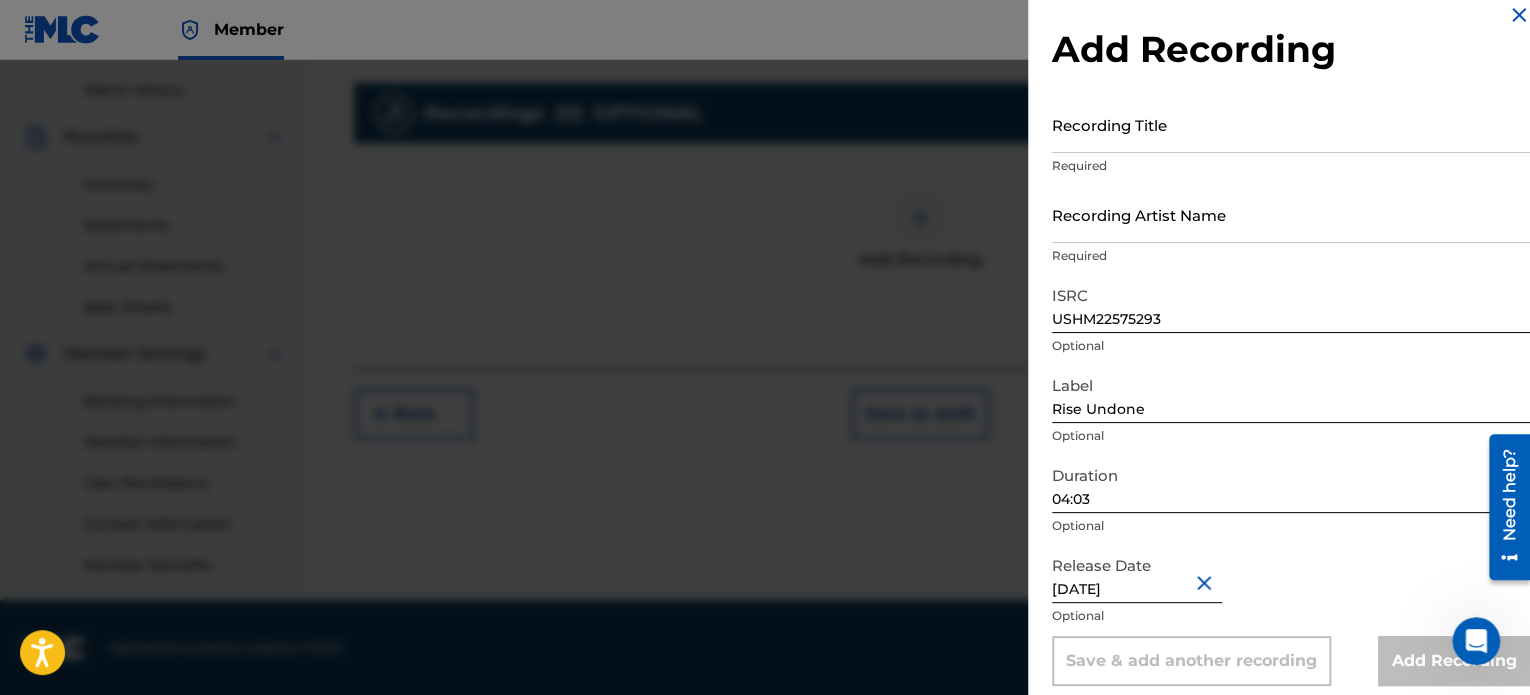 click on "Release Date [DATE] Optional" at bounding box center [1291, 591] 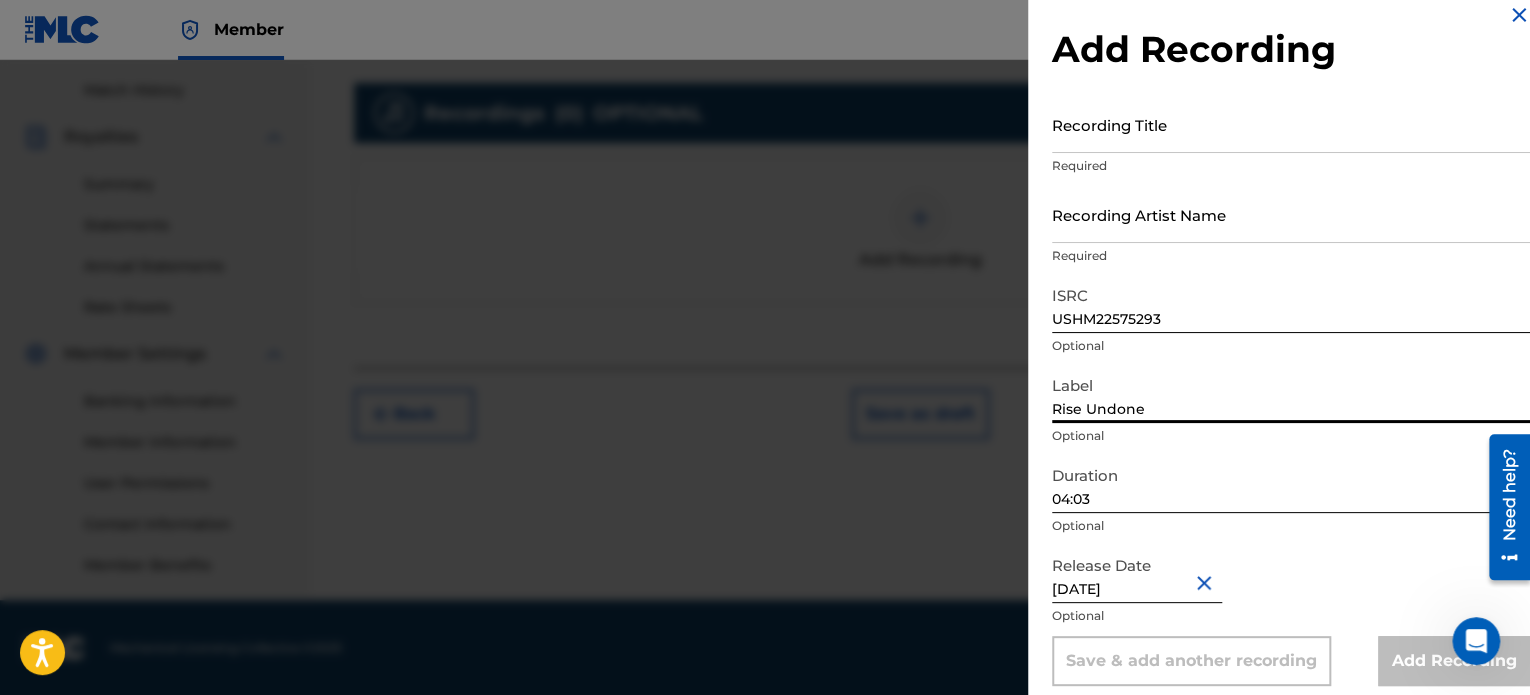 click on "04:03" at bounding box center [1291, 484] 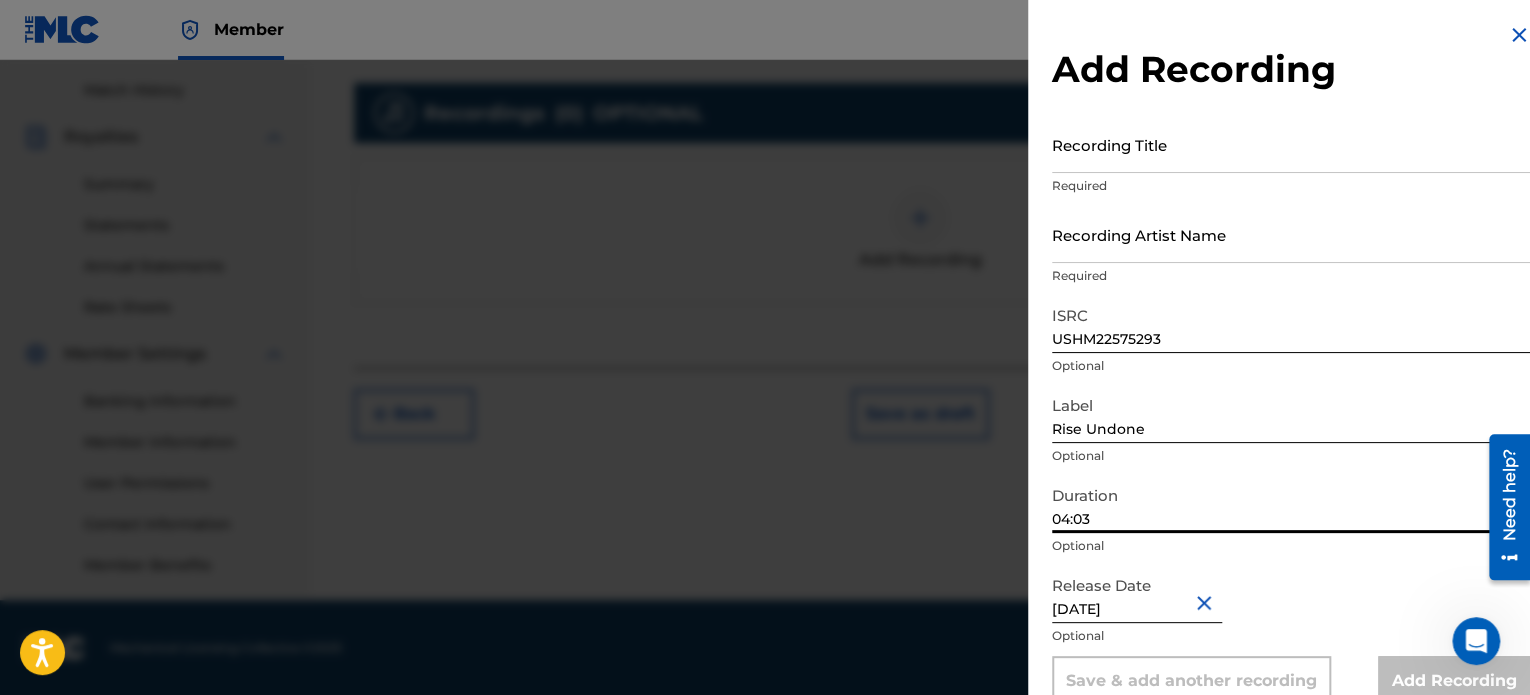 scroll, scrollTop: 0, scrollLeft: 0, axis: both 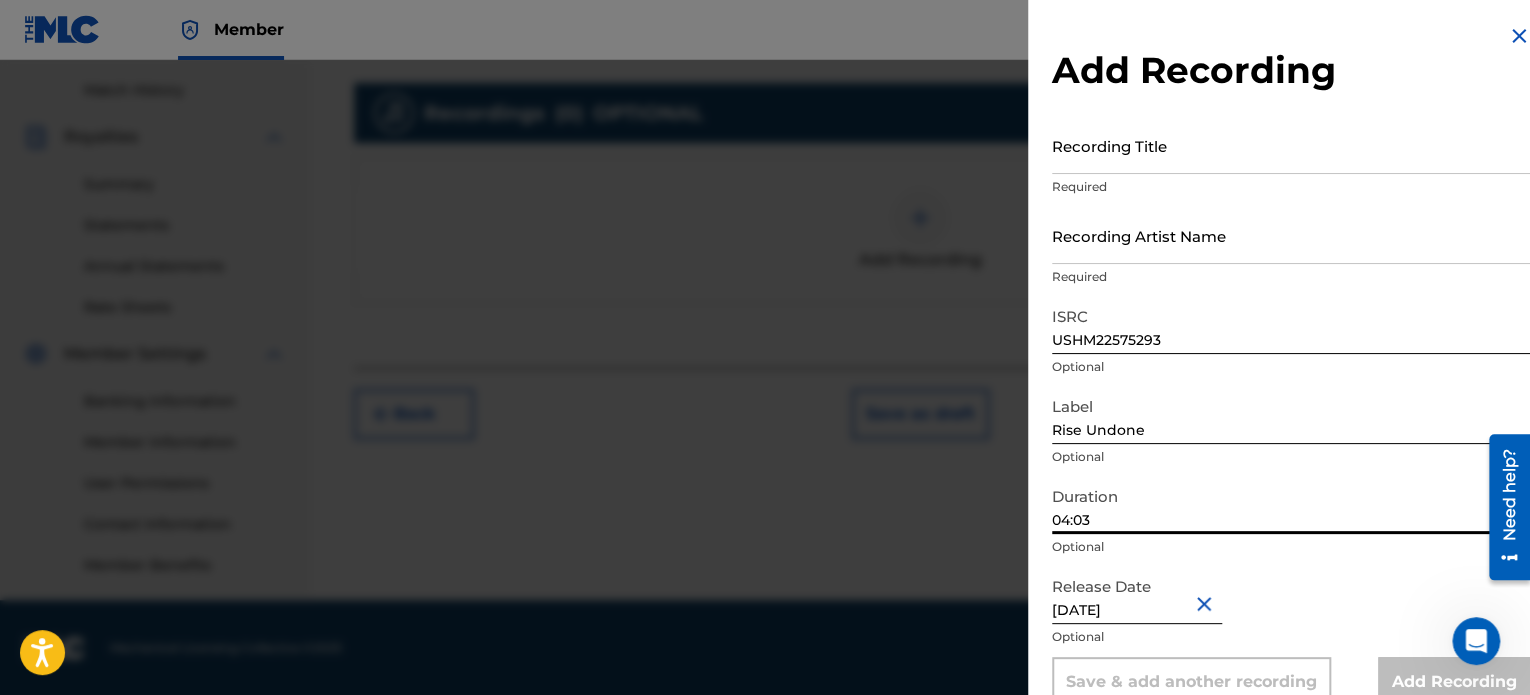 click on "Recording Title" at bounding box center (1291, 145) 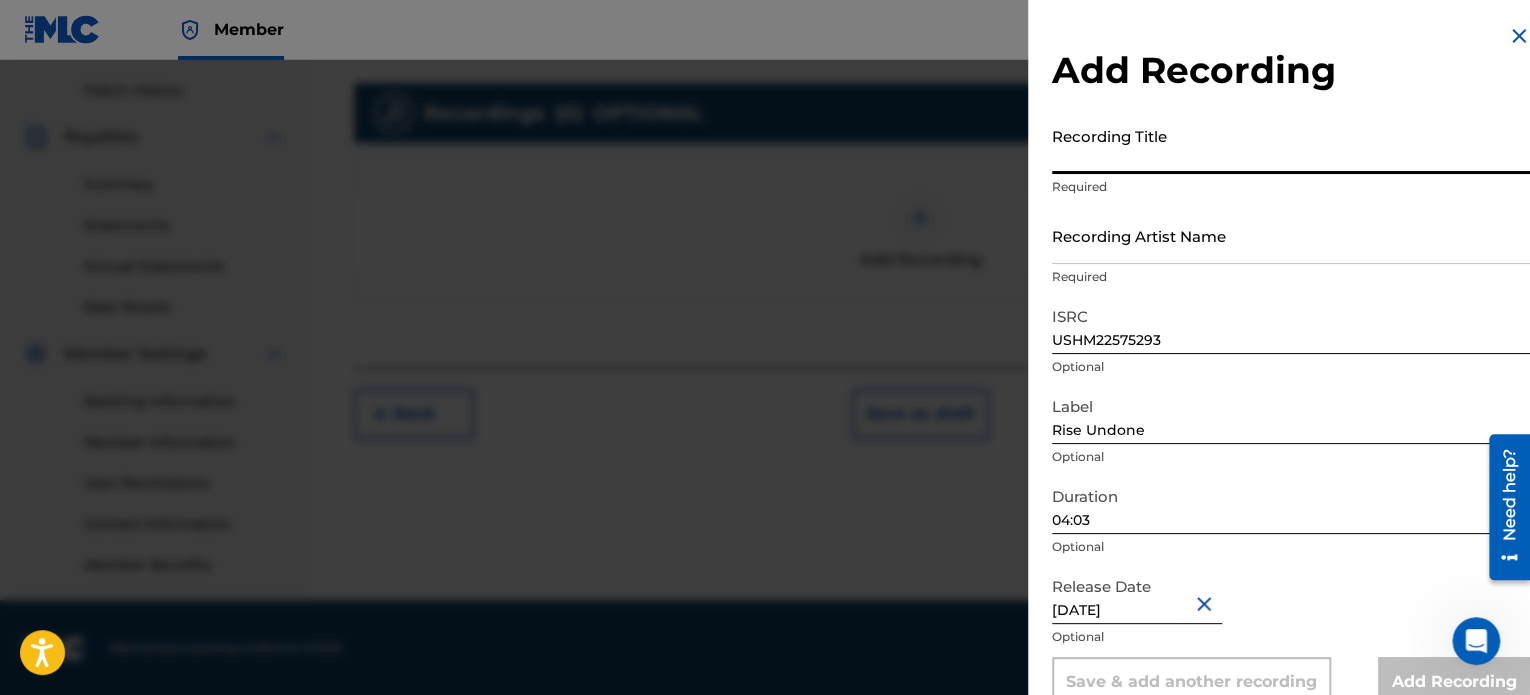 click on "Recording Artist Name" at bounding box center [1291, 235] 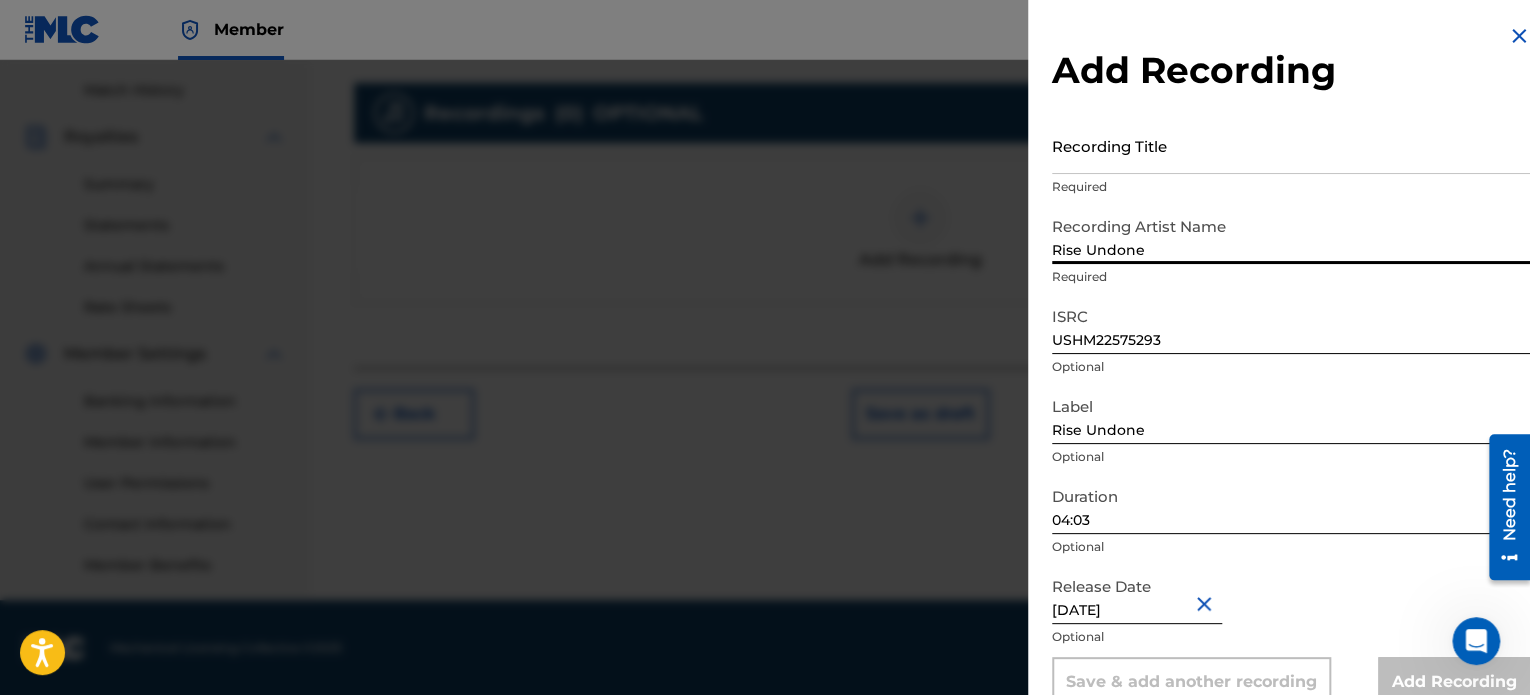 click on "Recording Title" at bounding box center (1291, 145) 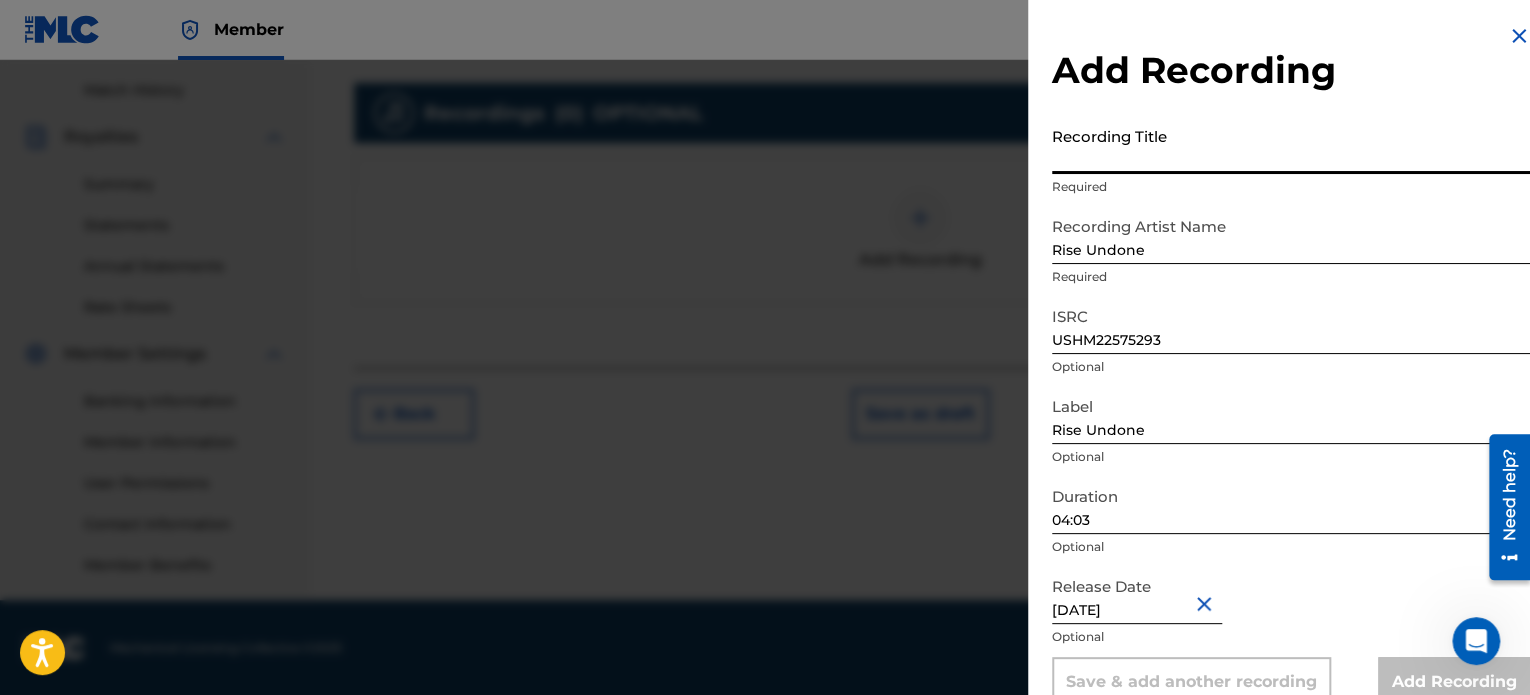 paste on "Hard Streets, Soft Soul" 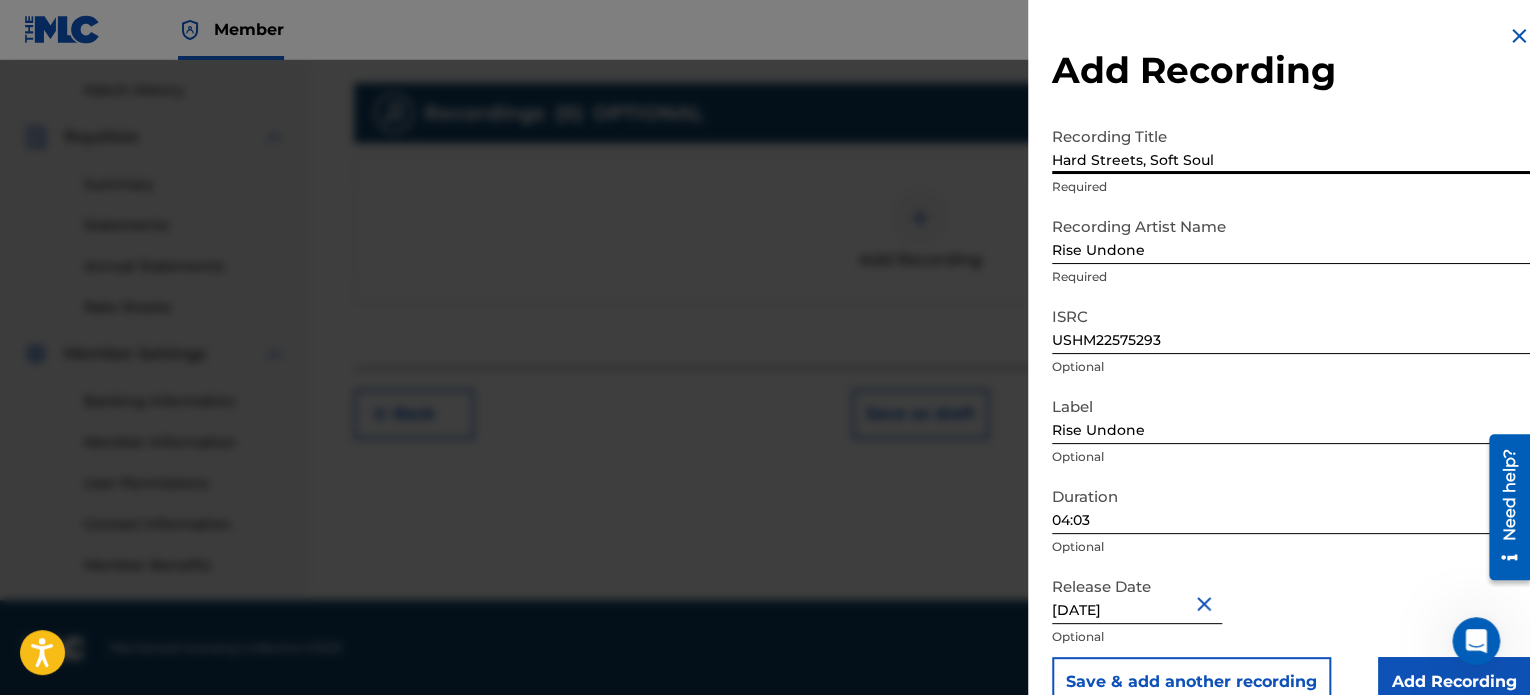 scroll, scrollTop: 36, scrollLeft: 0, axis: vertical 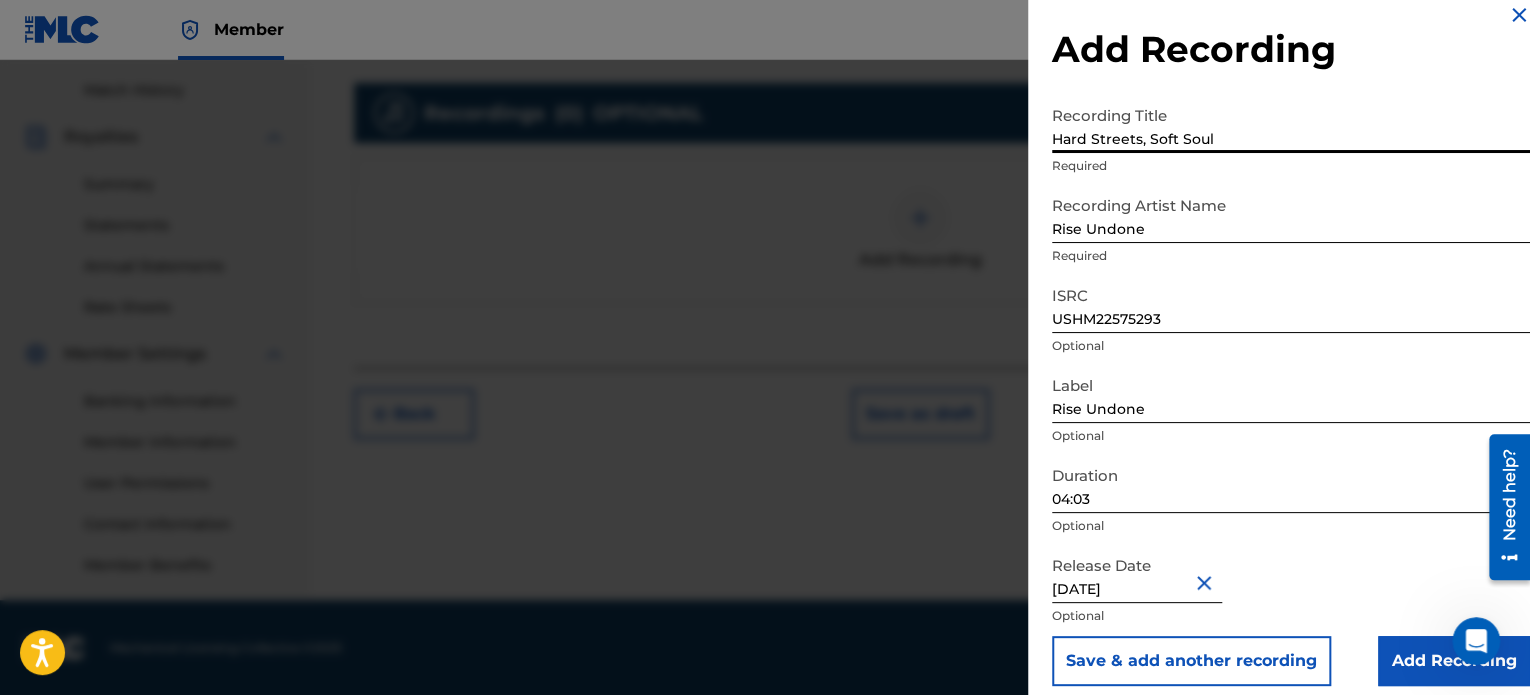 click on "Add Recording" at bounding box center [1454, 661] 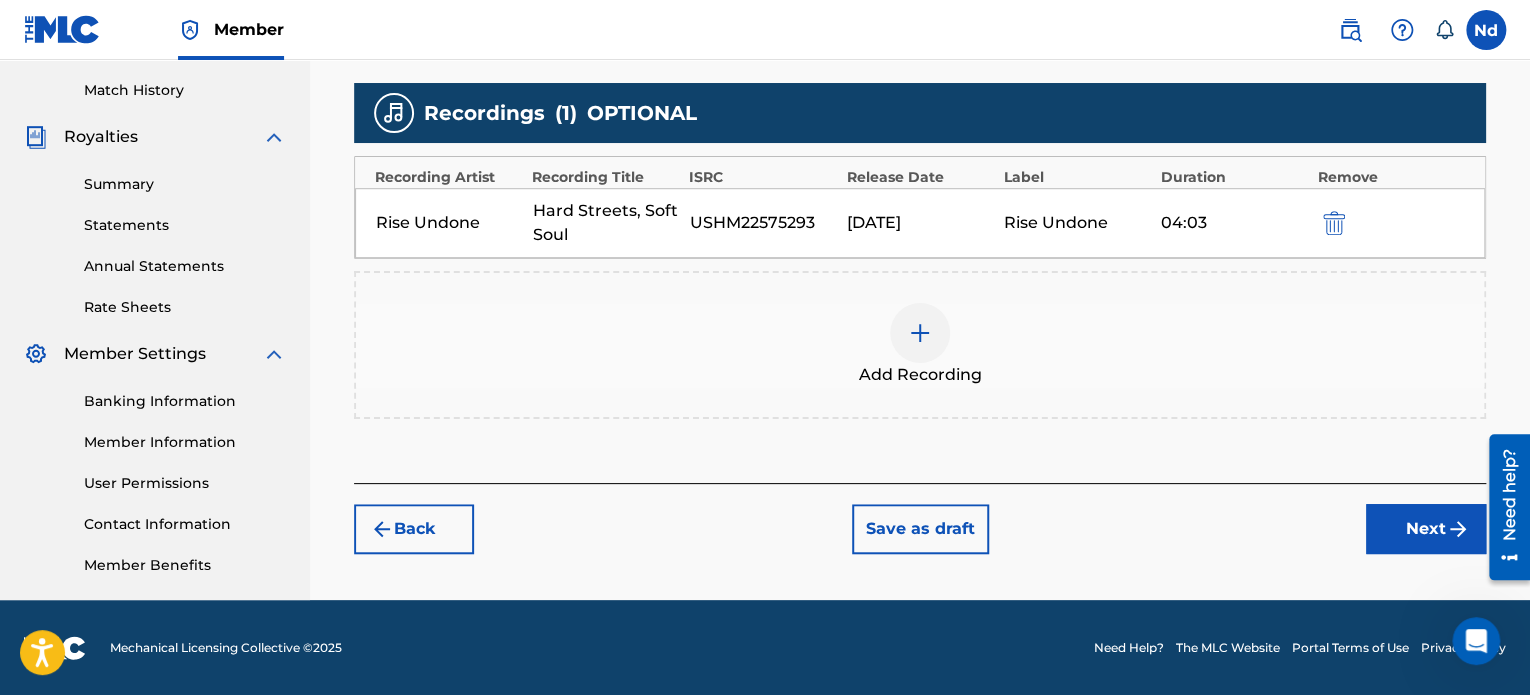 click on "Next" at bounding box center (1426, 529) 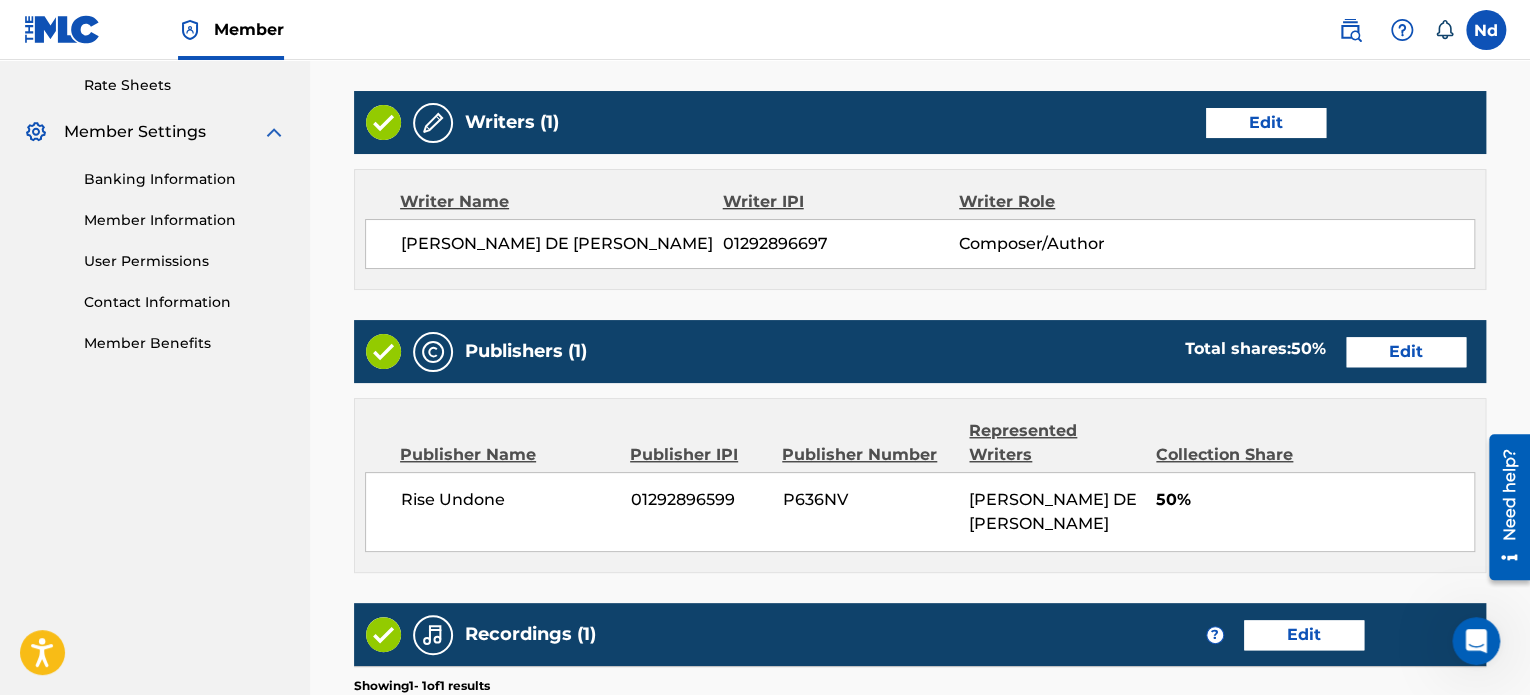 scroll, scrollTop: 1081, scrollLeft: 0, axis: vertical 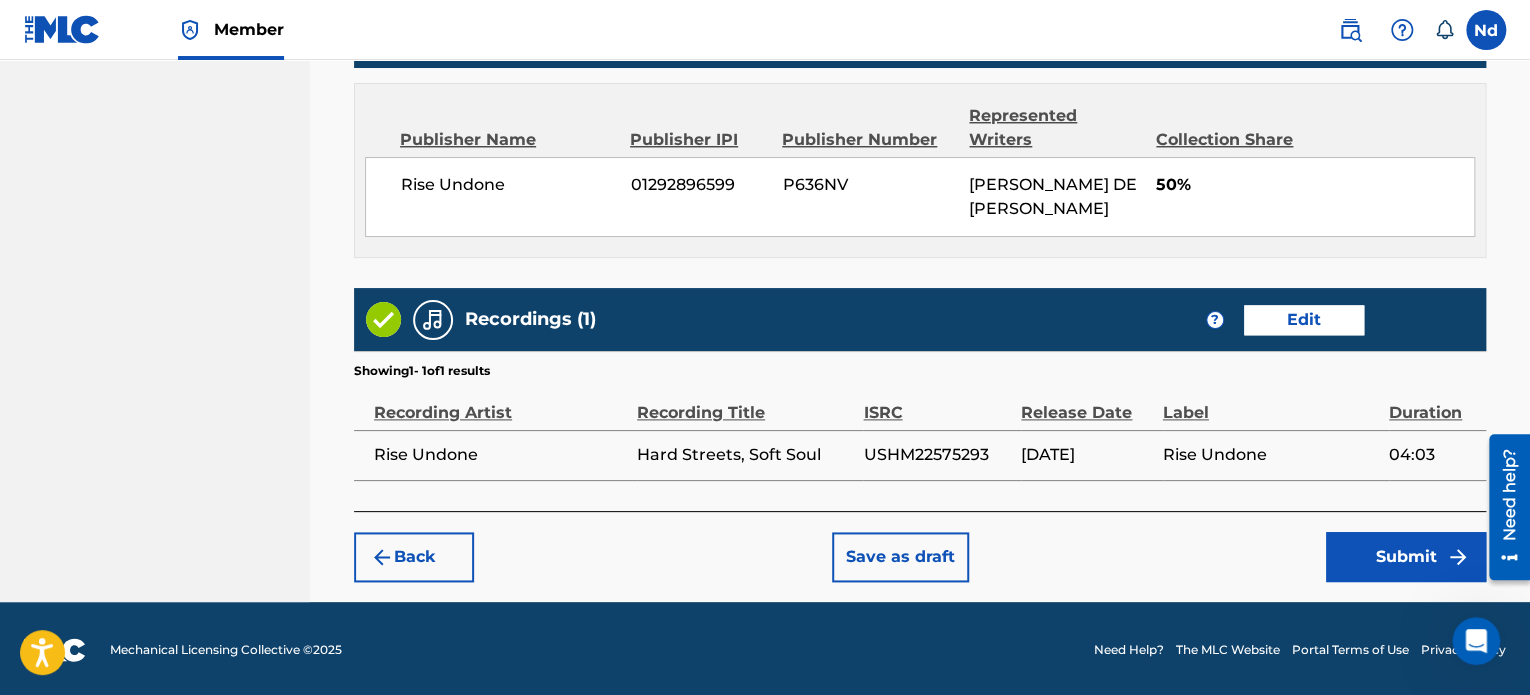 click on "Submit" at bounding box center [1406, 557] 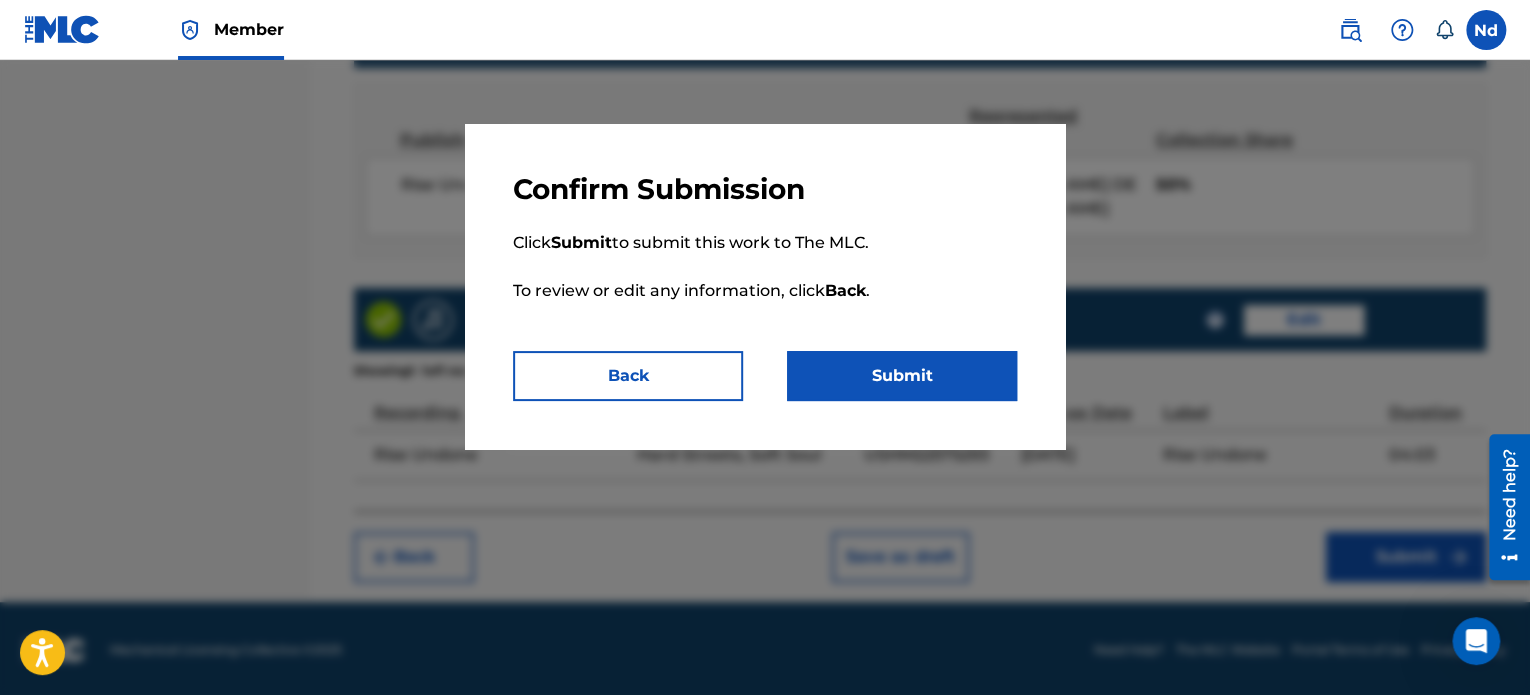 click on "Submit" at bounding box center (902, 376) 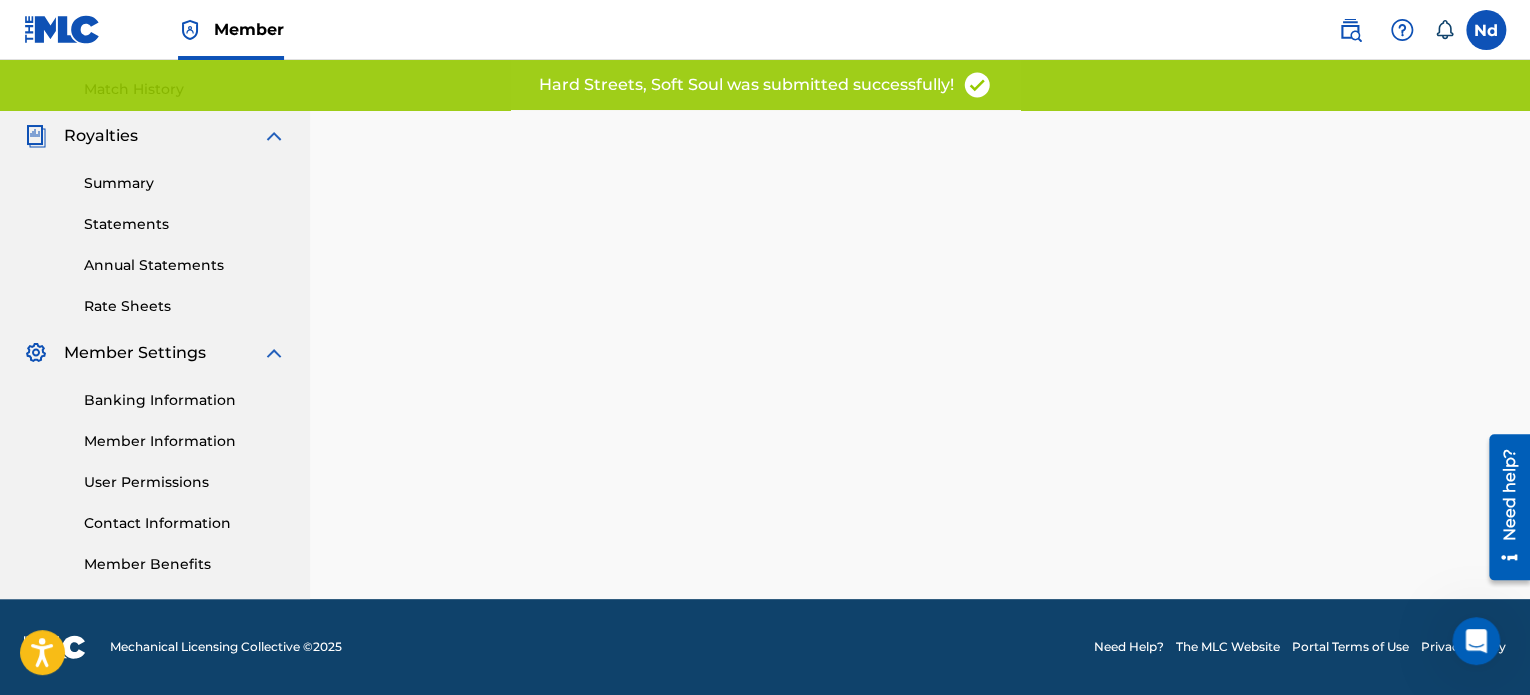 scroll, scrollTop: 0, scrollLeft: 0, axis: both 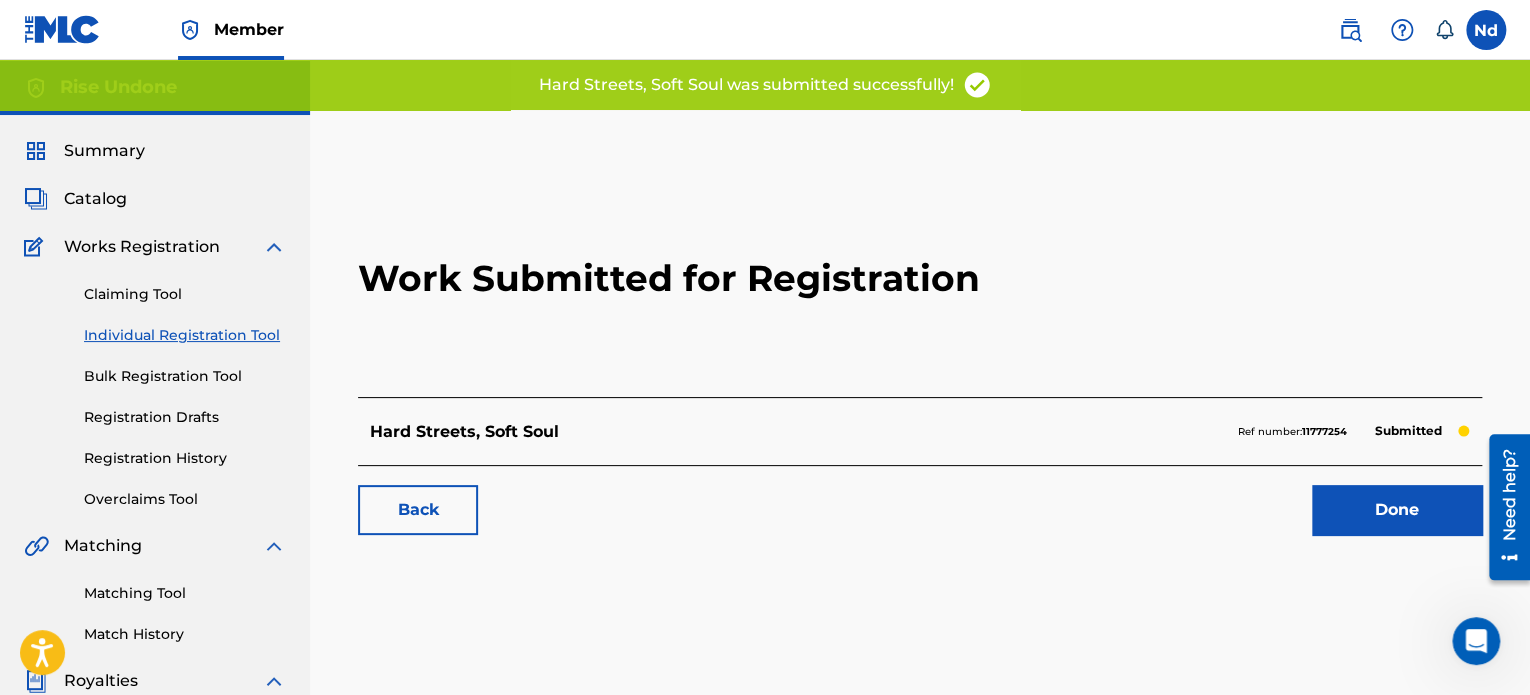 click on "Done" at bounding box center (1397, 510) 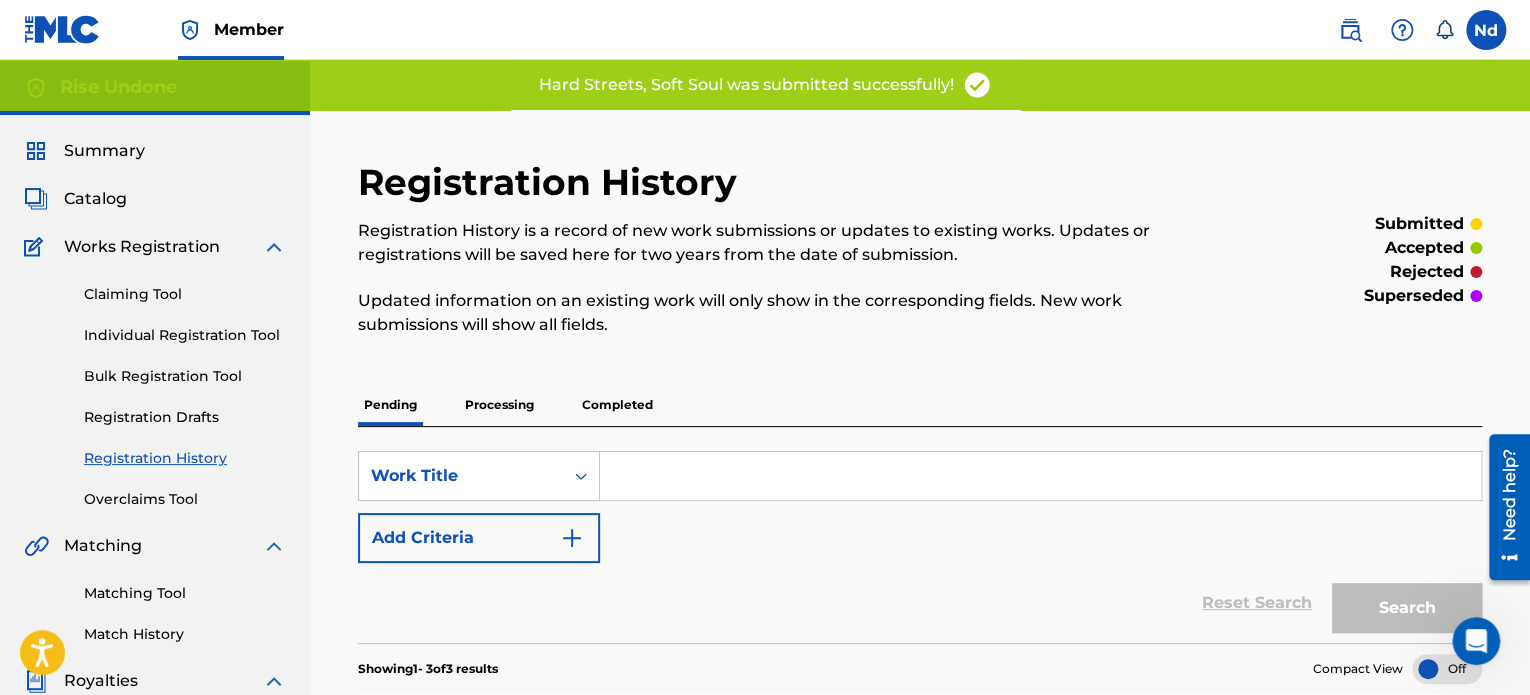 click on "Individual Registration Tool" at bounding box center [185, 335] 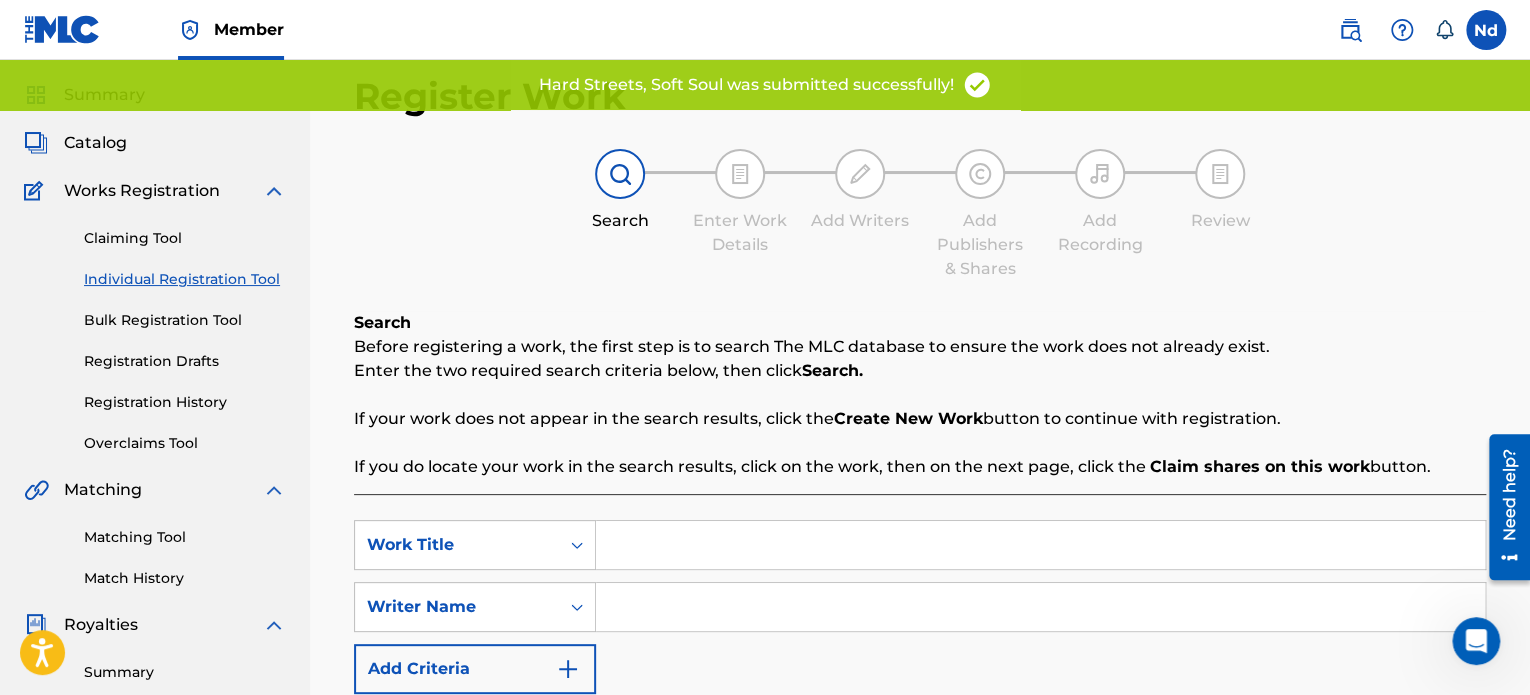 scroll, scrollTop: 100, scrollLeft: 0, axis: vertical 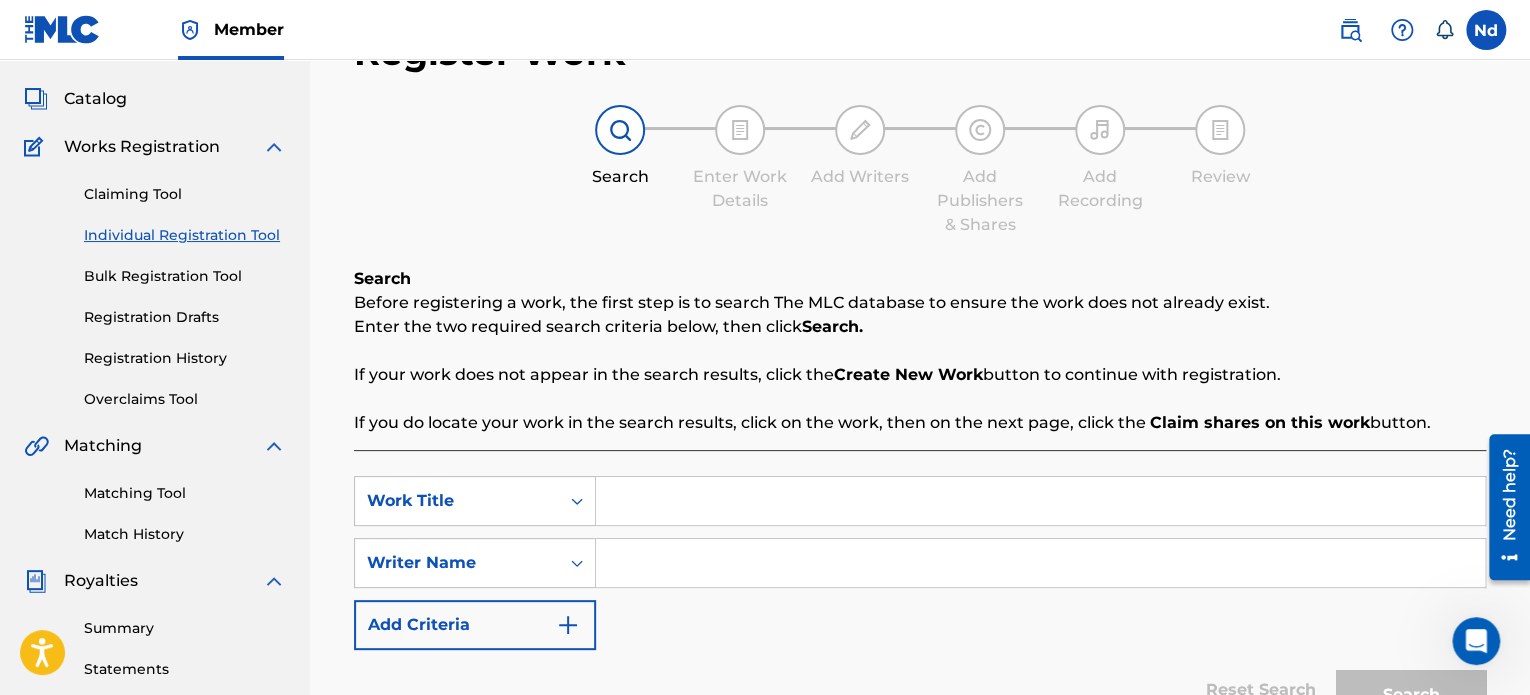 click on "SearchWithCriteriaf0c9501c-b03d-4a3a-93a8-55d710b3a673 Work Title SearchWithCriteria5b3ec6fc-a8ab-49dd-a921-978bfdc9013c Writer Name Add Criteria" at bounding box center (920, 563) 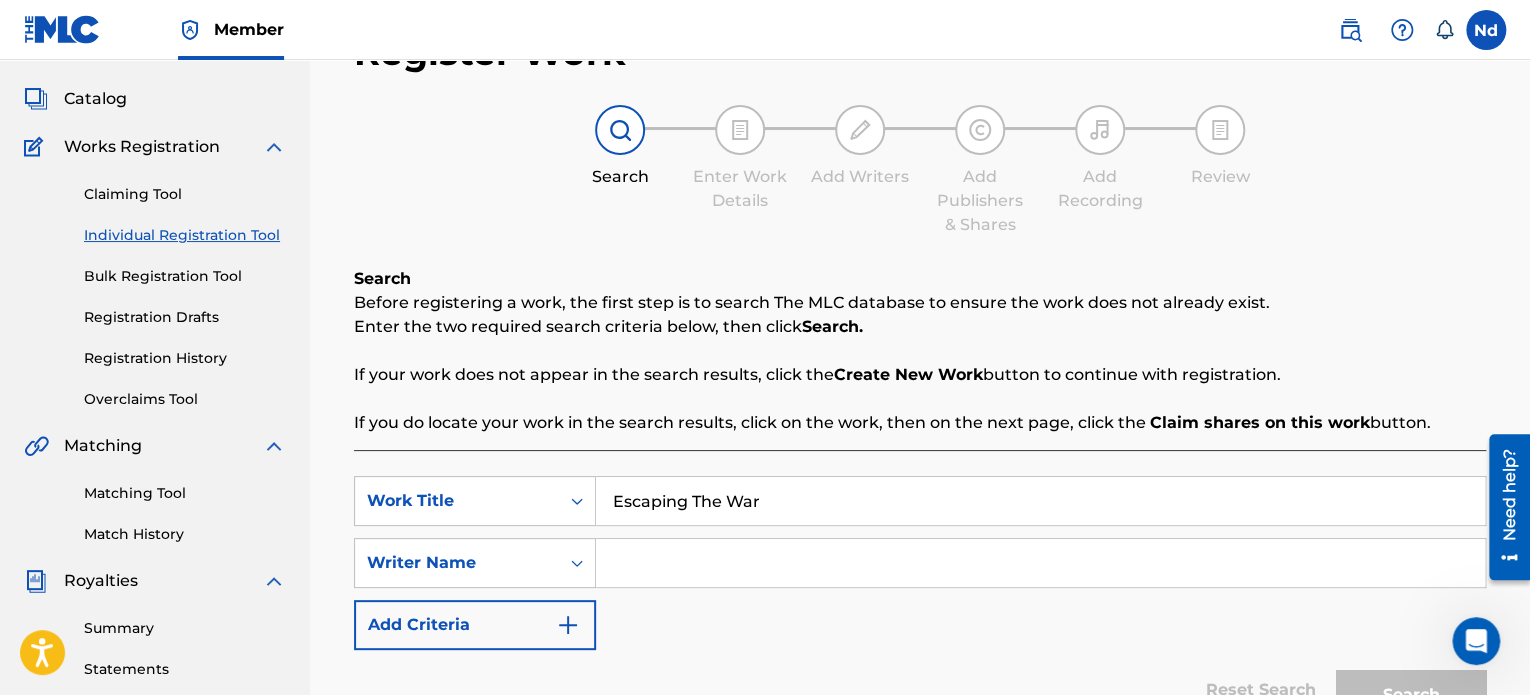 click at bounding box center [1040, 563] 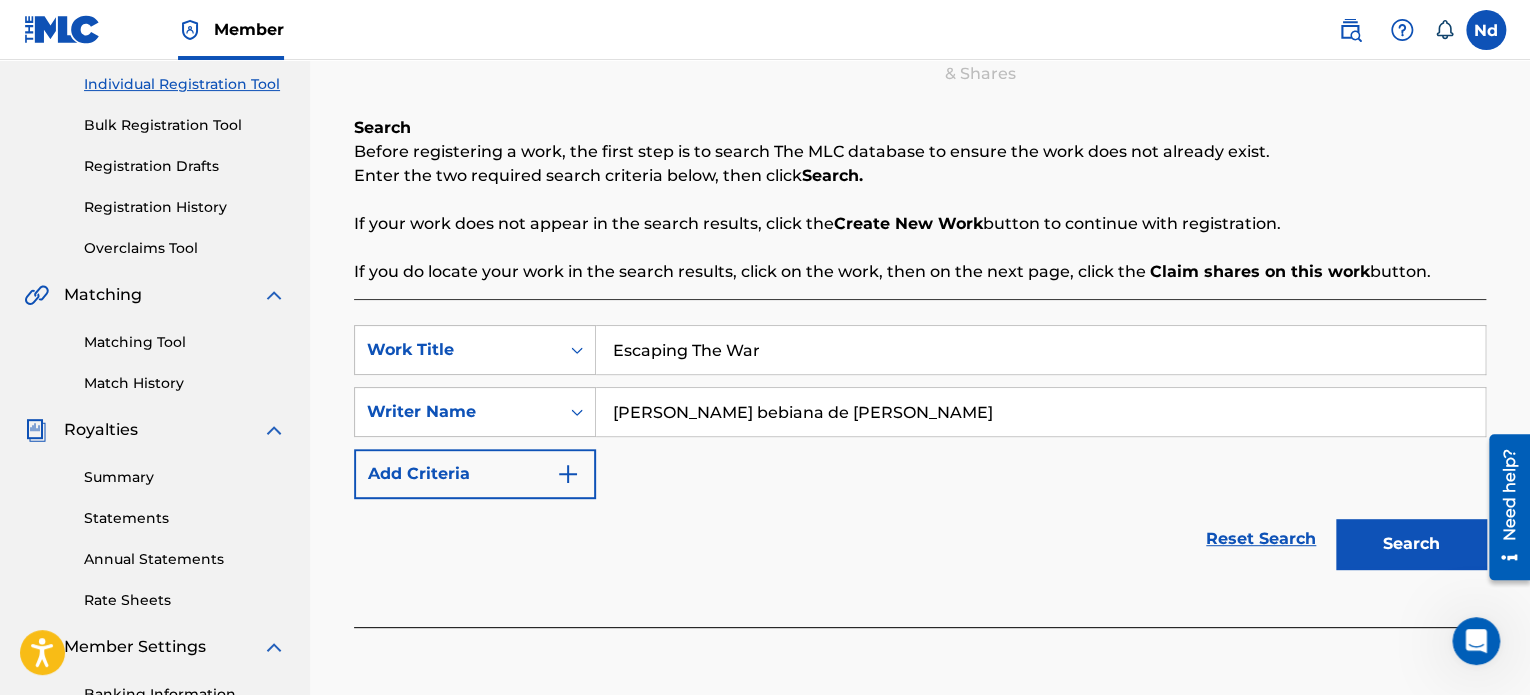 scroll, scrollTop: 300, scrollLeft: 0, axis: vertical 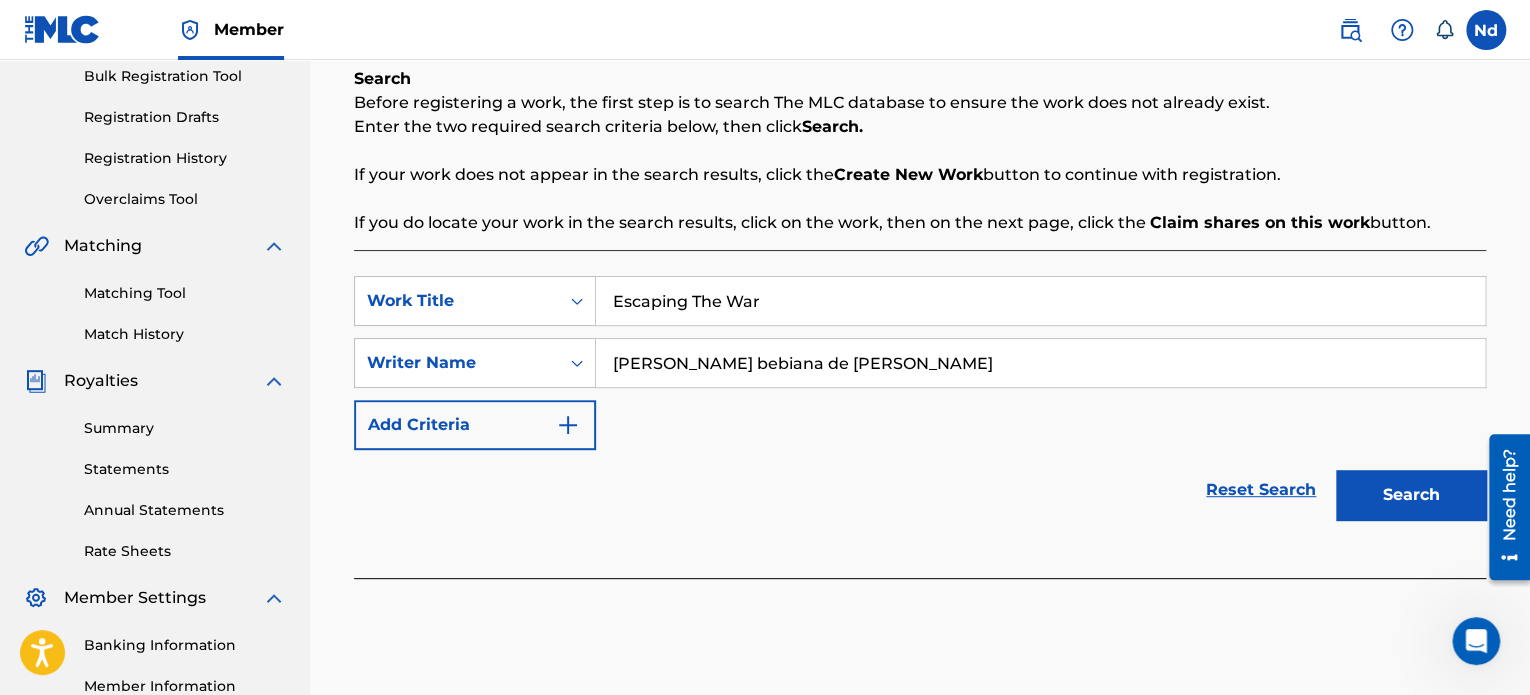 click on "Search" at bounding box center [1411, 495] 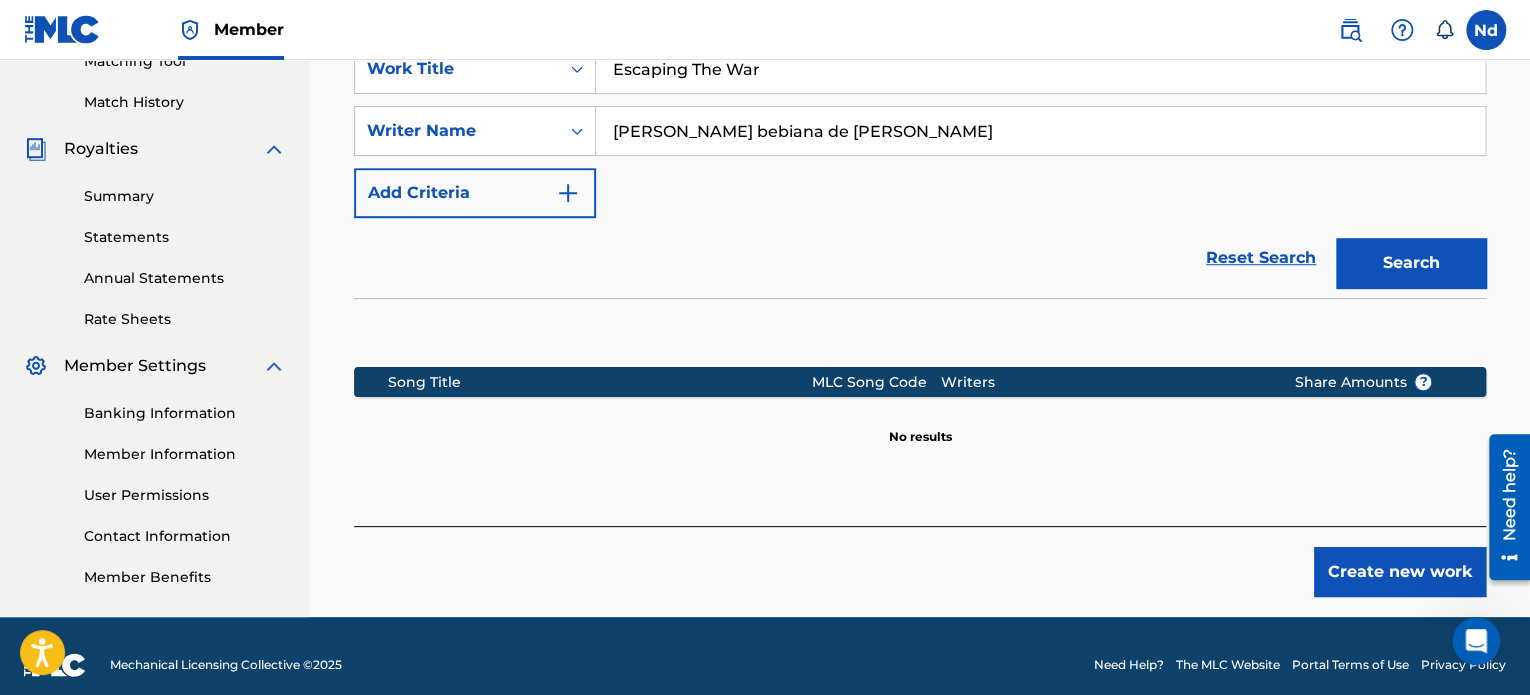 scroll, scrollTop: 549, scrollLeft: 0, axis: vertical 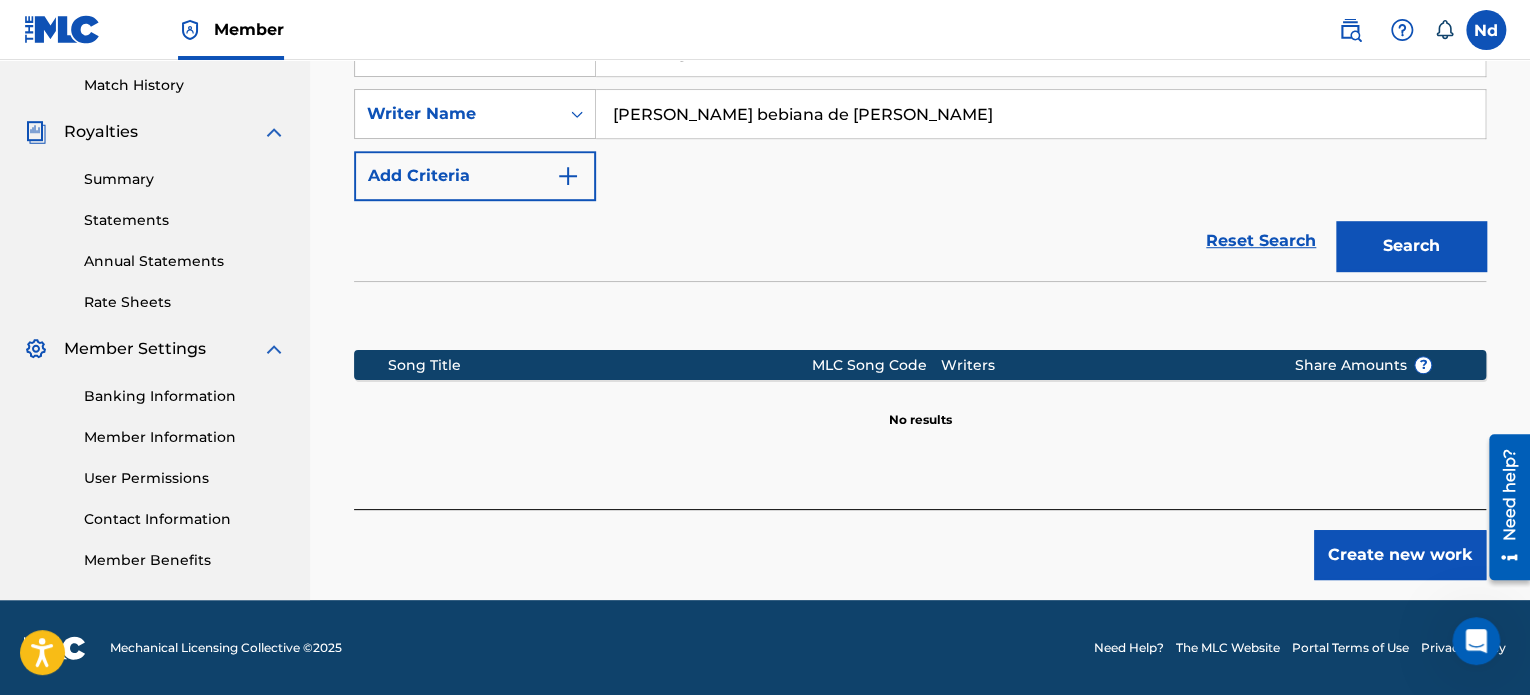 click on "Create new work" at bounding box center (1400, 555) 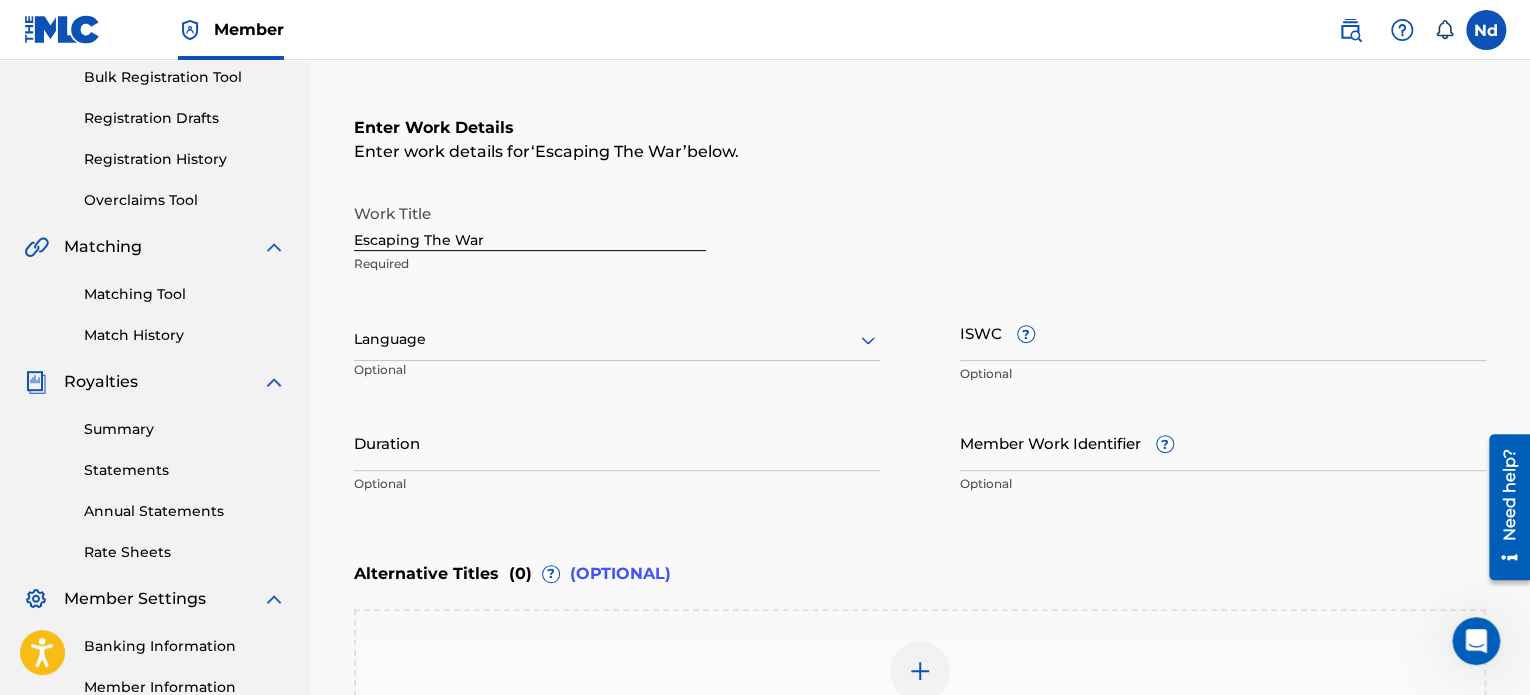 scroll, scrollTop: 300, scrollLeft: 0, axis: vertical 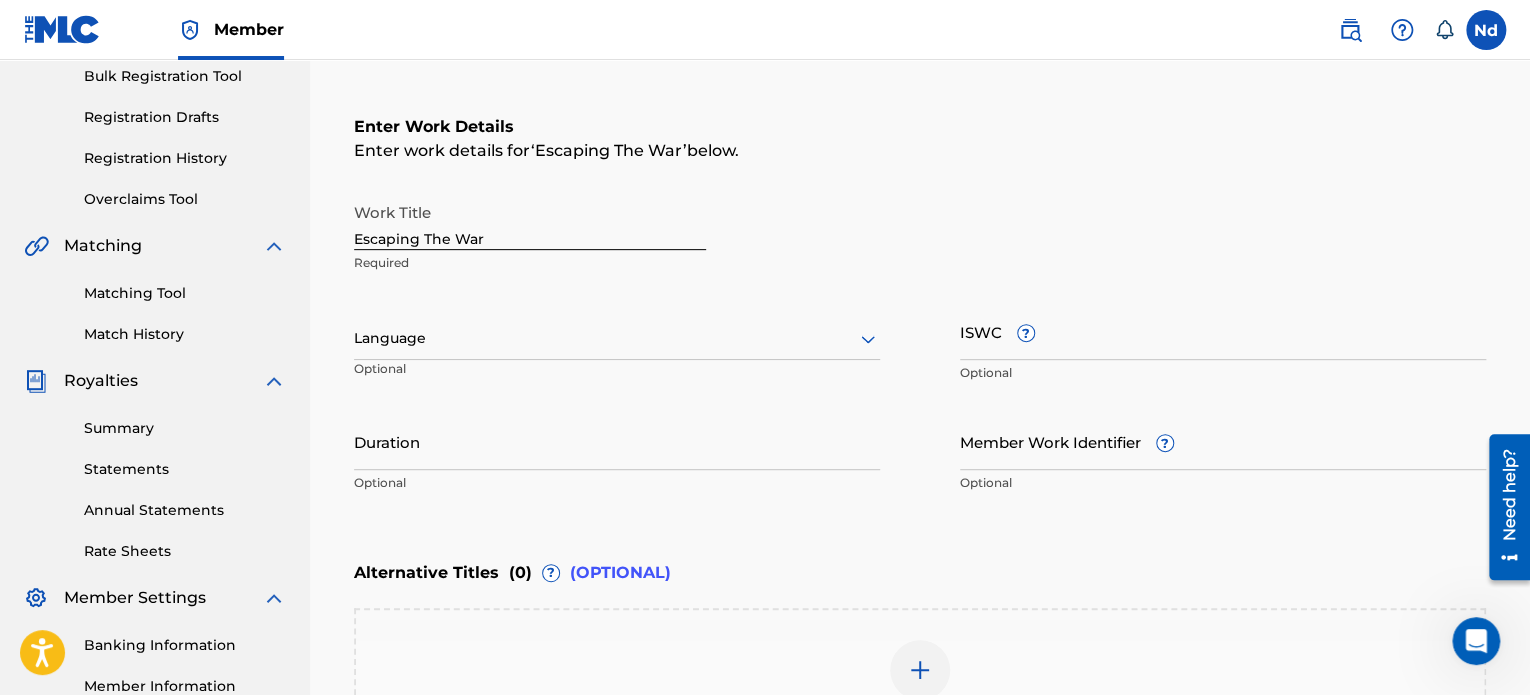 click at bounding box center (617, 338) 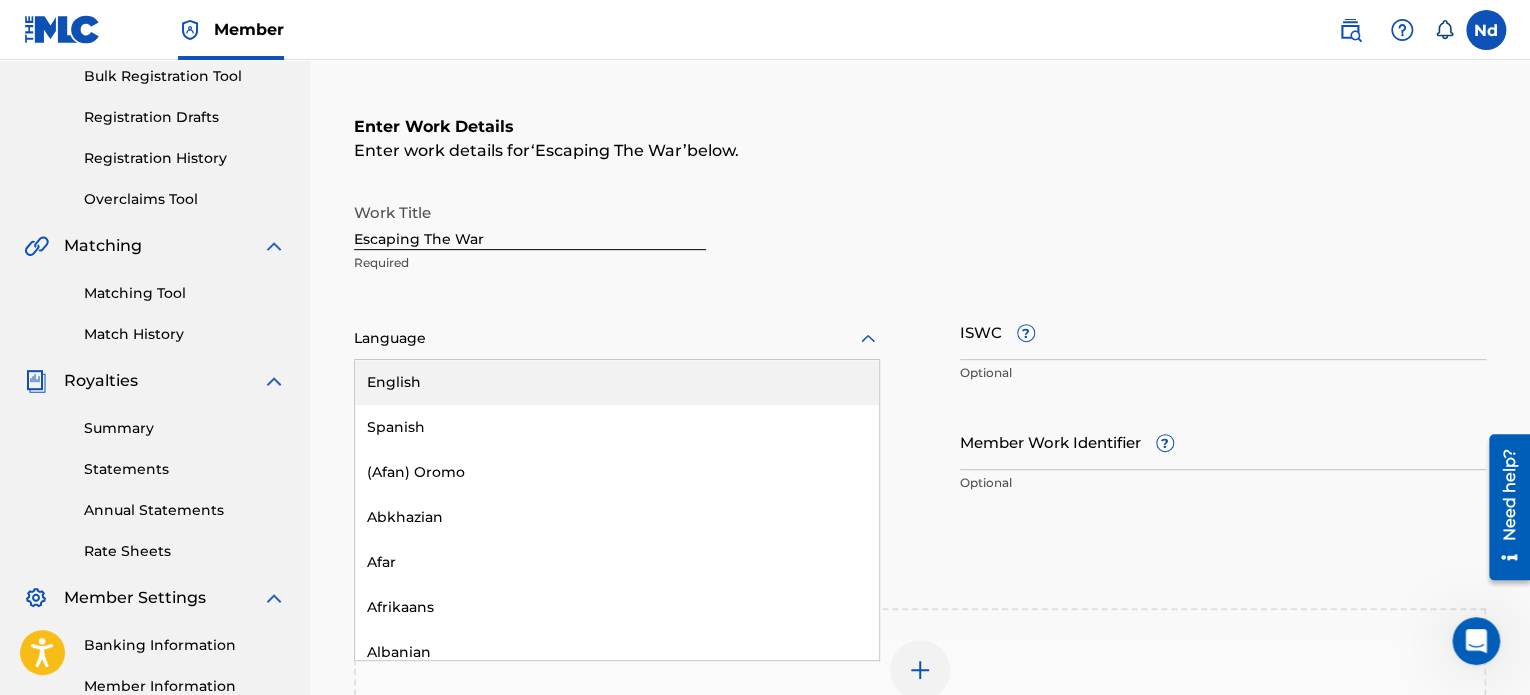 click on "English" at bounding box center (617, 382) 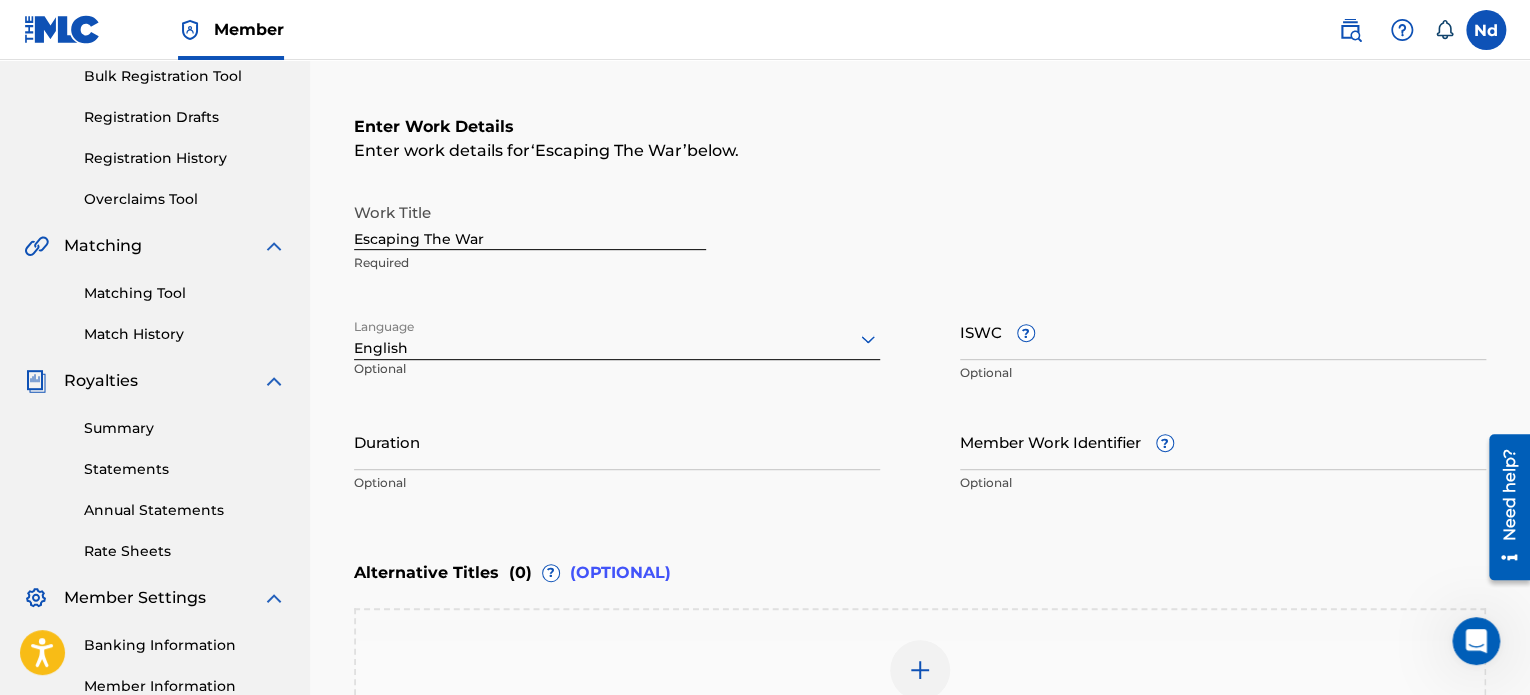 click on "ISWC   ?" at bounding box center [1223, 331] 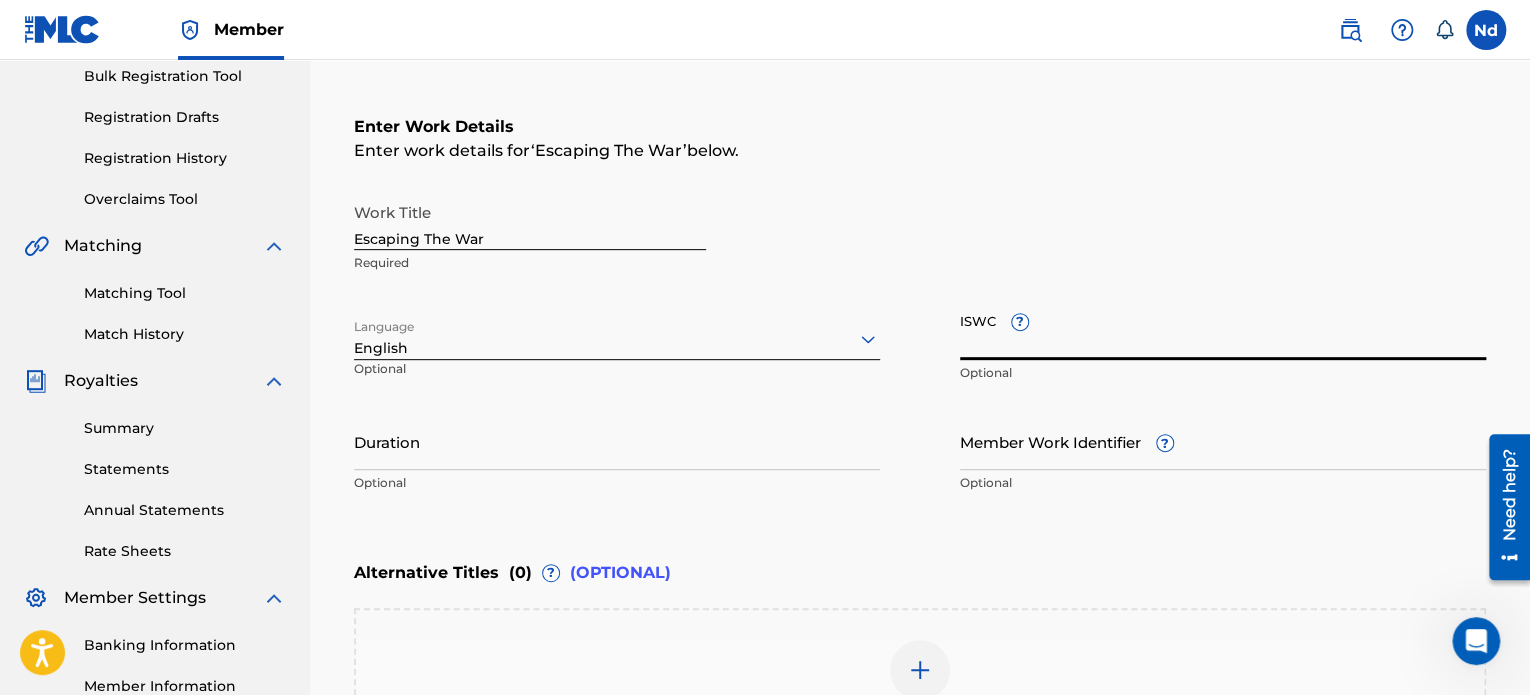 paste on "T3326093185" 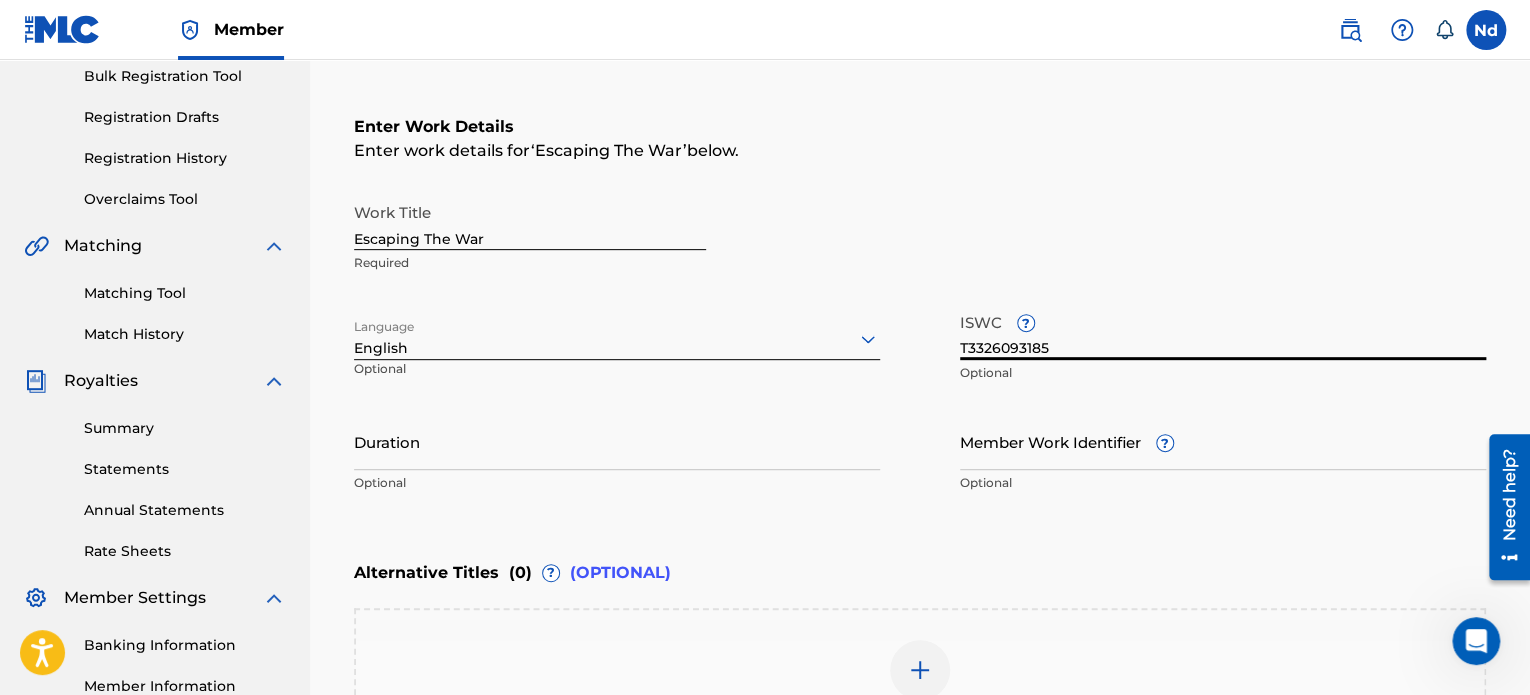 click on "Member Work Identifier   ?" at bounding box center [1223, 441] 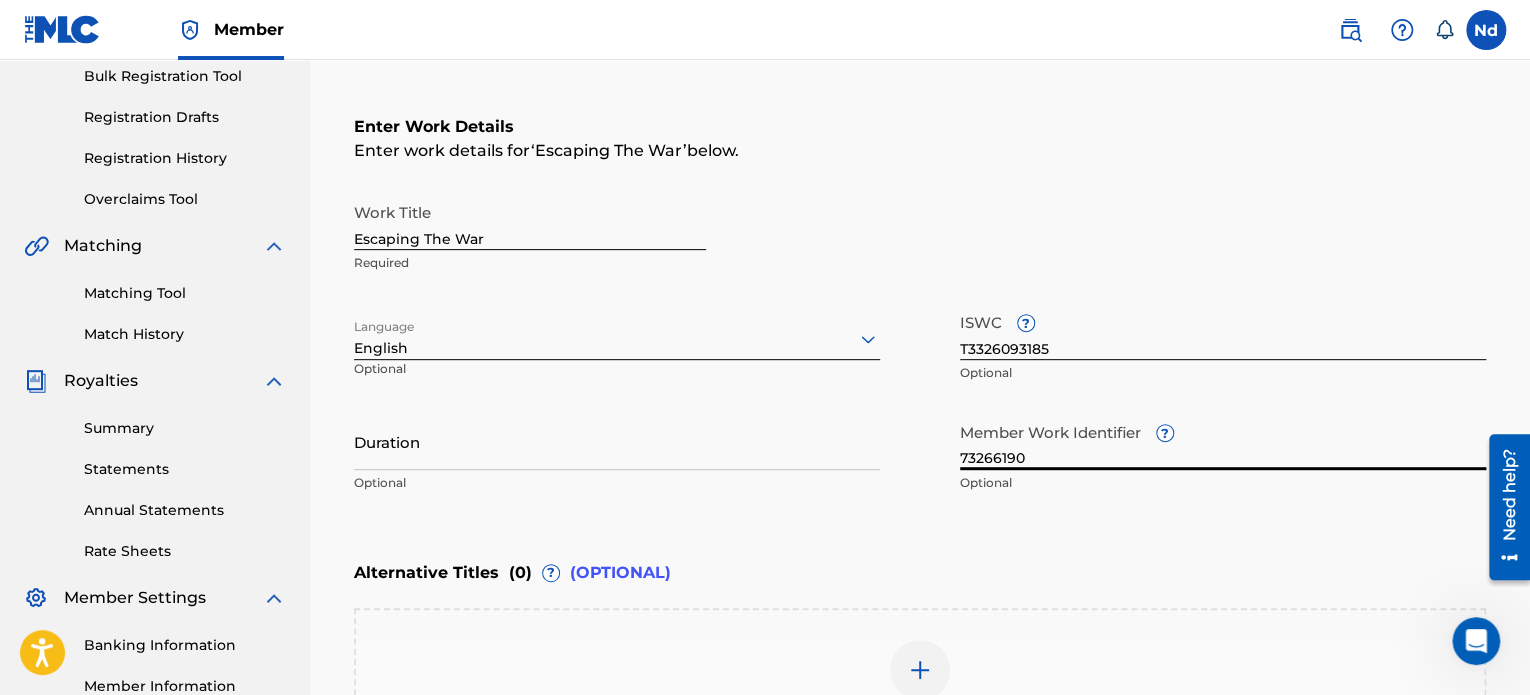click on "Duration" at bounding box center (617, 441) 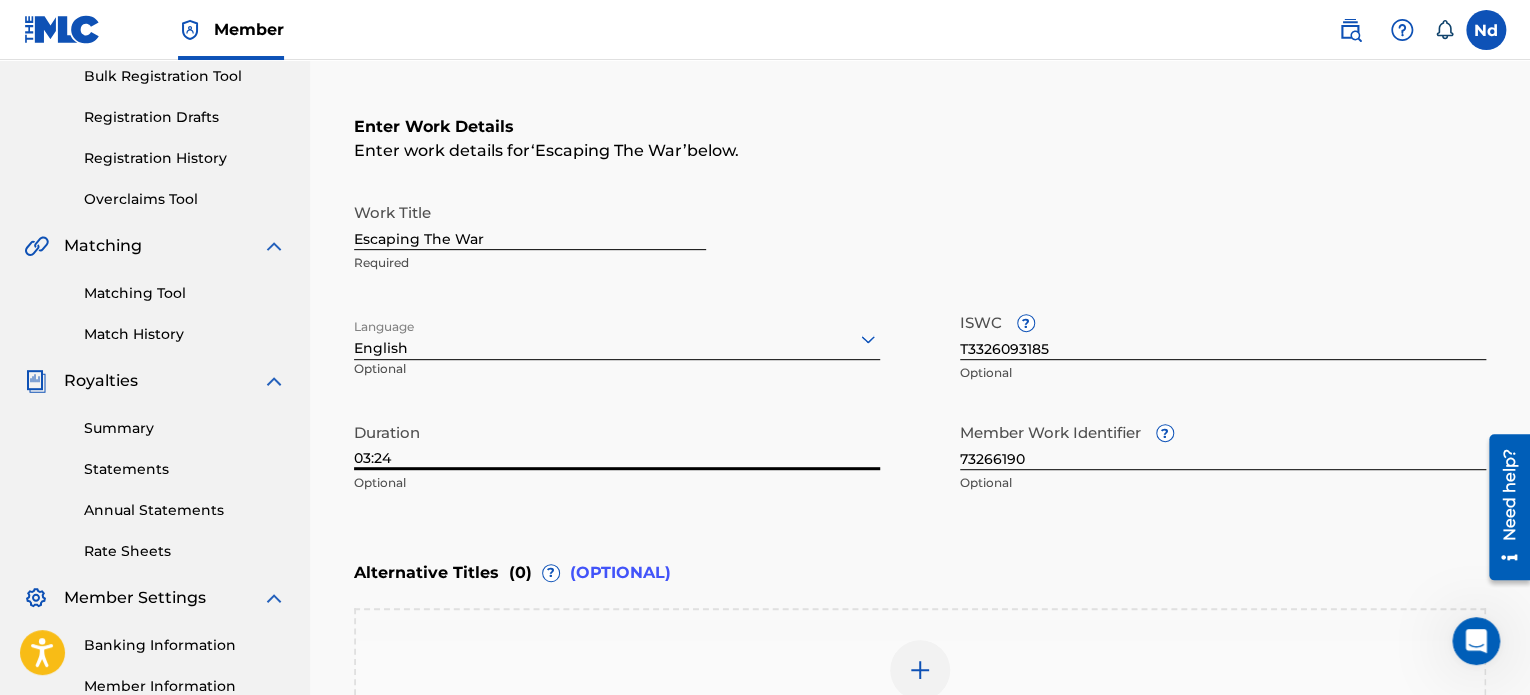 click on "Enter work details for  ‘ Escaping The War ’  below." at bounding box center [920, 151] 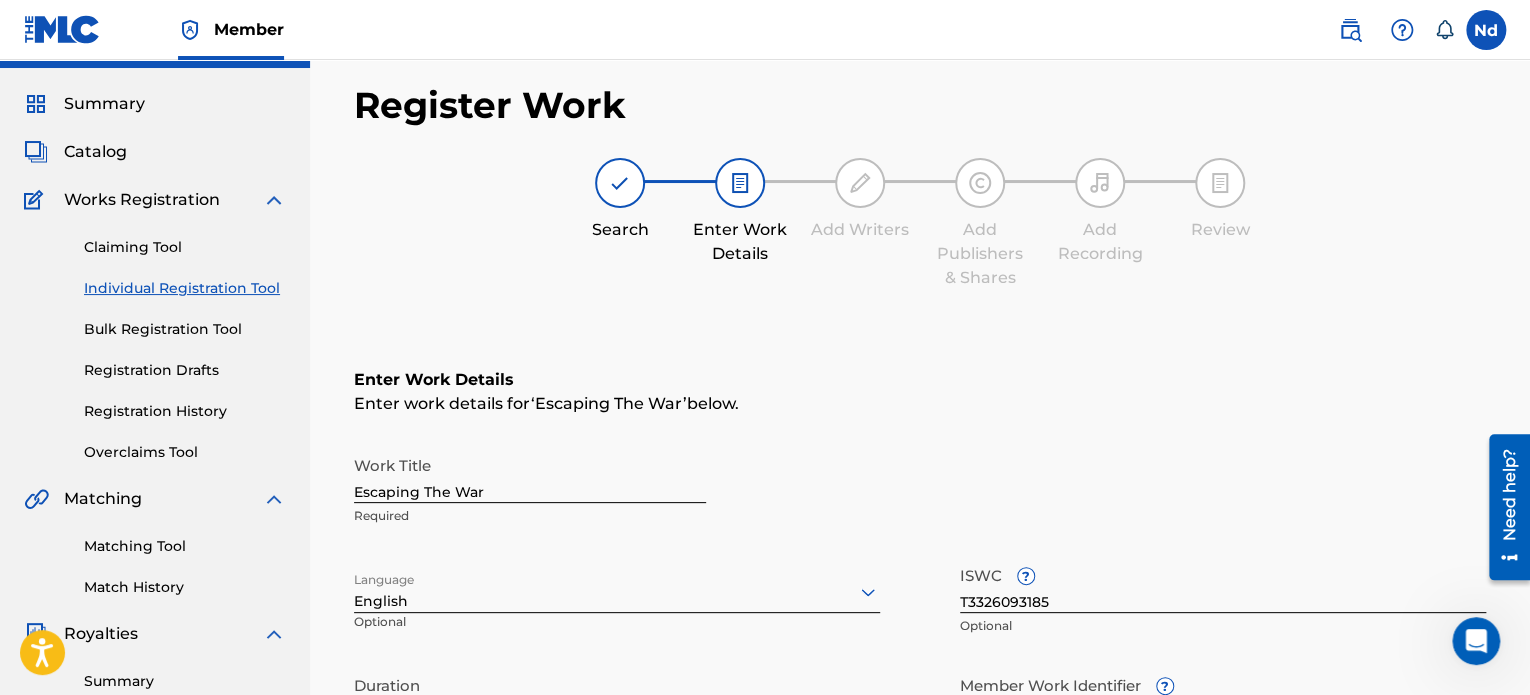 scroll, scrollTop: 596, scrollLeft: 0, axis: vertical 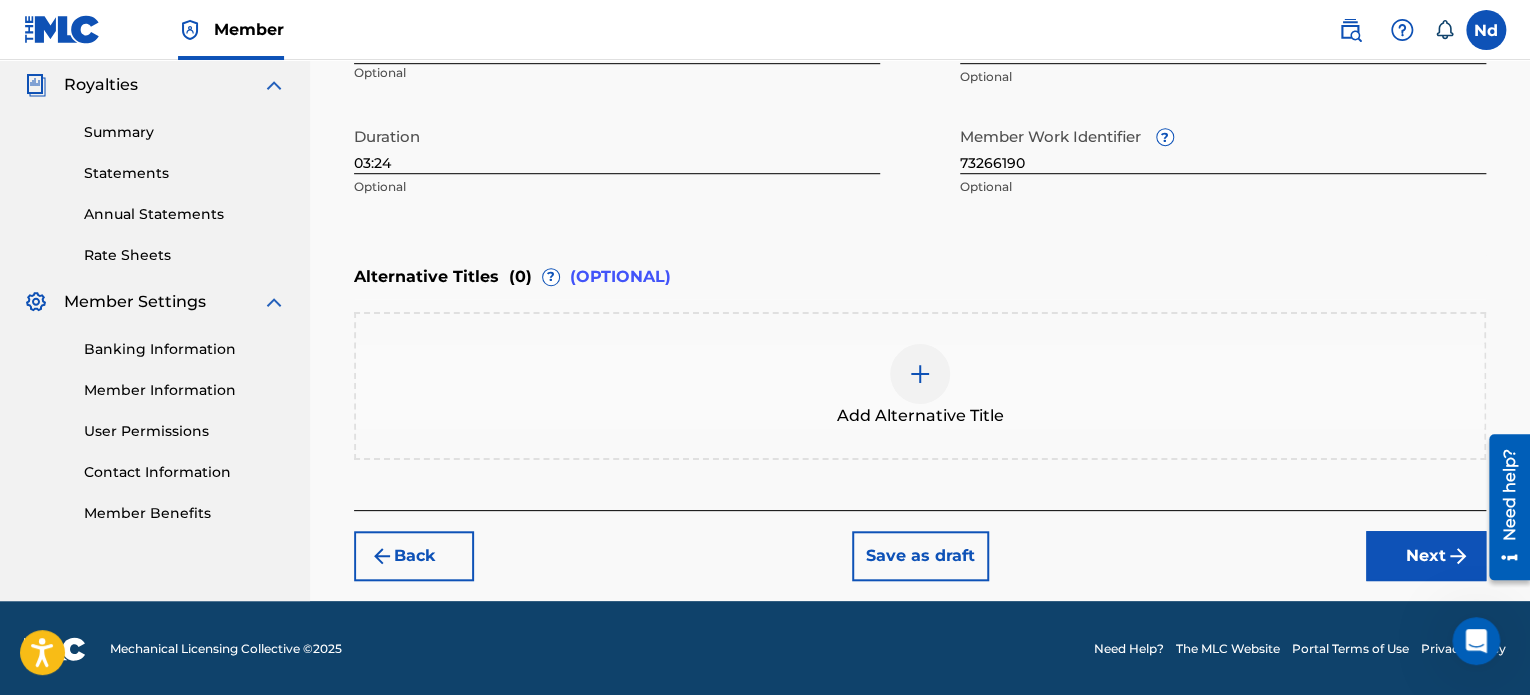 click on "Next" at bounding box center (1426, 556) 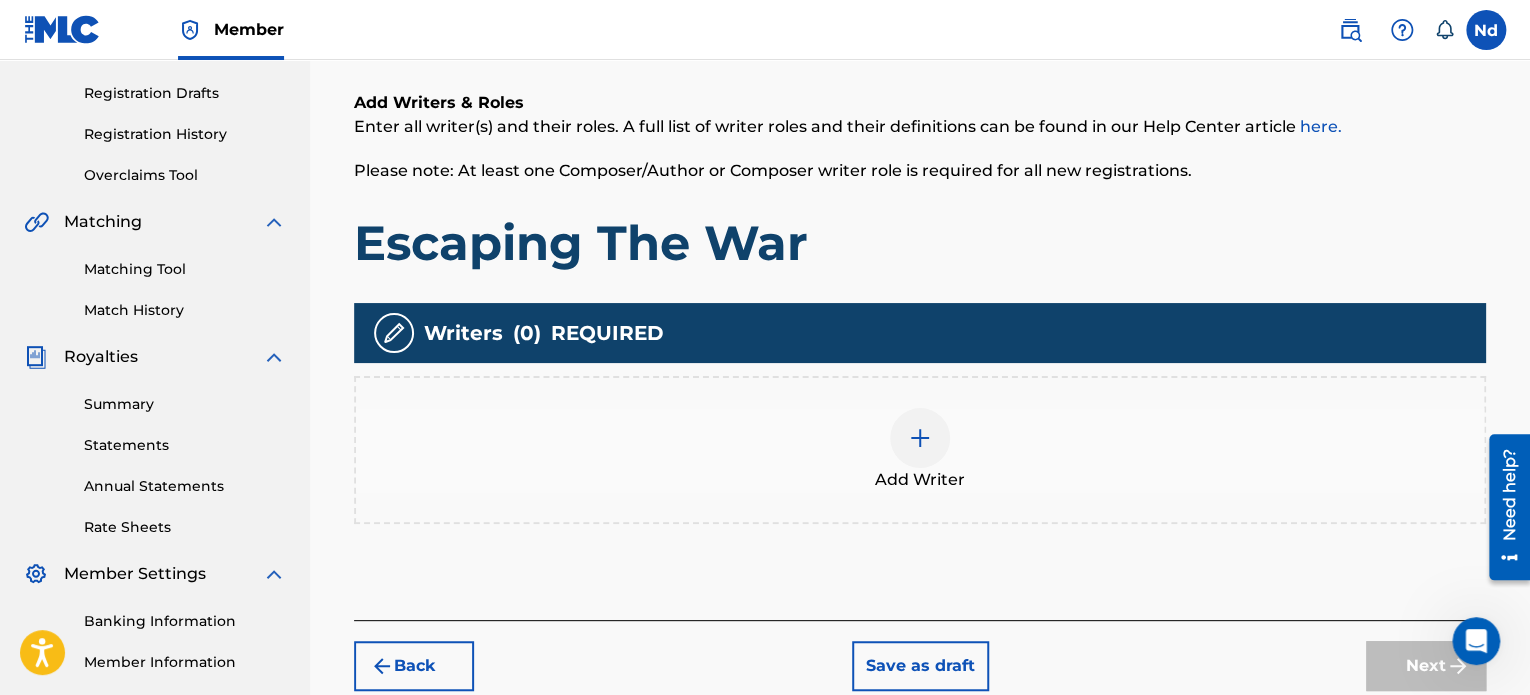 scroll, scrollTop: 490, scrollLeft: 0, axis: vertical 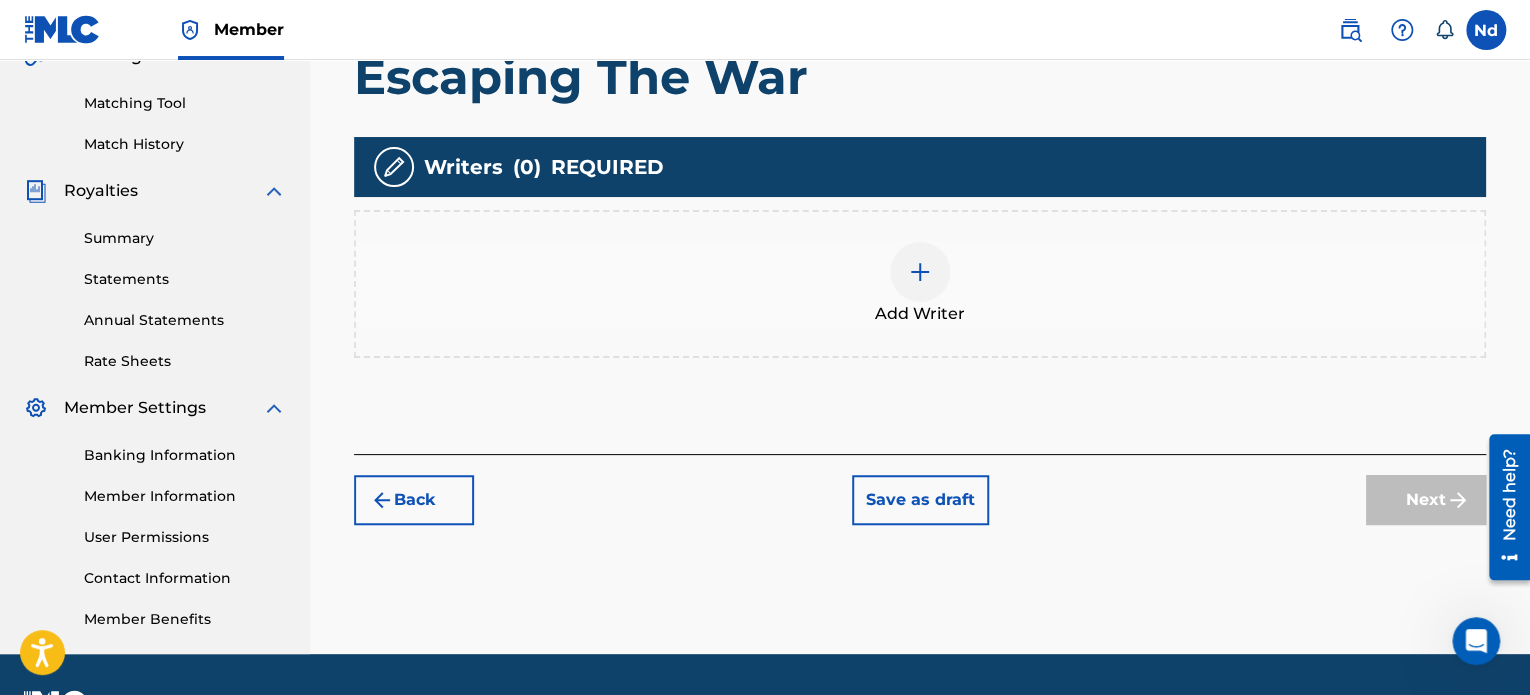 click at bounding box center [920, 272] 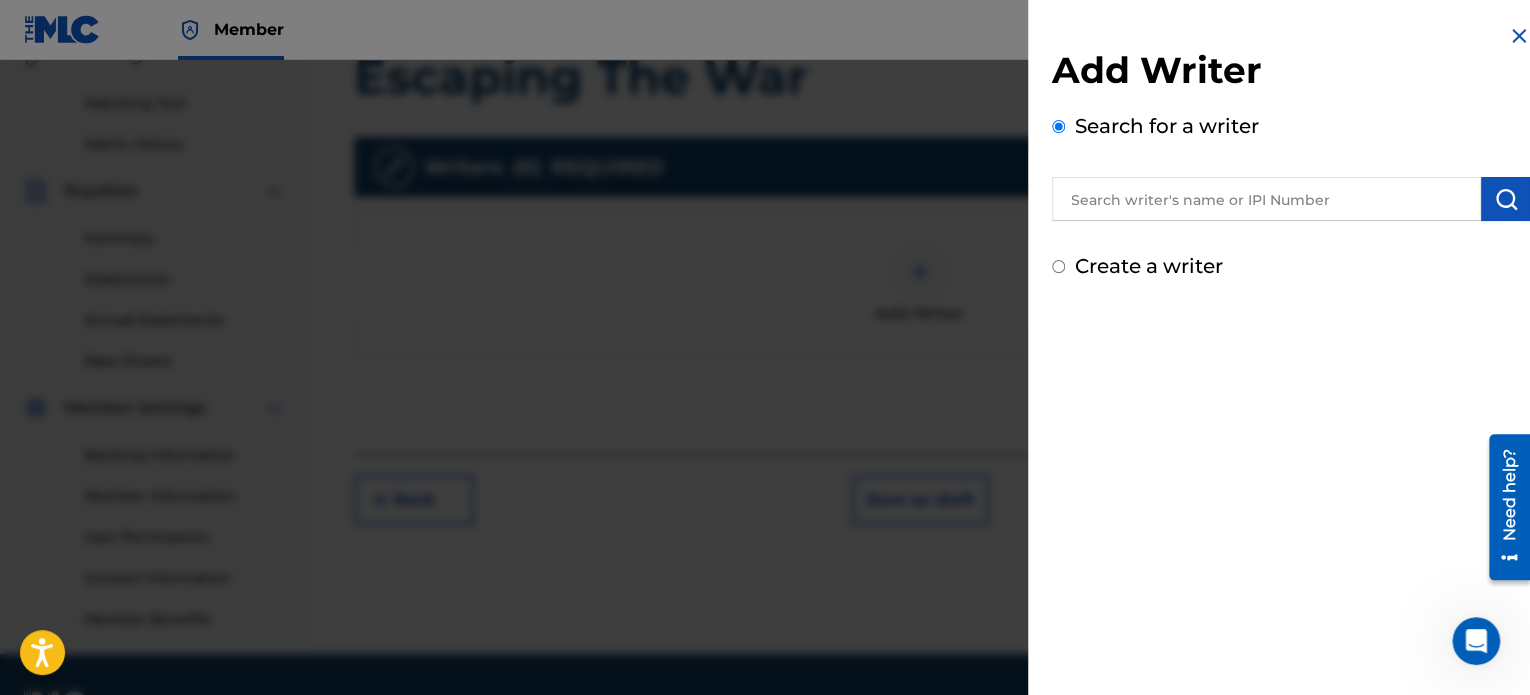 click at bounding box center [1266, 199] 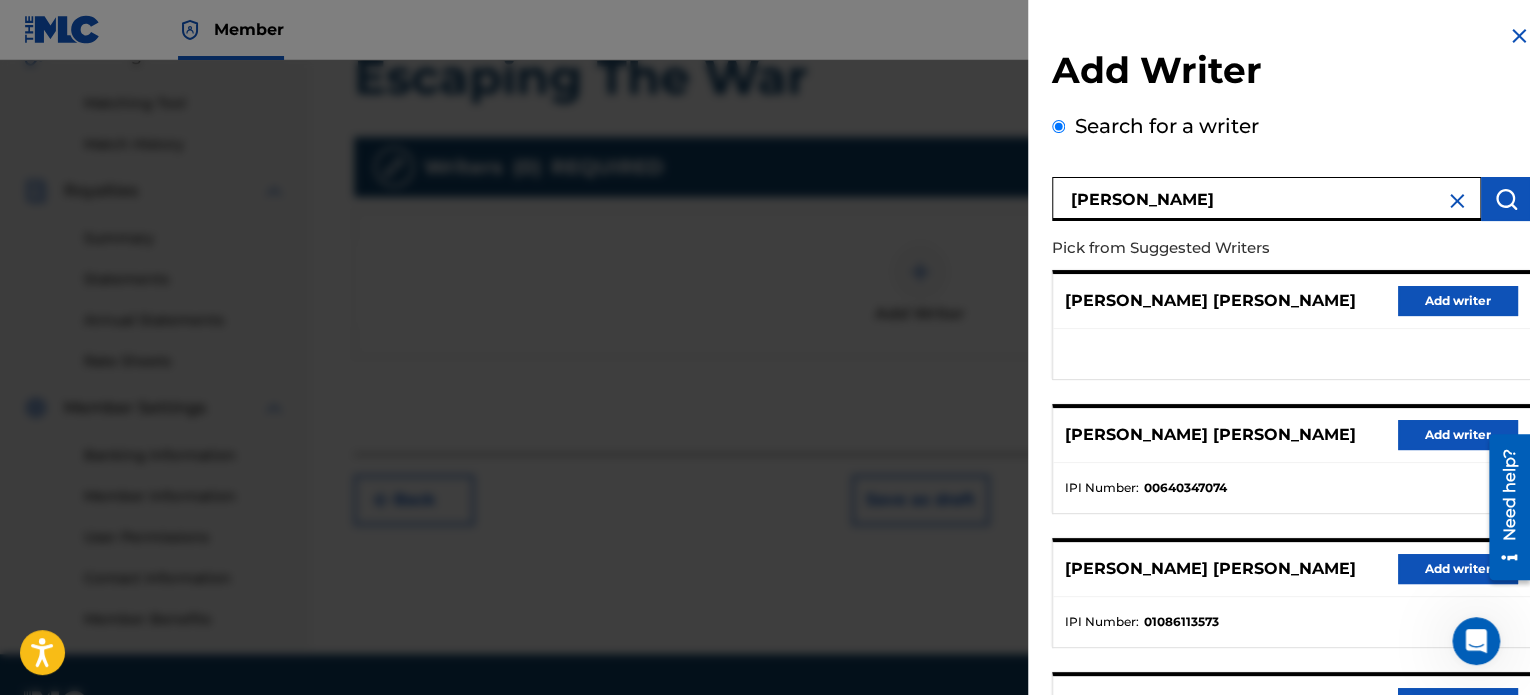 scroll, scrollTop: 344, scrollLeft: 0, axis: vertical 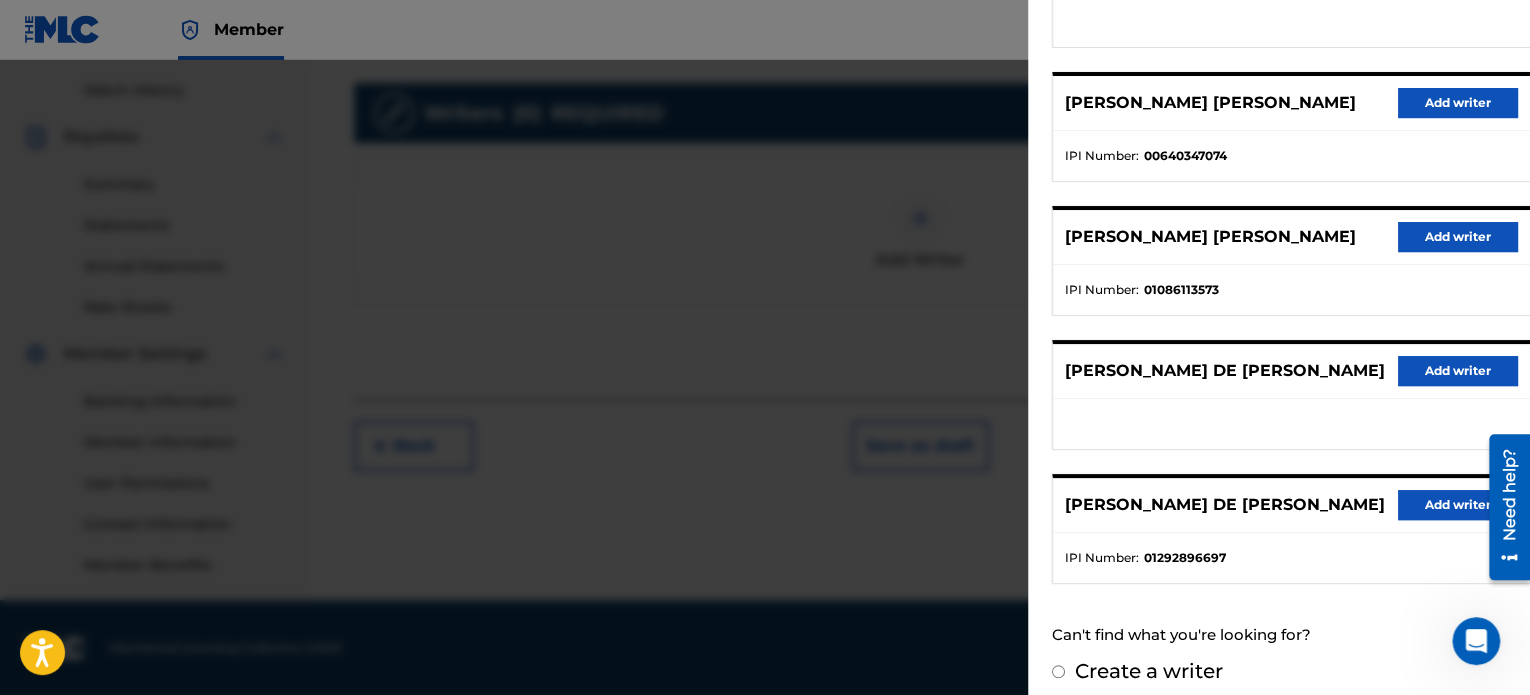 click on "Add writer" at bounding box center (1458, 505) 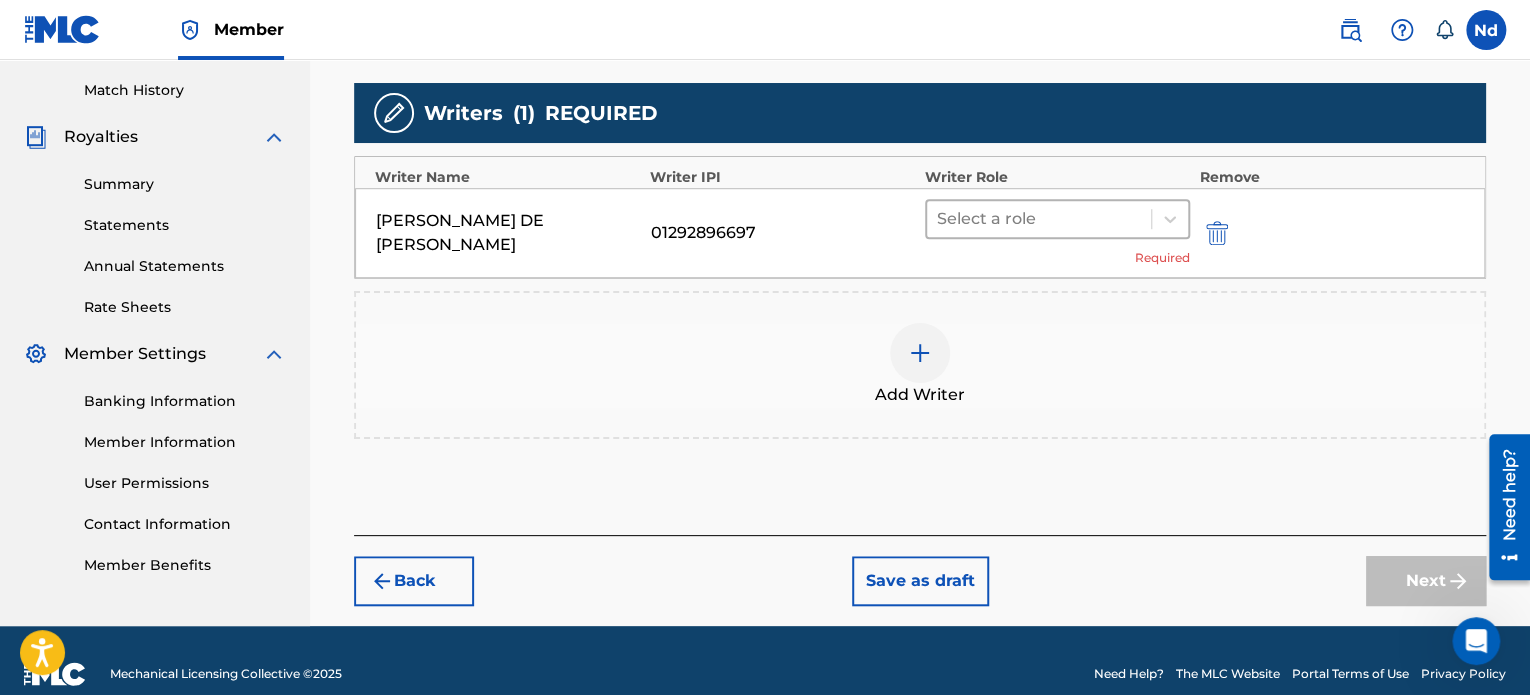 click at bounding box center [1039, 219] 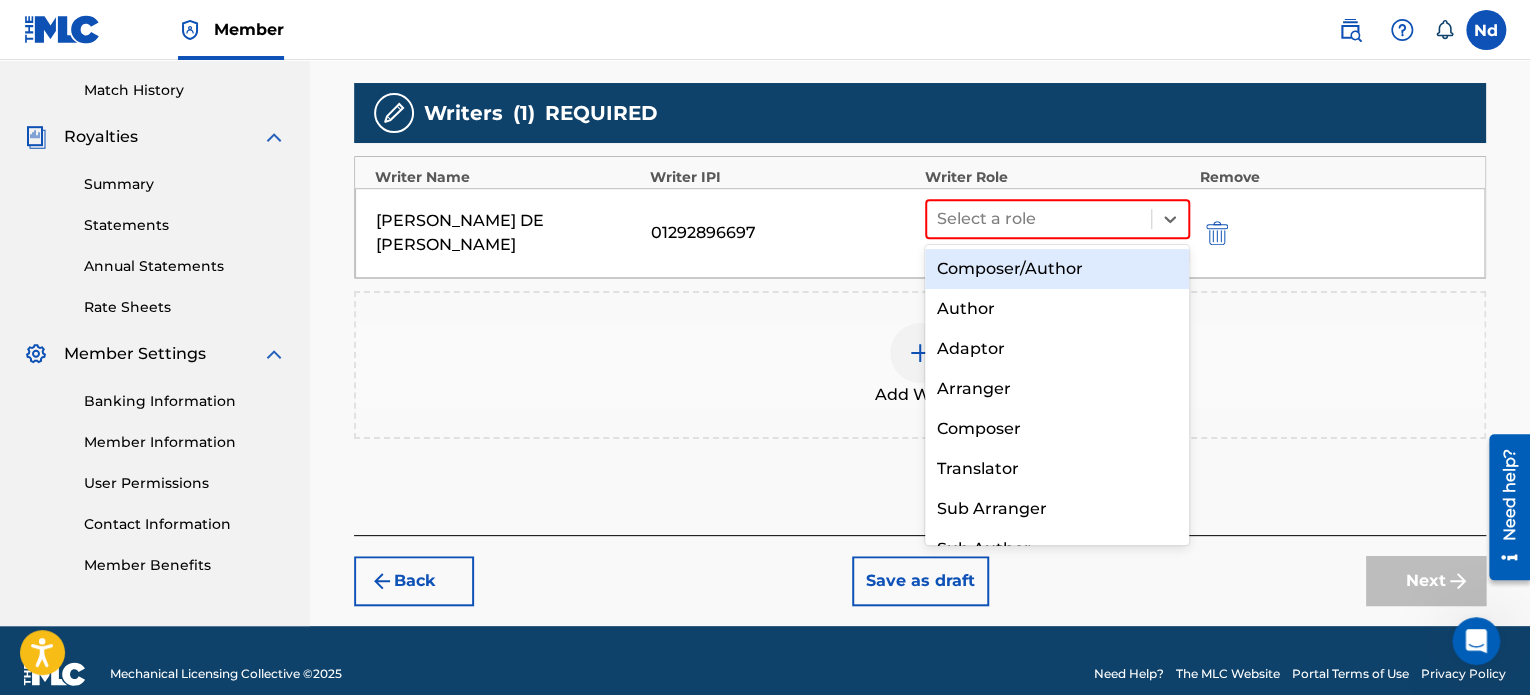 click on "Composer/Author" at bounding box center [1057, 269] 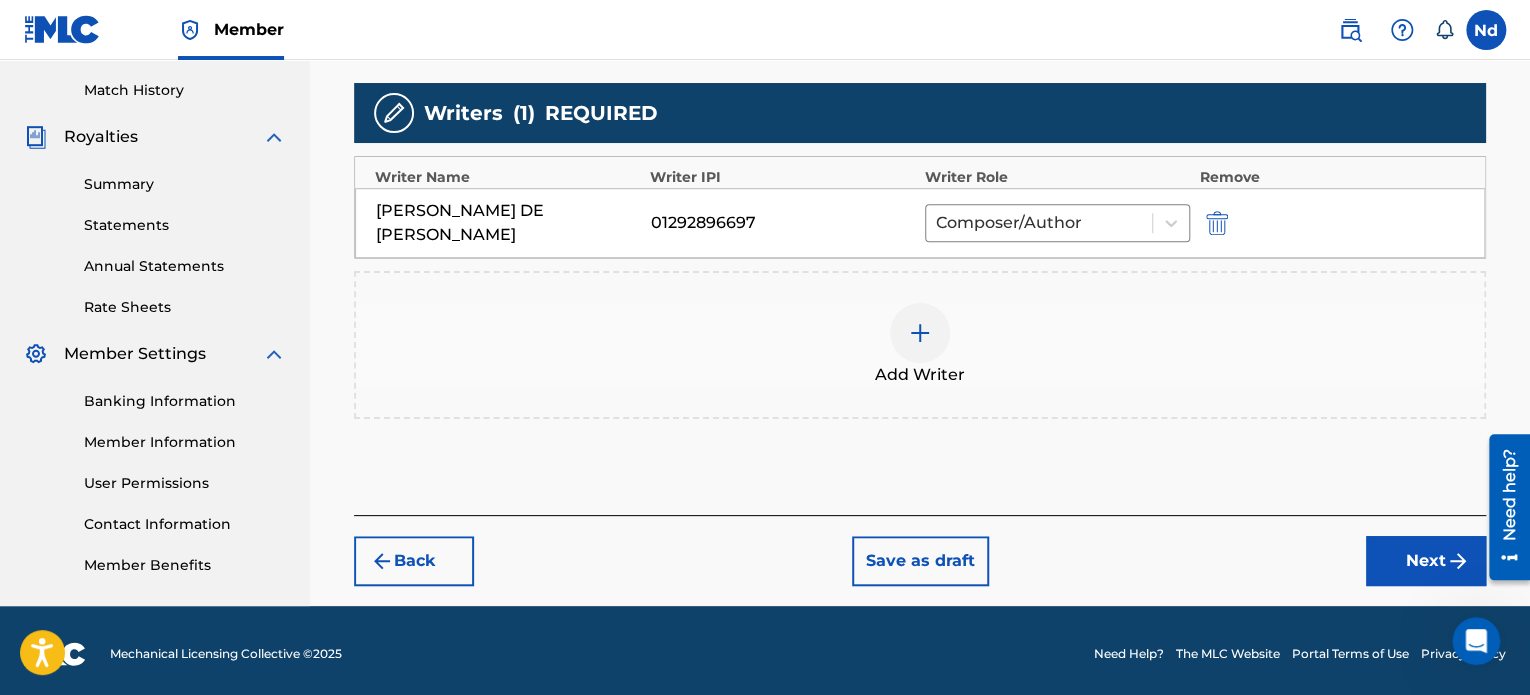 click on "Next" at bounding box center (1426, 561) 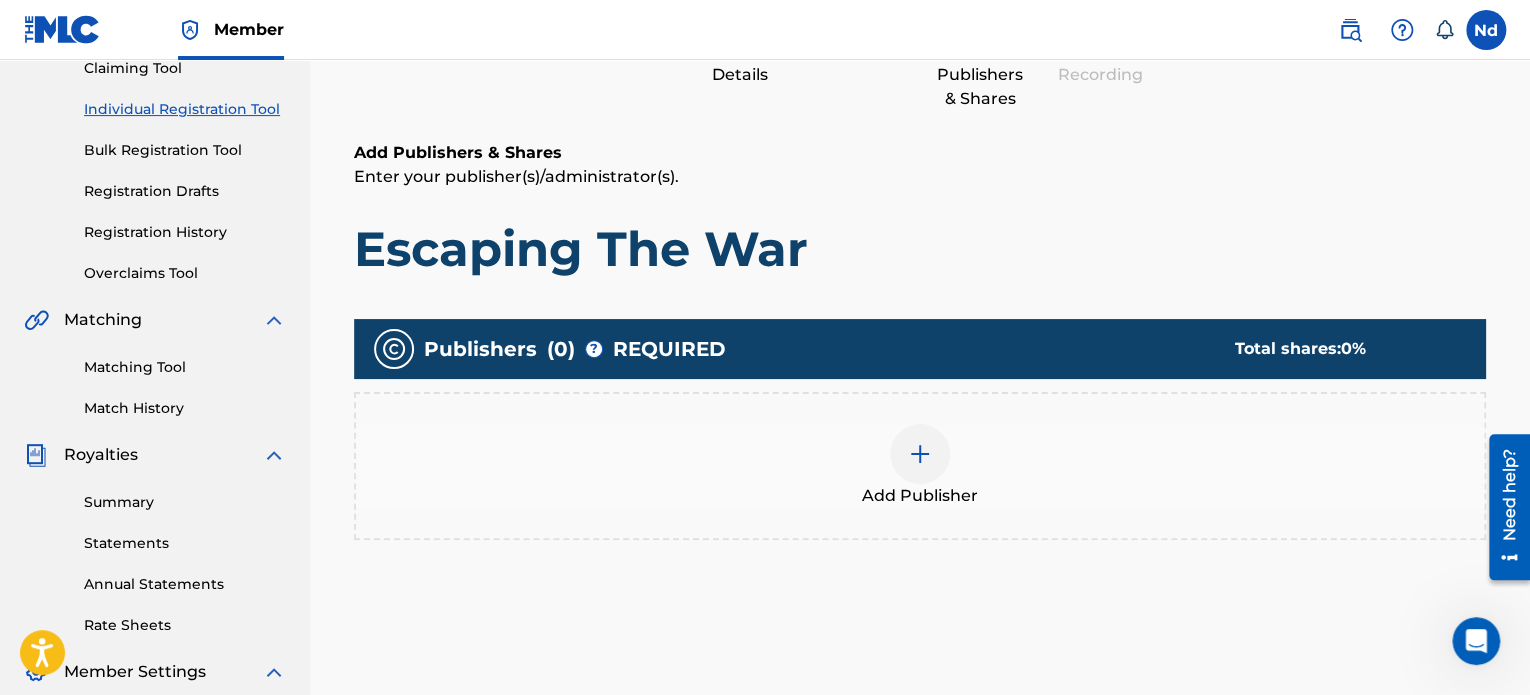 scroll, scrollTop: 390, scrollLeft: 0, axis: vertical 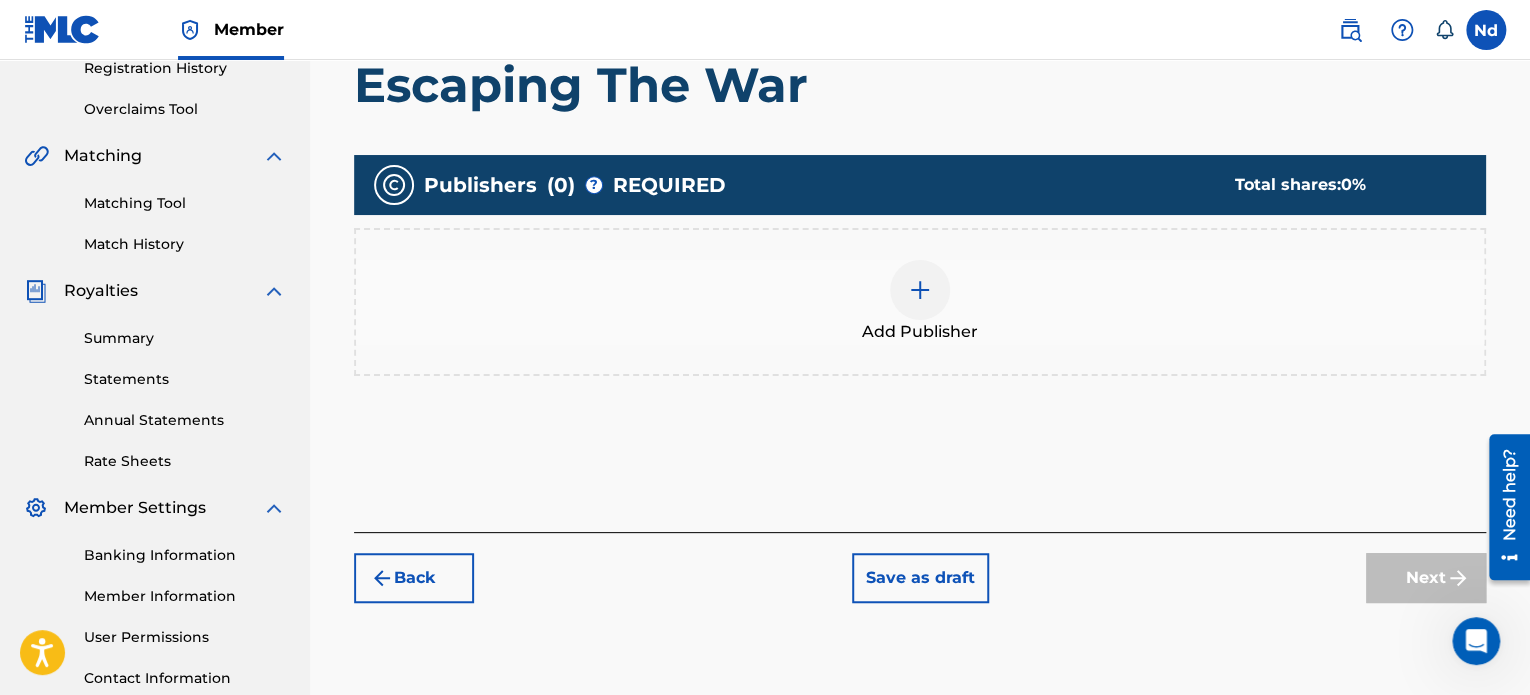 click at bounding box center [920, 290] 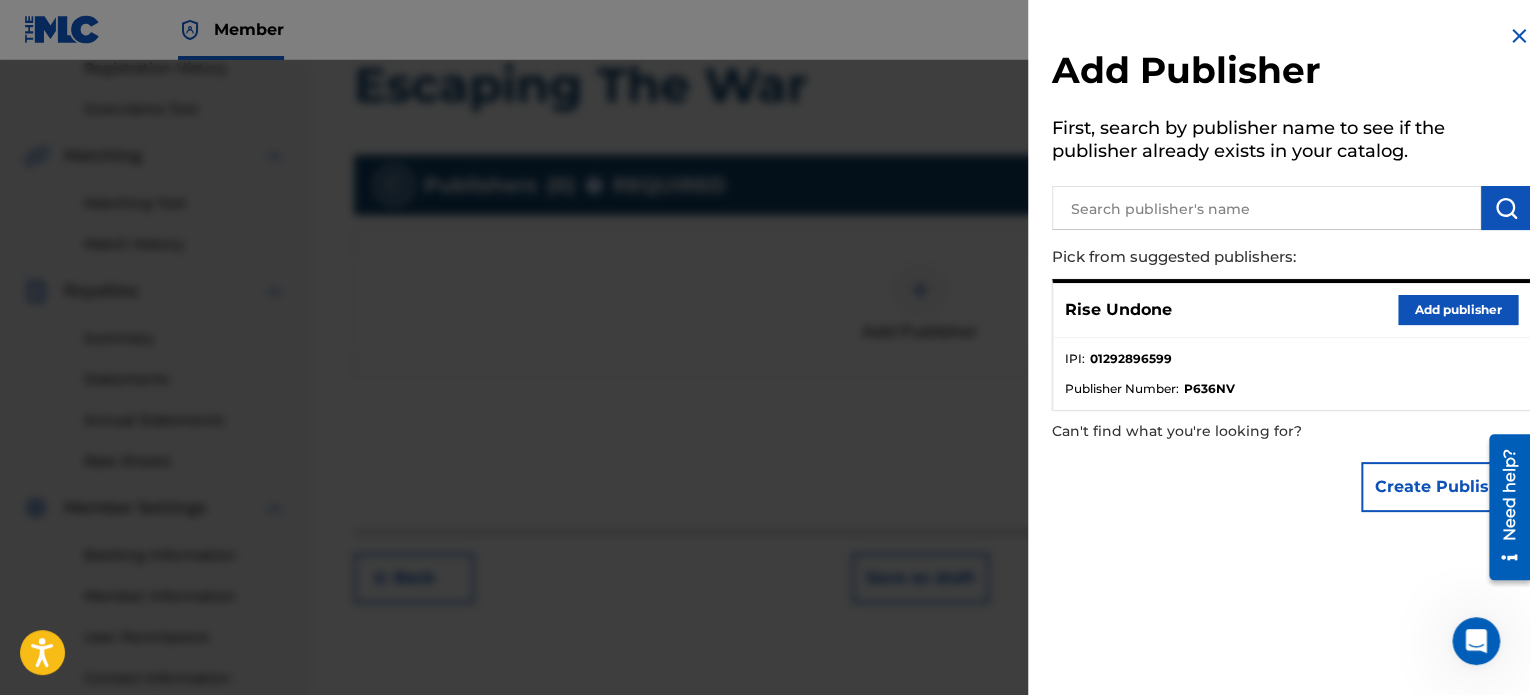 click on "Add publisher" at bounding box center [1458, 310] 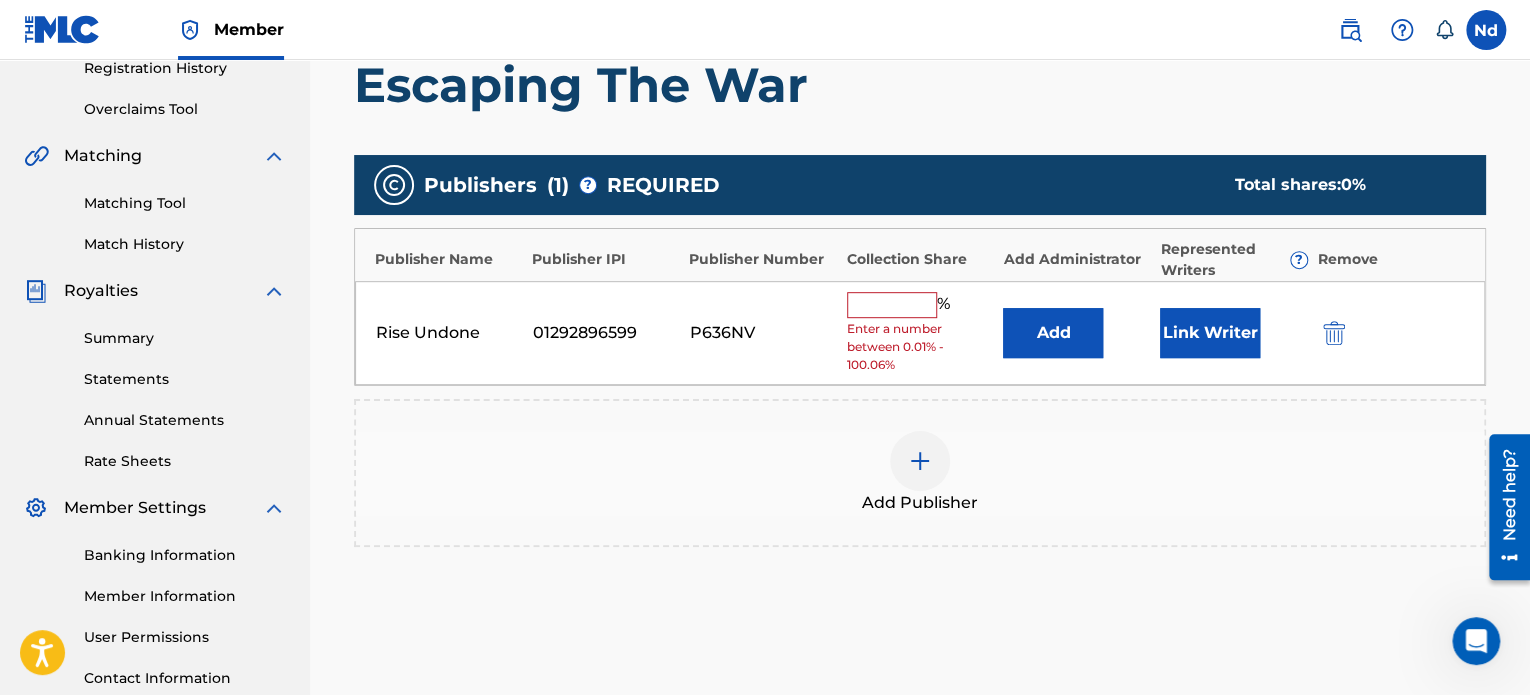 click on "Link Writer" at bounding box center (1210, 333) 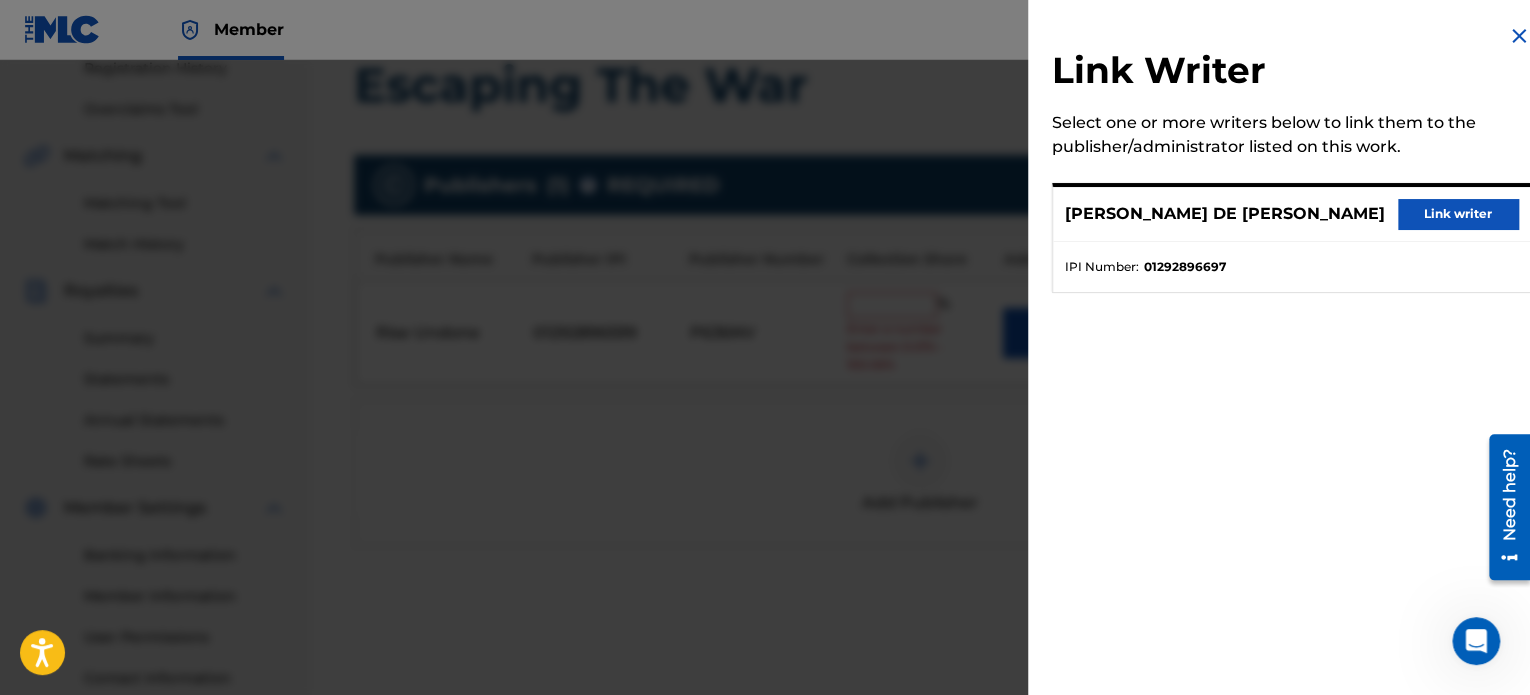 click on "Link writer" at bounding box center (1458, 214) 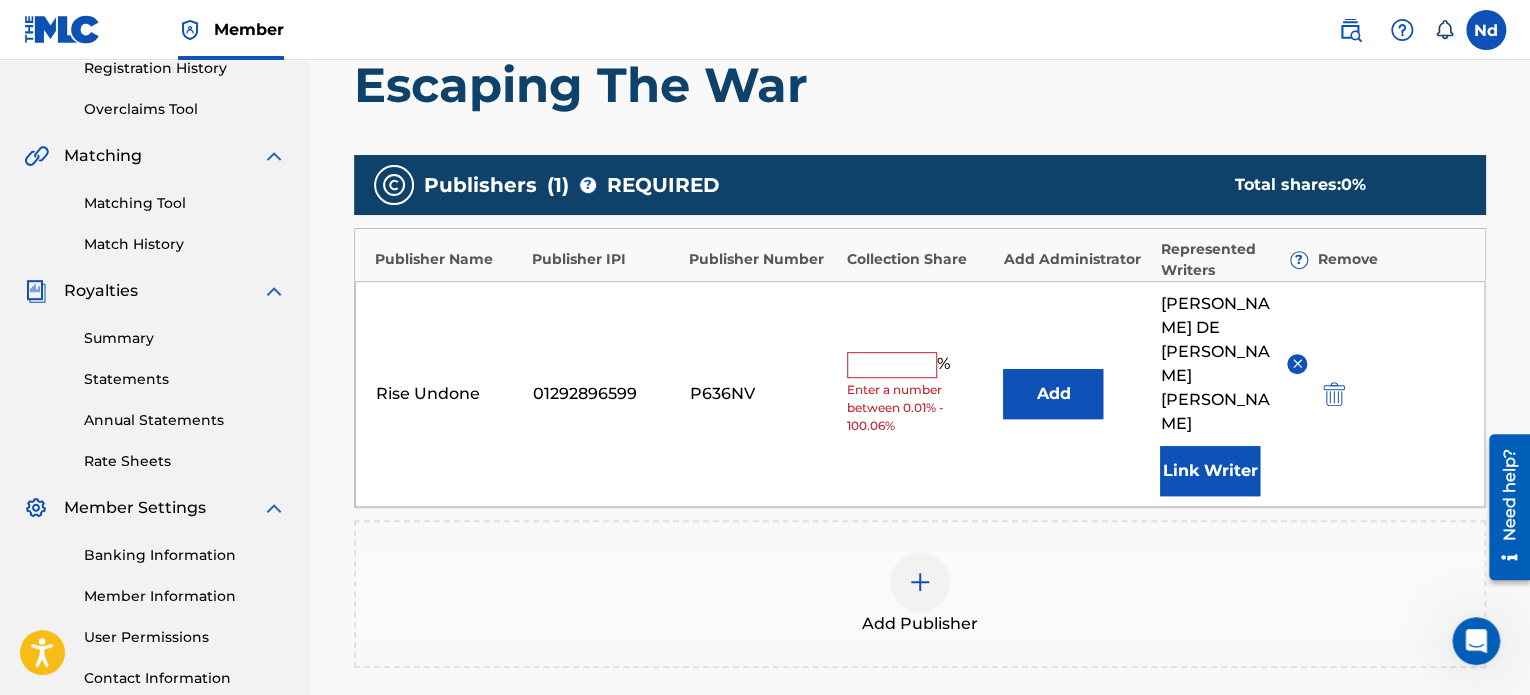 click at bounding box center (892, 365) 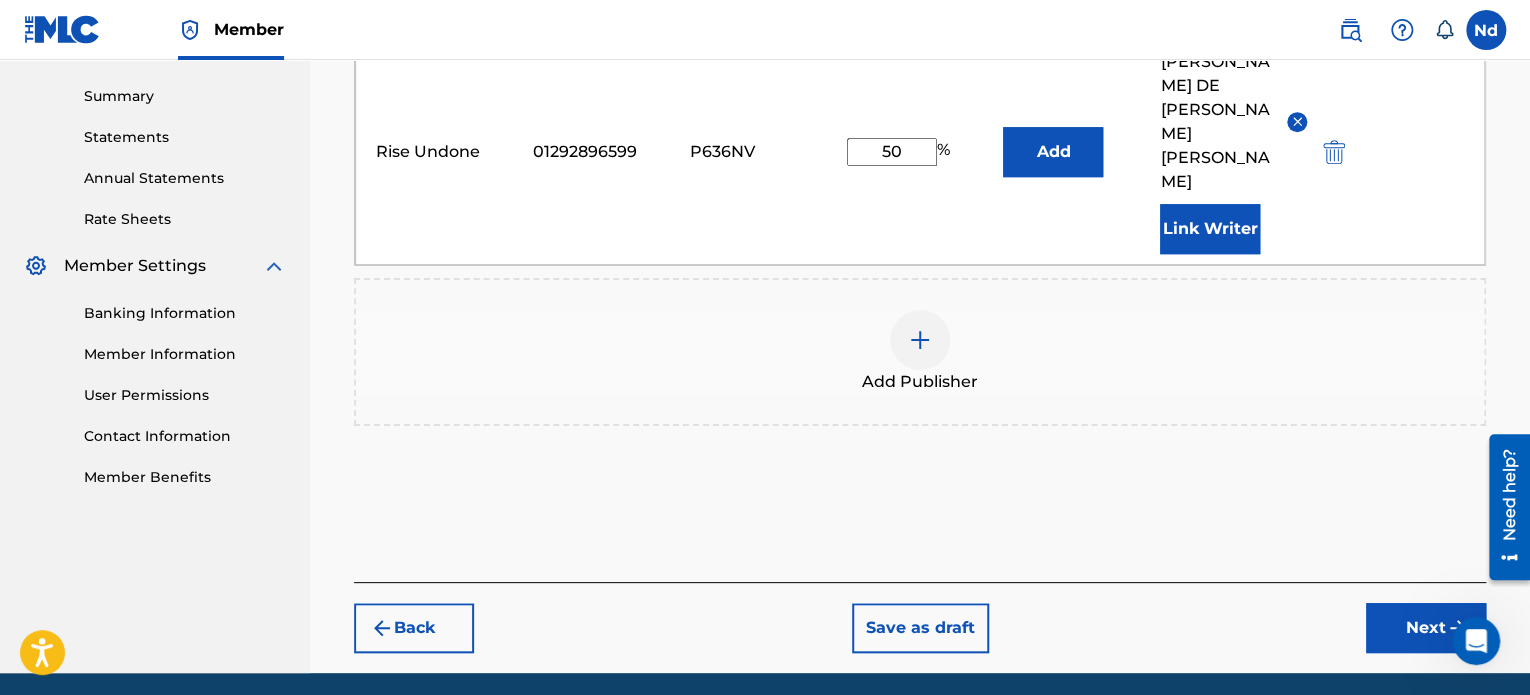 click on "Next" at bounding box center (1426, 628) 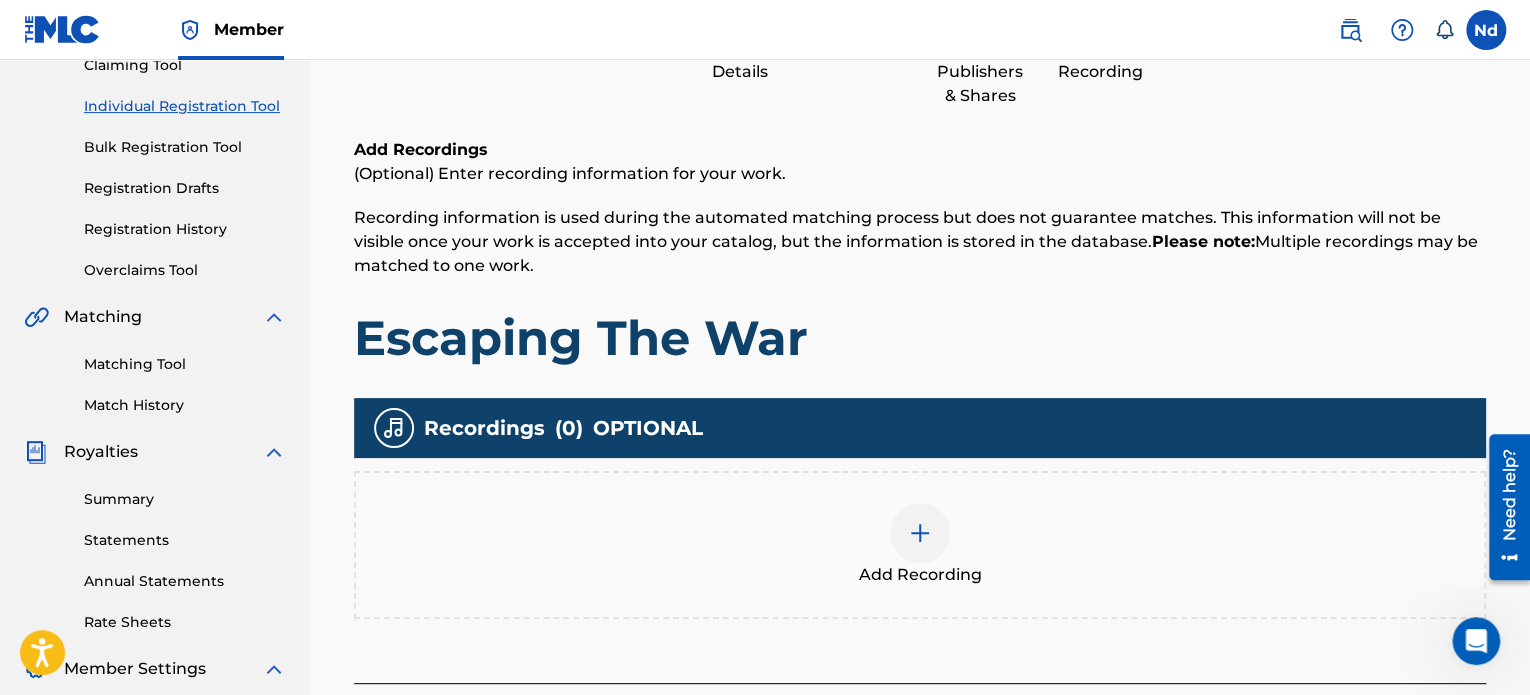 scroll, scrollTop: 390, scrollLeft: 0, axis: vertical 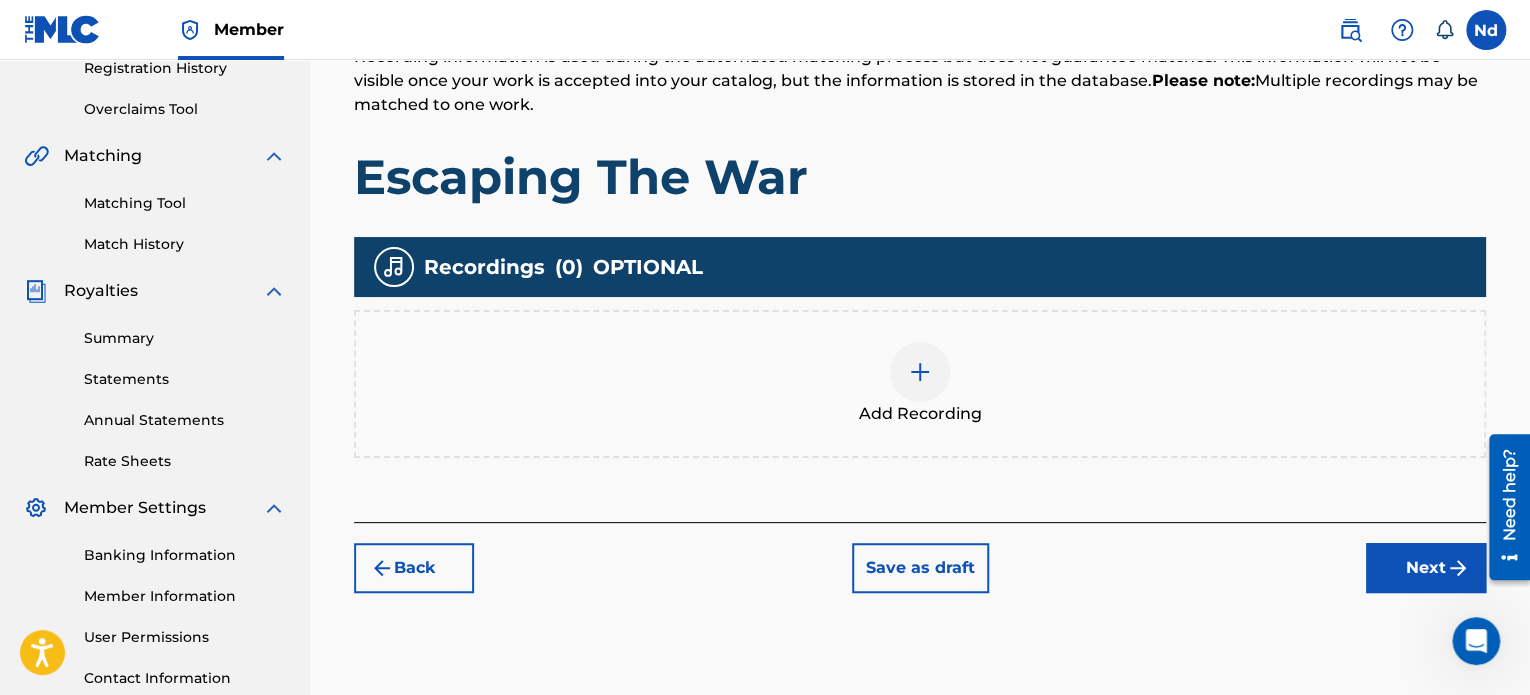 click on "Add Recording" at bounding box center (920, 384) 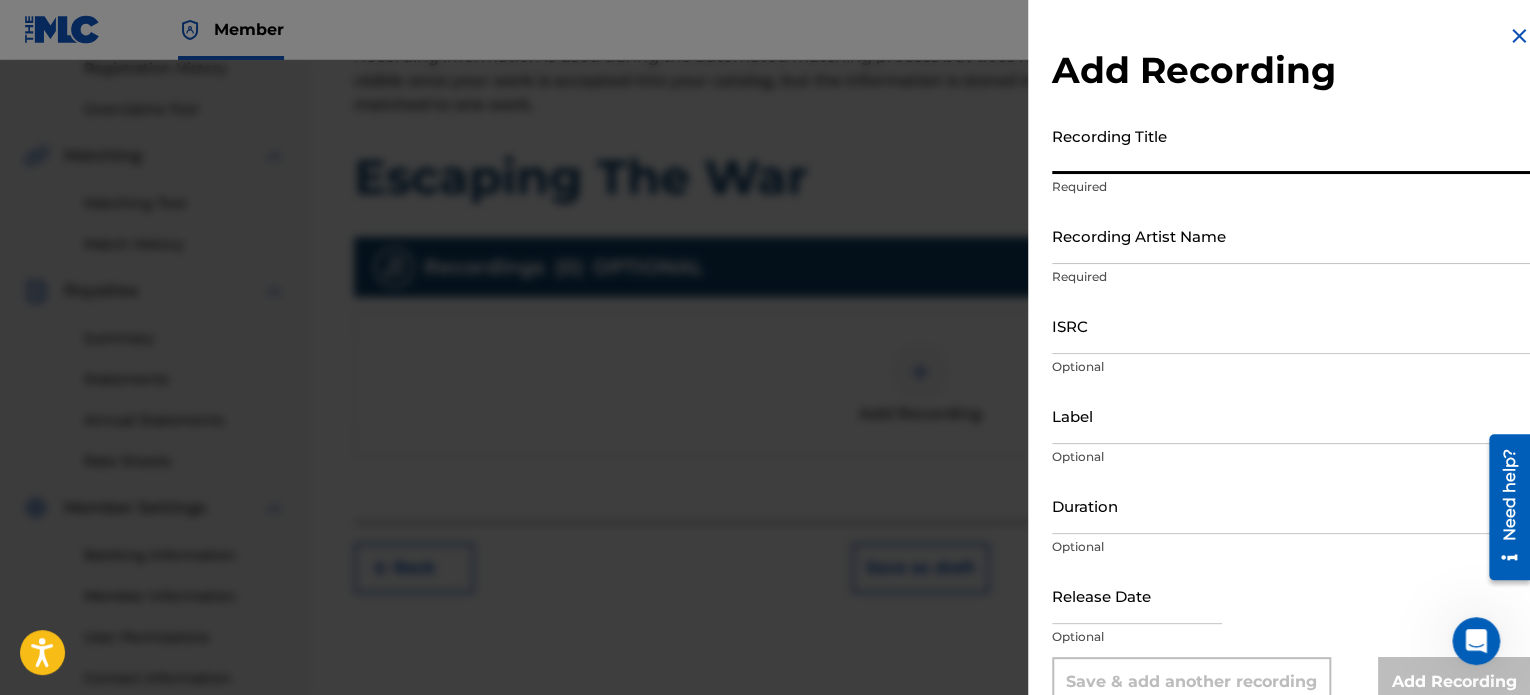 click on "Recording Title" at bounding box center [1291, 145] 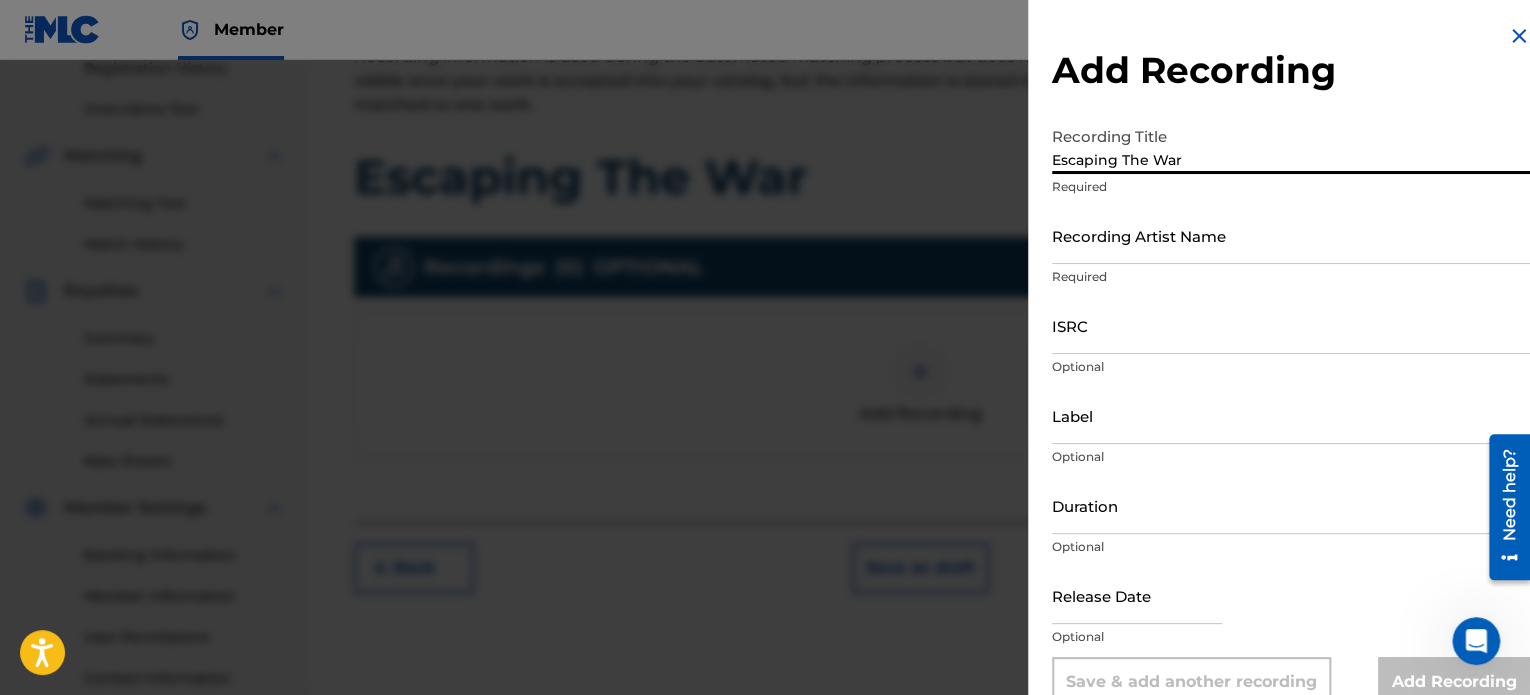 click on "Recording Artist Name" at bounding box center [1291, 235] 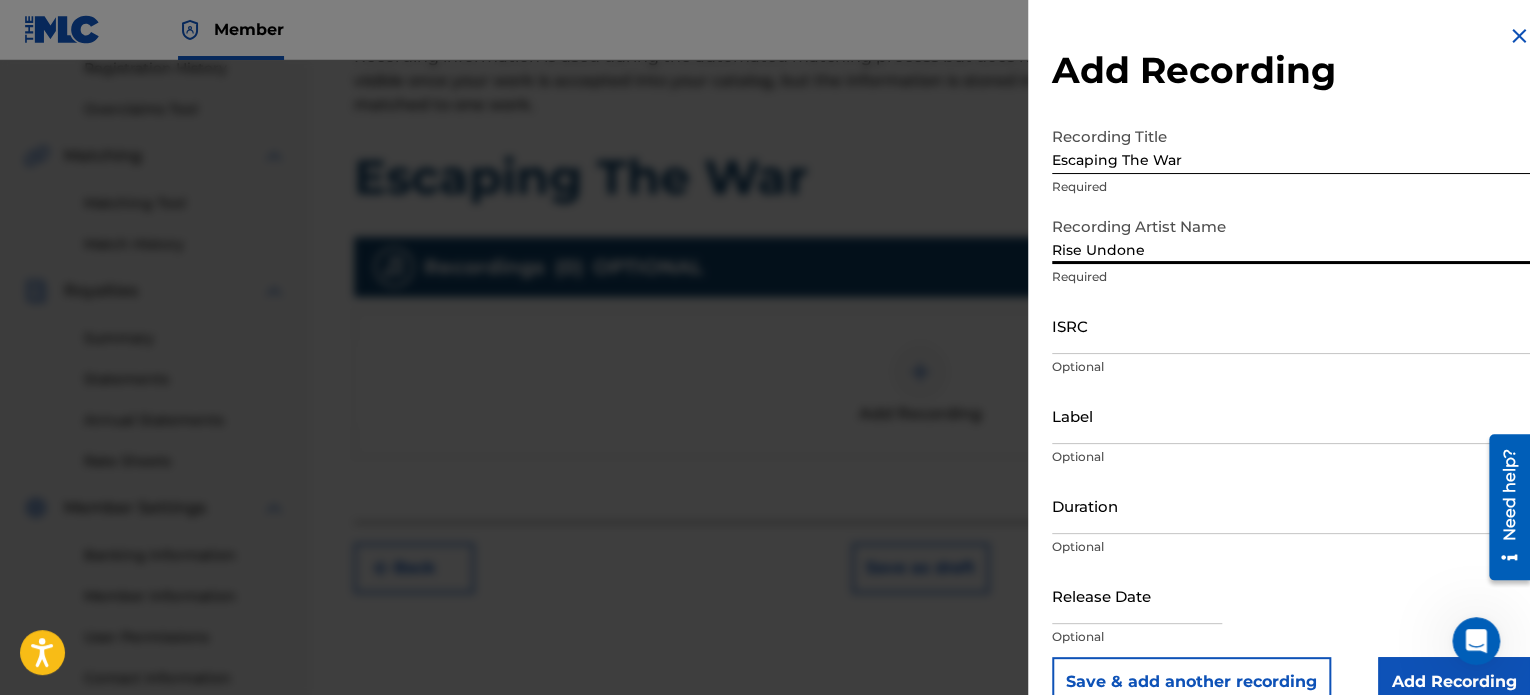 click on "ISRC" at bounding box center (1291, 325) 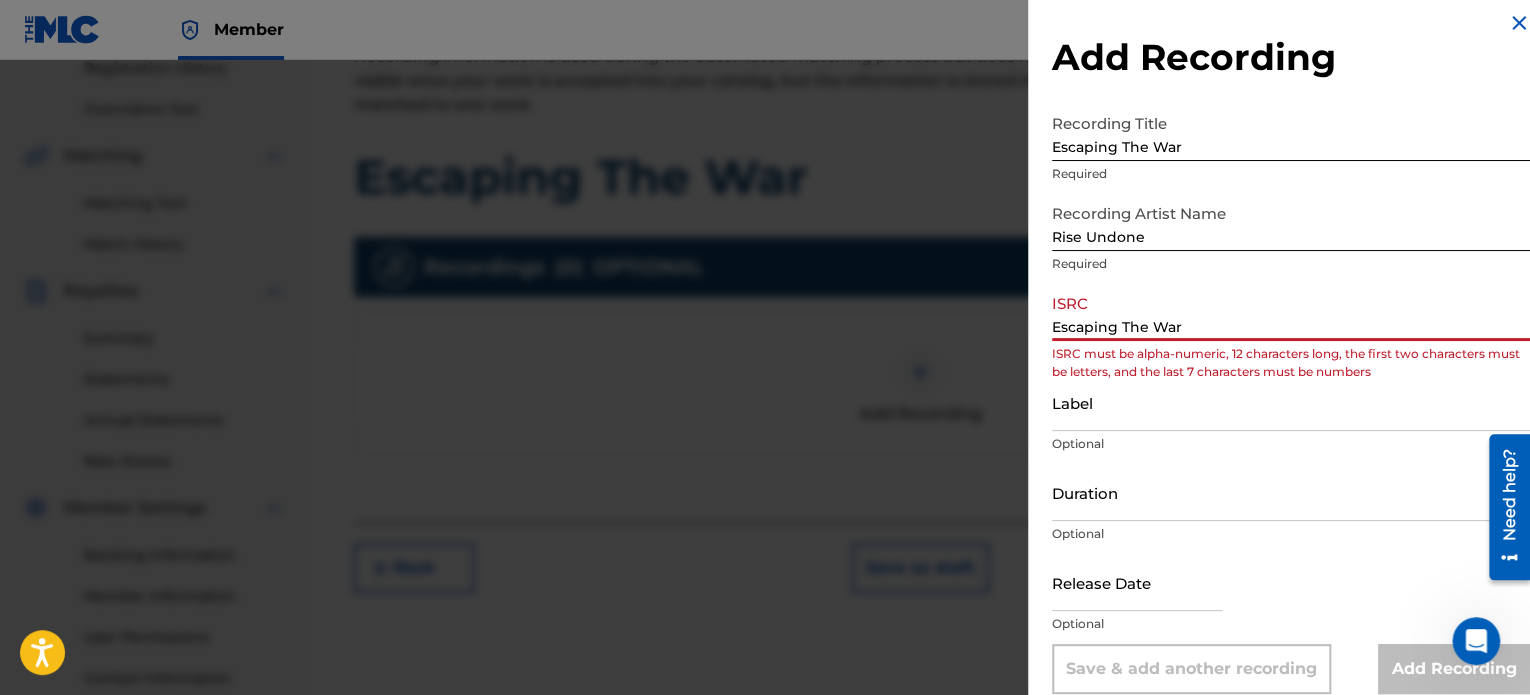 scroll, scrollTop: 36, scrollLeft: 0, axis: vertical 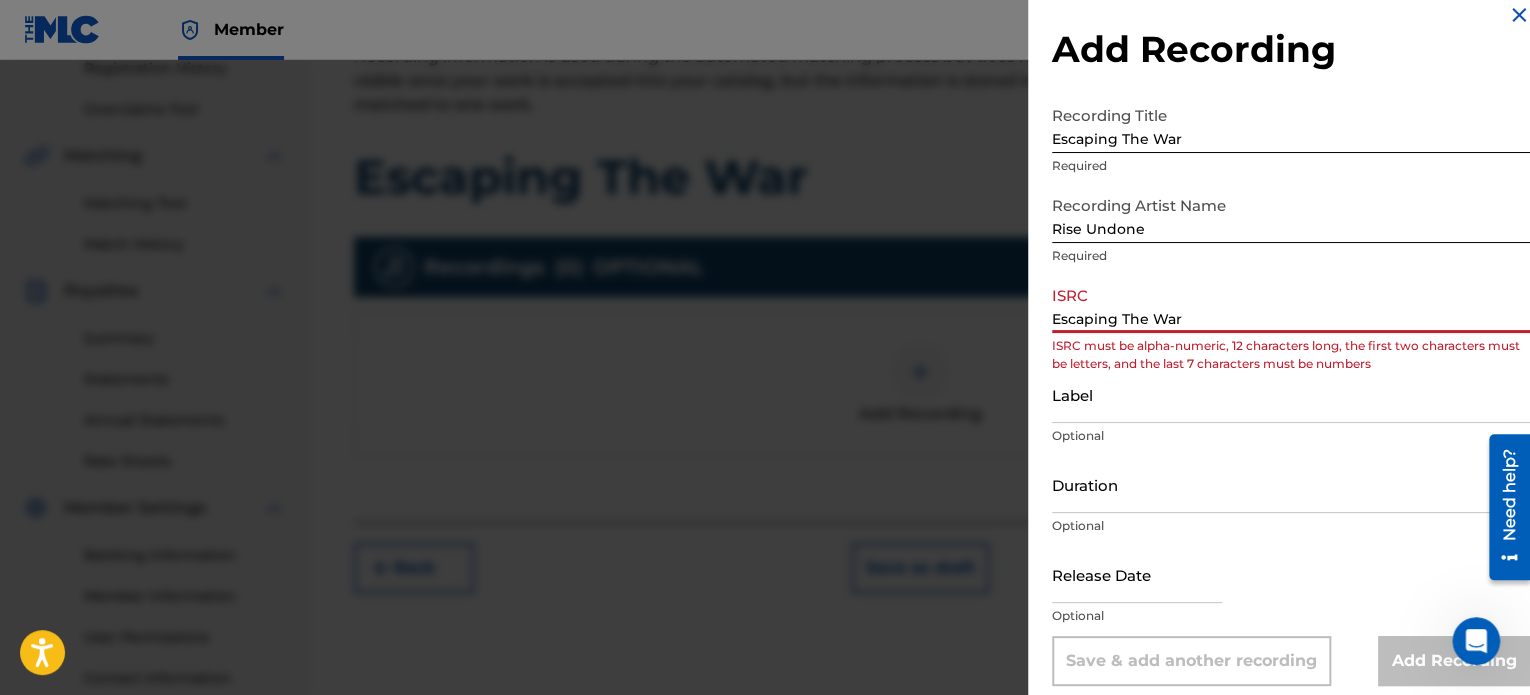 click on "Escaping The War" at bounding box center [1291, 304] 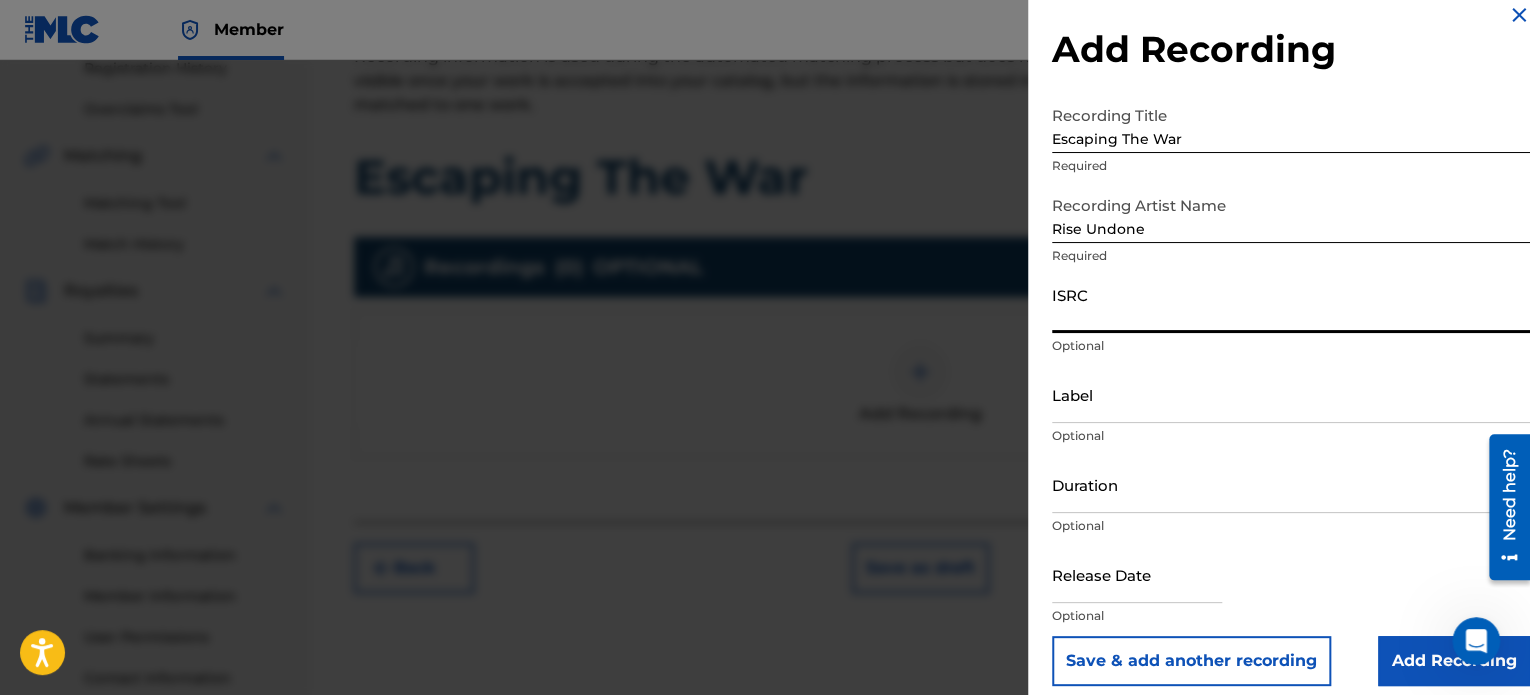 paste on "USHM22575295" 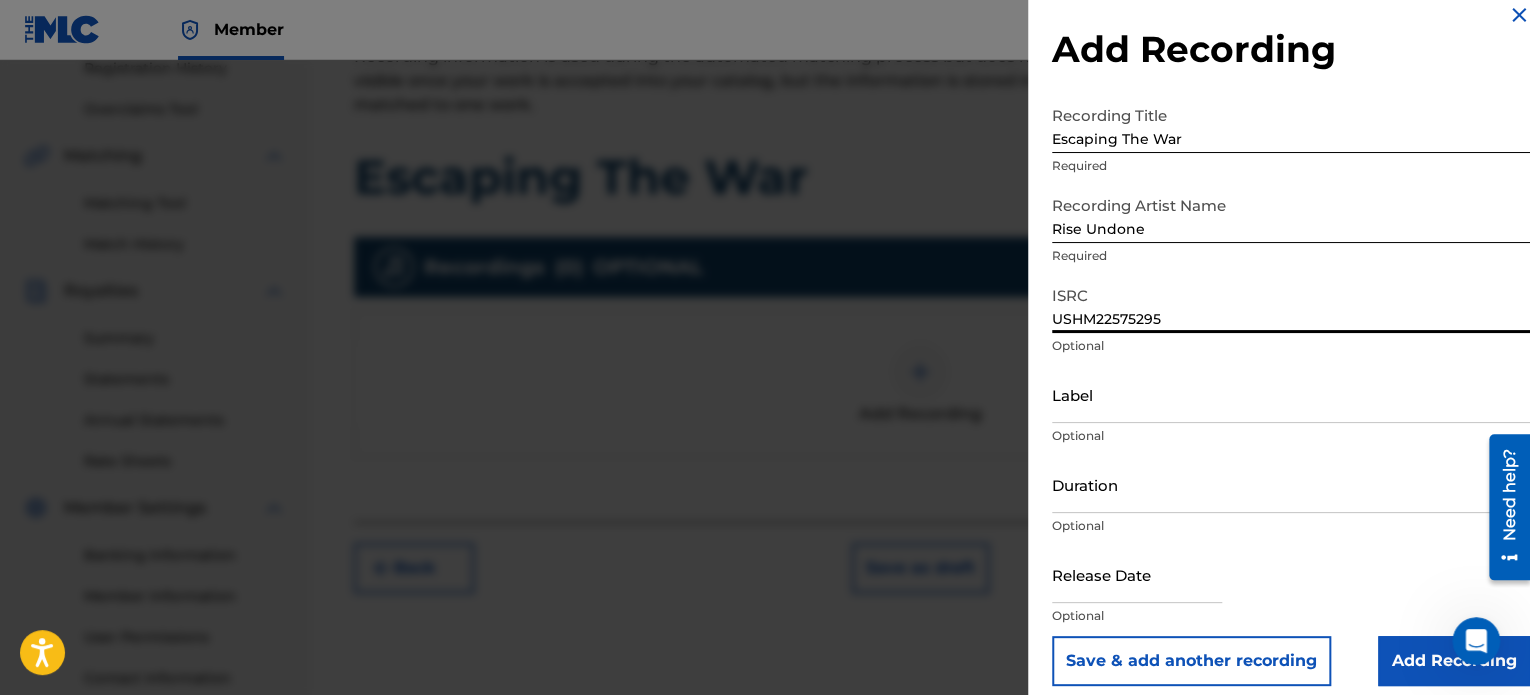 click on "Label" at bounding box center [1291, 394] 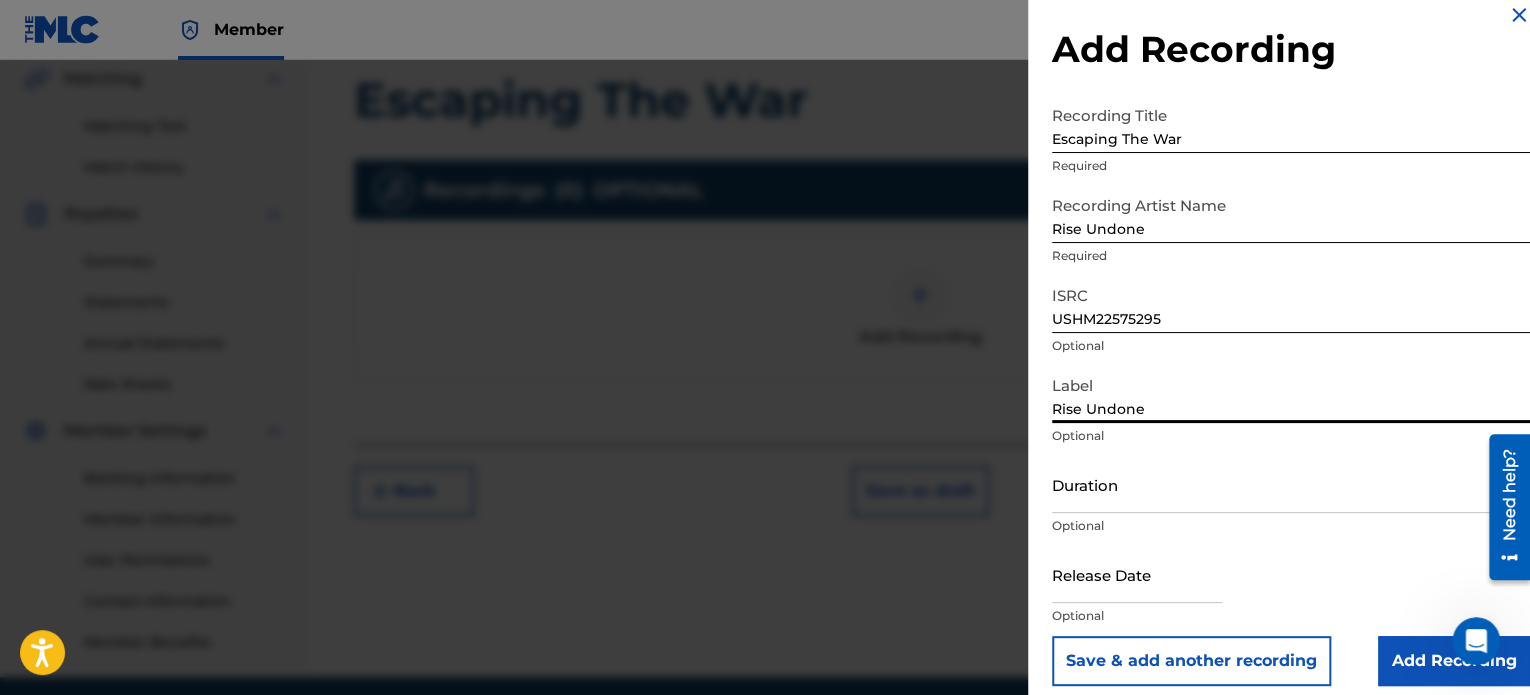 scroll, scrollTop: 544, scrollLeft: 0, axis: vertical 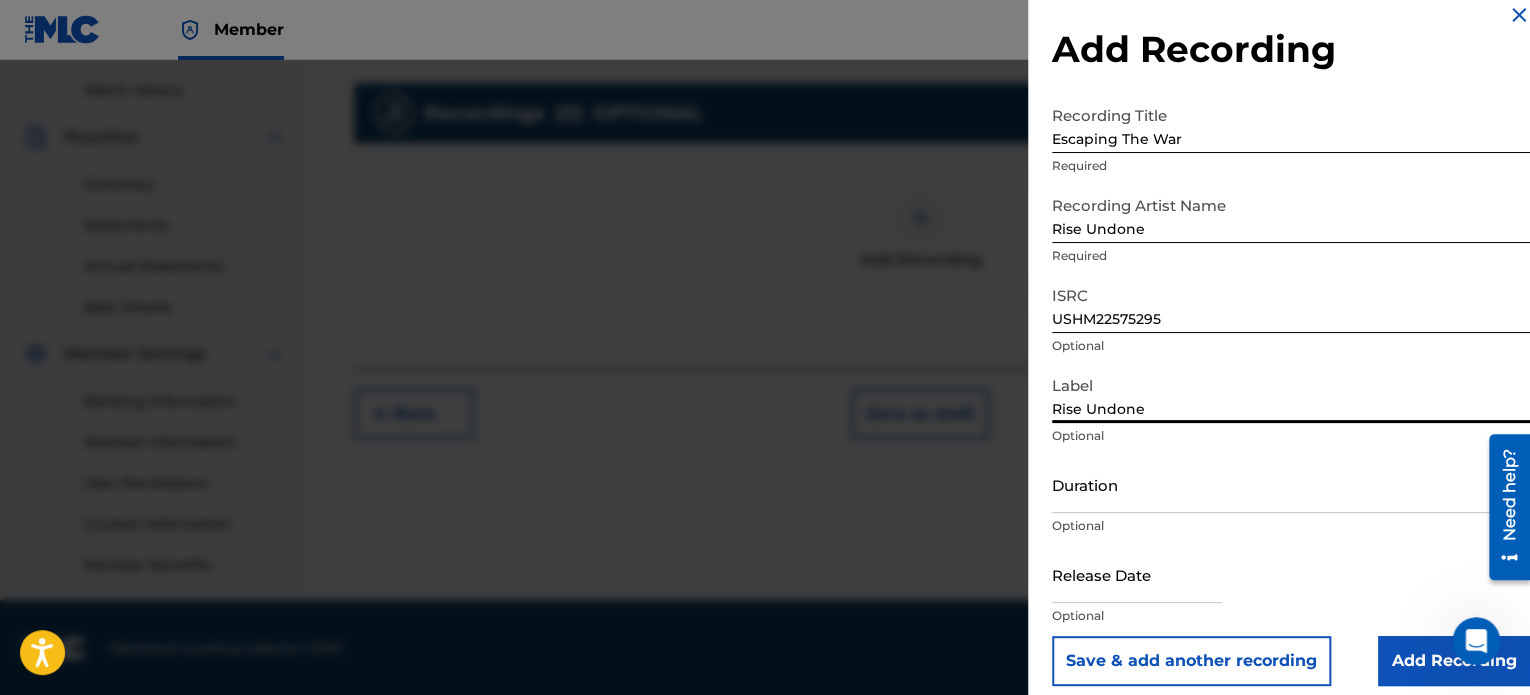 click at bounding box center [1137, 574] 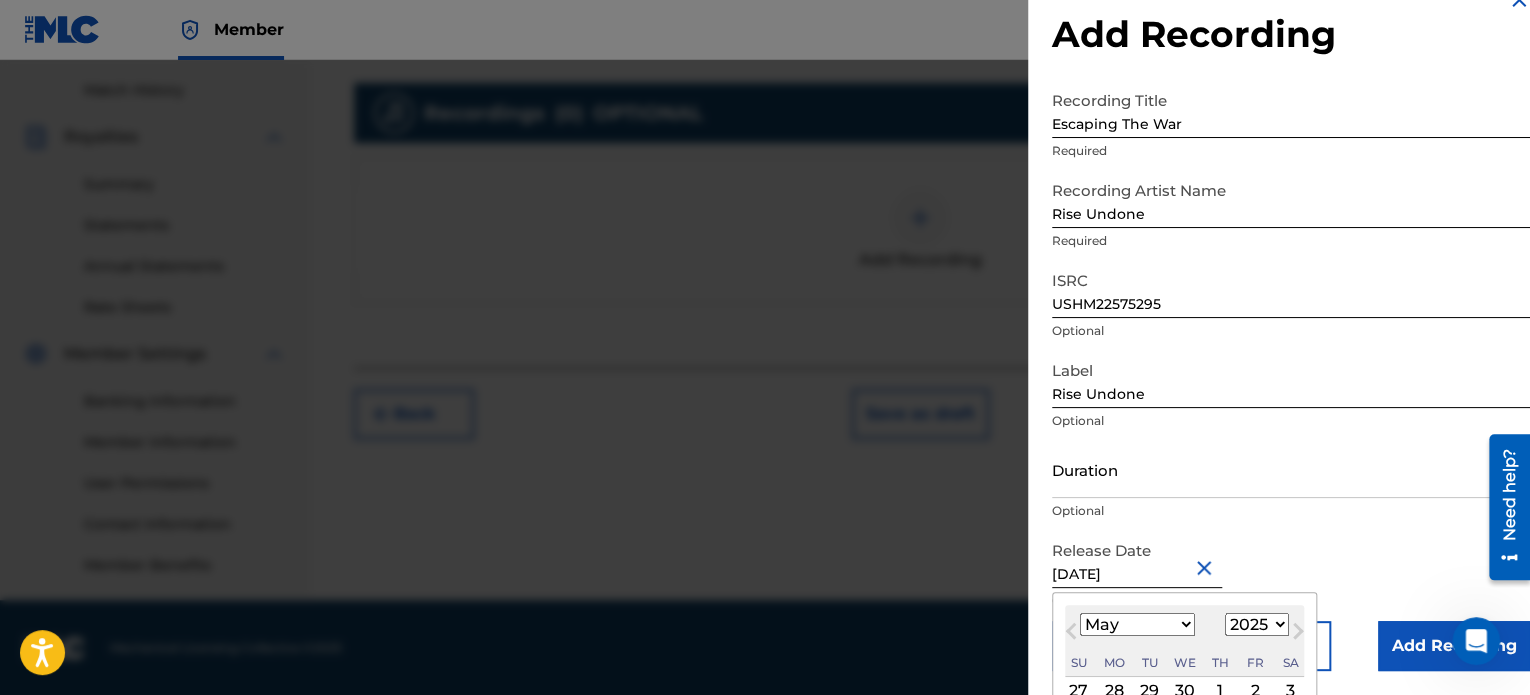click on "Release Date [DATE] [DATE] Previous Month Next Month May [DATE] February March April May June July August September October November [DATE] 1900 1901 1902 1903 1904 1905 1906 1907 1908 1909 1910 1911 1912 1913 1914 1915 1916 1917 1918 1919 1920 1921 1922 1923 1924 1925 1926 1927 1928 1929 1930 1931 1932 1933 1934 1935 1936 1937 1938 1939 1940 1941 1942 1943 1944 1945 1946 1947 1948 1949 1950 1951 1952 1953 1954 1955 1956 1957 1958 1959 1960 1961 1962 1963 1964 1965 1966 1967 1968 1969 1970 1971 1972 1973 1974 1975 1976 1977 1978 1979 1980 1981 1982 1983 1984 1985 1986 1987 1988 1989 1990 1991 1992 1993 1994 1995 1996 1997 1998 1999 2000 2001 2002 2003 2004 2005 2006 2007 2008 2009 2010 2011 2012 2013 2014 2015 2016 2017 2018 2019 2020 2021 2022 2023 2024 2025 2026 2027 2028 2029 2030 2031 2032 2033 2034 2035 2036 2037 2038 2039 2040 2041 2042 2043 2044 2045 2046 2047 2048 2049 2050 2051 2052 2053 2054 2055 2056 2057 2058 2059 2060 2061 2062 2063 2064 2065 2066 2067 2068 2069 2070 2071 2072" at bounding box center [1291, 576] 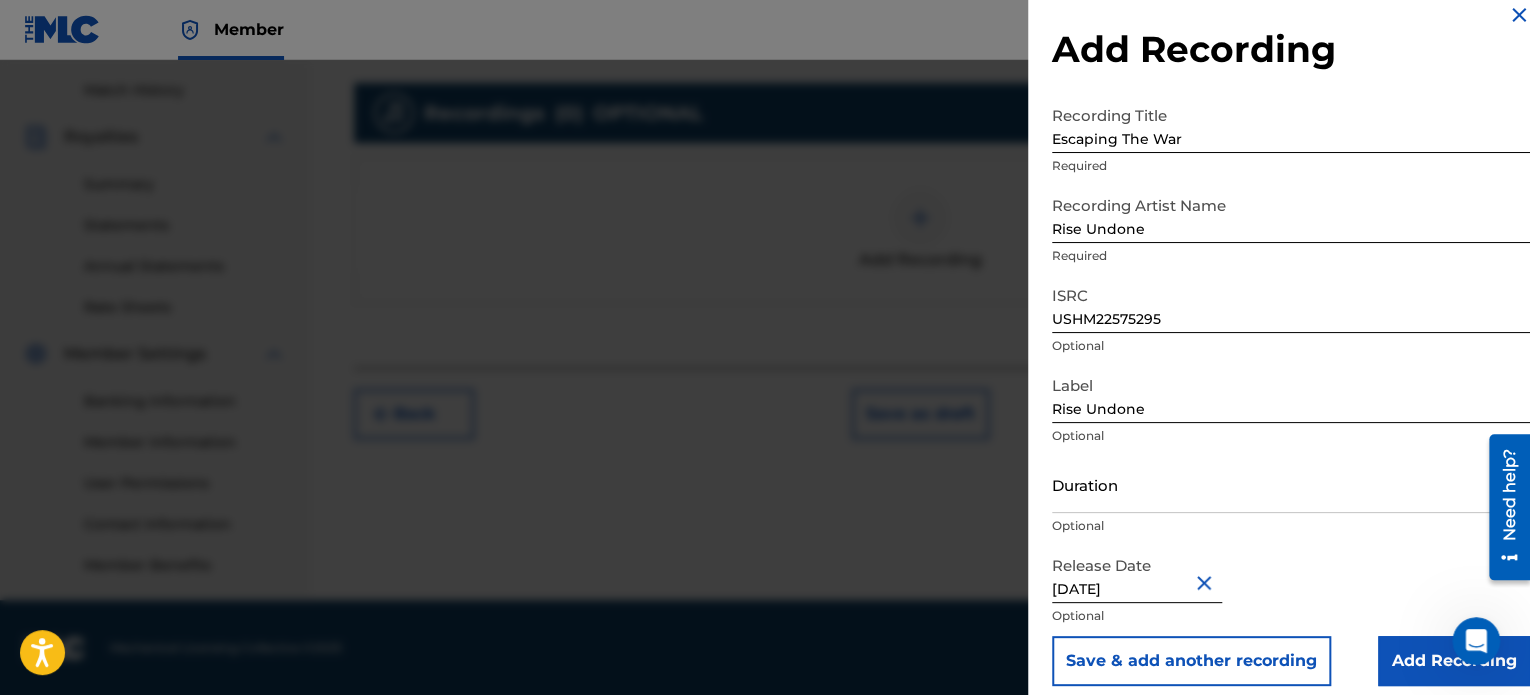 click on "Duration" at bounding box center [1291, 484] 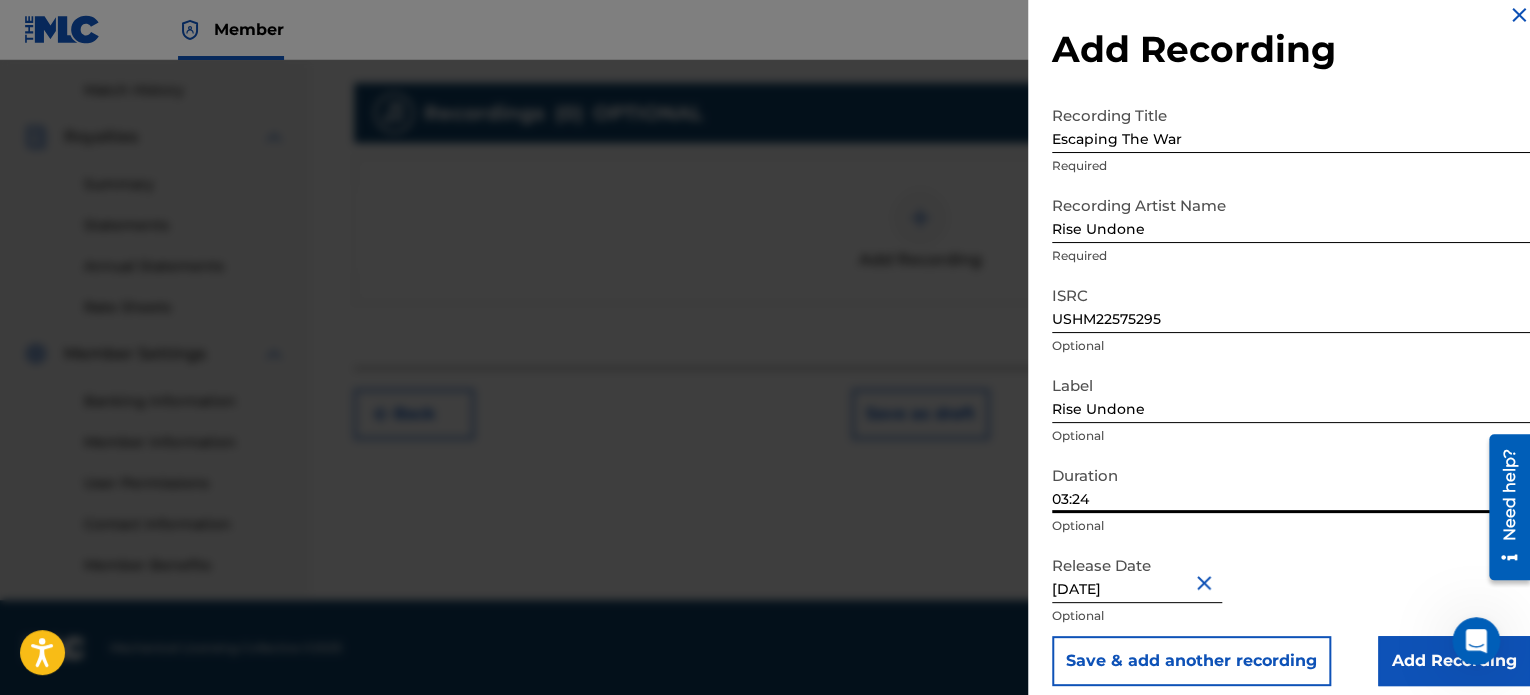click on "Add Recording" at bounding box center [1454, 661] 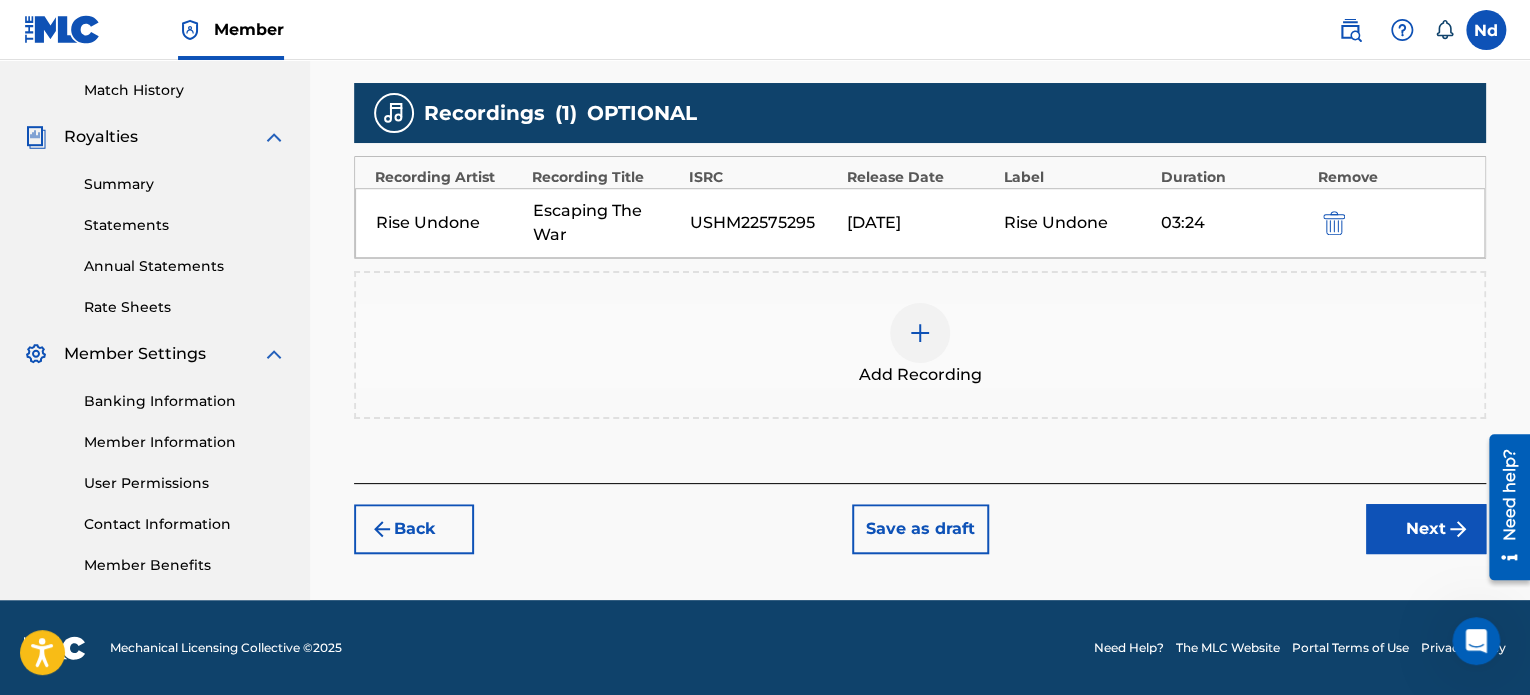 click on "Next" at bounding box center (1426, 529) 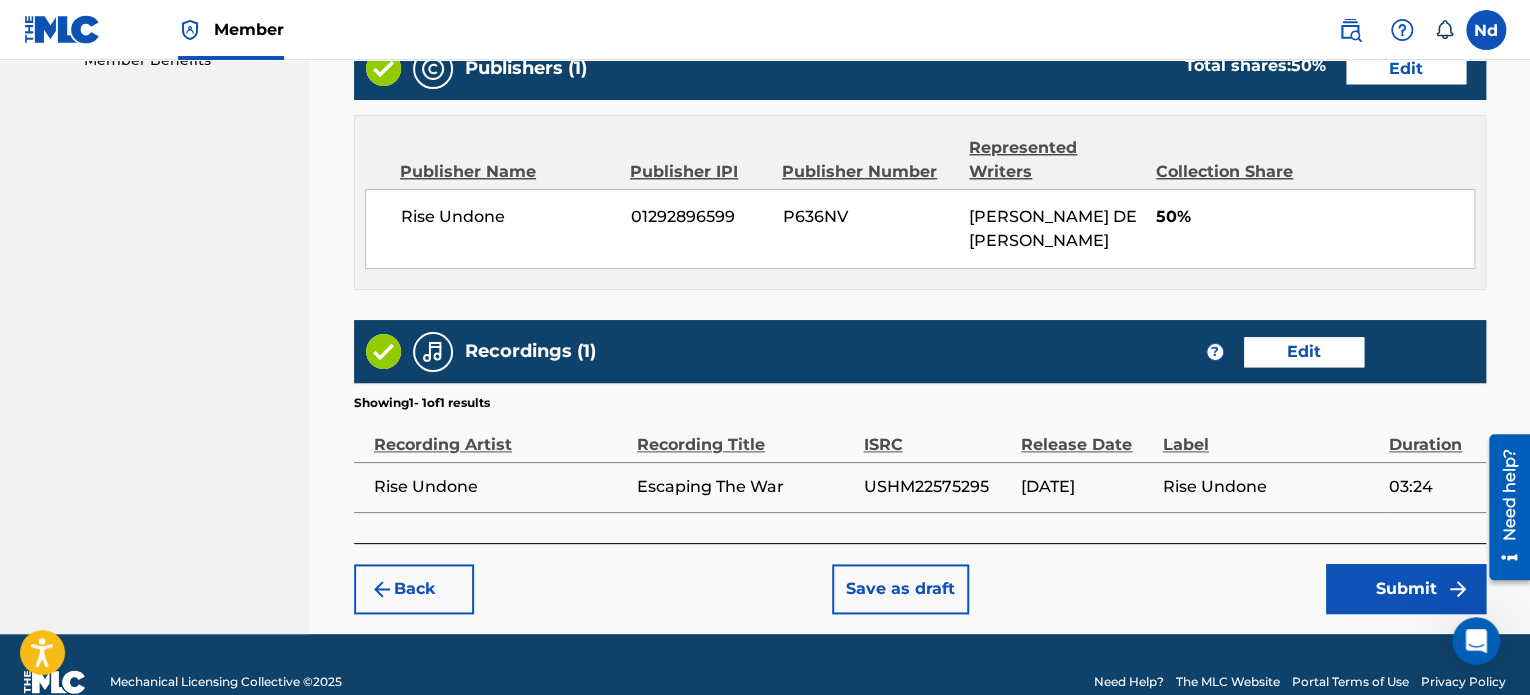 scroll, scrollTop: 1081, scrollLeft: 0, axis: vertical 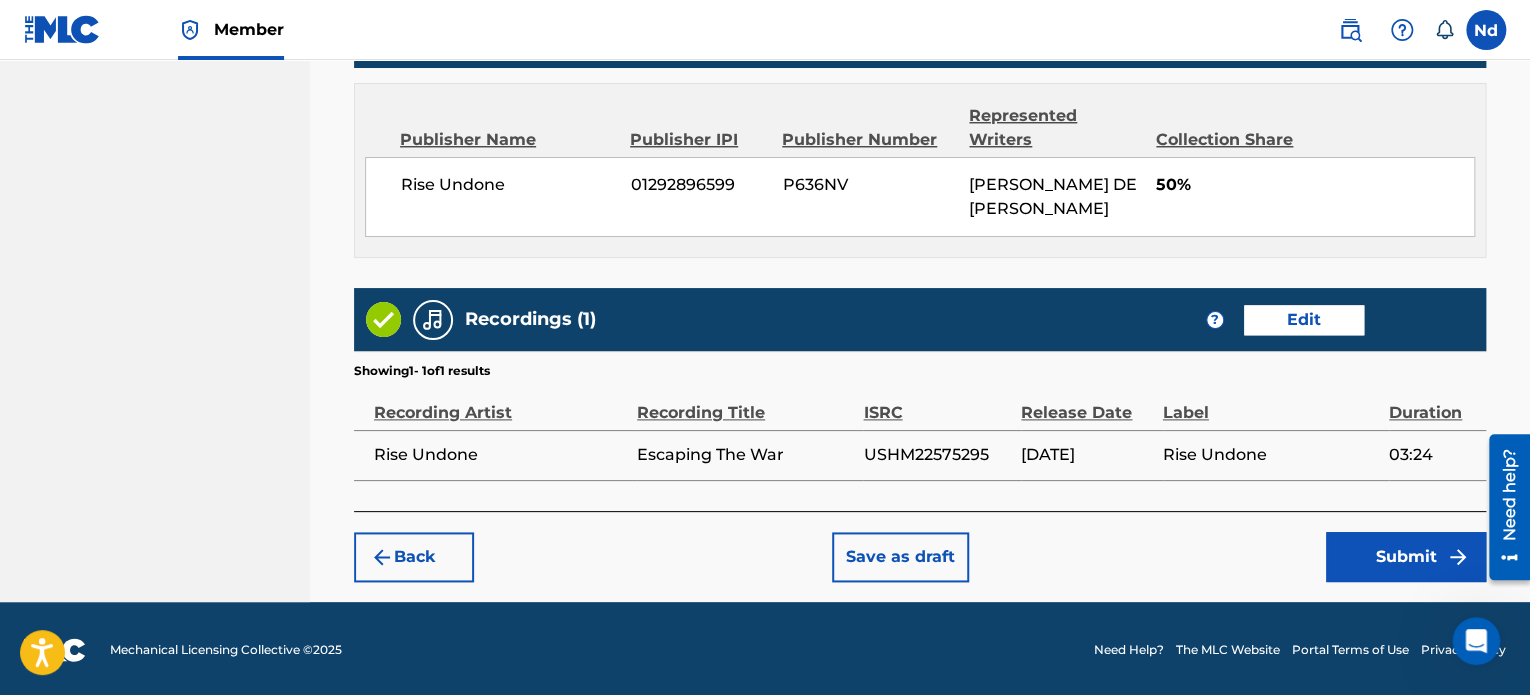 click on "Submit" at bounding box center [1406, 557] 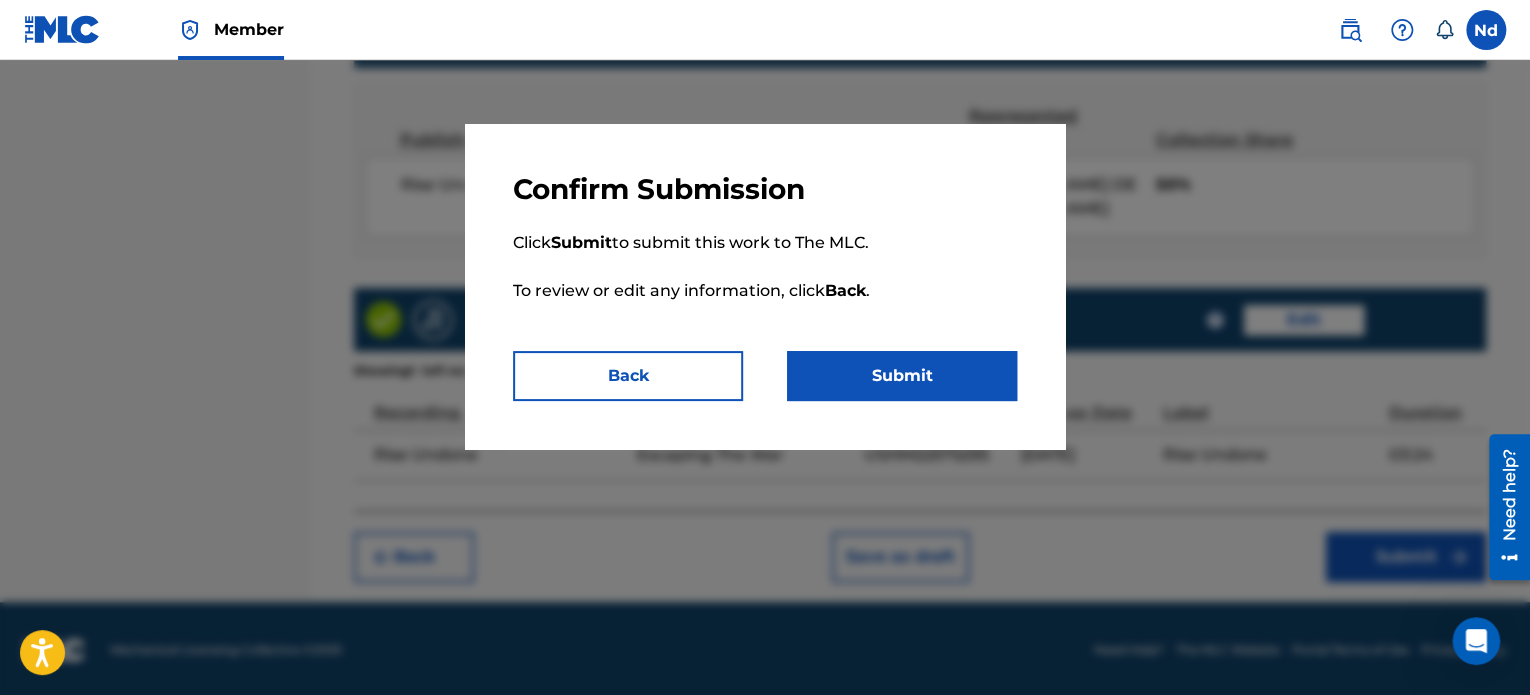 click on "Submit" at bounding box center [902, 376] 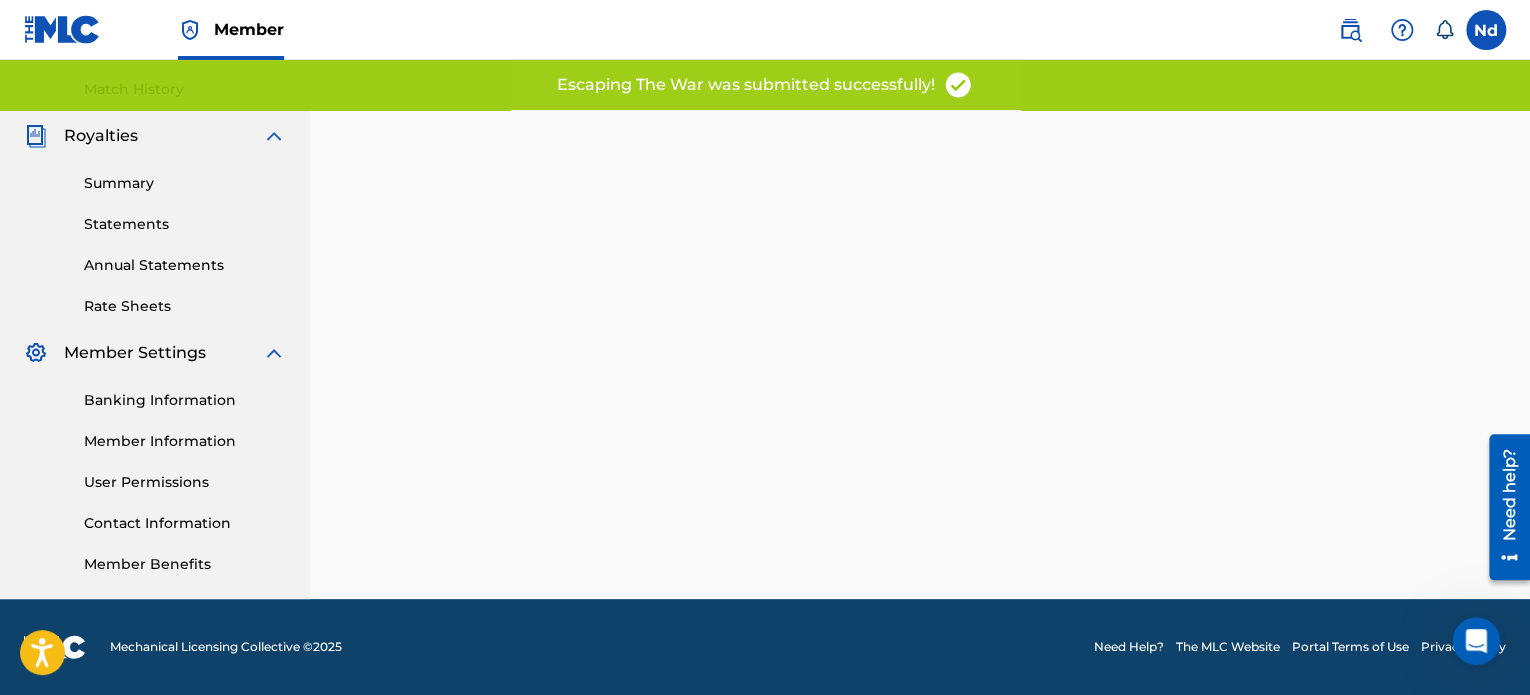 scroll, scrollTop: 0, scrollLeft: 0, axis: both 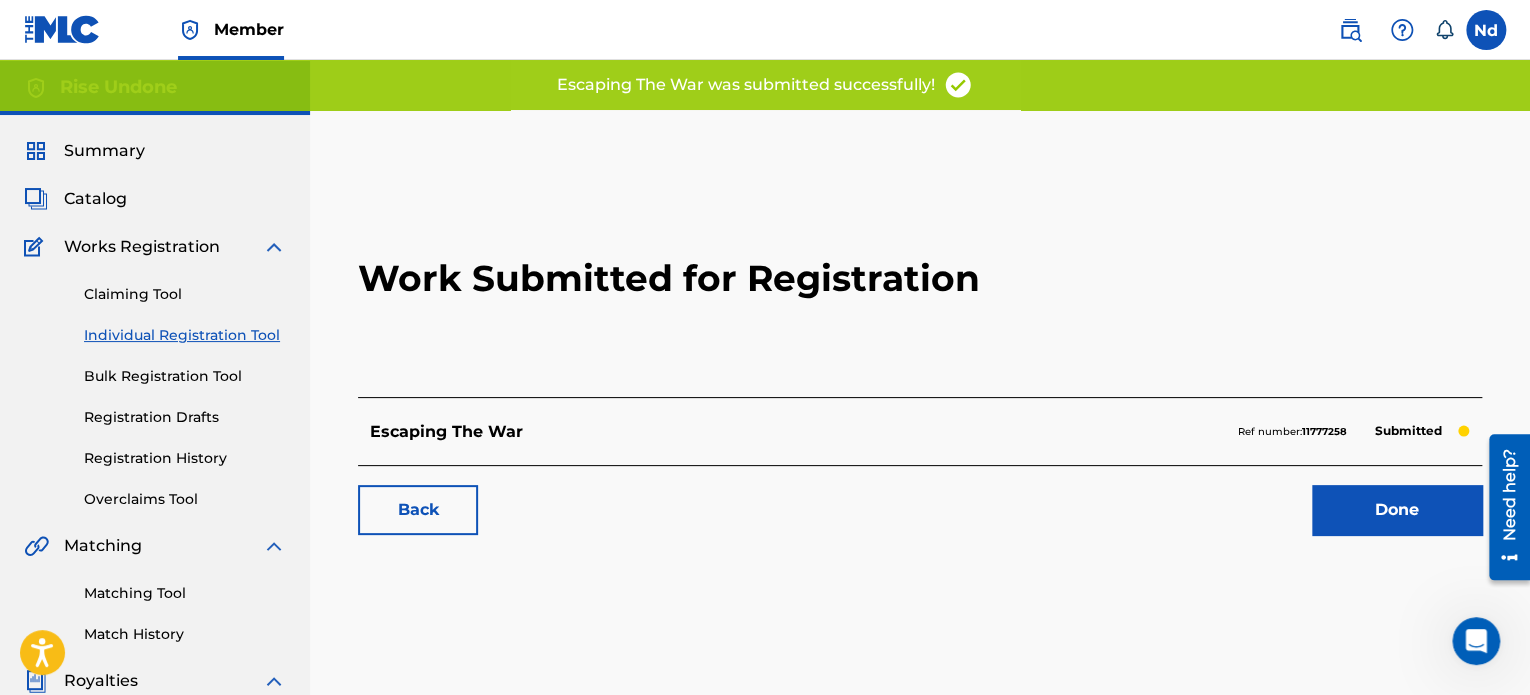 click on "Done" at bounding box center (1397, 510) 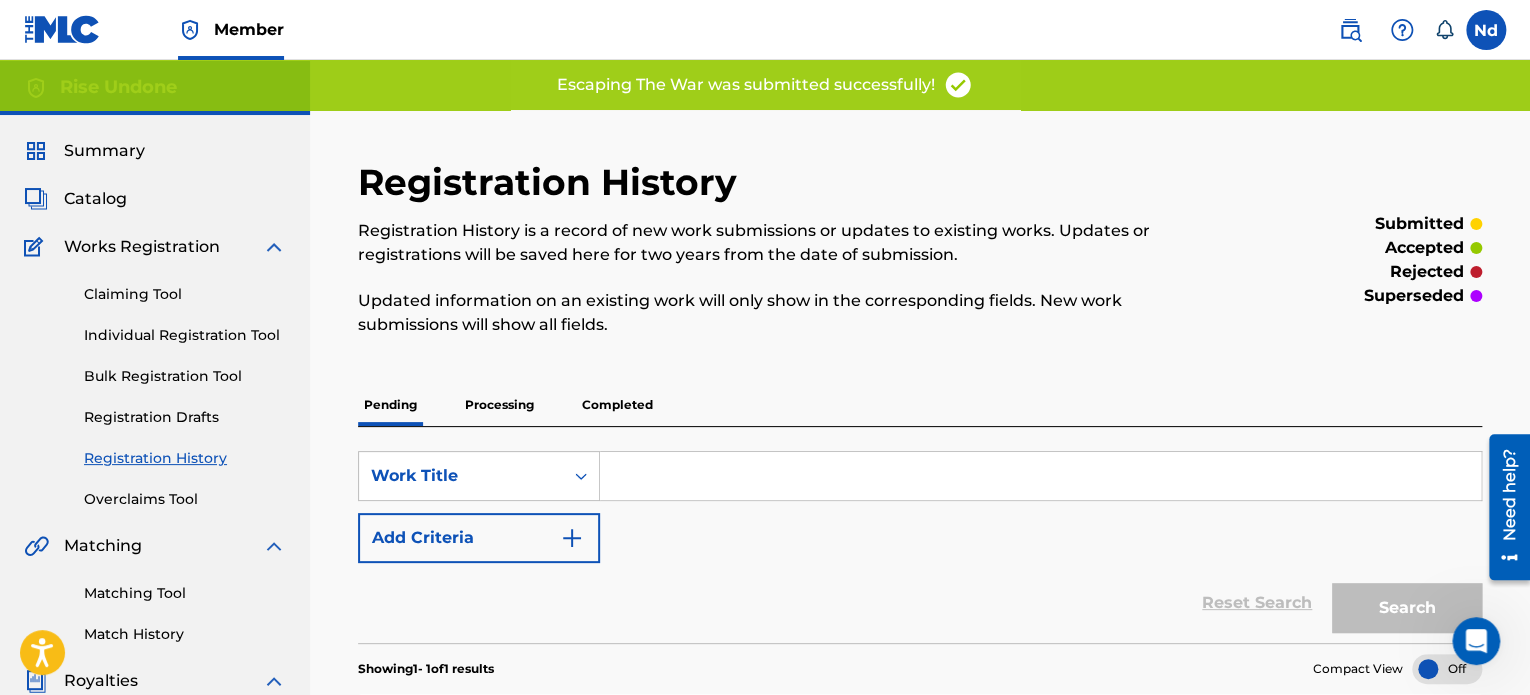 click on "Individual Registration Tool" at bounding box center (185, 335) 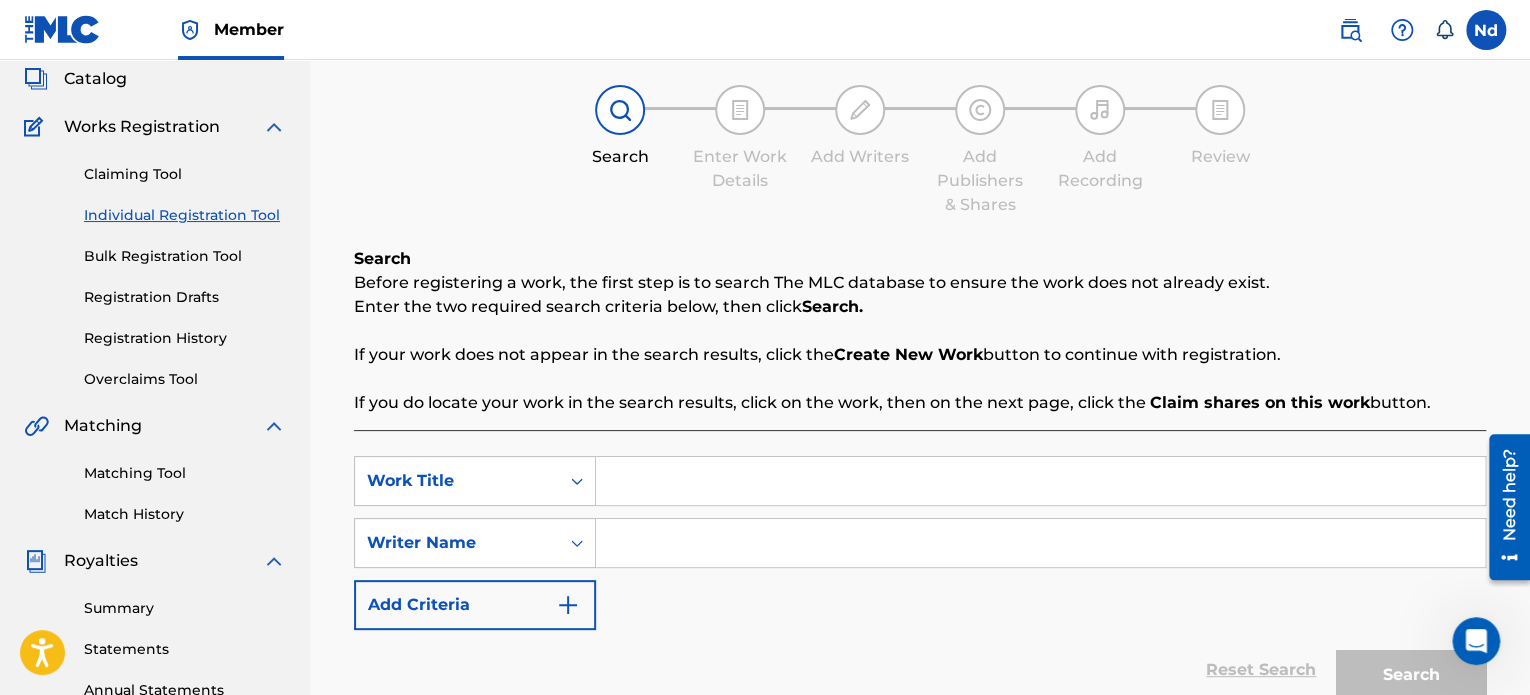 scroll, scrollTop: 300, scrollLeft: 0, axis: vertical 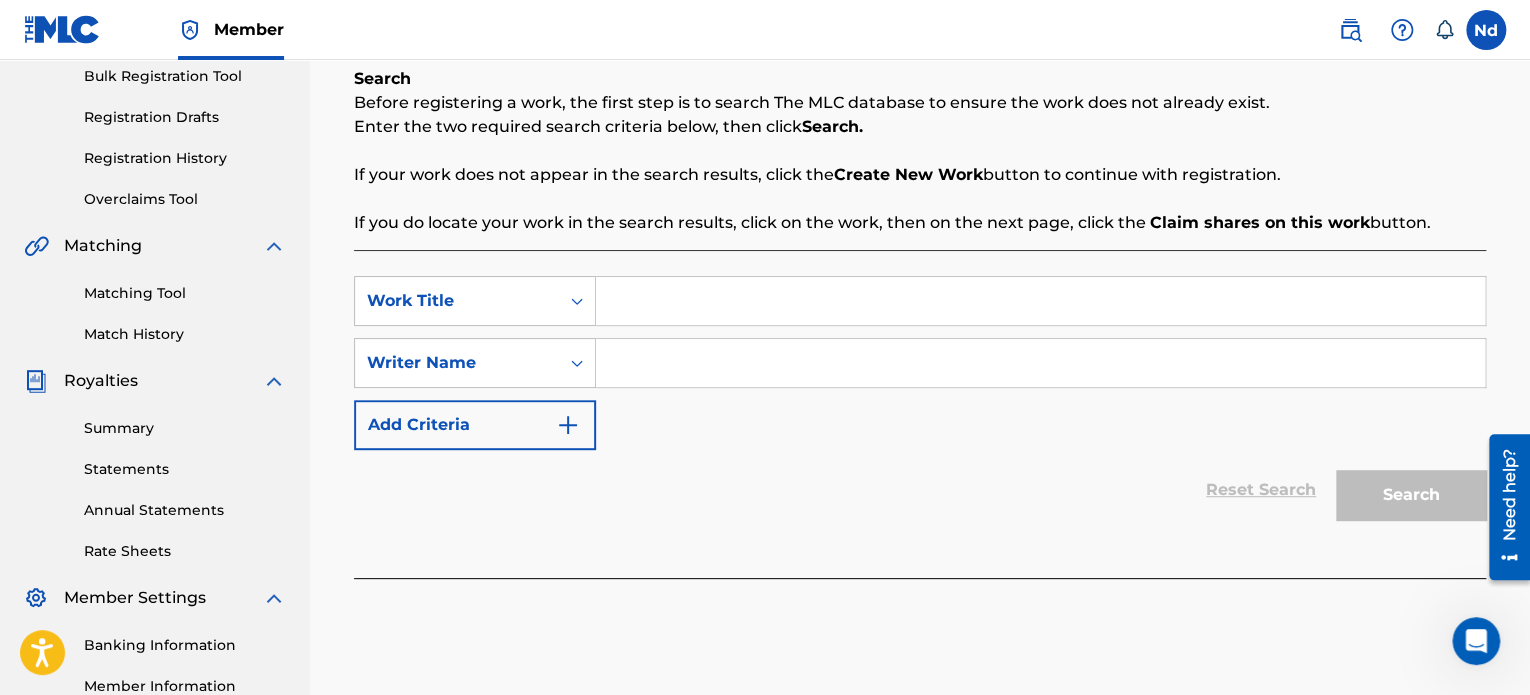 click at bounding box center [1040, 301] 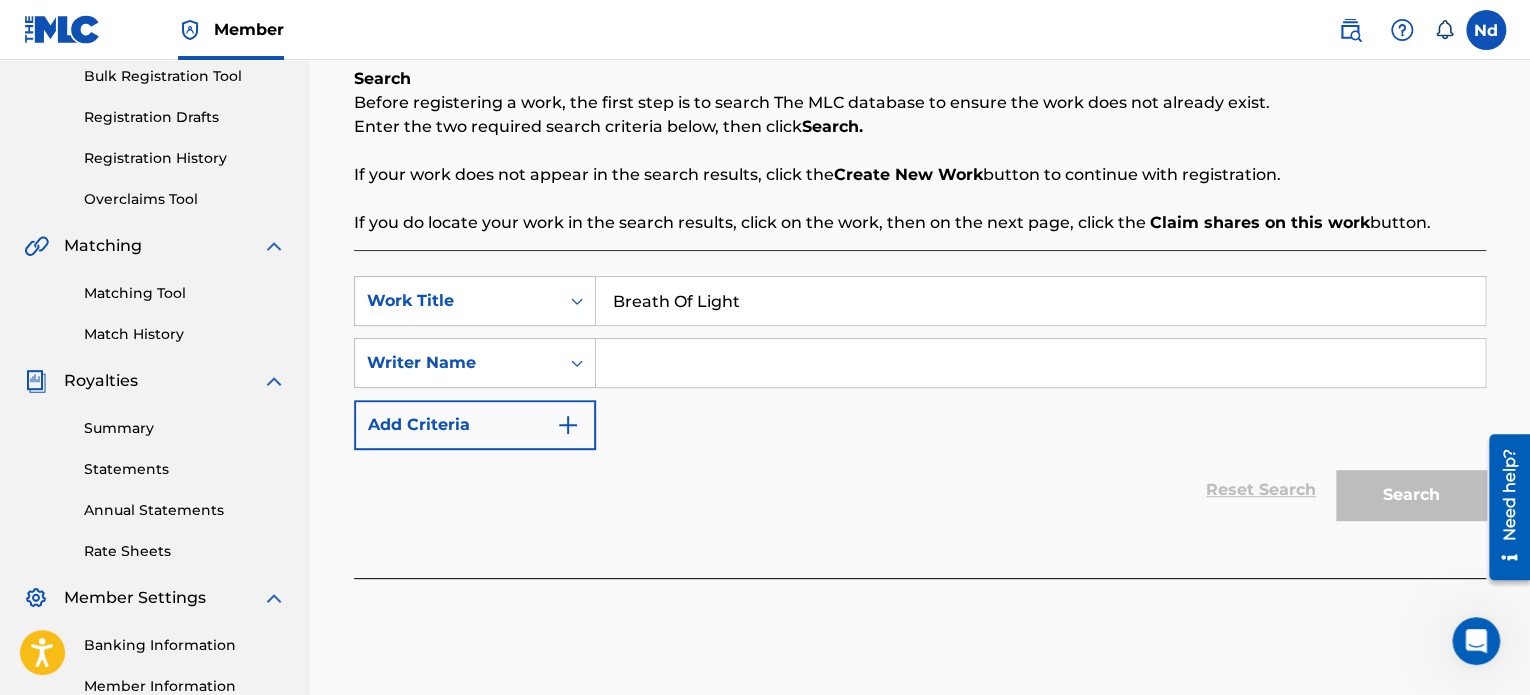 click at bounding box center (1040, 363) 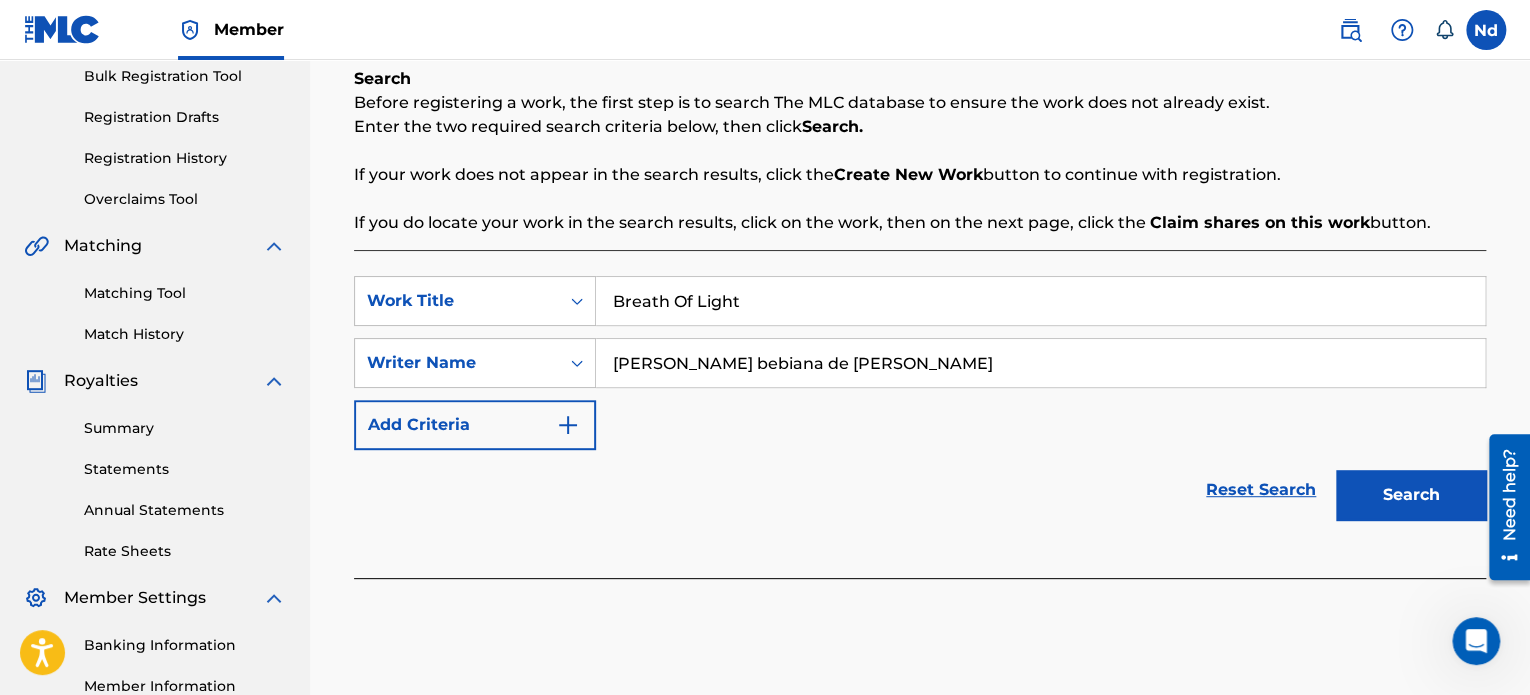 click on "Search" at bounding box center [1411, 495] 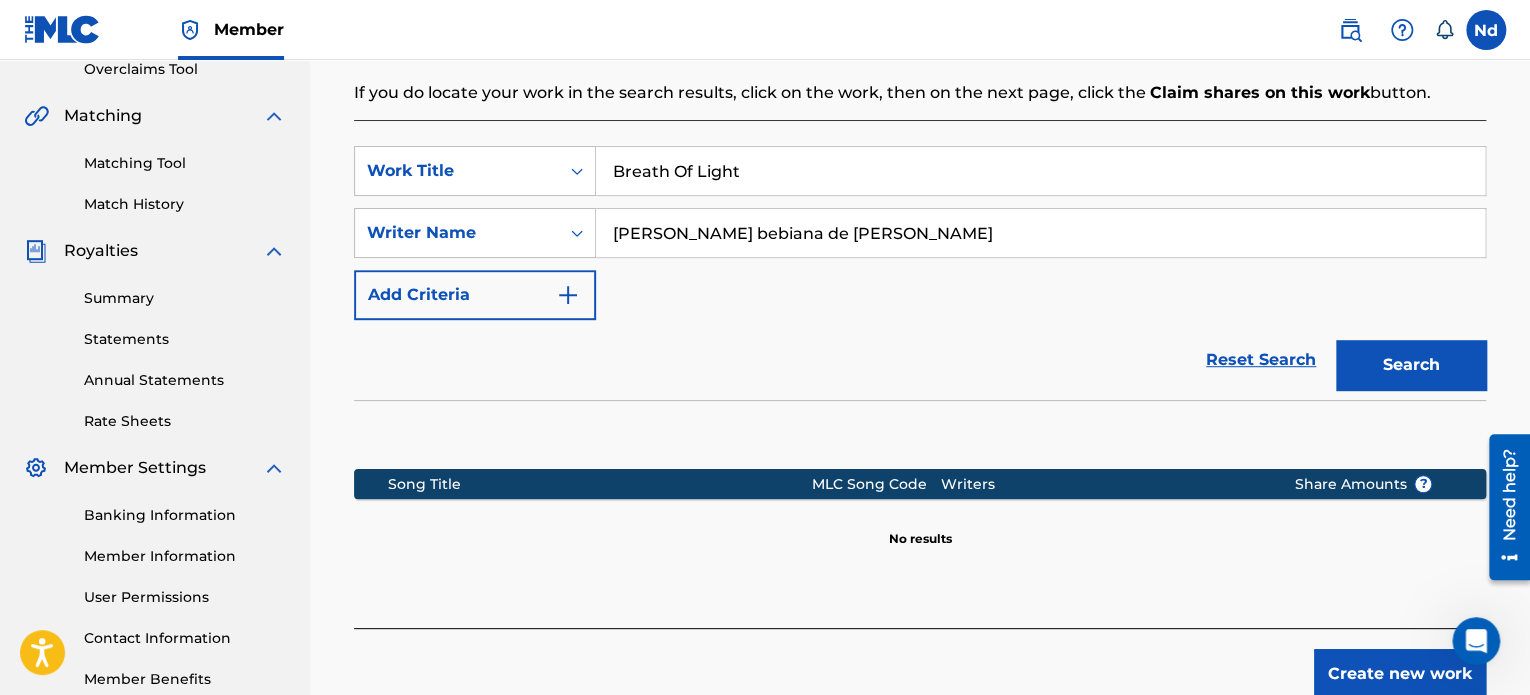 scroll, scrollTop: 549, scrollLeft: 0, axis: vertical 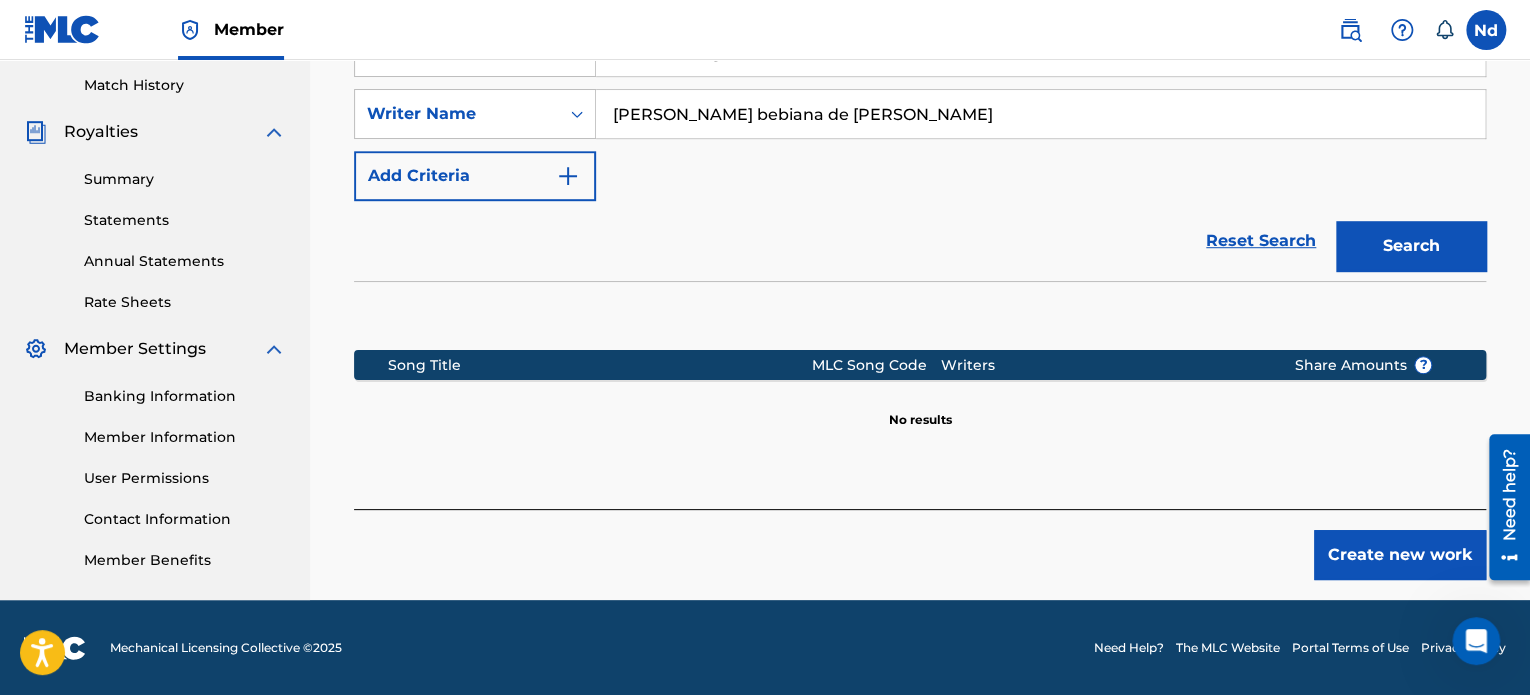click on "Create new work" at bounding box center [1400, 555] 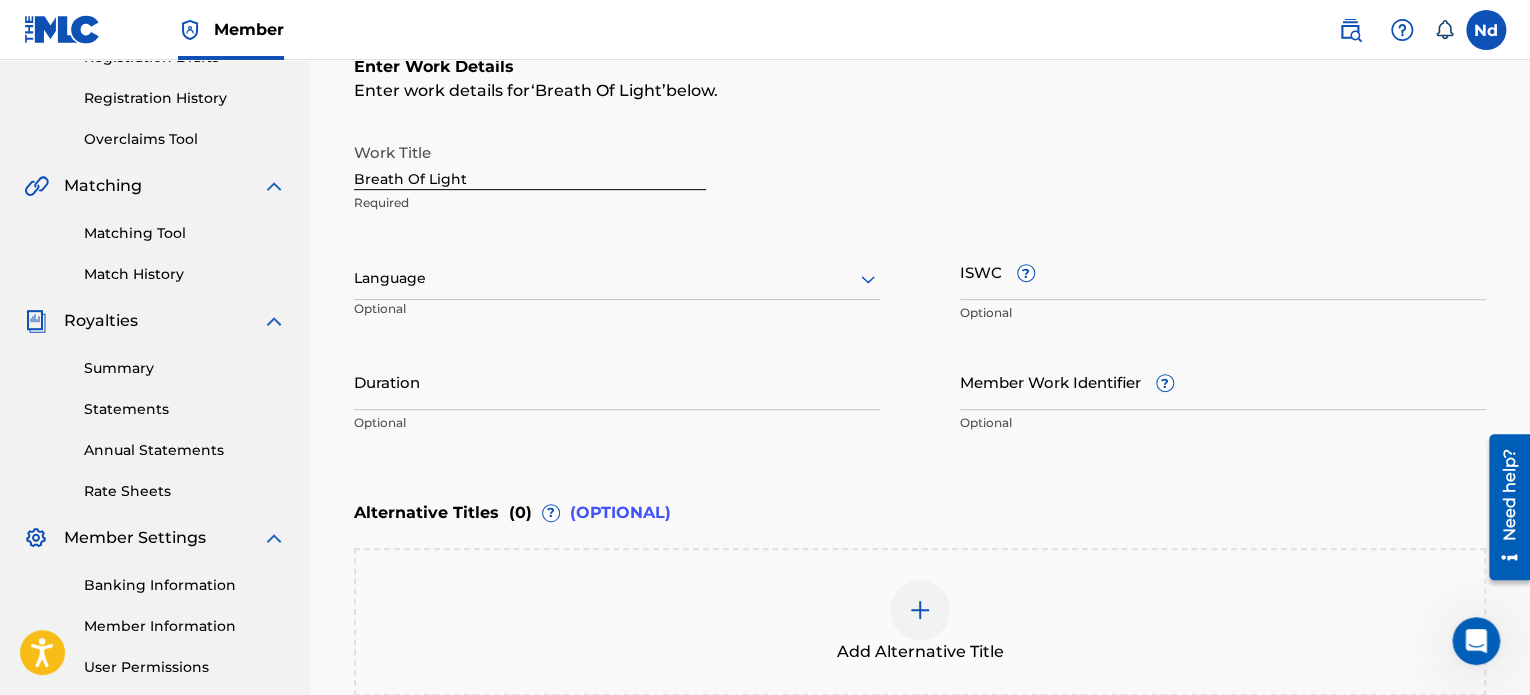 scroll, scrollTop: 249, scrollLeft: 0, axis: vertical 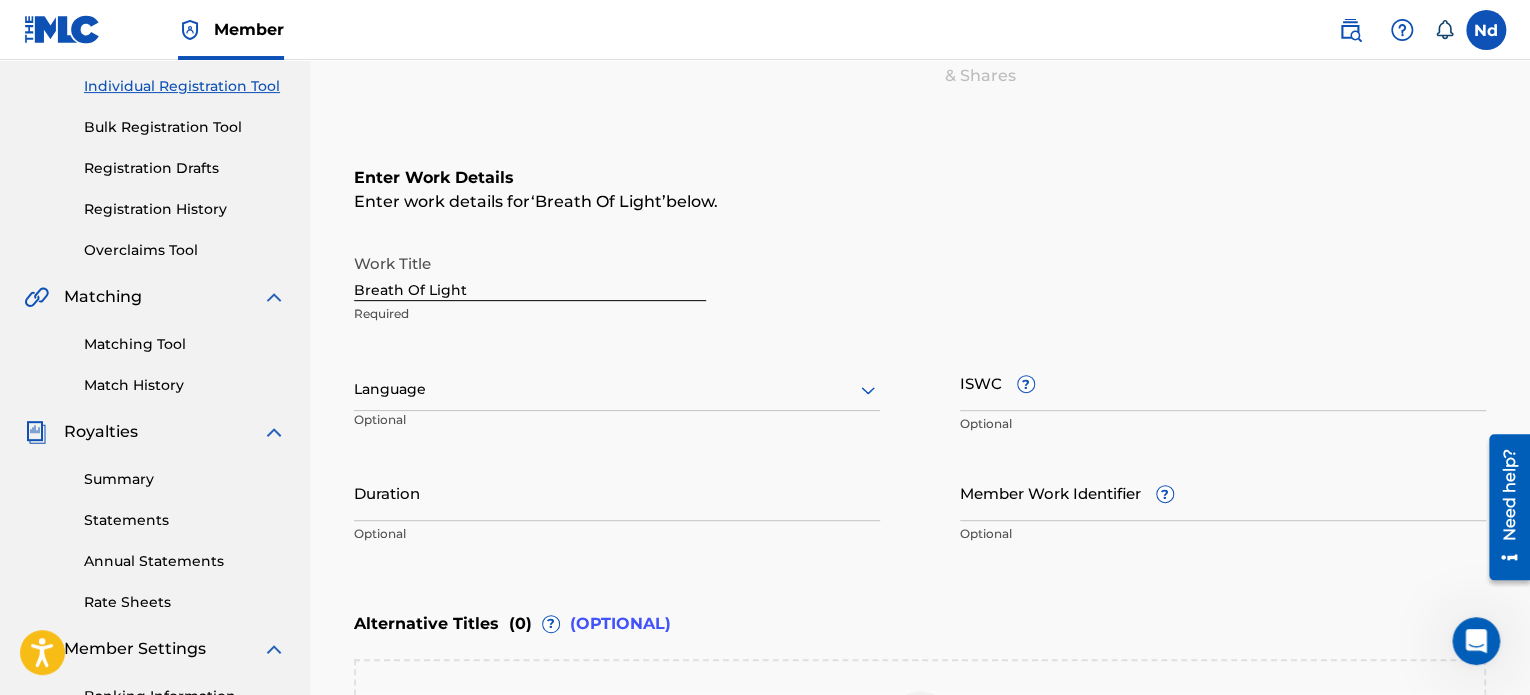 click at bounding box center (617, 389) 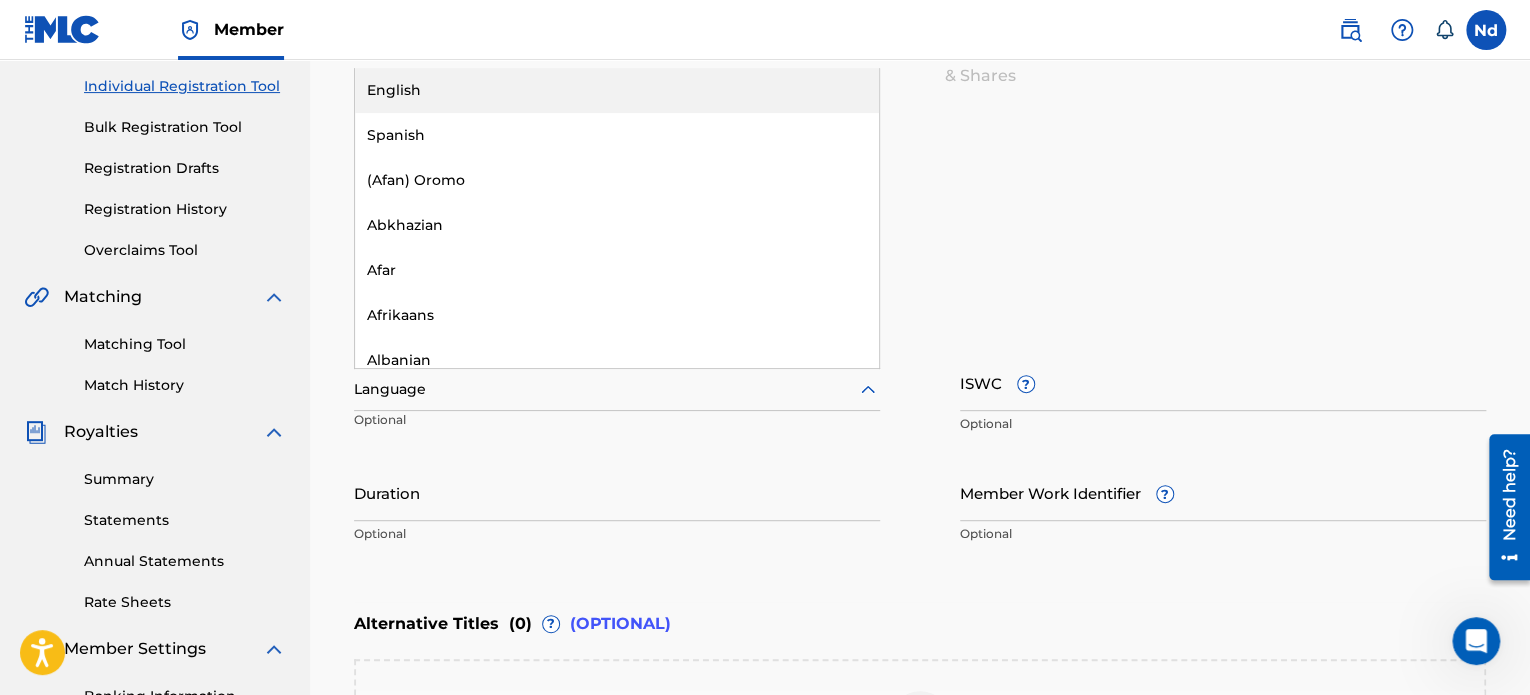 click on "English" at bounding box center (617, 90) 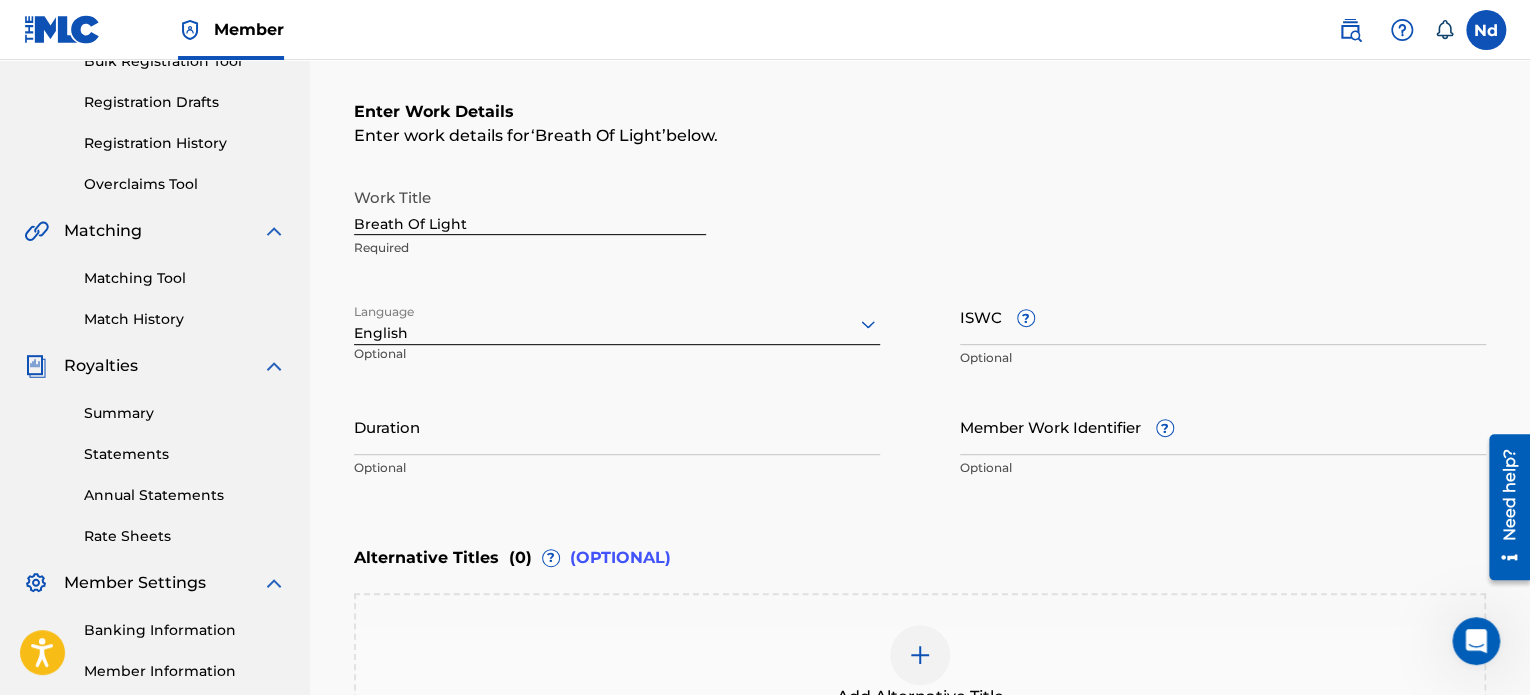 scroll, scrollTop: 349, scrollLeft: 0, axis: vertical 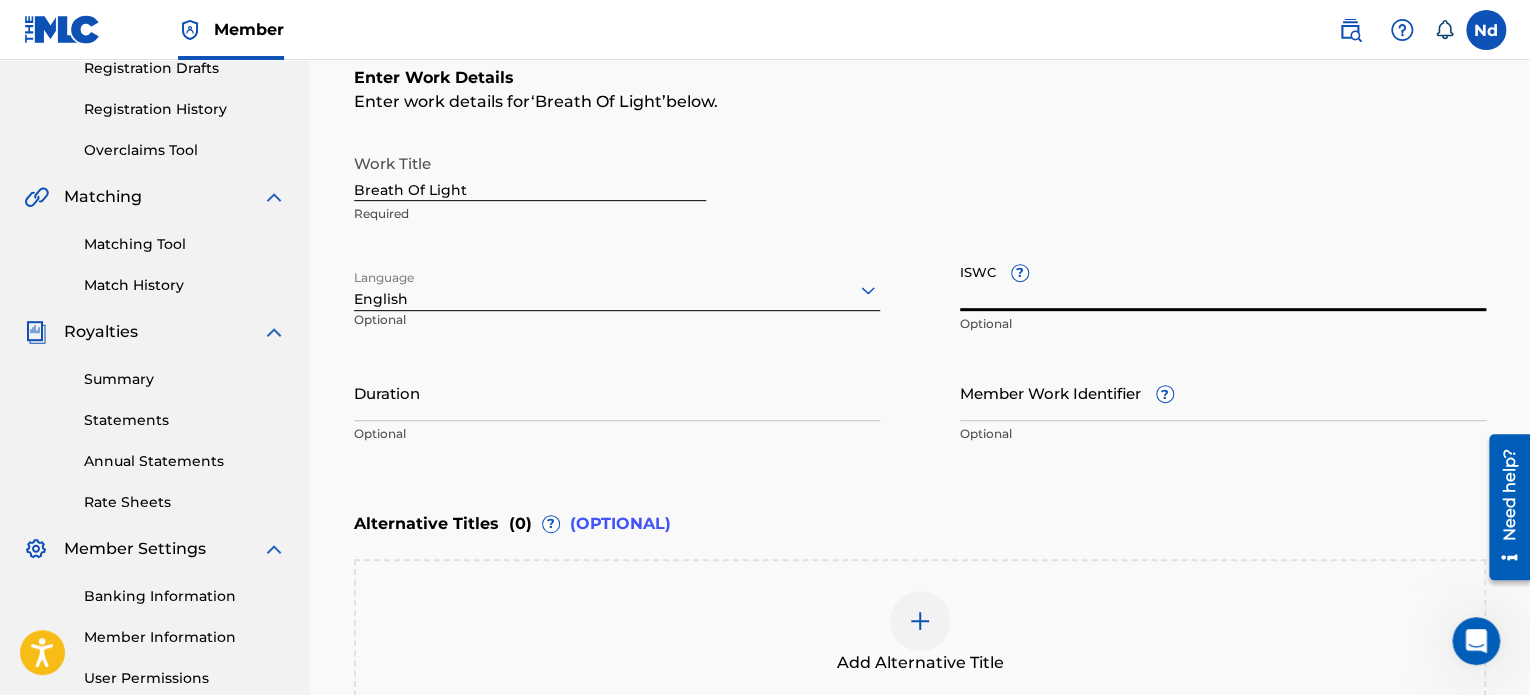 click on "ISWC   ?" at bounding box center (1223, 282) 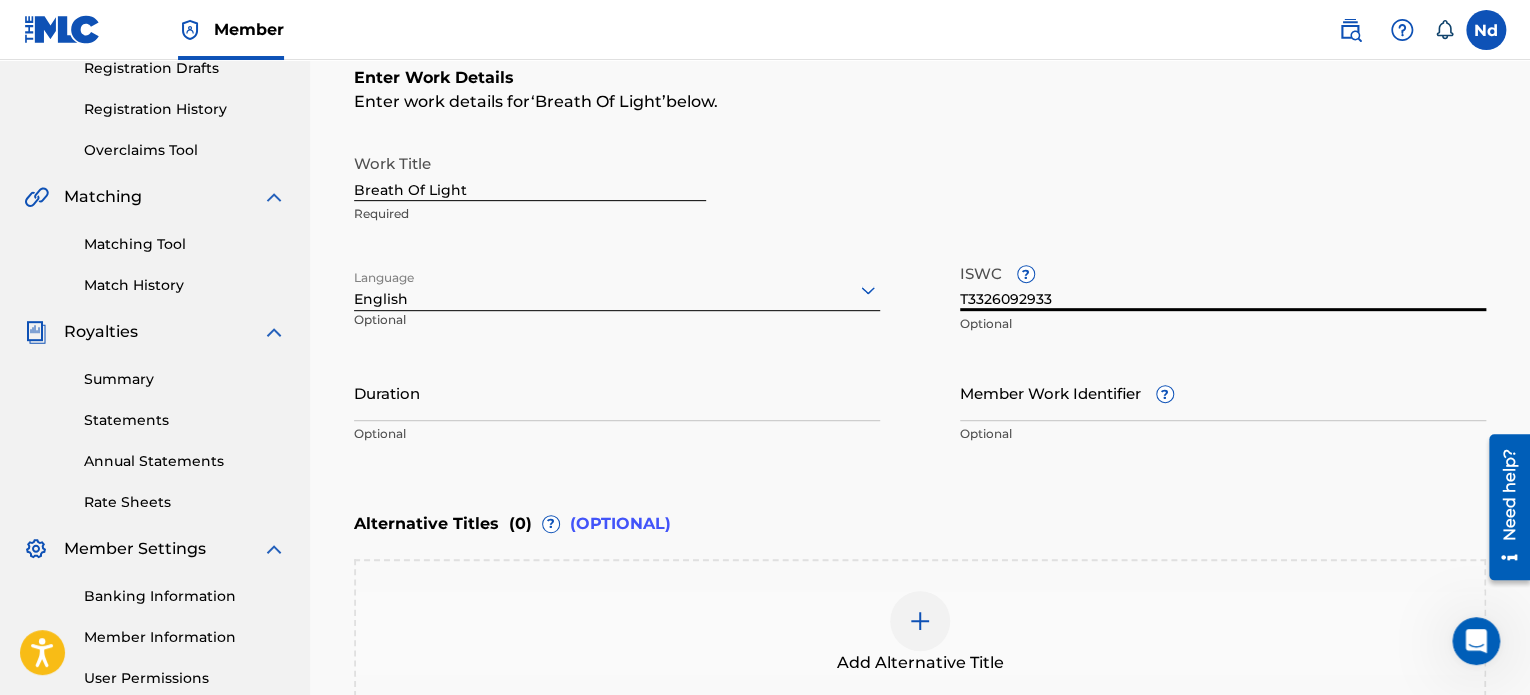 click on "Member Work Identifier   ?" at bounding box center (1223, 392) 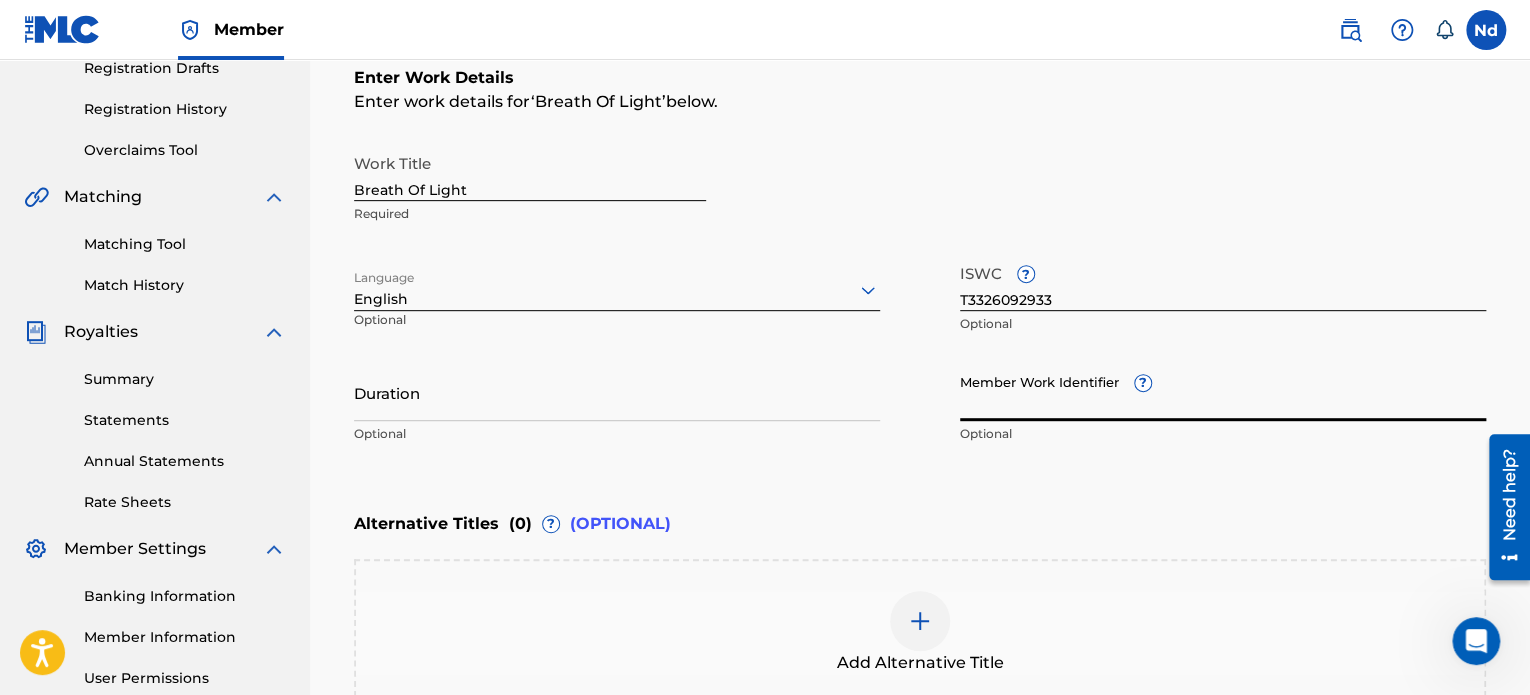 paste on "73267497" 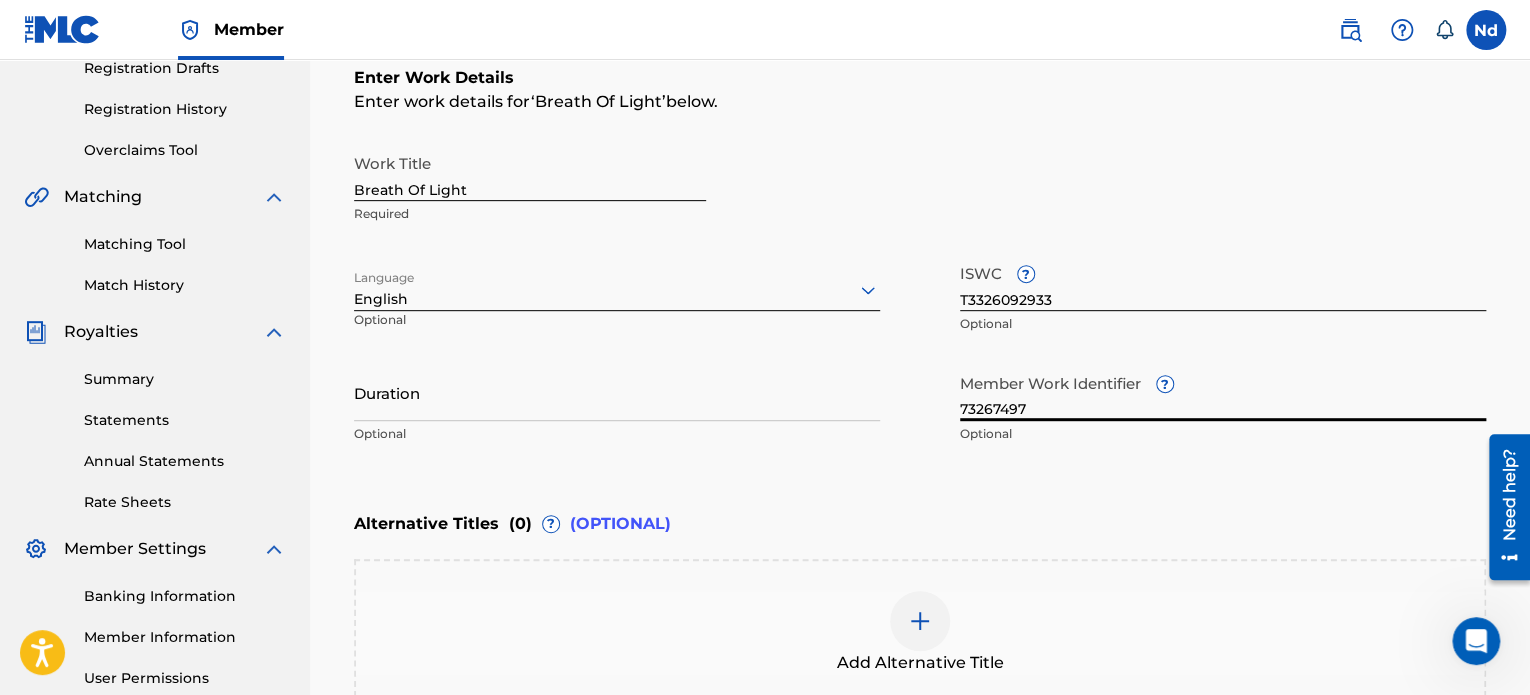 click on "Duration" at bounding box center [617, 392] 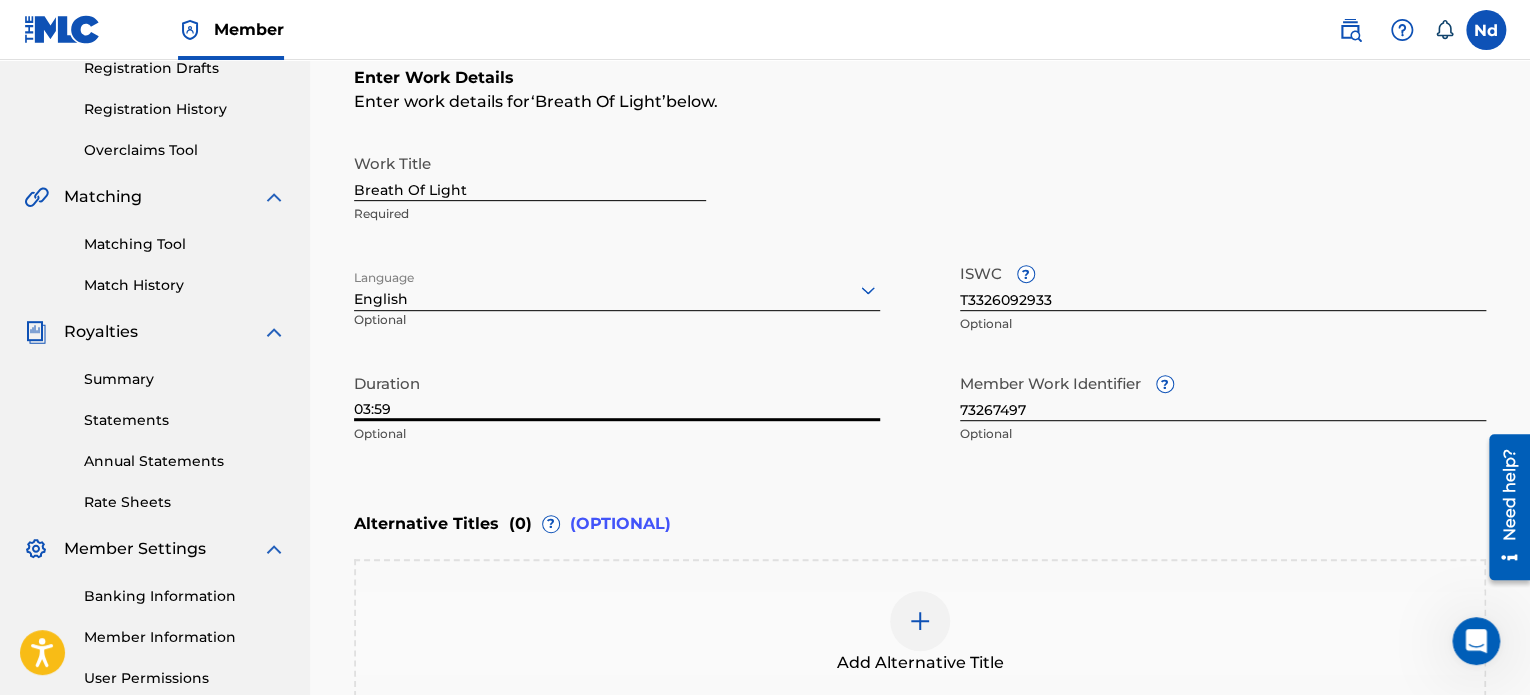 scroll, scrollTop: 596, scrollLeft: 0, axis: vertical 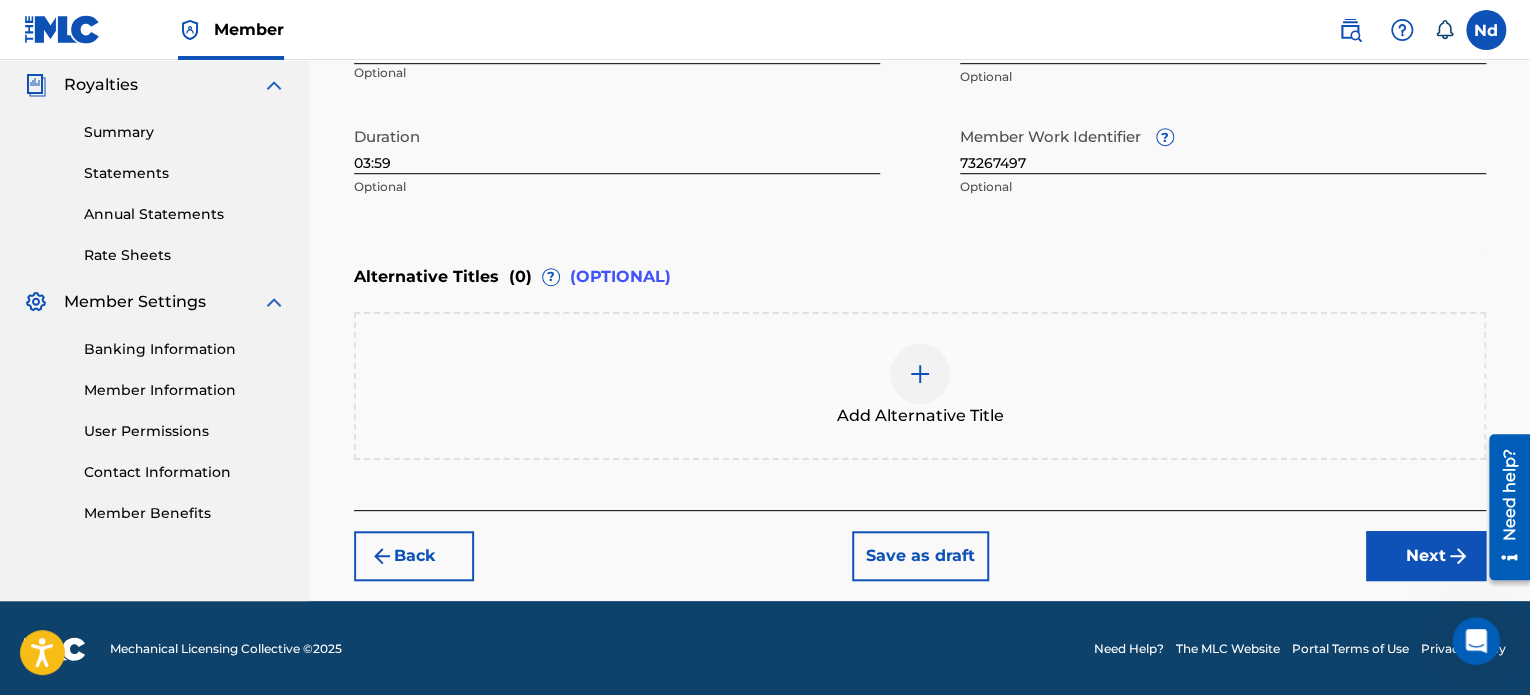 click on "Next" at bounding box center [1426, 556] 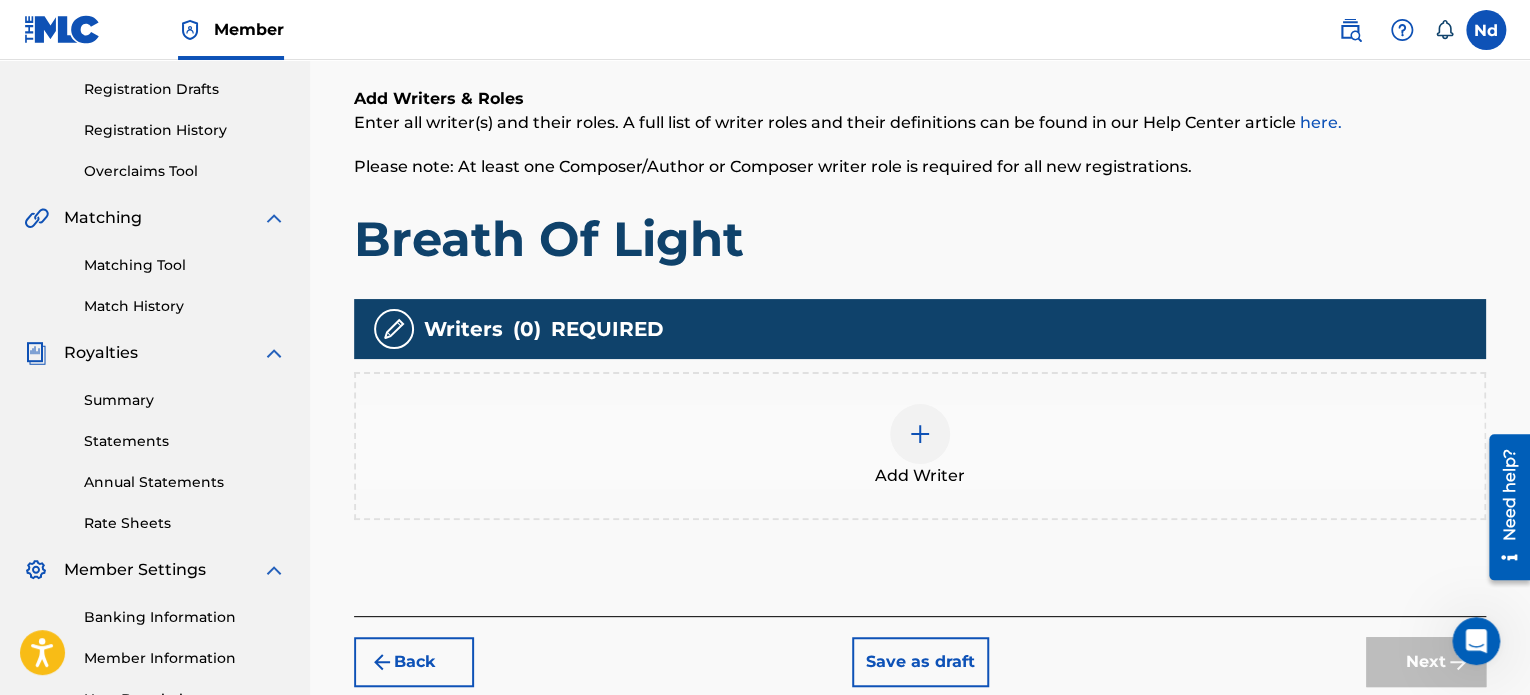 scroll, scrollTop: 490, scrollLeft: 0, axis: vertical 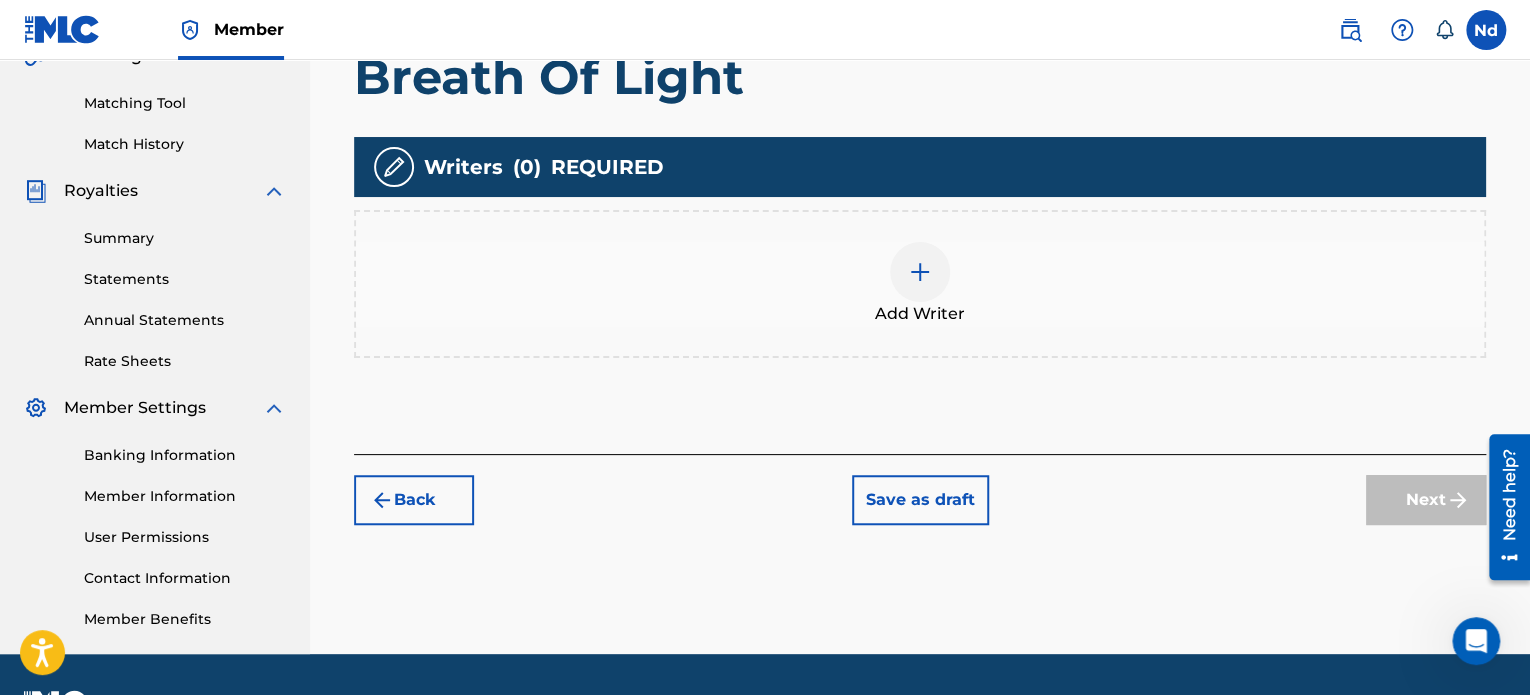 click at bounding box center (920, 272) 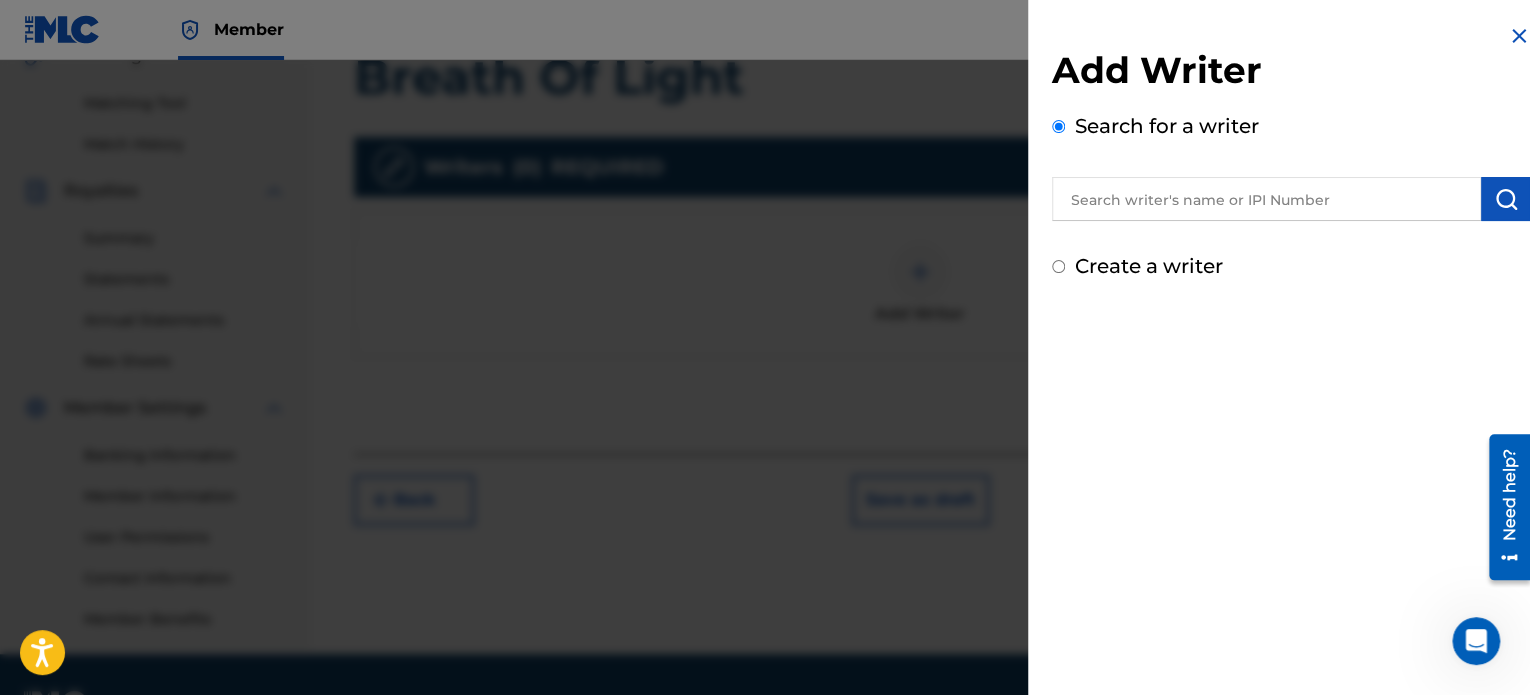 click at bounding box center (1266, 199) 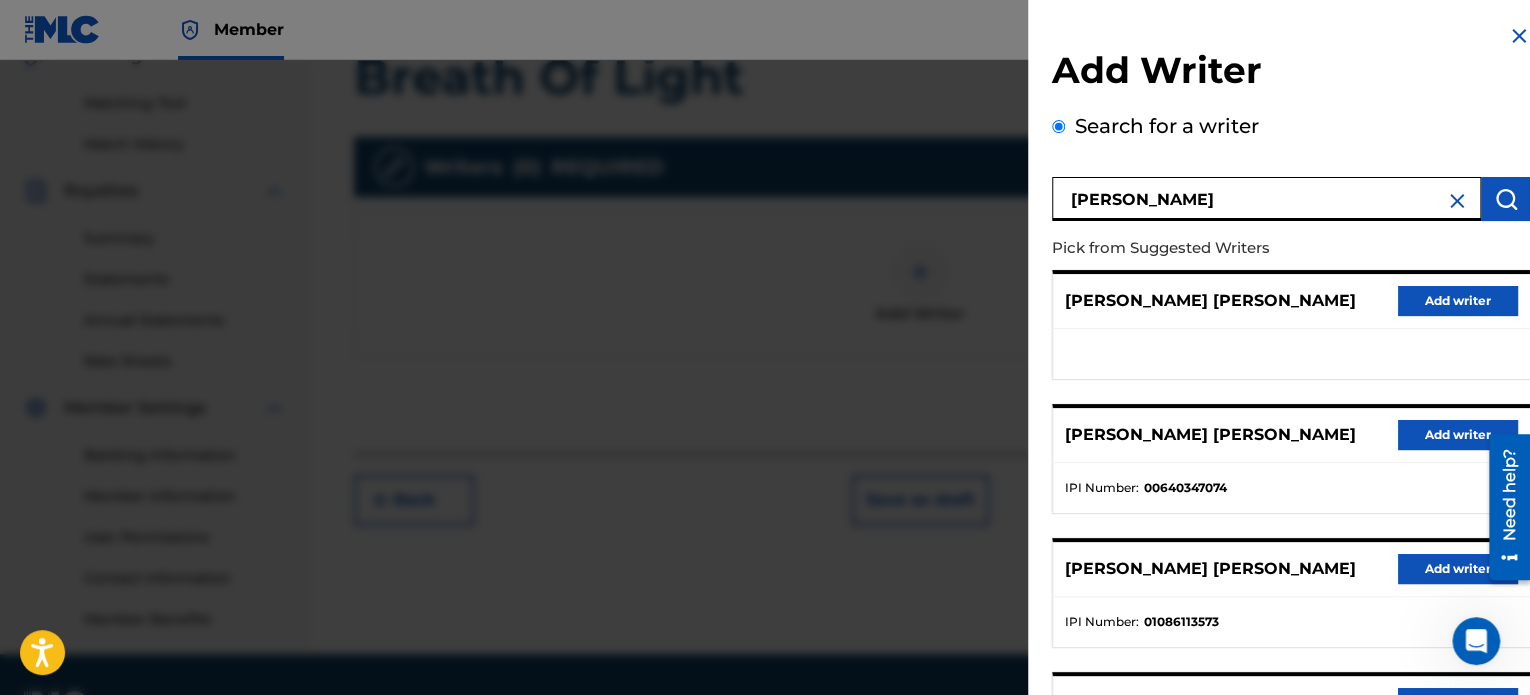 scroll, scrollTop: 344, scrollLeft: 0, axis: vertical 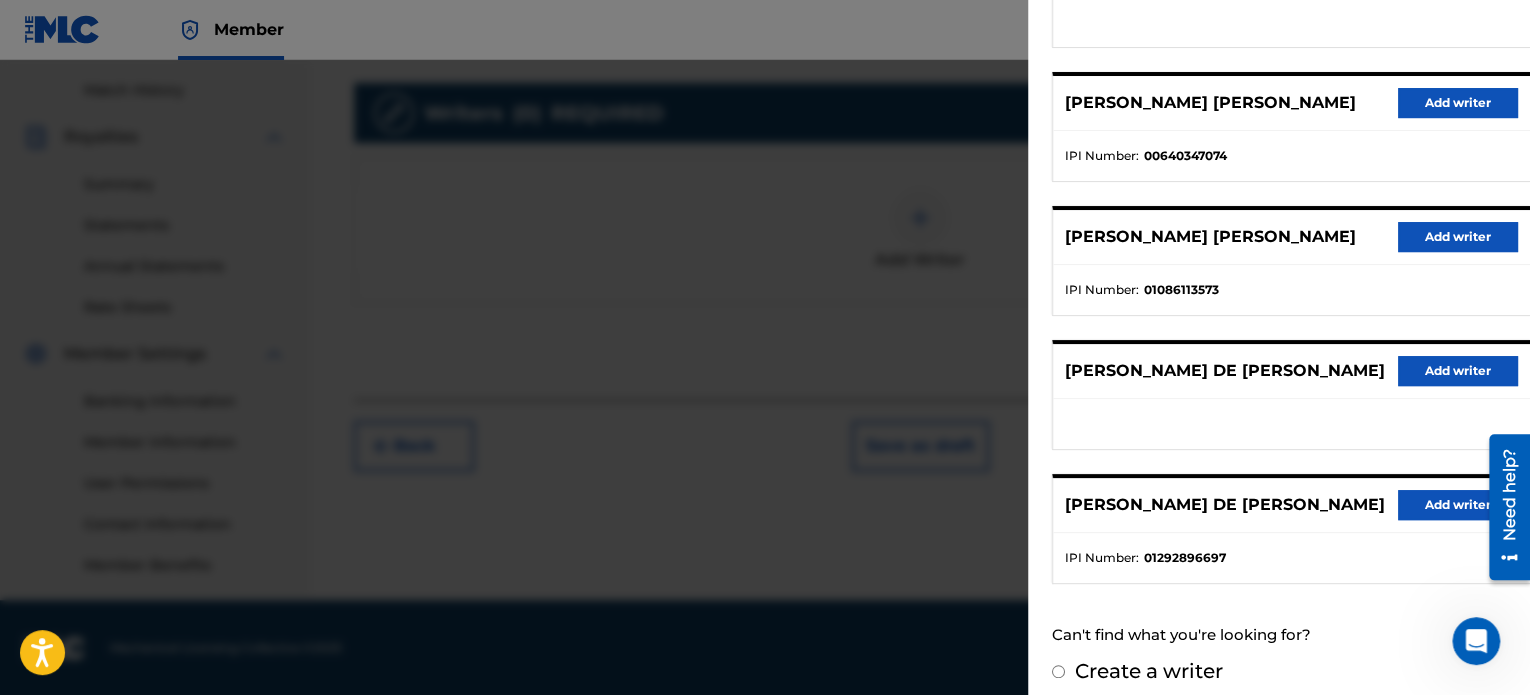 click on "Add writer" at bounding box center (1458, 505) 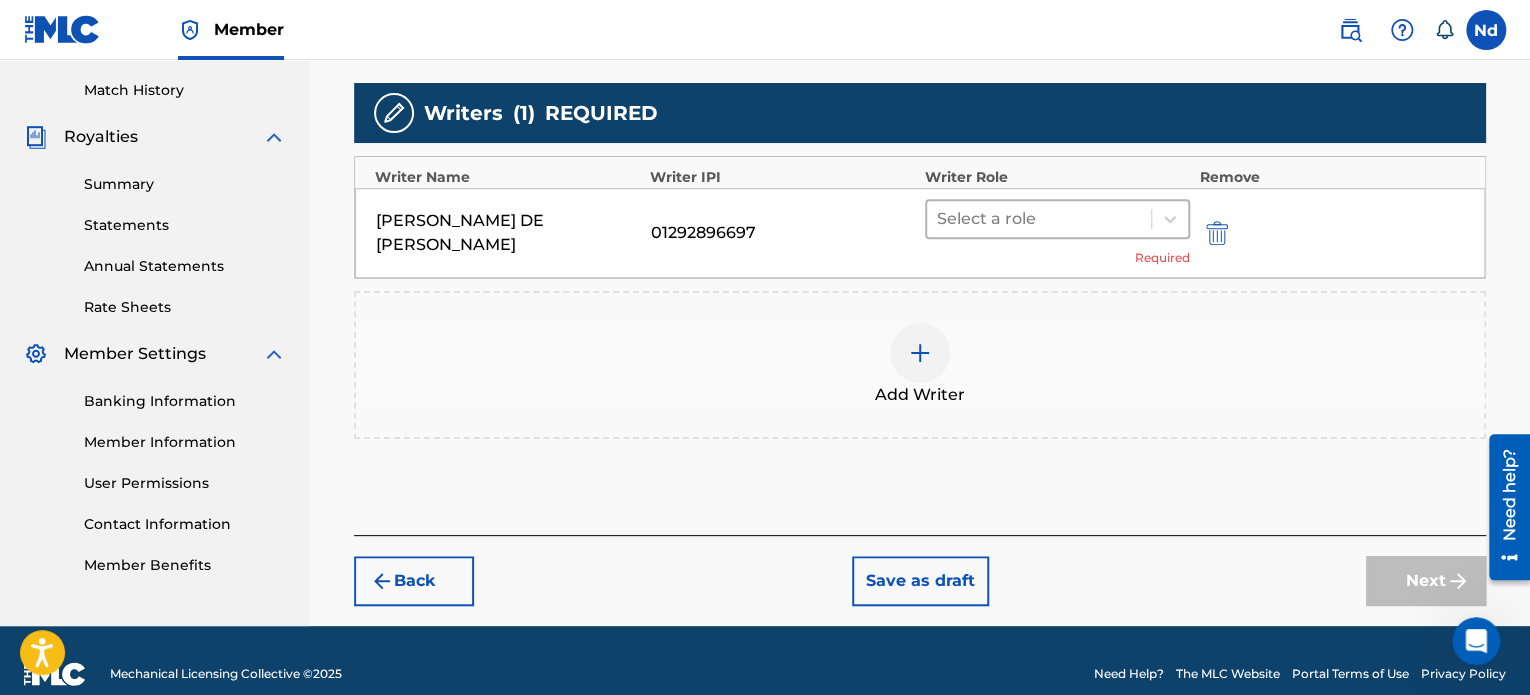 click at bounding box center [1039, 219] 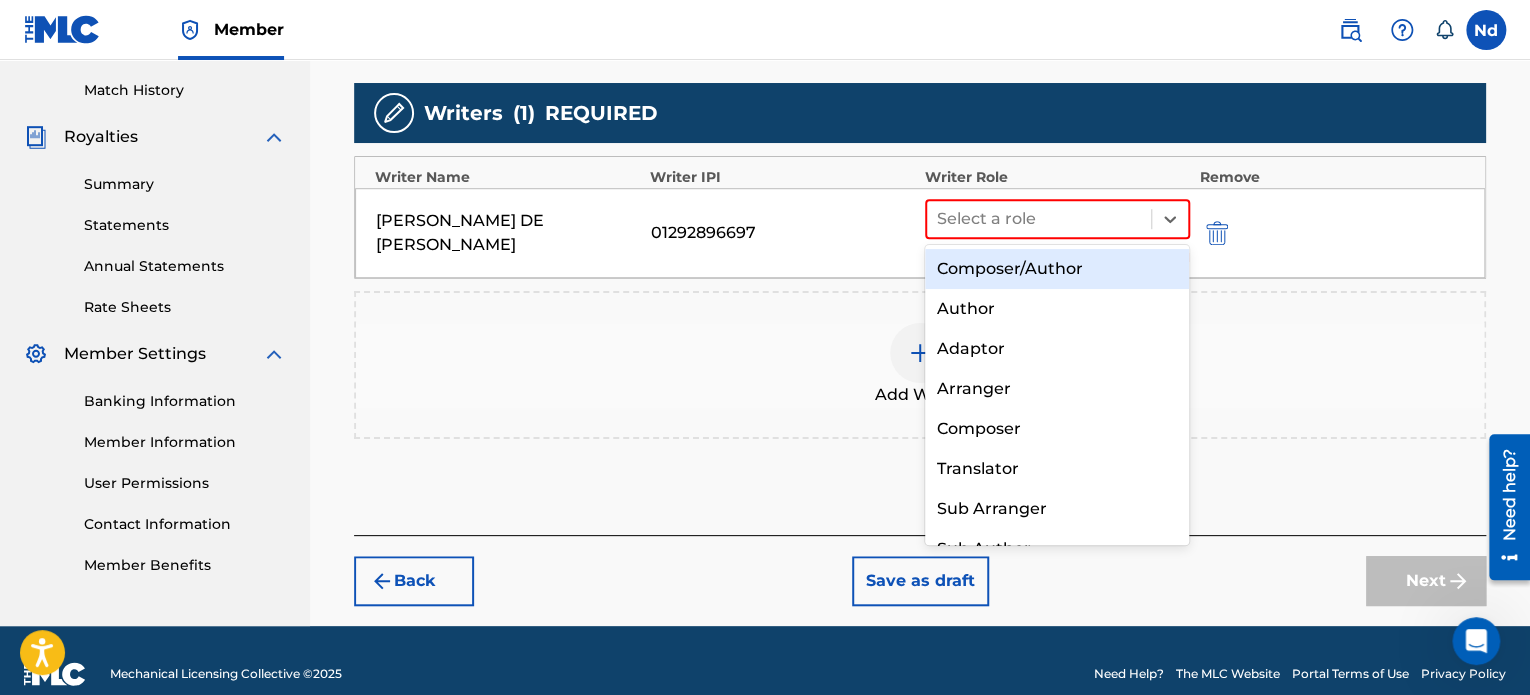 click on "Composer/Author" at bounding box center [1057, 269] 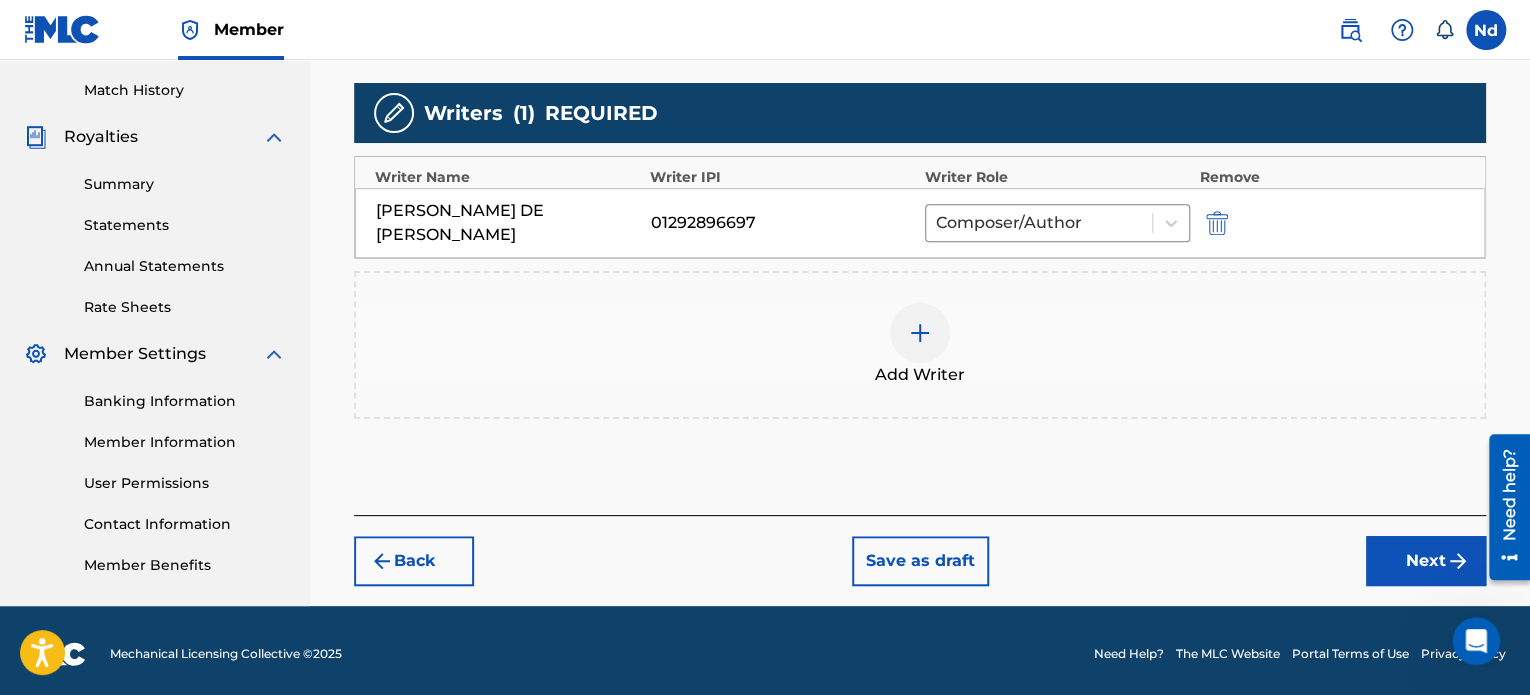 click on "Next" at bounding box center [1426, 561] 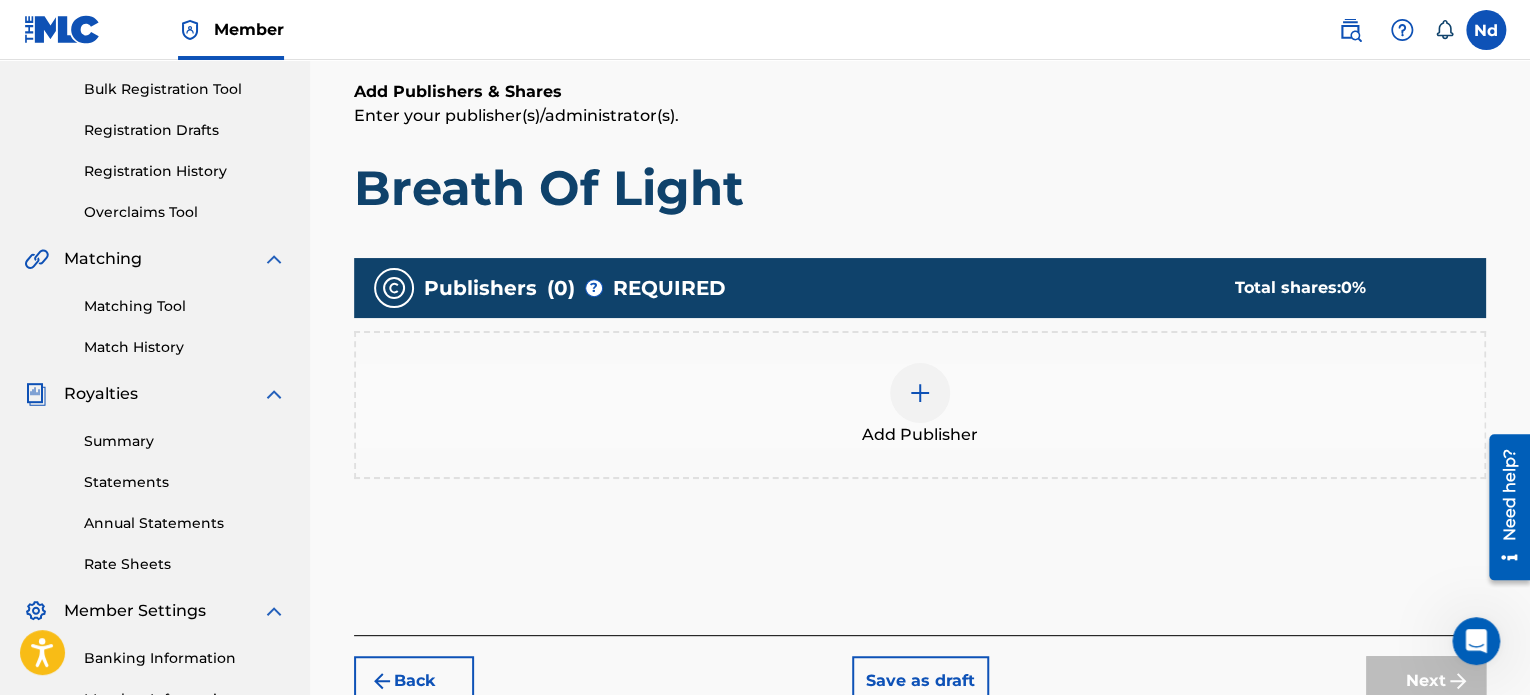 scroll, scrollTop: 490, scrollLeft: 0, axis: vertical 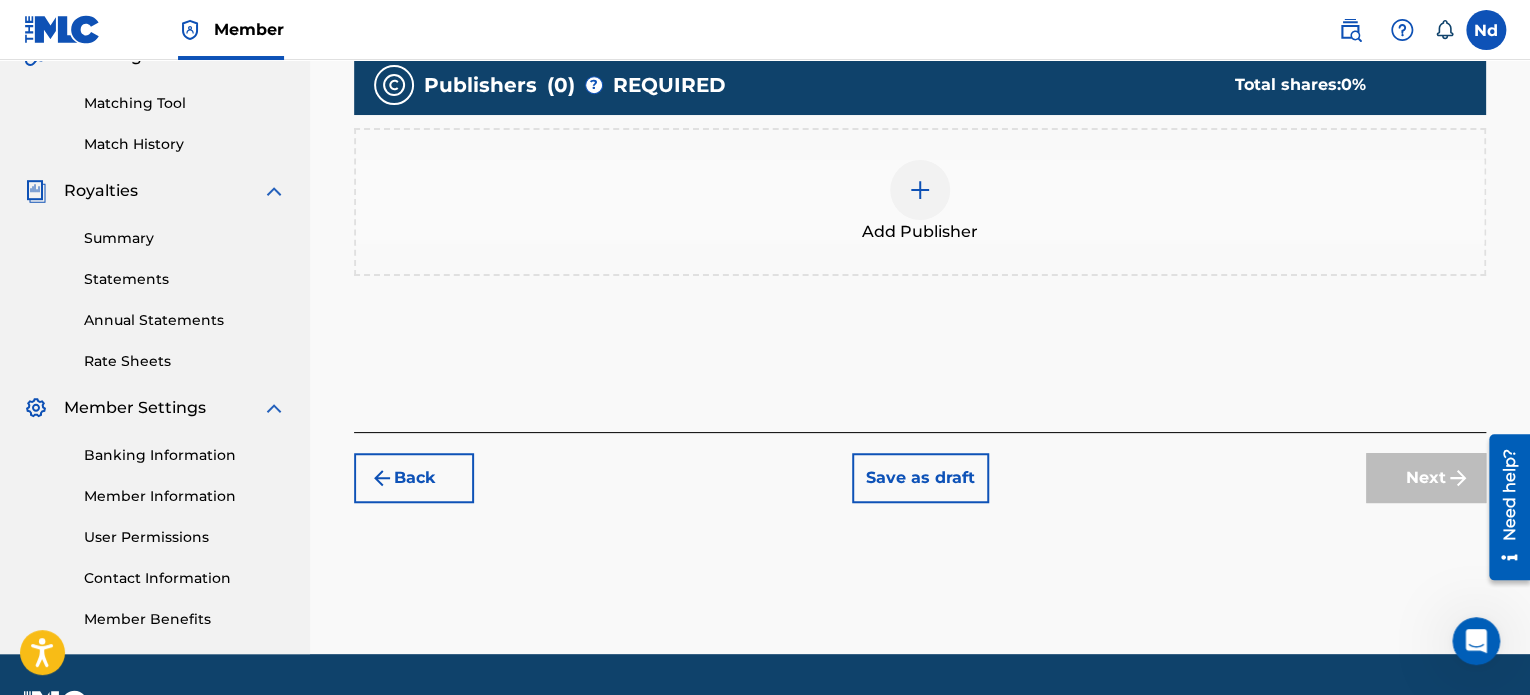 click at bounding box center (920, 190) 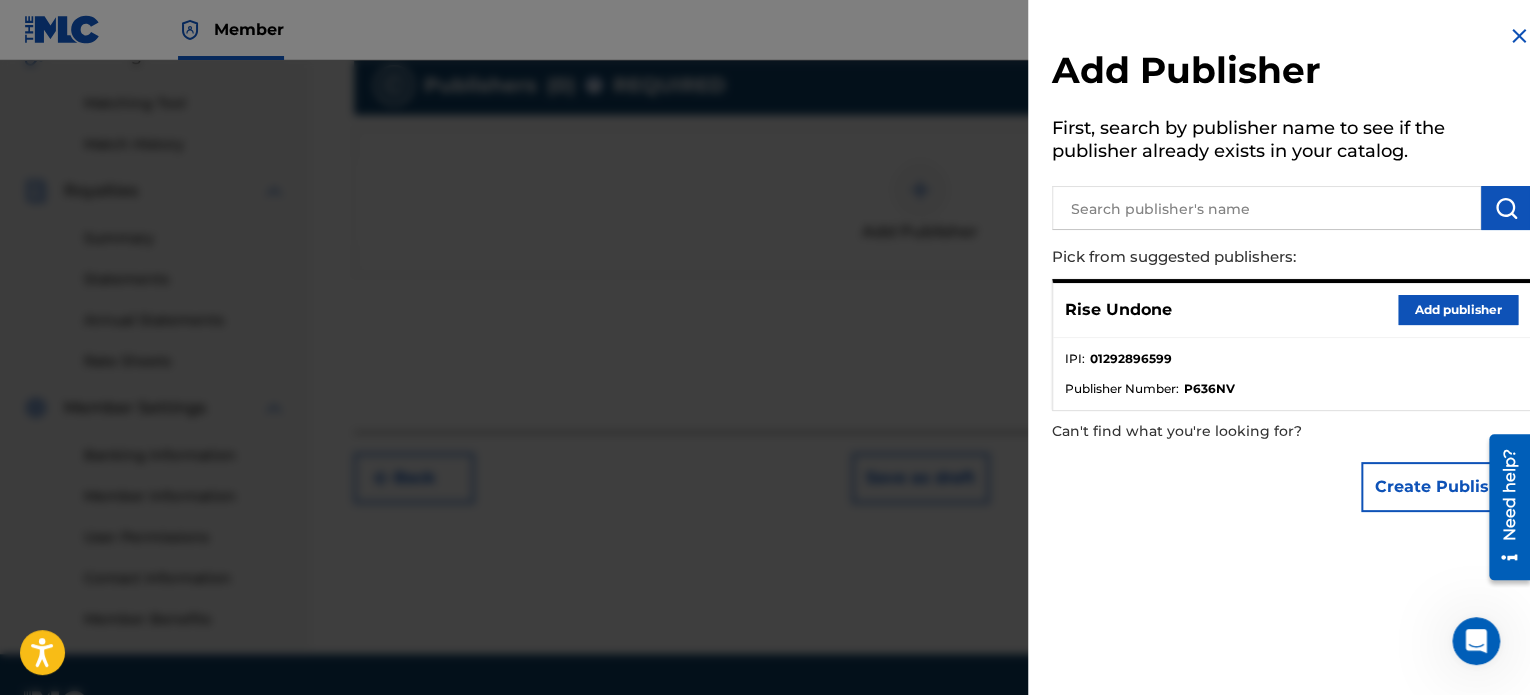click at bounding box center [1266, 208] 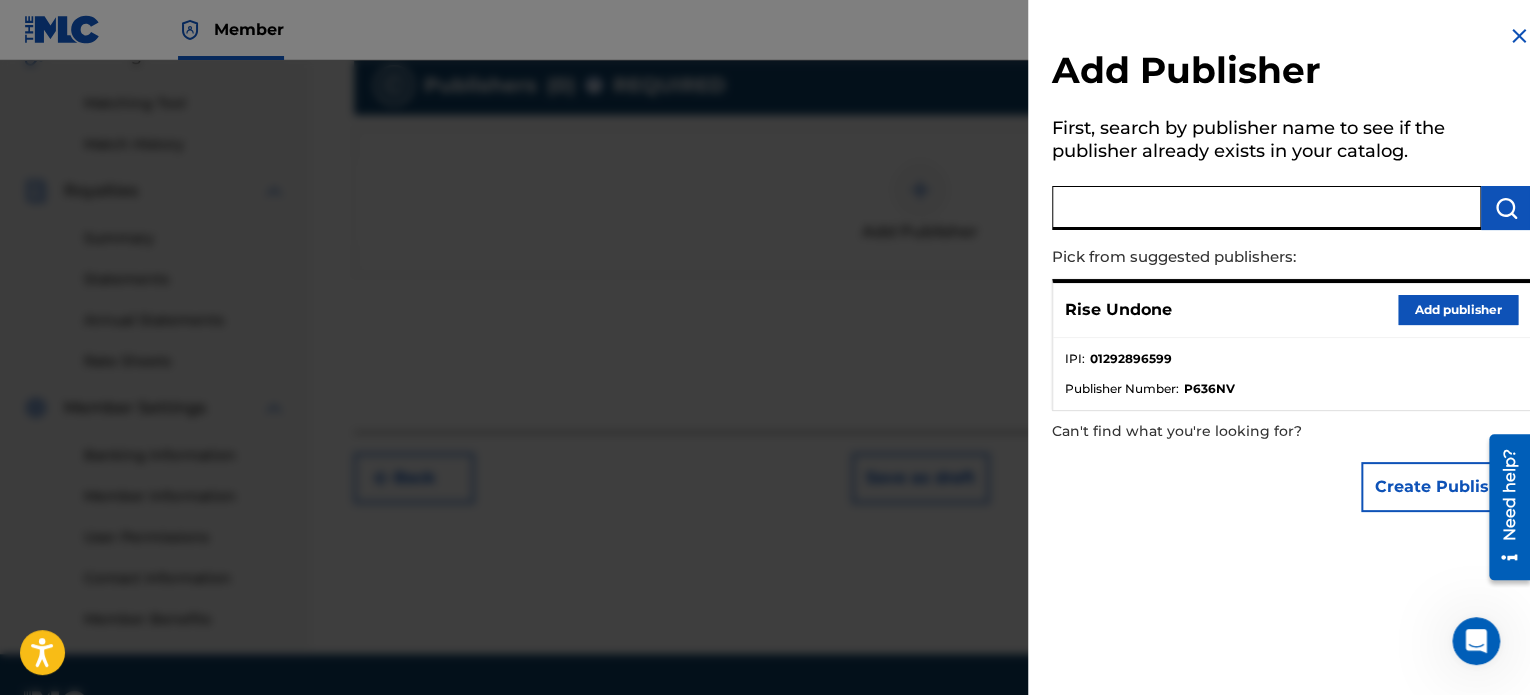 click on "Add publisher" at bounding box center (1458, 310) 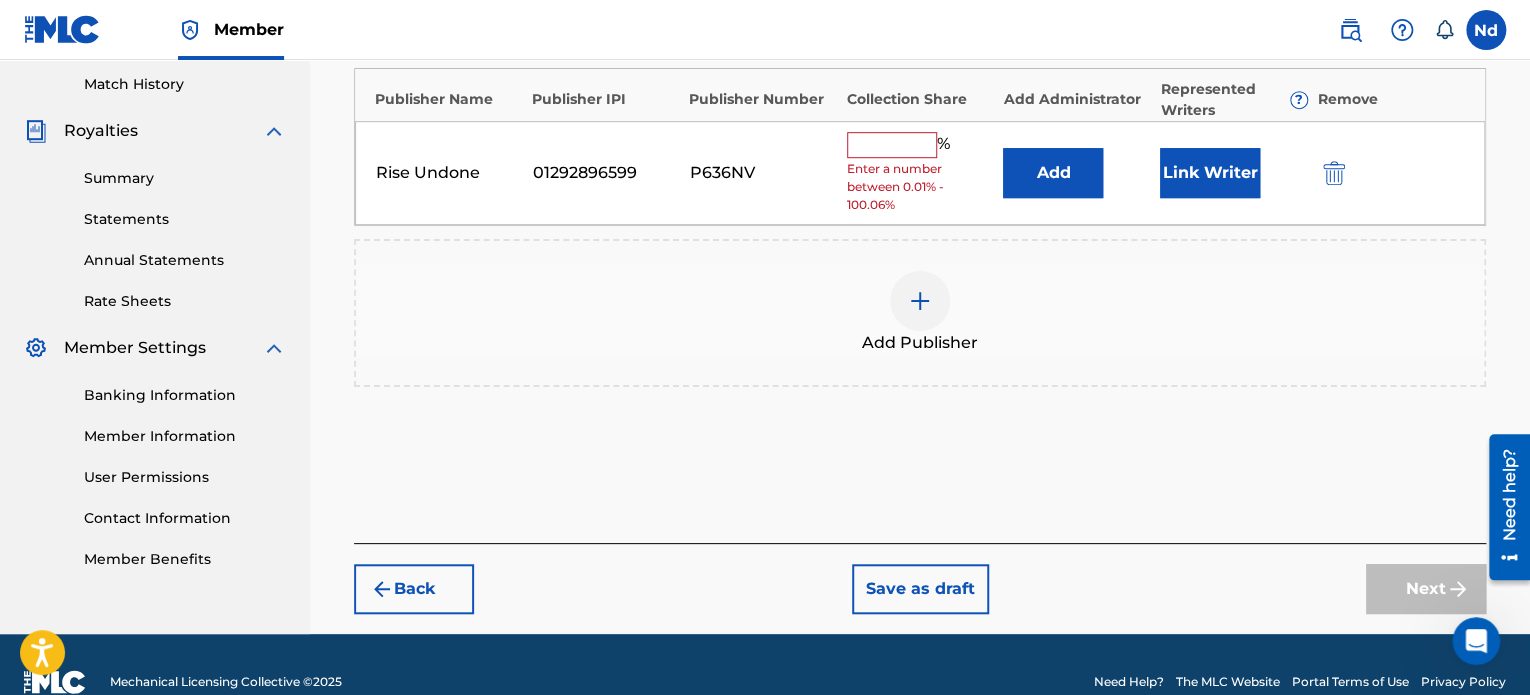 scroll, scrollTop: 582, scrollLeft: 0, axis: vertical 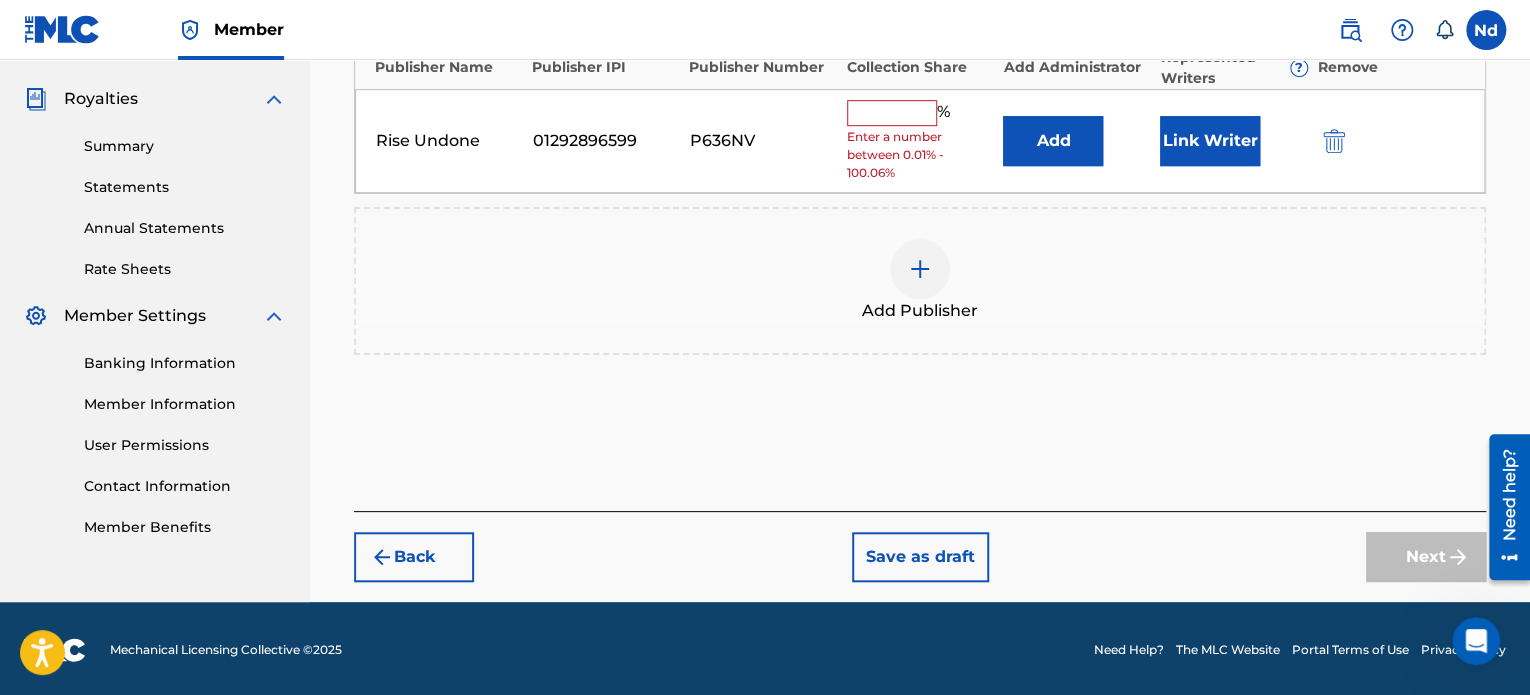 click on "Link Writer" at bounding box center [1210, 141] 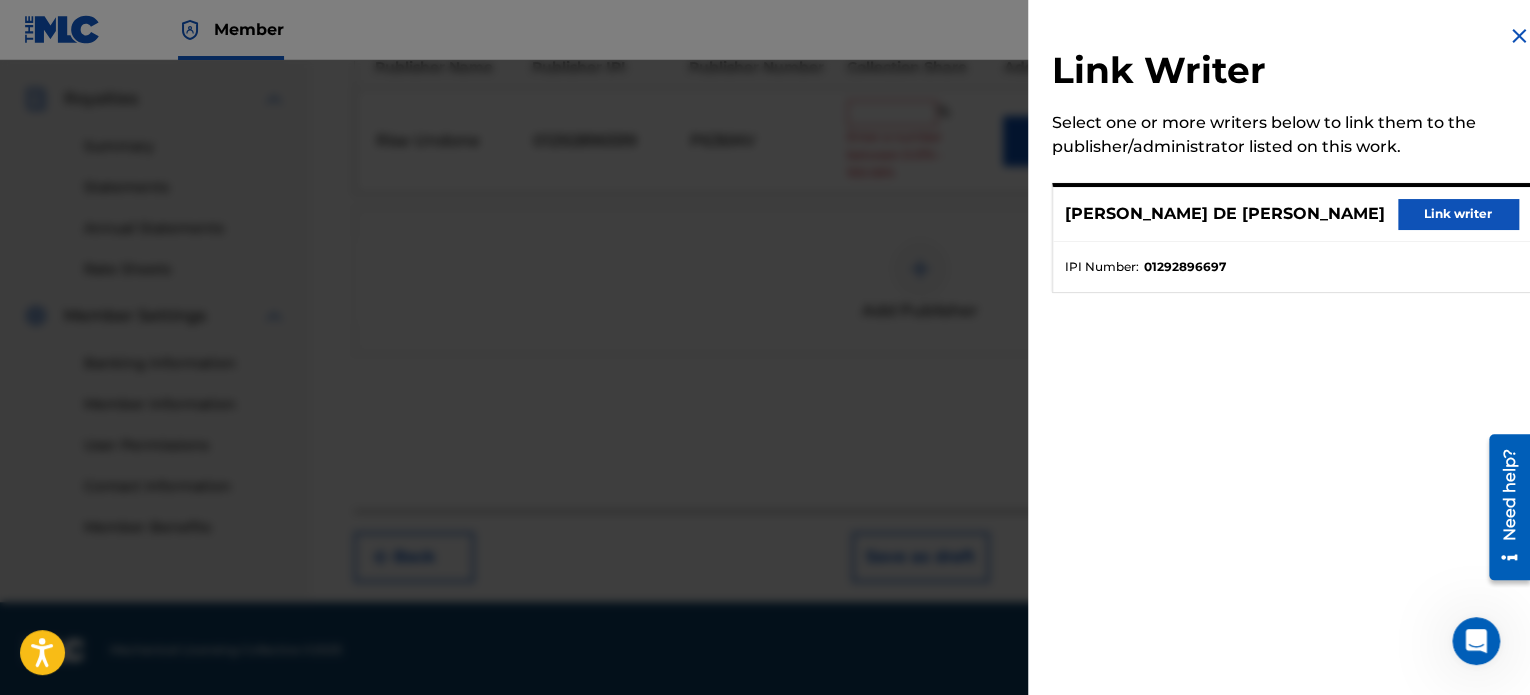 click on "Link writer" at bounding box center (1458, 214) 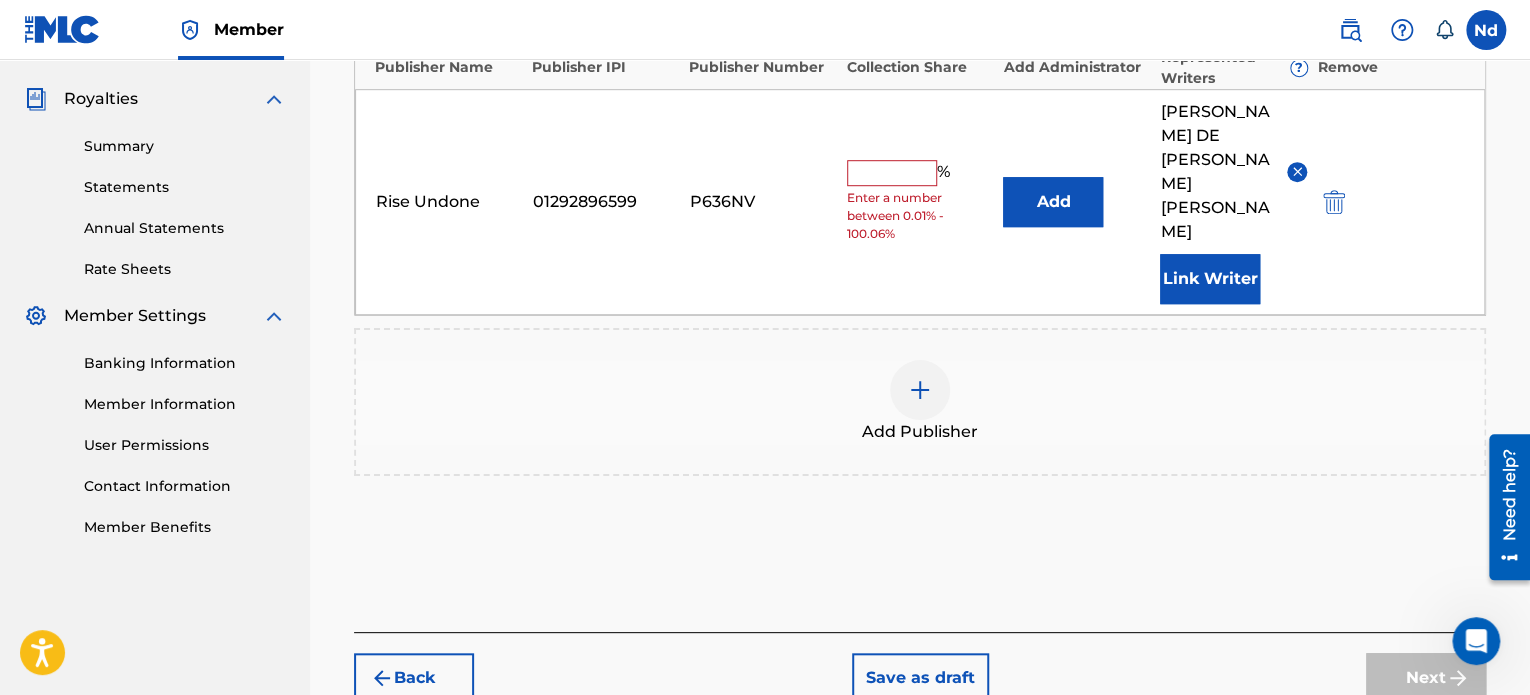 click on "Rise Undone 01292896599 P636NV % Enter a number between 0.01% - 100.06% Add [PERSON_NAME] DE [PERSON_NAME] Link Writer" at bounding box center [920, 202] 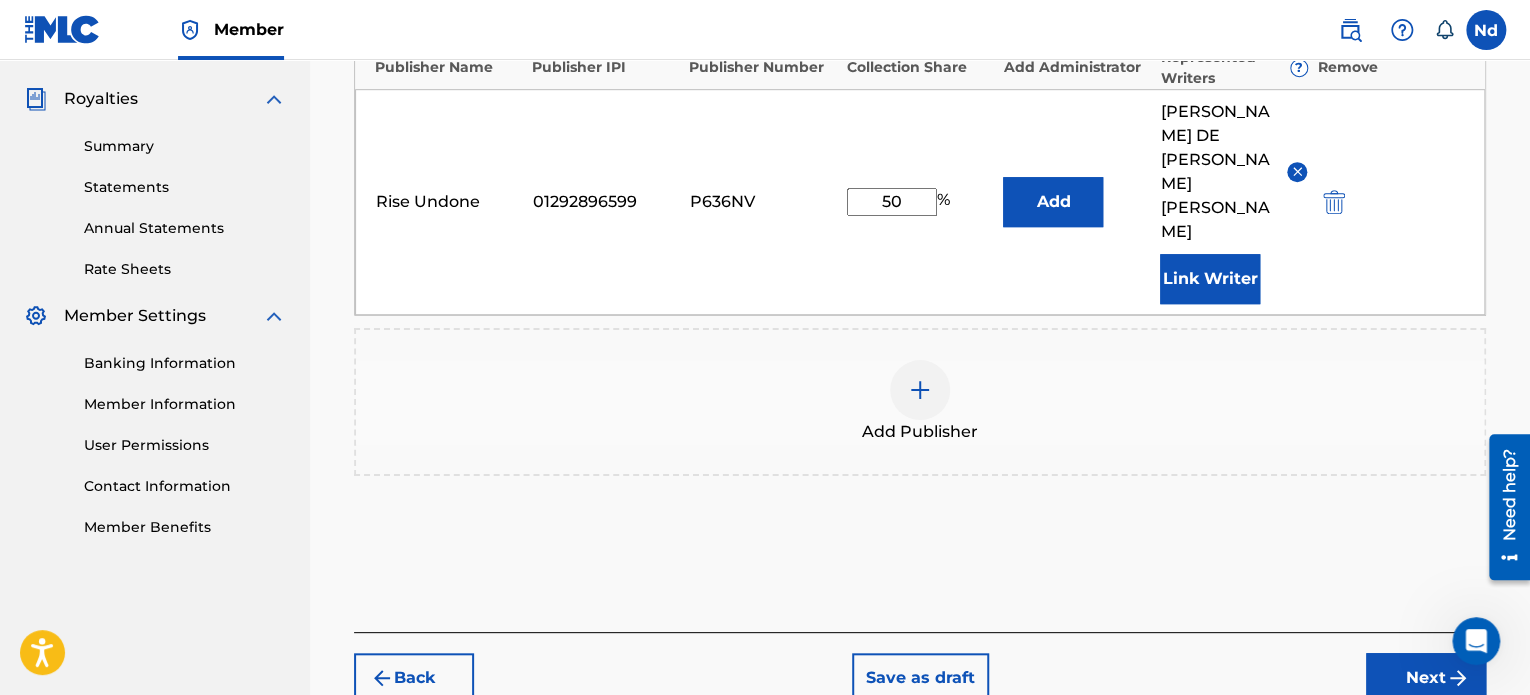click on "Next" at bounding box center (1426, 678) 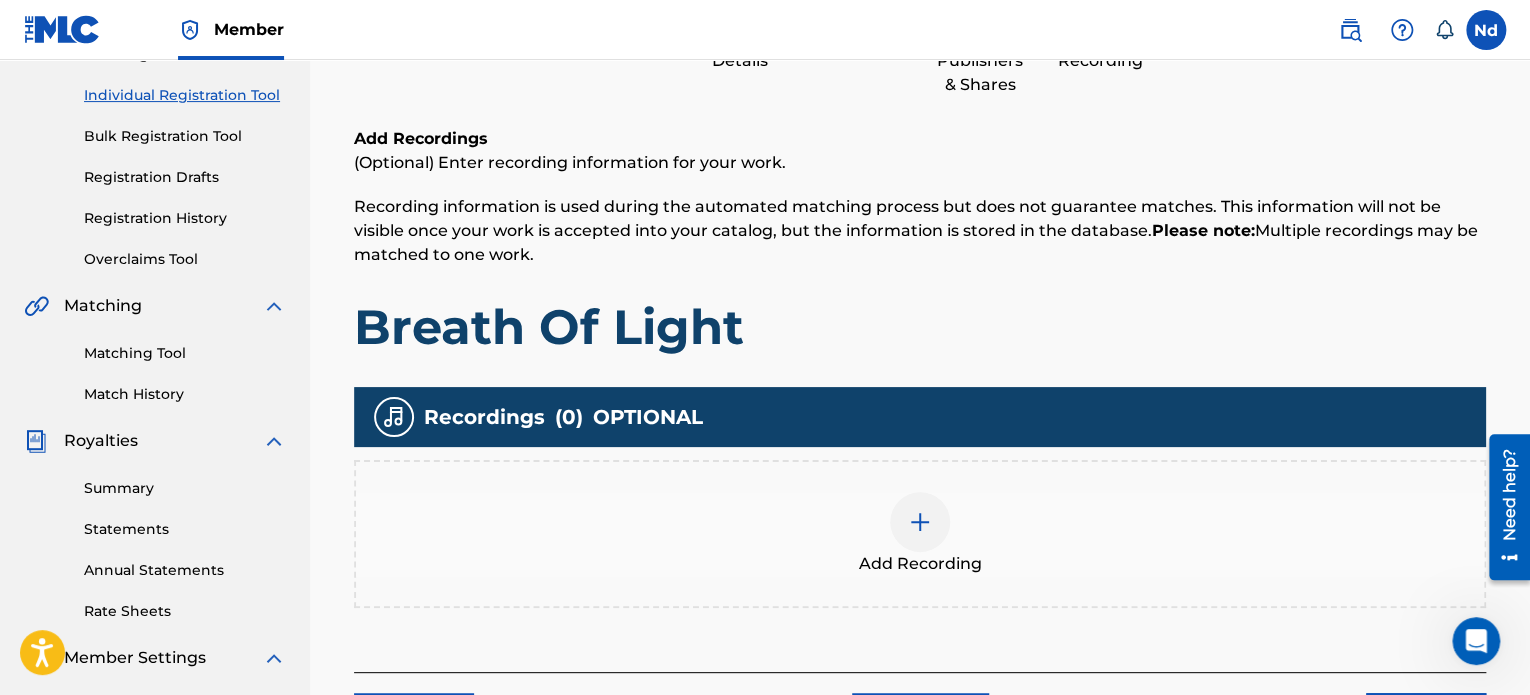 scroll, scrollTop: 390, scrollLeft: 0, axis: vertical 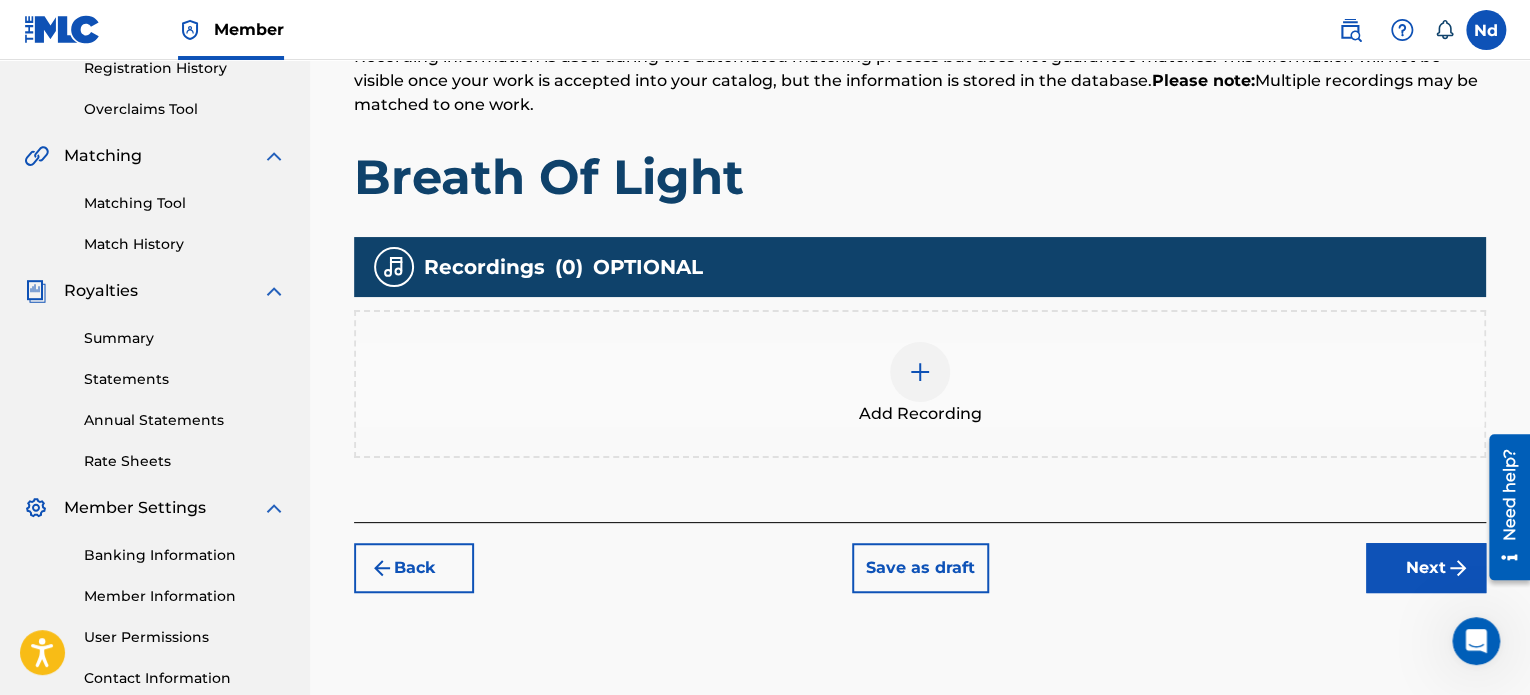 click at bounding box center (920, 372) 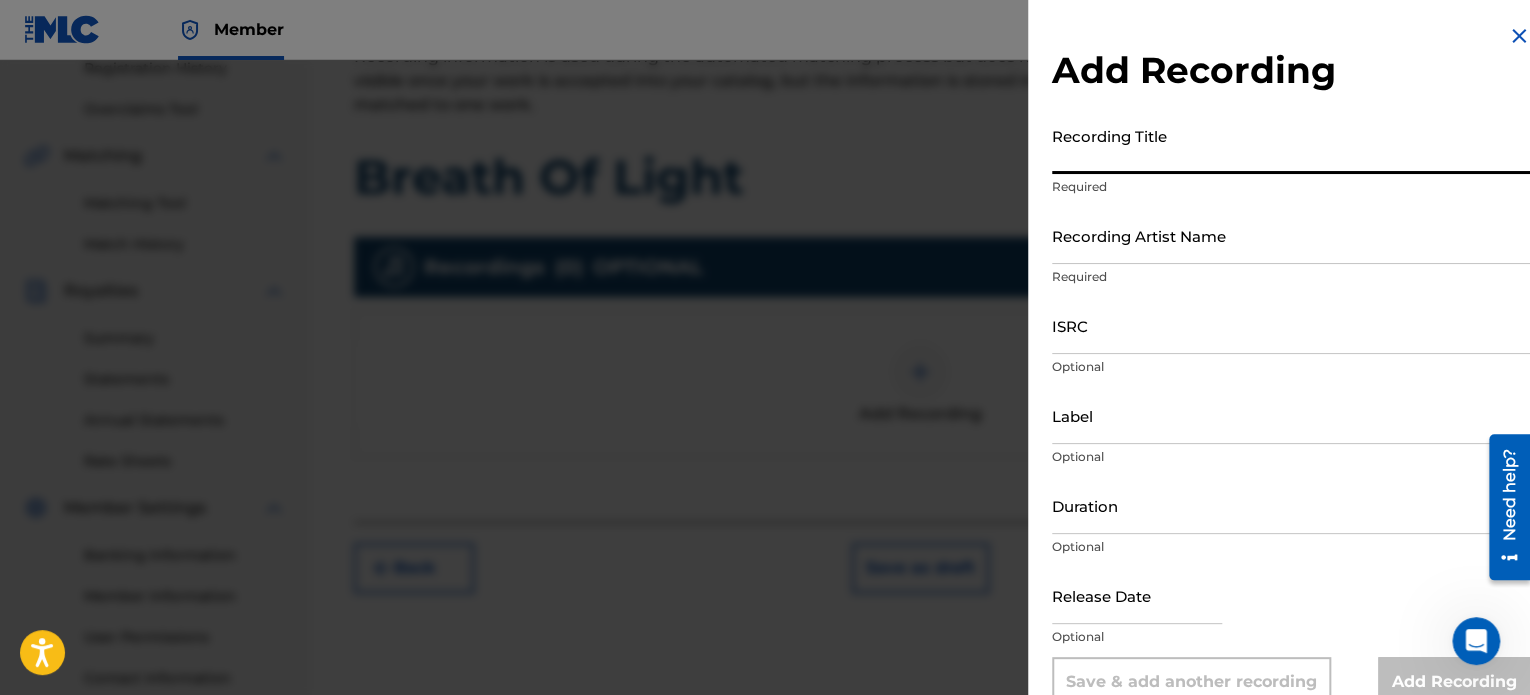 click on "Recording Title" at bounding box center (1291, 145) 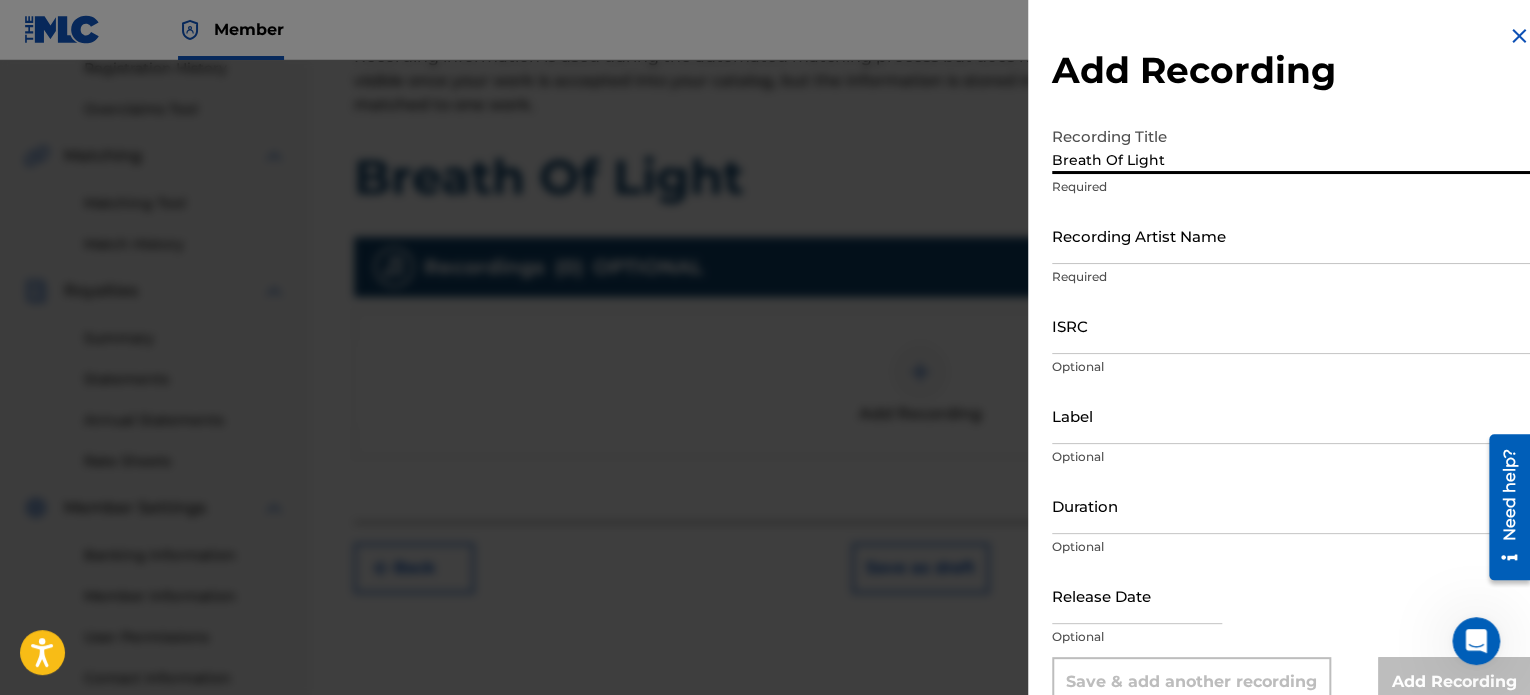 click on "Recording Artist Name" at bounding box center [1291, 235] 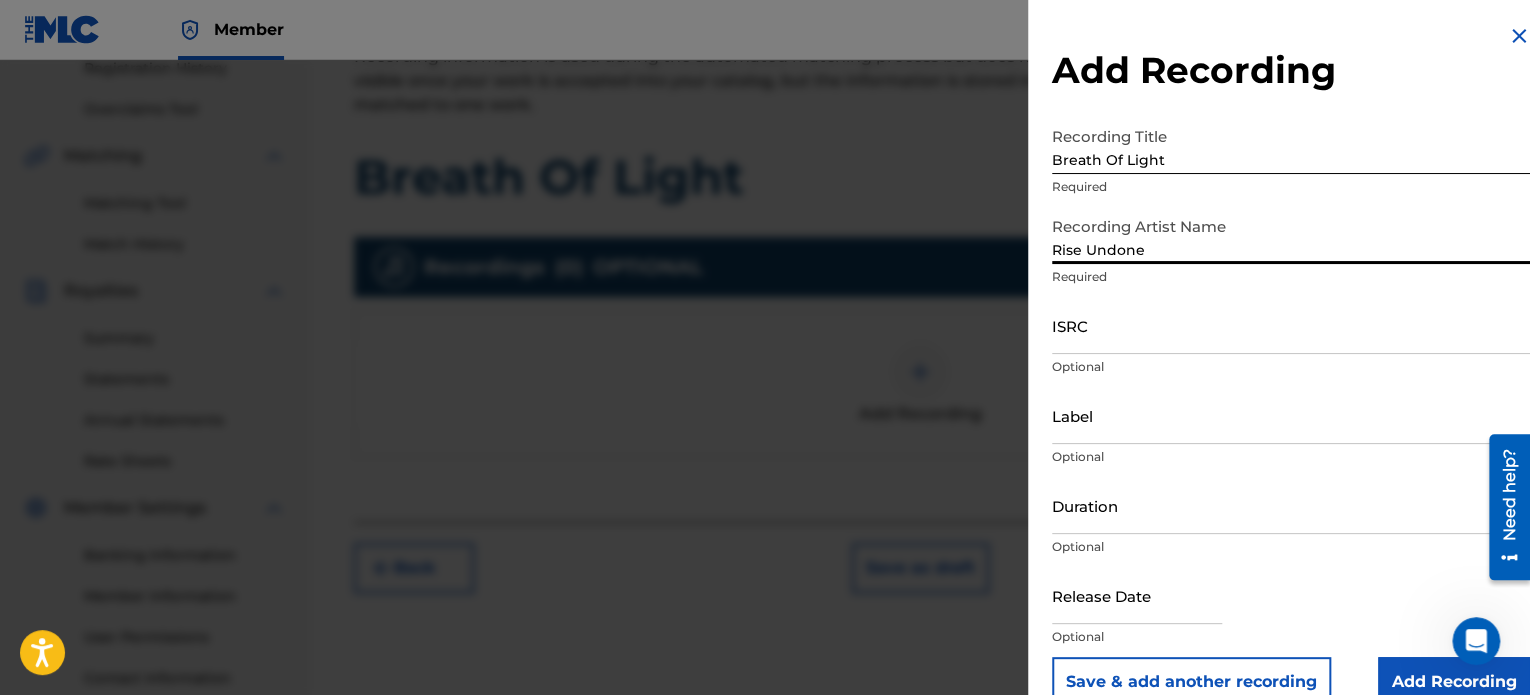 click on "ISRC" at bounding box center (1291, 325) 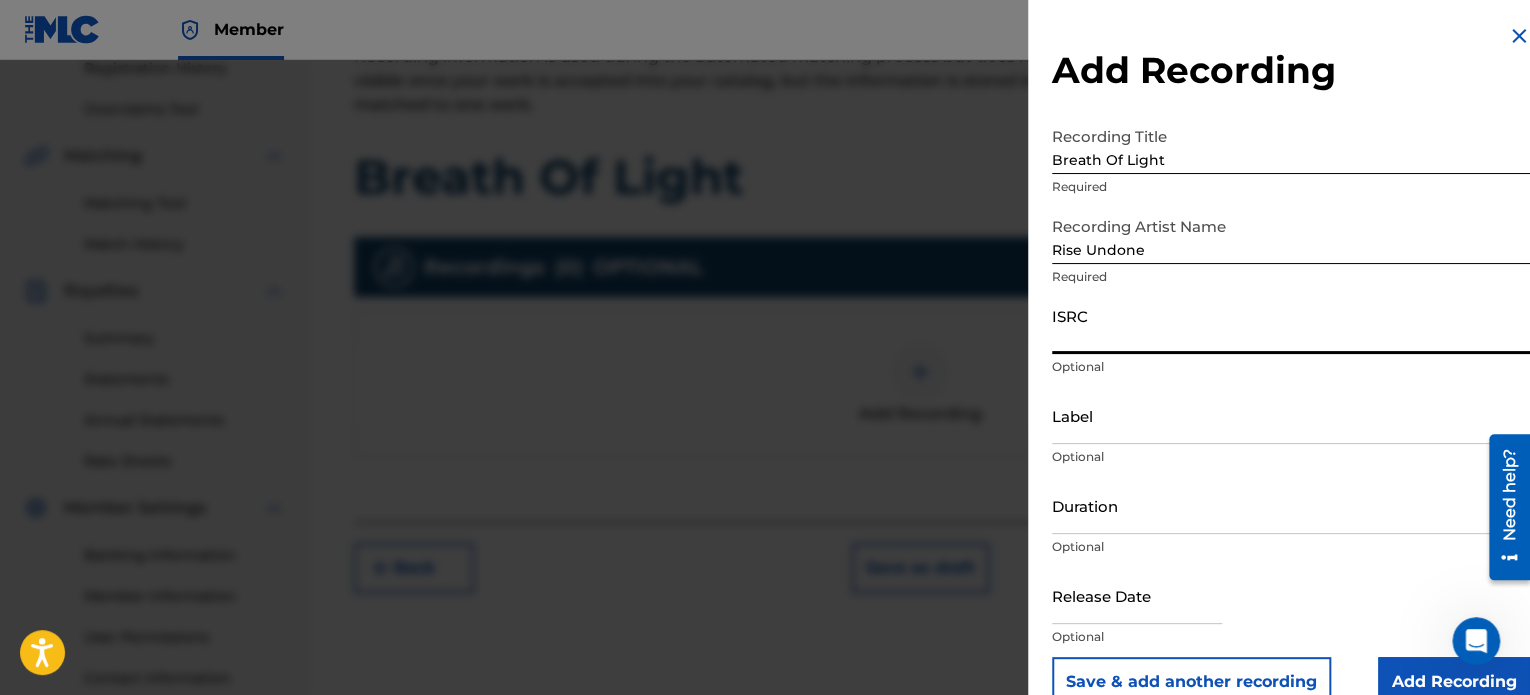 paste on "USHM22575298" 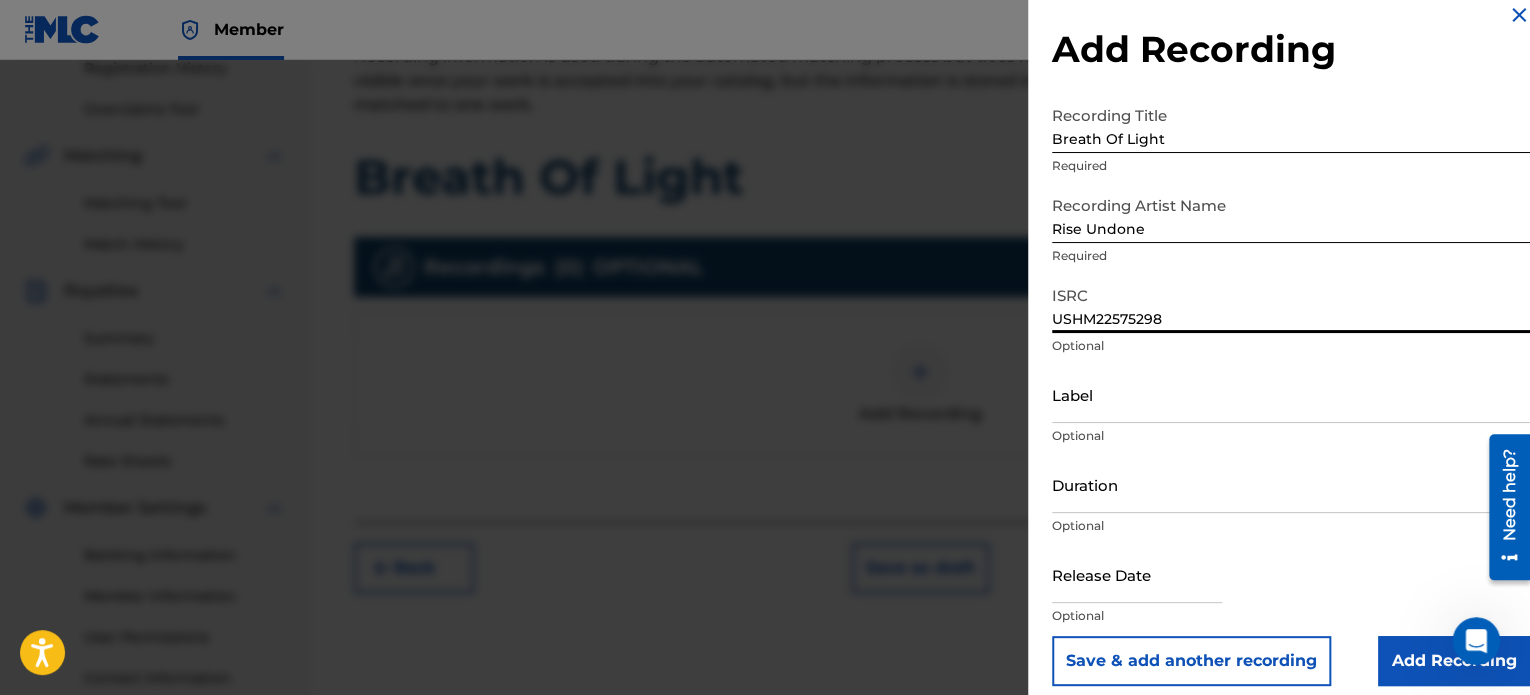 scroll, scrollTop: 36, scrollLeft: 0, axis: vertical 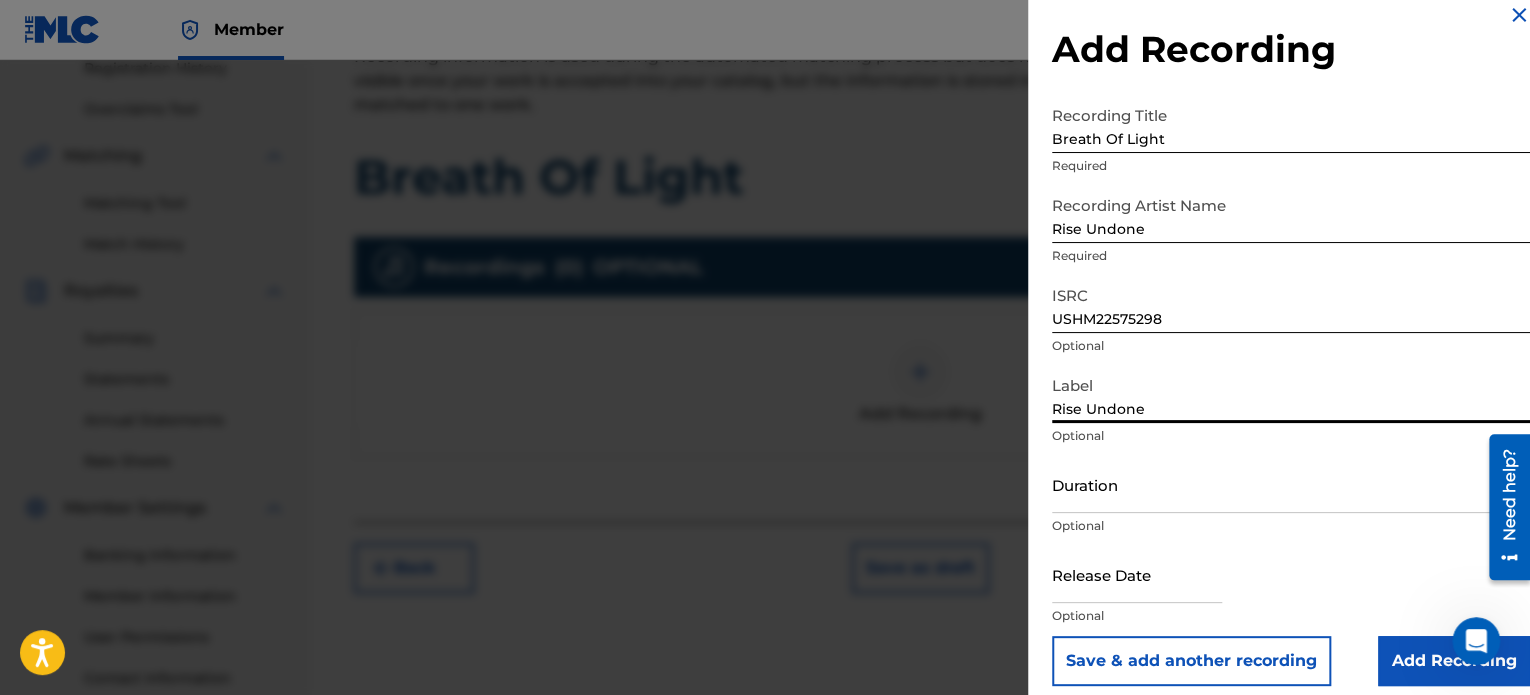 click on "Duration" at bounding box center (1291, 484) 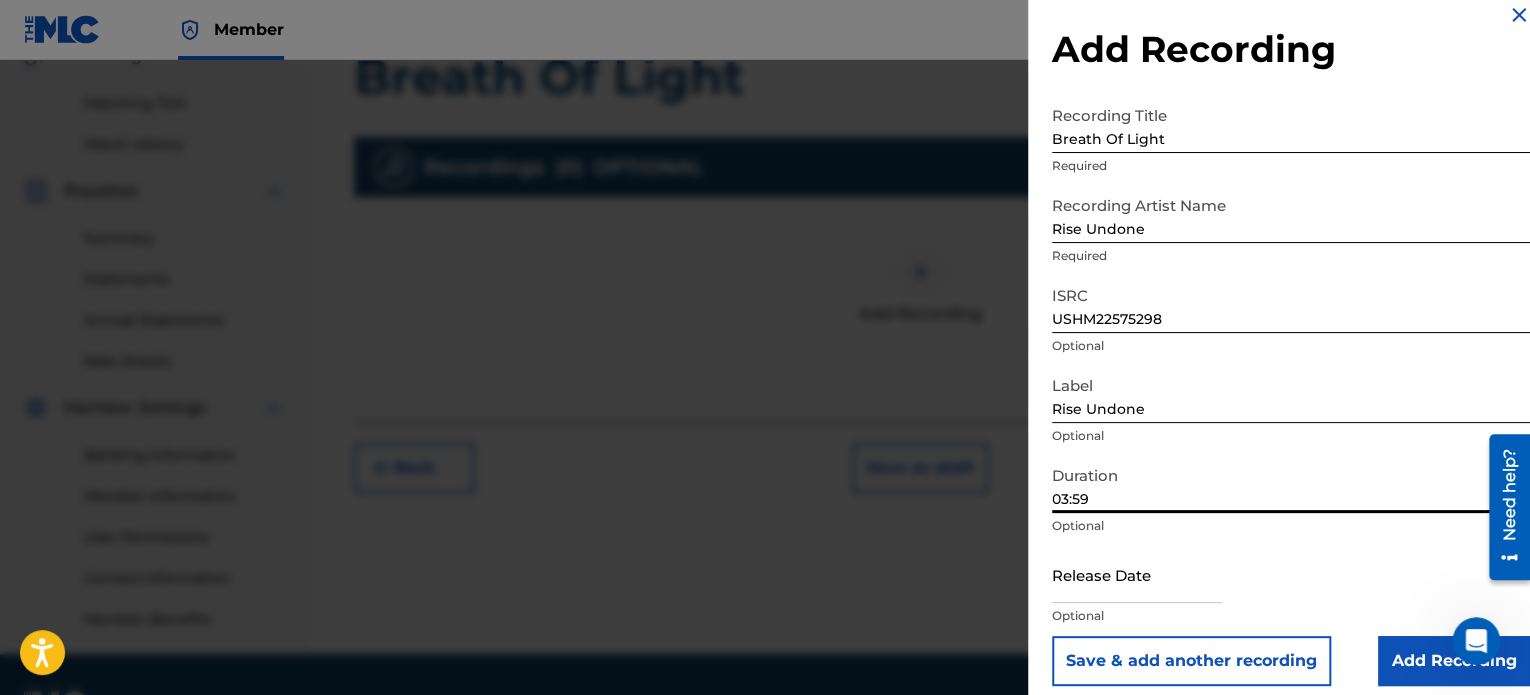scroll, scrollTop: 544, scrollLeft: 0, axis: vertical 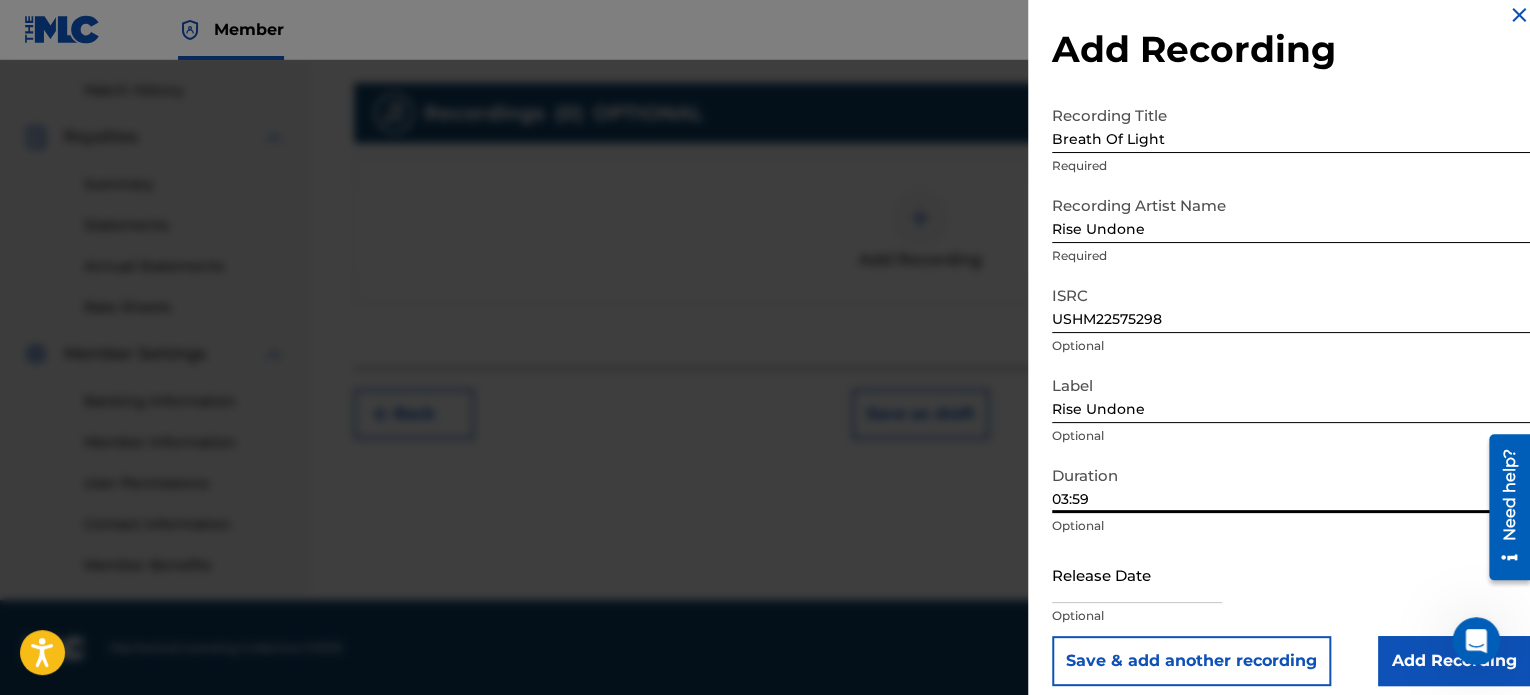 click at bounding box center (1137, 574) 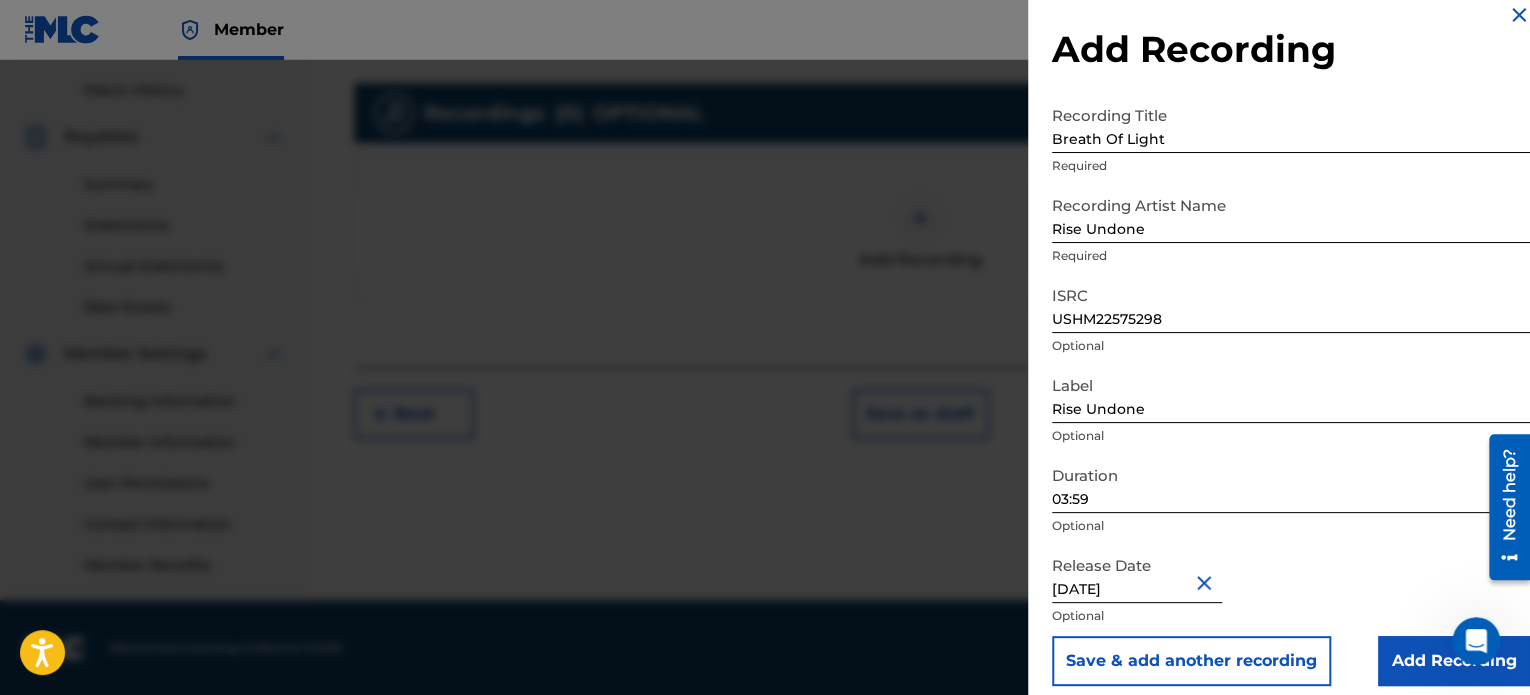 click on "Release Date [DATE] Optional" at bounding box center (1291, 591) 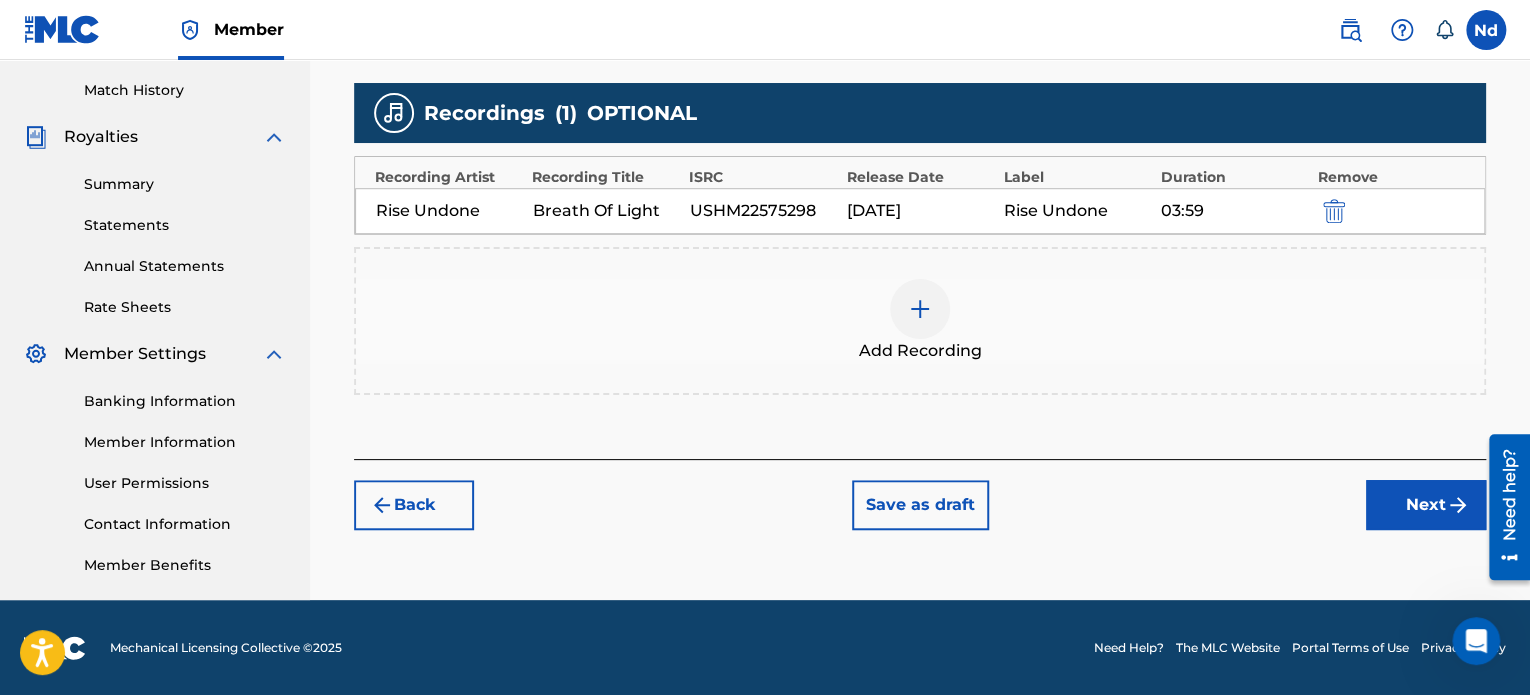 click on "Next" at bounding box center [1426, 505] 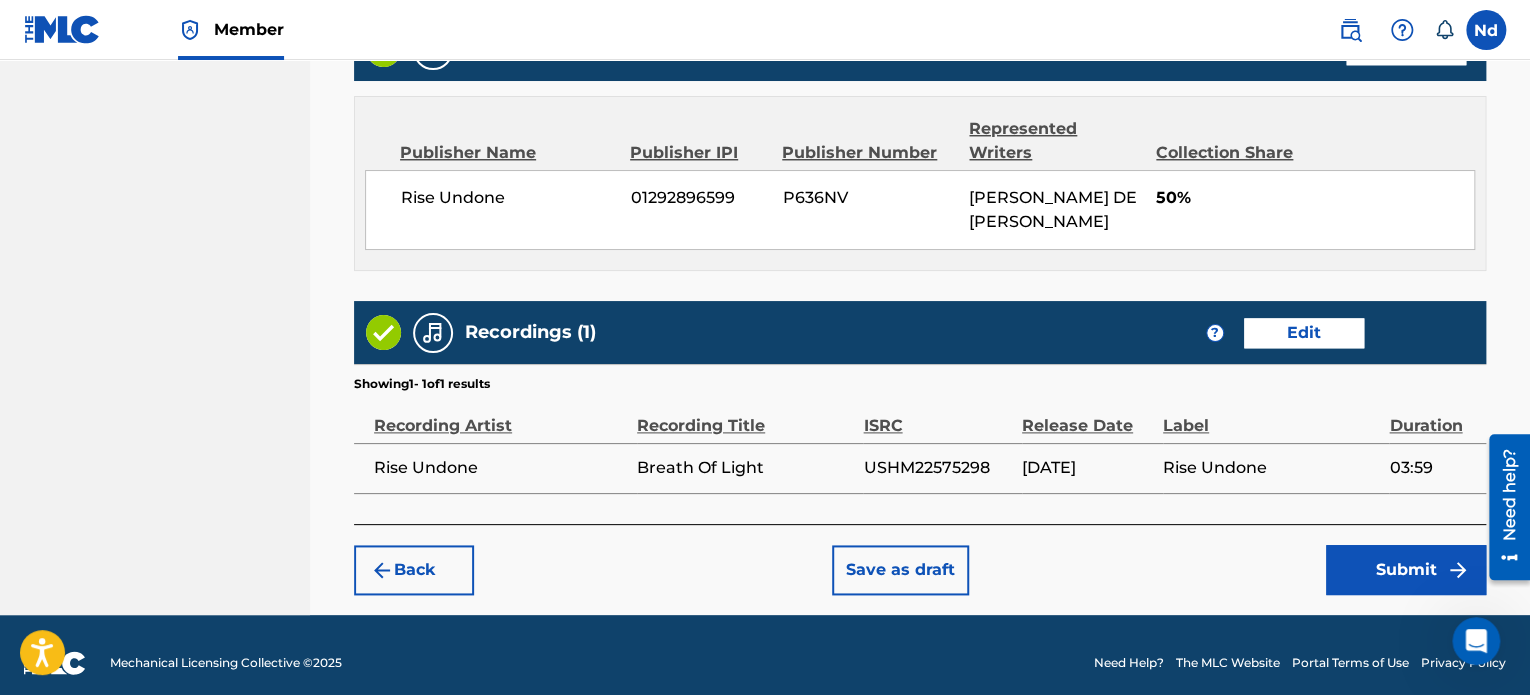 scroll, scrollTop: 1081, scrollLeft: 0, axis: vertical 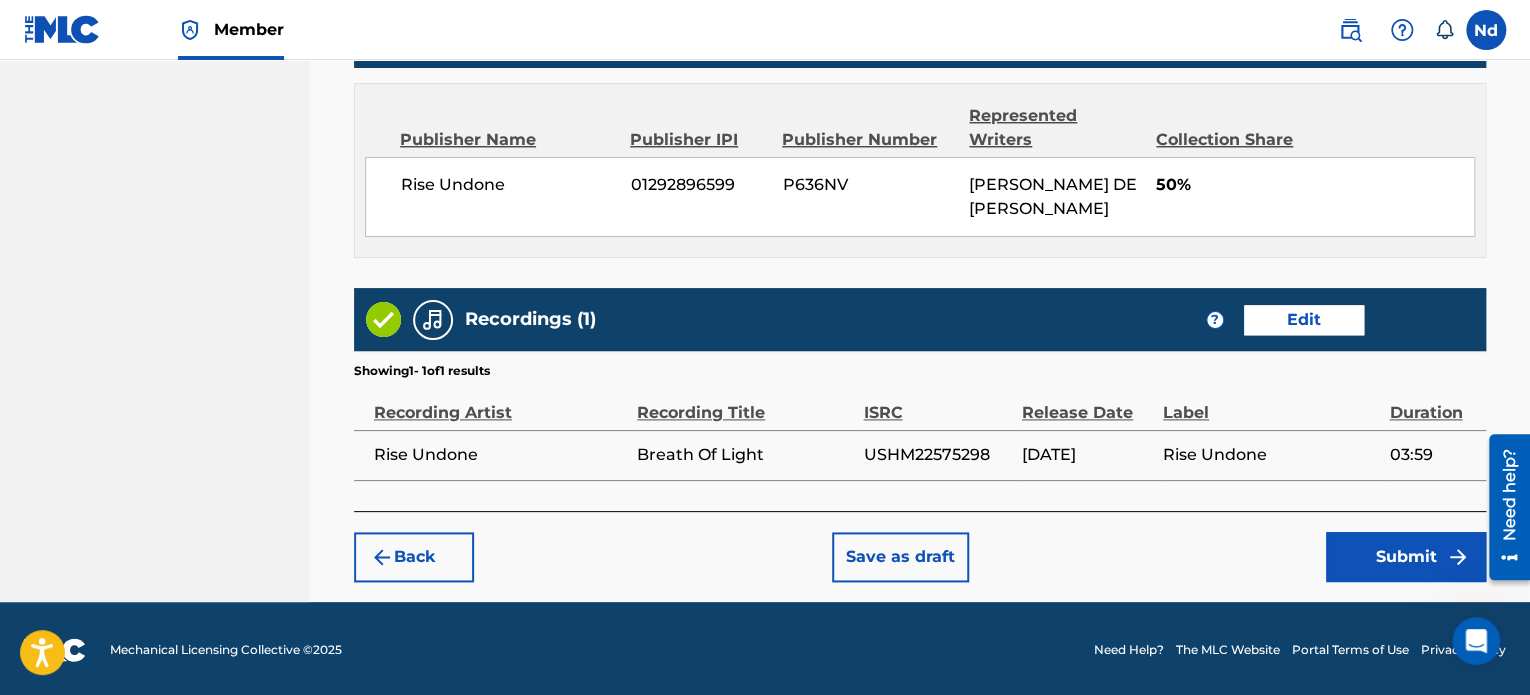 click on "Submit" at bounding box center [1406, 557] 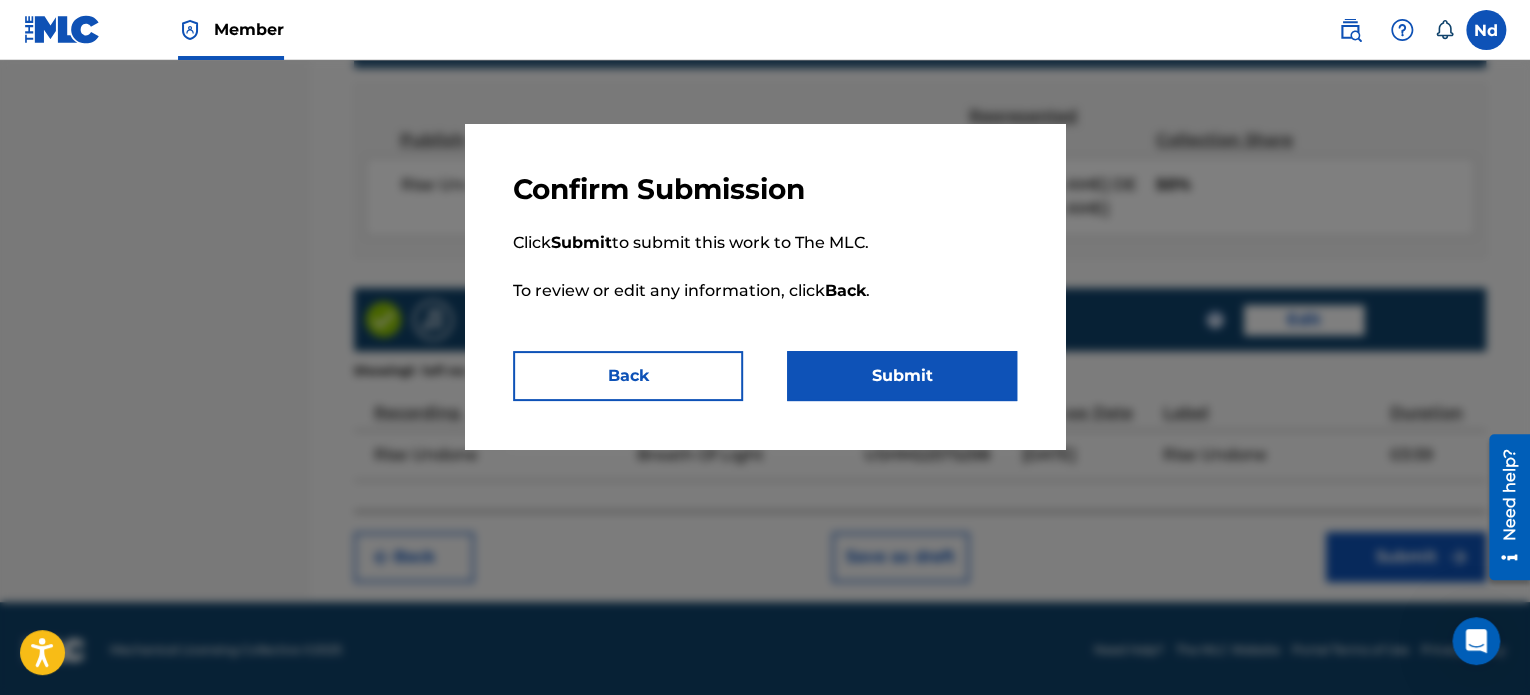 click on "Submit" at bounding box center (902, 376) 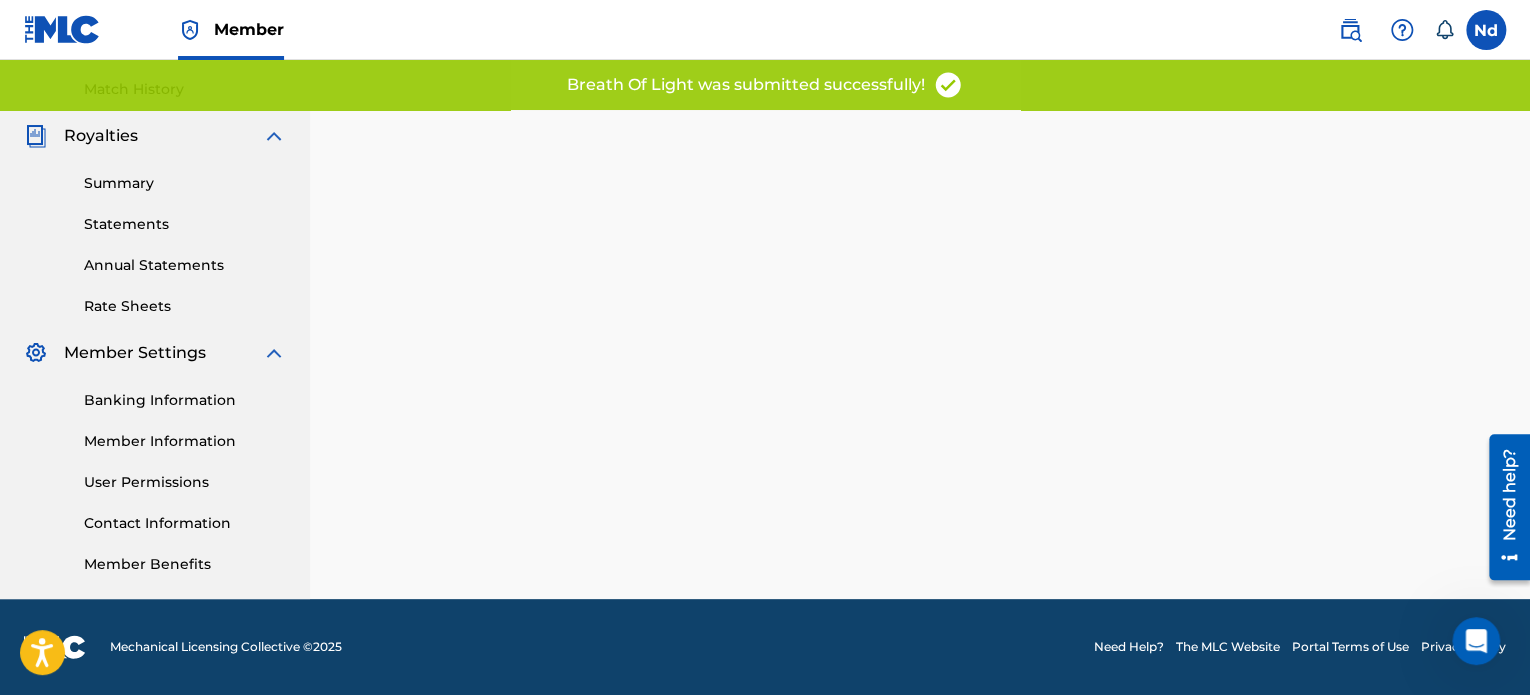 scroll, scrollTop: 0, scrollLeft: 0, axis: both 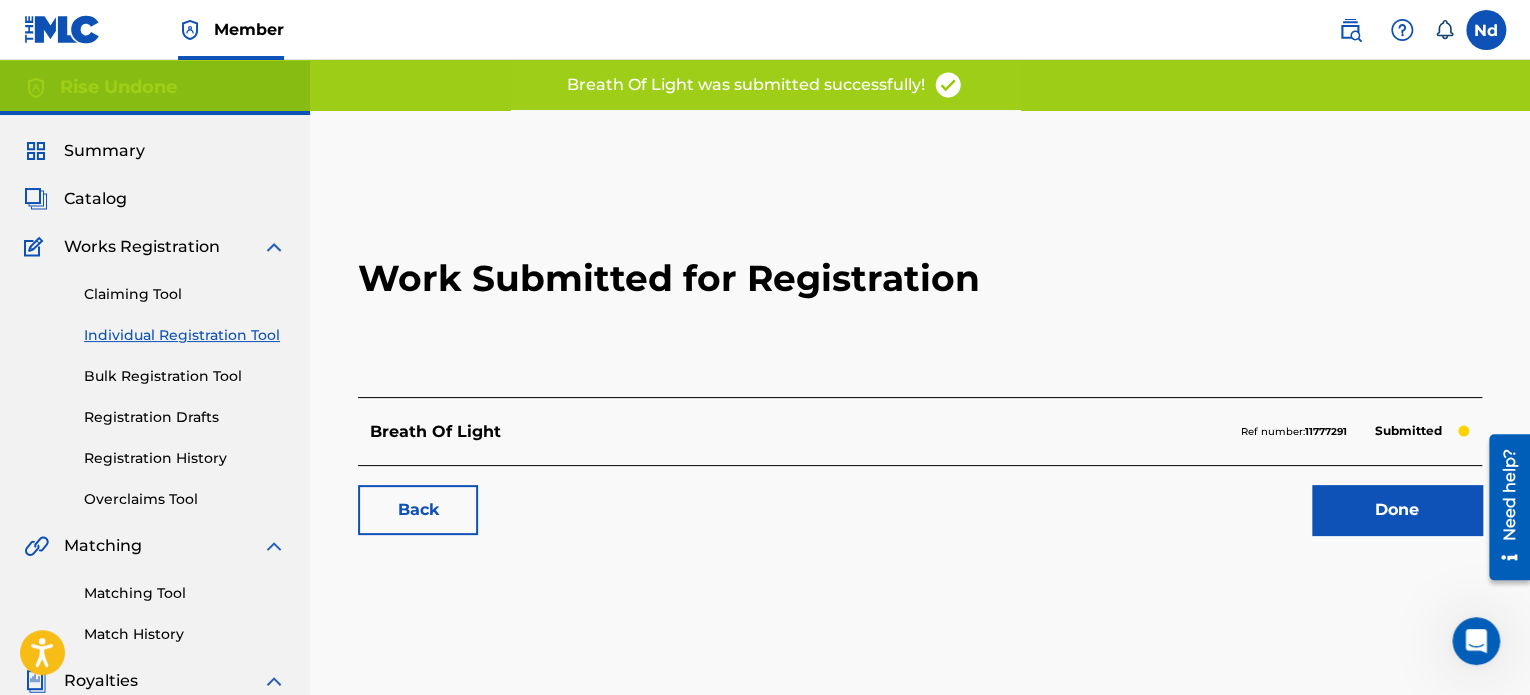 click on "Done" at bounding box center [1397, 510] 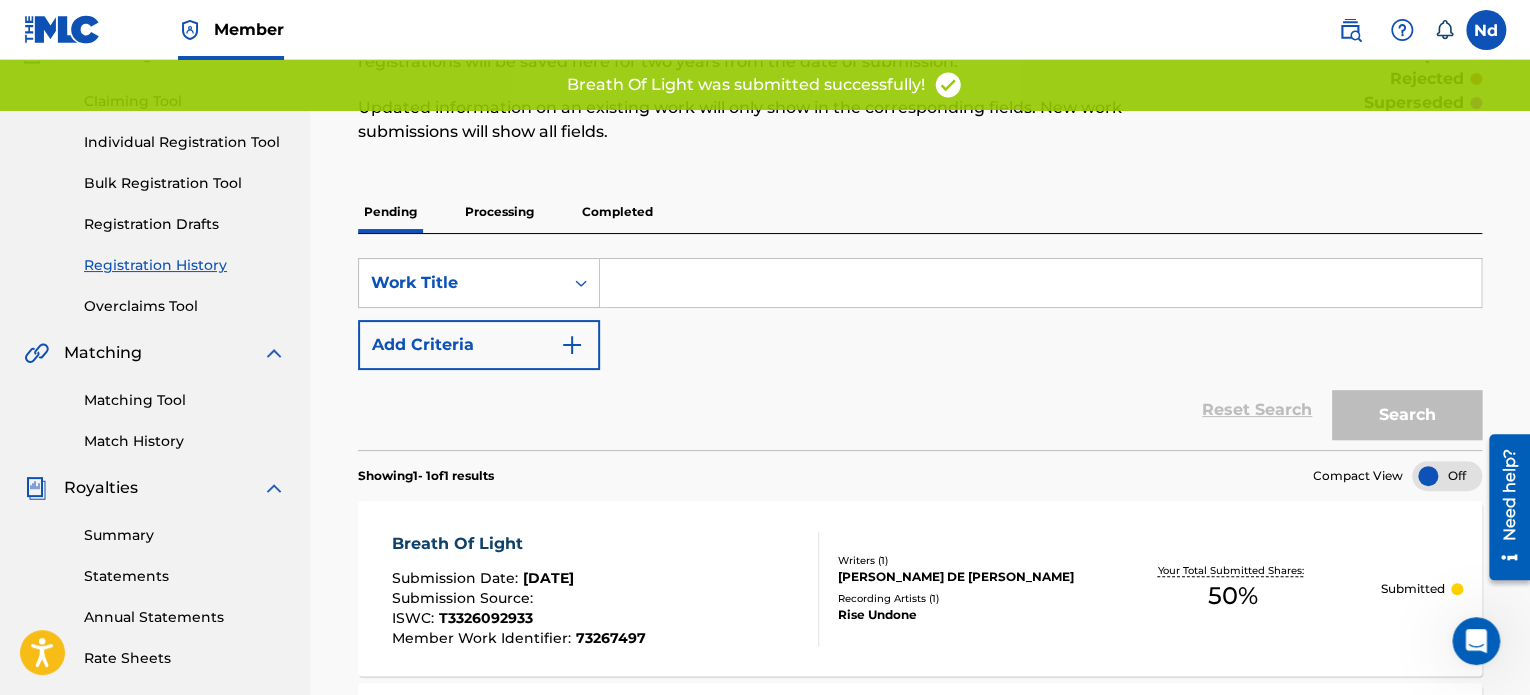 scroll, scrollTop: 200, scrollLeft: 0, axis: vertical 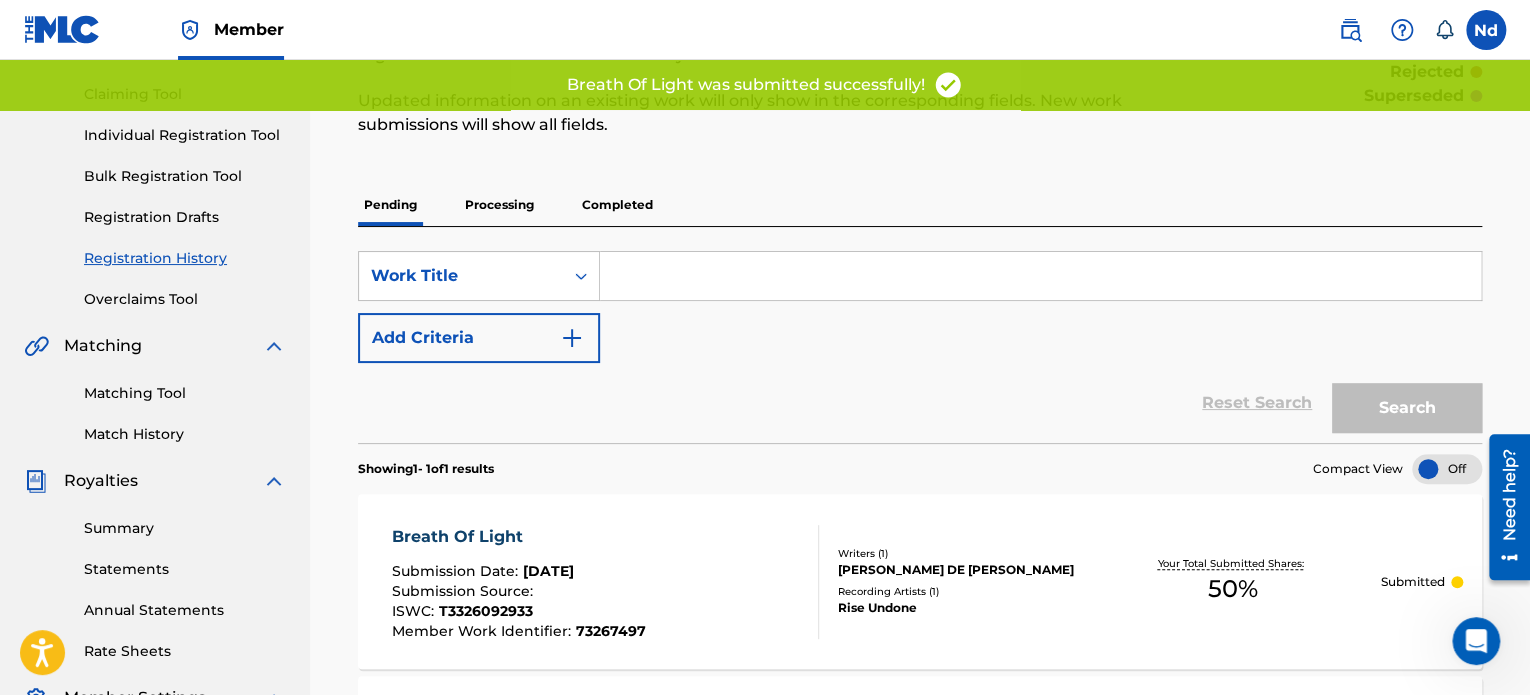 click on "Registration History" at bounding box center (185, 258) 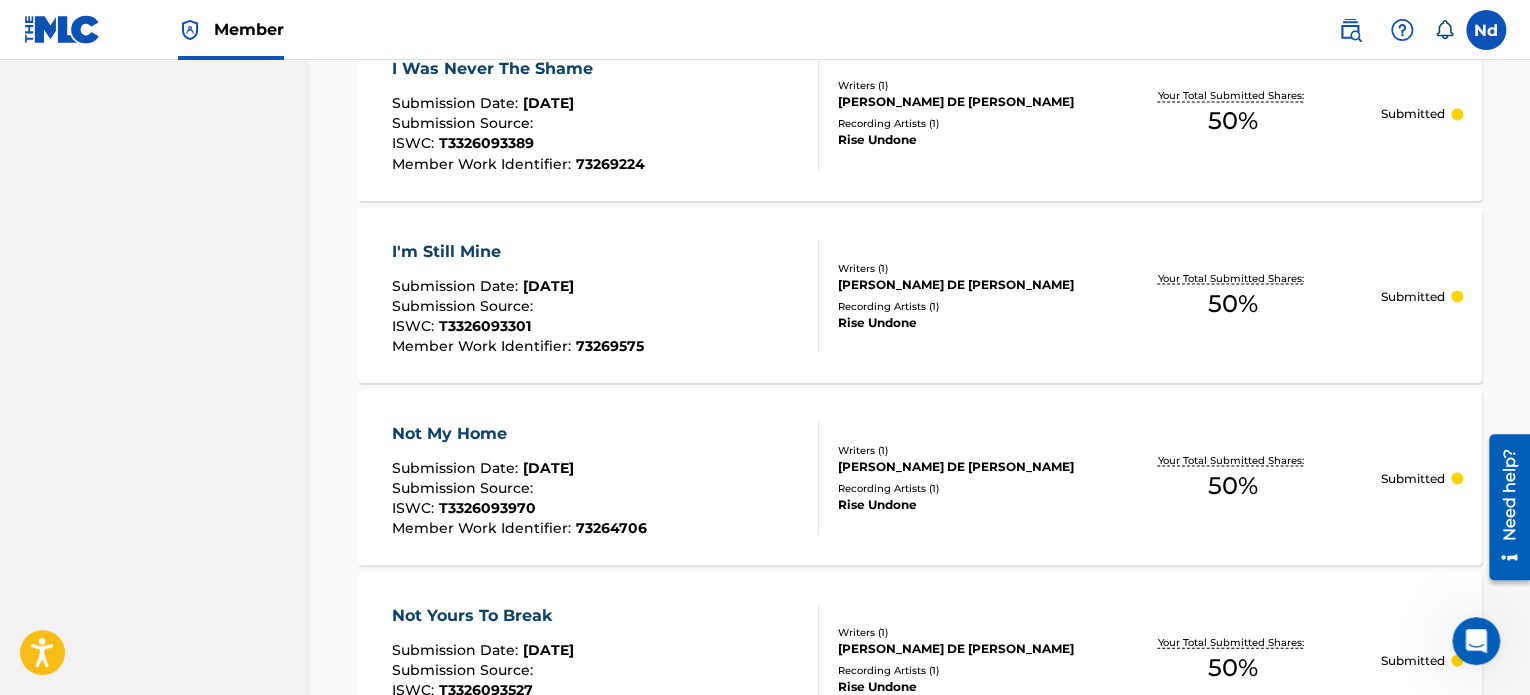 scroll, scrollTop: 2033, scrollLeft: 0, axis: vertical 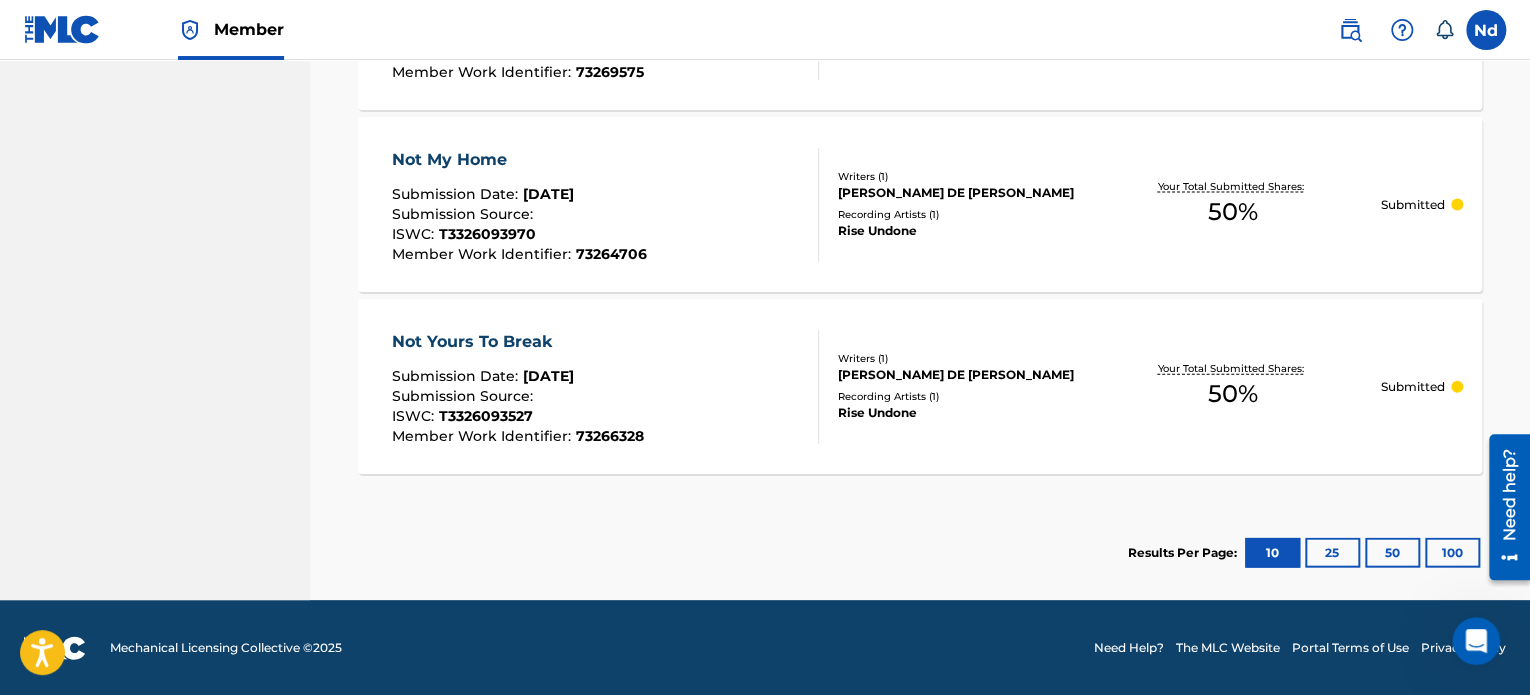 click on "25" at bounding box center (1332, 553) 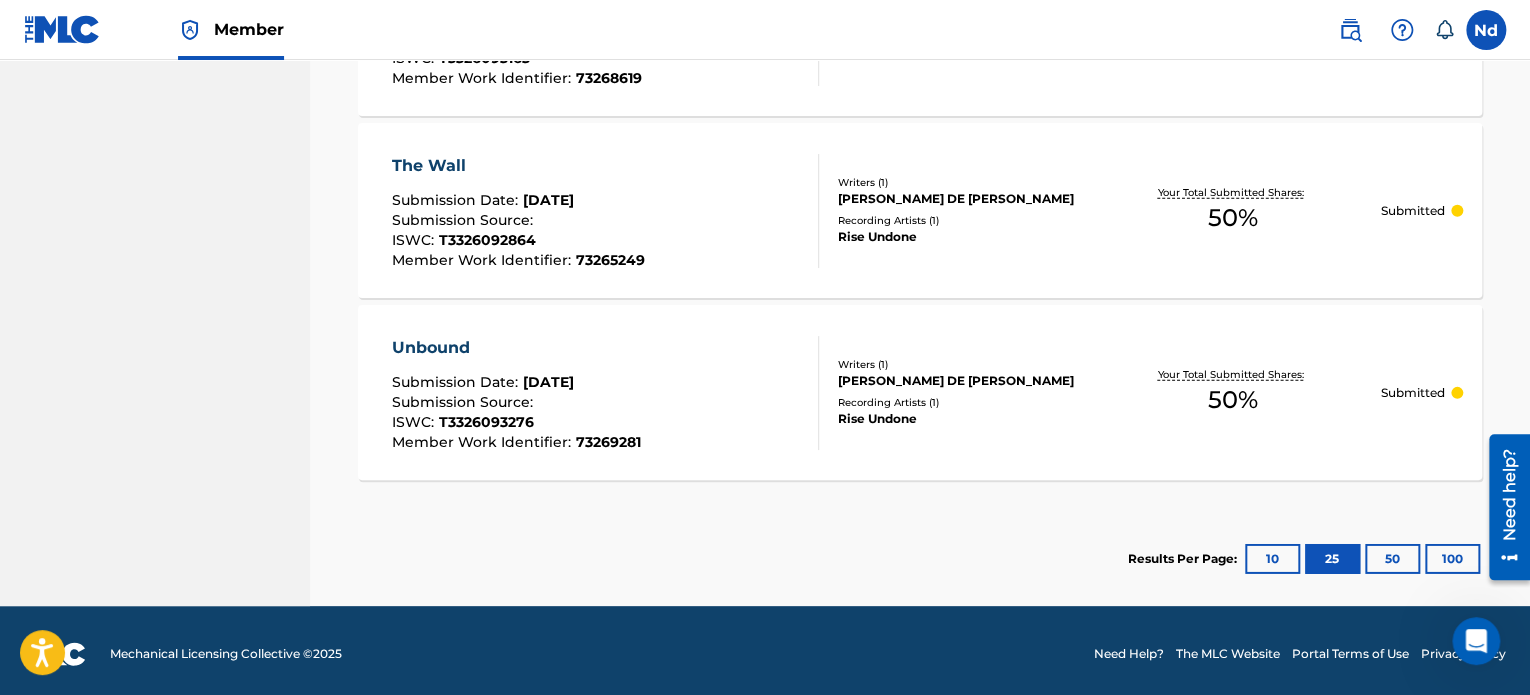 scroll, scrollTop: 2943, scrollLeft: 0, axis: vertical 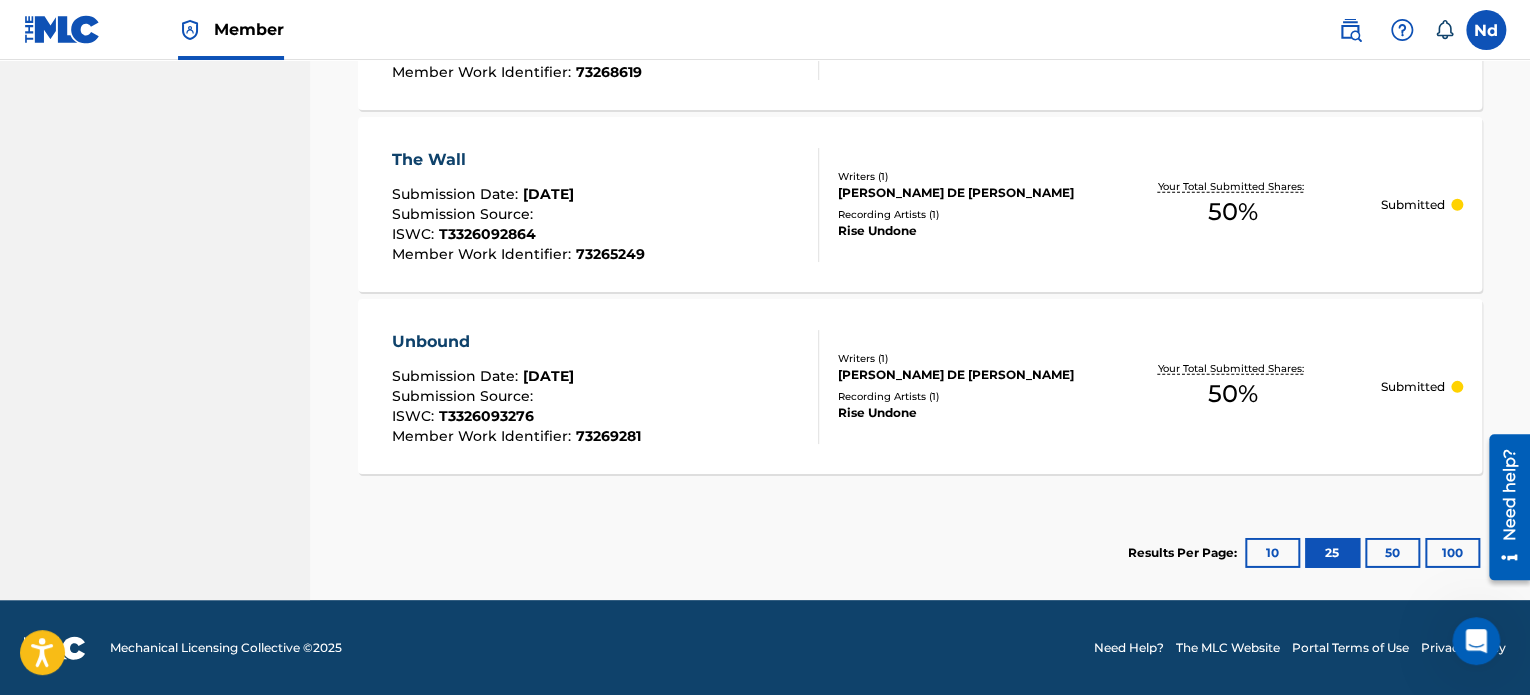 click on "10" at bounding box center [1272, 553] 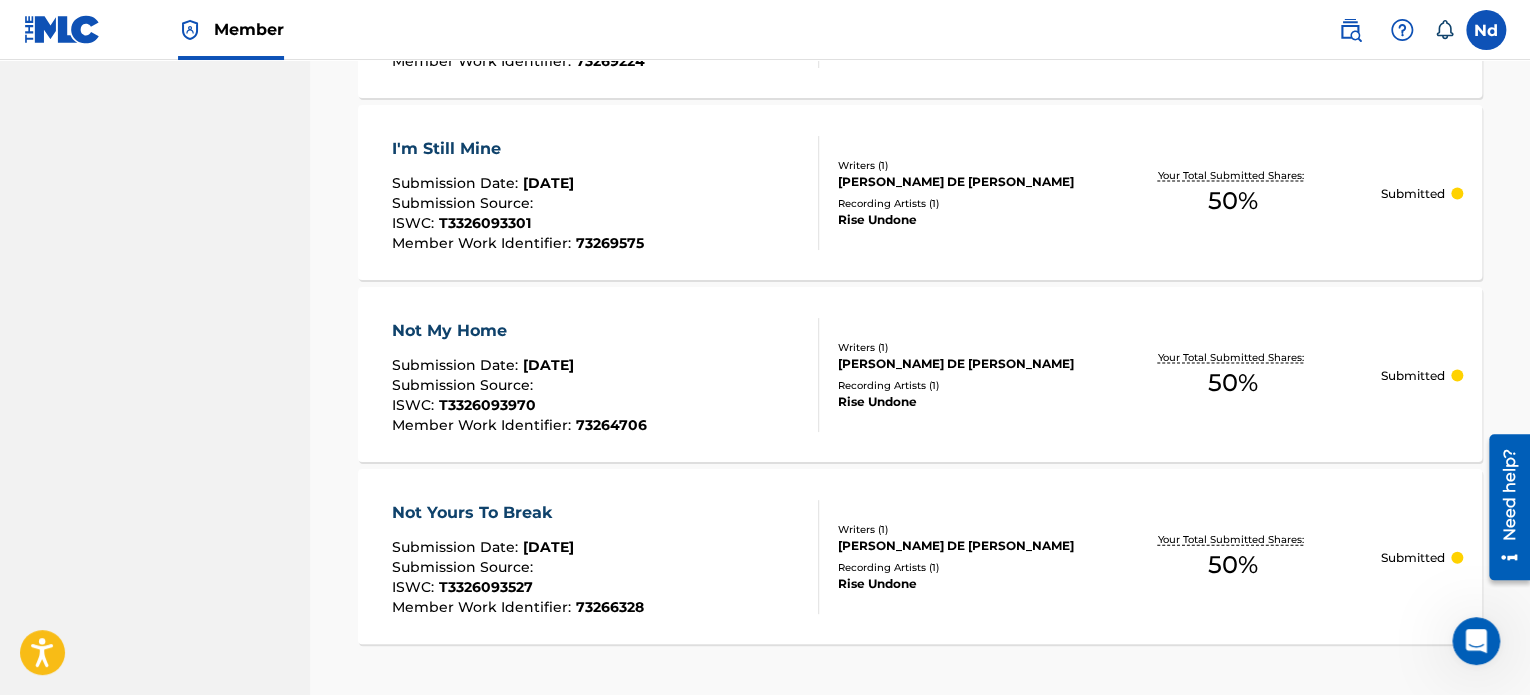 scroll, scrollTop: 2033, scrollLeft: 0, axis: vertical 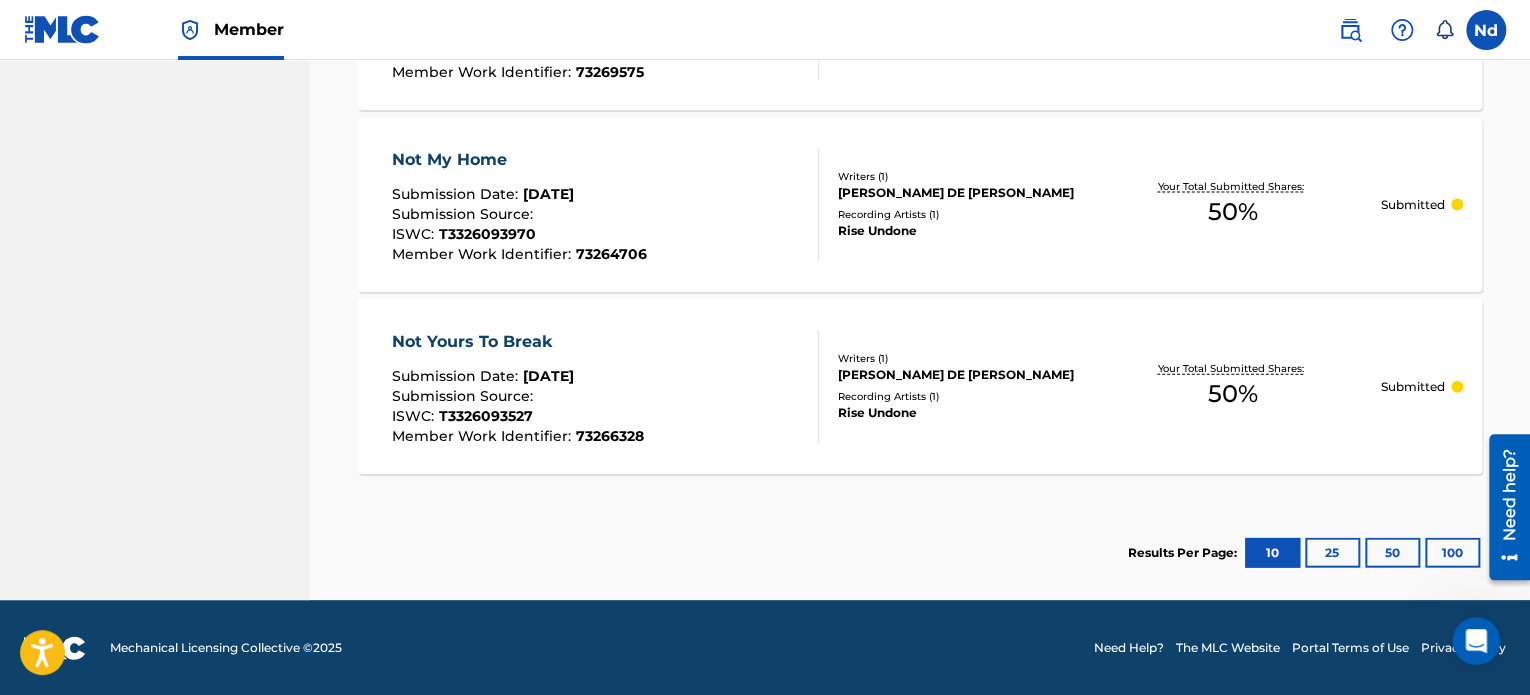 click on "25" at bounding box center (1332, 553) 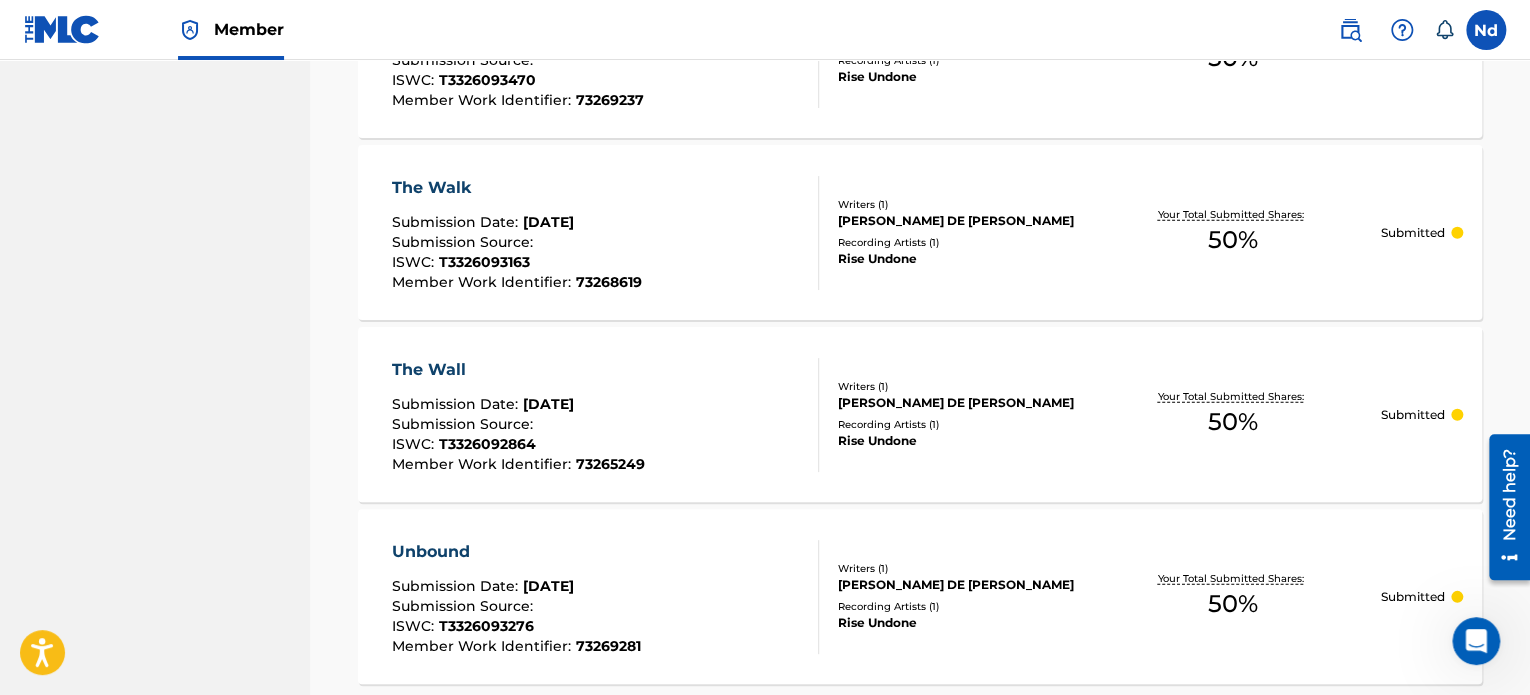 scroll, scrollTop: 2943, scrollLeft: 0, axis: vertical 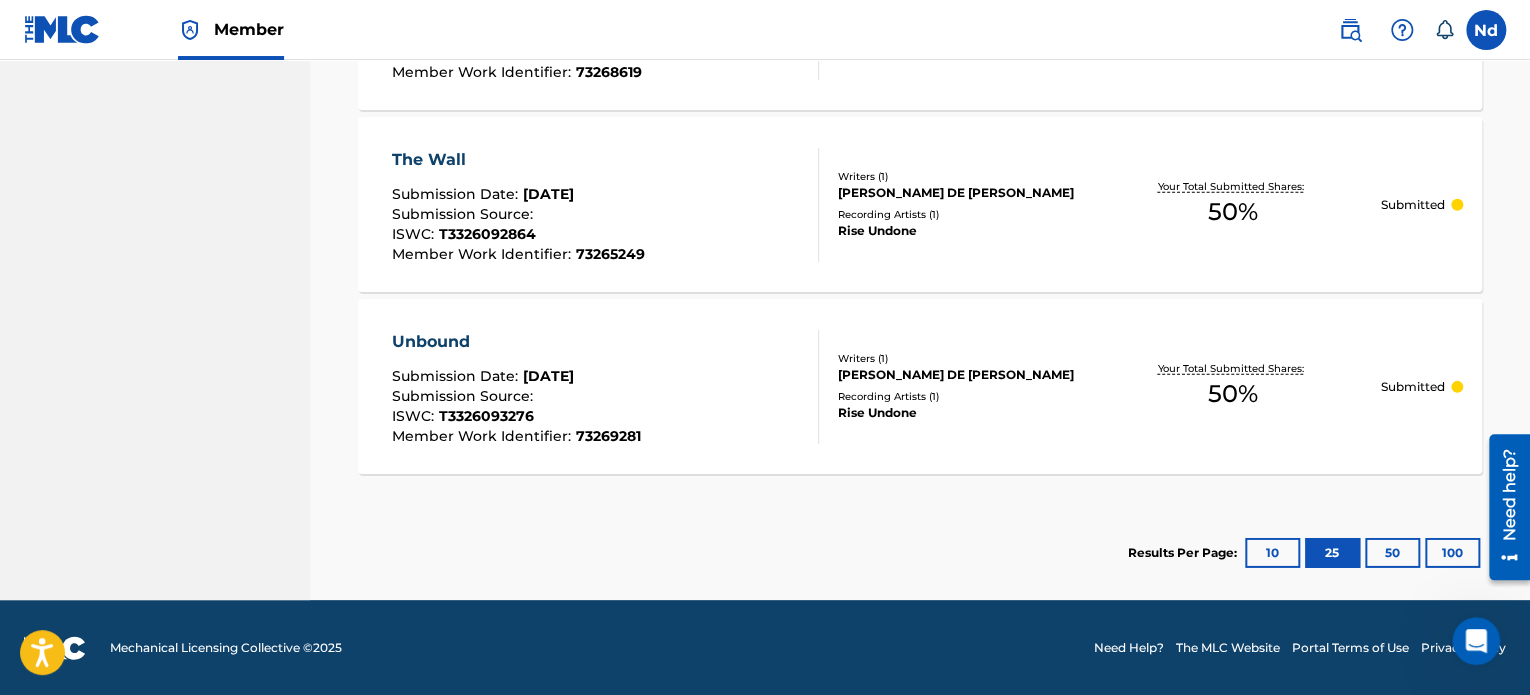 click on "10" at bounding box center [1272, 553] 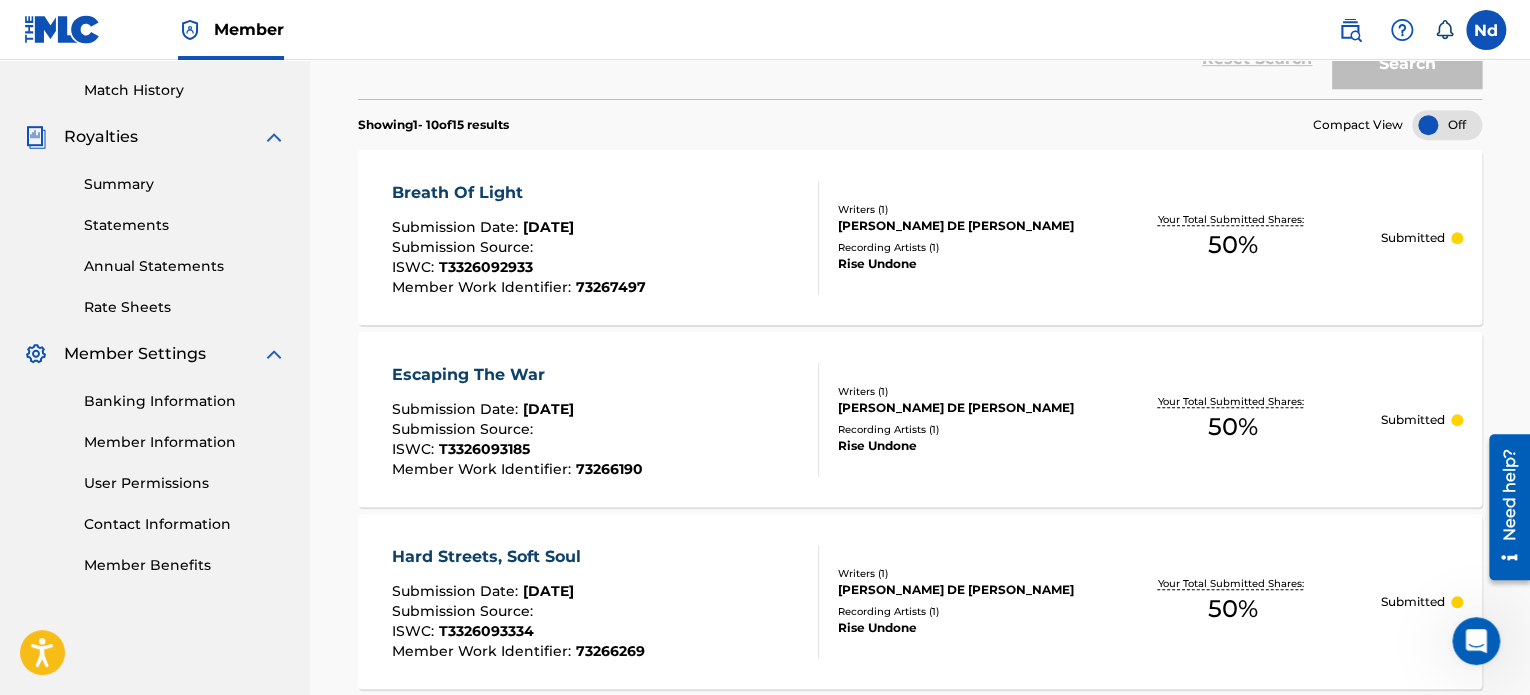 scroll, scrollTop: 2042, scrollLeft: 0, axis: vertical 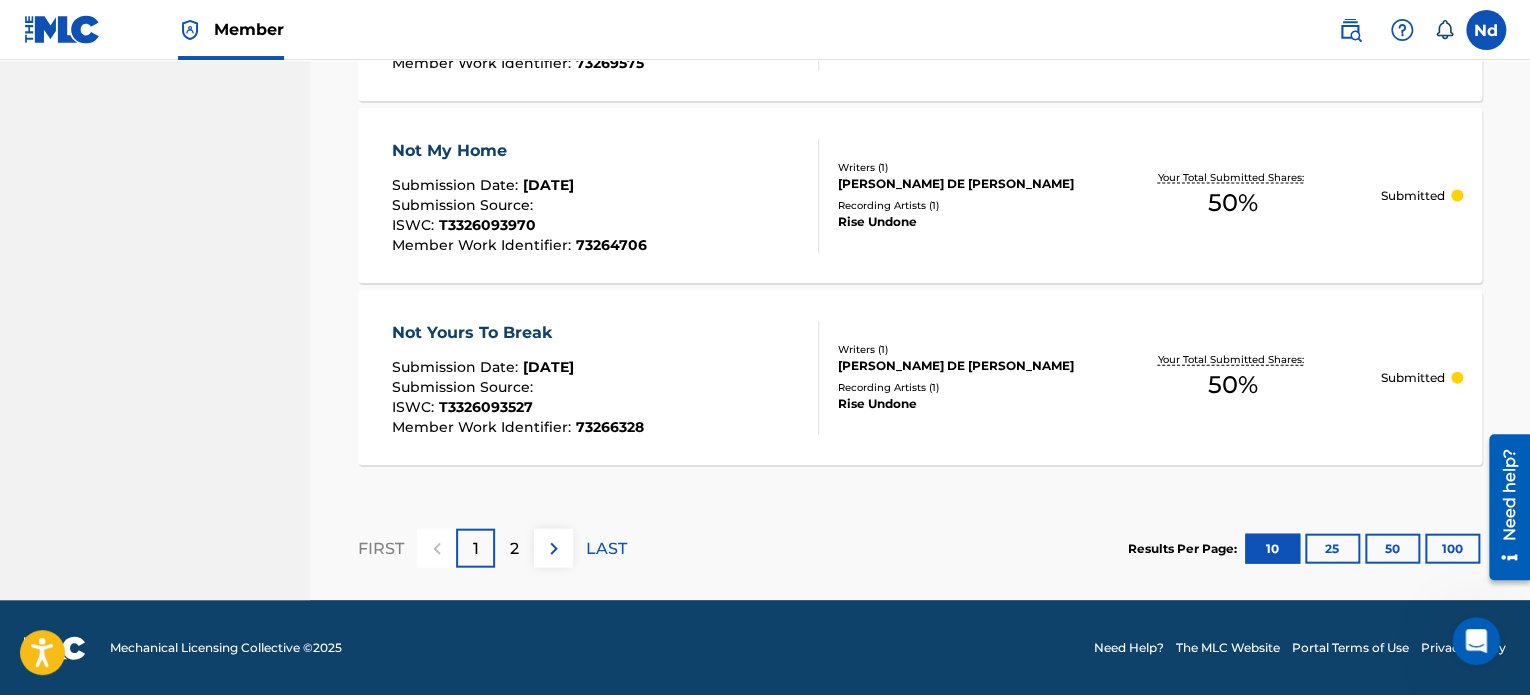 click on "Submission Date : [DATE]" at bounding box center (518, 370) 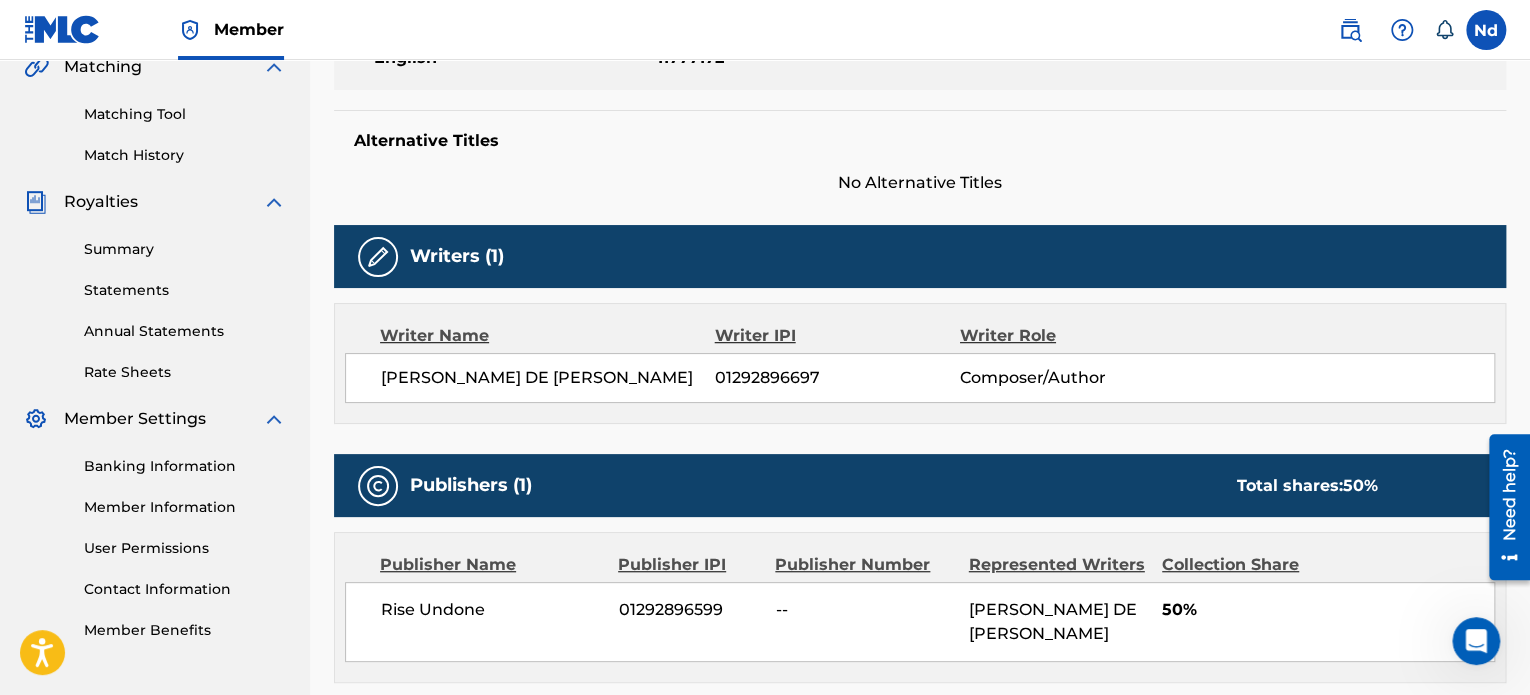 scroll, scrollTop: 0, scrollLeft: 0, axis: both 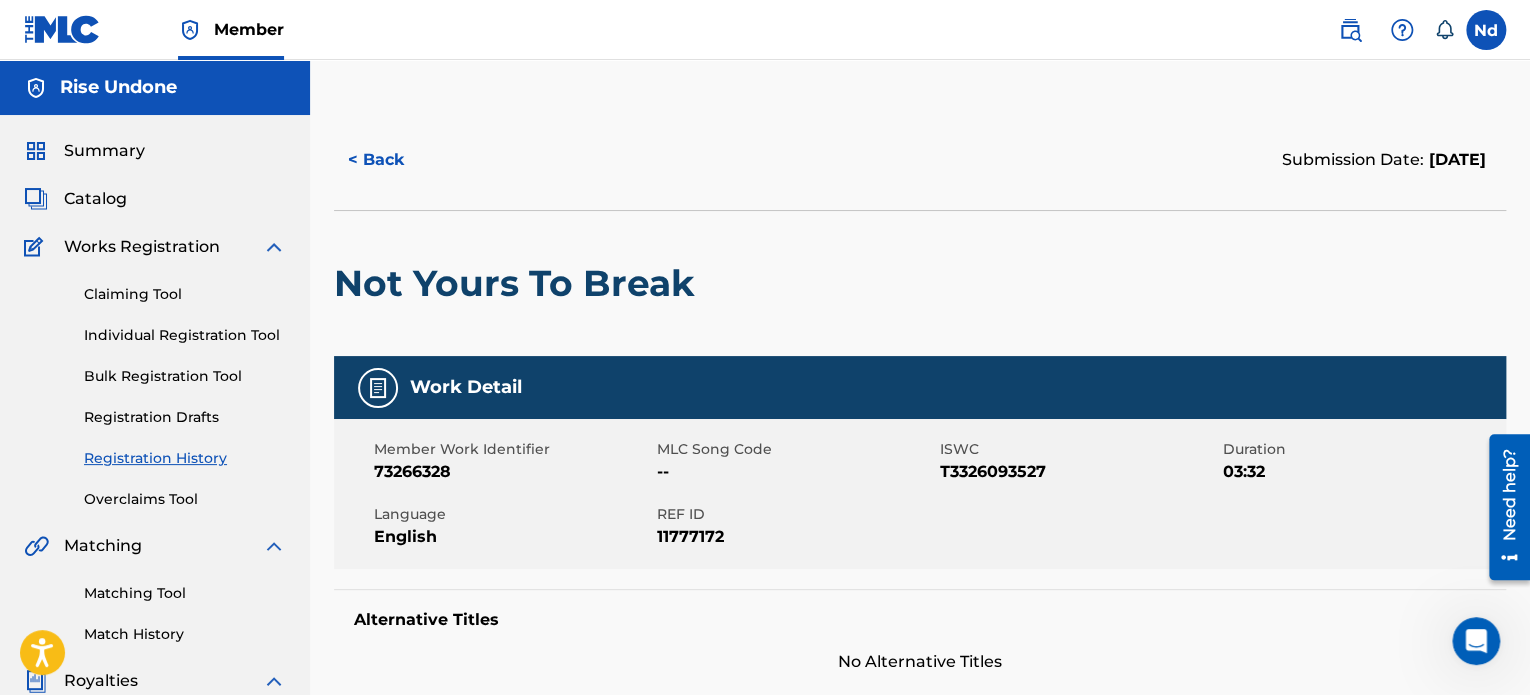 click on "< Back" at bounding box center (394, 160) 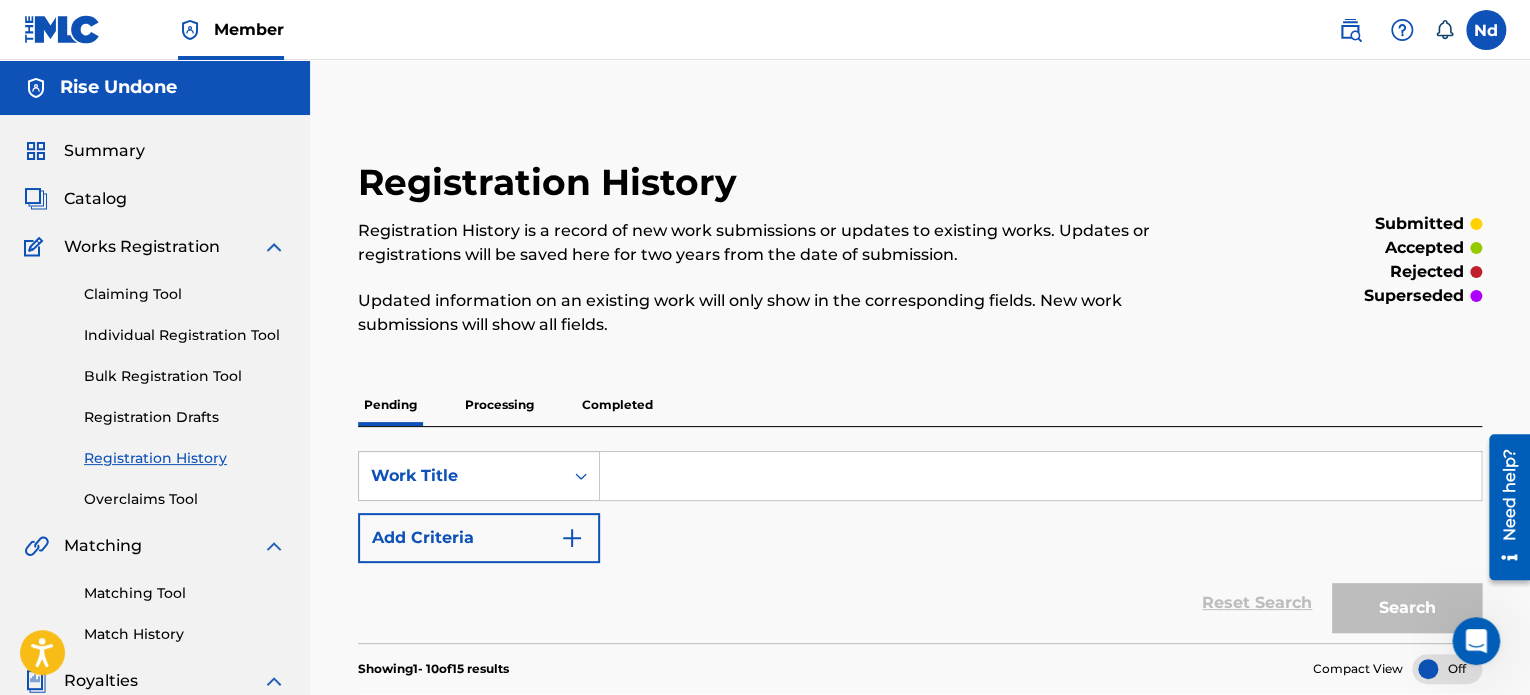 scroll, scrollTop: 1990, scrollLeft: 0, axis: vertical 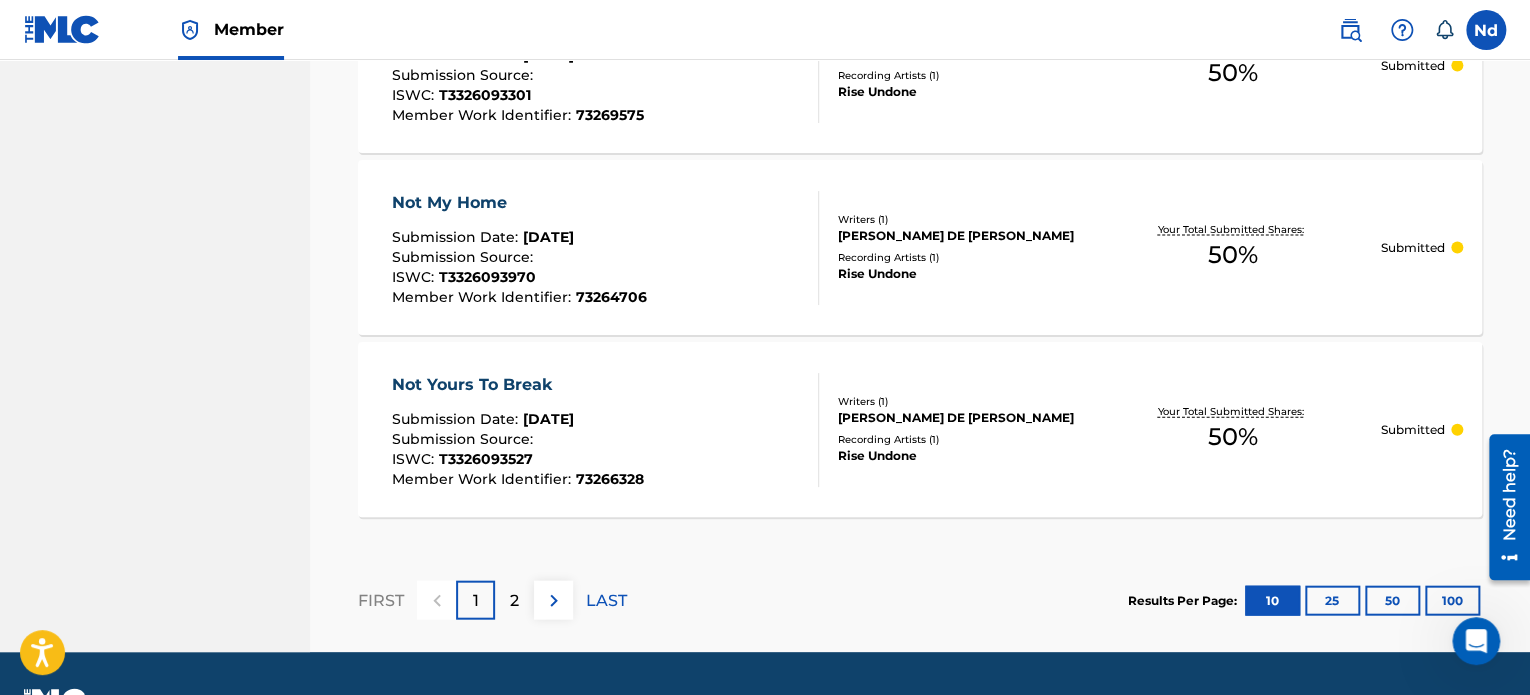 click on "1" at bounding box center [475, 600] 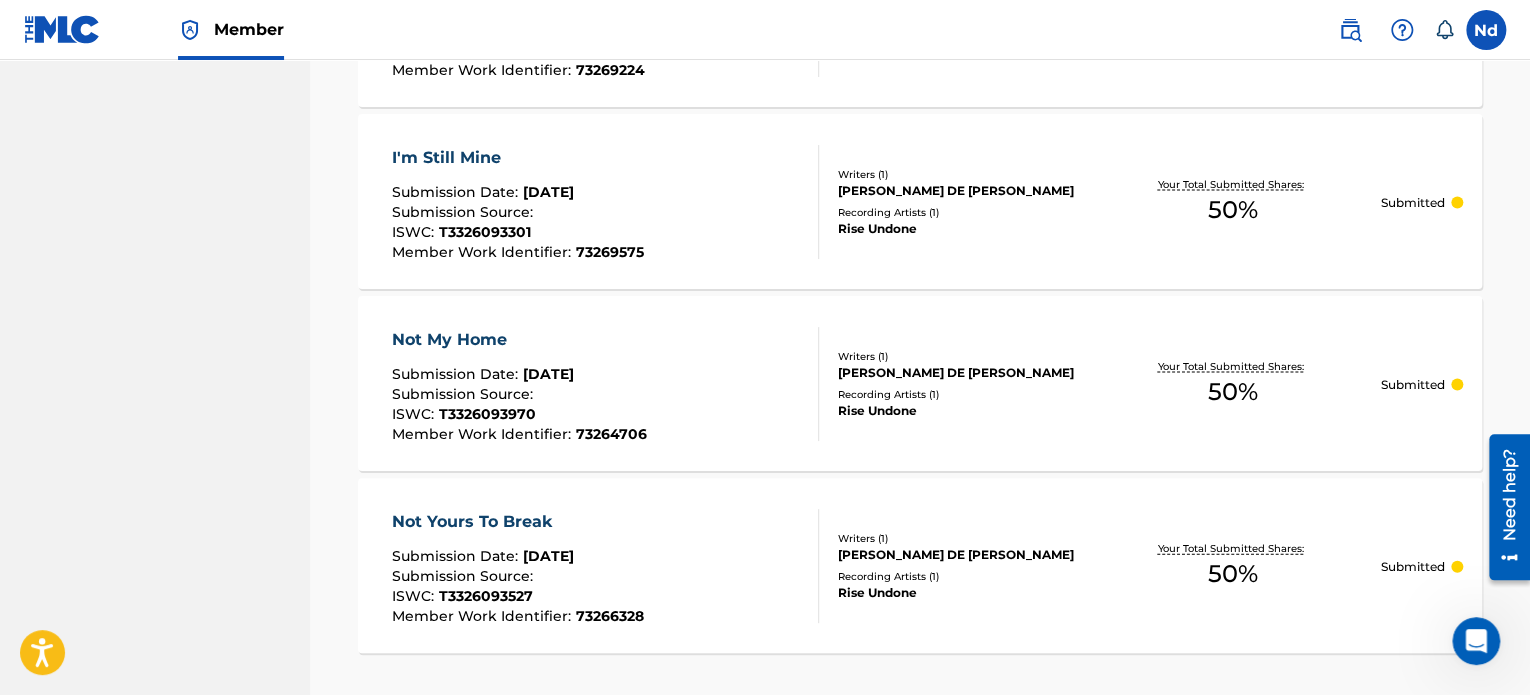 scroll, scrollTop: 1990, scrollLeft: 0, axis: vertical 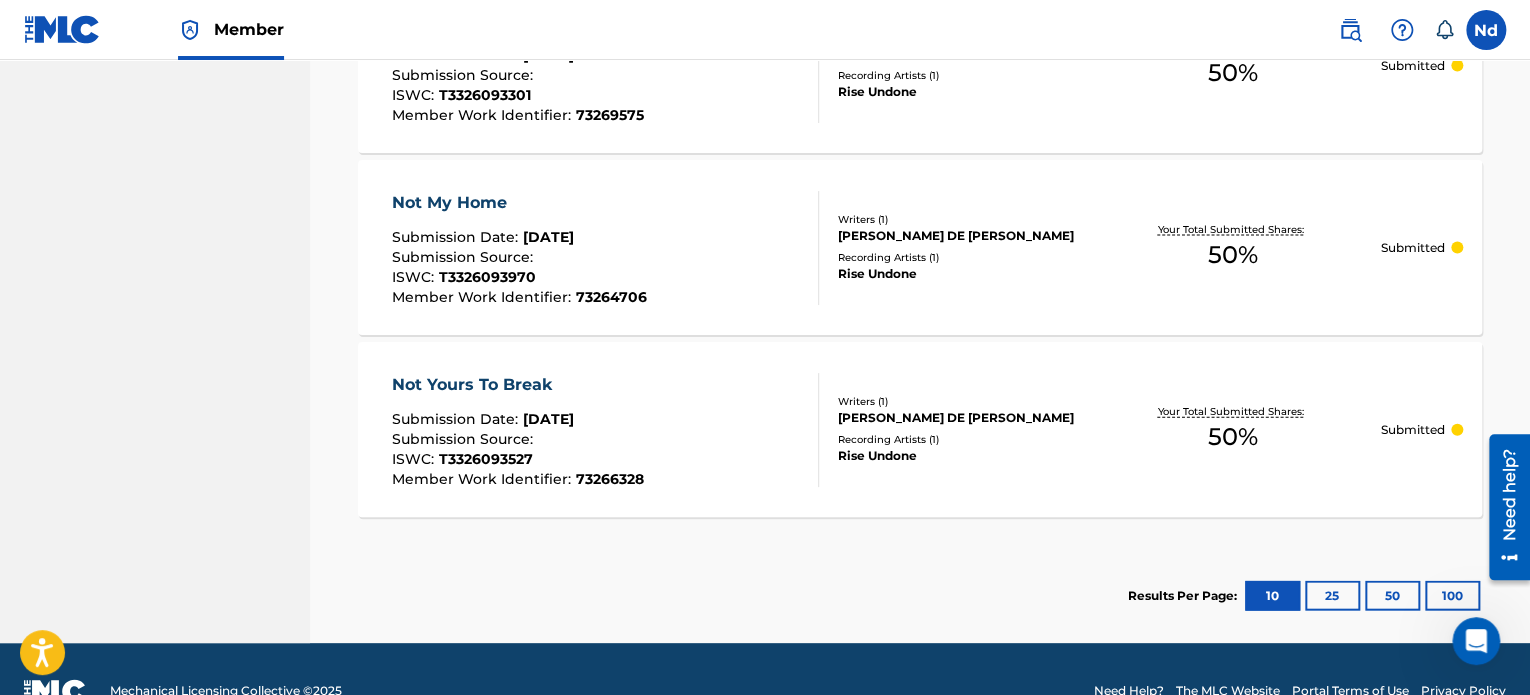click on "25" at bounding box center (1332, 596) 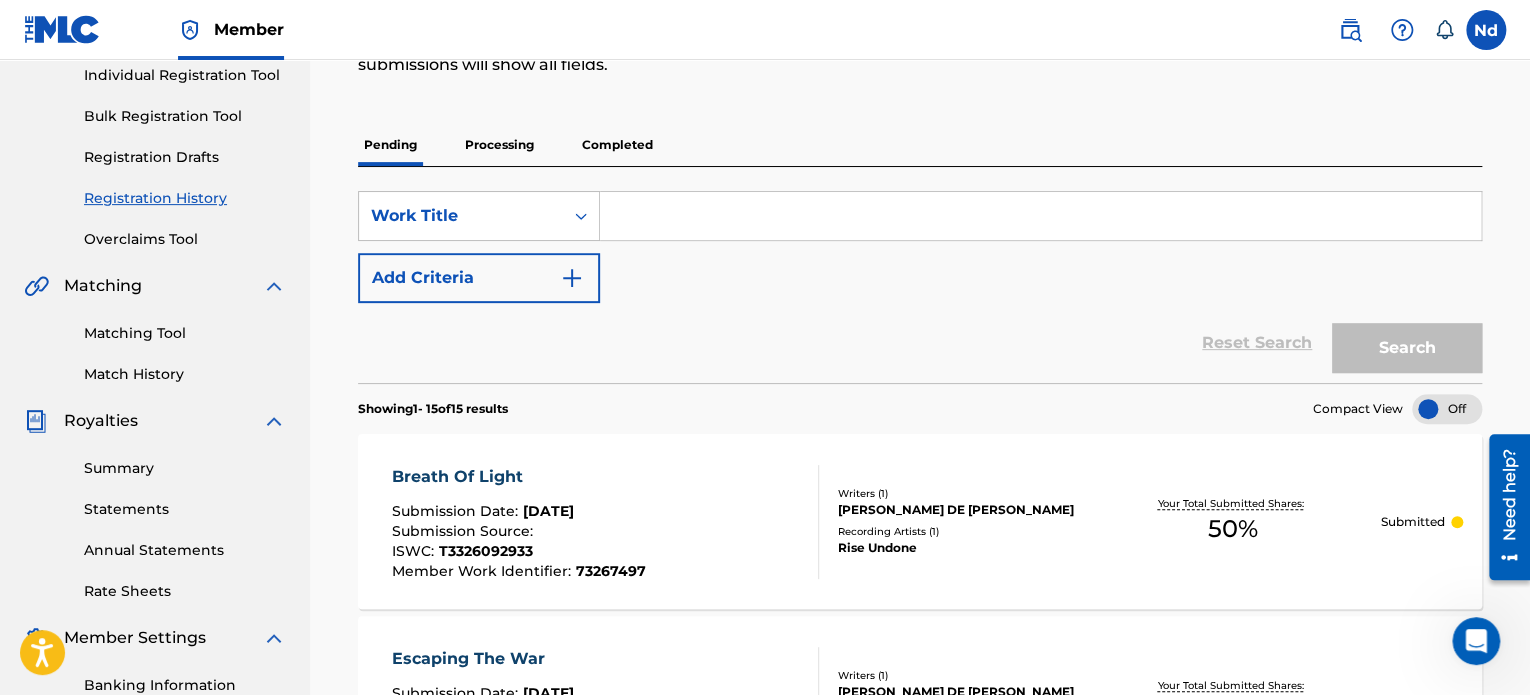 scroll, scrollTop: 300, scrollLeft: 0, axis: vertical 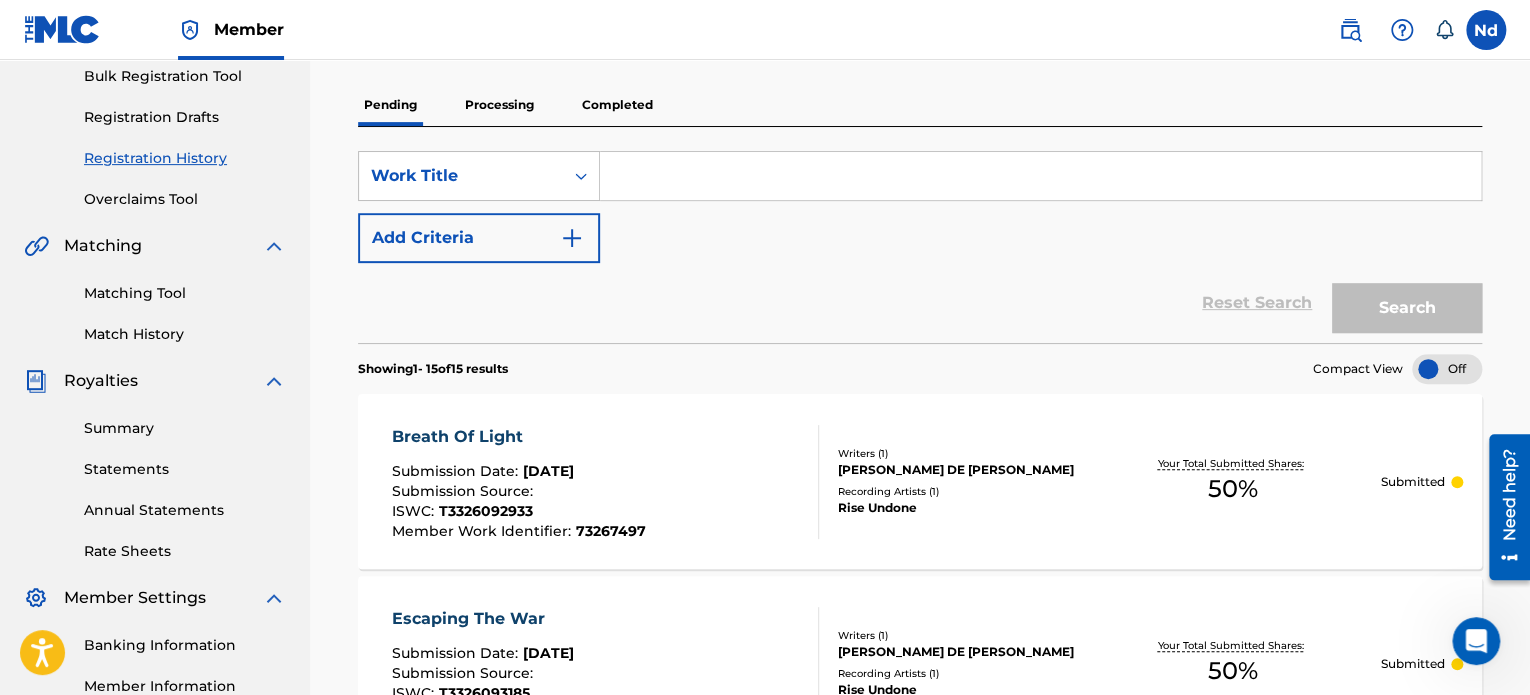 click on "Processing" at bounding box center [499, 105] 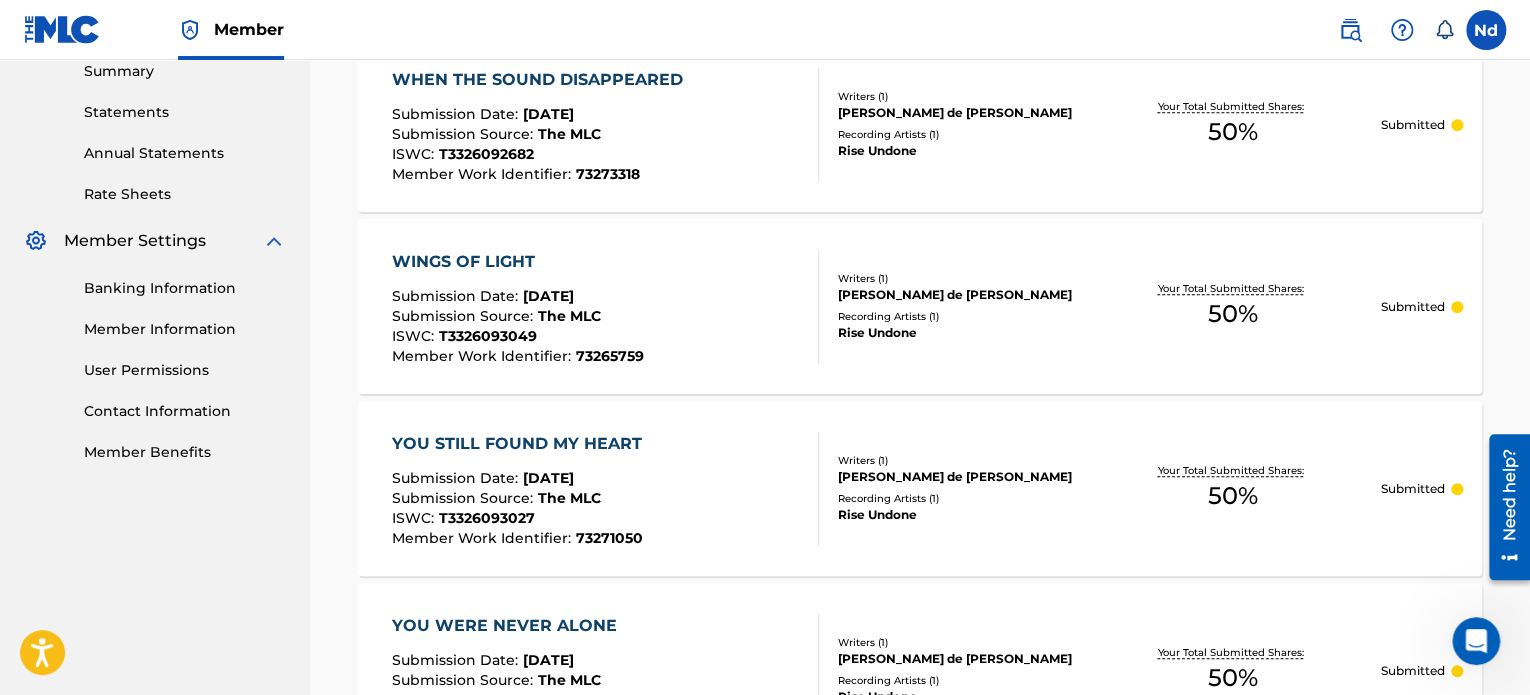 scroll, scrollTop: 0, scrollLeft: 0, axis: both 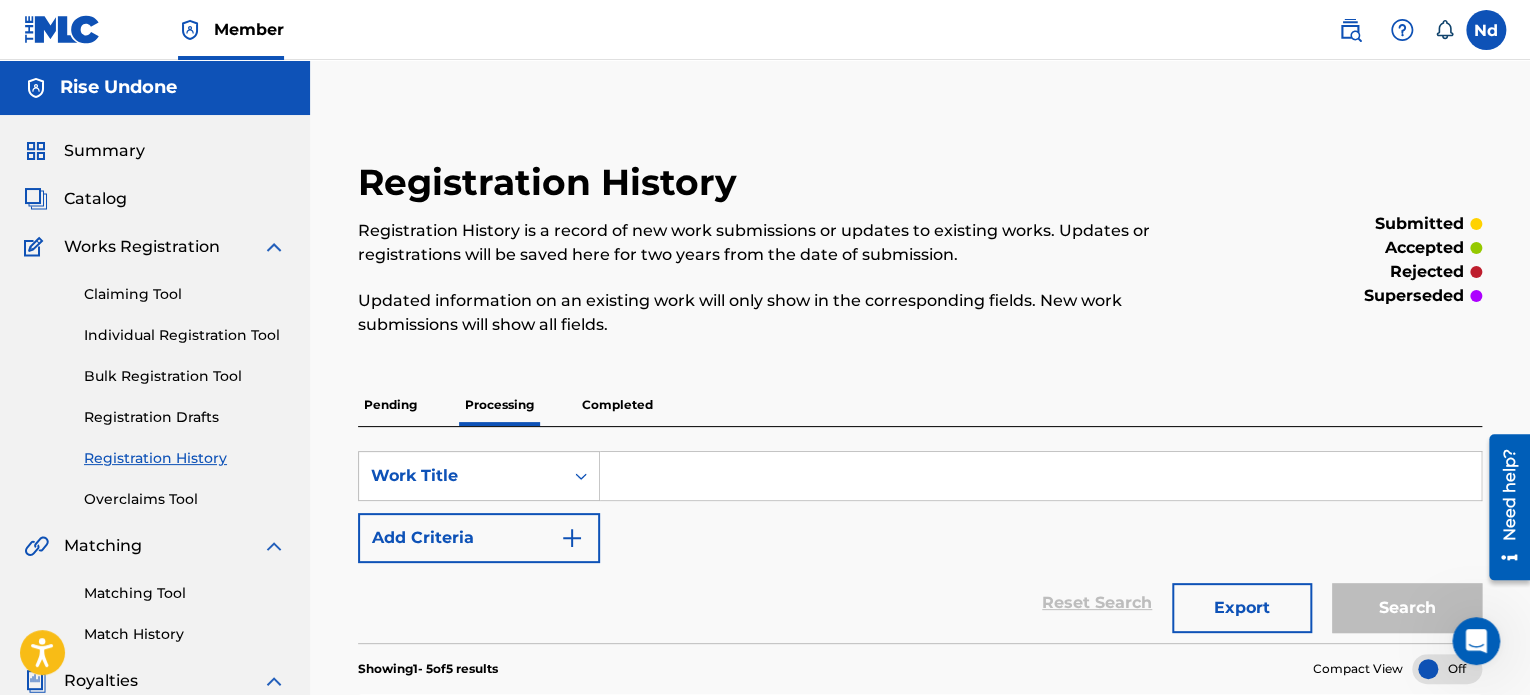 click on "Pending" at bounding box center [390, 405] 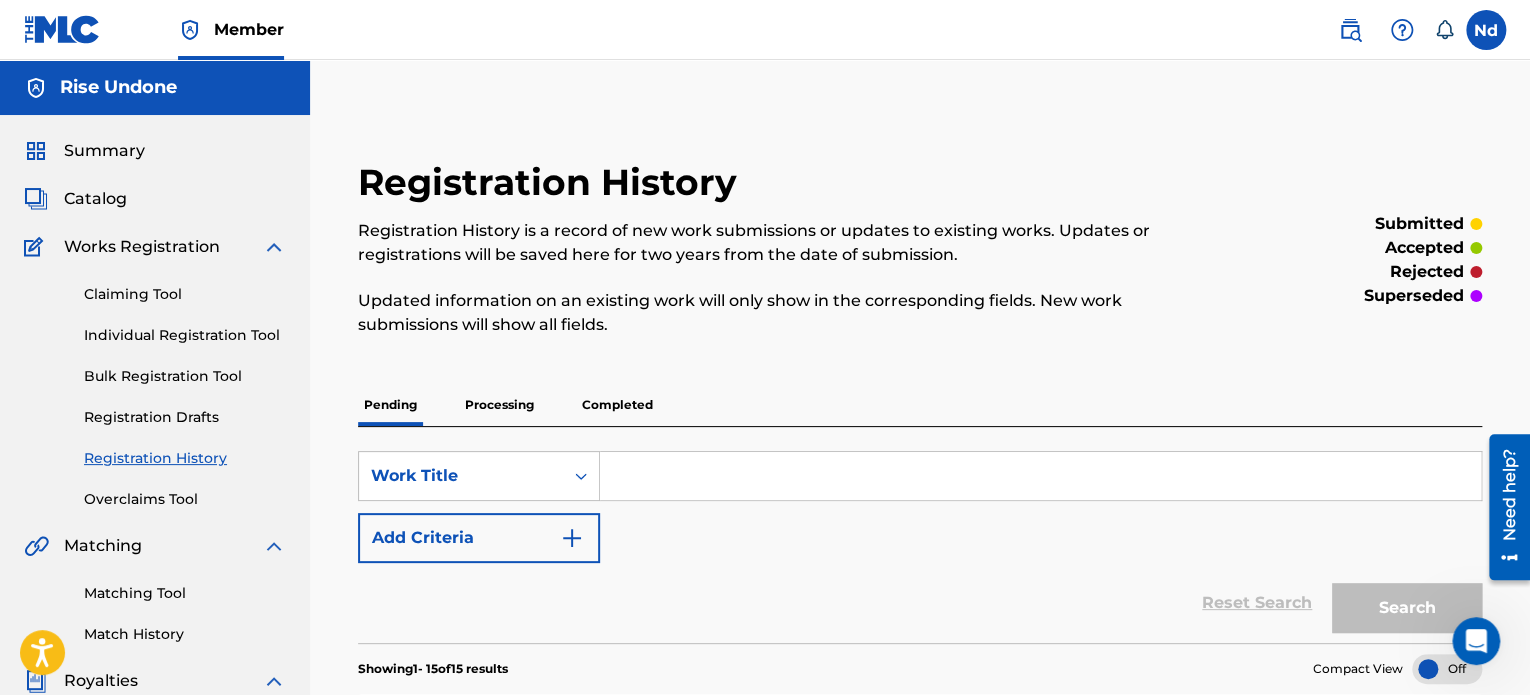 click on "Individual Registration Tool" at bounding box center [185, 335] 